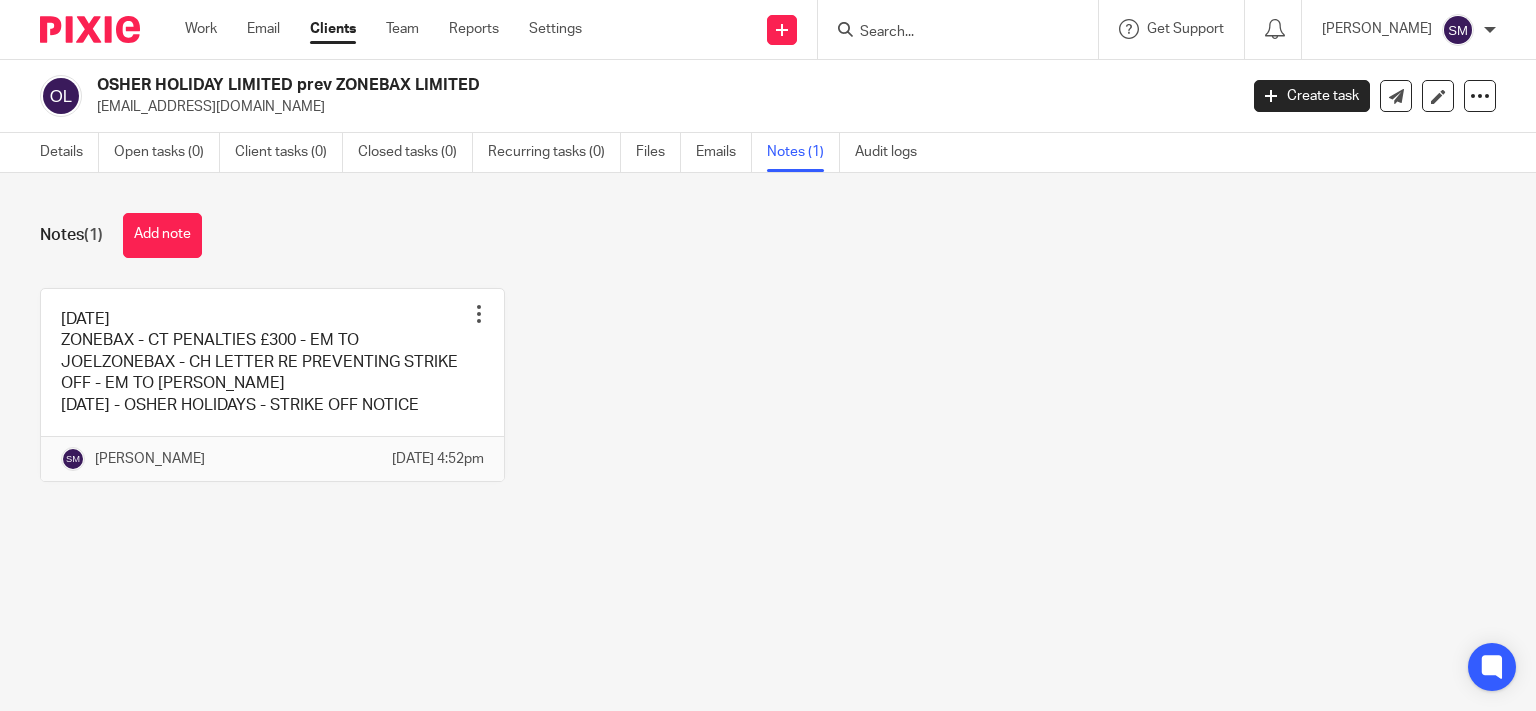 scroll, scrollTop: 0, scrollLeft: 0, axis: both 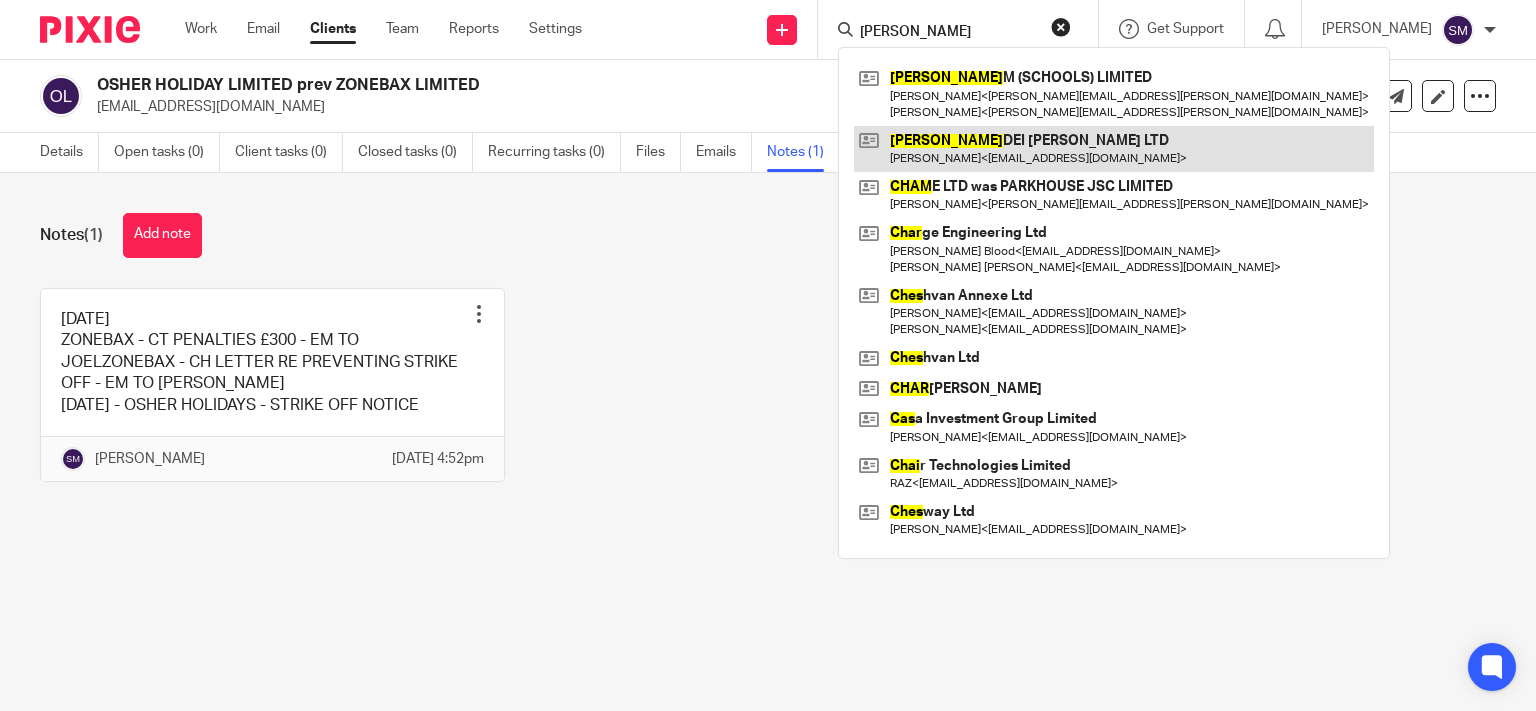 type on "[PERSON_NAME]" 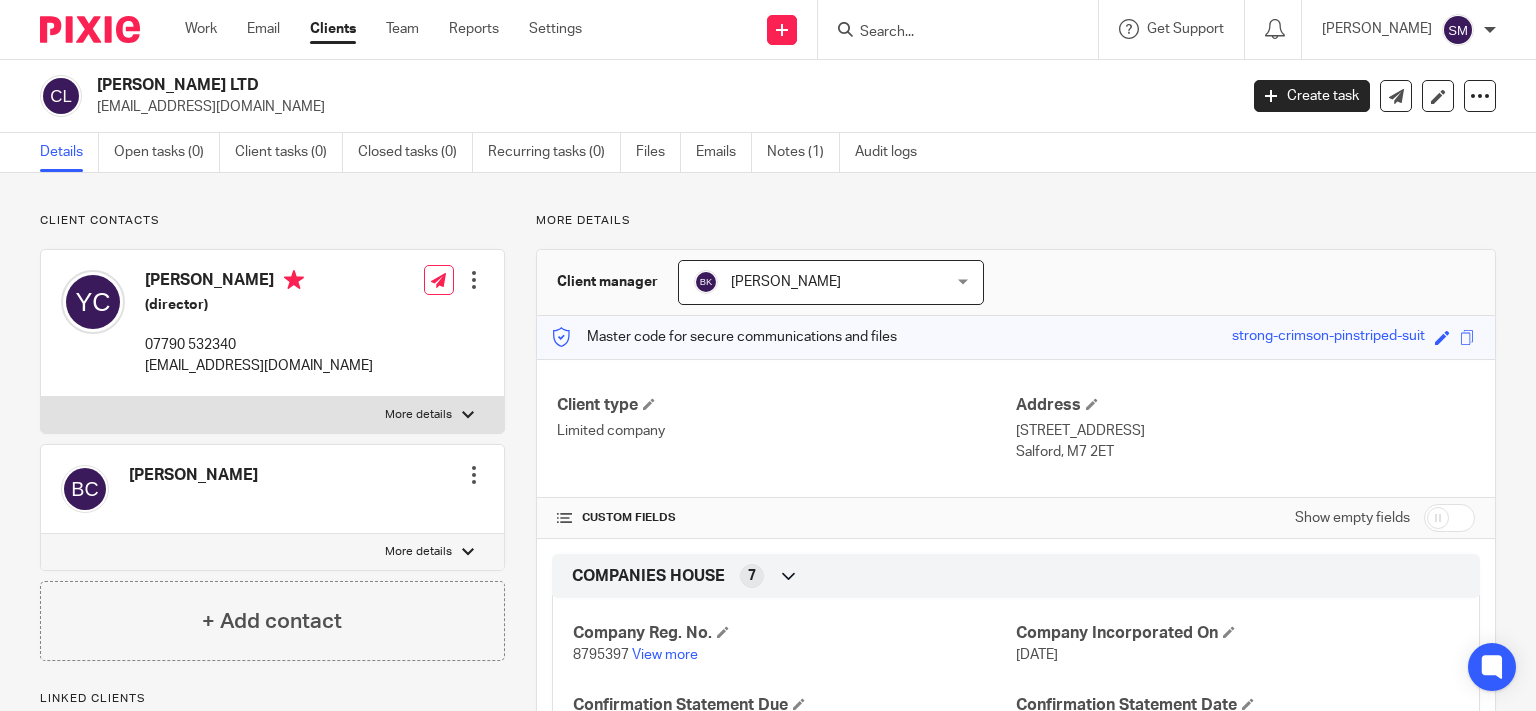 scroll, scrollTop: 0, scrollLeft: 0, axis: both 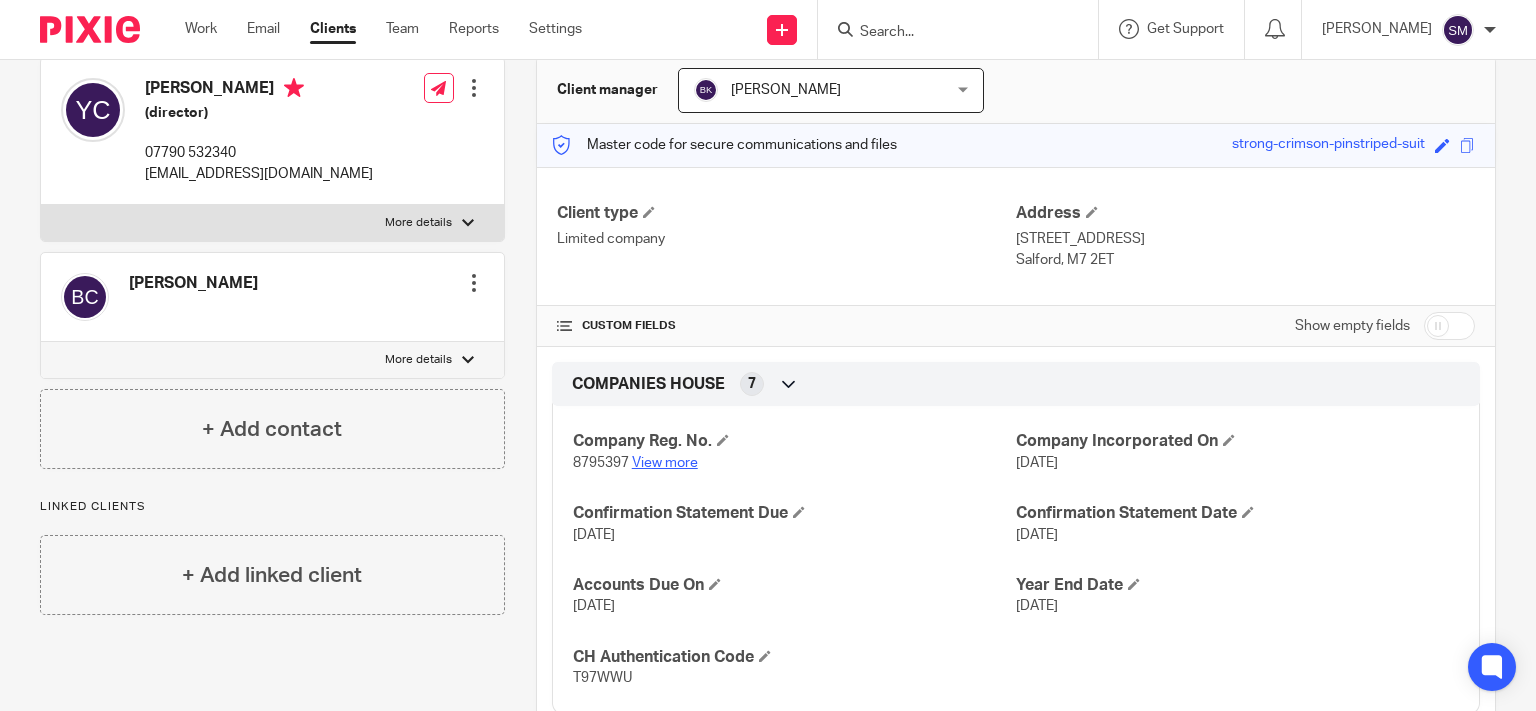 click on "View more" at bounding box center [665, 463] 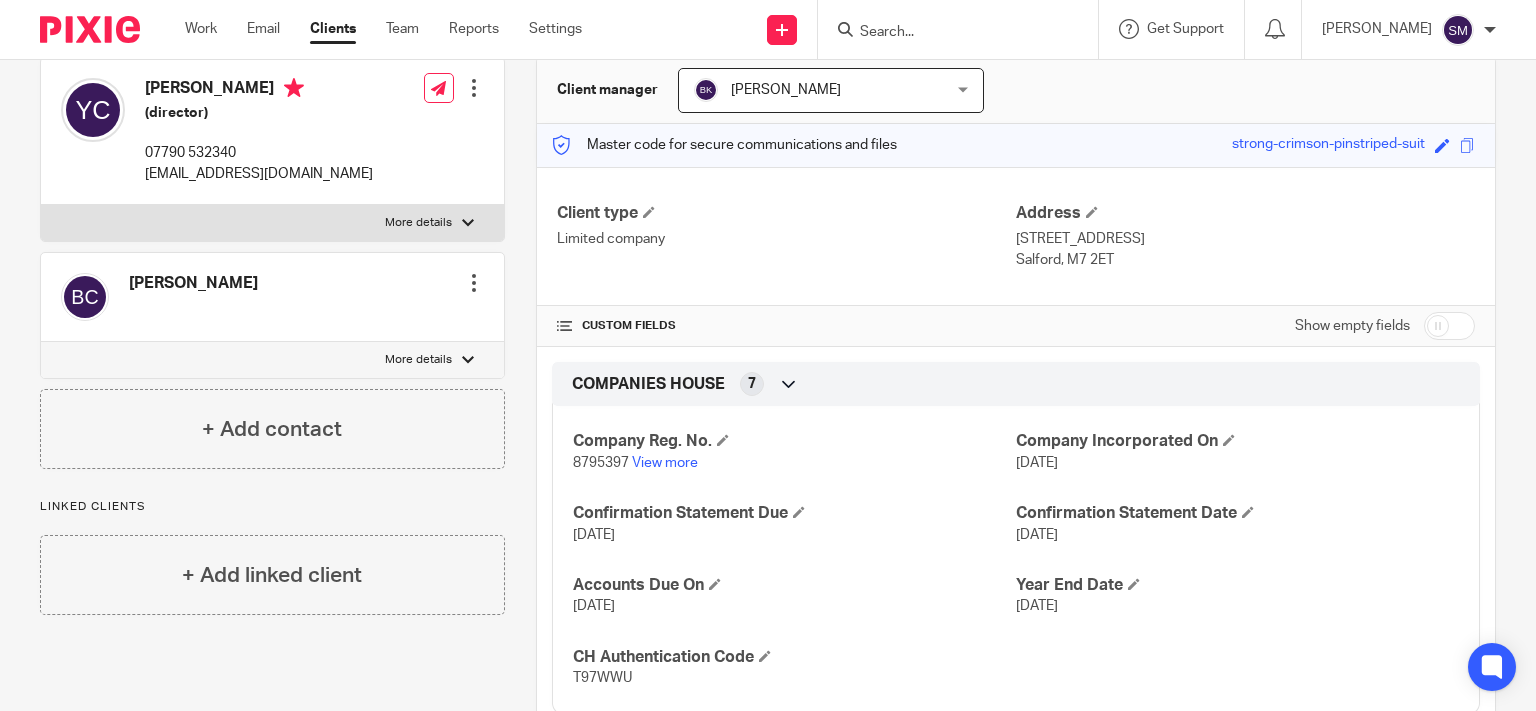 click on "8795397" at bounding box center [601, 463] 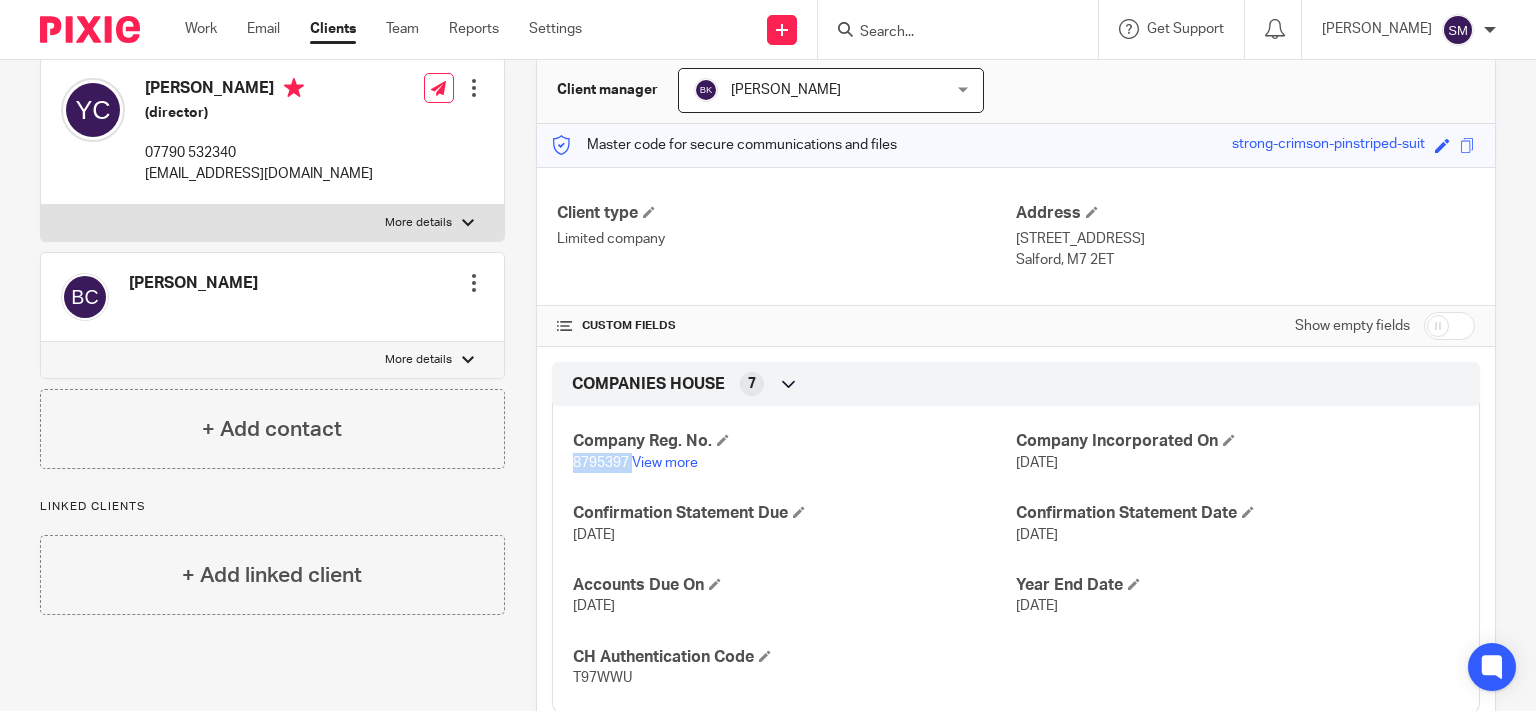 click on "8795397" at bounding box center [601, 463] 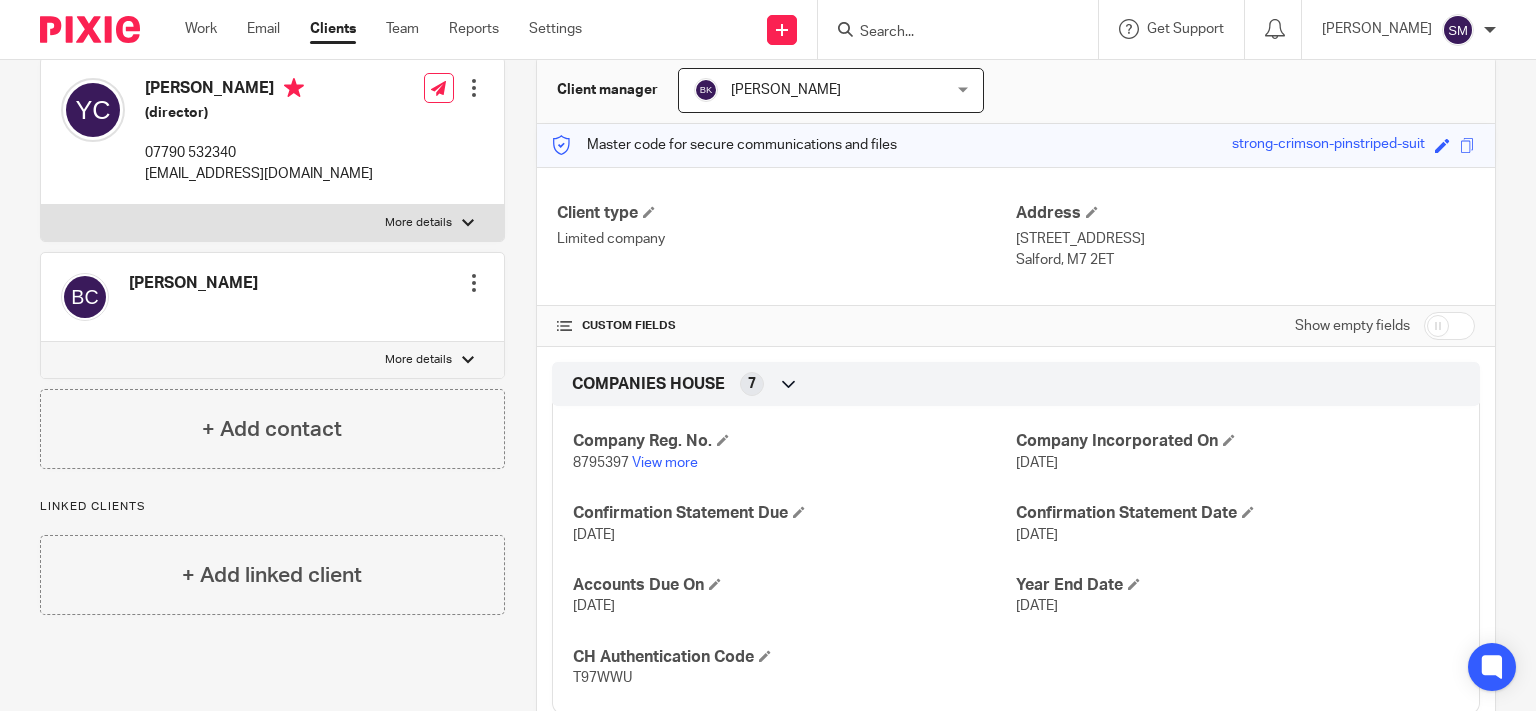 click on "T97WWU" at bounding box center (602, 678) 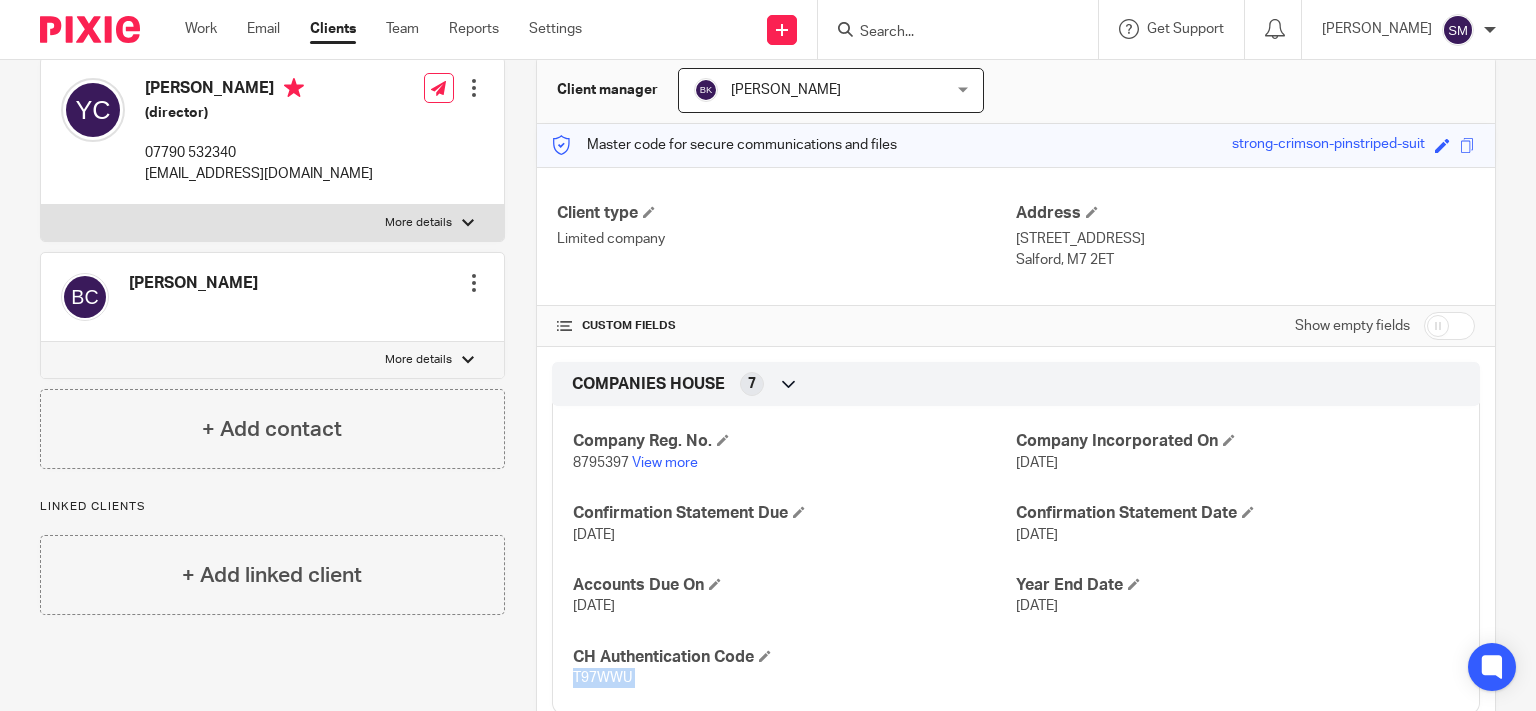 click on "T97WWU" at bounding box center (602, 678) 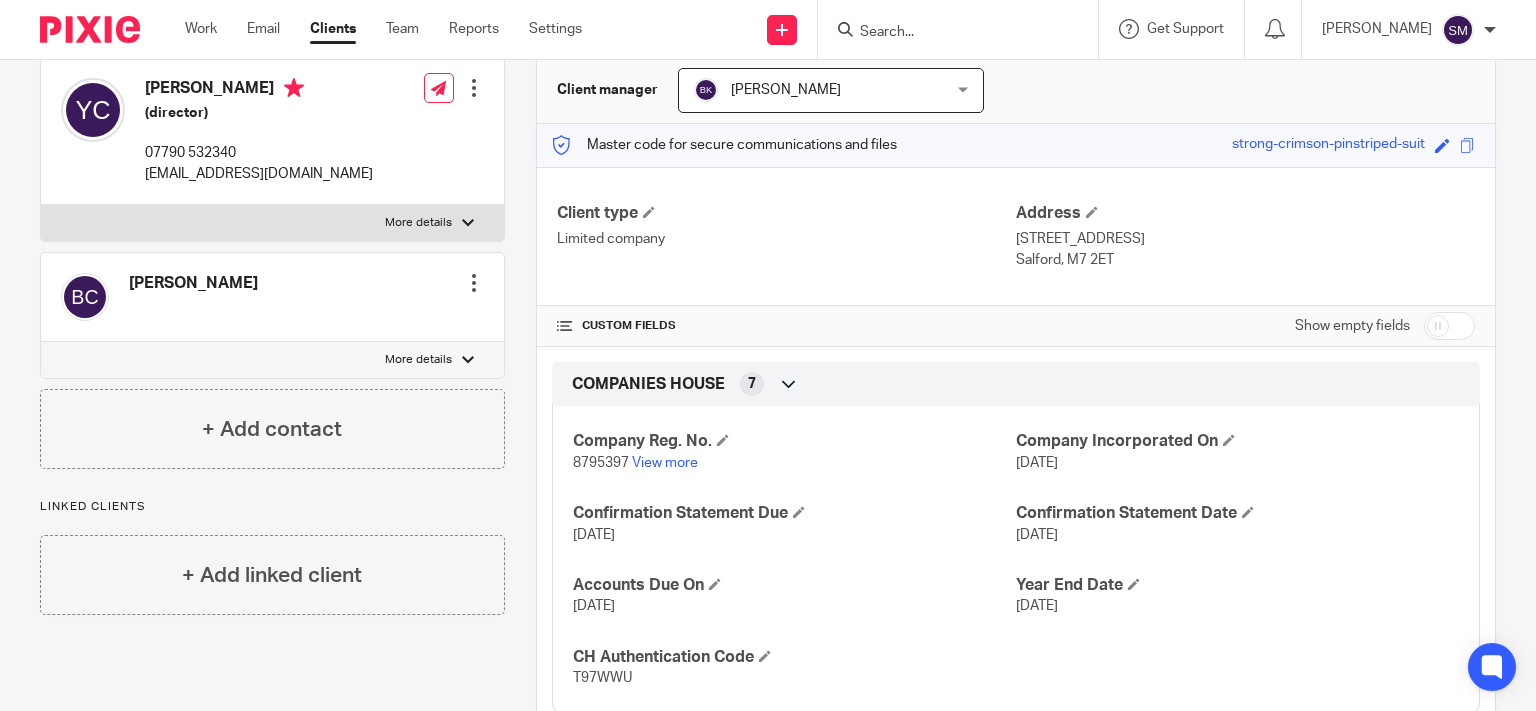 click at bounding box center (948, 33) 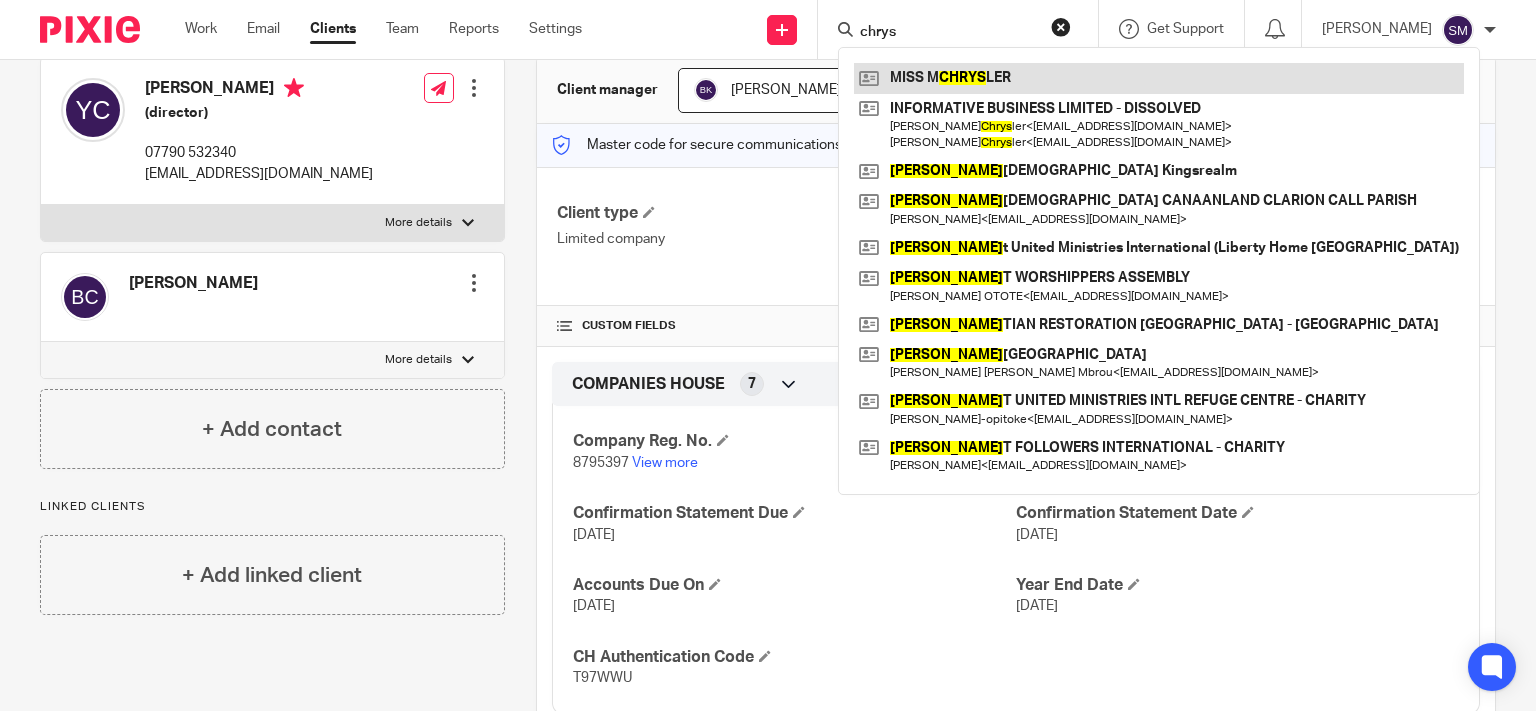 type on "chrys" 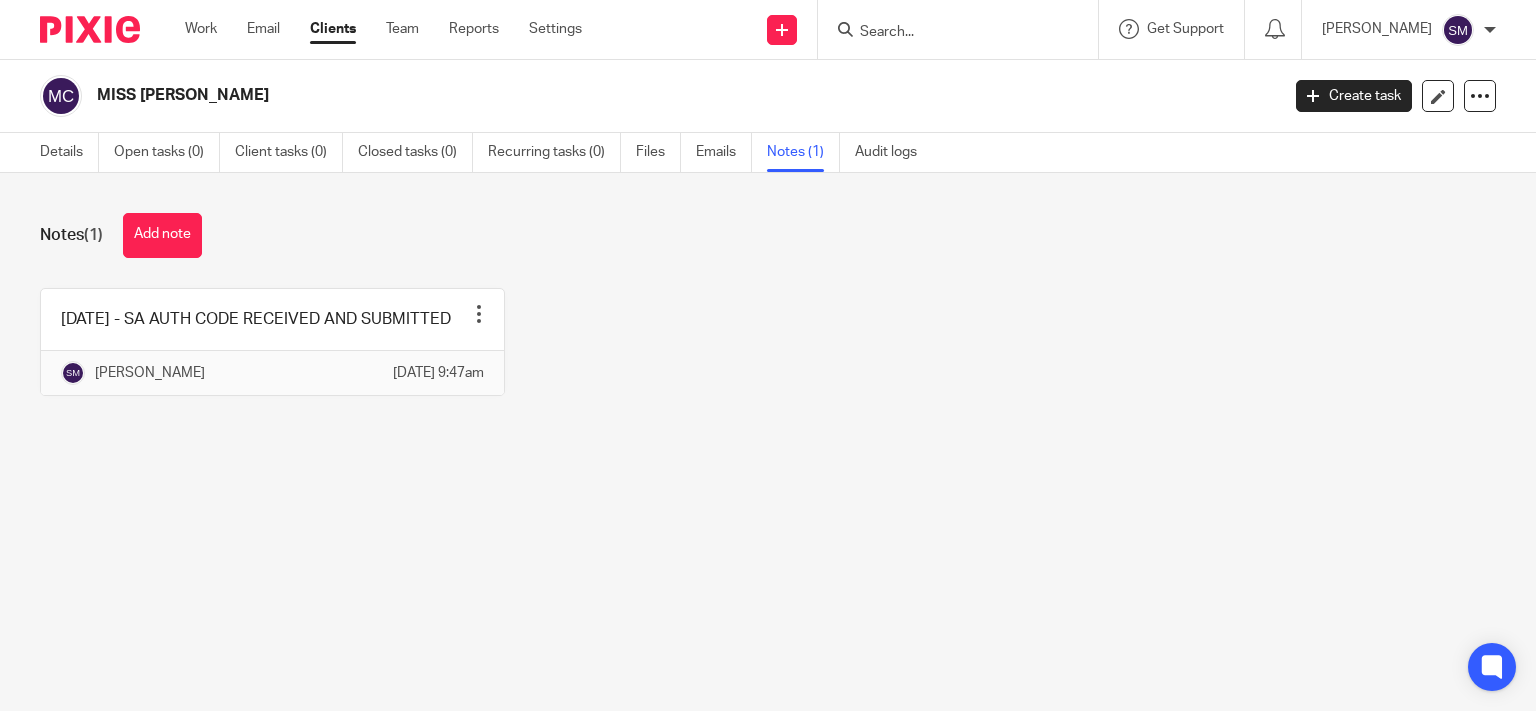 scroll, scrollTop: 0, scrollLeft: 0, axis: both 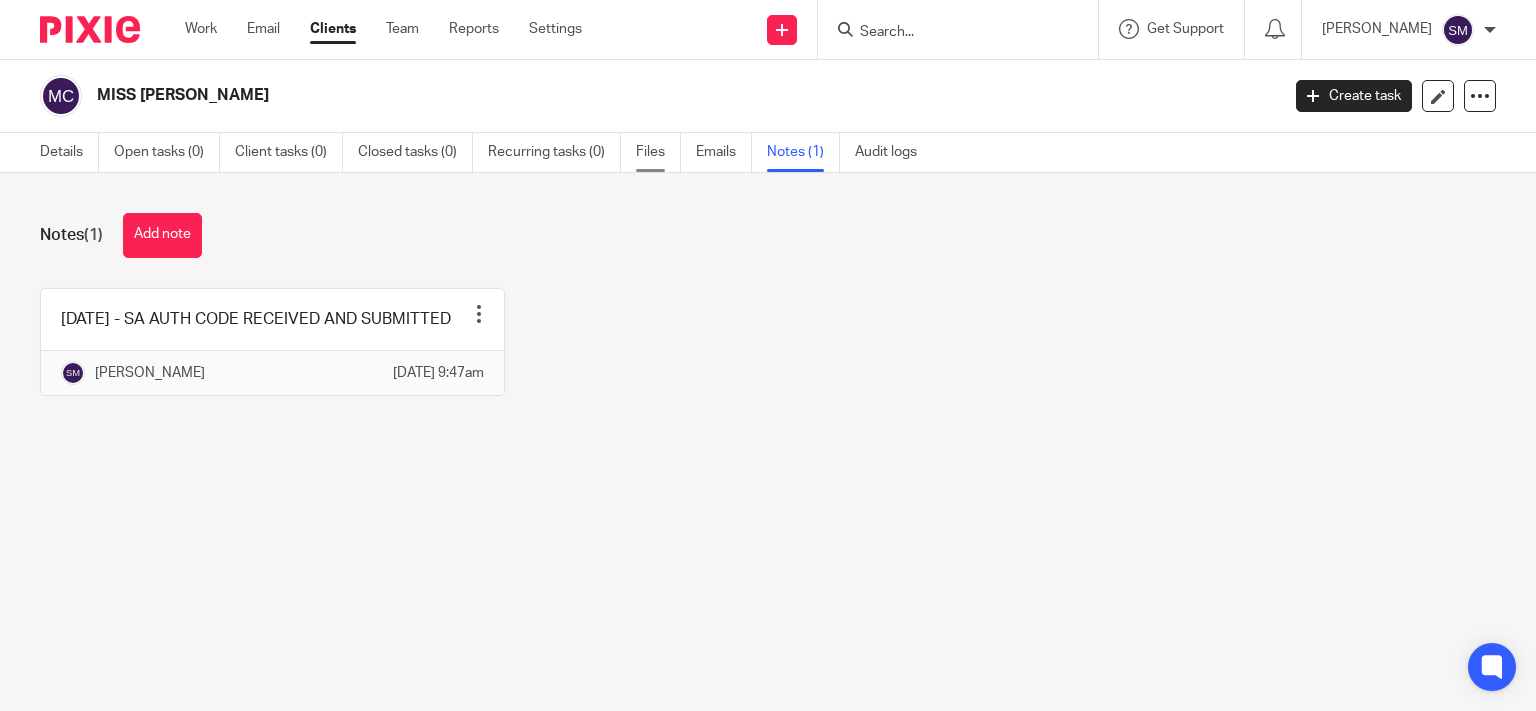 click on "Files" at bounding box center [658, 152] 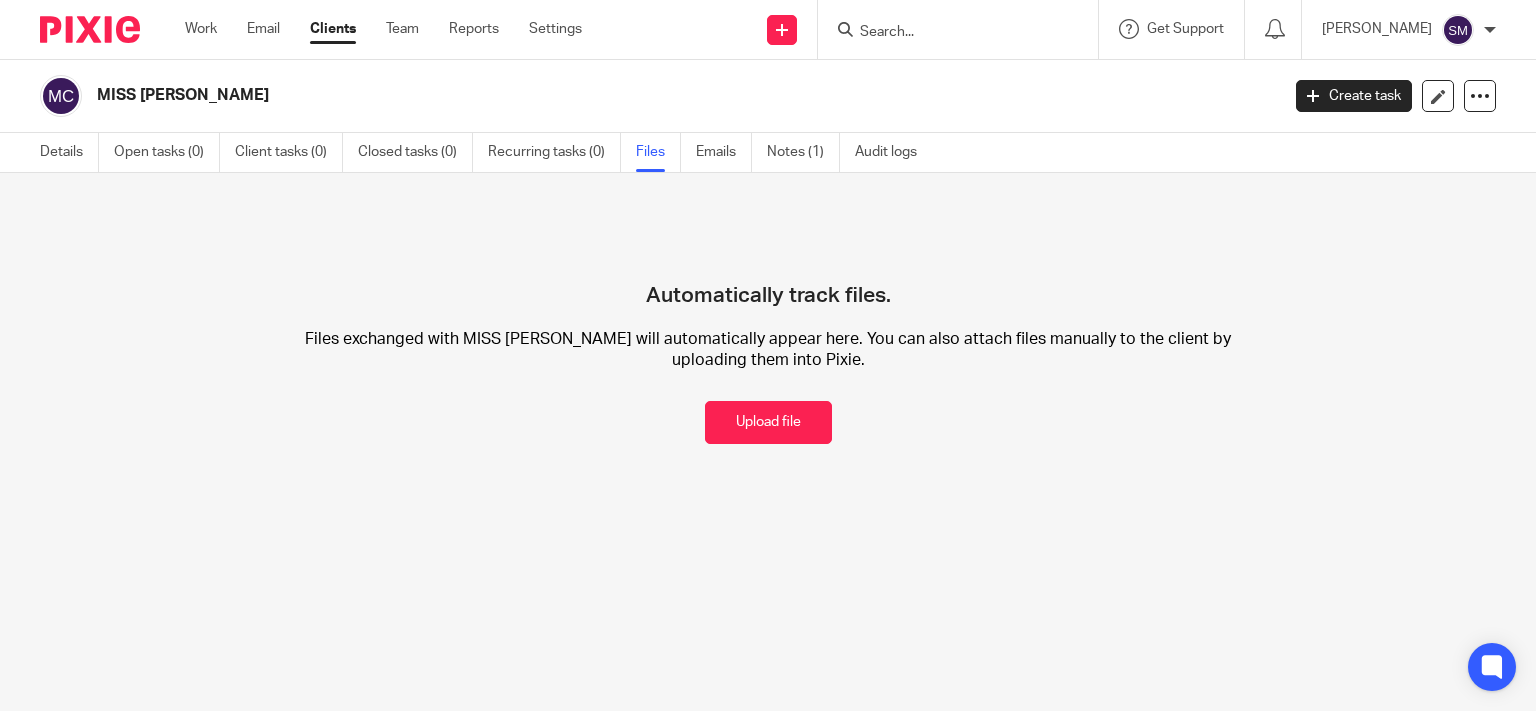 scroll, scrollTop: 0, scrollLeft: 0, axis: both 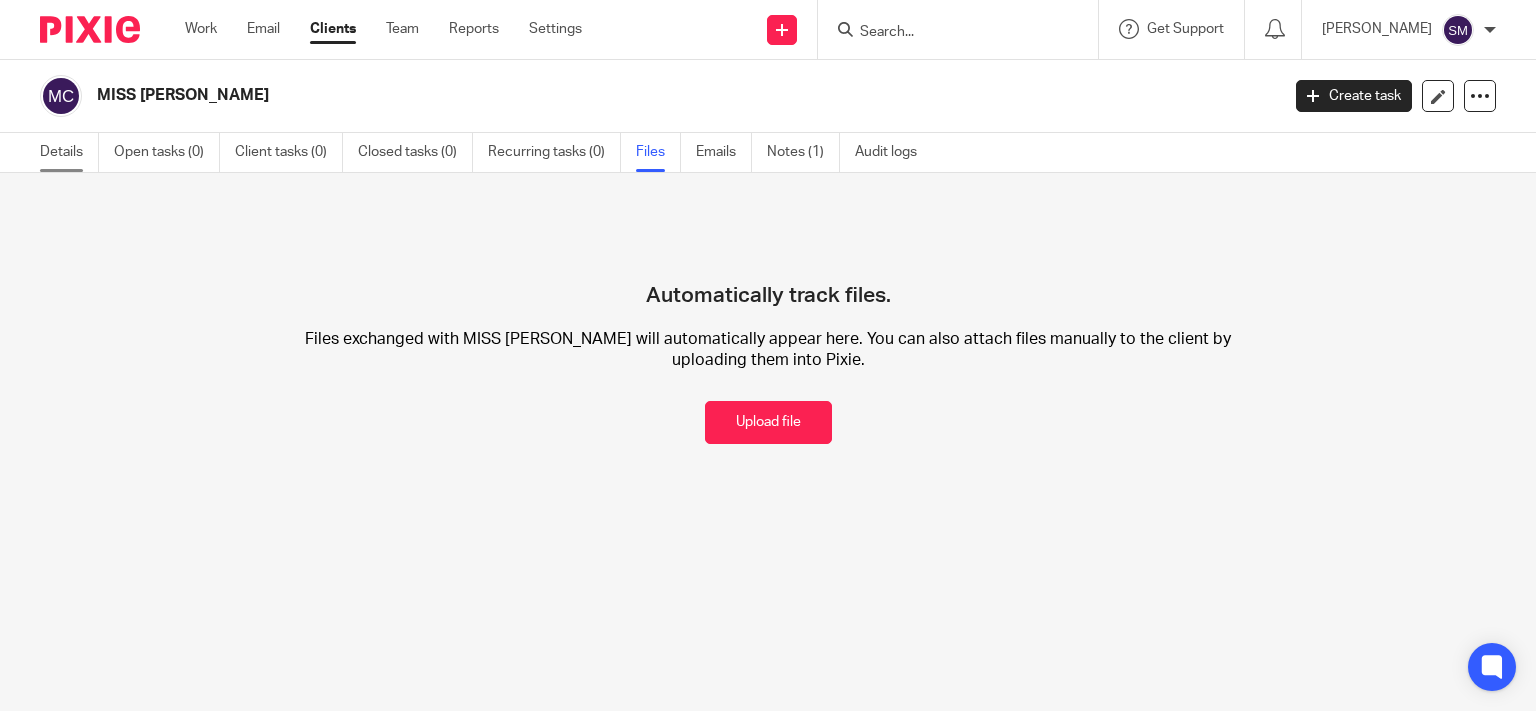 click on "Details" at bounding box center [69, 152] 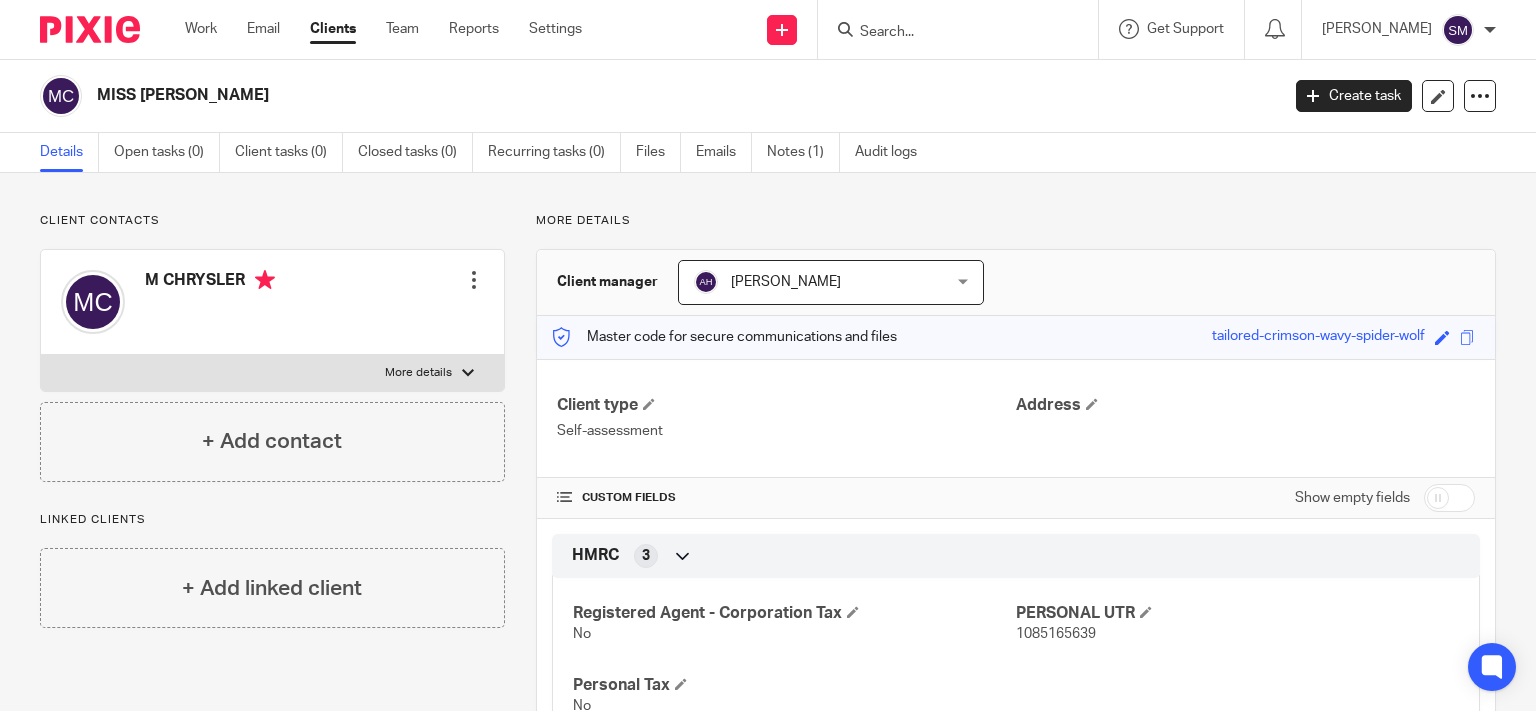 scroll, scrollTop: 0, scrollLeft: 0, axis: both 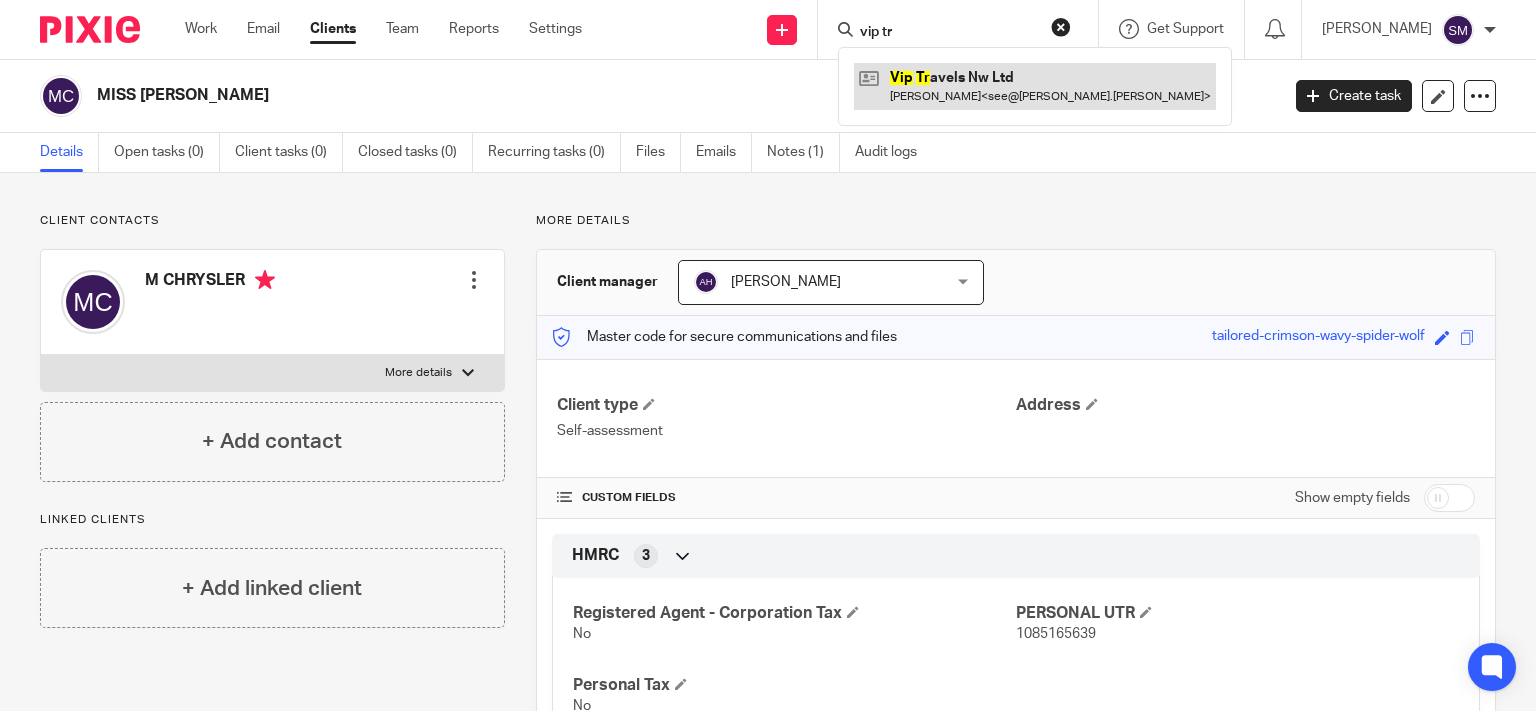 type on "vip tr" 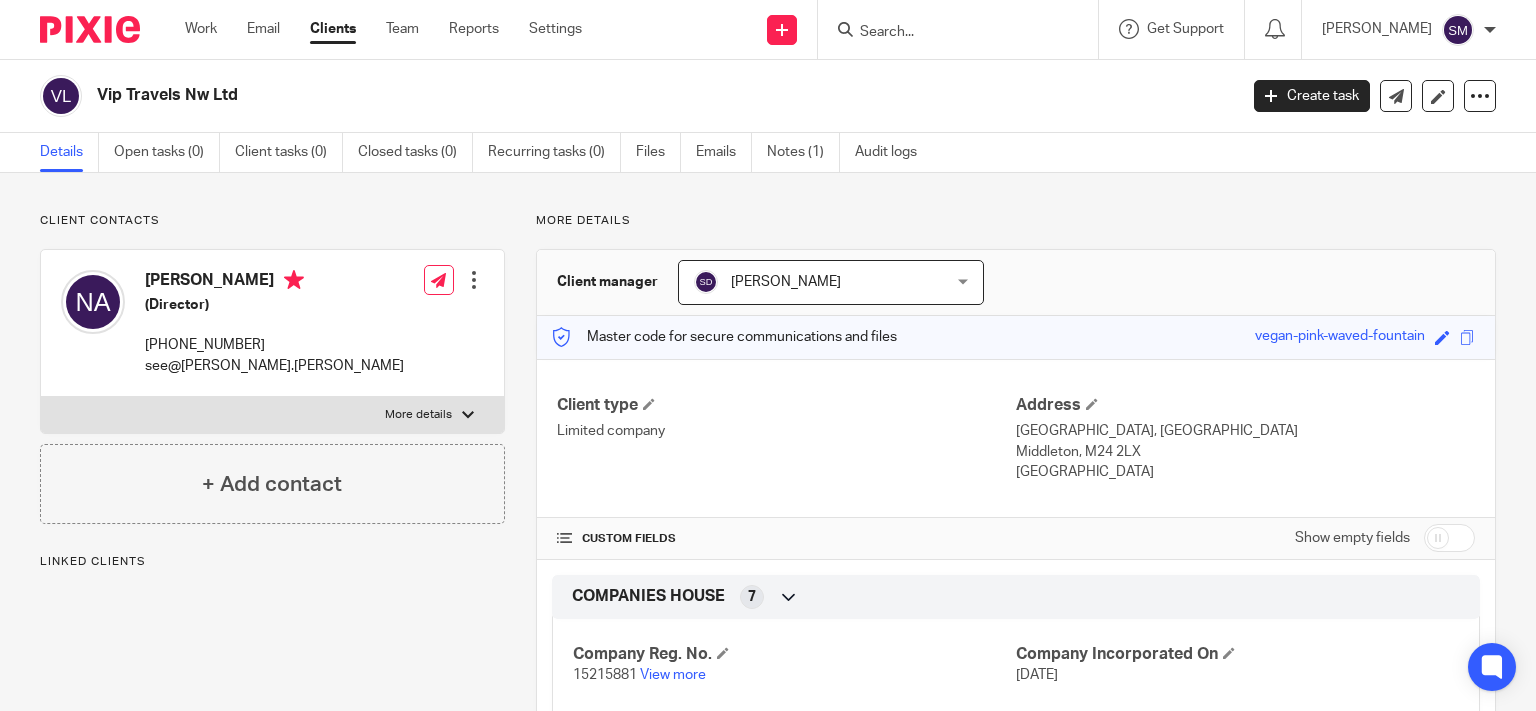 scroll, scrollTop: 0, scrollLeft: 0, axis: both 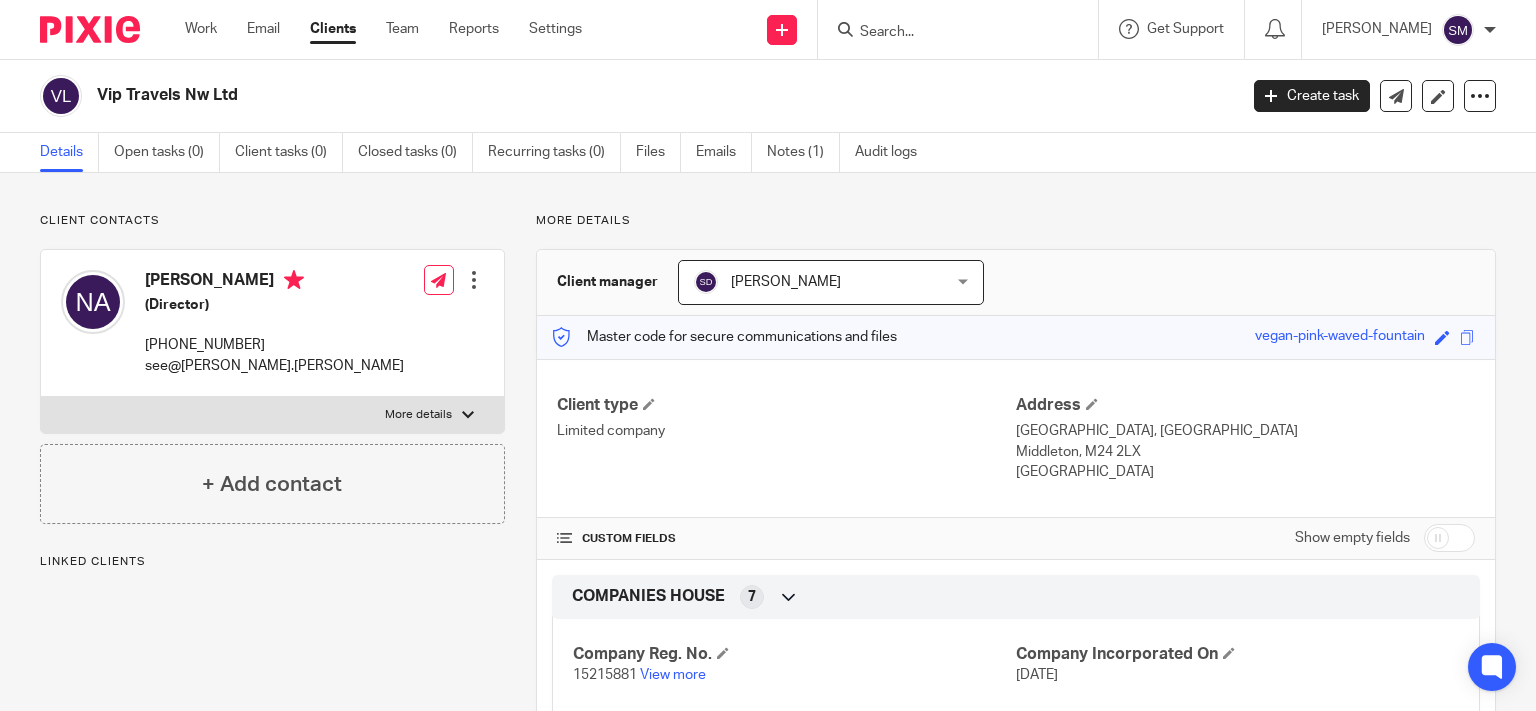 click at bounding box center [474, 280] 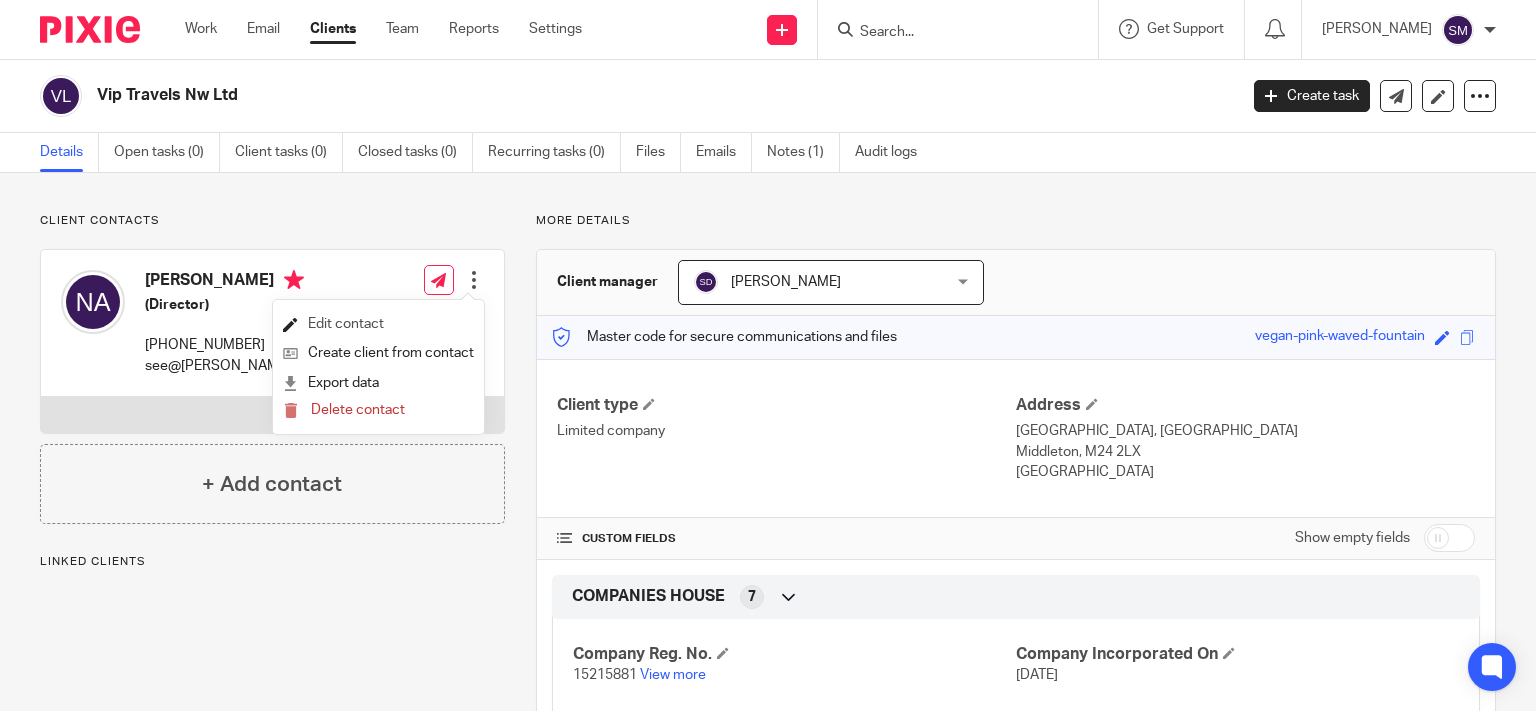 click on "Edit contact" at bounding box center (378, 324) 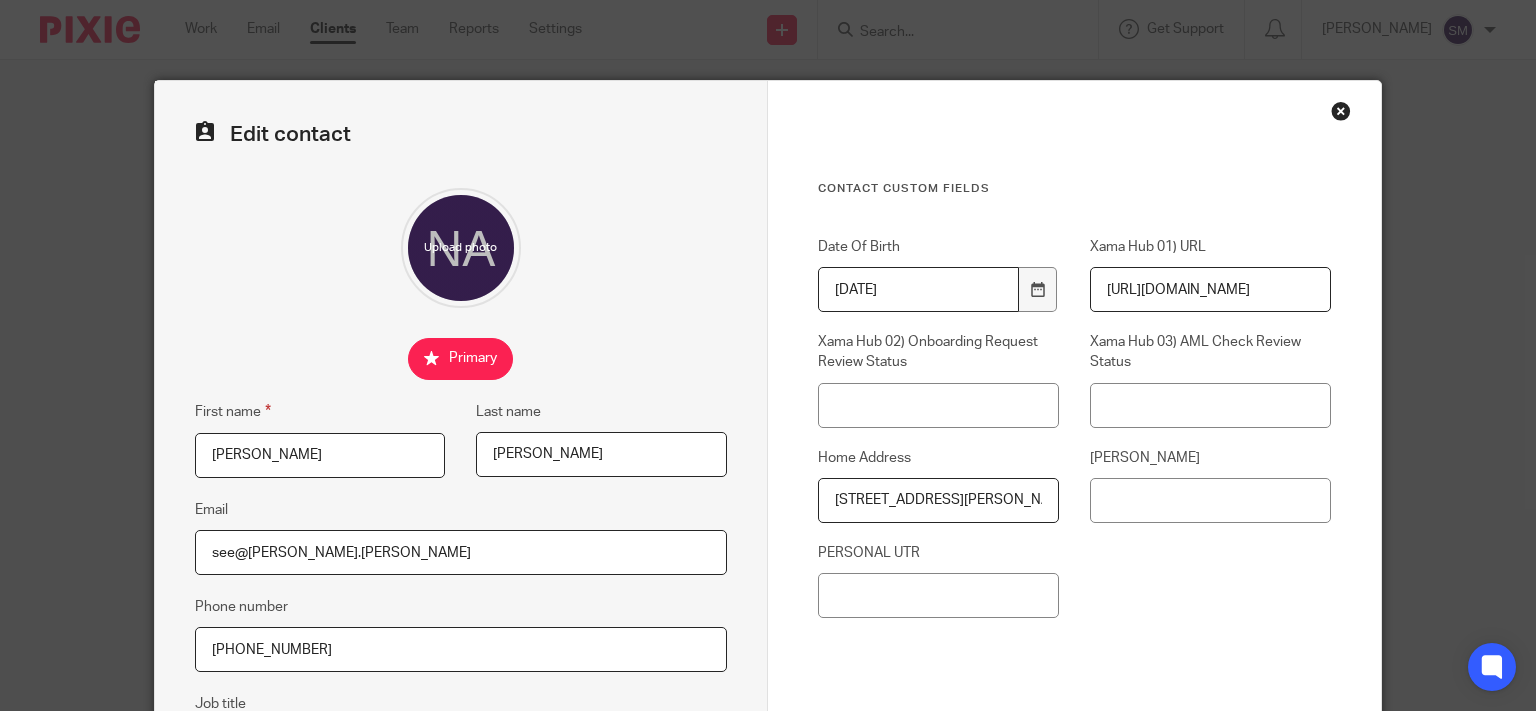 scroll, scrollTop: 0, scrollLeft: 0, axis: both 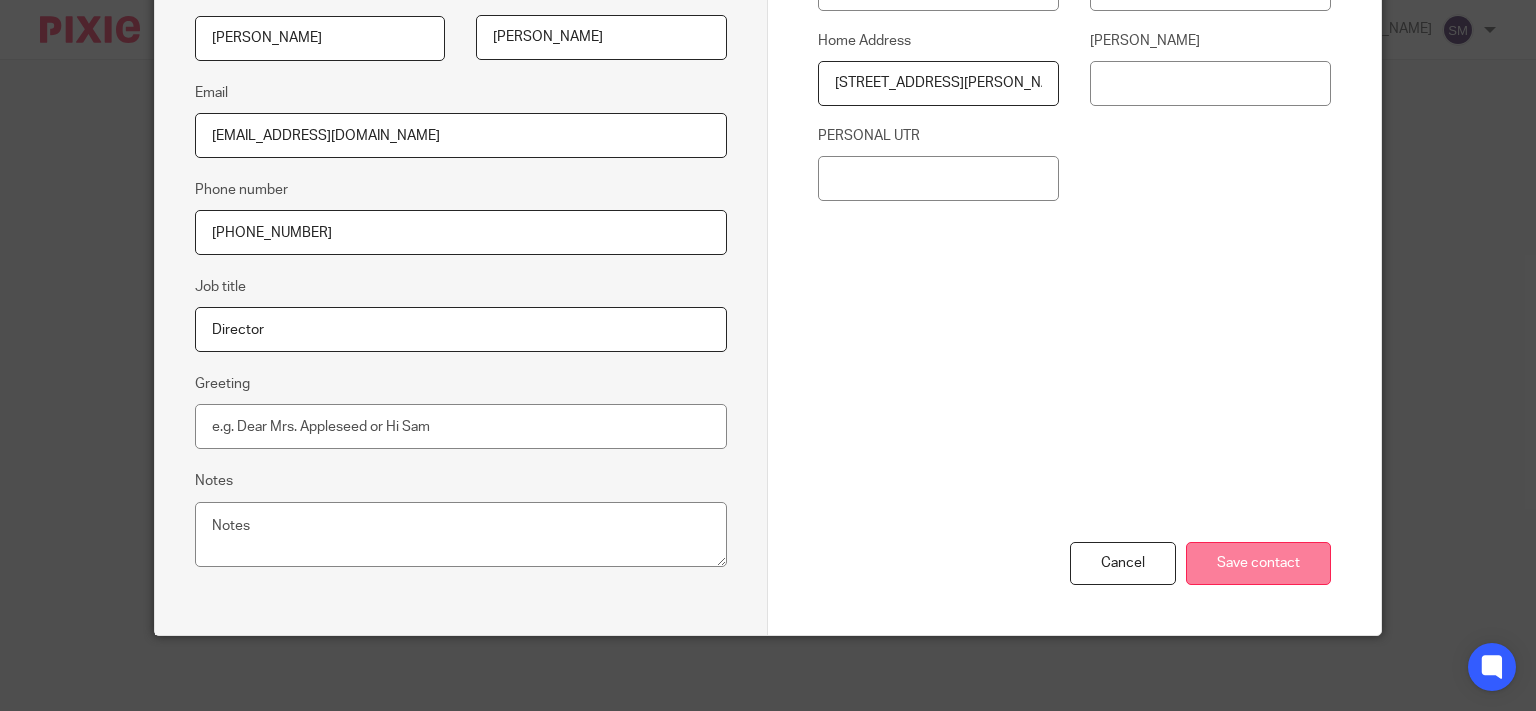 type on "[EMAIL_ADDRESS][DOMAIN_NAME]" 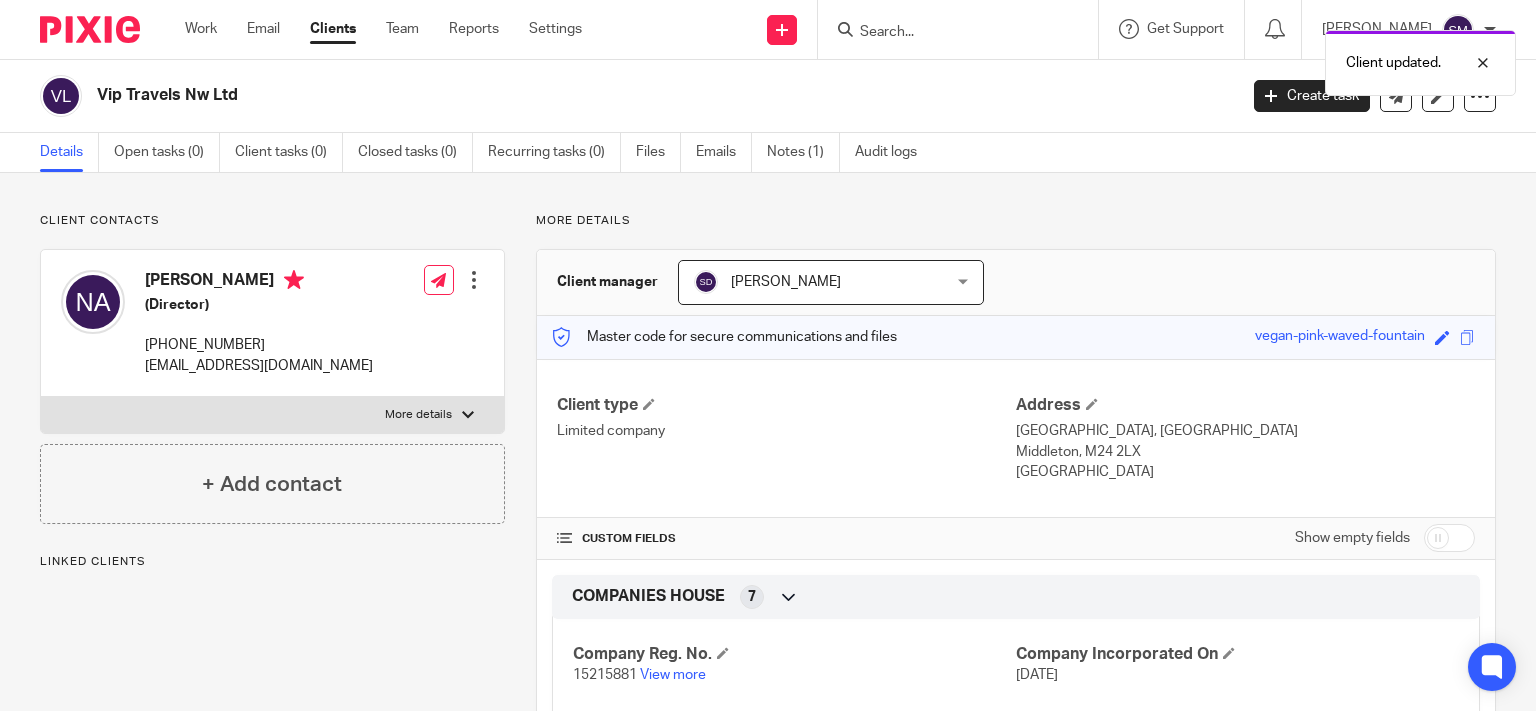 scroll, scrollTop: 0, scrollLeft: 0, axis: both 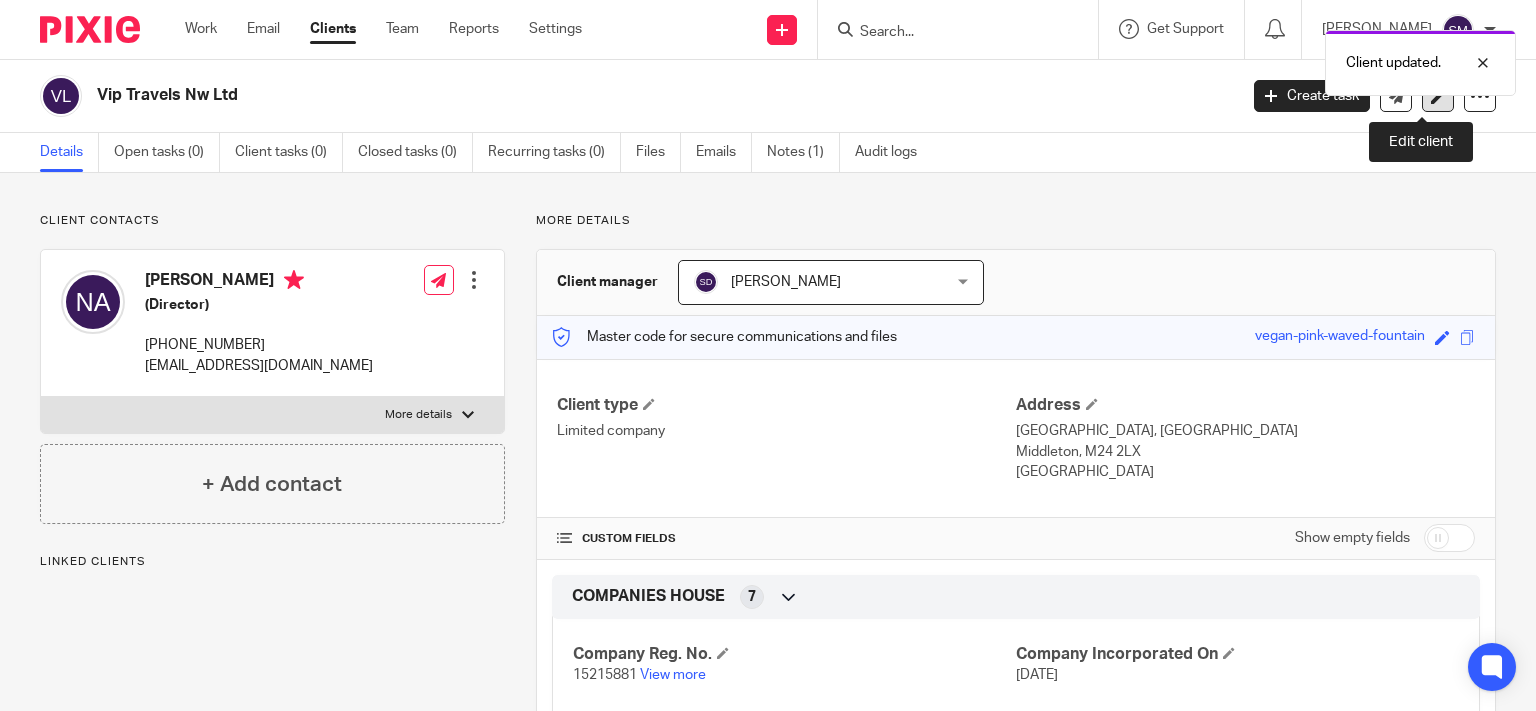 click at bounding box center [1438, 96] 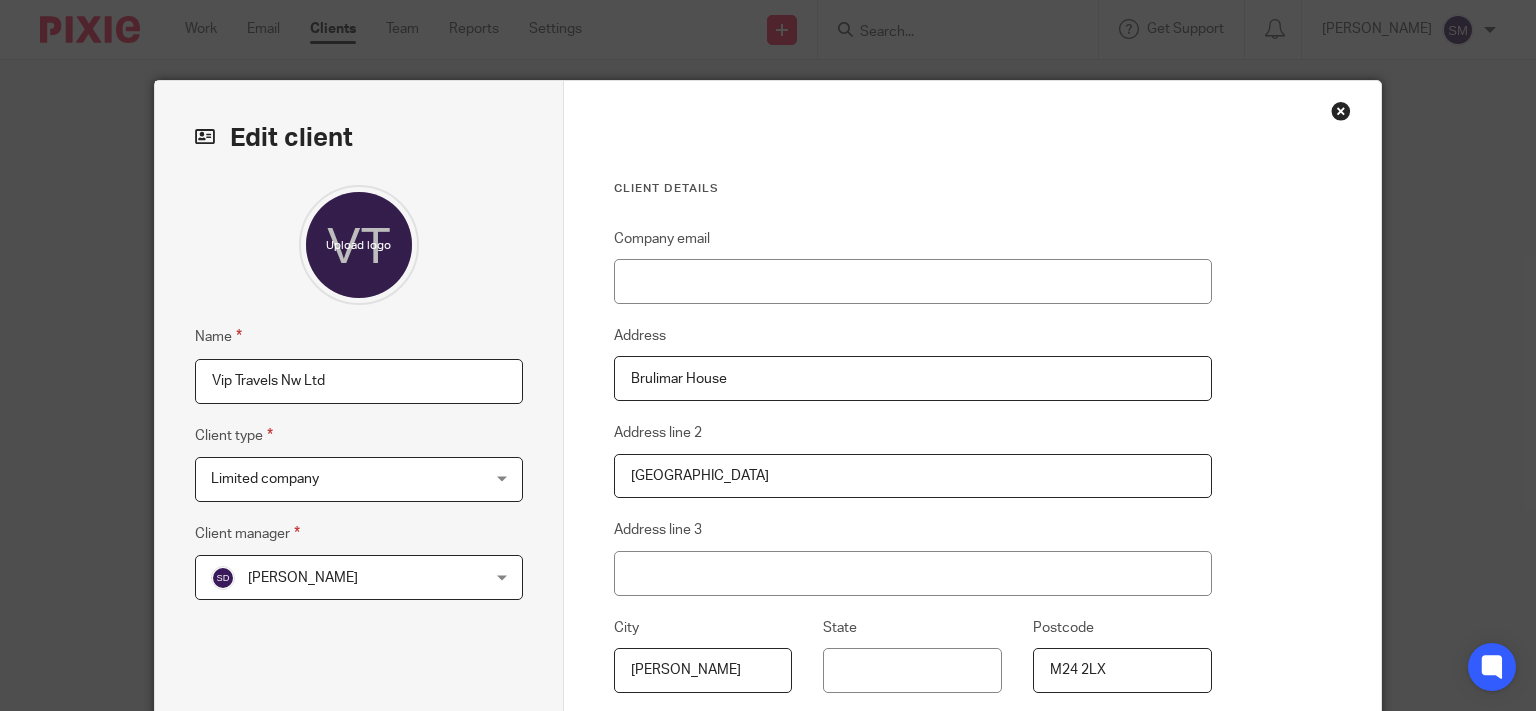 scroll, scrollTop: 0, scrollLeft: 0, axis: both 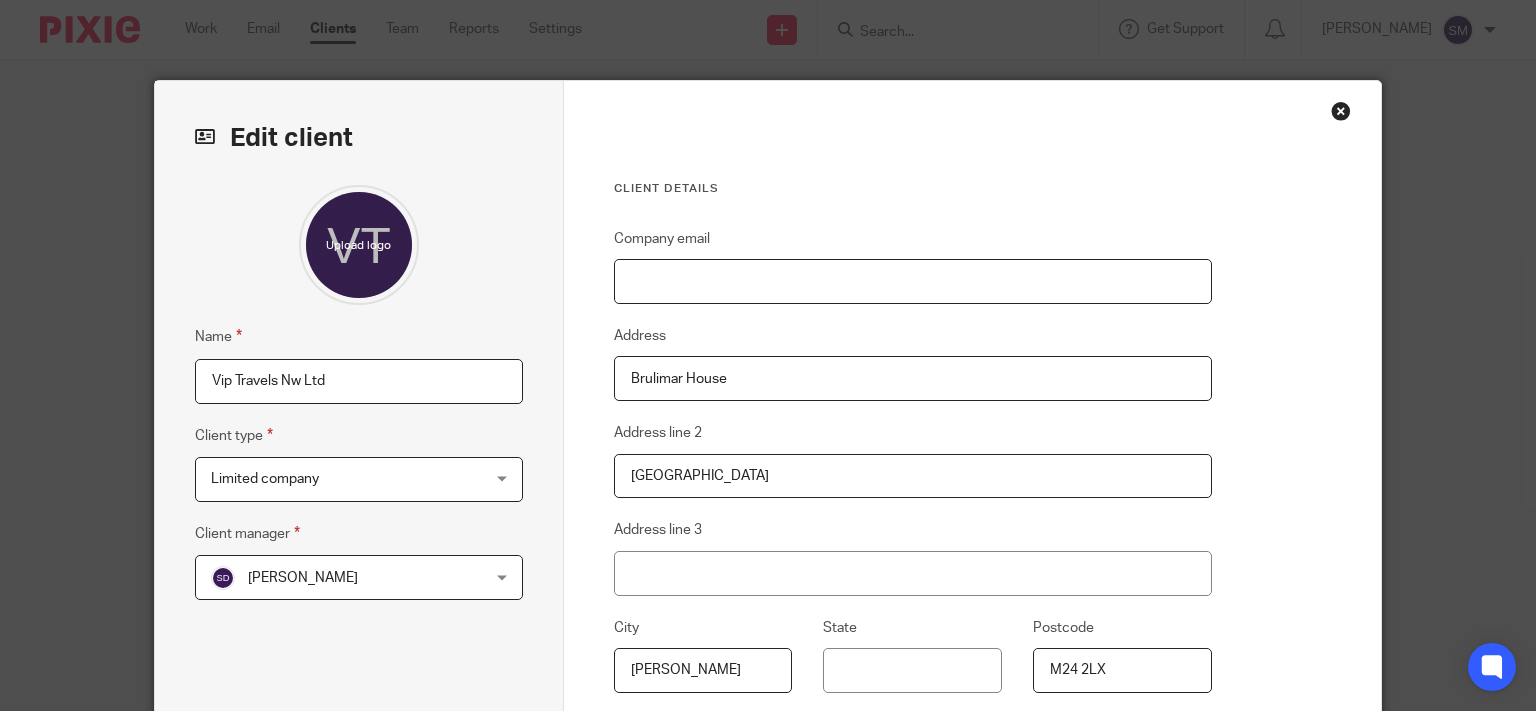click on "Company email" at bounding box center [913, 281] 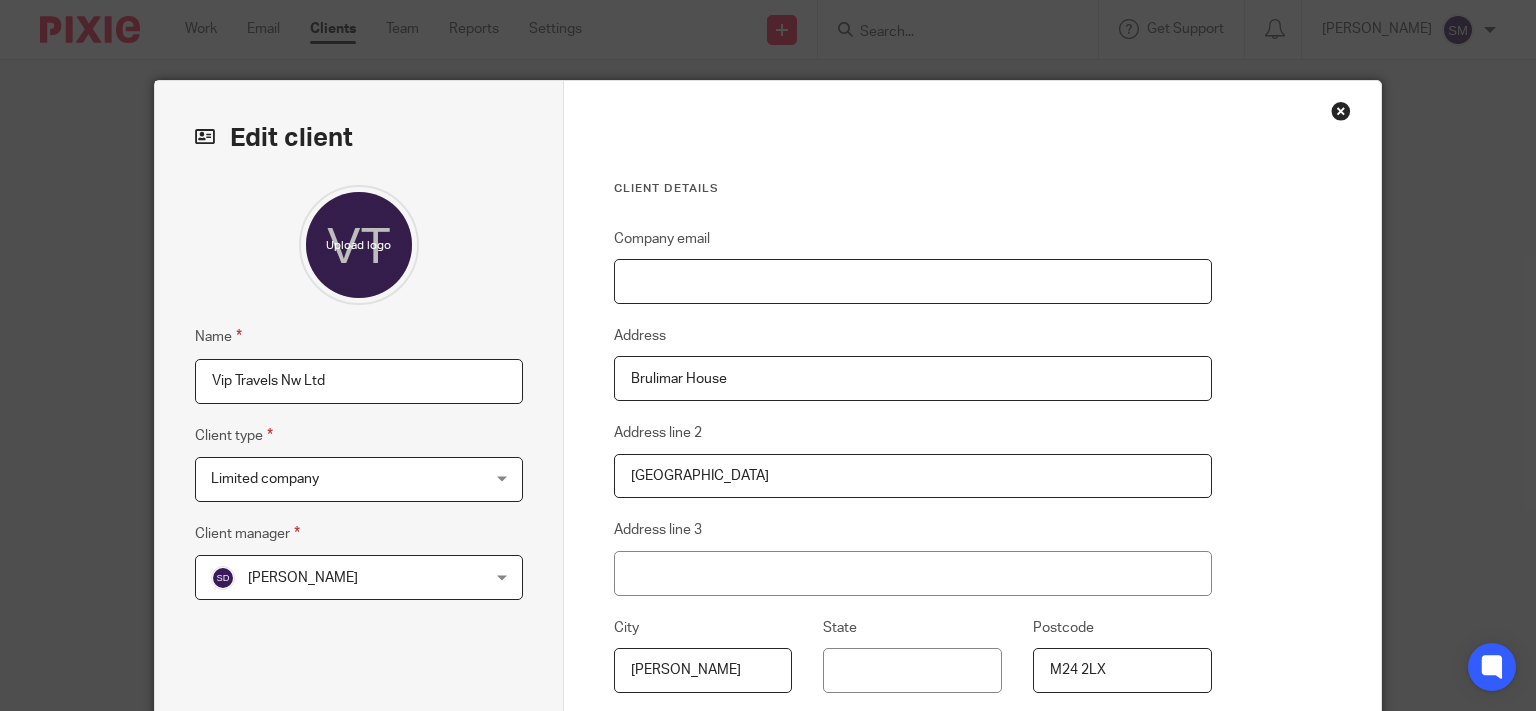 paste on "[EMAIL_ADDRESS][DOMAIN_NAME]" 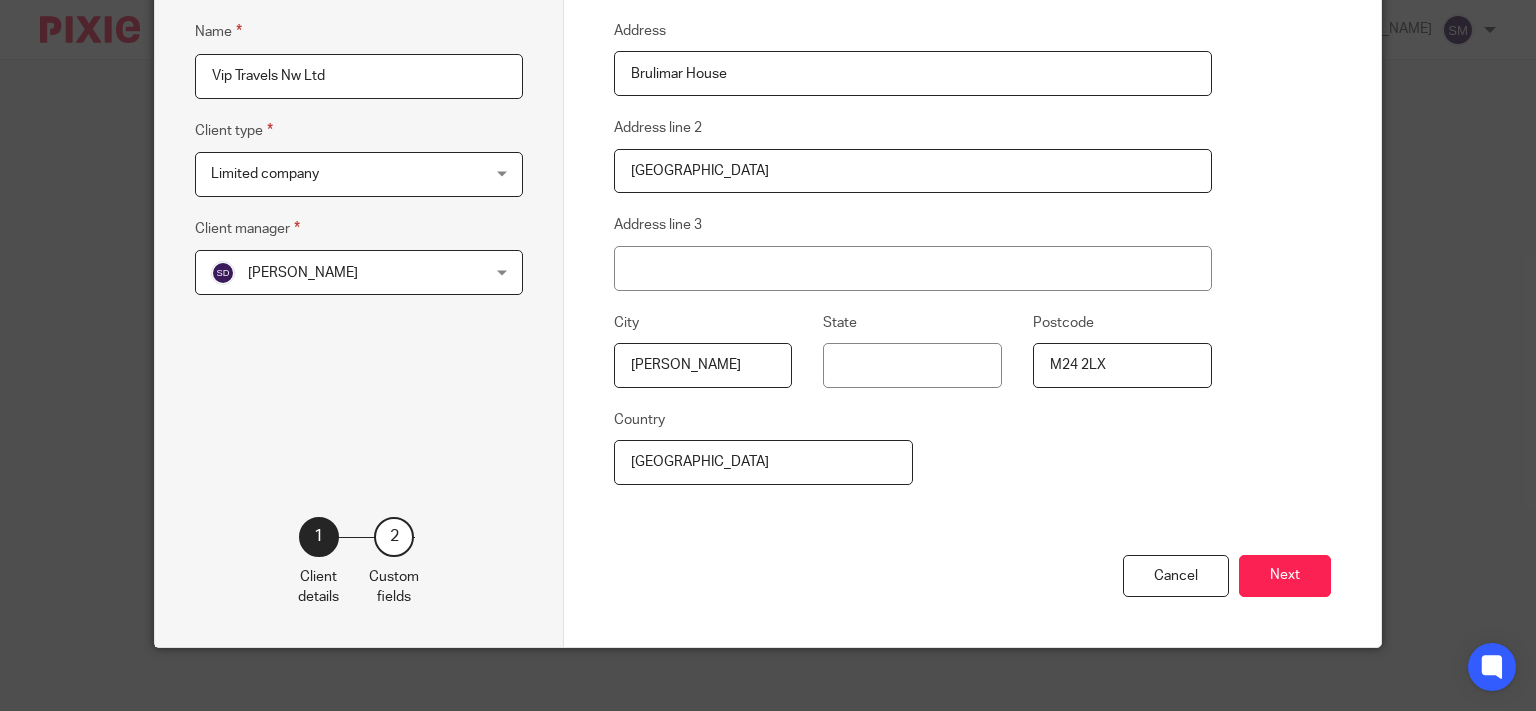 scroll, scrollTop: 322, scrollLeft: 0, axis: vertical 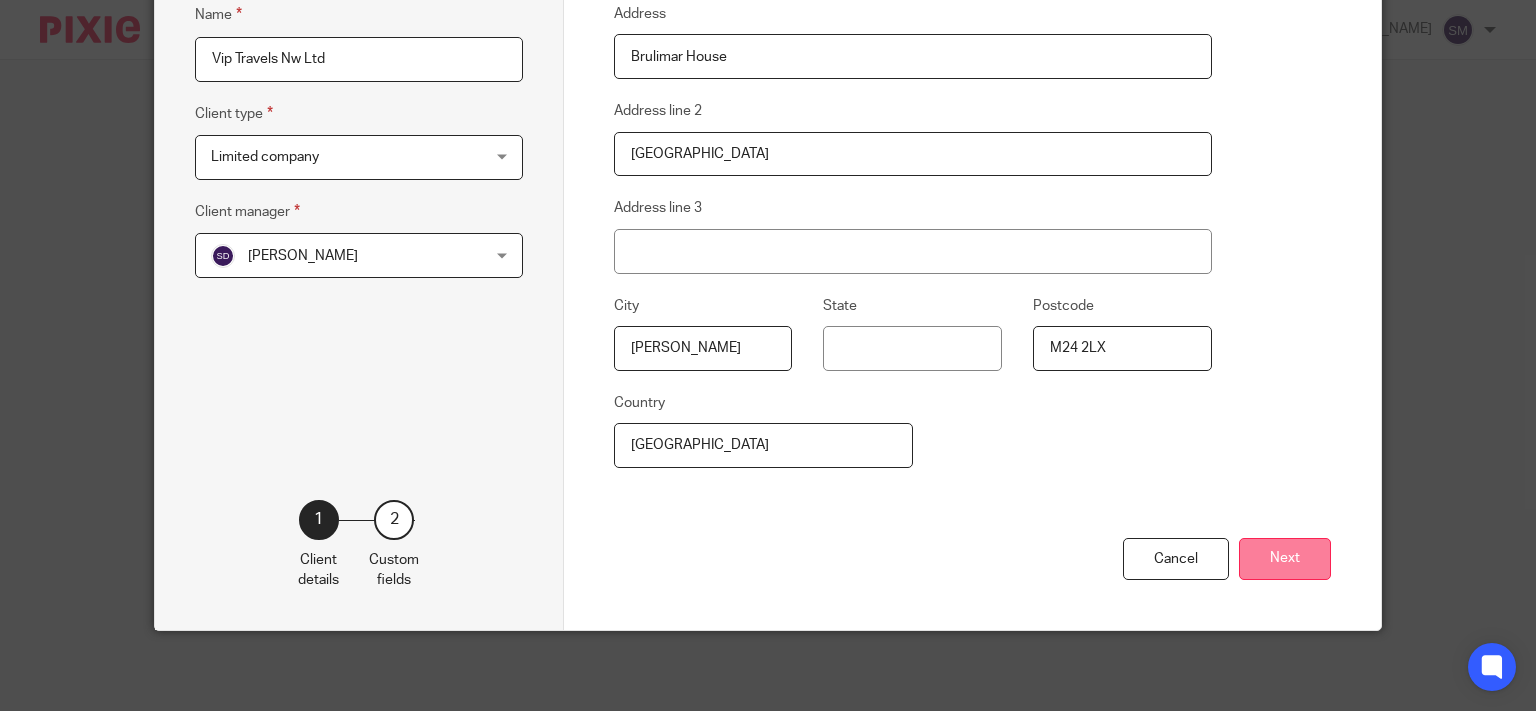 type on "[EMAIL_ADDRESS][DOMAIN_NAME]" 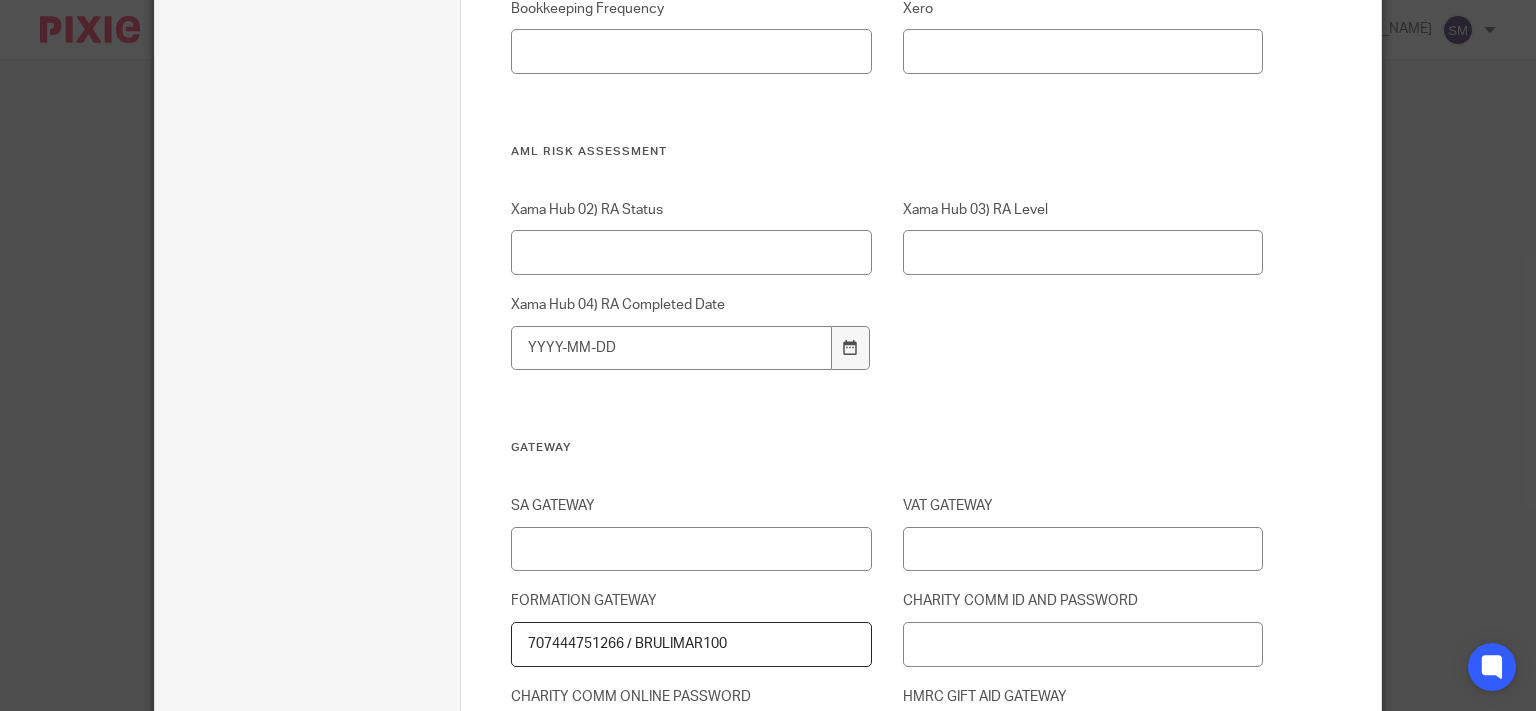 scroll, scrollTop: 2534, scrollLeft: 0, axis: vertical 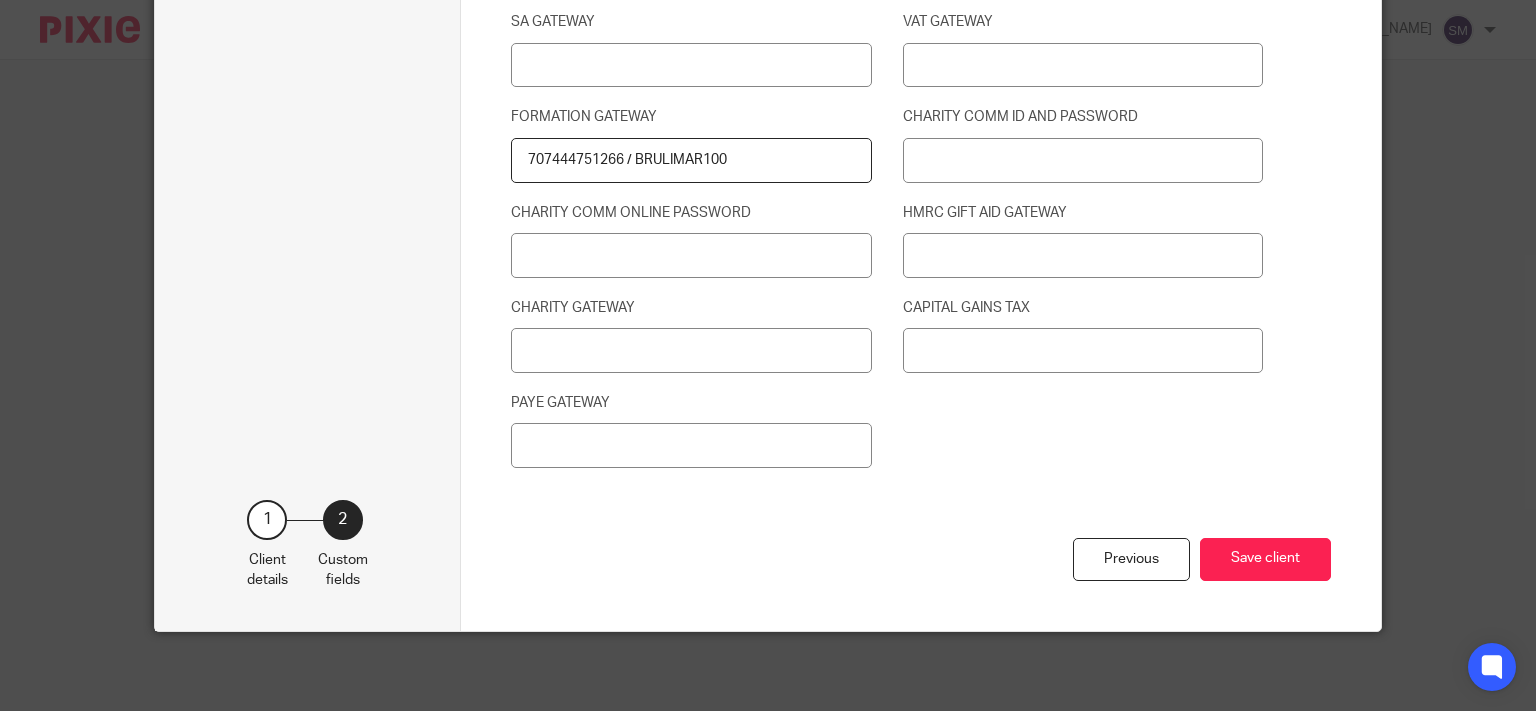 click on "Save client" at bounding box center [1265, 559] 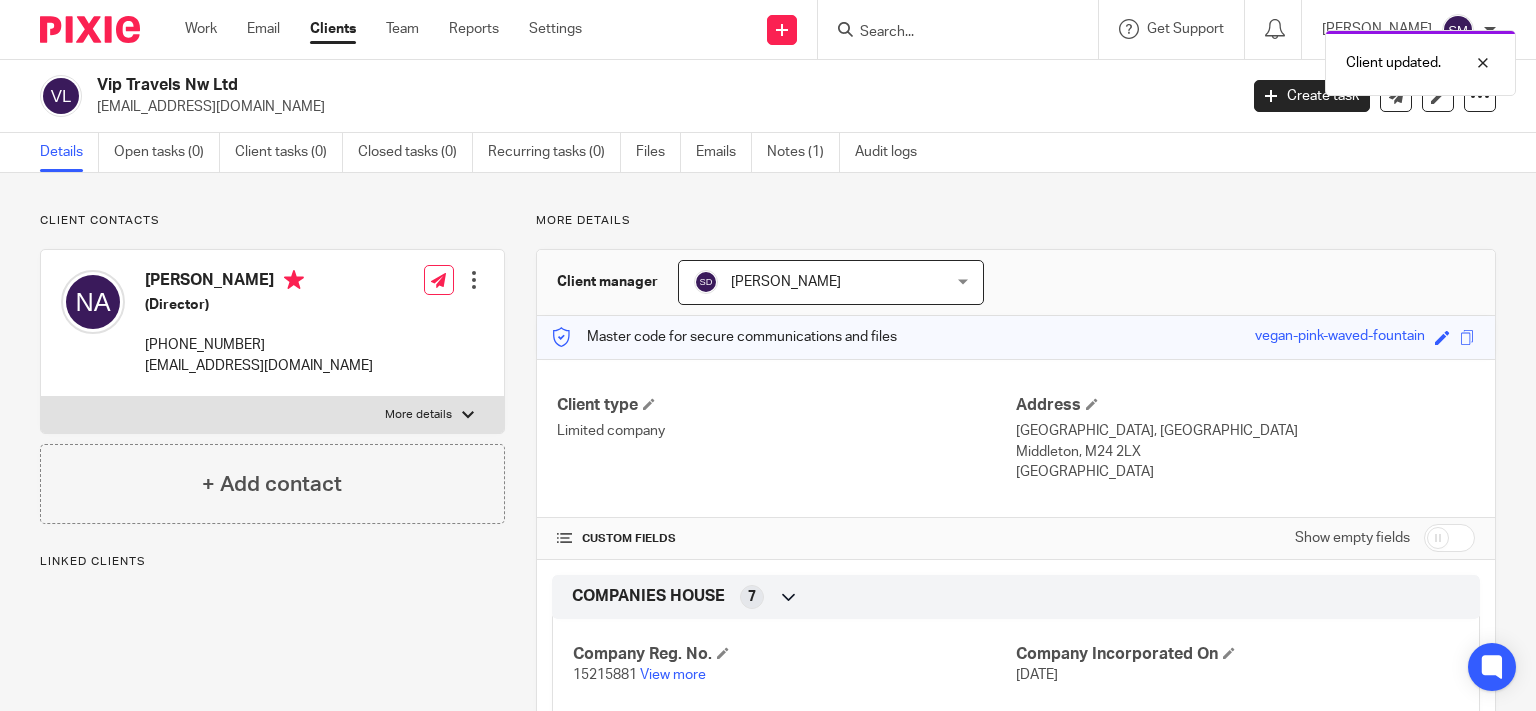 scroll, scrollTop: 0, scrollLeft: 0, axis: both 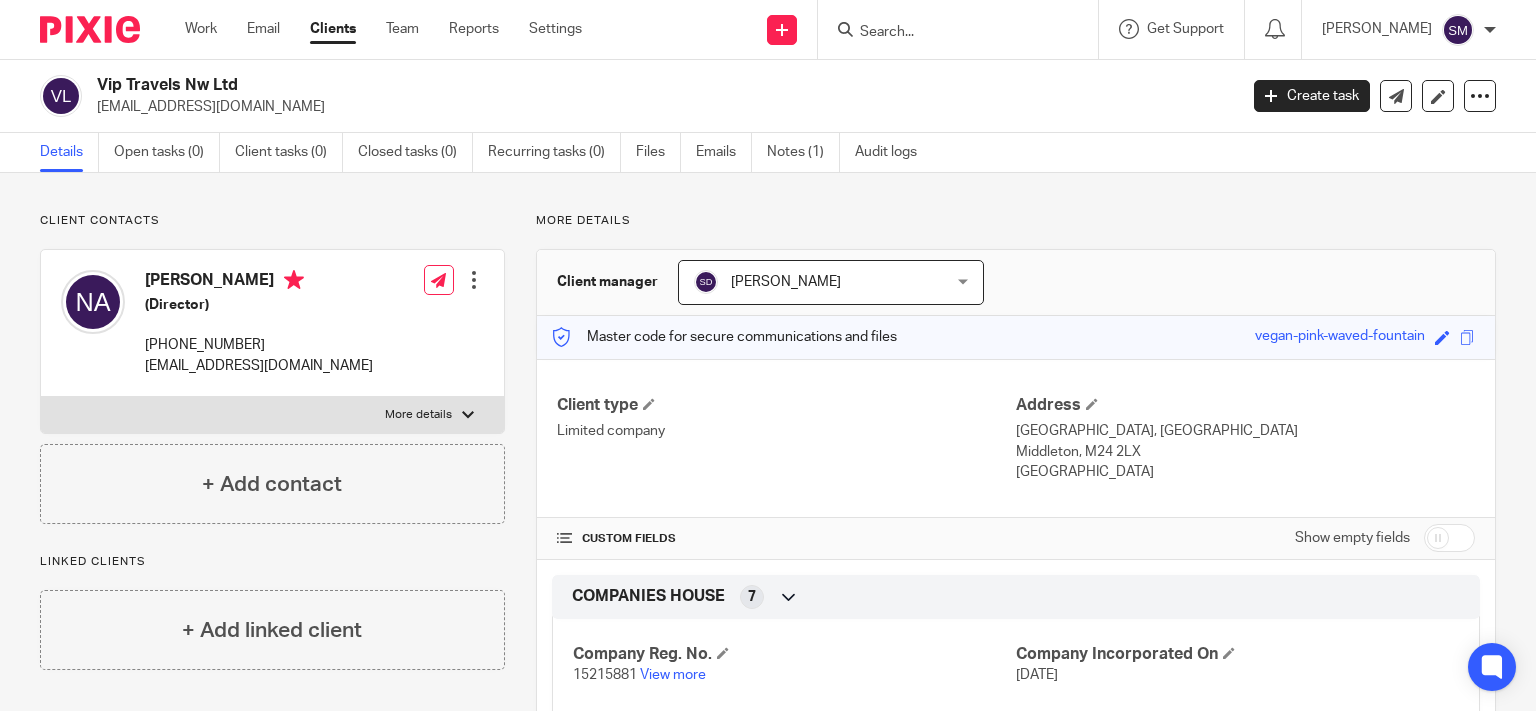 click at bounding box center [948, 33] 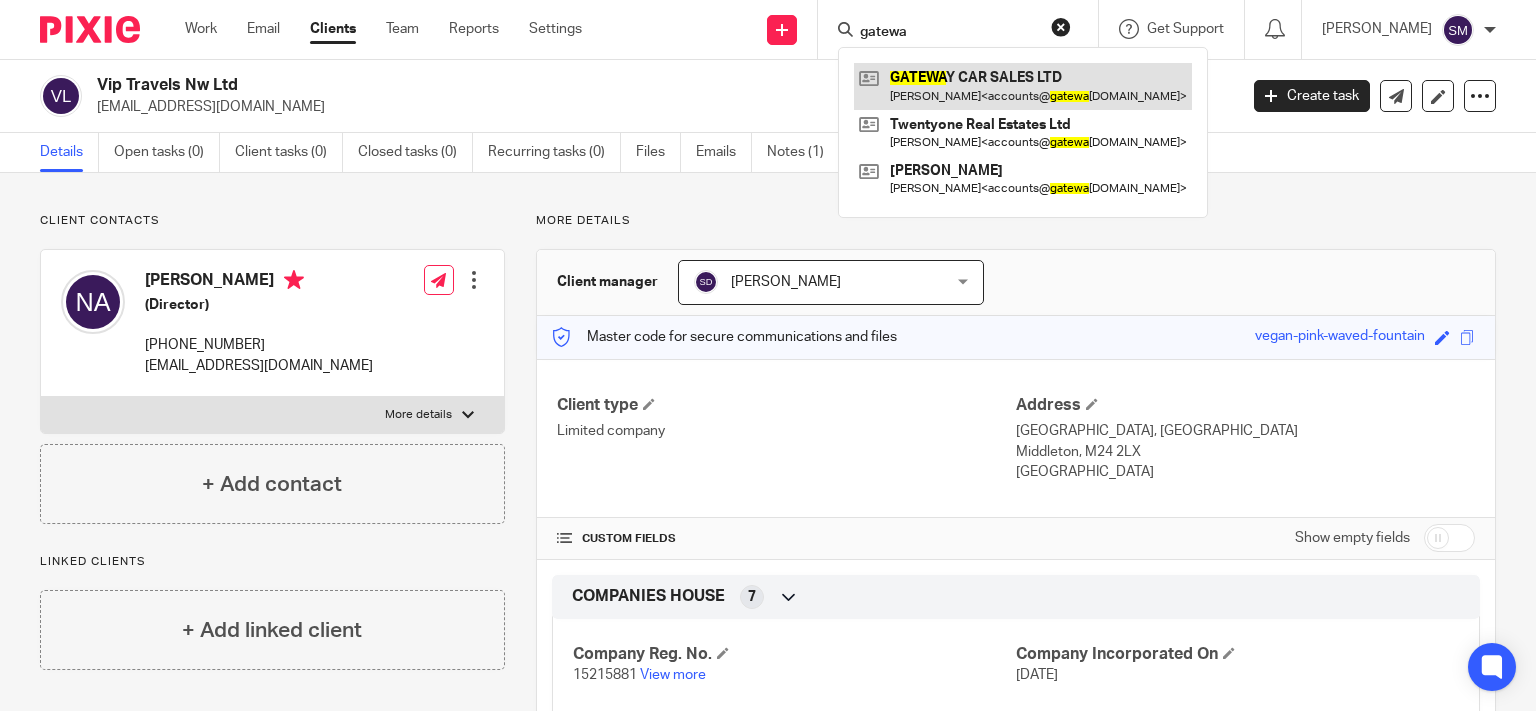 type on "gatewa" 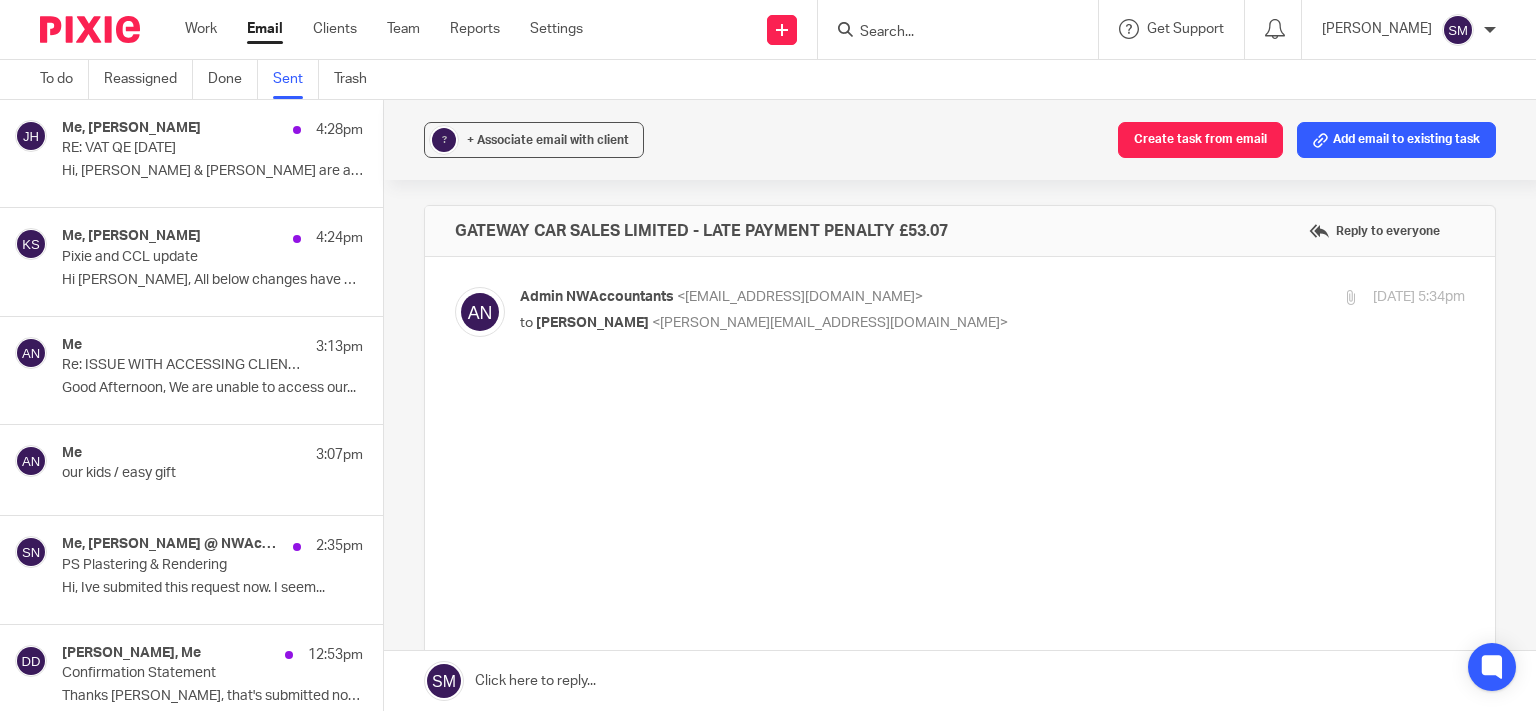 click on "Sophie Dredge, Me
8 Jul 5:34pm   GATEWAY CAR SALES LIMITED - LATE PAYMENT PENALTY £53.07   Kind regards        Admin..." at bounding box center (212, 10071) 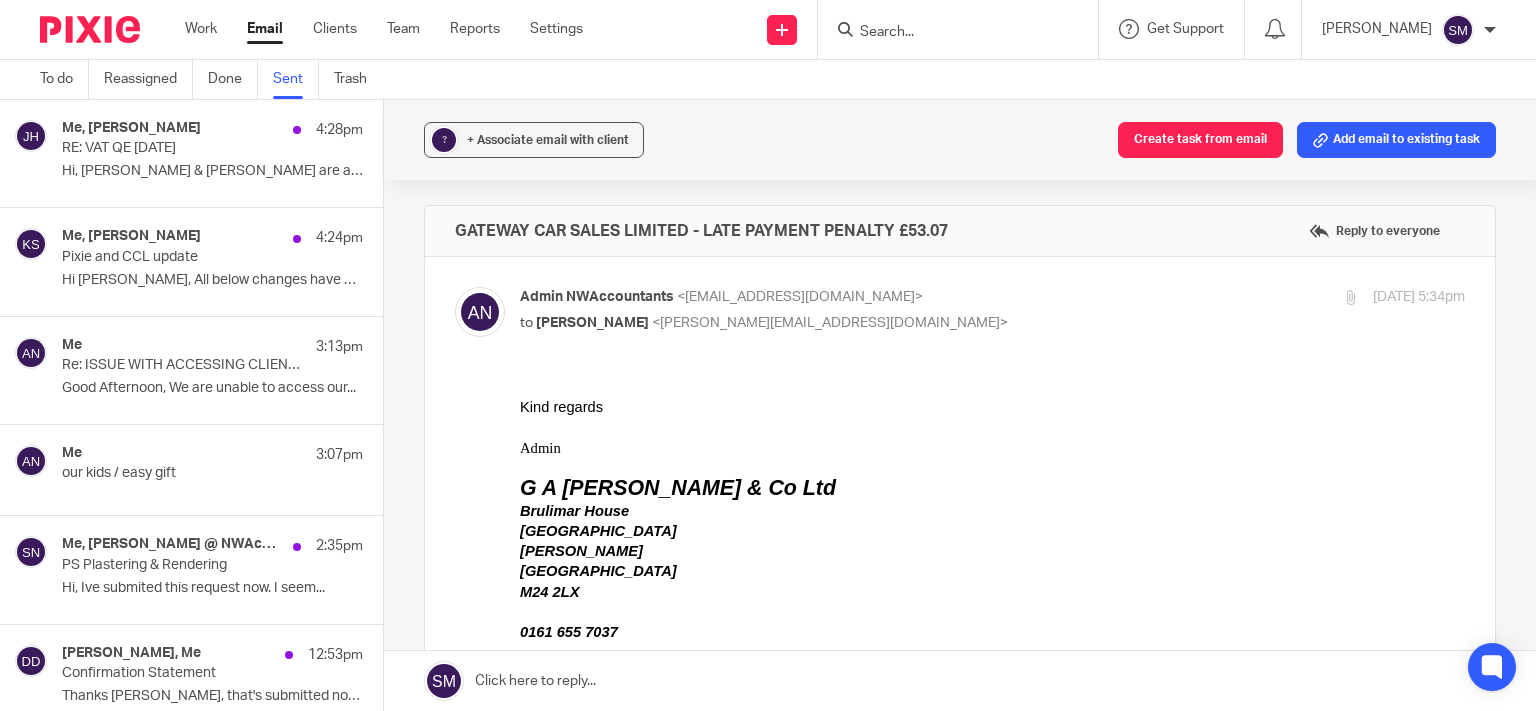 scroll, scrollTop: 9522, scrollLeft: 0, axis: vertical 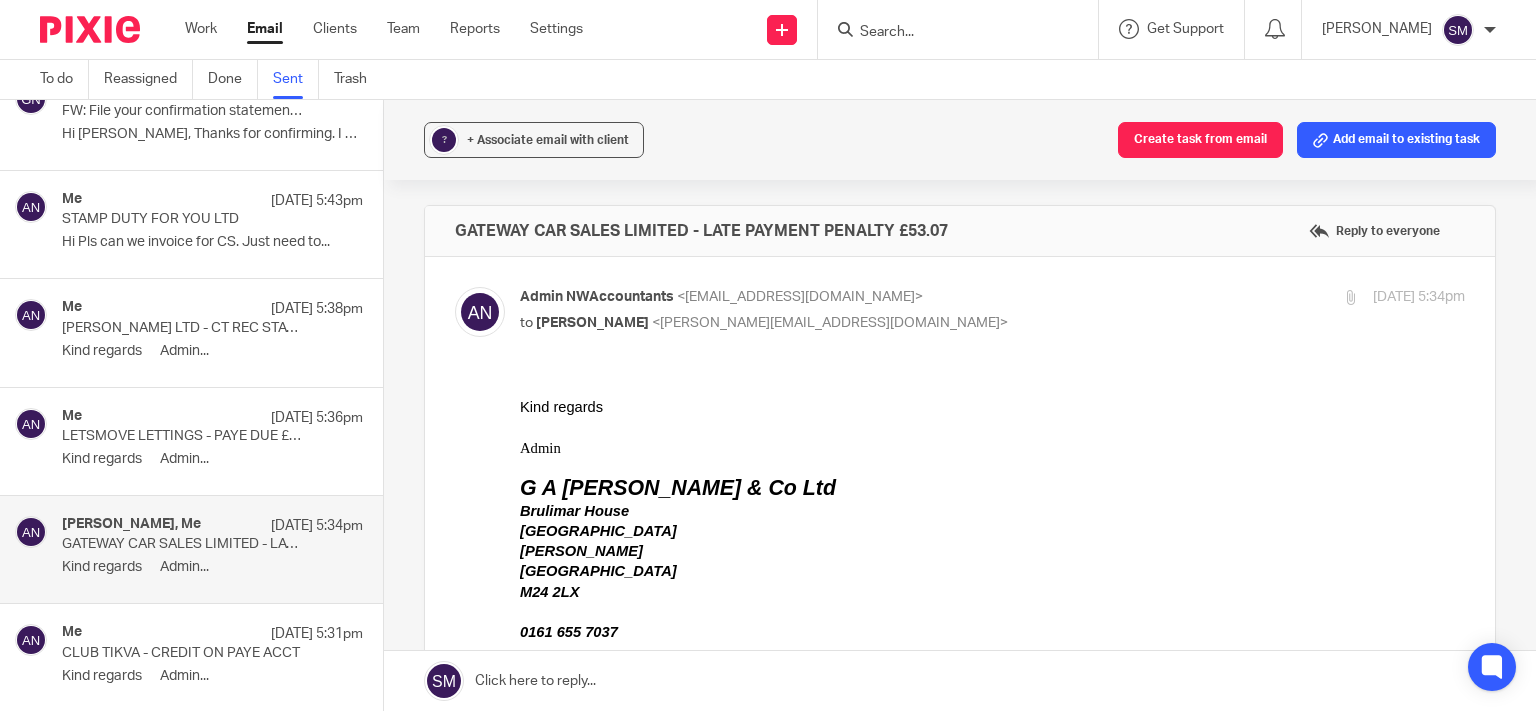 click on "Sophie Dredge, Me
8 Jul 5:34pm" at bounding box center [212, 526] 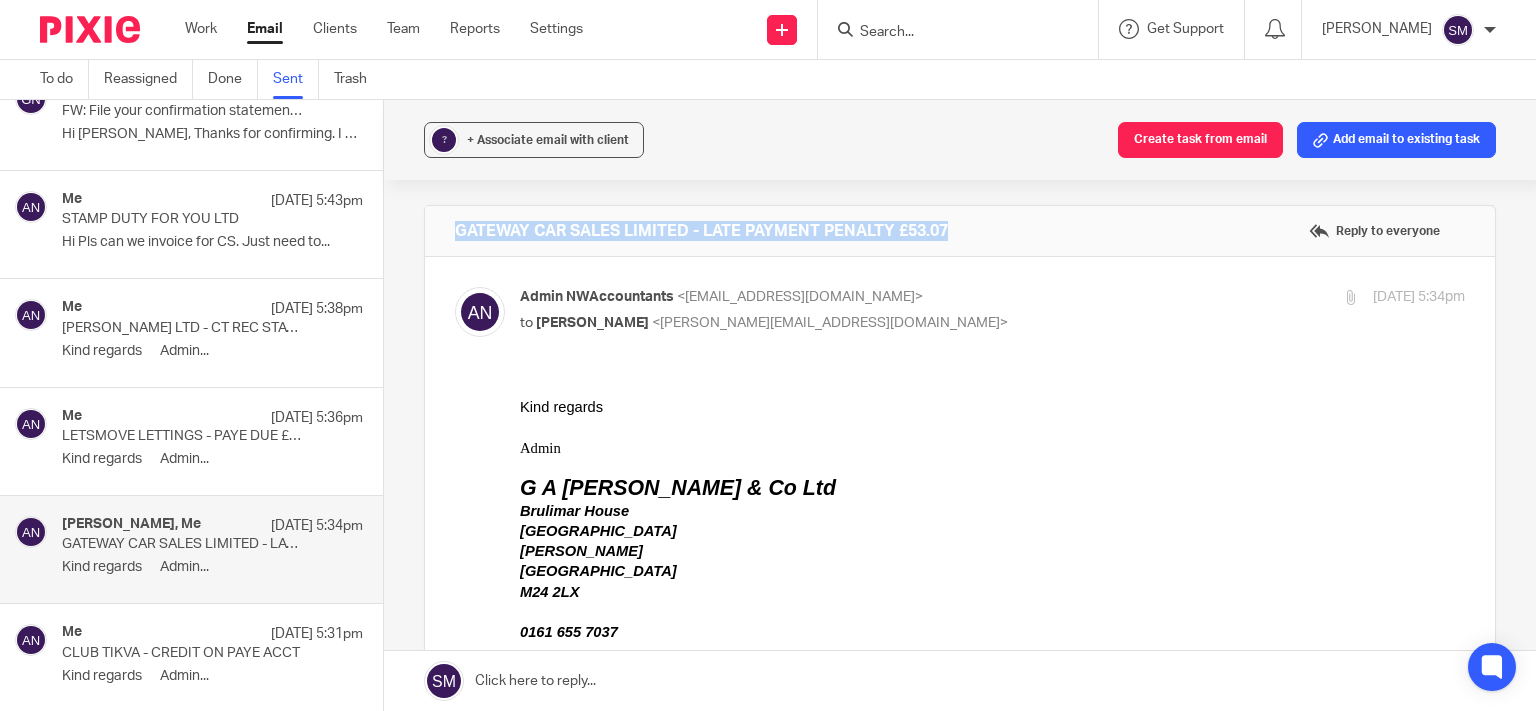 drag, startPoint x: 1004, startPoint y: 223, endPoint x: 428, endPoint y: 210, distance: 576.14667 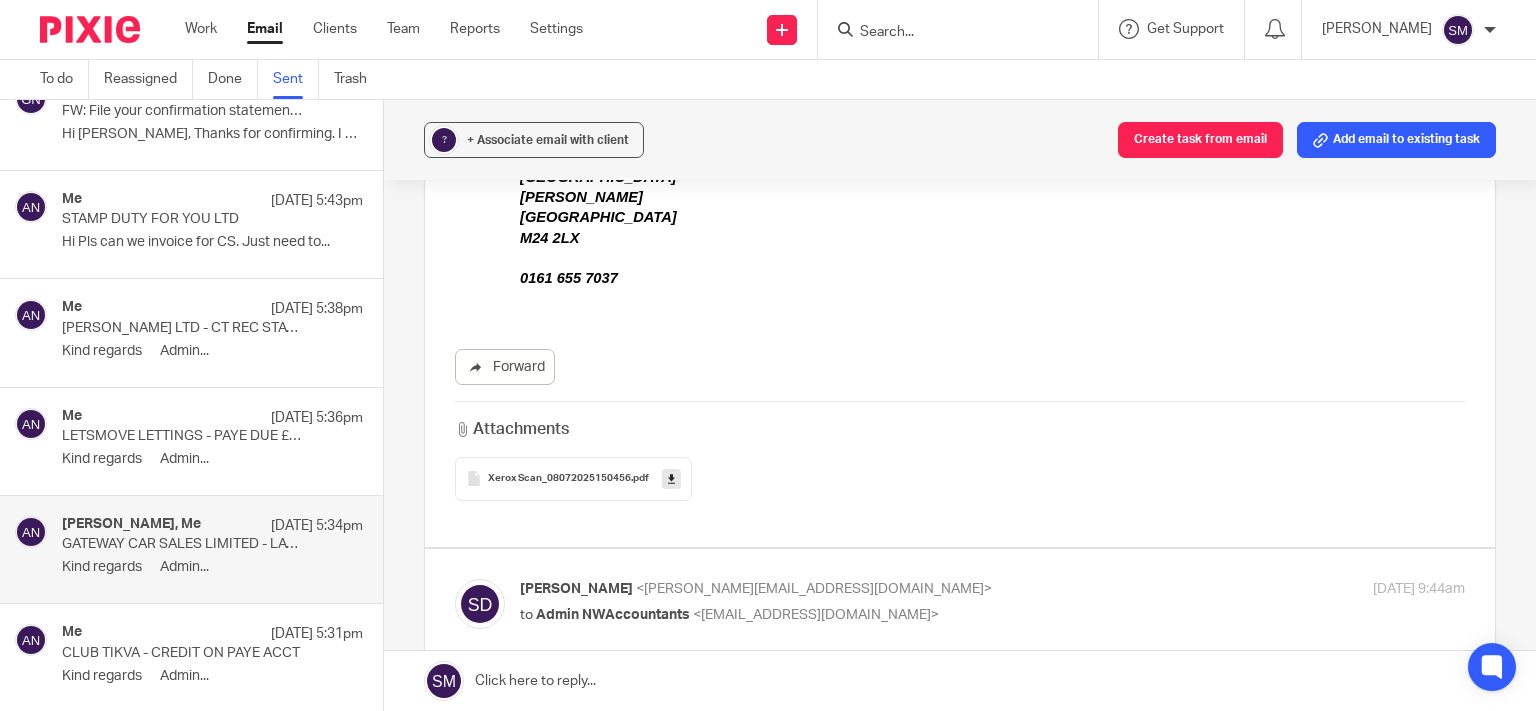 scroll, scrollTop: 480, scrollLeft: 0, axis: vertical 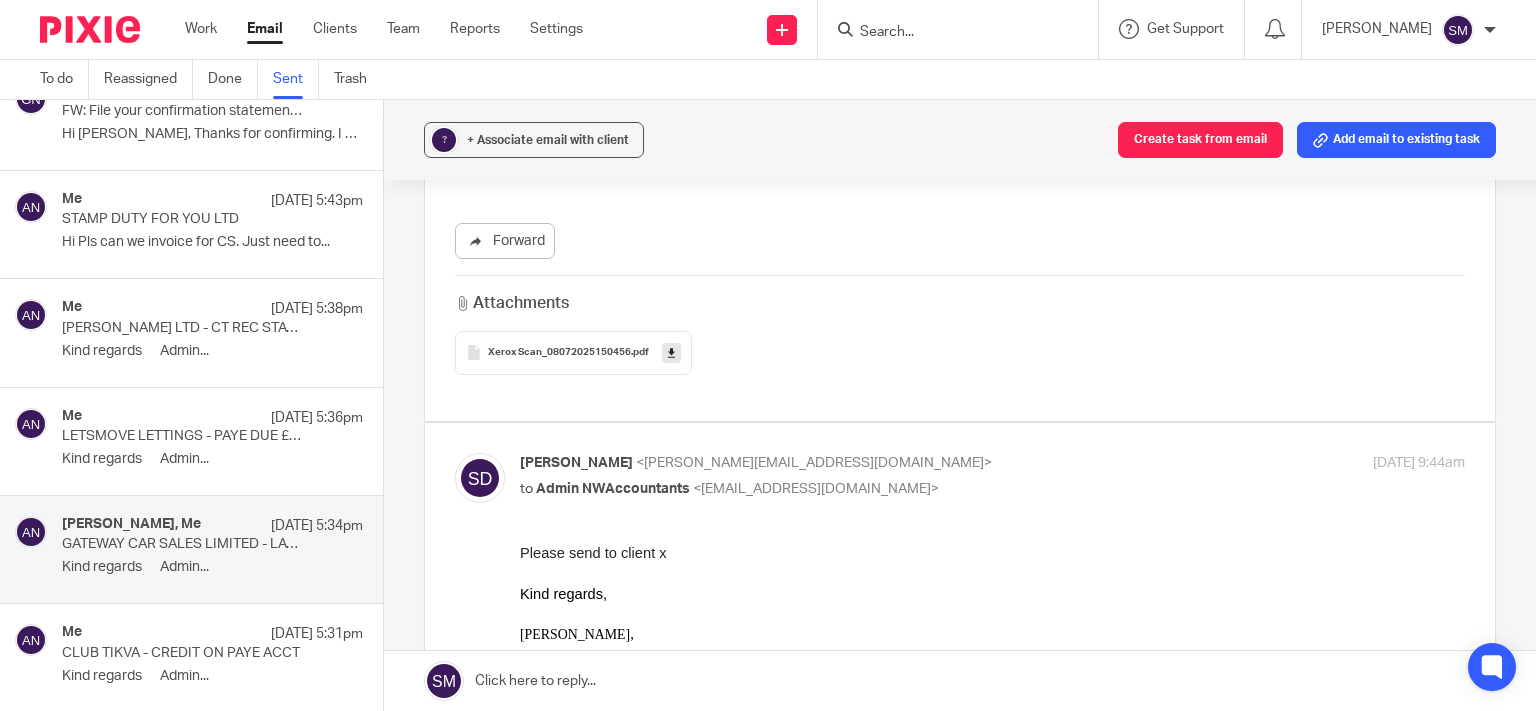 click at bounding box center (671, 353) 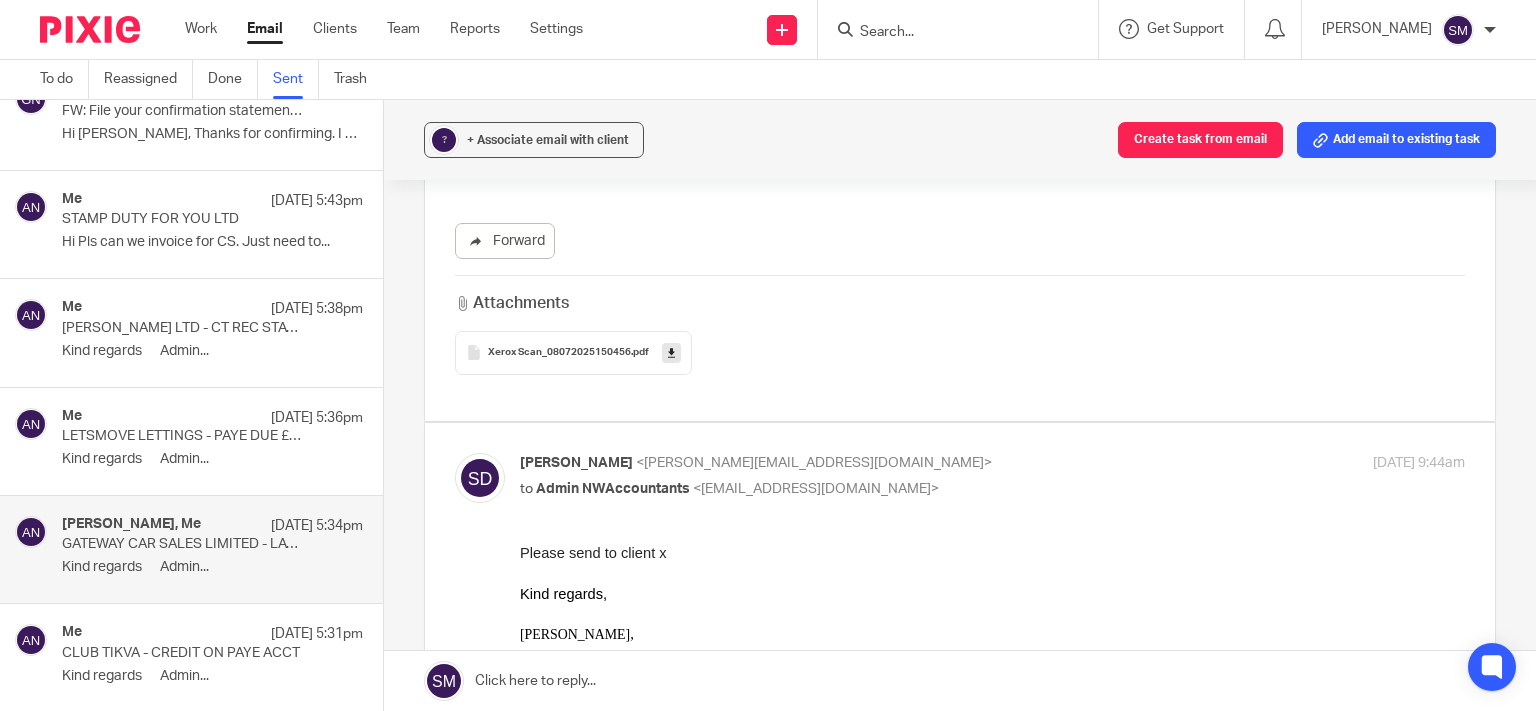 click on "Me
8 Jul 5:36pm" at bounding box center (212, 418) 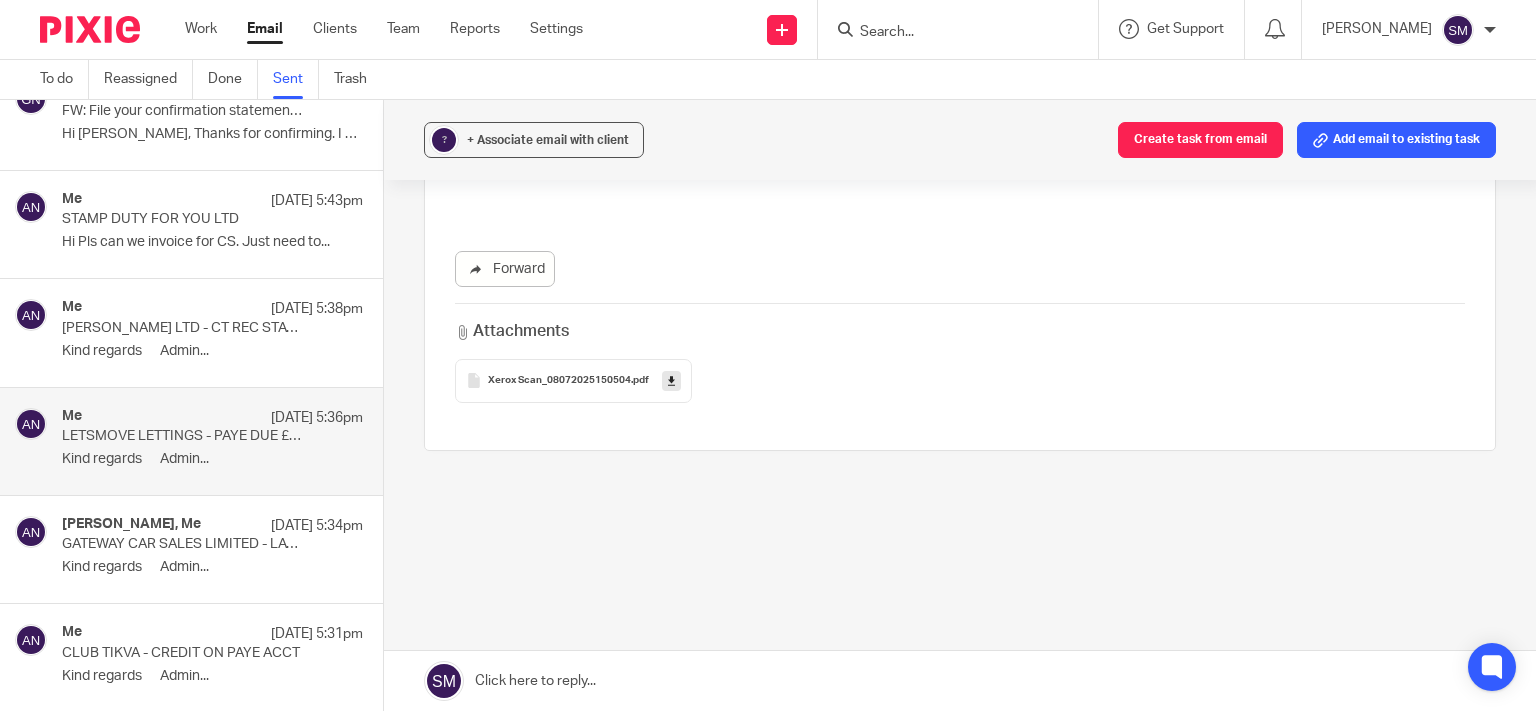 scroll, scrollTop: 0, scrollLeft: 0, axis: both 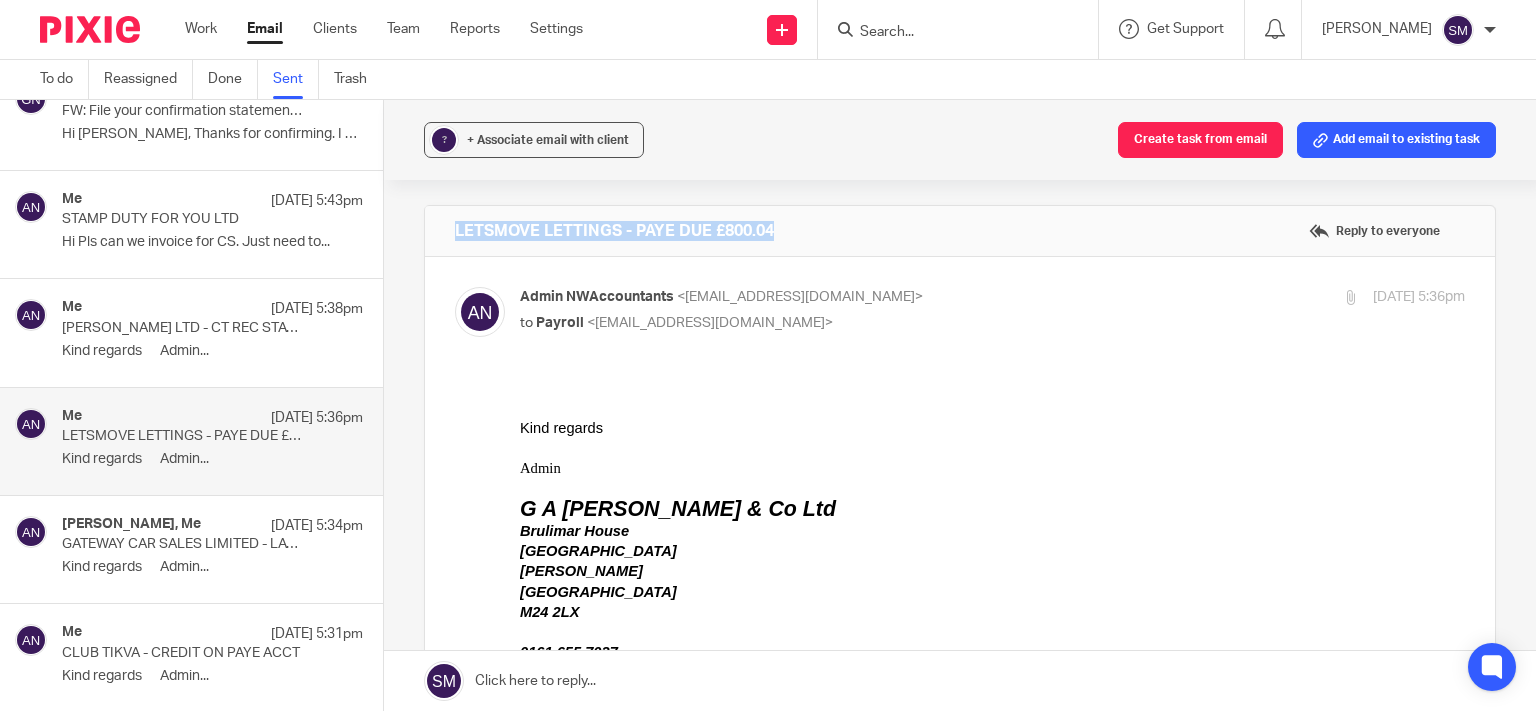 drag, startPoint x: 800, startPoint y: 221, endPoint x: 442, endPoint y: 230, distance: 358.1131 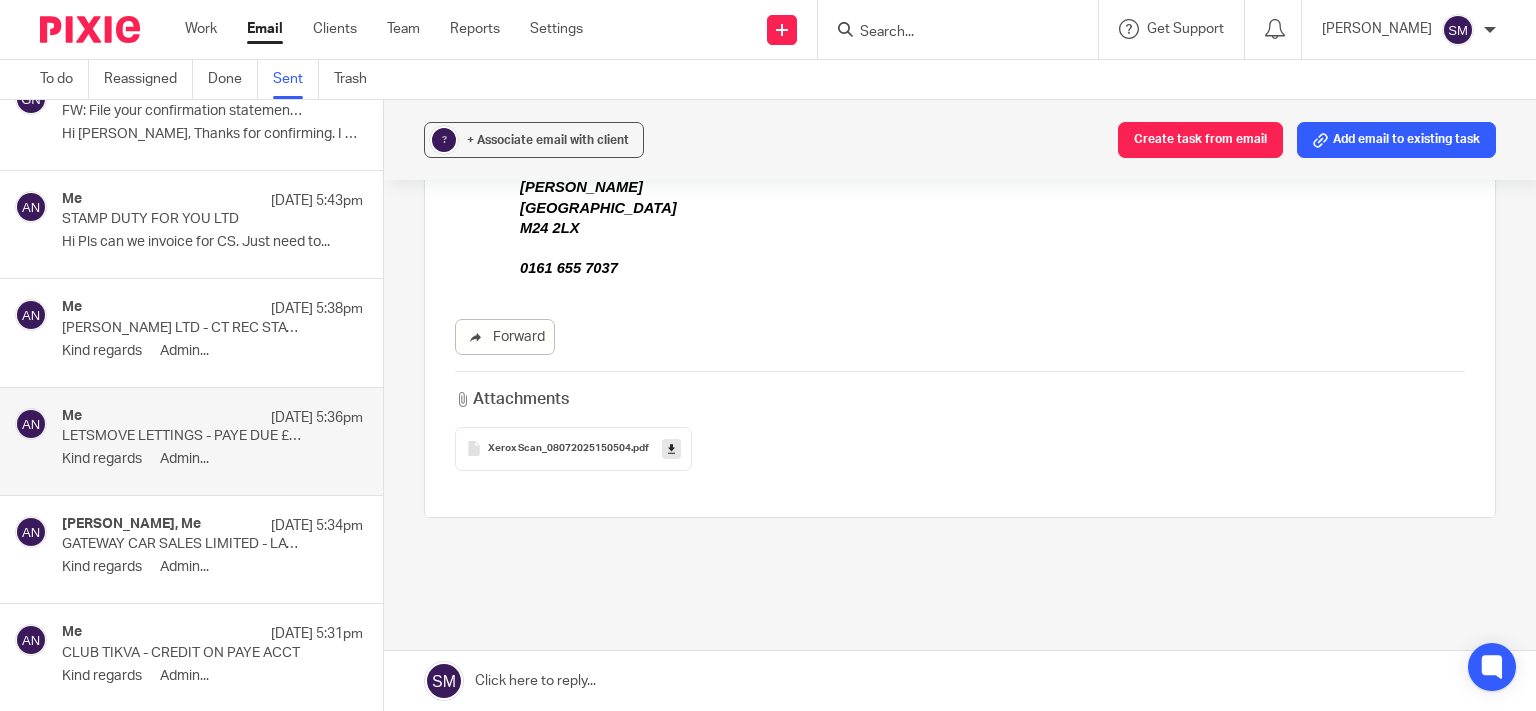 click at bounding box center [671, 448] 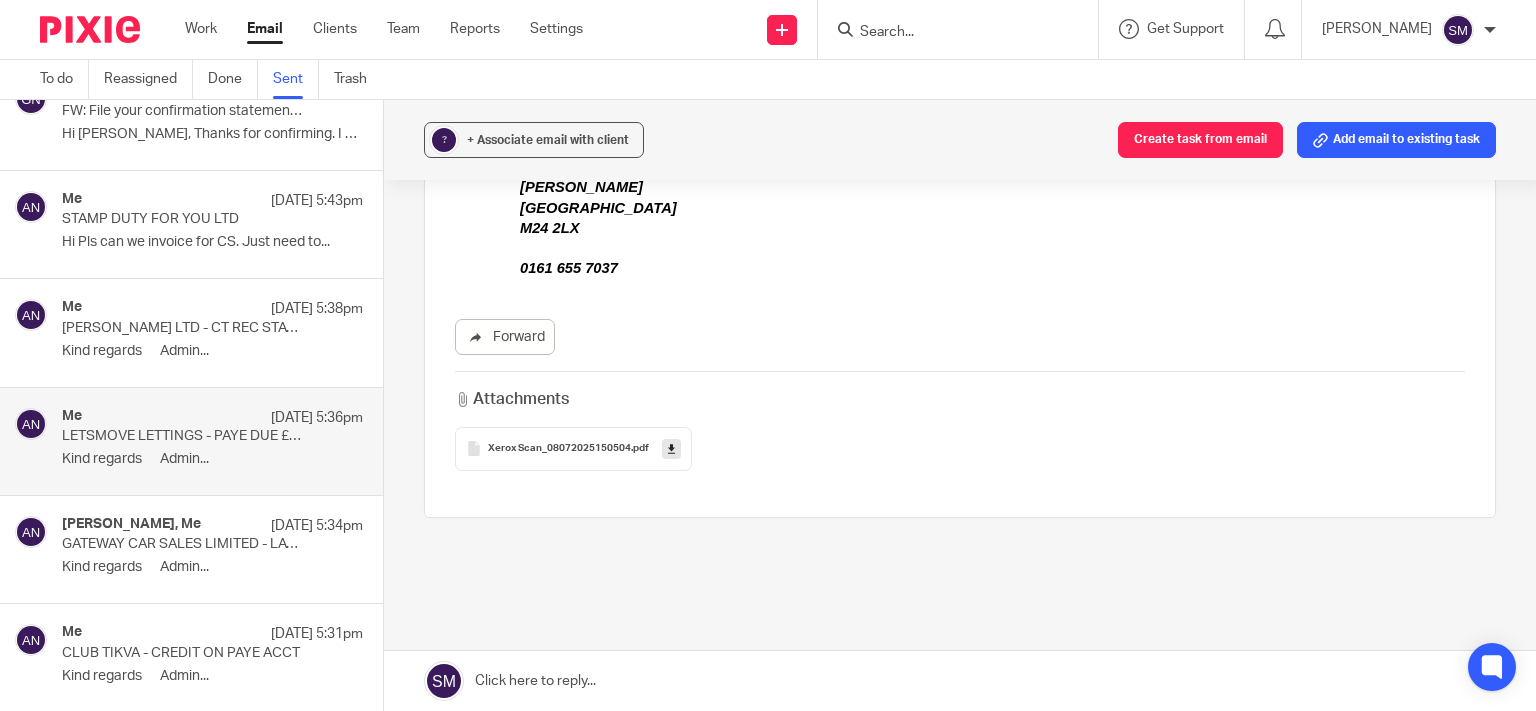 click on "Me
8 Jul 5:38pm" at bounding box center [212, 309] 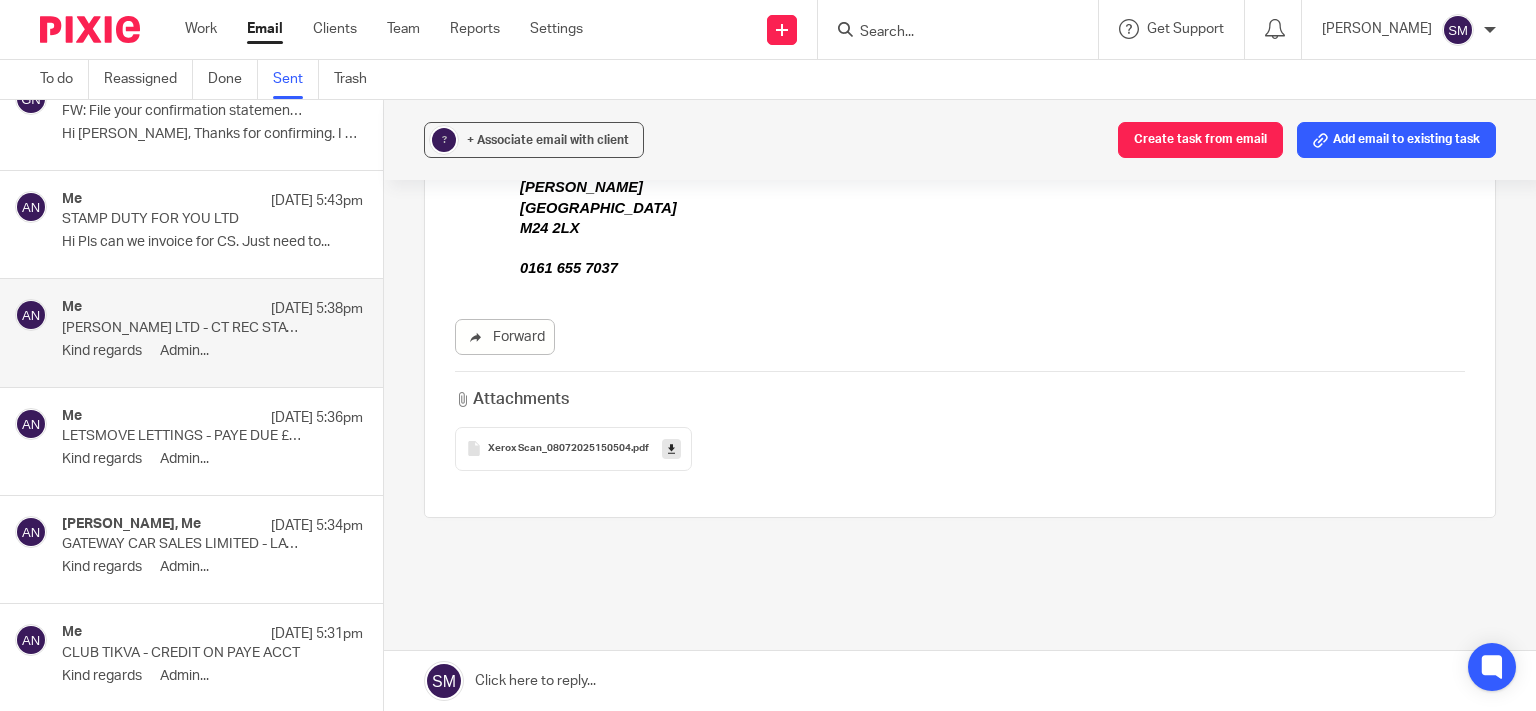 scroll, scrollTop: 0, scrollLeft: 0, axis: both 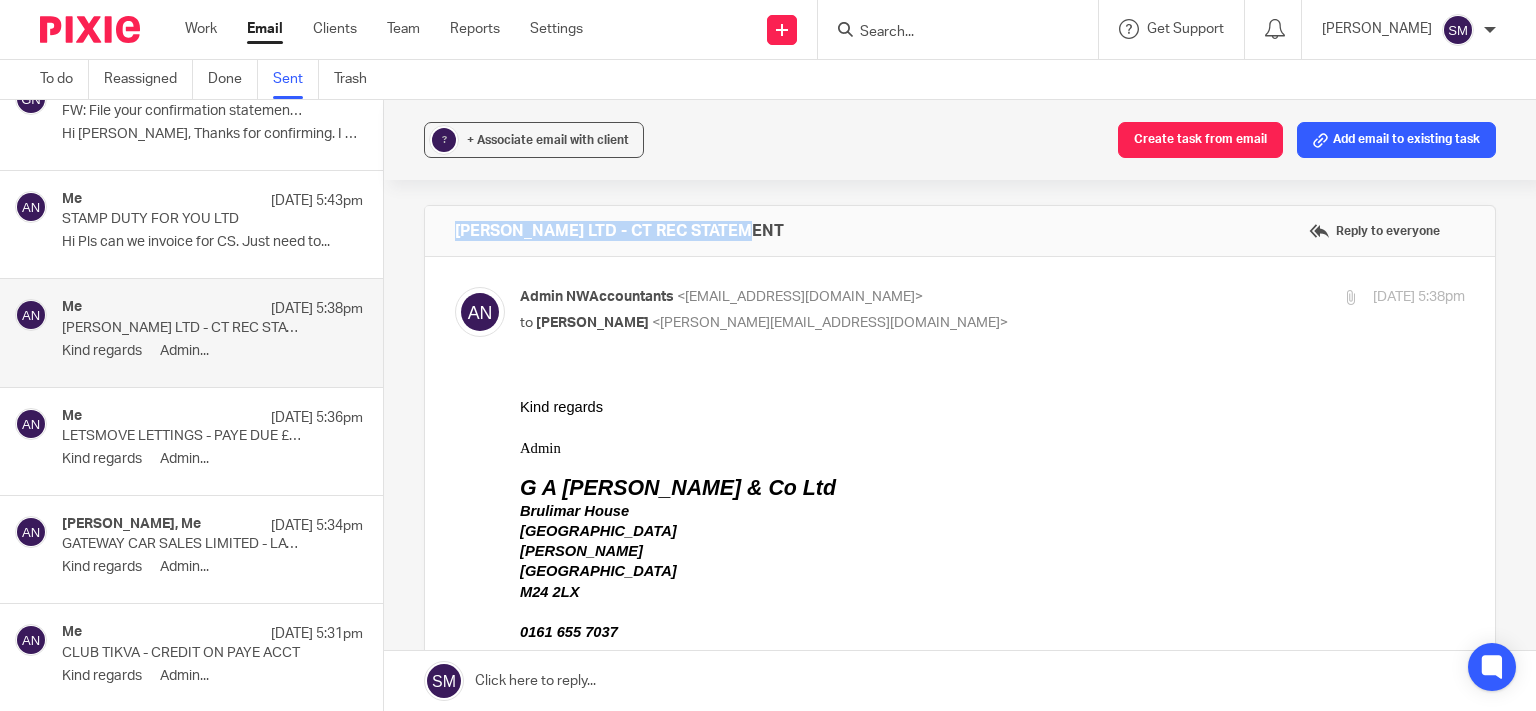 drag, startPoint x: 765, startPoint y: 219, endPoint x: 478, endPoint y: 225, distance: 287.0627 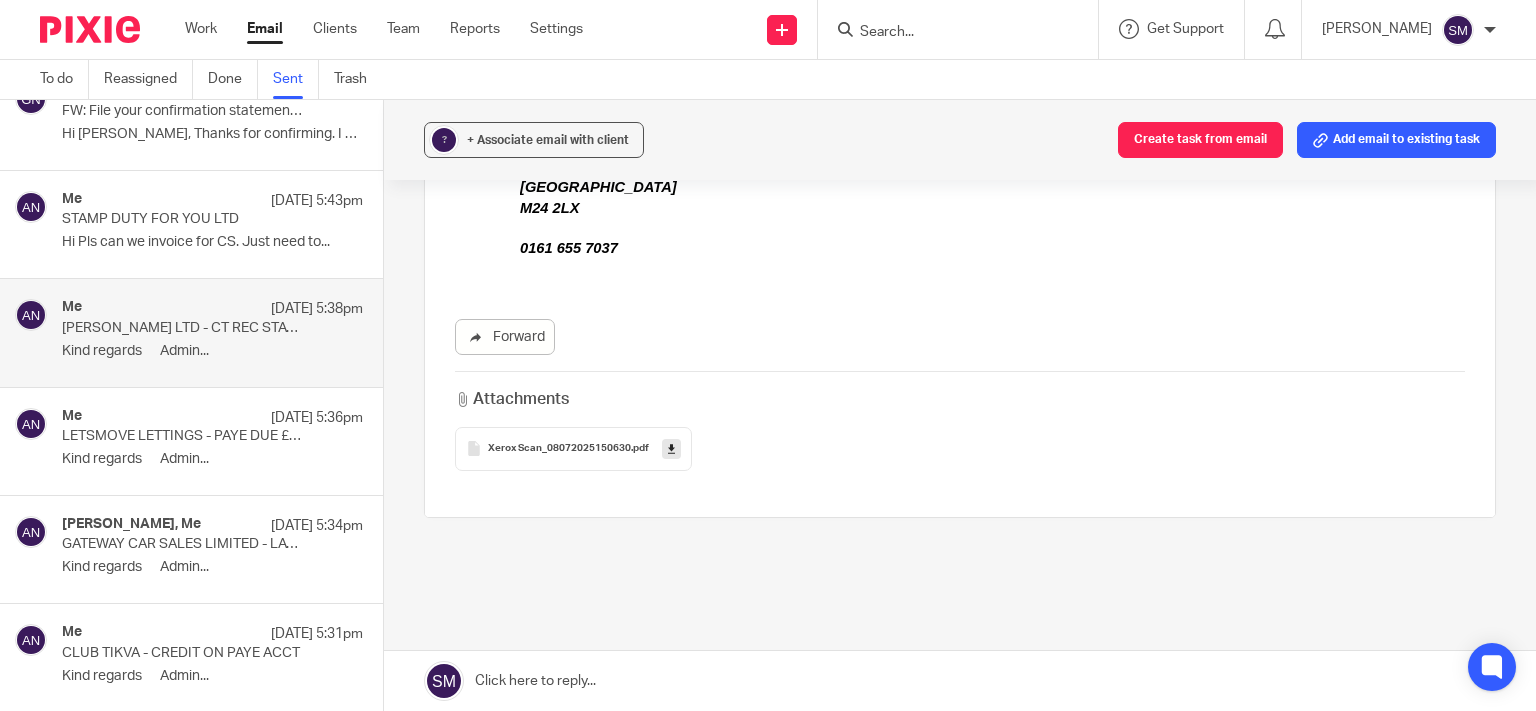 click at bounding box center [671, 449] 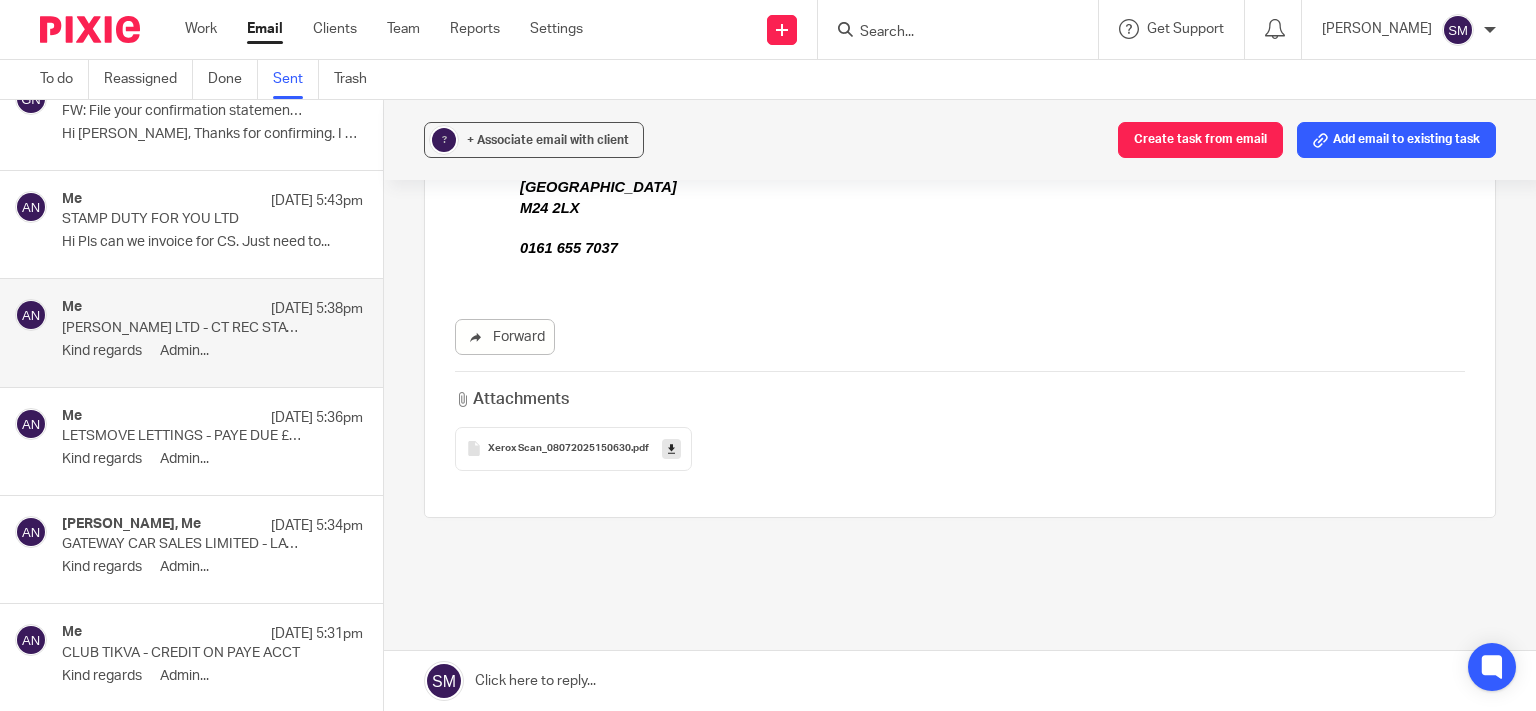 click on "Me
8 Jul 5:43pm" at bounding box center [212, 201] 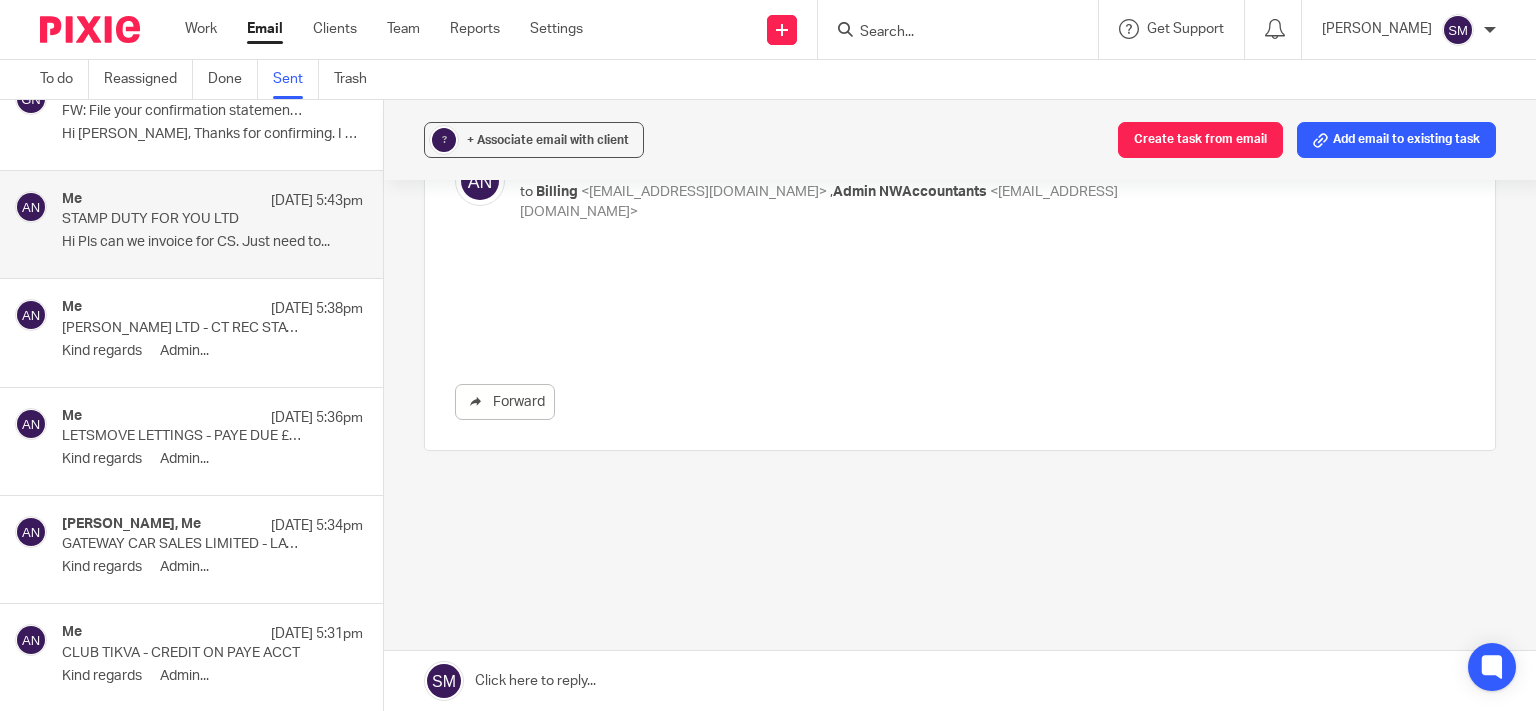 scroll, scrollTop: 0, scrollLeft: 0, axis: both 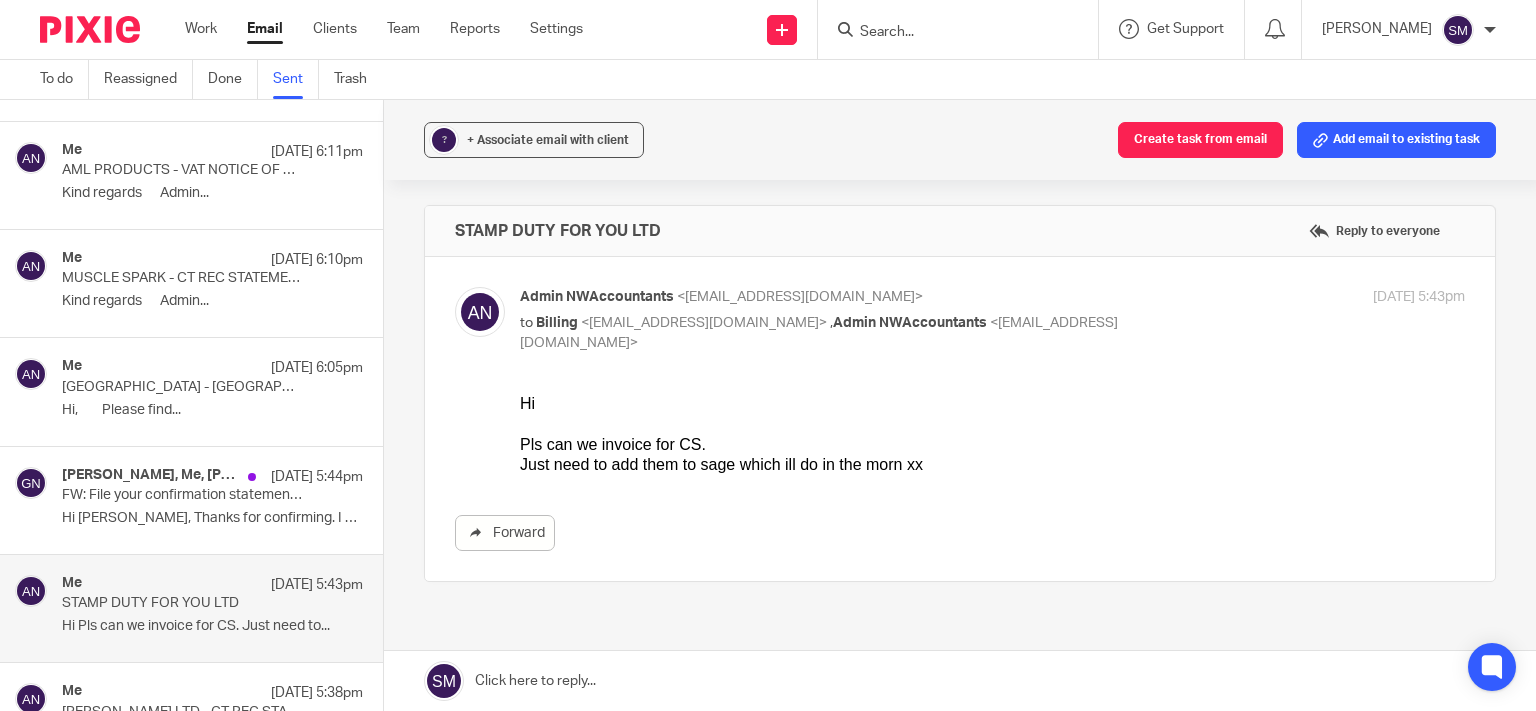 click on "HAYMARKET ESTATES - CT REC STATEMENT" at bounding box center [182, 387] 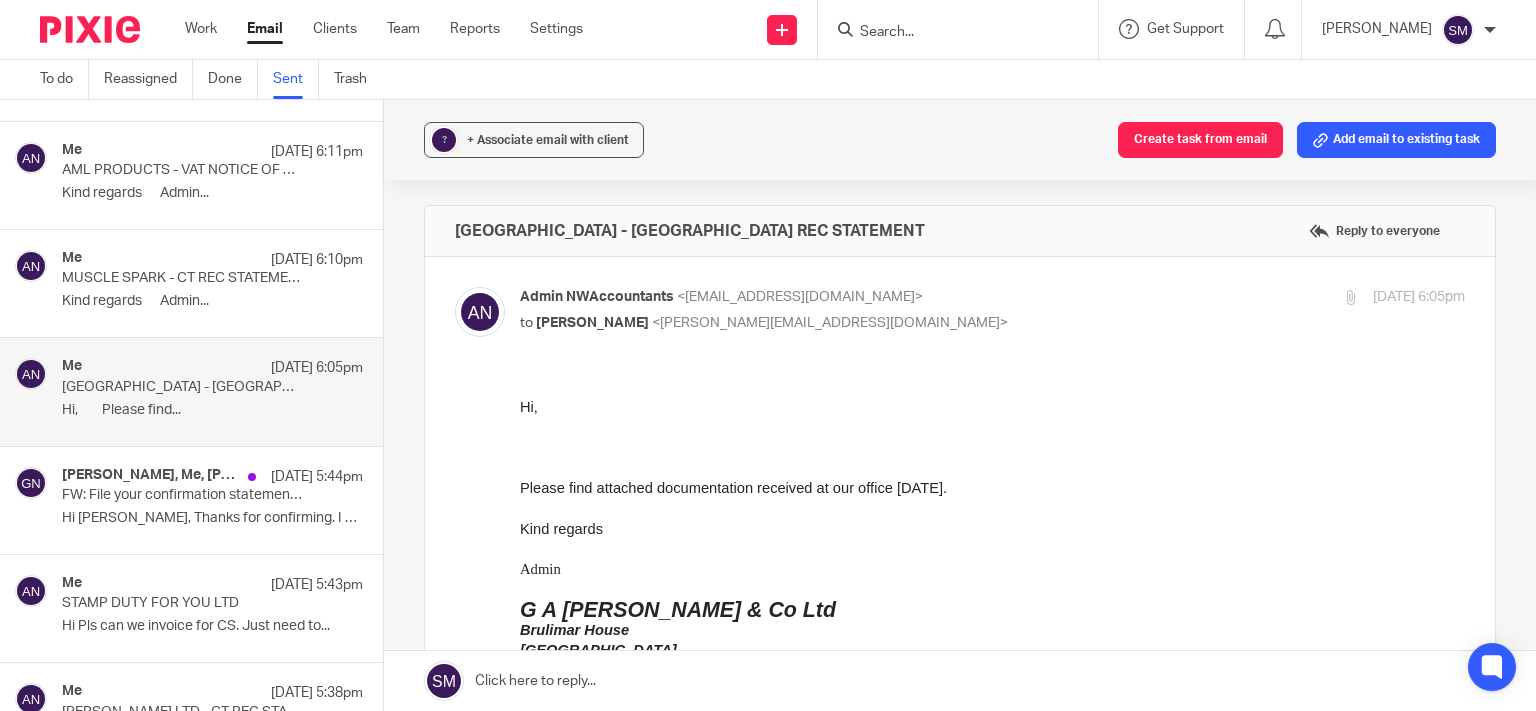 scroll, scrollTop: 0, scrollLeft: 0, axis: both 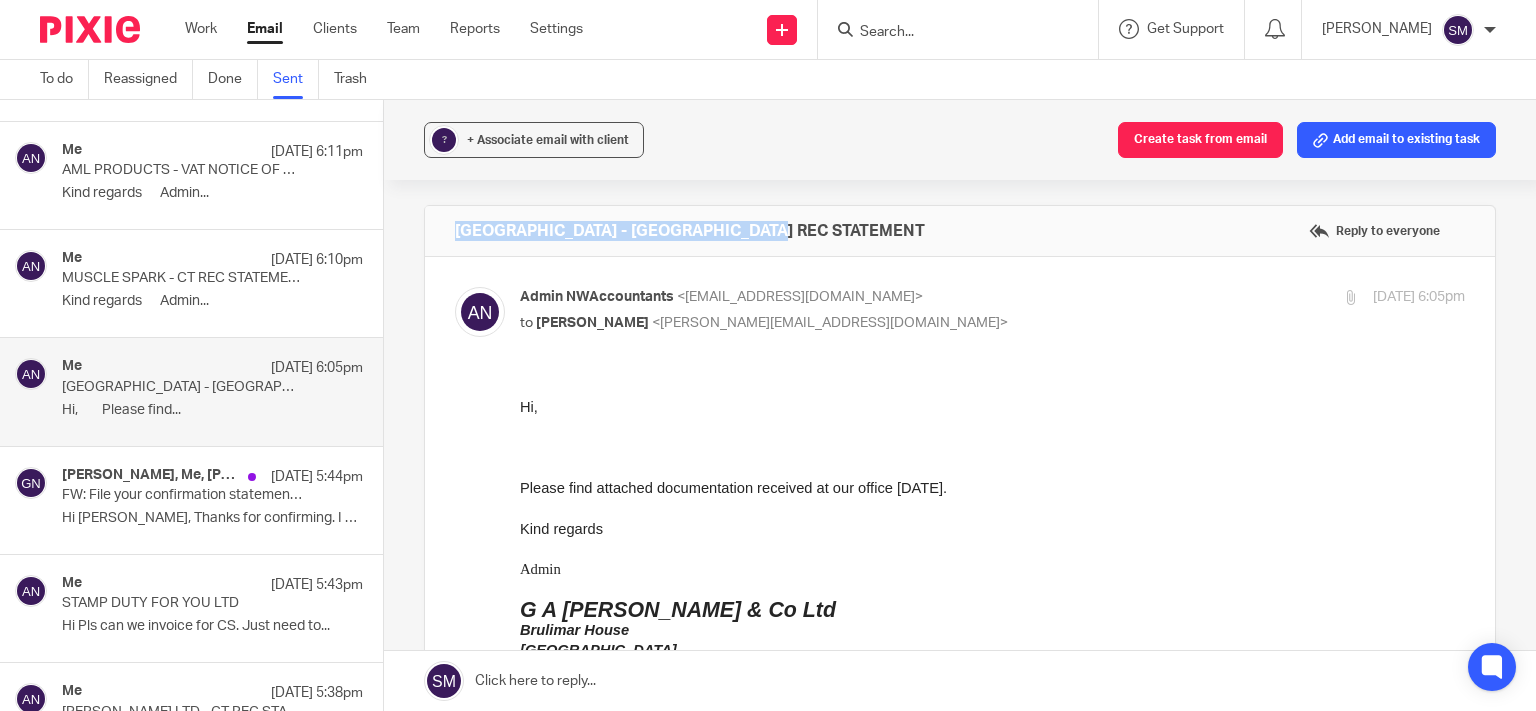 drag, startPoint x: 817, startPoint y: 234, endPoint x: 445, endPoint y: 233, distance: 372.00134 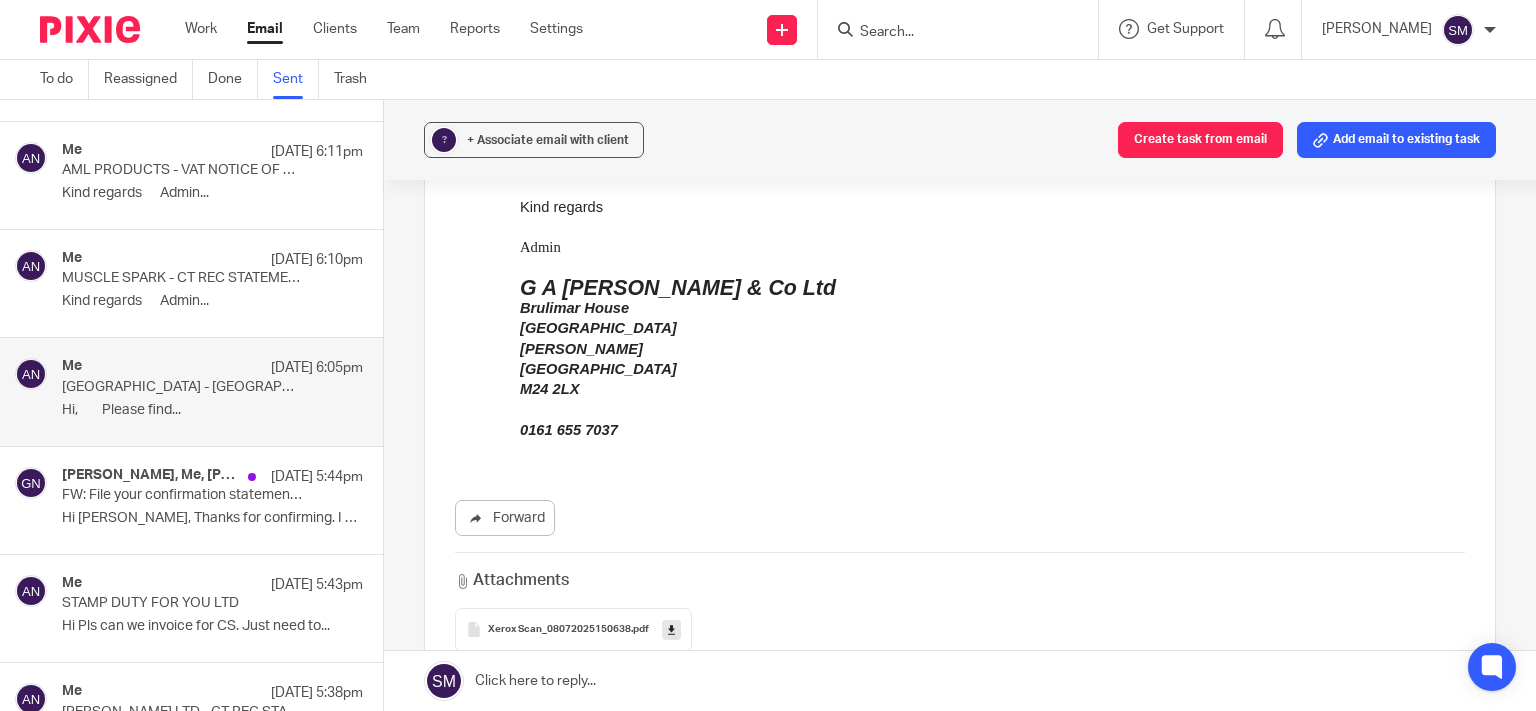 scroll, scrollTop: 480, scrollLeft: 0, axis: vertical 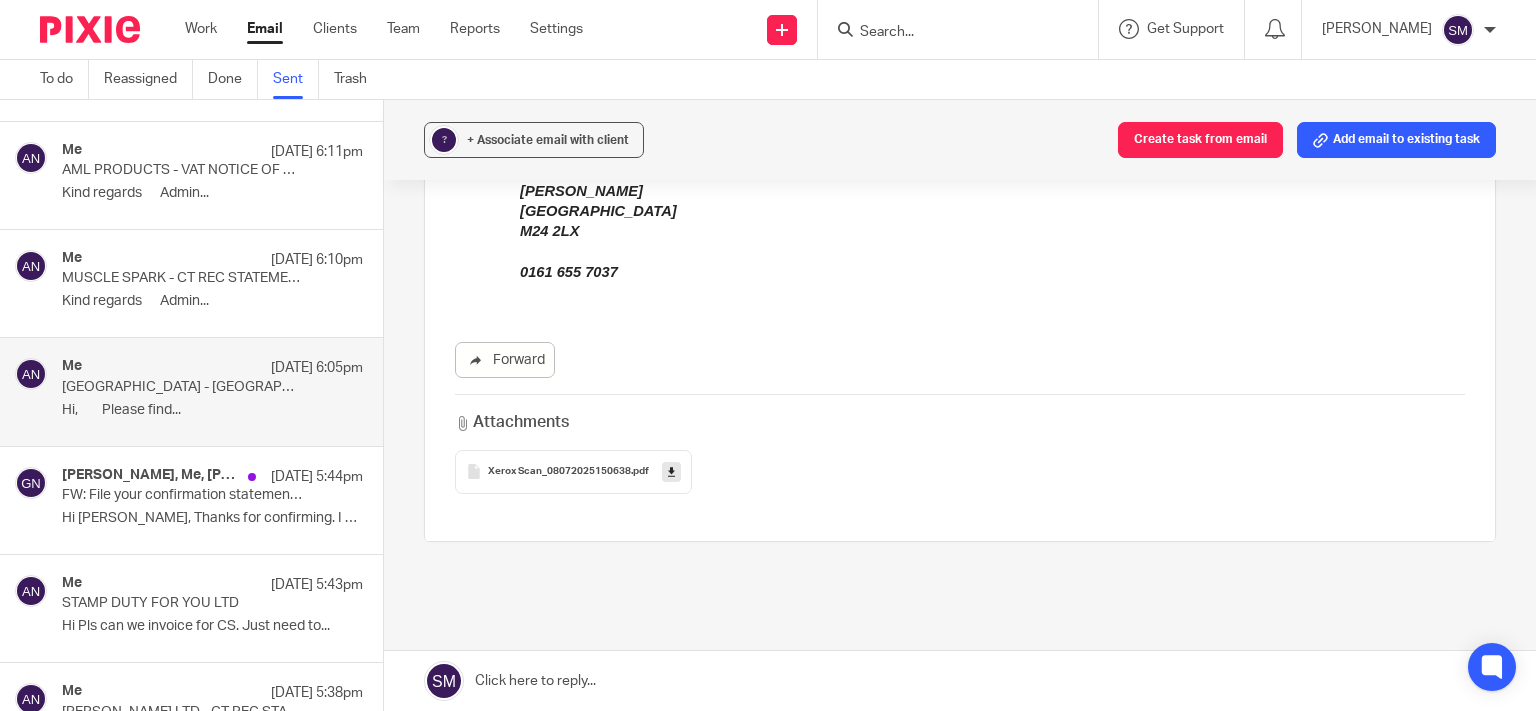 click at bounding box center [671, 471] 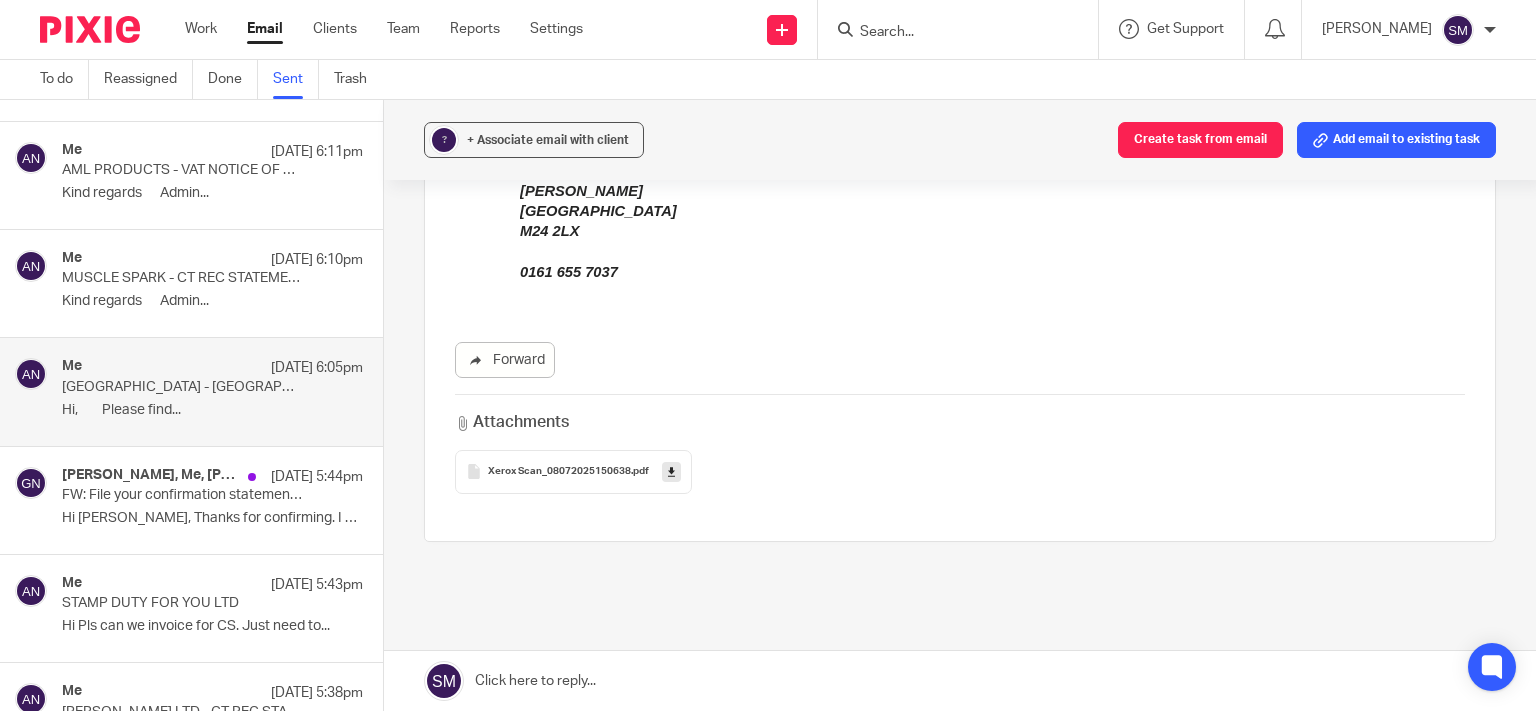 click on "MUSCLE SPARK - CT REC STATEMENT" at bounding box center (182, 278) 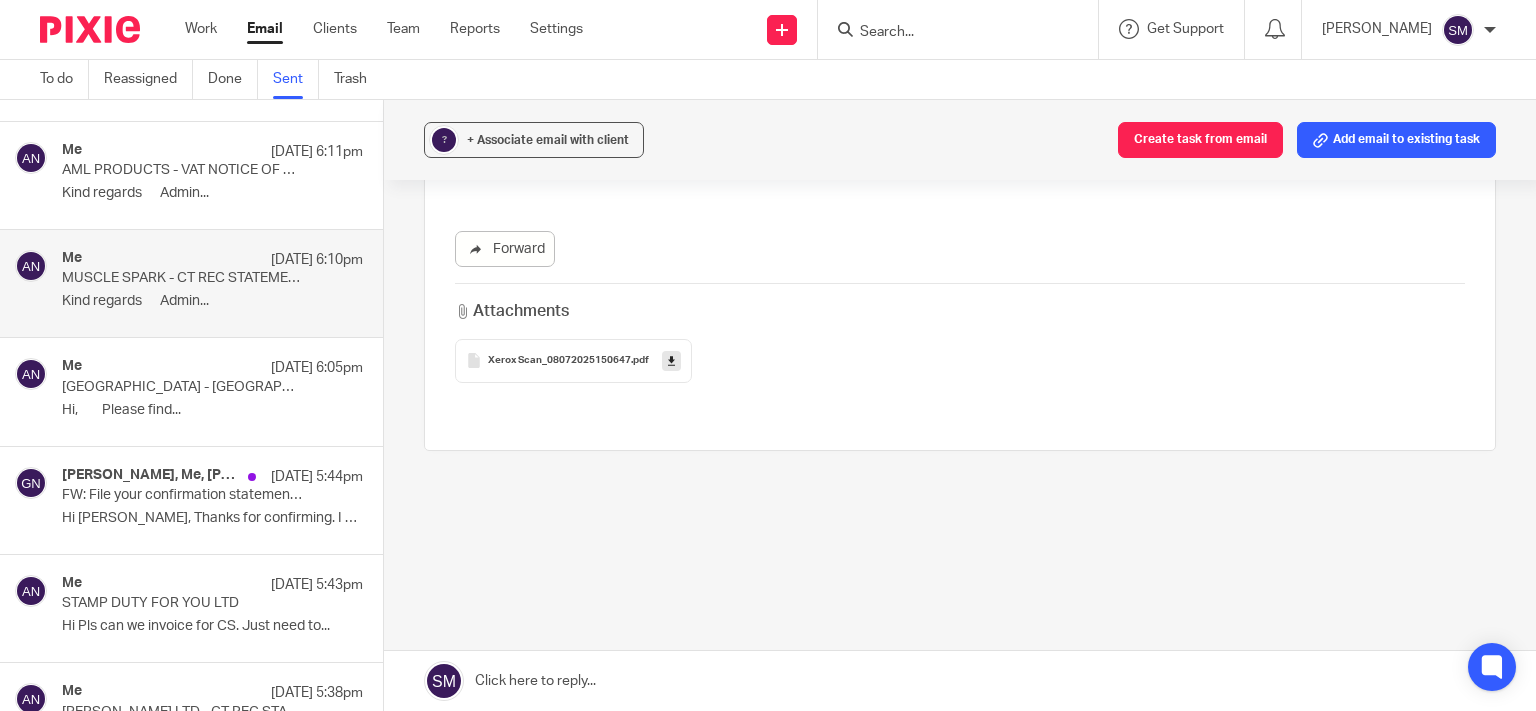 scroll, scrollTop: 0, scrollLeft: 0, axis: both 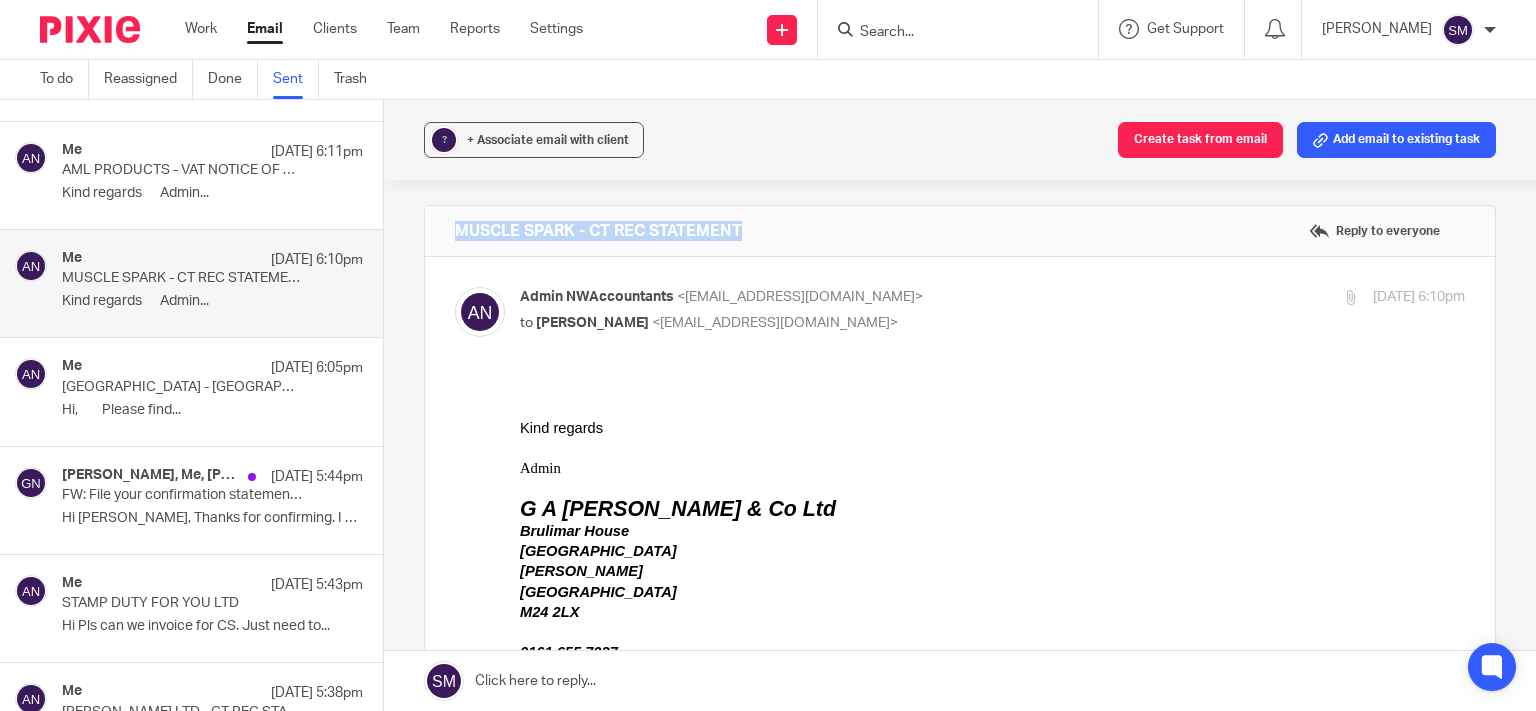 drag, startPoint x: 843, startPoint y: 233, endPoint x: 439, endPoint y: 228, distance: 404.03094 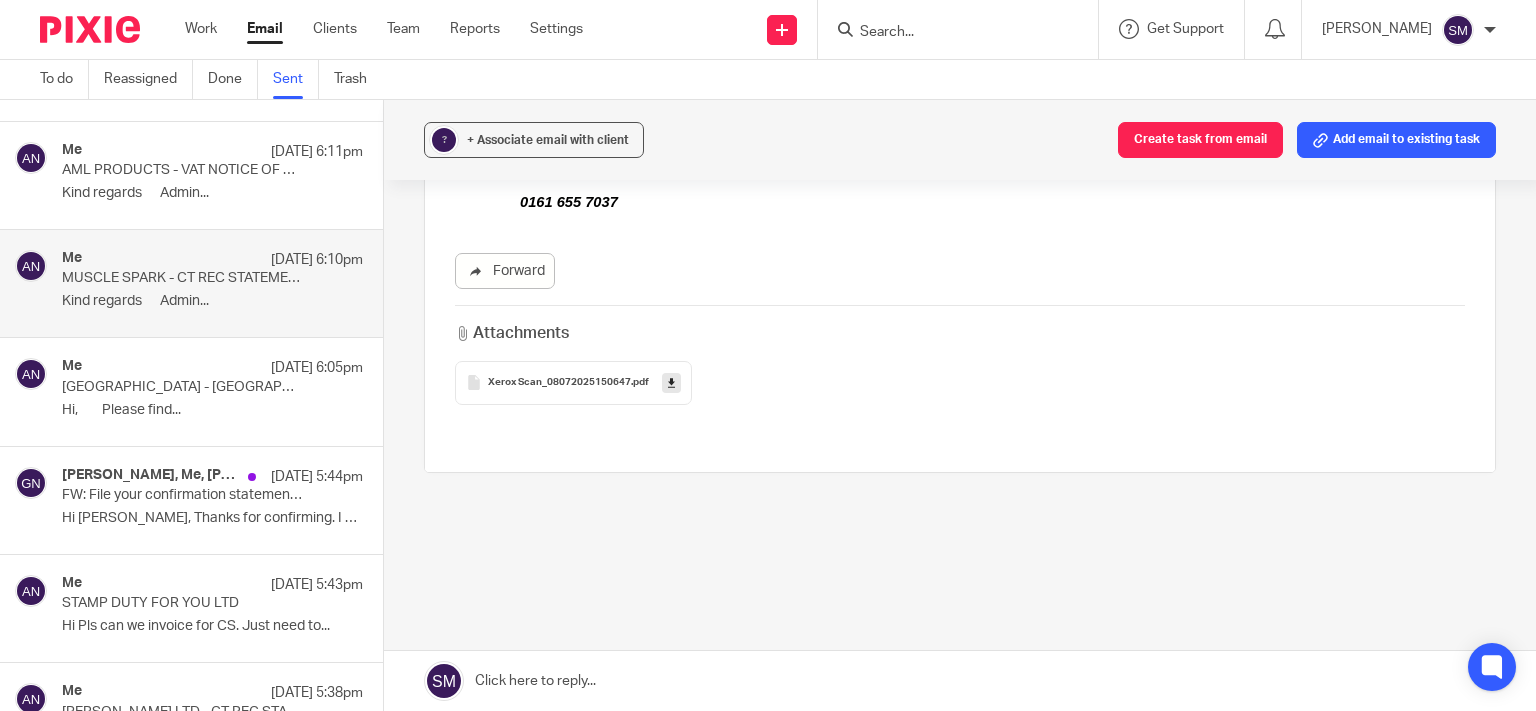 click at bounding box center [671, 383] 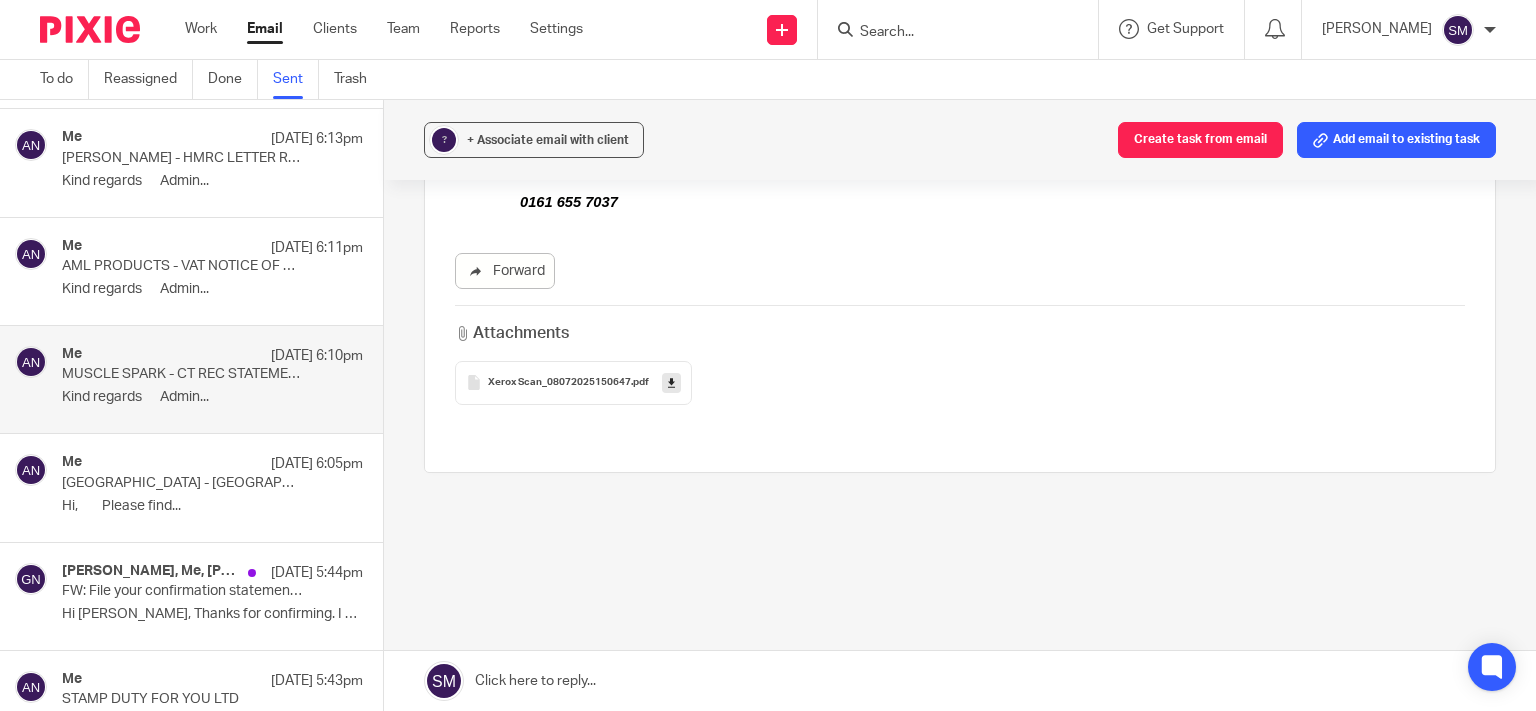 scroll, scrollTop: 8946, scrollLeft: 0, axis: vertical 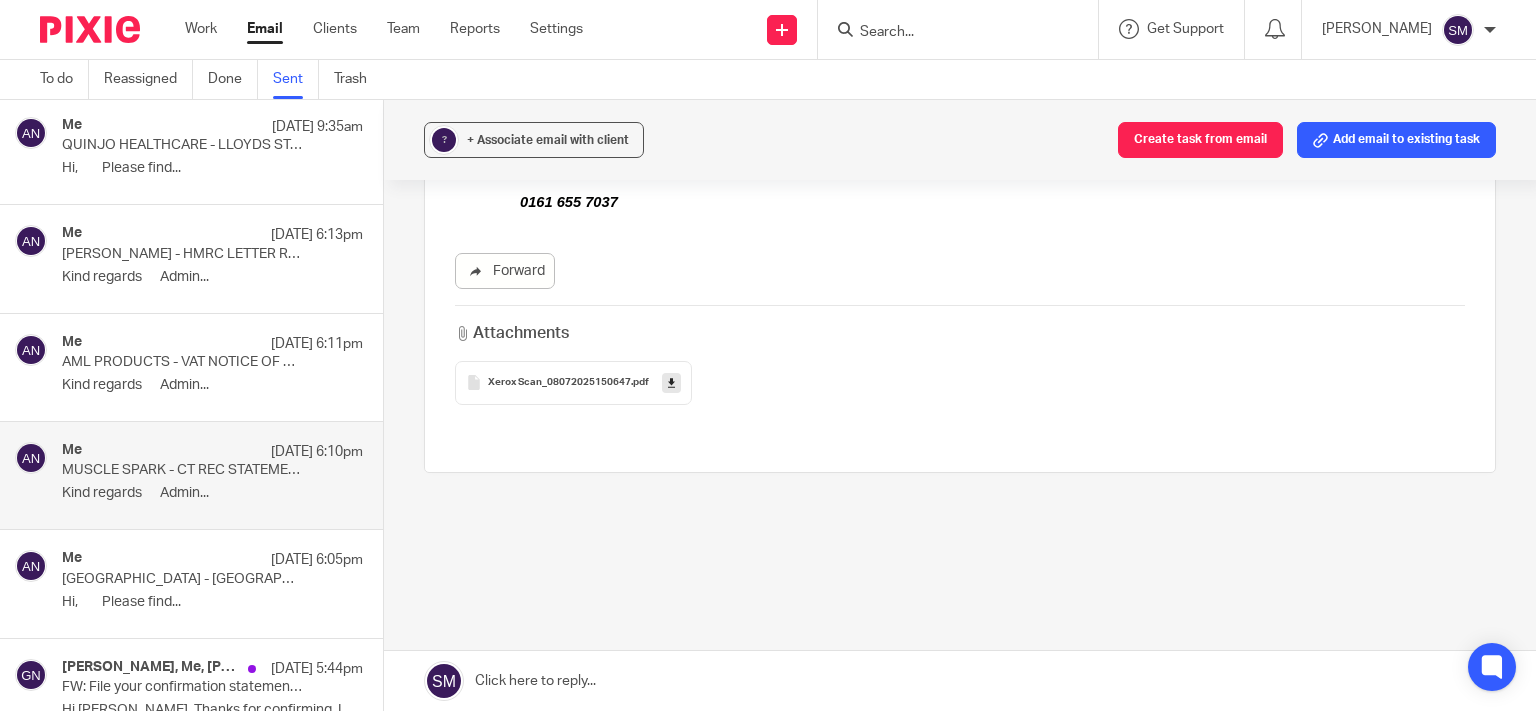 click on "Me
8 Jul 6:11pm   AML PRODUCTS - VAT NOTICE OF ASSESSMENT   Kind regards        Admin..." at bounding box center [212, 367] 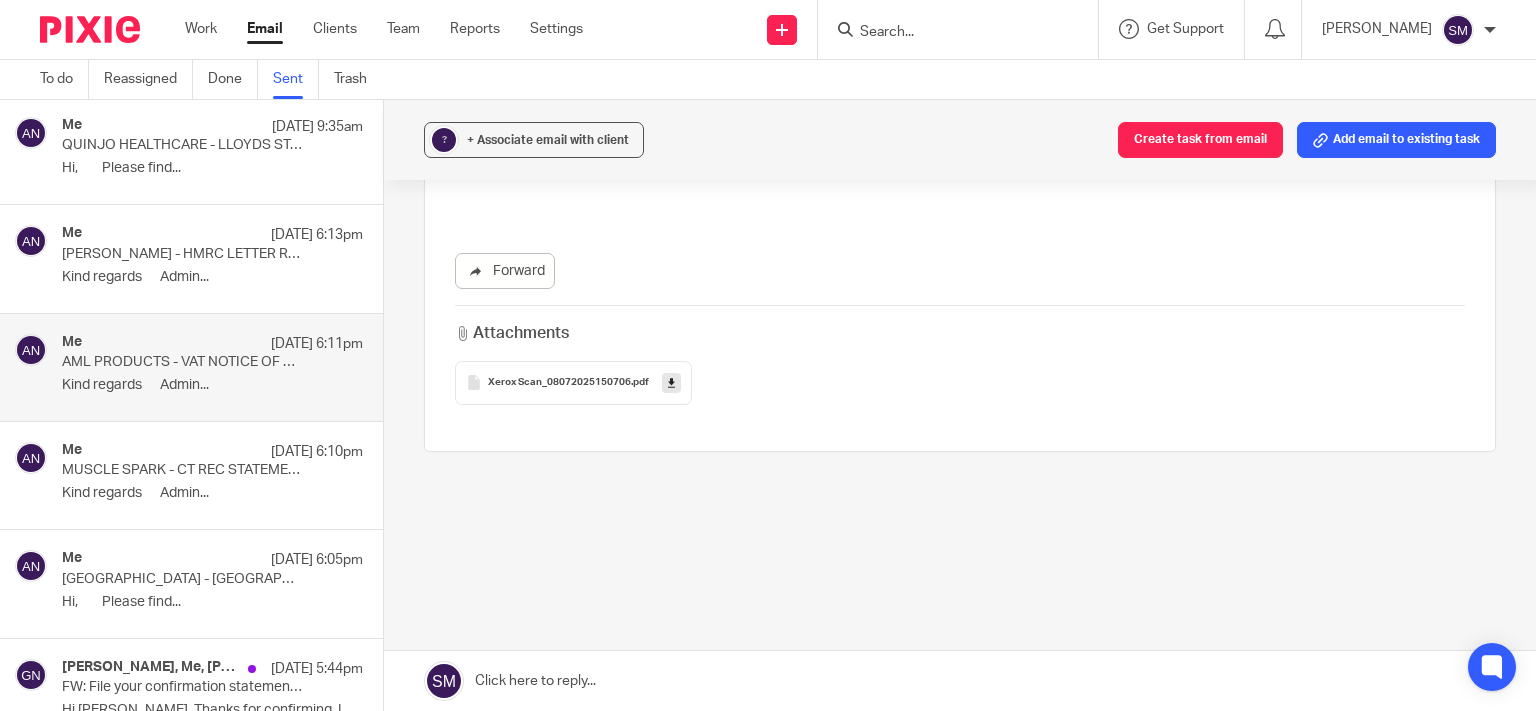 scroll, scrollTop: 0, scrollLeft: 0, axis: both 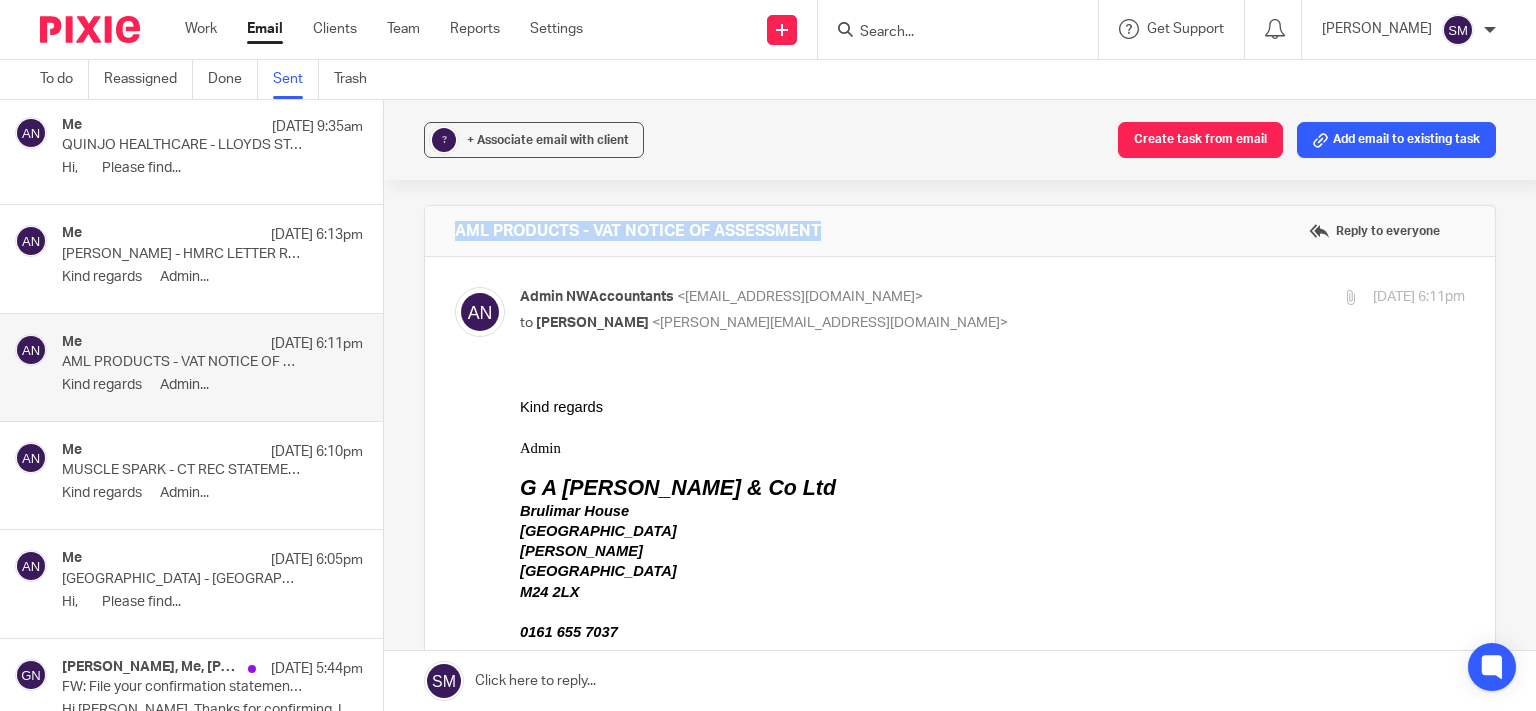drag, startPoint x: 845, startPoint y: 221, endPoint x: 434, endPoint y: 218, distance: 411.01096 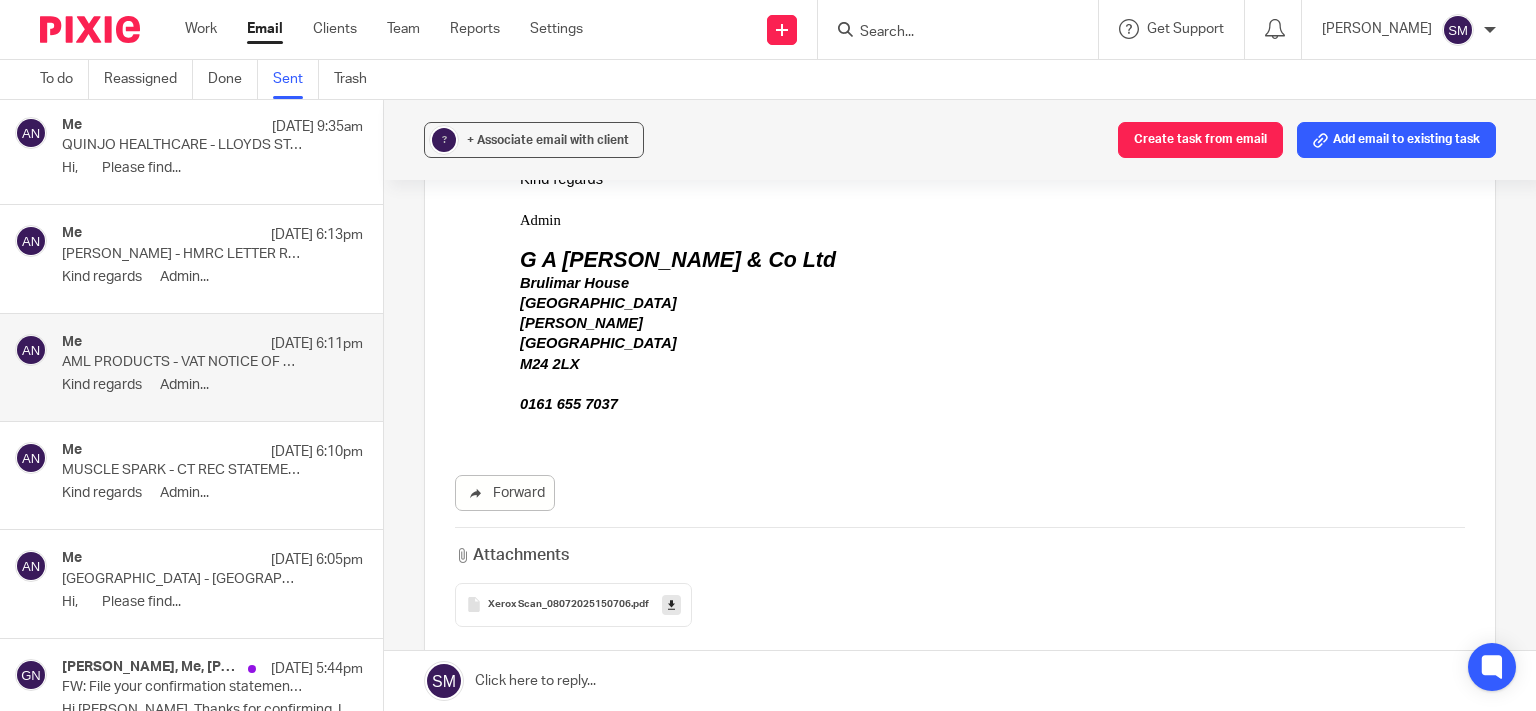 scroll, scrollTop: 384, scrollLeft: 0, axis: vertical 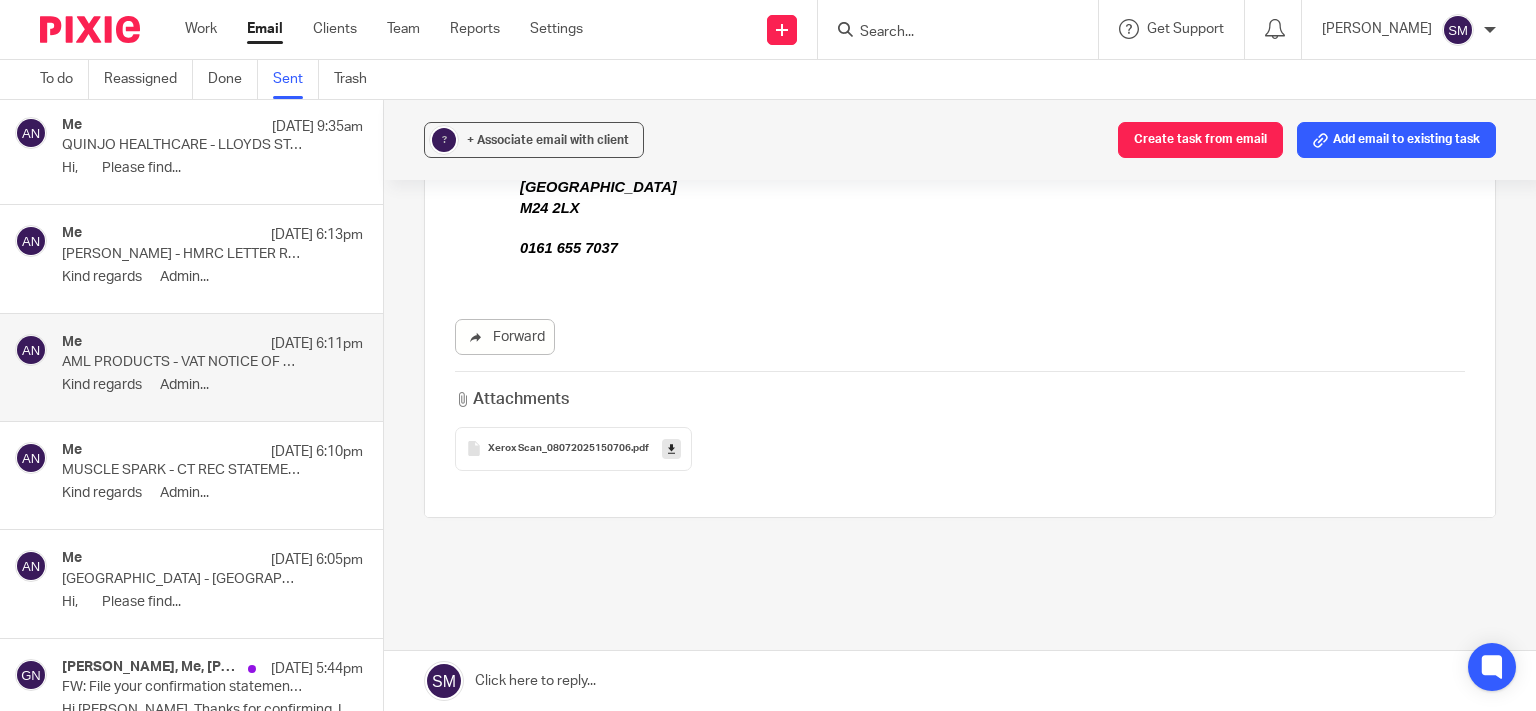 click at bounding box center [671, 449] 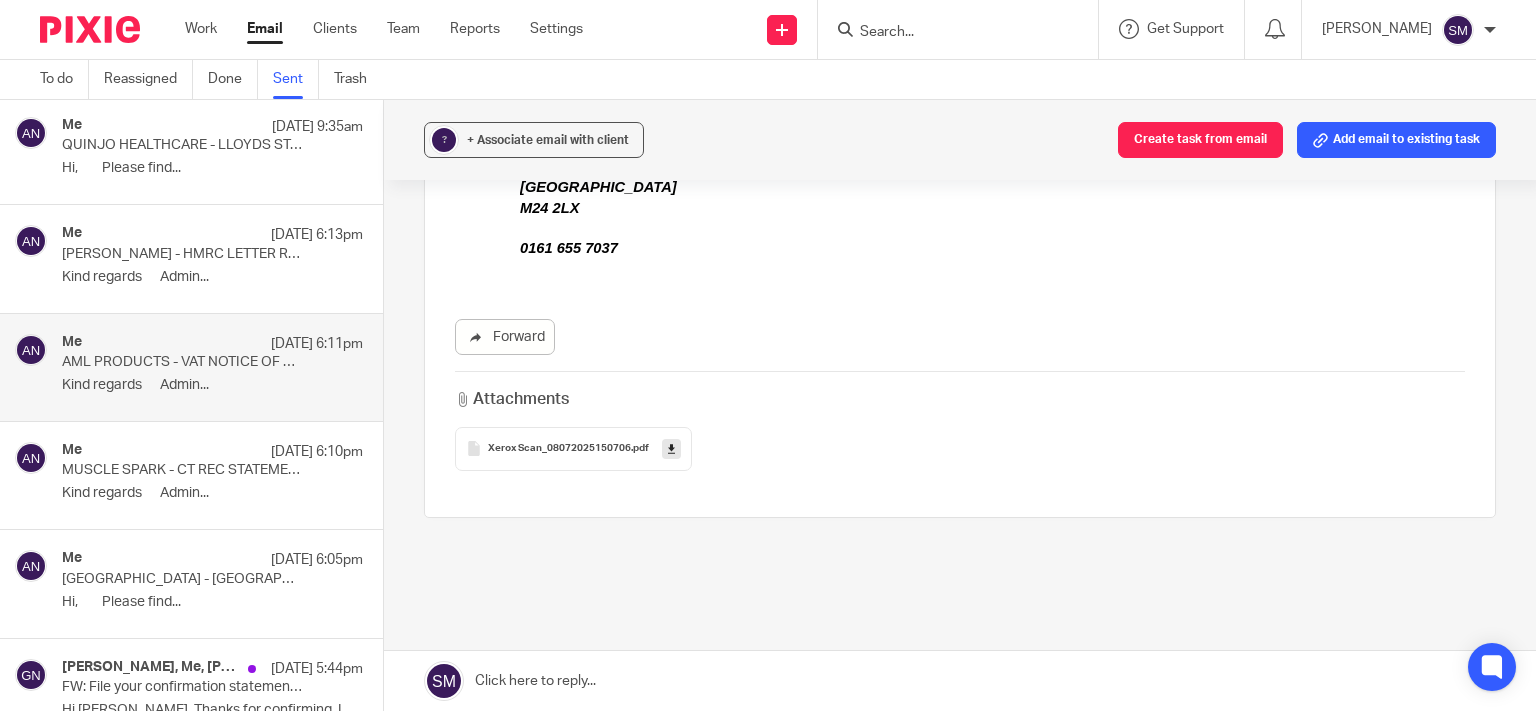 click on "Me
8 Jul 6:13pm   DAVIES HARRIS - HMRC LETTER RE P6 NOTICES   Kind regards        Admin..." at bounding box center (212, 258) 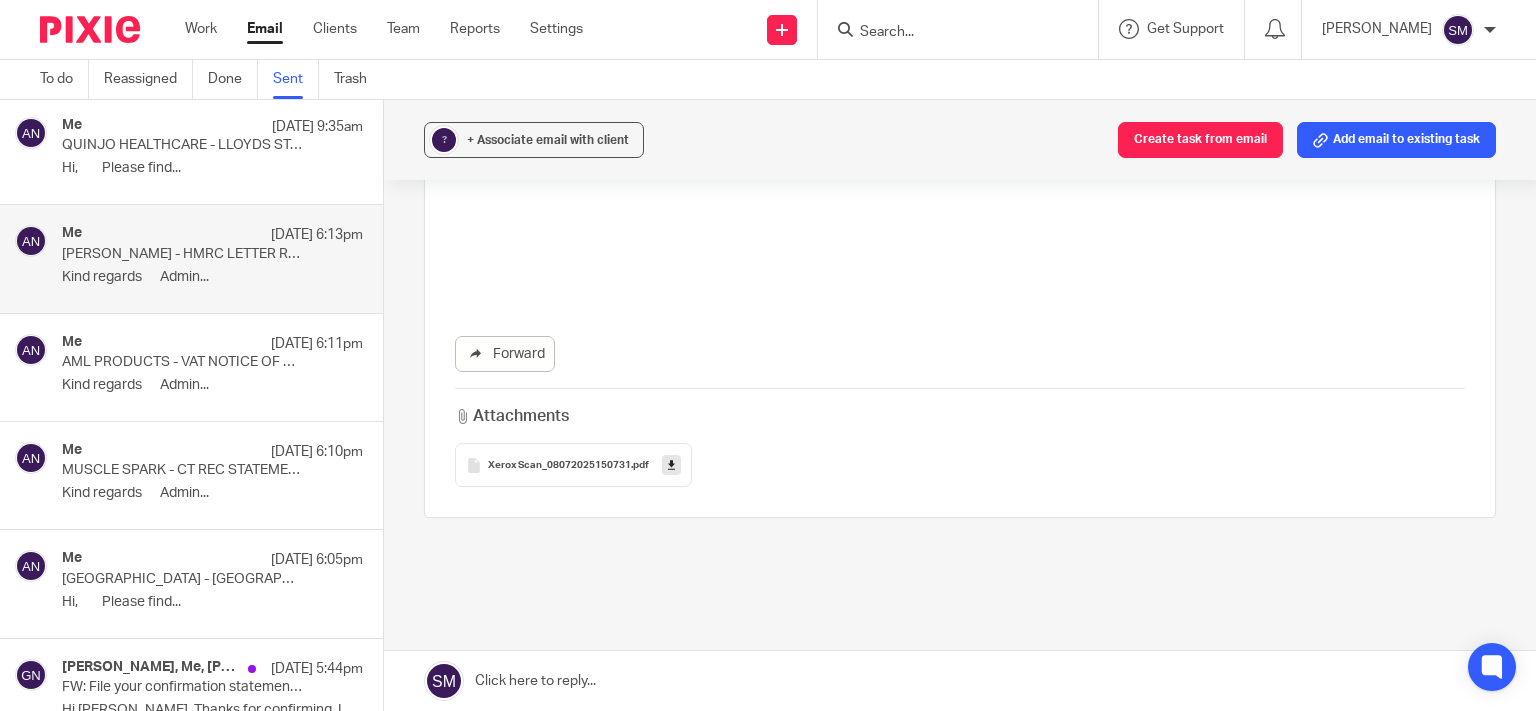scroll, scrollTop: 0, scrollLeft: 0, axis: both 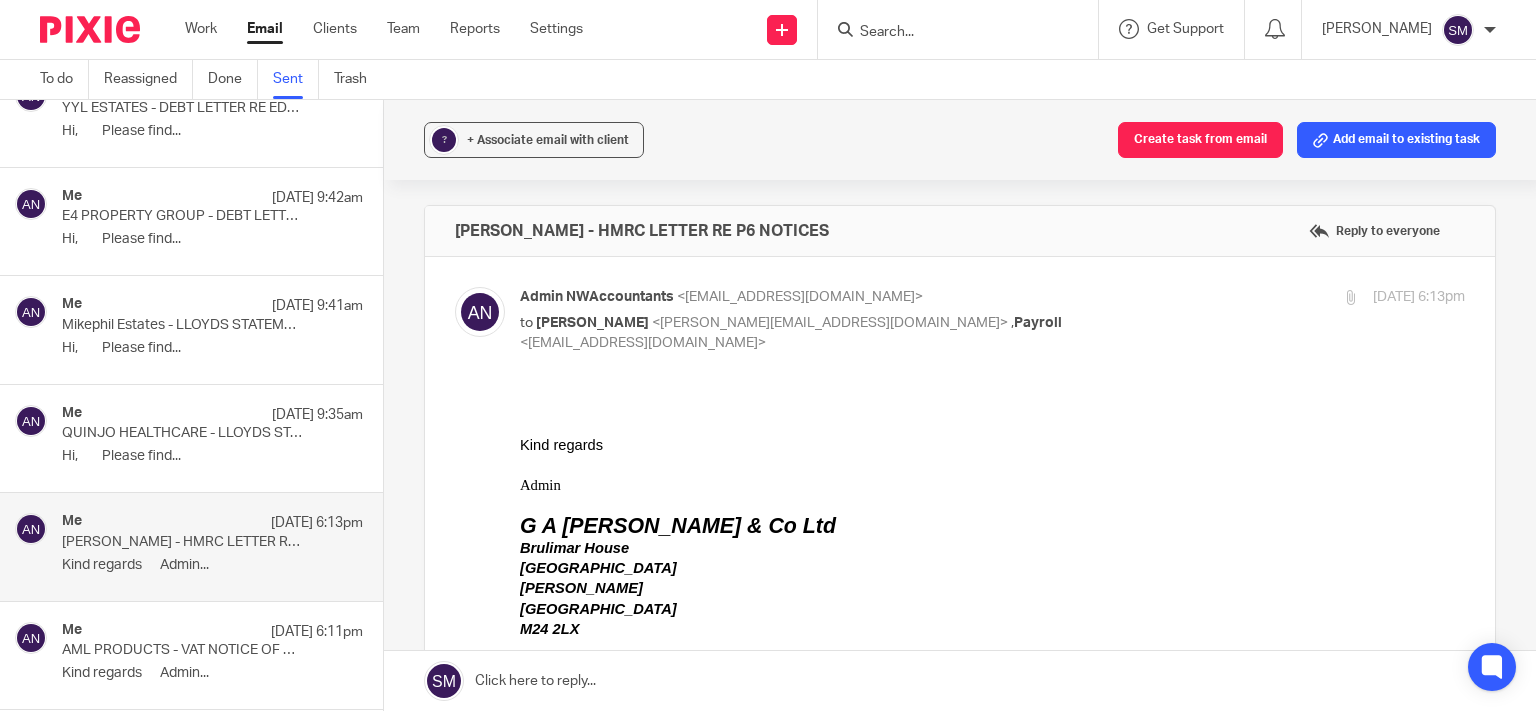click on "QUINJO HEALTHCARE - LLOYDS STATEMENT" at bounding box center (182, 433) 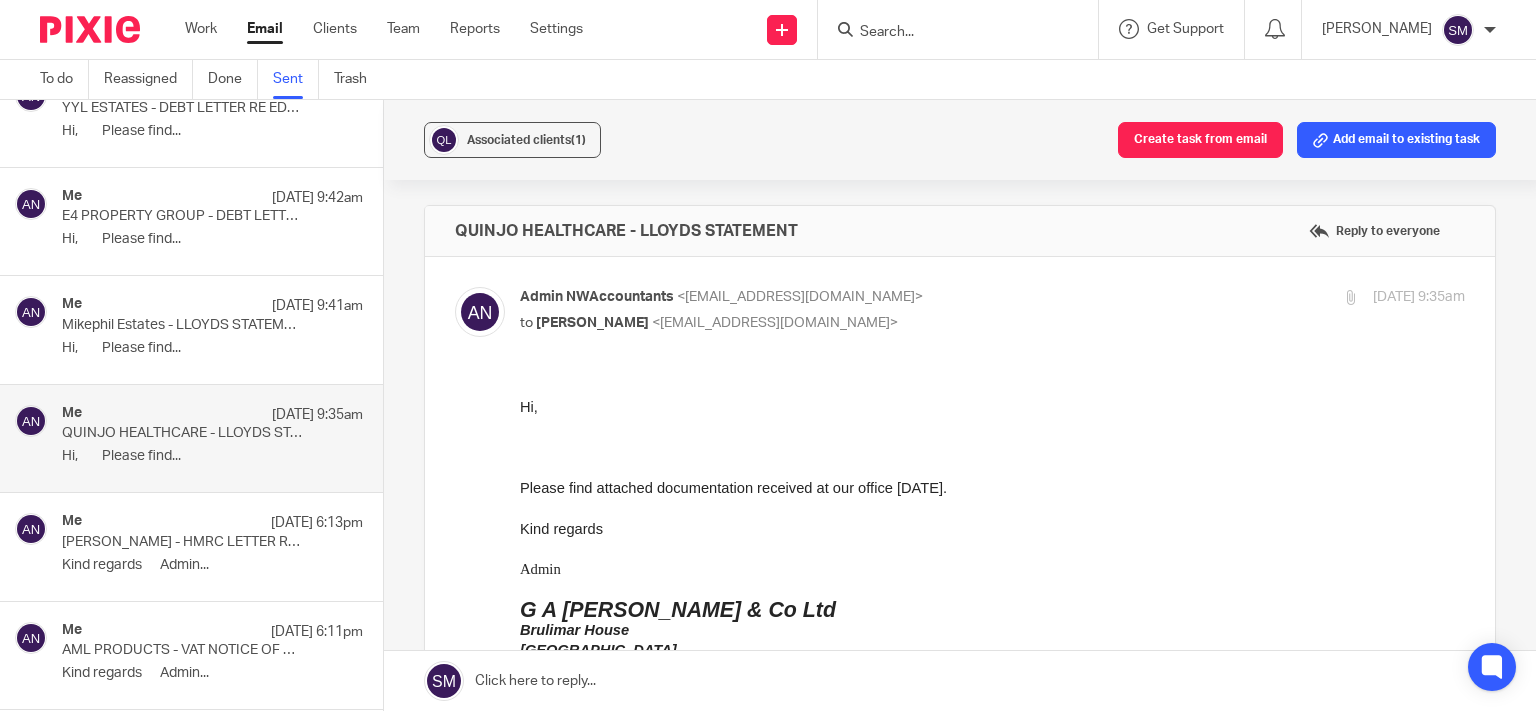 scroll, scrollTop: 0, scrollLeft: 0, axis: both 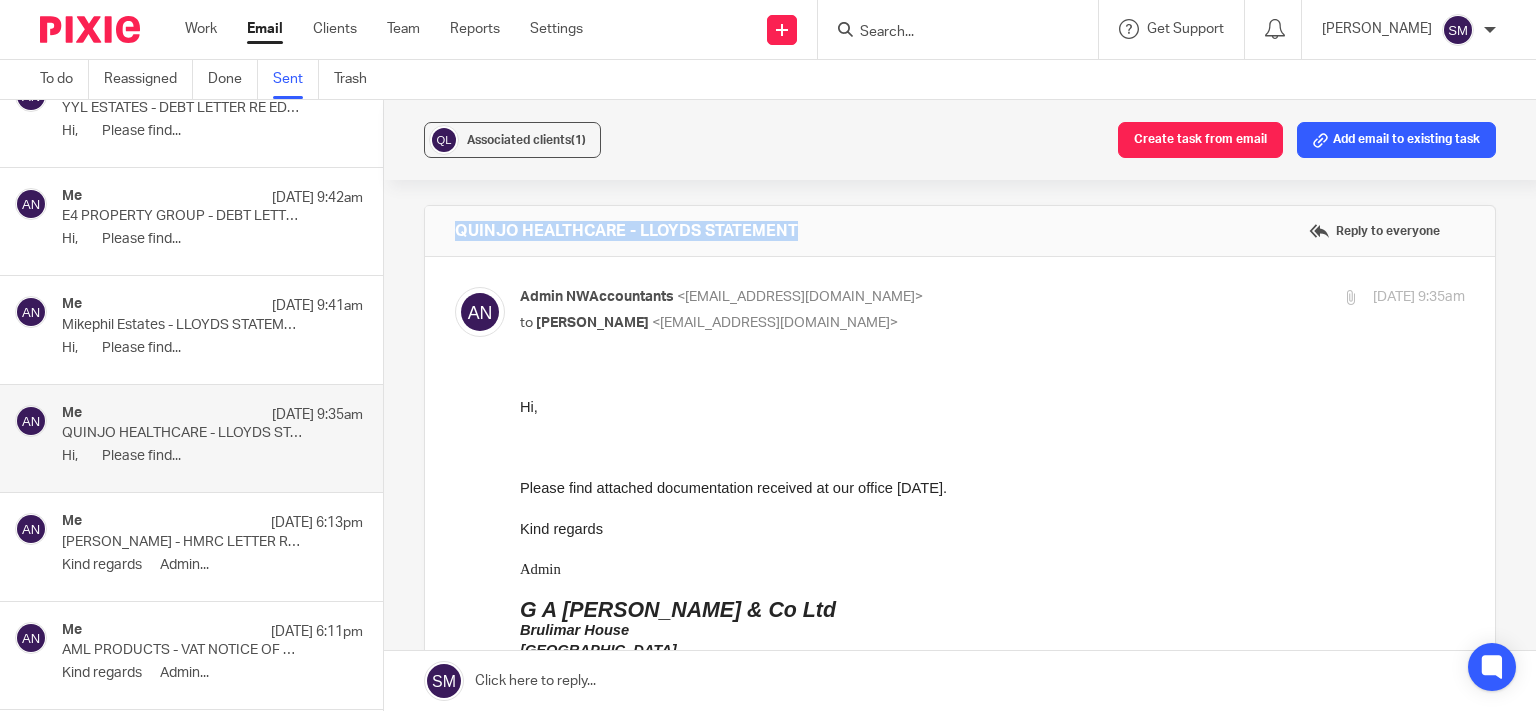drag, startPoint x: 888, startPoint y: 234, endPoint x: 494, endPoint y: 231, distance: 394.0114 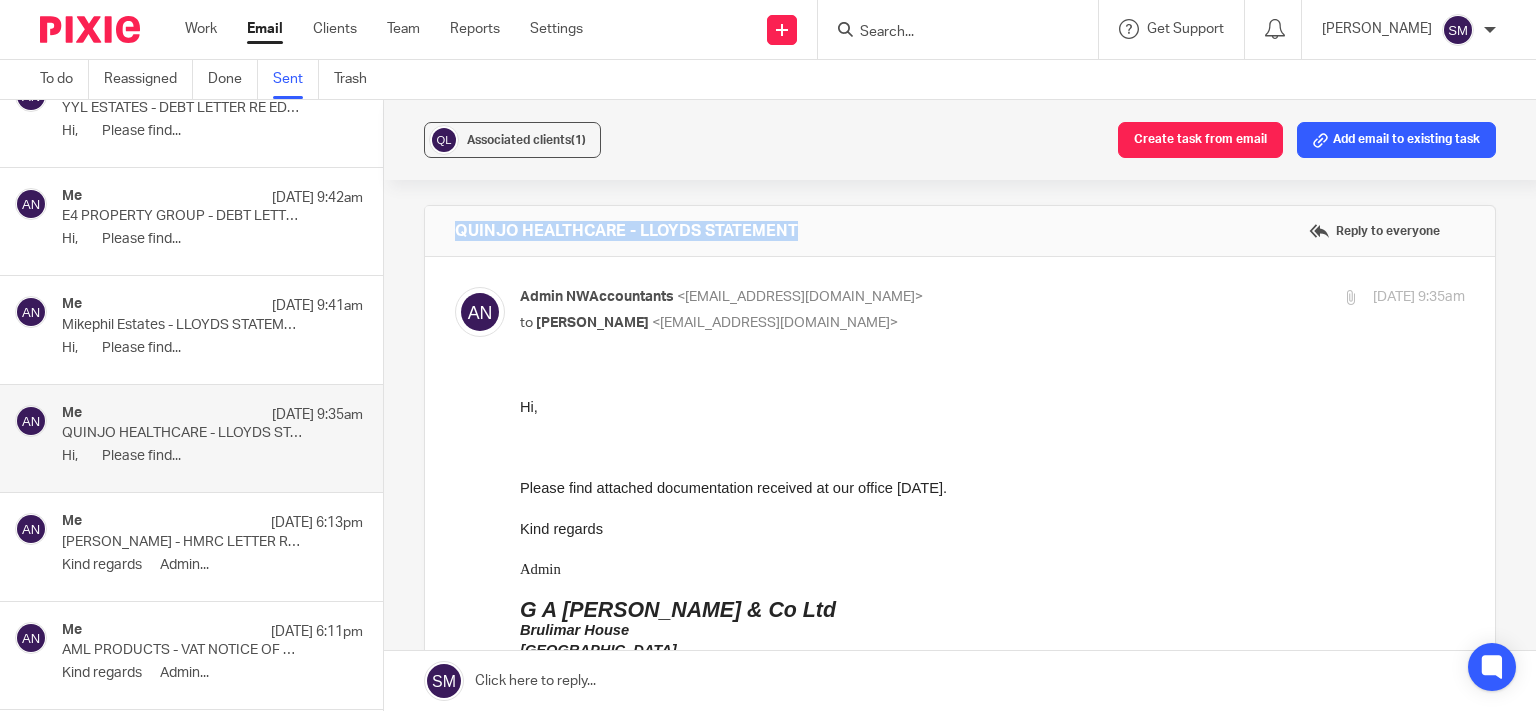 copy on "QUINJO HEALTHCARE - LLOYDS STATEMENT" 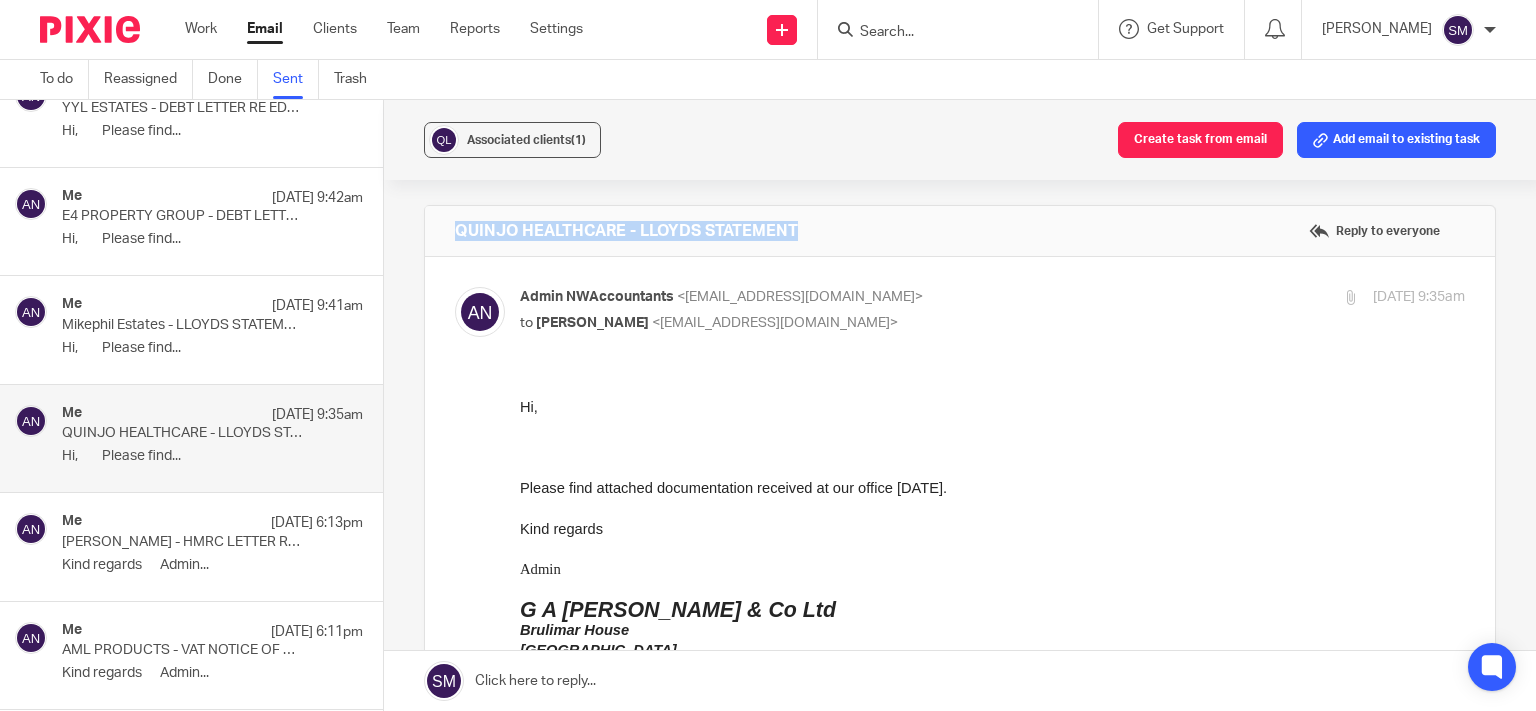 scroll, scrollTop: 480, scrollLeft: 0, axis: vertical 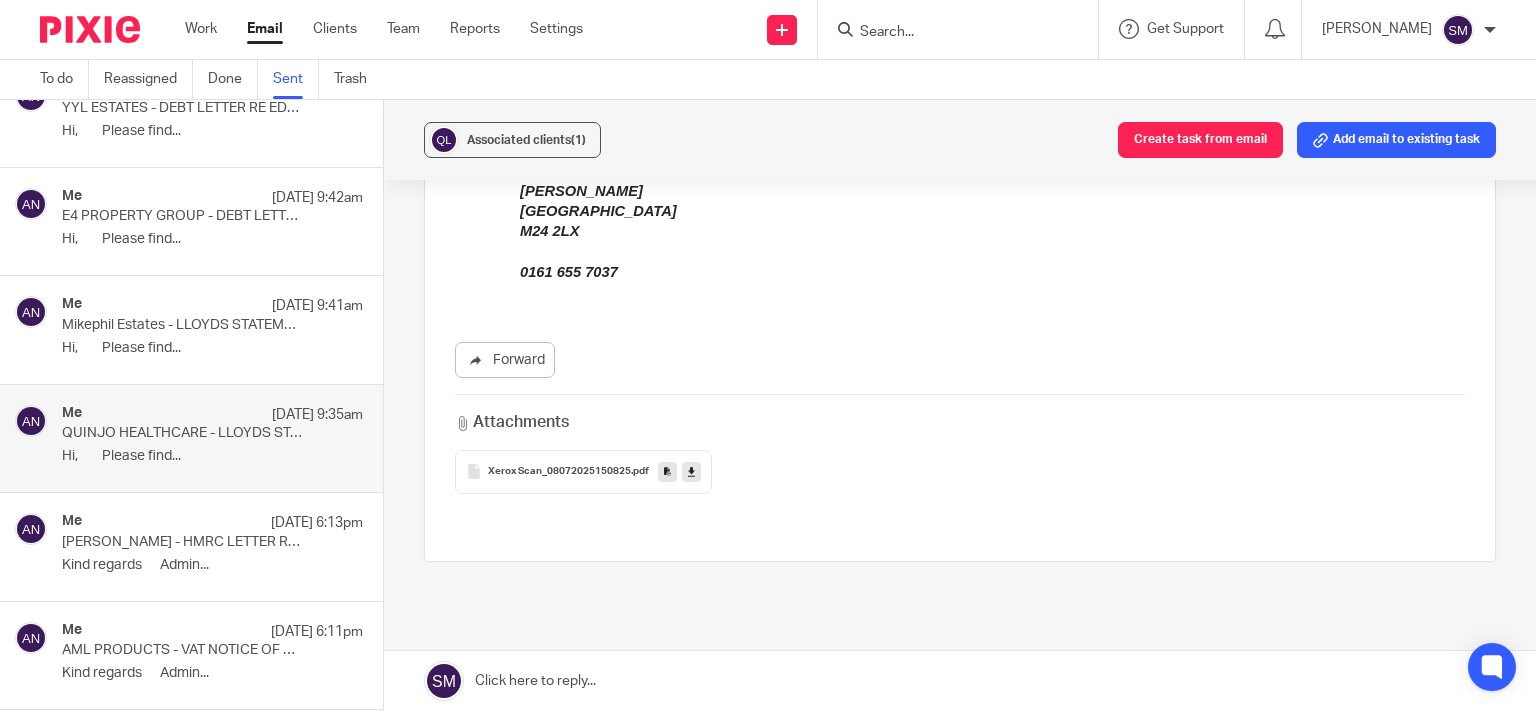 click at bounding box center (667, 471) 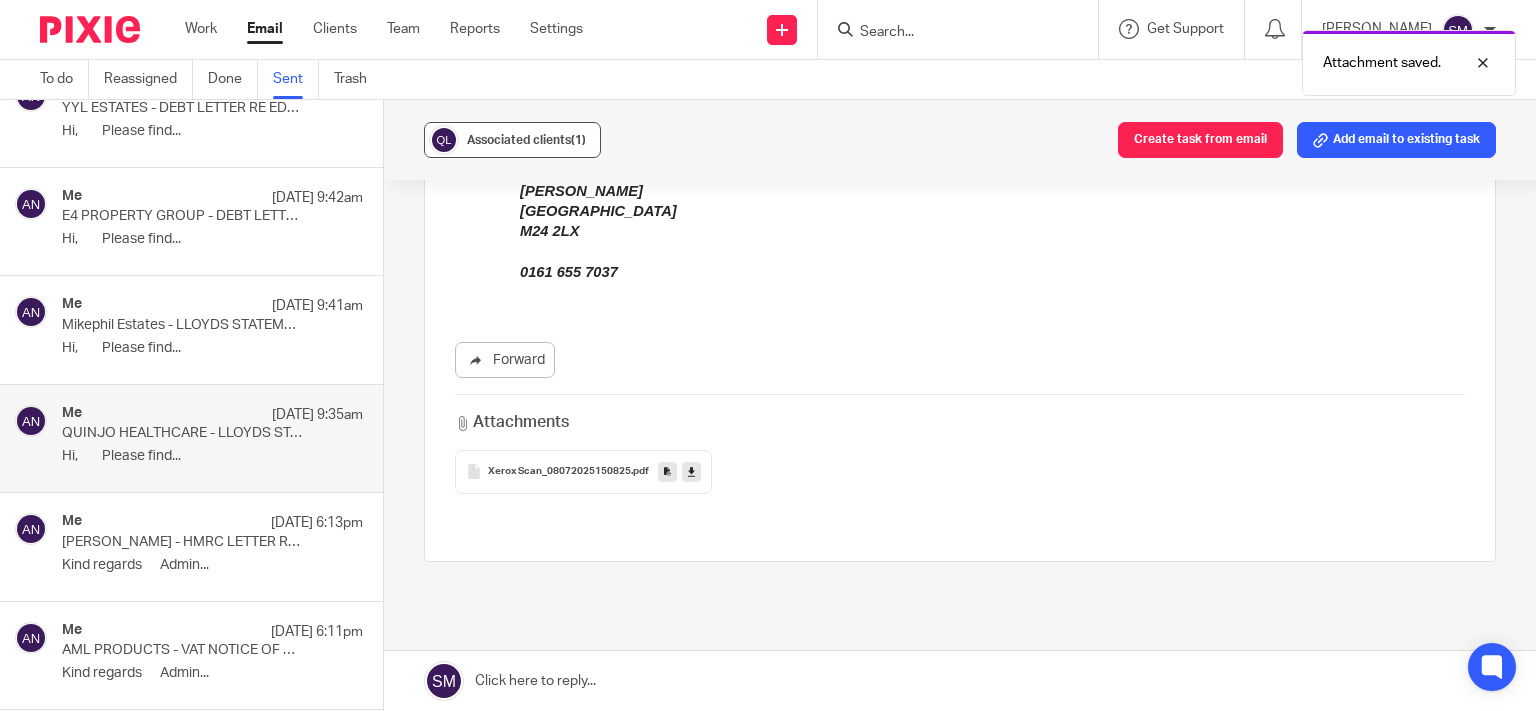 click on "Associated clients  (1)" at bounding box center (526, 140) 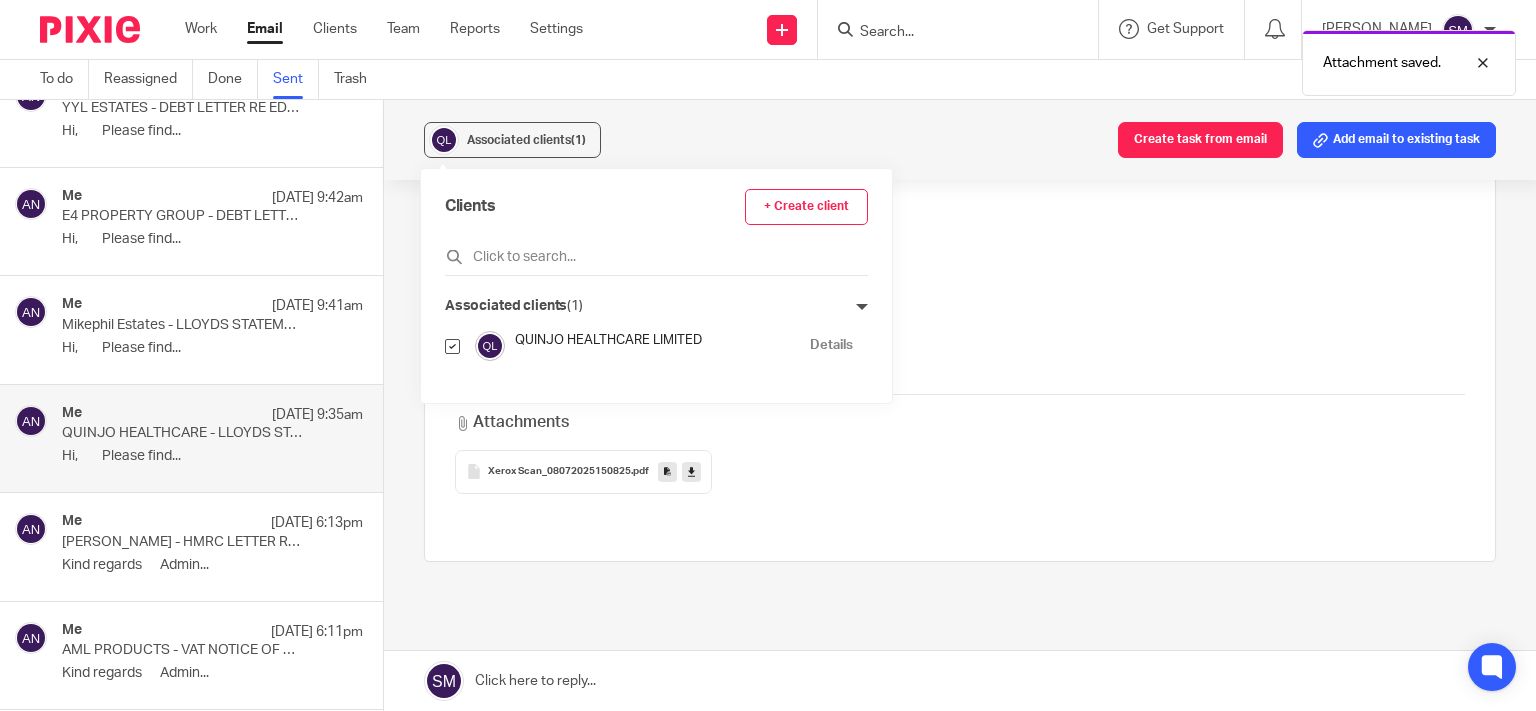 click on "Details" at bounding box center [831, 345] 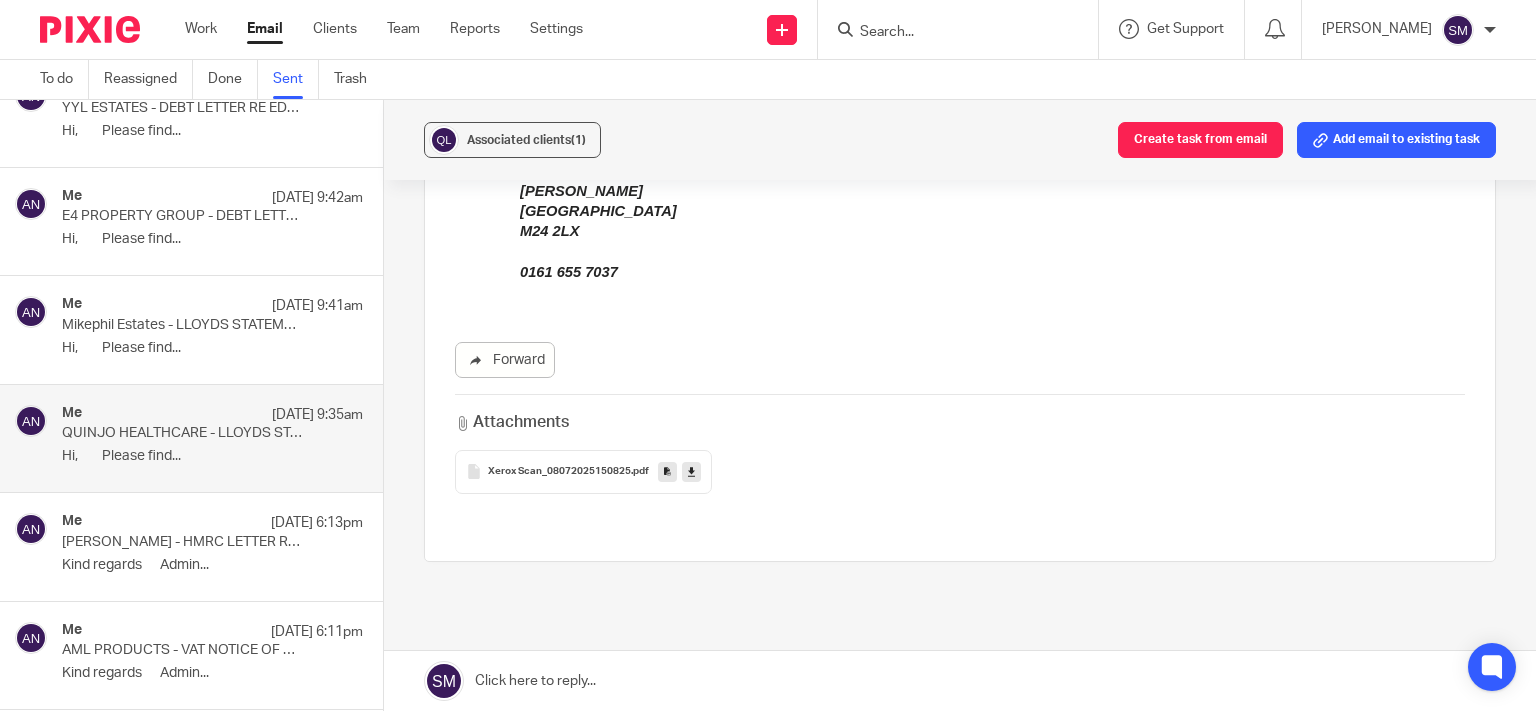 click on "Me
9 Jul 9:41am" at bounding box center [212, 306] 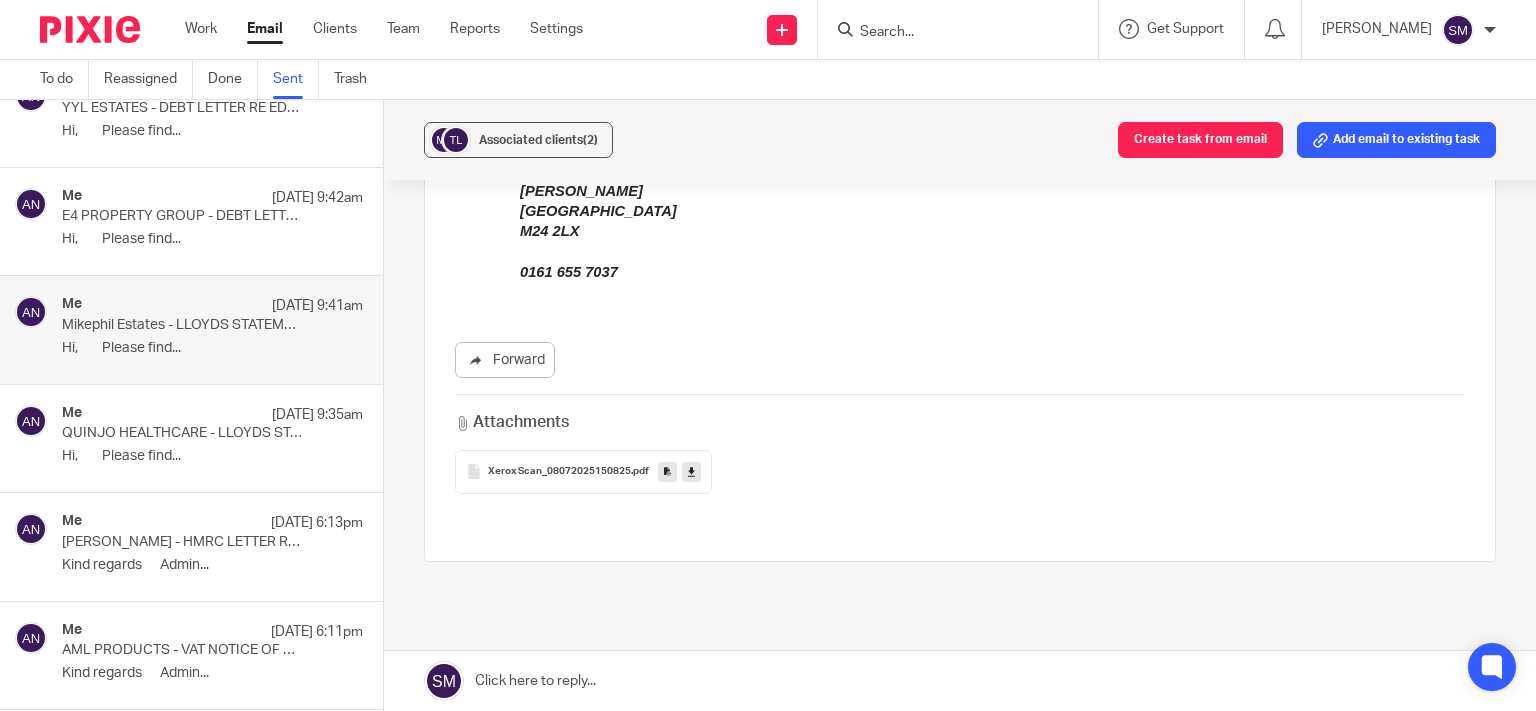 scroll, scrollTop: 0, scrollLeft: 0, axis: both 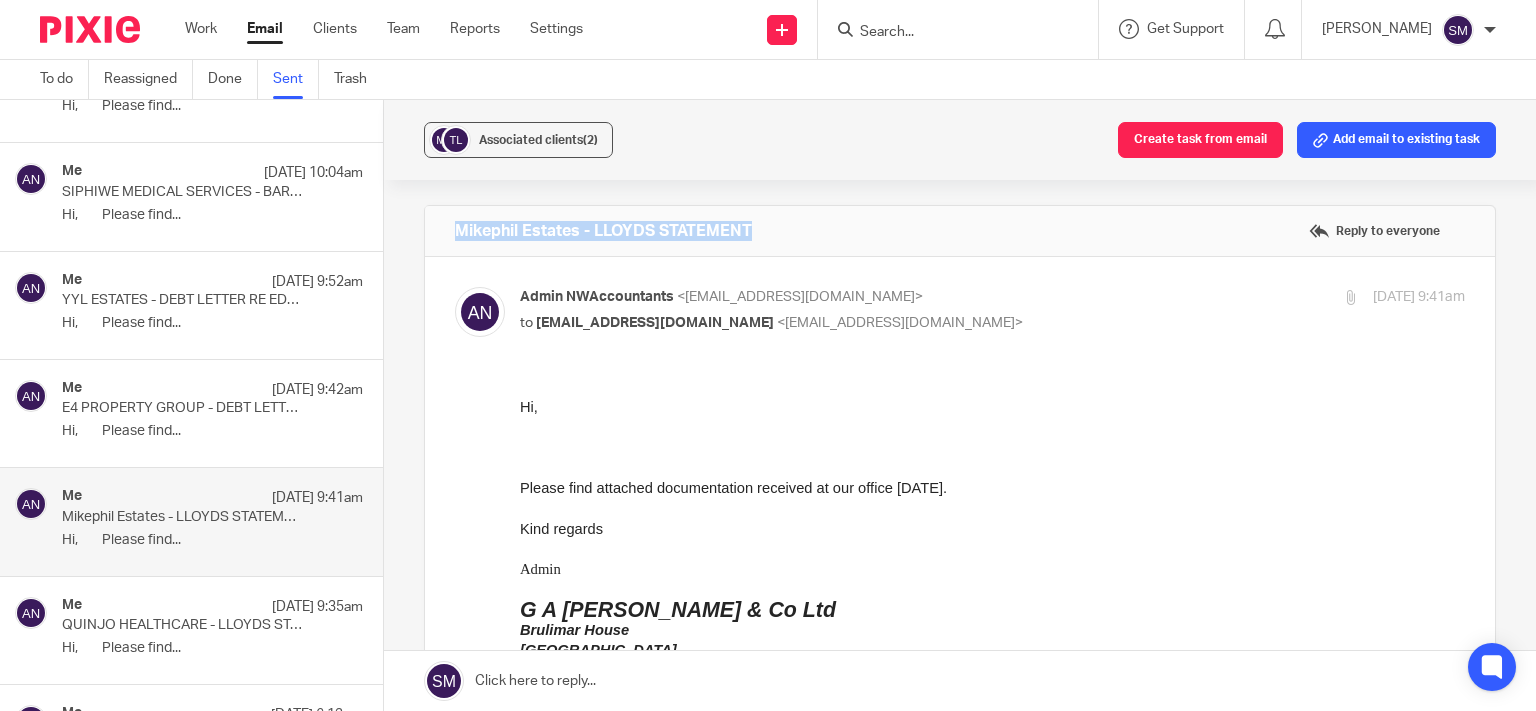 drag, startPoint x: 772, startPoint y: 253, endPoint x: 437, endPoint y: 236, distance: 335.43106 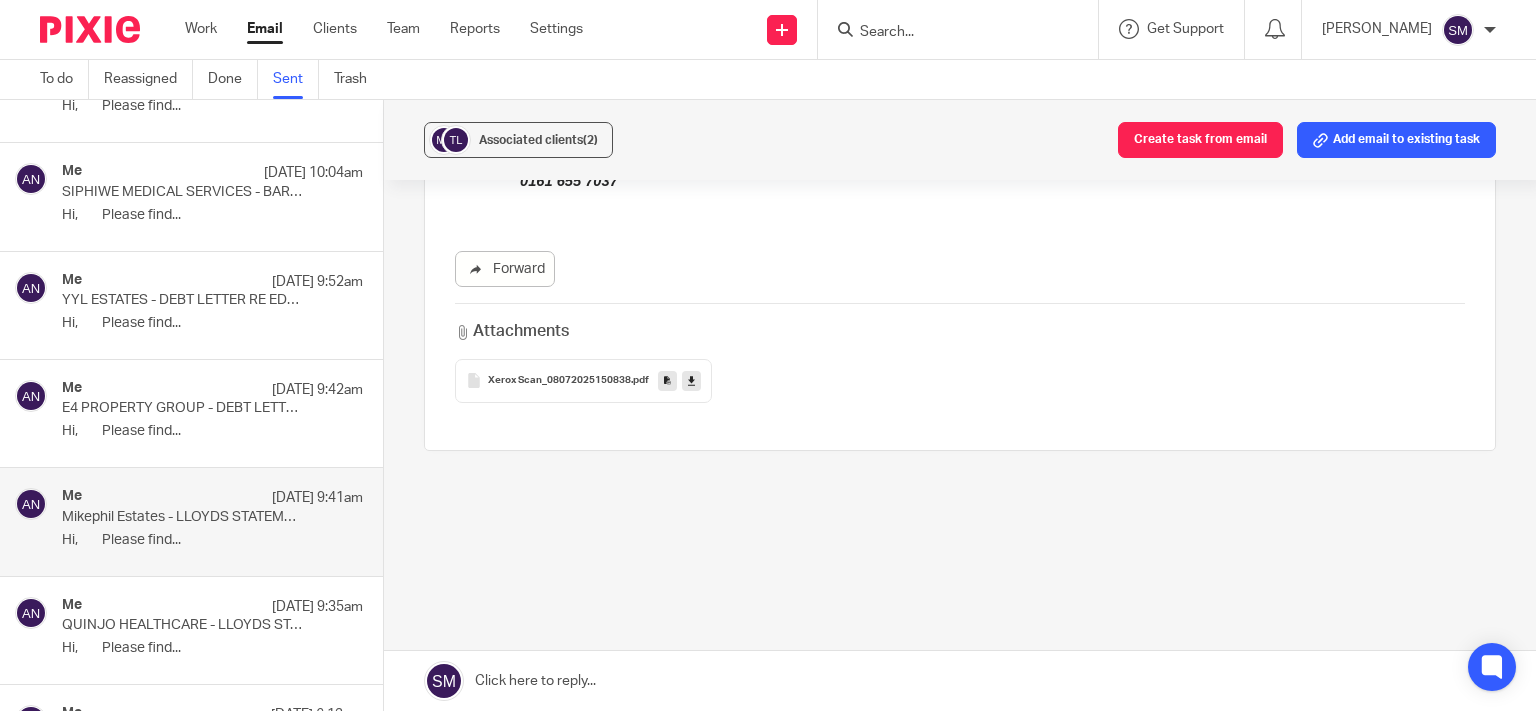 scroll, scrollTop: 590, scrollLeft: 0, axis: vertical 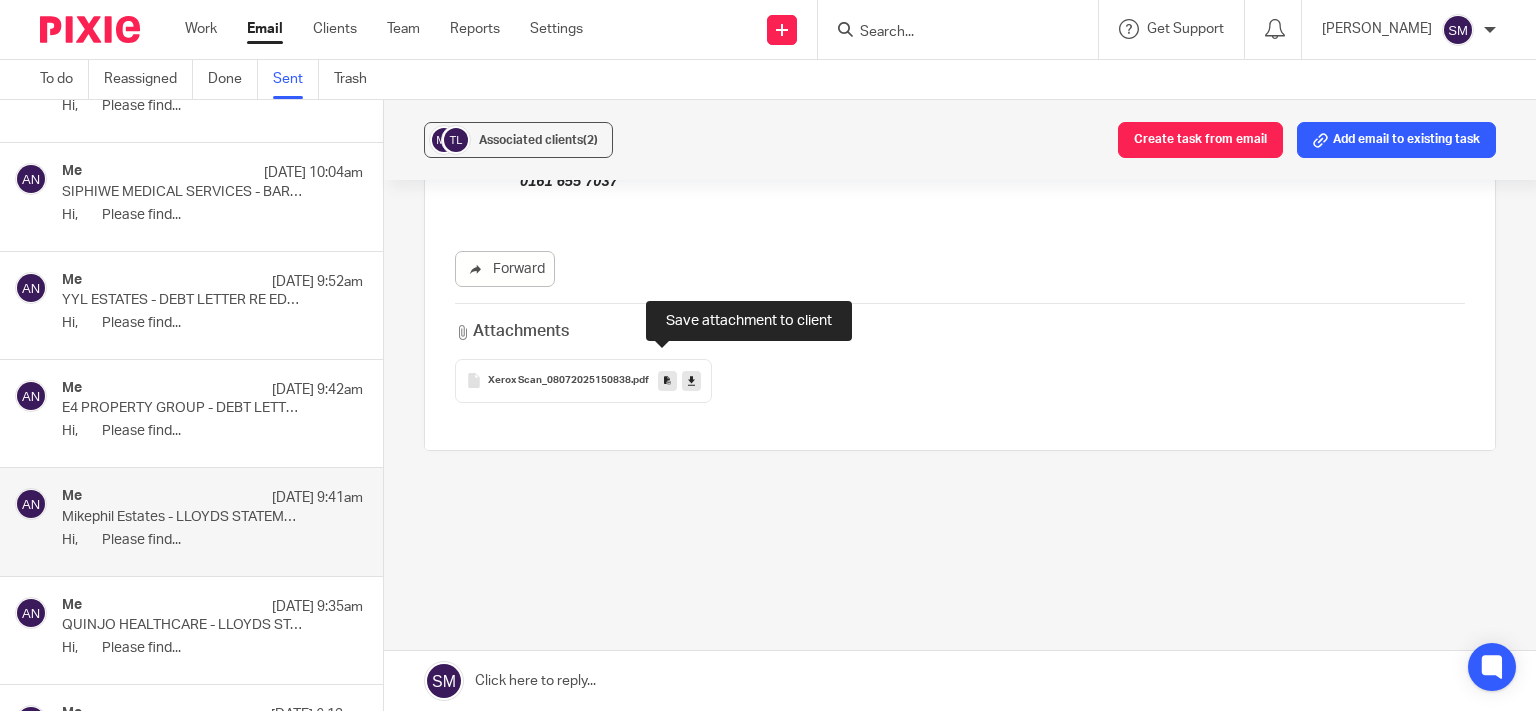 click at bounding box center [667, 380] 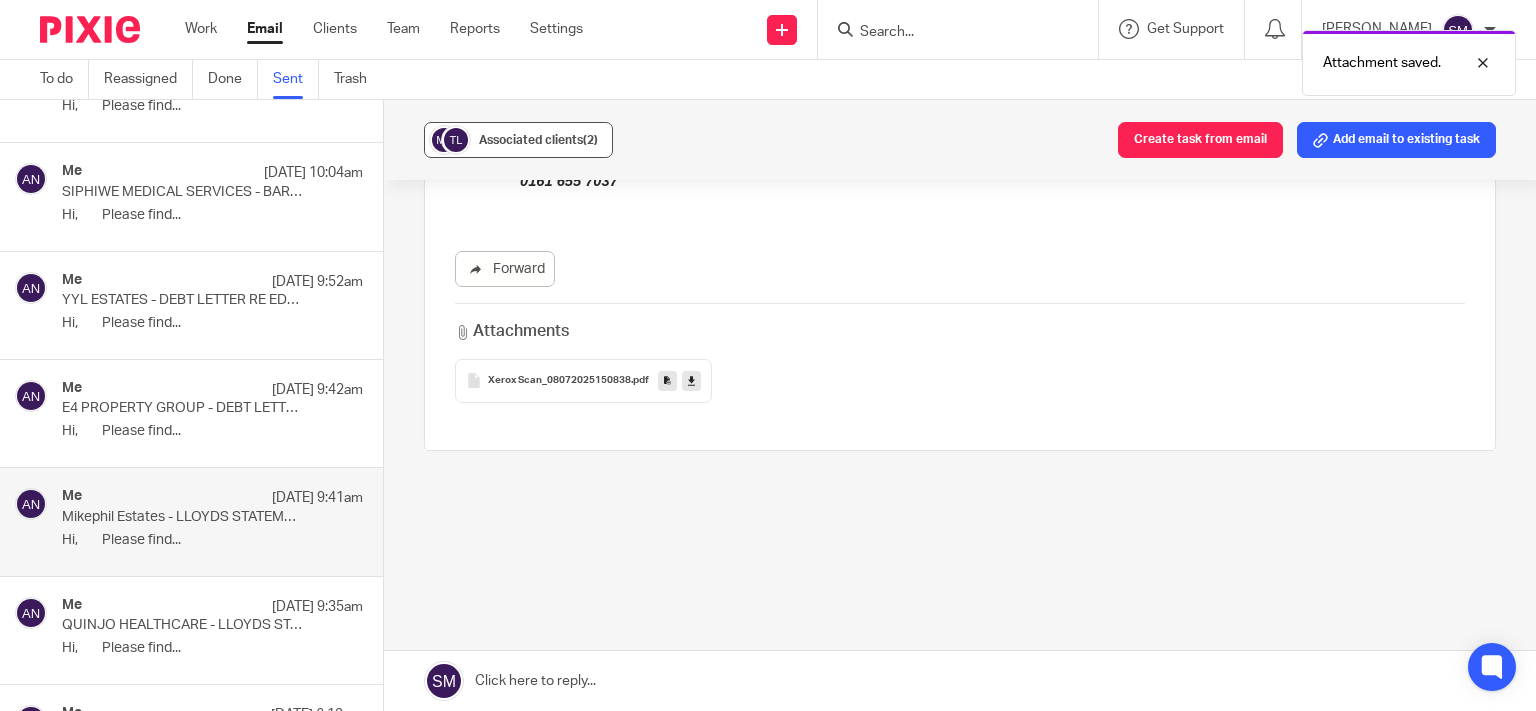 click on "Associated clients  (2)" at bounding box center [538, 140] 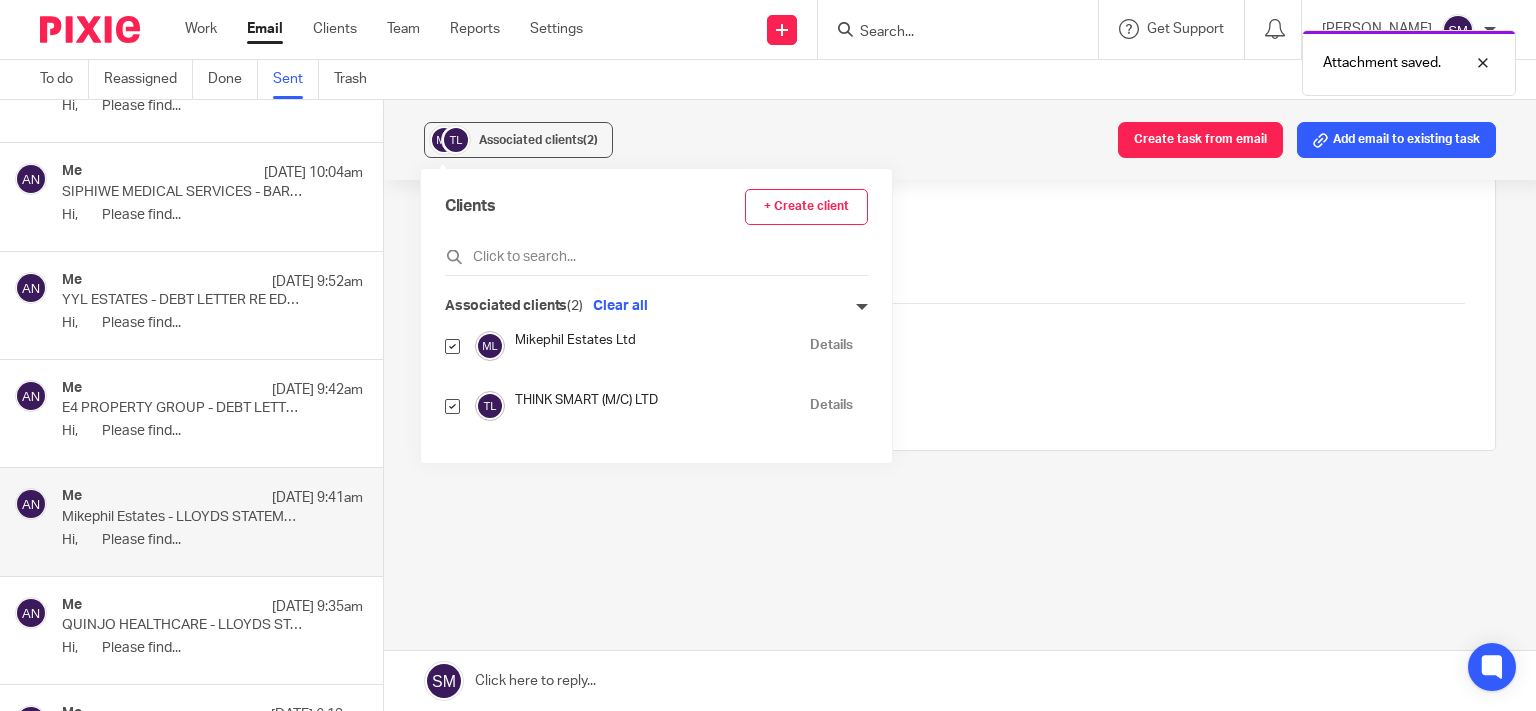 click on "Details" at bounding box center (831, 345) 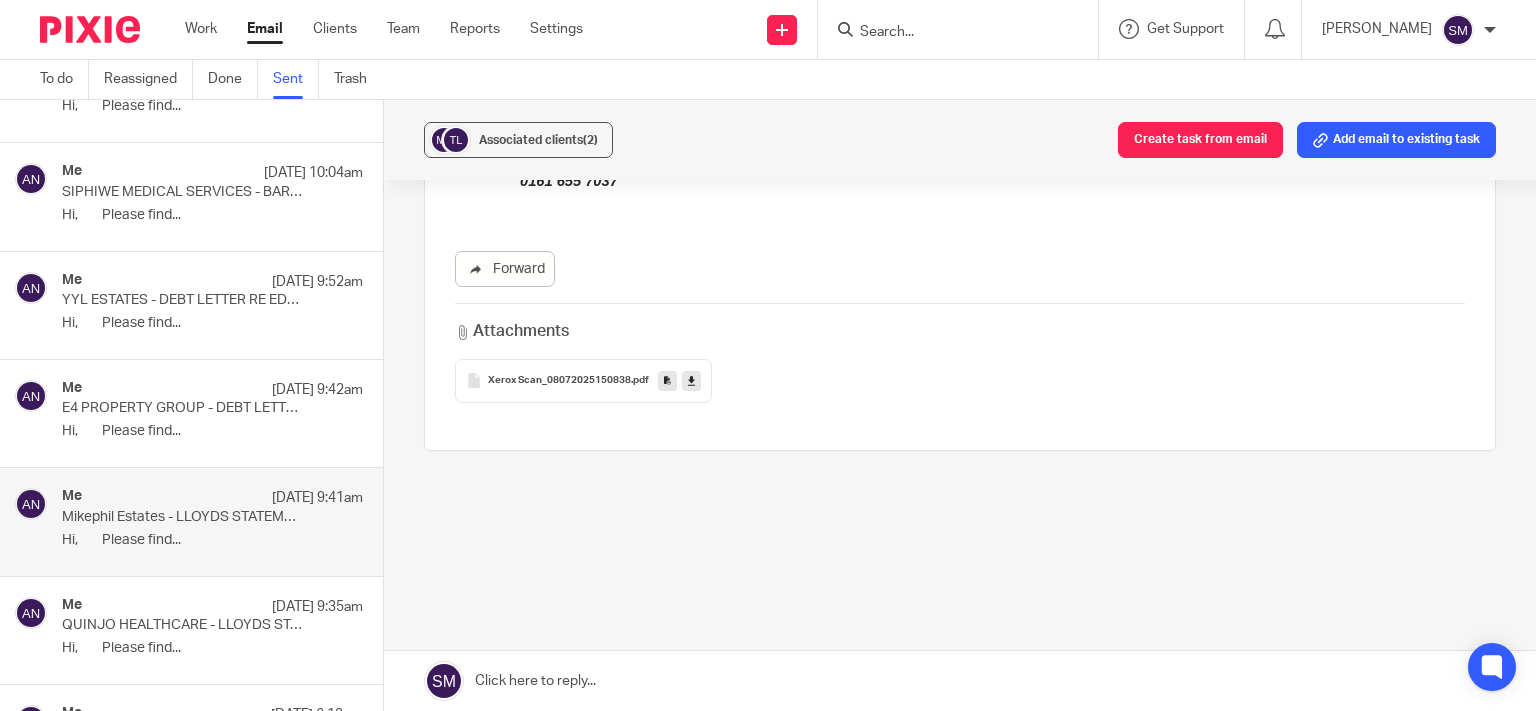 click on "Me
9 Jul 9:42am" at bounding box center [212, 390] 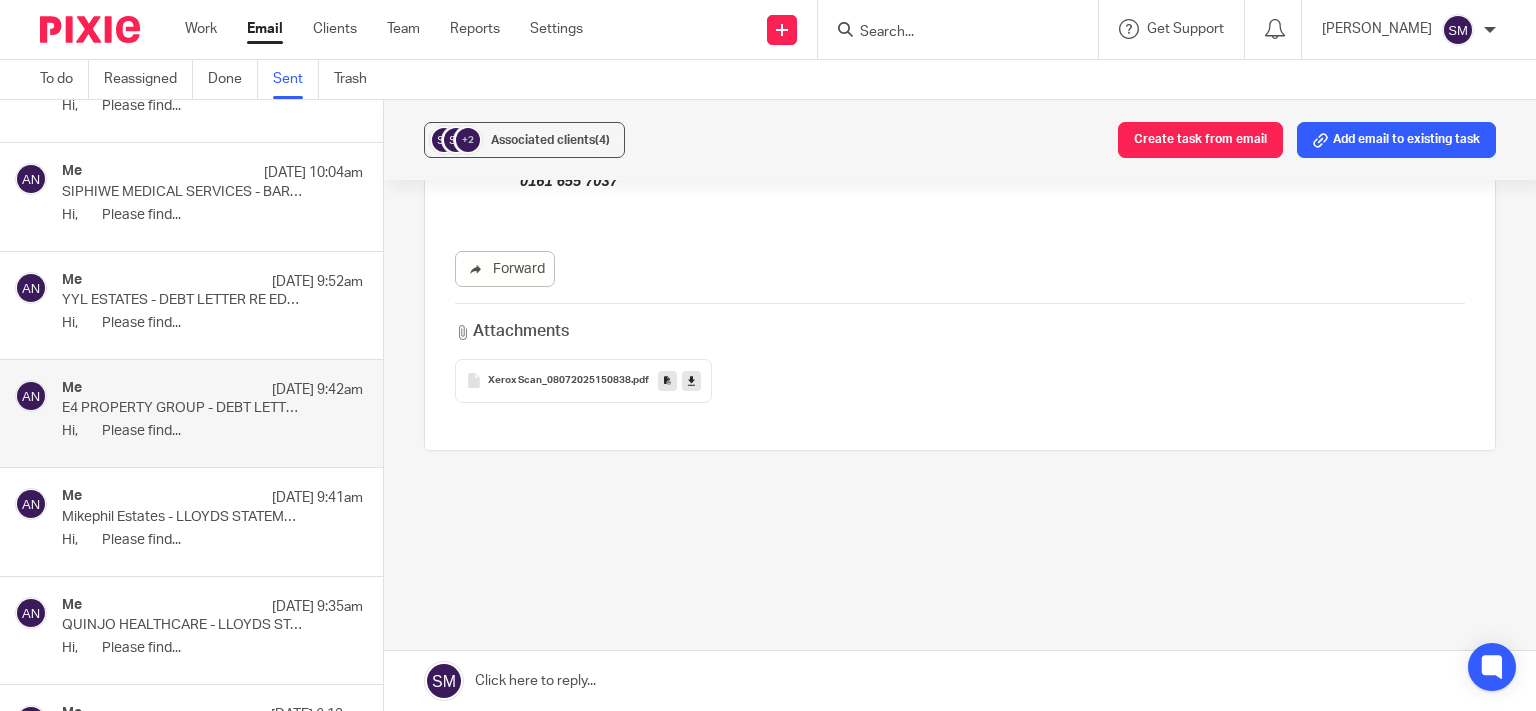 scroll, scrollTop: 0, scrollLeft: 0, axis: both 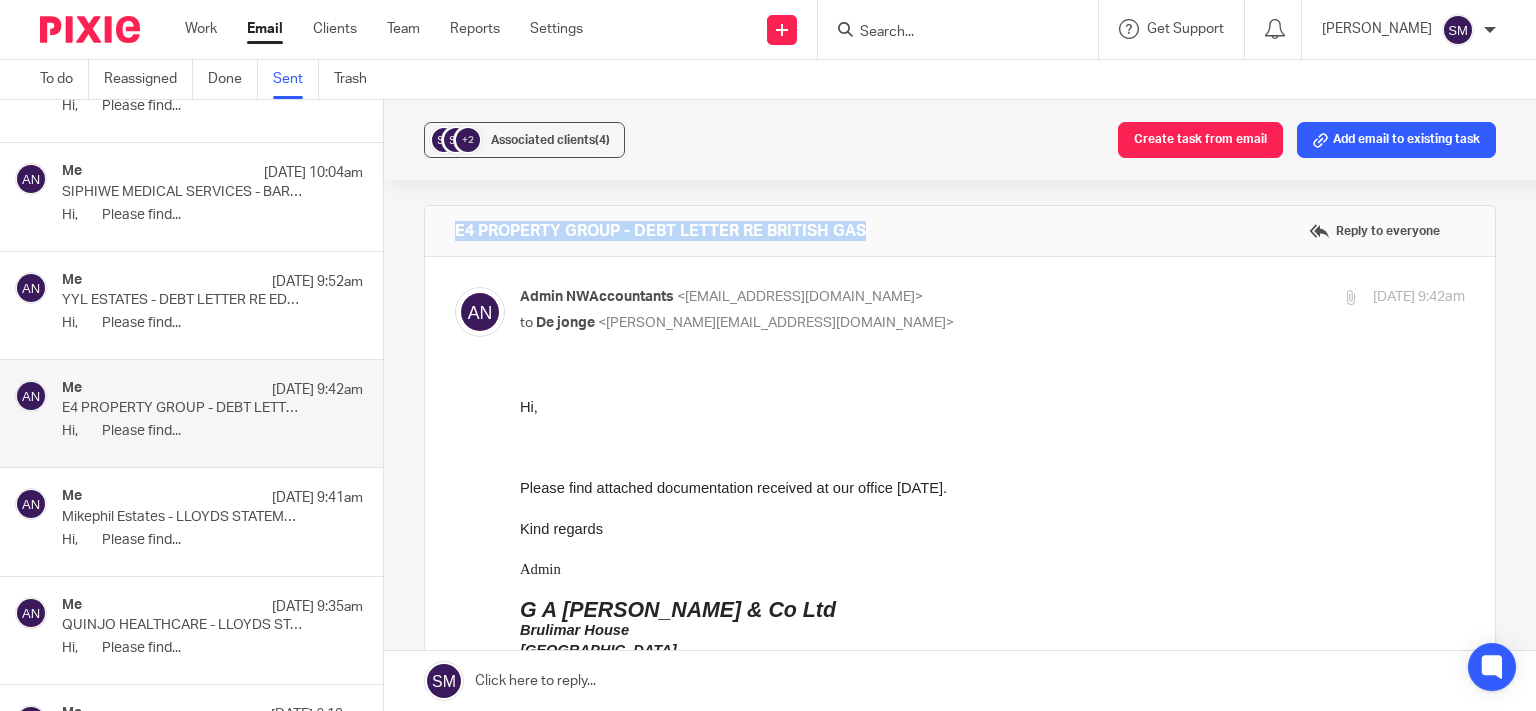 drag, startPoint x: 923, startPoint y: 214, endPoint x: 420, endPoint y: 234, distance: 503.39746 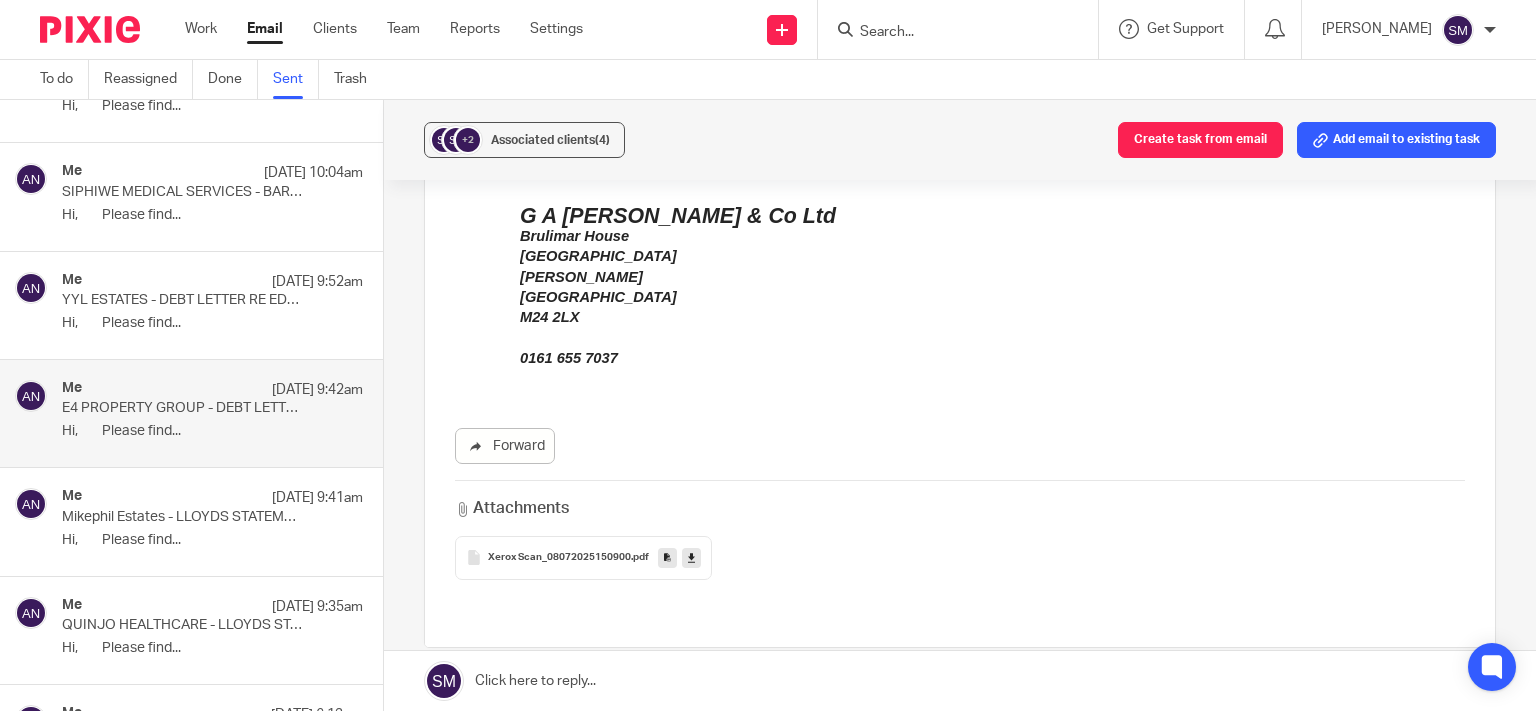 scroll, scrollTop: 570, scrollLeft: 0, axis: vertical 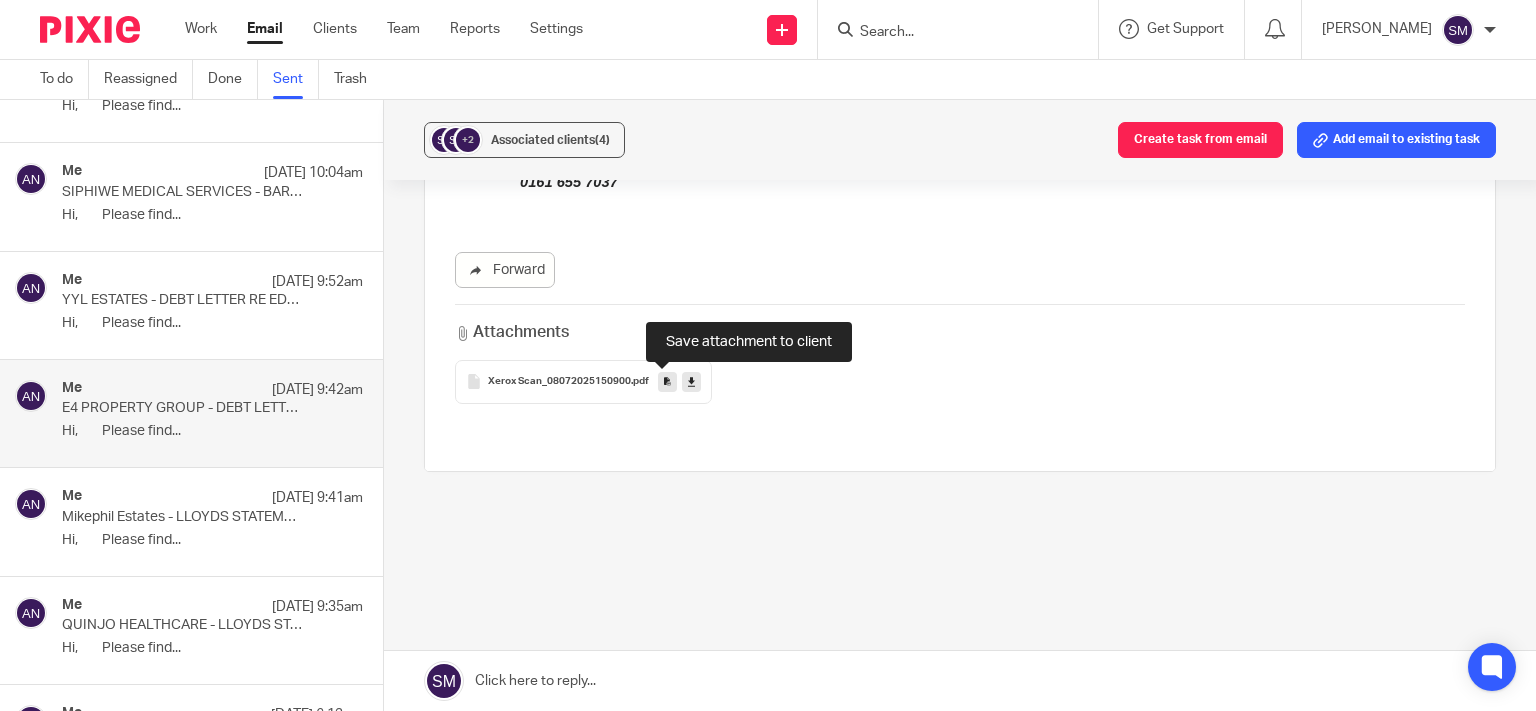 click at bounding box center (667, 381) 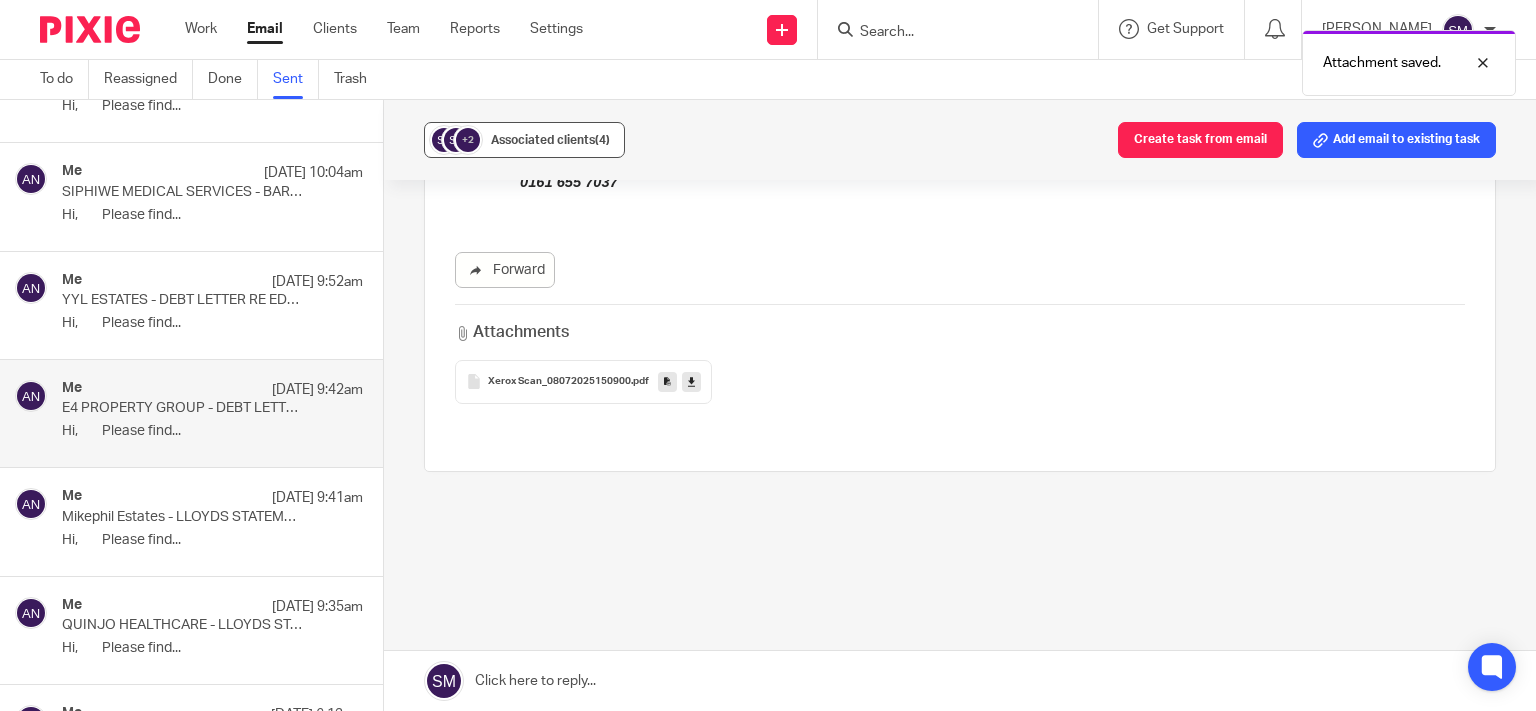 click on "Associated clients  (4)" at bounding box center (550, 140) 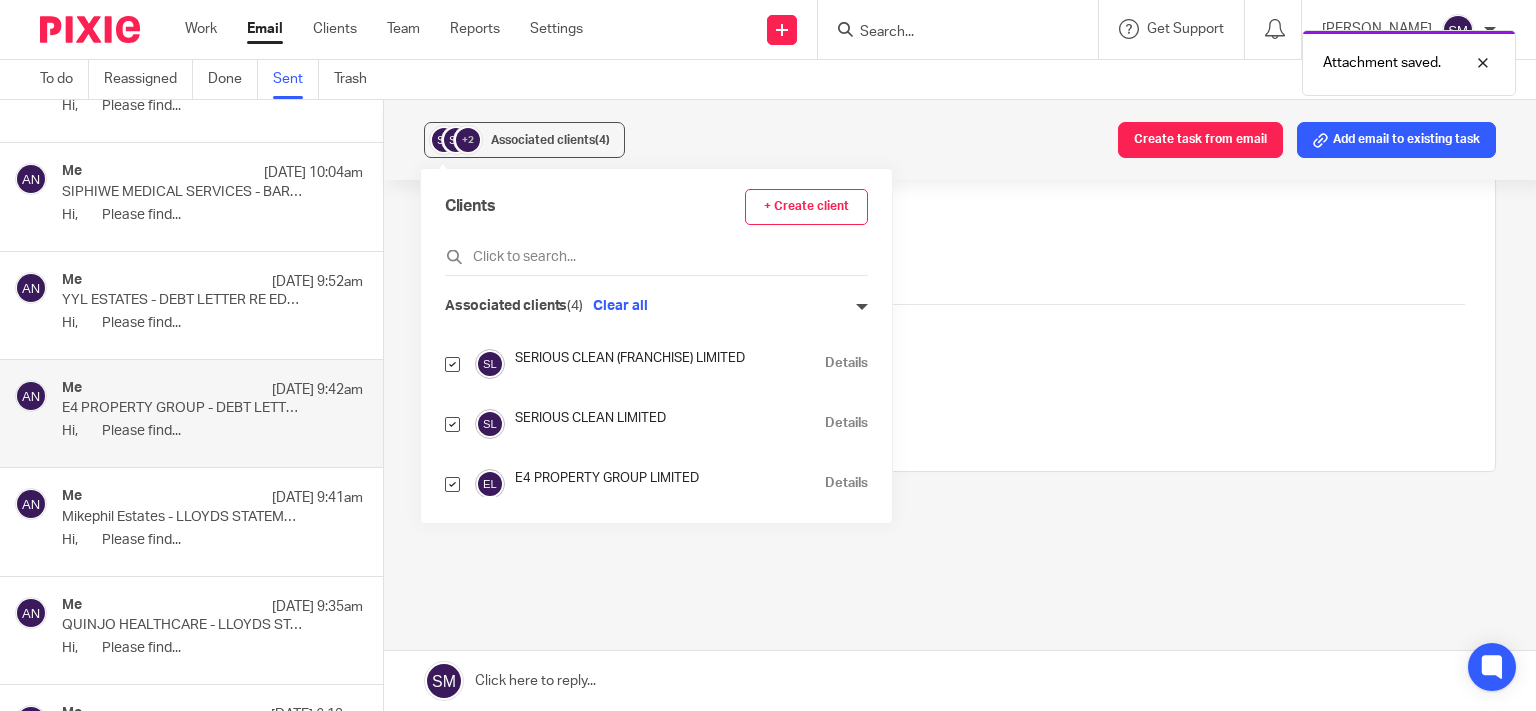 scroll, scrollTop: 60, scrollLeft: 0, axis: vertical 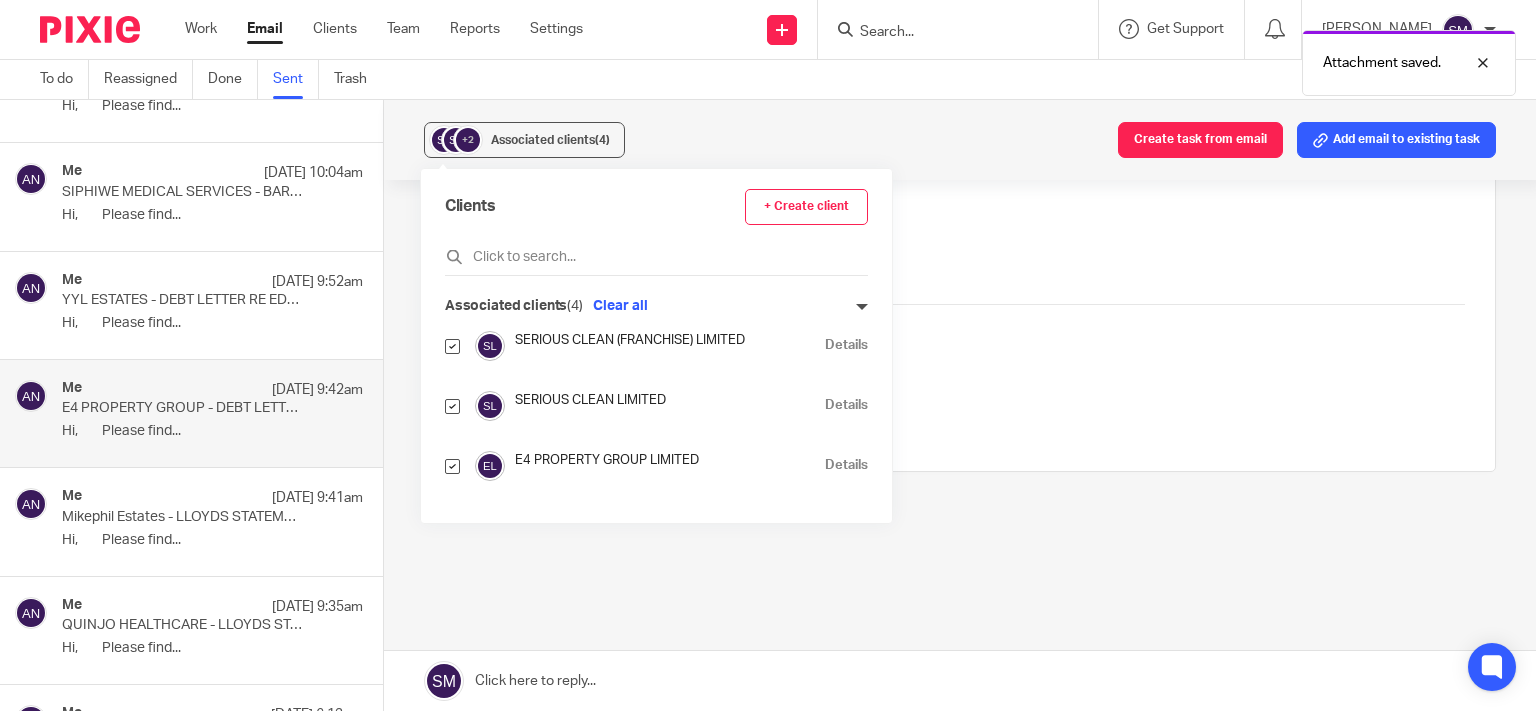click on "Details" at bounding box center (846, 465) 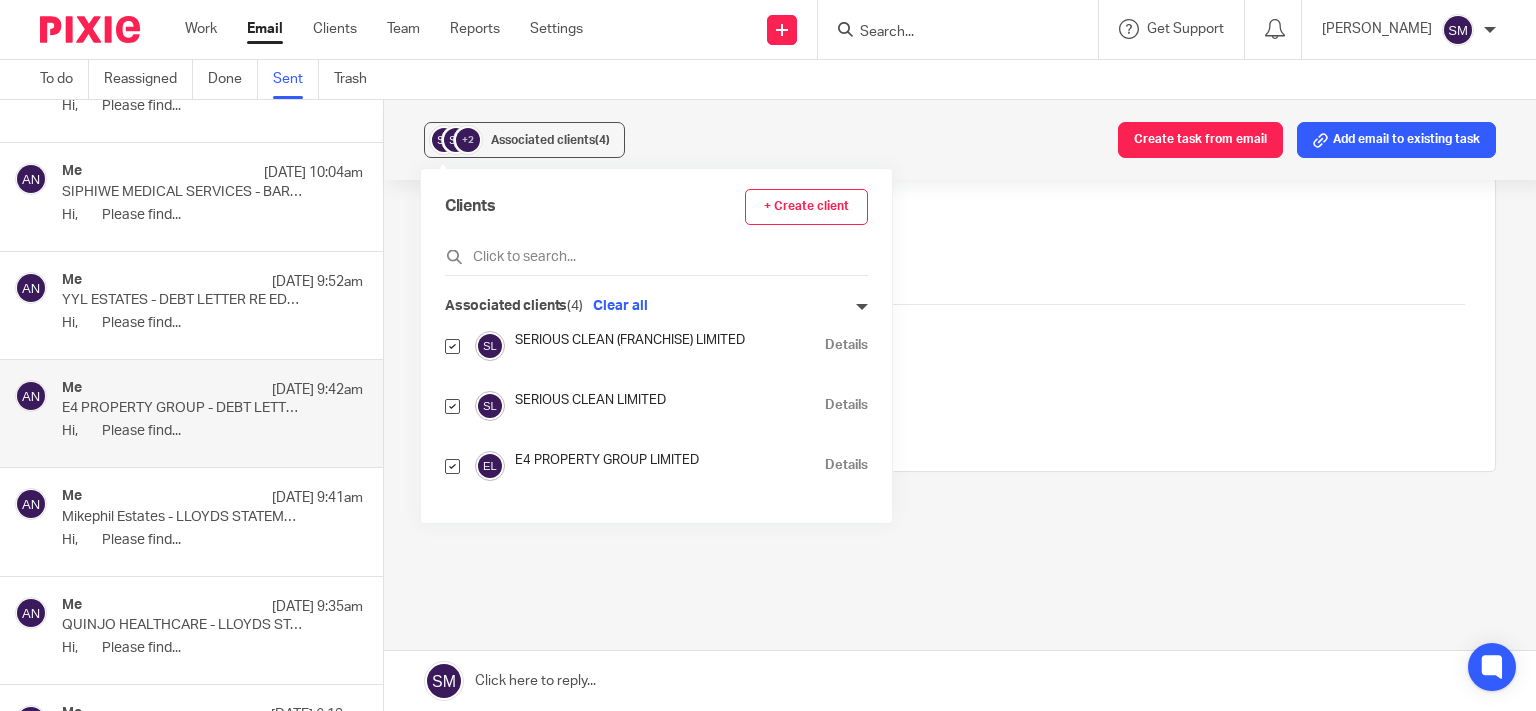 click on "Me
9 Jul 9:52am" at bounding box center (212, 282) 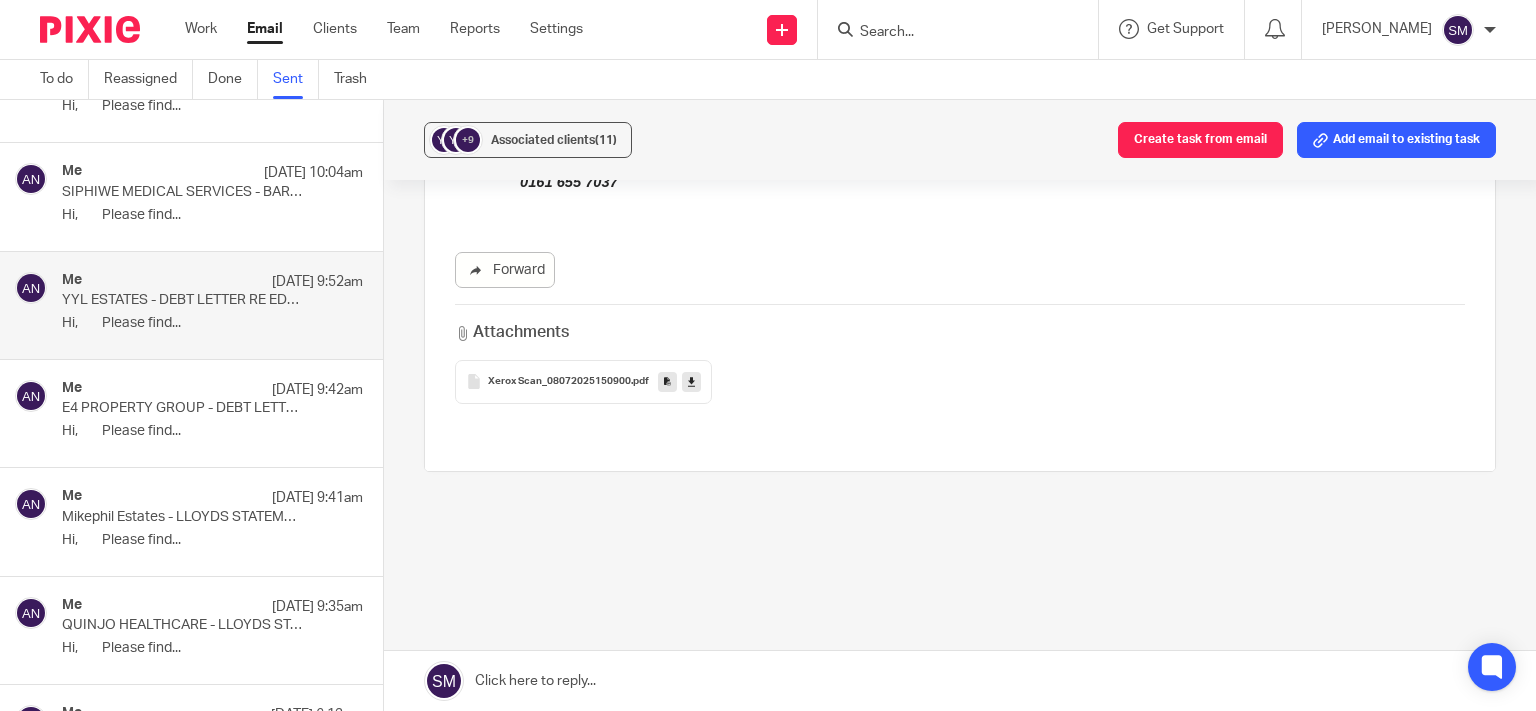 scroll, scrollTop: 0, scrollLeft: 0, axis: both 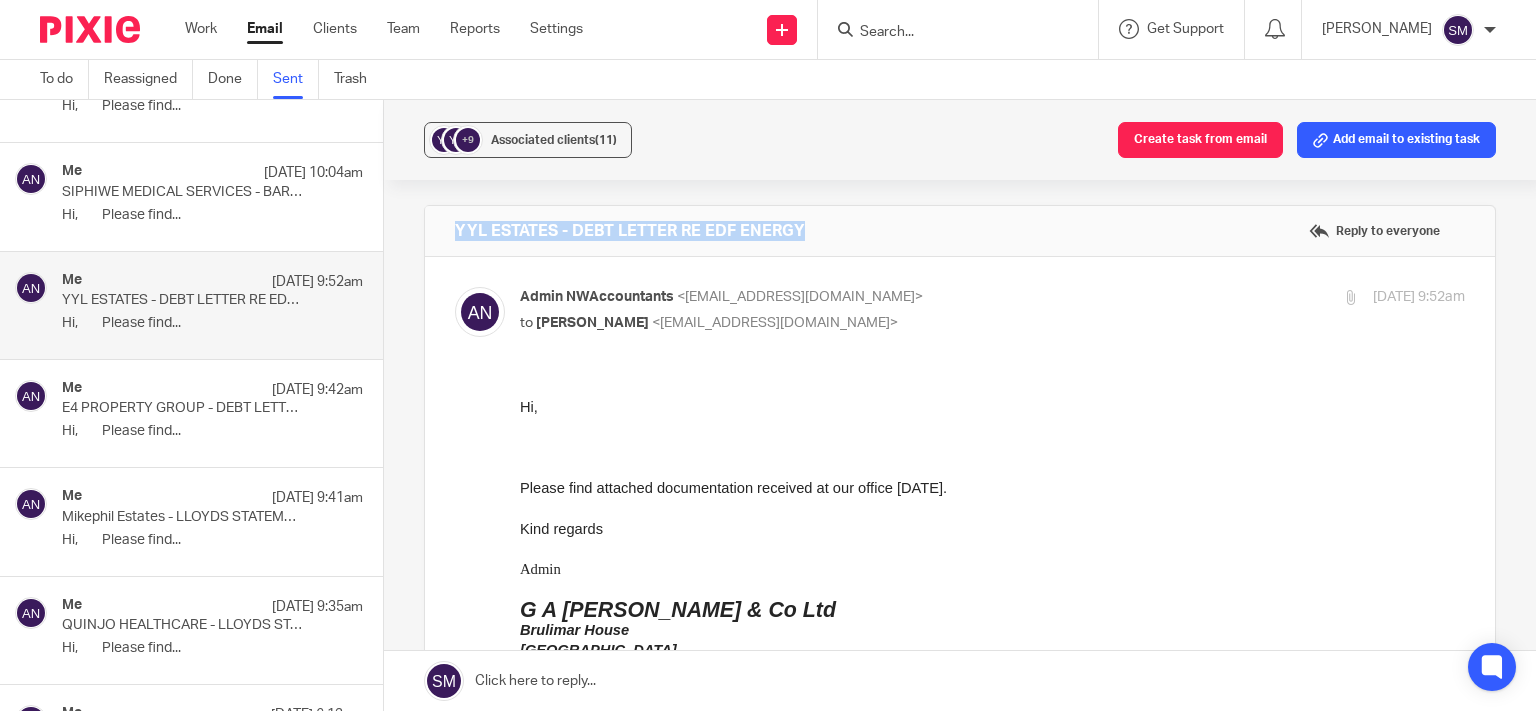 drag, startPoint x: 827, startPoint y: 238, endPoint x: 434, endPoint y: 230, distance: 393.08142 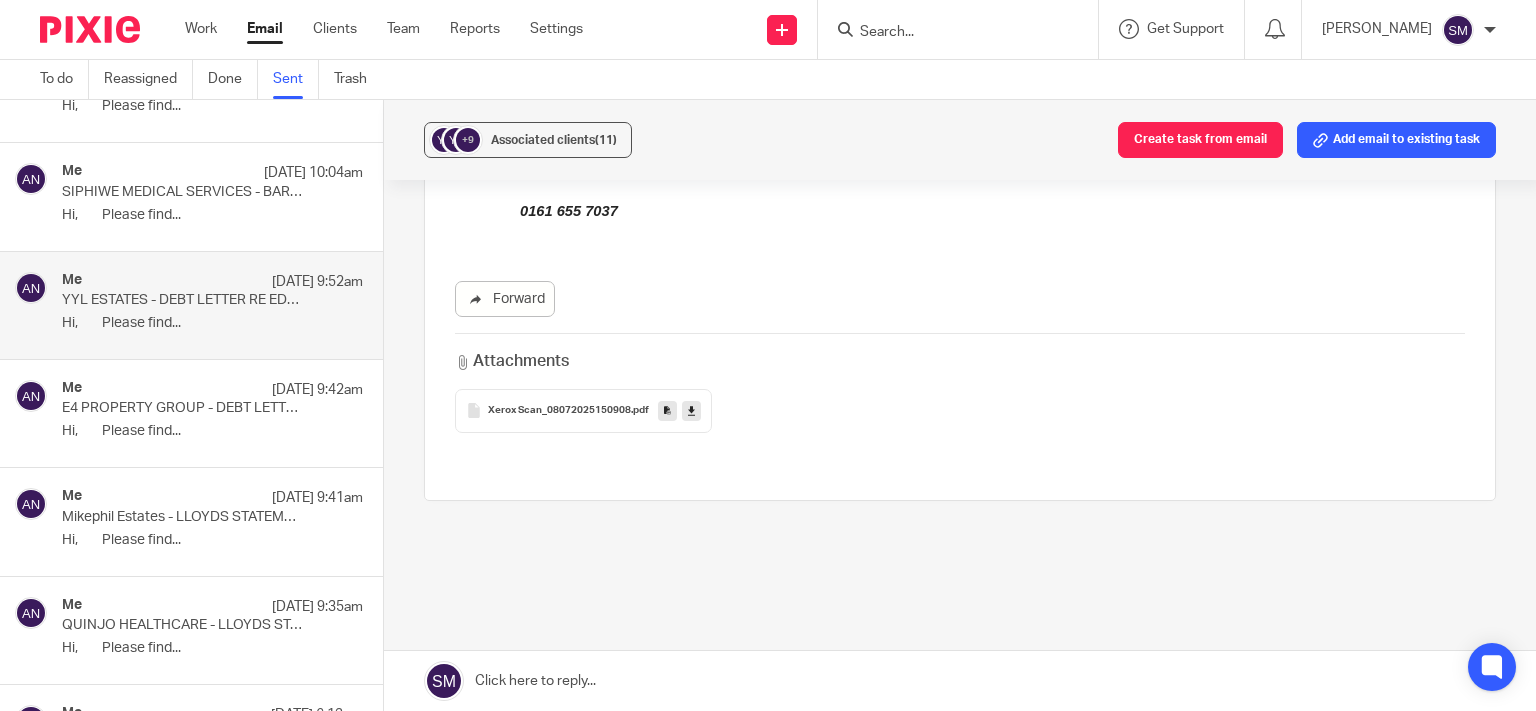 scroll, scrollTop: 570, scrollLeft: 0, axis: vertical 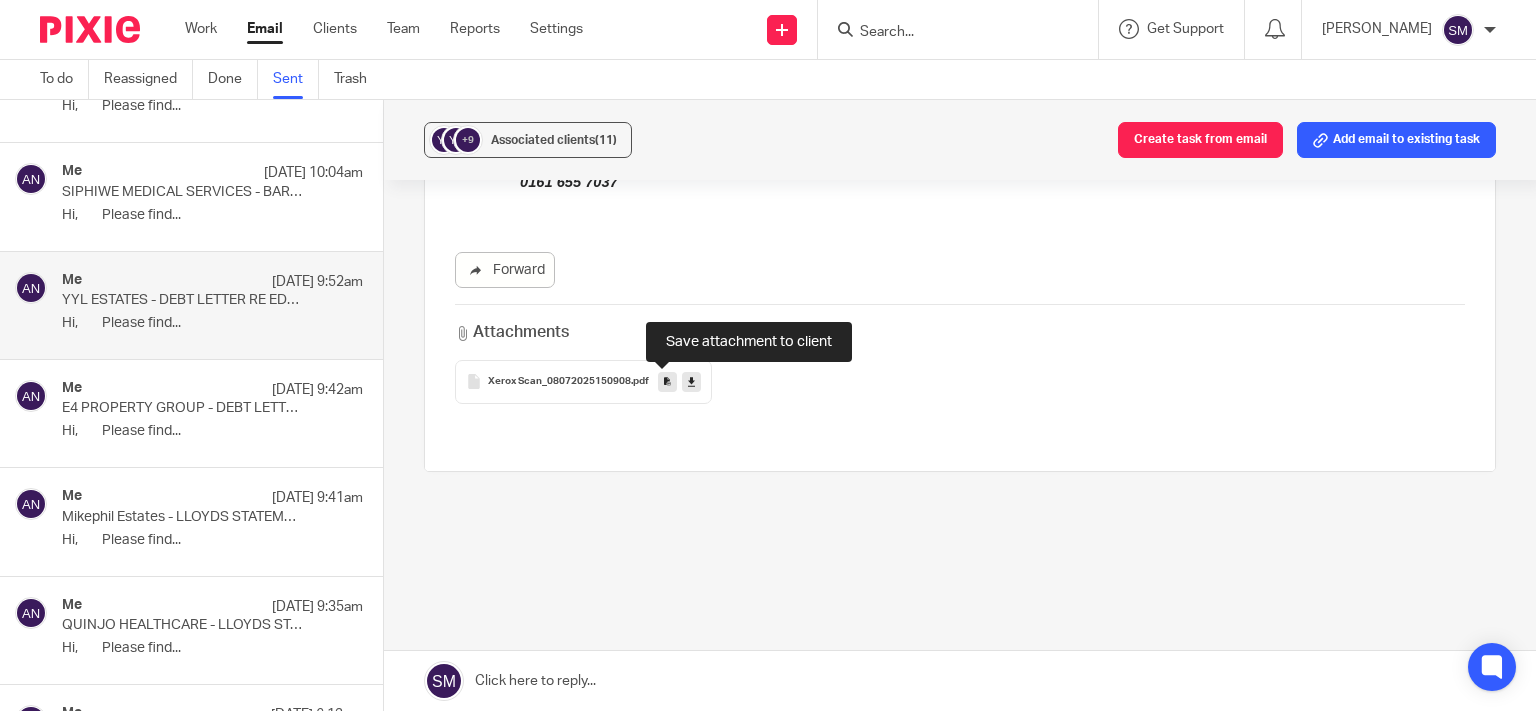 click at bounding box center [667, 381] 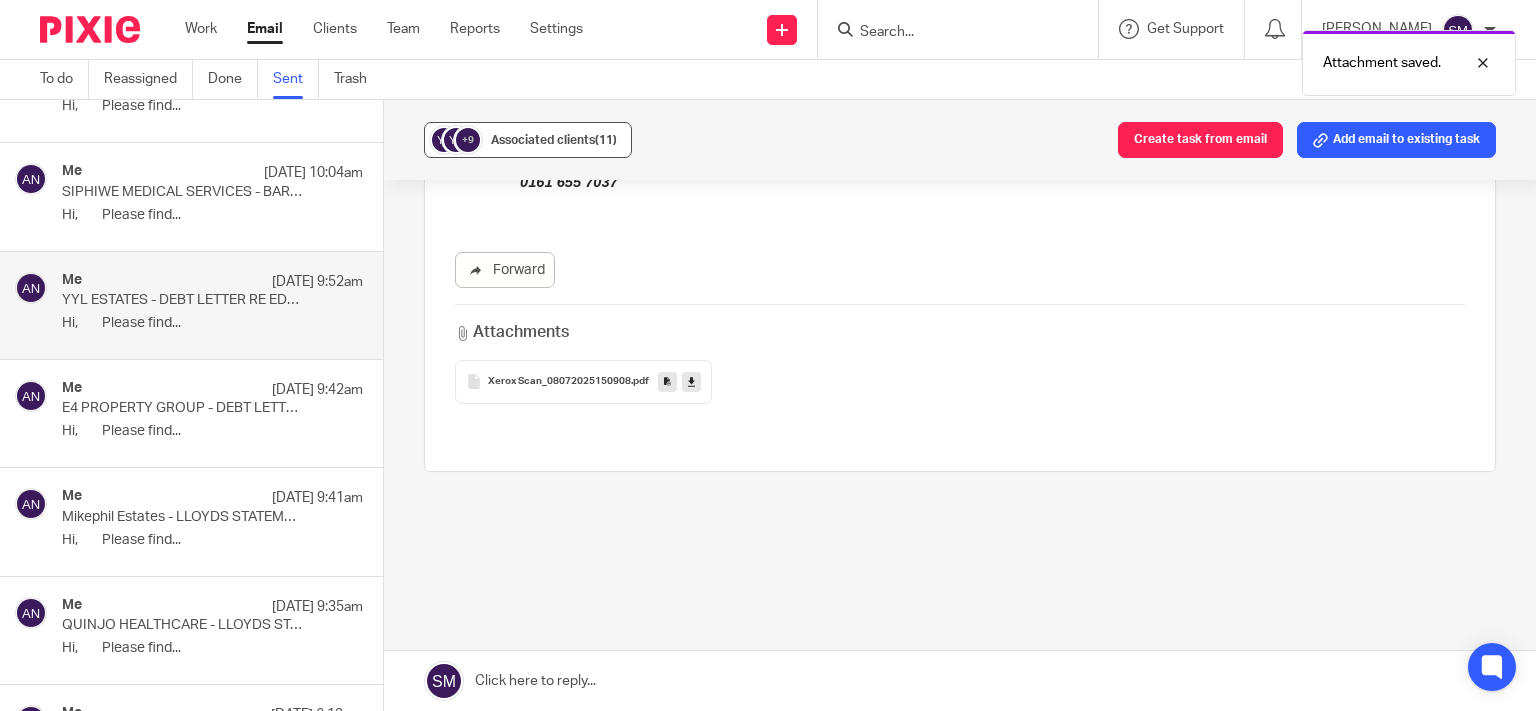 click on "+9
Associated clients  (11)" at bounding box center (528, 140) 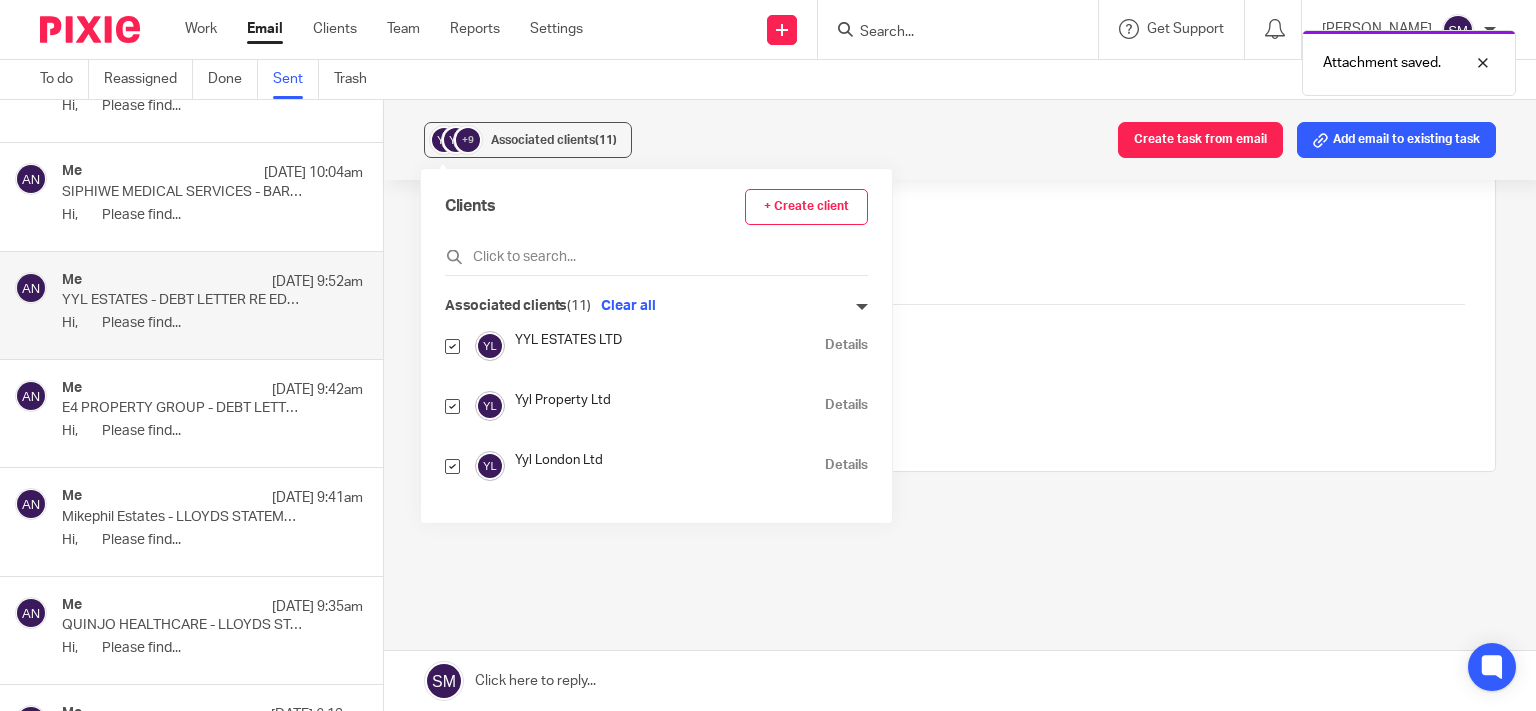 click on "Details" at bounding box center (846, 345) 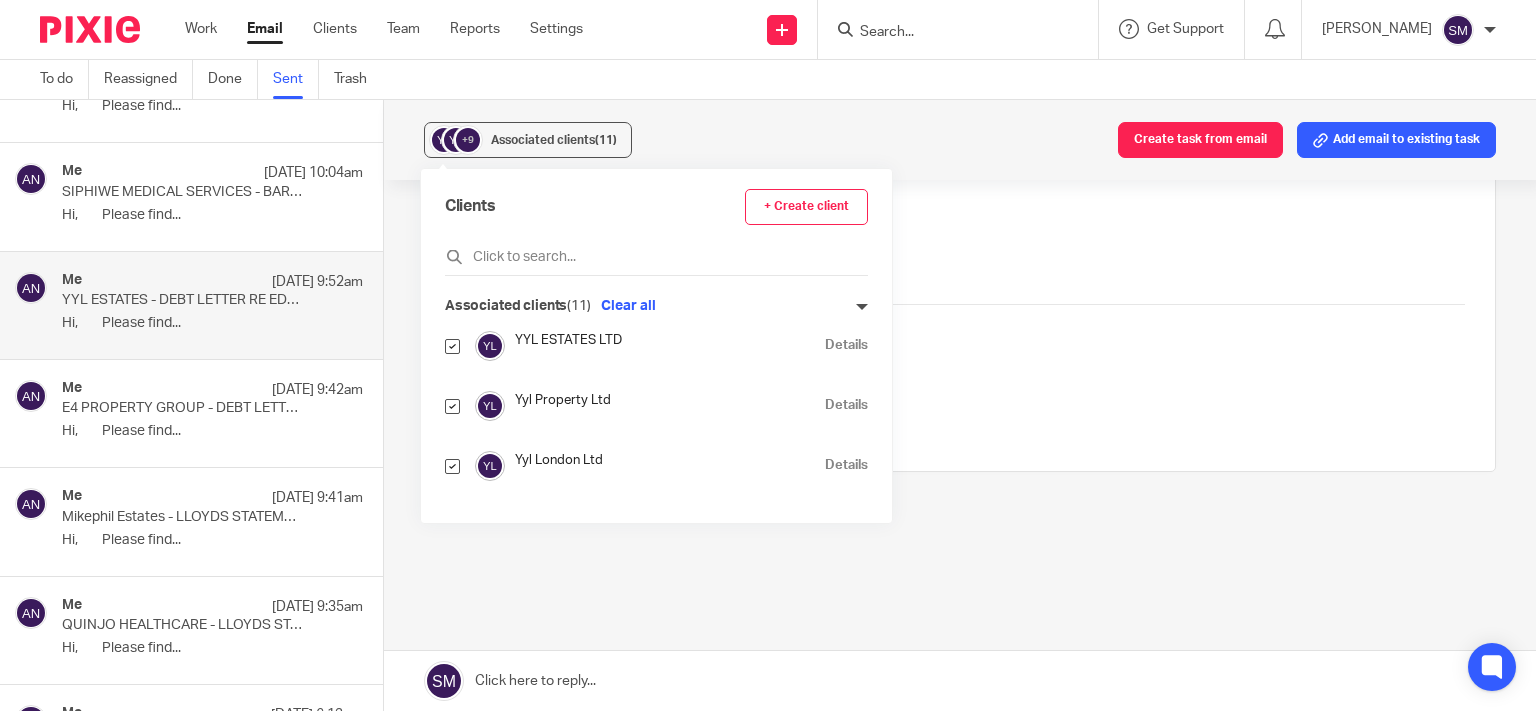 click on "Me
9 Jul 10:04am" at bounding box center [212, 173] 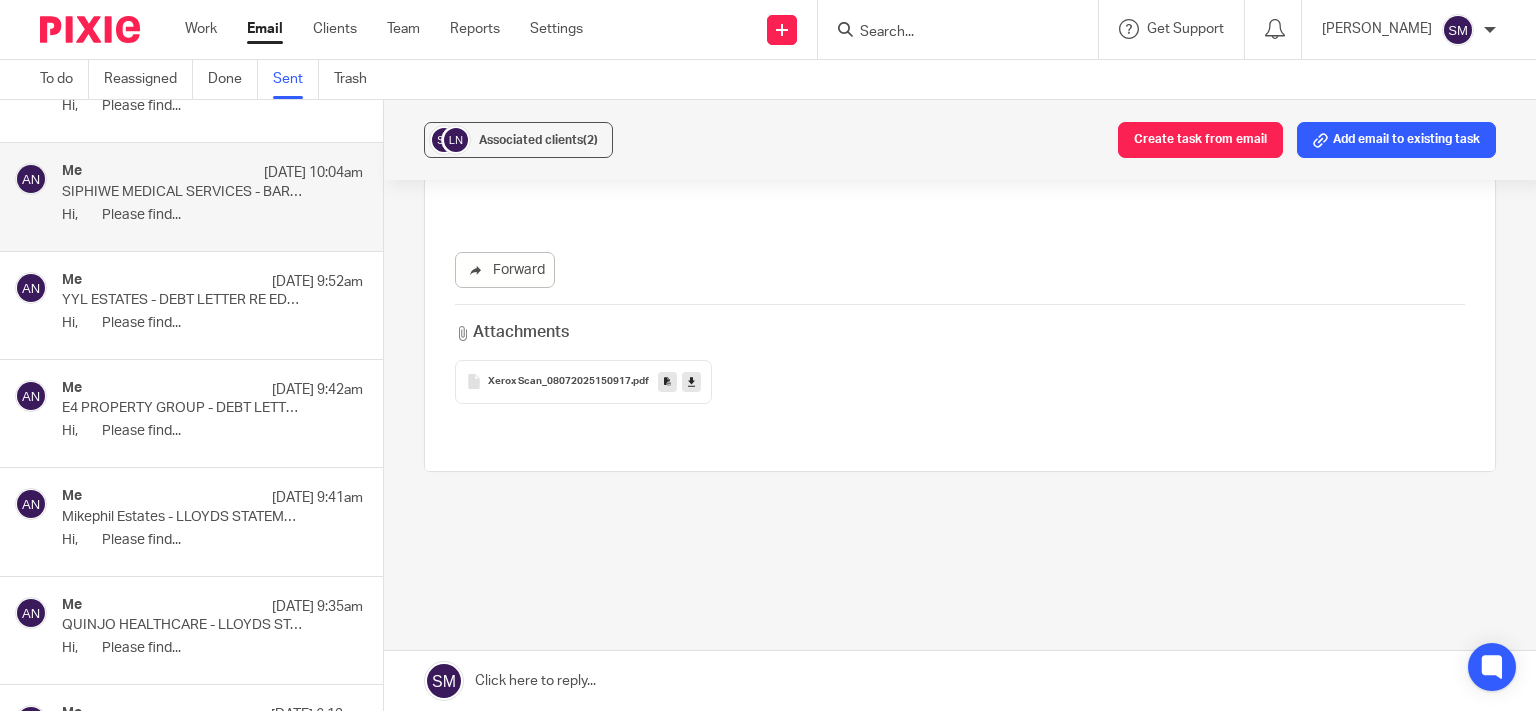 scroll, scrollTop: 0, scrollLeft: 0, axis: both 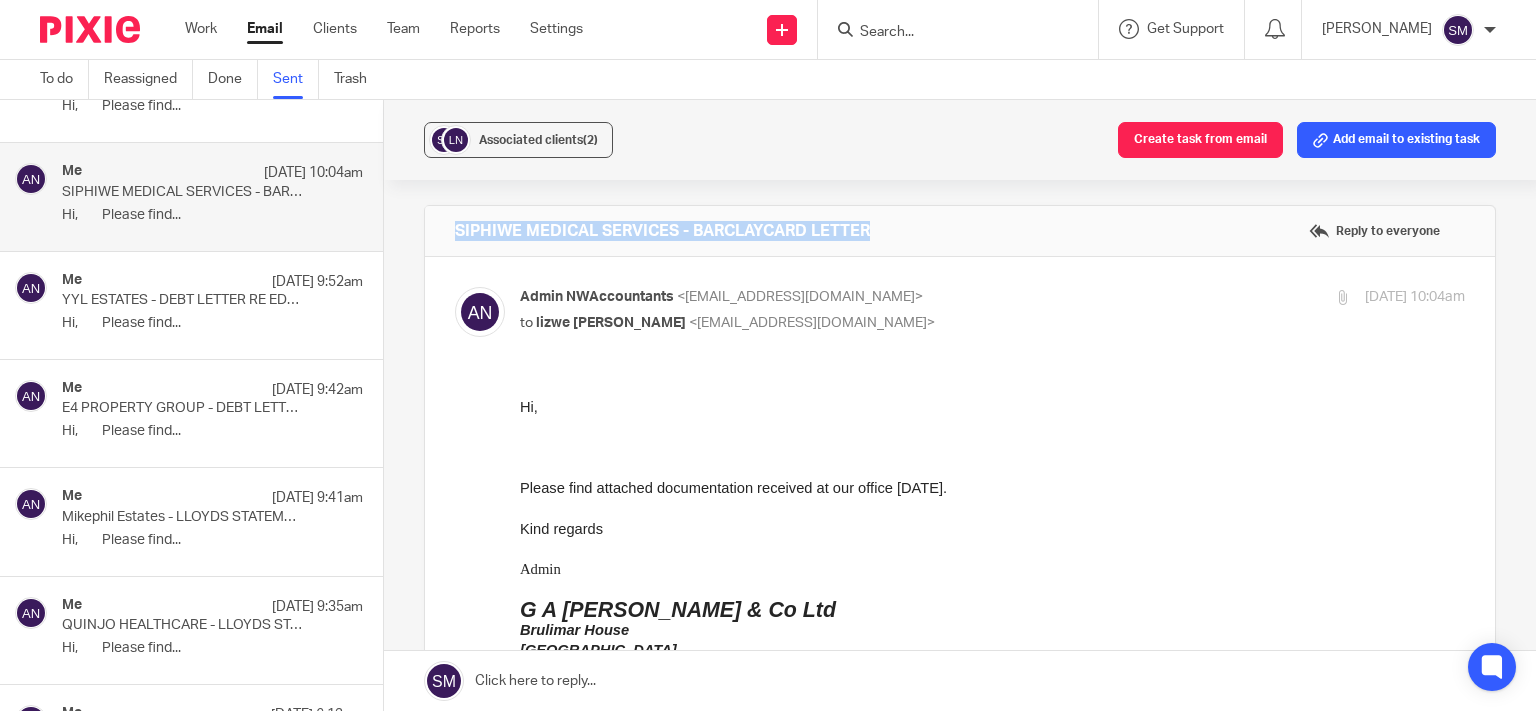 drag, startPoint x: 881, startPoint y: 228, endPoint x: 491, endPoint y: 230, distance: 390.00513 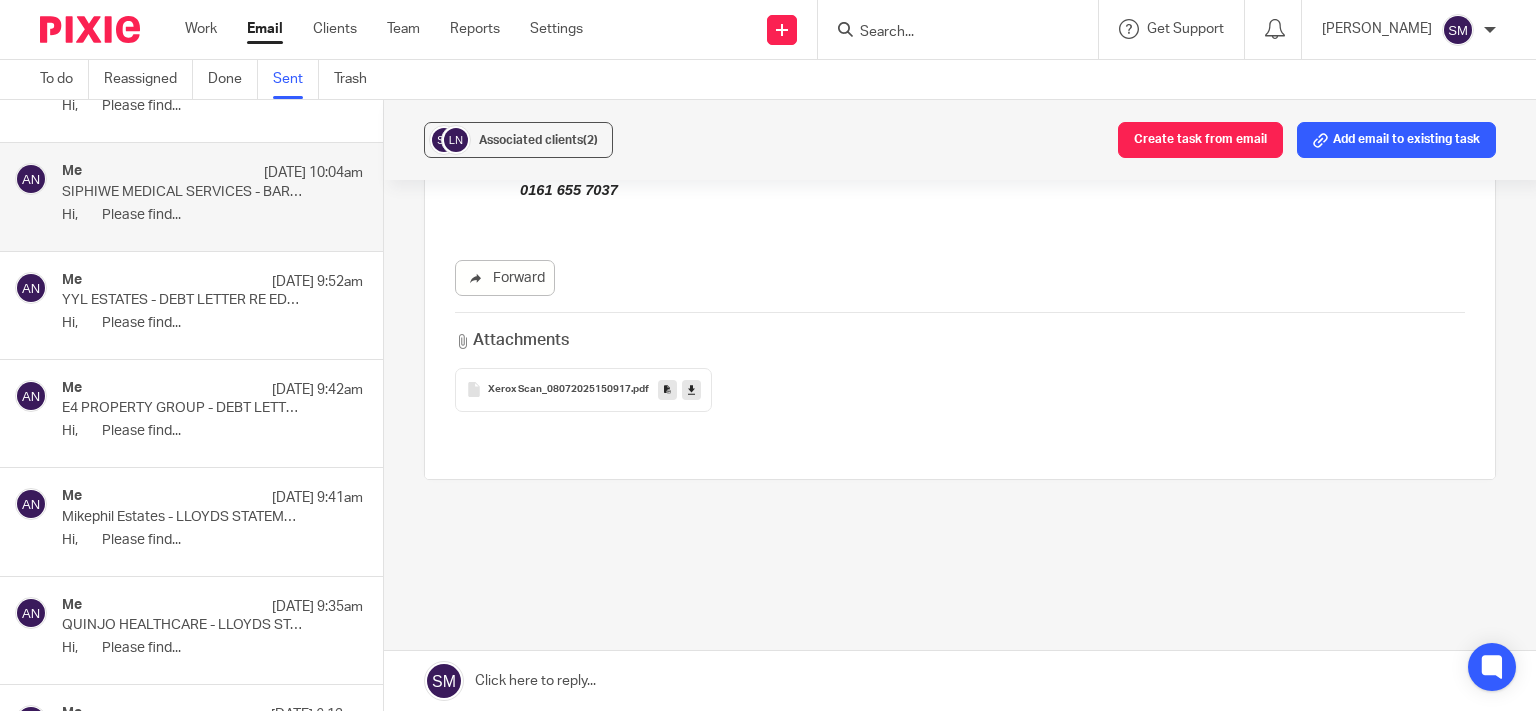scroll, scrollTop: 570, scrollLeft: 0, axis: vertical 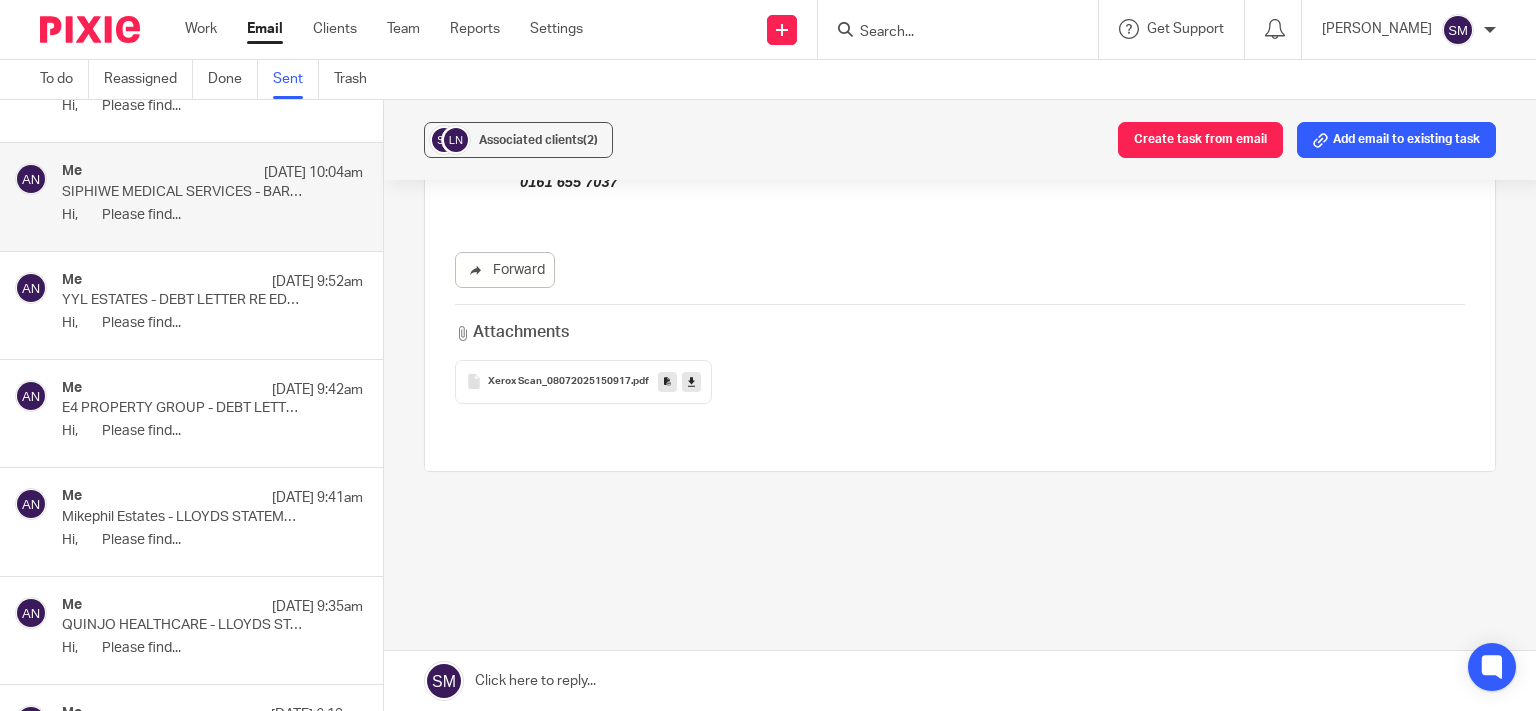 click at bounding box center [667, 381] 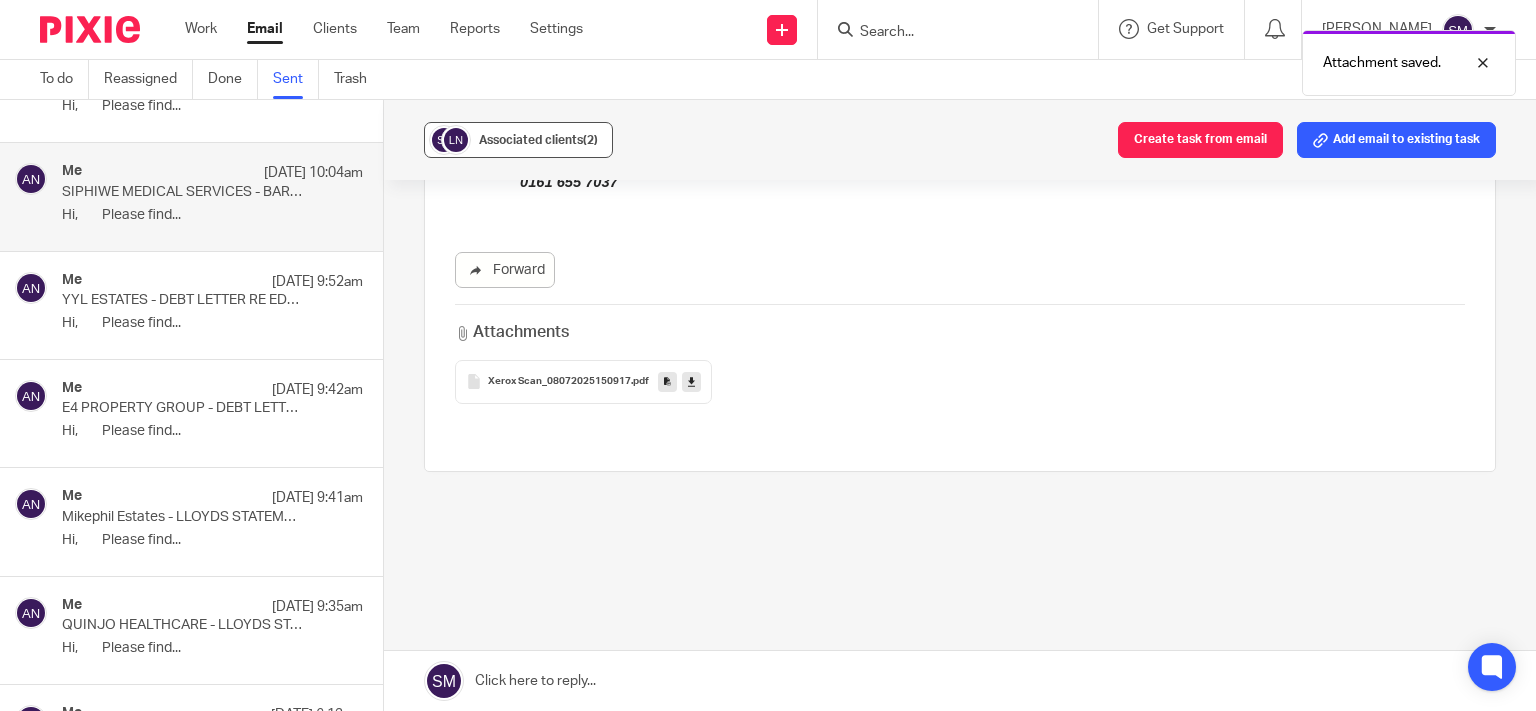 click on "Associated clients  (2)" at bounding box center [538, 140] 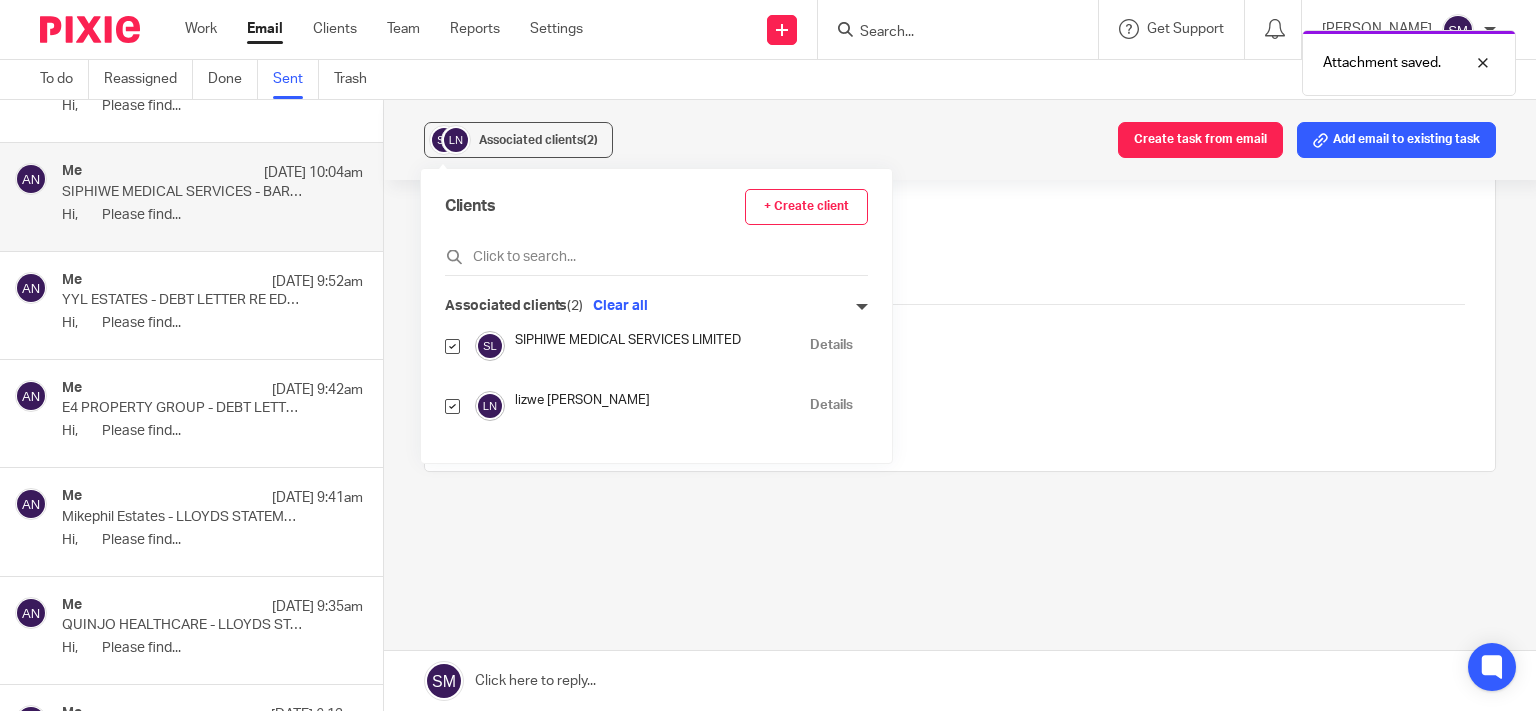click on "Details" at bounding box center (831, 345) 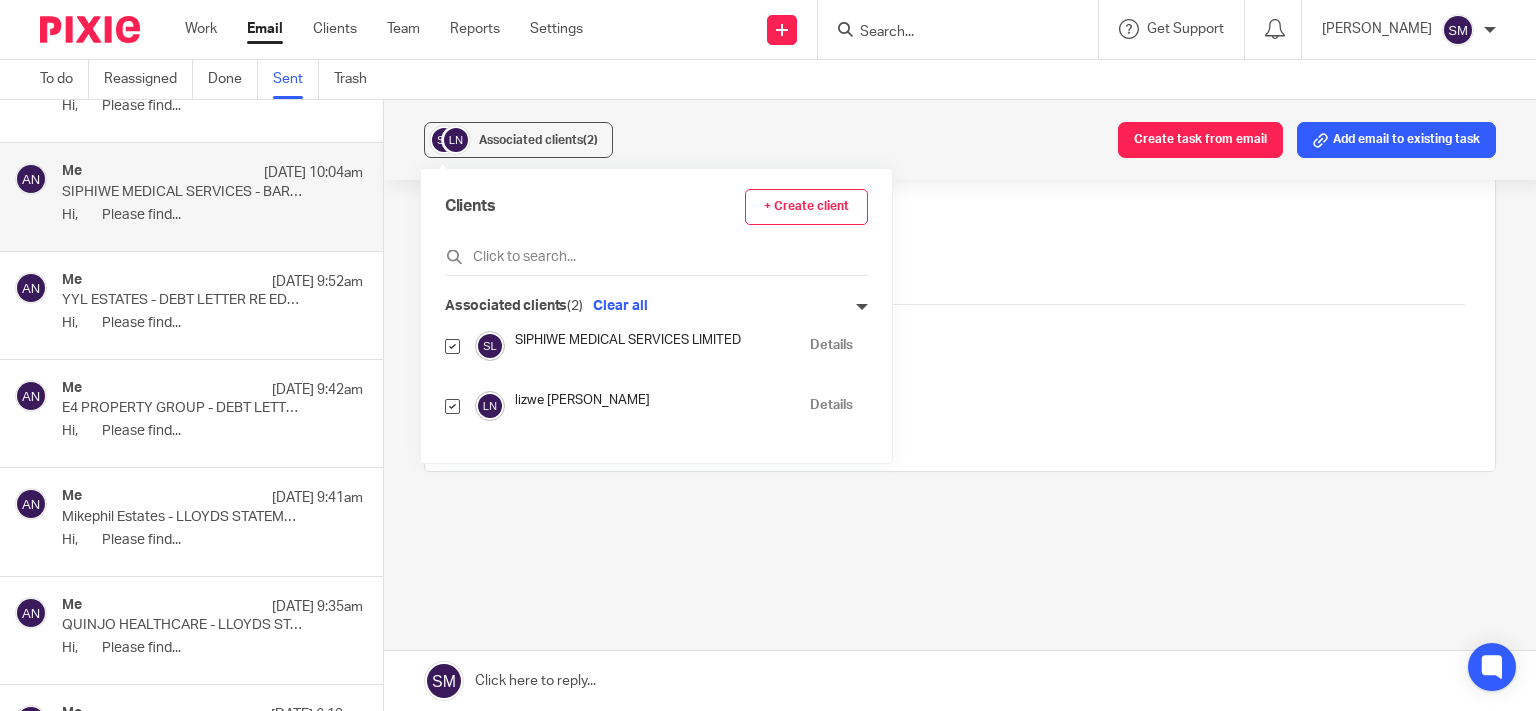 scroll, scrollTop: 8370, scrollLeft: 0, axis: vertical 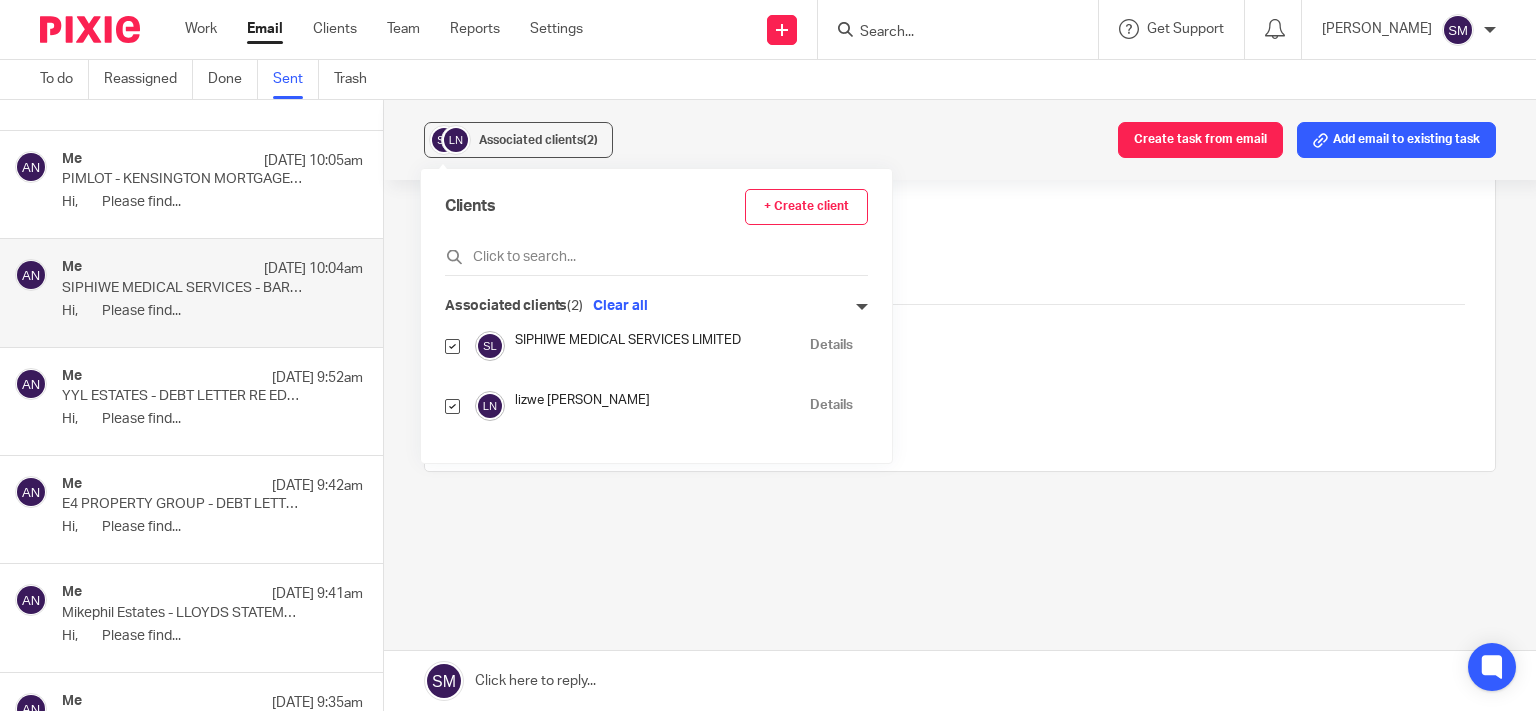 drag, startPoint x: 205, startPoint y: 265, endPoint x: 241, endPoint y: 261, distance: 36.221542 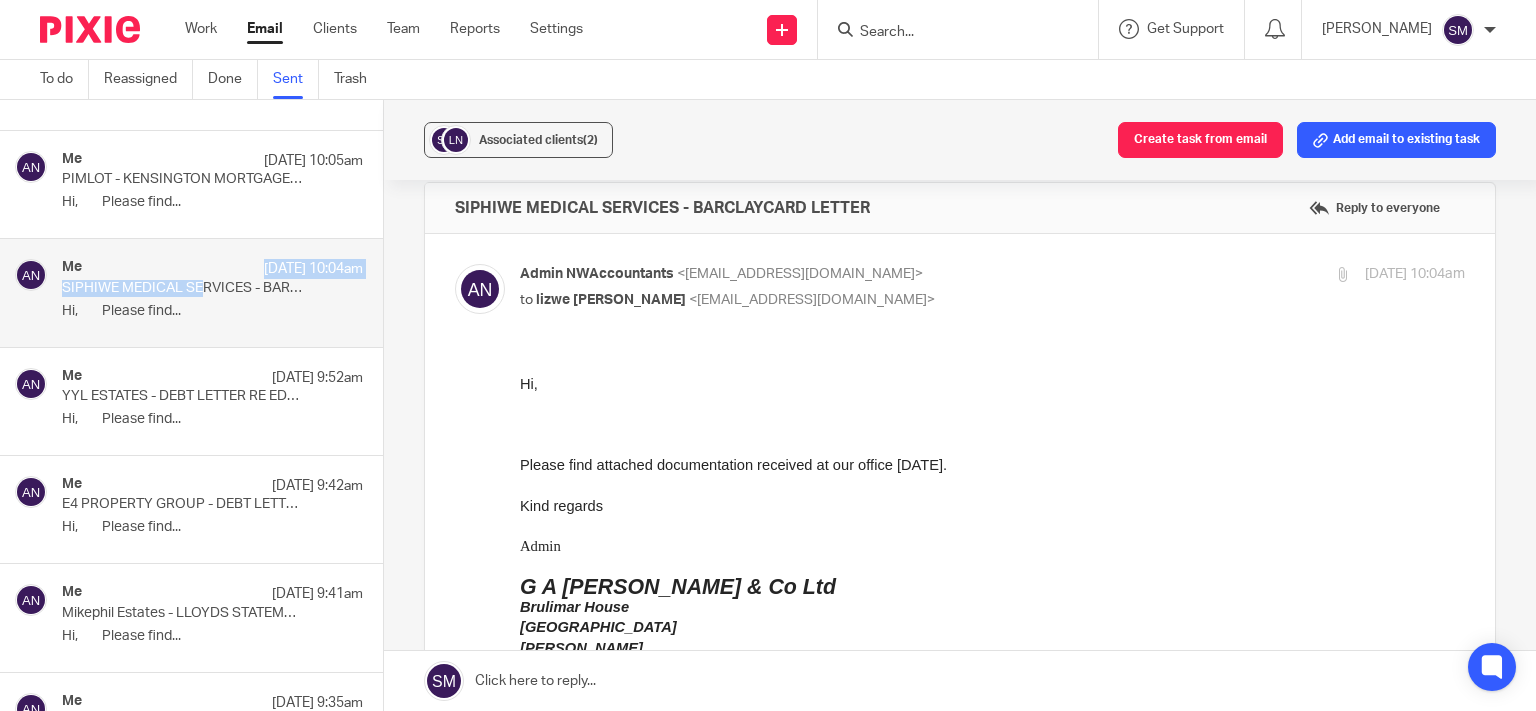 scroll, scrollTop: 0, scrollLeft: 0, axis: both 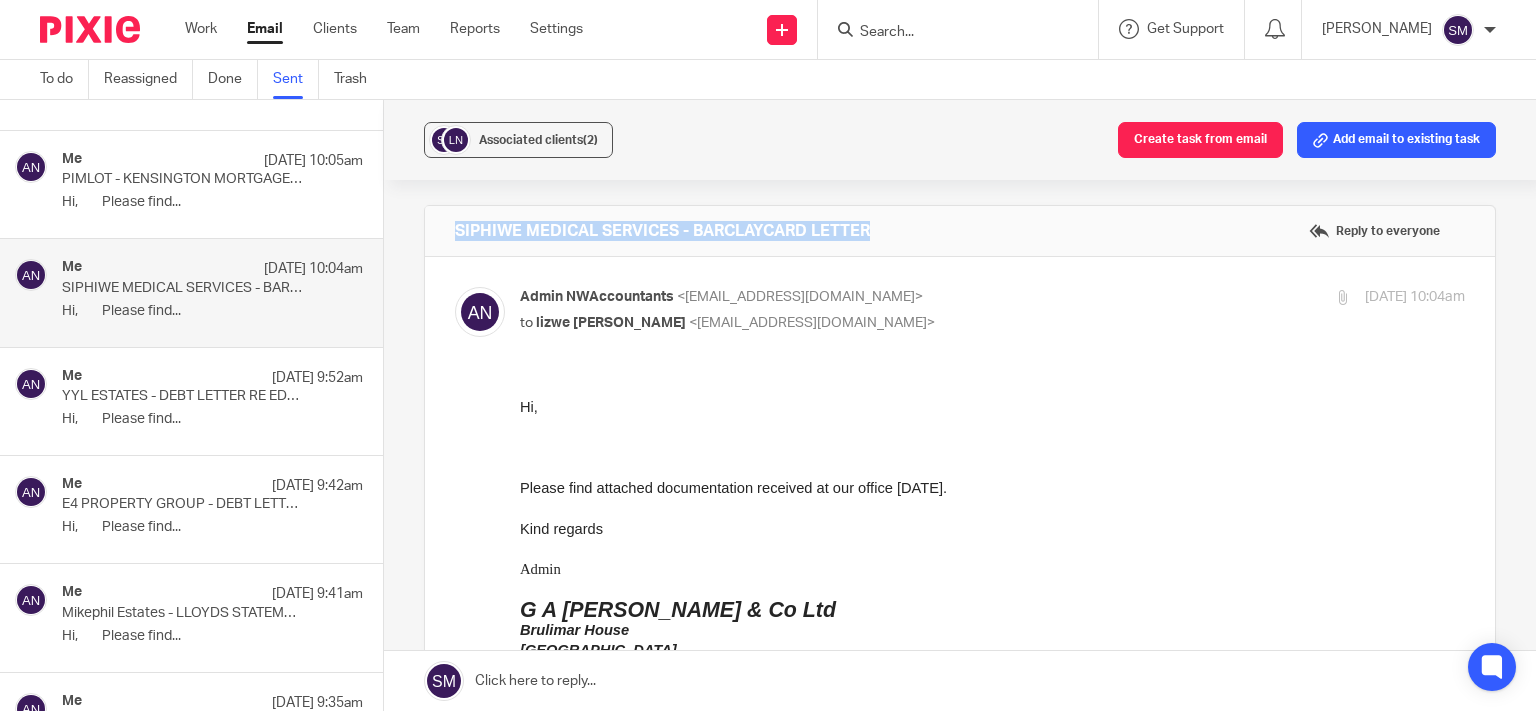 drag, startPoint x: 914, startPoint y: 234, endPoint x: 413, endPoint y: 224, distance: 501.0998 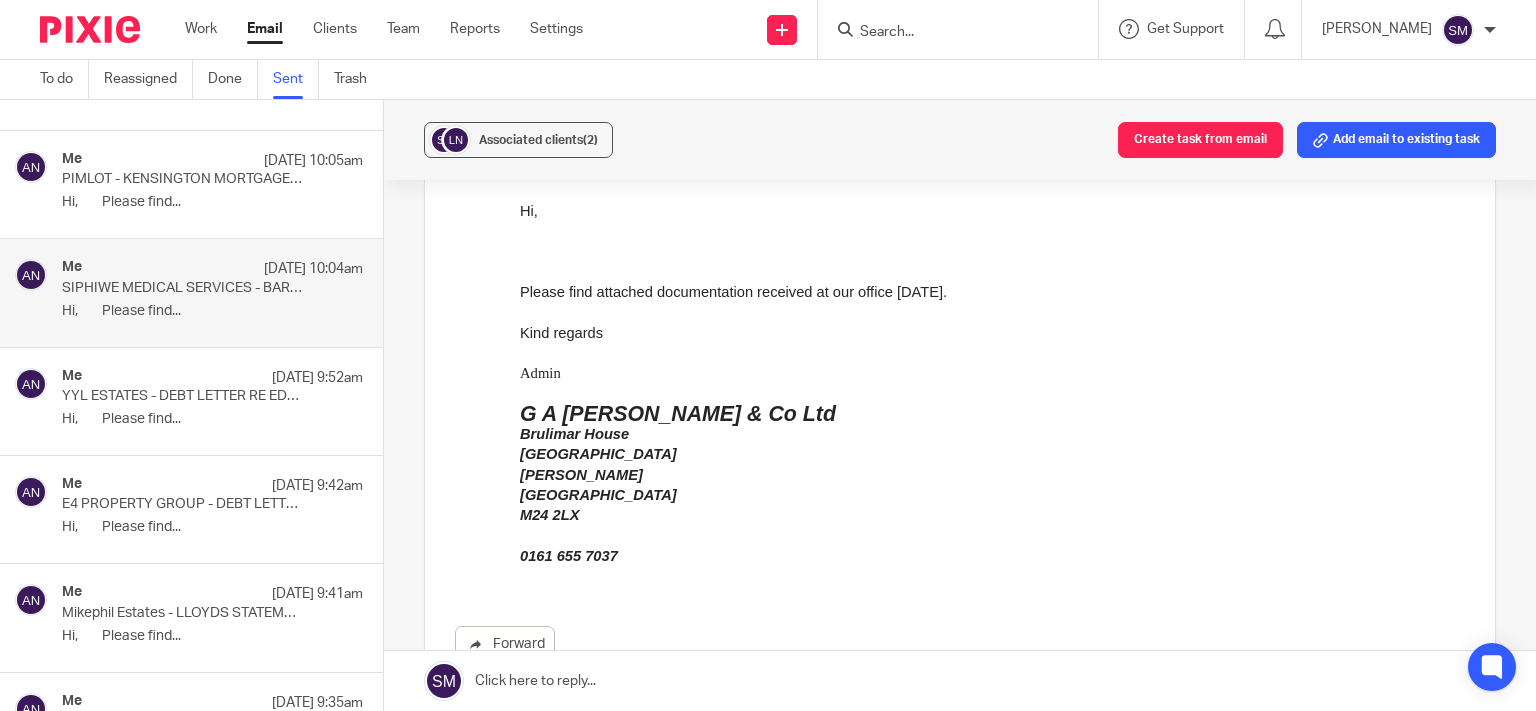 scroll, scrollTop: 480, scrollLeft: 0, axis: vertical 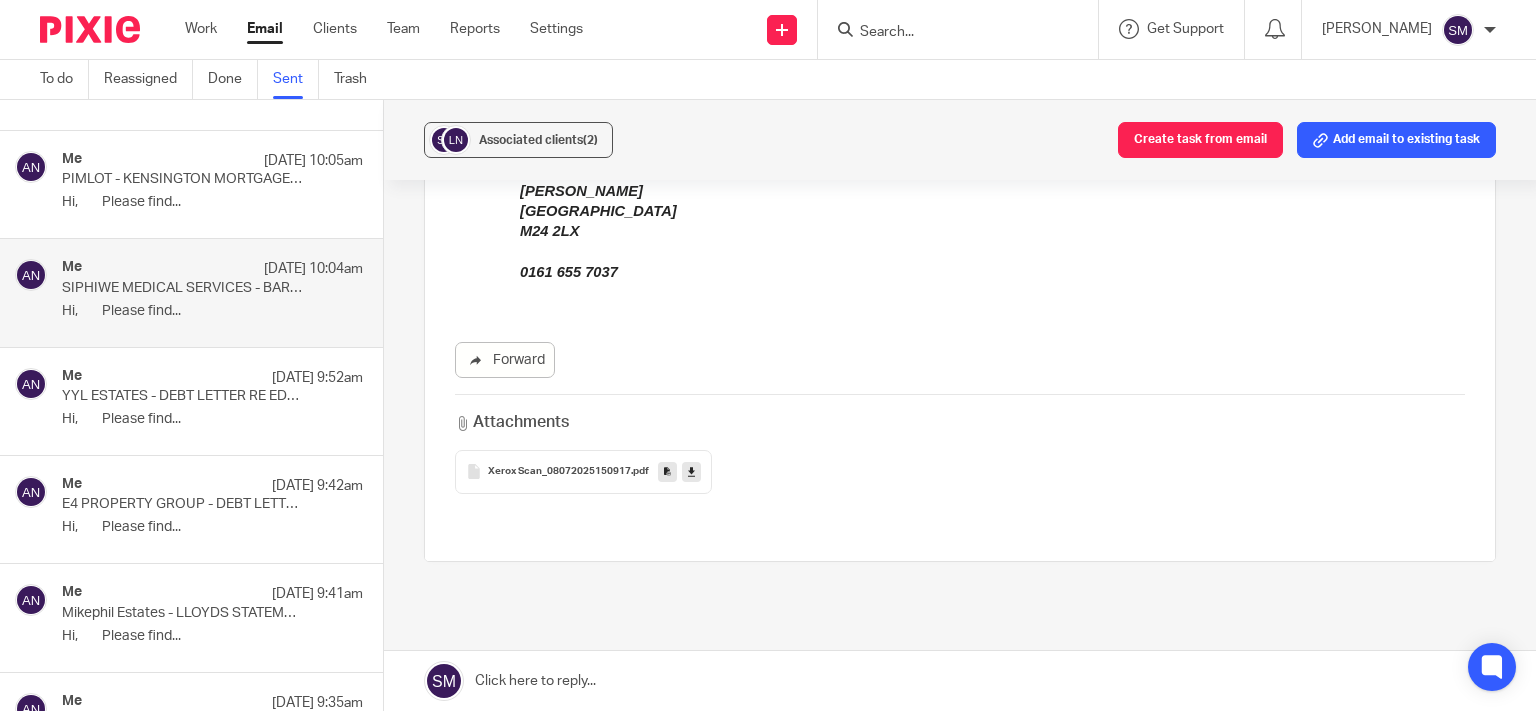 click at bounding box center [667, 471] 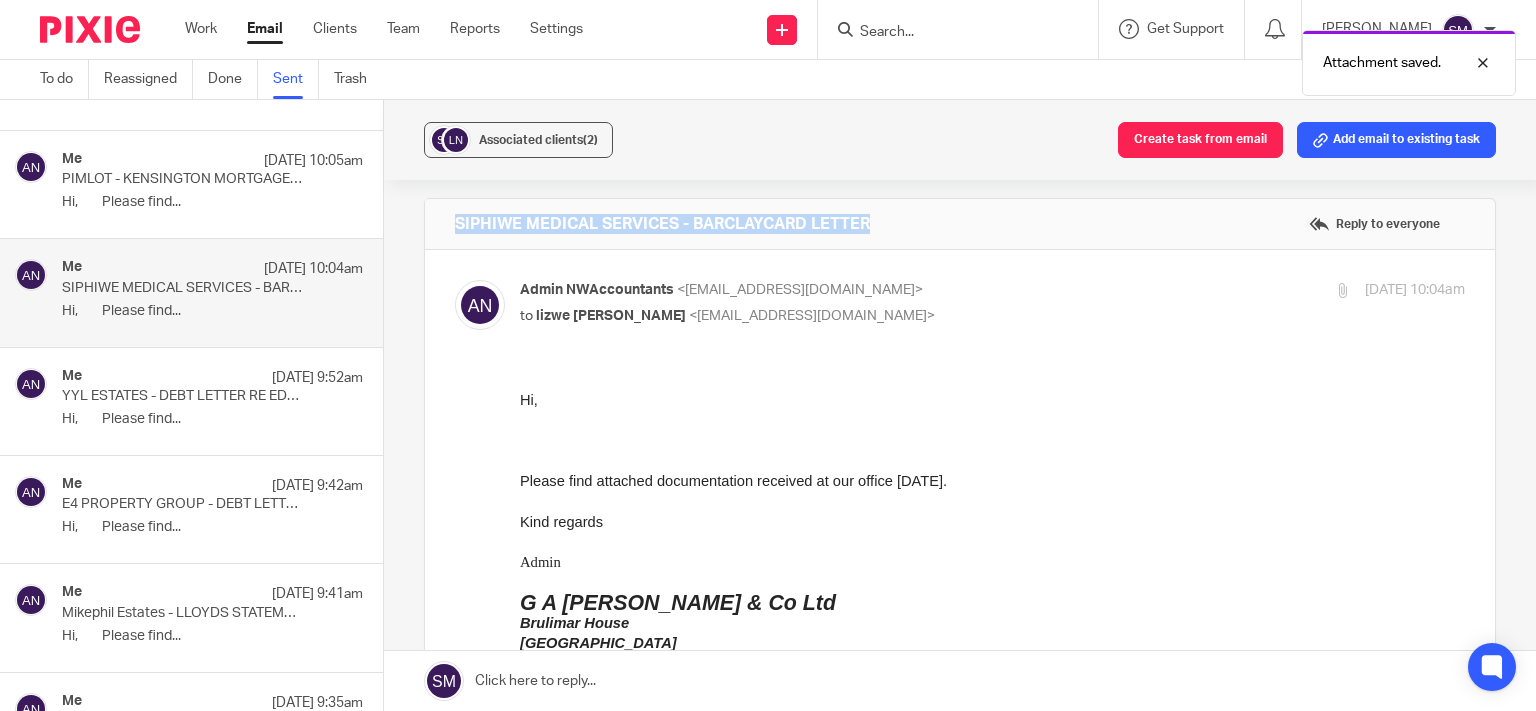 scroll, scrollTop: 0, scrollLeft: 0, axis: both 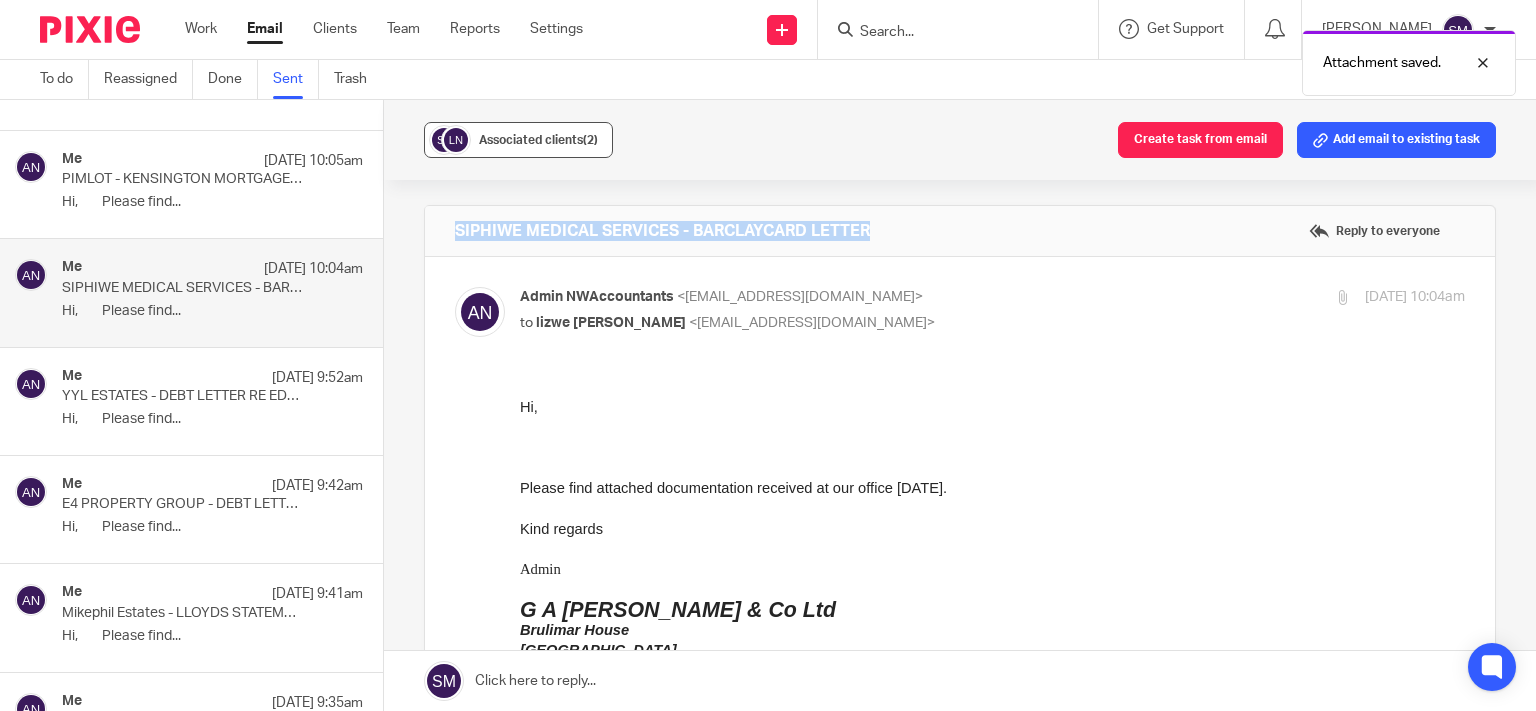 click on "Associated clients  (2)" at bounding box center [538, 140] 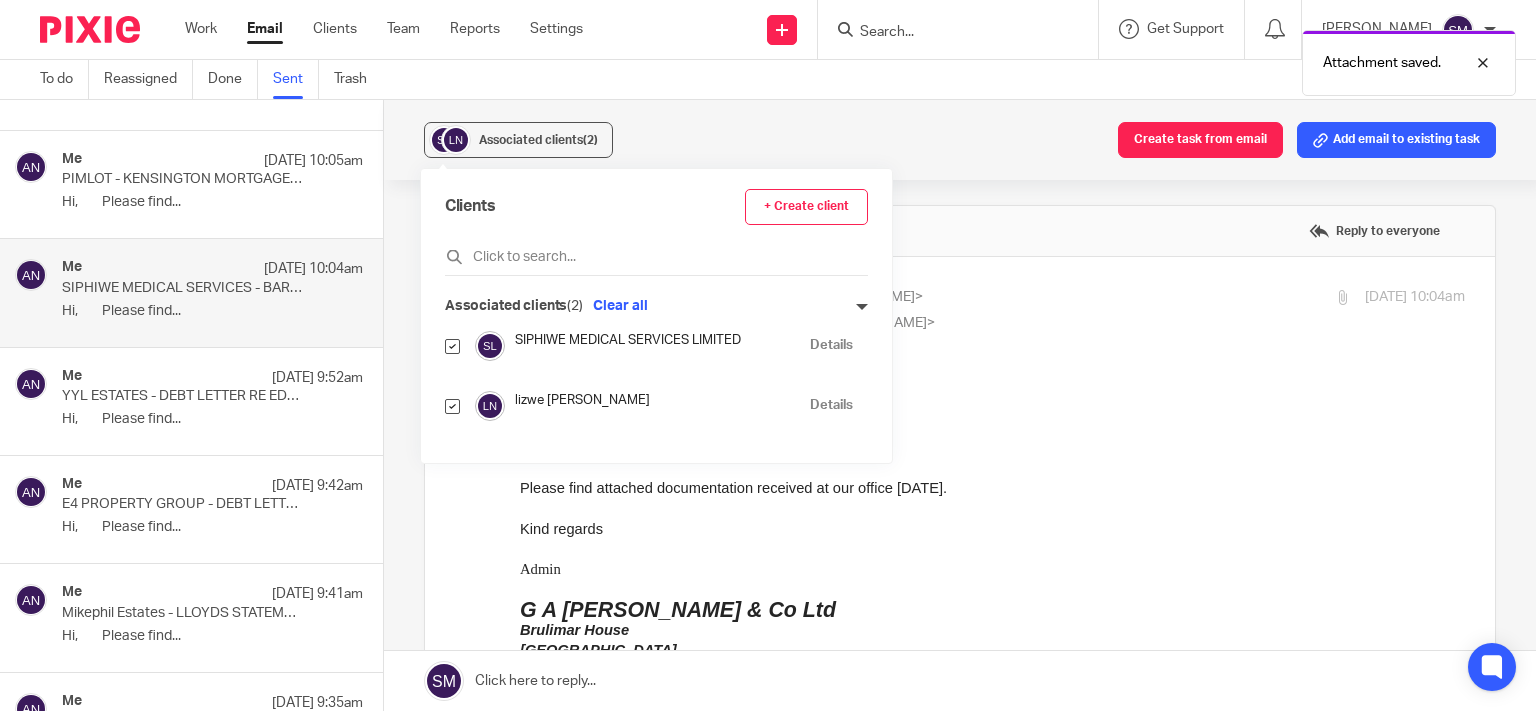 click on "Details" at bounding box center (831, 345) 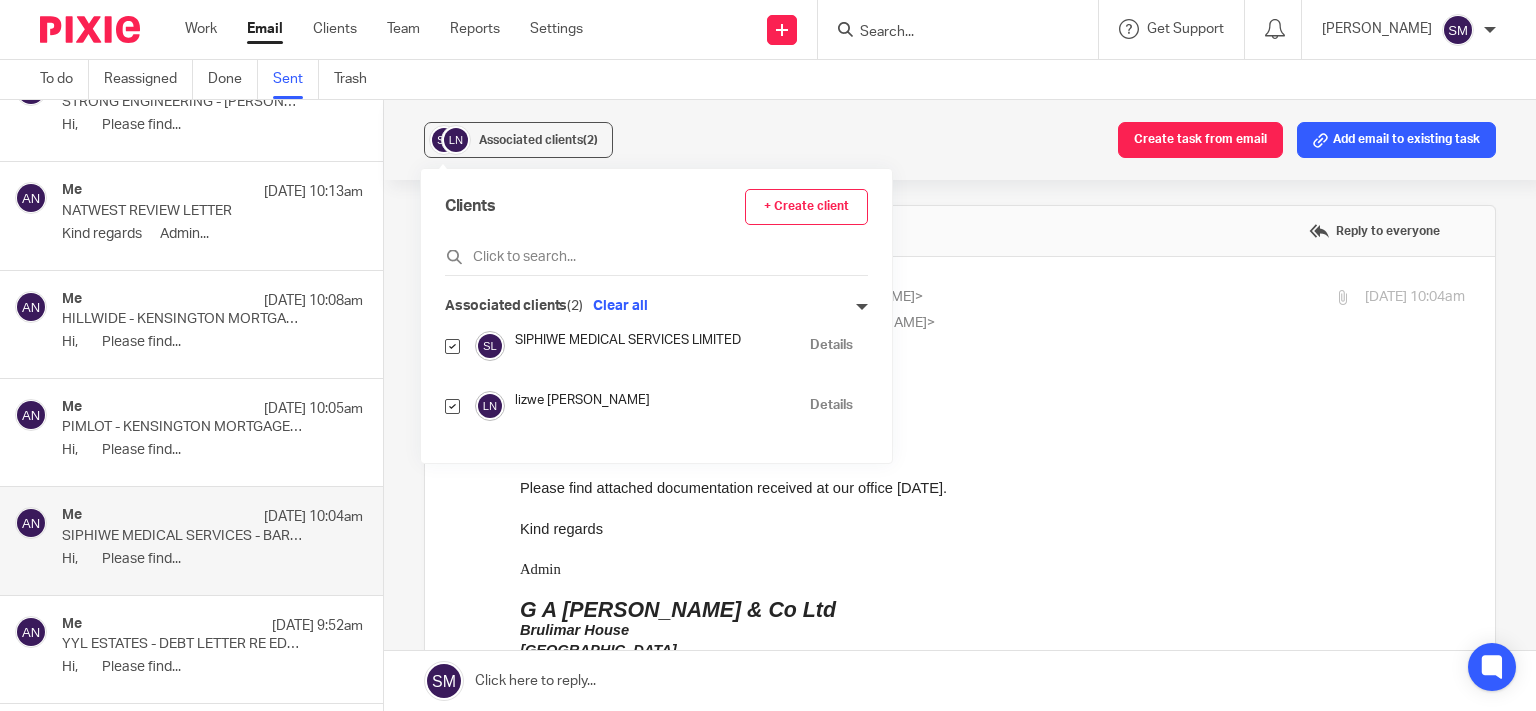 scroll, scrollTop: 8082, scrollLeft: 0, axis: vertical 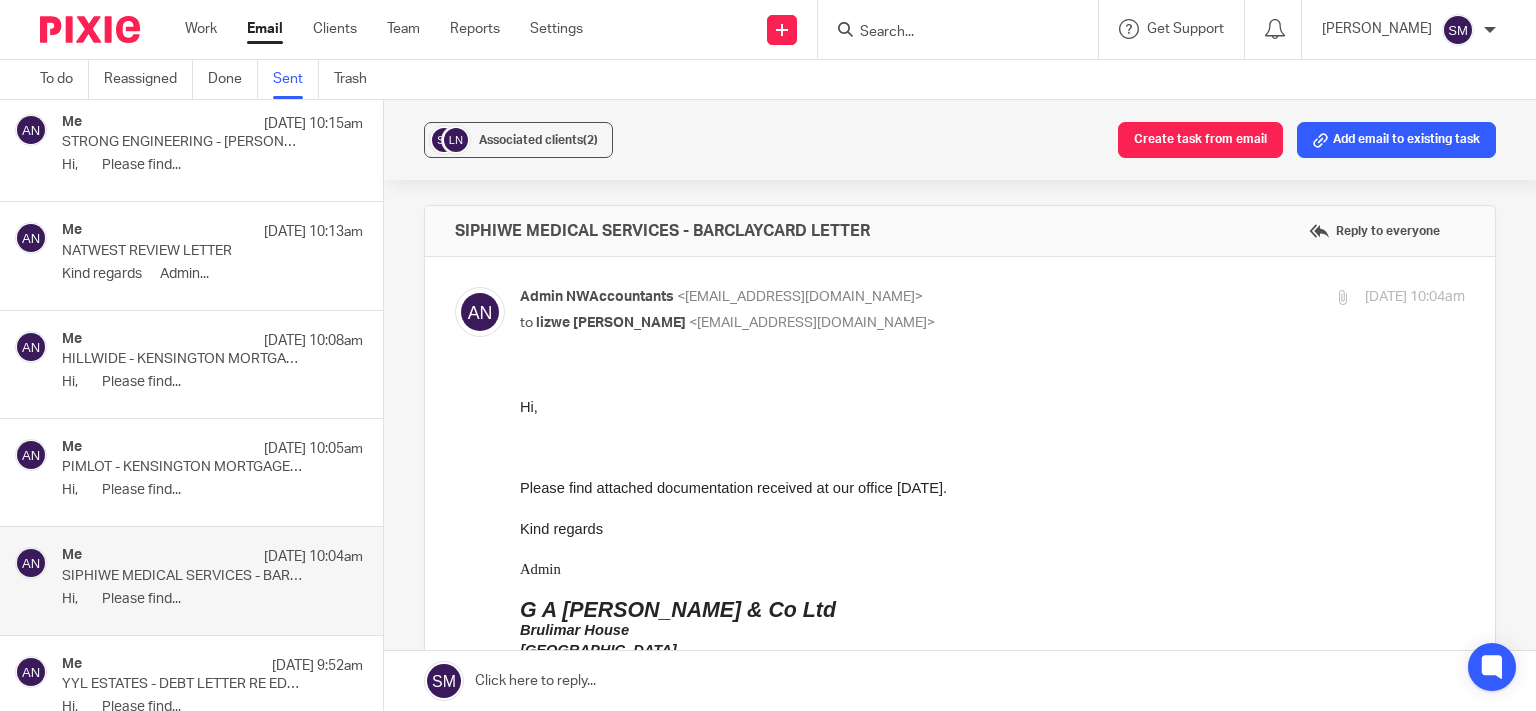 click on "PIMLOT - KENSINGTON MORTGAGES LETTER" at bounding box center (182, 467) 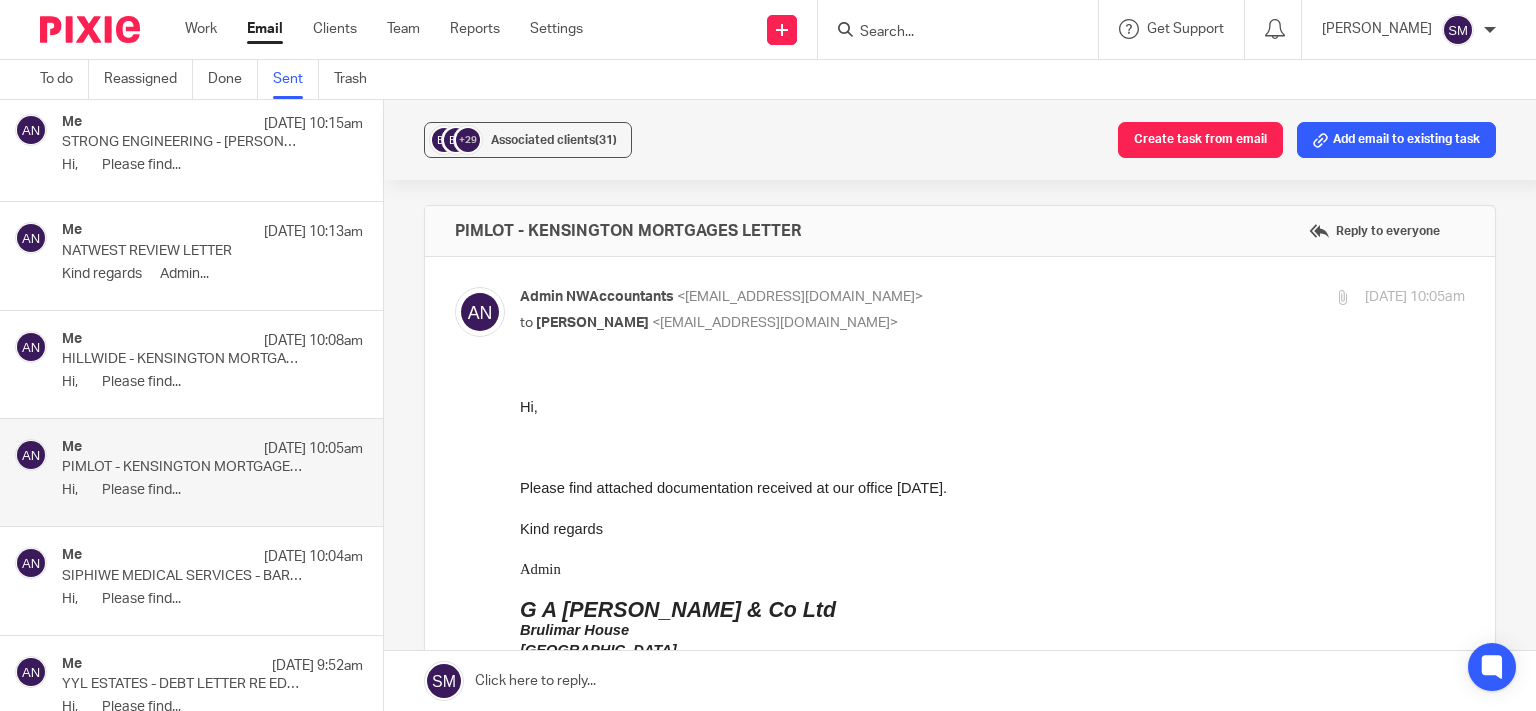 scroll, scrollTop: 0, scrollLeft: 0, axis: both 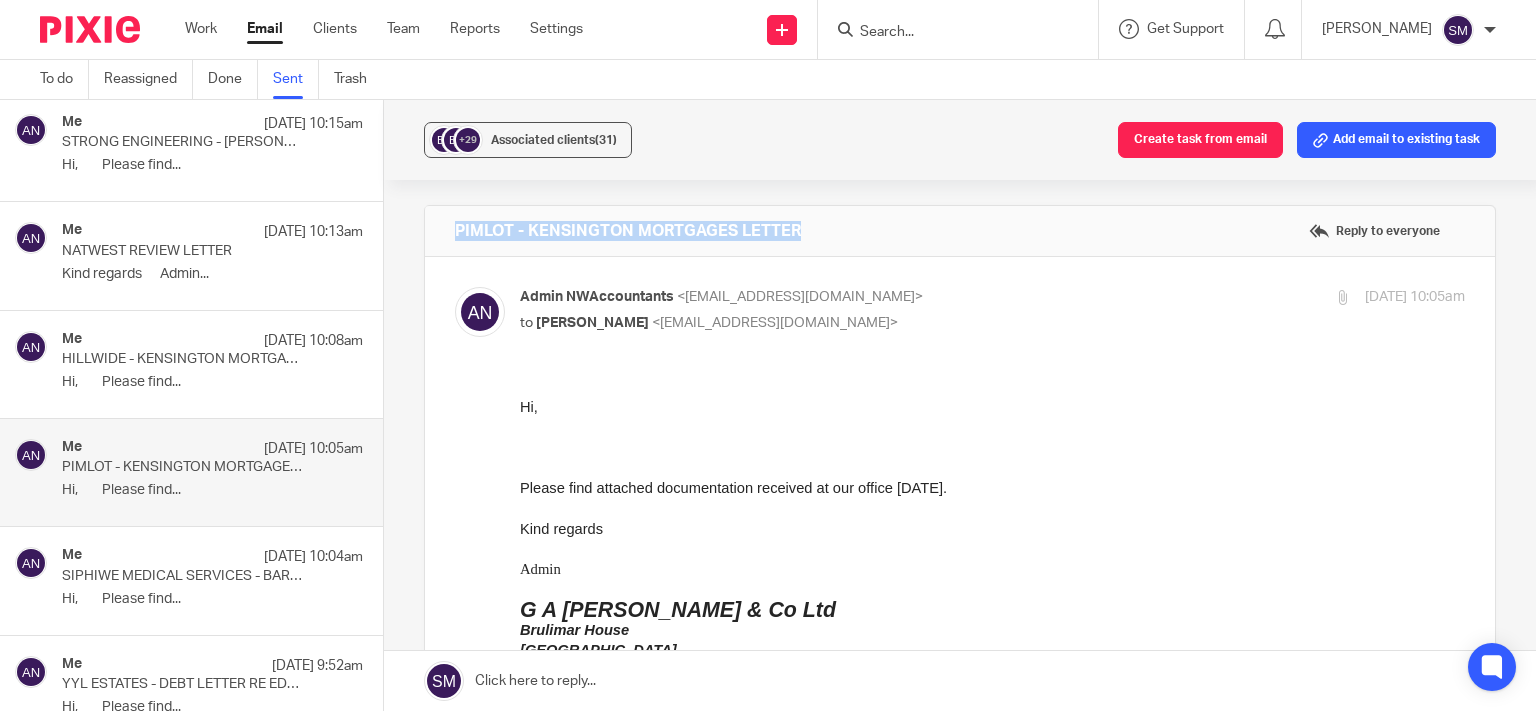 drag, startPoint x: 764, startPoint y: 218, endPoint x: 451, endPoint y: 215, distance: 313.01437 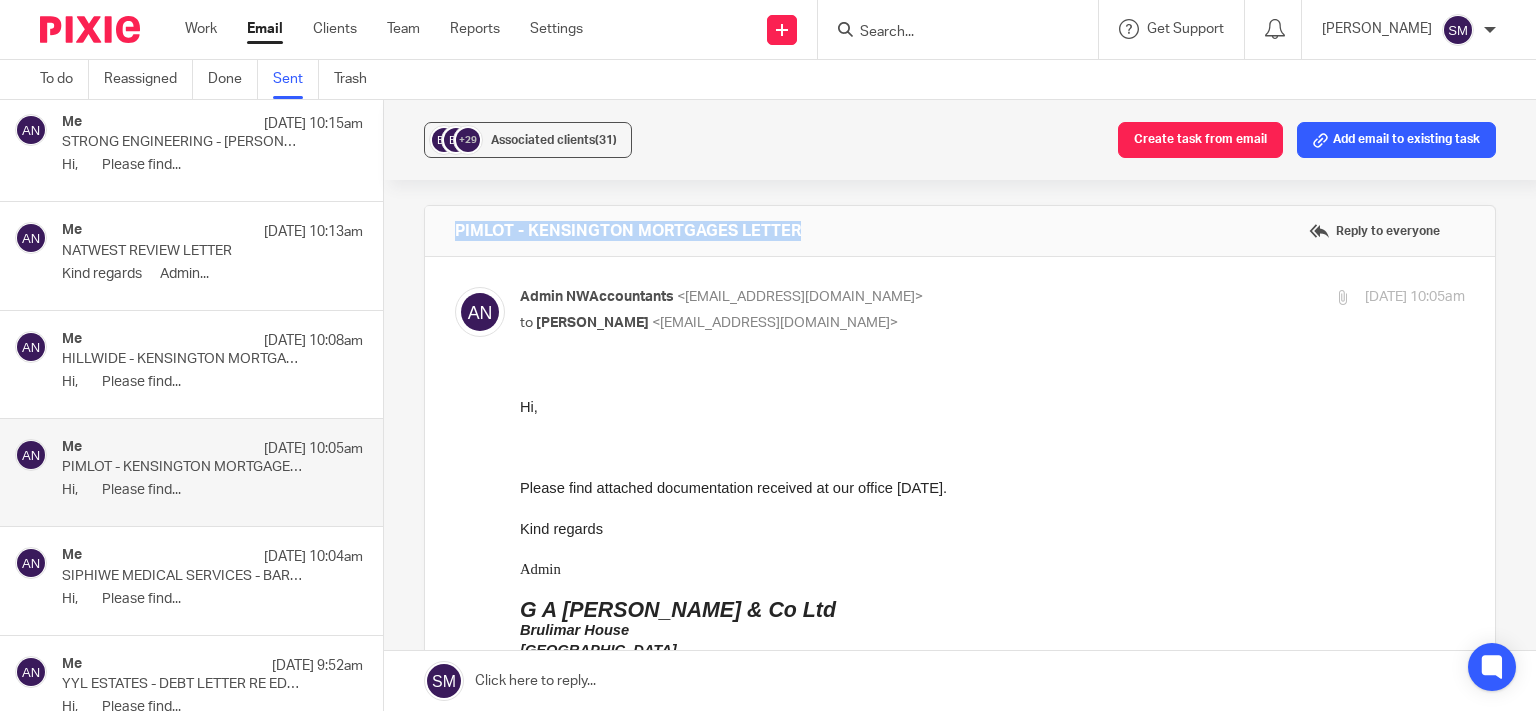 scroll, scrollTop: 570, scrollLeft: 0, axis: vertical 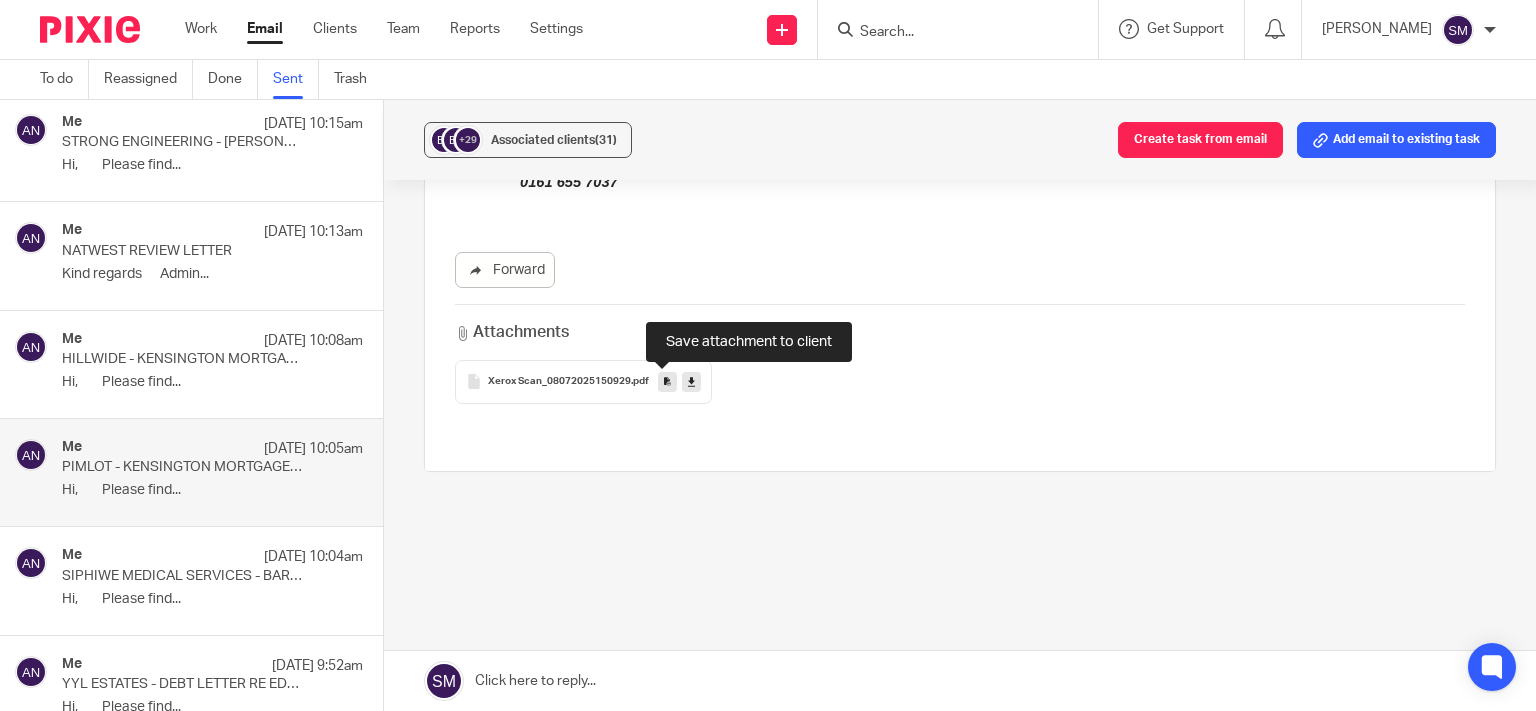 click at bounding box center [667, 381] 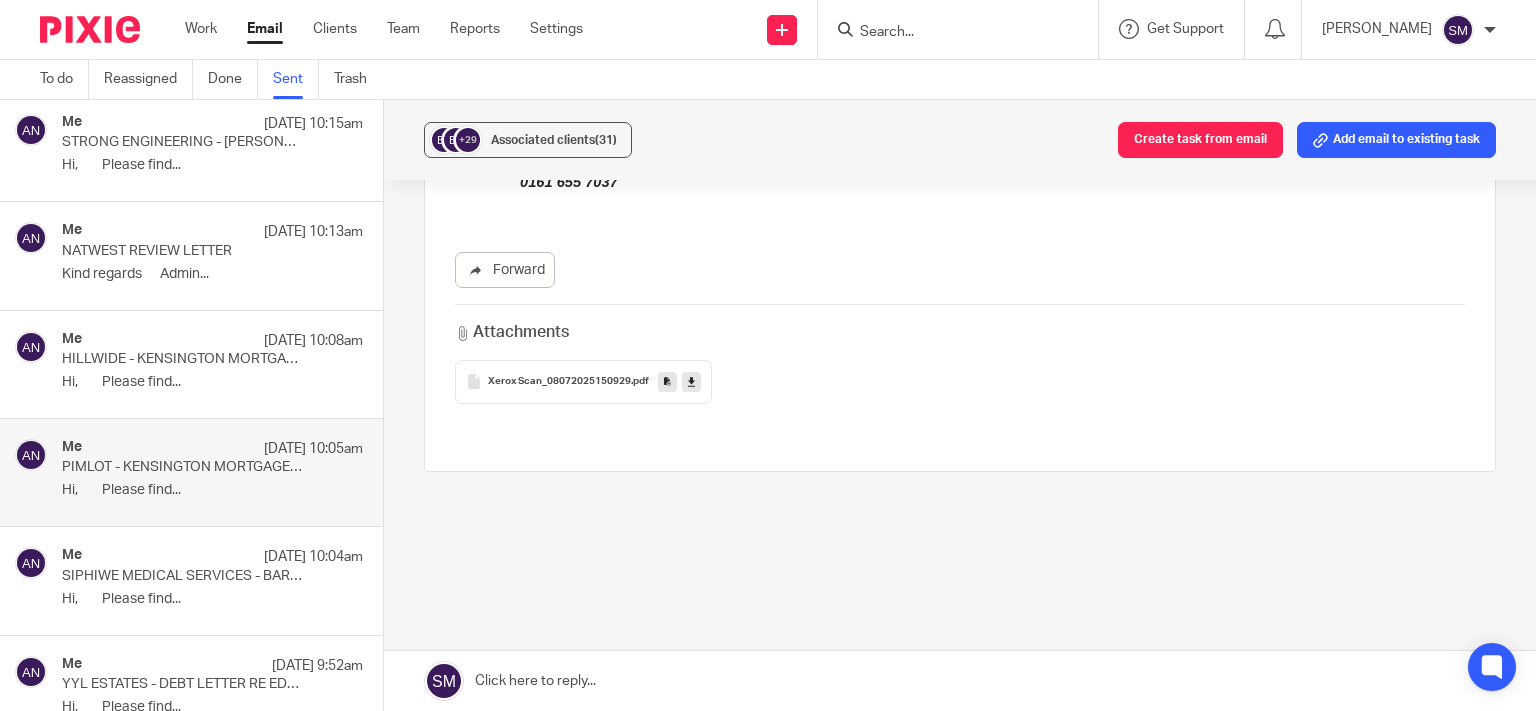 click on "Me
9 Jul 10:08am" at bounding box center [212, 341] 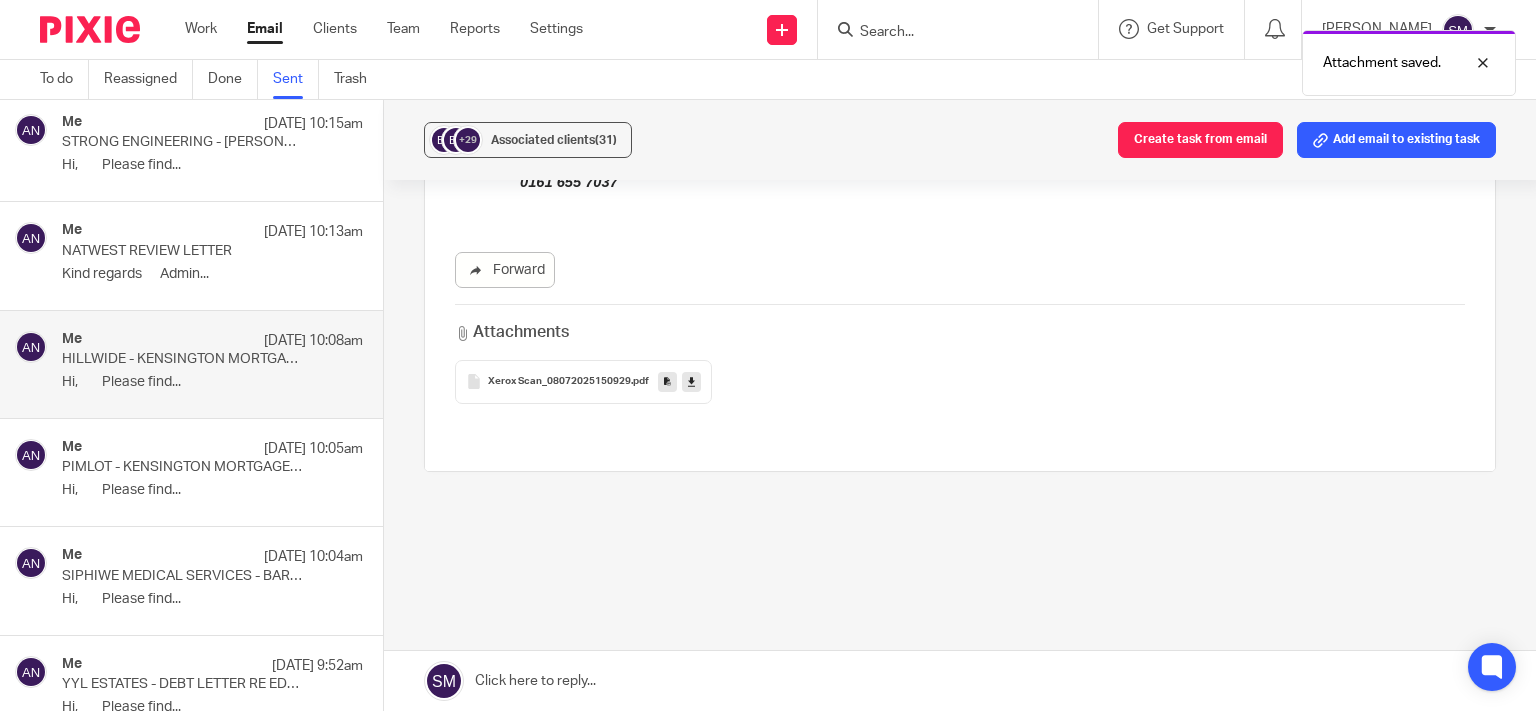 scroll, scrollTop: 0, scrollLeft: 0, axis: both 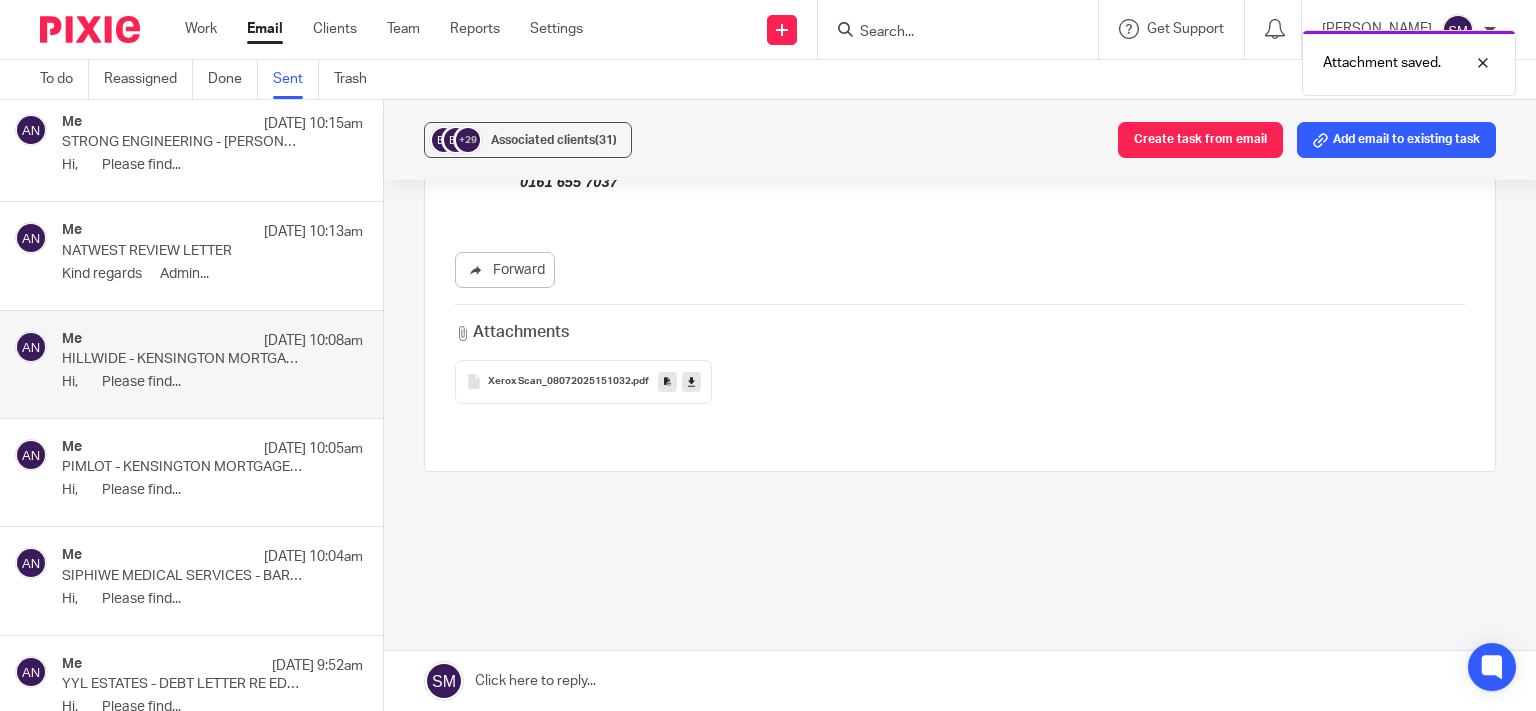 click at bounding box center [667, 381] 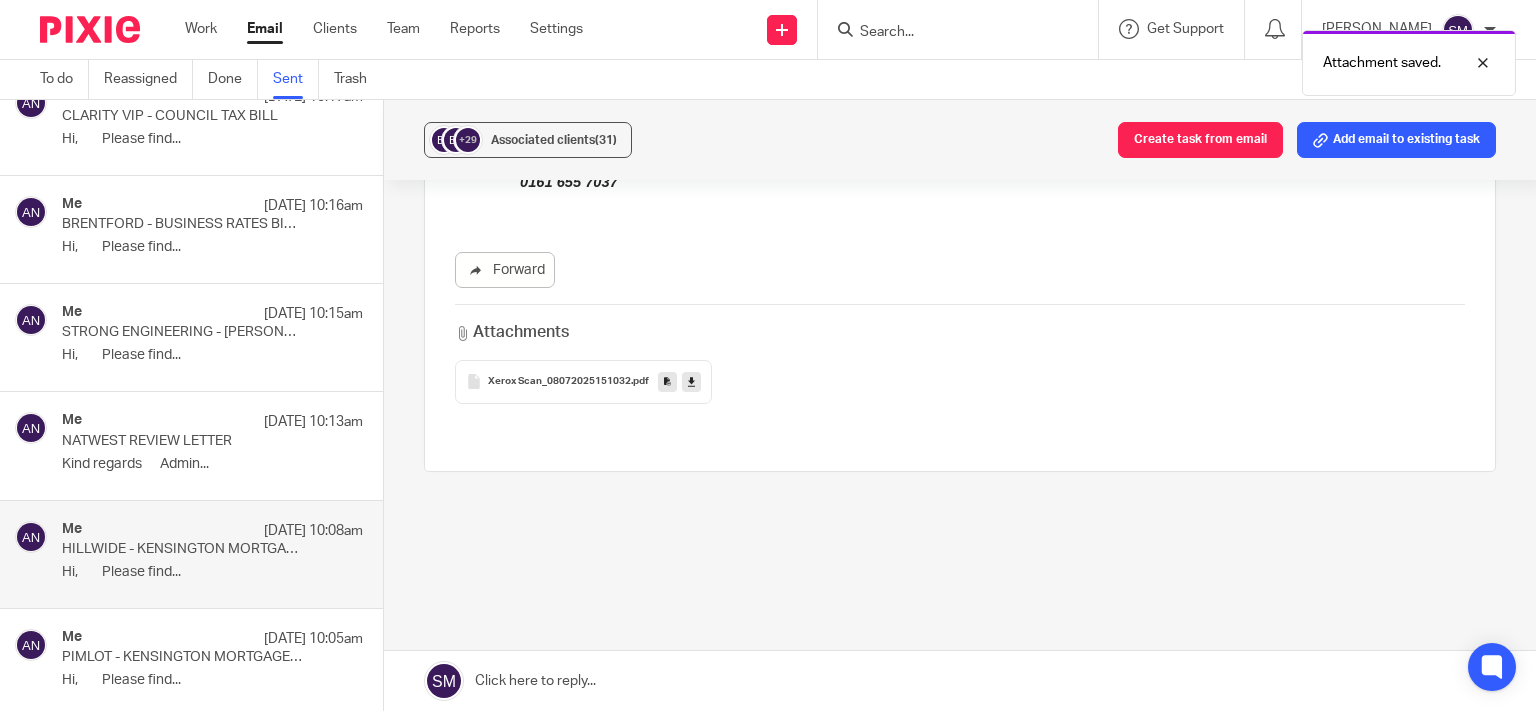 scroll, scrollTop: 7890, scrollLeft: 0, axis: vertical 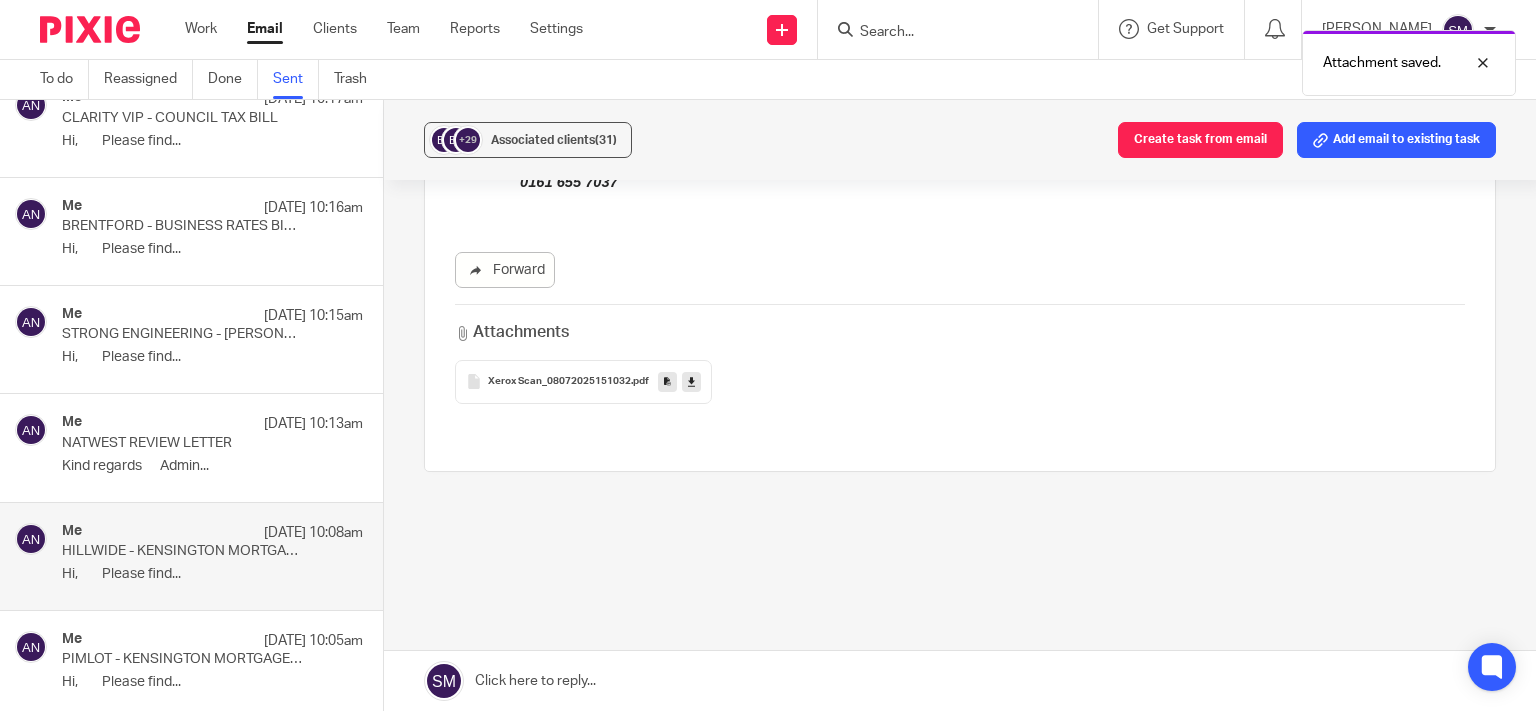 click on "Me
9 Jul 10:16am" at bounding box center [212, 208] 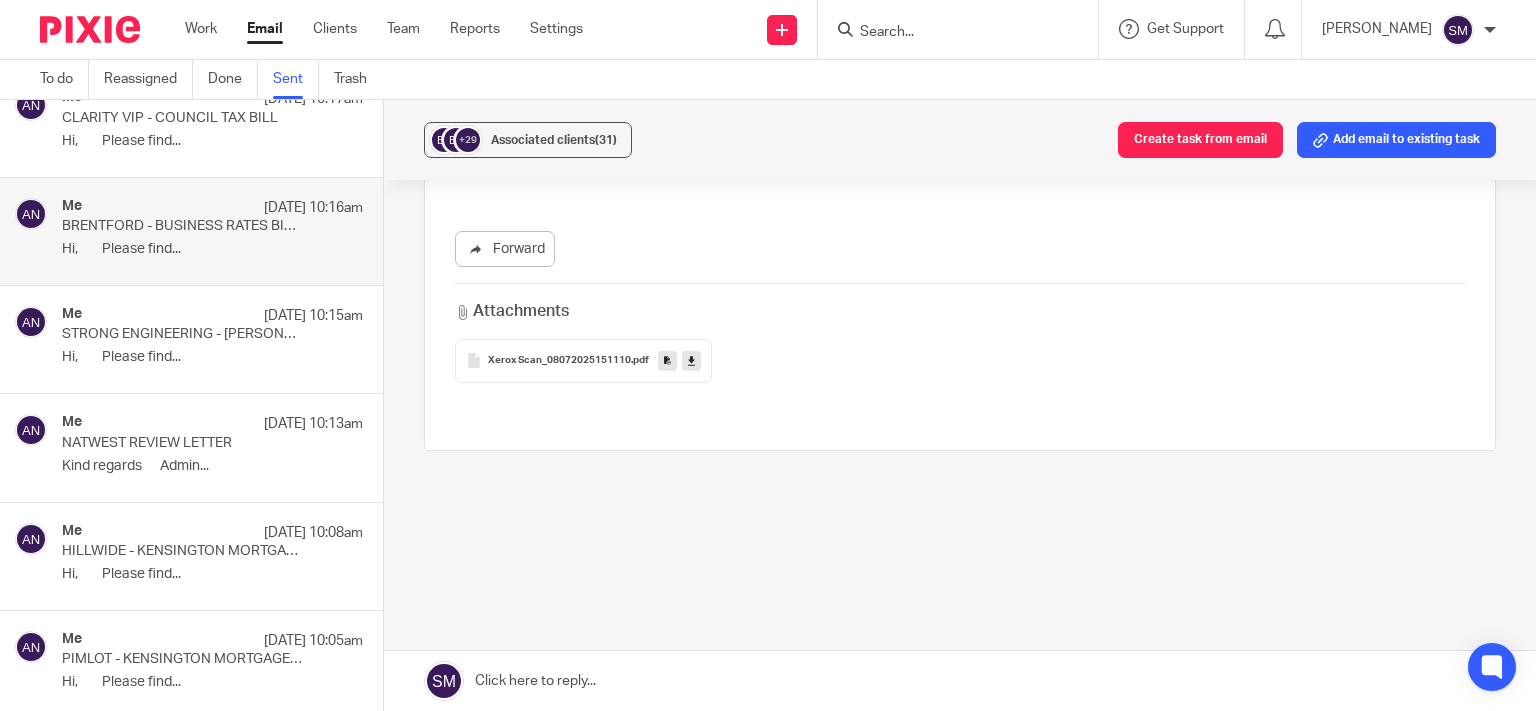 scroll, scrollTop: 0, scrollLeft: 0, axis: both 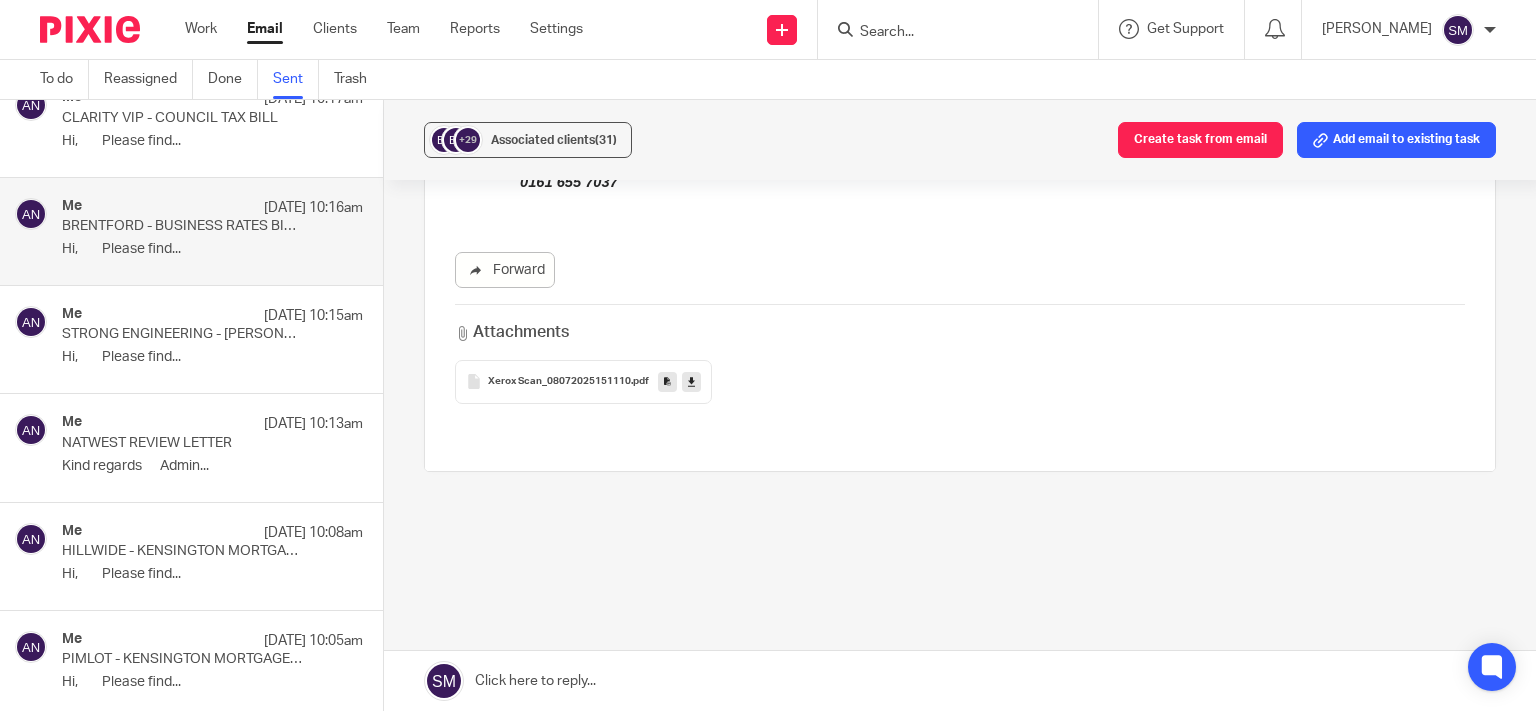 click at bounding box center [667, 381] 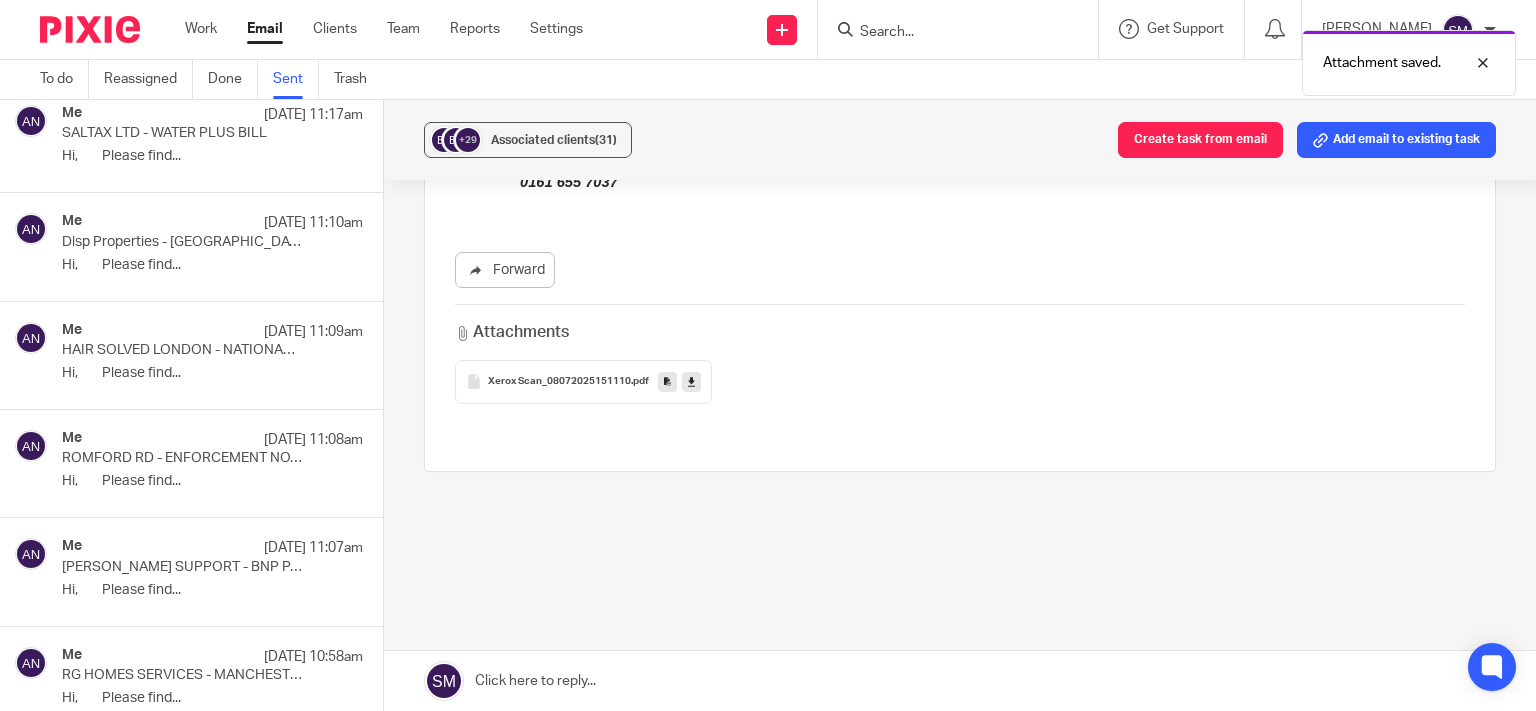 scroll, scrollTop: 6546, scrollLeft: 0, axis: vertical 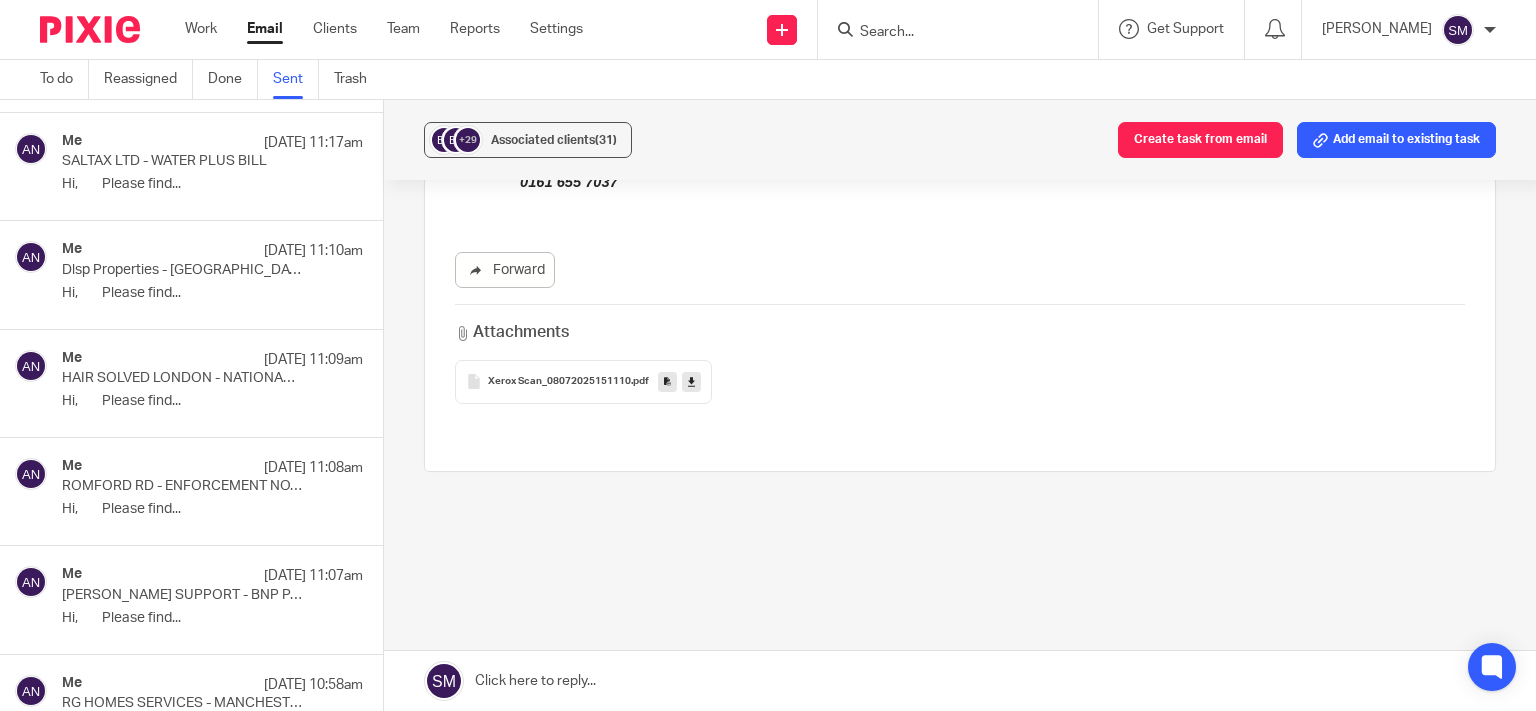 click on "Me
9 Jul 11:08am" at bounding box center [212, 468] 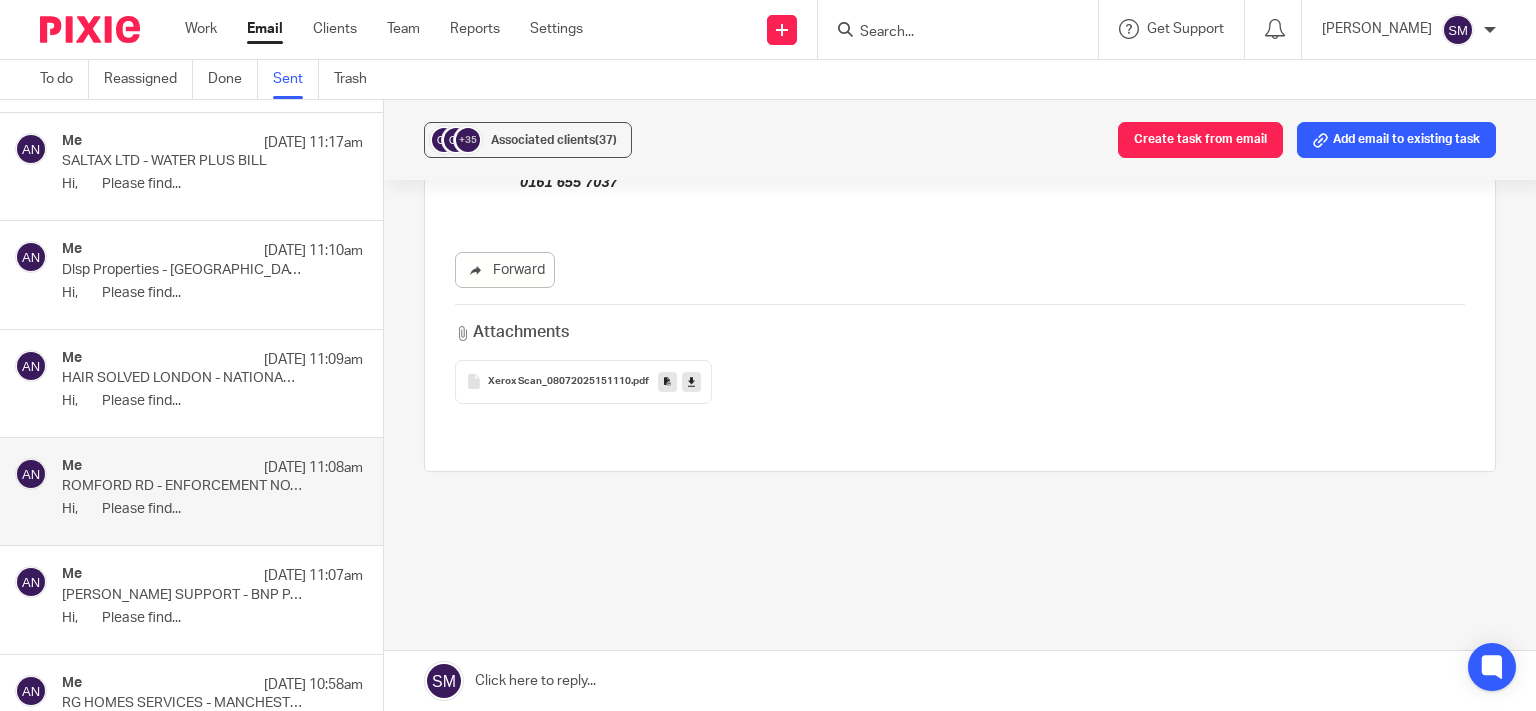 scroll, scrollTop: 0, scrollLeft: 0, axis: both 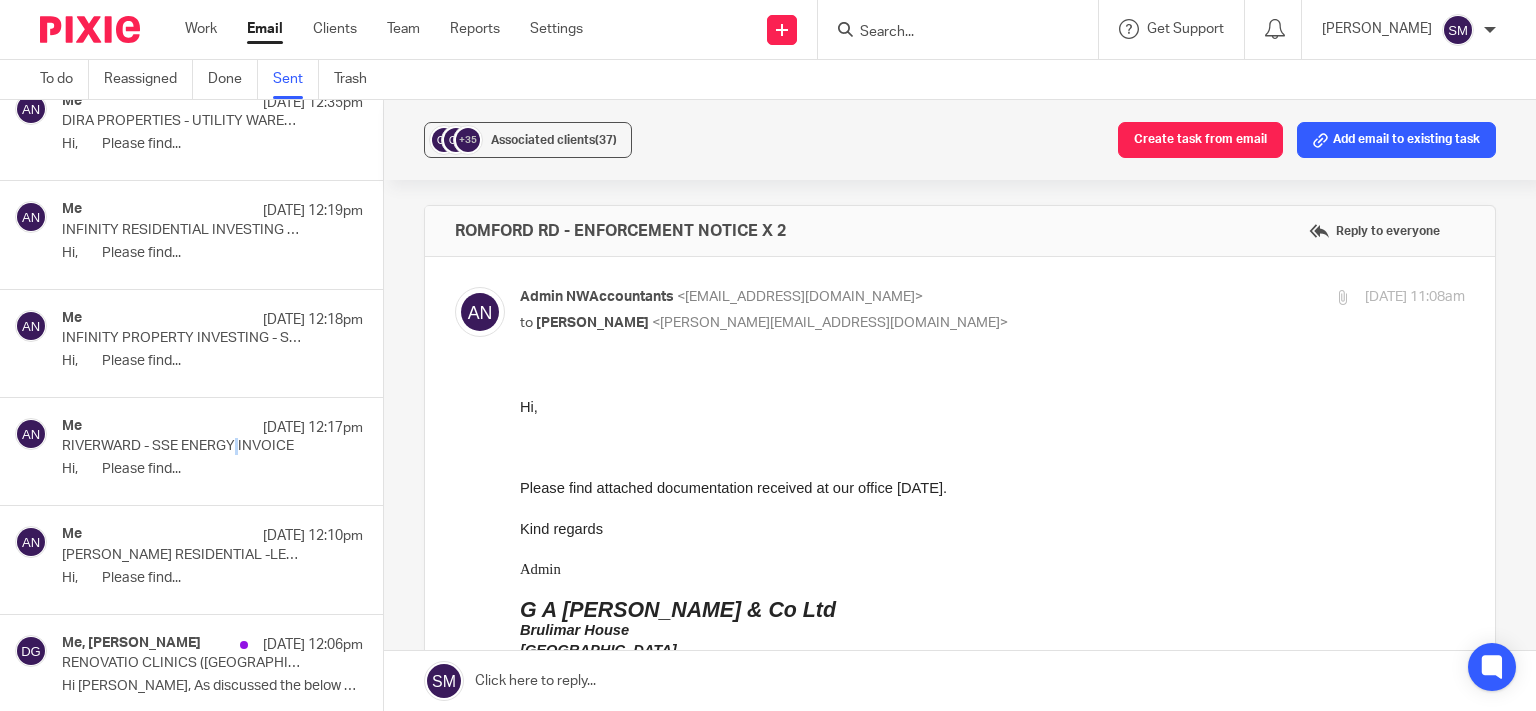 click on "Me
9 Jul 12:17pm   RIVERWARD - SSE ENERGY INVOICE   Hi,            Please find..." at bounding box center [212, 451] 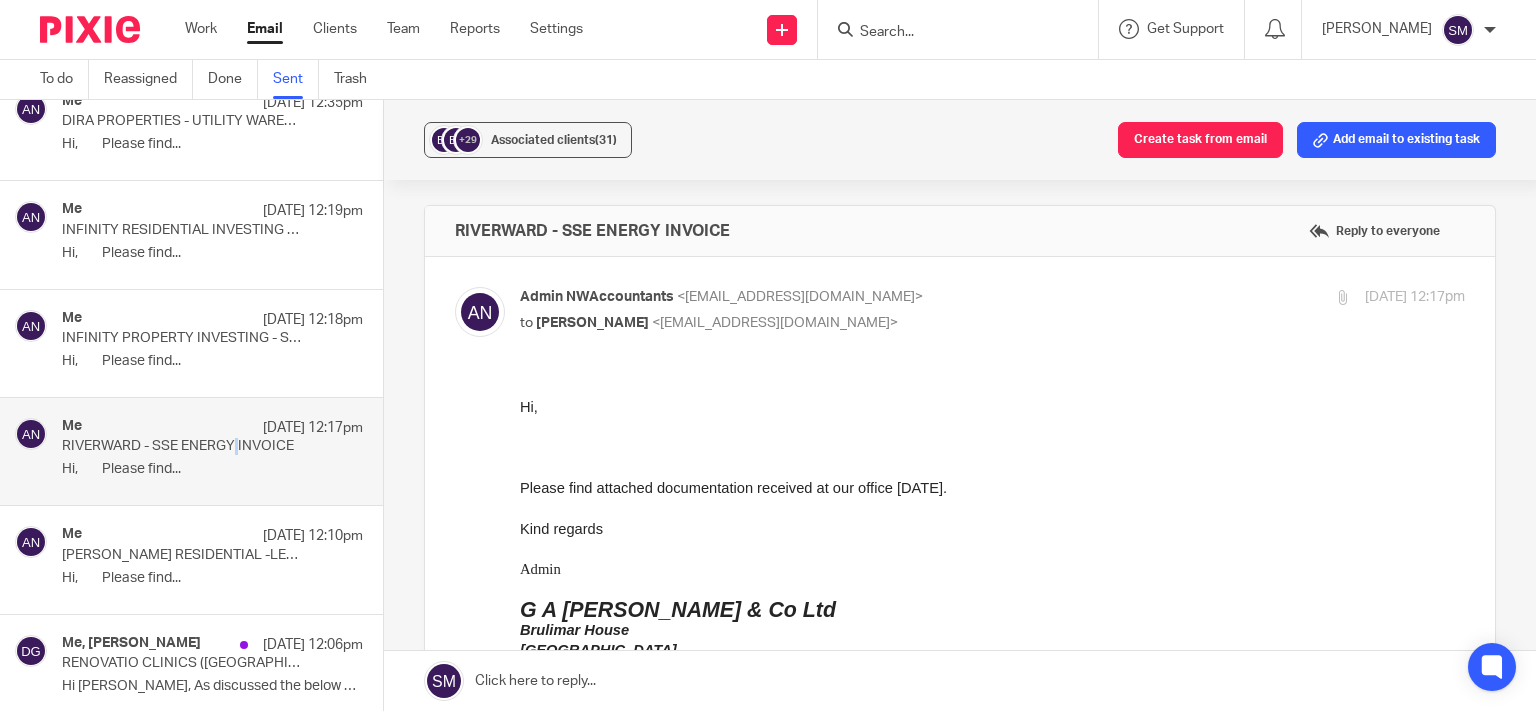 scroll, scrollTop: 0, scrollLeft: 0, axis: both 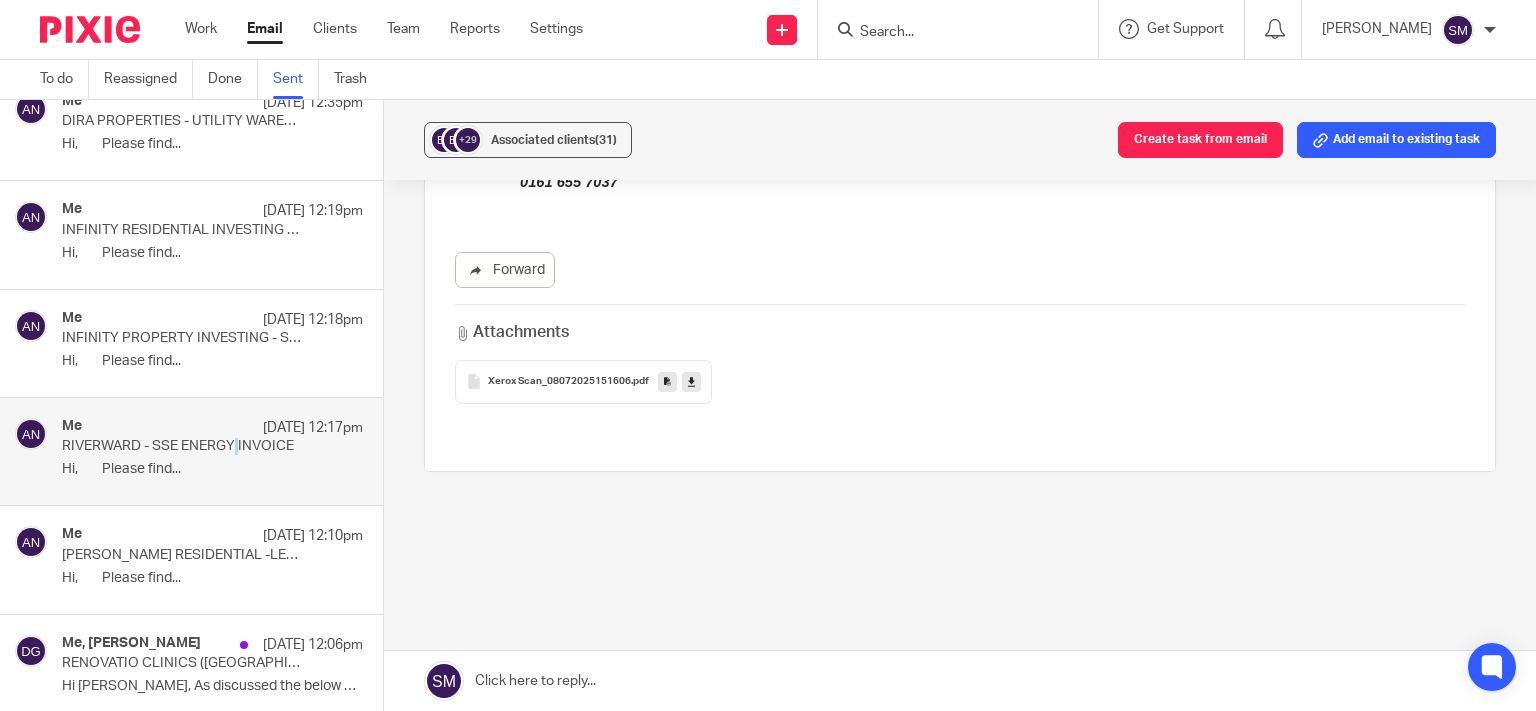 click at bounding box center (667, 381) 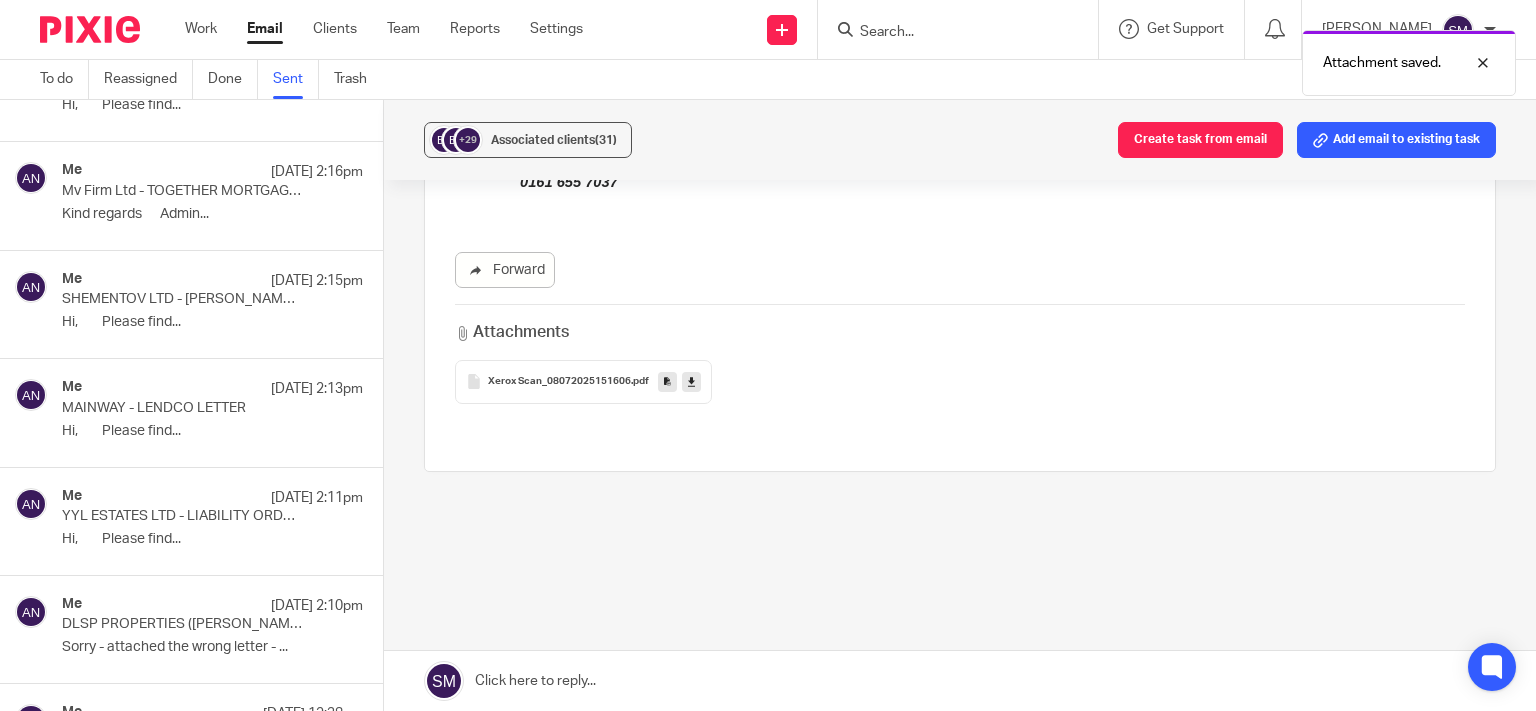 scroll, scrollTop: 4530, scrollLeft: 0, axis: vertical 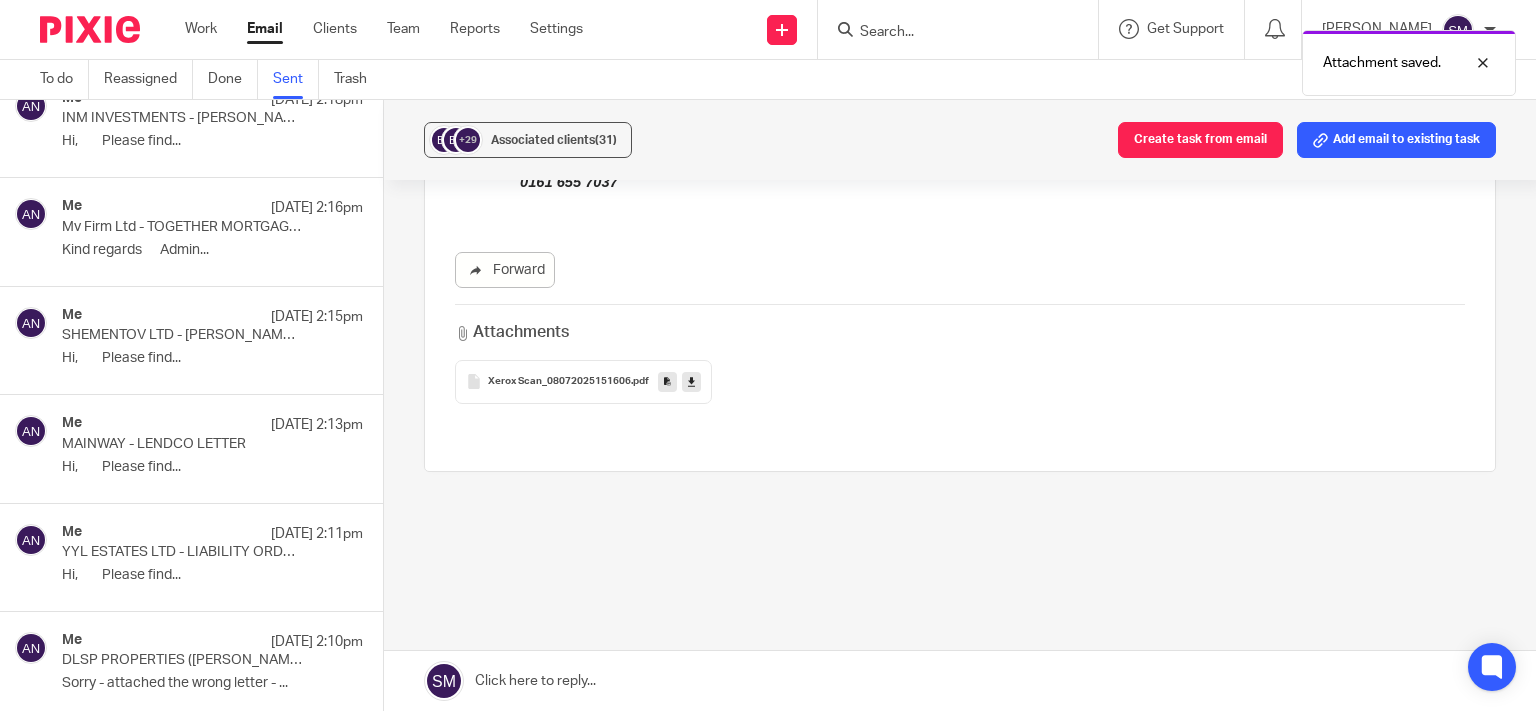 click on "Me
9 Jul 2:13pm   MAINWAY - LENDCO LETTER   Hi,            Please find..." at bounding box center [212, 448] 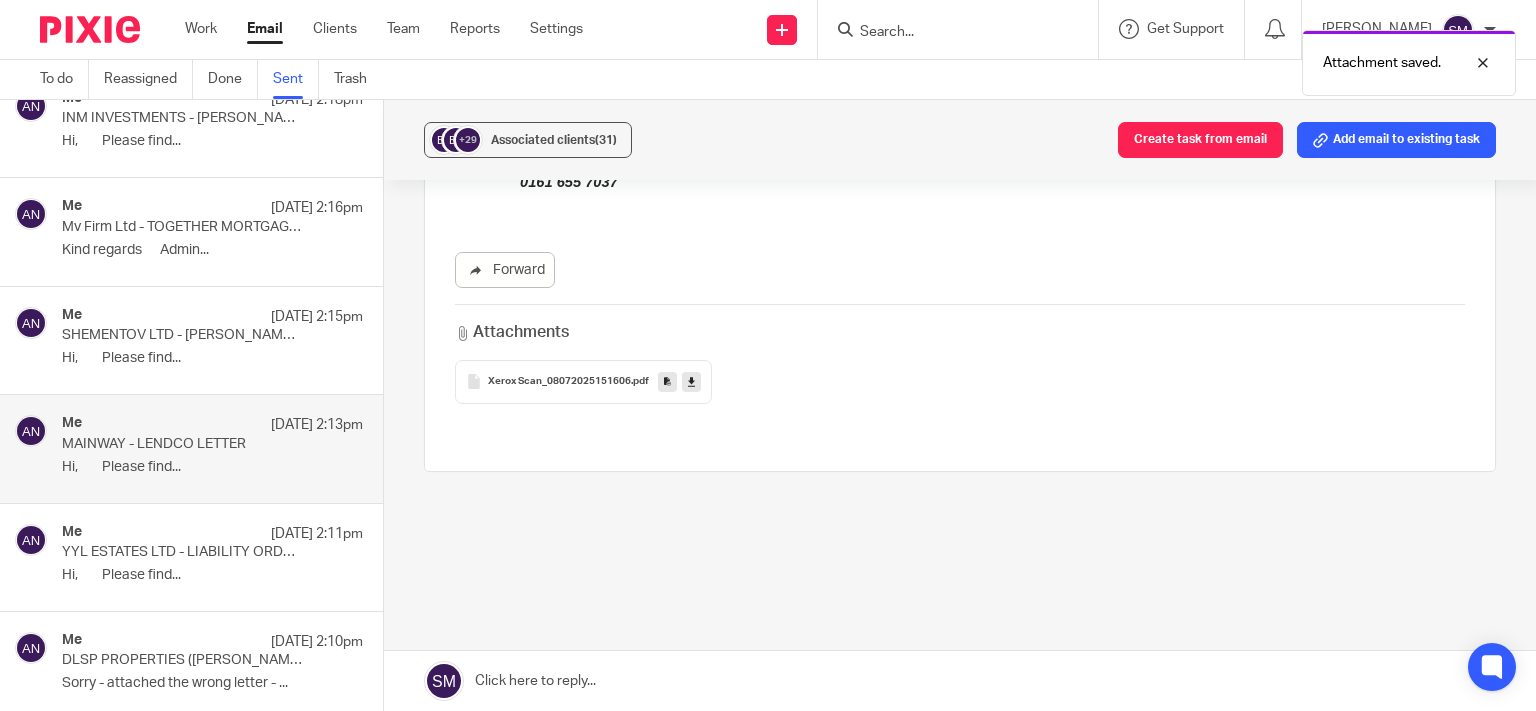 scroll, scrollTop: 0, scrollLeft: 0, axis: both 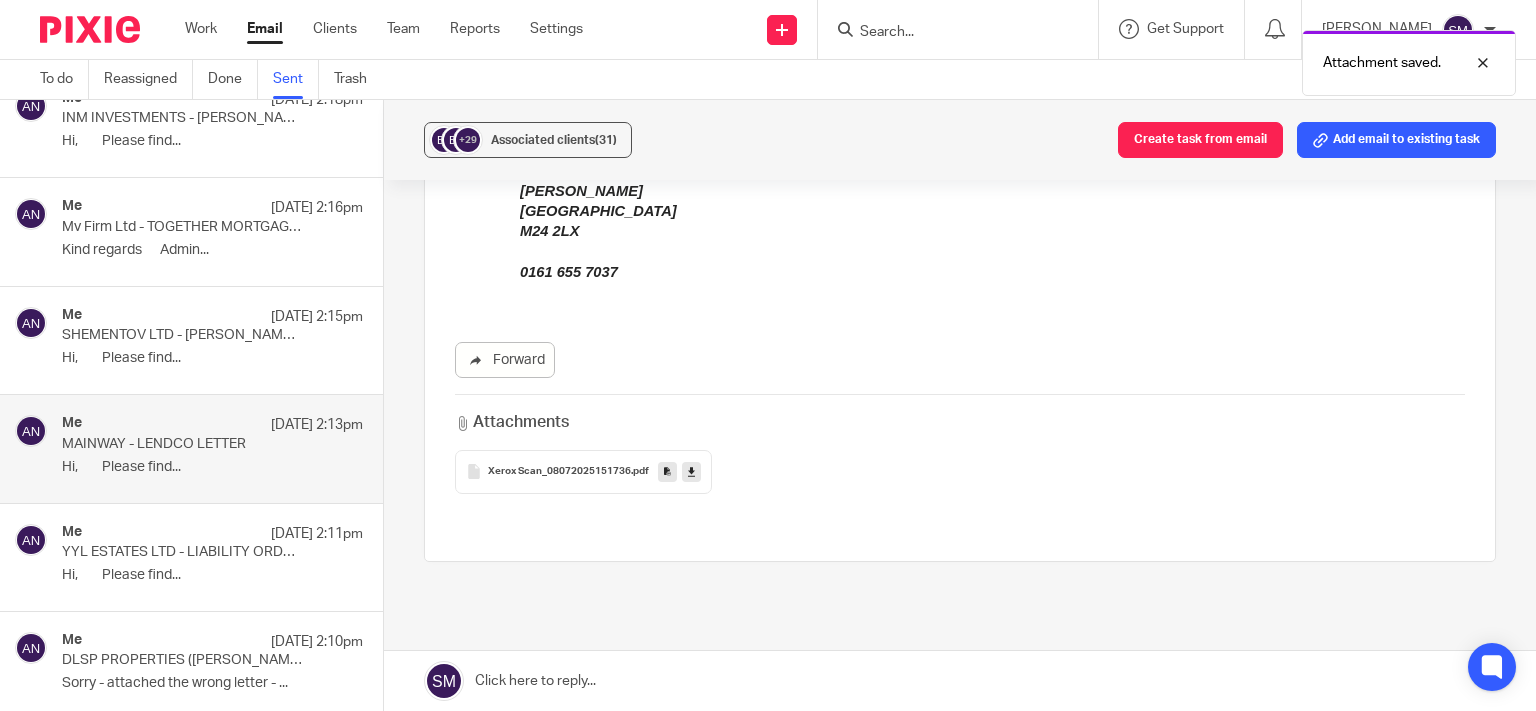 click at bounding box center [667, 472] 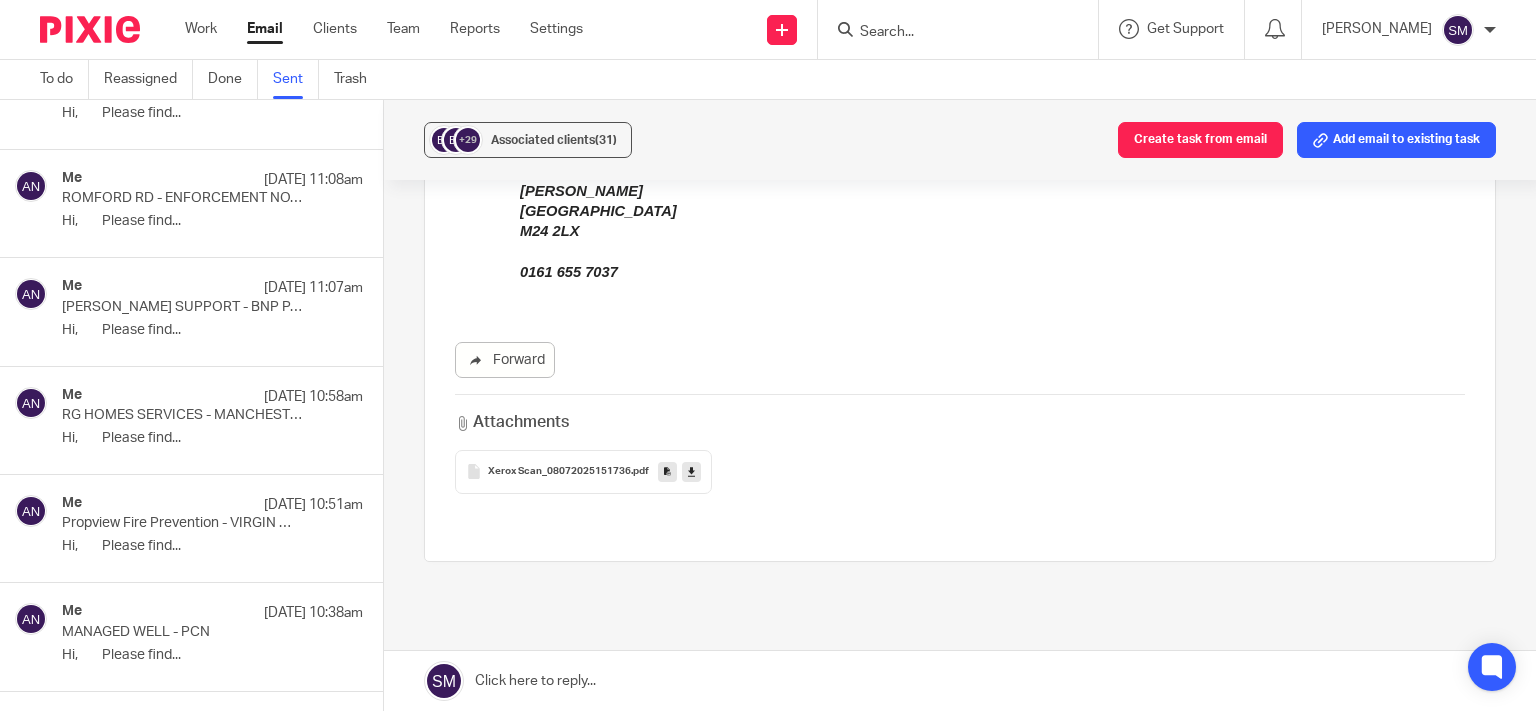 scroll, scrollTop: 7122, scrollLeft: 0, axis: vertical 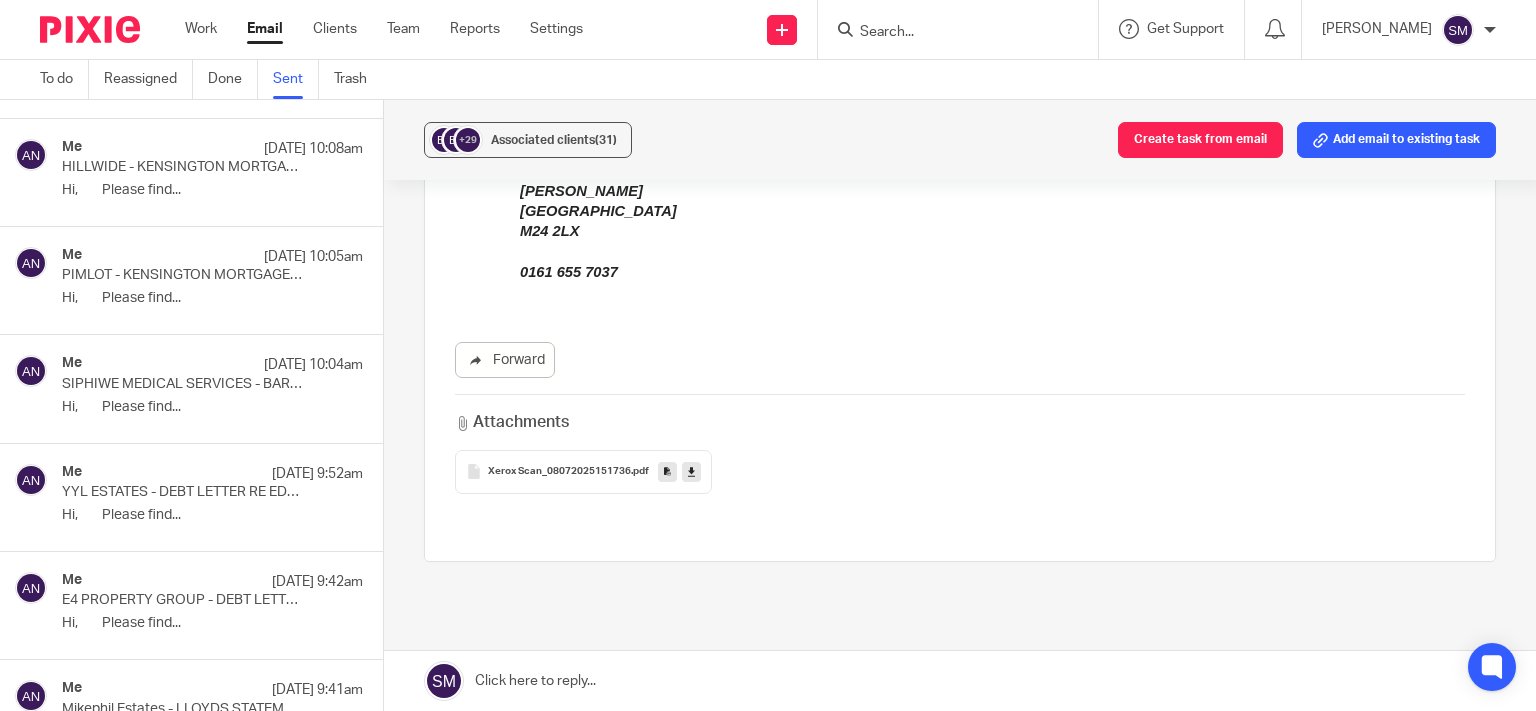click on "PIMLOT - KENSINGTON MORTGAGES LETTER" at bounding box center (182, 275) 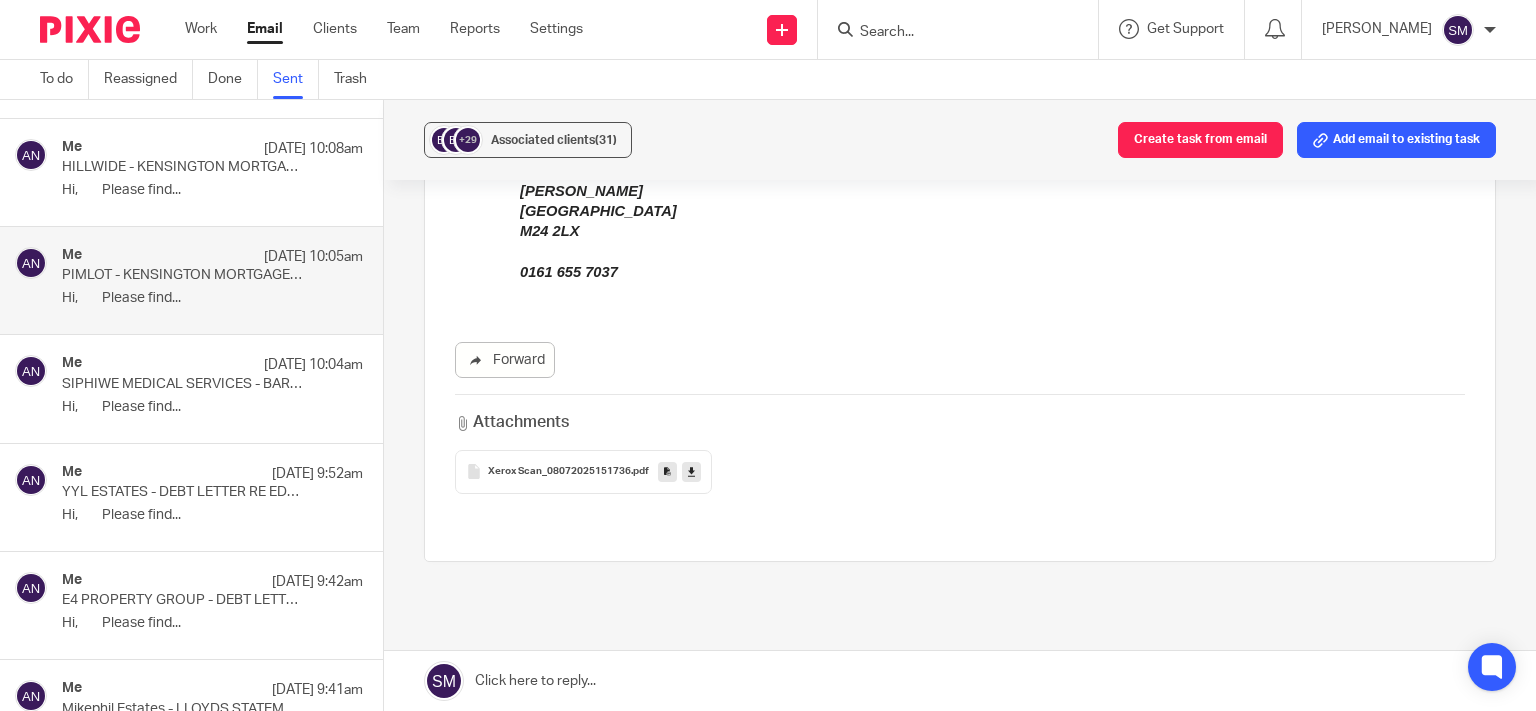 scroll, scrollTop: 0, scrollLeft: 0, axis: both 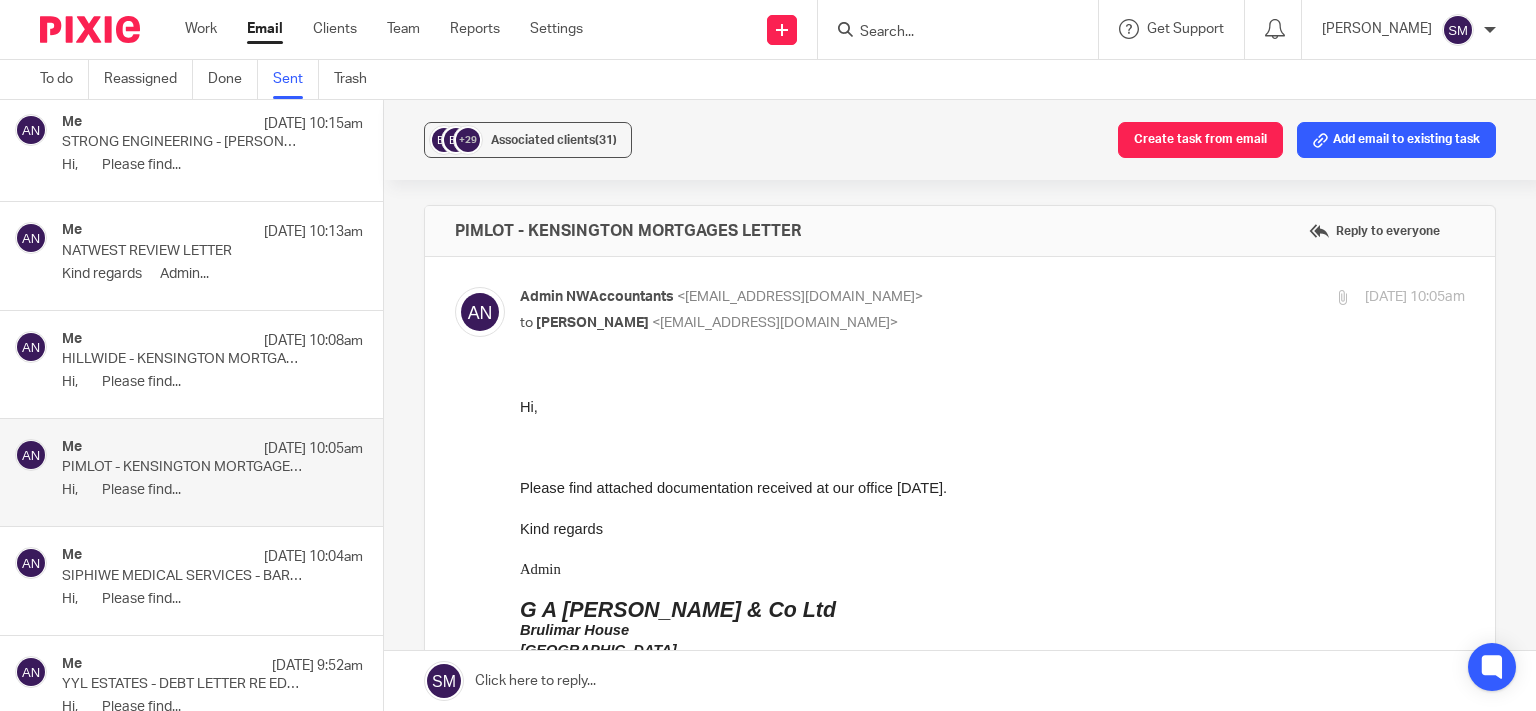 click on "Me
9 Jul 10:13am   NATWEST REVIEW LETTER   Kind regards        Admin..." at bounding box center [212, 255] 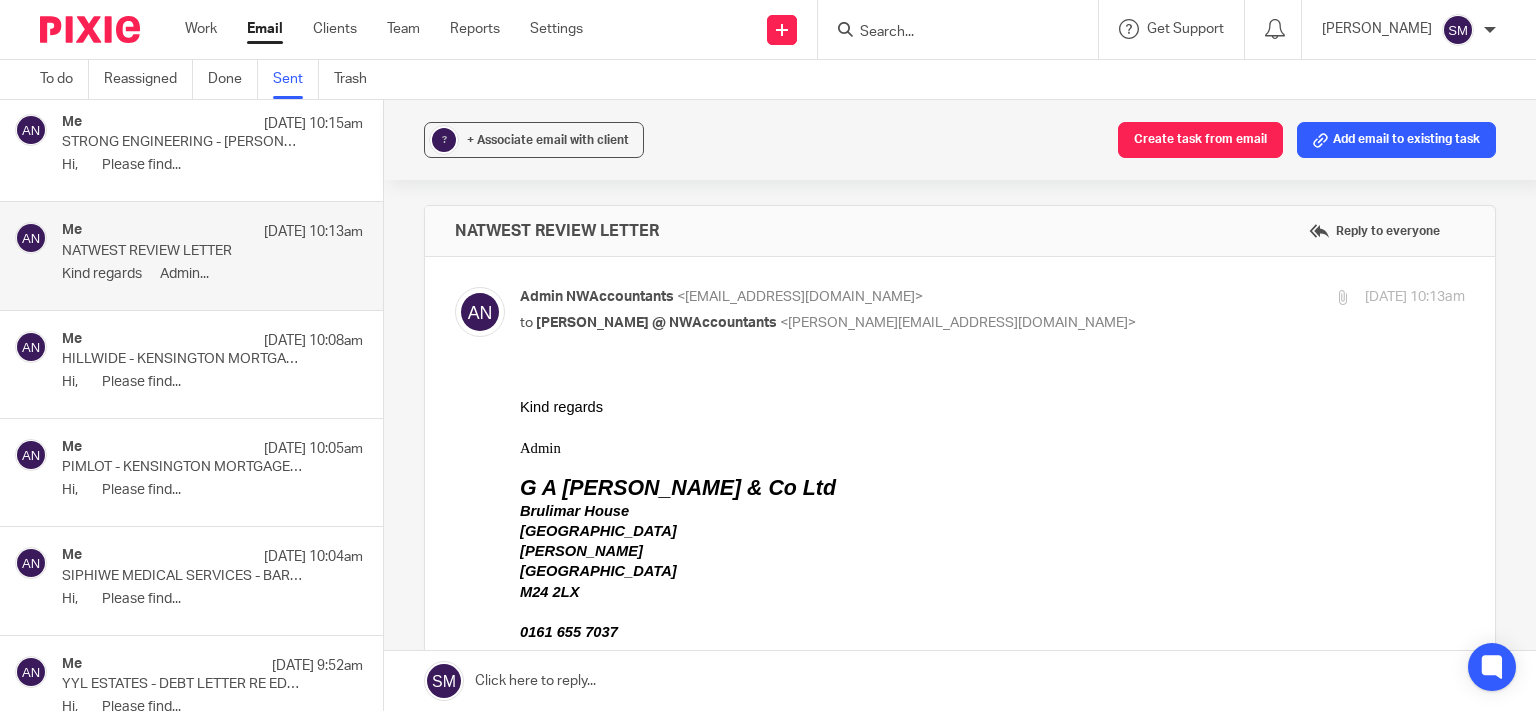 scroll, scrollTop: 0, scrollLeft: 0, axis: both 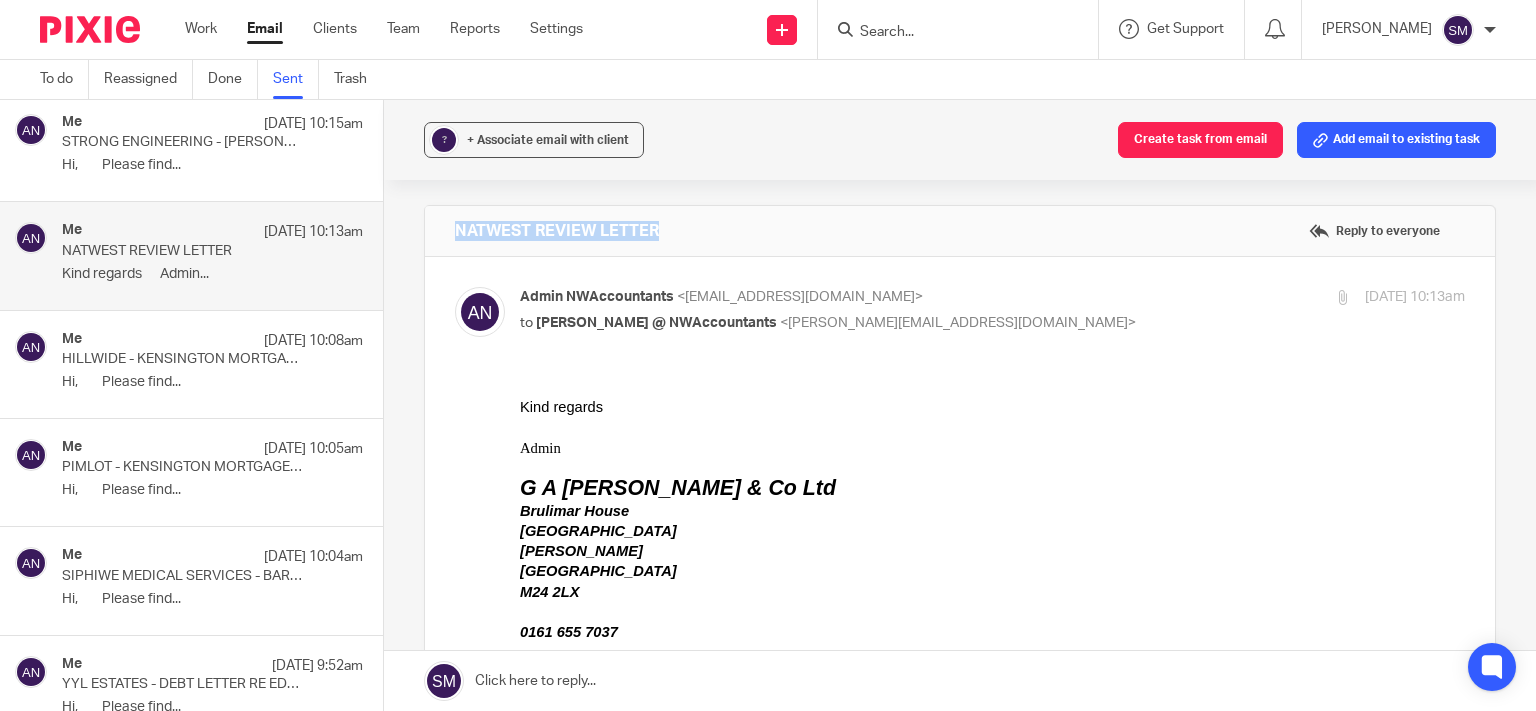 drag, startPoint x: 708, startPoint y: 241, endPoint x: 412, endPoint y: 232, distance: 296.13678 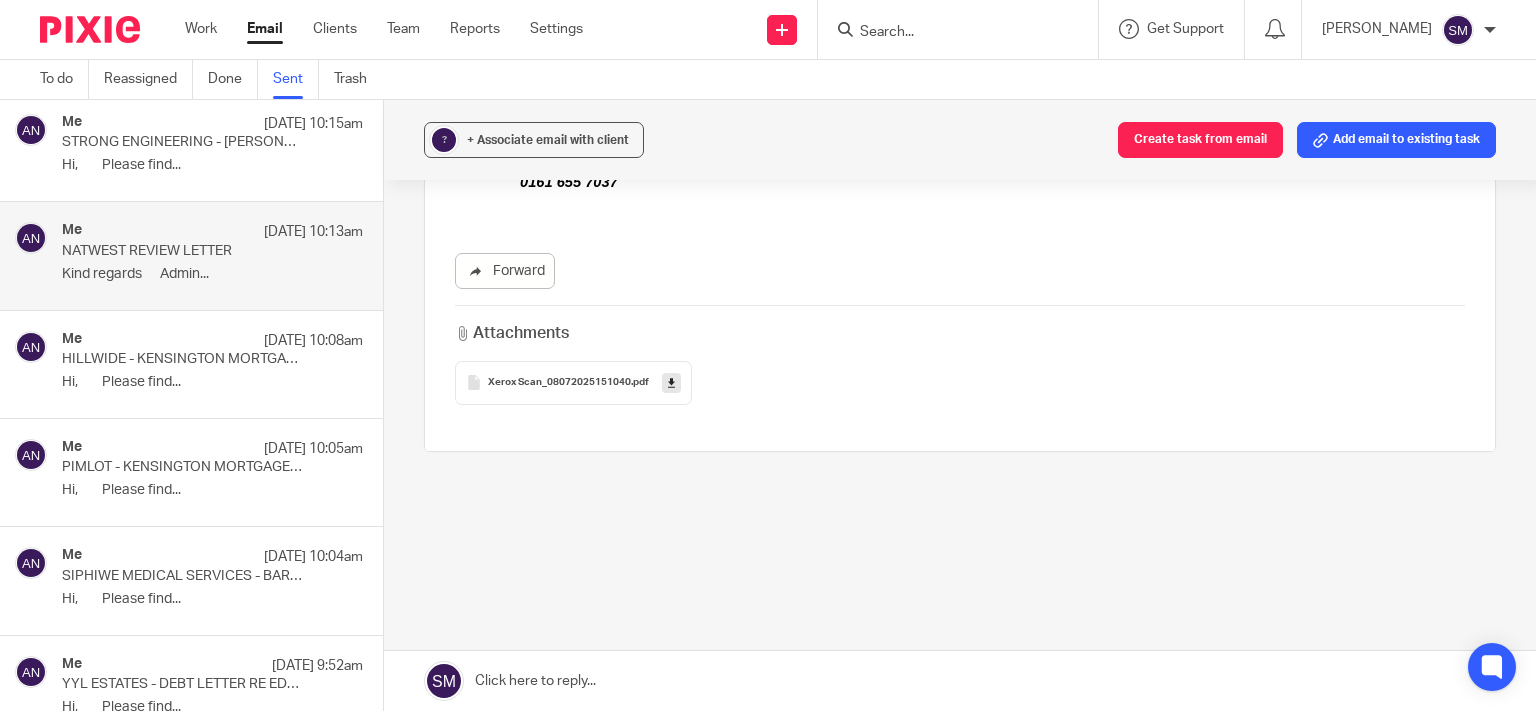 click at bounding box center (671, 382) 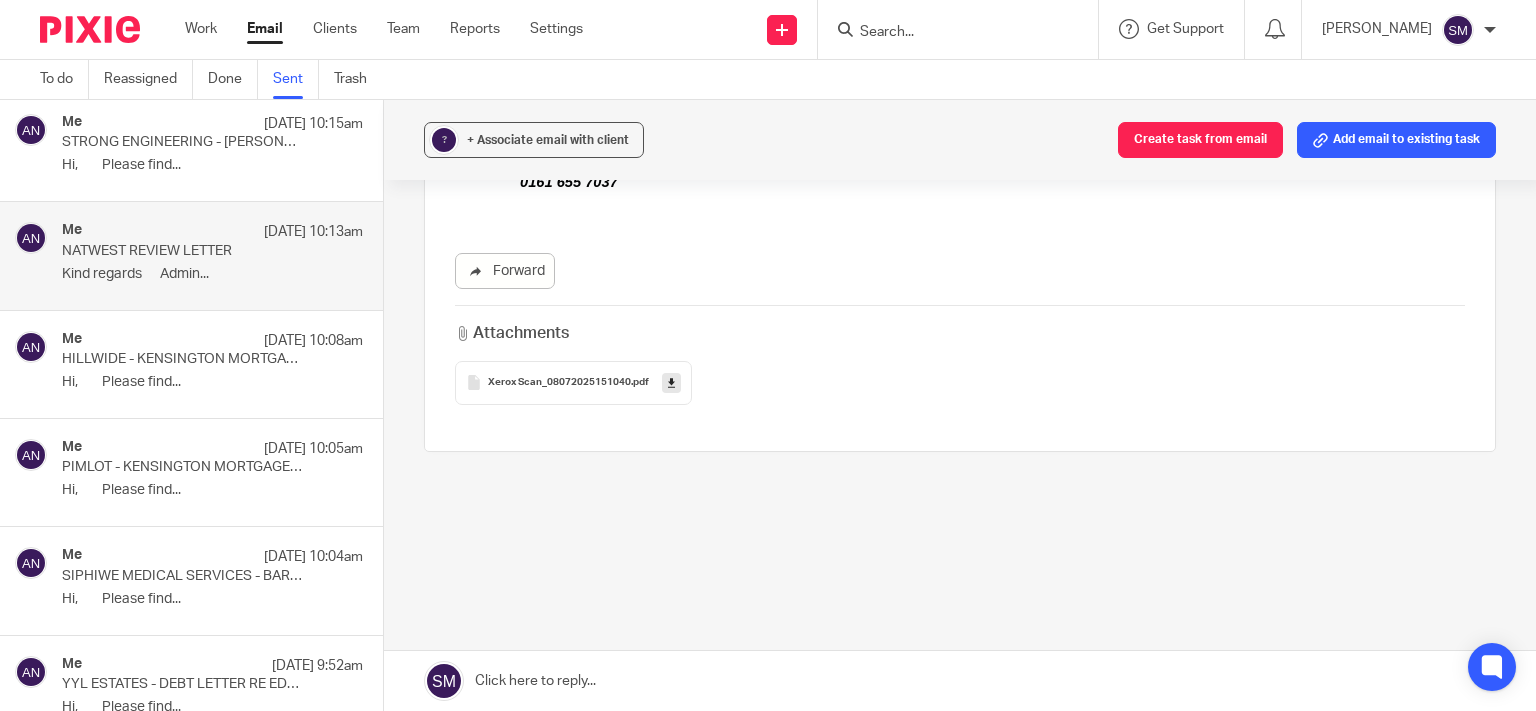 click on "Hi,            Please find..." at bounding box center [212, 490] 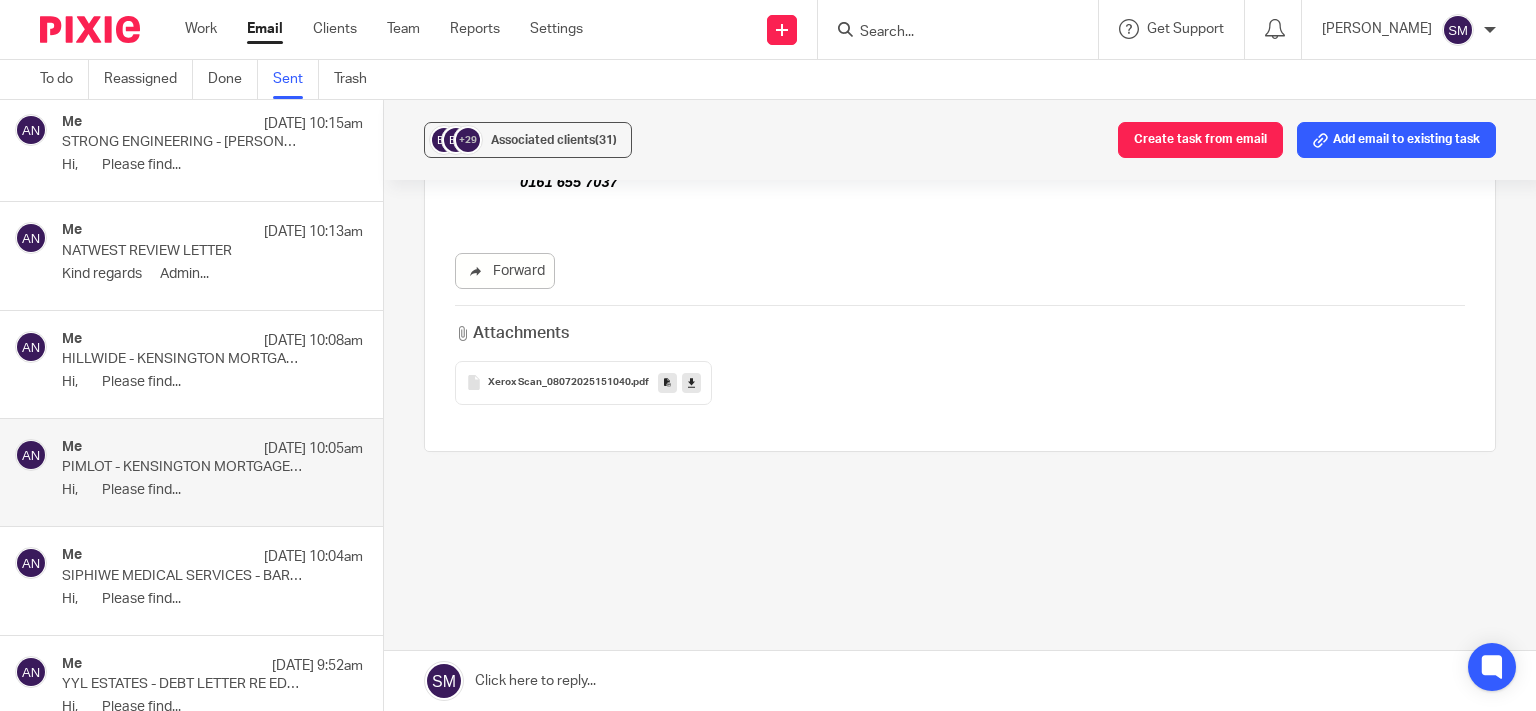 scroll, scrollTop: 0, scrollLeft: 0, axis: both 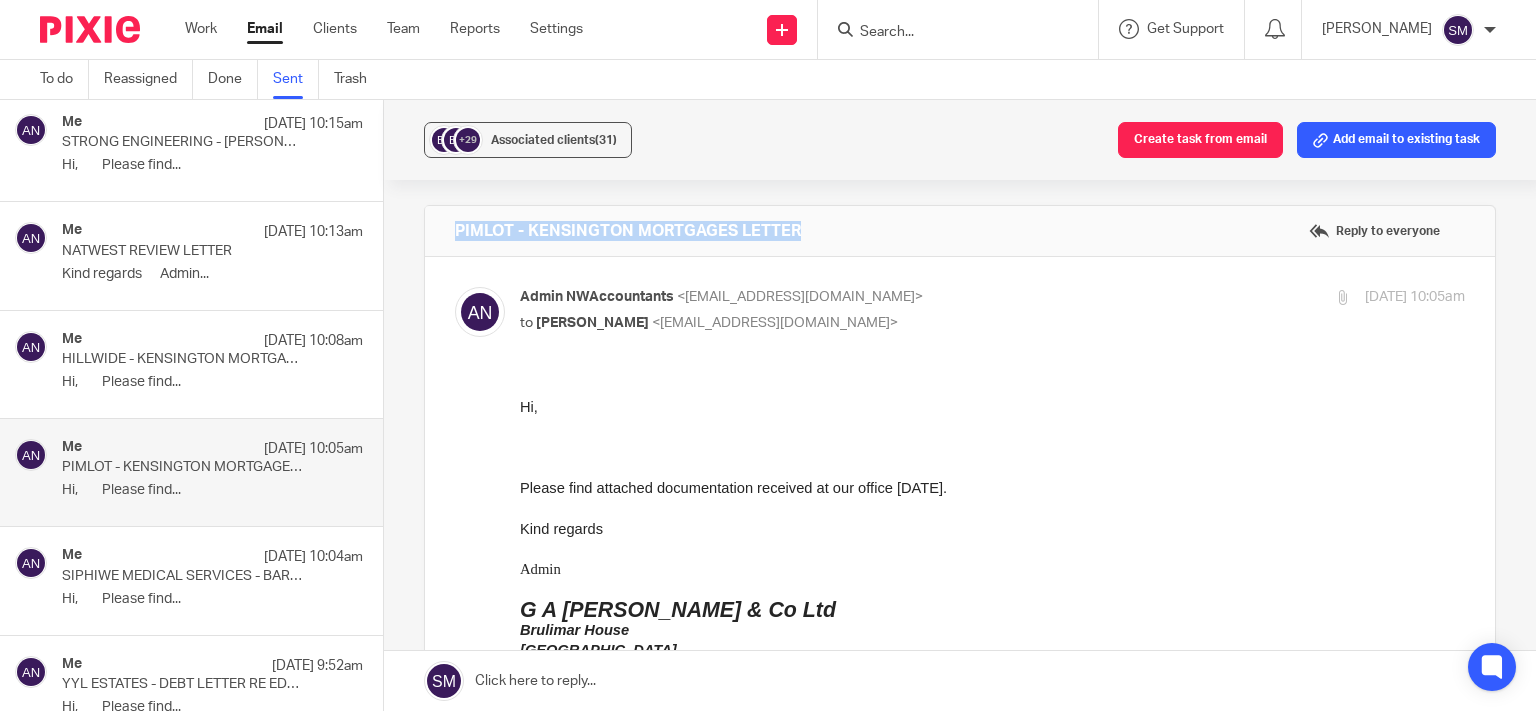 drag, startPoint x: 808, startPoint y: 228, endPoint x: 466, endPoint y: 218, distance: 342.14618 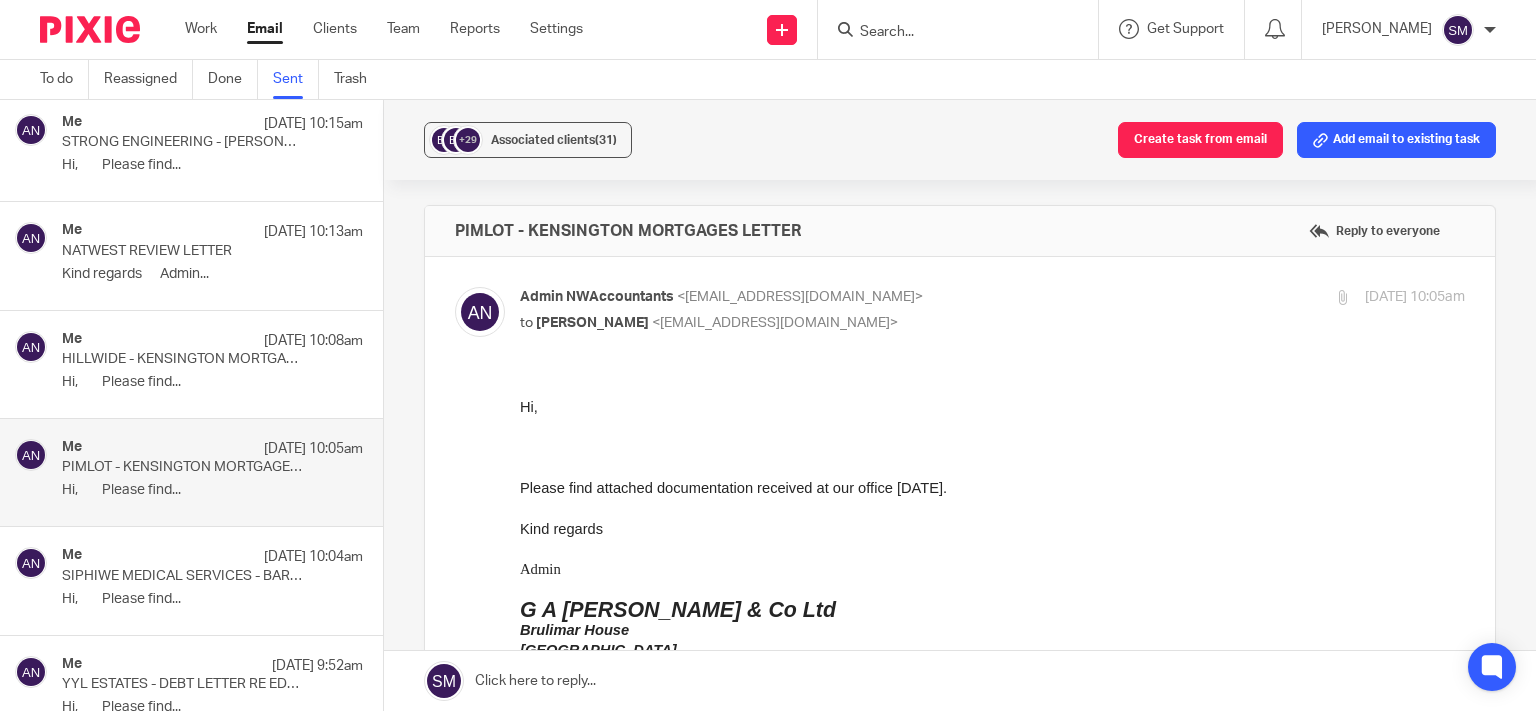 click on "HILLWIDE - KENSINGTON MORTGAGES LETTER" at bounding box center (182, 359) 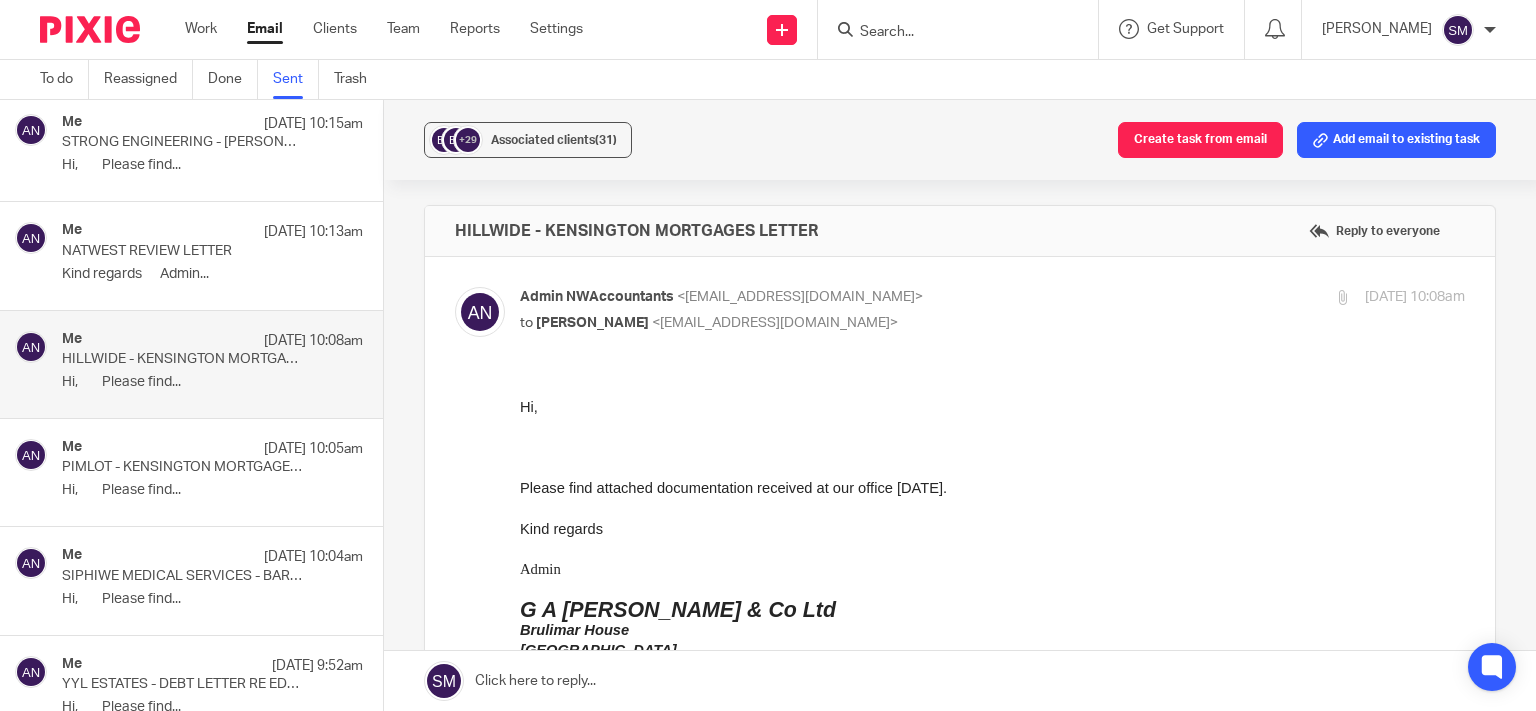 scroll, scrollTop: 0, scrollLeft: 0, axis: both 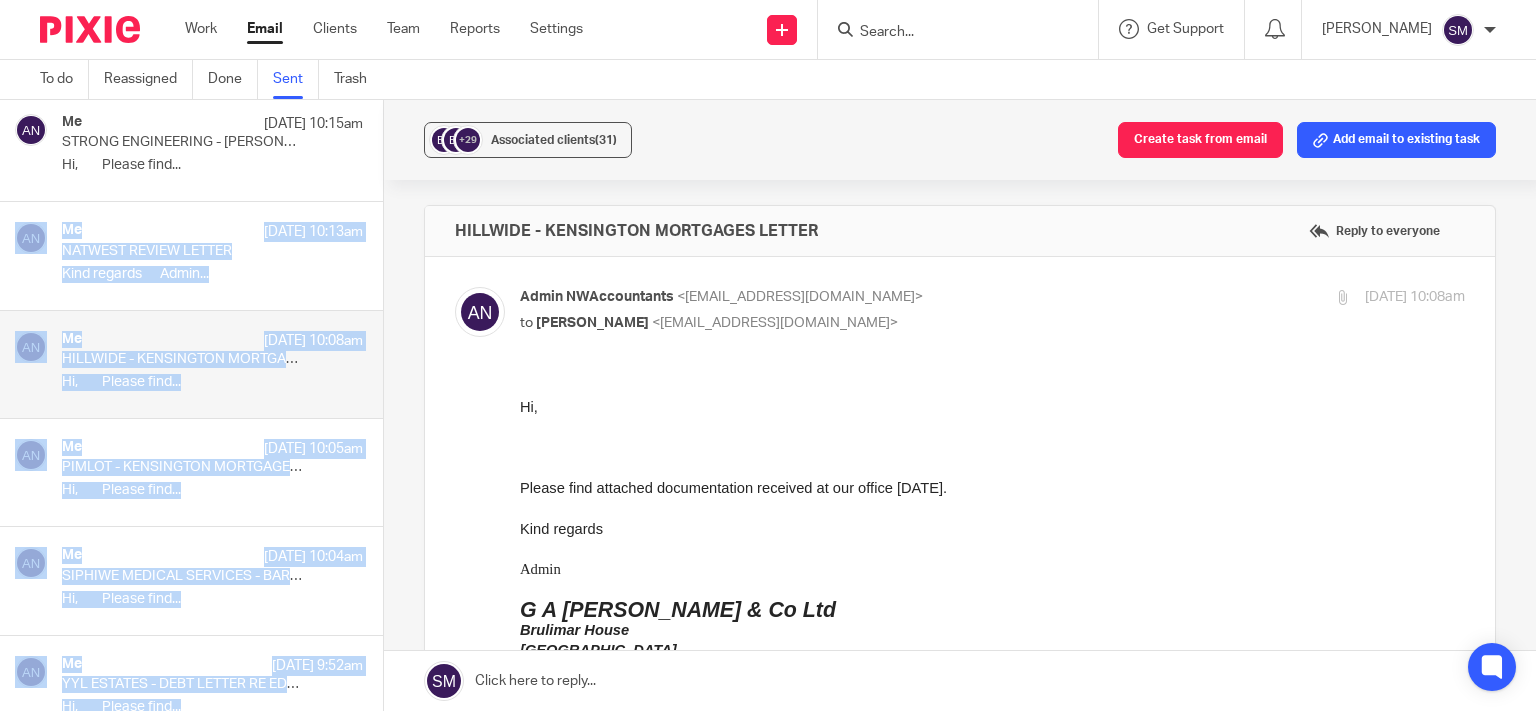 drag, startPoint x: 822, startPoint y: 239, endPoint x: 518, endPoint y: 226, distance: 304.27783 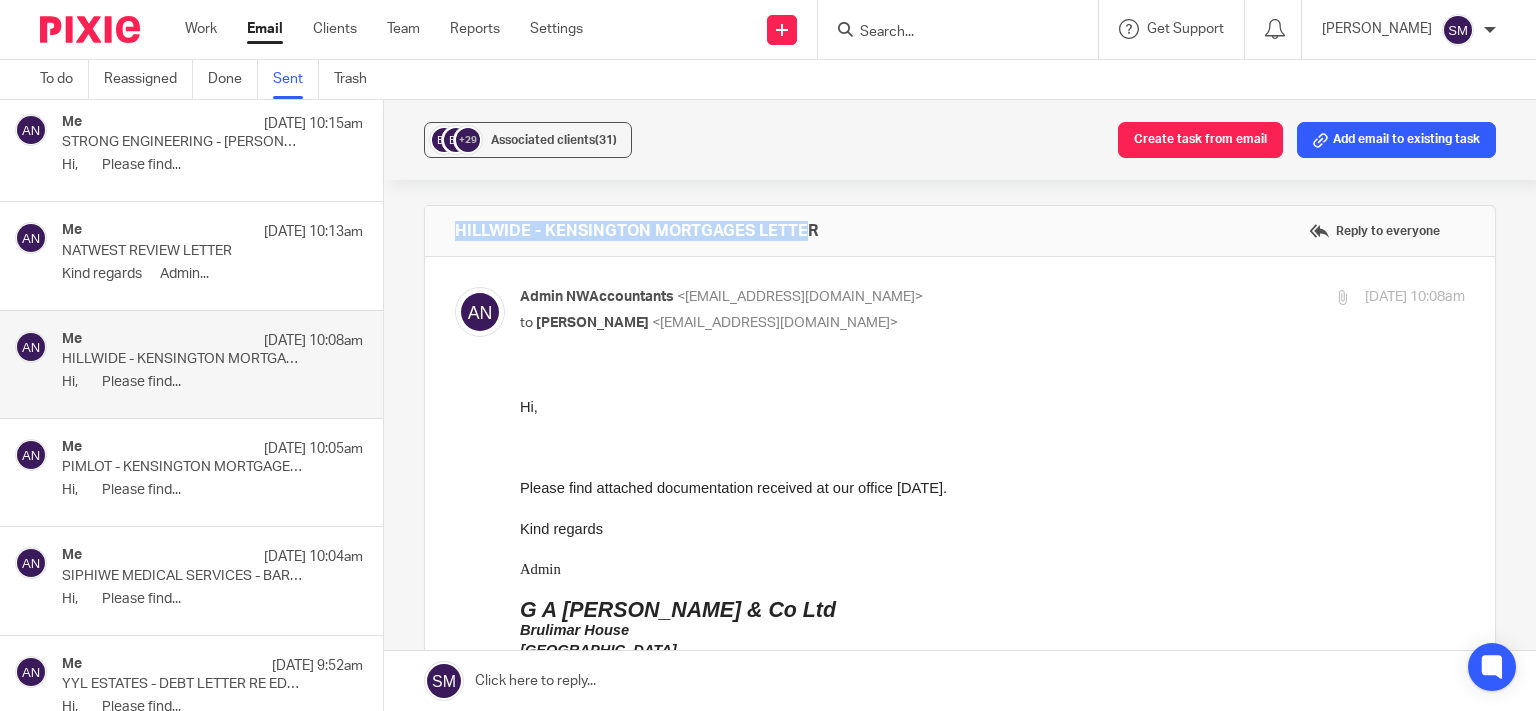 drag, startPoint x: 743, startPoint y: 238, endPoint x: 420, endPoint y: 213, distance: 323.96603 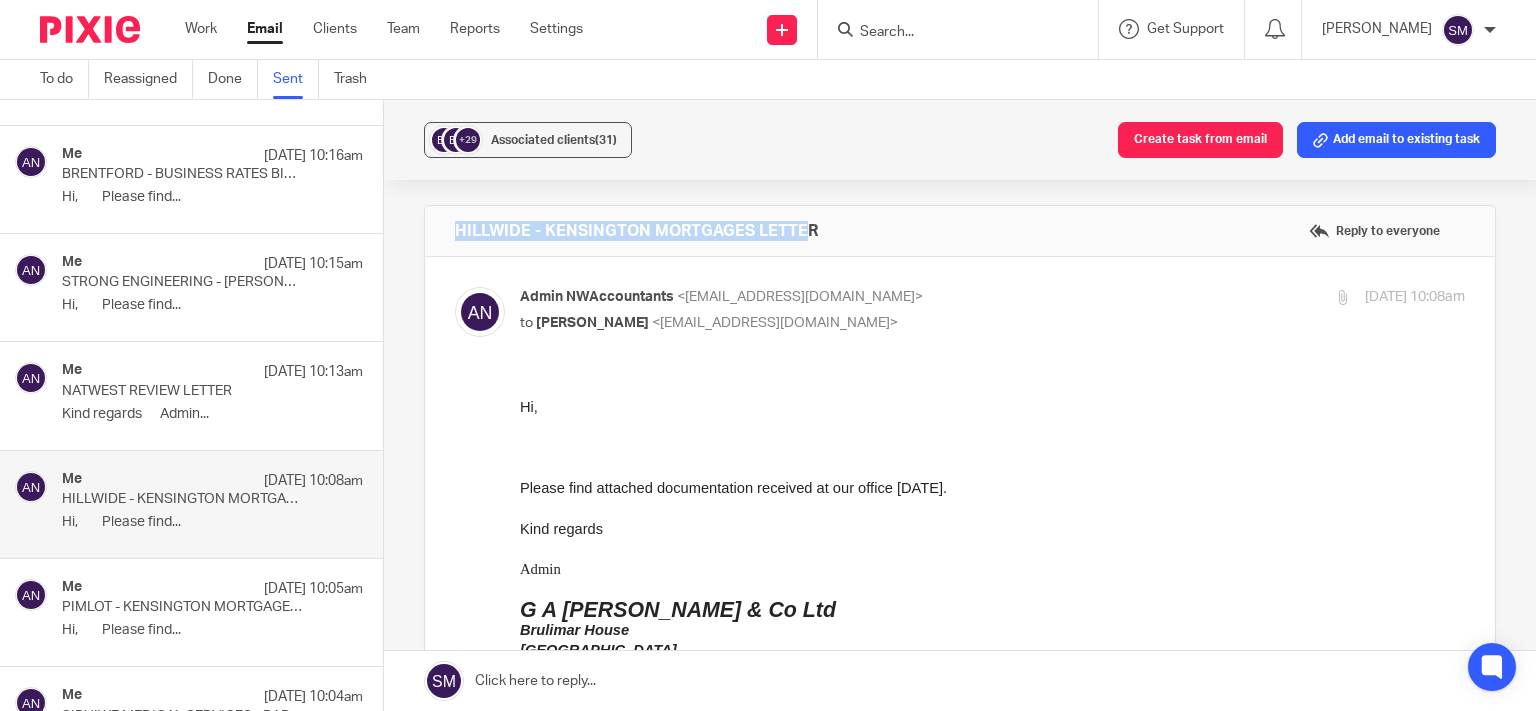 click on "Kind regards        Admin..." at bounding box center [212, 414] 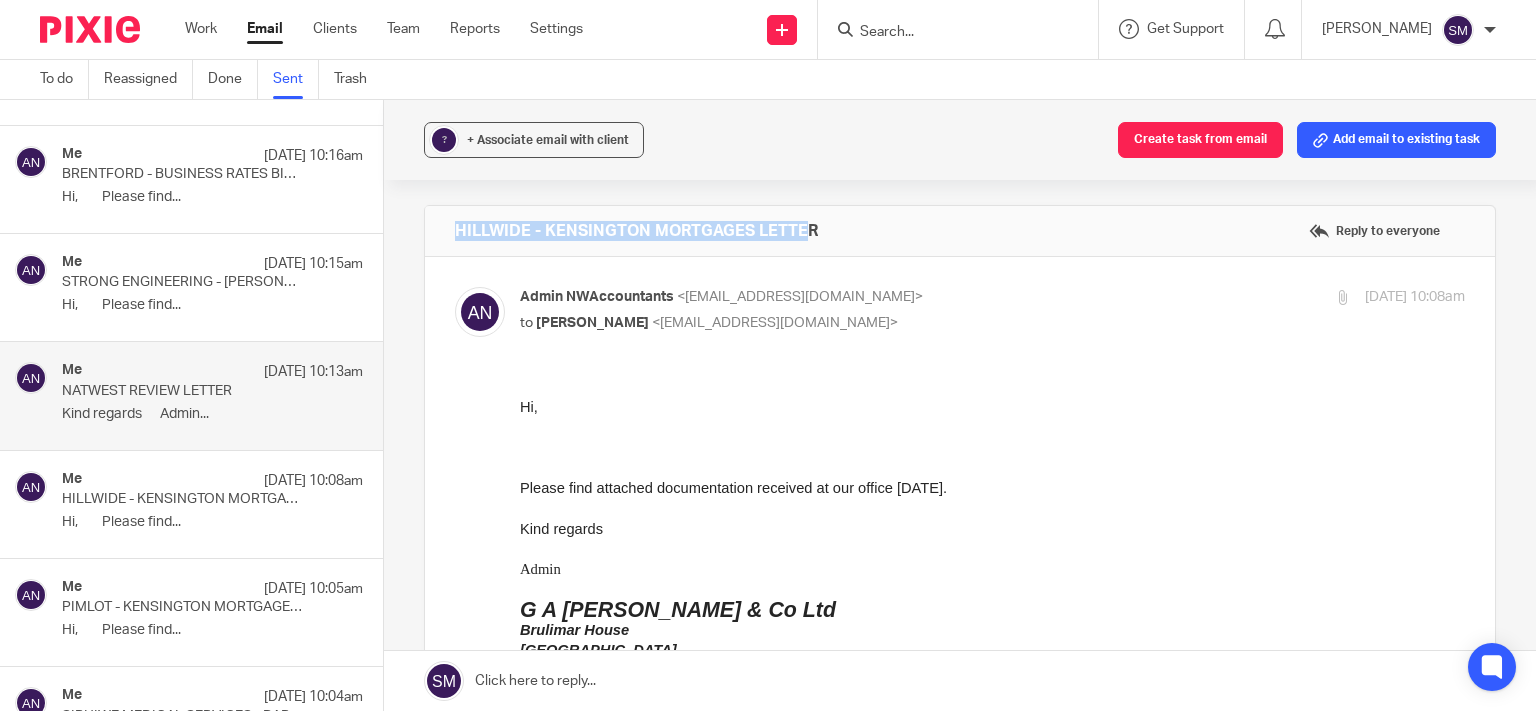 scroll, scrollTop: 7794, scrollLeft: 0, axis: vertical 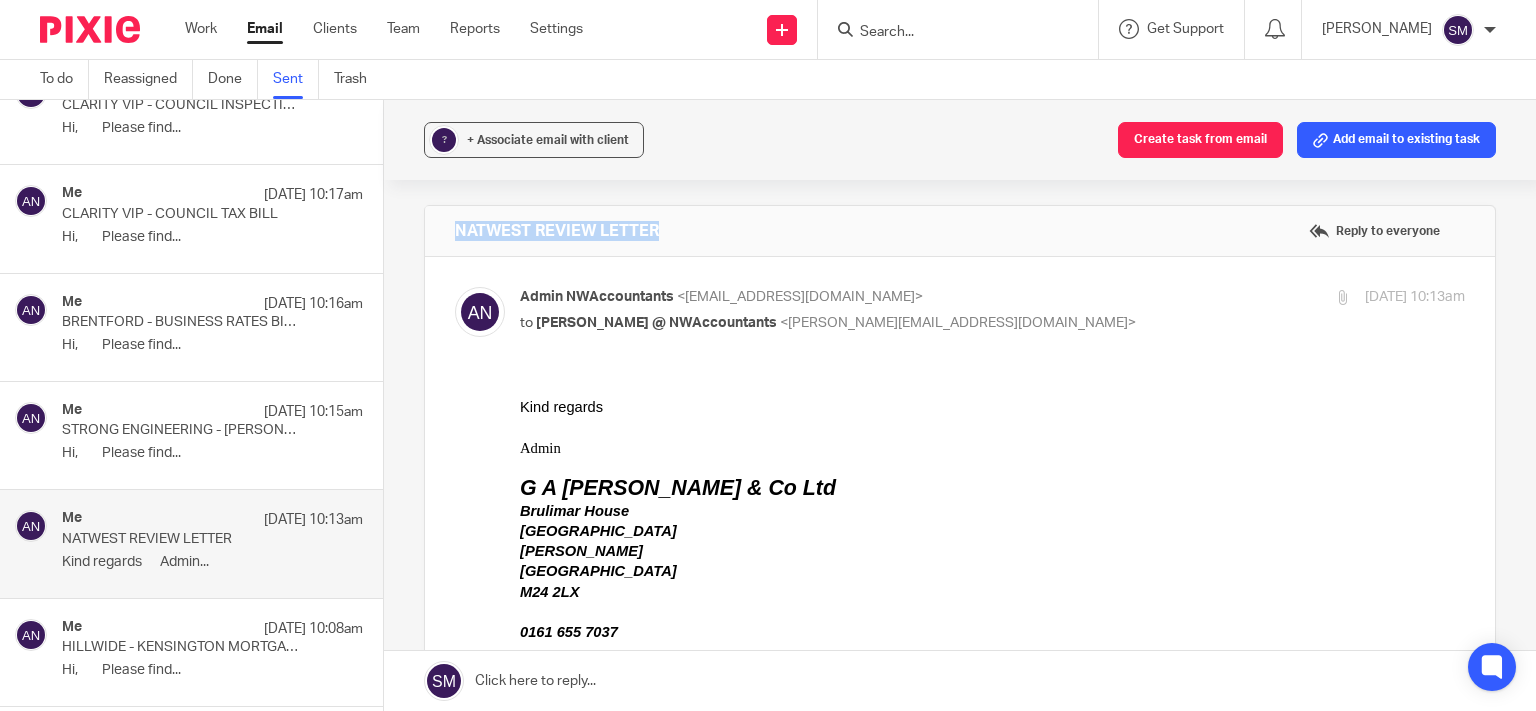 drag, startPoint x: 801, startPoint y: 227, endPoint x: 503, endPoint y: 228, distance: 298.00168 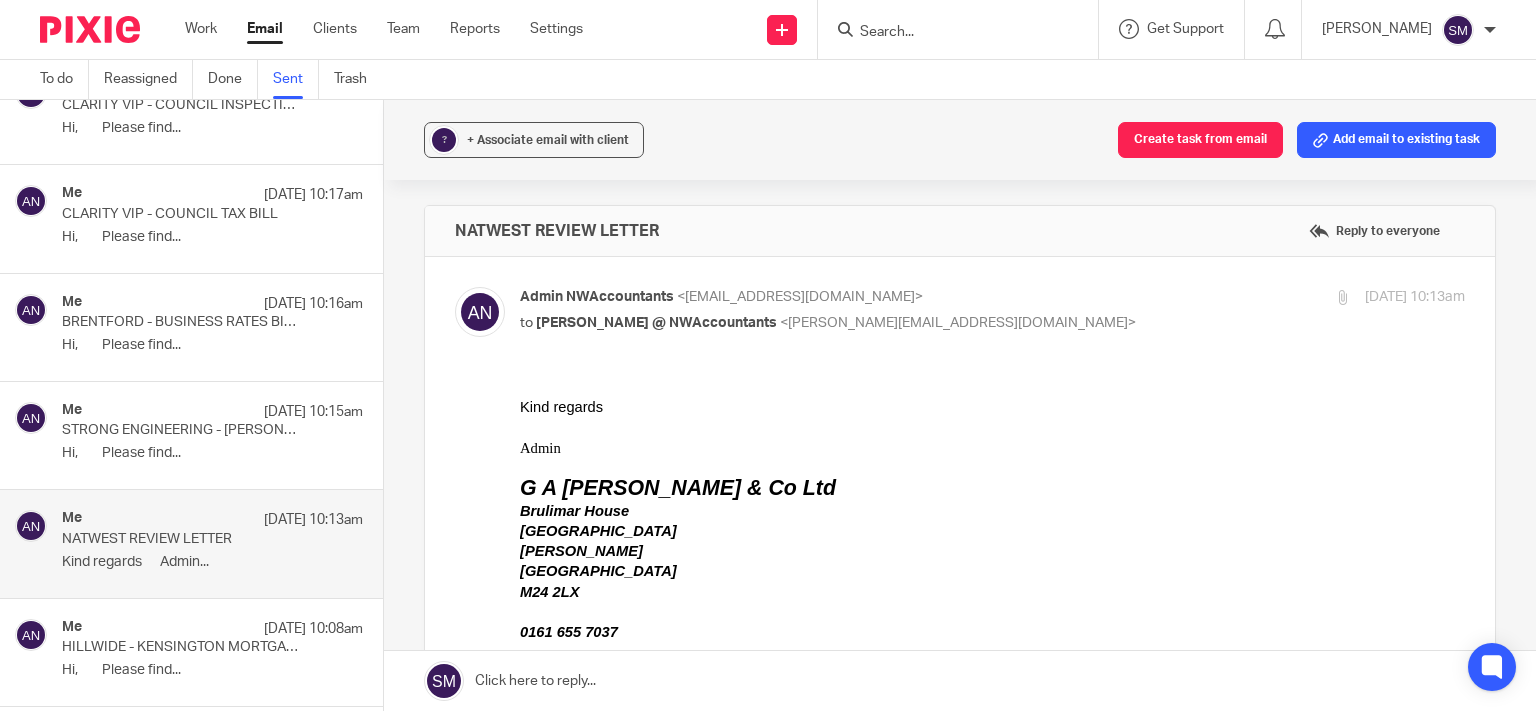 click on "STRONG ENGINEERING - STARLING BANK LETTER" at bounding box center [182, 430] 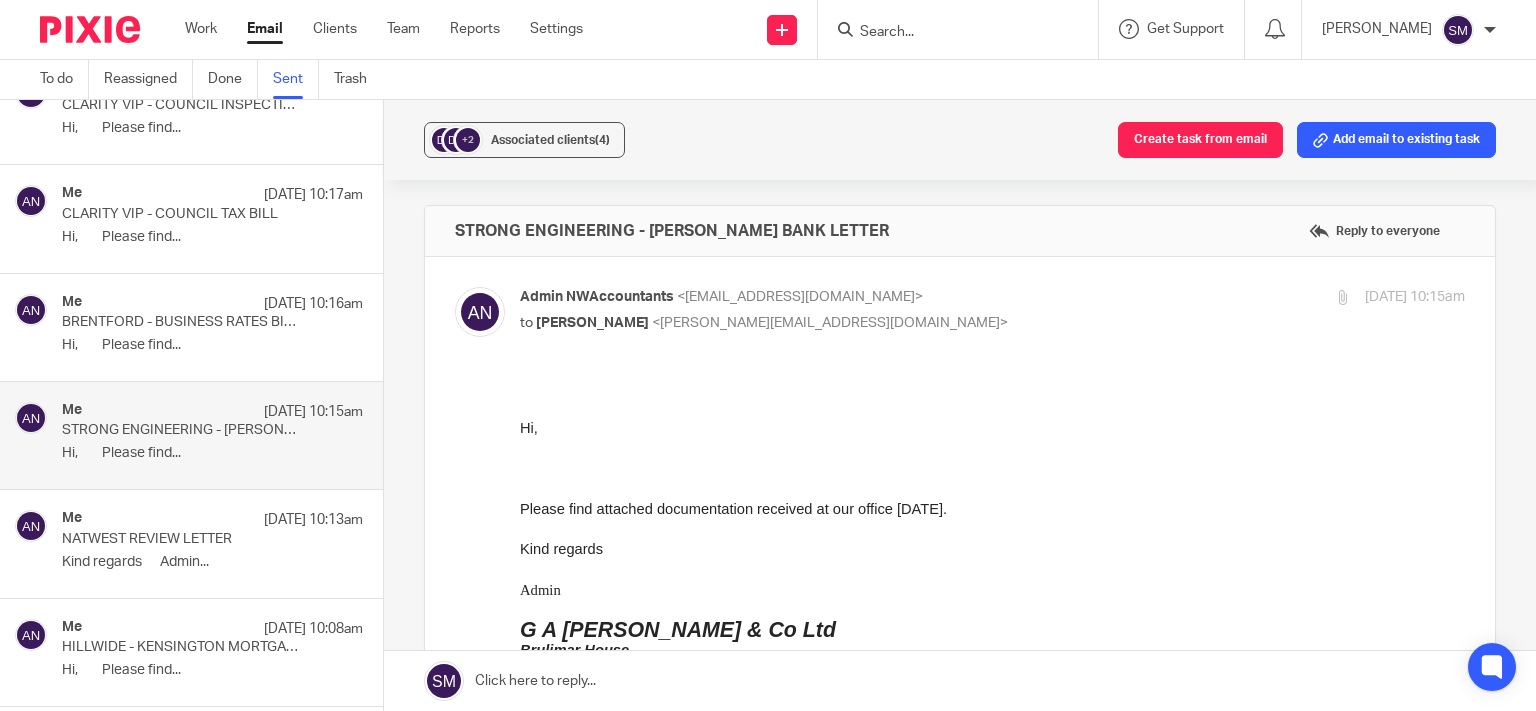 scroll, scrollTop: 0, scrollLeft: 0, axis: both 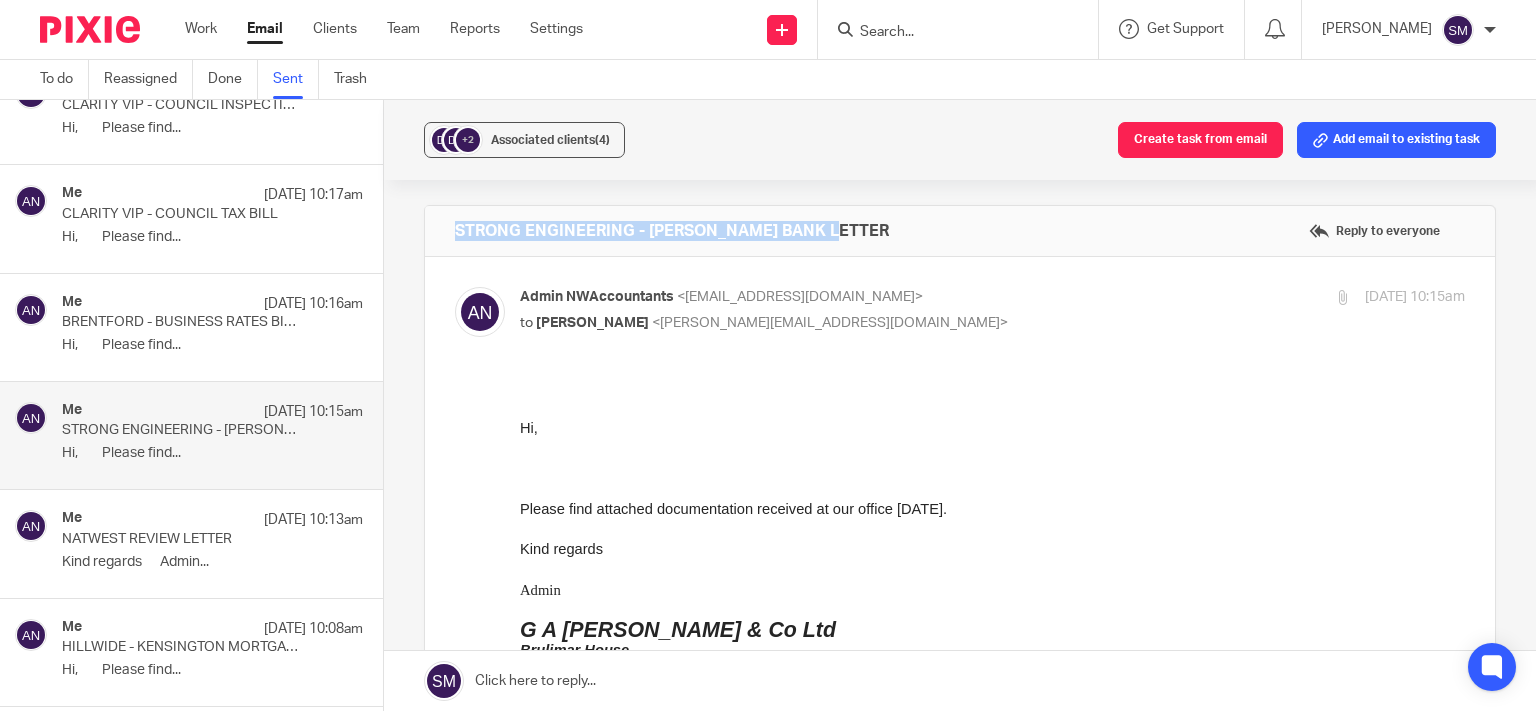 drag, startPoint x: 907, startPoint y: 238, endPoint x: 446, endPoint y: 226, distance: 461.15616 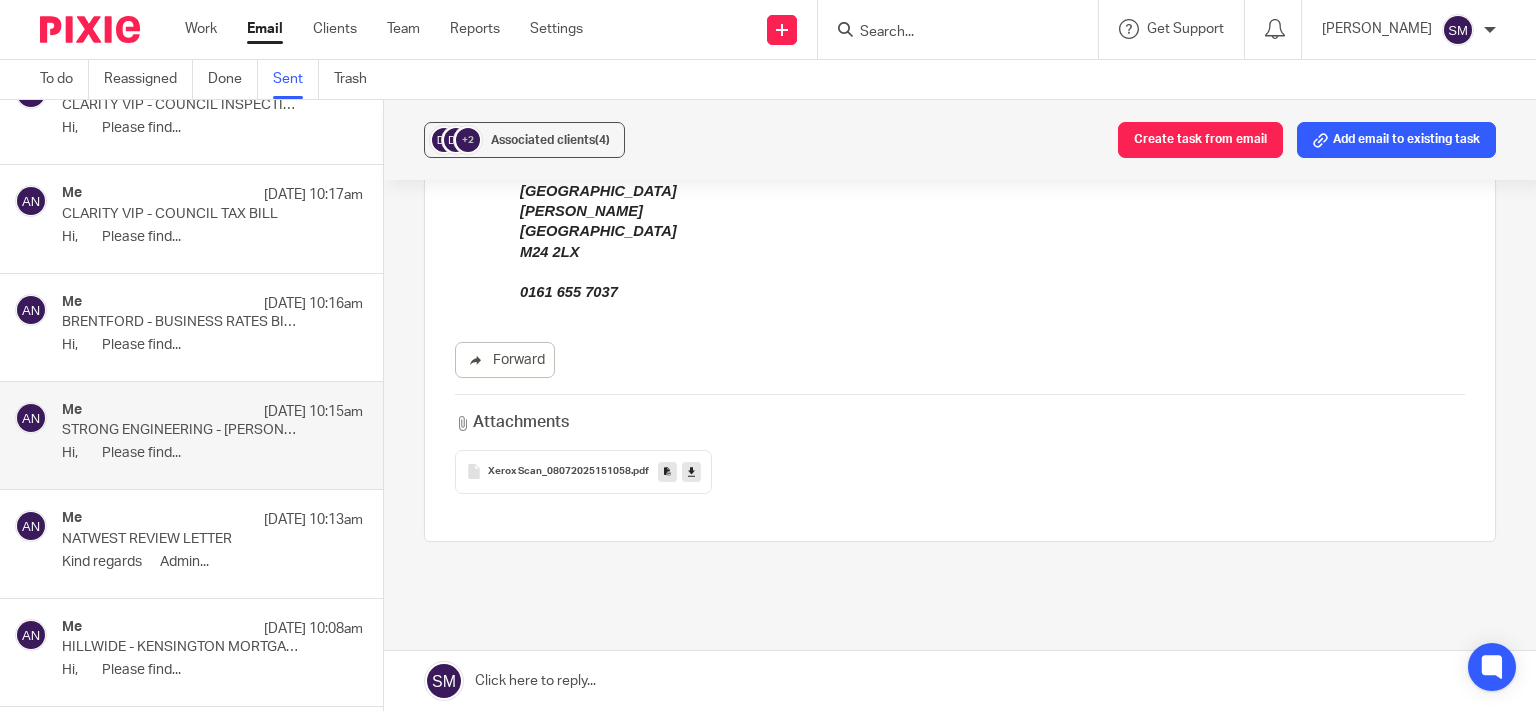 click at bounding box center (667, 472) 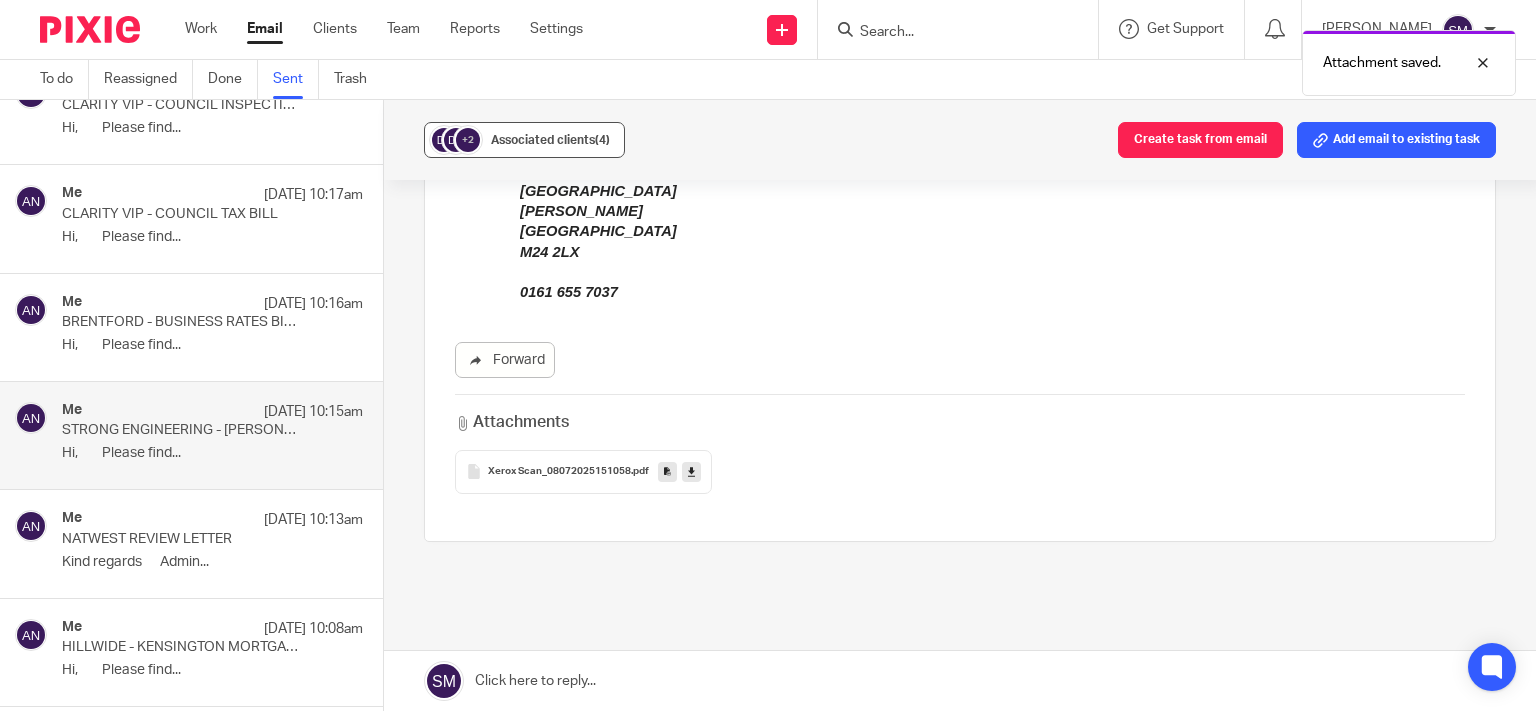 click on "Associated clients  (4)" at bounding box center [550, 140] 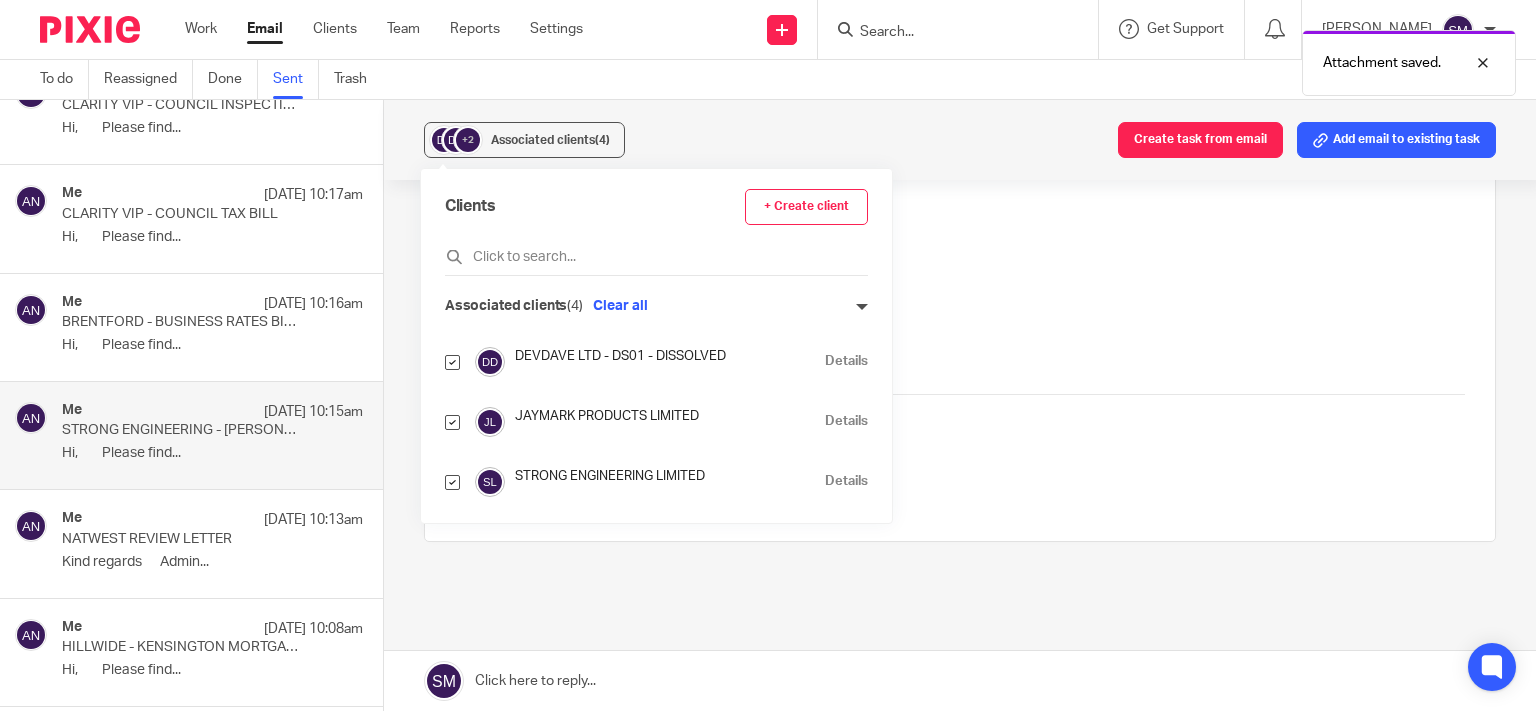 scroll, scrollTop: 60, scrollLeft: 0, axis: vertical 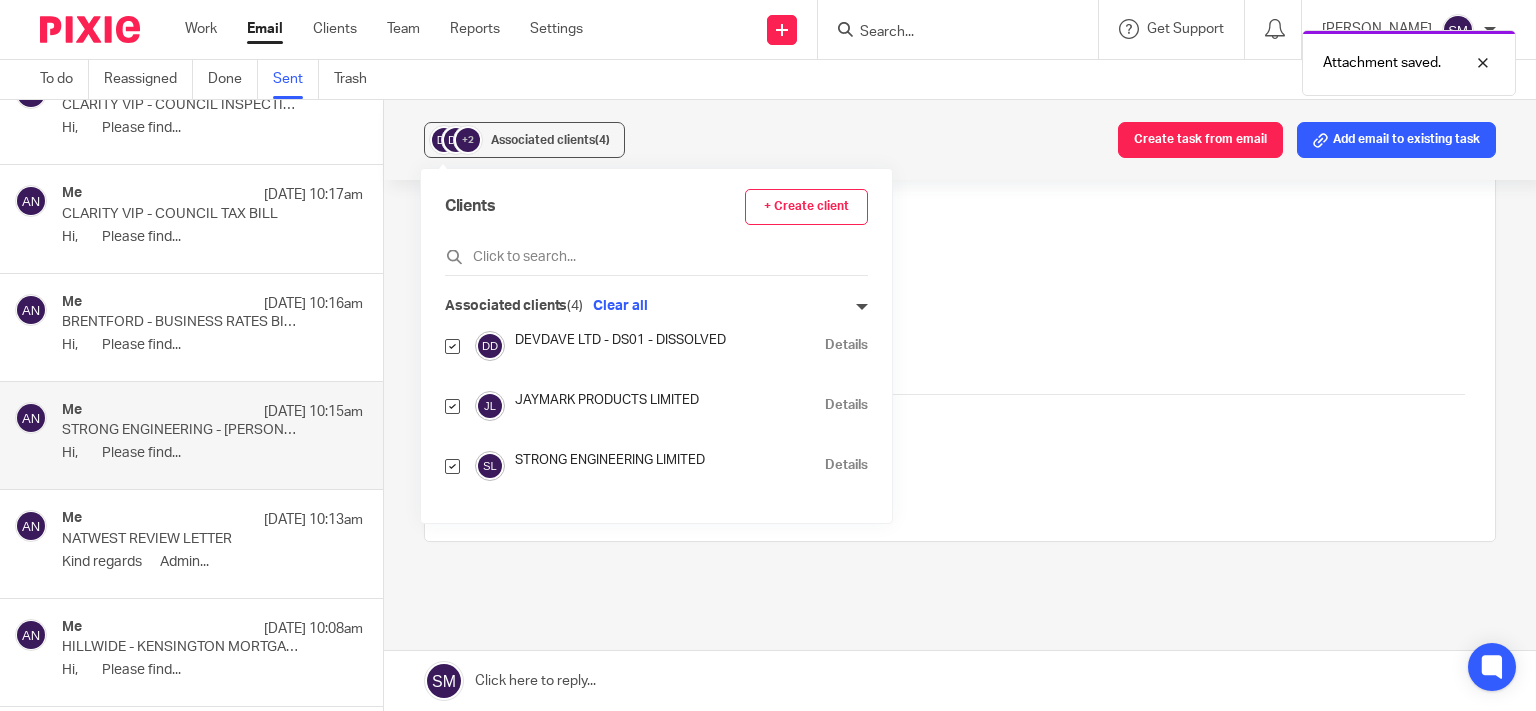 click on "Details" at bounding box center (846, 465) 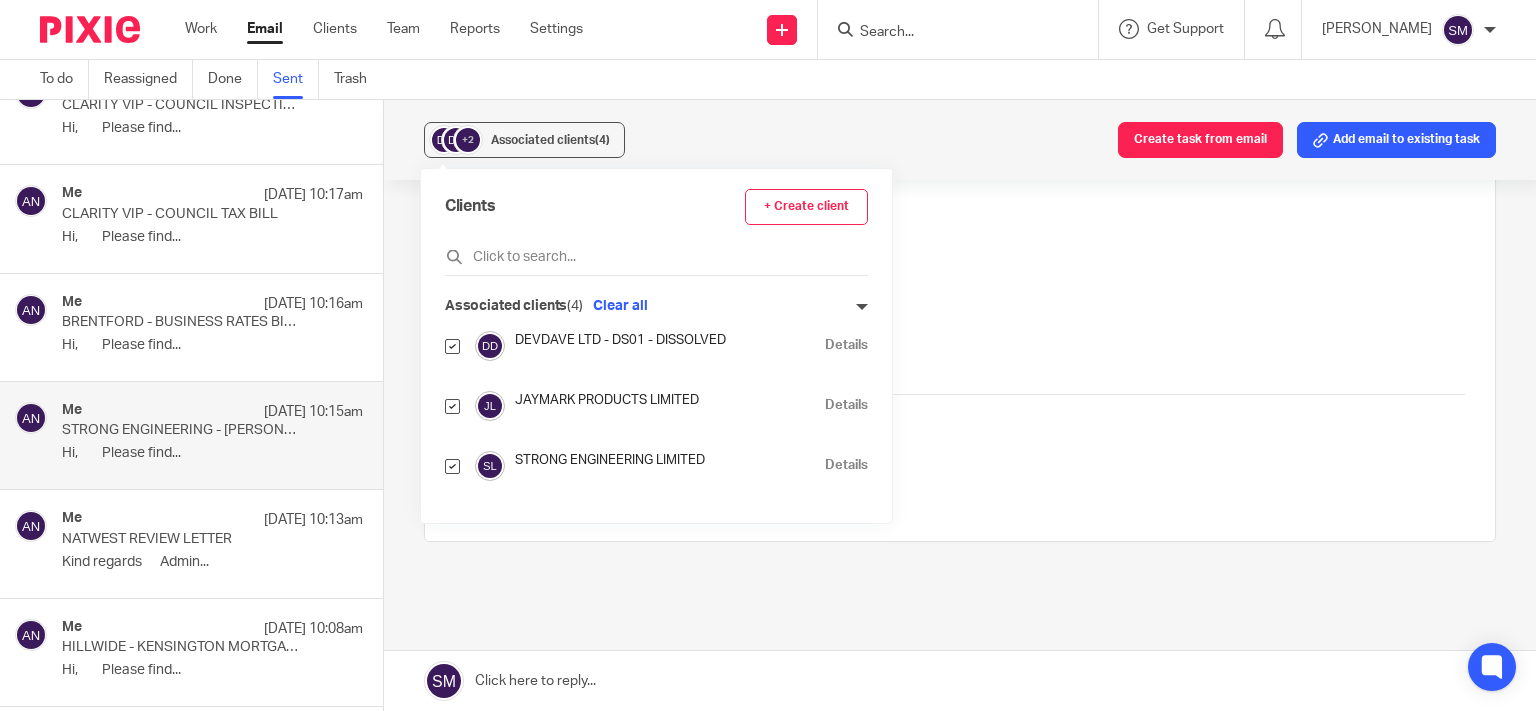 click on "Hi,            Please find..." at bounding box center (212, 345) 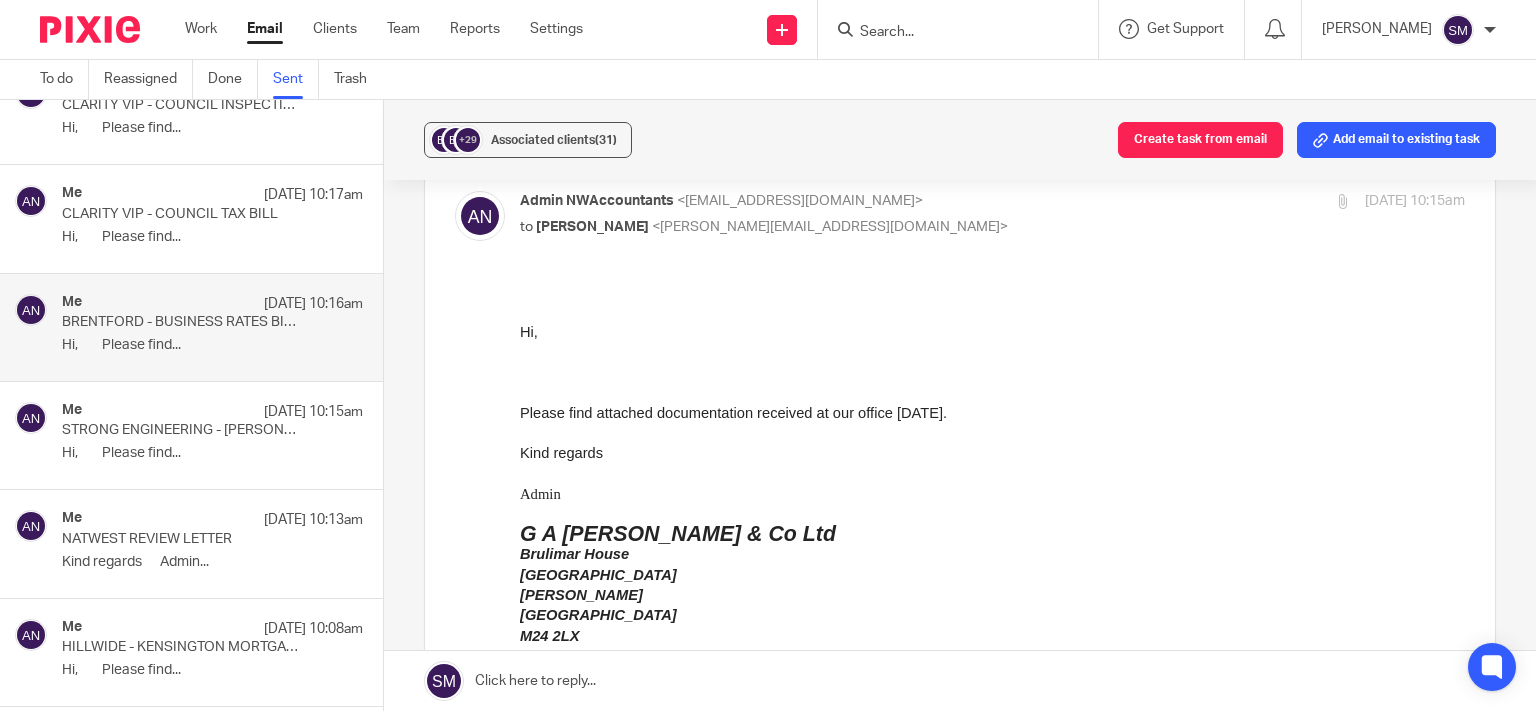 scroll, scrollTop: 0, scrollLeft: 0, axis: both 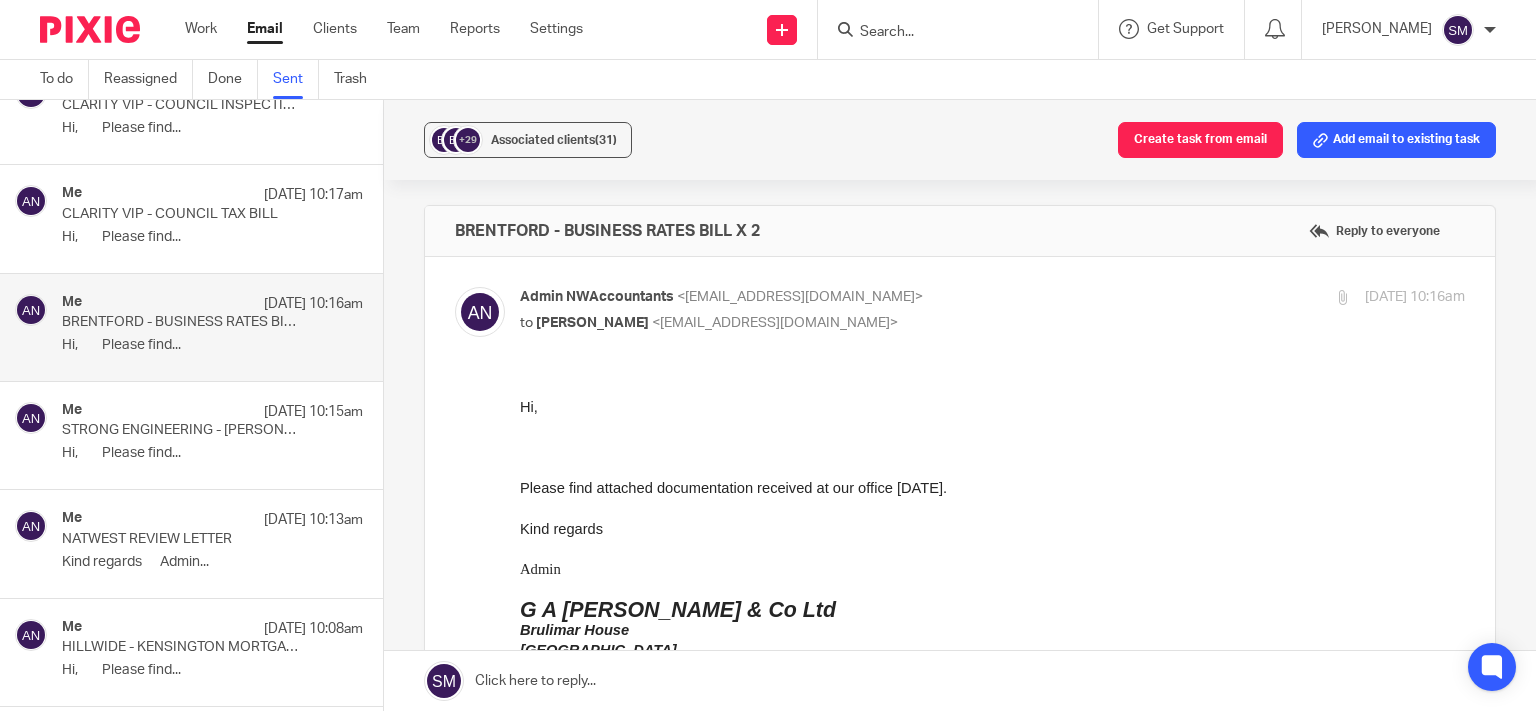 drag, startPoint x: 129, startPoint y: 424, endPoint x: 130, endPoint y: 410, distance: 14.035668 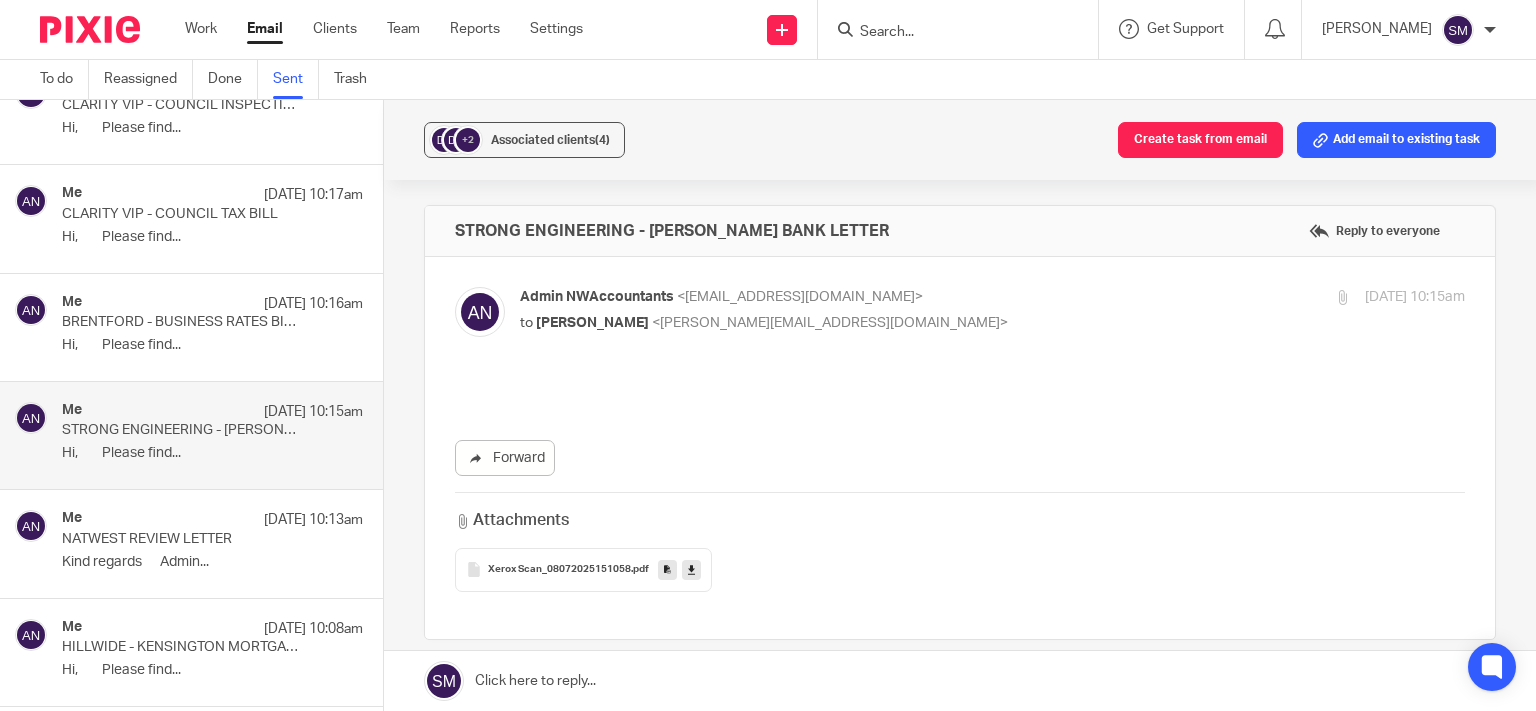 scroll, scrollTop: 0, scrollLeft: 0, axis: both 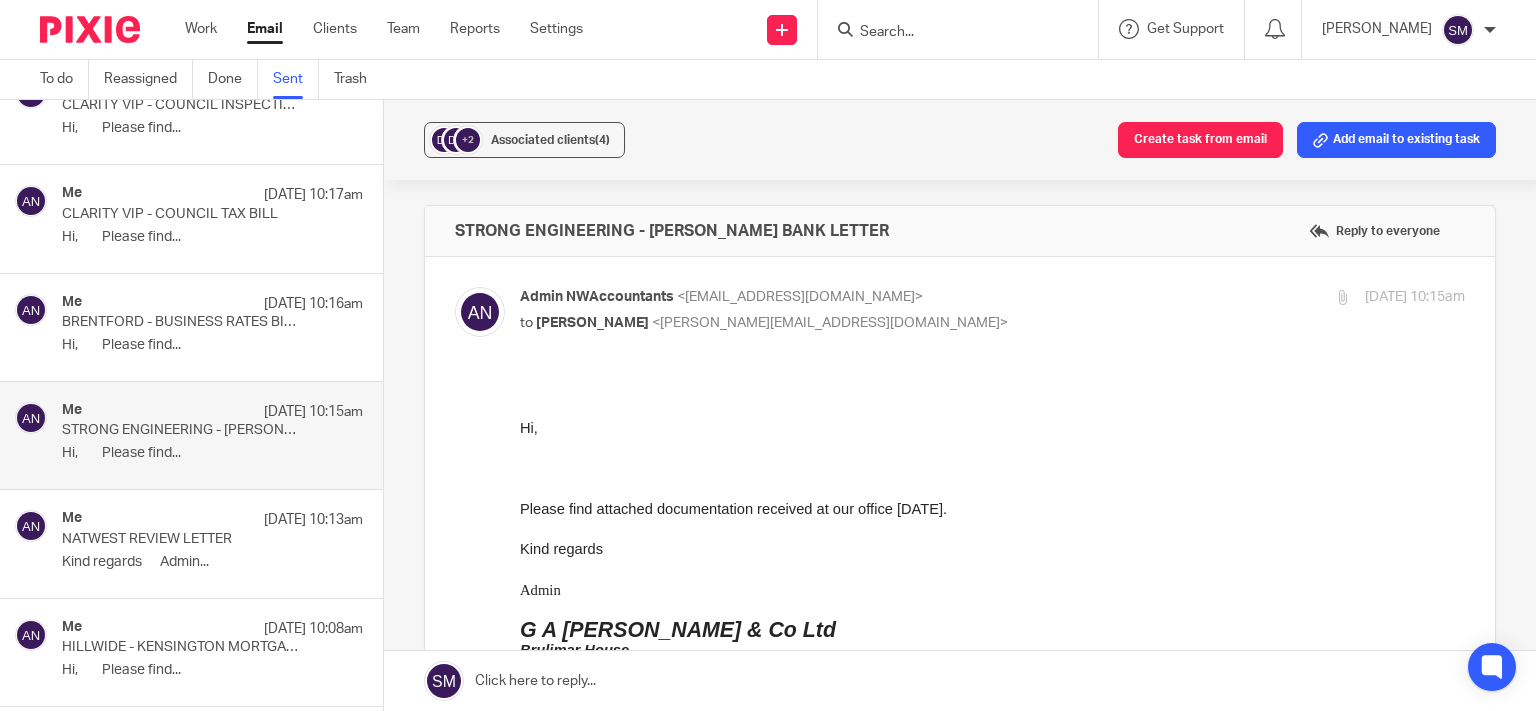 click on "BRENTFORD - BUSINESS RATES BILL X 2" at bounding box center (182, 322) 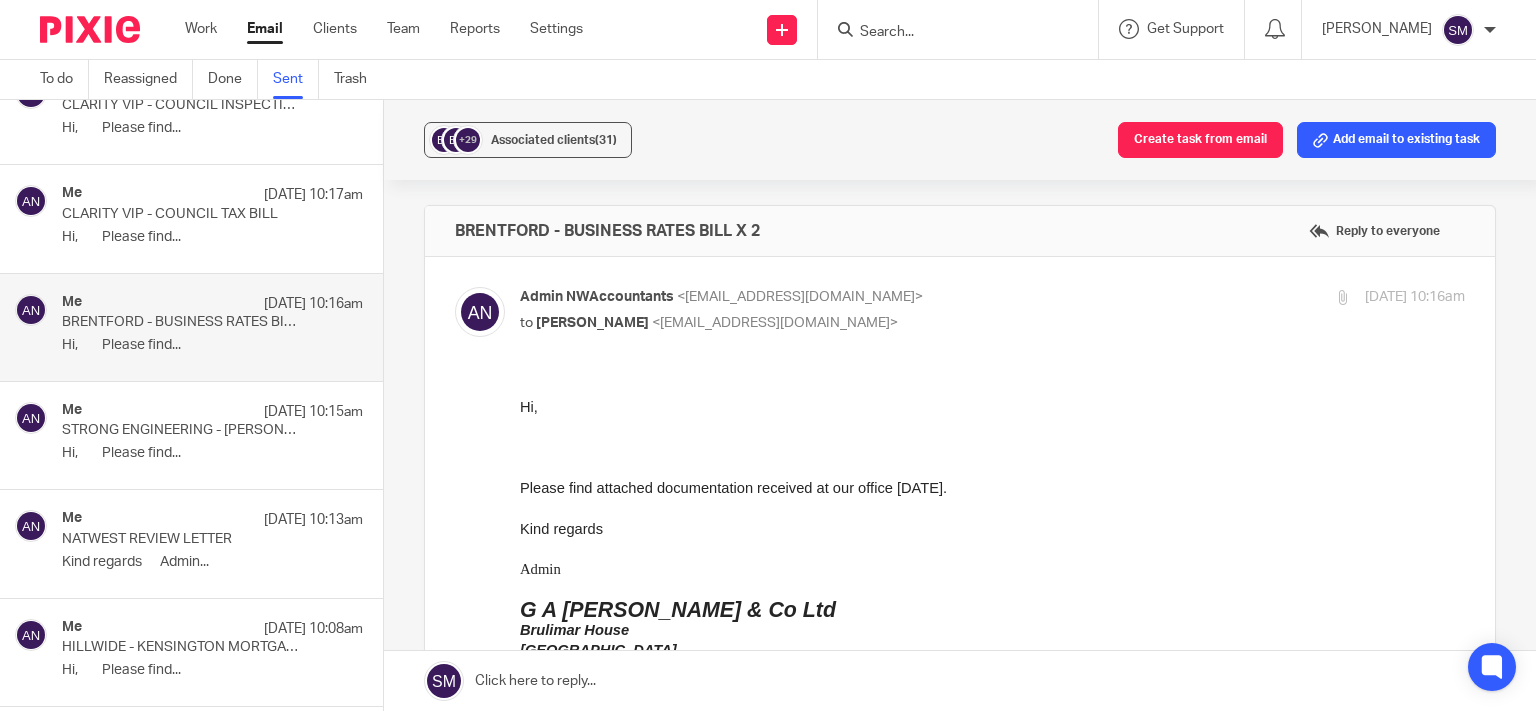 scroll, scrollTop: 0, scrollLeft: 0, axis: both 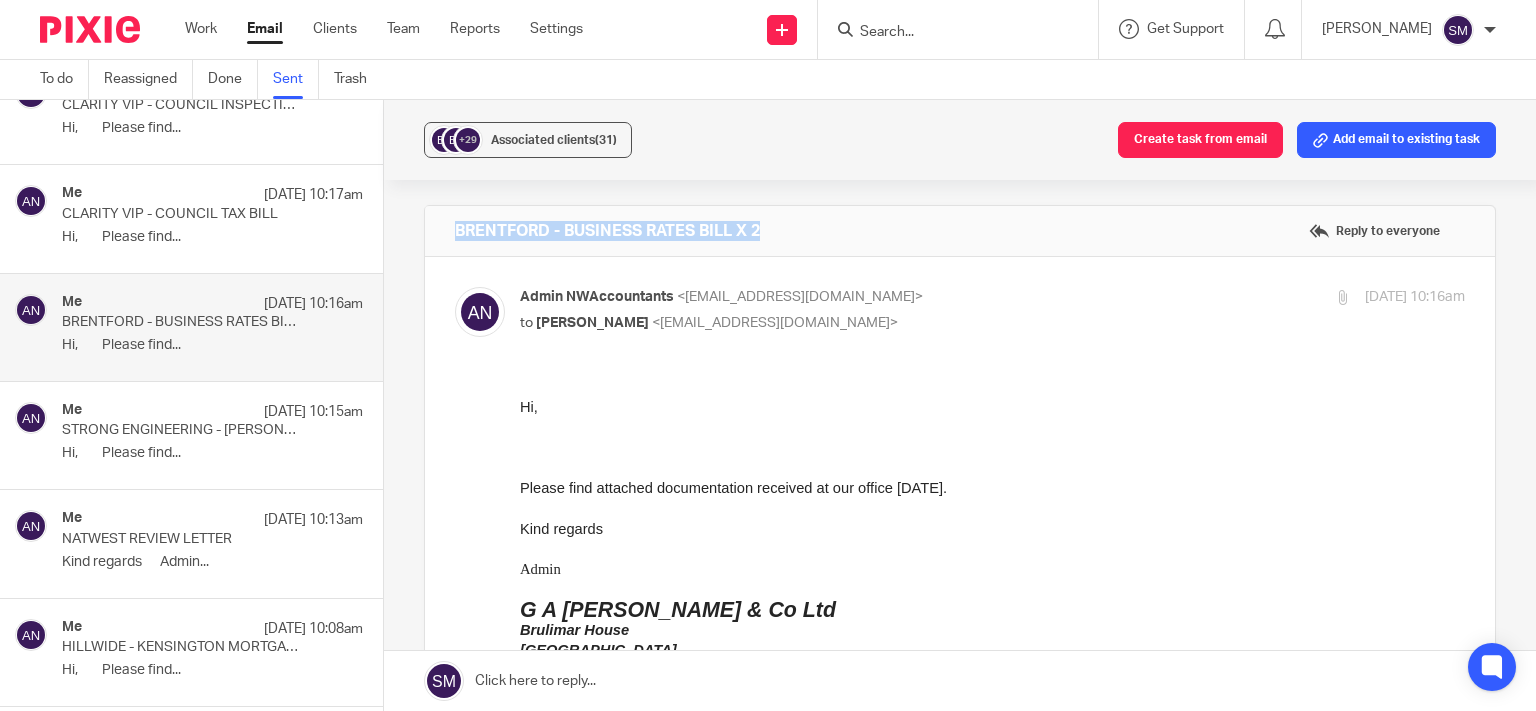 drag, startPoint x: 810, startPoint y: 234, endPoint x: 450, endPoint y: 226, distance: 360.08887 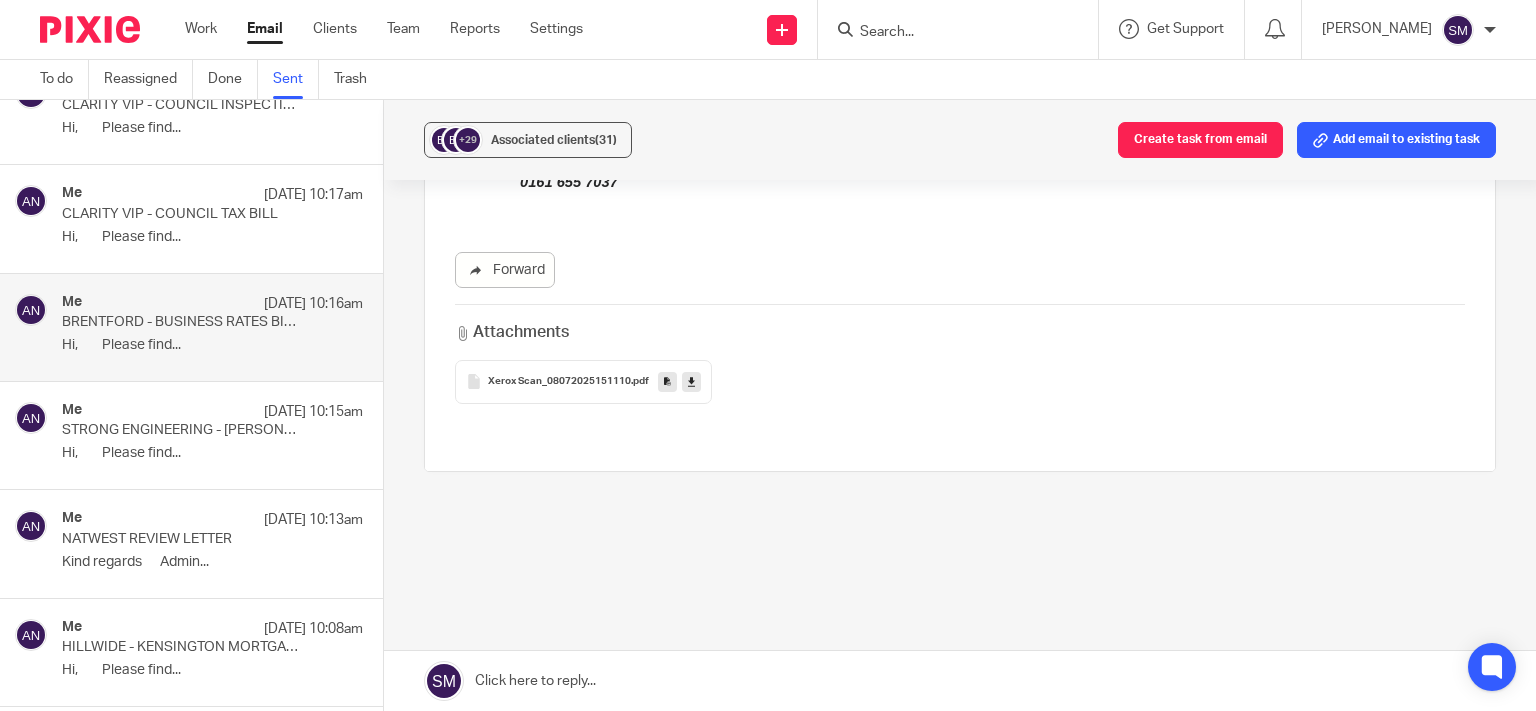 scroll, scrollTop: 0, scrollLeft: 0, axis: both 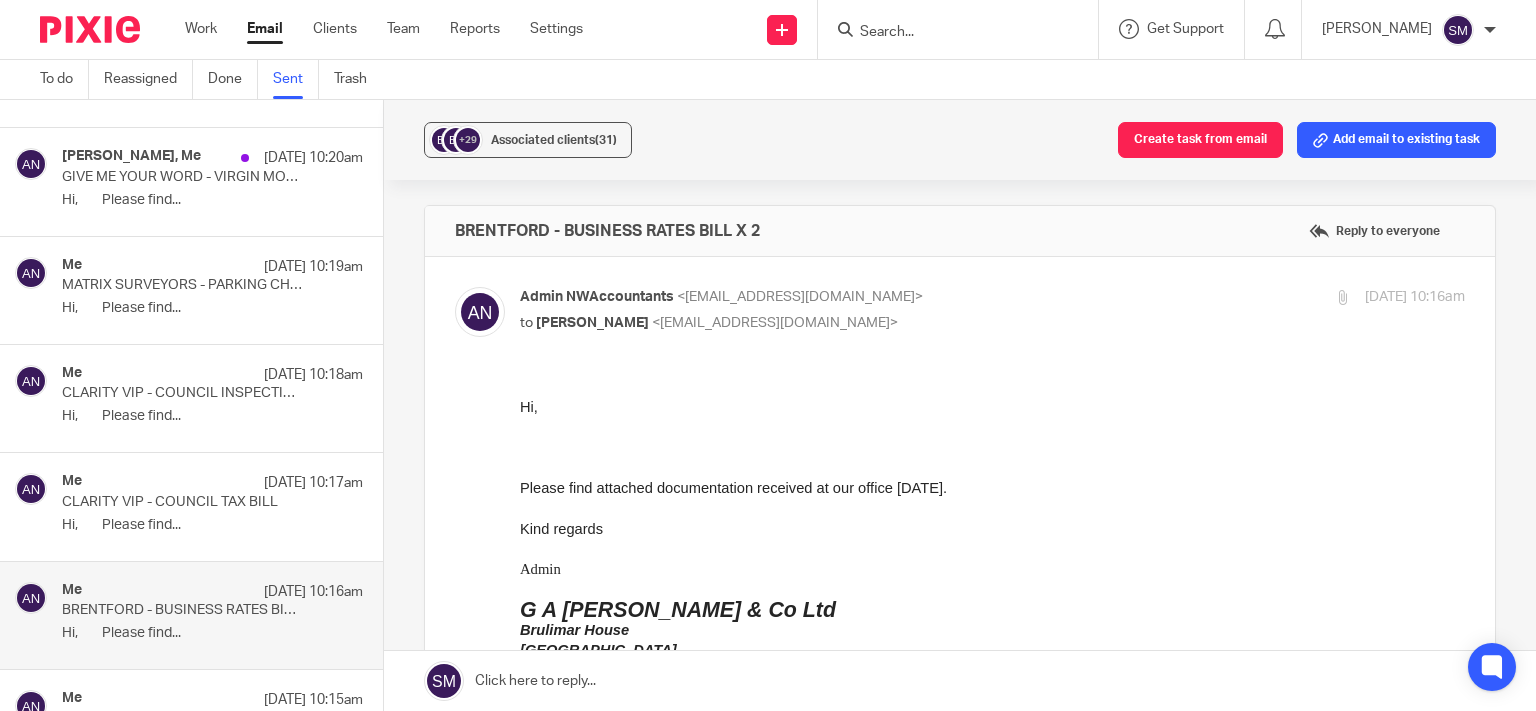 click on "CLARITY VIP - COUNCIL TAX BILL" at bounding box center [182, 502] 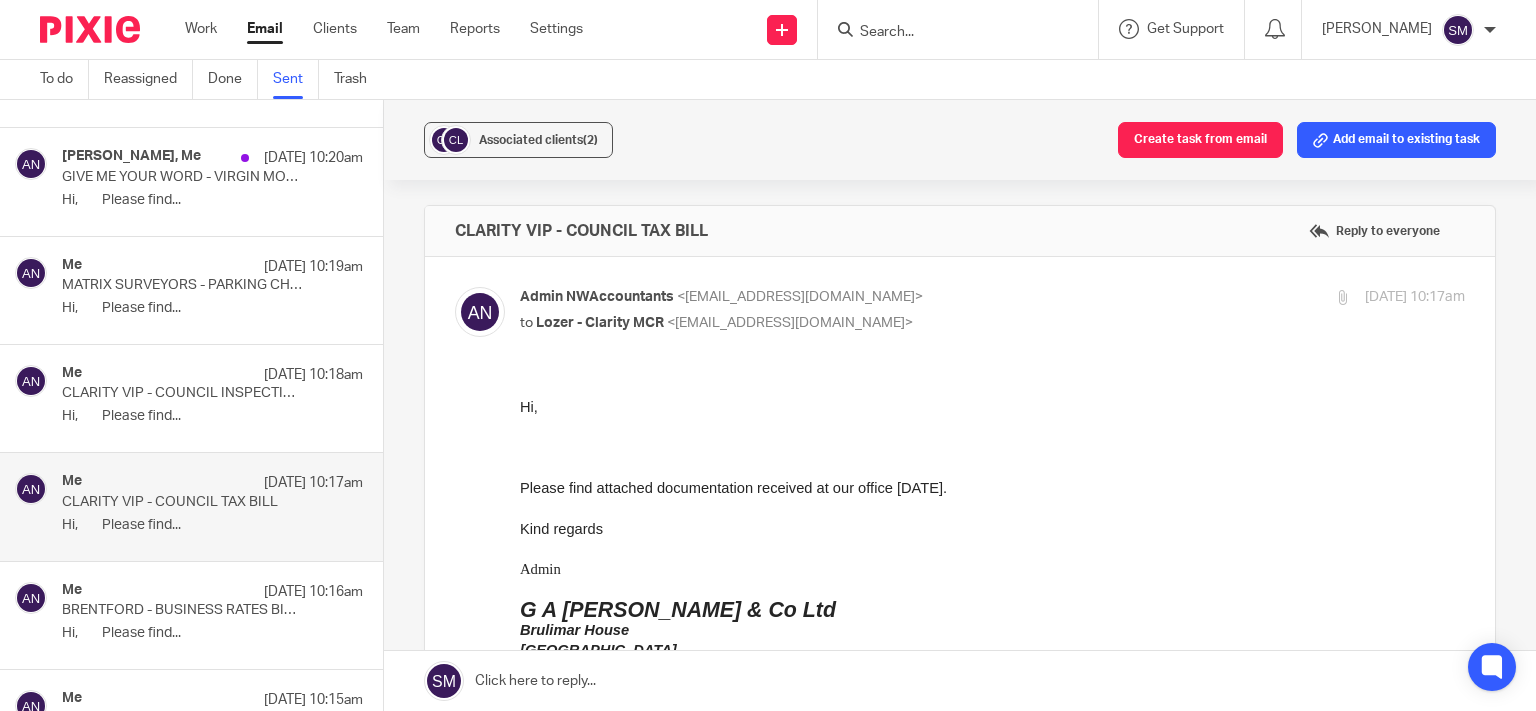 scroll, scrollTop: 0, scrollLeft: 0, axis: both 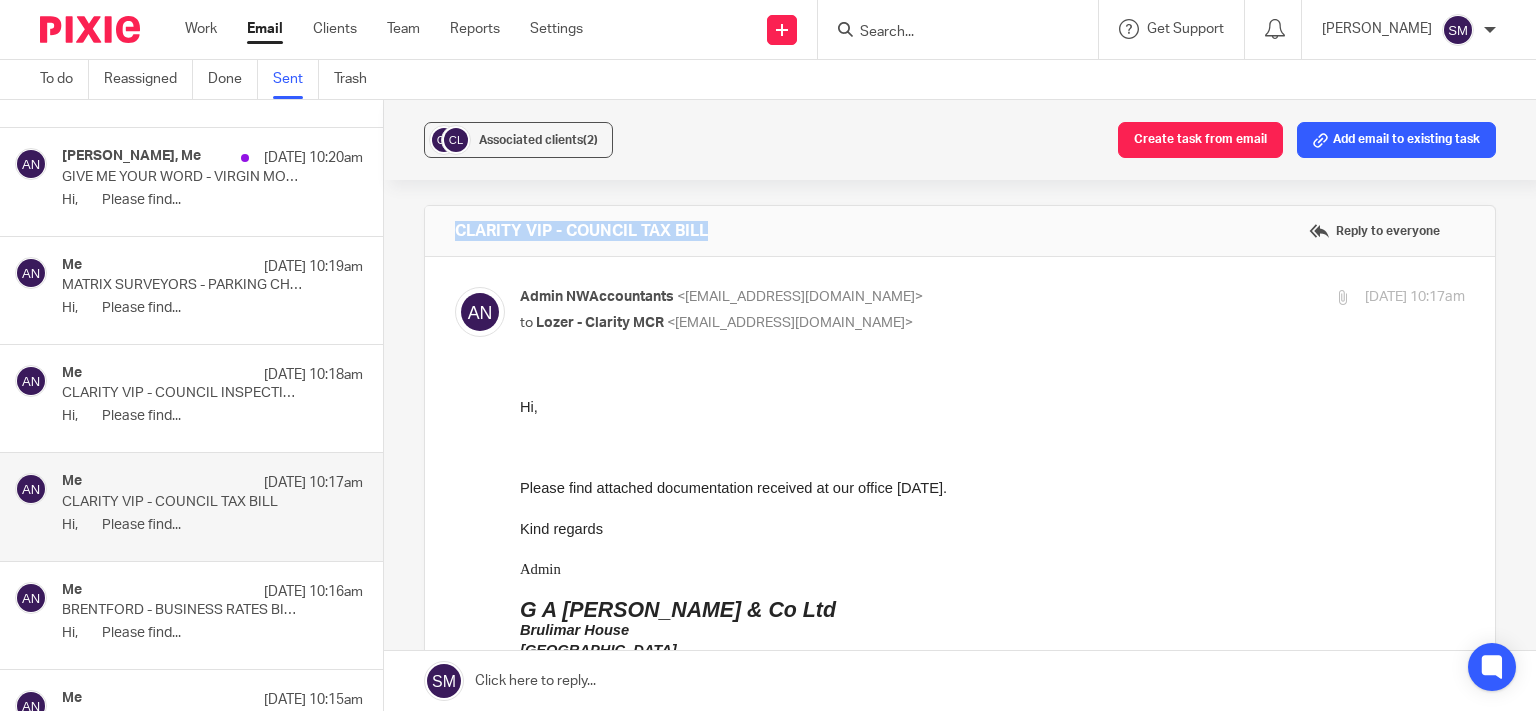 drag, startPoint x: 849, startPoint y: 228, endPoint x: 550, endPoint y: 226, distance: 299.00668 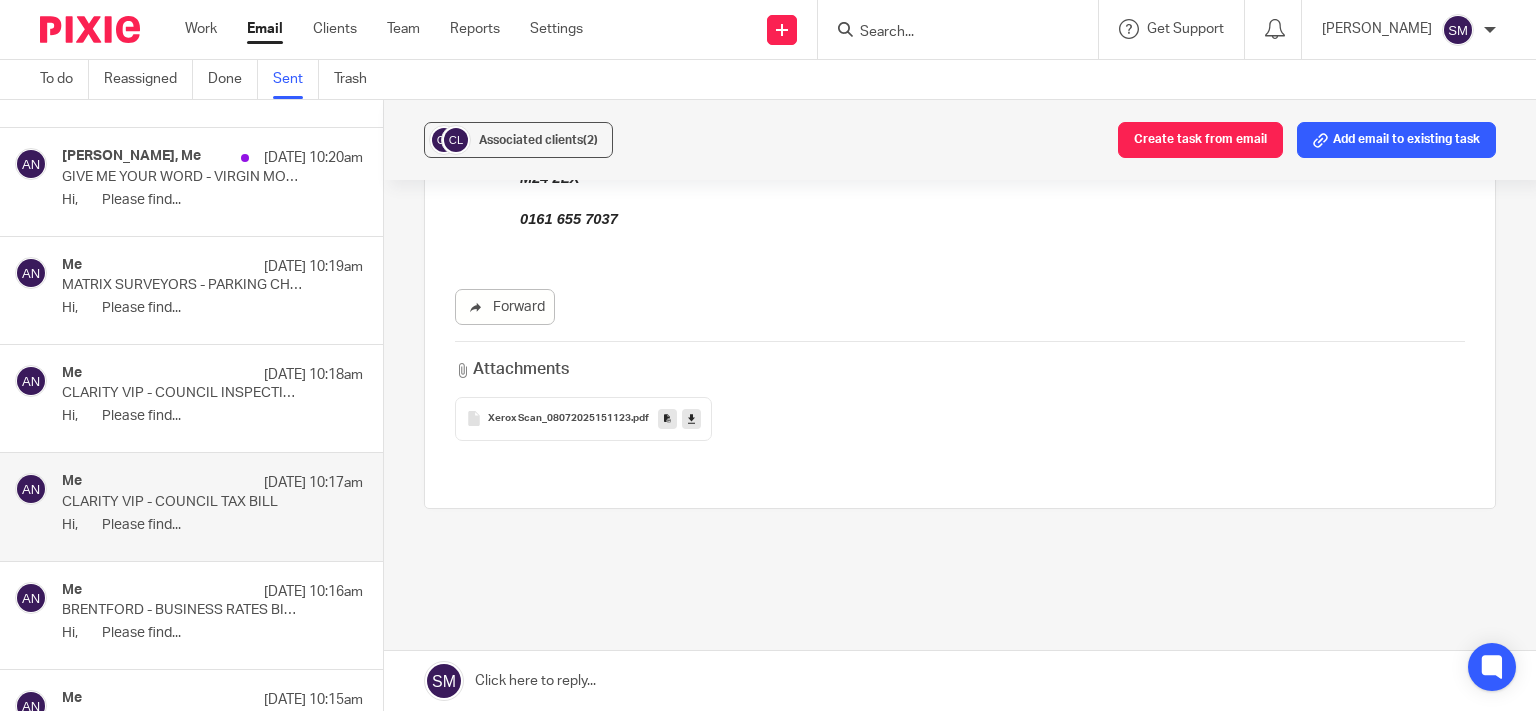 scroll, scrollTop: 570, scrollLeft: 0, axis: vertical 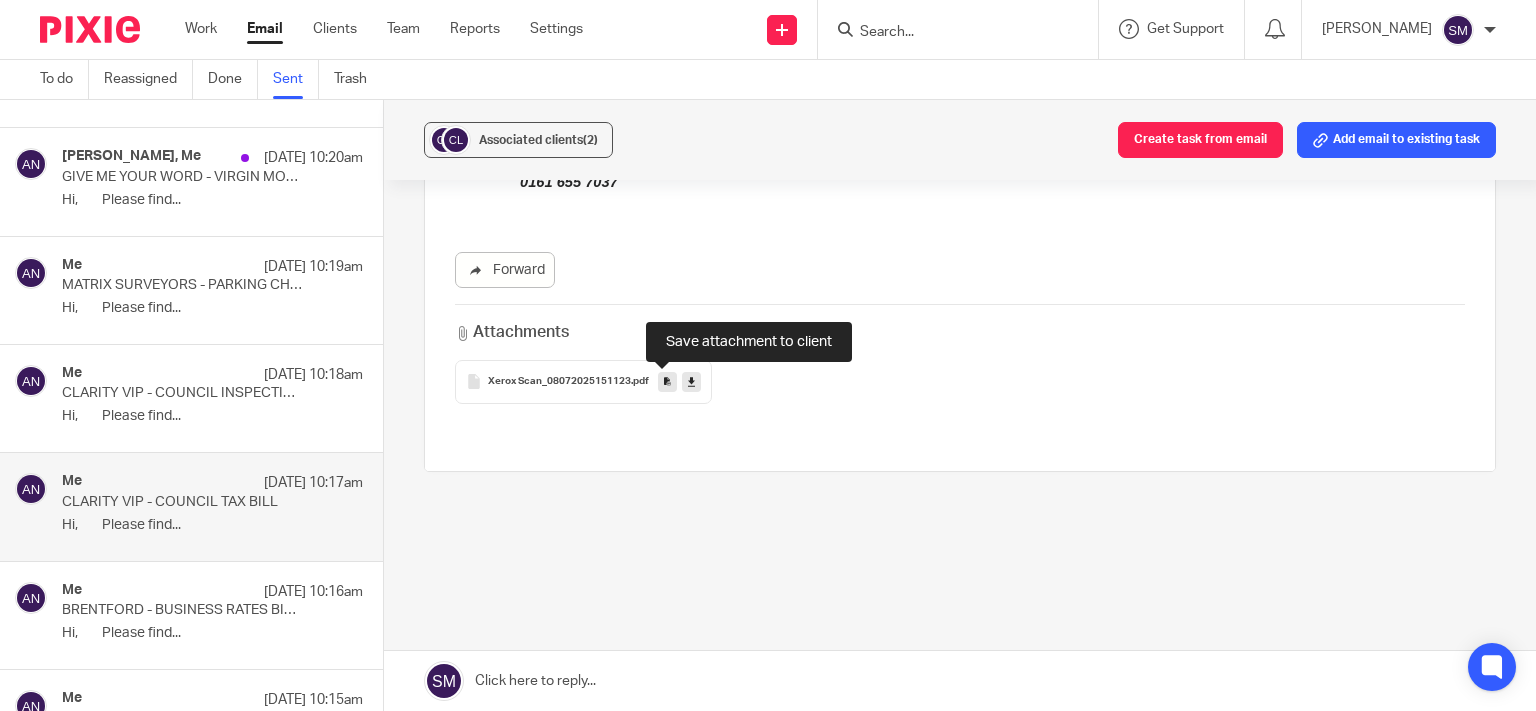 click at bounding box center (667, 381) 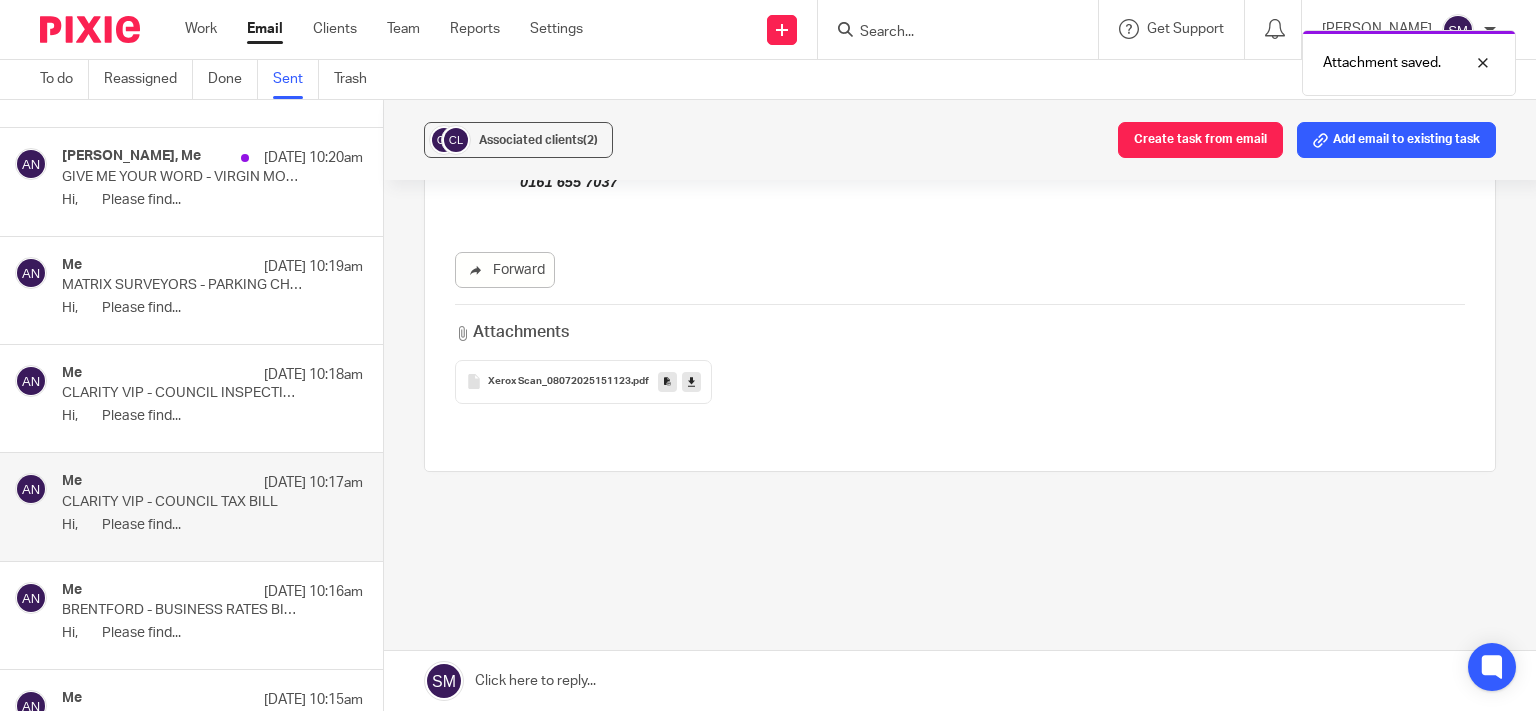 click on "Me
9 Jul 10:18am   CLARITY VIP - COUNCIL INSPECTION NOTICE   Hi,            Please find..." at bounding box center (212, 398) 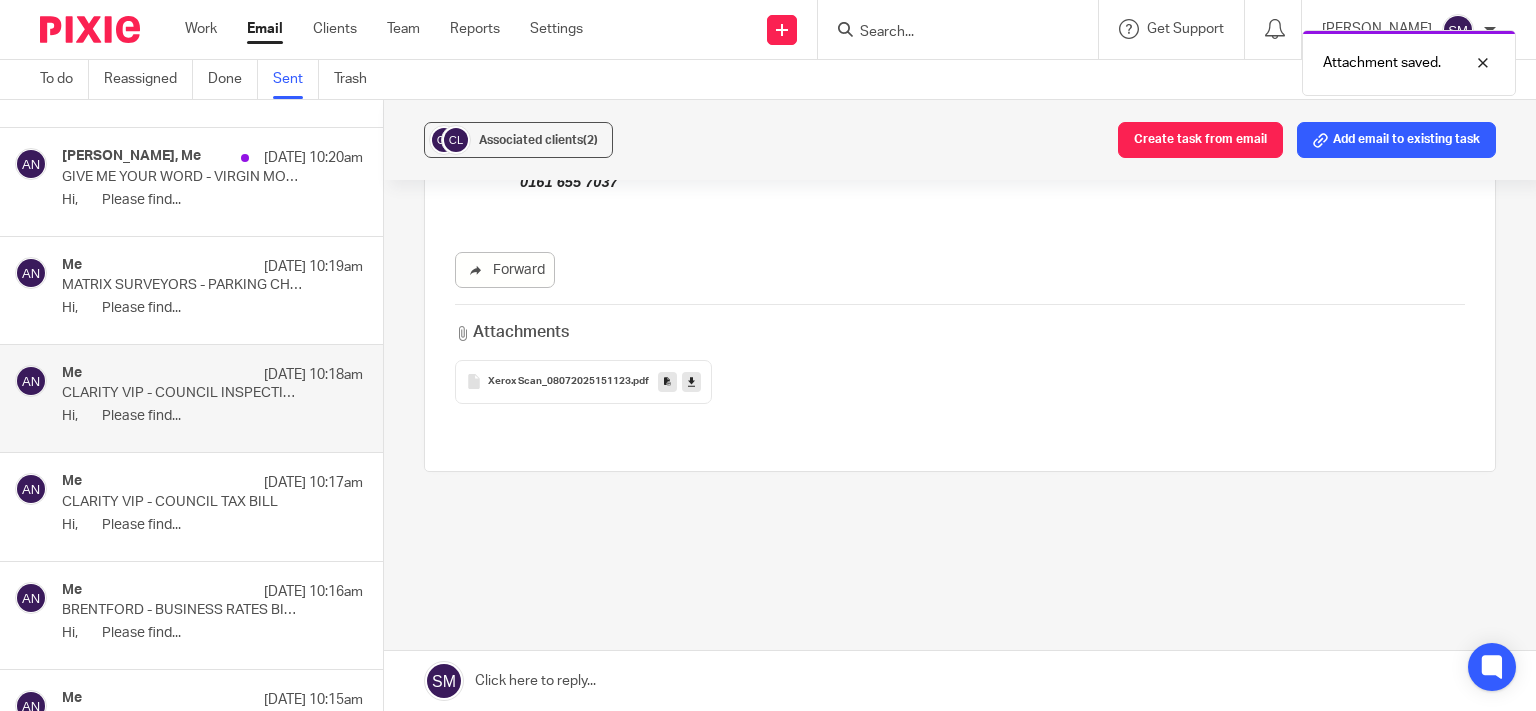 scroll, scrollTop: 0, scrollLeft: 0, axis: both 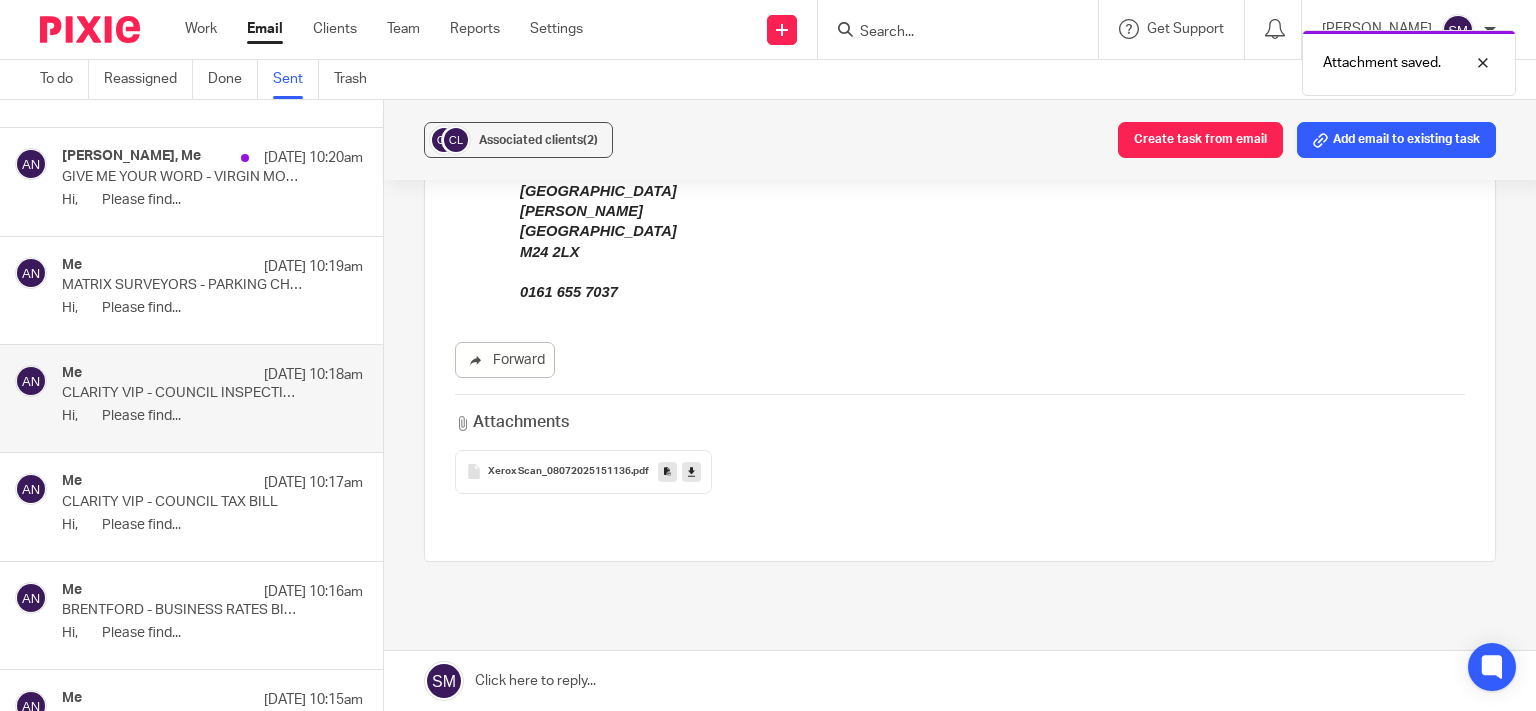 click at bounding box center (667, 471) 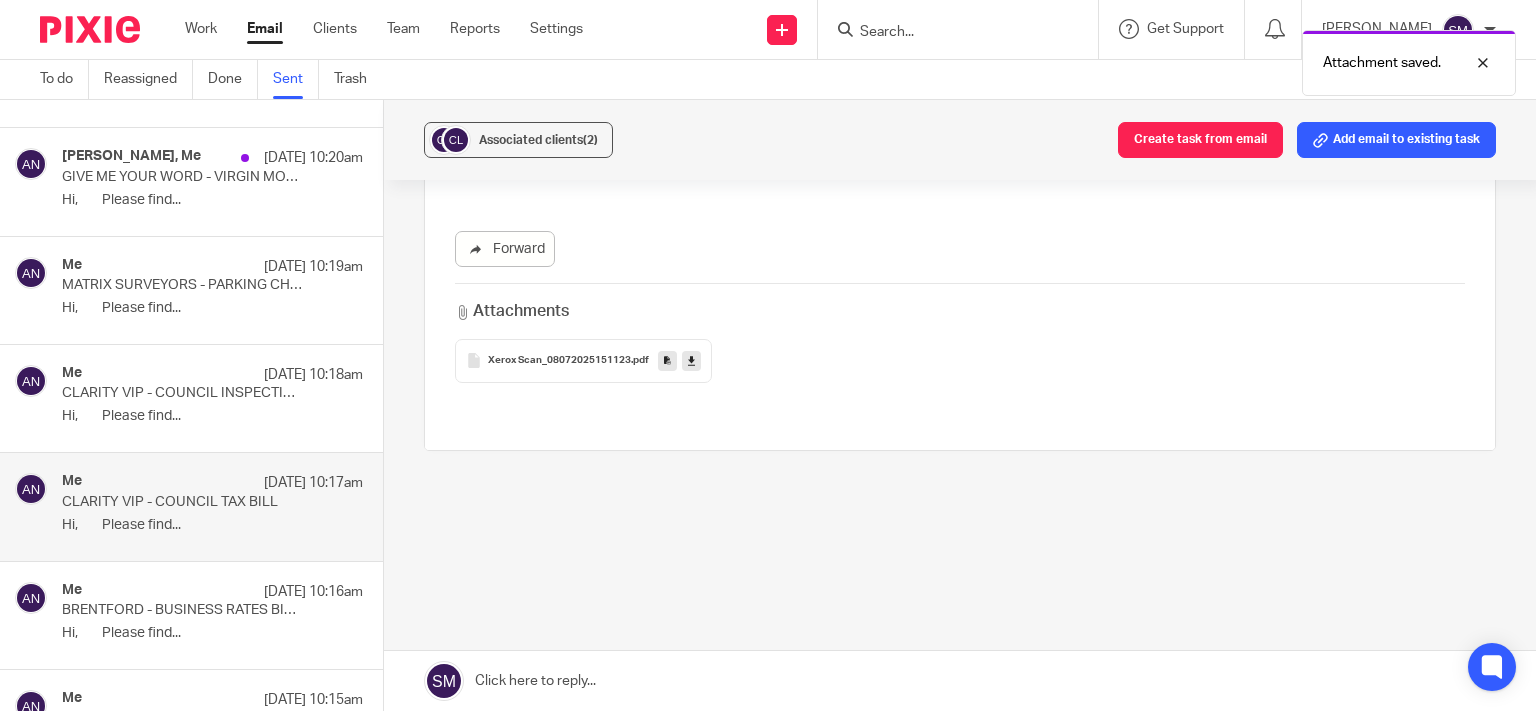 scroll, scrollTop: 0, scrollLeft: 0, axis: both 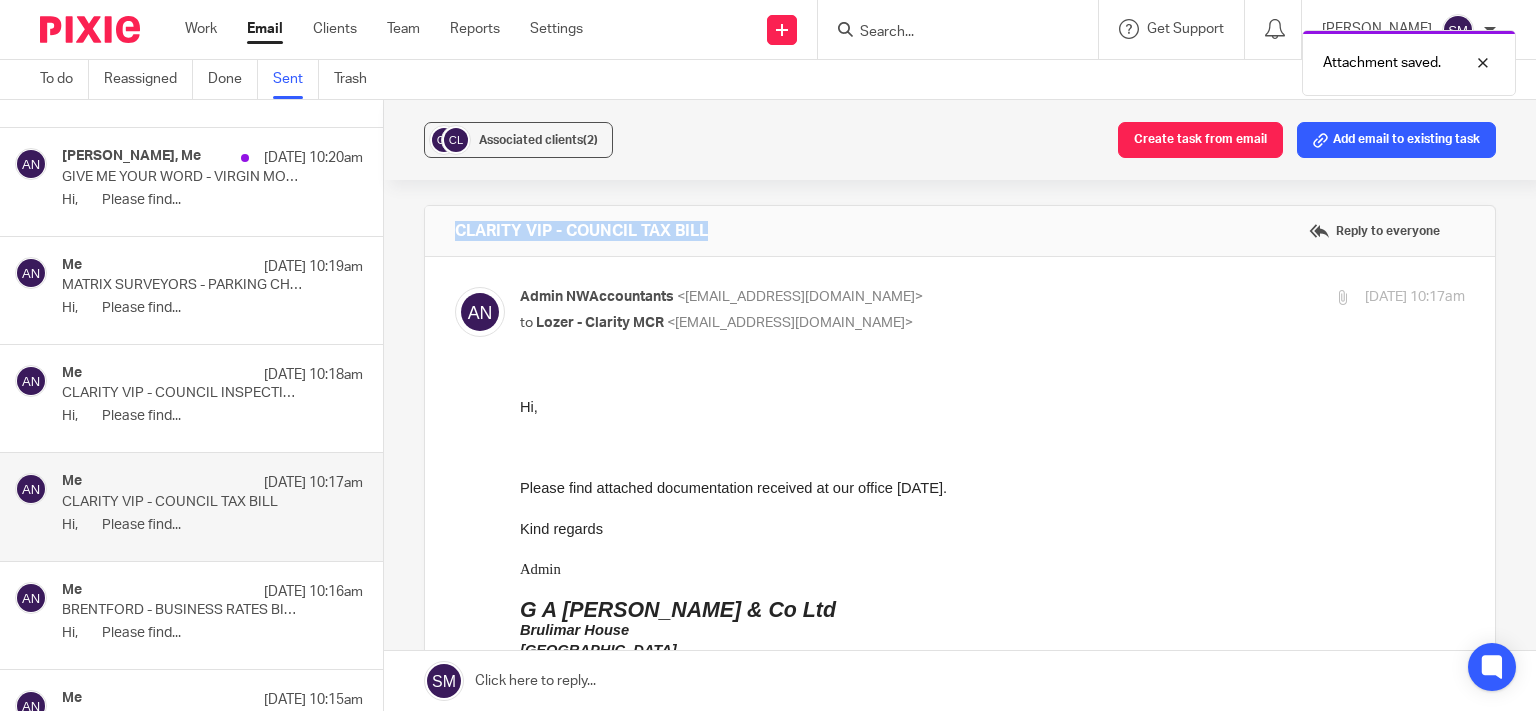 drag, startPoint x: 750, startPoint y: 231, endPoint x: 442, endPoint y: 232, distance: 308.00162 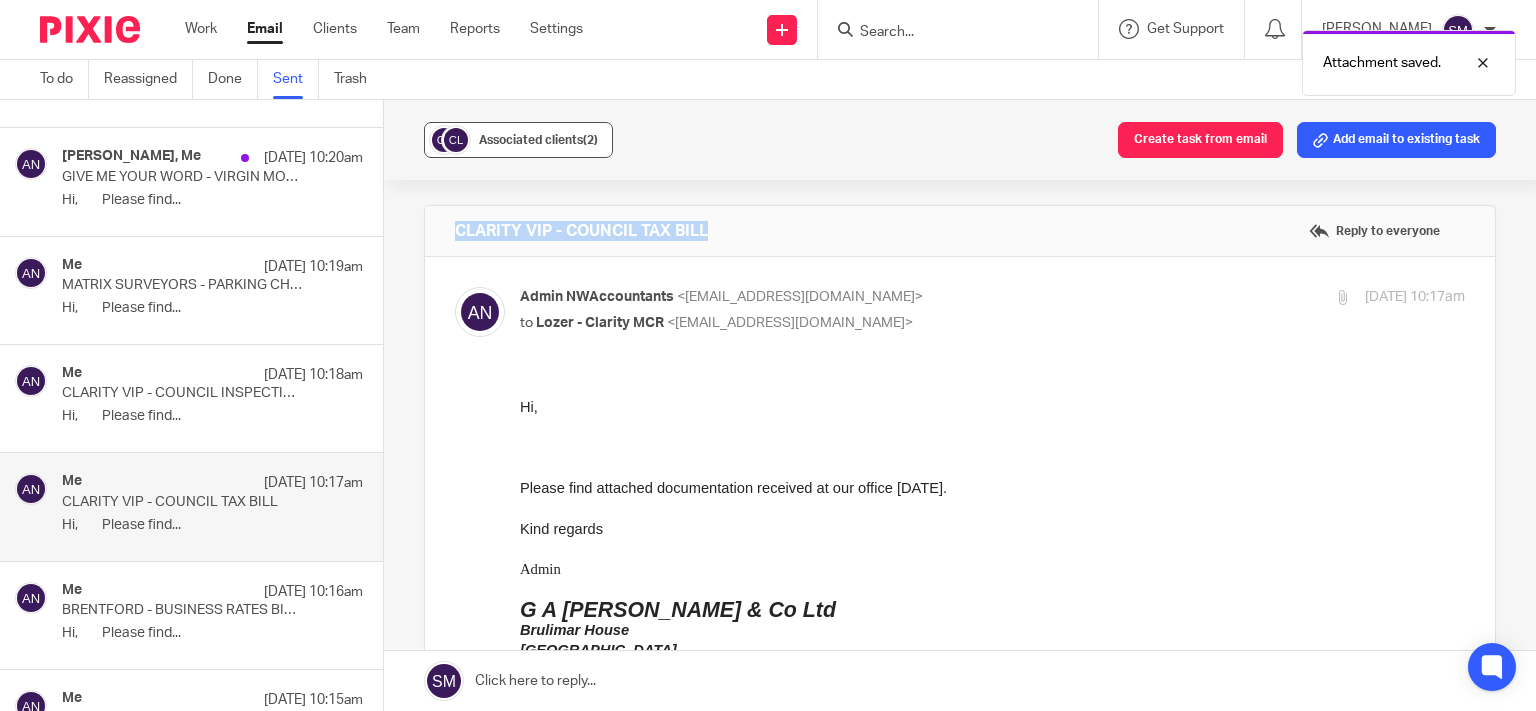 click on "Associated clients  (2)" at bounding box center (518, 140) 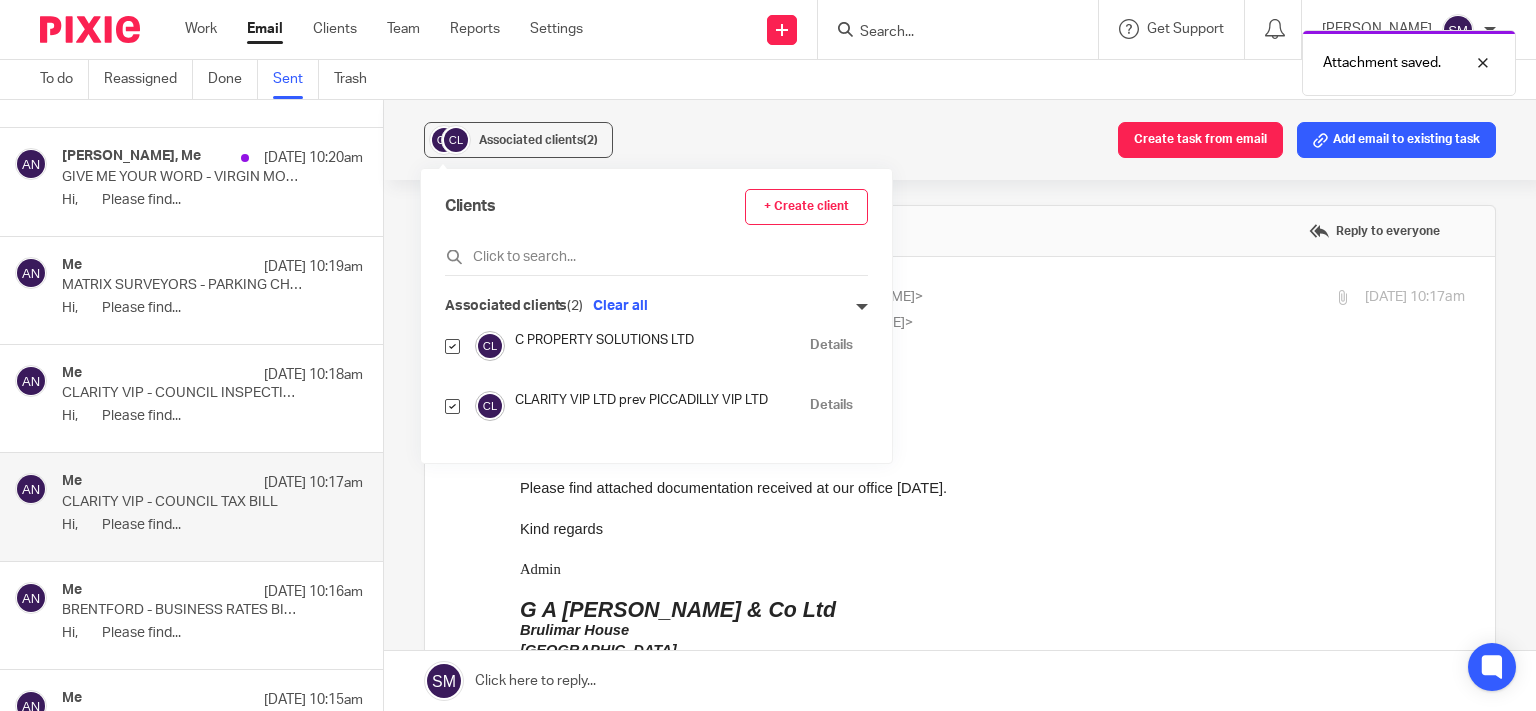 click on "Details" at bounding box center [831, 405] 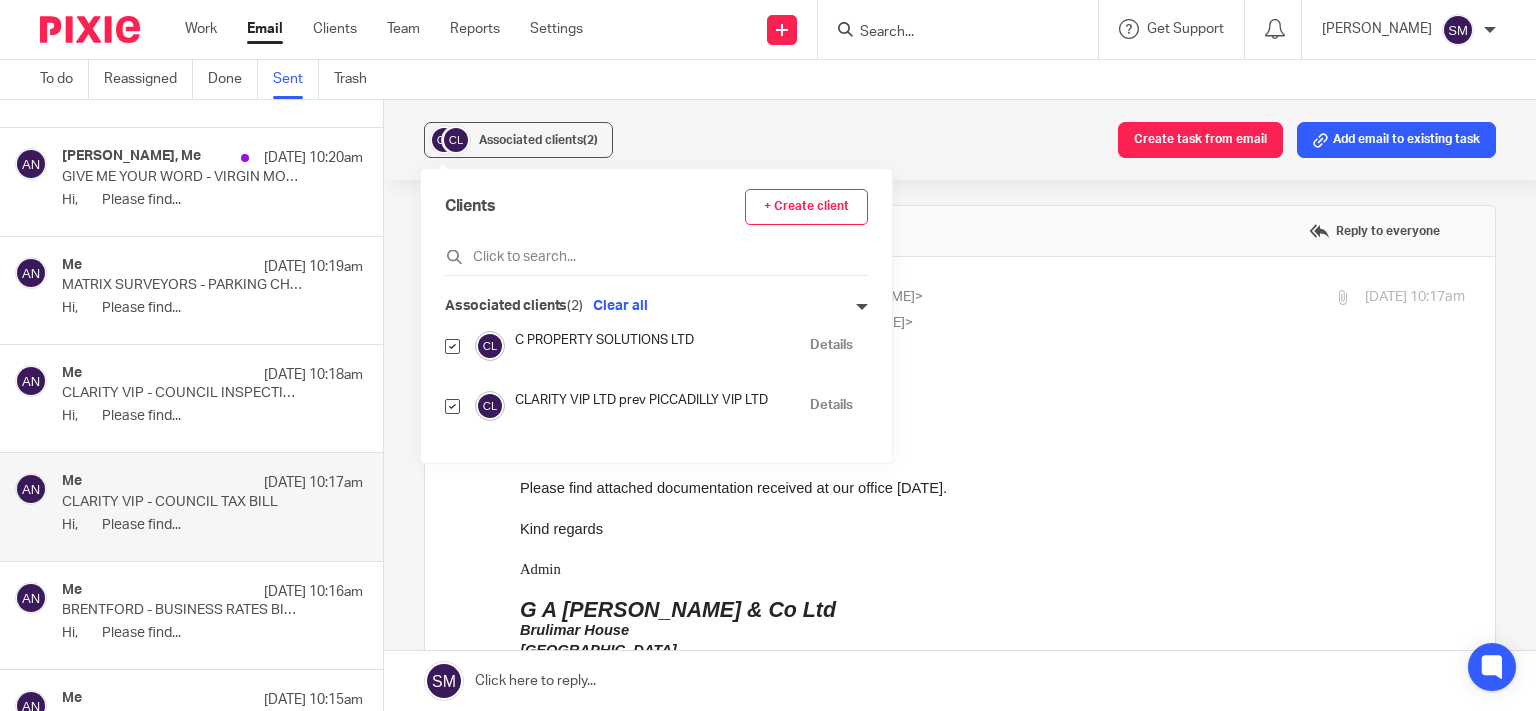 click on "Me
9 Jul 10:18am" at bounding box center [212, 375] 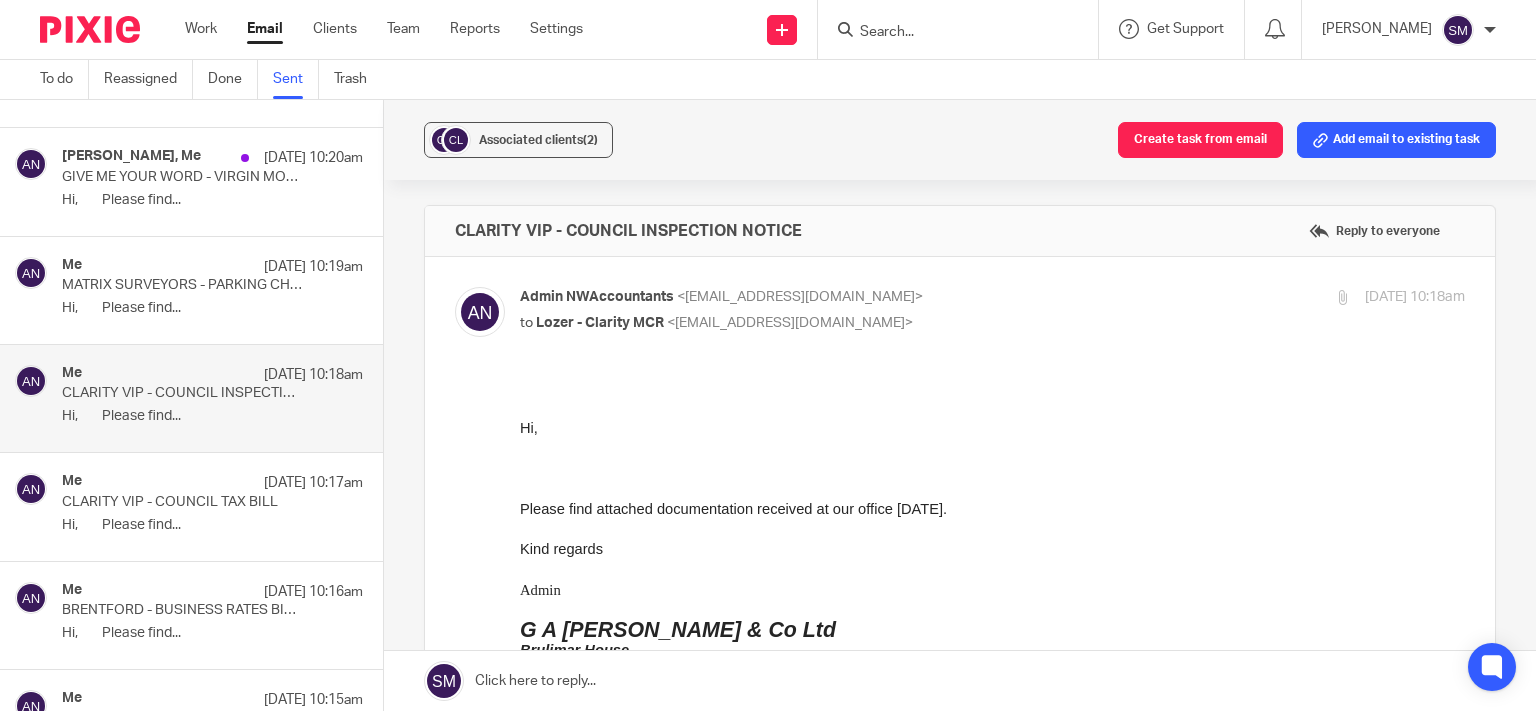 scroll, scrollTop: 0, scrollLeft: 0, axis: both 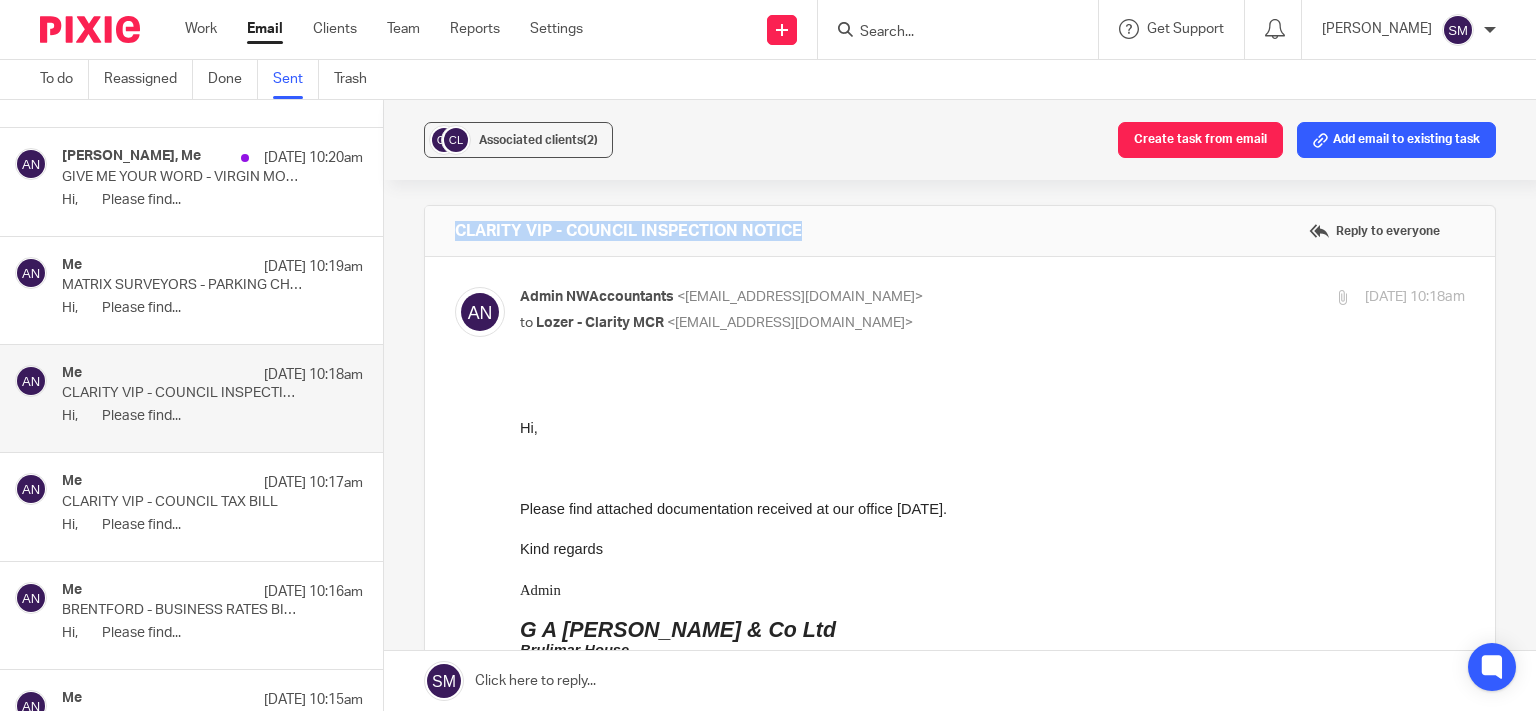 drag, startPoint x: 818, startPoint y: 230, endPoint x: 432, endPoint y: 221, distance: 386.10492 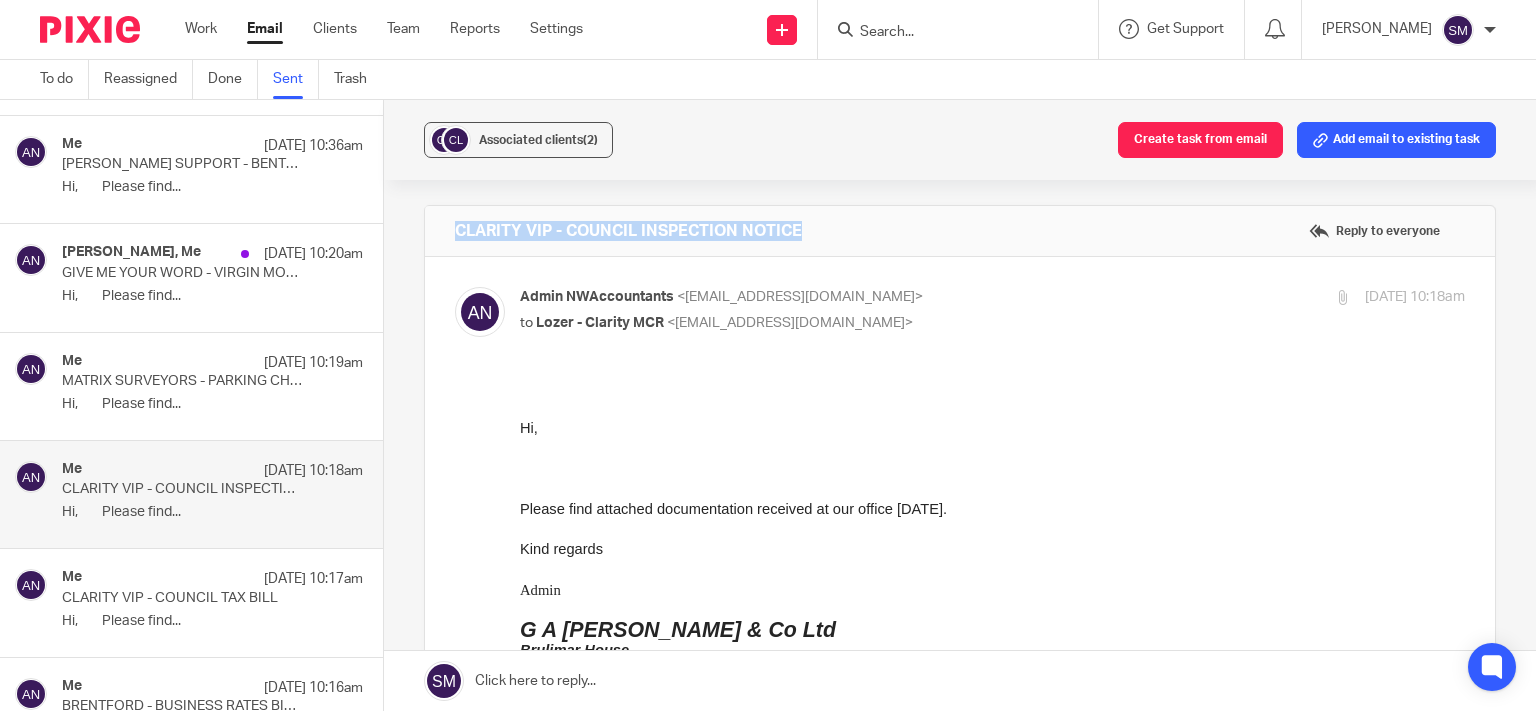 scroll, scrollTop: 7314, scrollLeft: 0, axis: vertical 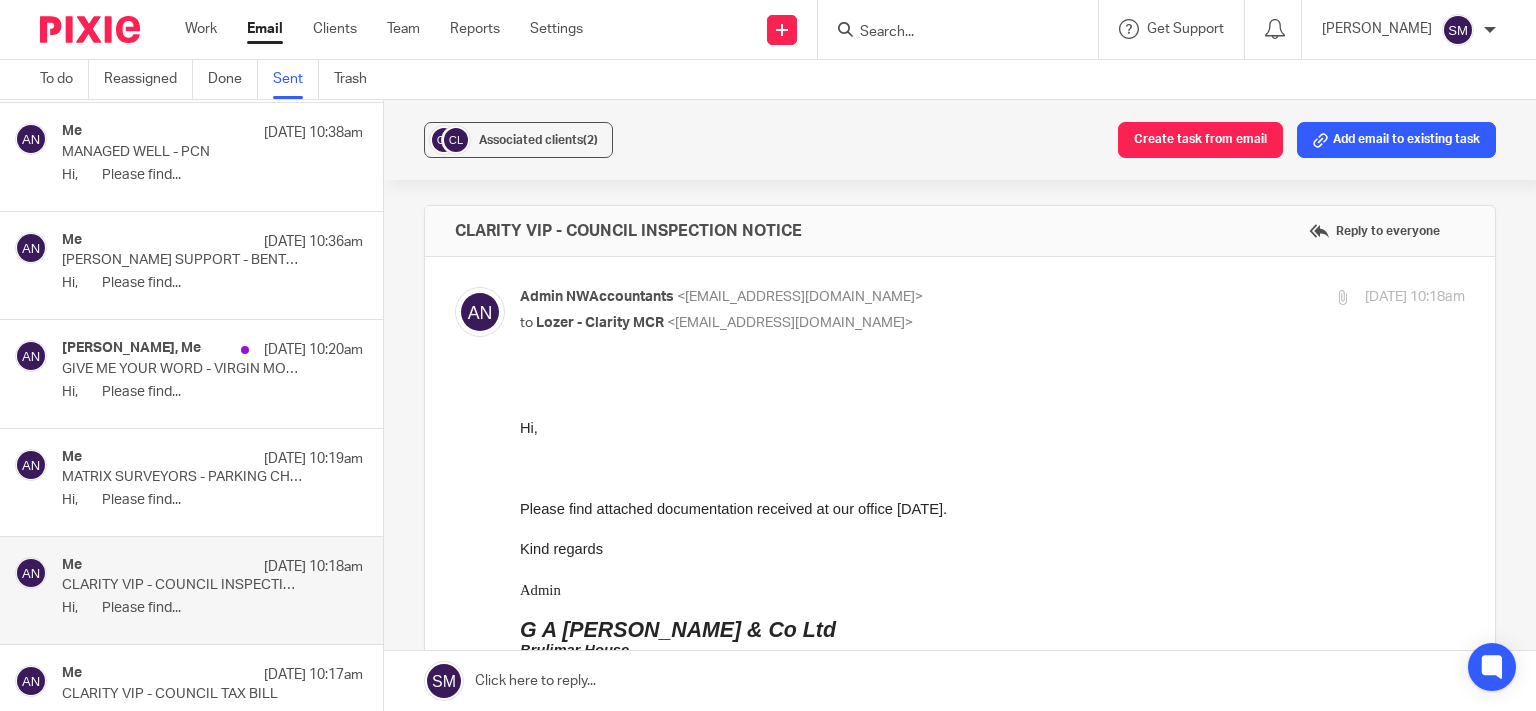 click on "Me
9 Jul 10:19am   MATRIX SURVEYORS - PARKING CHARGE NOTICE   Hi,            Please find..." at bounding box center (212, 482) 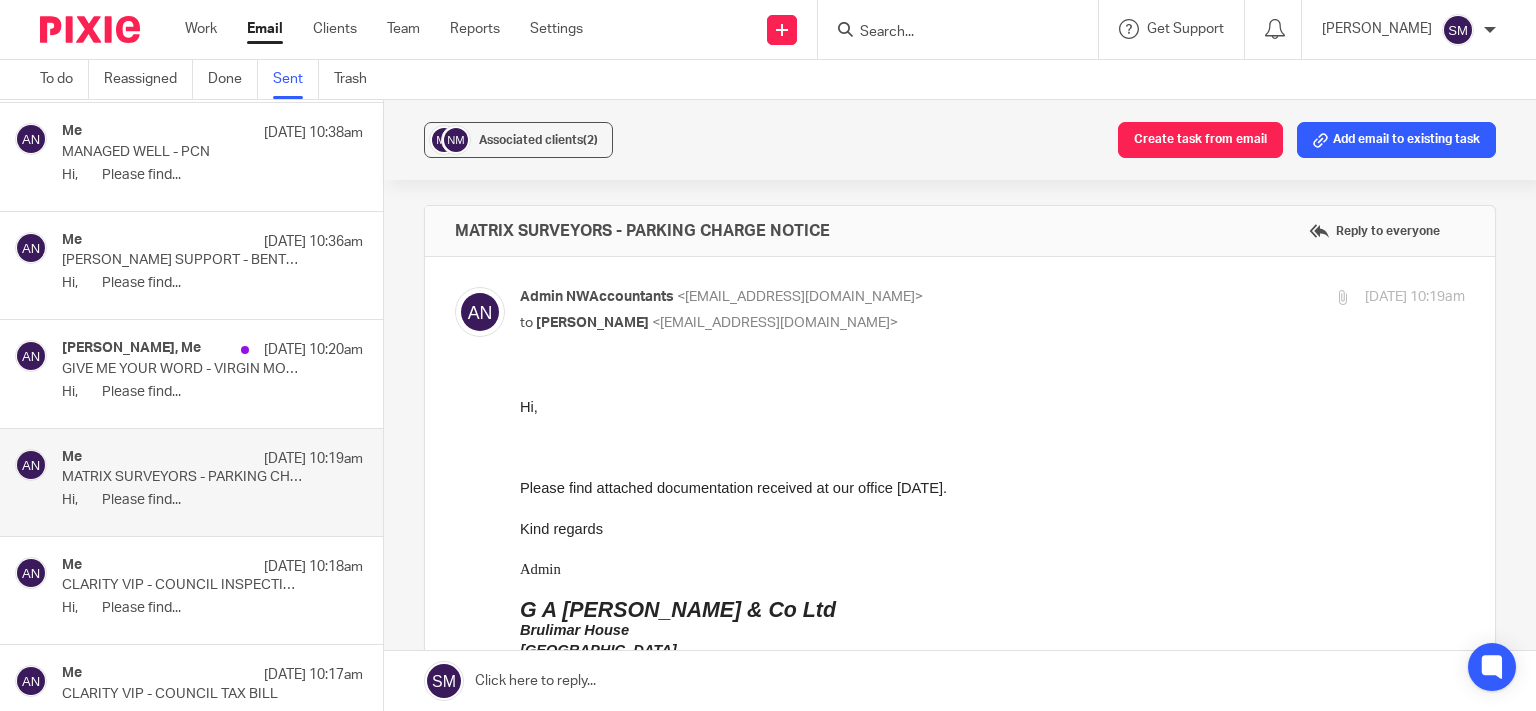 scroll, scrollTop: 0, scrollLeft: 0, axis: both 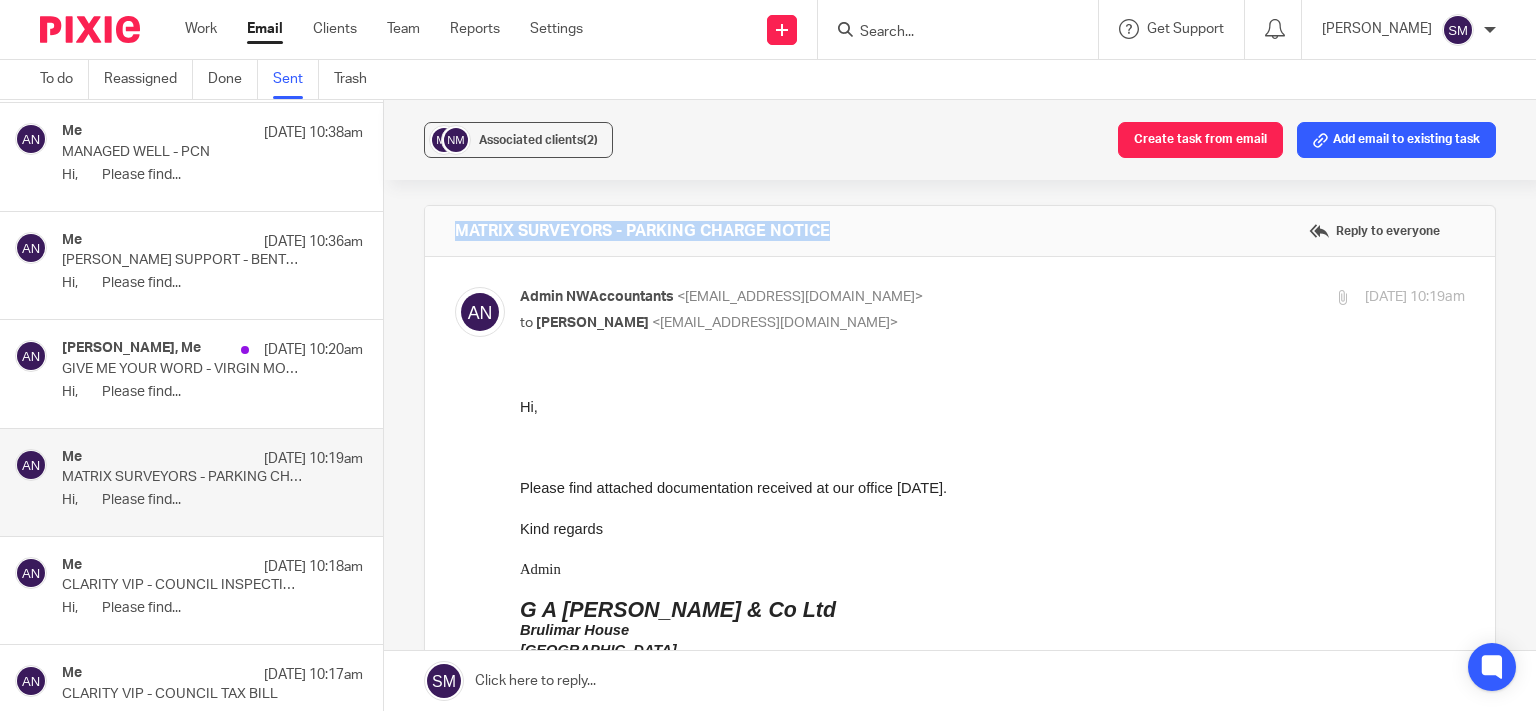 drag, startPoint x: 855, startPoint y: 226, endPoint x: 426, endPoint y: 219, distance: 429.0571 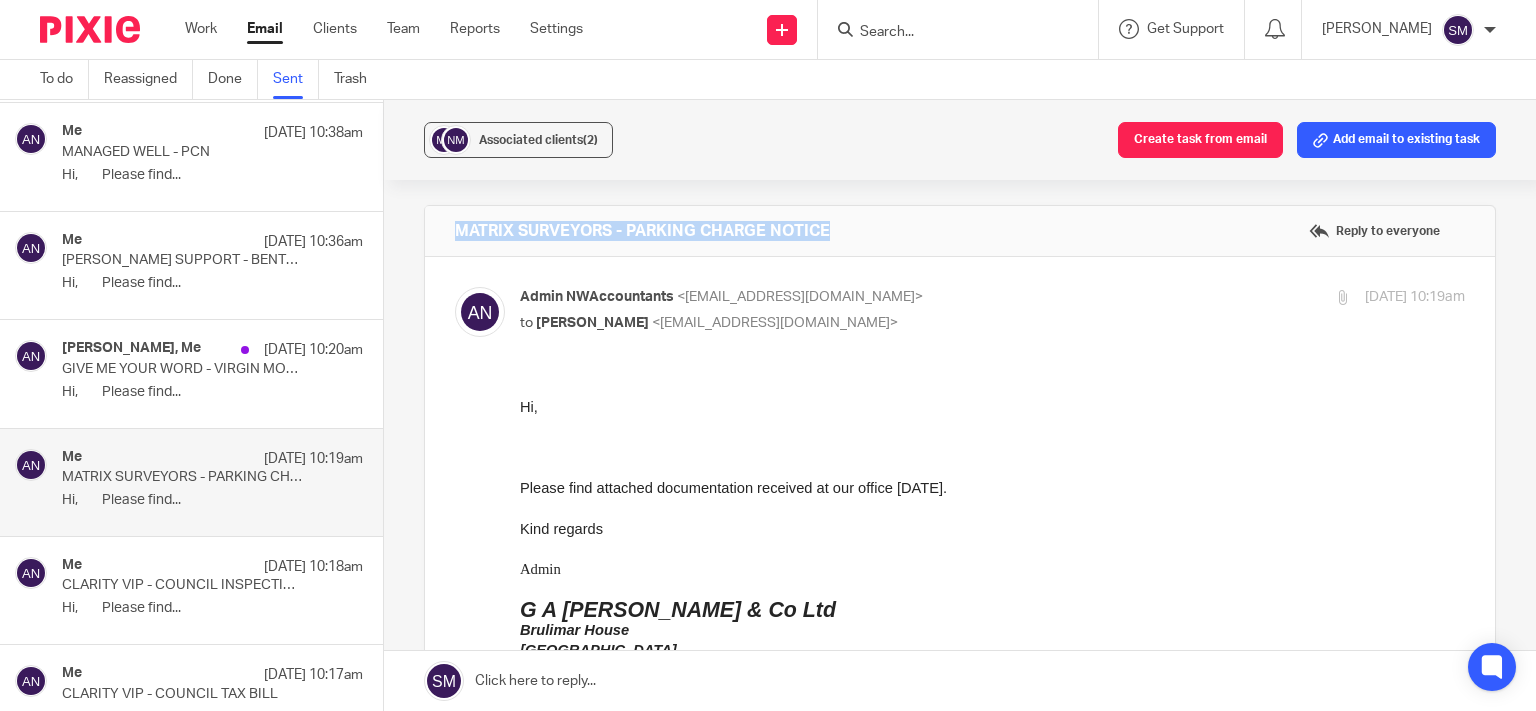 scroll, scrollTop: 384, scrollLeft: 0, axis: vertical 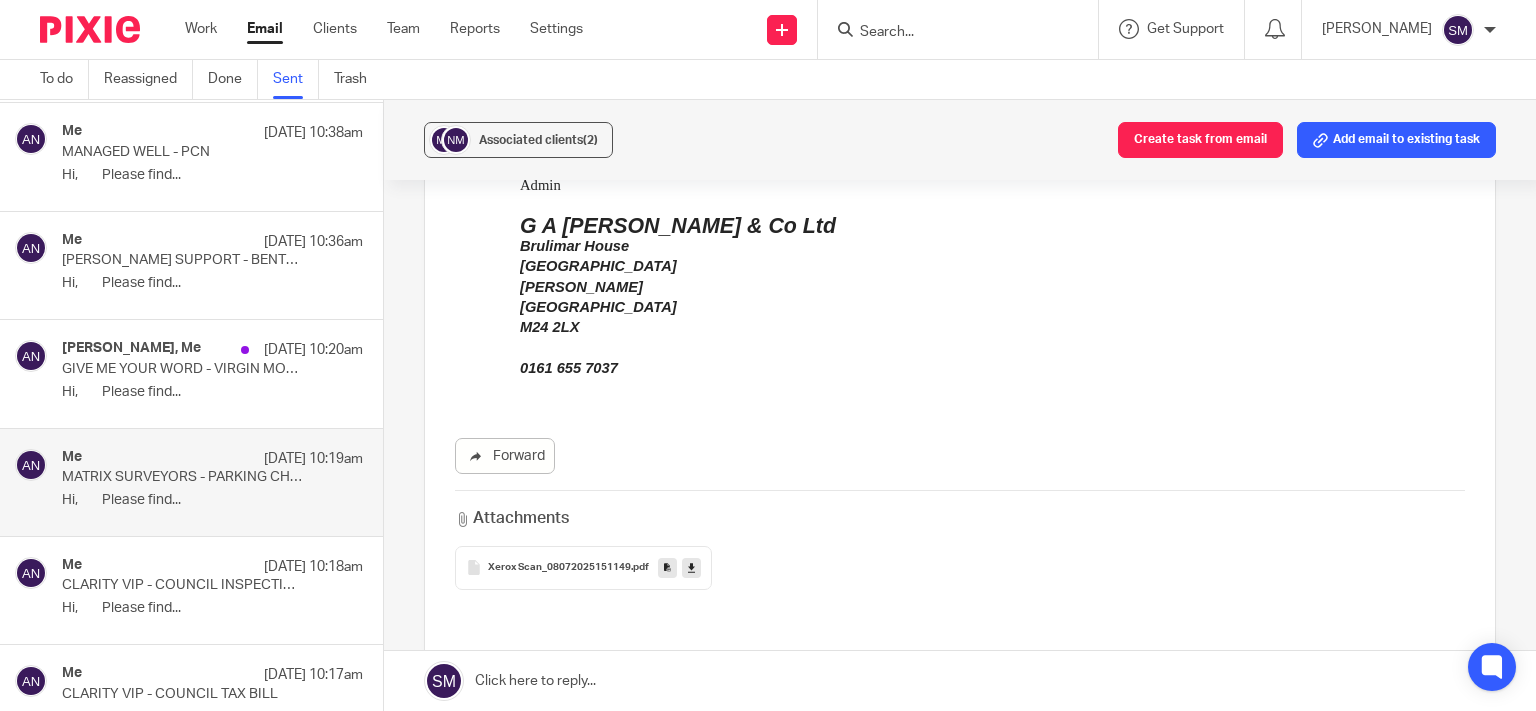 click at bounding box center [667, 568] 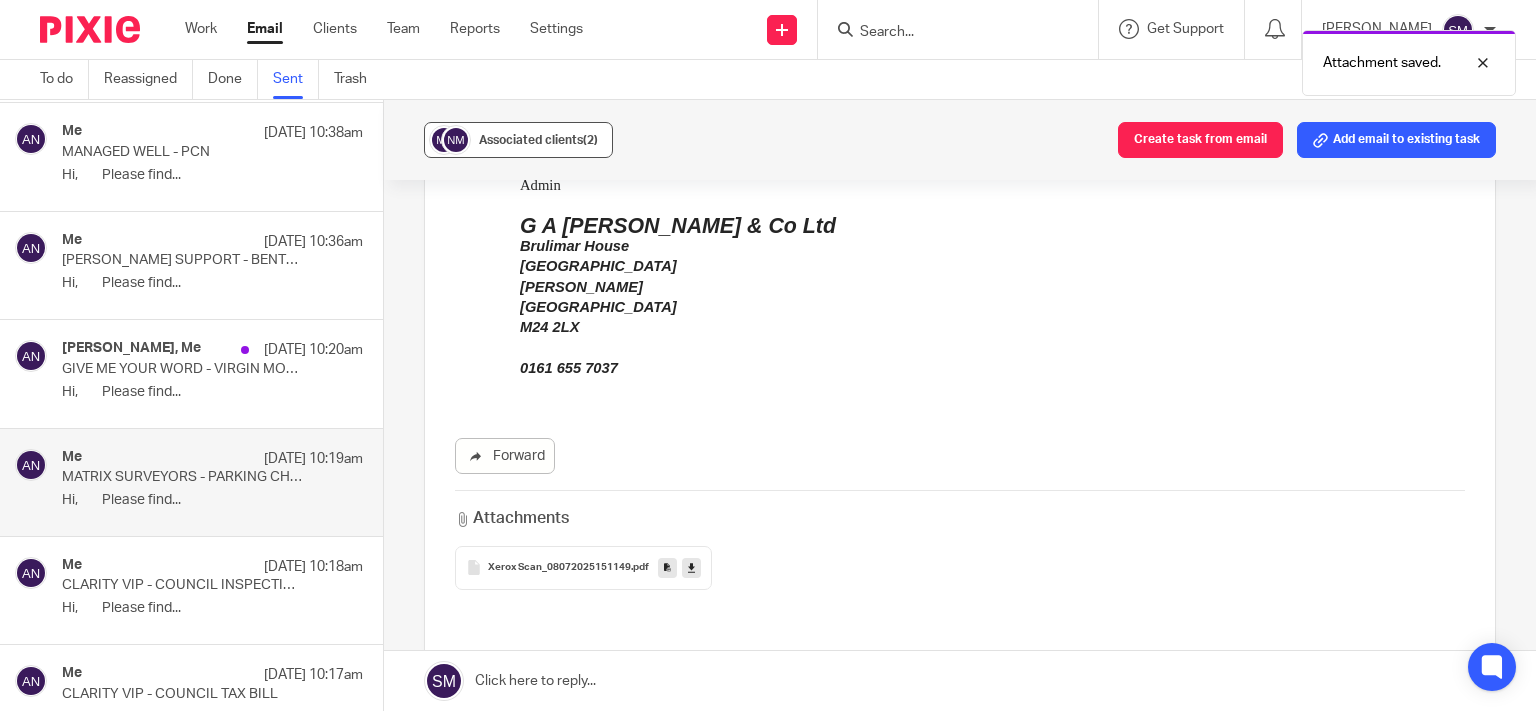 click on "Associated clients  (2)" at bounding box center (538, 140) 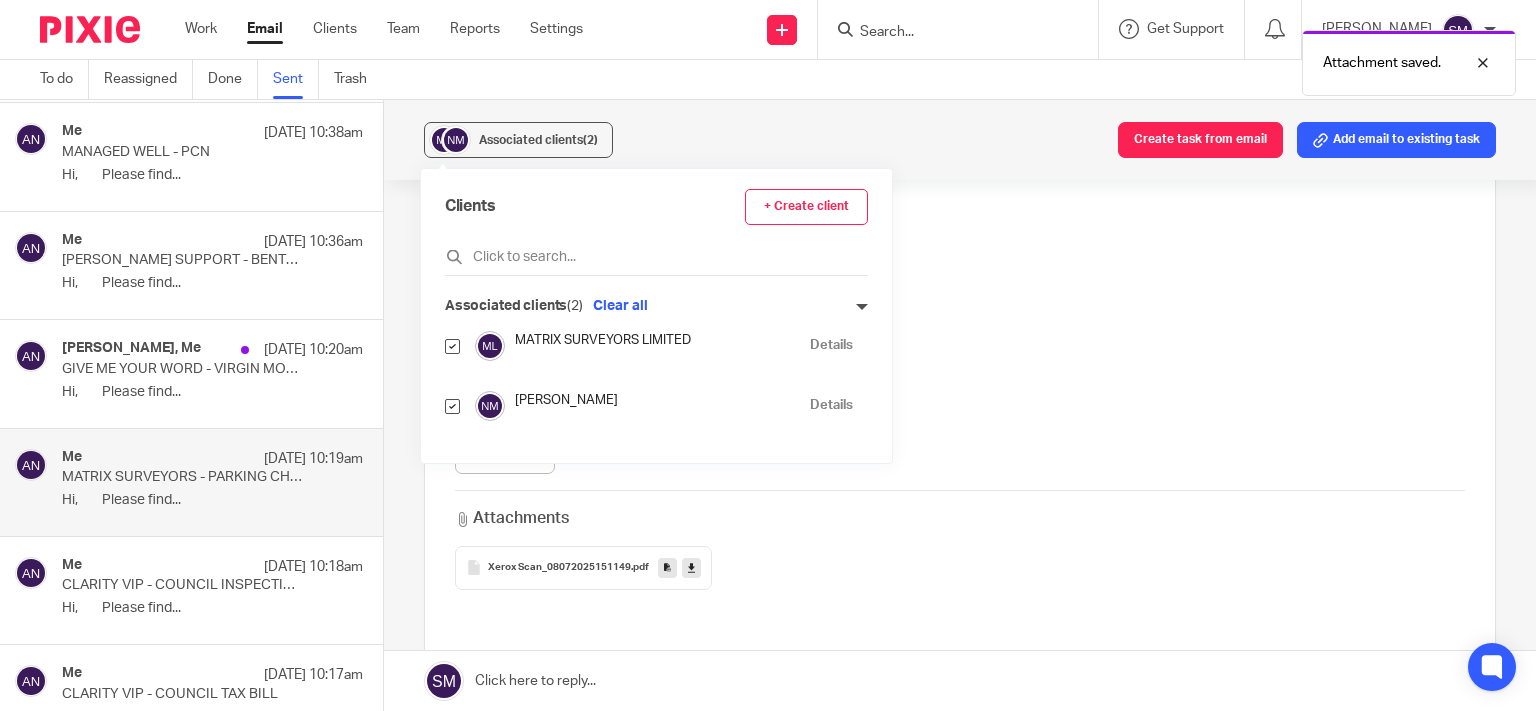 click on "Details" at bounding box center (831, 345) 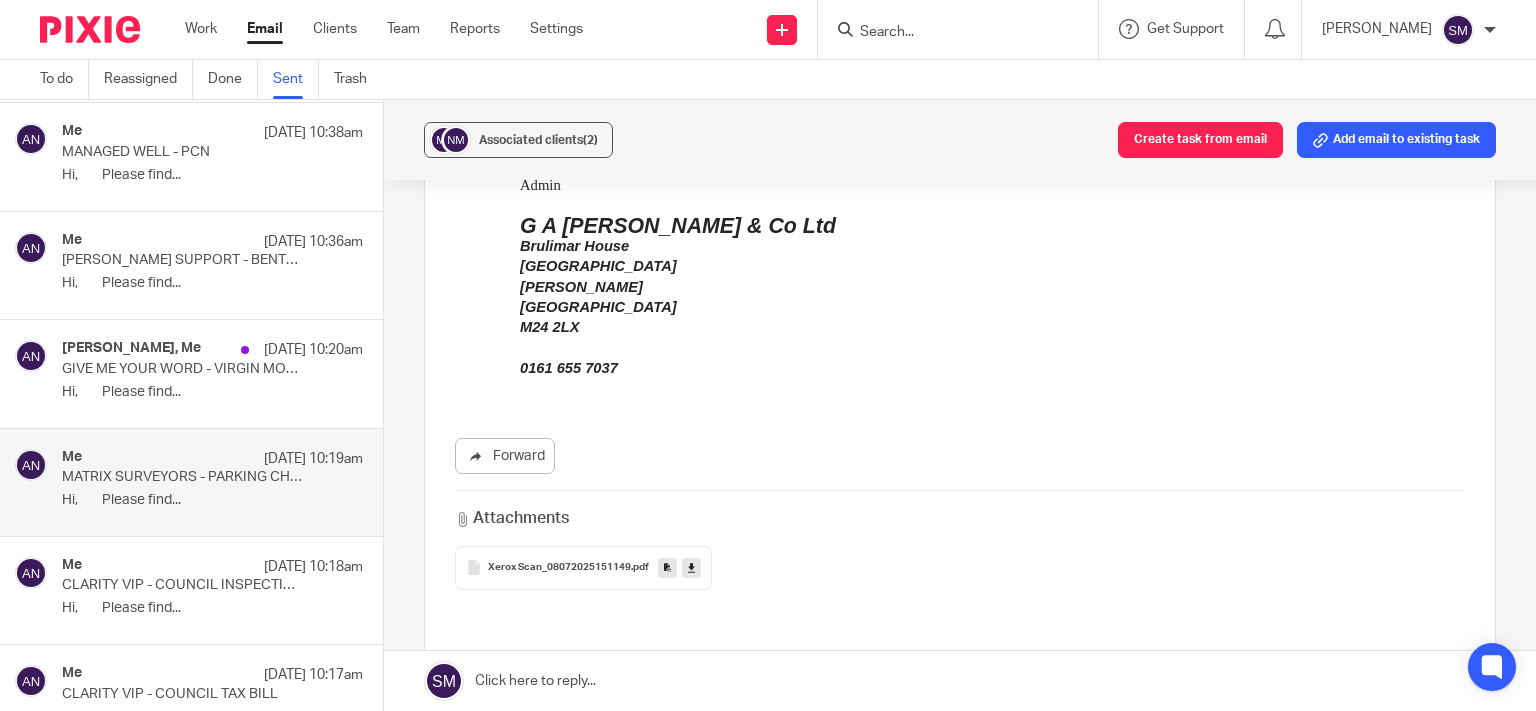 click on "GIVE ME YOUR WORD - VIRGIN MONEY" at bounding box center (182, 369) 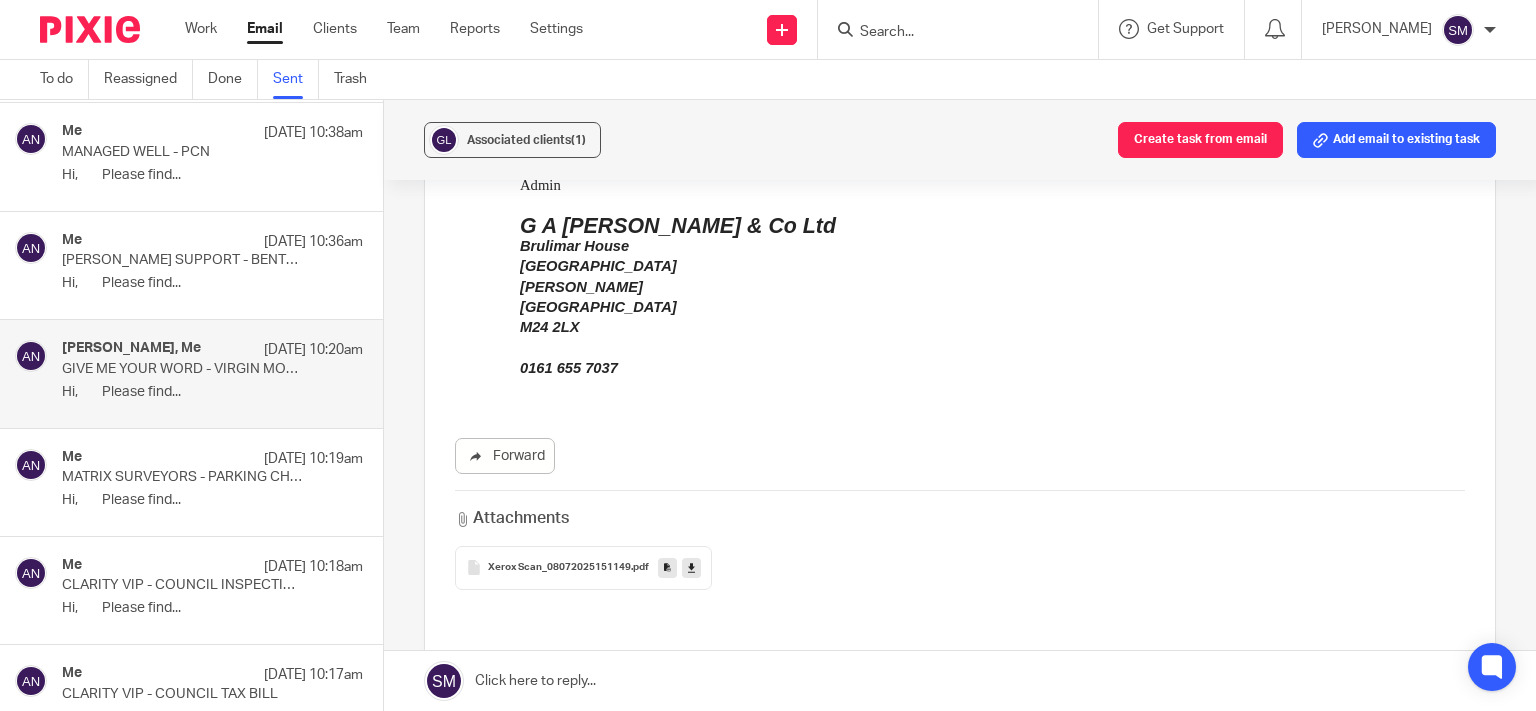 scroll, scrollTop: 0, scrollLeft: 0, axis: both 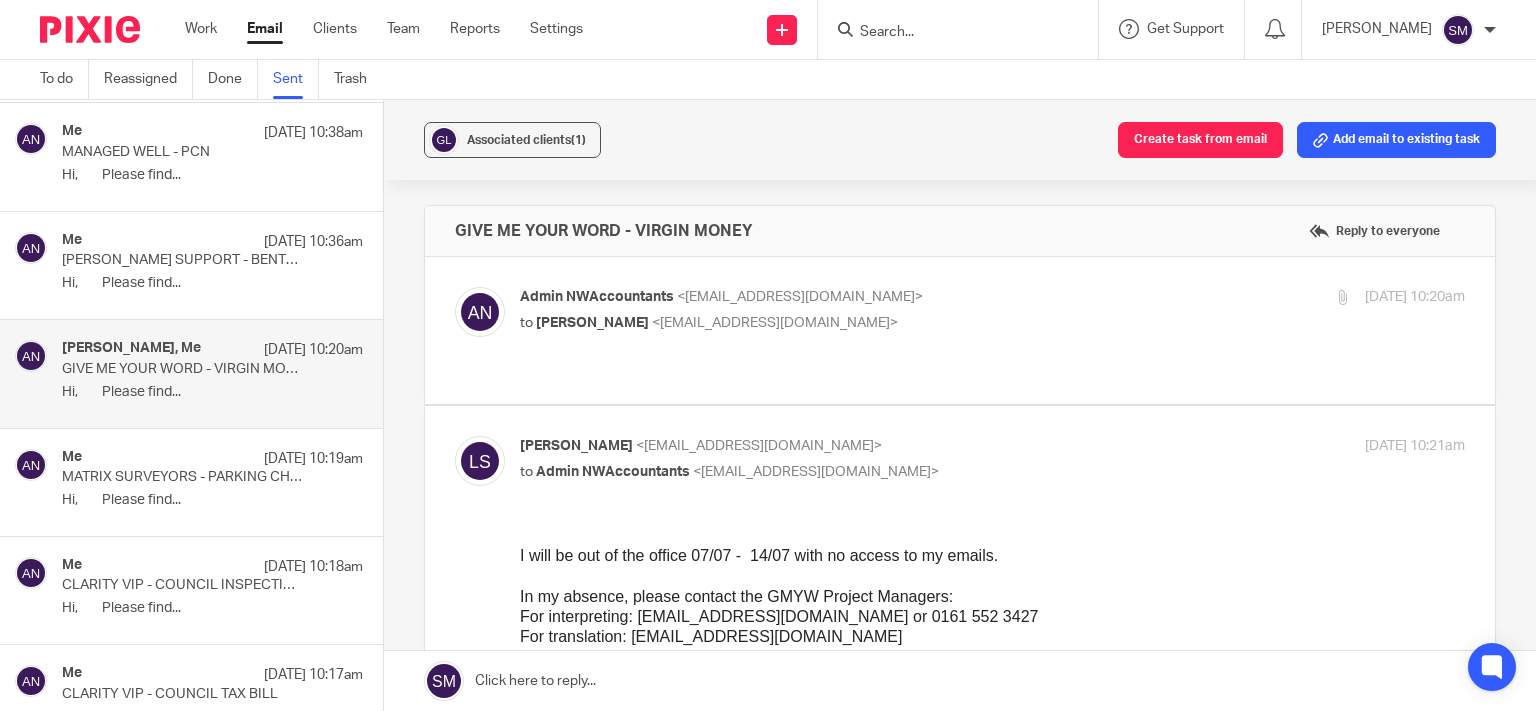 click on "Hi,            Please find..." at bounding box center (212, 283) 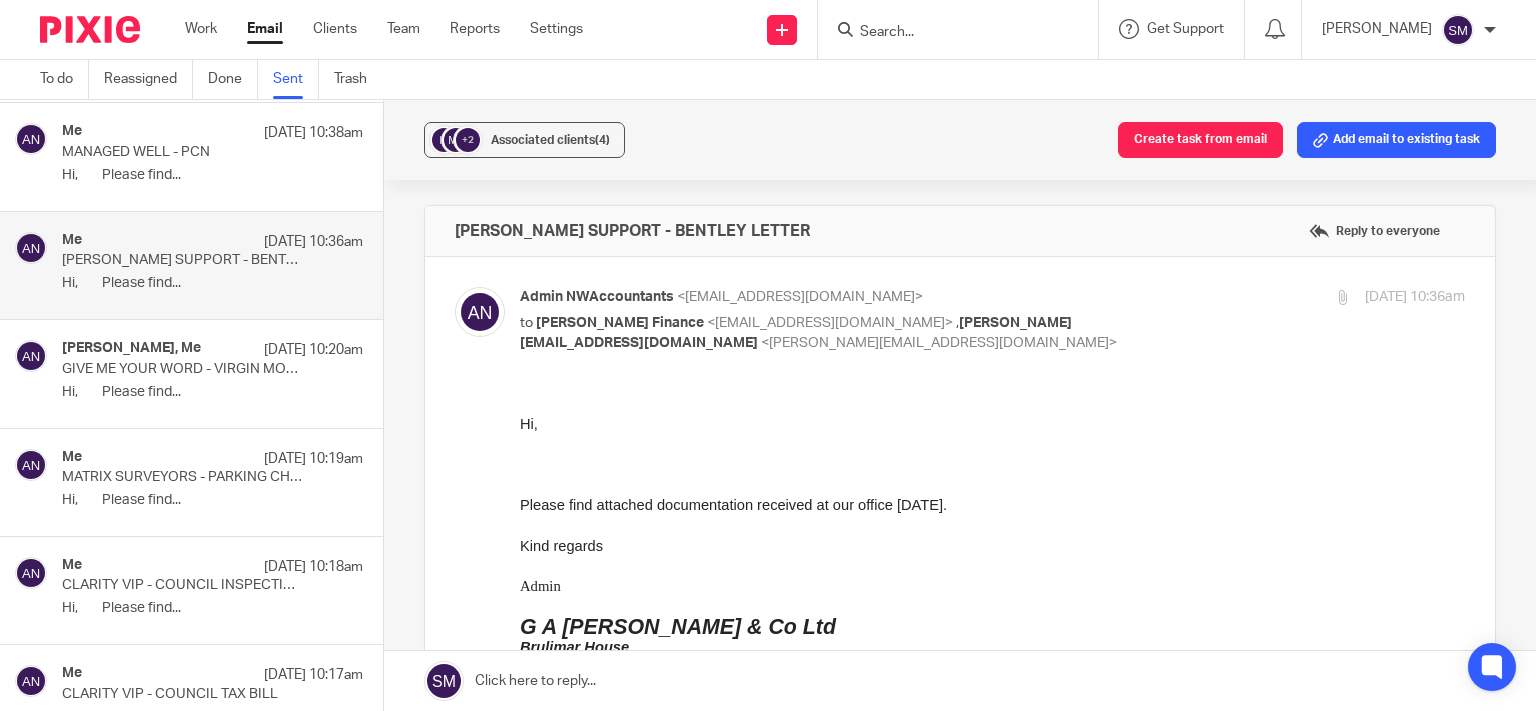 scroll, scrollTop: 0, scrollLeft: 0, axis: both 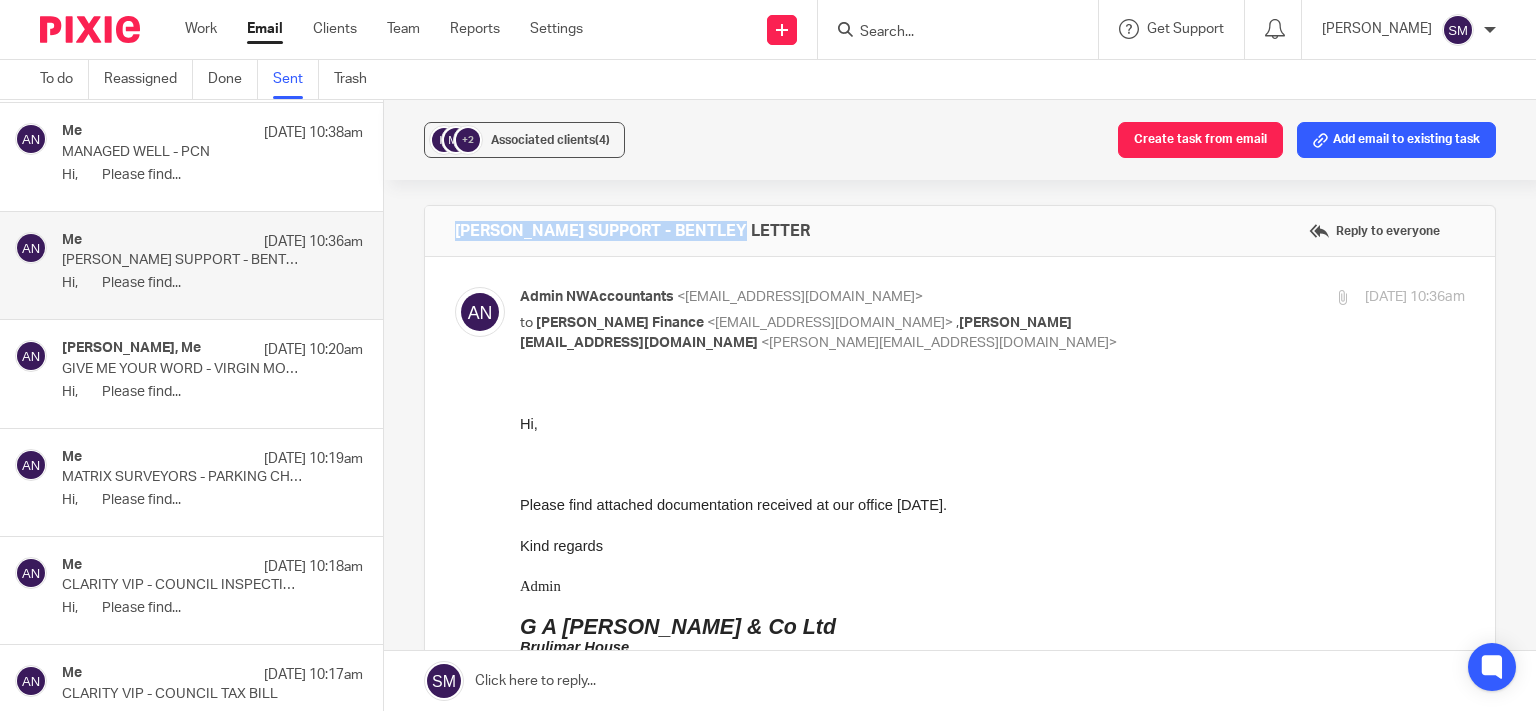 drag, startPoint x: 813, startPoint y: 230, endPoint x: 516, endPoint y: 234, distance: 297.02695 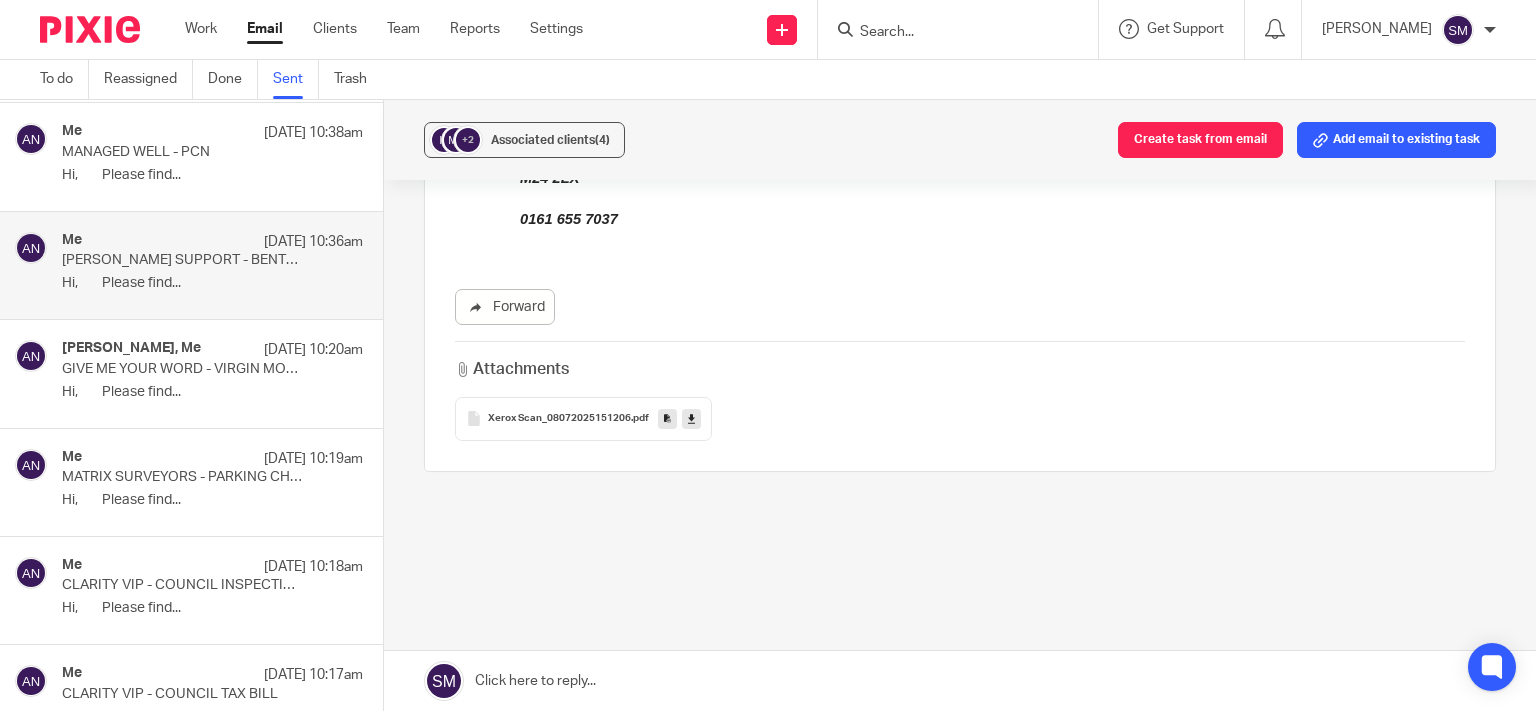 scroll, scrollTop: 570, scrollLeft: 0, axis: vertical 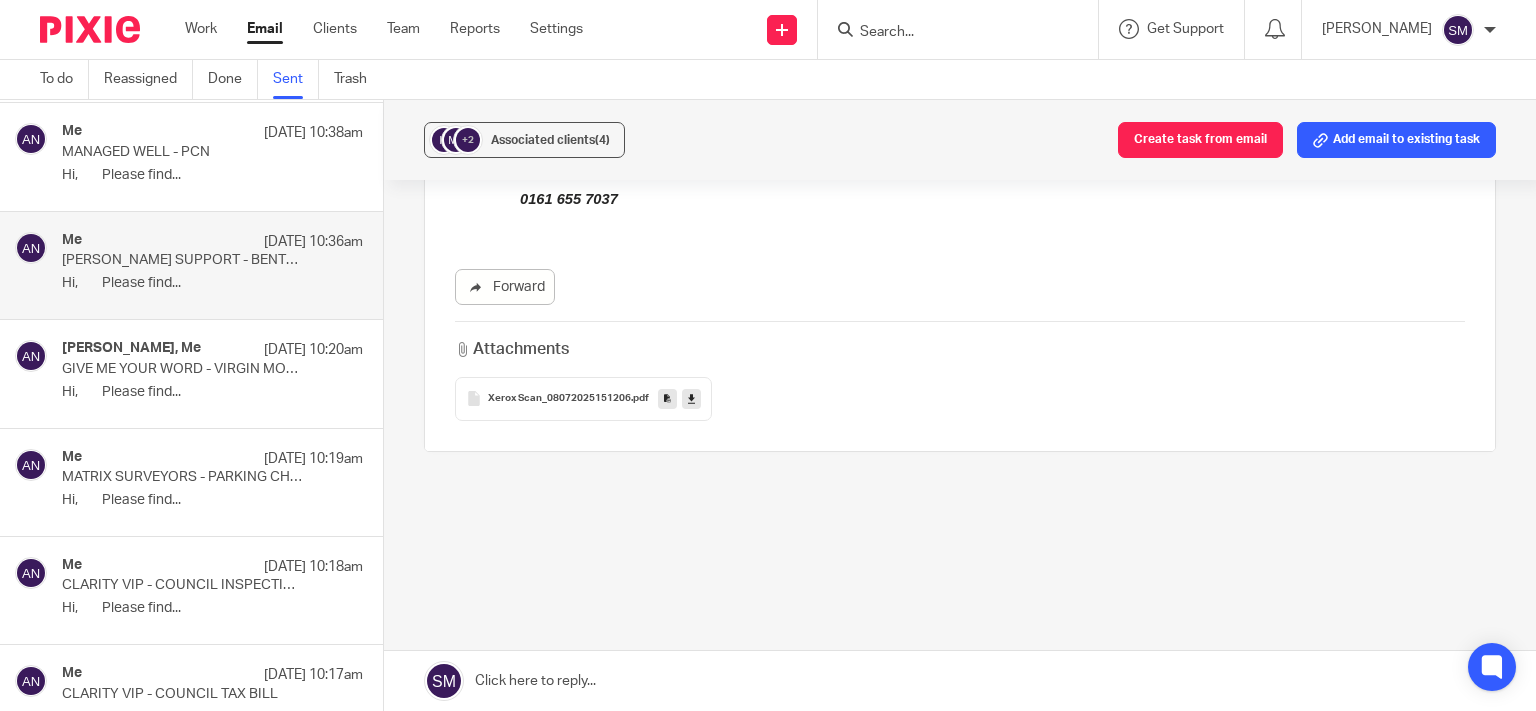 click at bounding box center [667, 398] 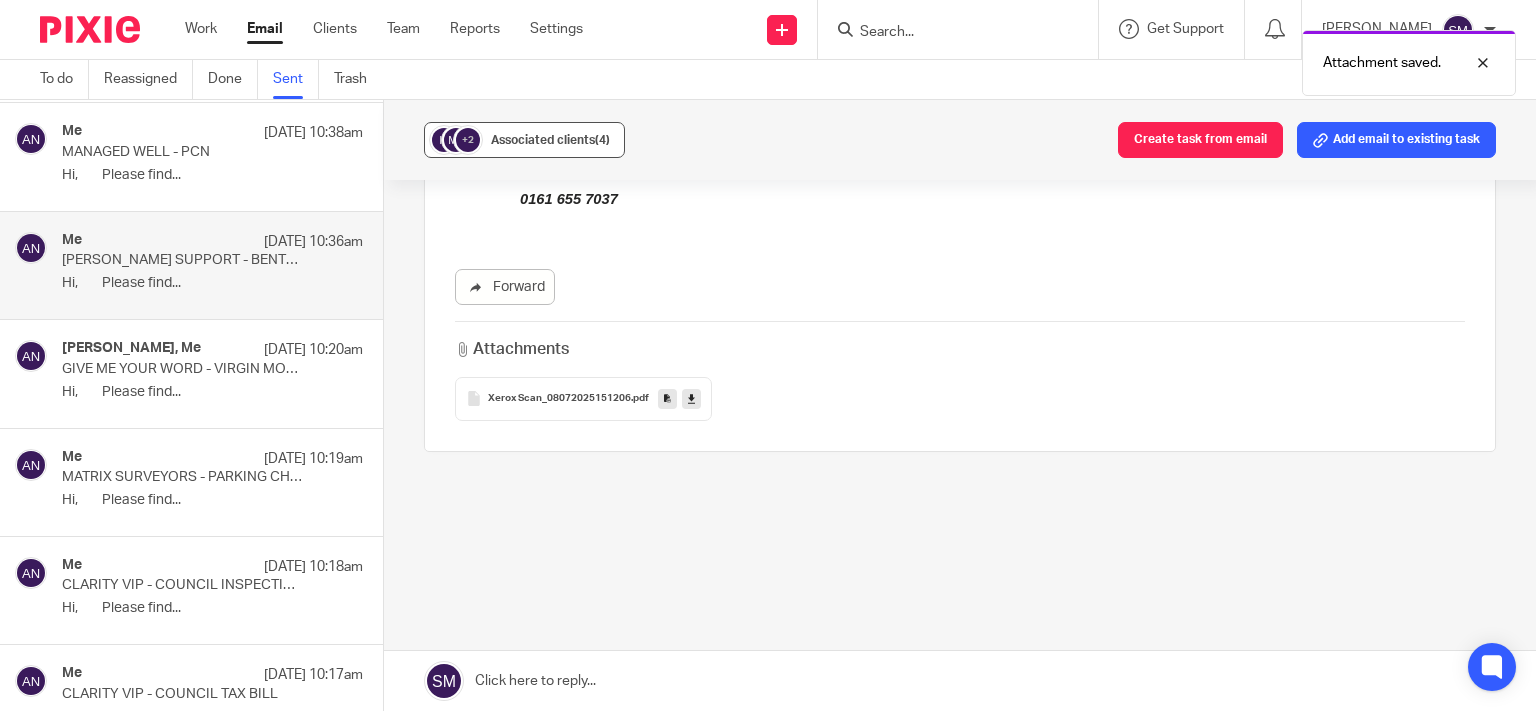 click on "Associated clients  (4)" at bounding box center (550, 140) 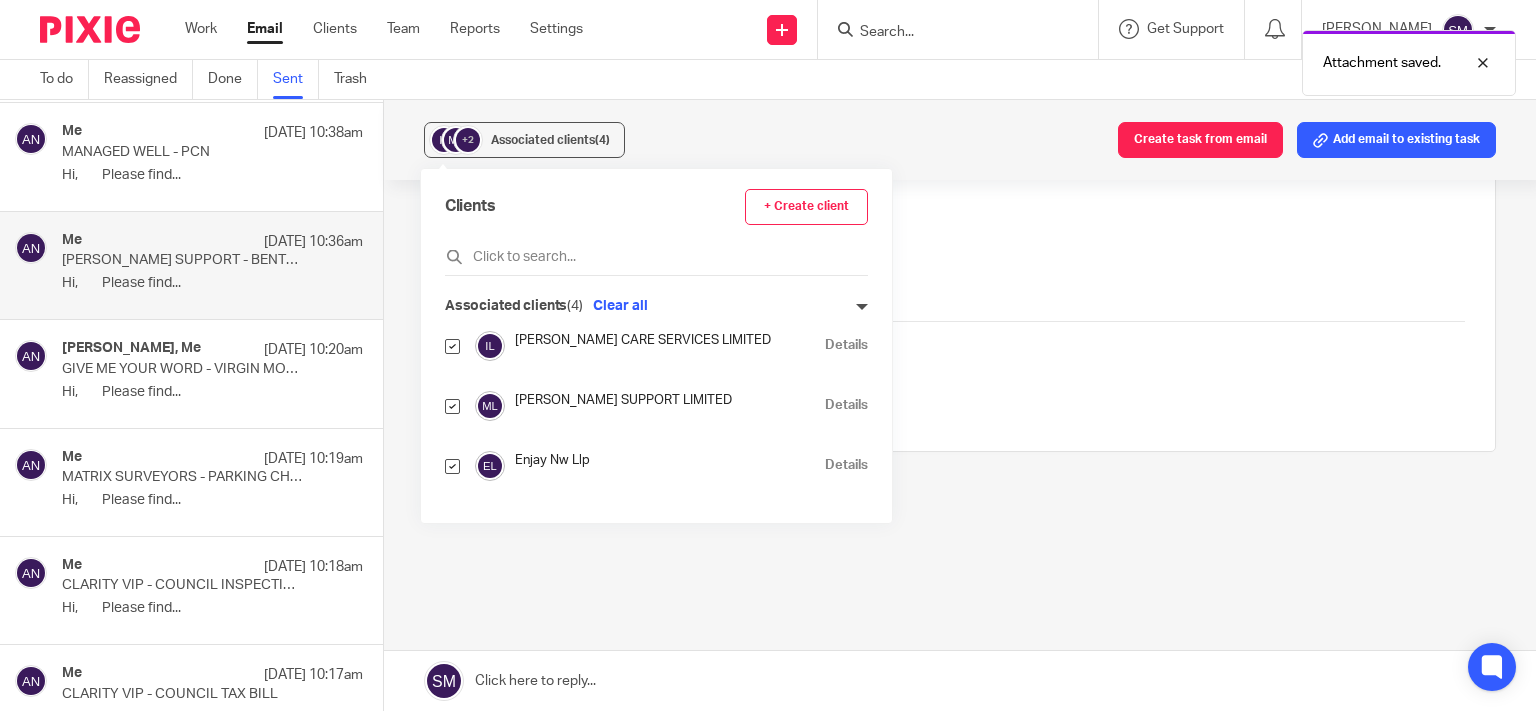 click on "Details" at bounding box center (846, 405) 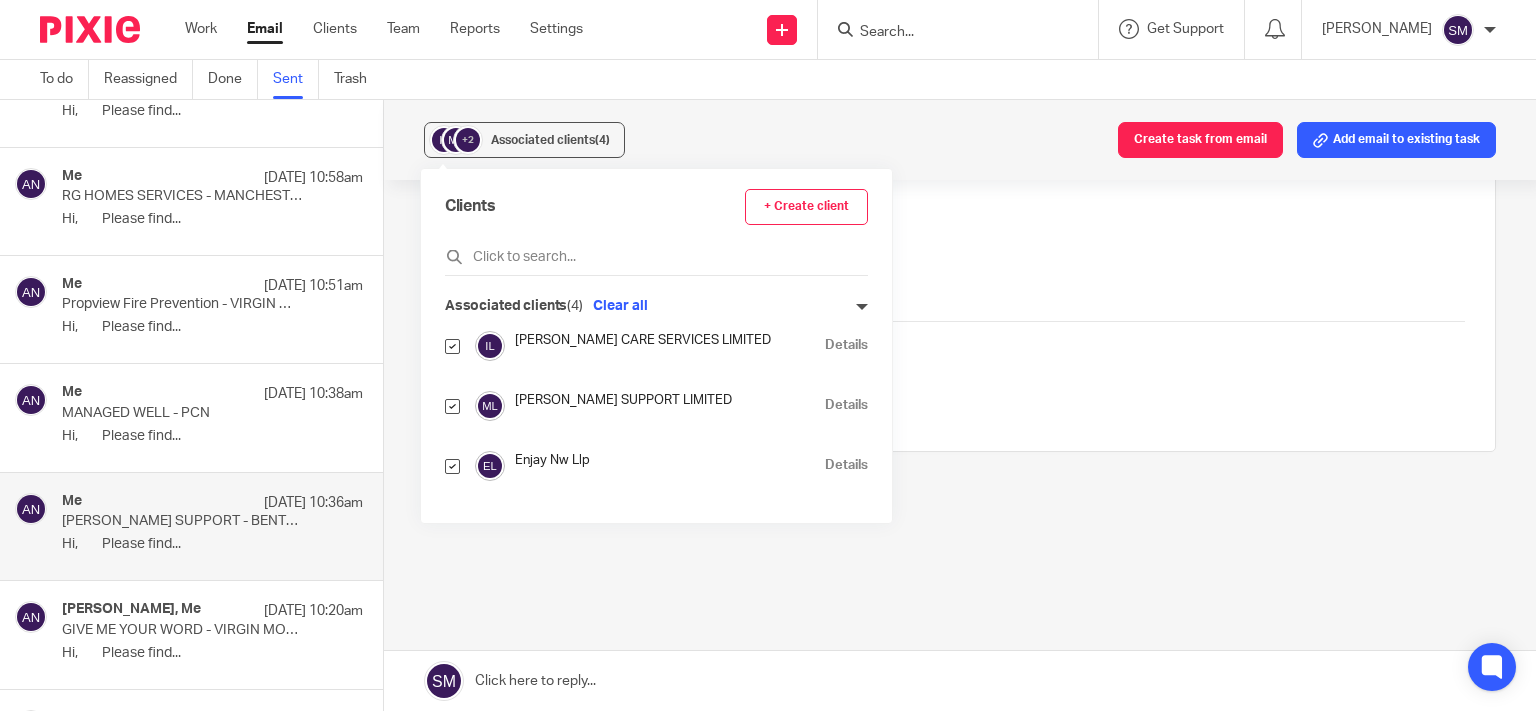 scroll, scrollTop: 7026, scrollLeft: 0, axis: vertical 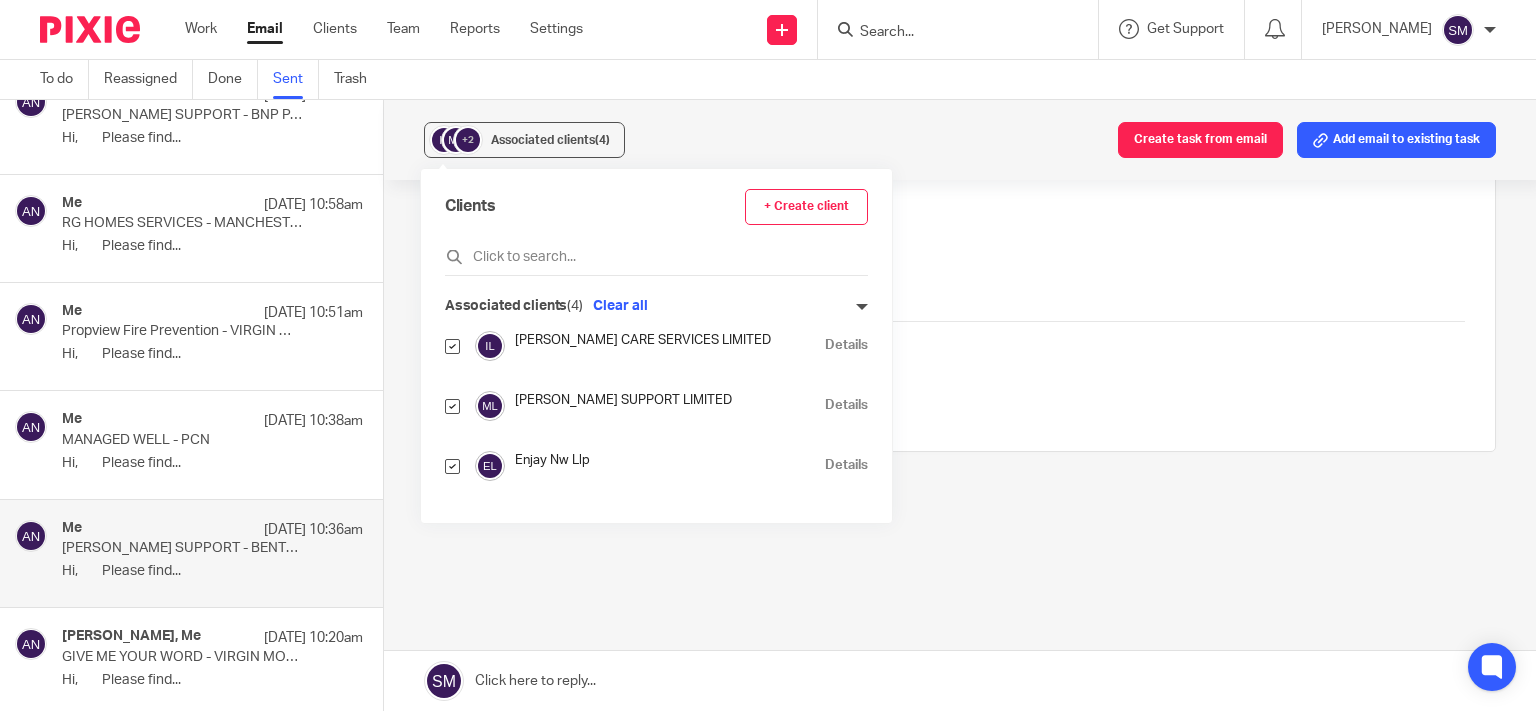 click on "Hi,            Please find..." at bounding box center (212, 463) 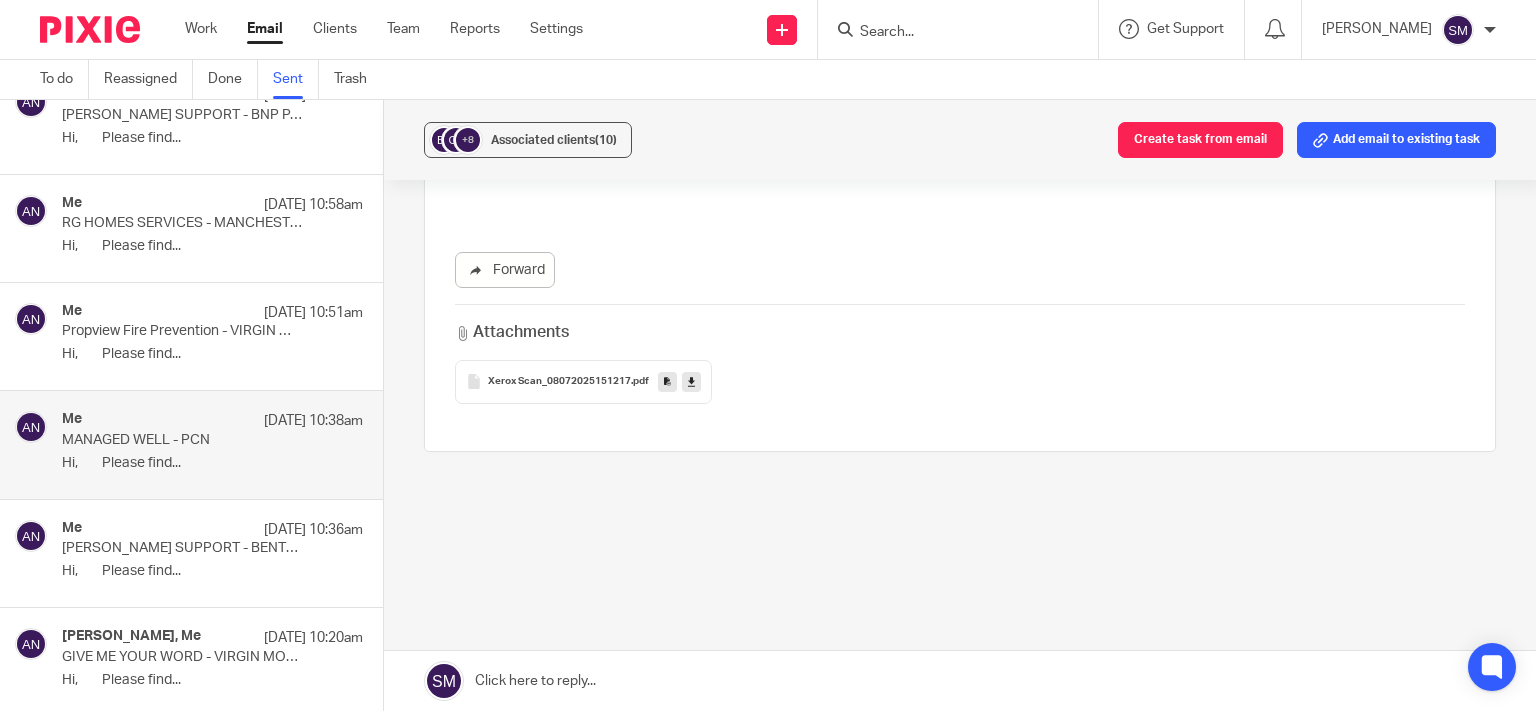 scroll, scrollTop: 0, scrollLeft: 0, axis: both 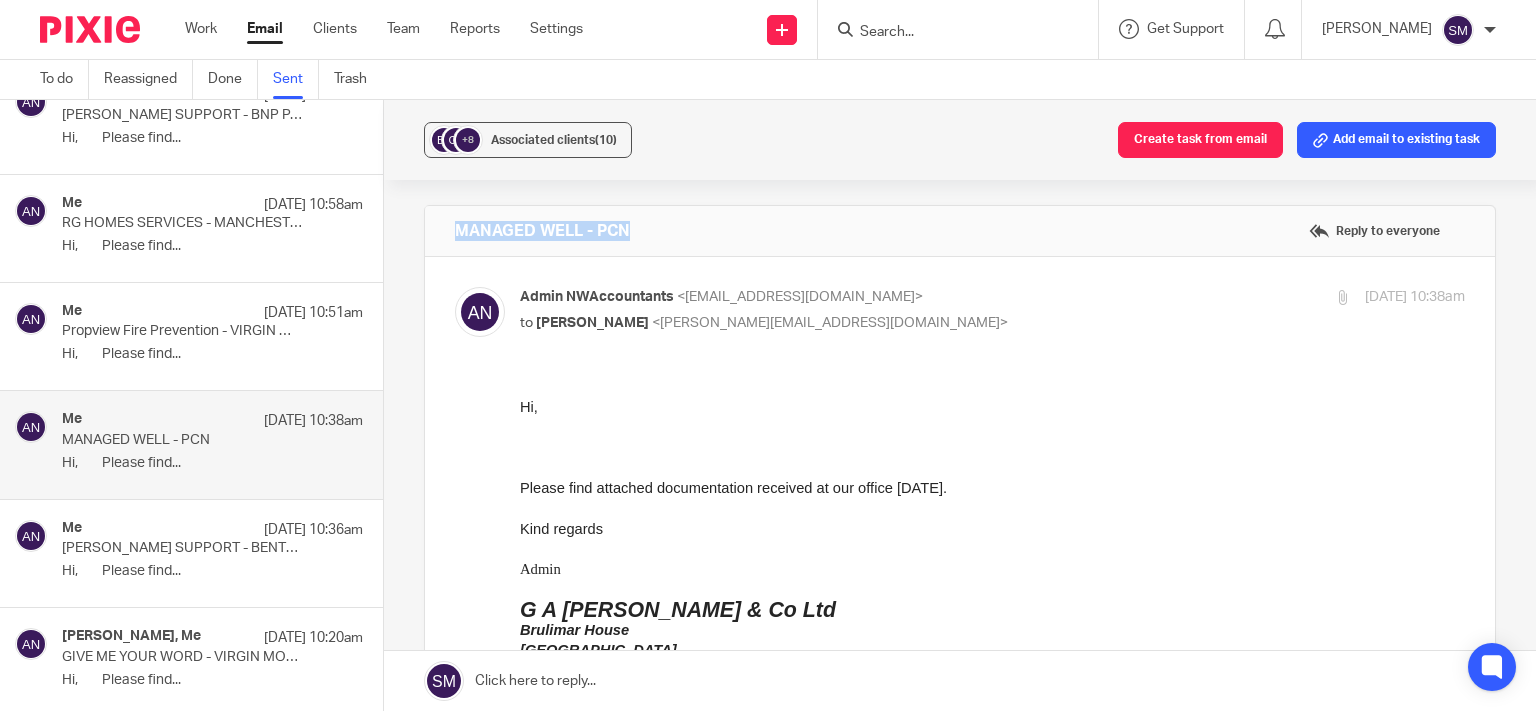 drag, startPoint x: 680, startPoint y: 228, endPoint x: 432, endPoint y: 222, distance: 248.07257 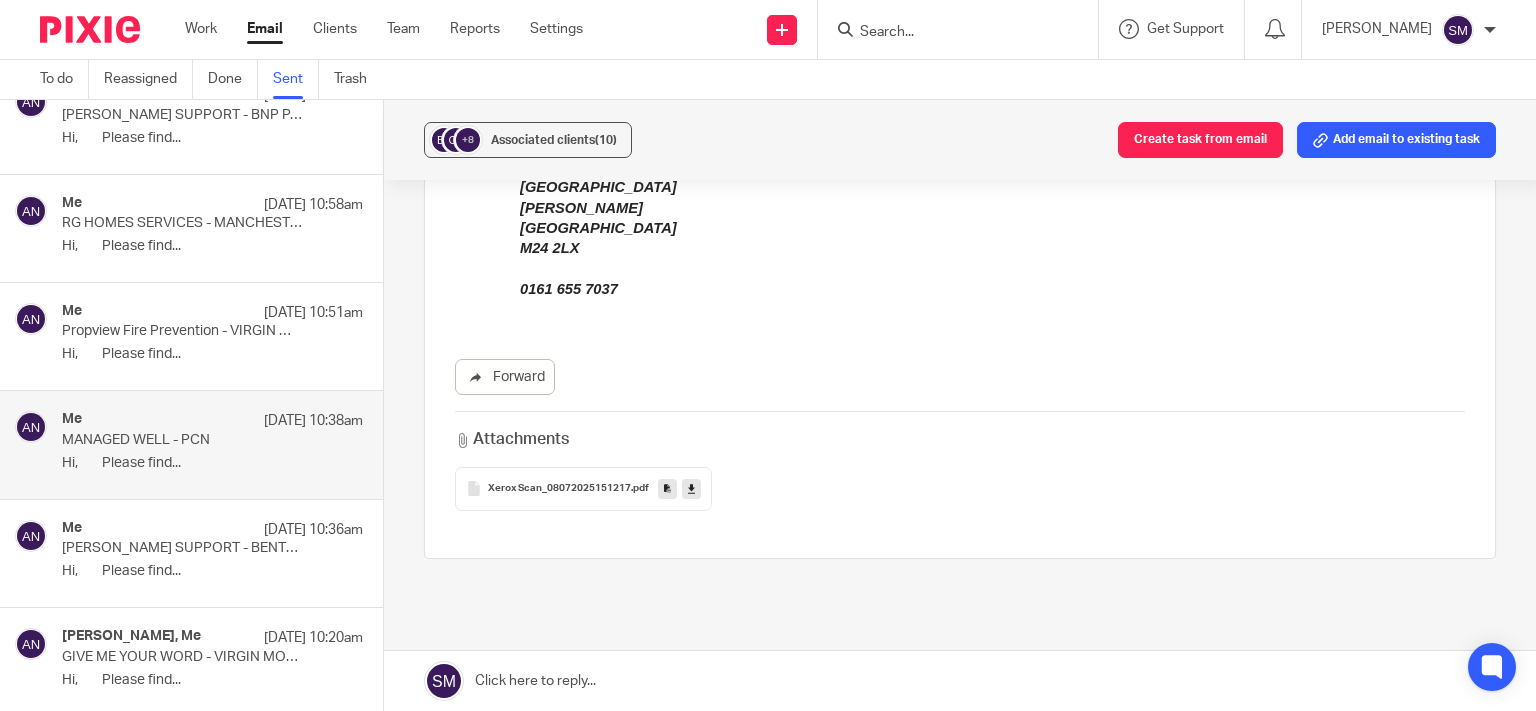 scroll, scrollTop: 480, scrollLeft: 0, axis: vertical 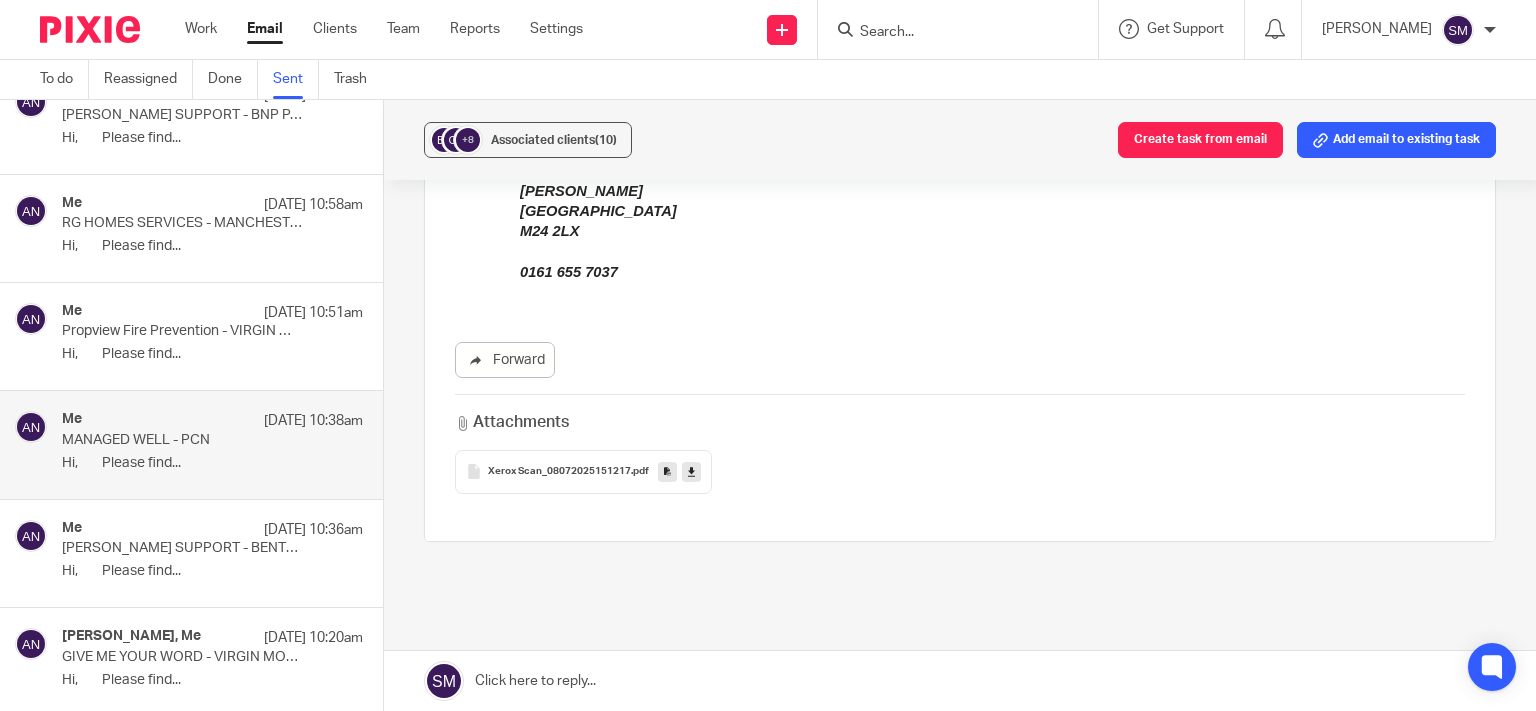 click at bounding box center [667, 472] 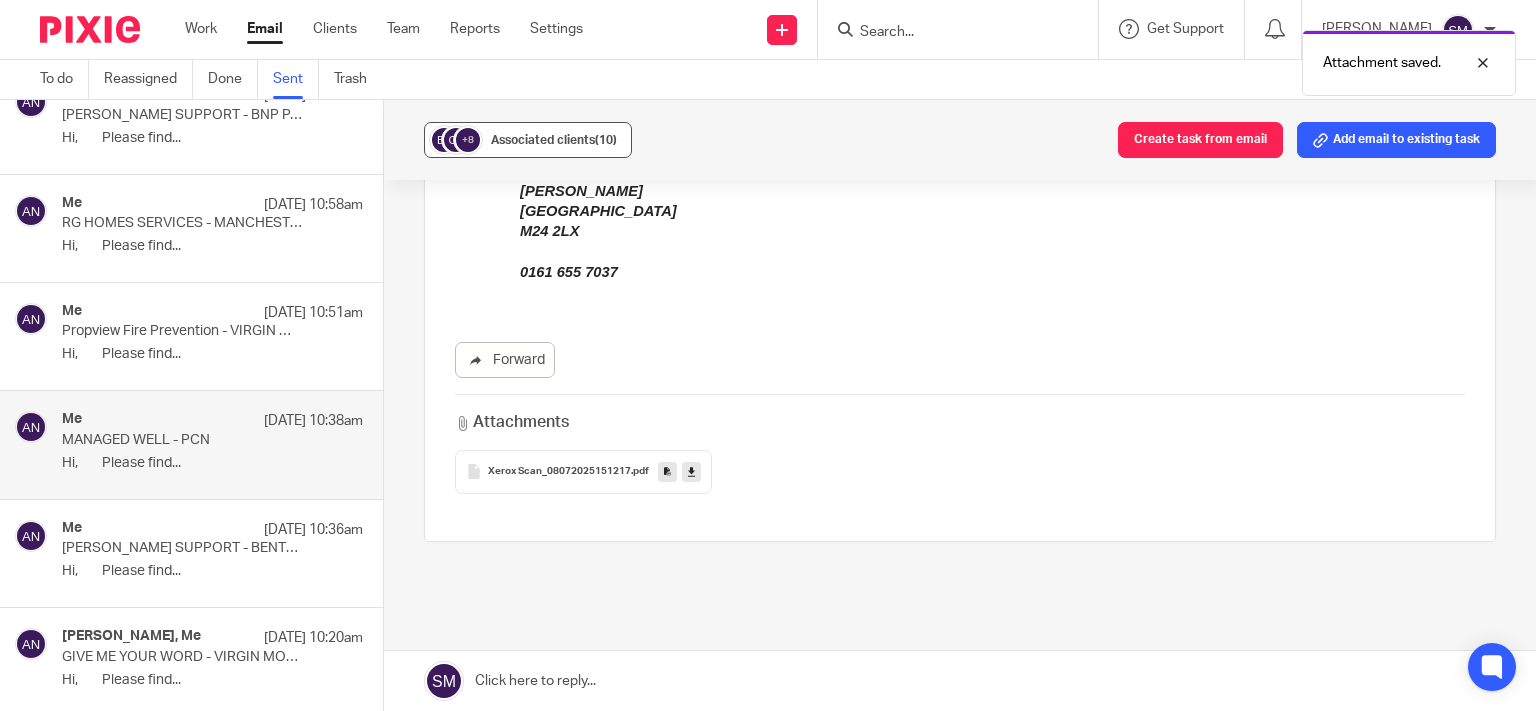 click on "Associated clients  (10)" at bounding box center (554, 140) 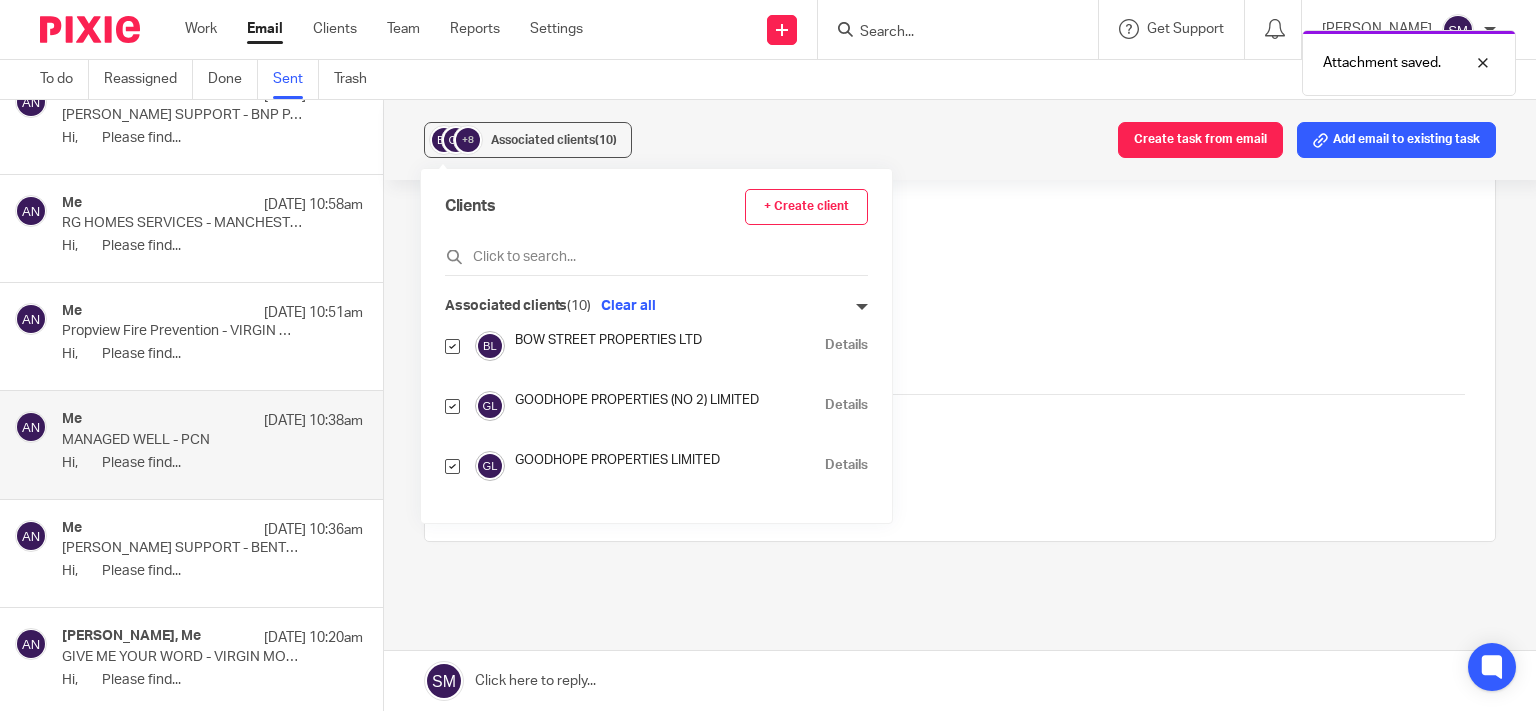click on "Details" at bounding box center (846, 465) 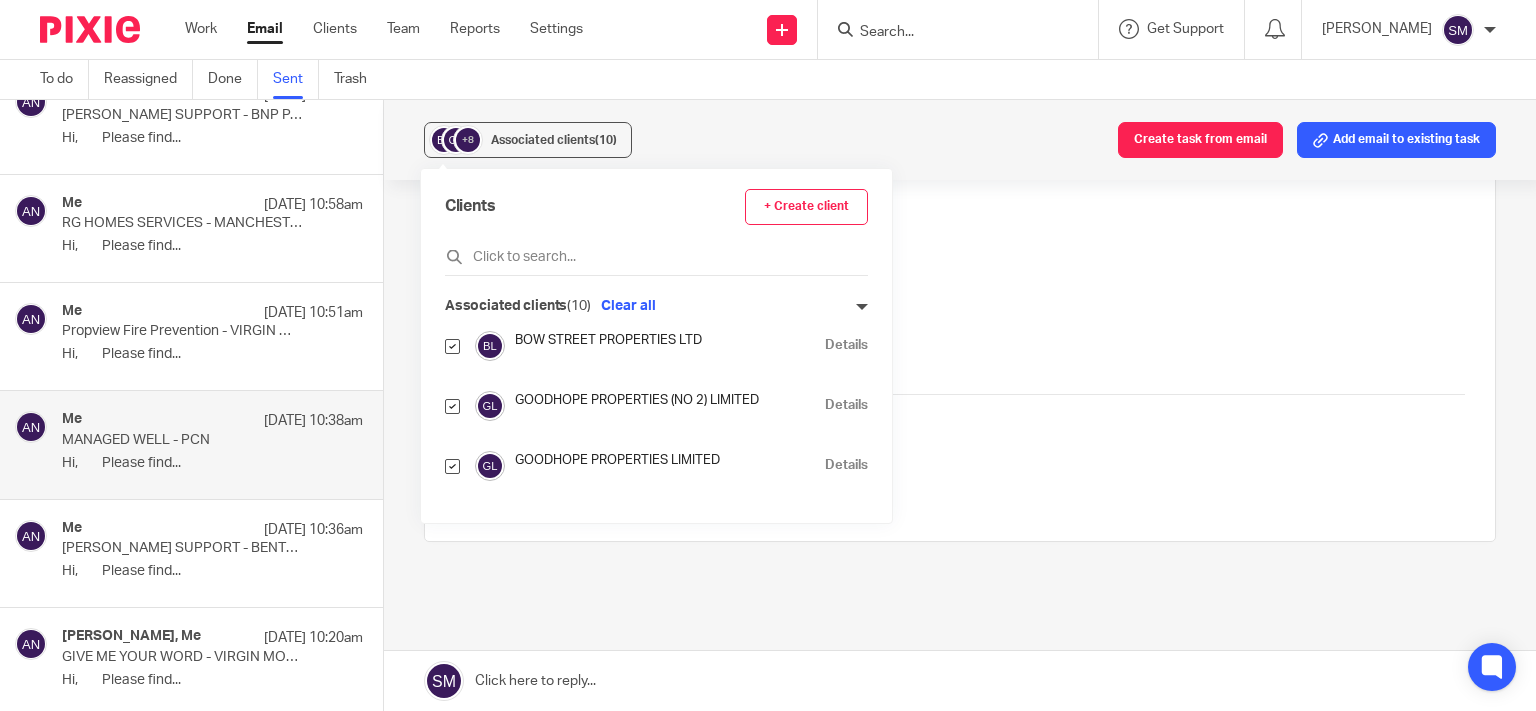 click on "Propview Fire Prevention - VIRGIN MONEY LETTER" at bounding box center [182, 331] 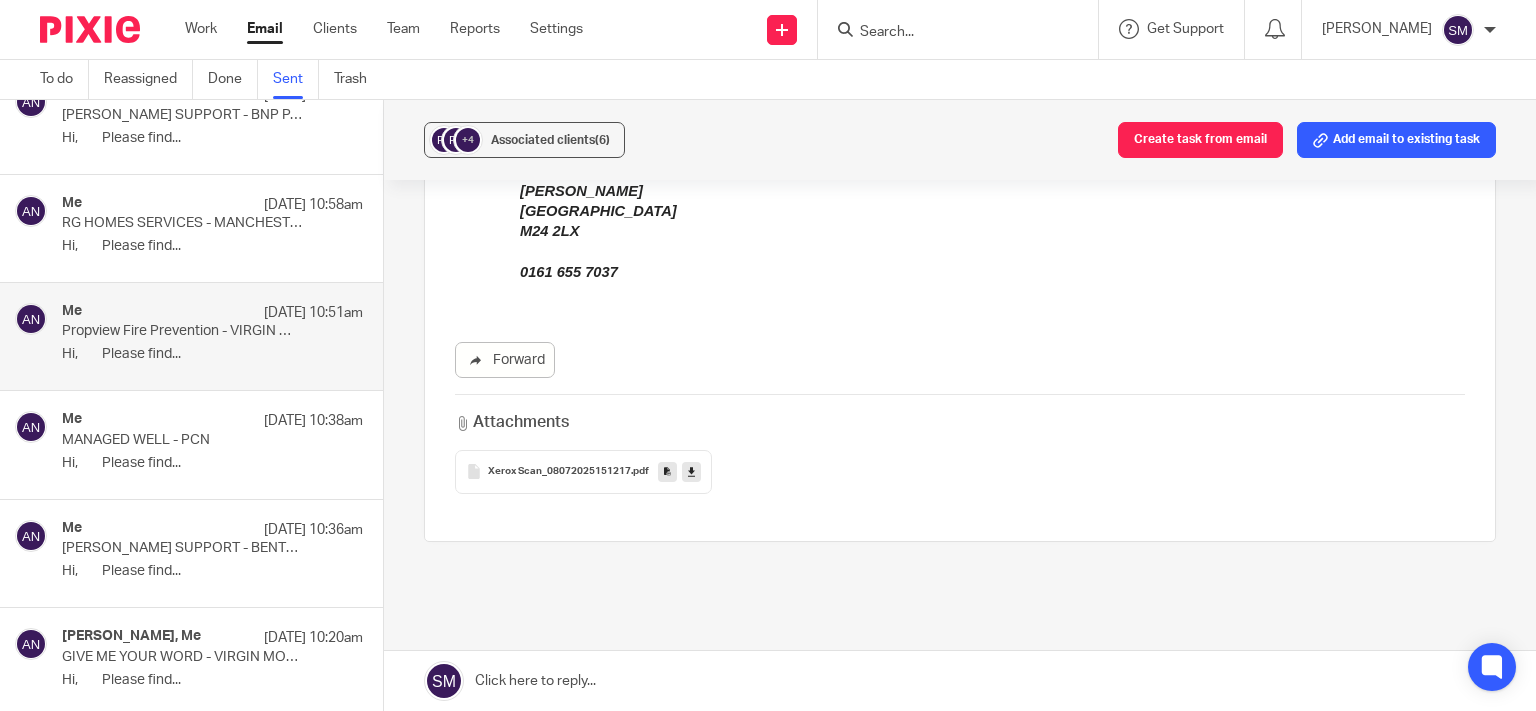 scroll, scrollTop: 0, scrollLeft: 0, axis: both 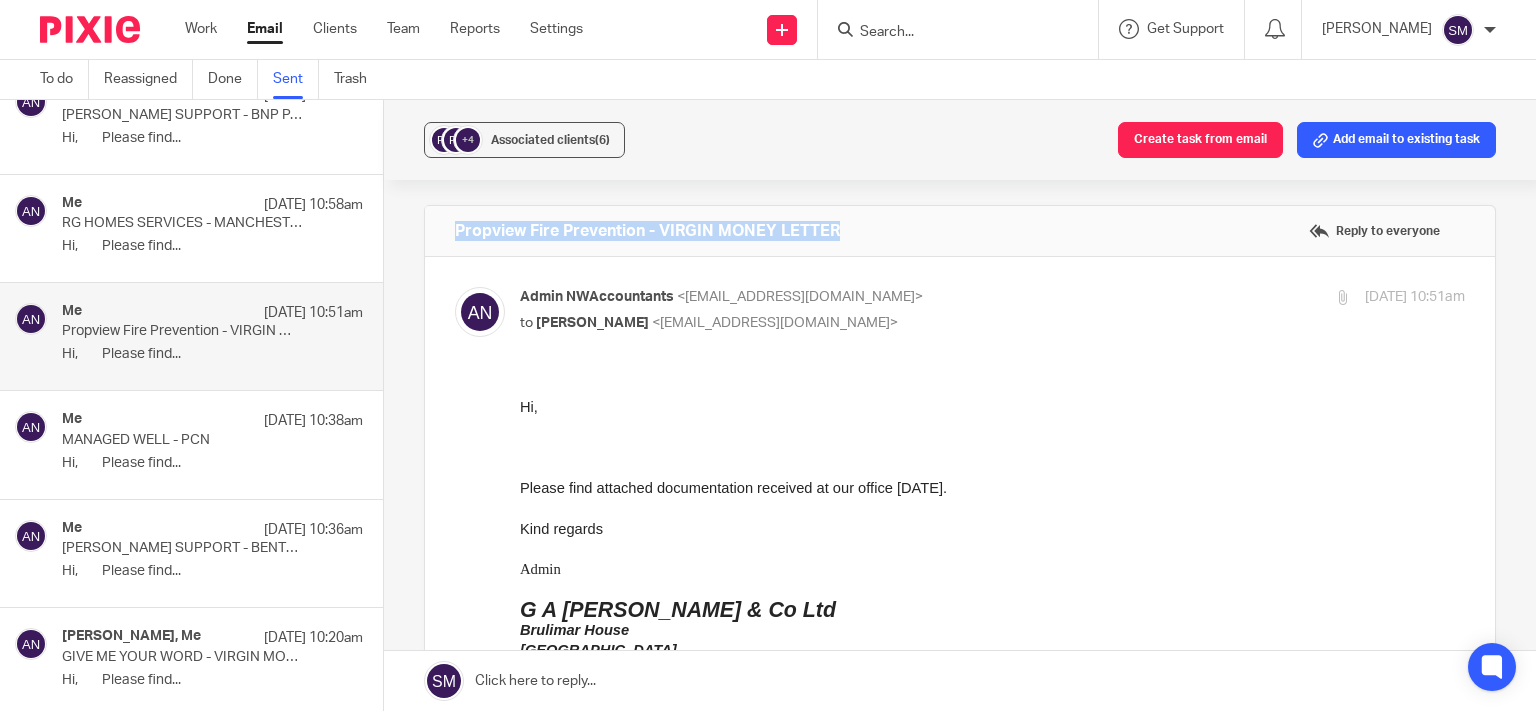 drag, startPoint x: 931, startPoint y: 224, endPoint x: 447, endPoint y: 226, distance: 484.00412 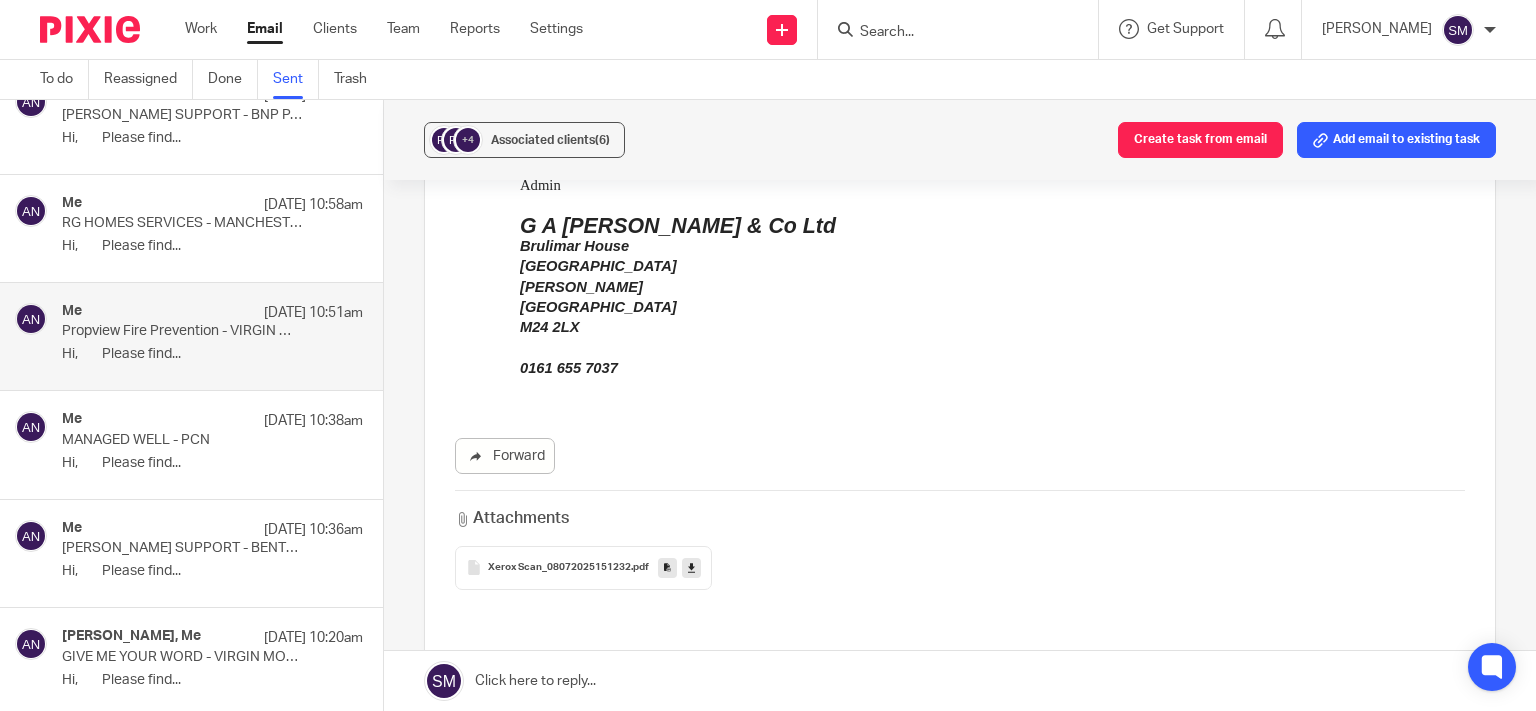 click at bounding box center (667, 567) 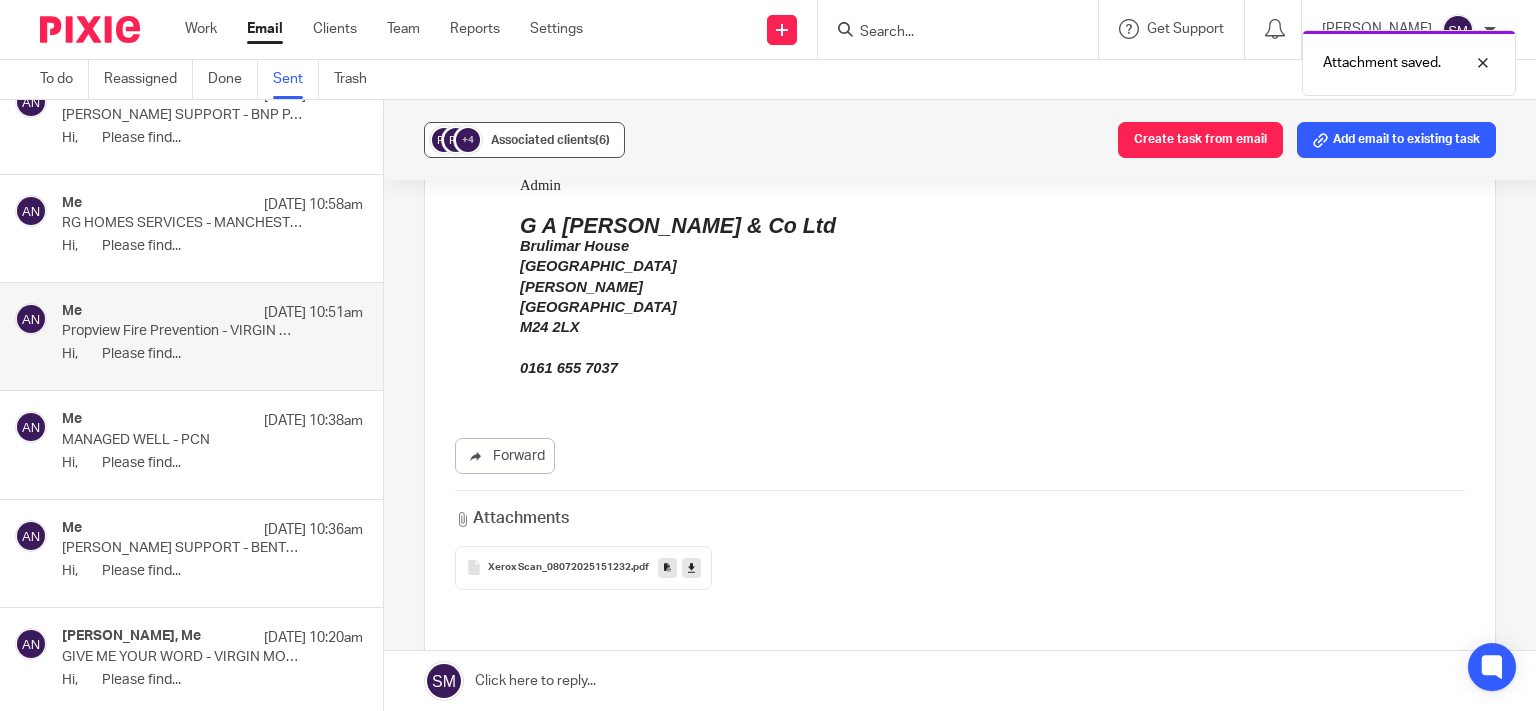 click on "Associated clients  (6)" at bounding box center [550, 140] 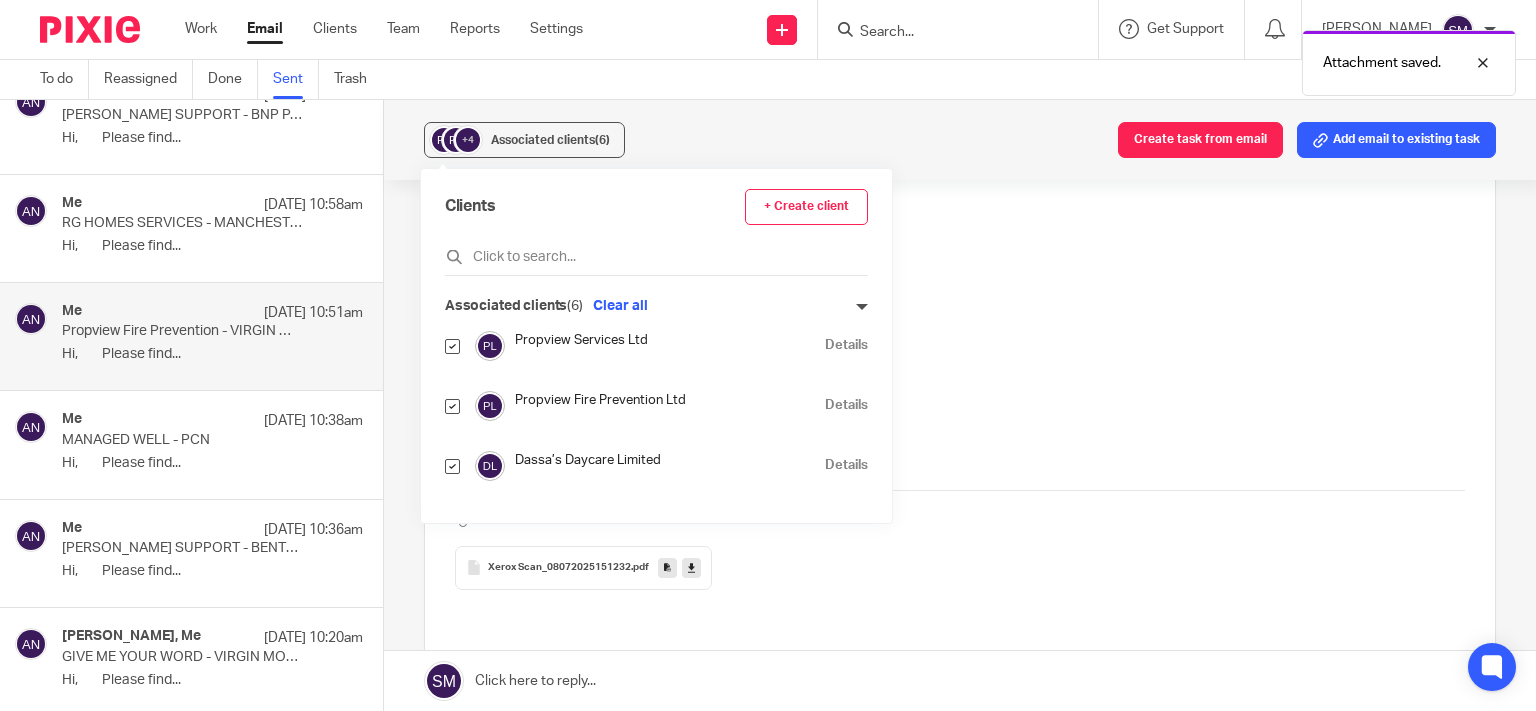 click on "Details" at bounding box center (846, 405) 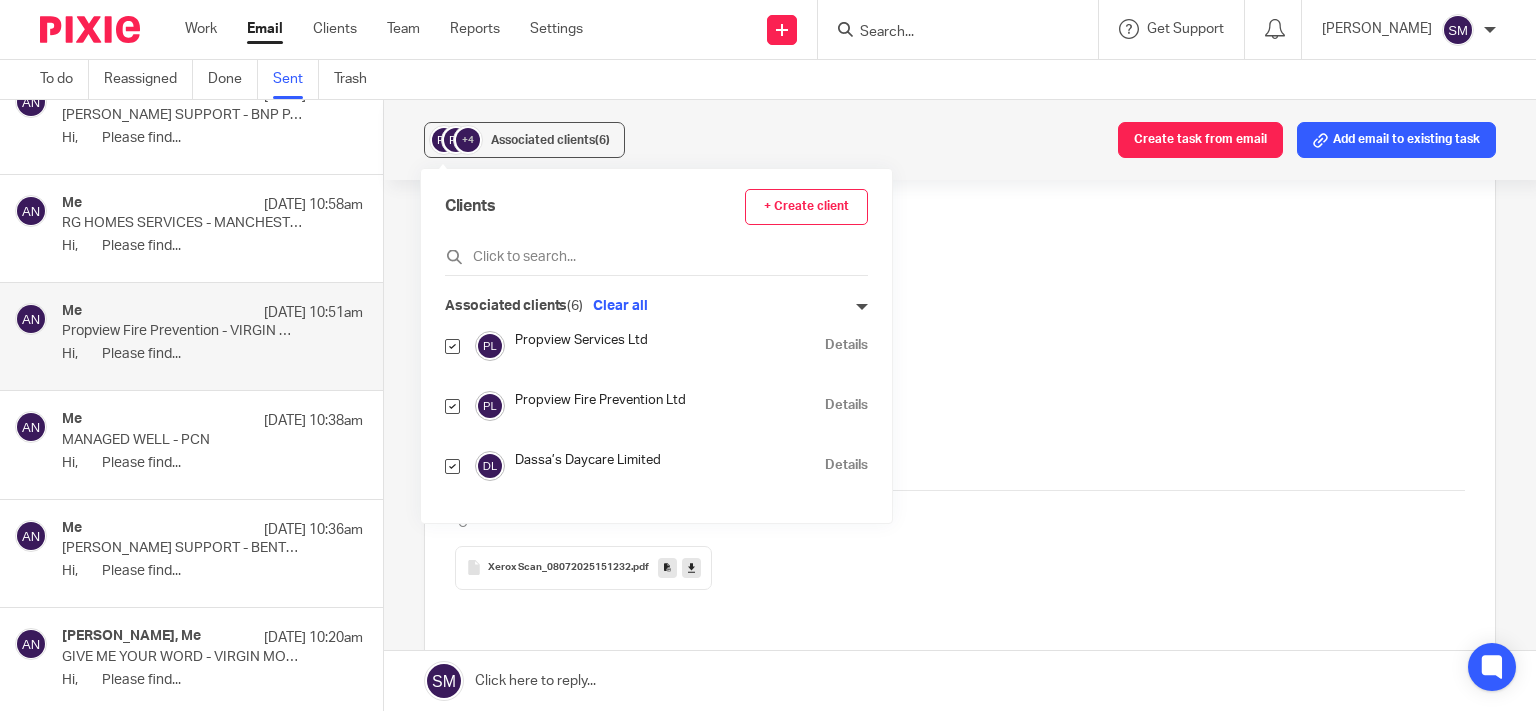 click on "RG HOMES SERVICES - MANCHESTER COUNCIL LETTER" at bounding box center [182, 223] 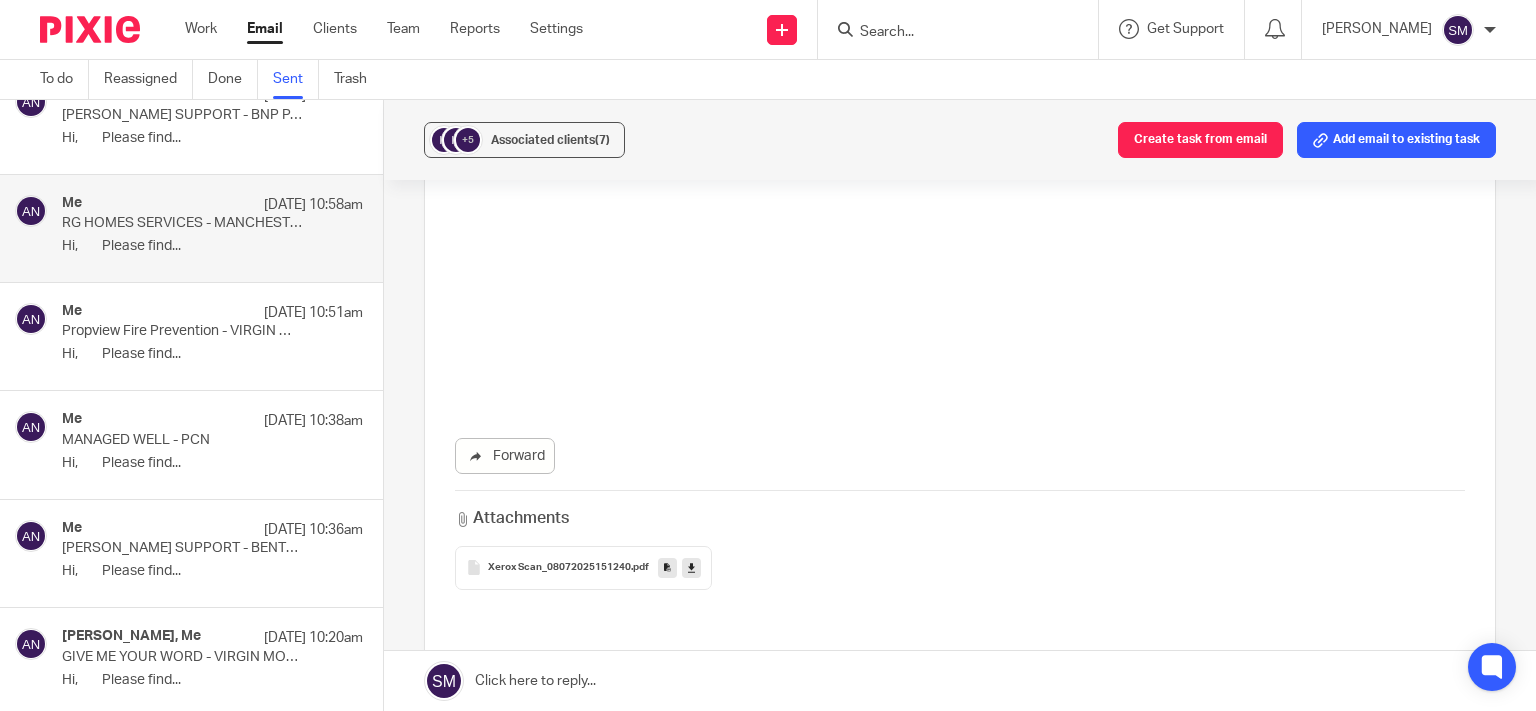 scroll, scrollTop: 0, scrollLeft: 0, axis: both 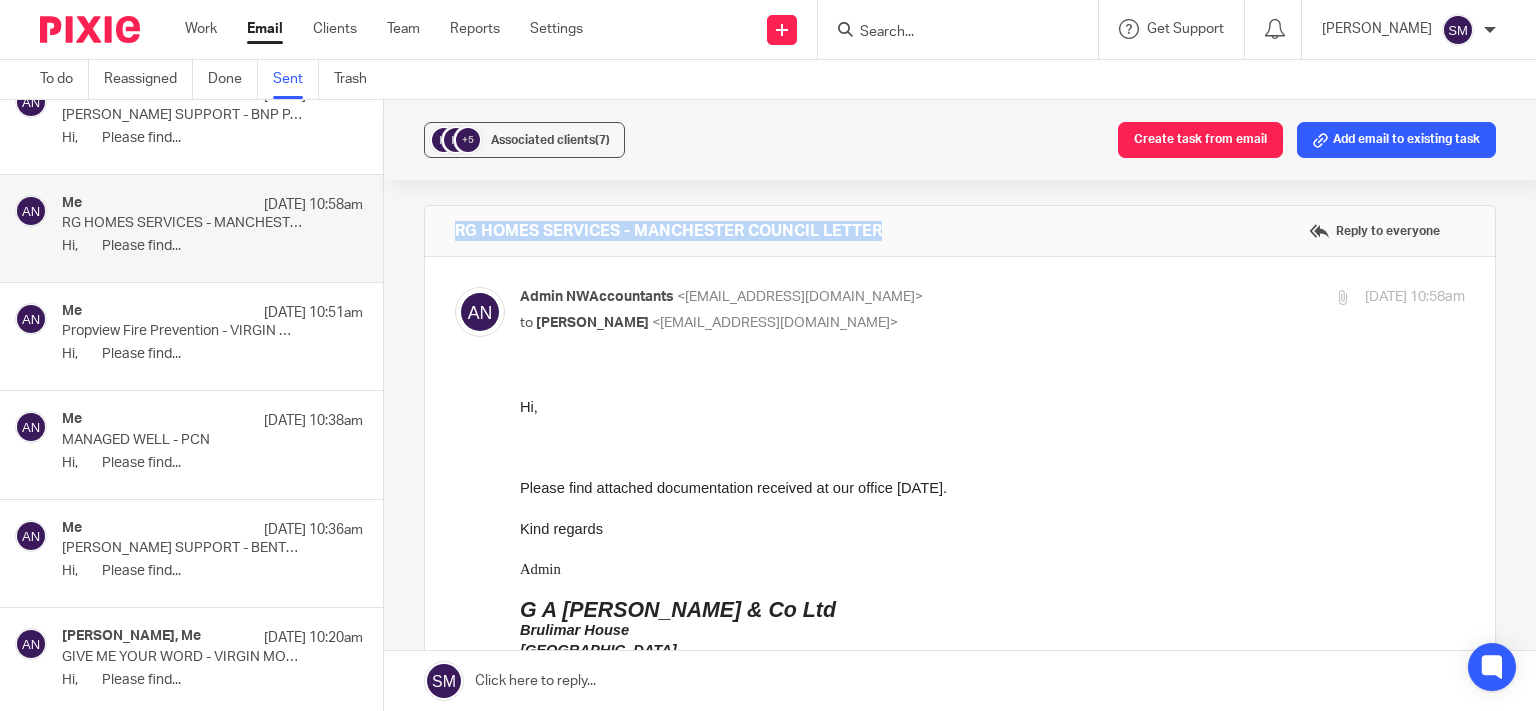 drag, startPoint x: 932, startPoint y: 235, endPoint x: 424, endPoint y: 214, distance: 508.43387 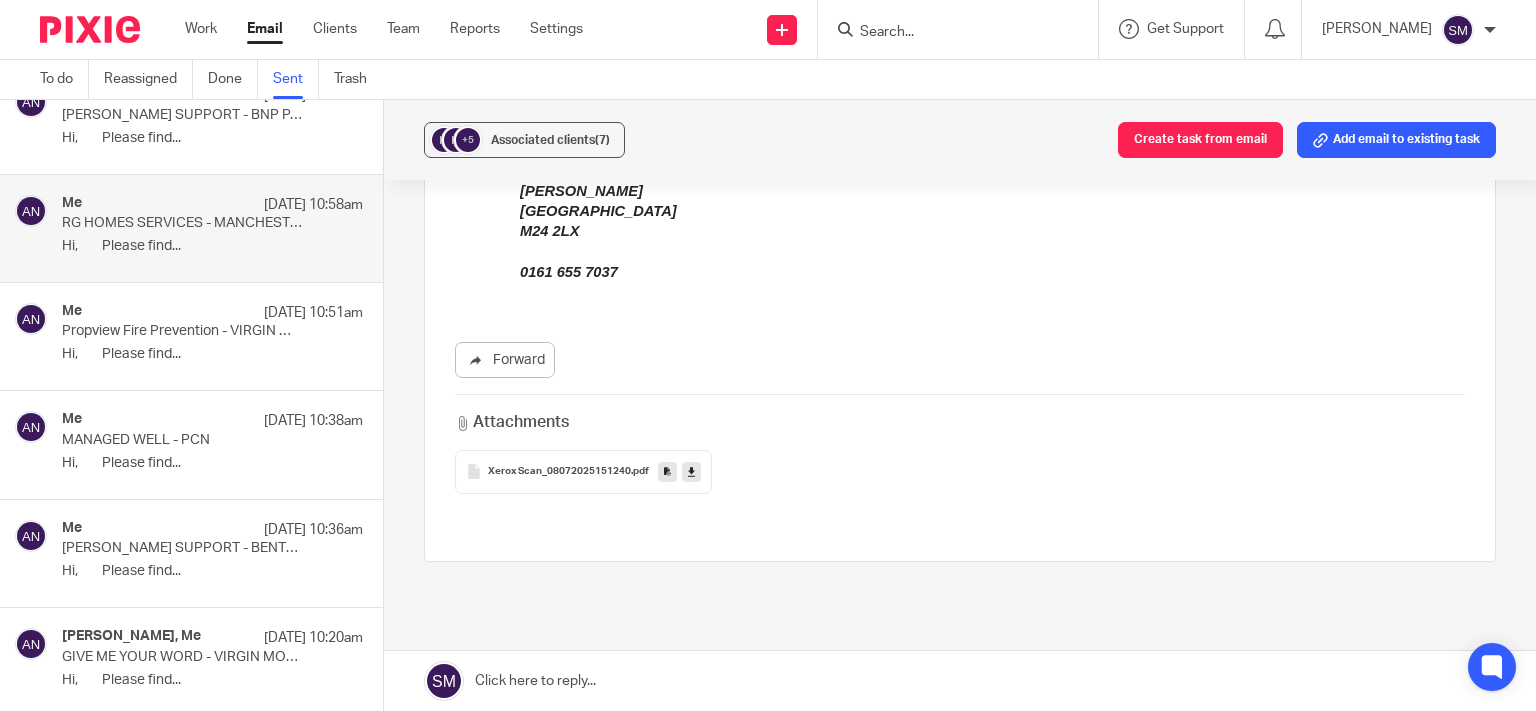 click at bounding box center [667, 471] 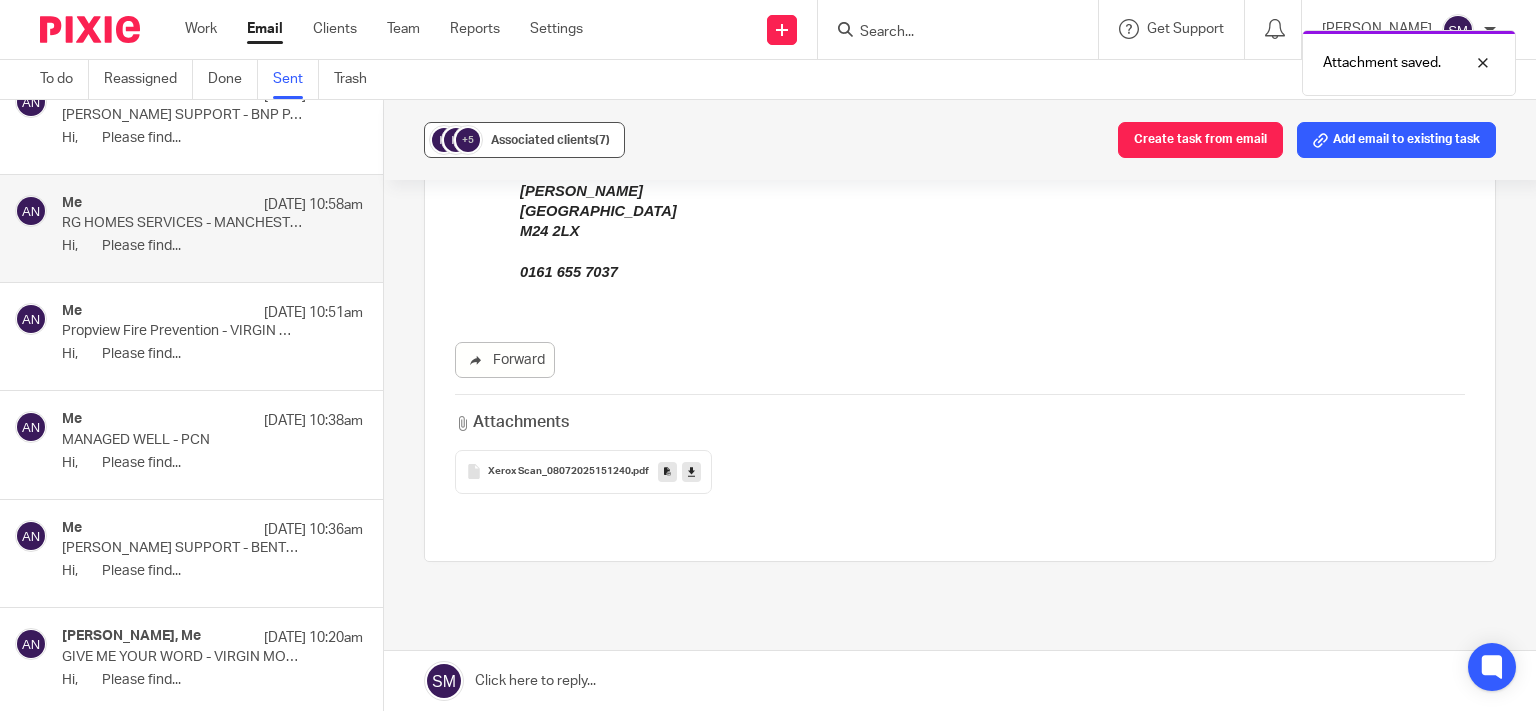 click on "+5
Associated clients  (7)" at bounding box center (524, 140) 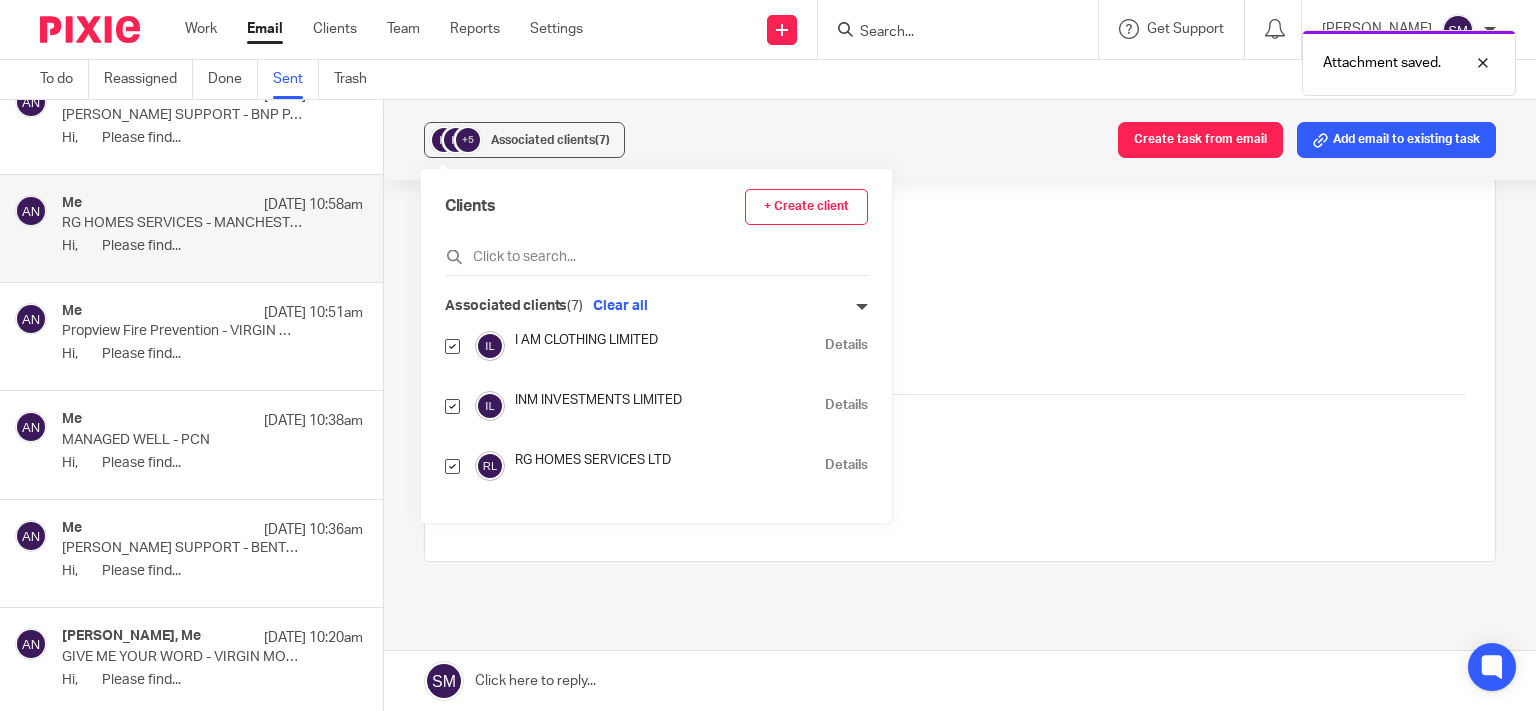 click on "Details" at bounding box center [846, 465] 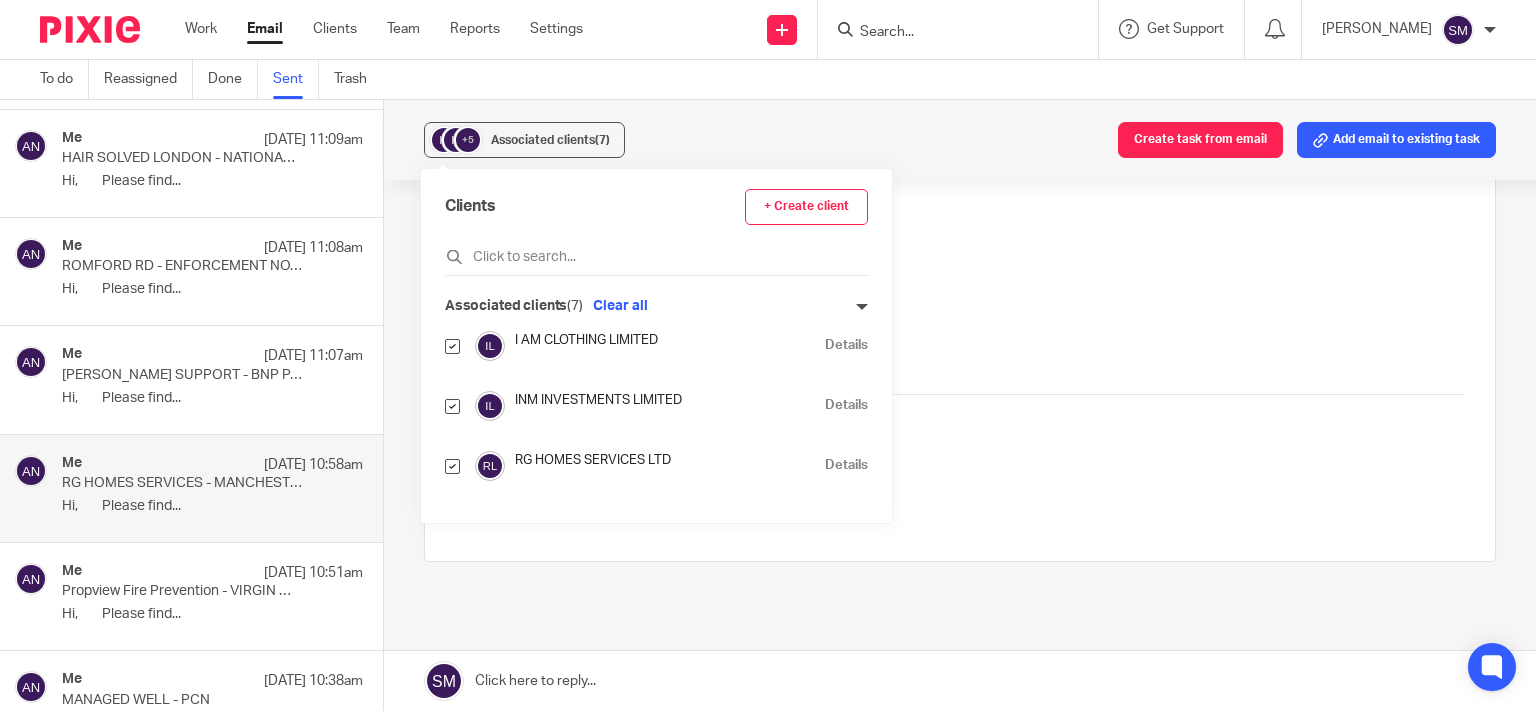 scroll, scrollTop: 6738, scrollLeft: 0, axis: vertical 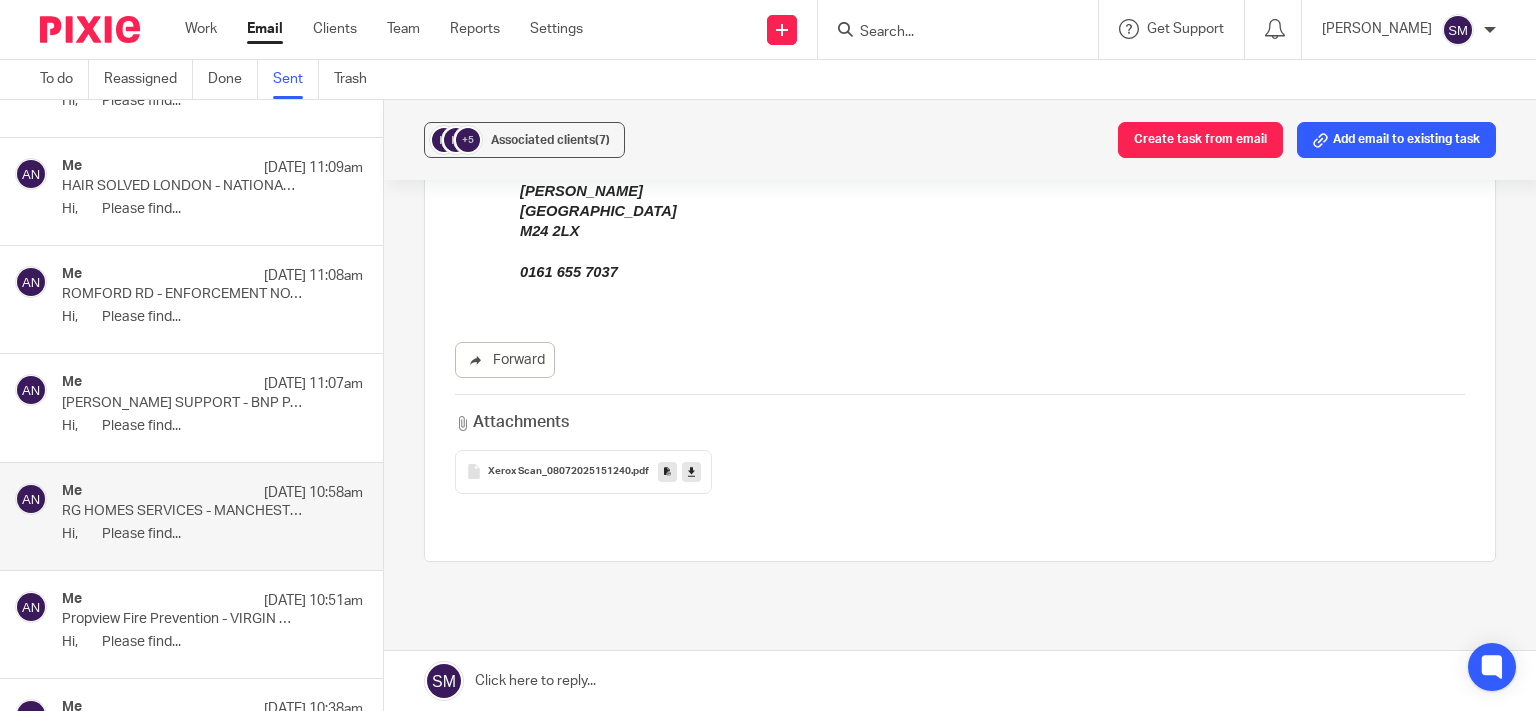 click on "Me
9 Jul 11:07am" at bounding box center [212, 384] 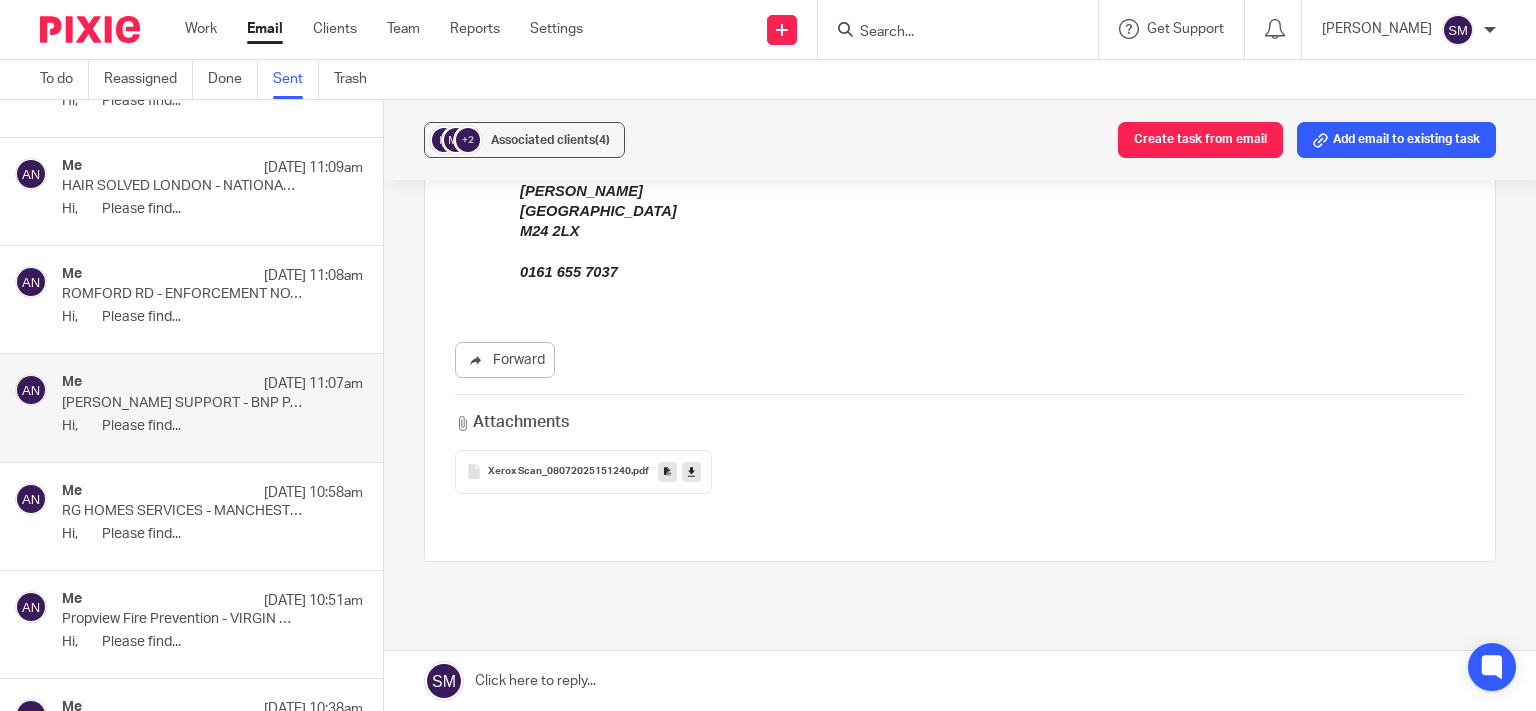 scroll, scrollTop: 0, scrollLeft: 0, axis: both 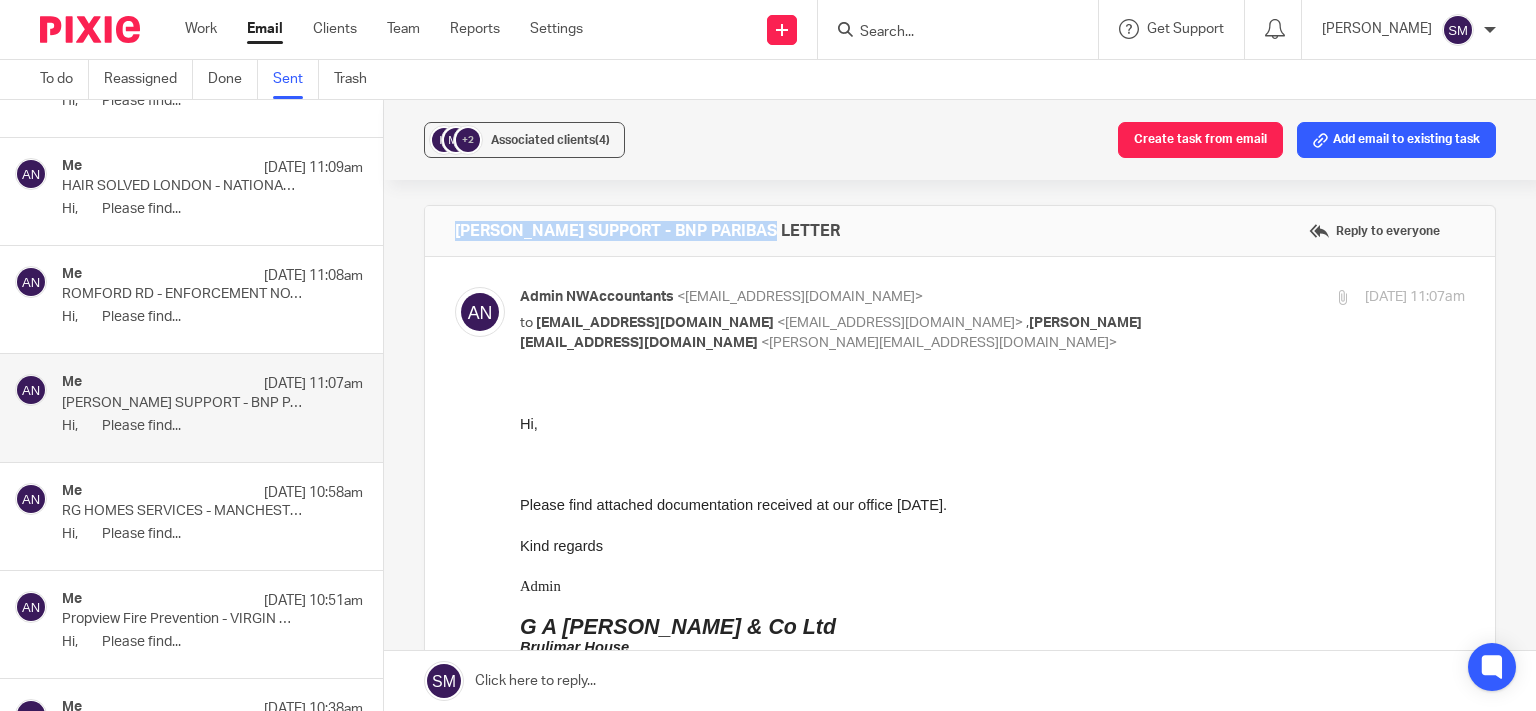 drag, startPoint x: 769, startPoint y: 221, endPoint x: 406, endPoint y: 225, distance: 363.02203 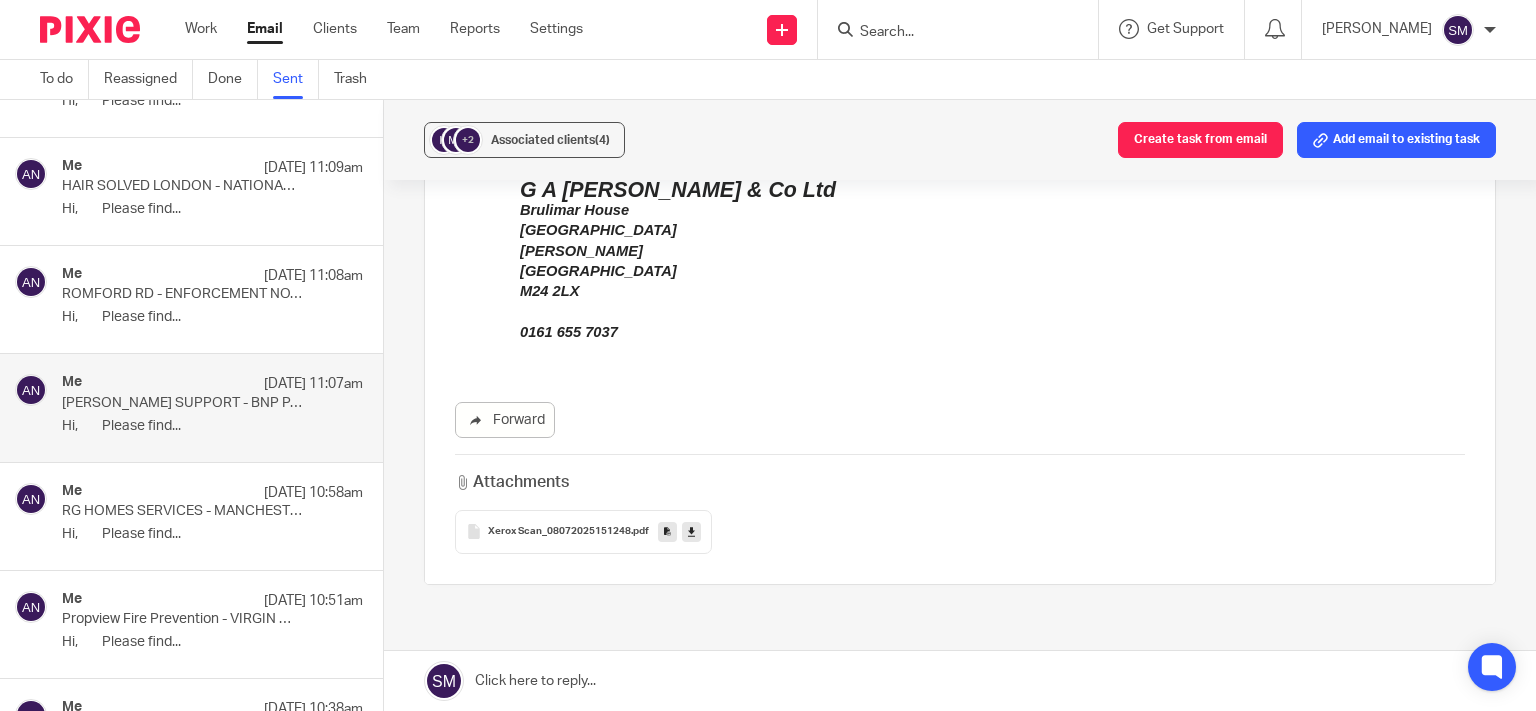 scroll, scrollTop: 480, scrollLeft: 0, axis: vertical 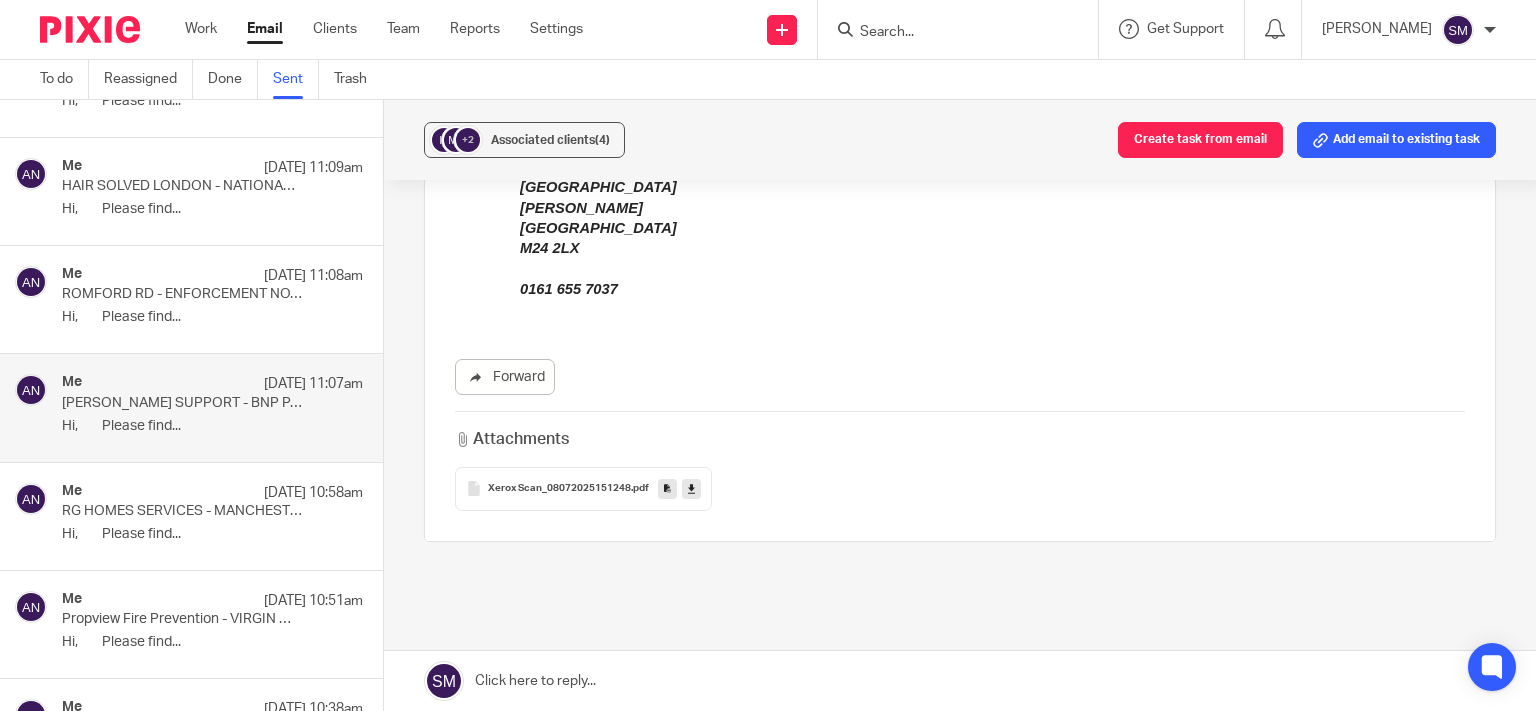 click at bounding box center [667, 489] 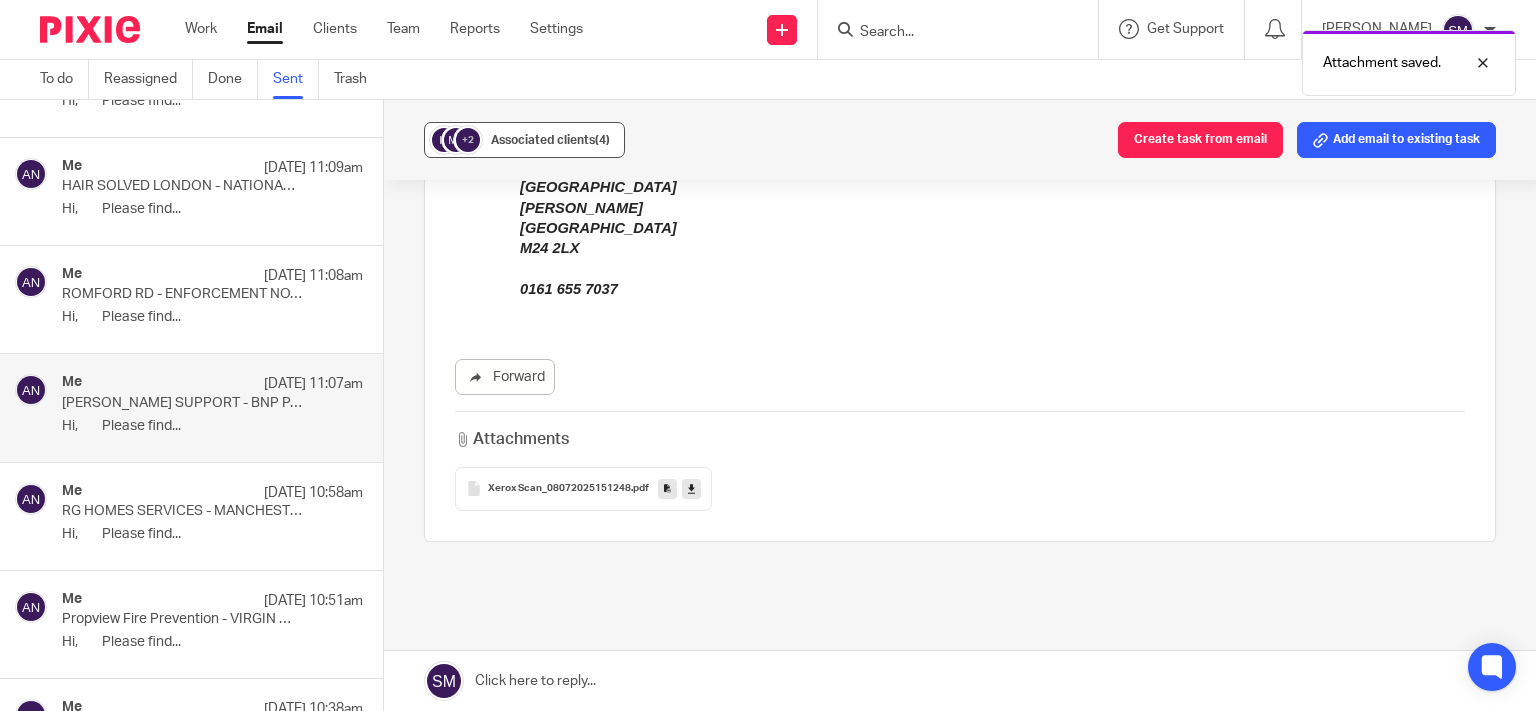 click on "Associated clients  (4)" at bounding box center (550, 140) 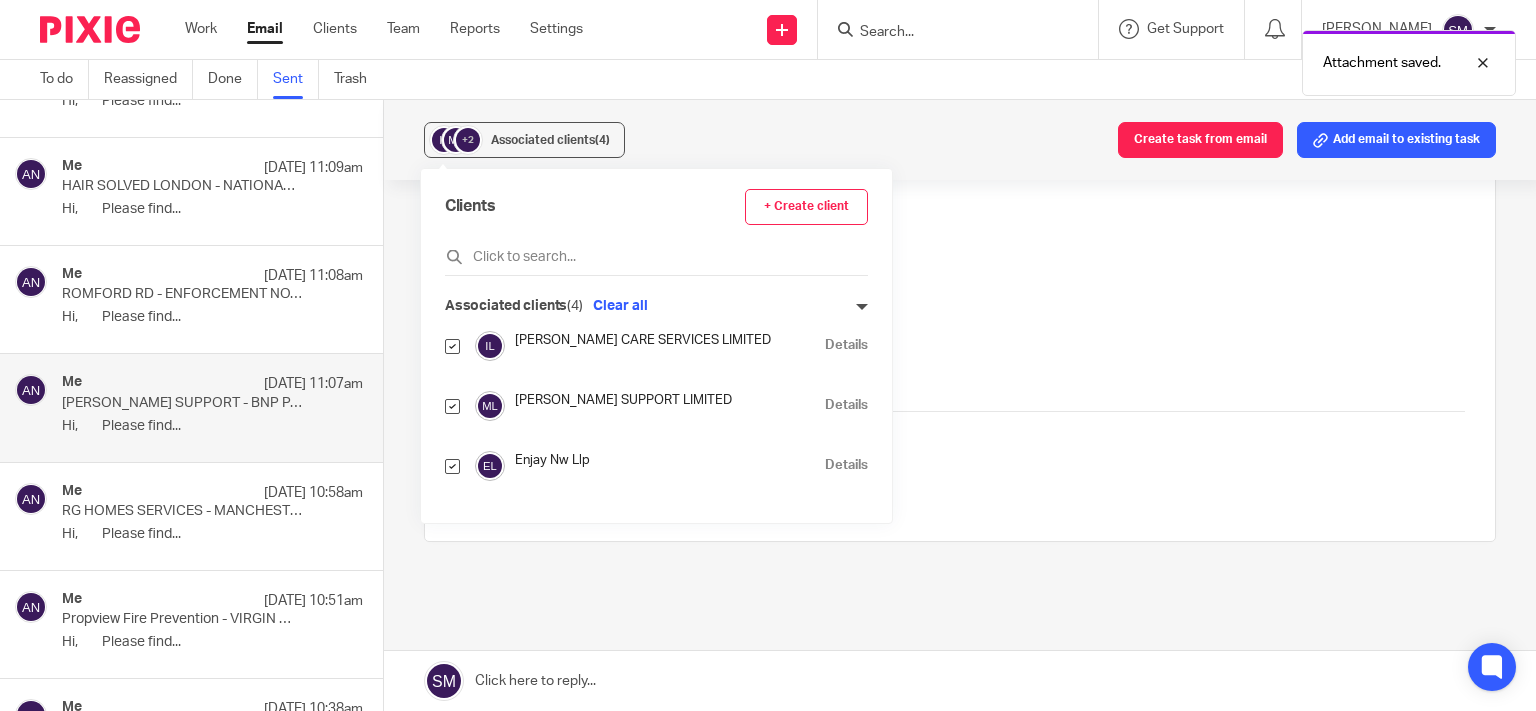 click on "Details" at bounding box center [846, 405] 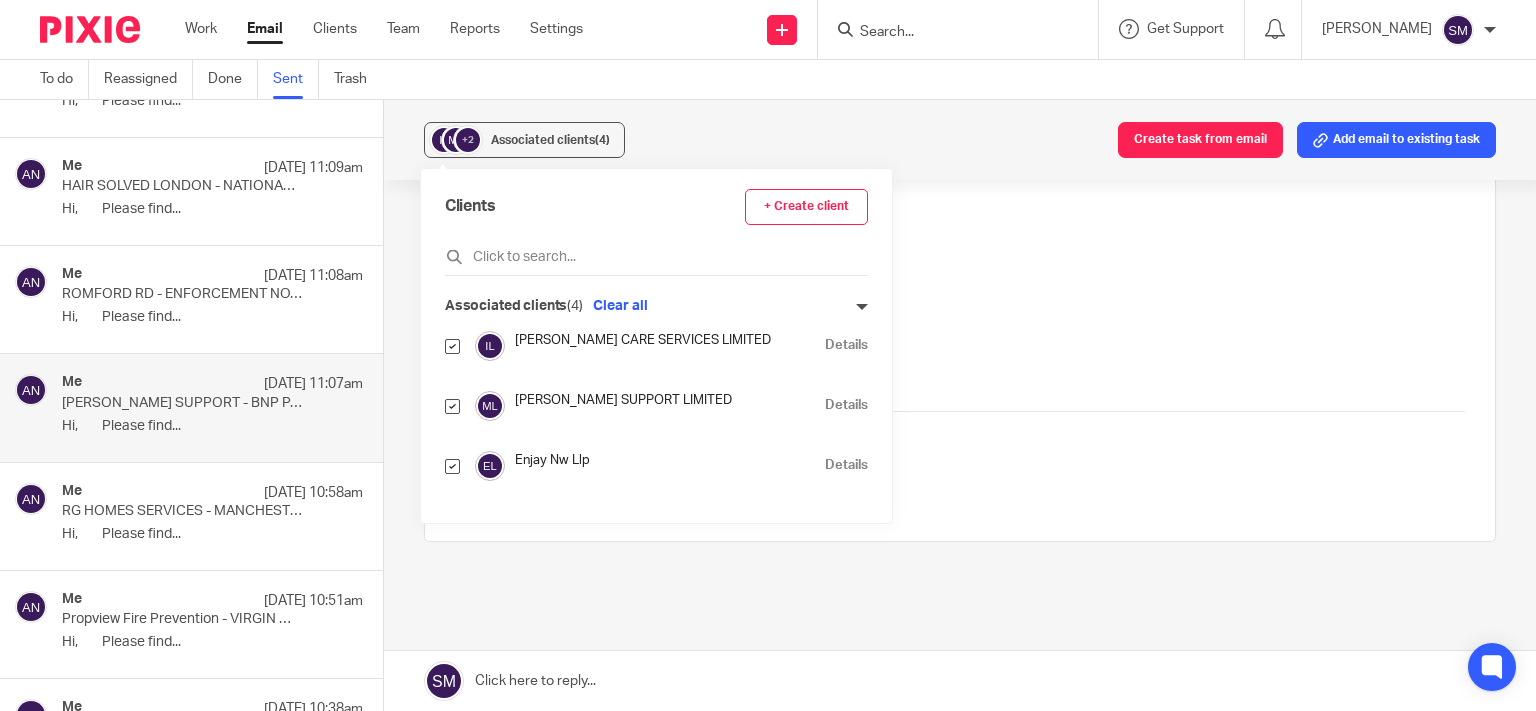 click on "ROMFORD RD - ENFORCEMENT NOTICE X 2" at bounding box center [182, 294] 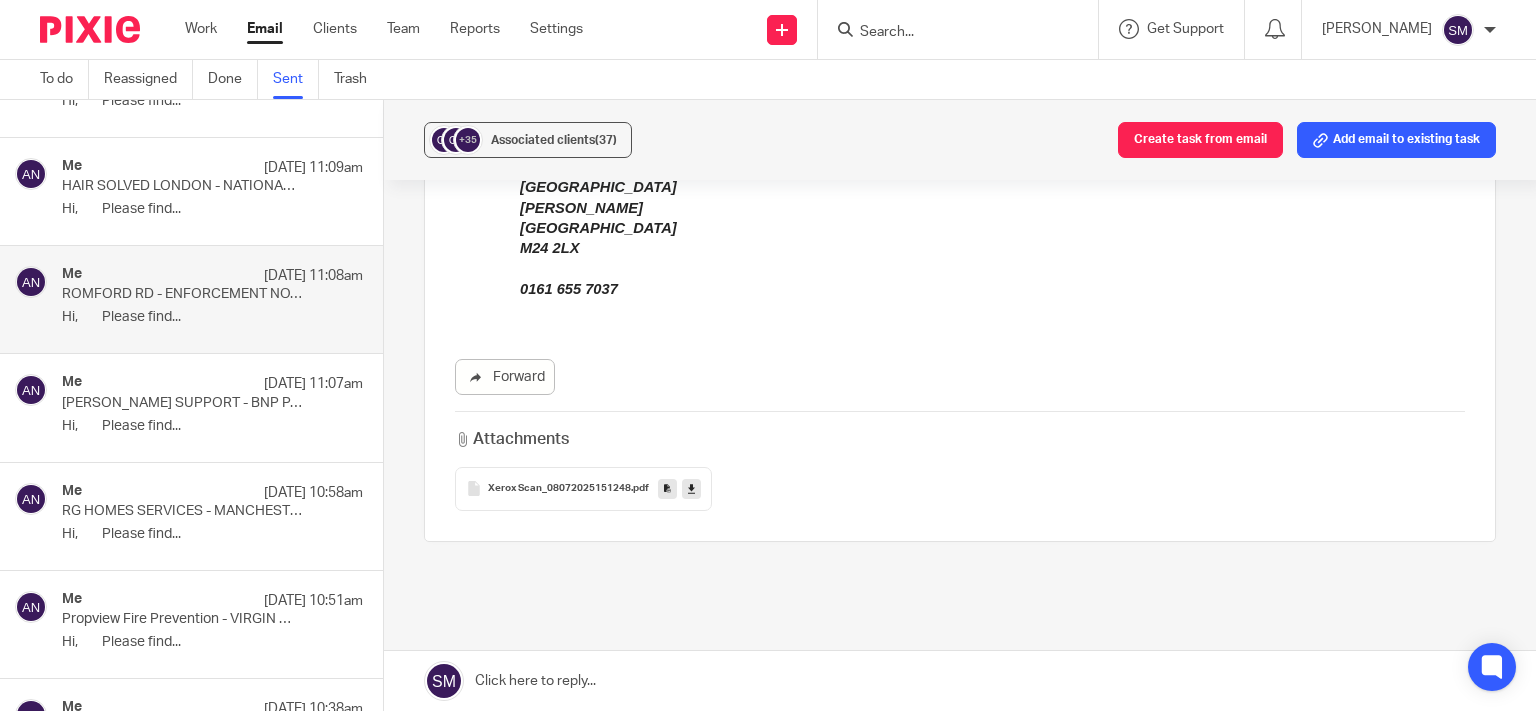 scroll, scrollTop: 0, scrollLeft: 0, axis: both 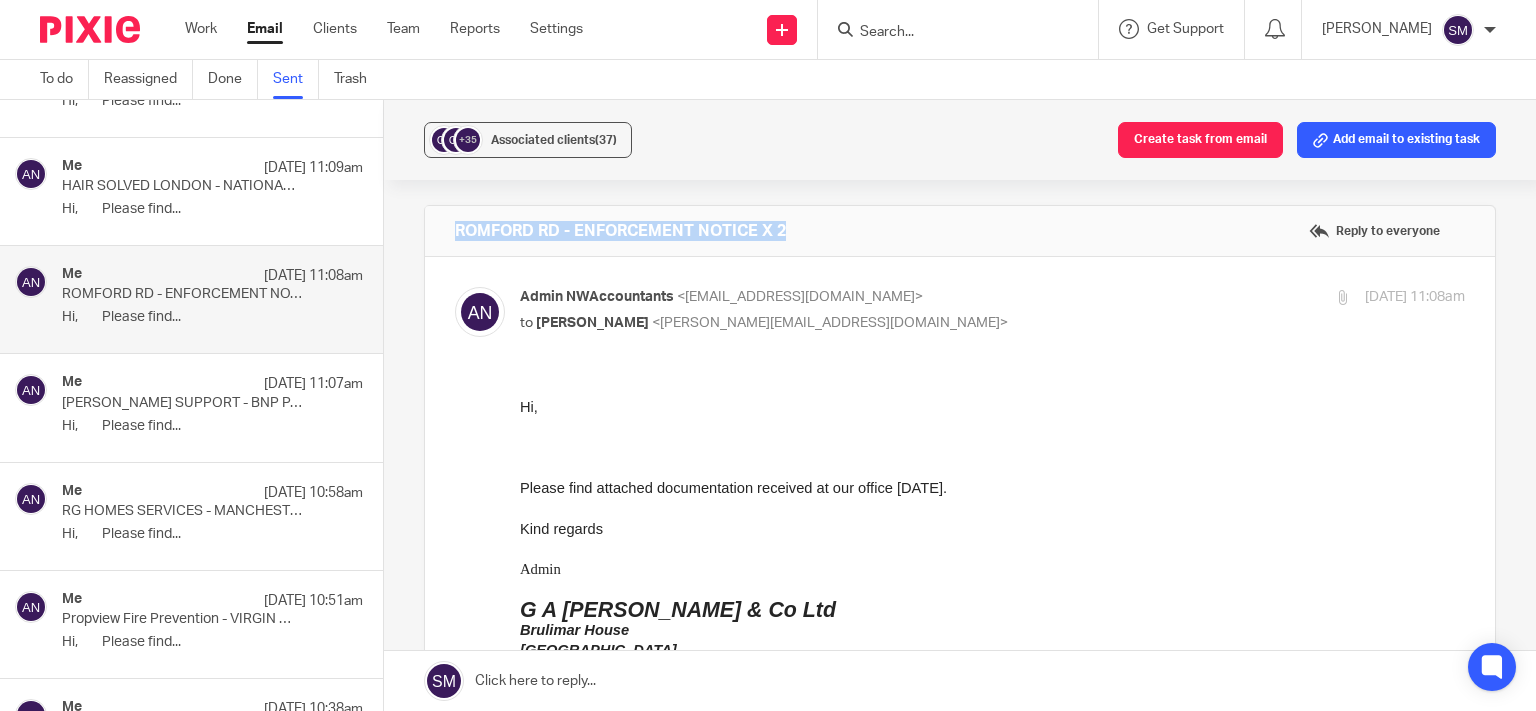 drag, startPoint x: 838, startPoint y: 234, endPoint x: 462, endPoint y: 222, distance: 376.19144 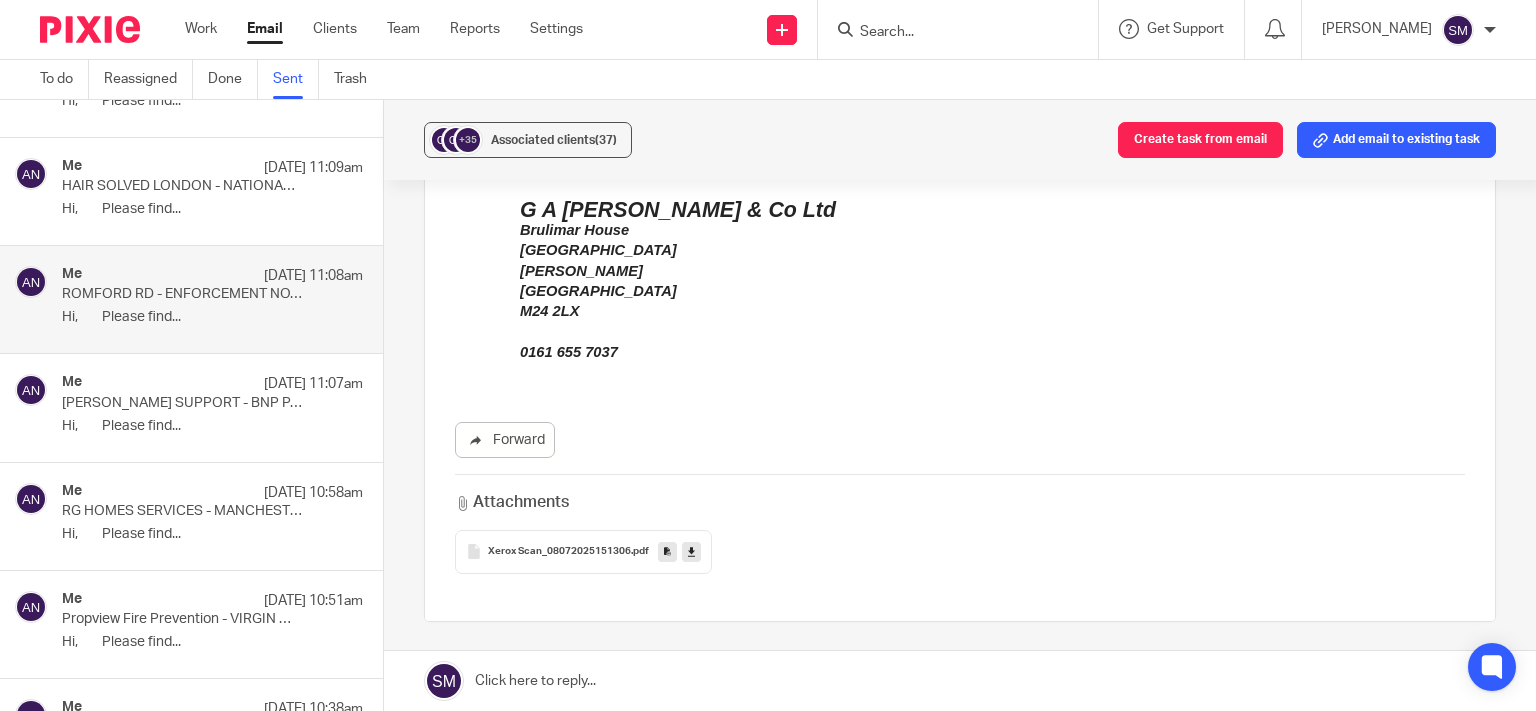 scroll, scrollTop: 480, scrollLeft: 0, axis: vertical 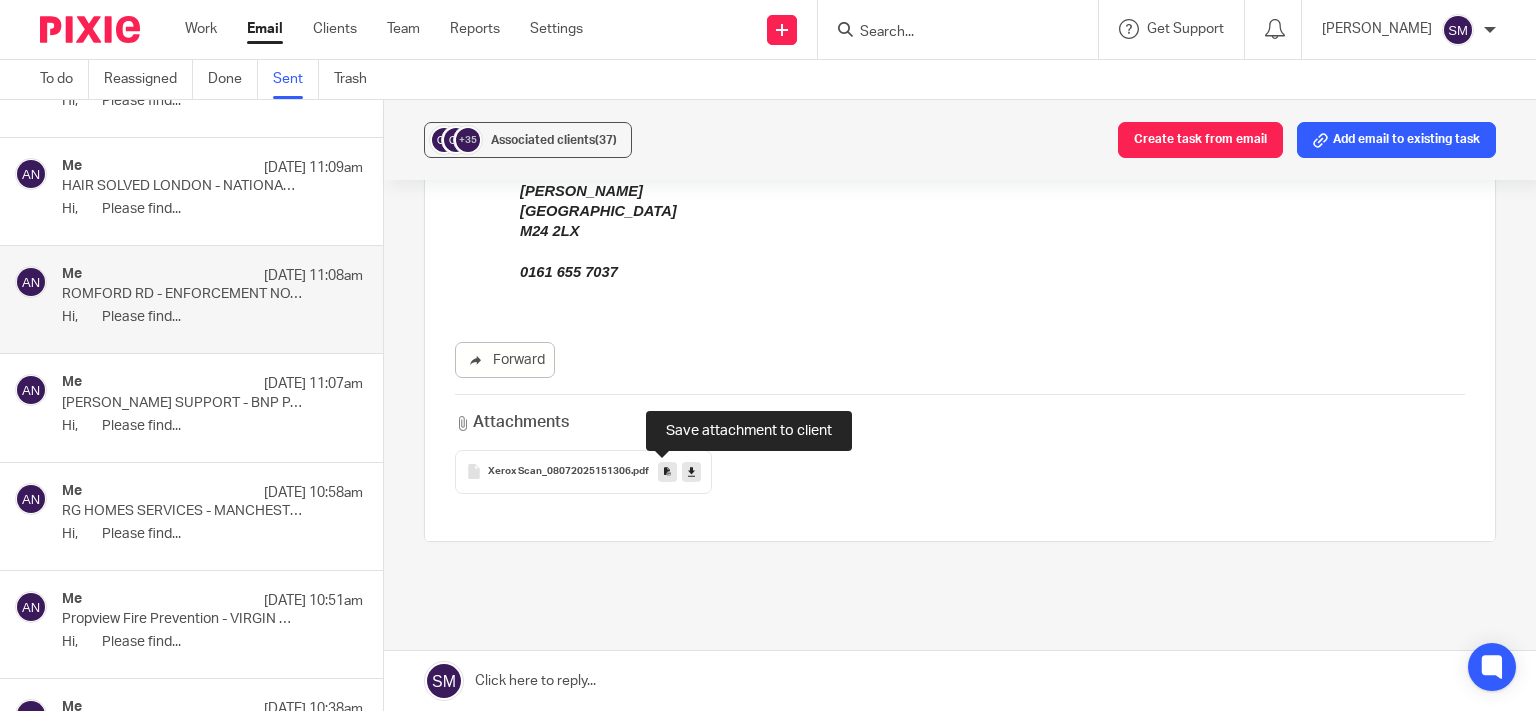 click at bounding box center (667, 471) 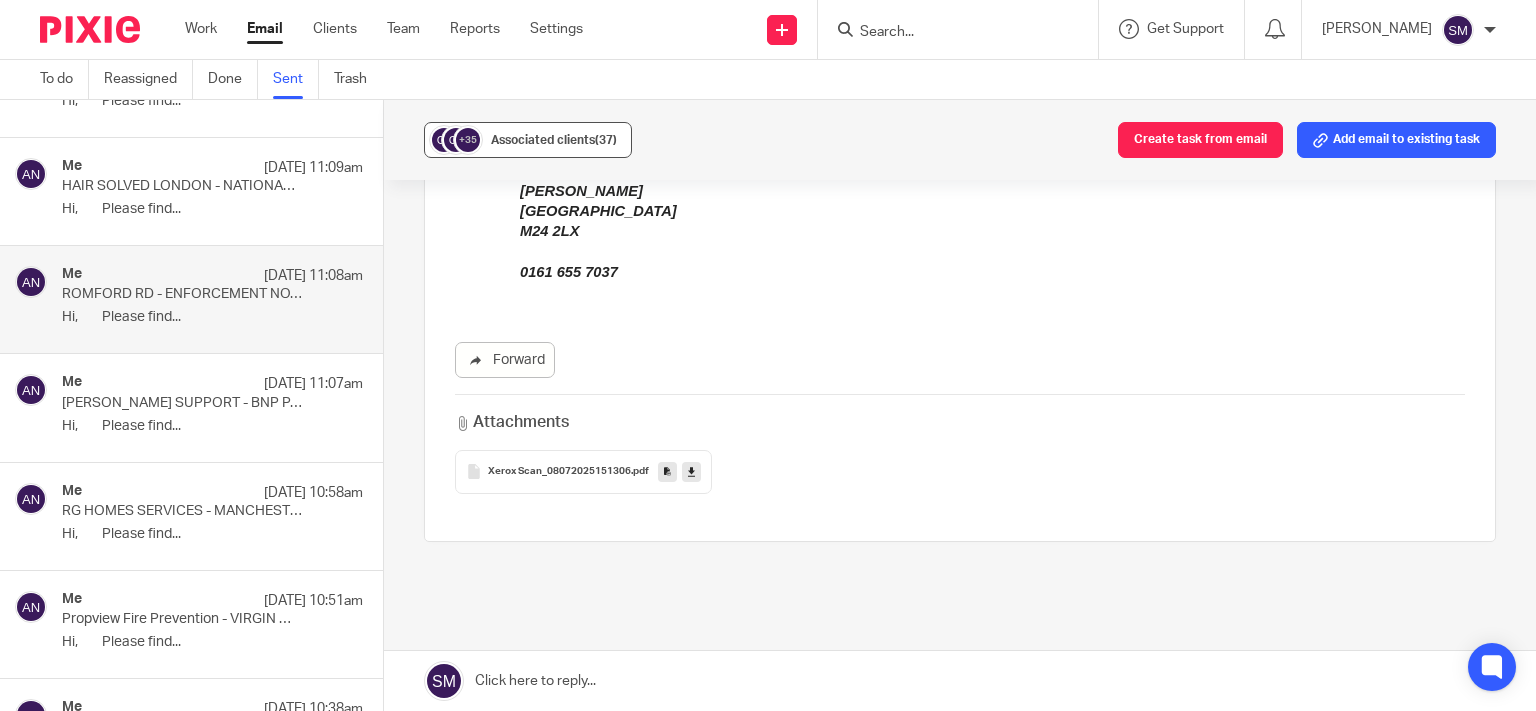 click on "+35
Associated clients  (37)" at bounding box center (528, 140) 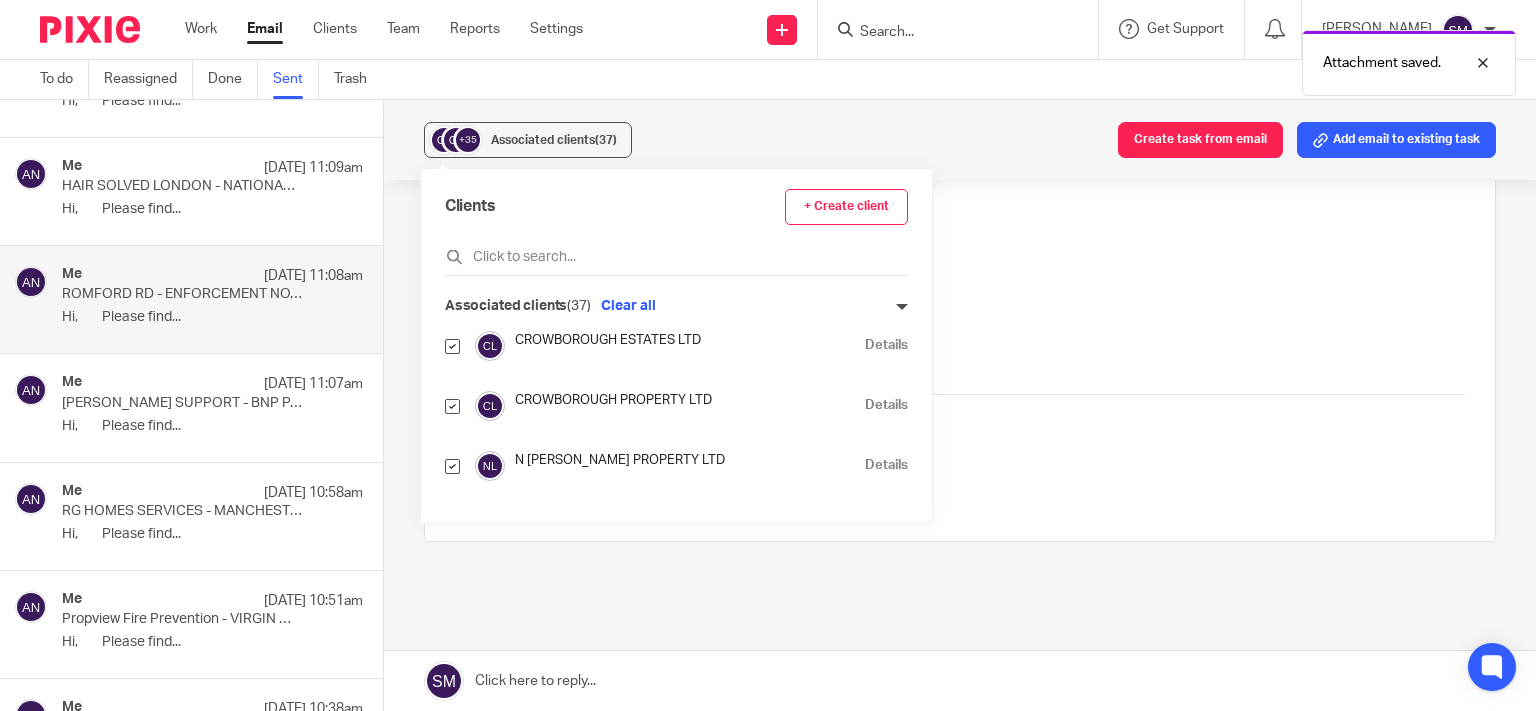 click on "Details" at bounding box center (886, 405) 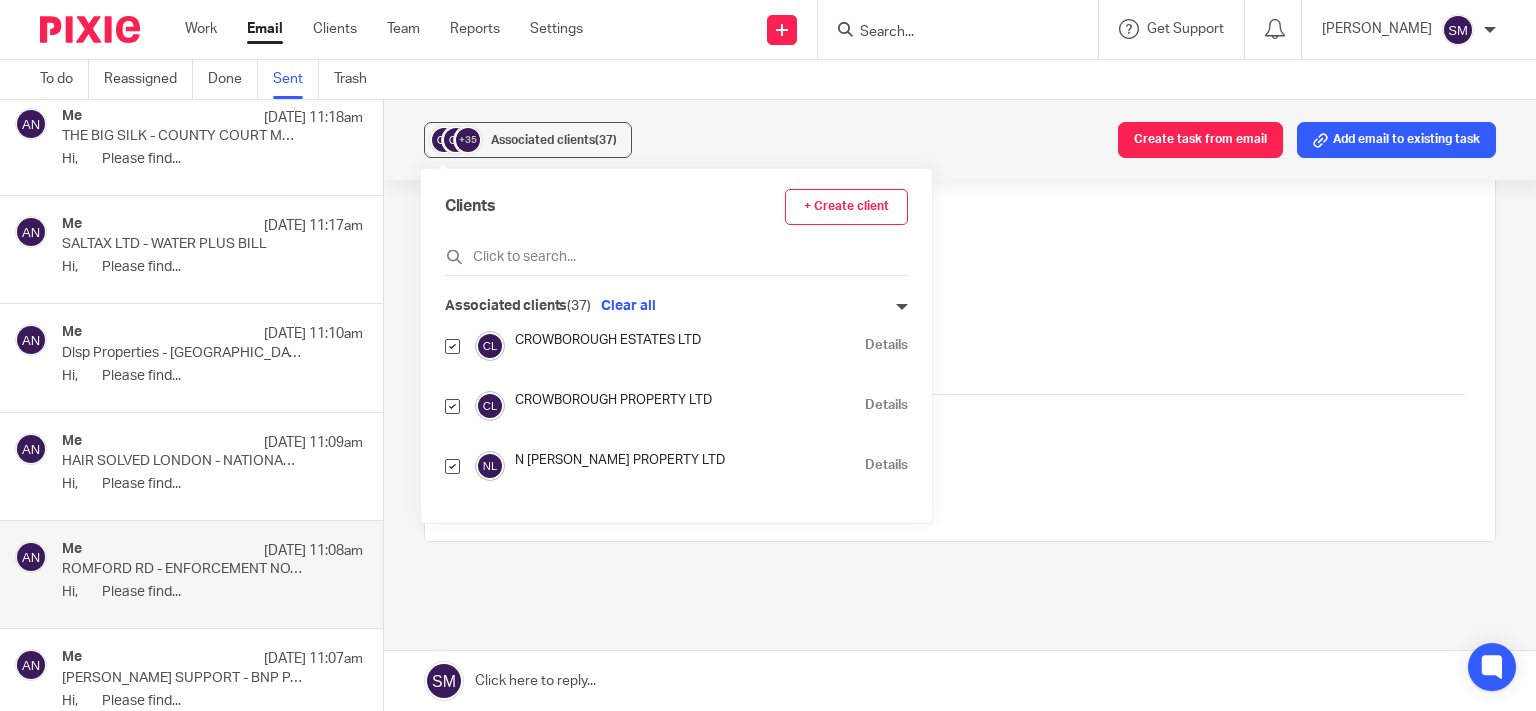 scroll, scrollTop: 6450, scrollLeft: 0, axis: vertical 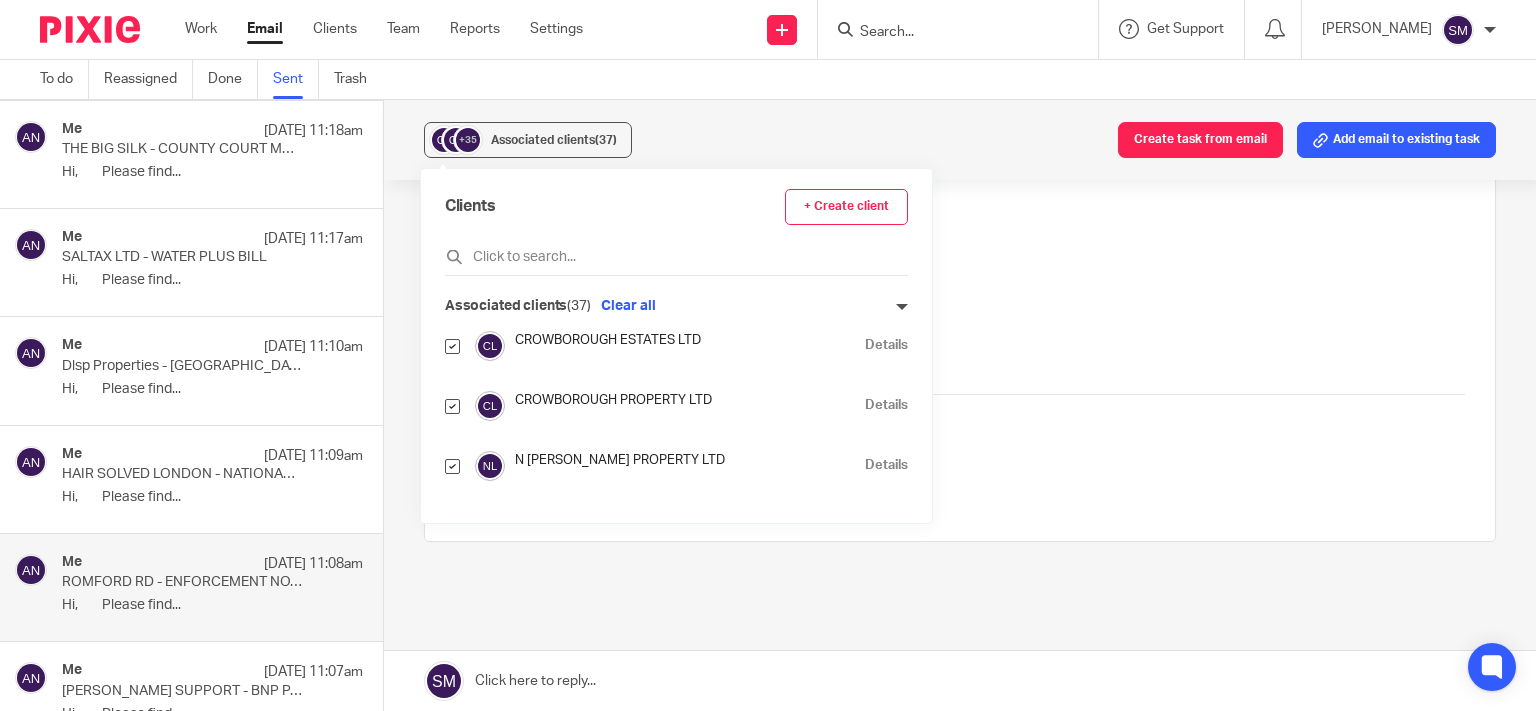click on "Me
9 Jul 11:09am" at bounding box center (212, 456) 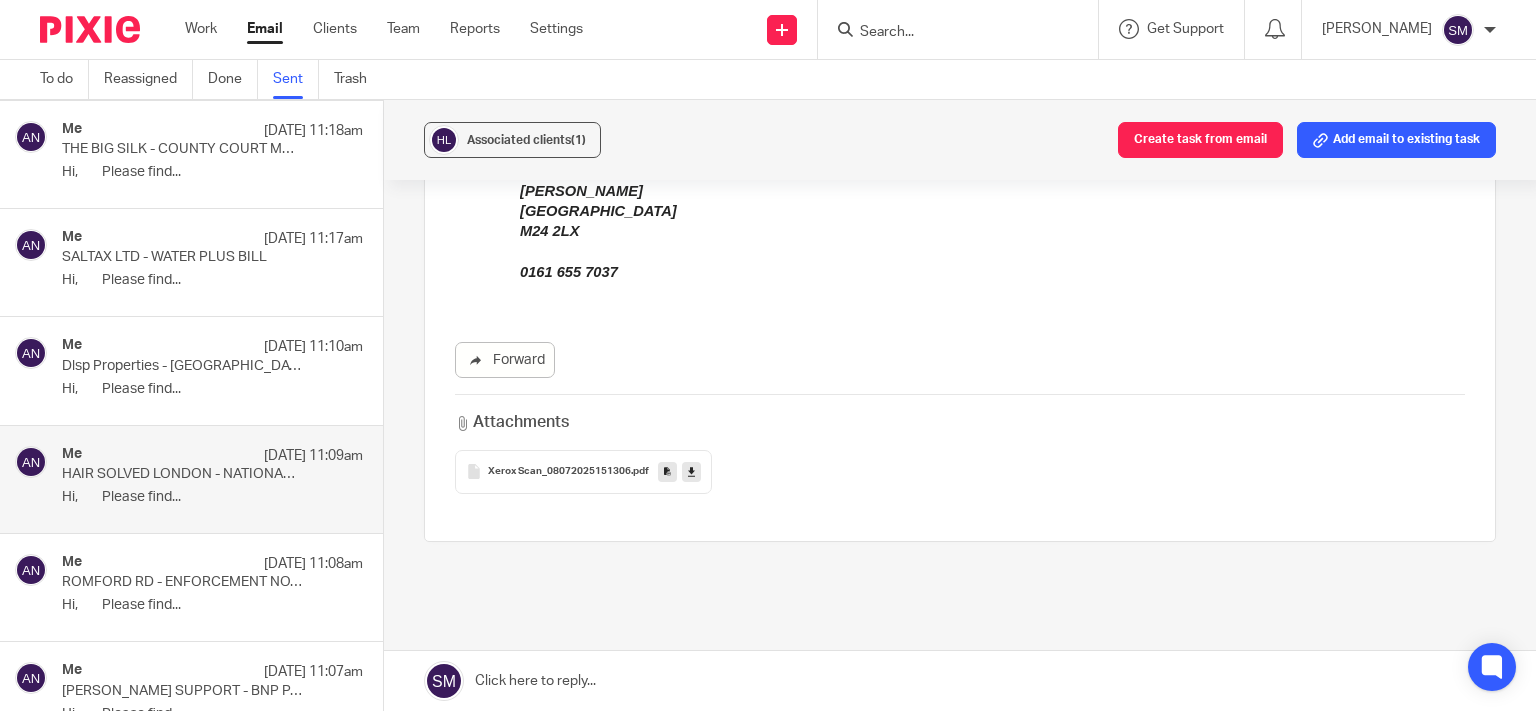 scroll, scrollTop: 0, scrollLeft: 0, axis: both 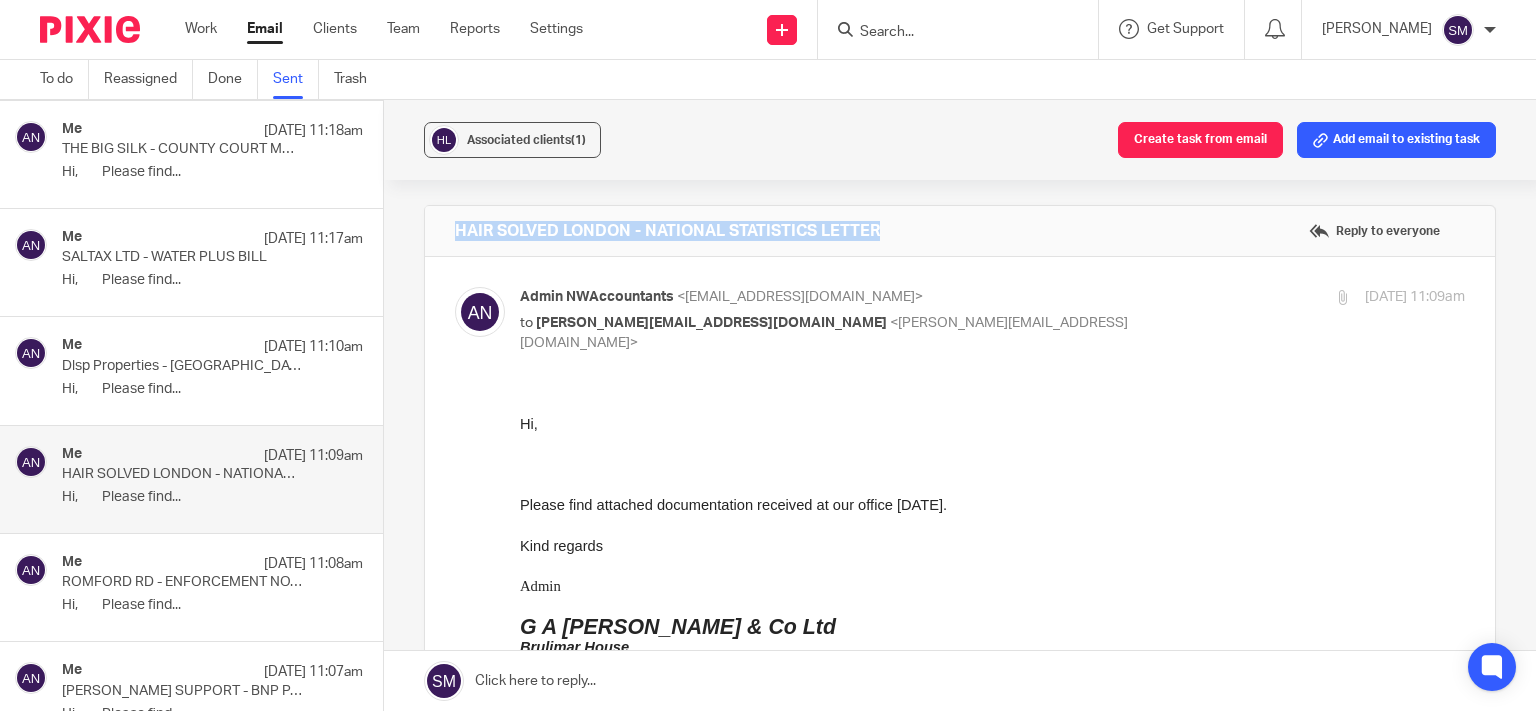 drag, startPoint x: 907, startPoint y: 225, endPoint x: 403, endPoint y: 223, distance: 504.00397 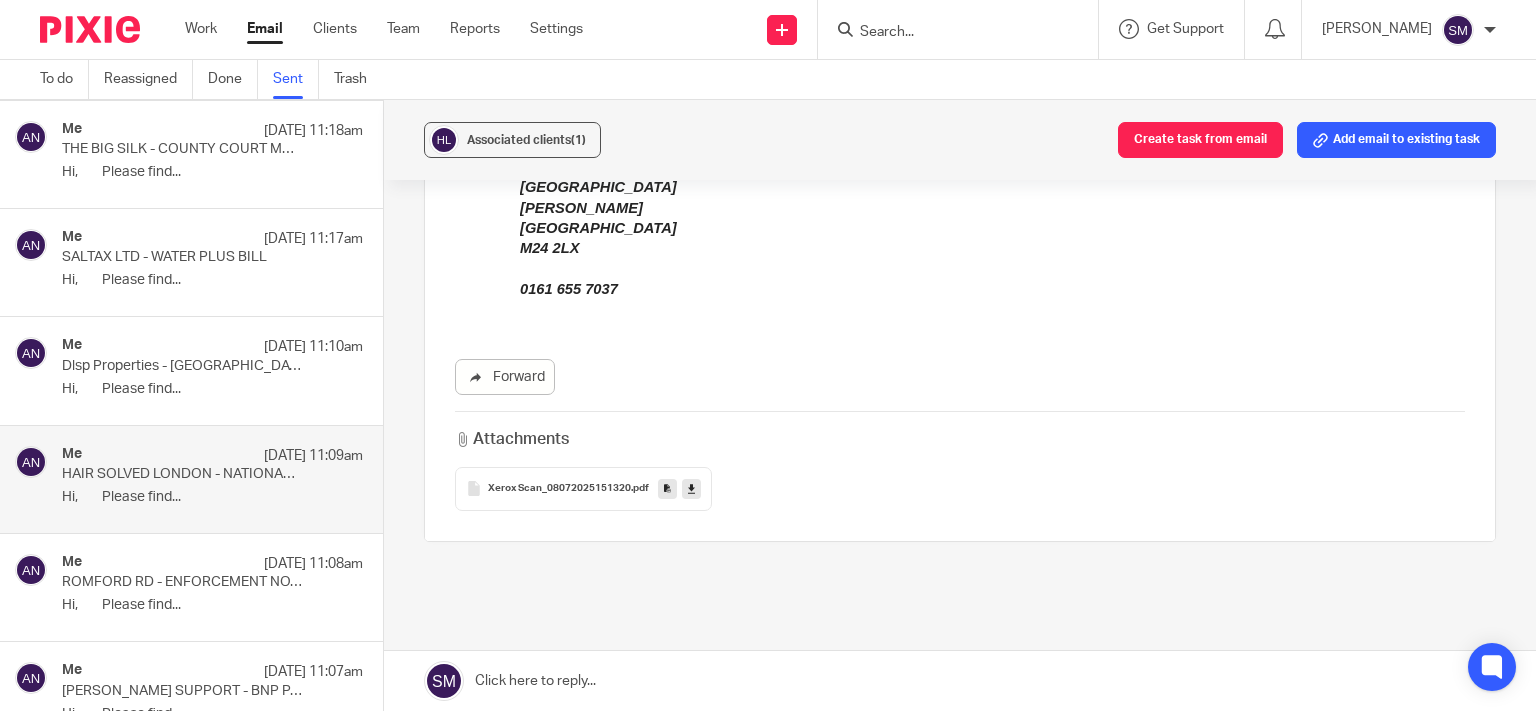 click at bounding box center (667, 488) 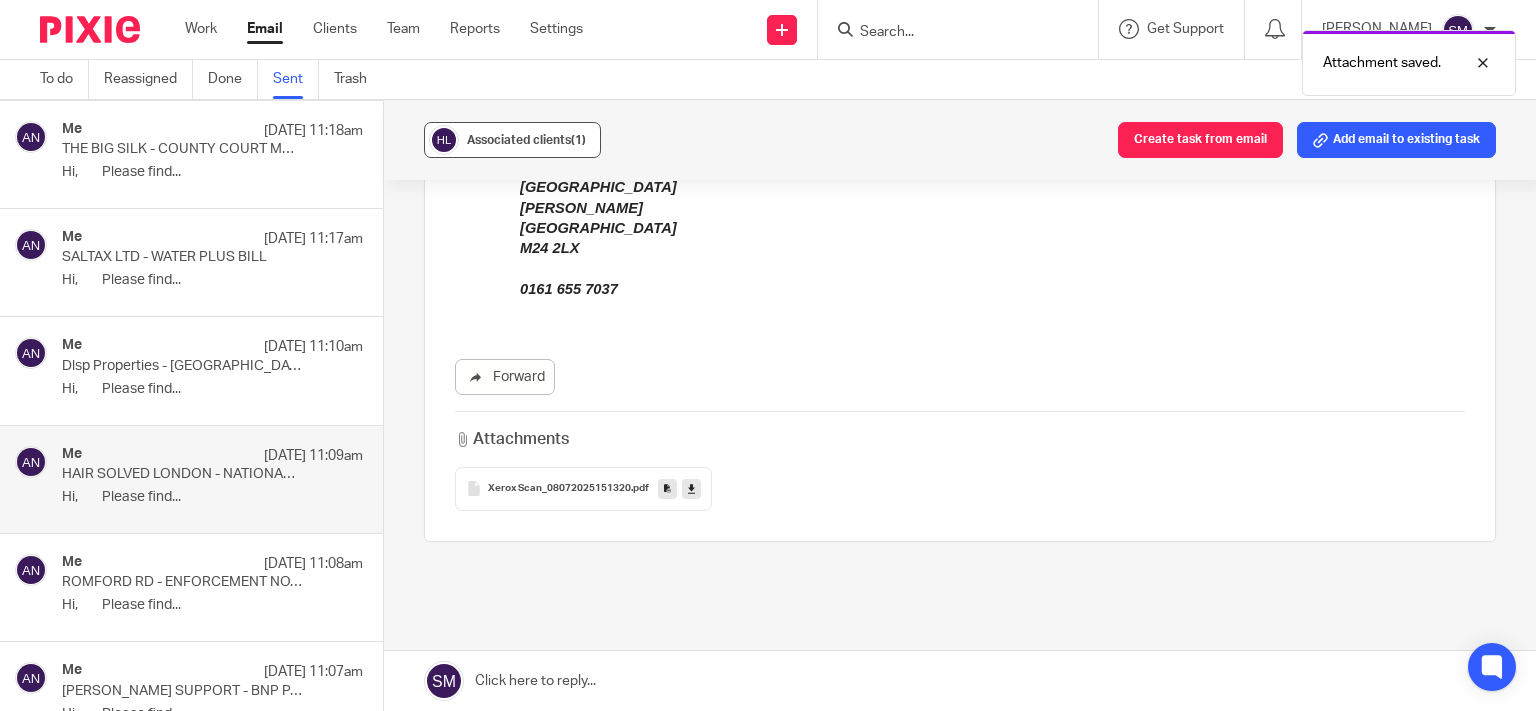click on "Associated clients  (1)" at bounding box center (526, 140) 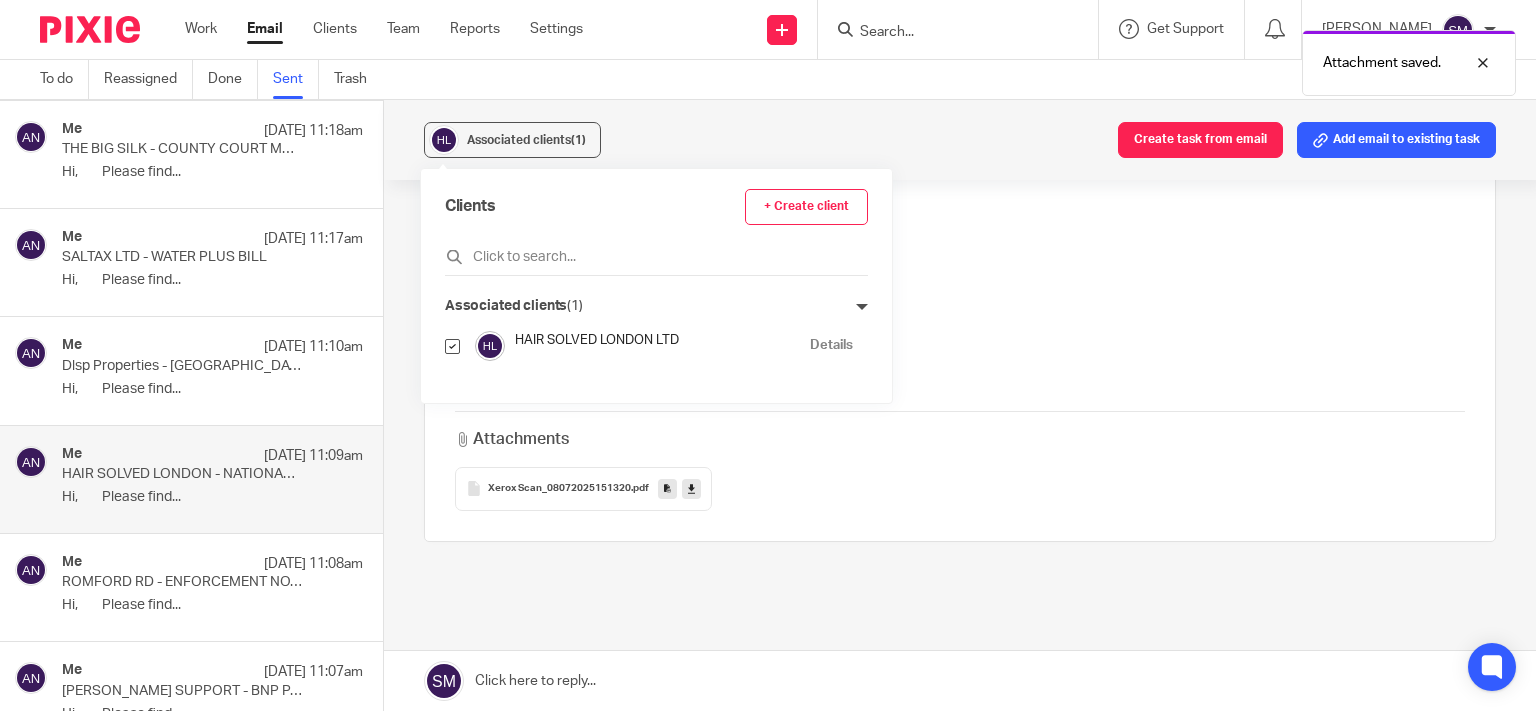 click on "Details" at bounding box center [831, 345] 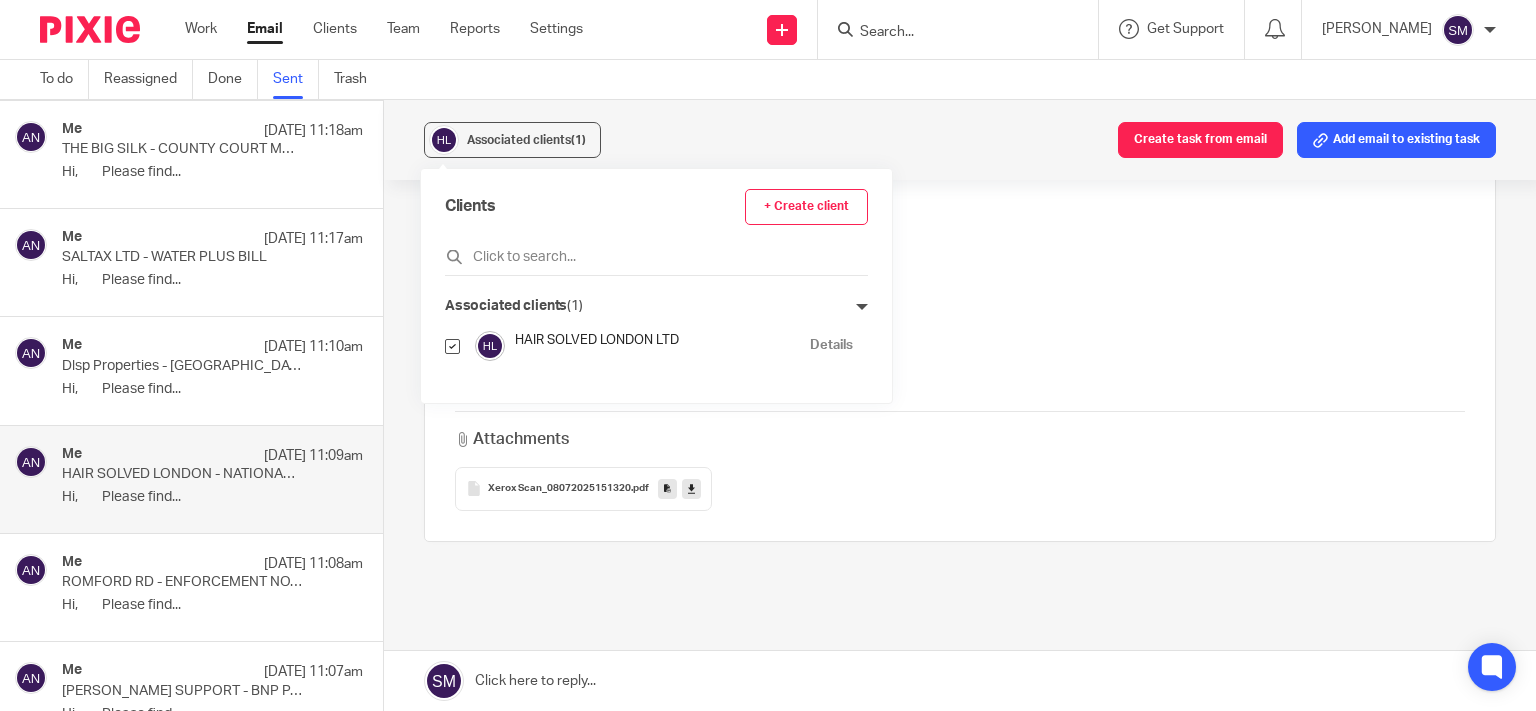 click on "Hi,            Please find..." at bounding box center (212, 389) 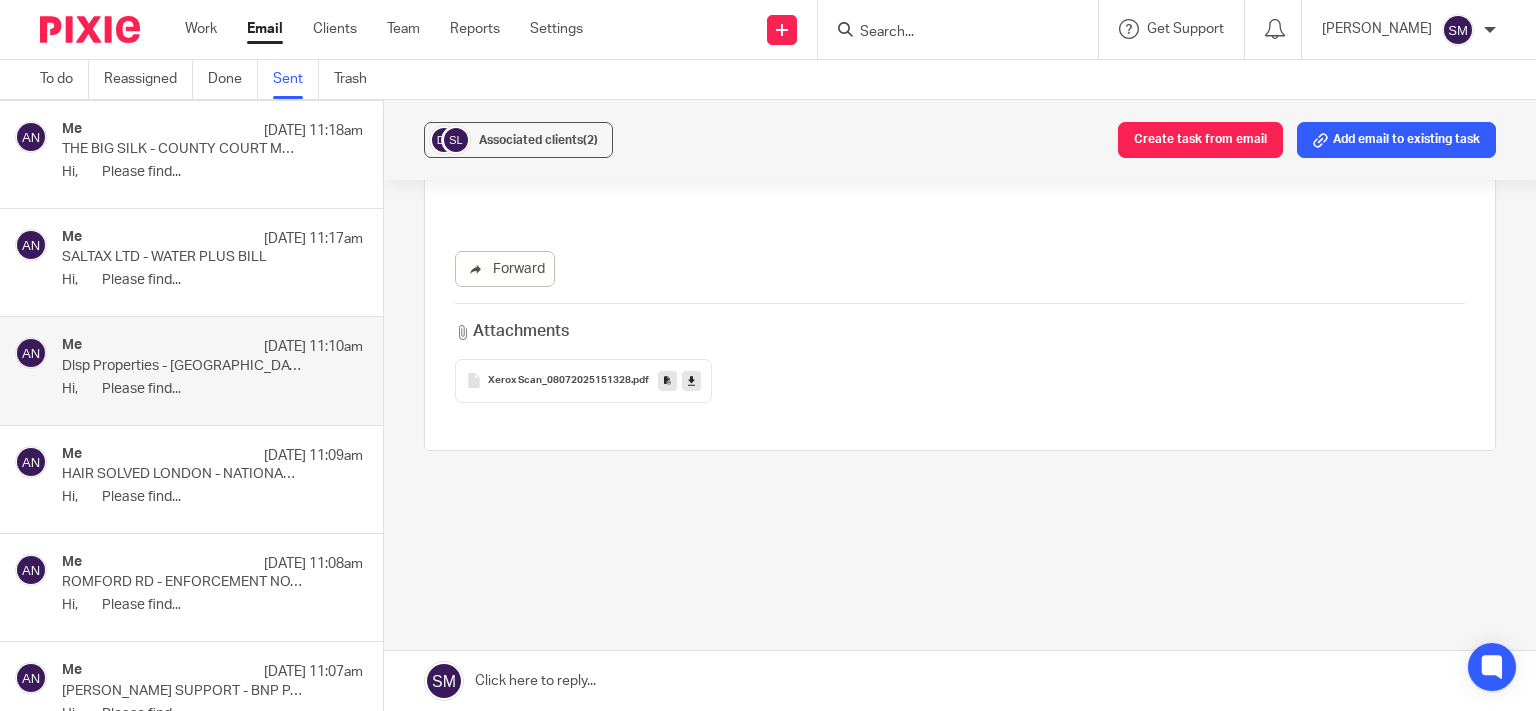 scroll, scrollTop: 0, scrollLeft: 0, axis: both 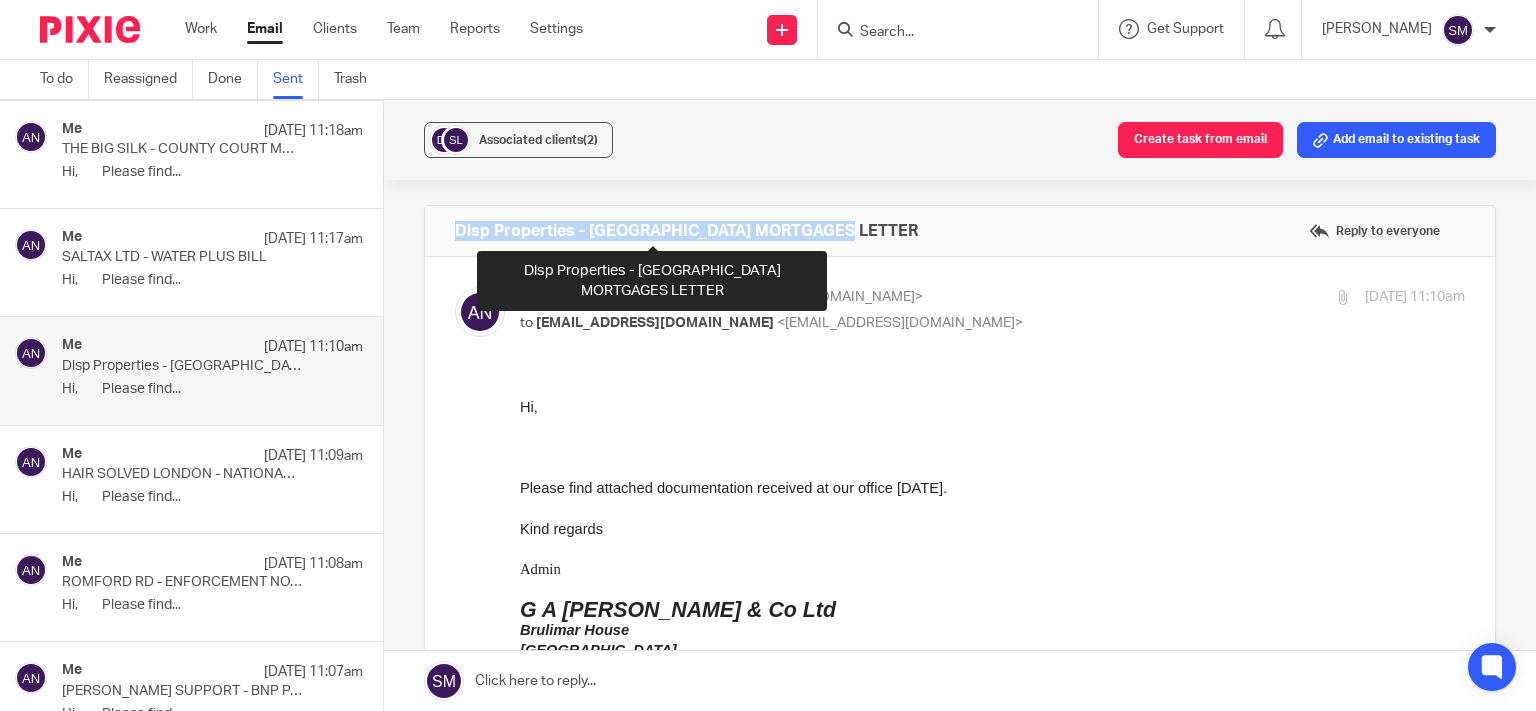 drag, startPoint x: 954, startPoint y: 234, endPoint x: 450, endPoint y: 230, distance: 504.01587 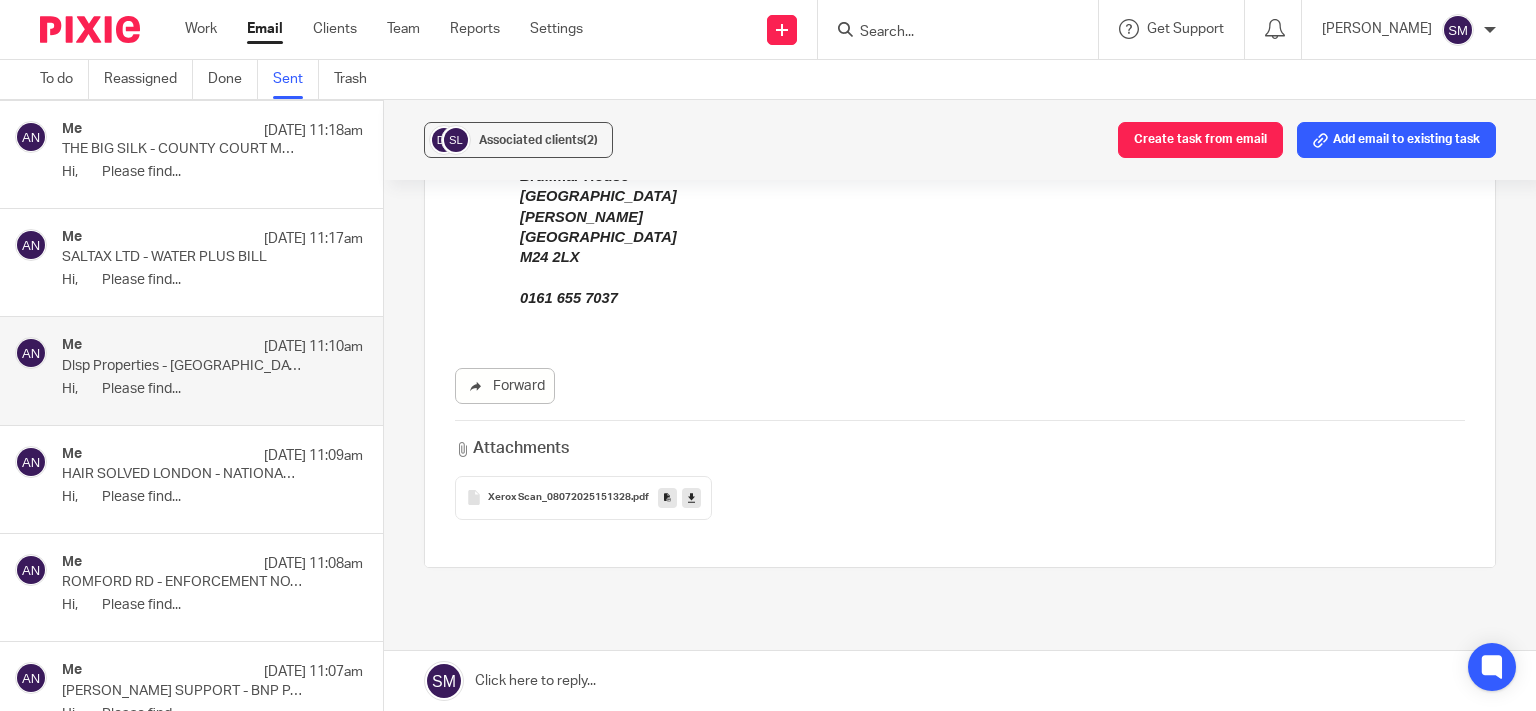 scroll, scrollTop: 570, scrollLeft: 0, axis: vertical 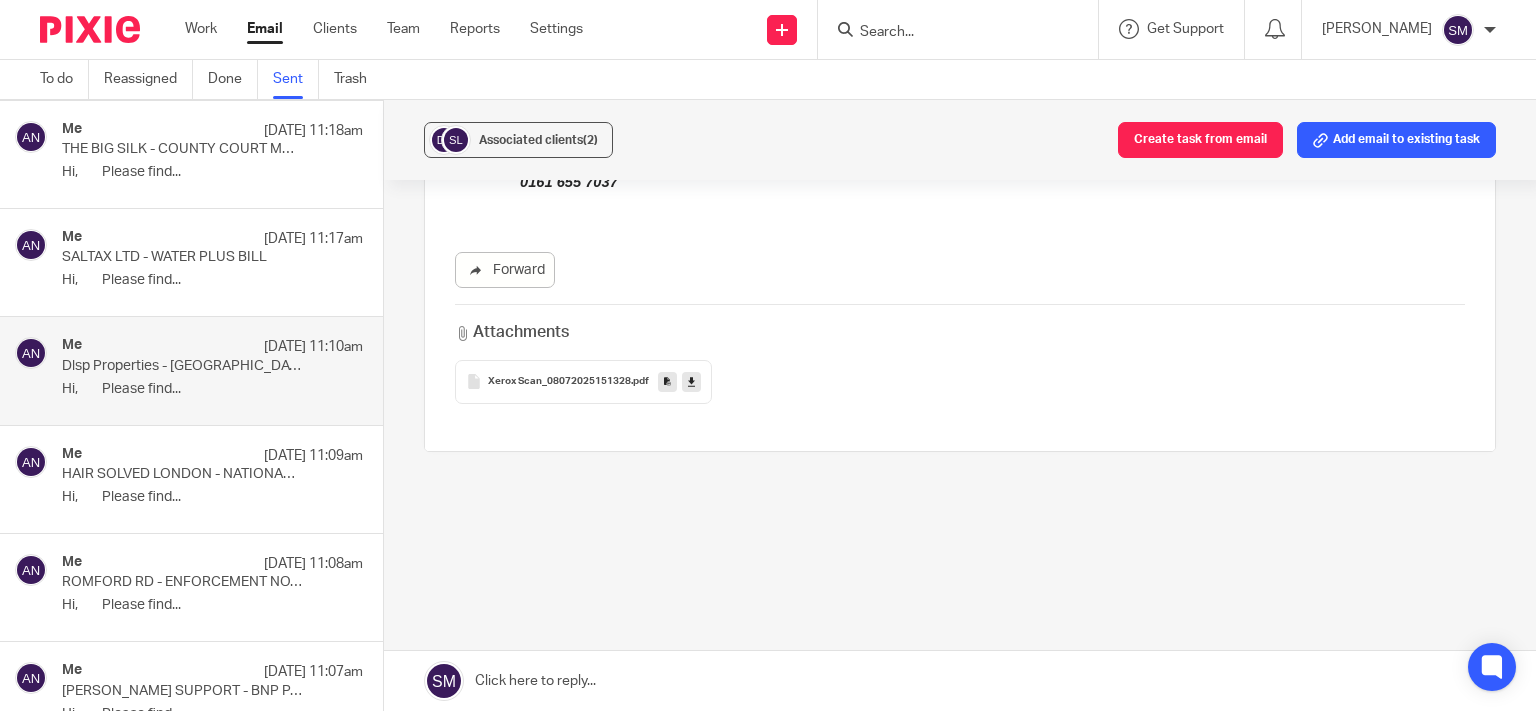 click at bounding box center (667, 381) 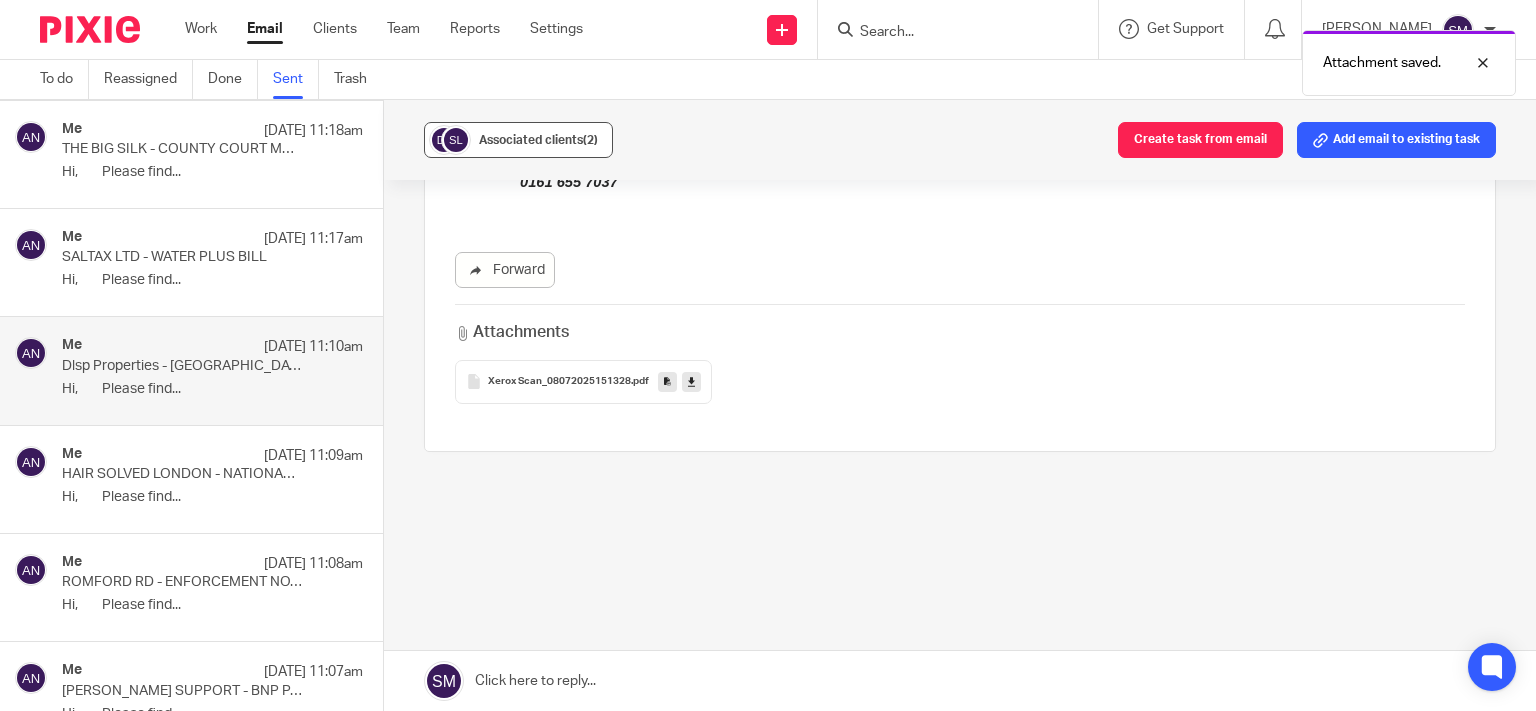 click on "Associated clients  (2)" at bounding box center (538, 140) 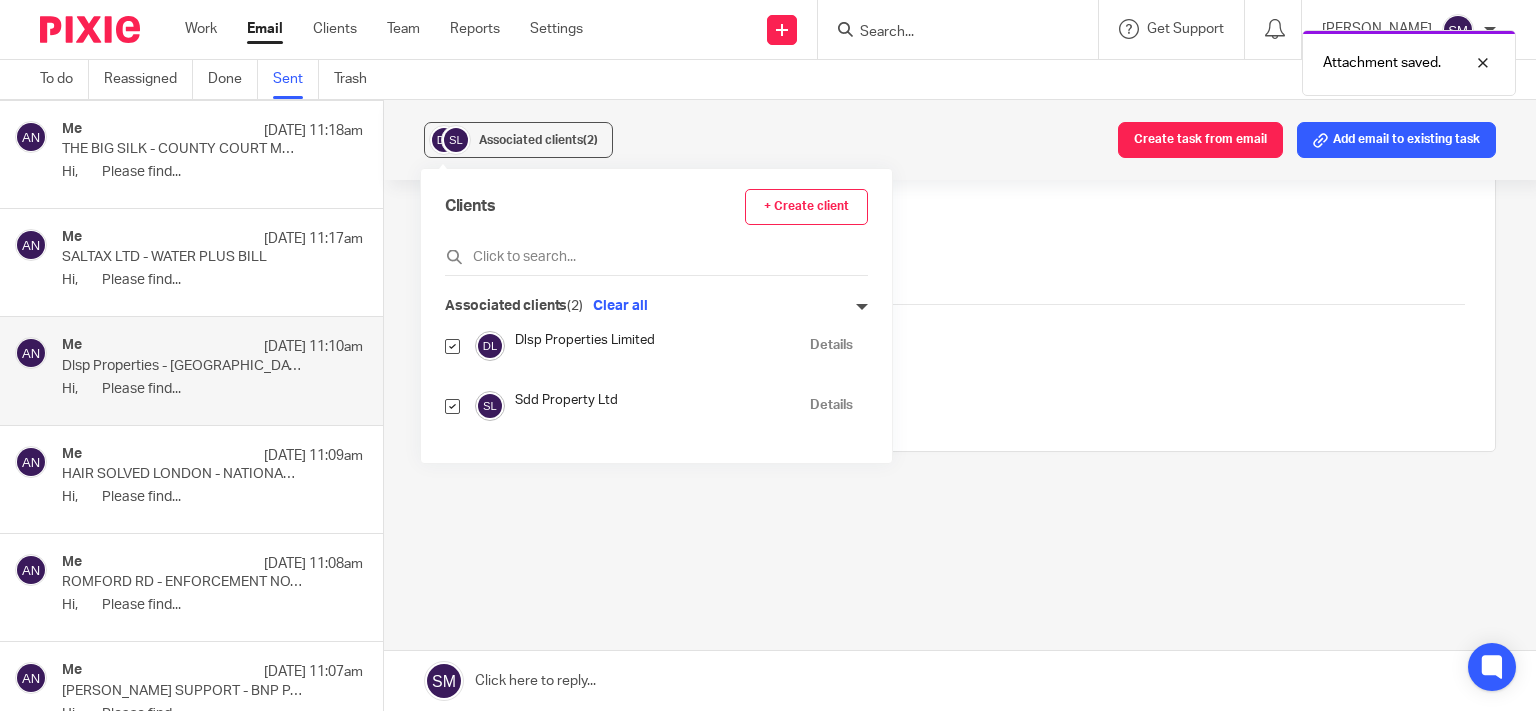 click on "Details" at bounding box center (831, 345) 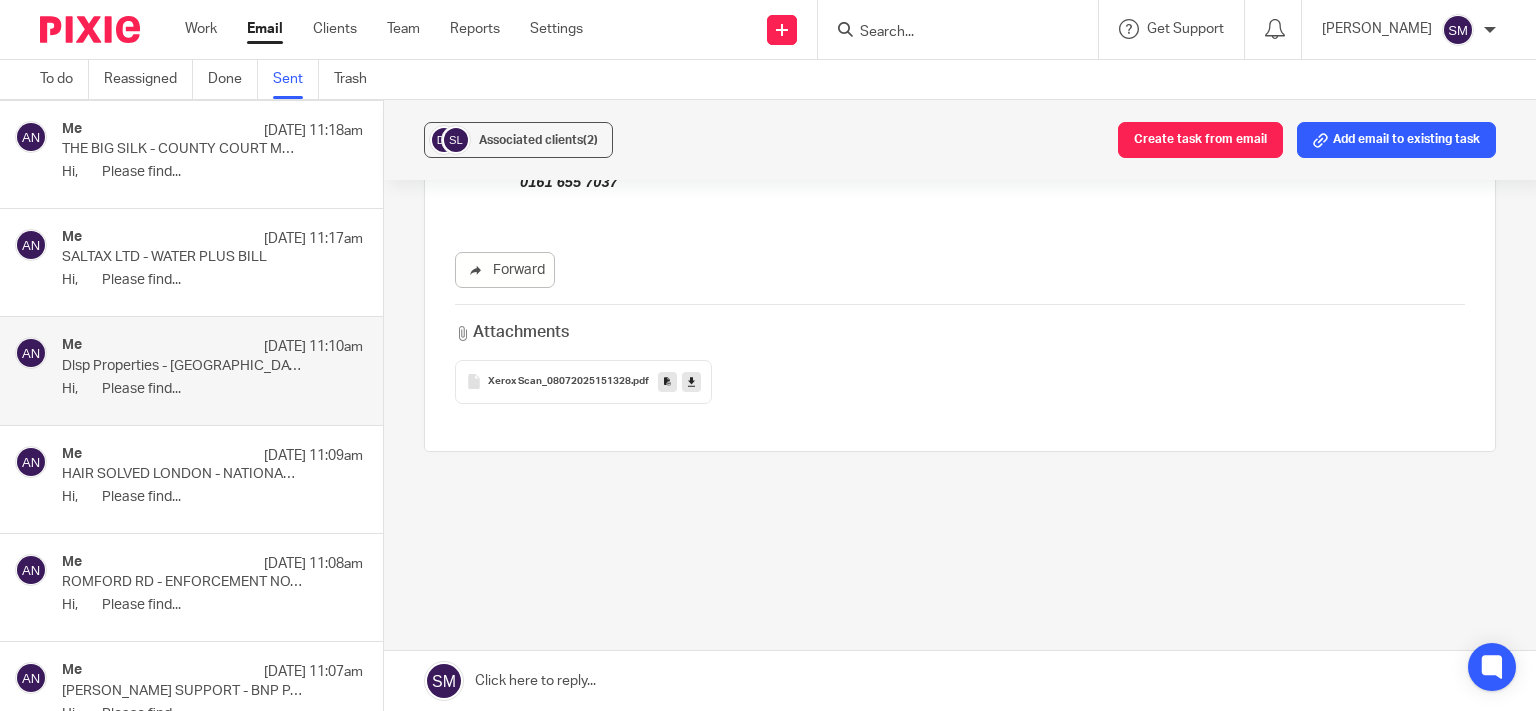 click on "Me
9 Jul 11:17am" at bounding box center (212, 239) 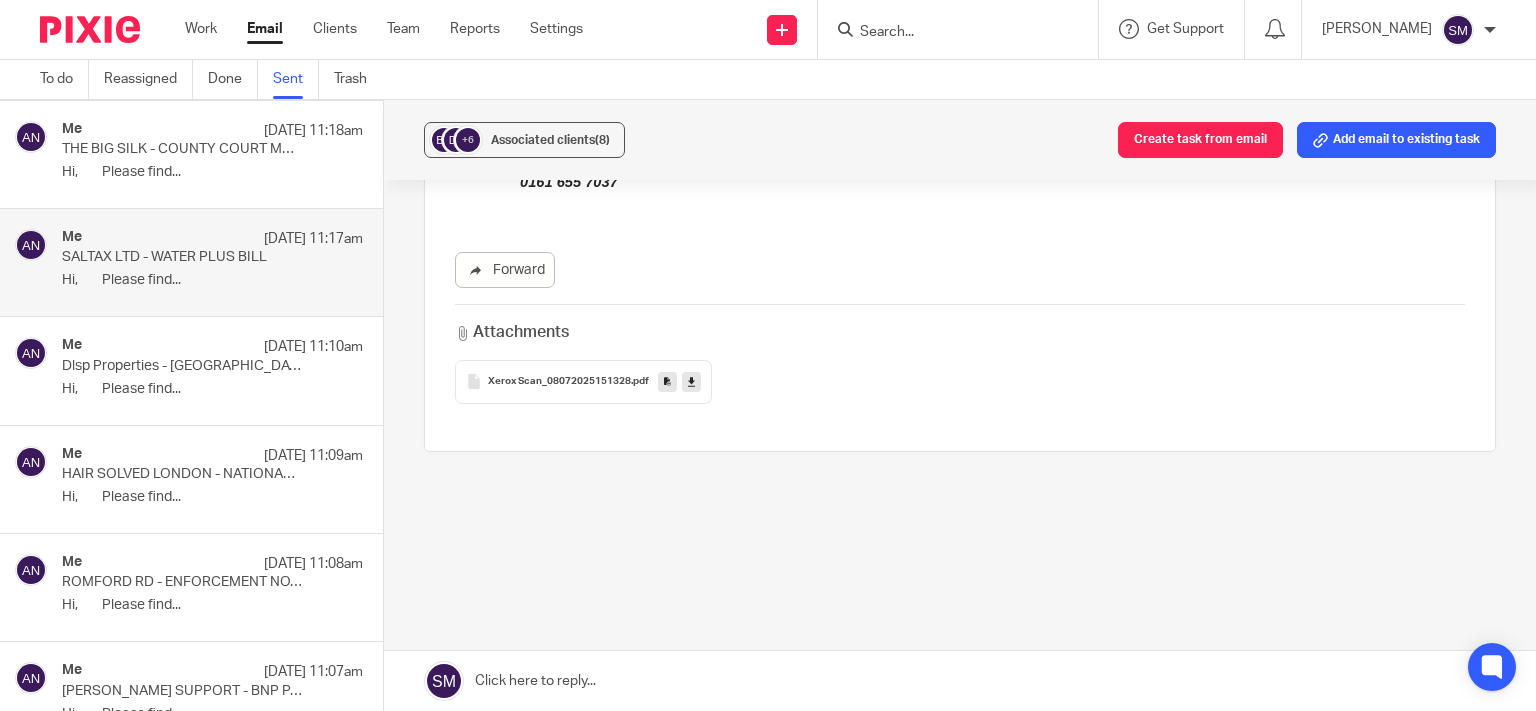 scroll, scrollTop: 0, scrollLeft: 0, axis: both 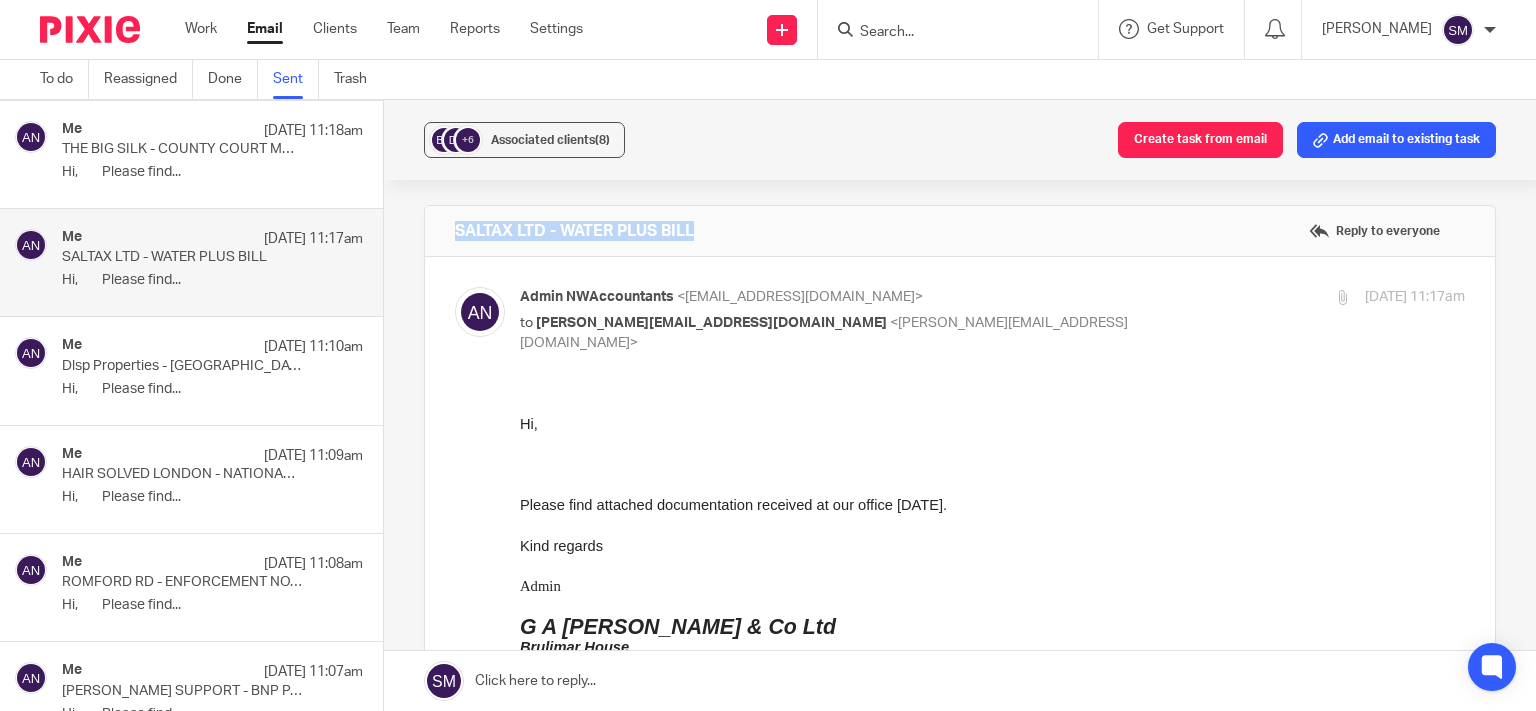 drag, startPoint x: 506, startPoint y: 207, endPoint x: 414, endPoint y: 201, distance: 92.19544 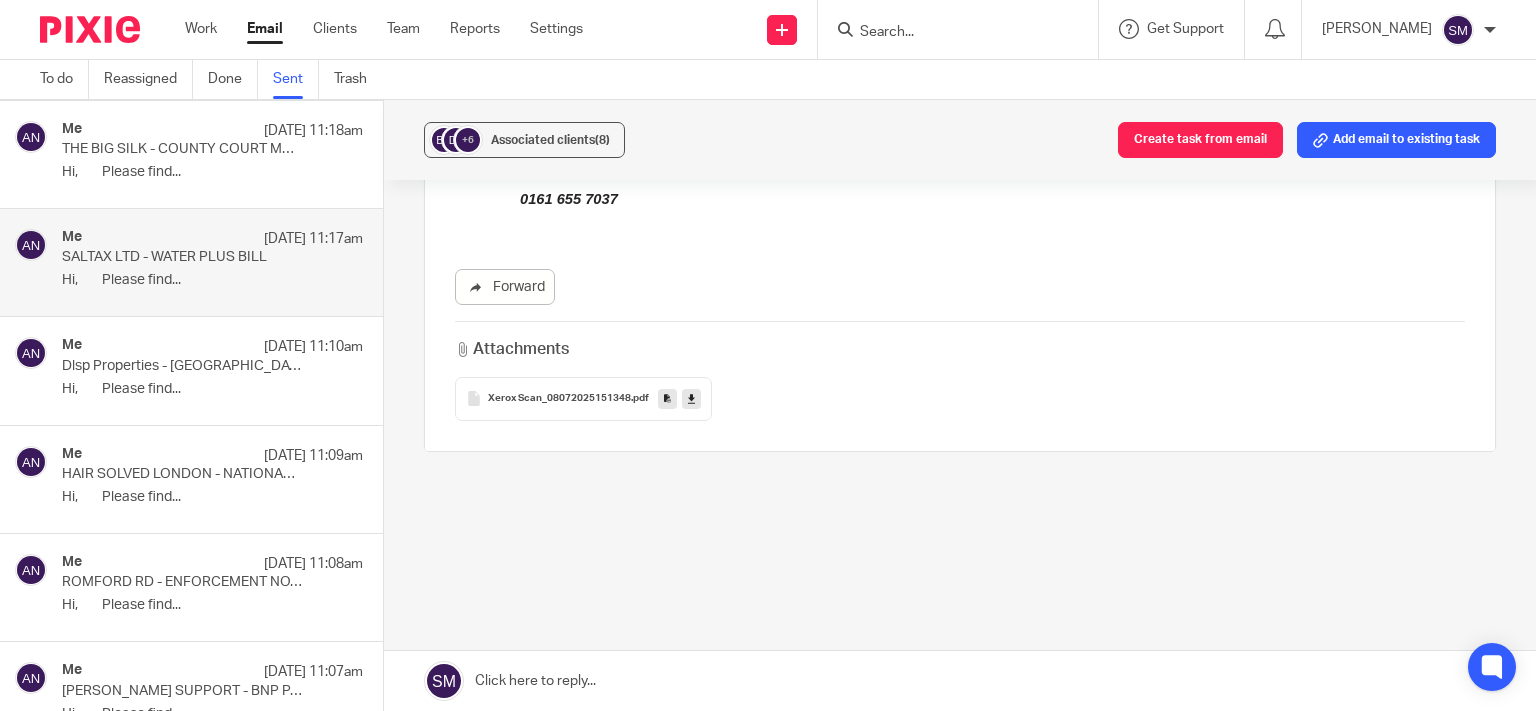 click at bounding box center [667, 398] 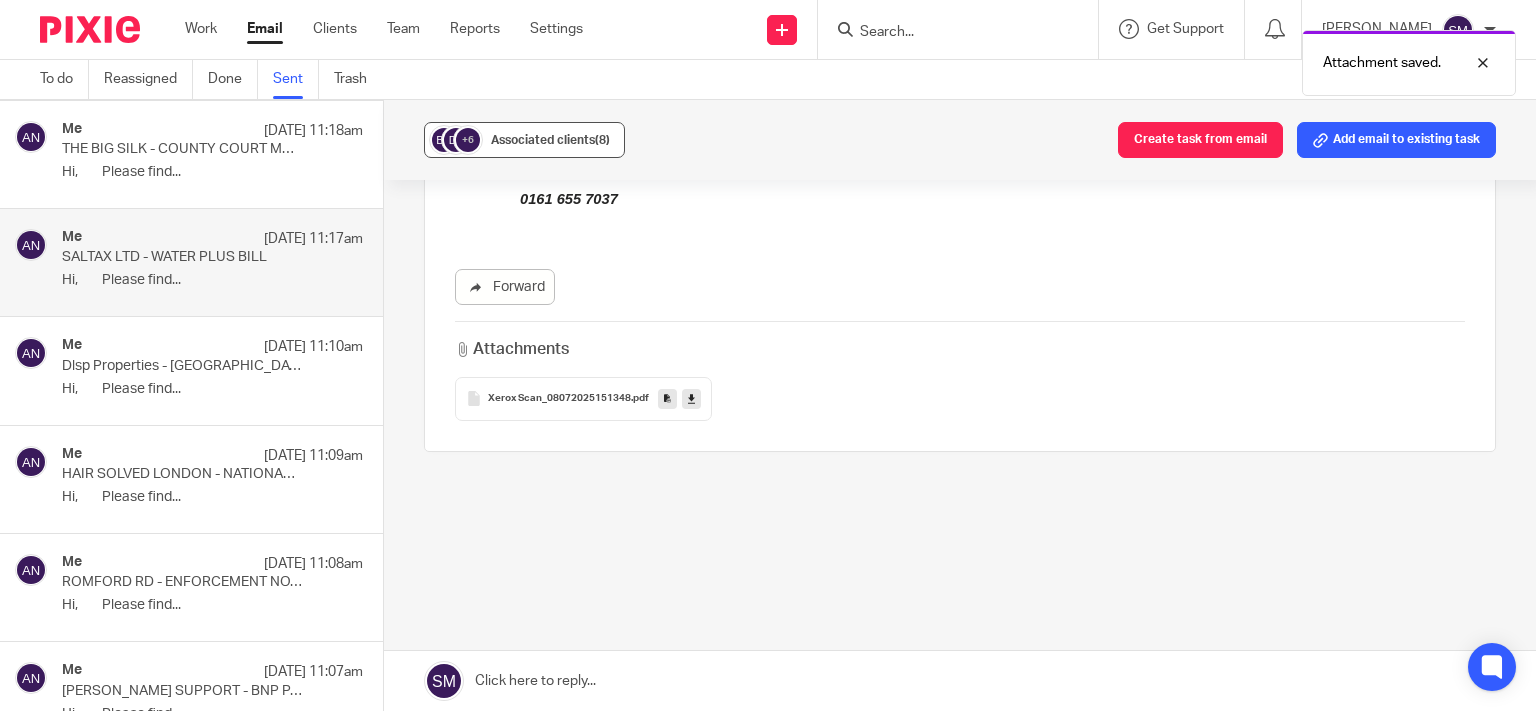 click on "Associated clients  (8)" at bounding box center (550, 140) 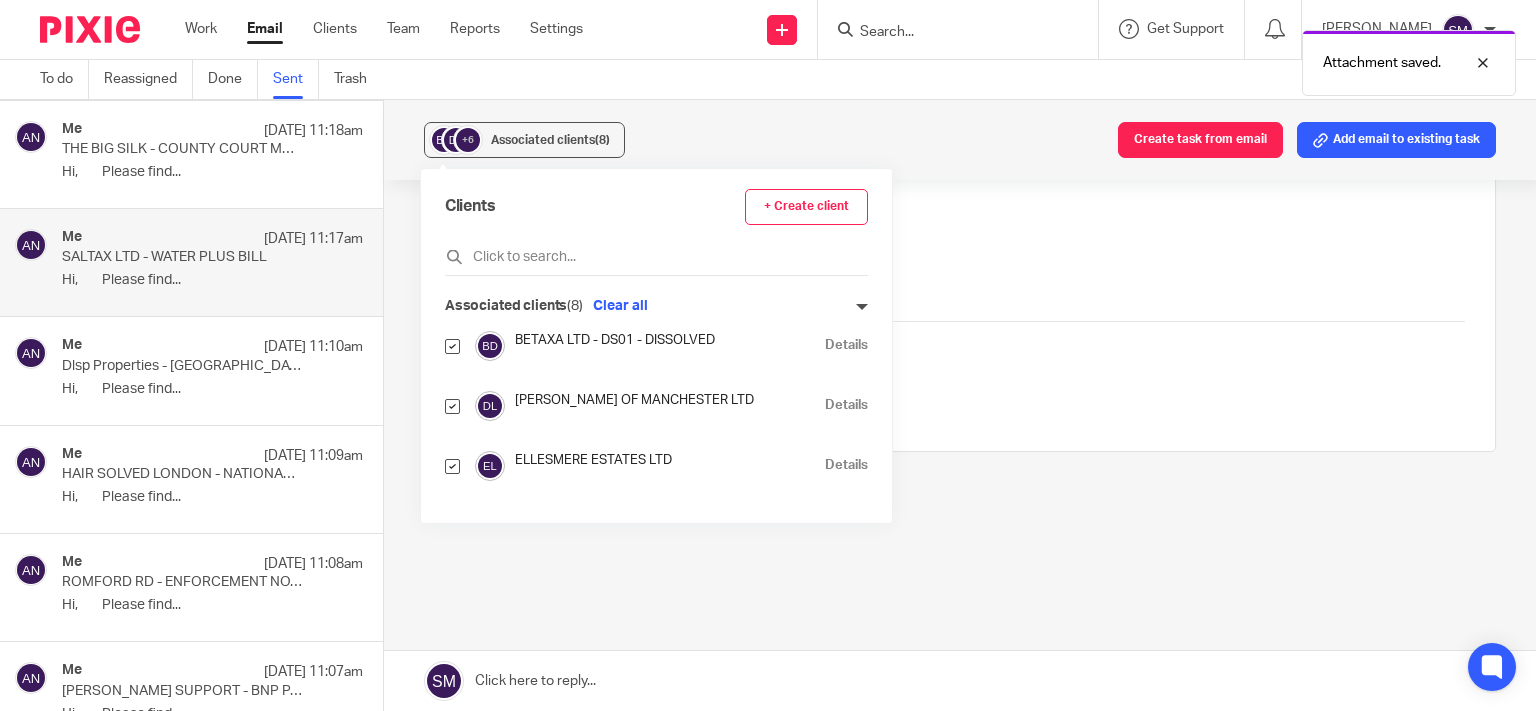 click on "Details" at bounding box center [846, 405] 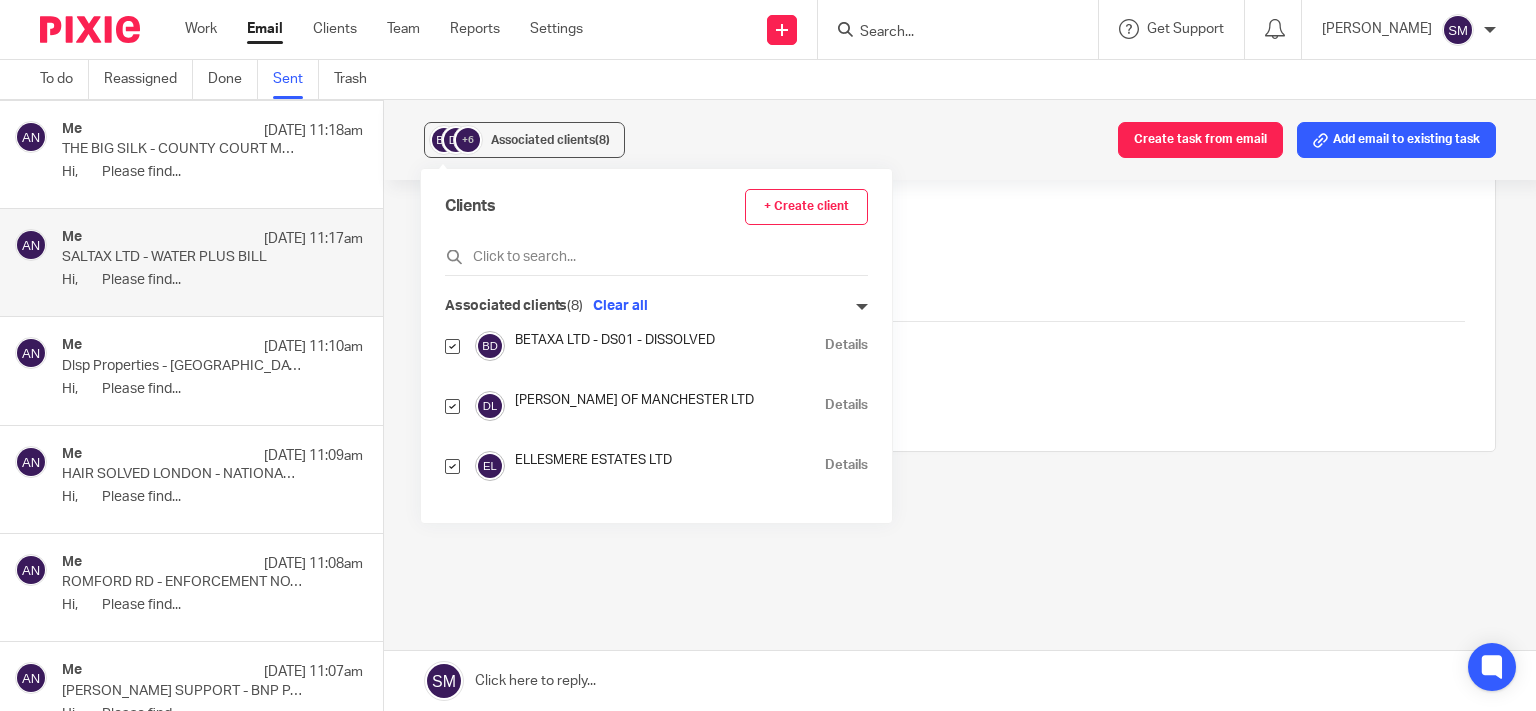 click on "THE BIG SILK - COUNTY COURT MONEY CLAIM" at bounding box center [182, 149] 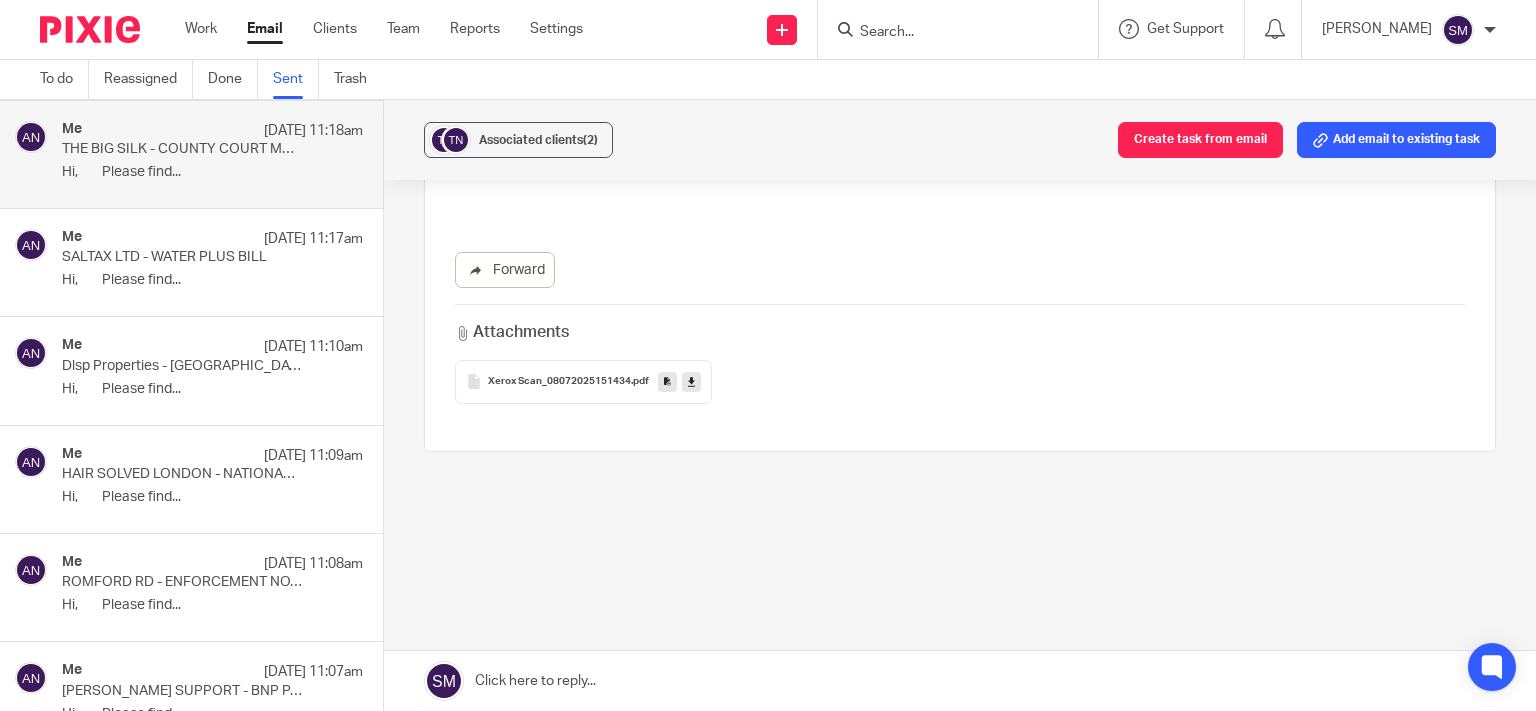 scroll, scrollTop: 0, scrollLeft: 0, axis: both 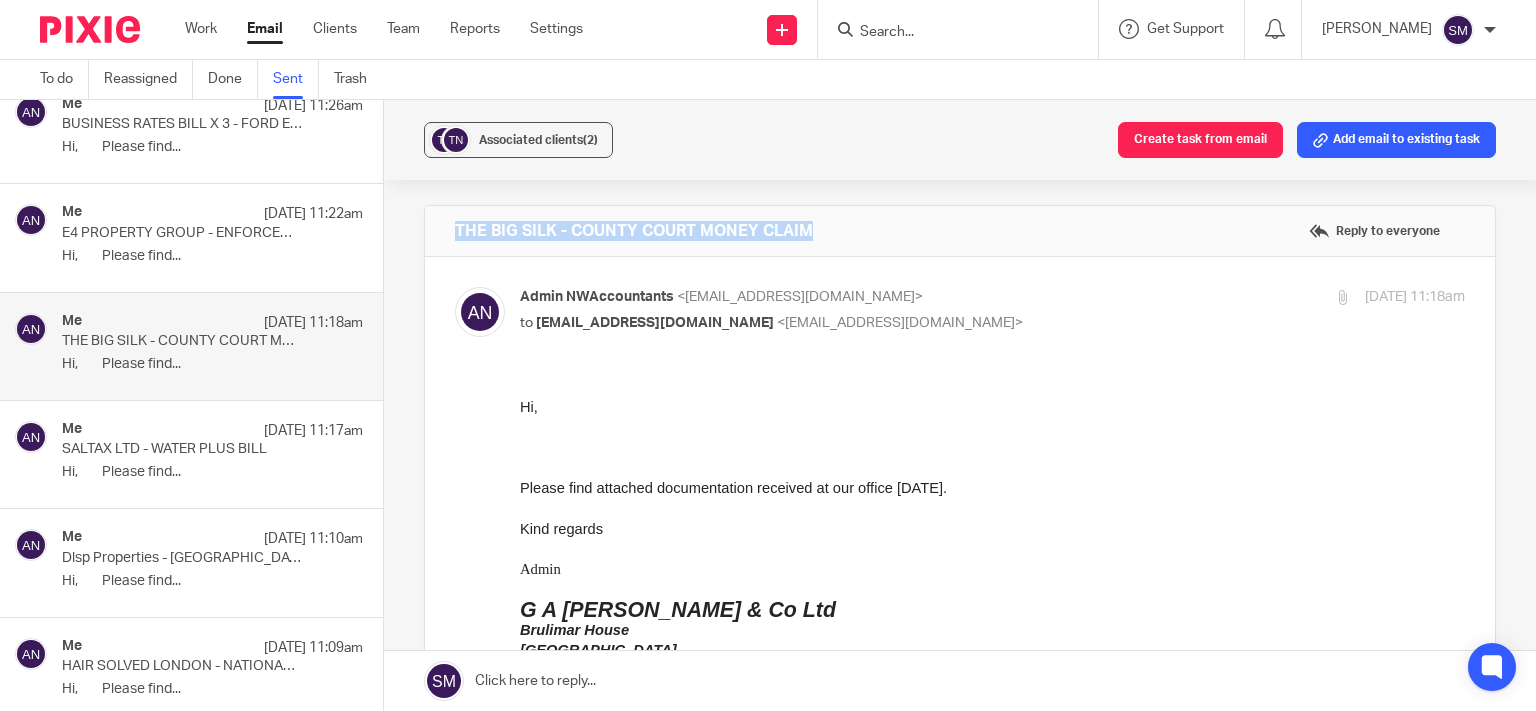 drag, startPoint x: 826, startPoint y: 234, endPoint x: 441, endPoint y: 226, distance: 385.0831 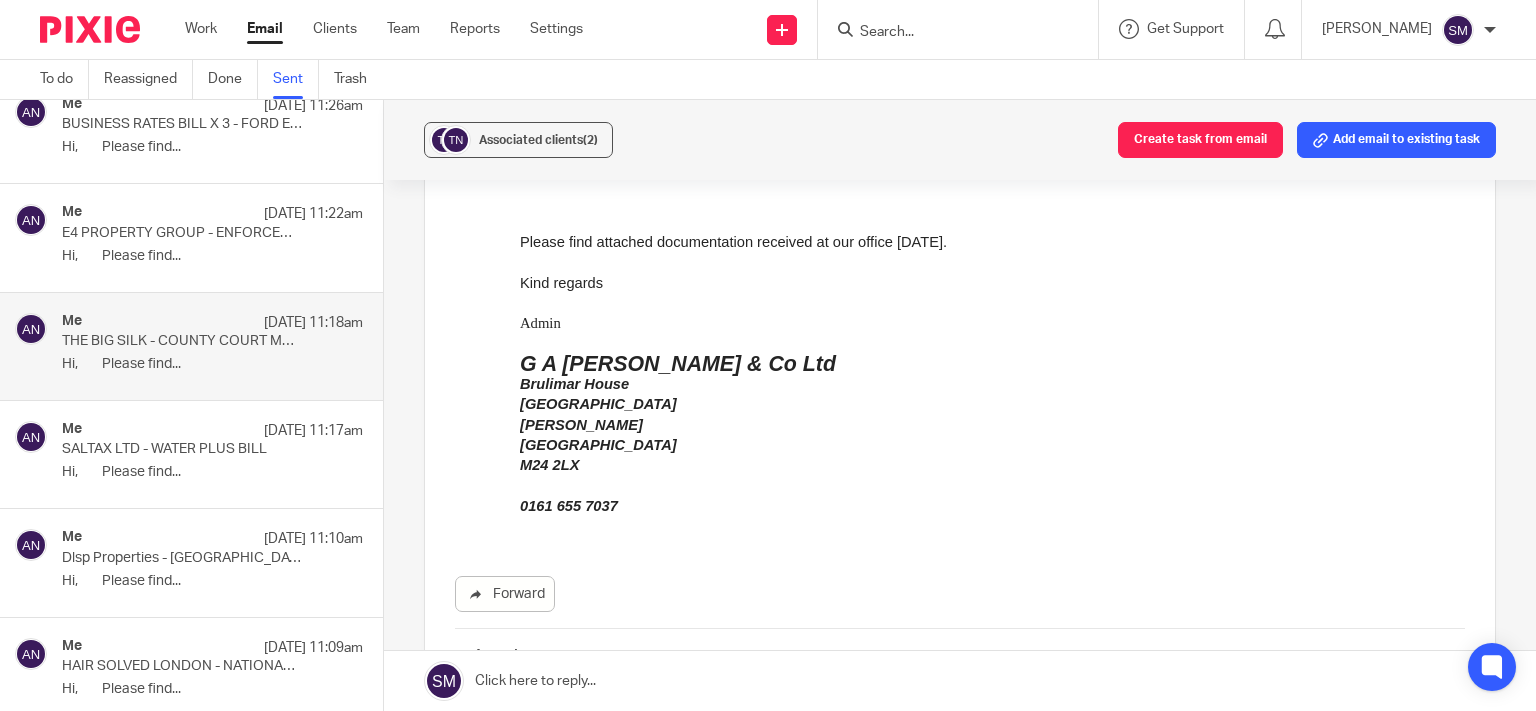 scroll, scrollTop: 576, scrollLeft: 0, axis: vertical 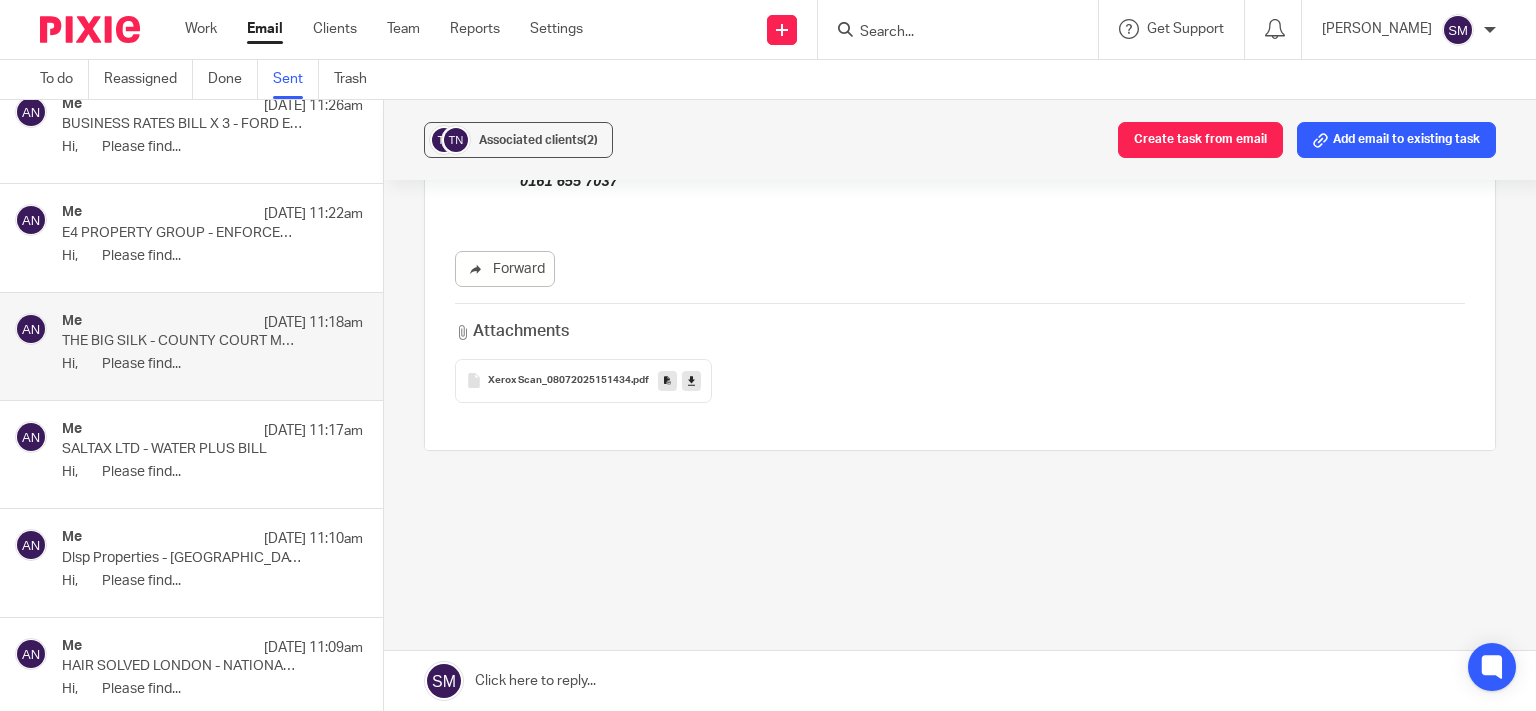 click at bounding box center (667, 380) 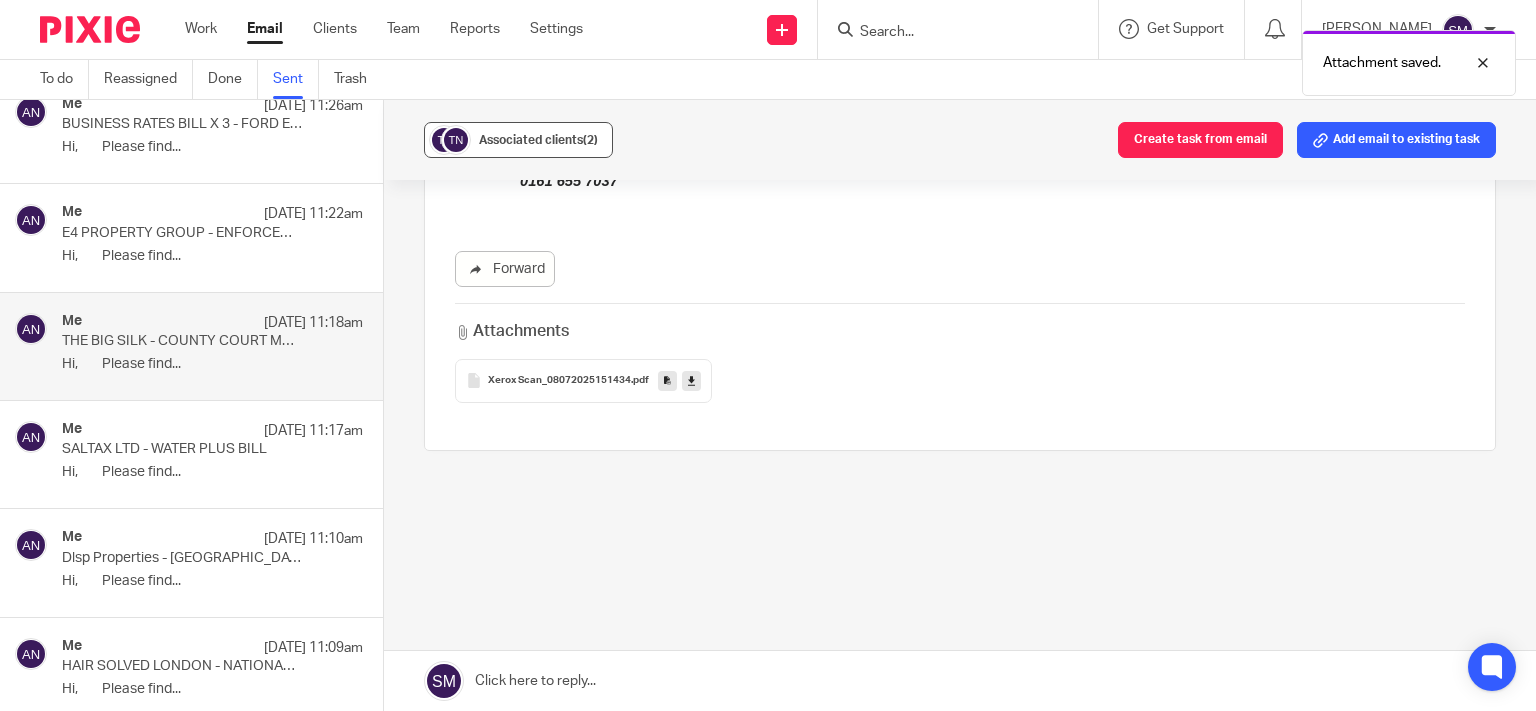 click on "Associated clients  (2)" at bounding box center (538, 140) 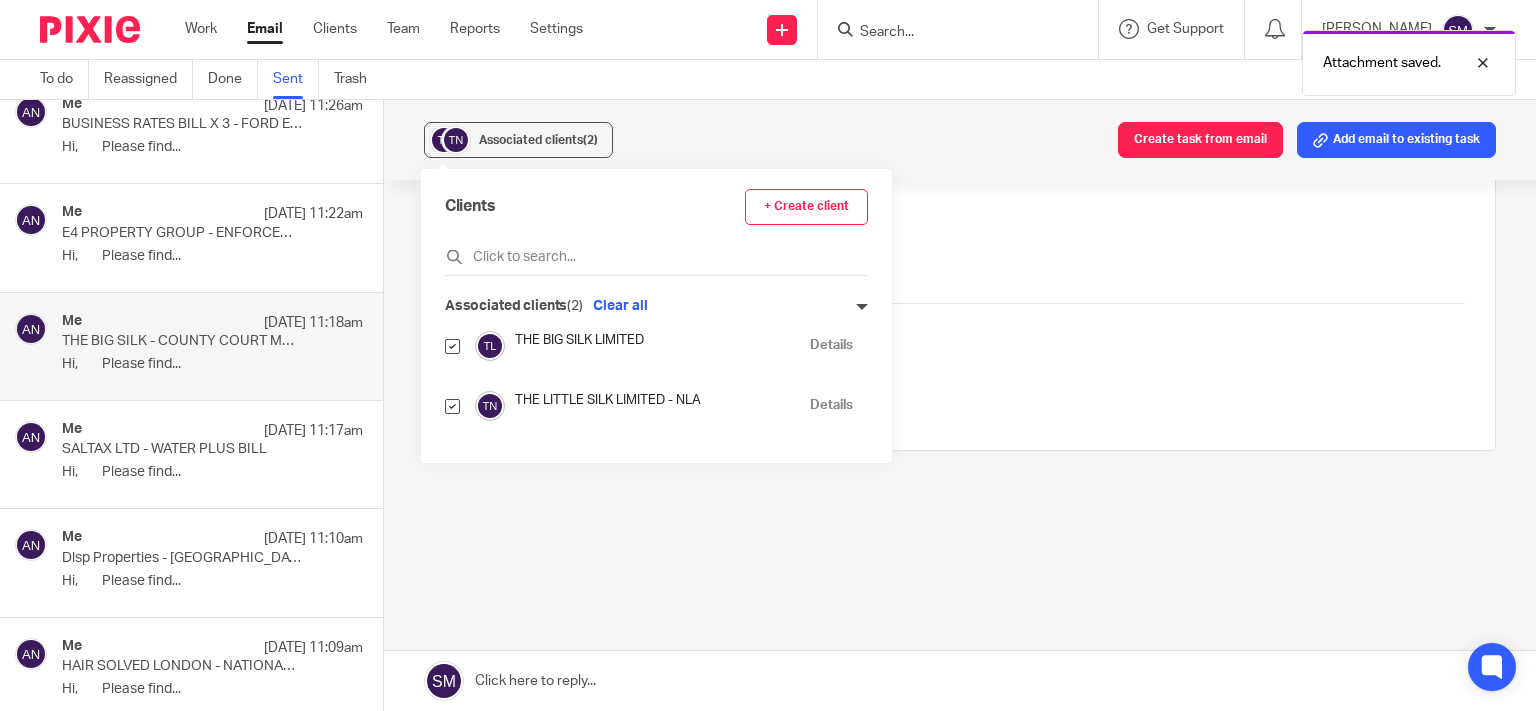 click on "Details" at bounding box center [831, 345] 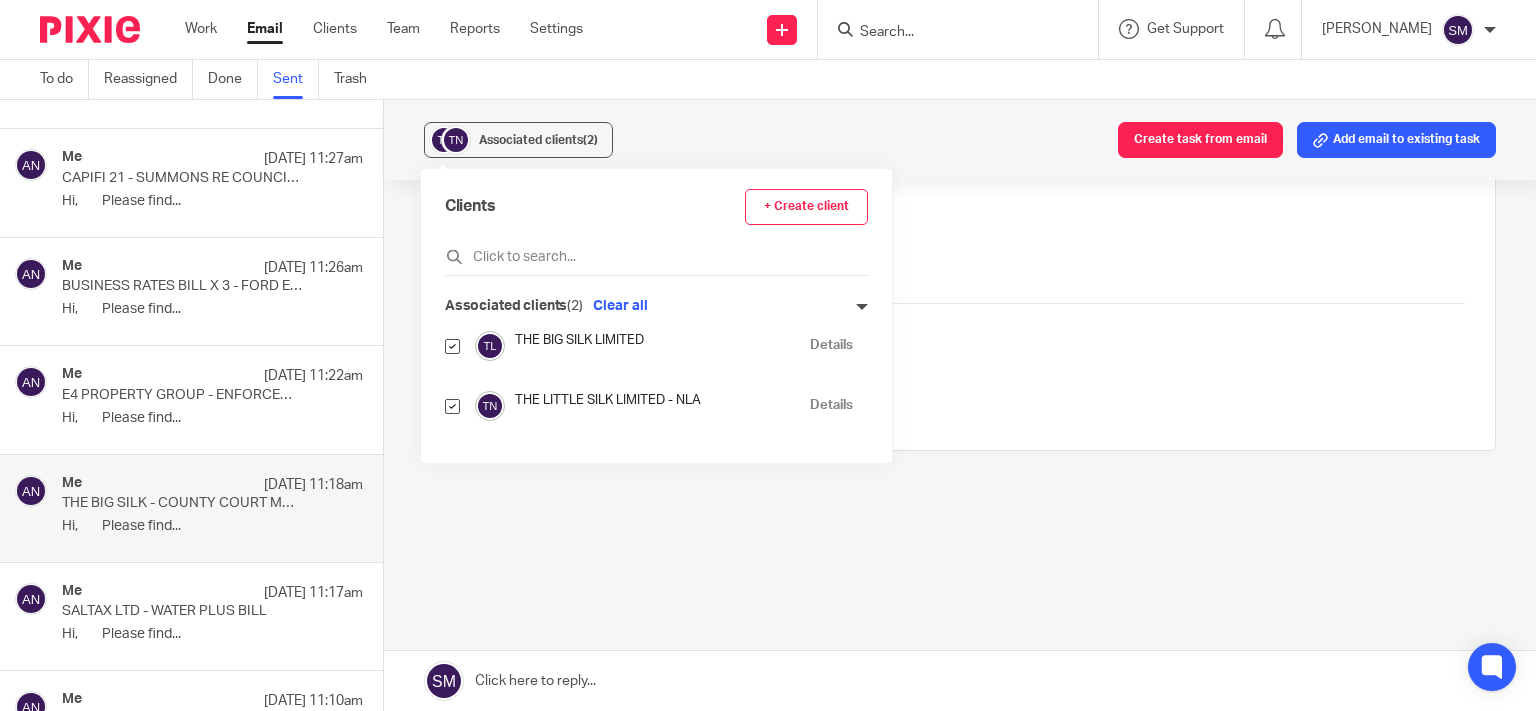 scroll, scrollTop: 6066, scrollLeft: 0, axis: vertical 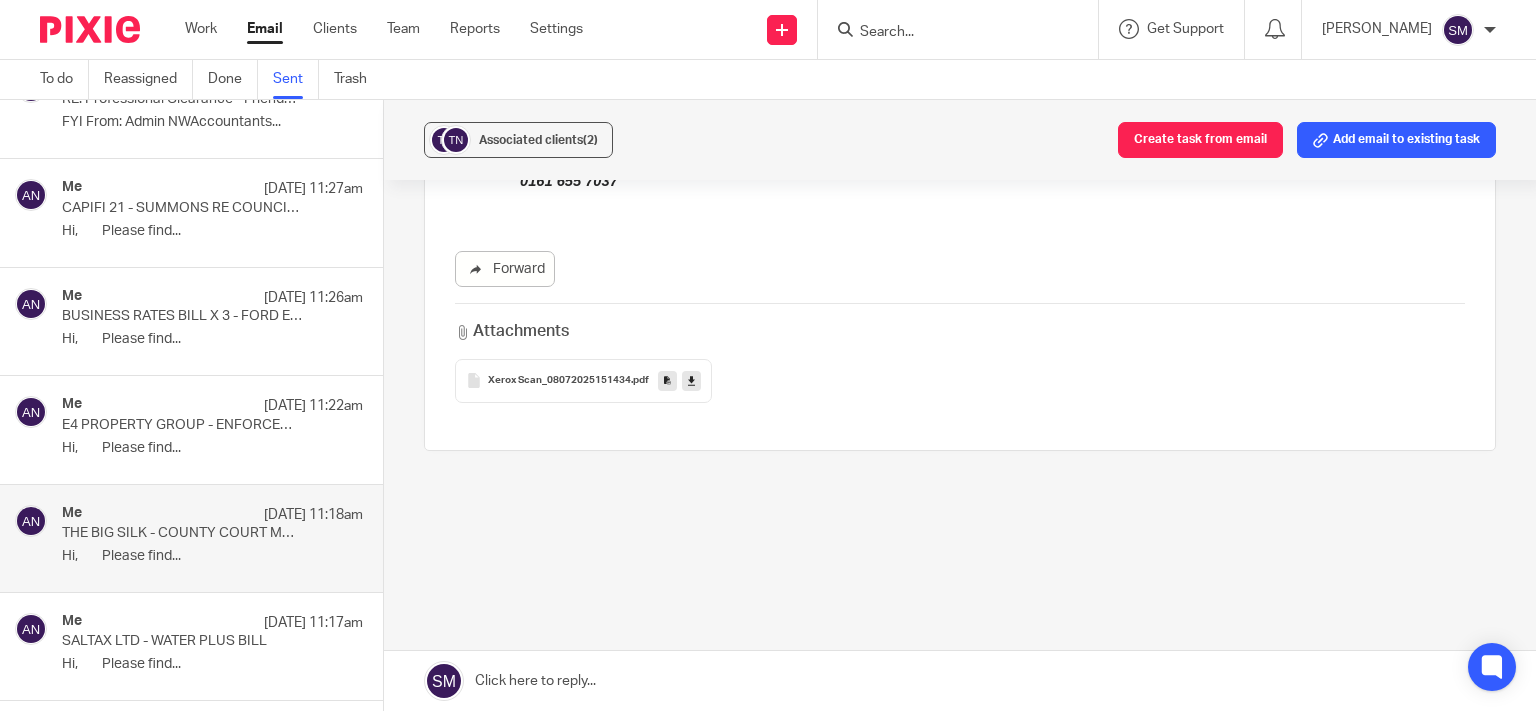 click on "Me
9 Jul 11:22am" at bounding box center (212, 406) 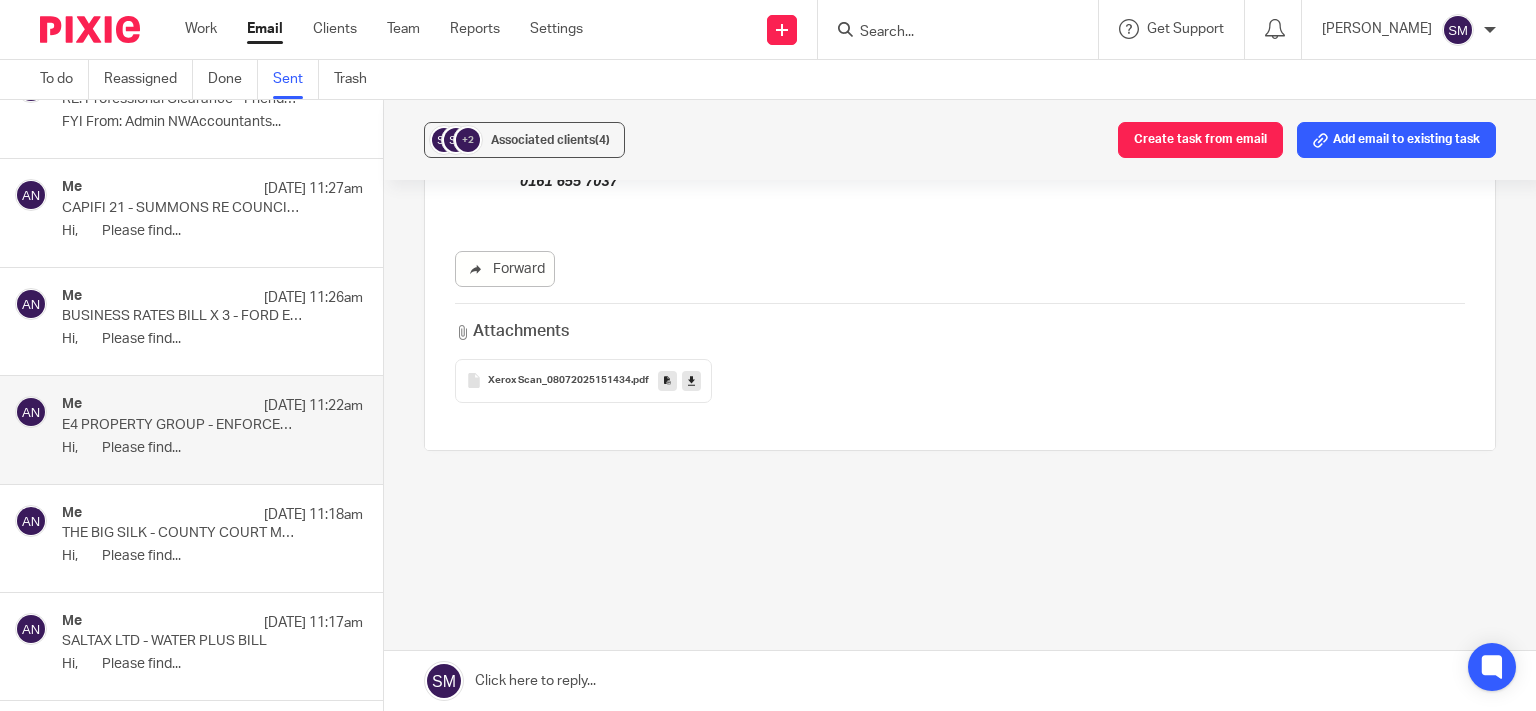 scroll, scrollTop: 0, scrollLeft: 0, axis: both 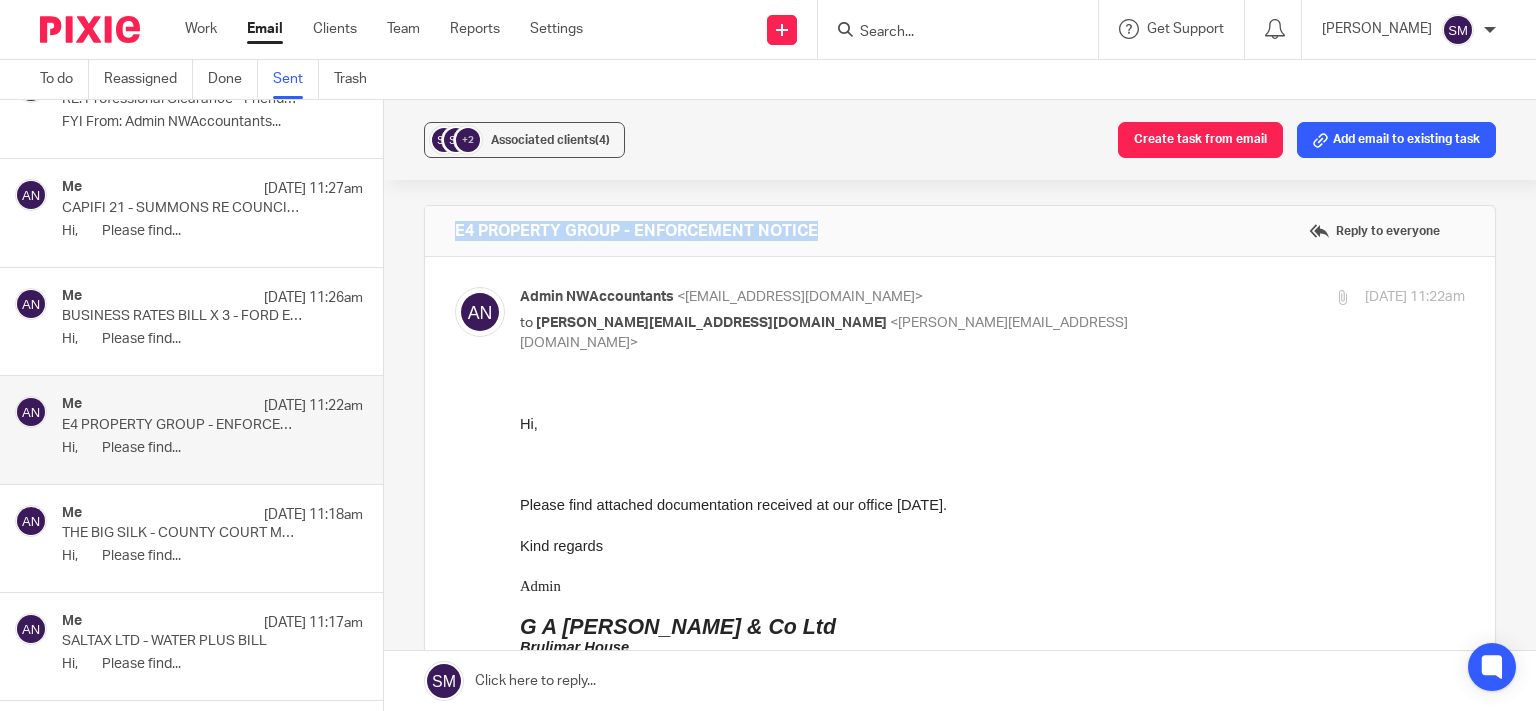 drag, startPoint x: 847, startPoint y: 223, endPoint x: 449, endPoint y: 223, distance: 398 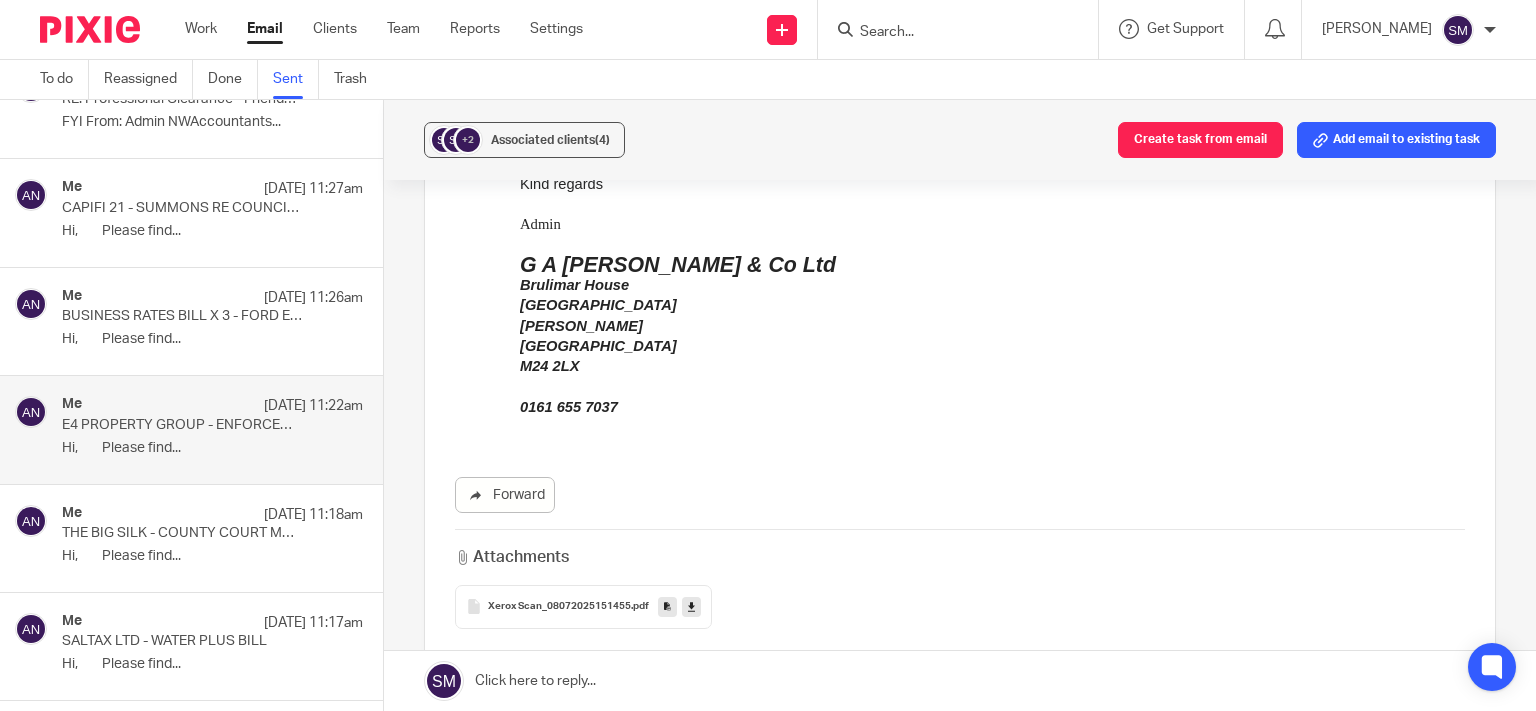 scroll, scrollTop: 570, scrollLeft: 0, axis: vertical 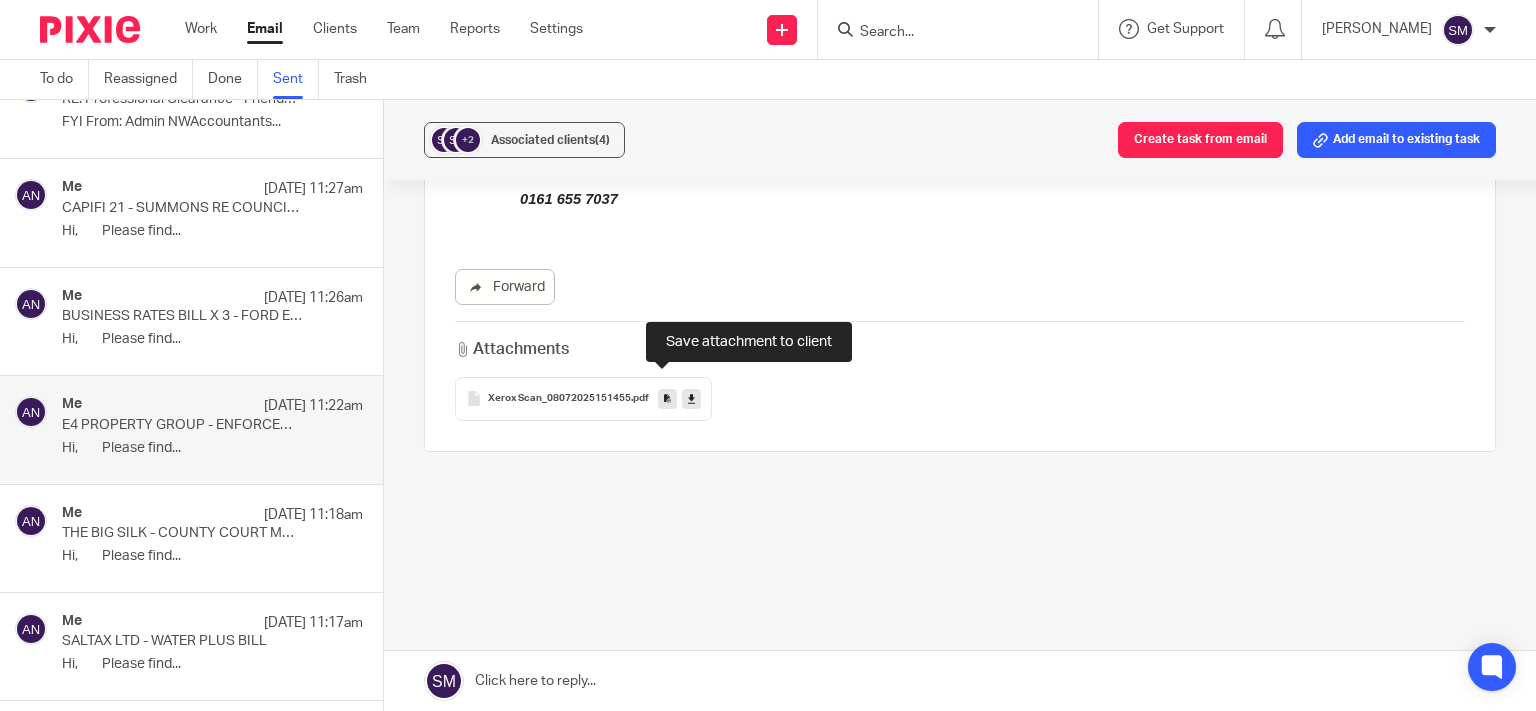 click at bounding box center (667, 398) 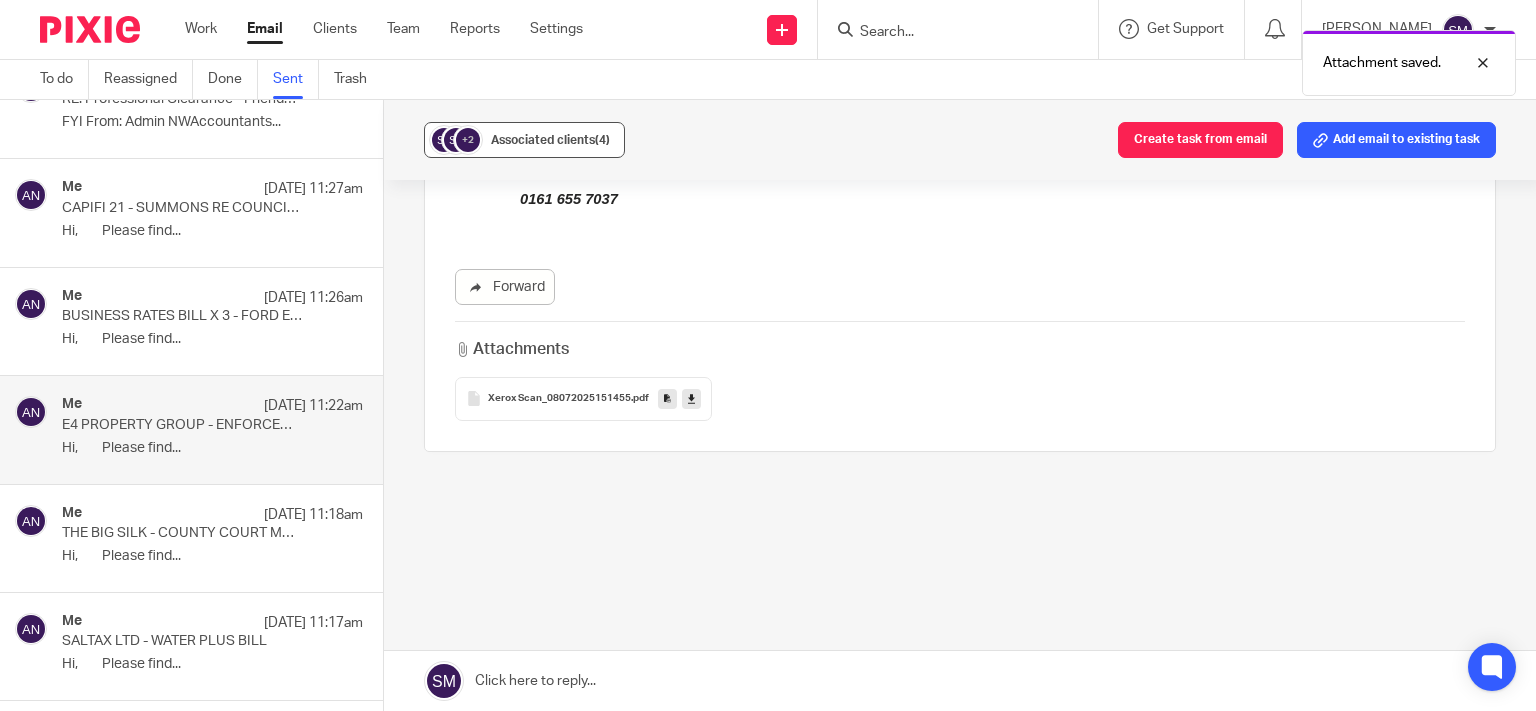 click on "+2
Associated clients  (4)" at bounding box center [524, 140] 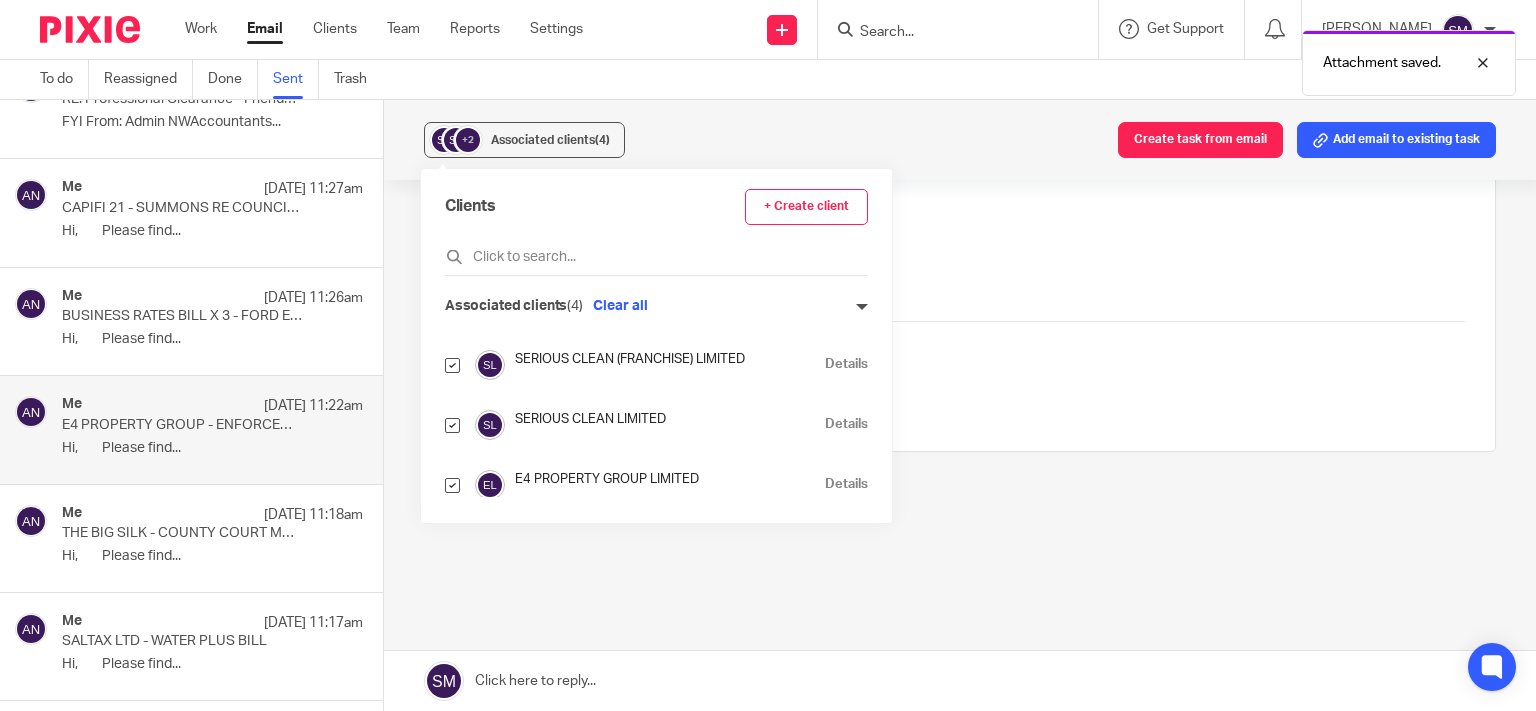 scroll, scrollTop: 60, scrollLeft: 0, axis: vertical 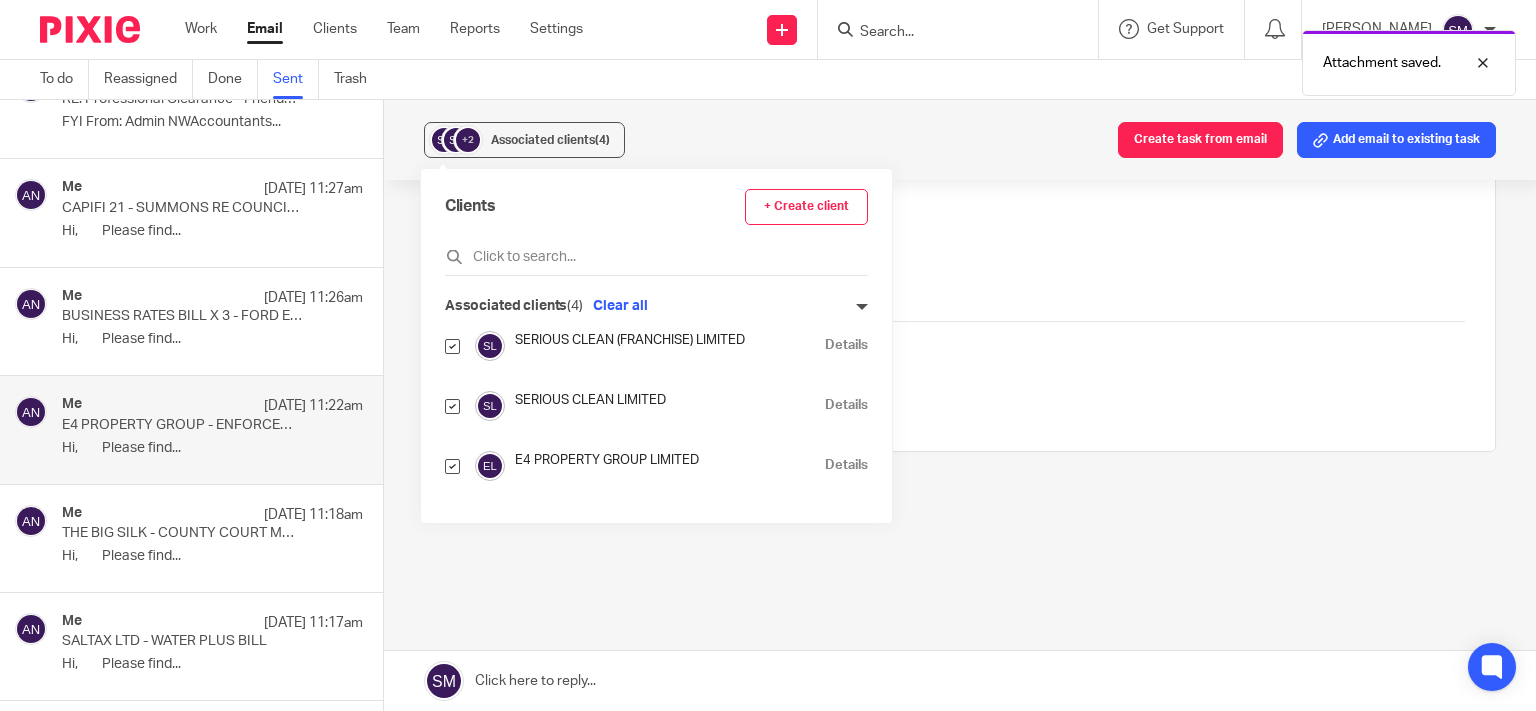 click on "Details" at bounding box center (846, 465) 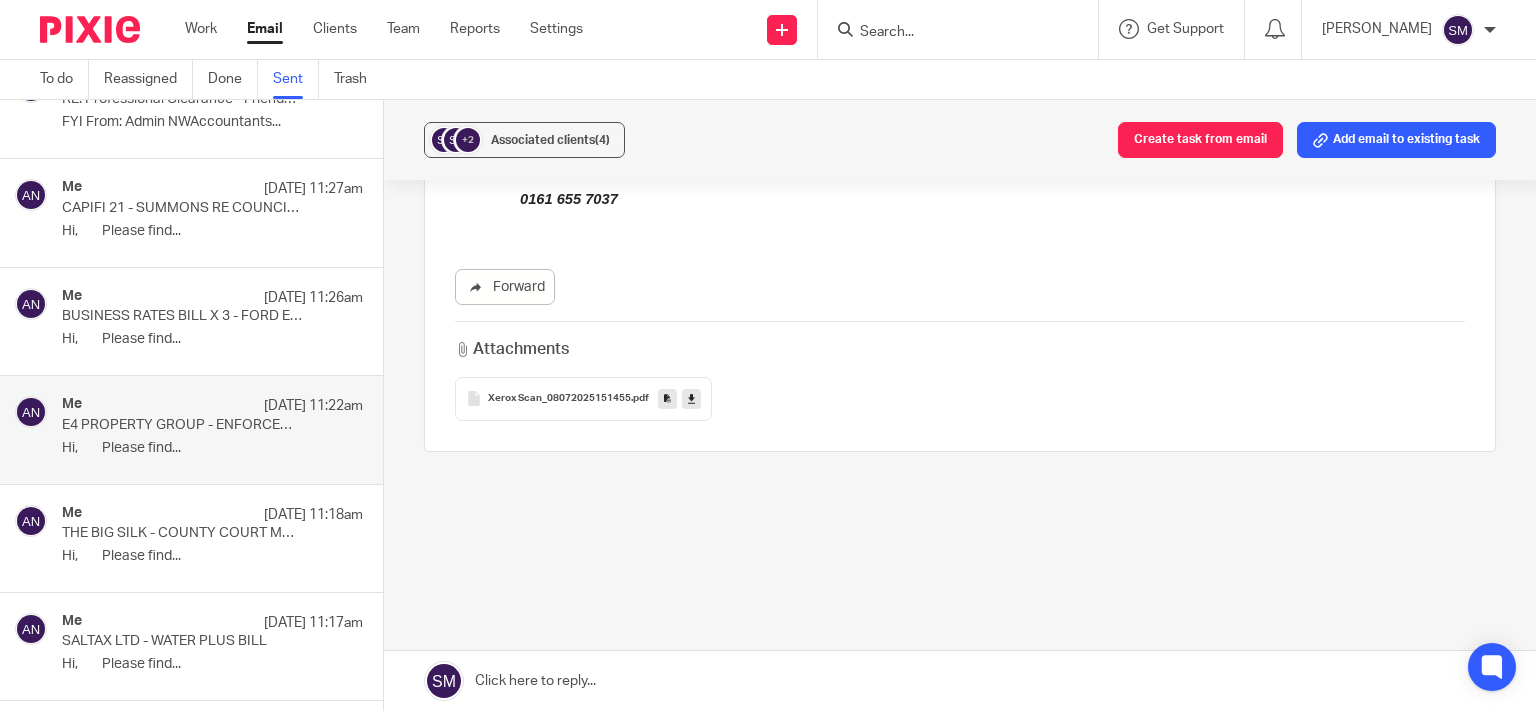 click on "Hi,            Please find..." at bounding box center [212, 339] 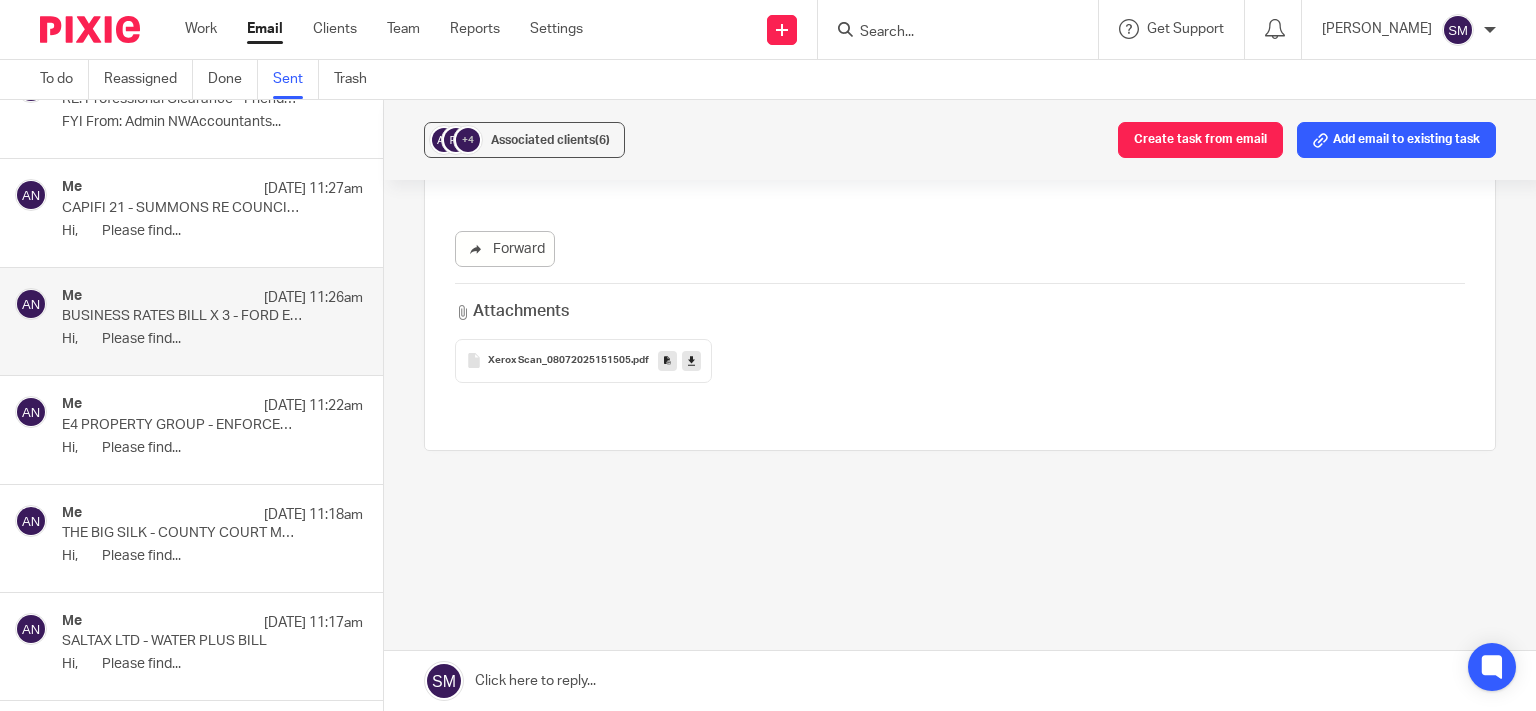 scroll, scrollTop: 0, scrollLeft: 0, axis: both 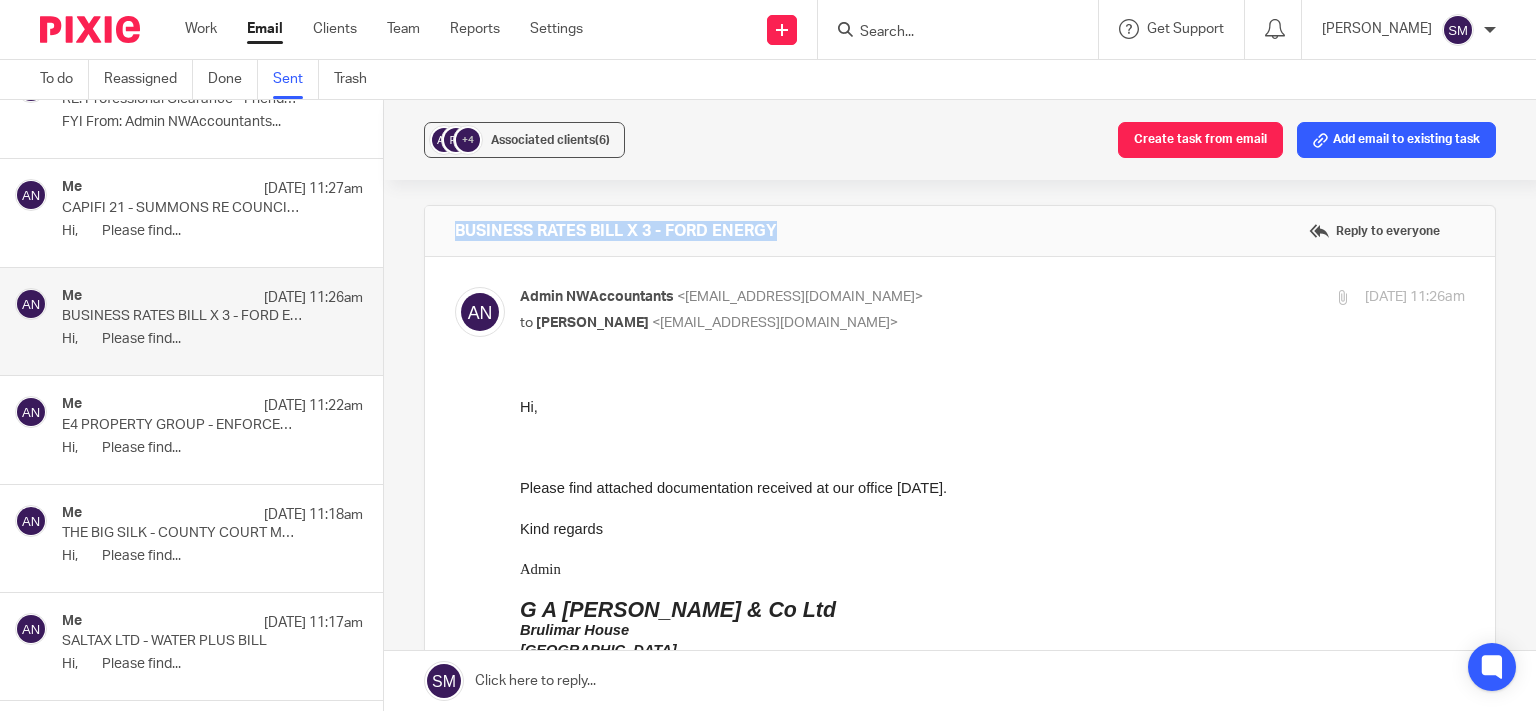 drag, startPoint x: 818, startPoint y: 232, endPoint x: 496, endPoint y: 231, distance: 322.00156 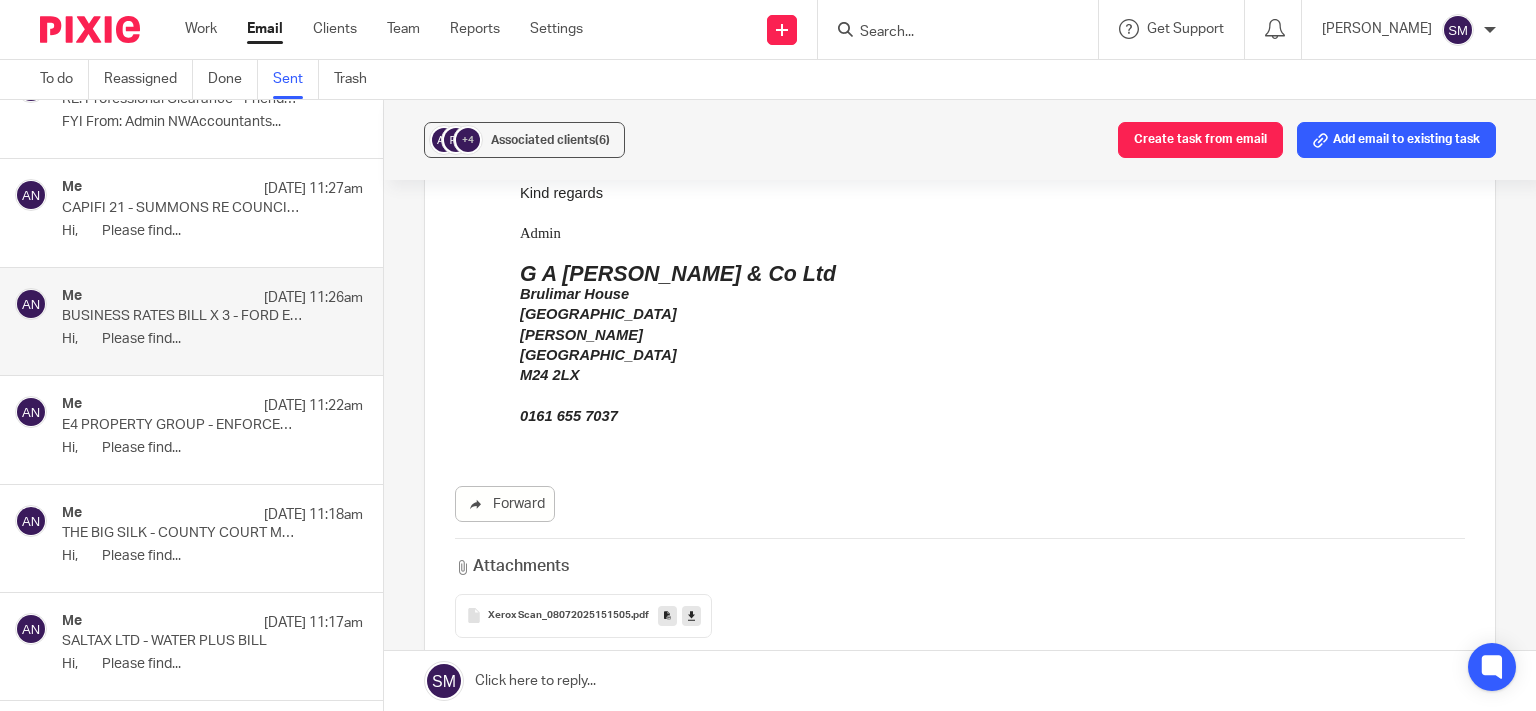 scroll, scrollTop: 480, scrollLeft: 0, axis: vertical 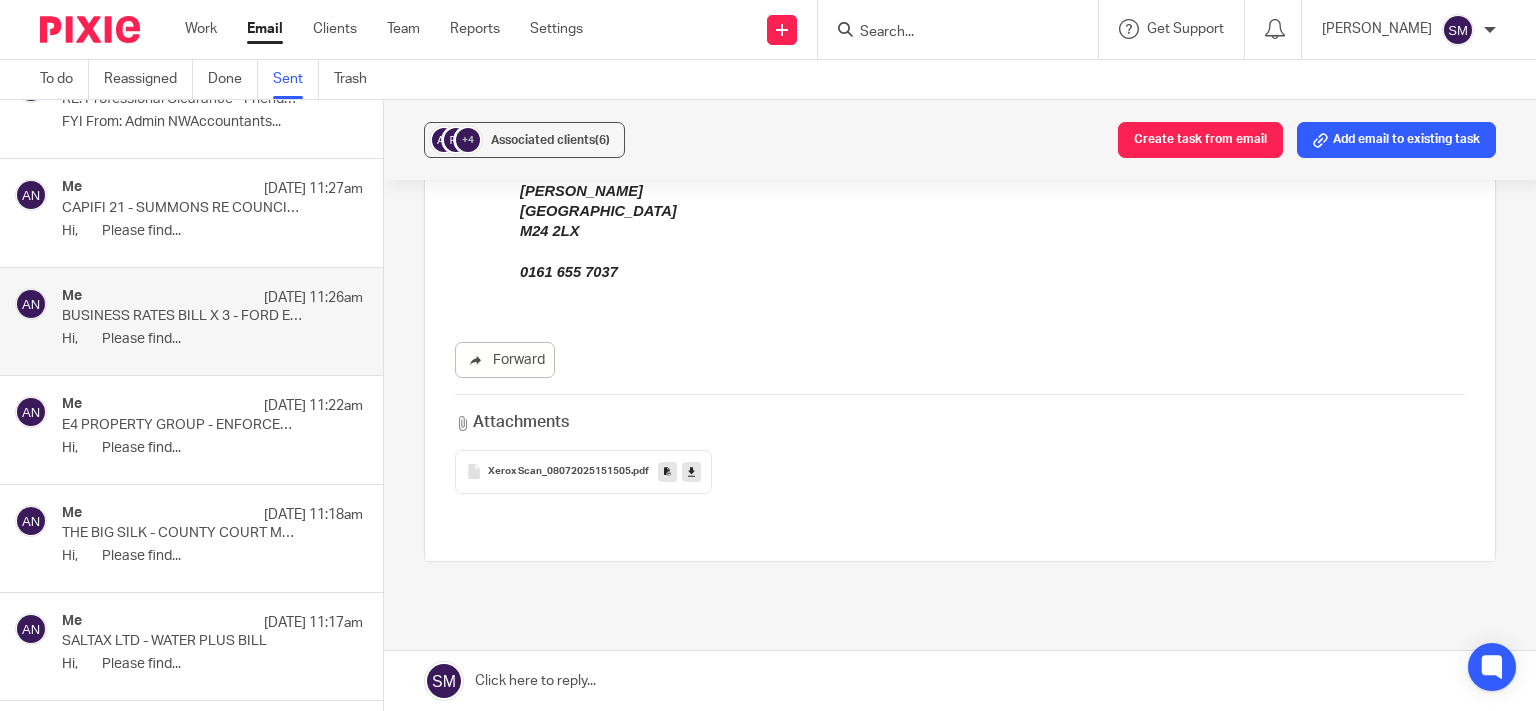 click at bounding box center (667, 471) 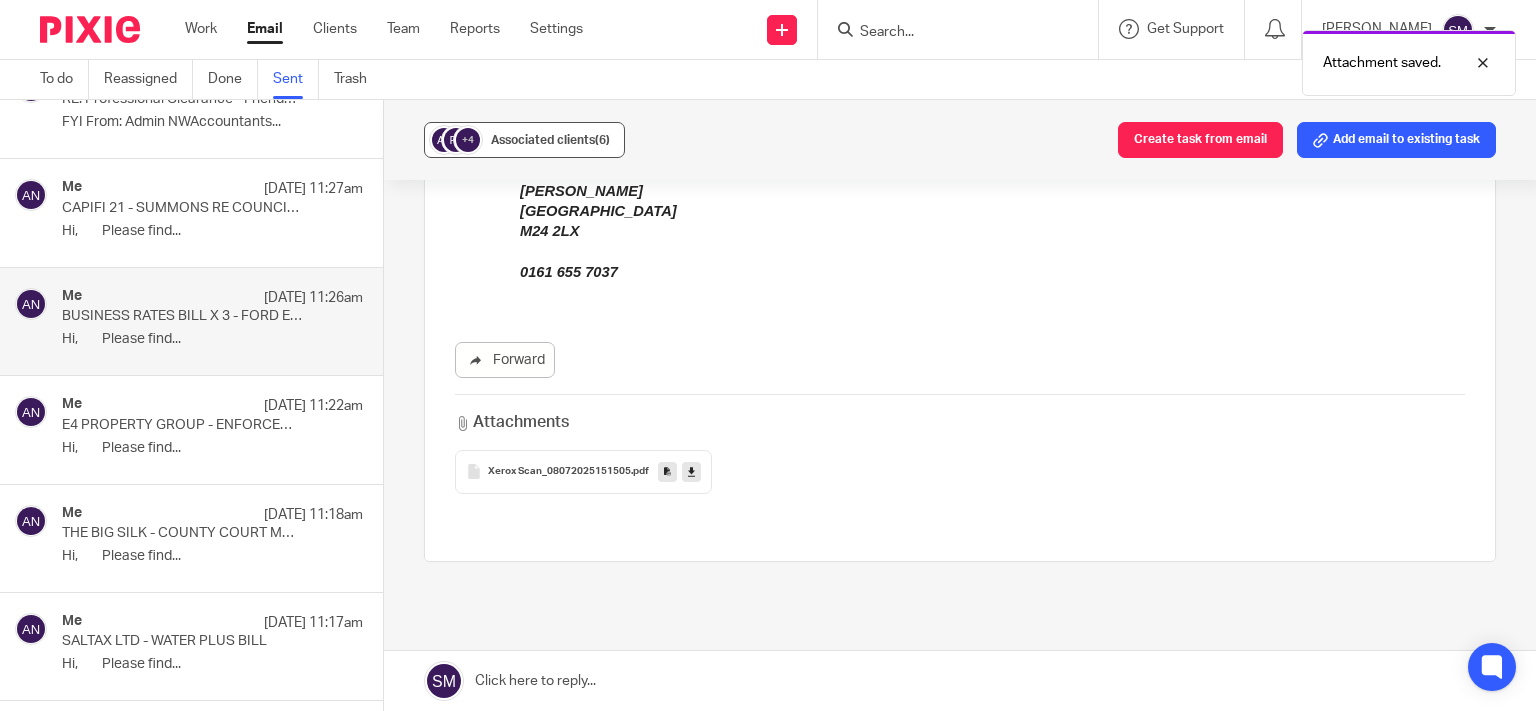 click on "Associated clients  (6)" at bounding box center (550, 140) 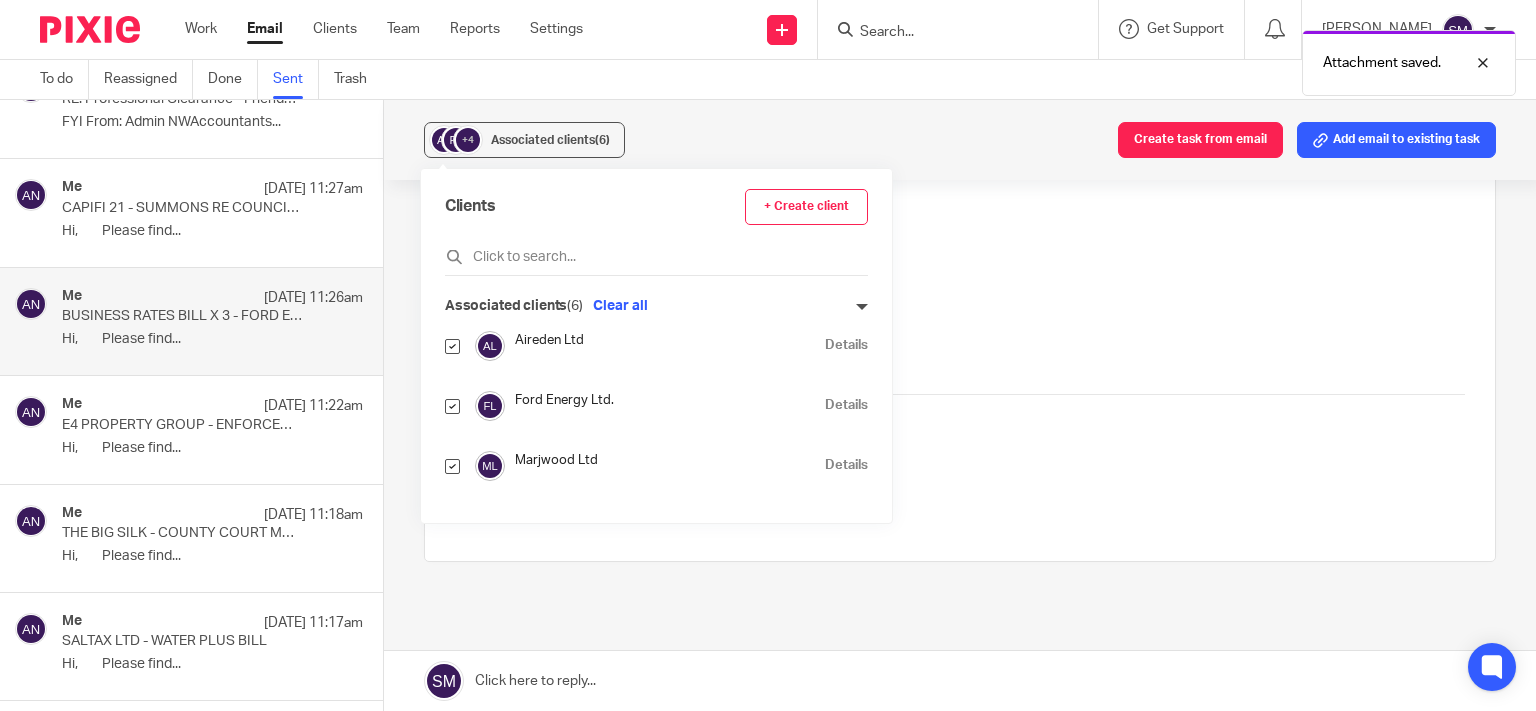 click on "Details" at bounding box center [846, 405] 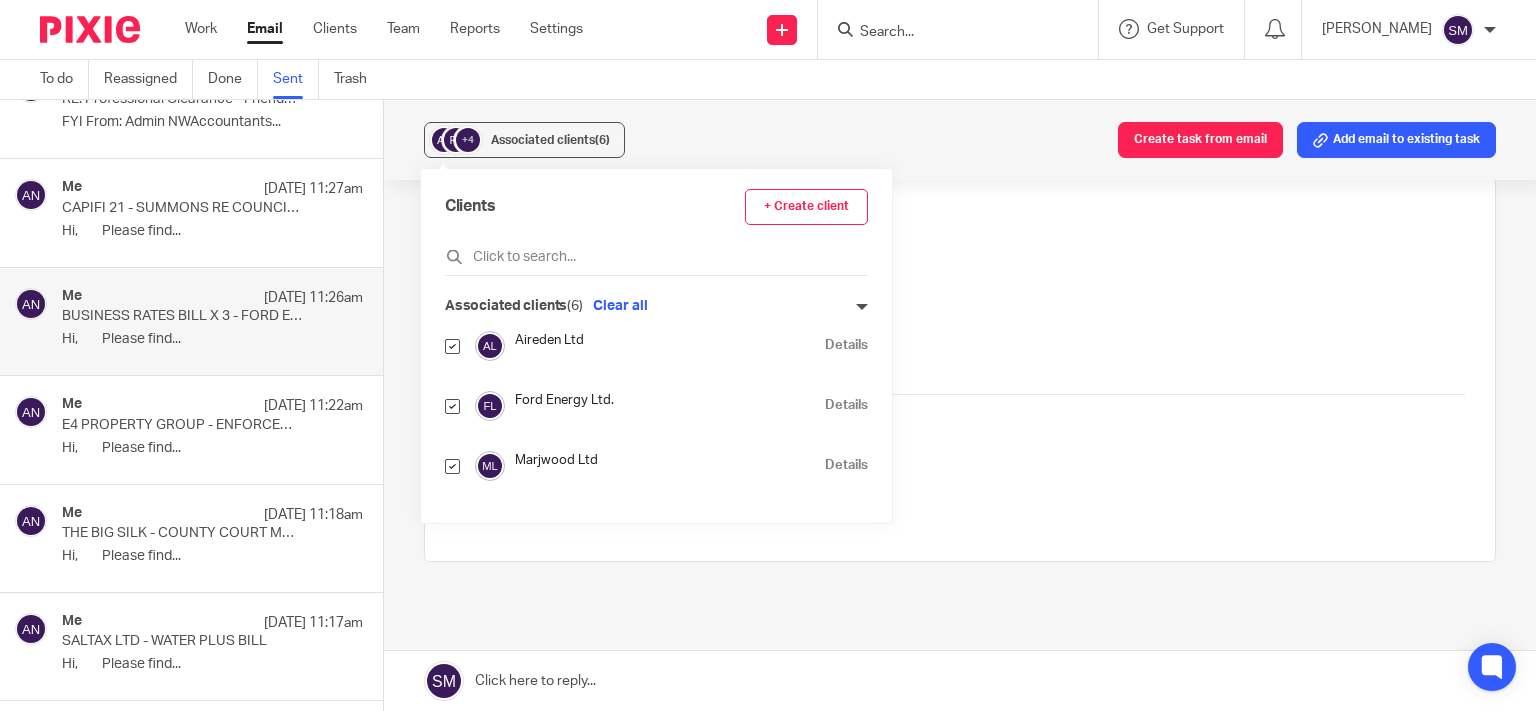 click on "Hi,            Please find..." at bounding box center [212, 231] 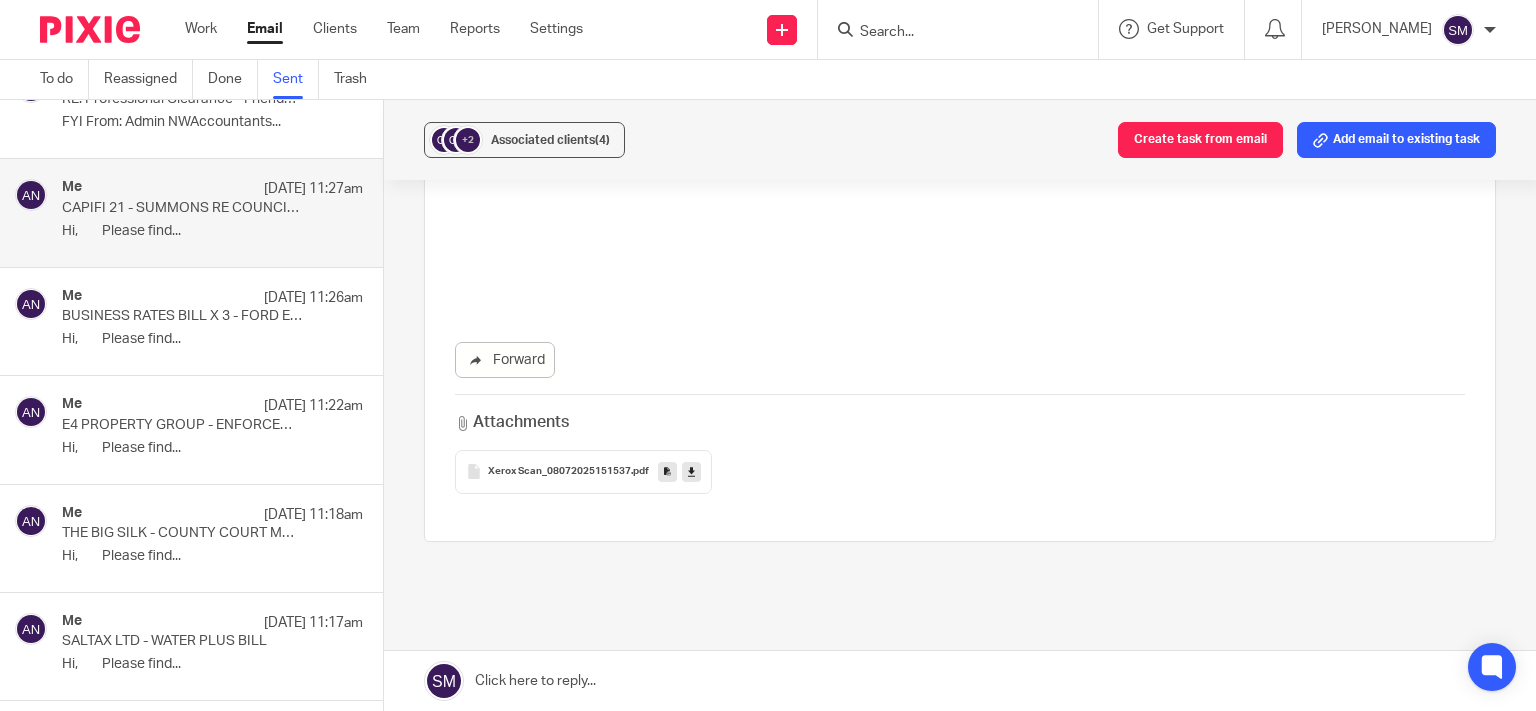 scroll, scrollTop: 0, scrollLeft: 0, axis: both 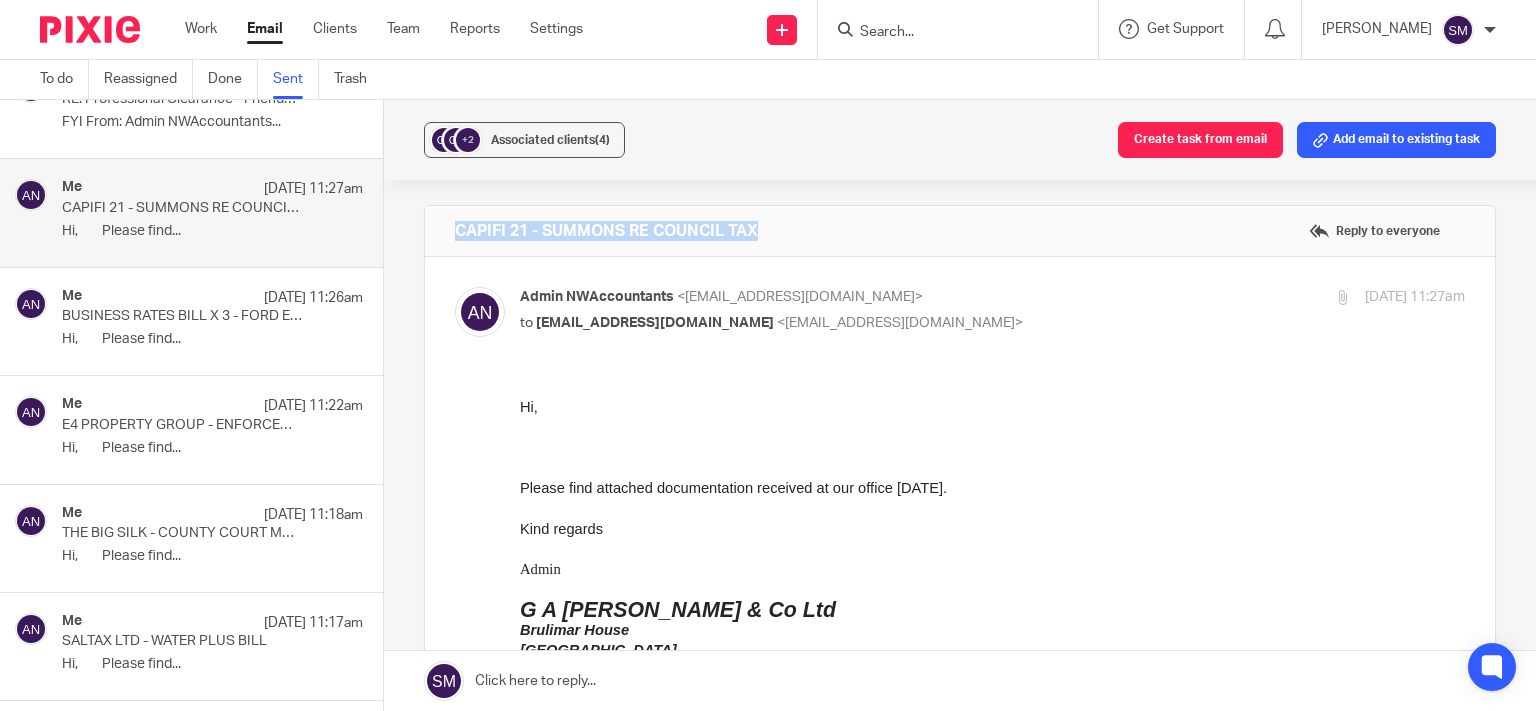 drag, startPoint x: 808, startPoint y: 241, endPoint x: 441, endPoint y: 241, distance: 367 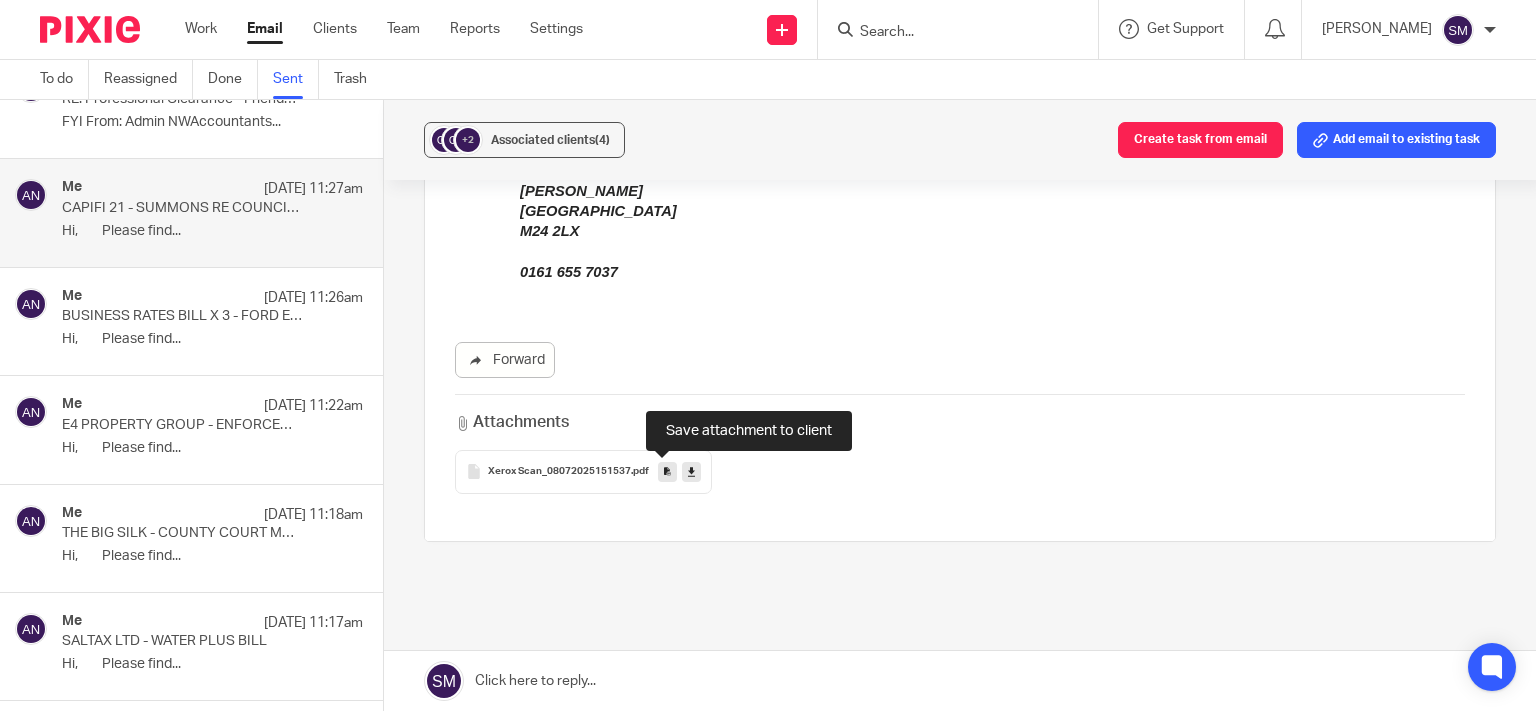 click at bounding box center (667, 471) 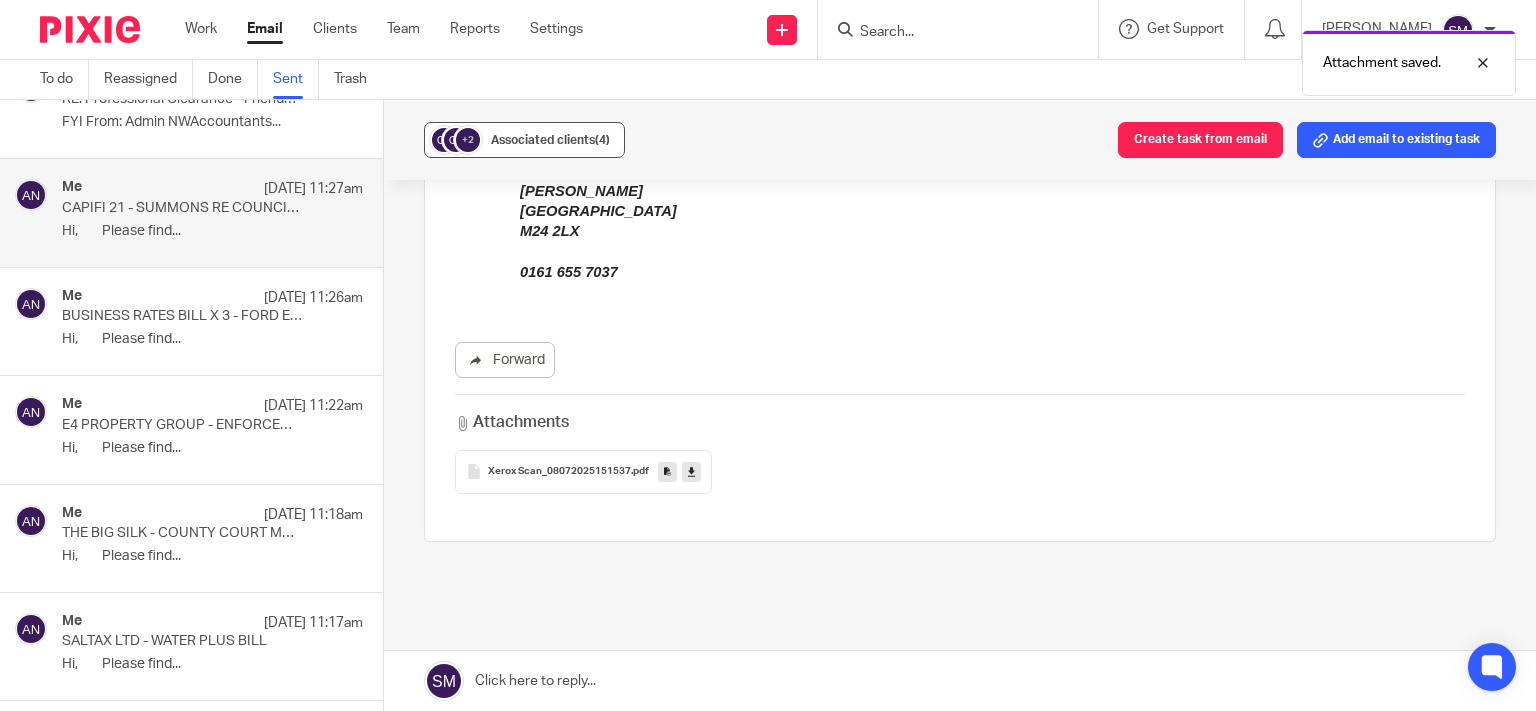 click on "Associated clients  (4)" at bounding box center [550, 140] 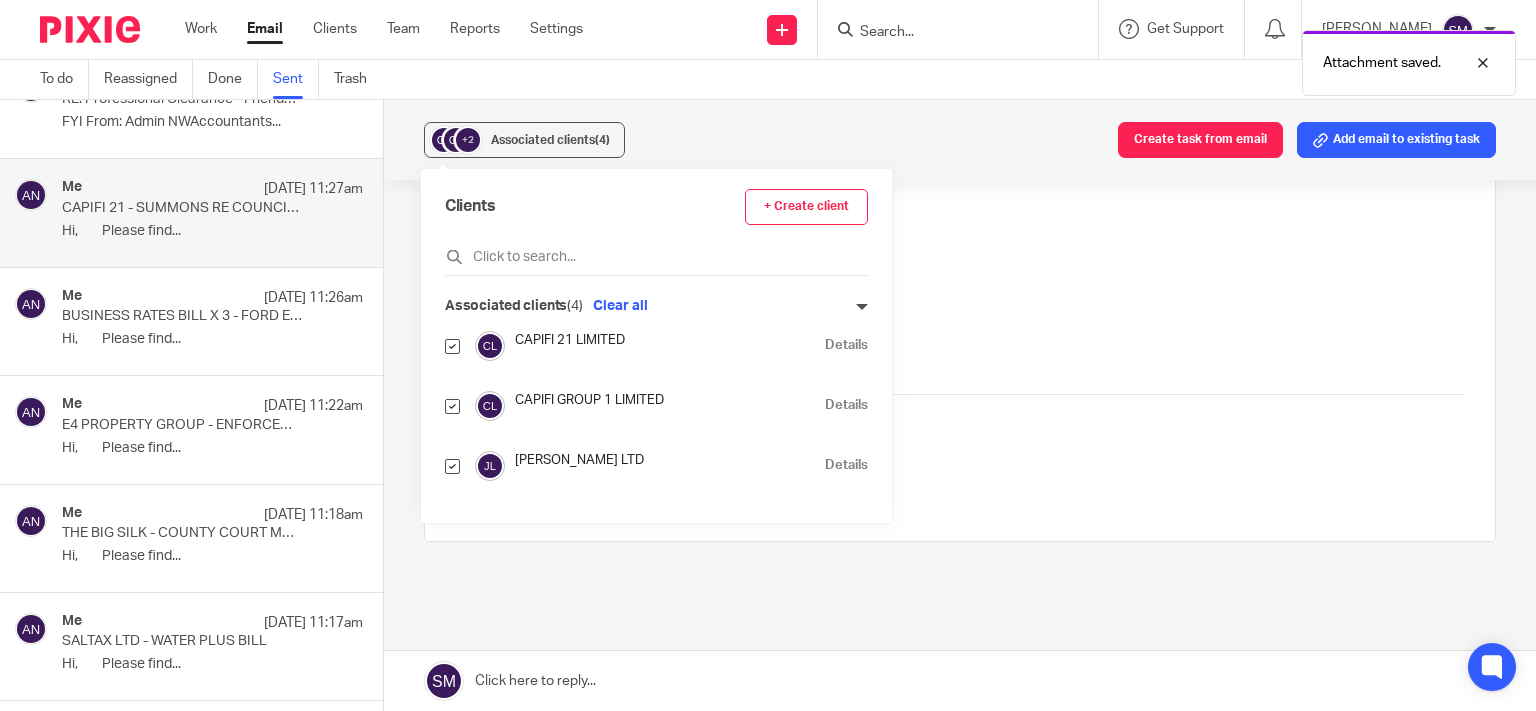 click on "Details" at bounding box center [846, 345] 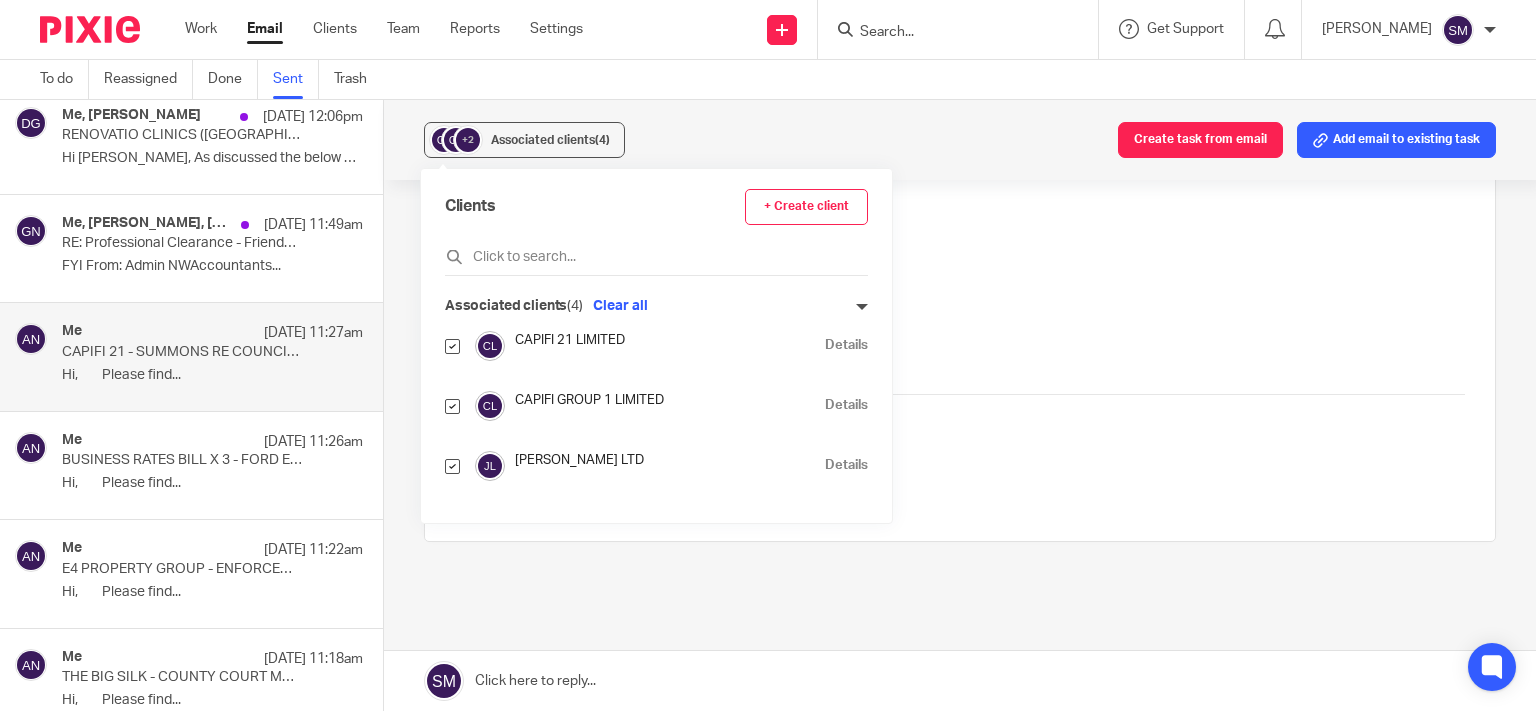 scroll, scrollTop: 5874, scrollLeft: 0, axis: vertical 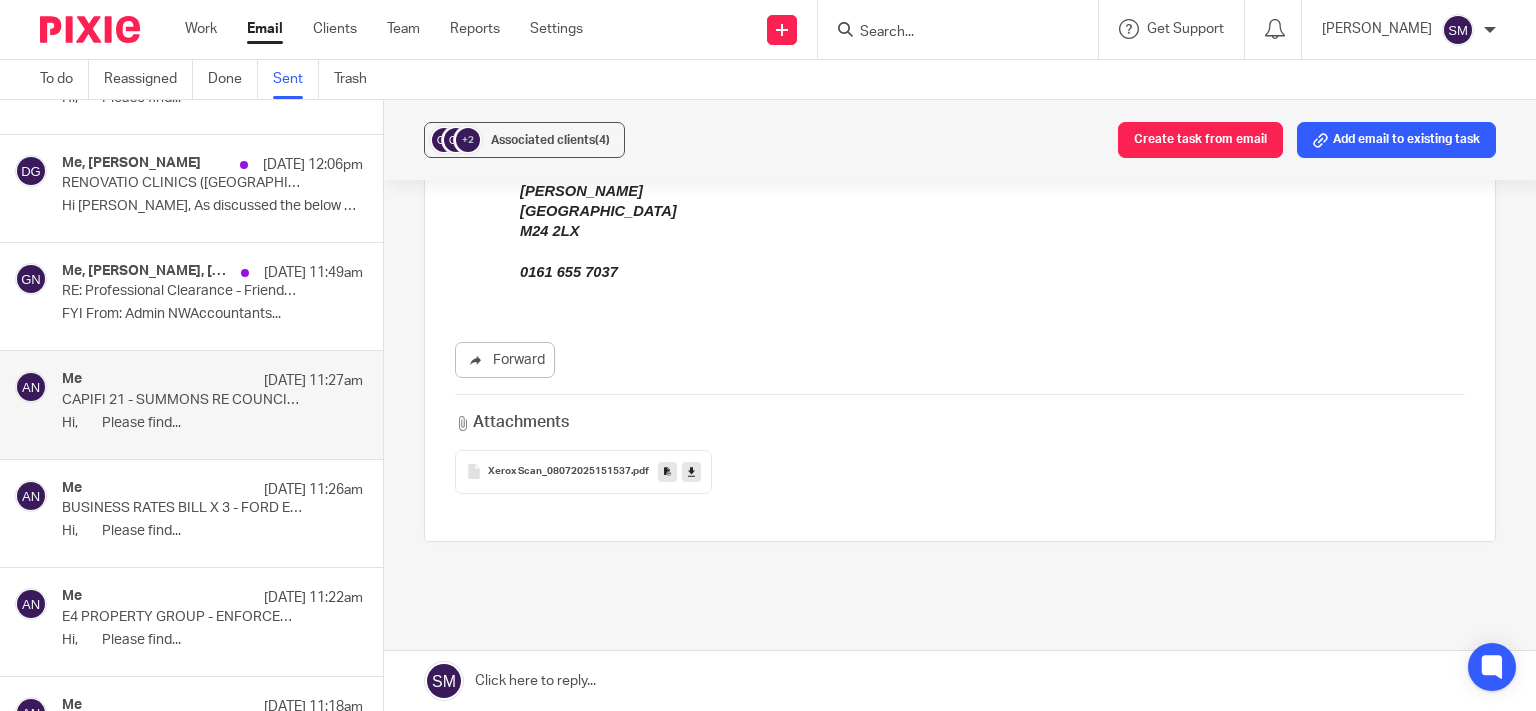 click on "Me, Joel Hofman, Gary Harris @ NWAccountants
9 Jul 11:49am   RE: Professional Clearance - Friends of Chevron Yeshiva Givaat Mordechai   FYI    From: Admin NWAccountants..." at bounding box center [212, 296] 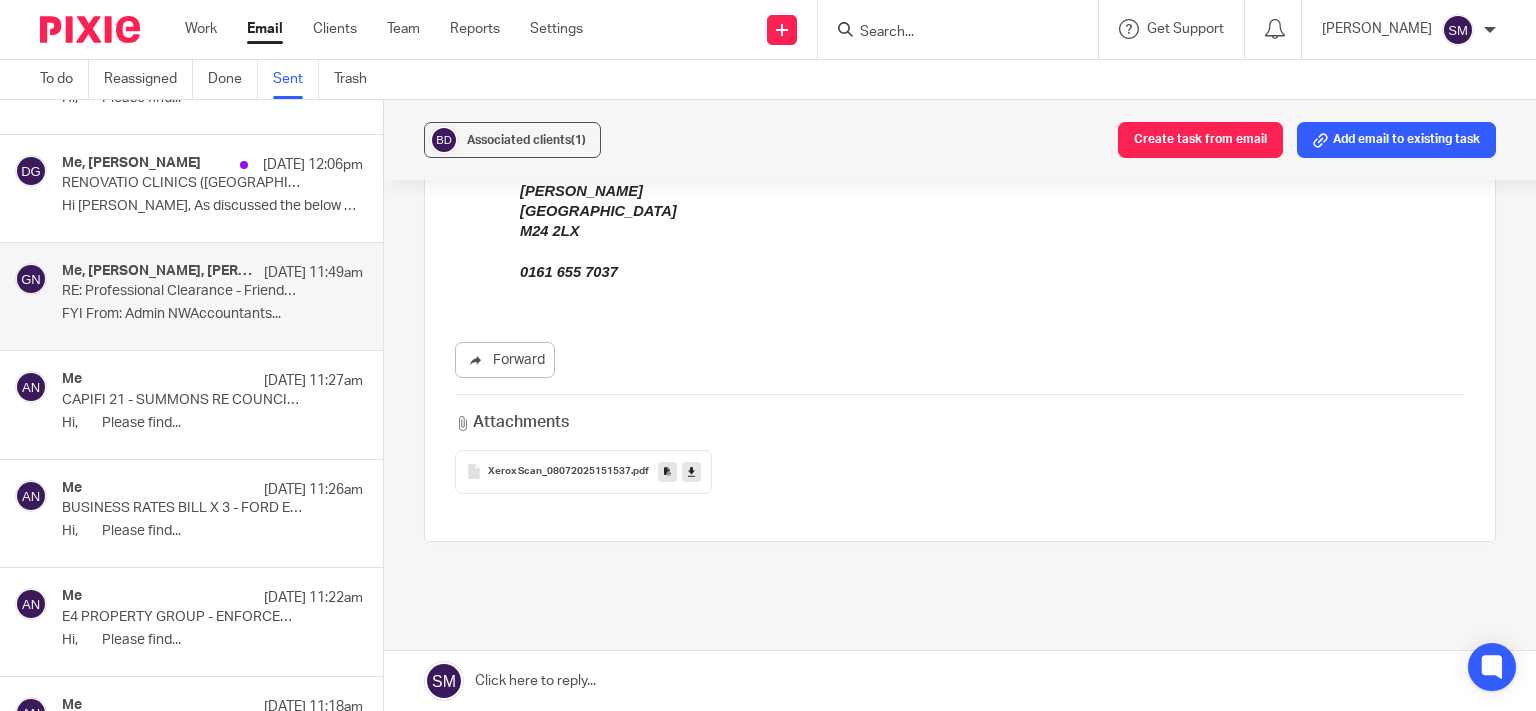 scroll, scrollTop: 5682, scrollLeft: 0, axis: vertical 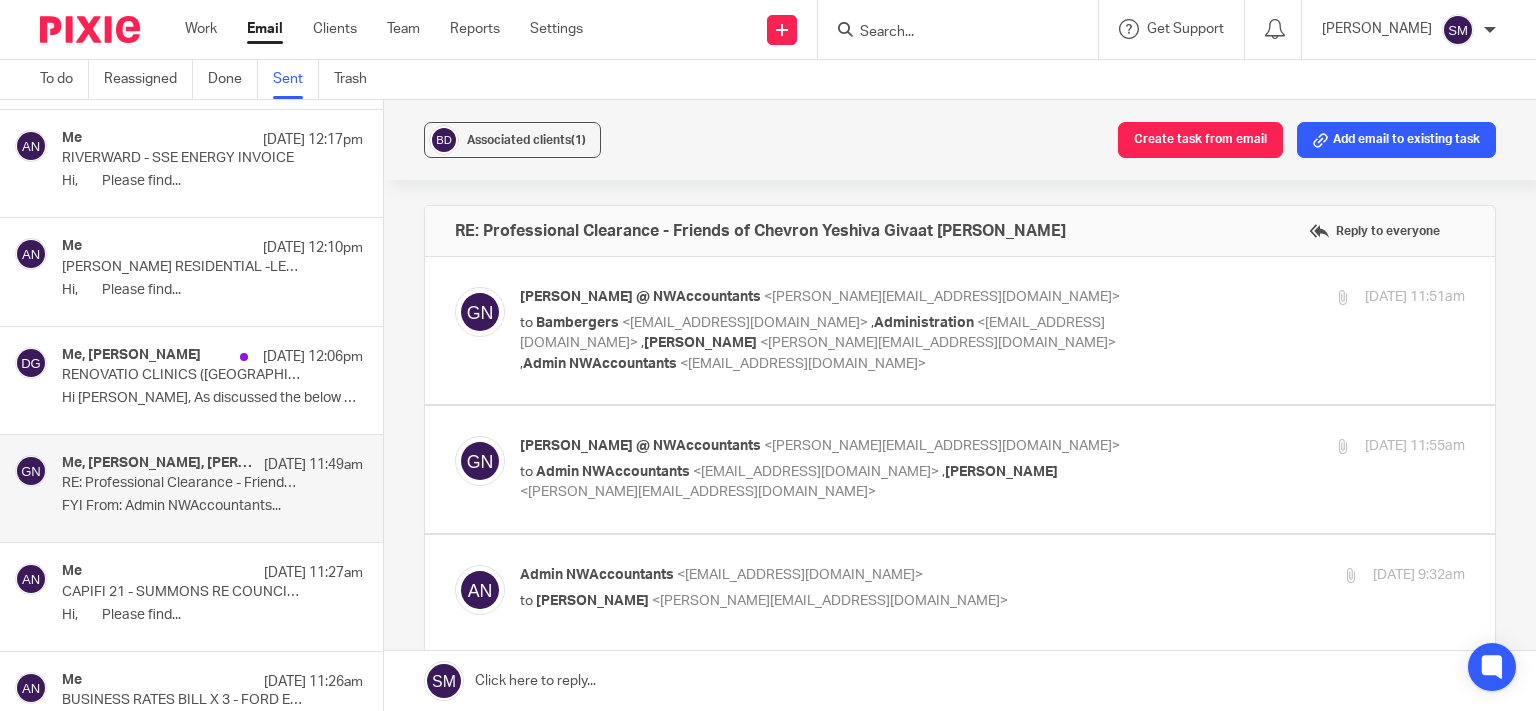 click on "Me, Daniel Garrod
9 Jul 12:06pm   RENOVATIO CLINICS (CHESHIRE) LIMITED - Reassigned to me   Hi Dan,     As discussed the below are now..." at bounding box center (212, 380) 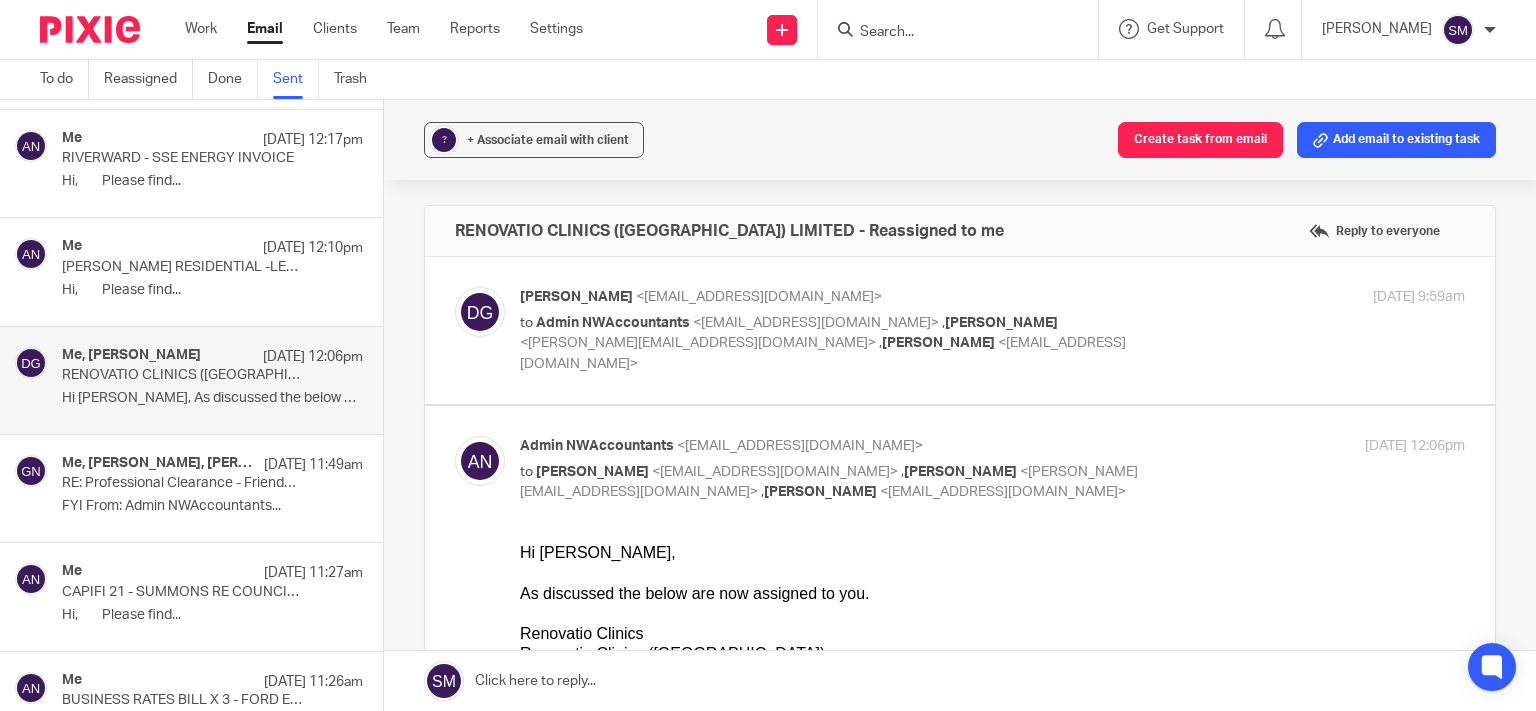 scroll, scrollTop: 0, scrollLeft: 0, axis: both 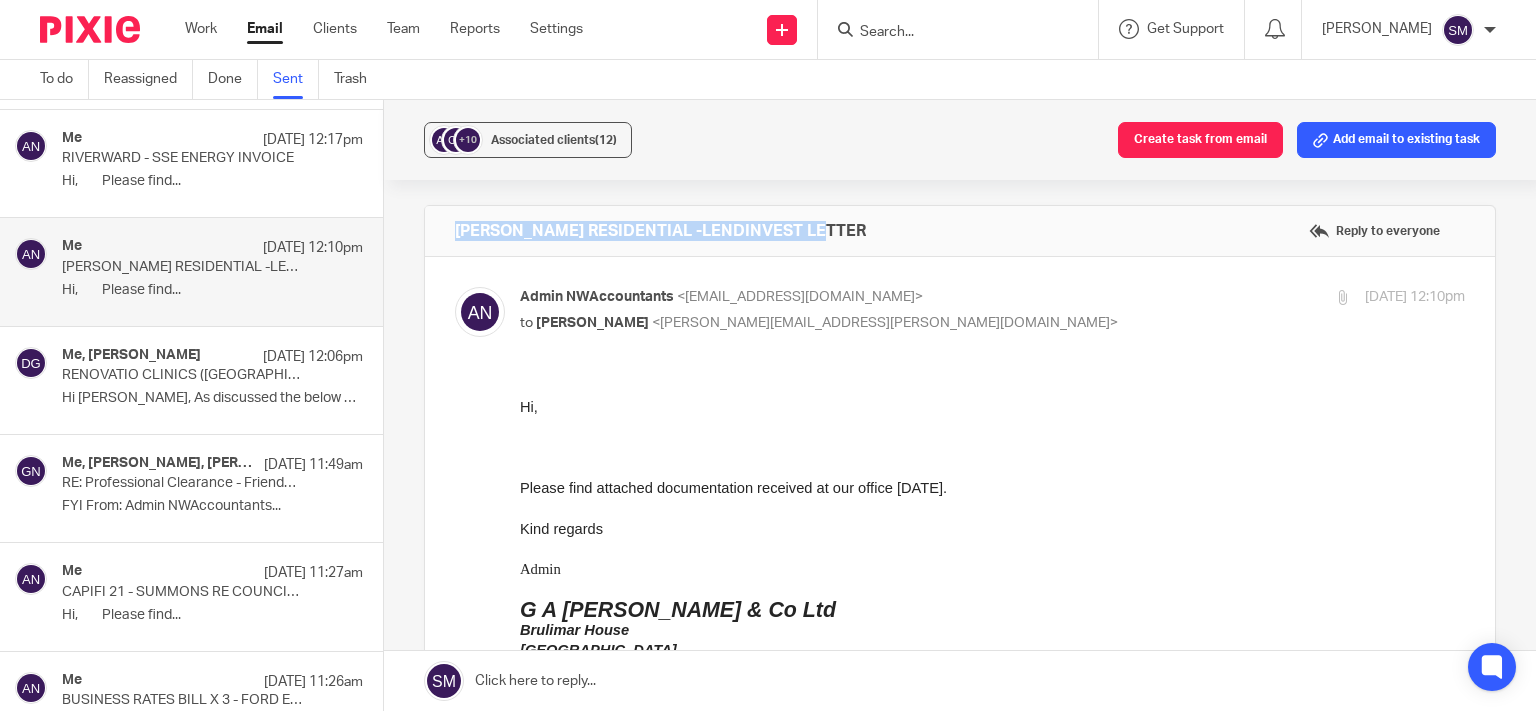 drag, startPoint x: 974, startPoint y: 246, endPoint x: 520, endPoint y: 228, distance: 454.3567 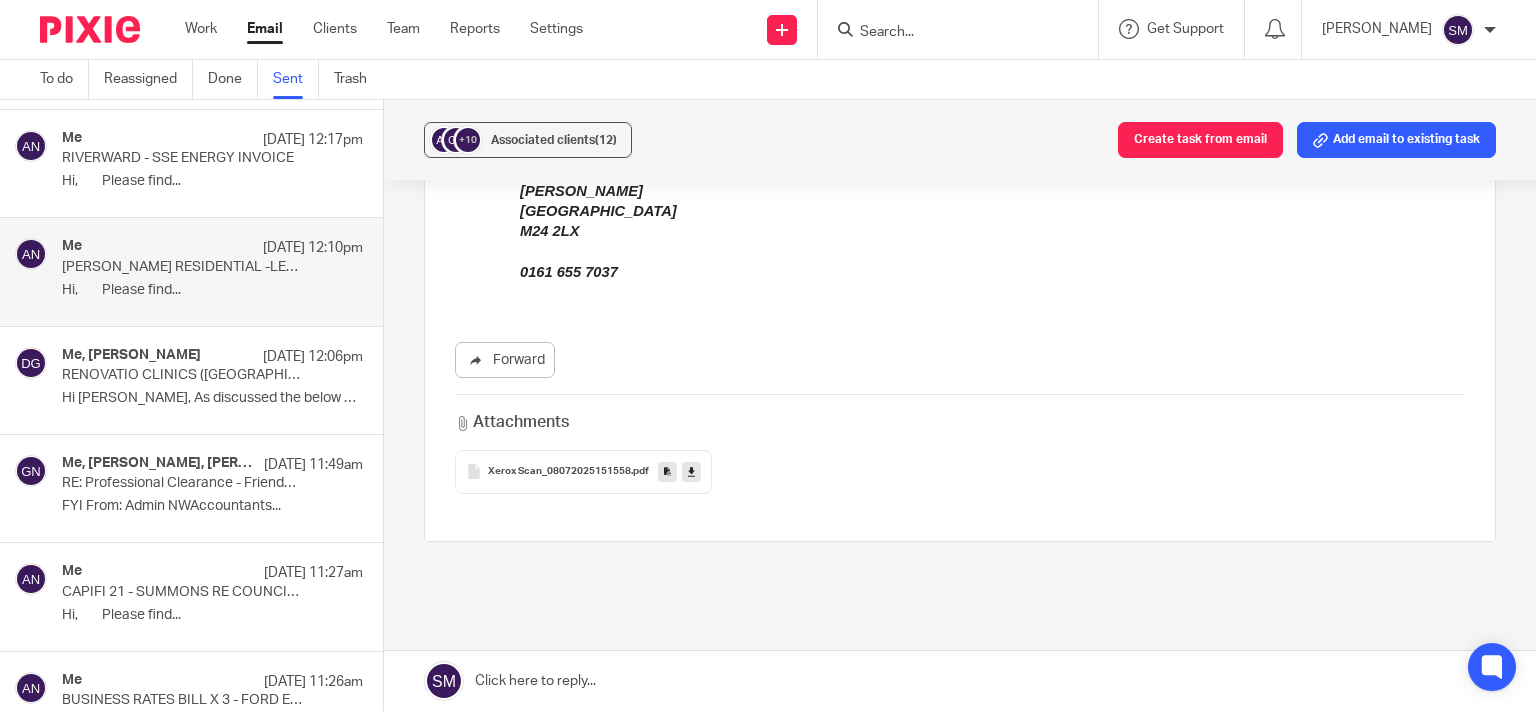 click at bounding box center [667, 472] 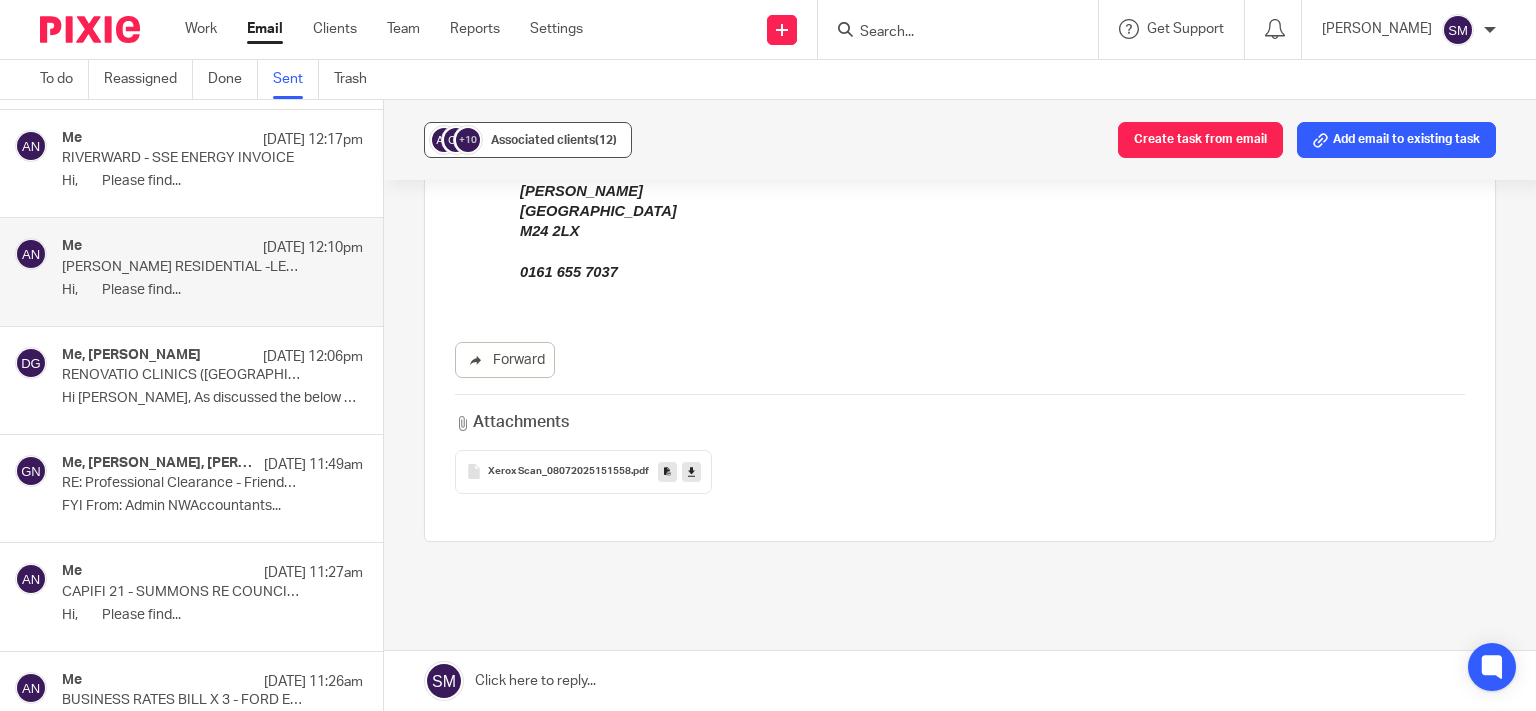 click on "Associated clients  (12)" at bounding box center (554, 140) 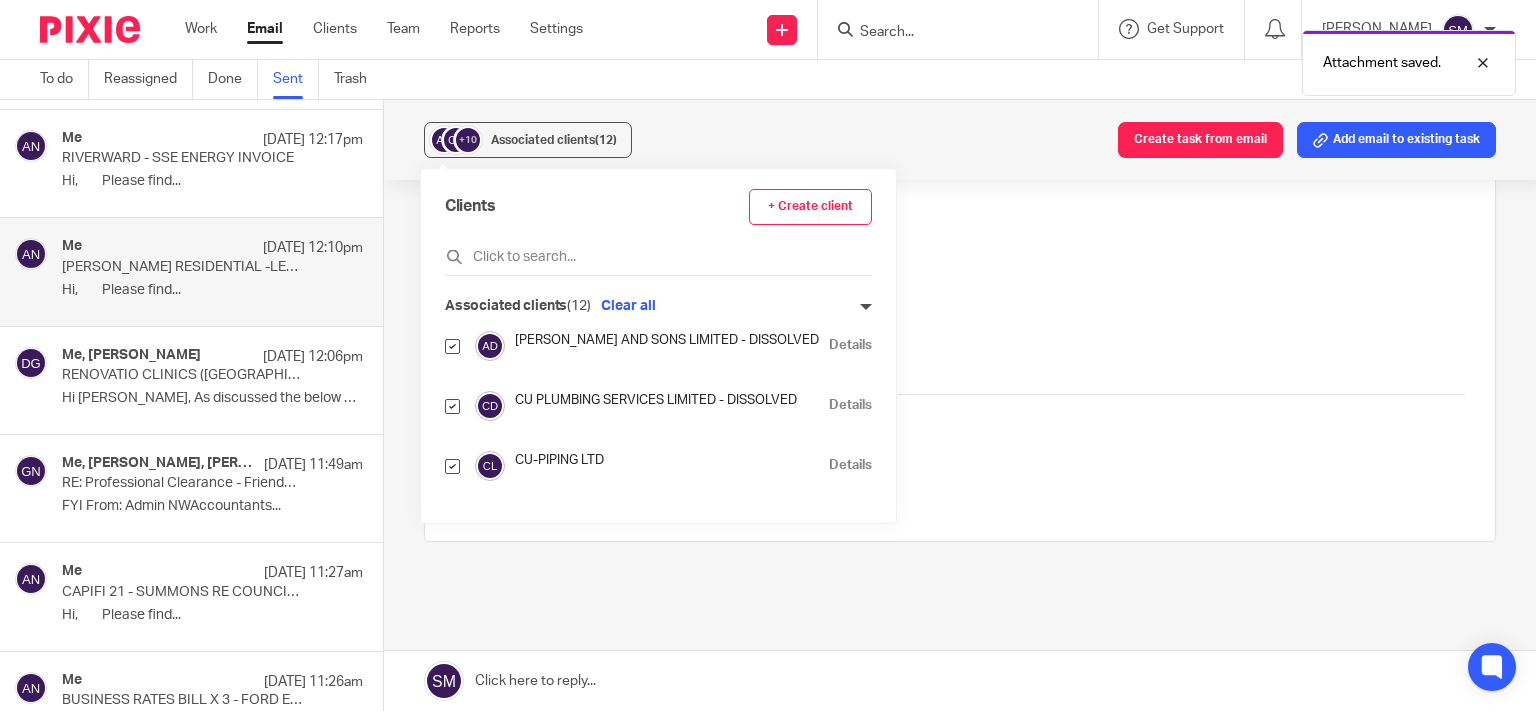 click on "Details" at bounding box center (850, 405) 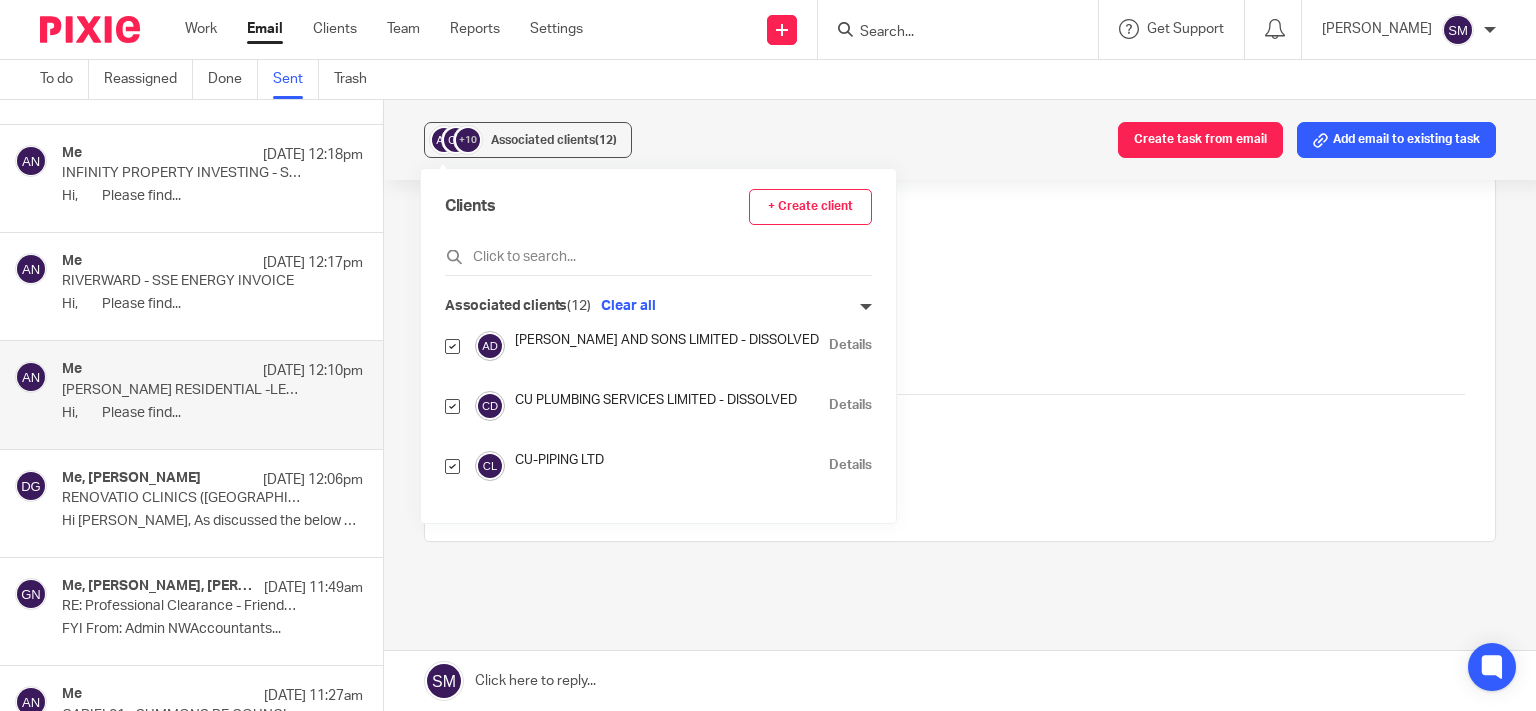 scroll, scrollTop: 5490, scrollLeft: 0, axis: vertical 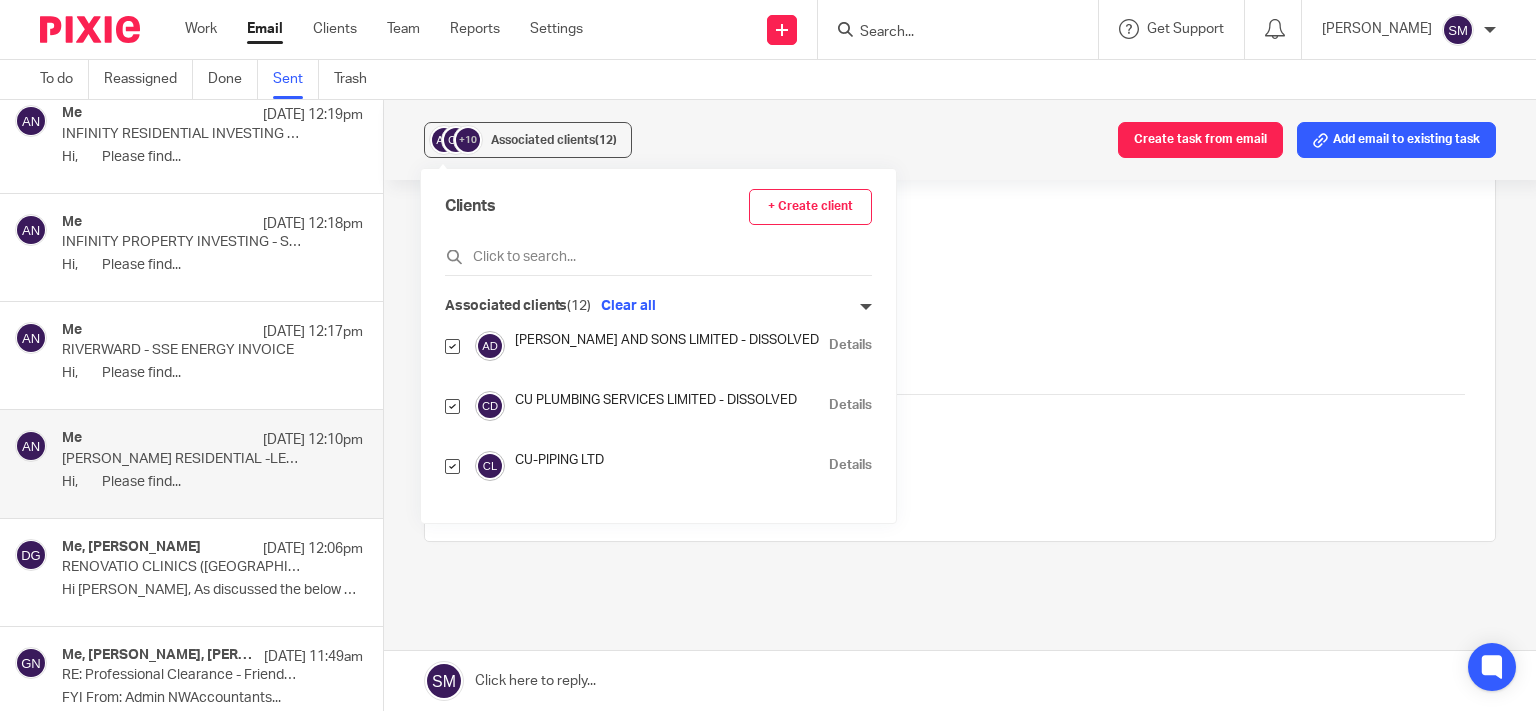 click on "Me
9 Jul 12:17pm   RIVERWARD - SSE ENERGY INVOICE   Hi,            Please find..." at bounding box center (212, 355) 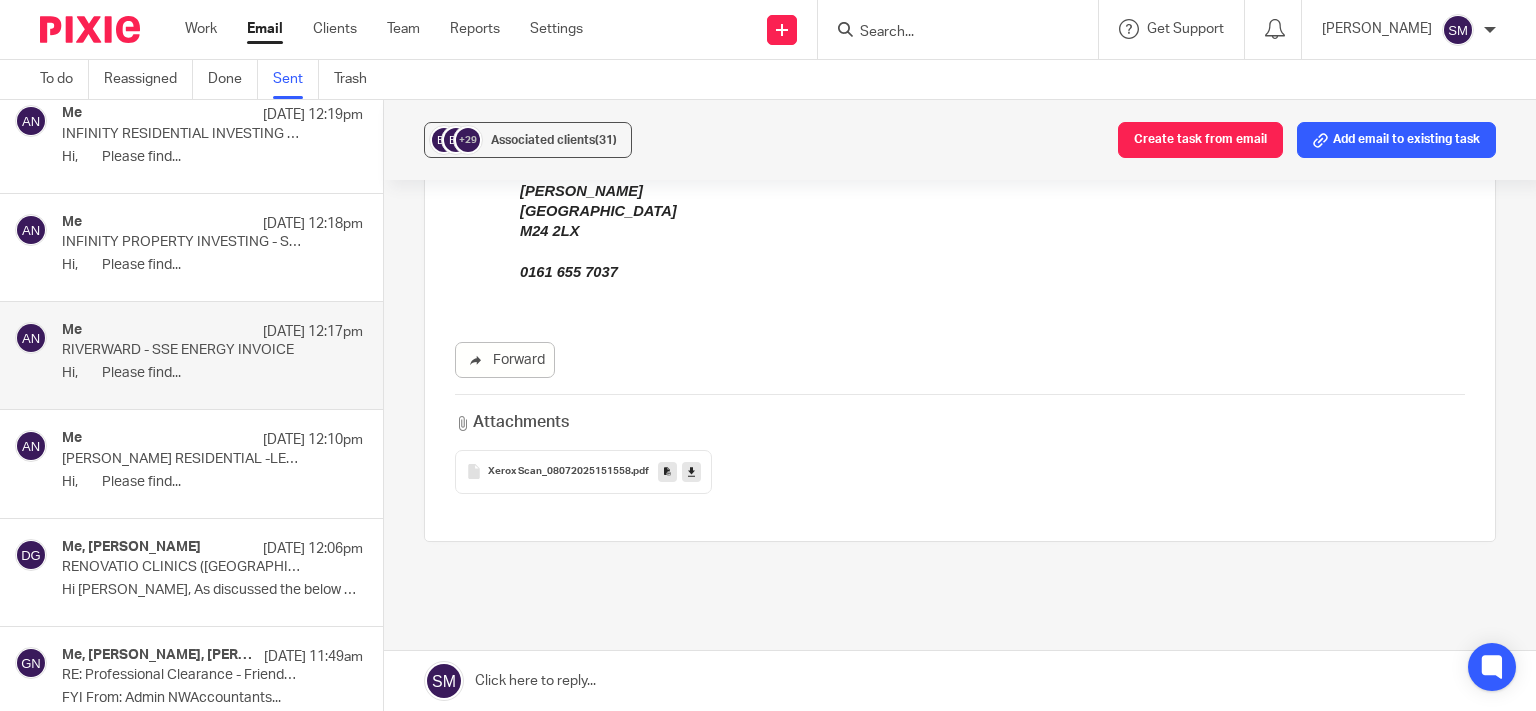 scroll, scrollTop: 0, scrollLeft: 0, axis: both 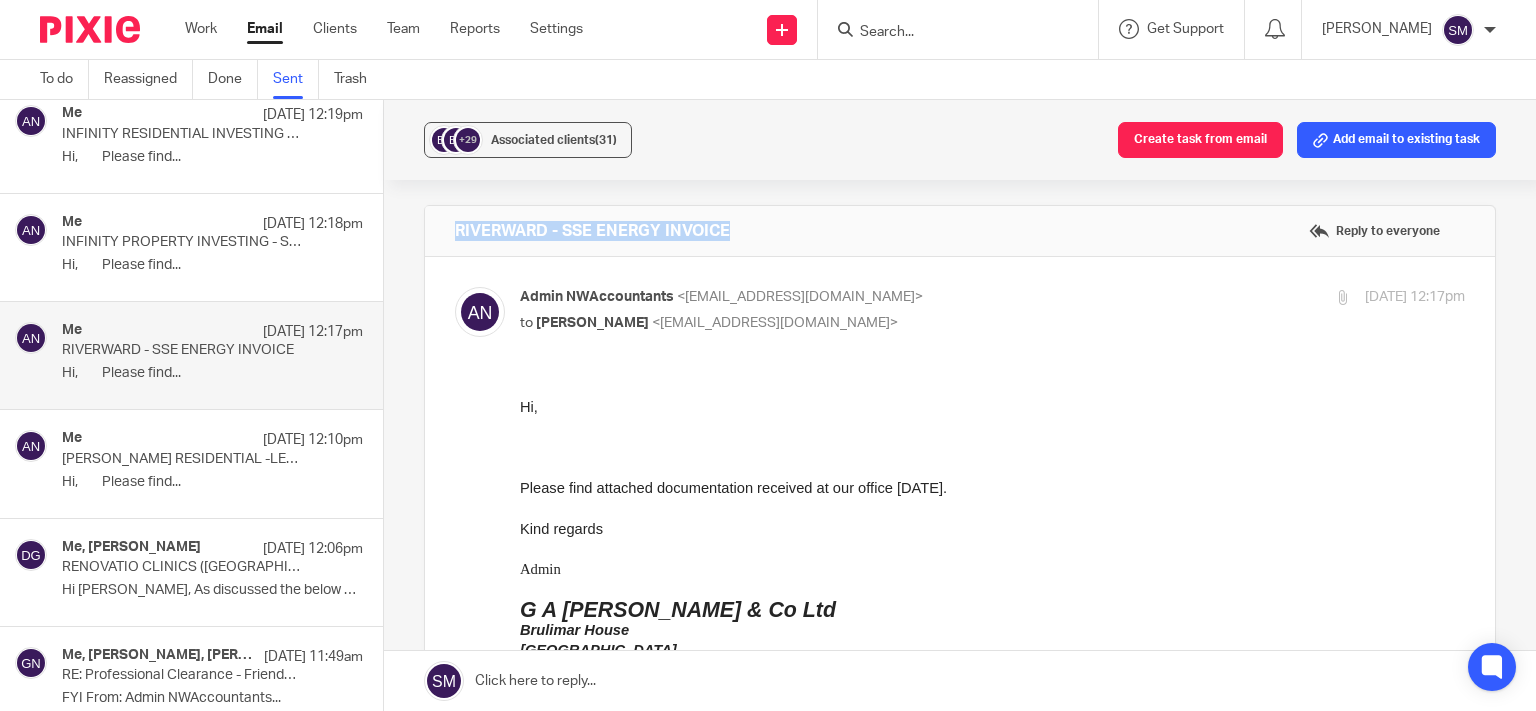drag, startPoint x: 775, startPoint y: 230, endPoint x: 410, endPoint y: 231, distance: 365.00137 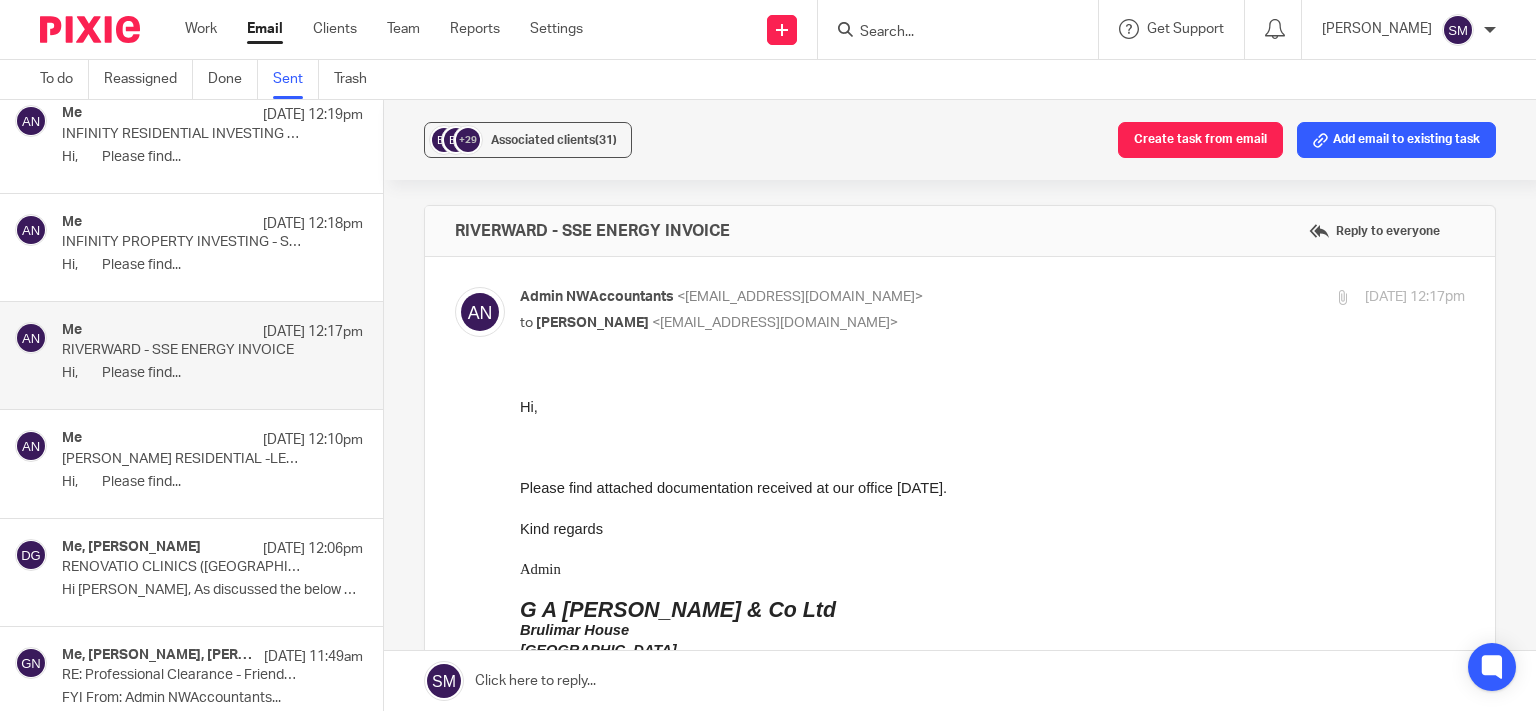click on "Me
9 Jul 12:18pm   INFINITY PROPERTY INVESTING - SCOTTISH POWER LETTER   Hi,            Please find..." at bounding box center (212, 247) 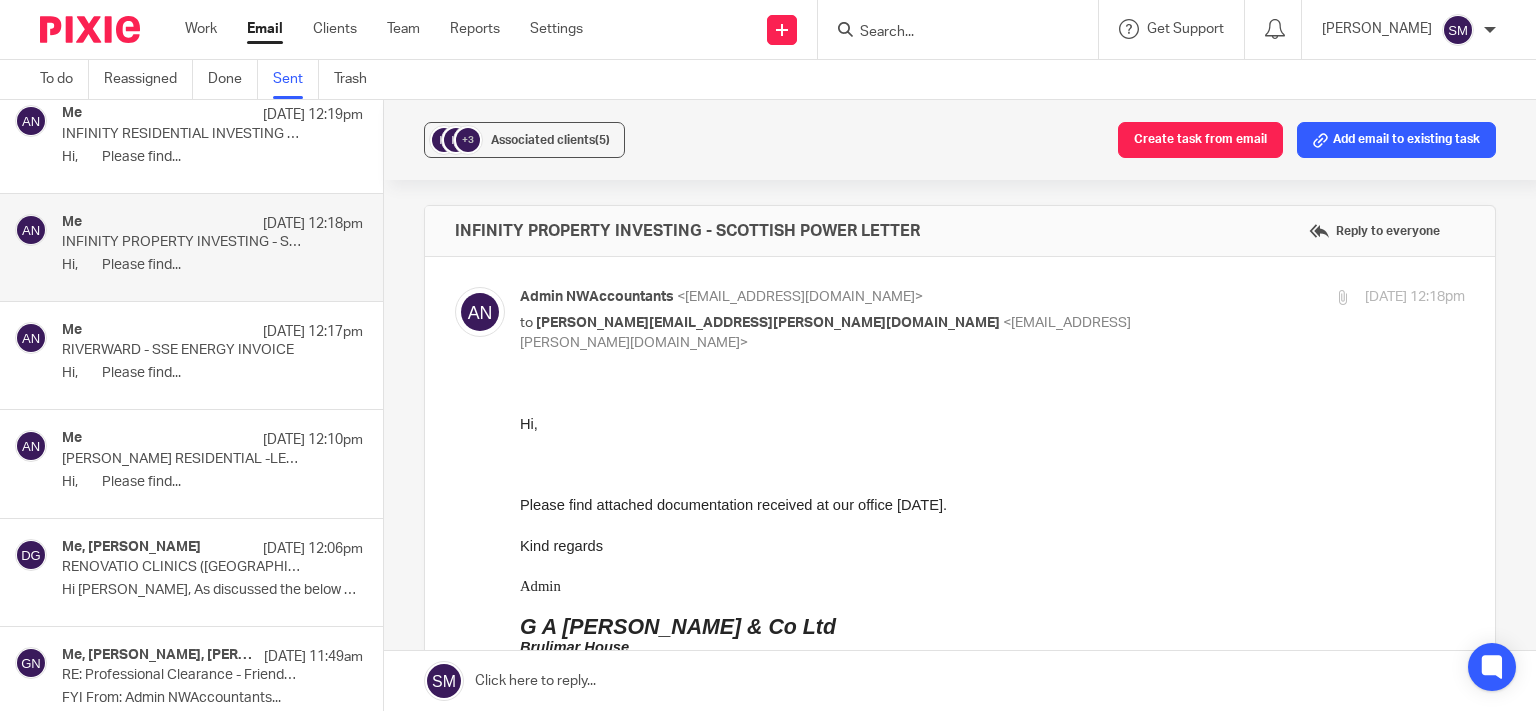 scroll, scrollTop: 0, scrollLeft: 0, axis: both 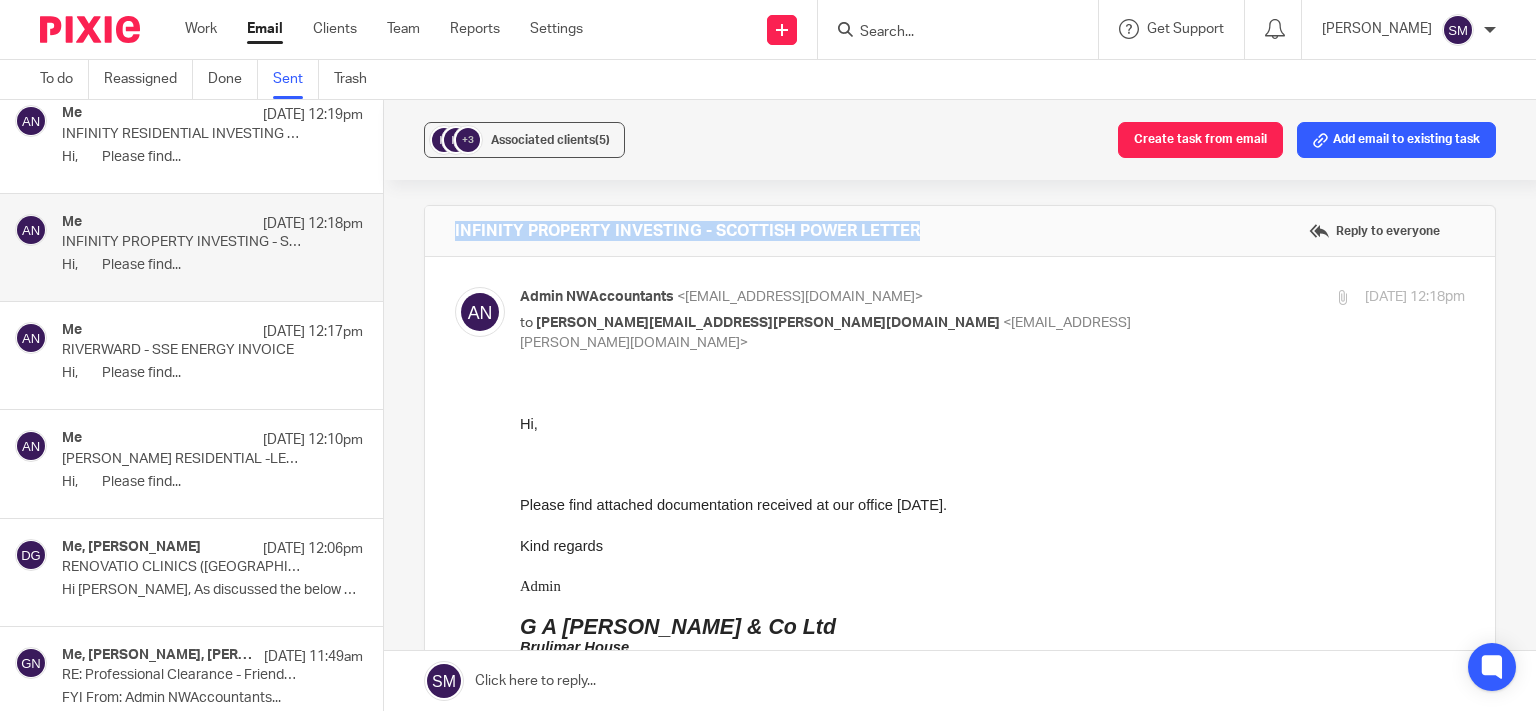 drag, startPoint x: 950, startPoint y: 234, endPoint x: 502, endPoint y: 230, distance: 448.01785 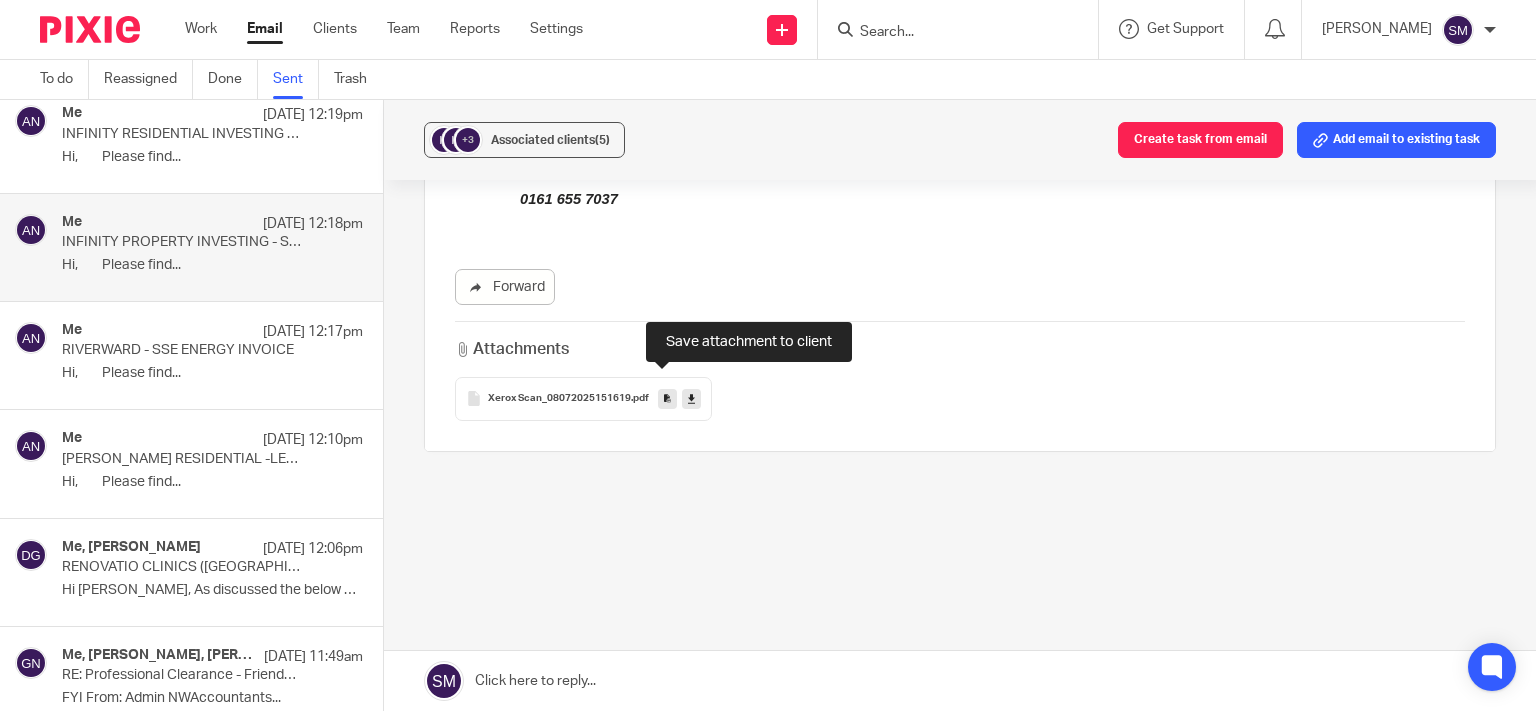click at bounding box center (667, 398) 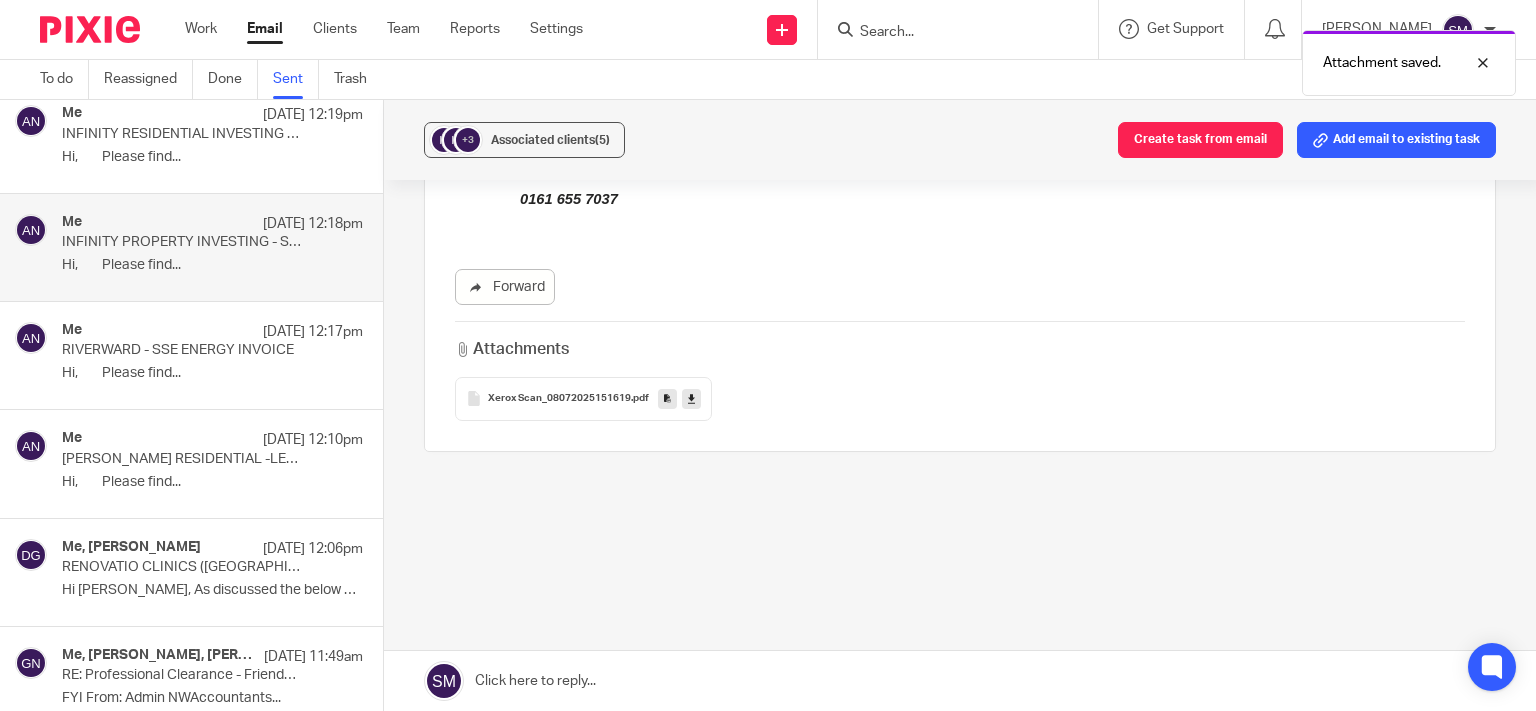 click on "INFINITY RESIDENTIAL INVESTING - COUNCIL TAX PAYMENT ARRANGEMENT" at bounding box center [182, 134] 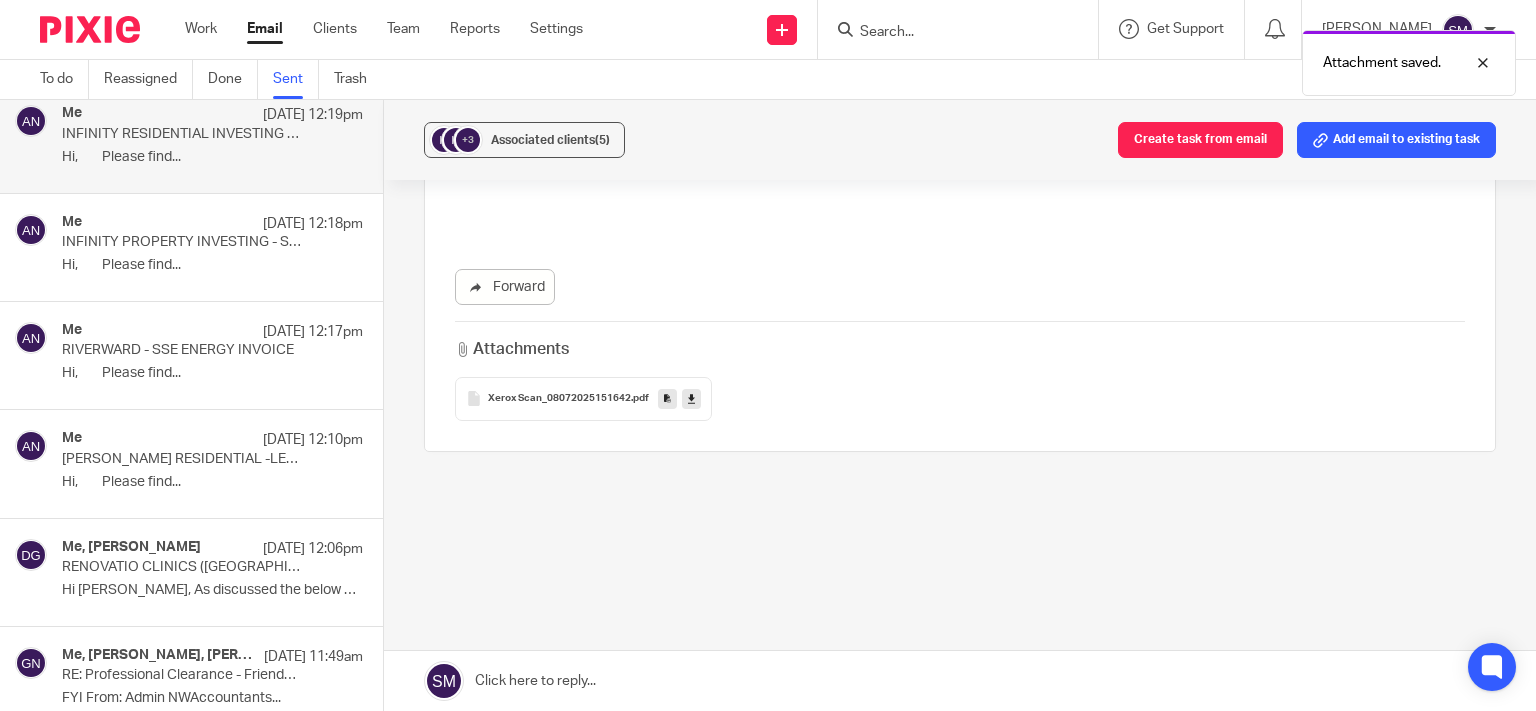 scroll, scrollTop: 0, scrollLeft: 0, axis: both 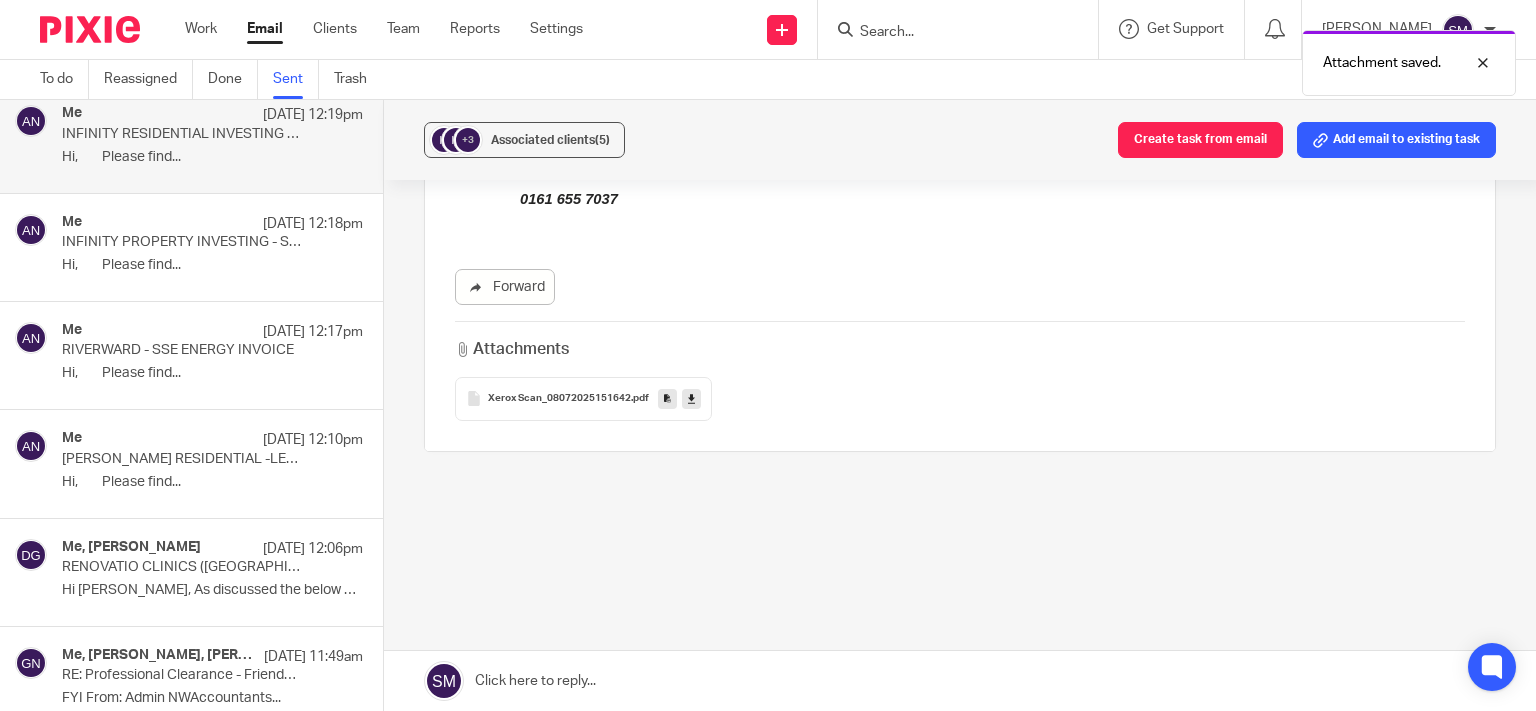 click at bounding box center [667, 398] 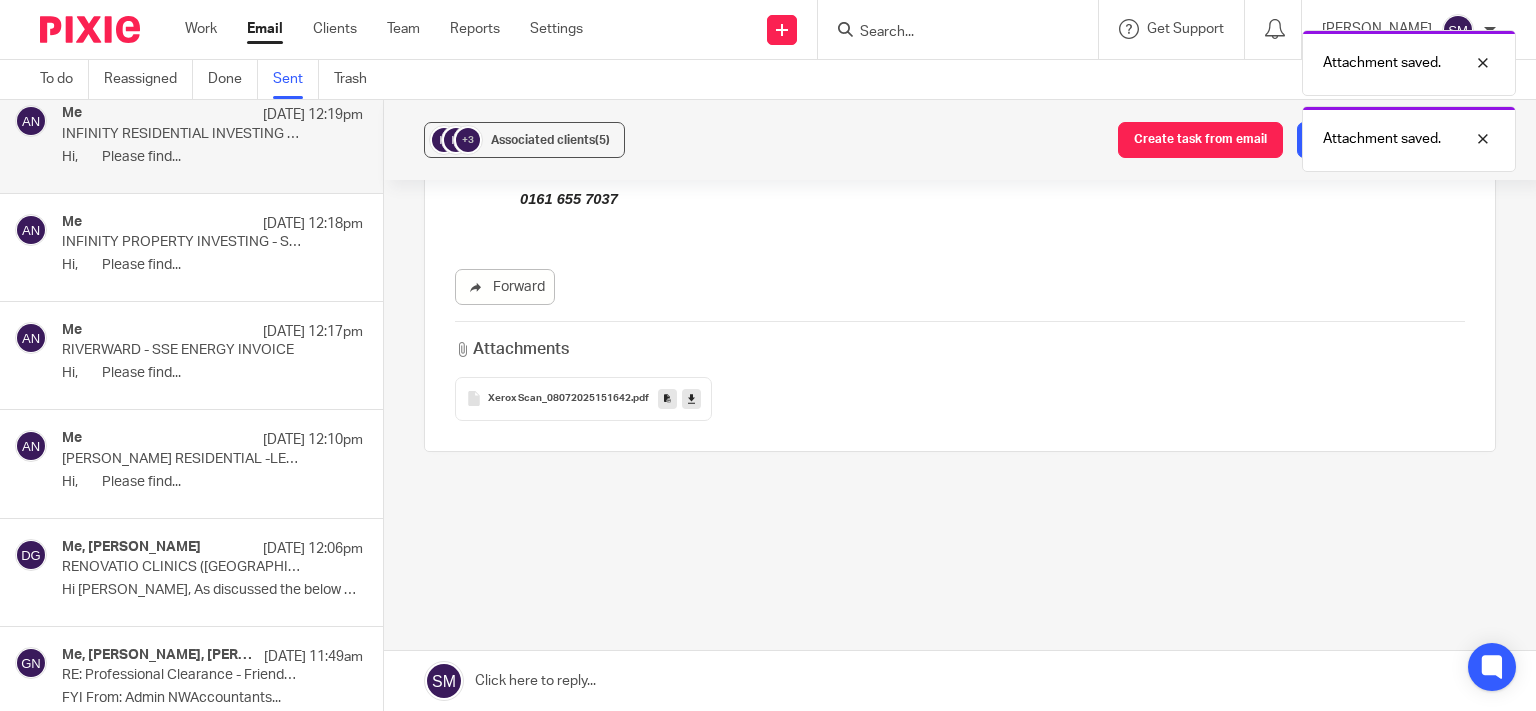 click on "INFINITY PROPERTY INVESTING - SCOTTISH POWER LETTER" at bounding box center (182, 242) 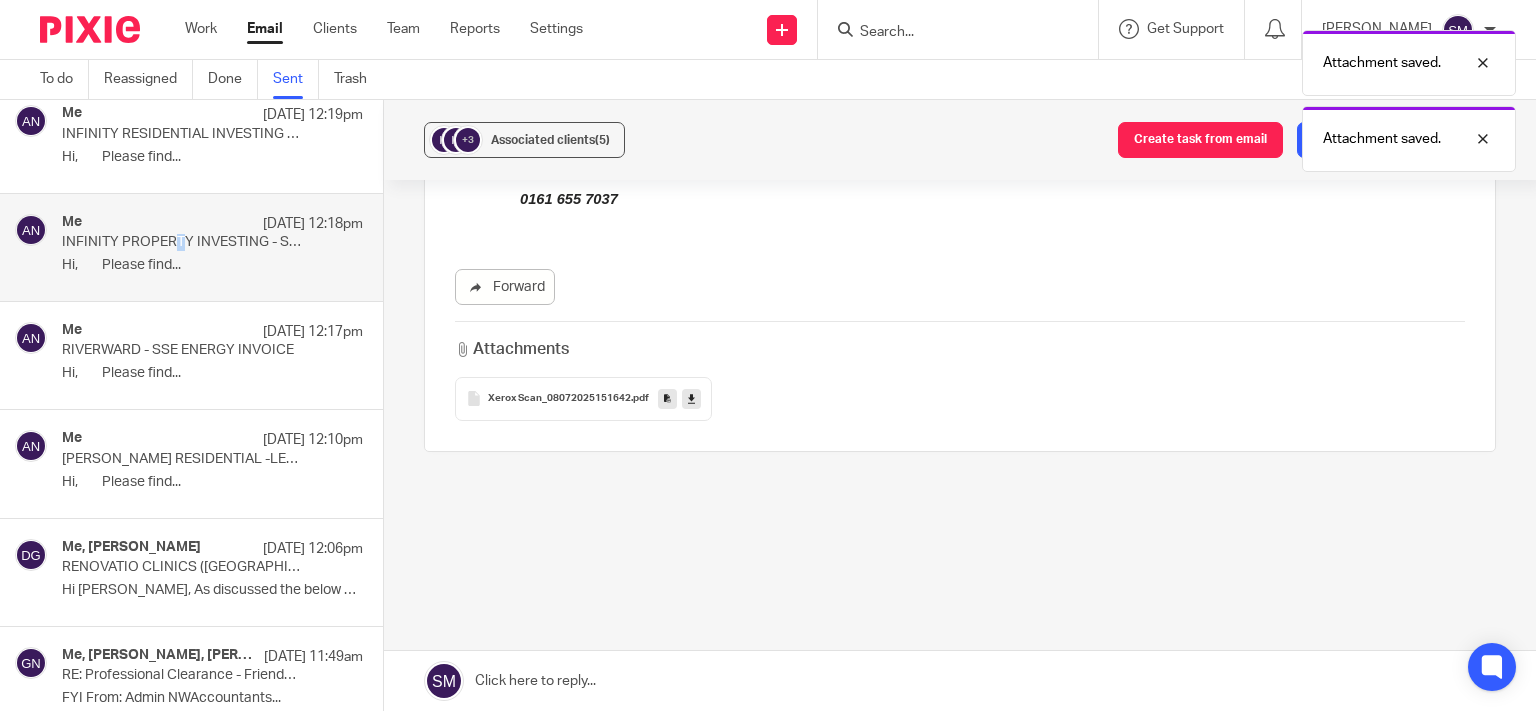 scroll, scrollTop: 0, scrollLeft: 0, axis: both 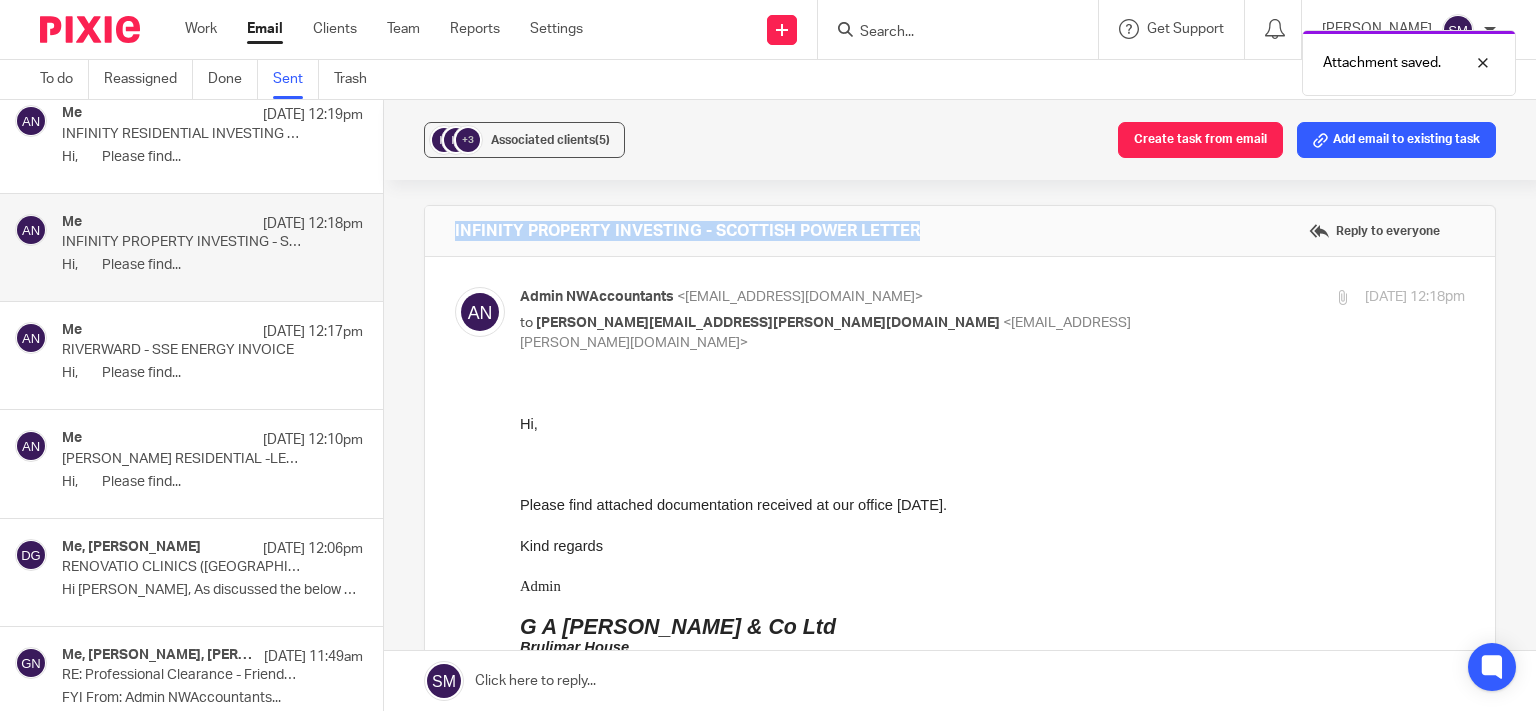 drag, startPoint x: 794, startPoint y: 224, endPoint x: 536, endPoint y: 235, distance: 258.23438 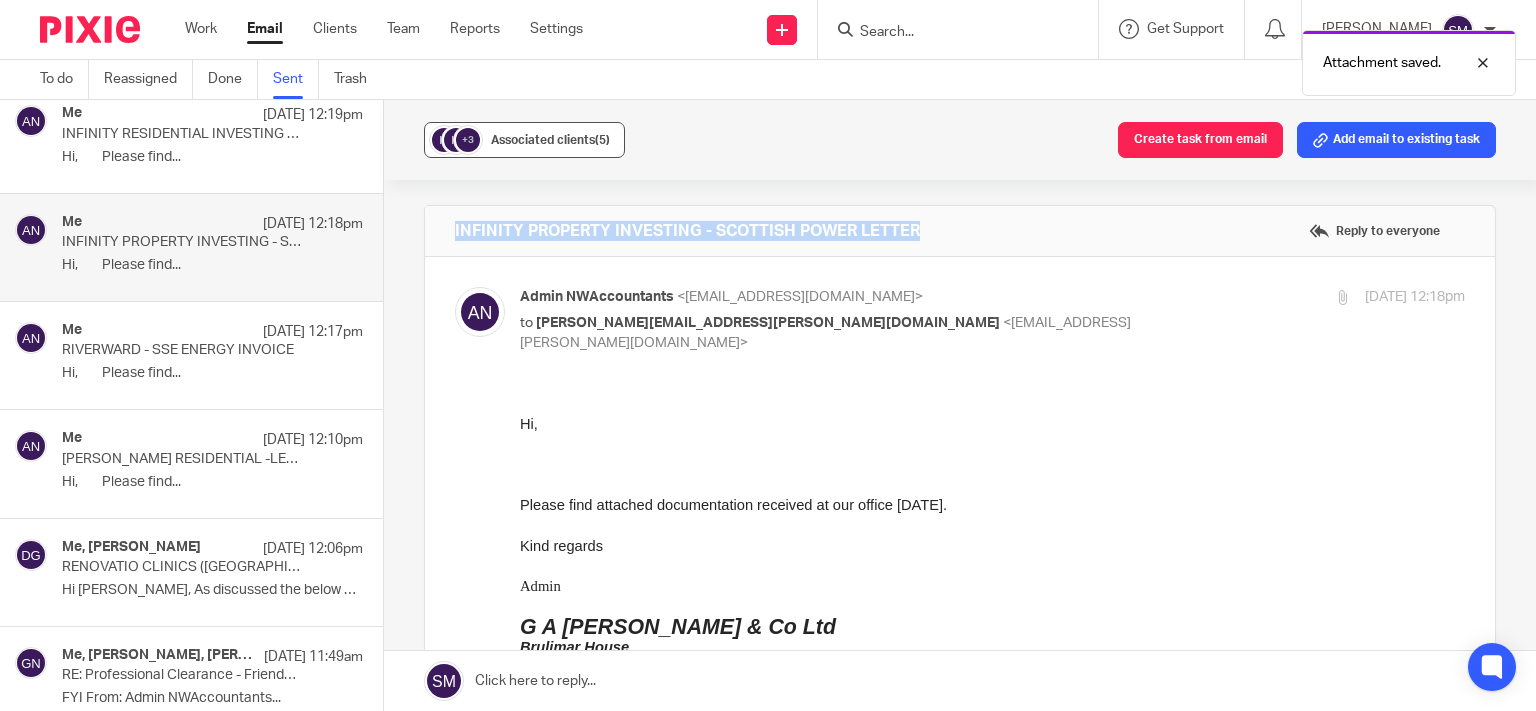 click on "Associated clients  (5)" at bounding box center (550, 140) 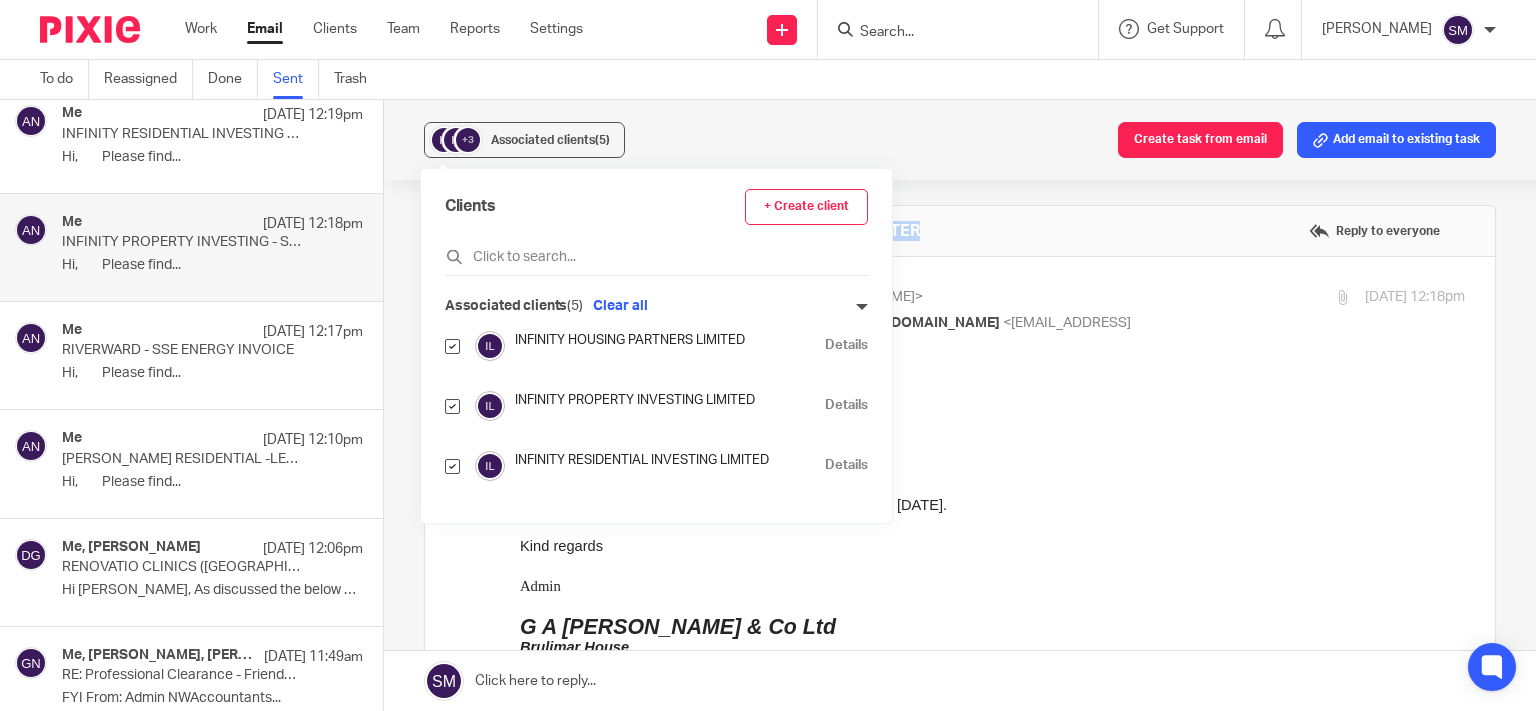 click on "Details" at bounding box center [846, 405] 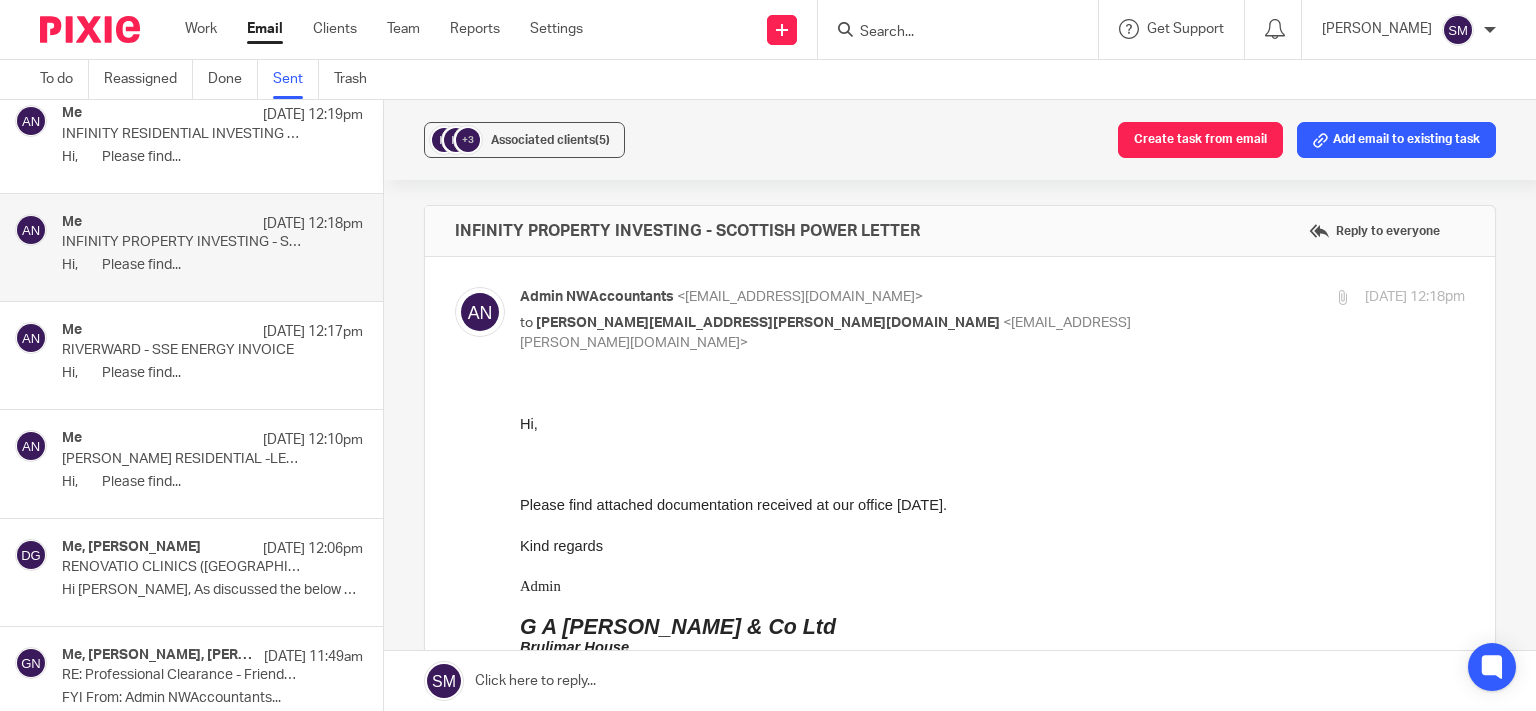 click on "Me
9 Jul 12:19pm   INFINITY RESIDENTIAL INVESTING - COUNCIL TAX PAYMENT ARRANGEMENT   Hi,            Please find..." at bounding box center [212, 138] 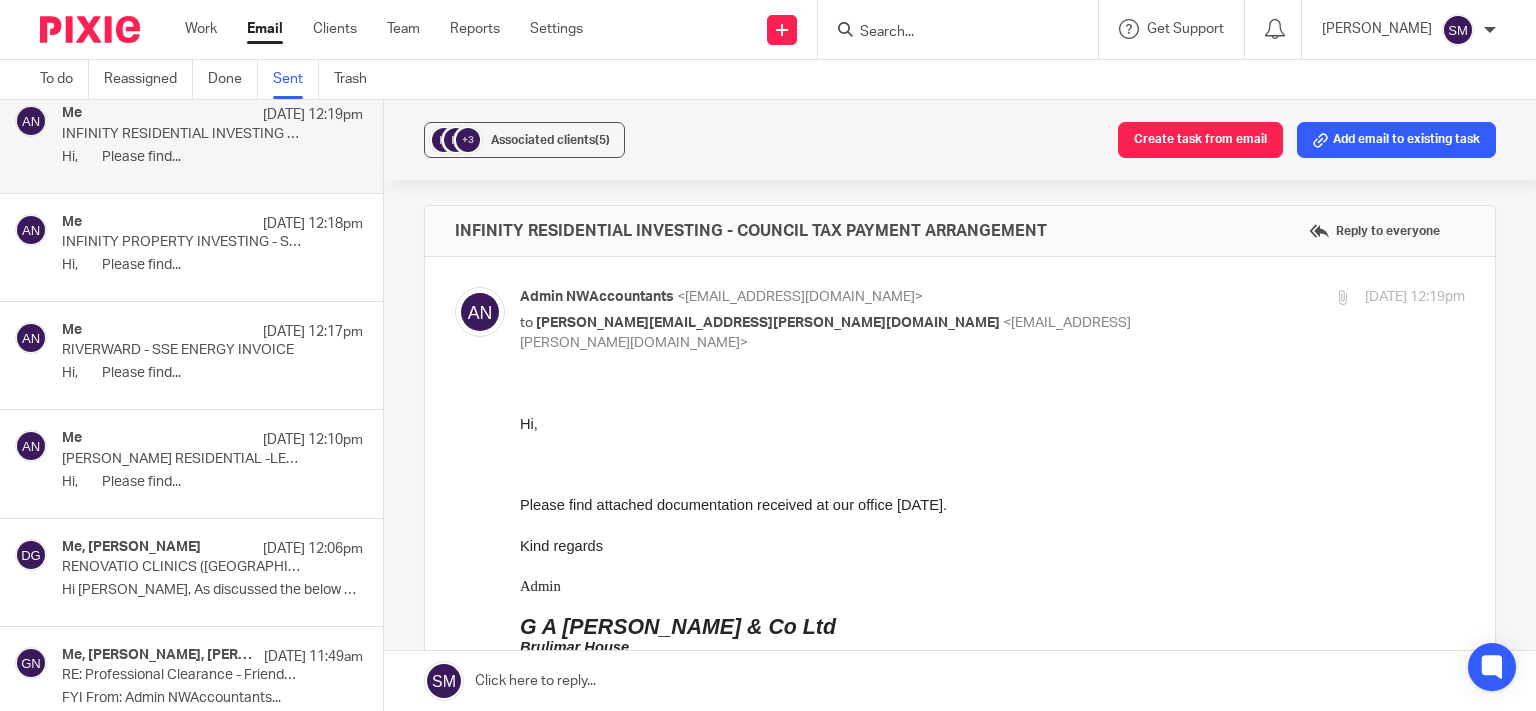 scroll, scrollTop: 0, scrollLeft: 0, axis: both 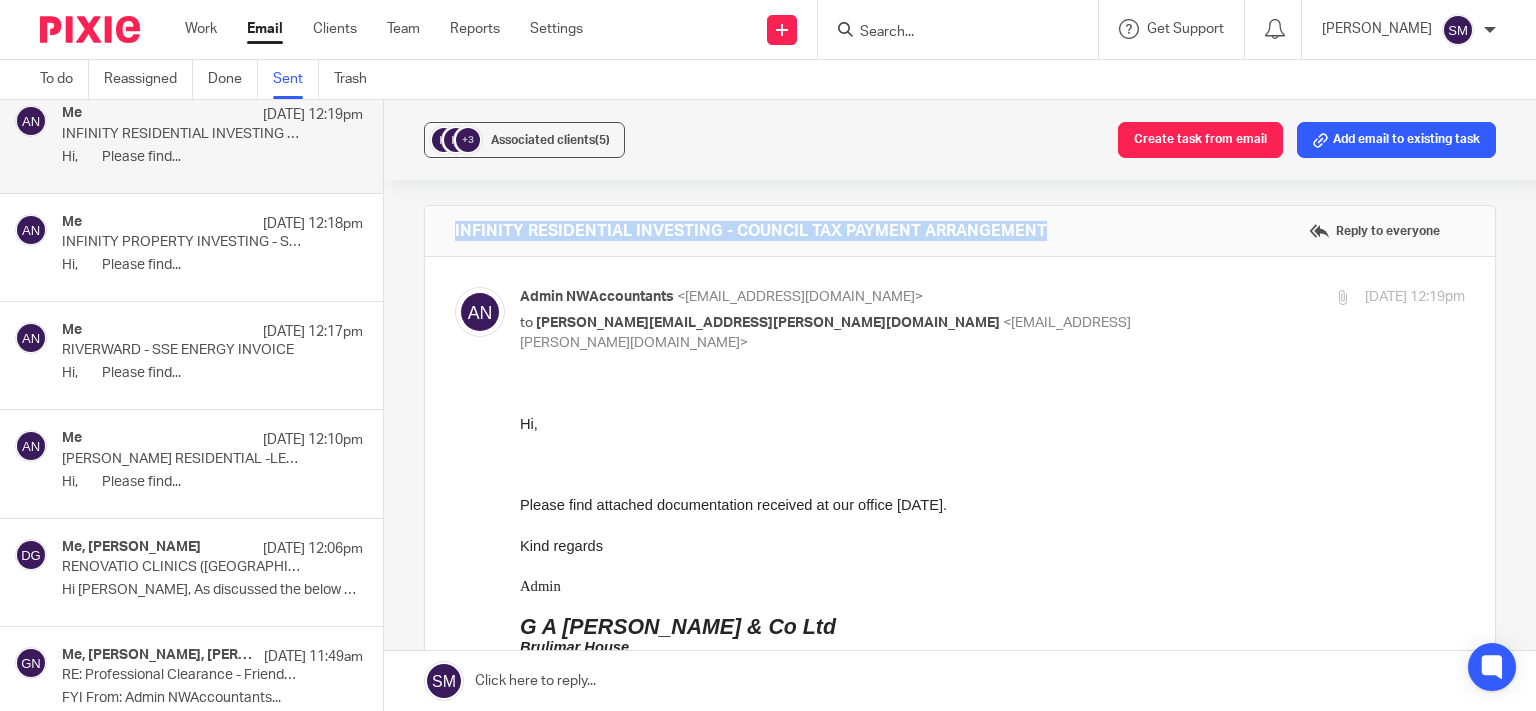 drag, startPoint x: 888, startPoint y: 229, endPoint x: 530, endPoint y: 235, distance: 358.05026 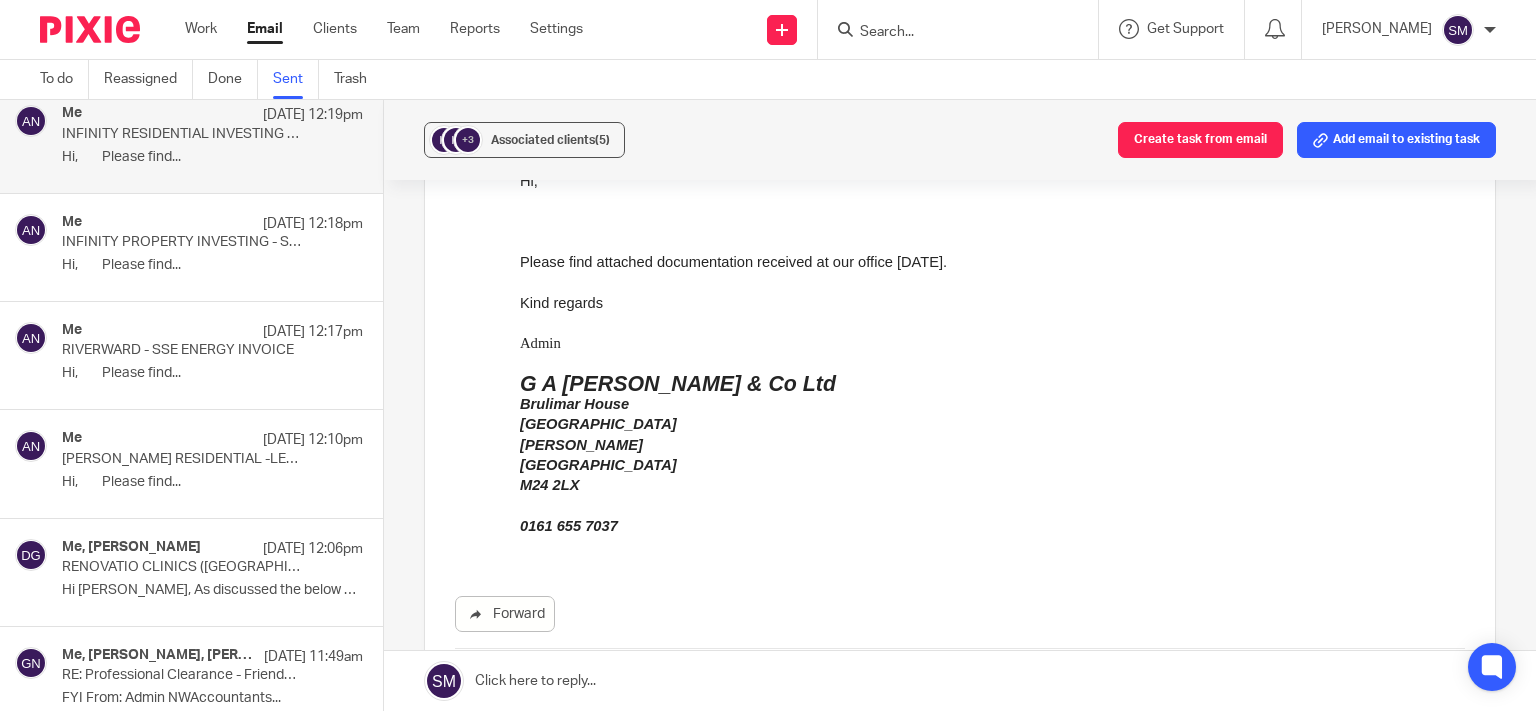 scroll, scrollTop: 480, scrollLeft: 0, axis: vertical 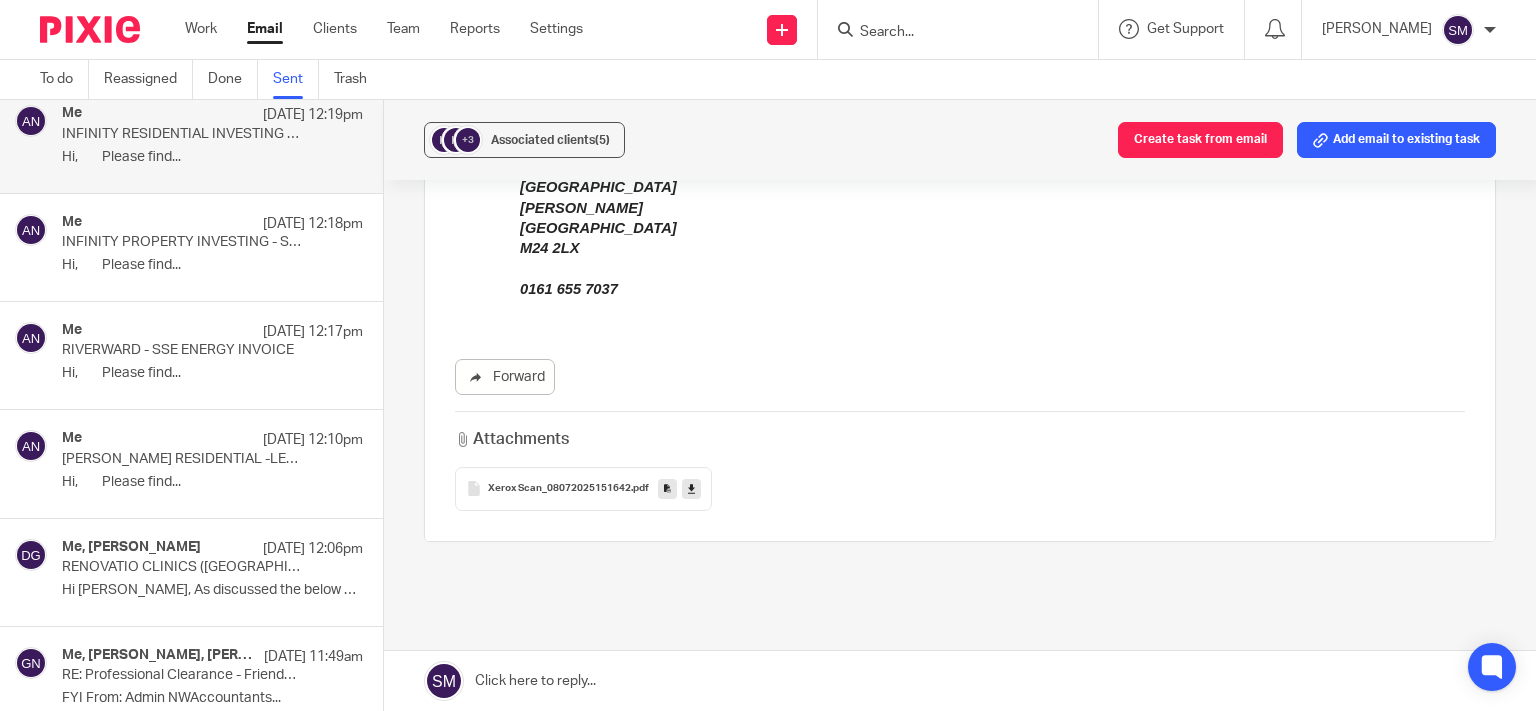 click at bounding box center [667, 488] 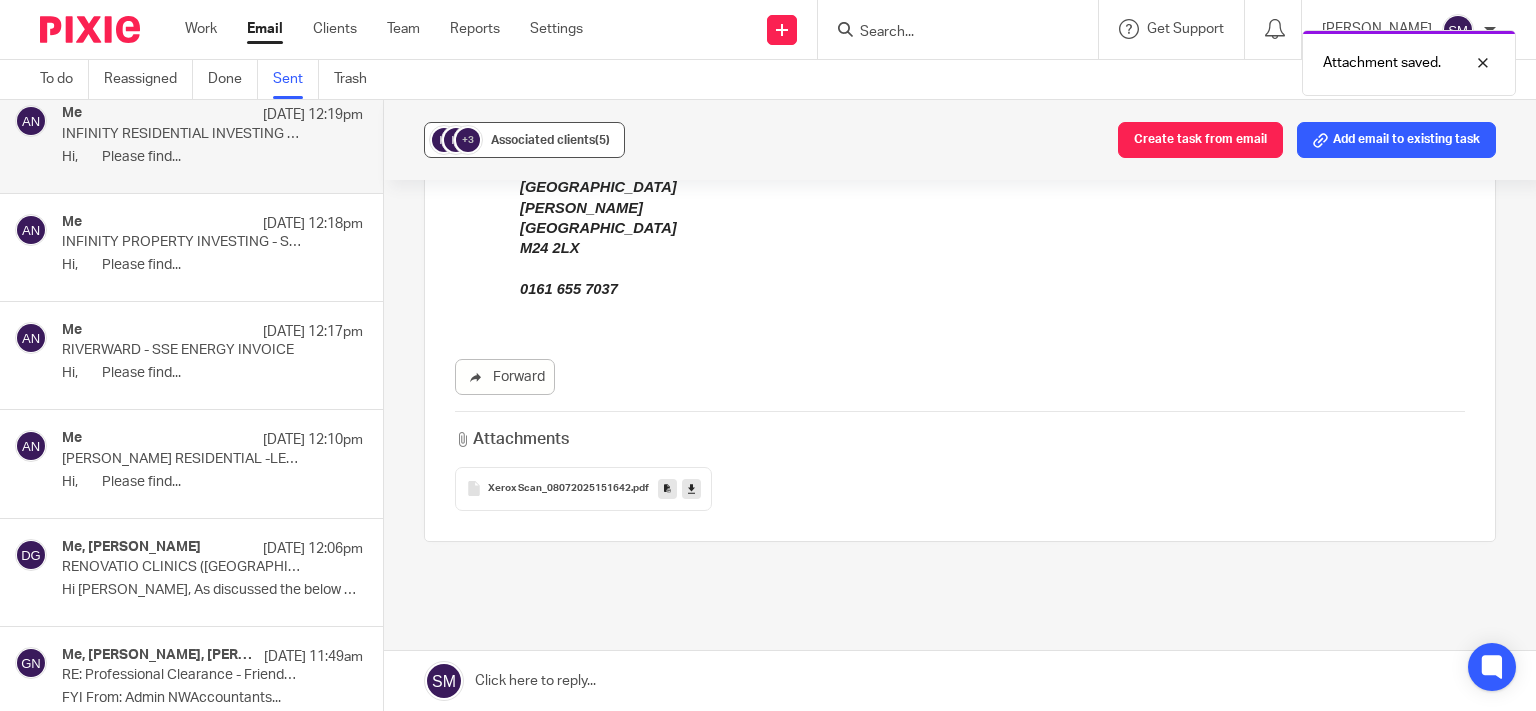 click on "Associated clients  (5)" at bounding box center (550, 140) 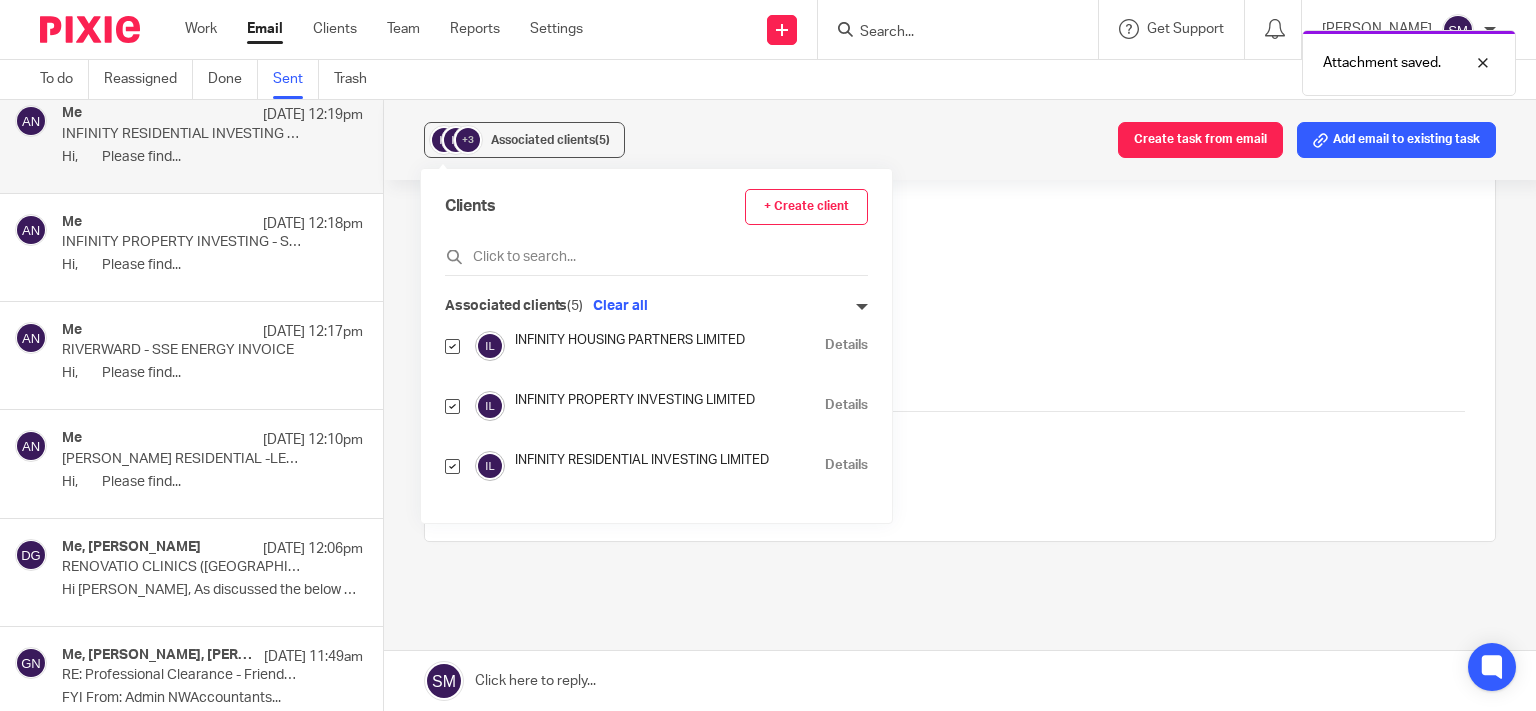click on "Details" at bounding box center [846, 345] 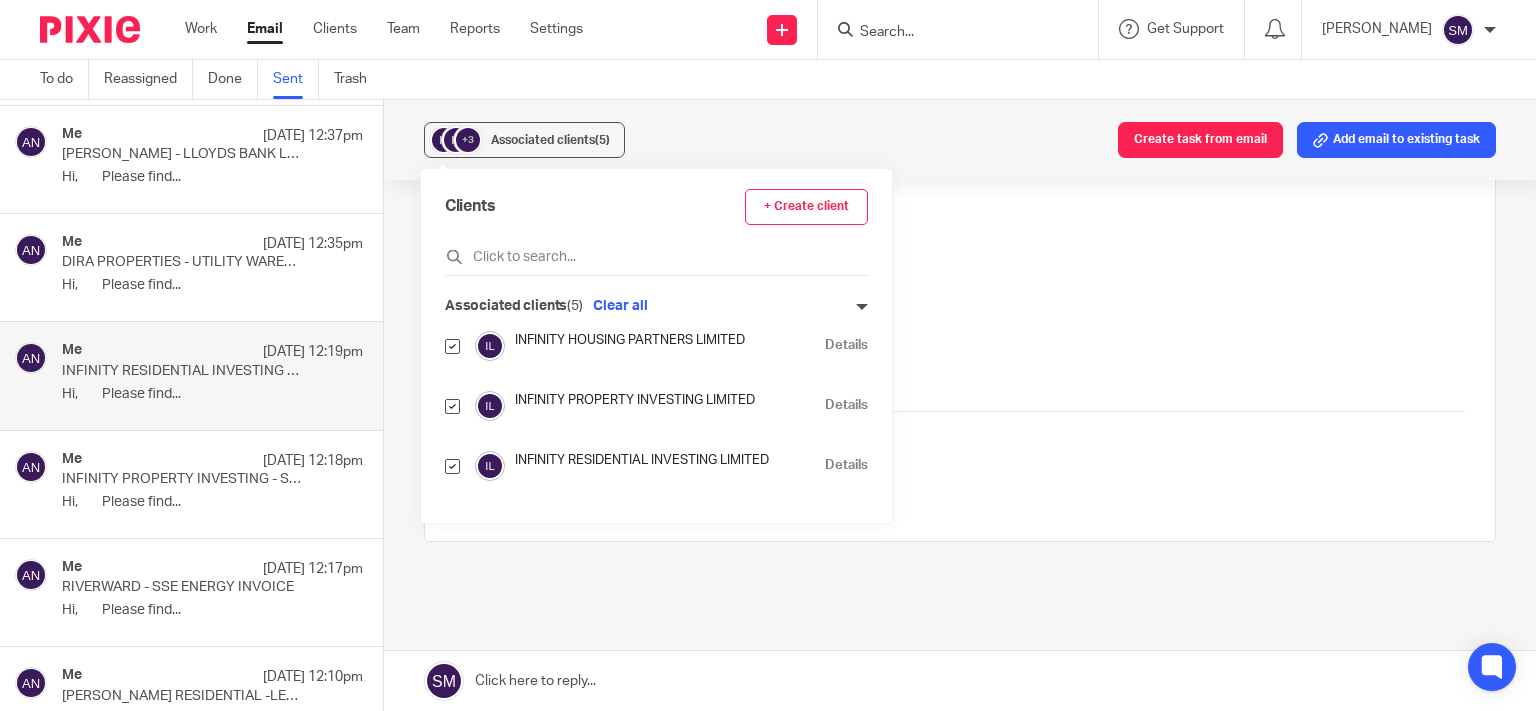 scroll, scrollTop: 5106, scrollLeft: 0, axis: vertical 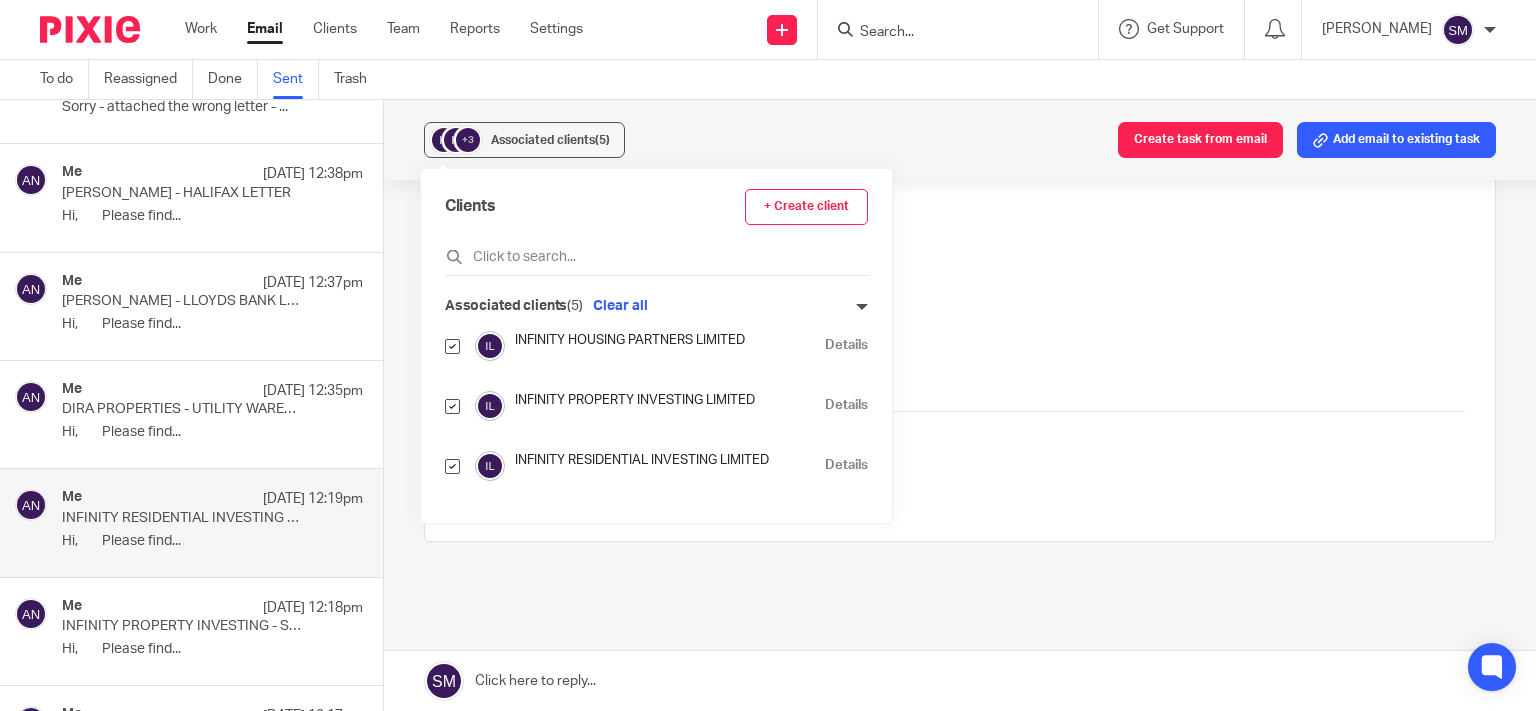 click on "Me
9 Jul 12:35pm   DIRA PROPERTIES - UTILITY WAREHOUSE BILL   Hi,            Please find..." at bounding box center [212, 414] 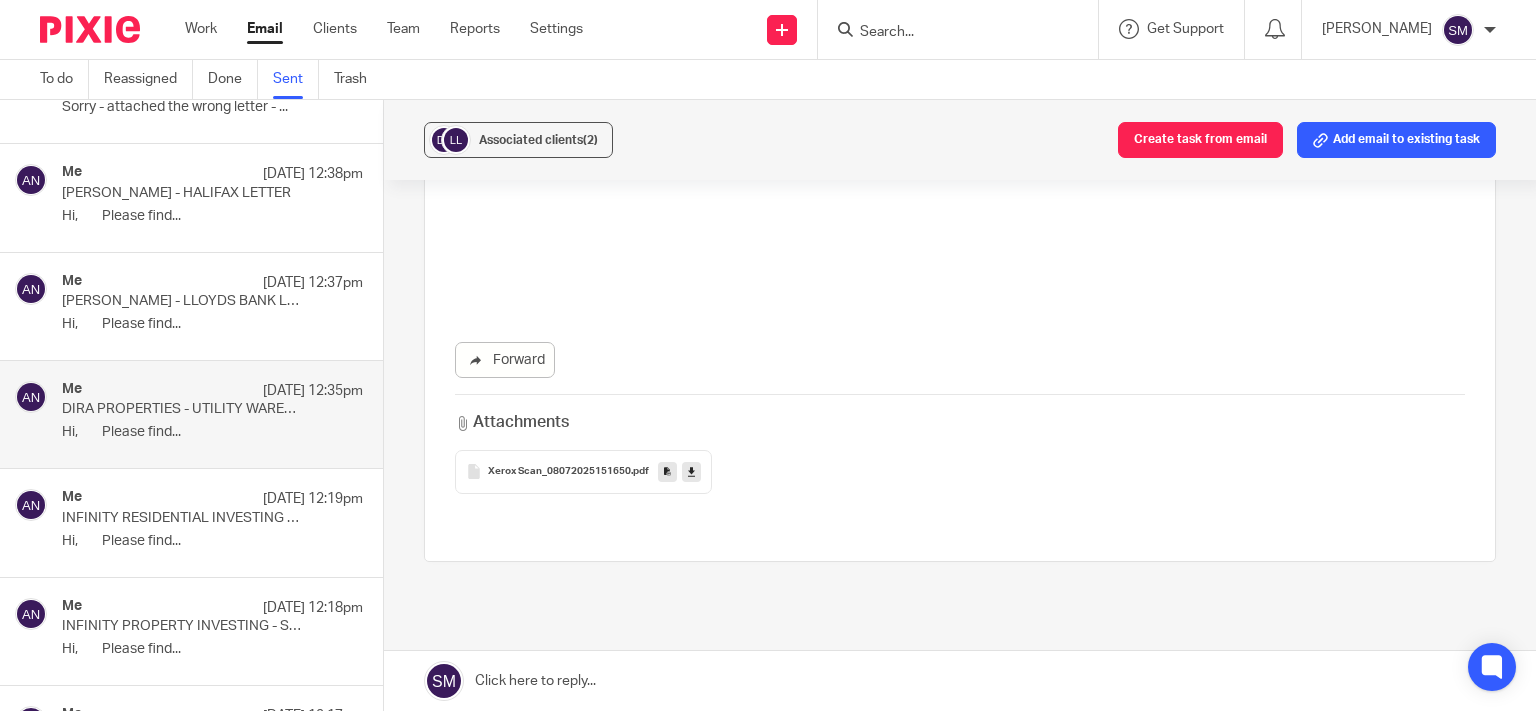 scroll, scrollTop: 0, scrollLeft: 0, axis: both 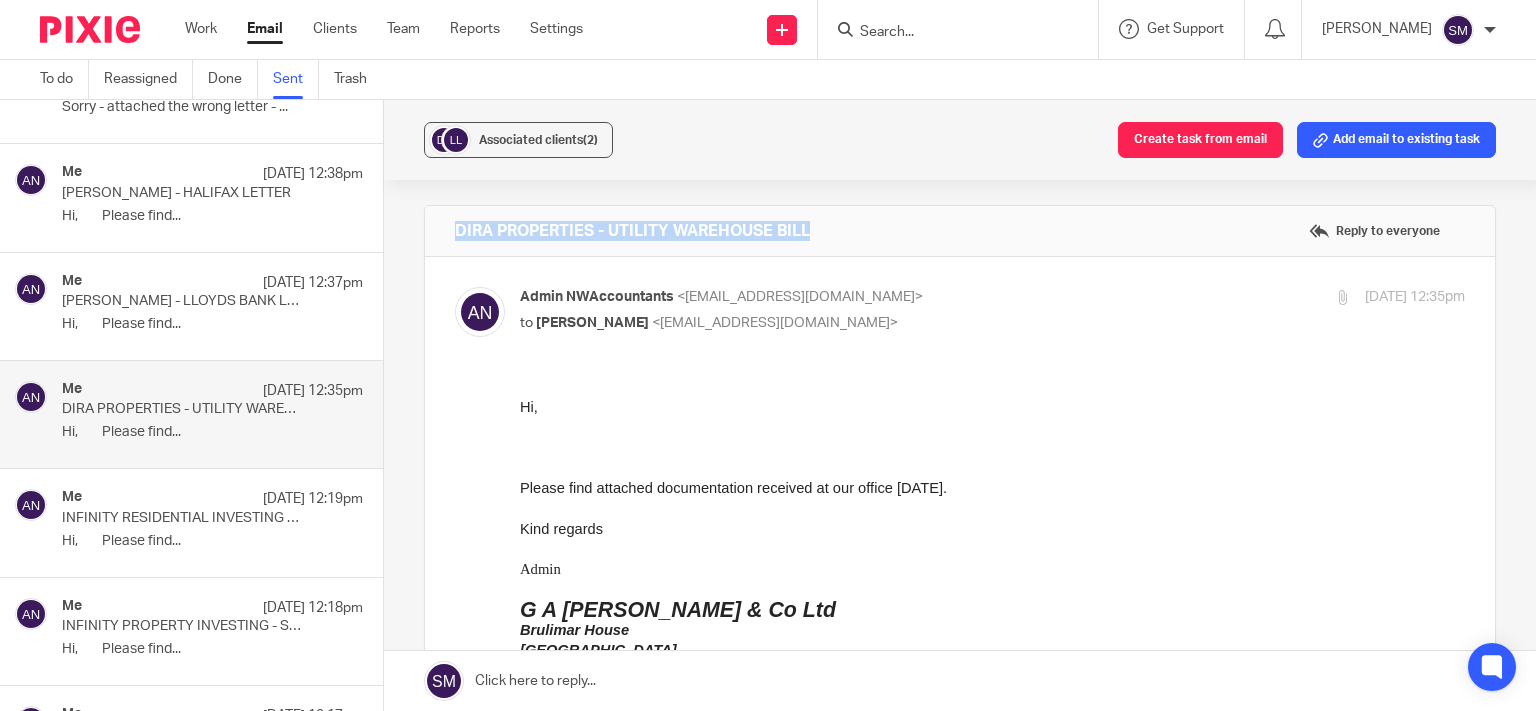 drag, startPoint x: 903, startPoint y: 238, endPoint x: 449, endPoint y: 234, distance: 454.0176 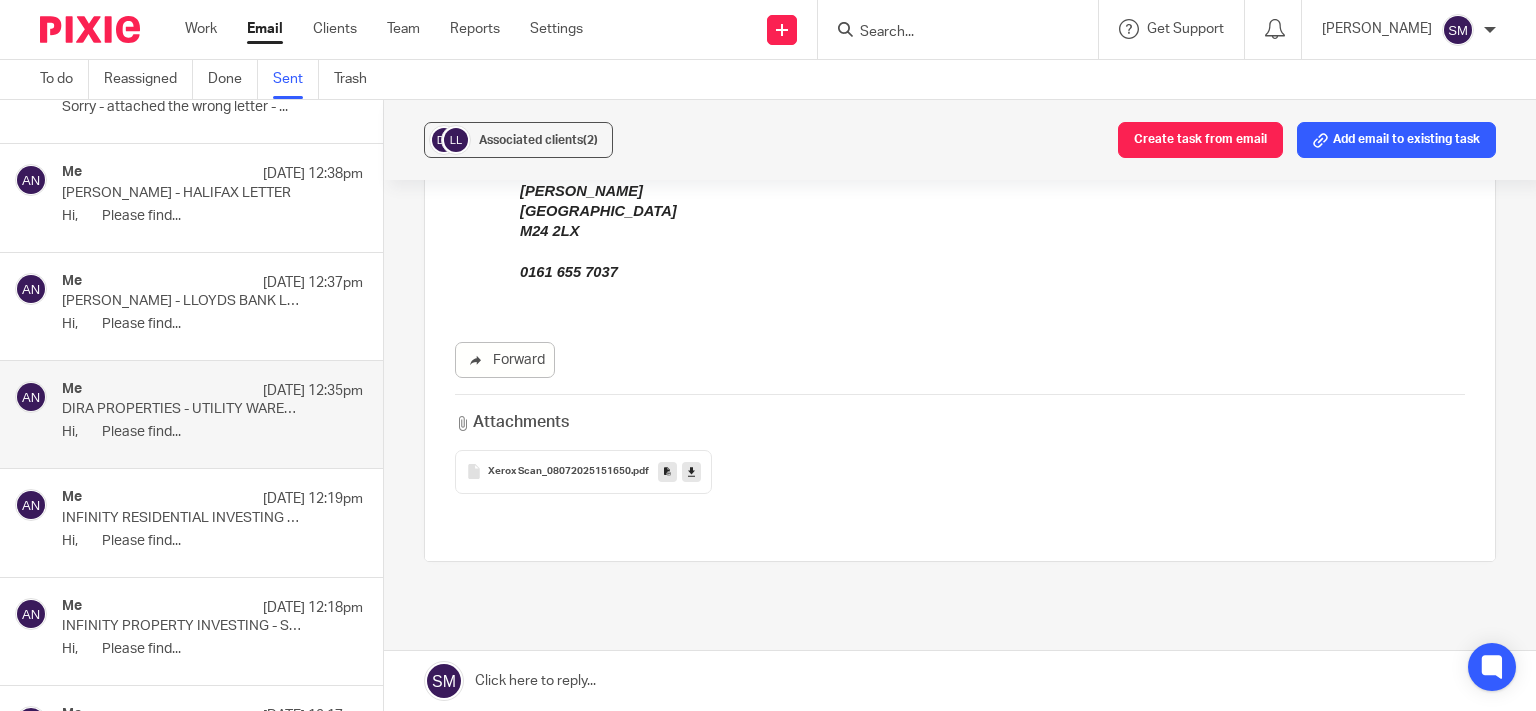 click at bounding box center [667, 471] 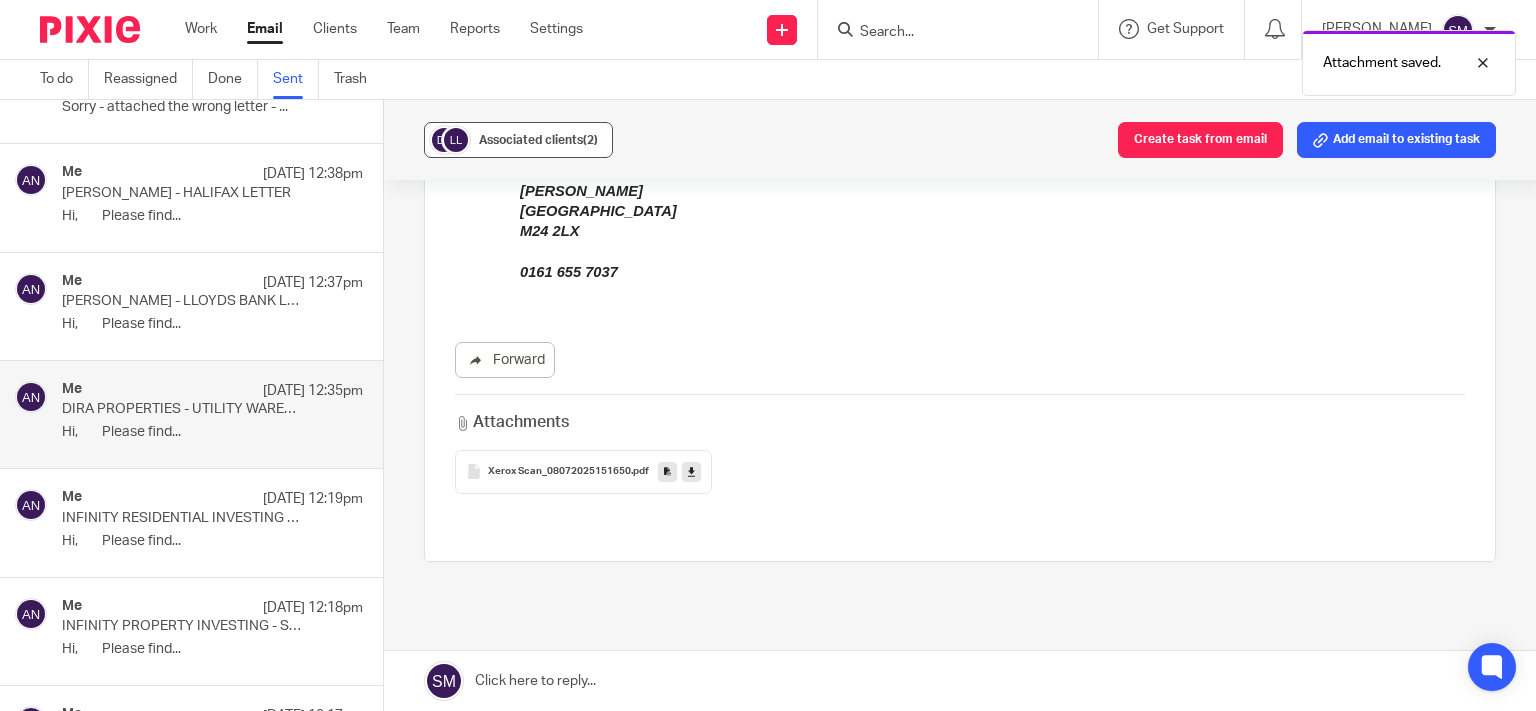 click on "Associated clients  (2)" at bounding box center (538, 140) 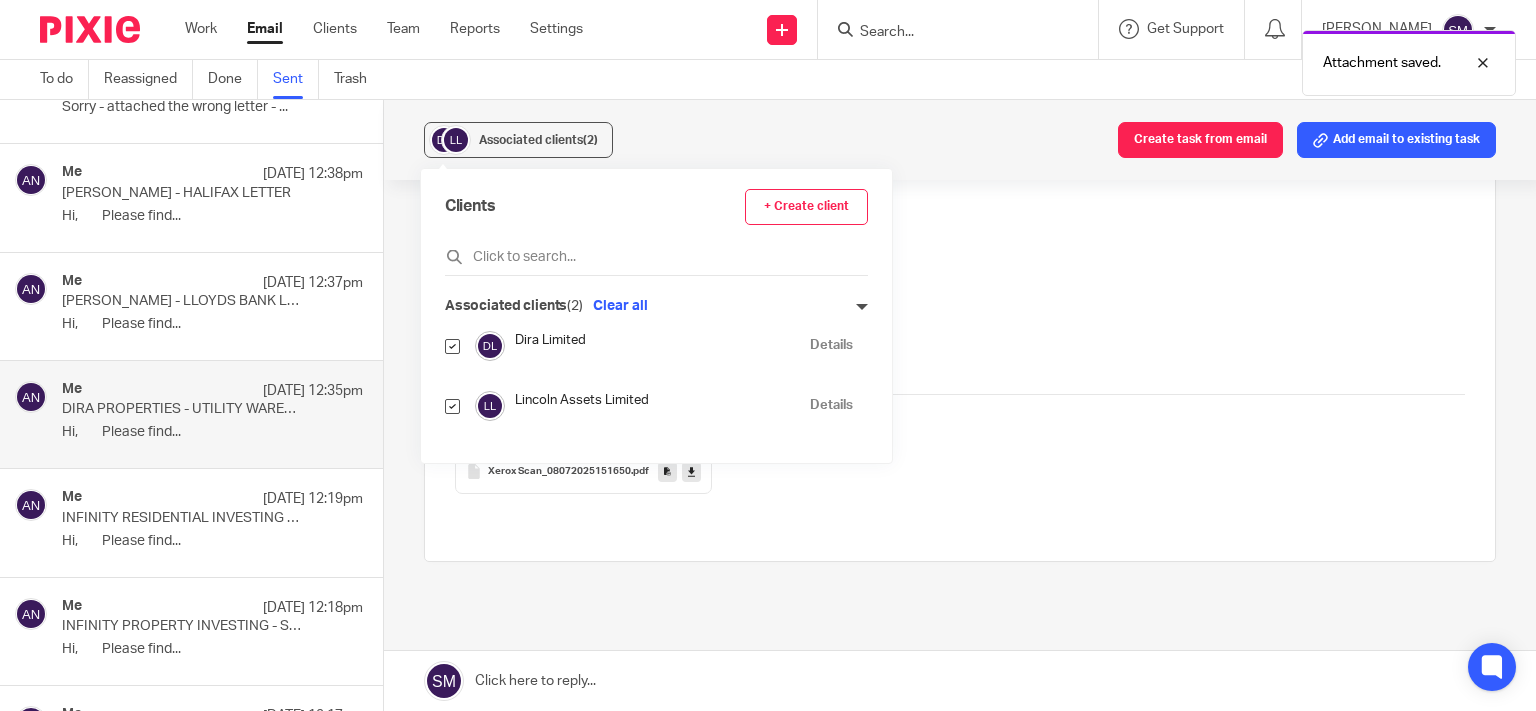click on "Details" at bounding box center (831, 345) 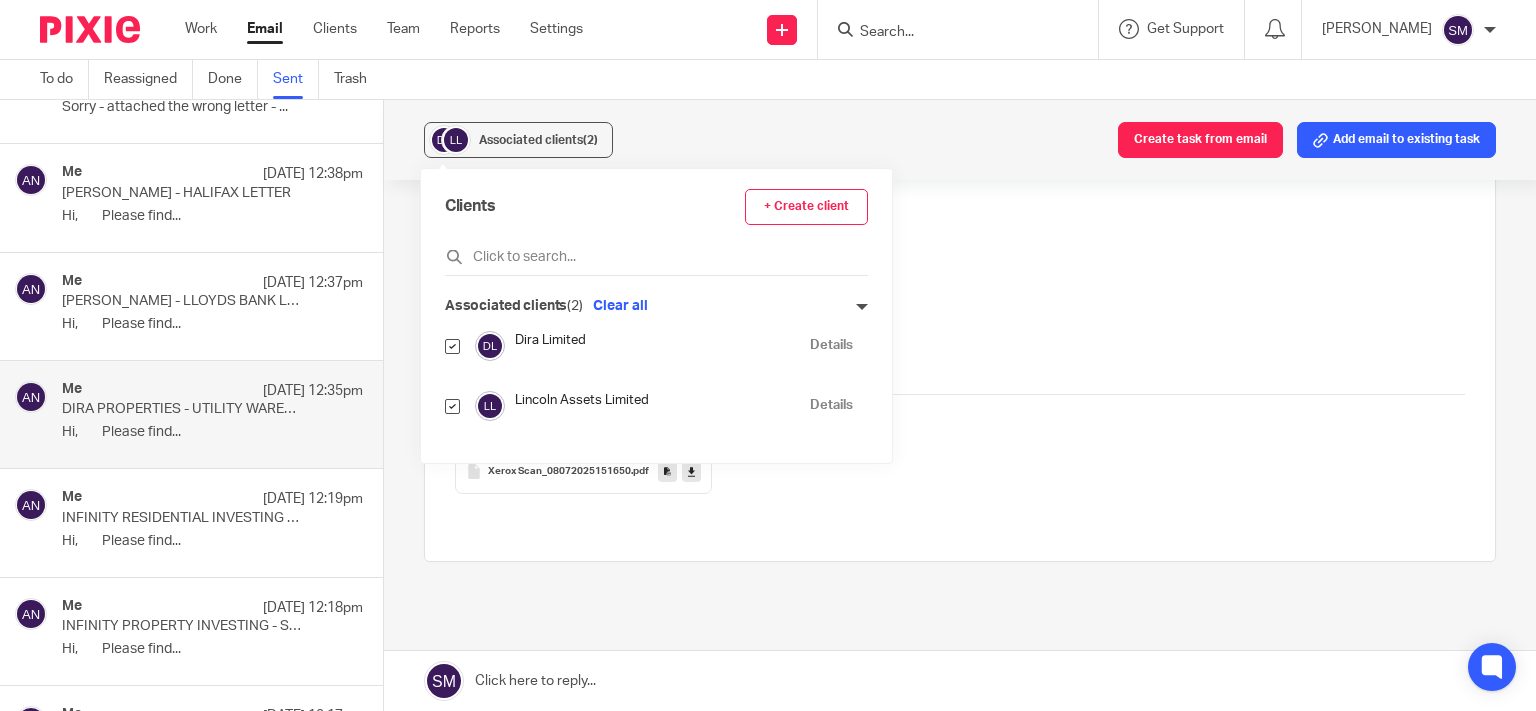 click on "GORDON HOFFMAN - LLOYDS BANK LETTER" at bounding box center (182, 301) 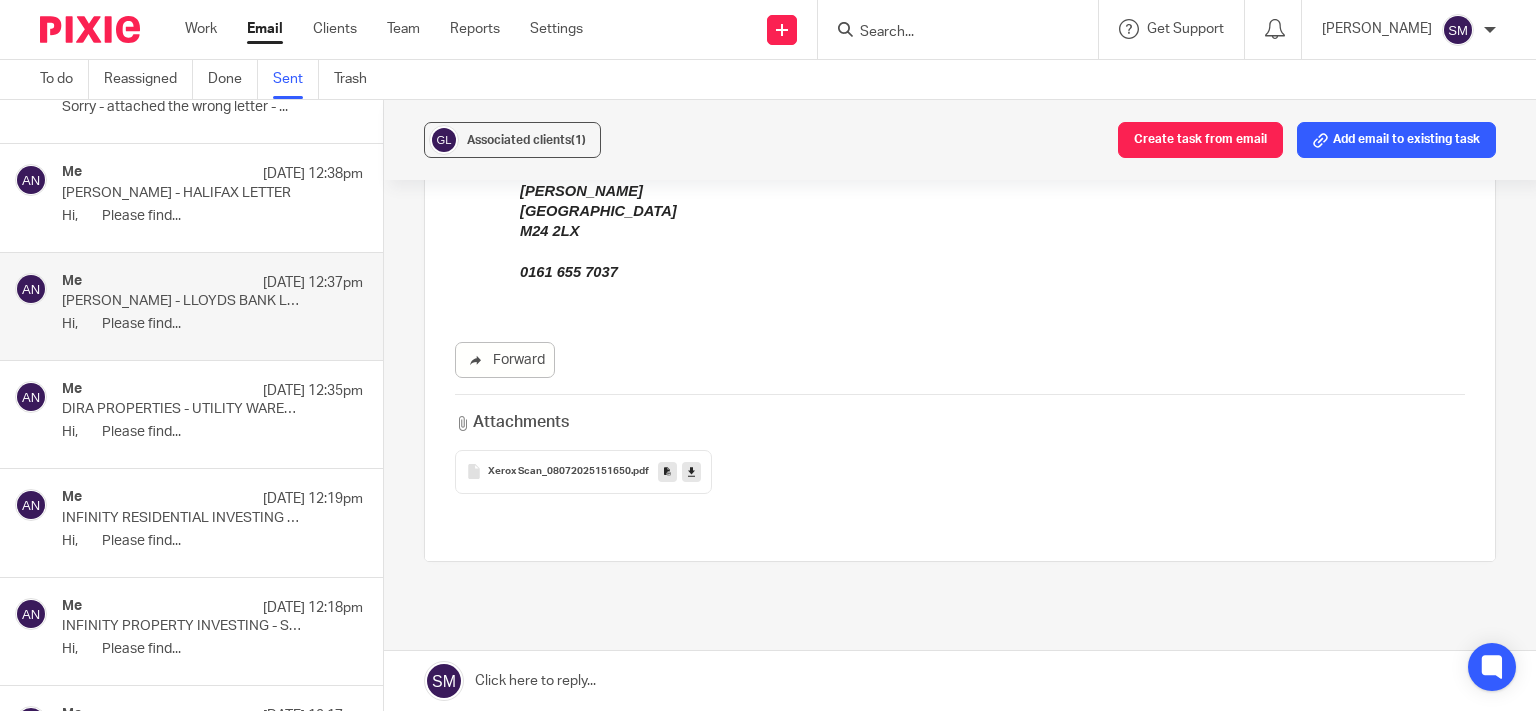 scroll, scrollTop: 0, scrollLeft: 0, axis: both 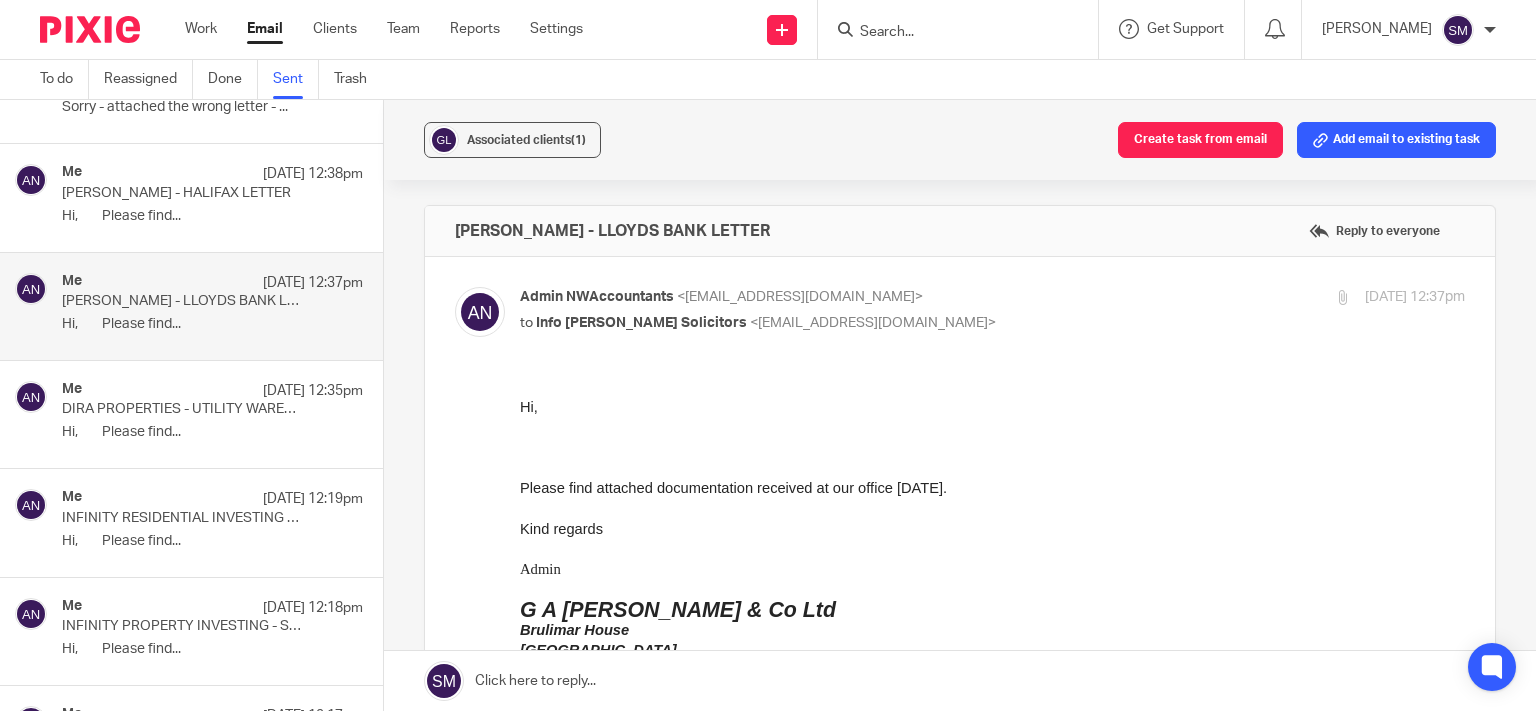 drag, startPoint x: 830, startPoint y: 241, endPoint x: 466, endPoint y: 242, distance: 364.00137 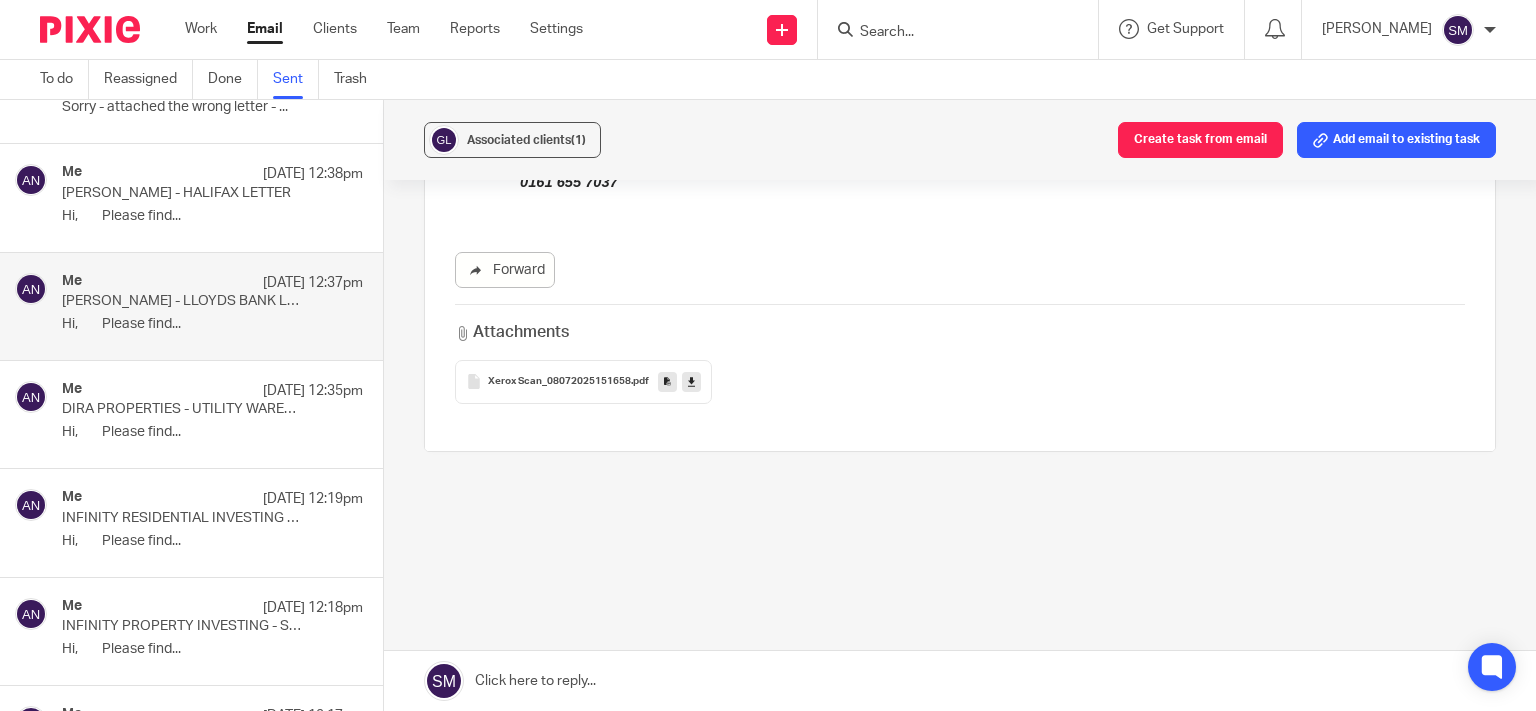 click at bounding box center [667, 381] 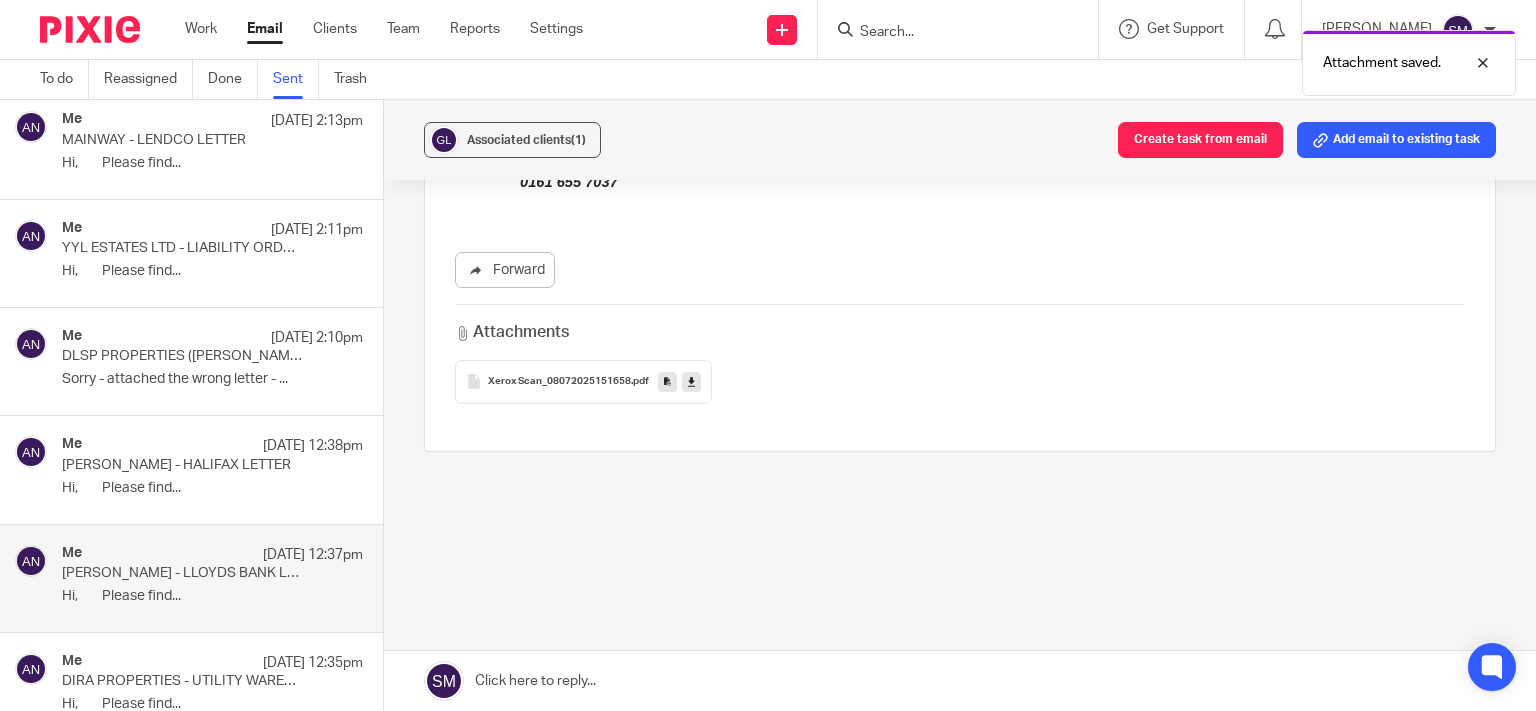 scroll, scrollTop: 4818, scrollLeft: 0, axis: vertical 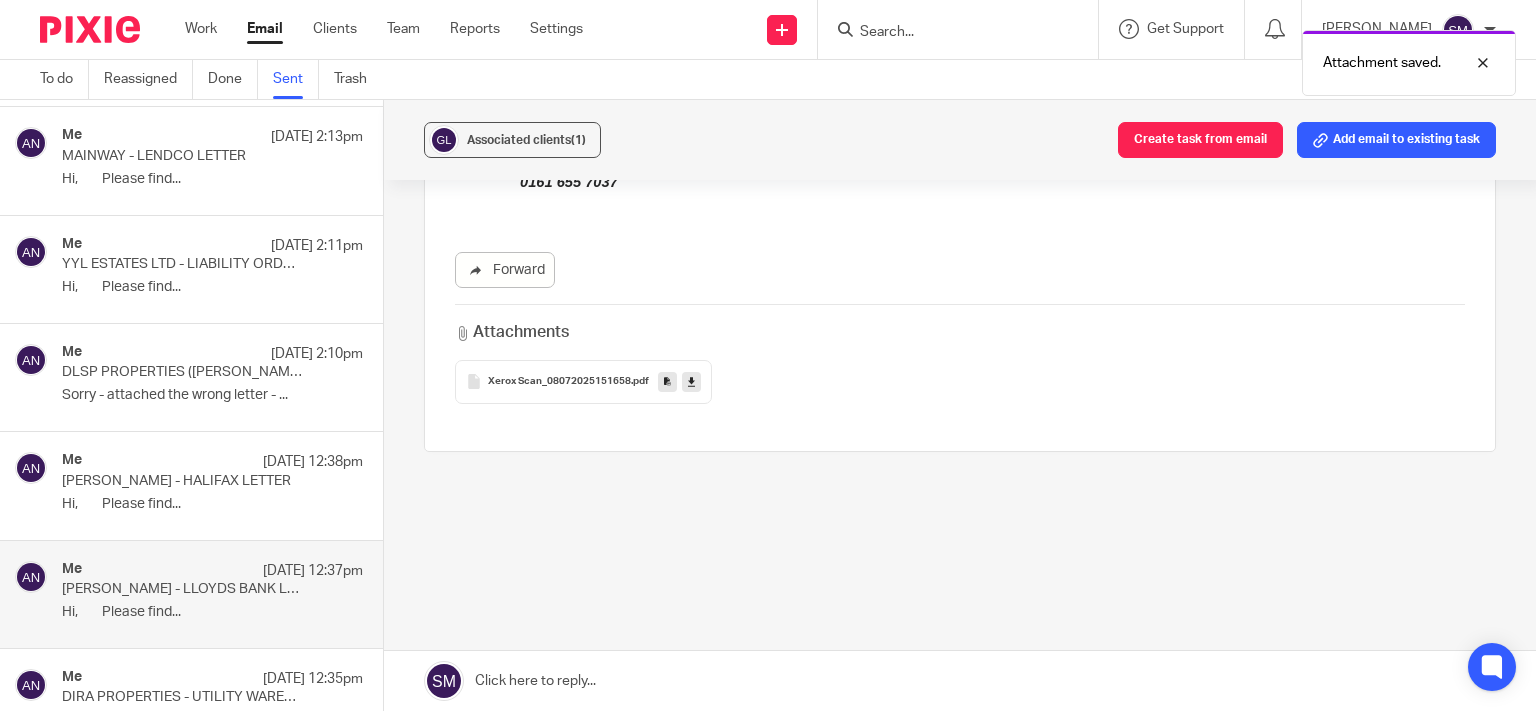 click on "DLSP PROPERTIES (SUTOR) - MORTGAGE LETTER RE HMO" at bounding box center [182, 372] 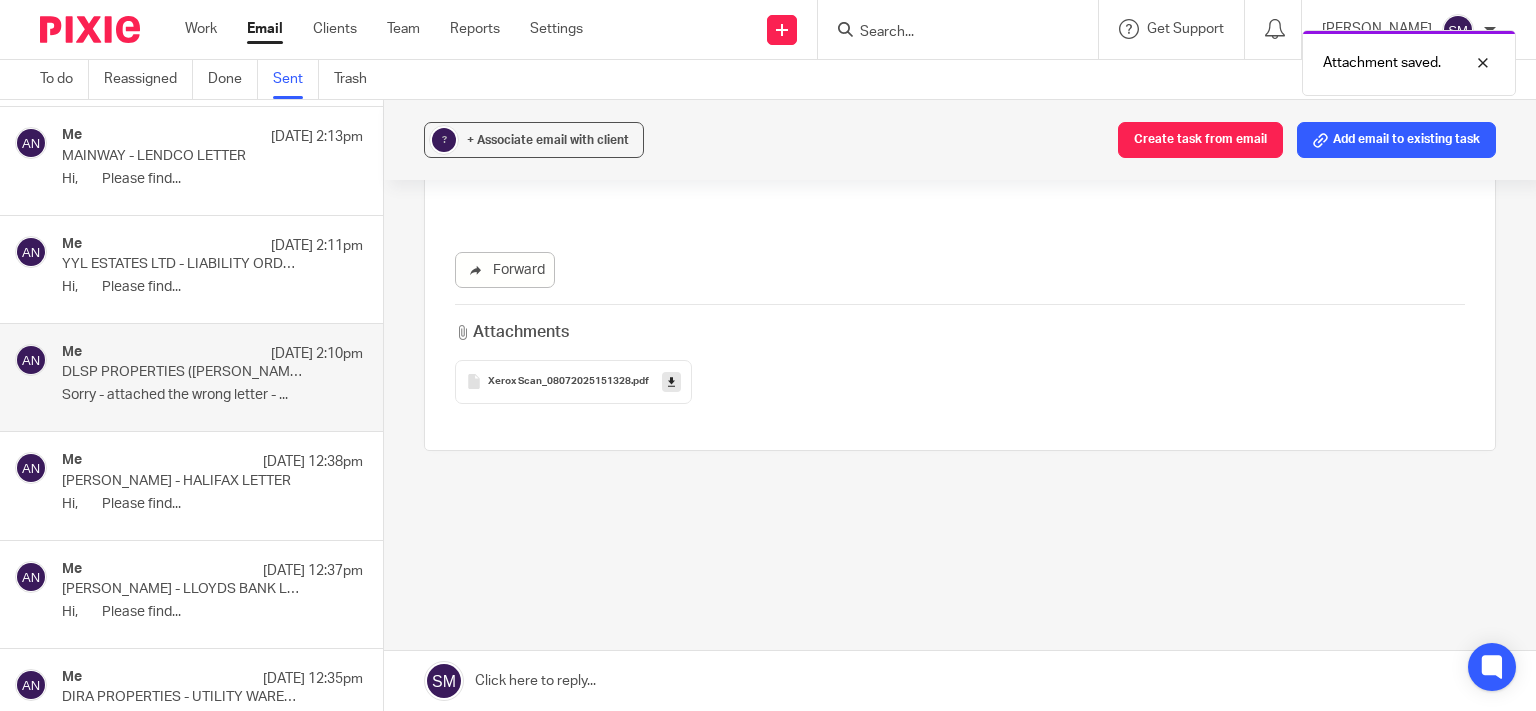 scroll, scrollTop: 0, scrollLeft: 0, axis: both 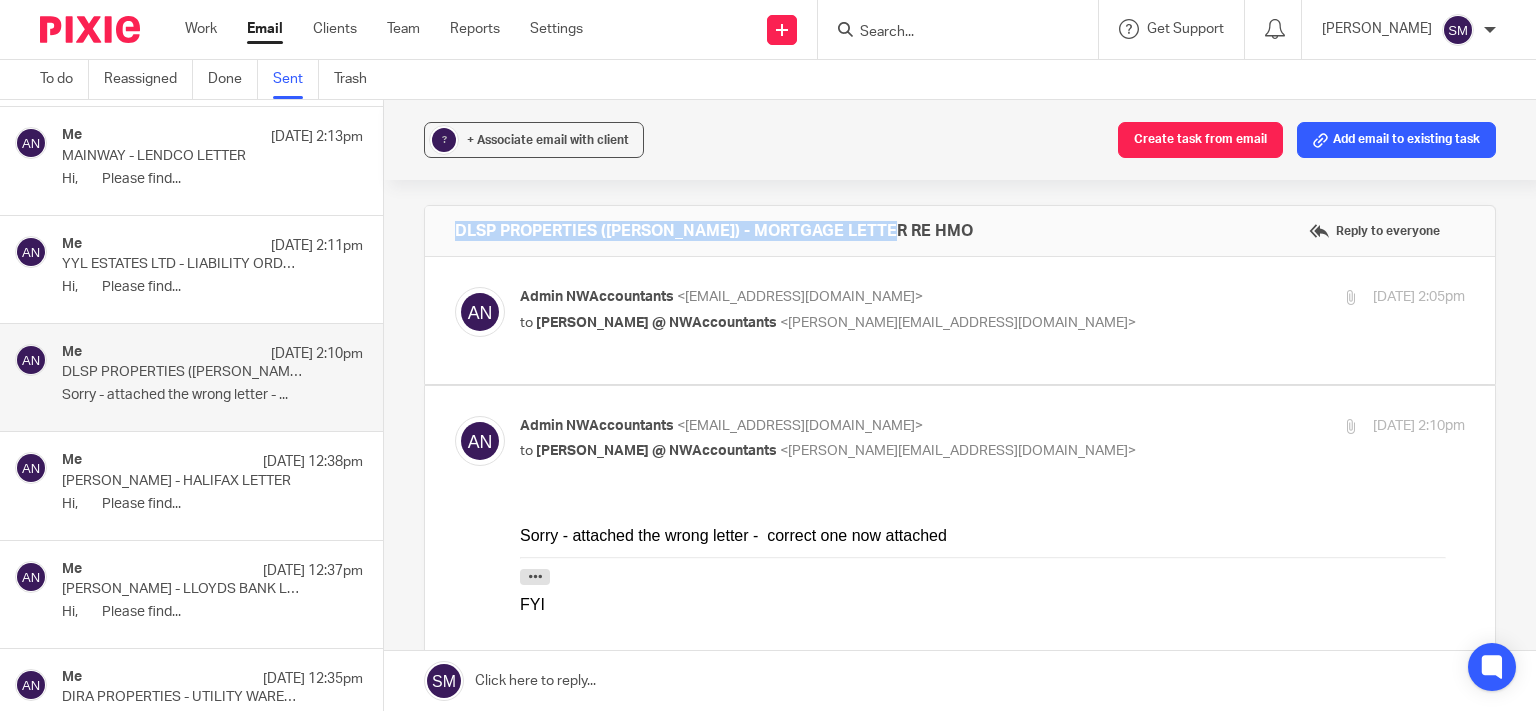 drag, startPoint x: 917, startPoint y: 230, endPoint x: 431, endPoint y: 215, distance: 486.2314 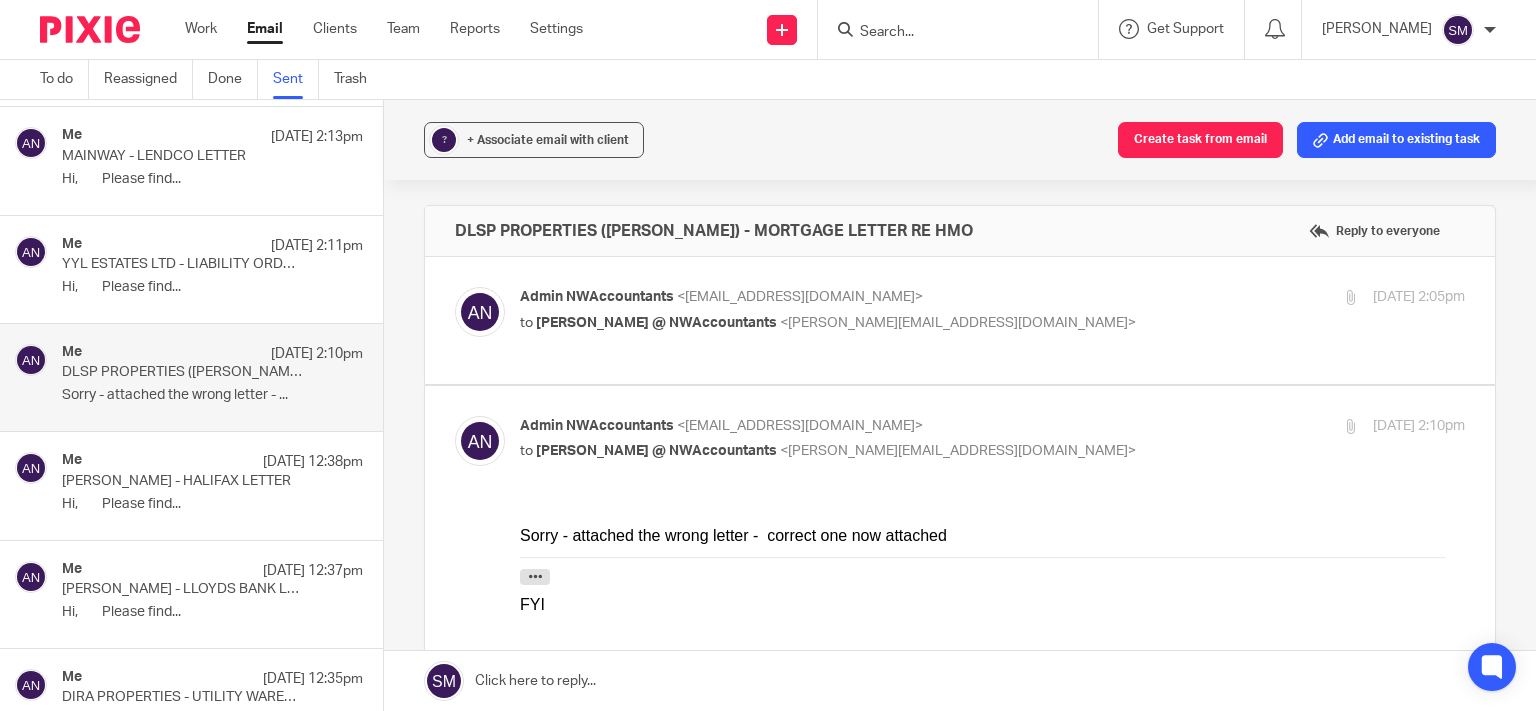click on "Me
9 Jul 2:11pm" at bounding box center [212, 246] 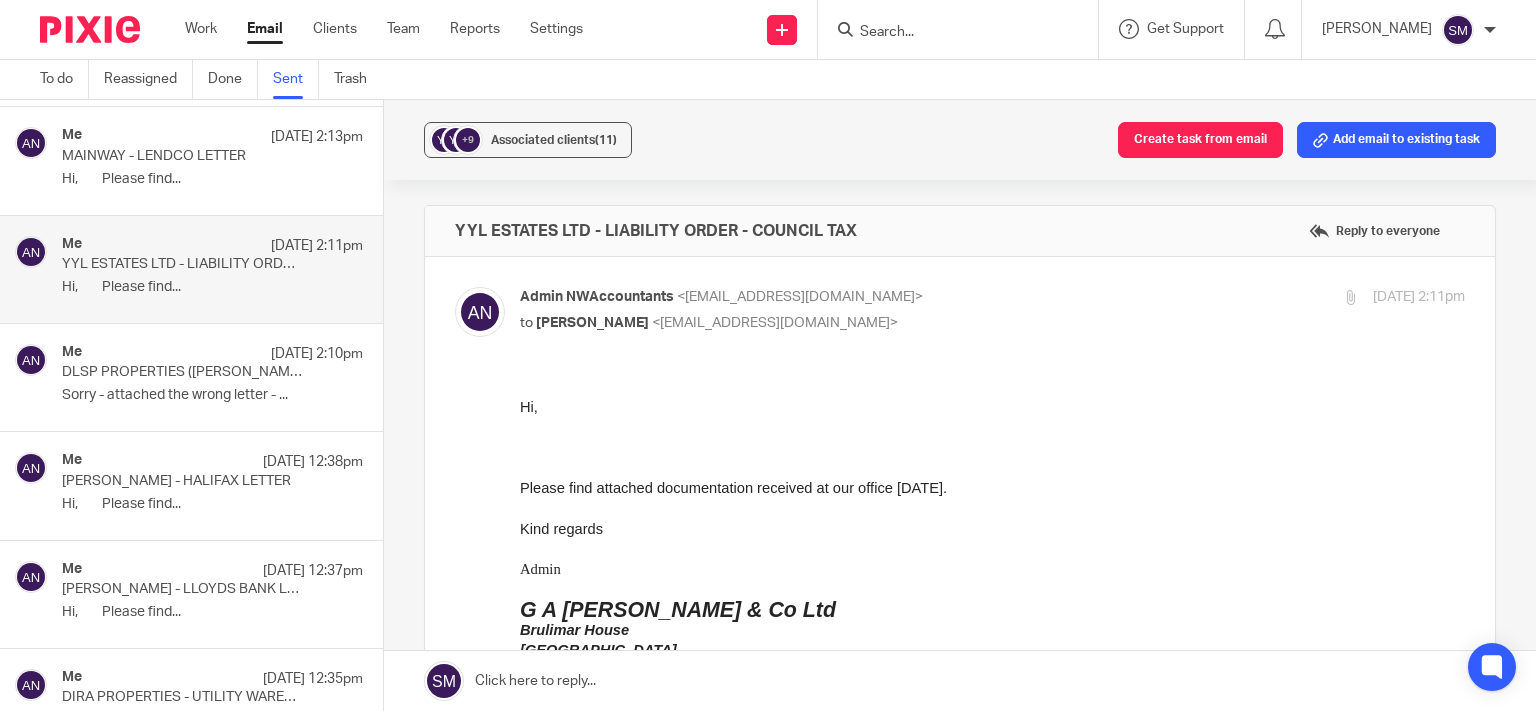 scroll, scrollTop: 0, scrollLeft: 0, axis: both 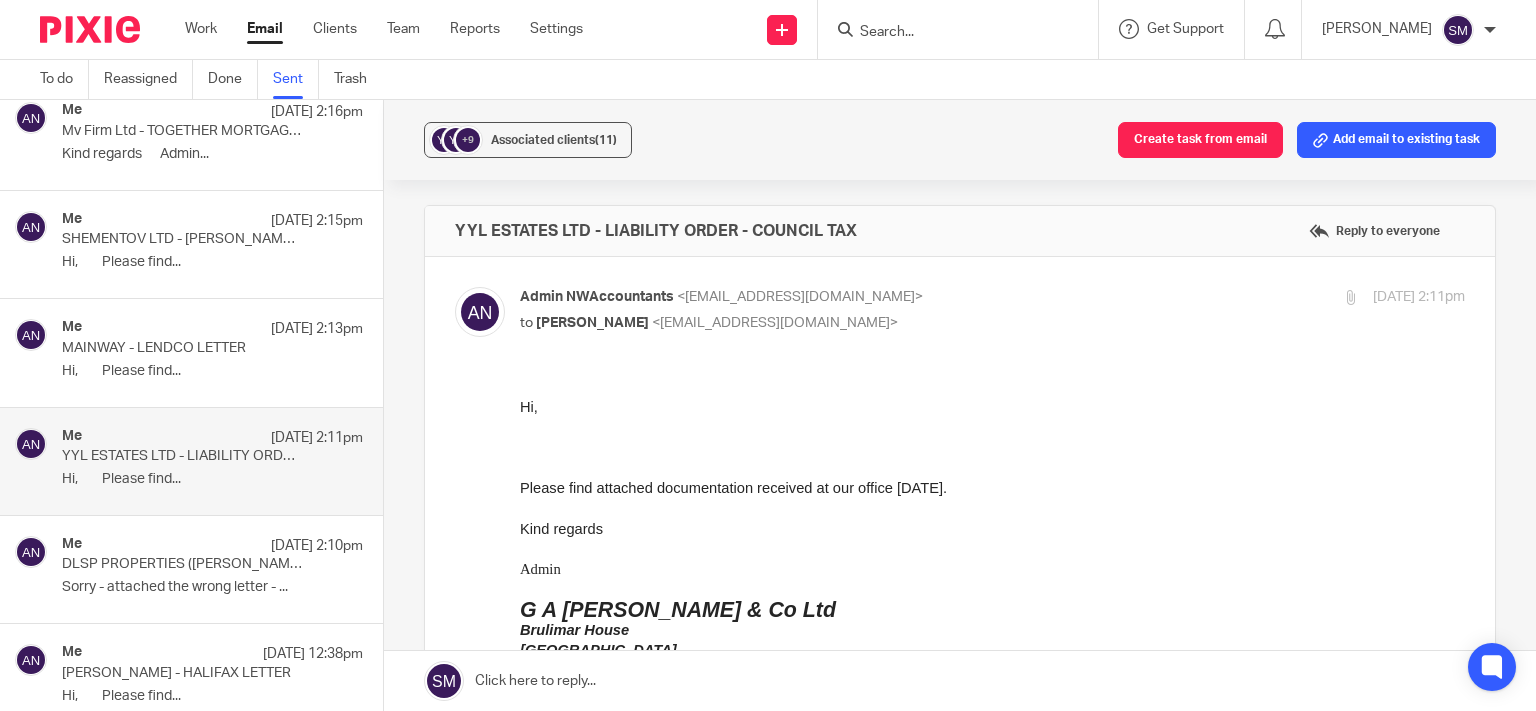 click on "MAINWAY - LENDCO LETTER" at bounding box center (182, 348) 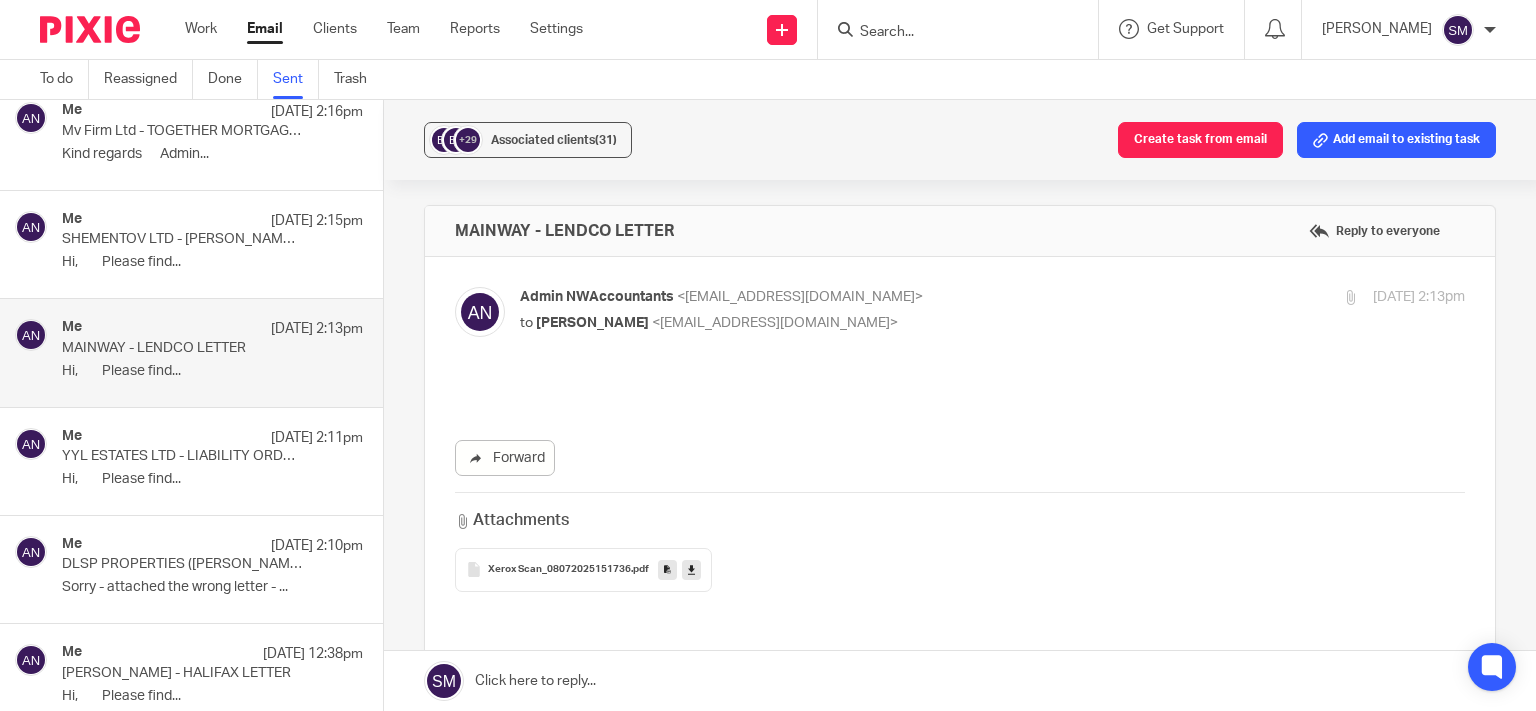 scroll, scrollTop: 0, scrollLeft: 0, axis: both 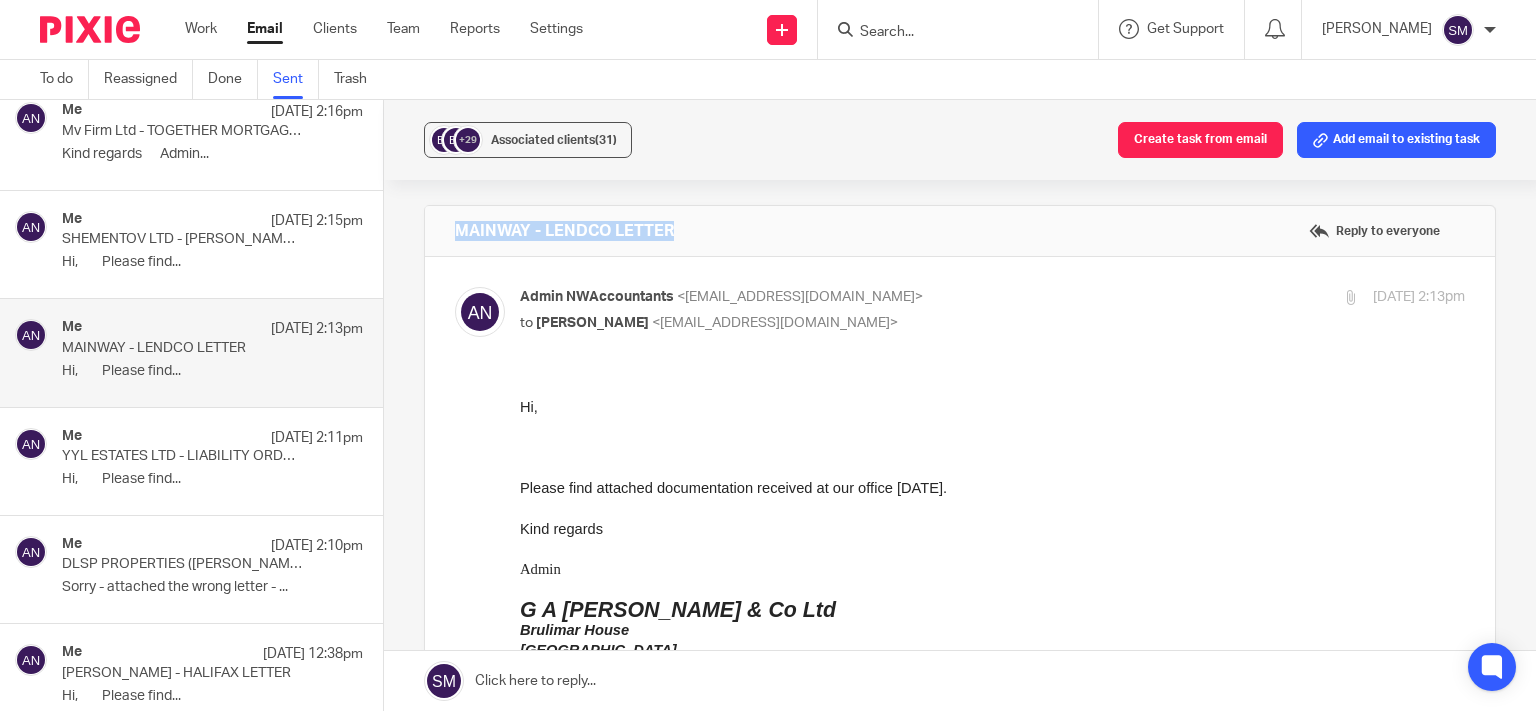 drag, startPoint x: 542, startPoint y: 218, endPoint x: 445, endPoint y: 232, distance: 98.005104 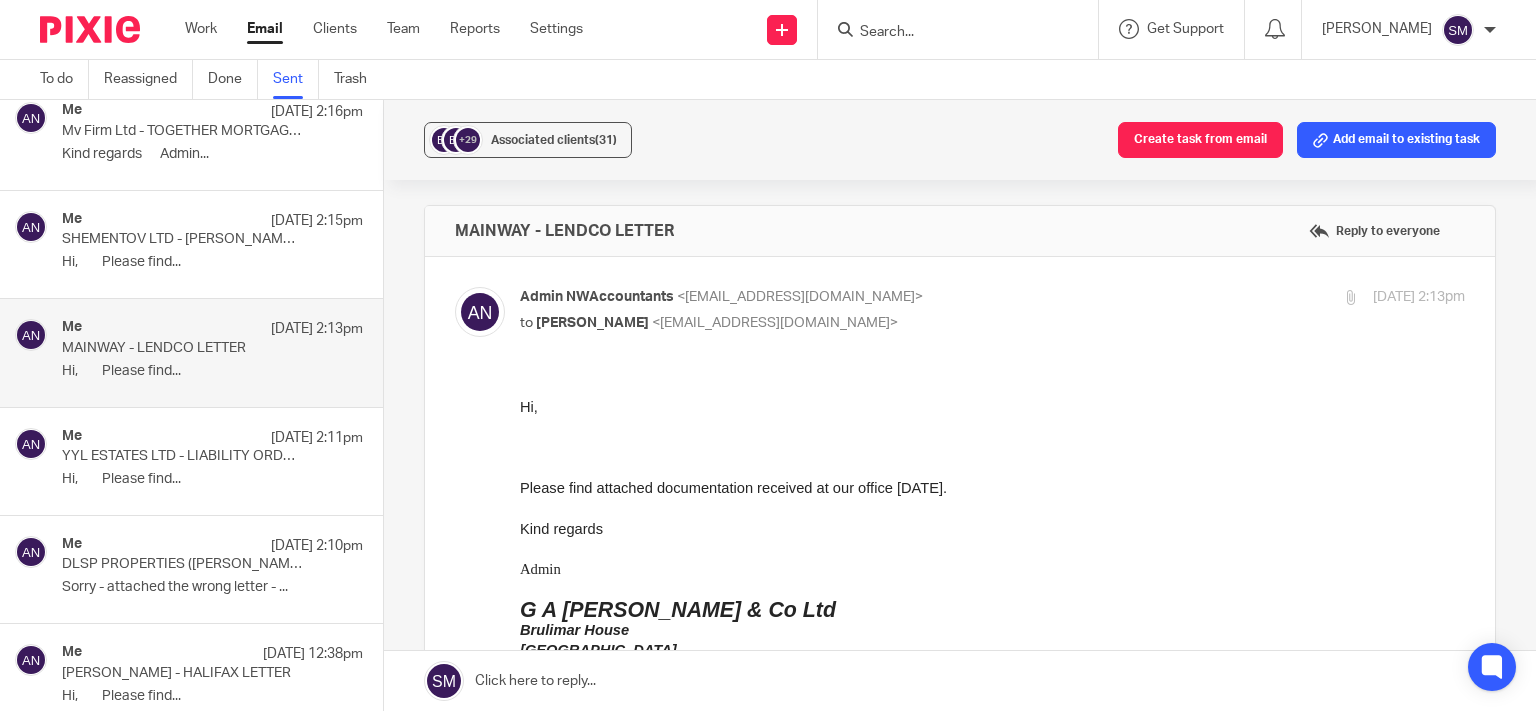 click on "SHEMENTOV LTD - BOLTON COUNCIL LETTER" at bounding box center [182, 239] 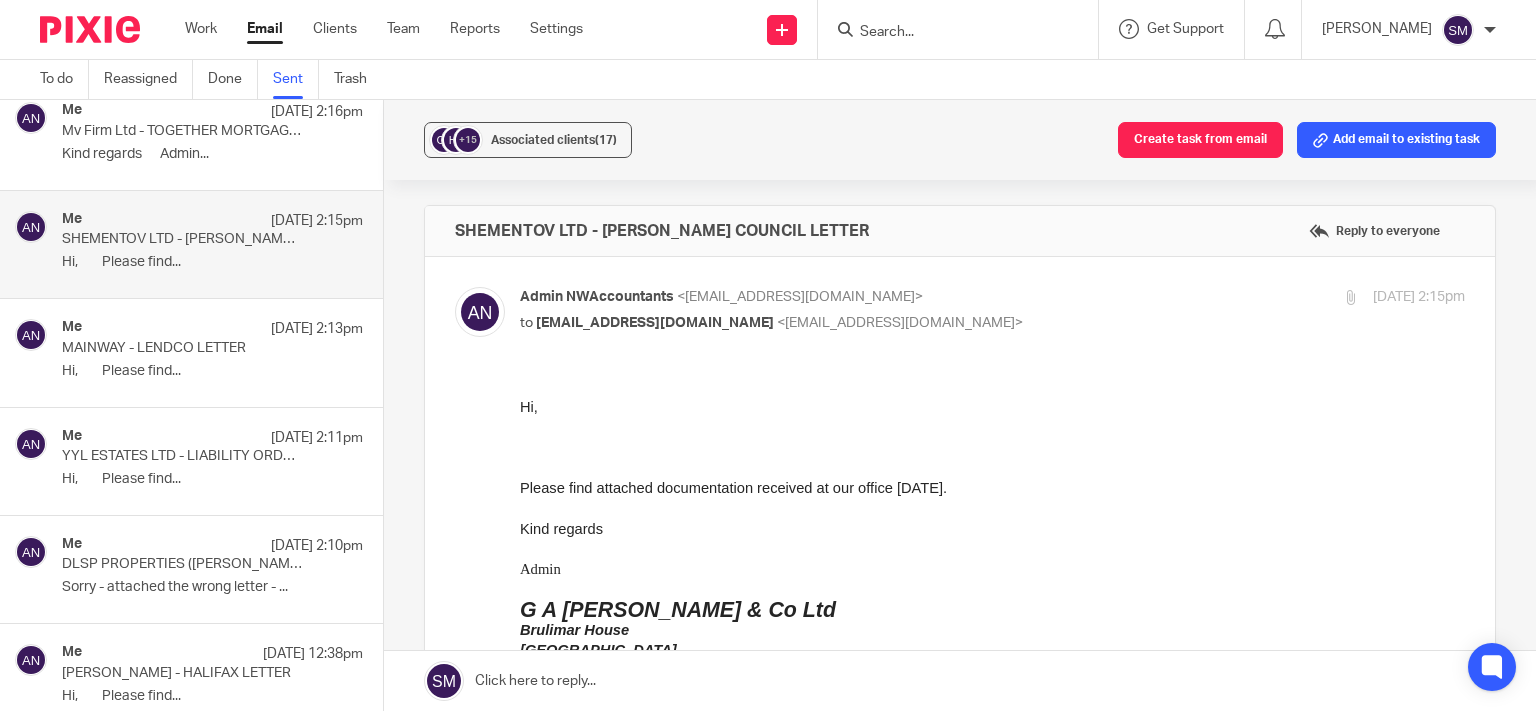 scroll, scrollTop: 0, scrollLeft: 0, axis: both 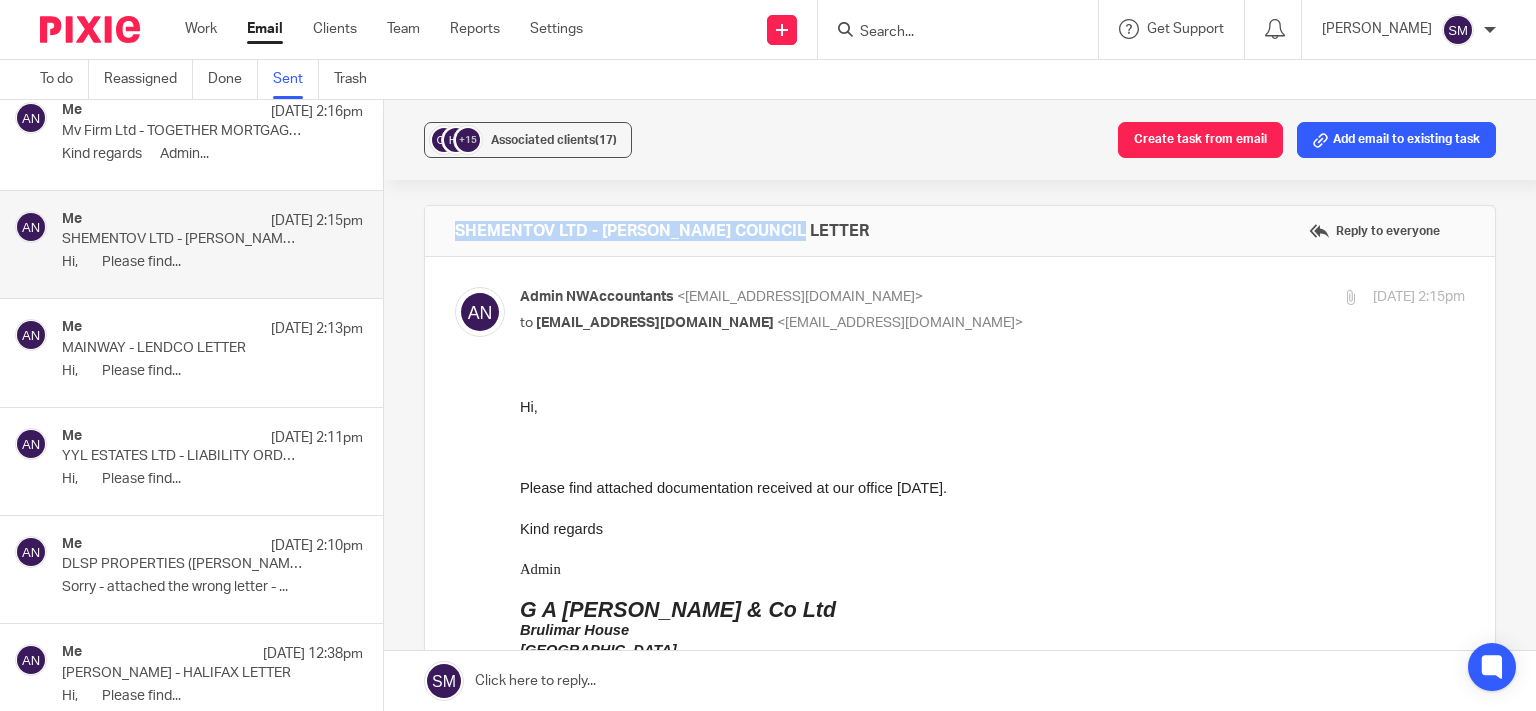 drag, startPoint x: 826, startPoint y: 223, endPoint x: 444, endPoint y: 223, distance: 382 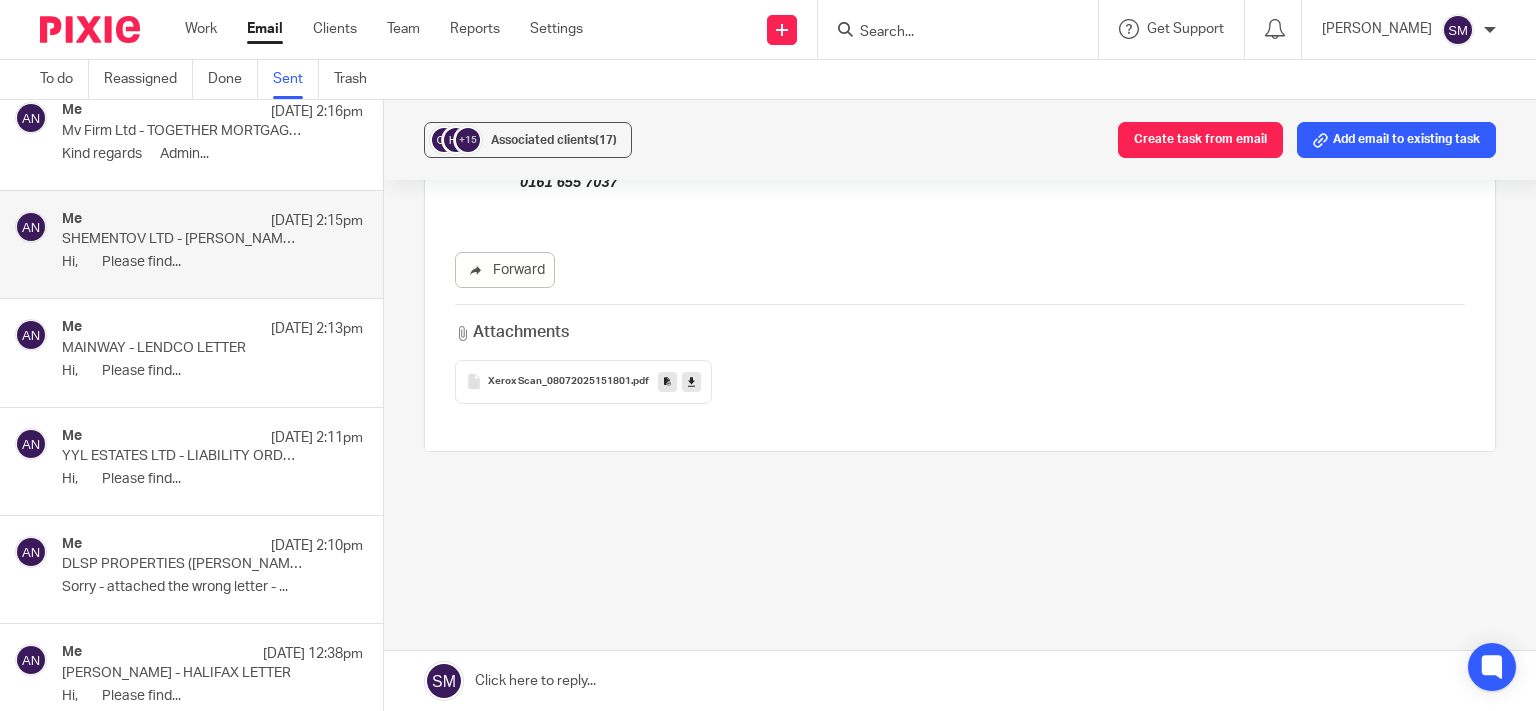 click at bounding box center (667, 381) 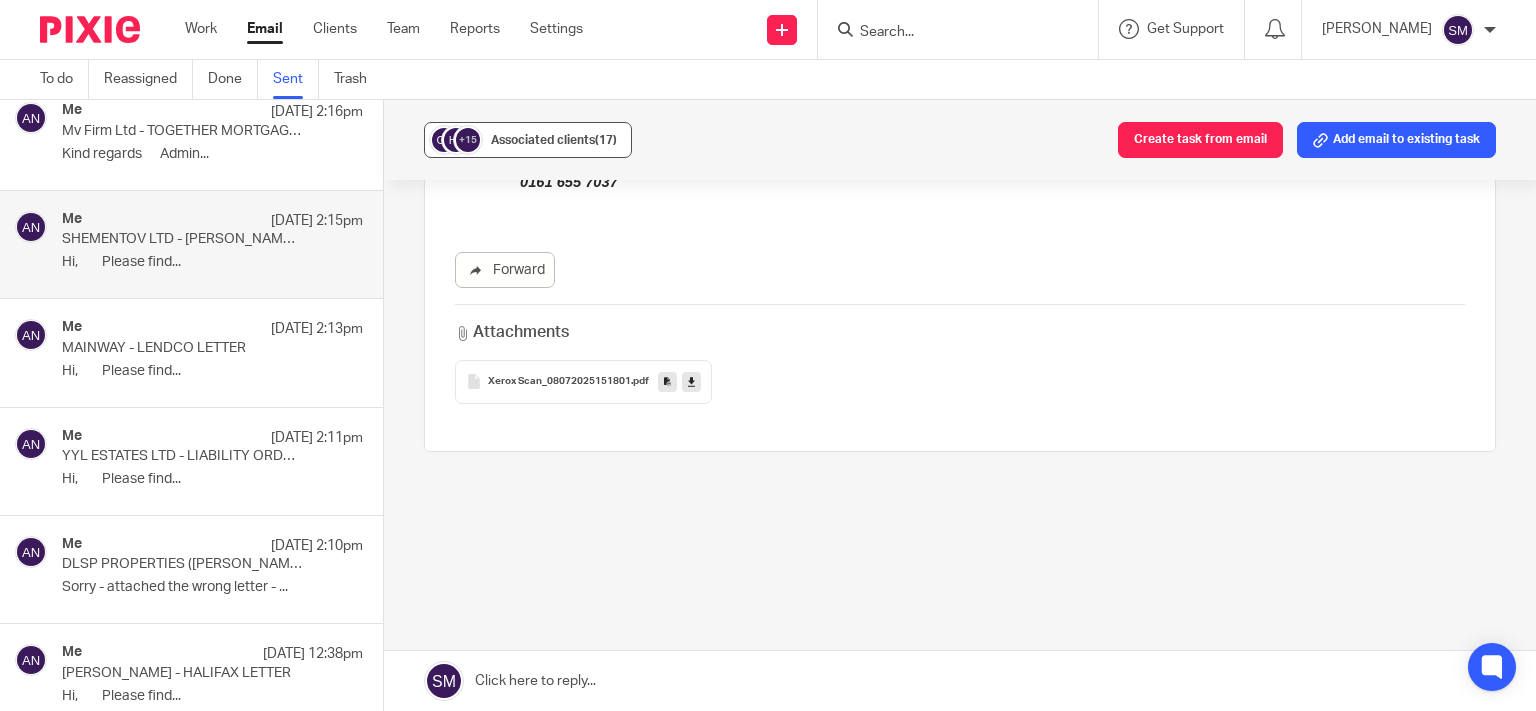 click on "Associated clients  (17)" at bounding box center (554, 140) 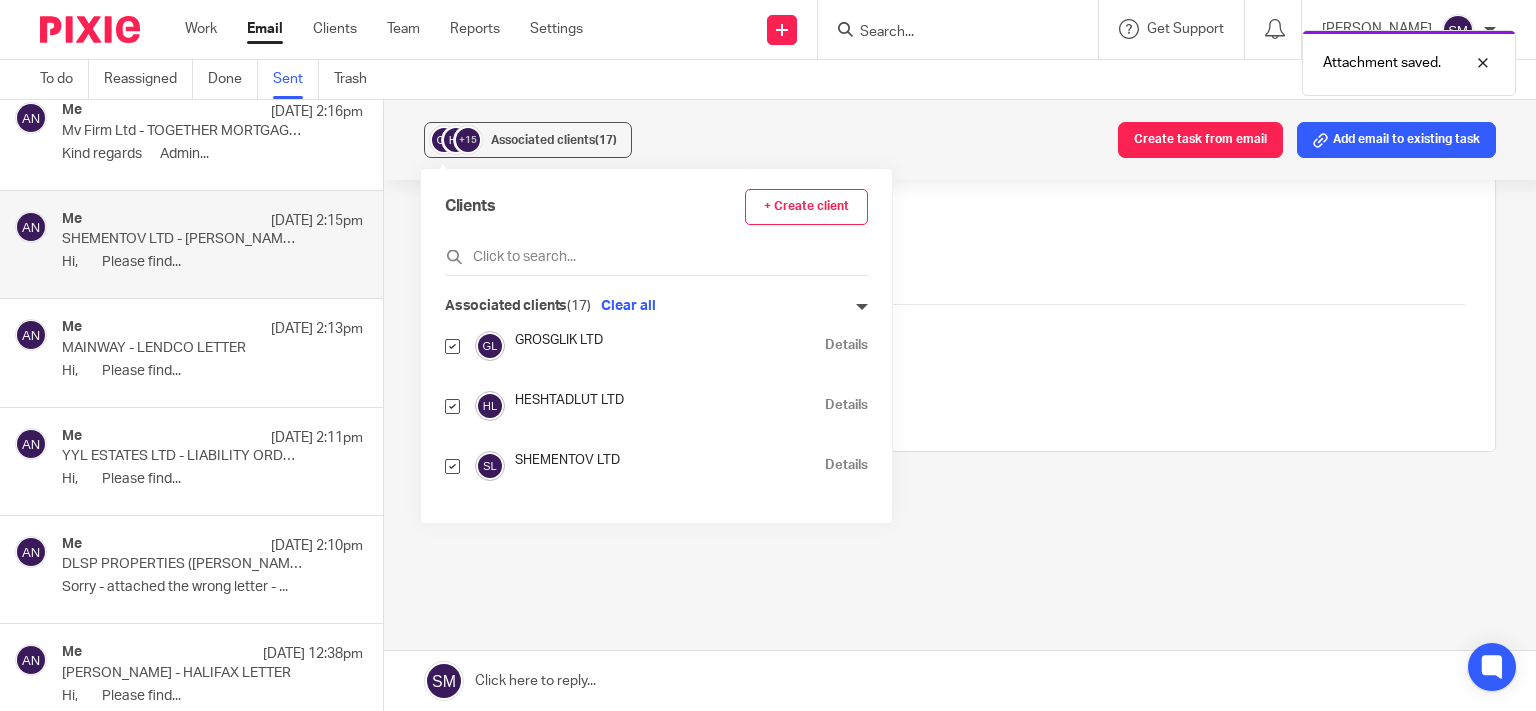 click on "Details" at bounding box center (846, 465) 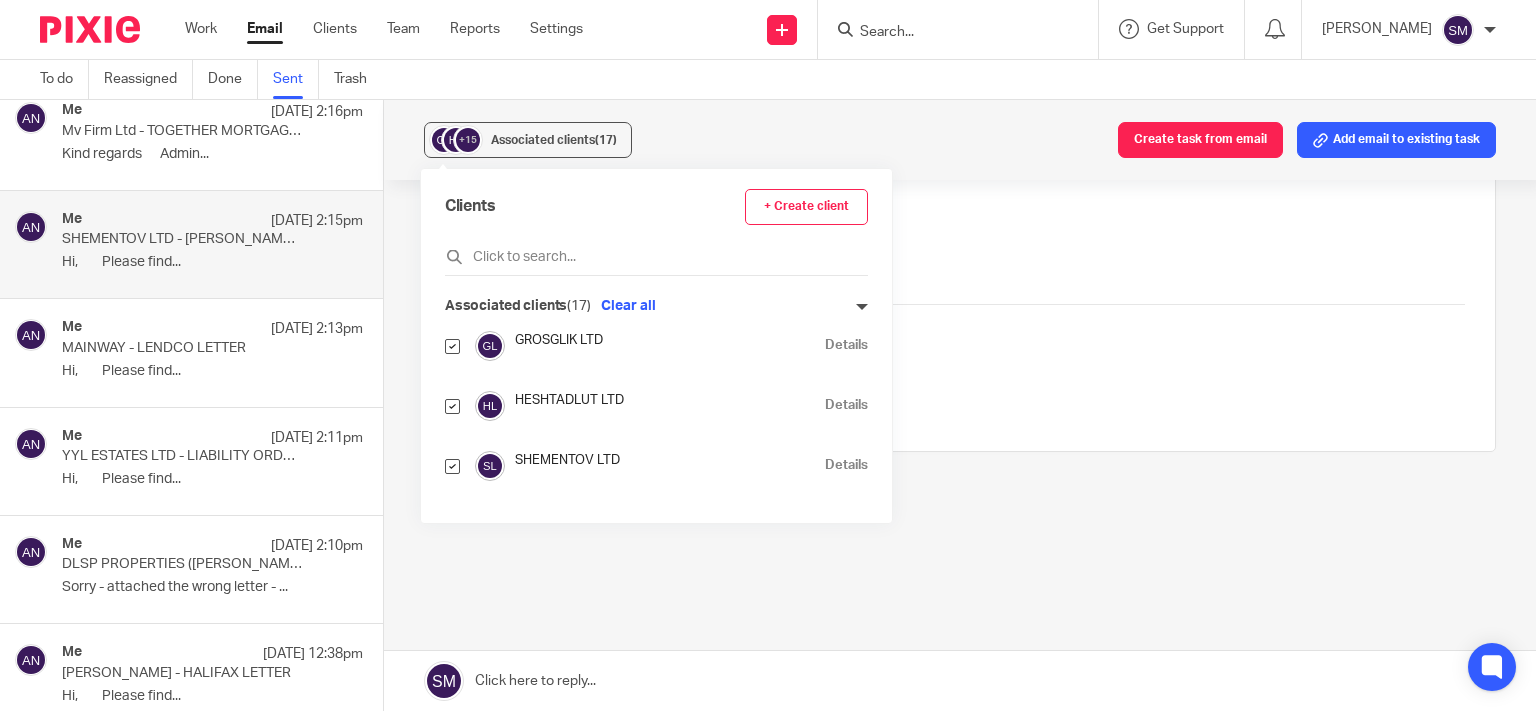 click on "Me
9 Jul 2:13pm" at bounding box center (212, 329) 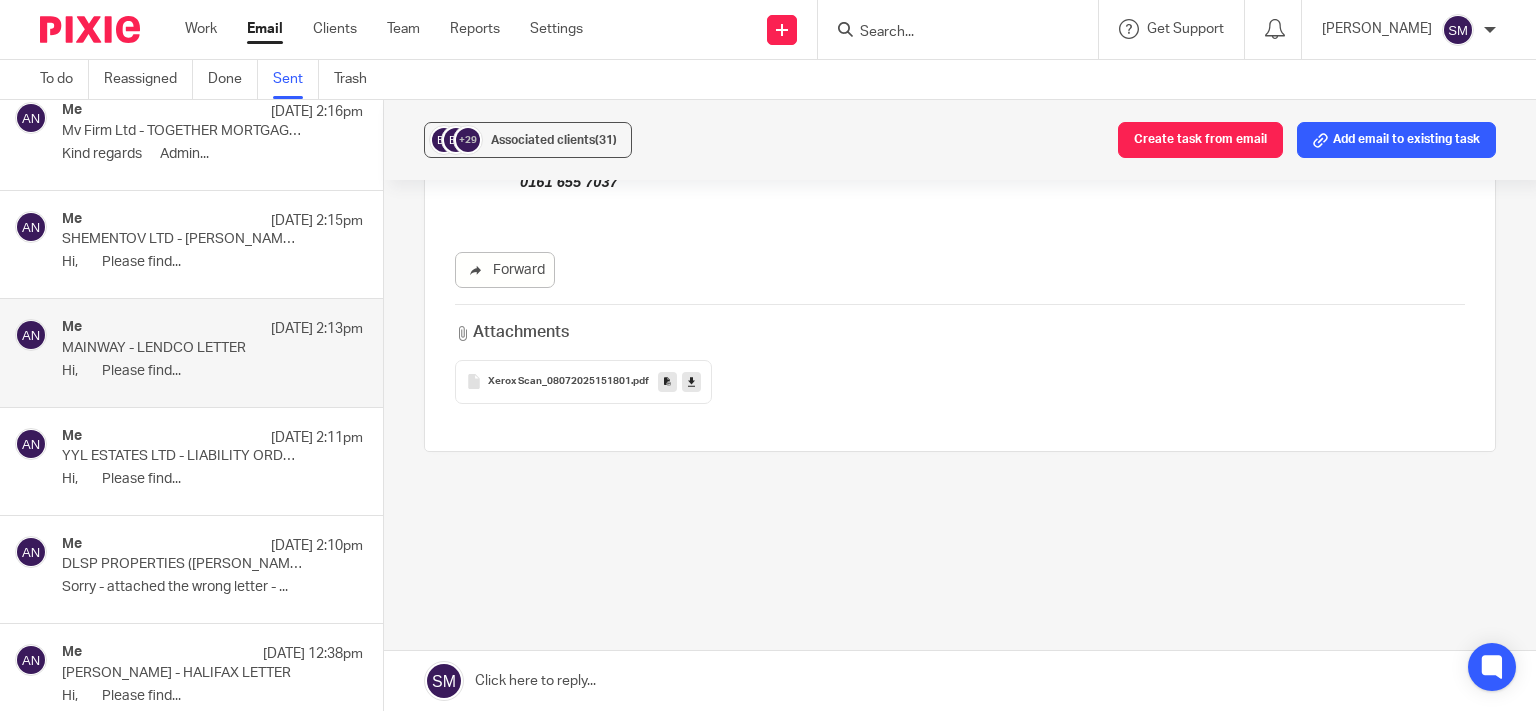 scroll, scrollTop: 0, scrollLeft: 0, axis: both 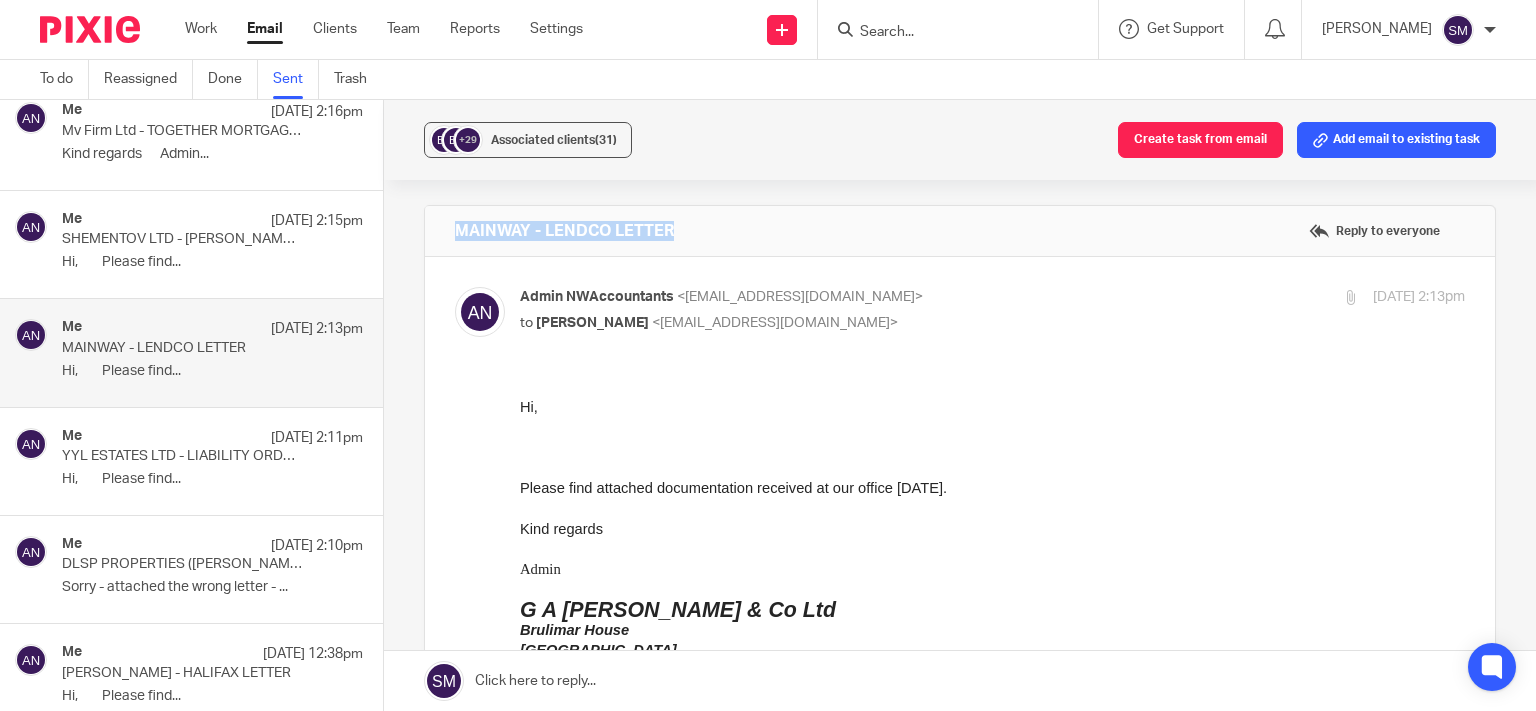 drag, startPoint x: 733, startPoint y: 231, endPoint x: 435, endPoint y: 236, distance: 298.04193 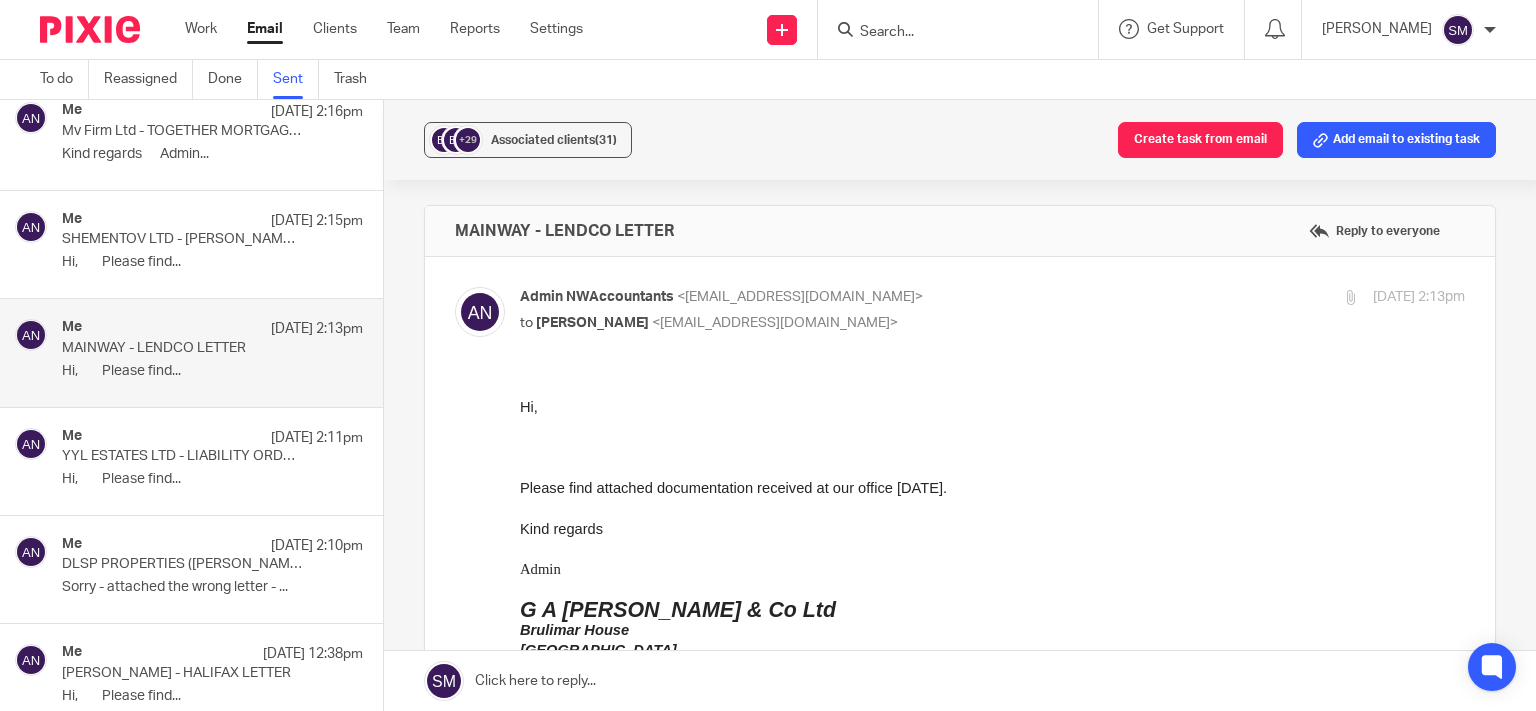 click on "Me
9 Jul 2:15pm   SHEMENTOV LTD - BOLTON COUNCIL LETTER   Hi,            Please find..." at bounding box center (212, 244) 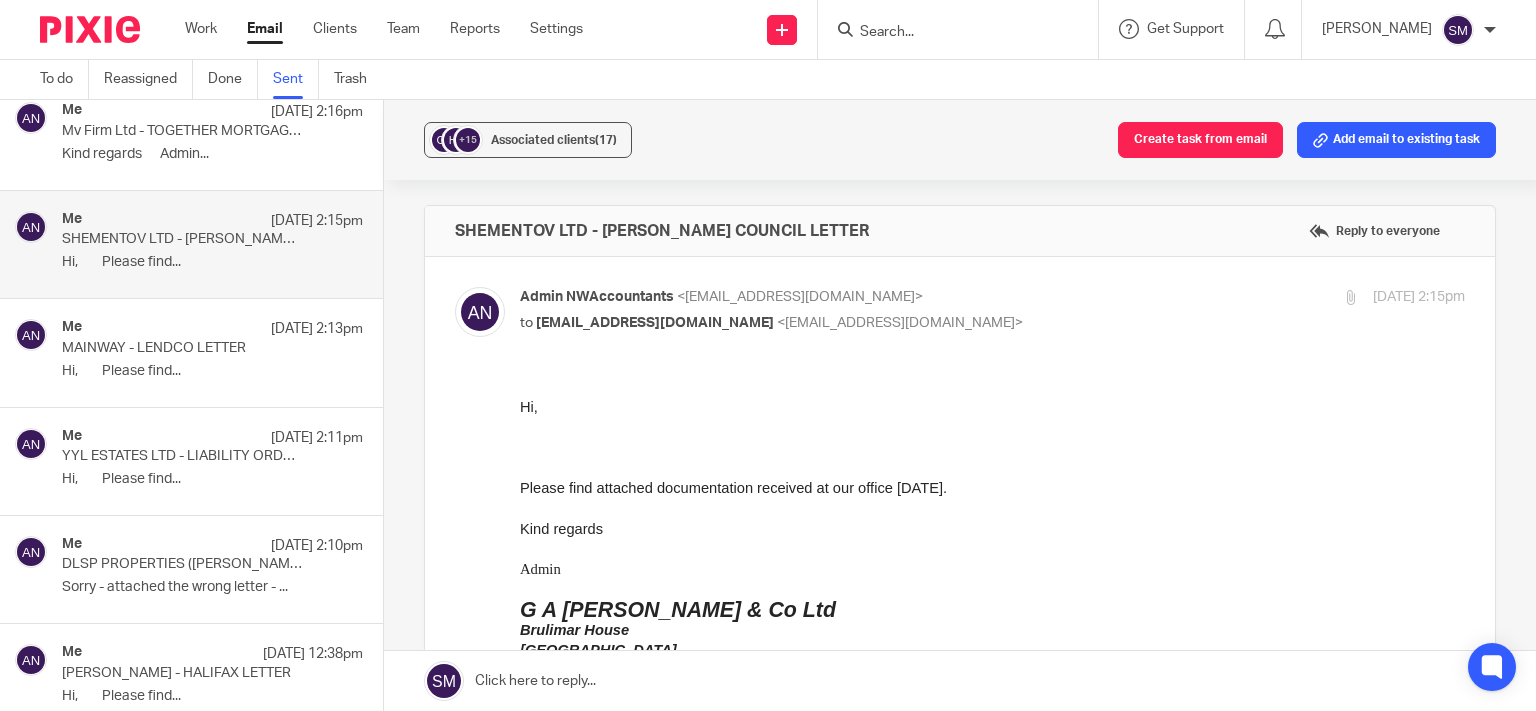 scroll, scrollTop: 0, scrollLeft: 0, axis: both 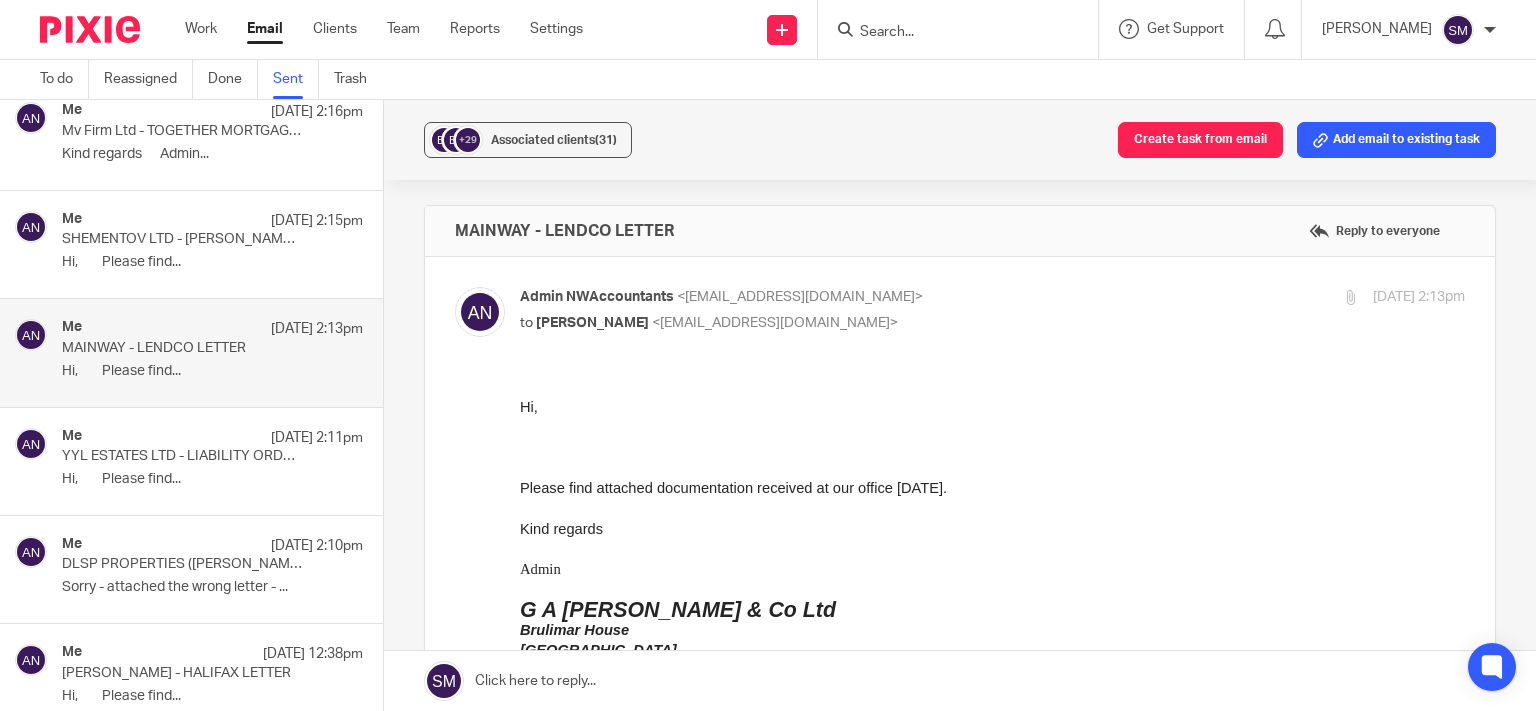 click on "Hi,            Please find..." at bounding box center (212, 262) 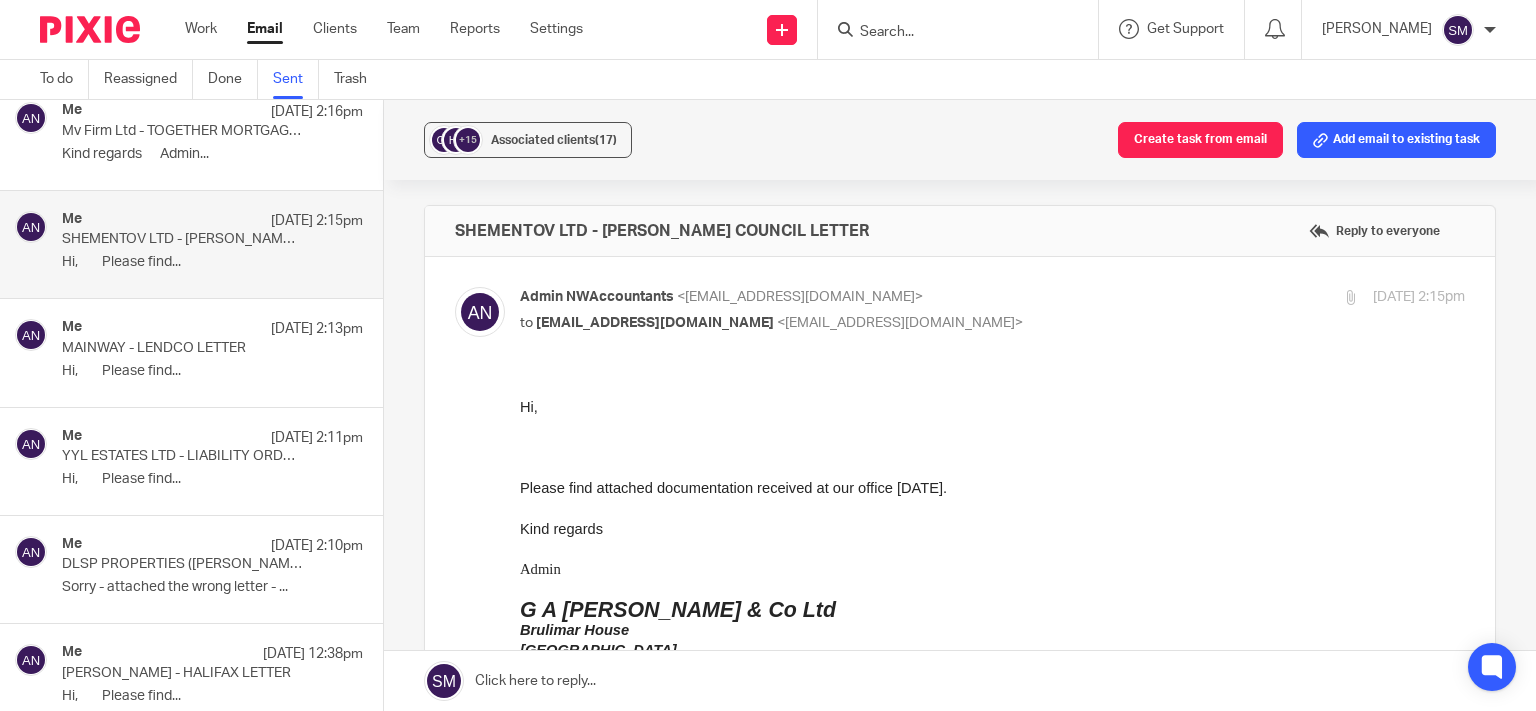 scroll, scrollTop: 0, scrollLeft: 0, axis: both 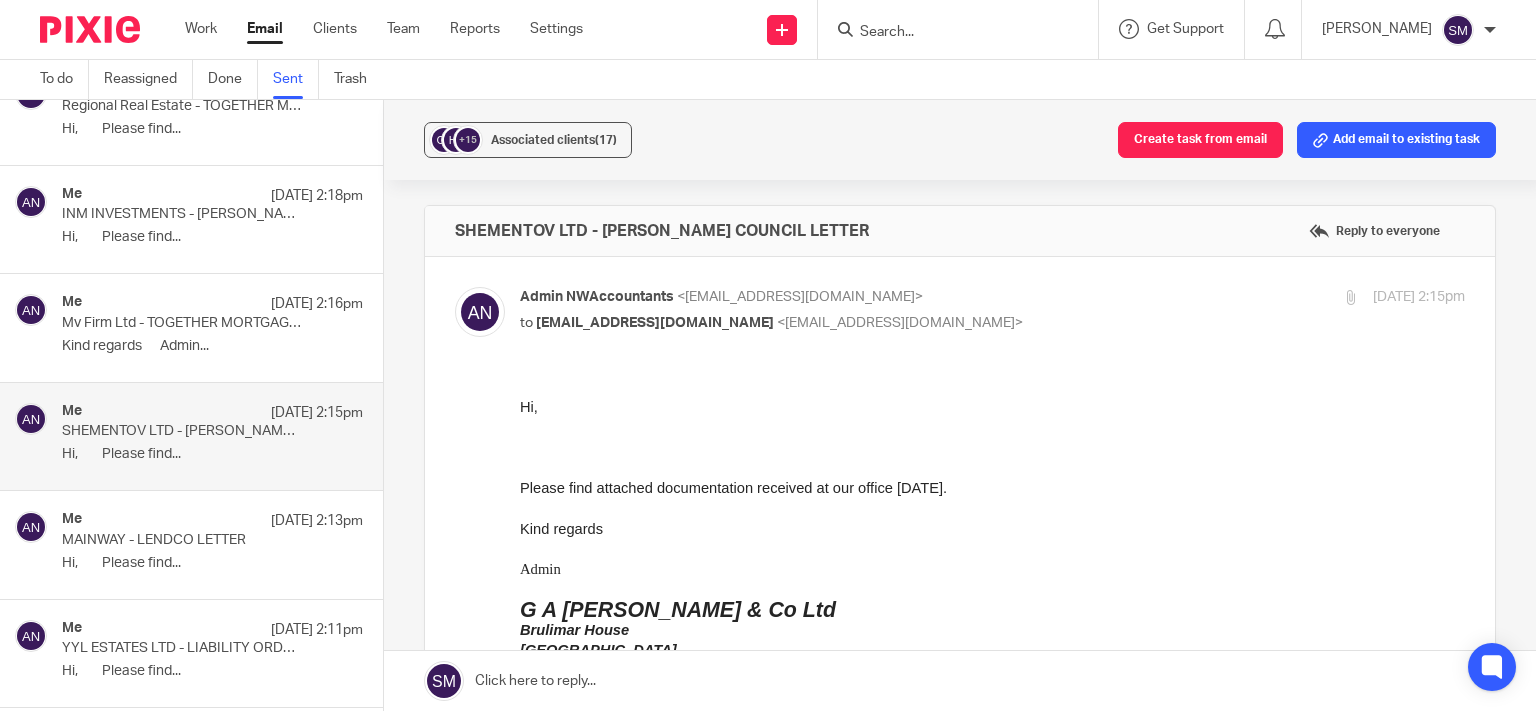 click on "Me
9 Jul 2:16pm" at bounding box center [212, 304] 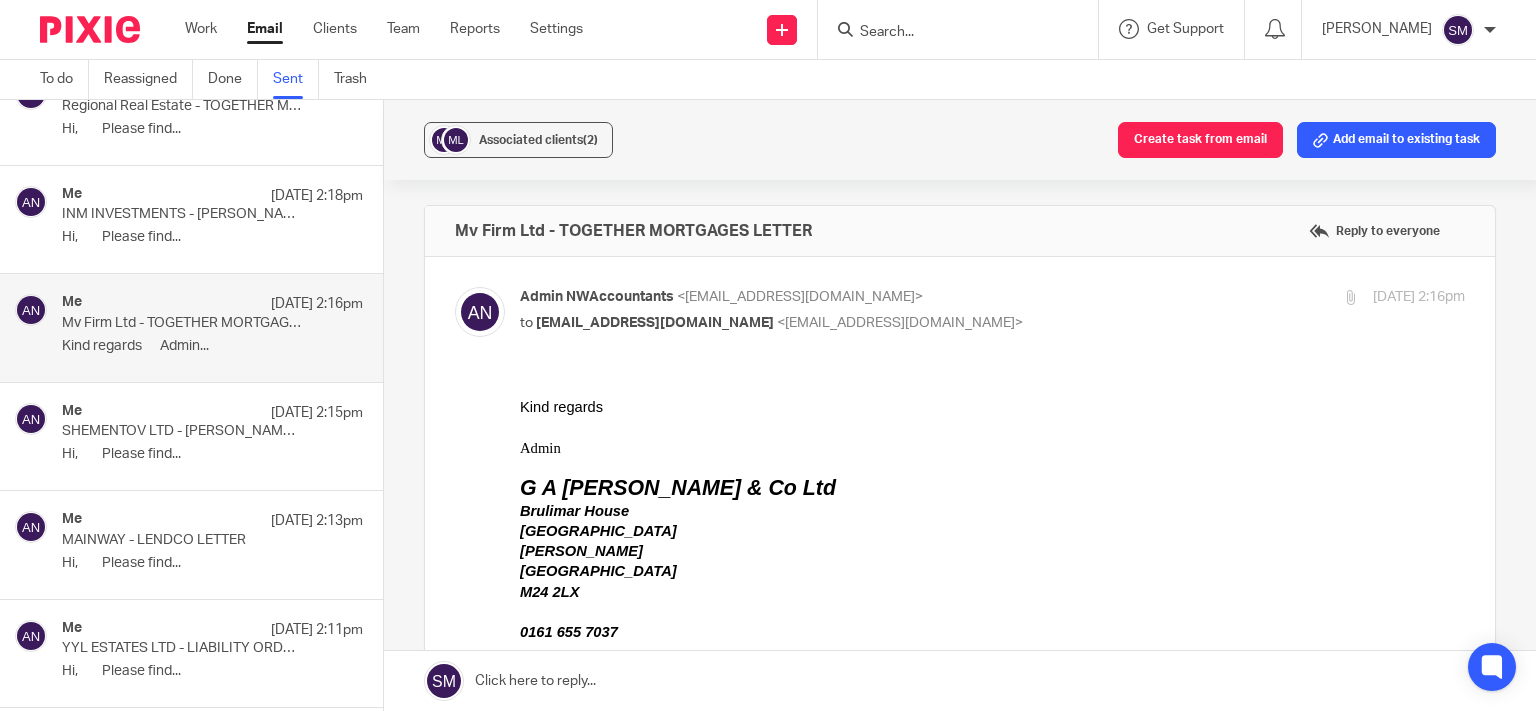 scroll, scrollTop: 0, scrollLeft: 0, axis: both 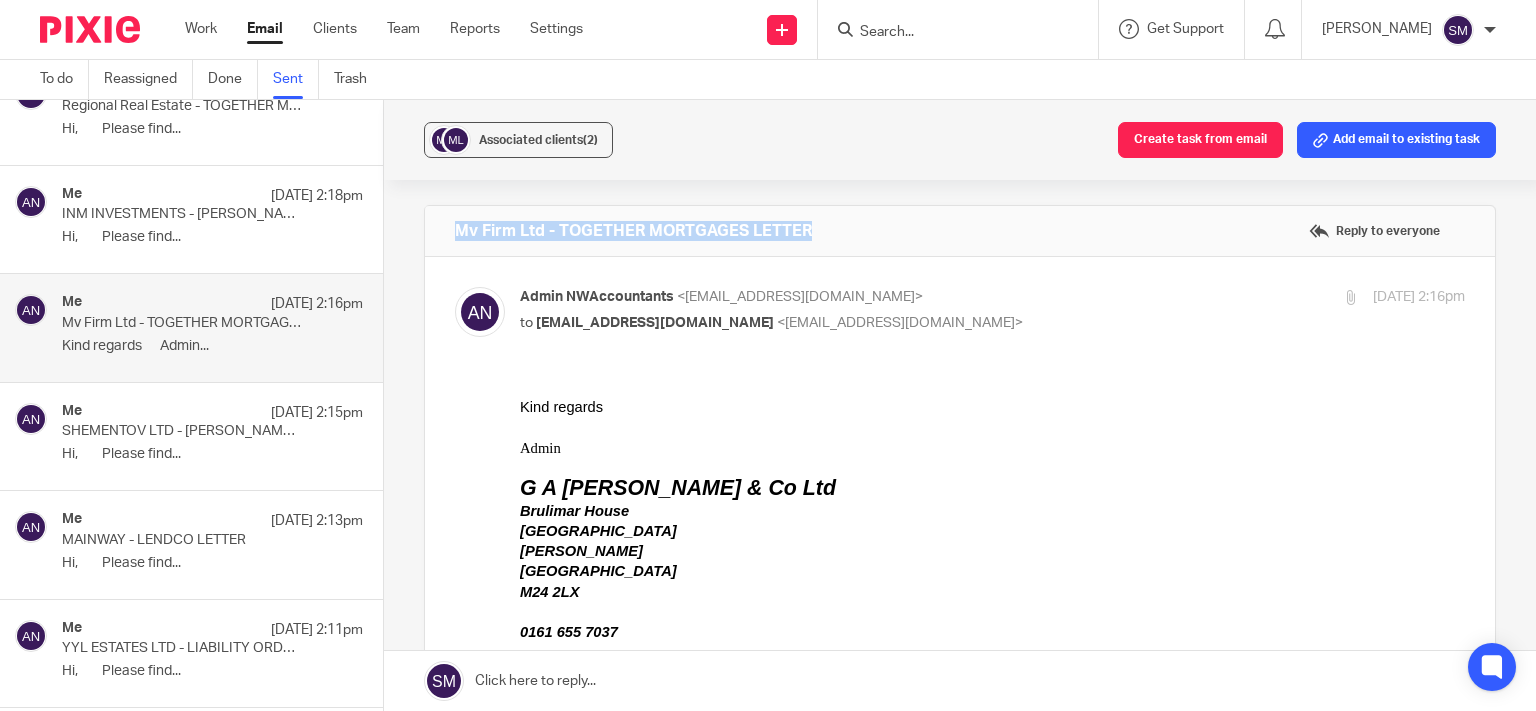 drag, startPoint x: 834, startPoint y: 226, endPoint x: 432, endPoint y: 222, distance: 402.0199 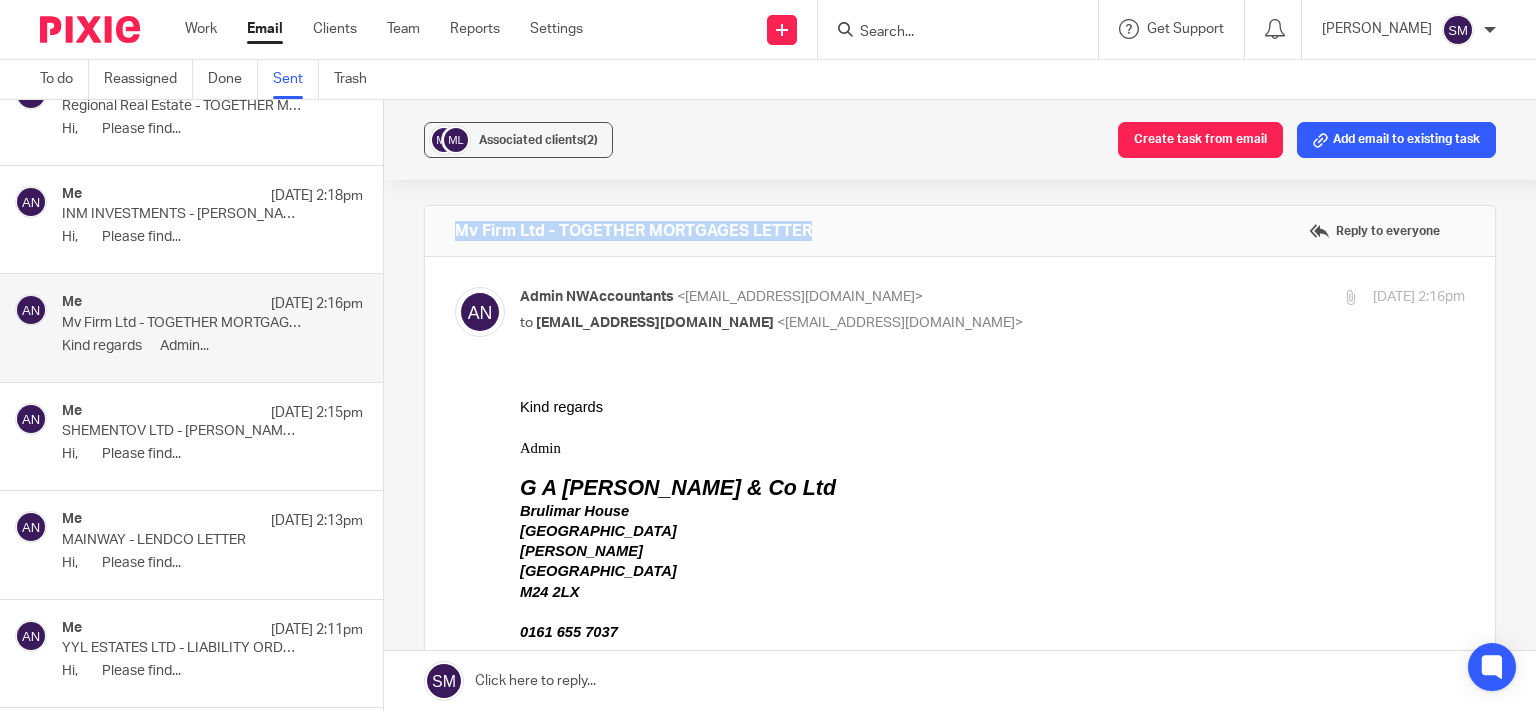 scroll, scrollTop: 450, scrollLeft: 0, axis: vertical 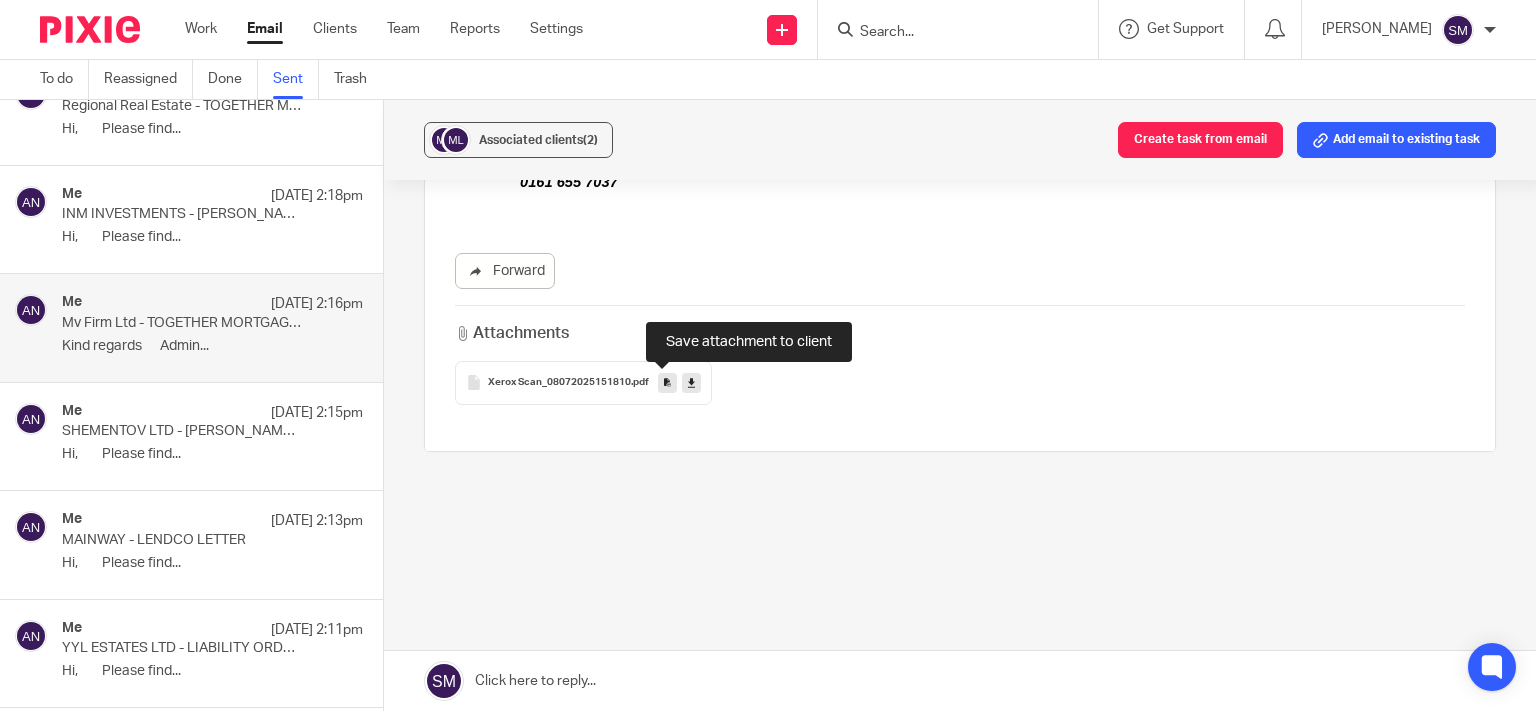 click at bounding box center (667, 382) 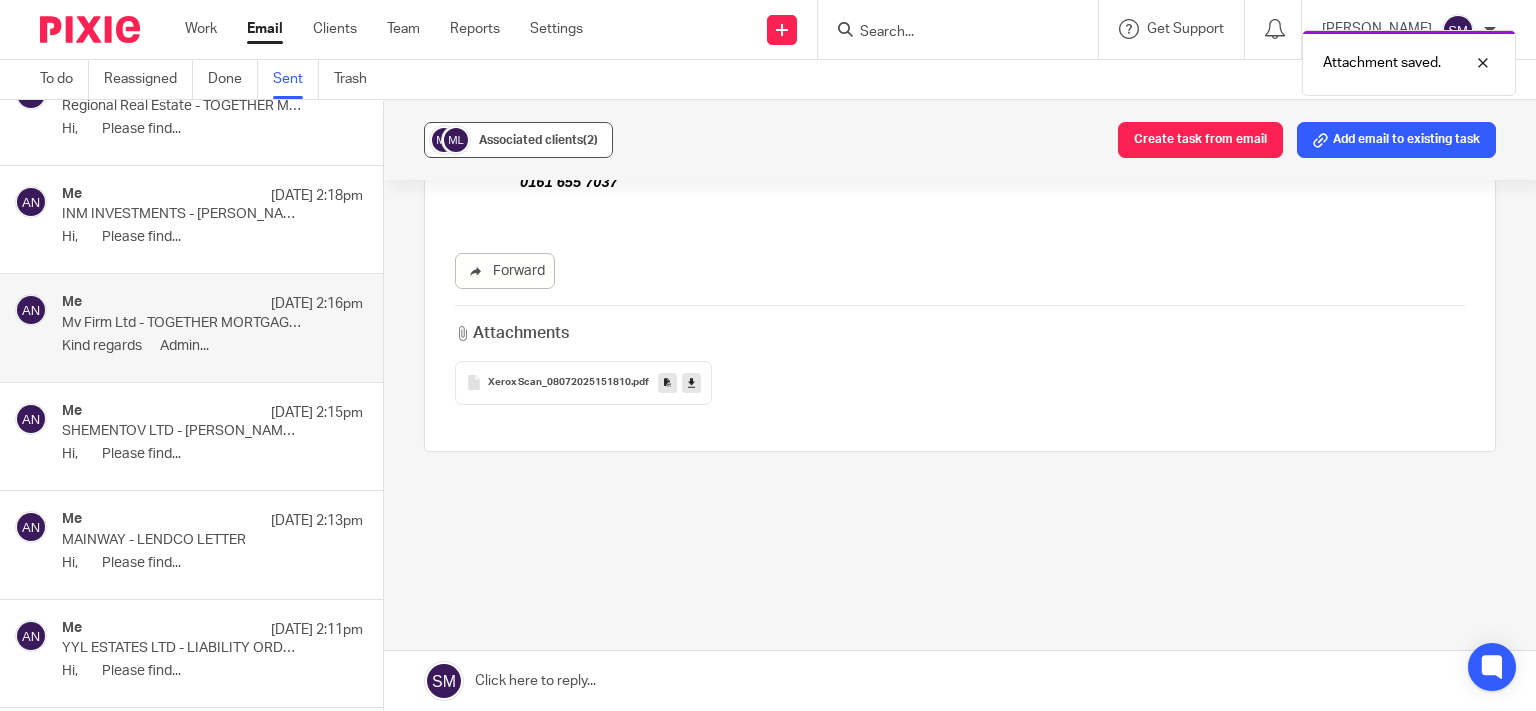 click on "Associated clients  (2)" at bounding box center (538, 140) 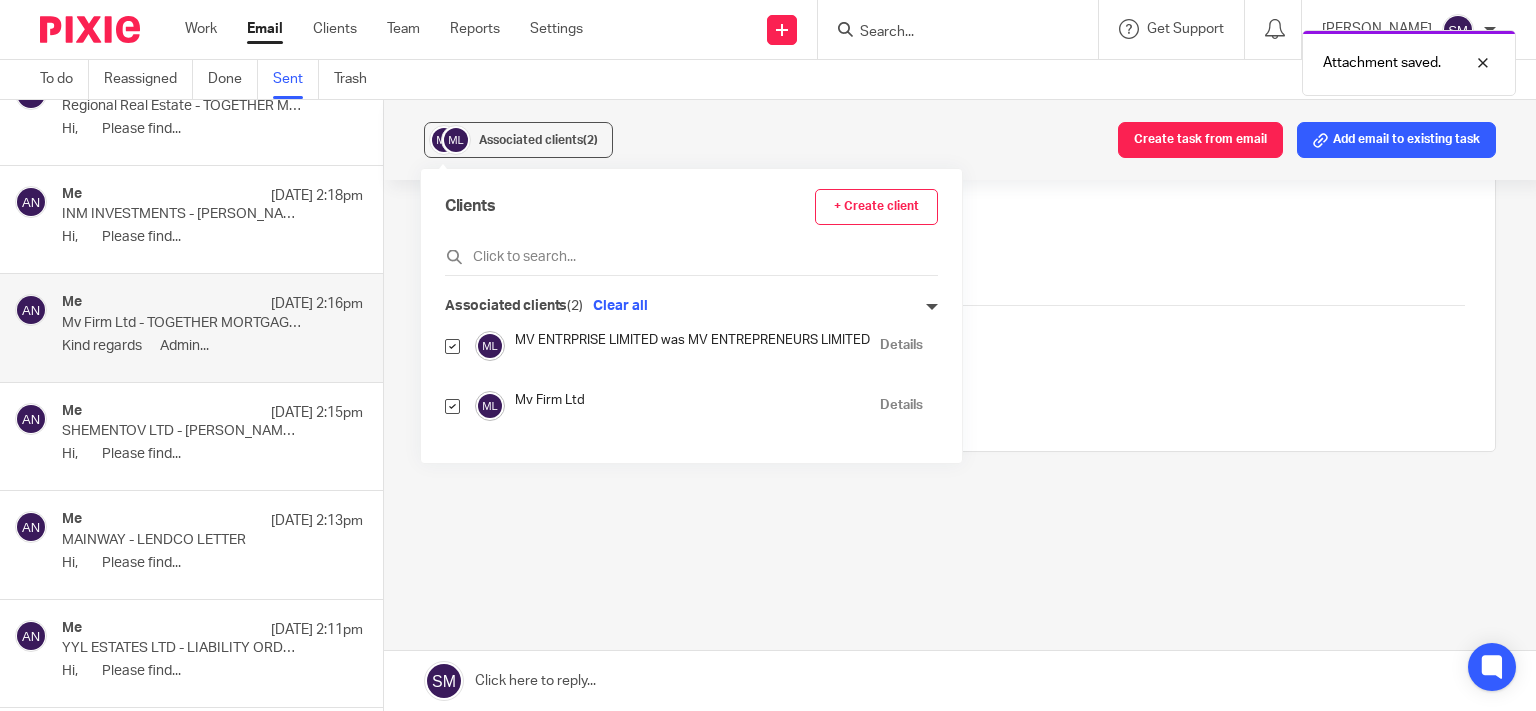 click on "Details" at bounding box center [901, 405] 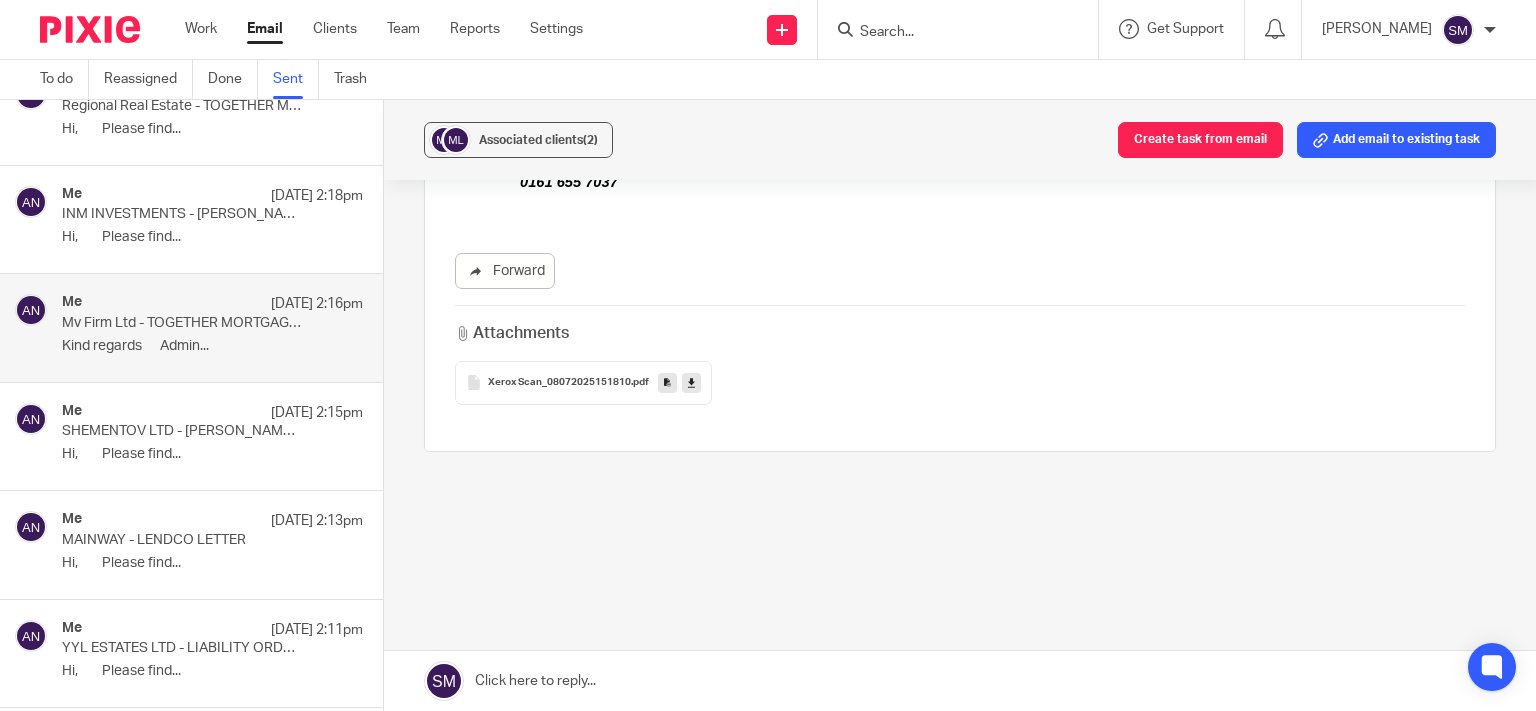 click on "INM INVESTMENTS - COMPTON GROUP LETTER" at bounding box center [182, 214] 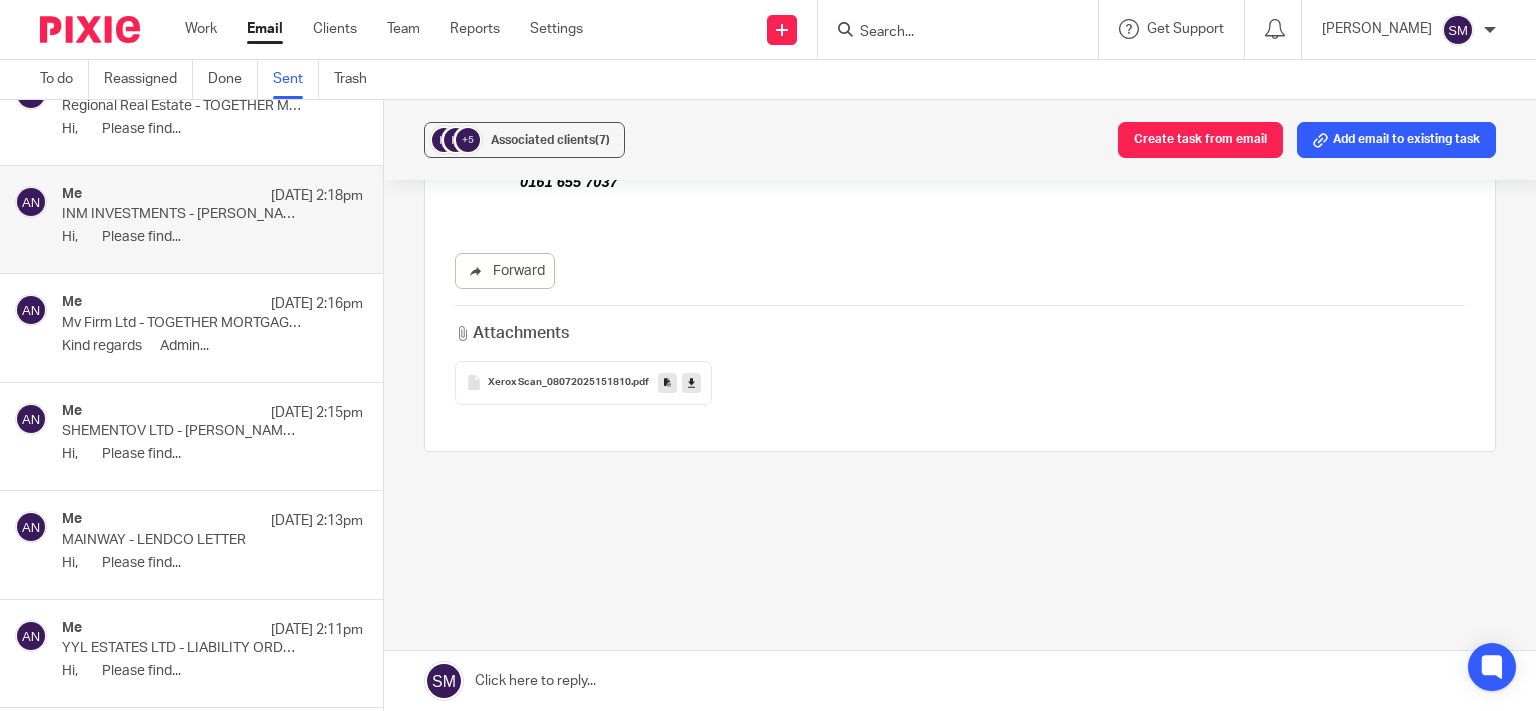 scroll, scrollTop: 0, scrollLeft: 0, axis: both 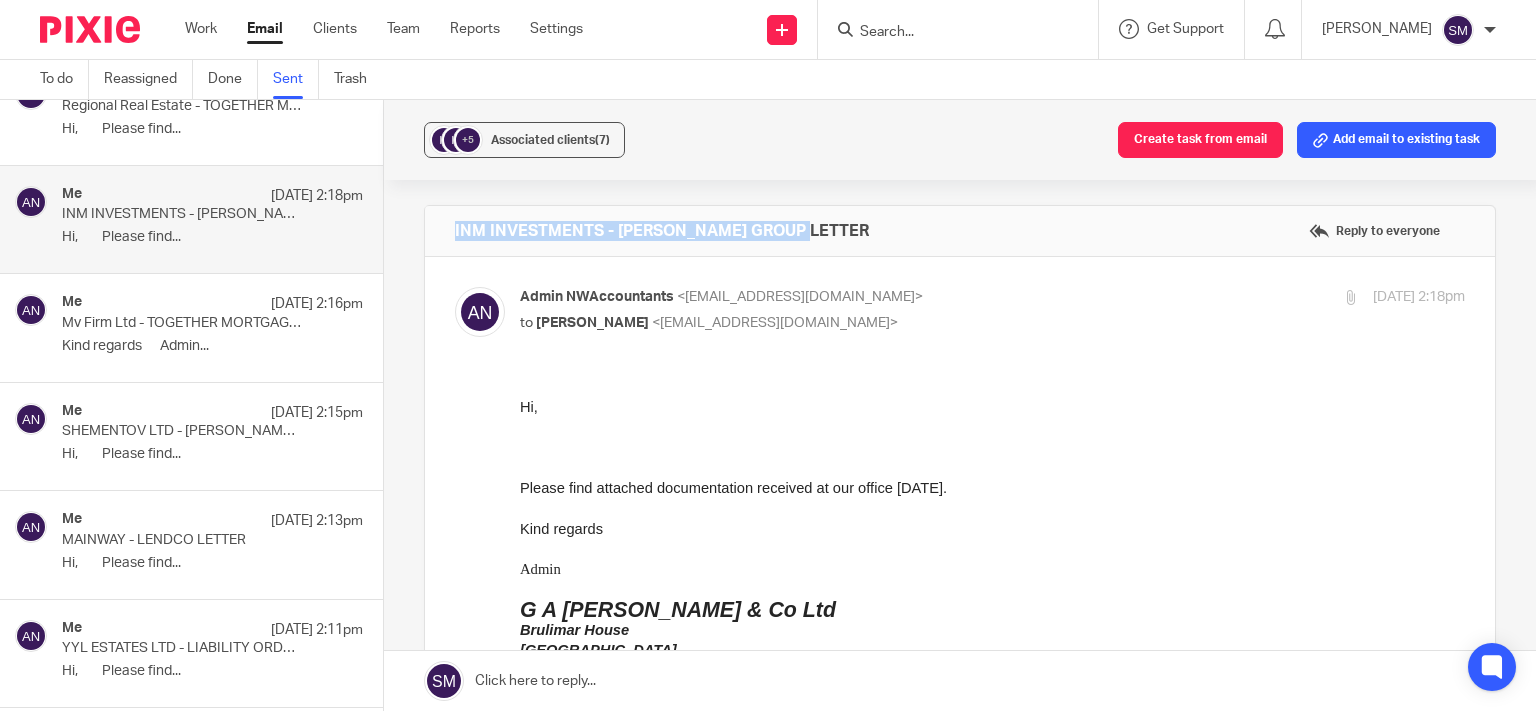 drag, startPoint x: 839, startPoint y: 229, endPoint x: 442, endPoint y: 214, distance: 397.28326 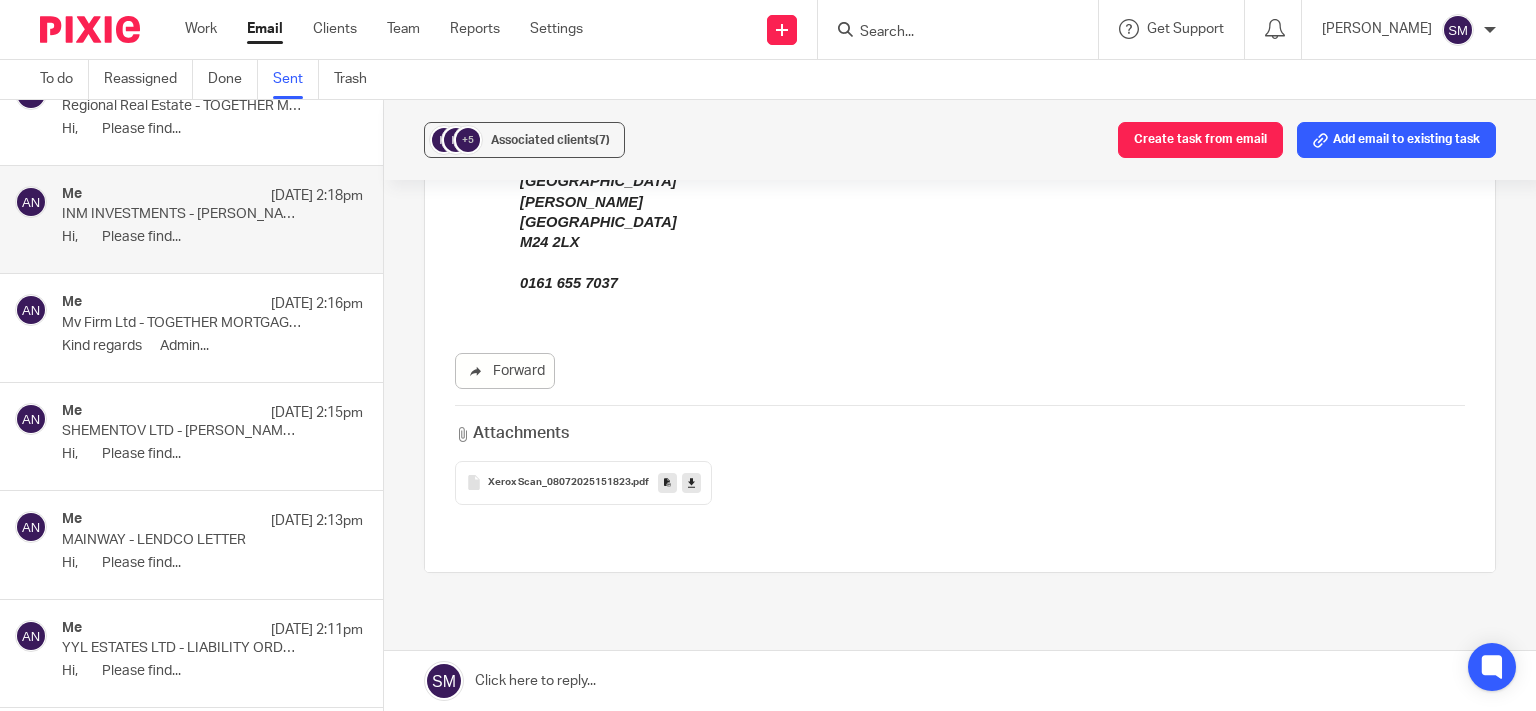 scroll, scrollTop: 570, scrollLeft: 0, axis: vertical 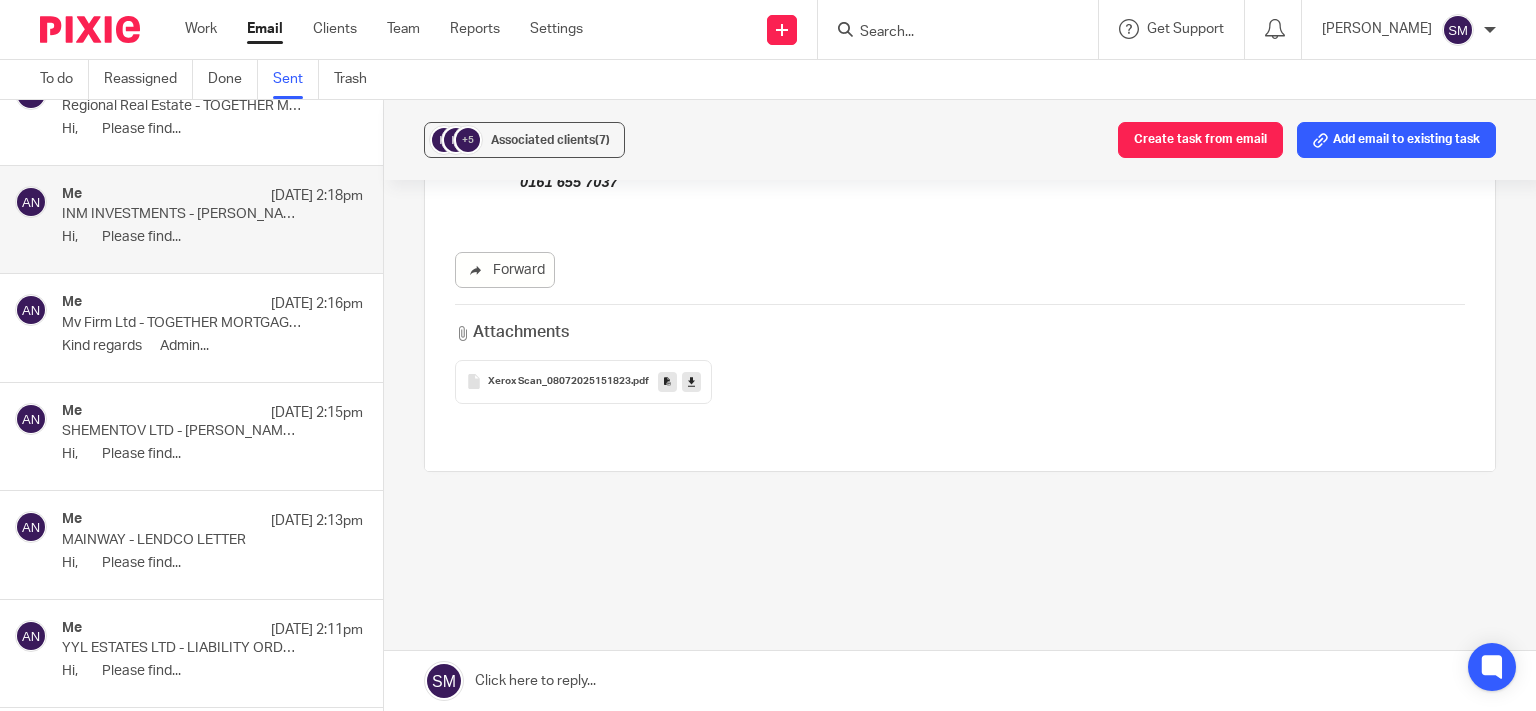 click at bounding box center (667, 381) 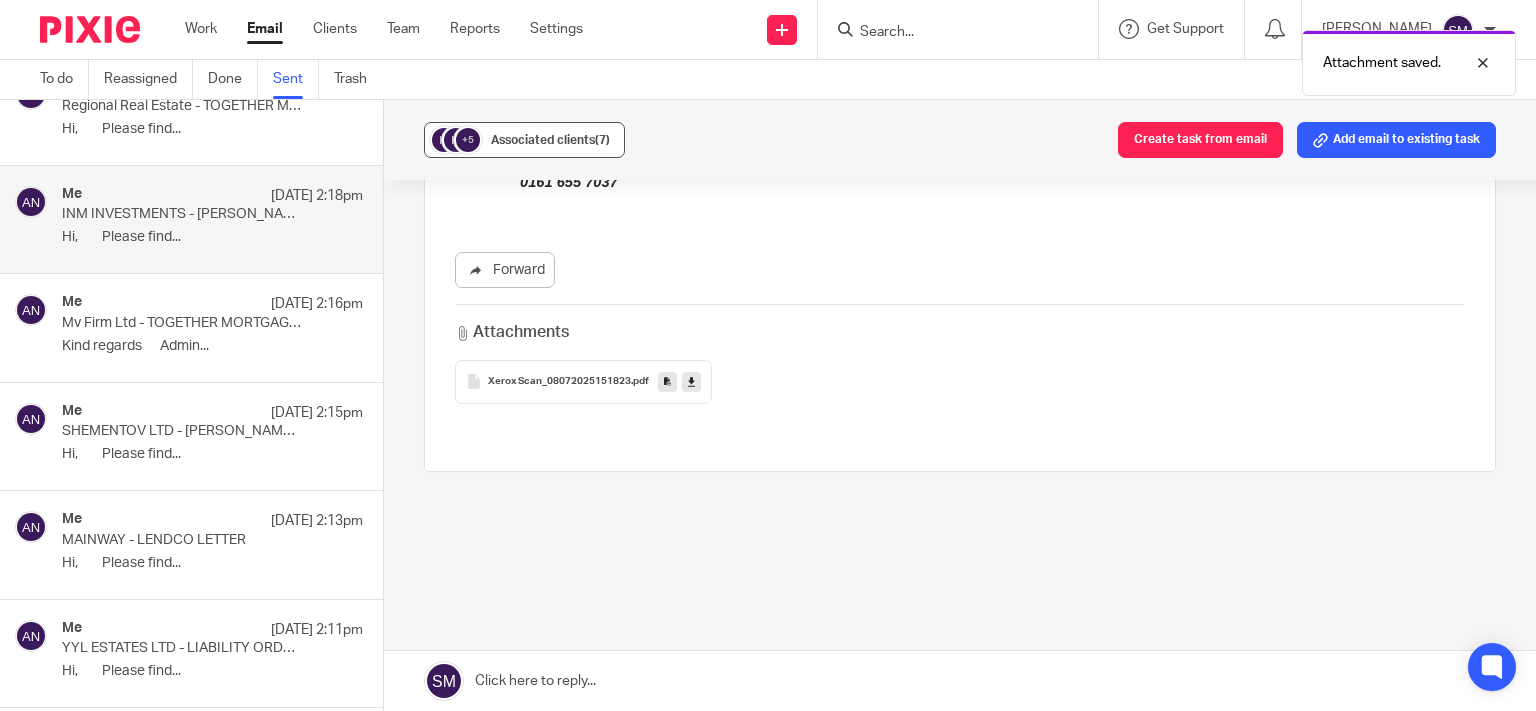 click on "+5
Associated clients  (7)" at bounding box center [524, 140] 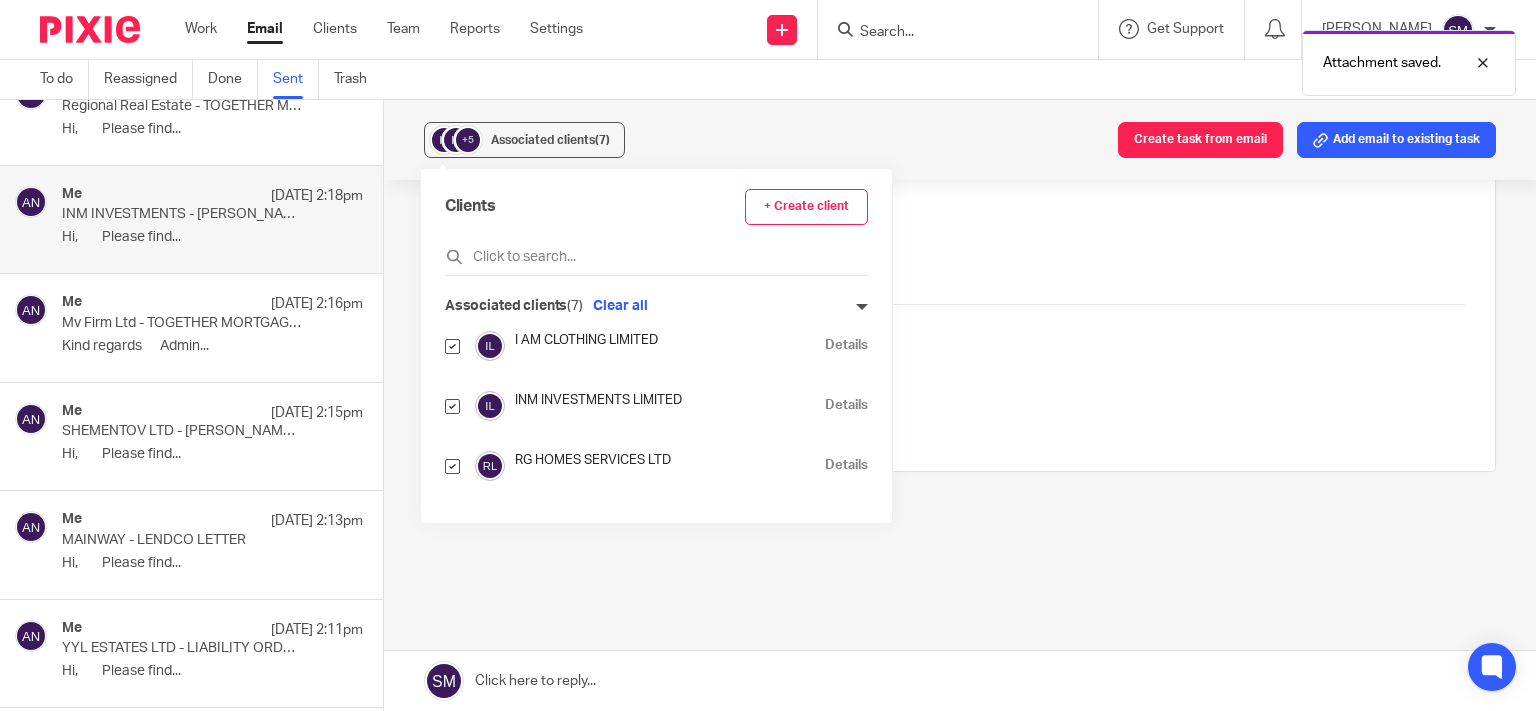 click on "Details" at bounding box center (846, 405) 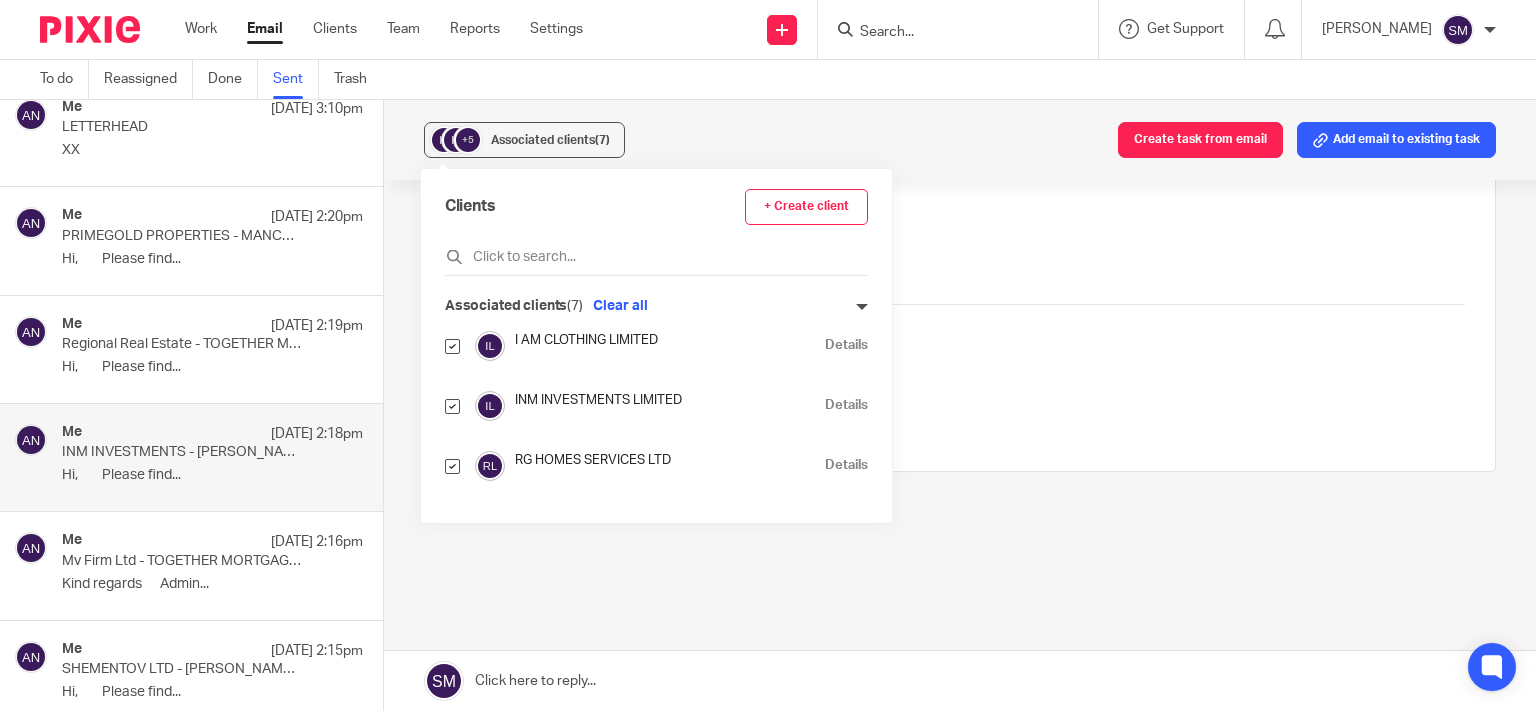 scroll, scrollTop: 4146, scrollLeft: 0, axis: vertical 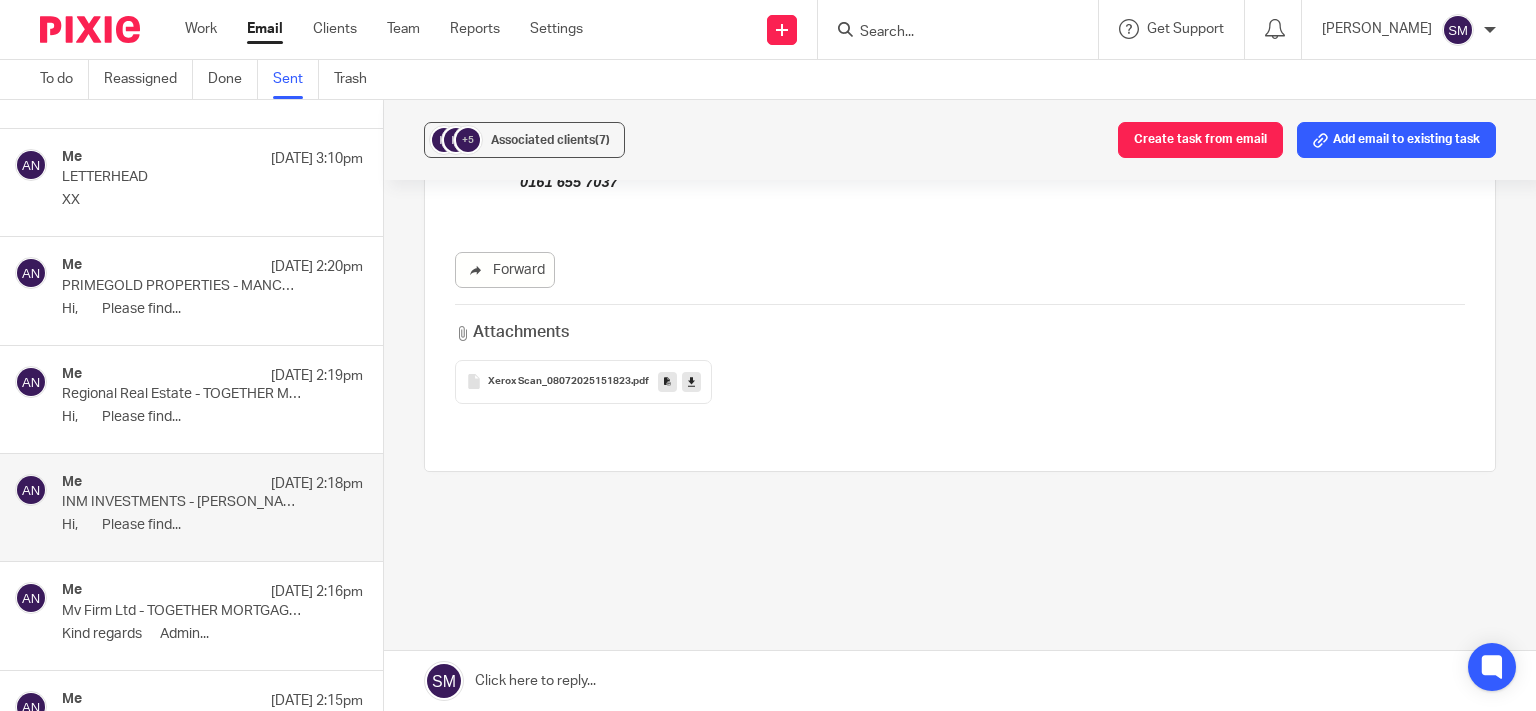 click on "Me
9 Jul 2:19pm" at bounding box center [212, 376] 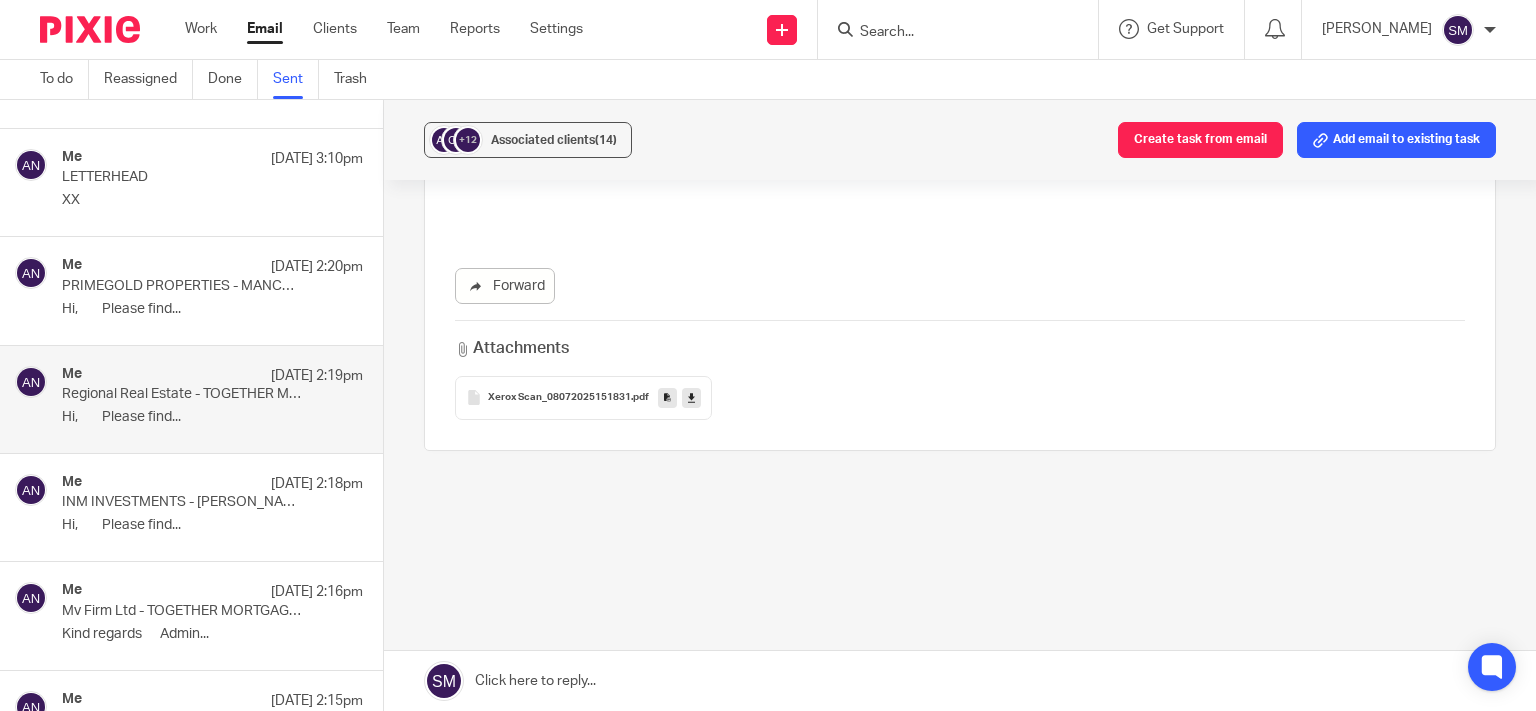 scroll, scrollTop: 0, scrollLeft: 0, axis: both 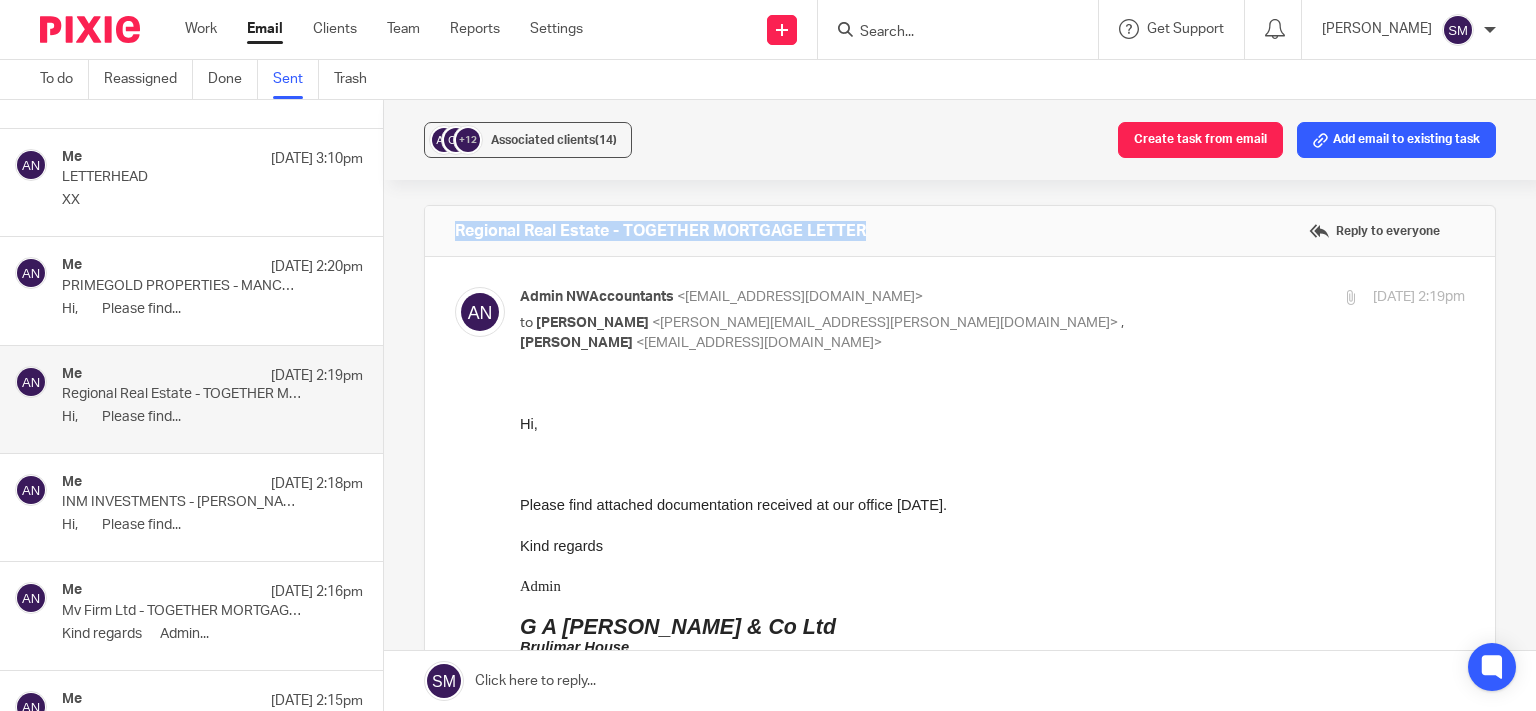 drag, startPoint x: 872, startPoint y: 234, endPoint x: 440, endPoint y: 236, distance: 432.00464 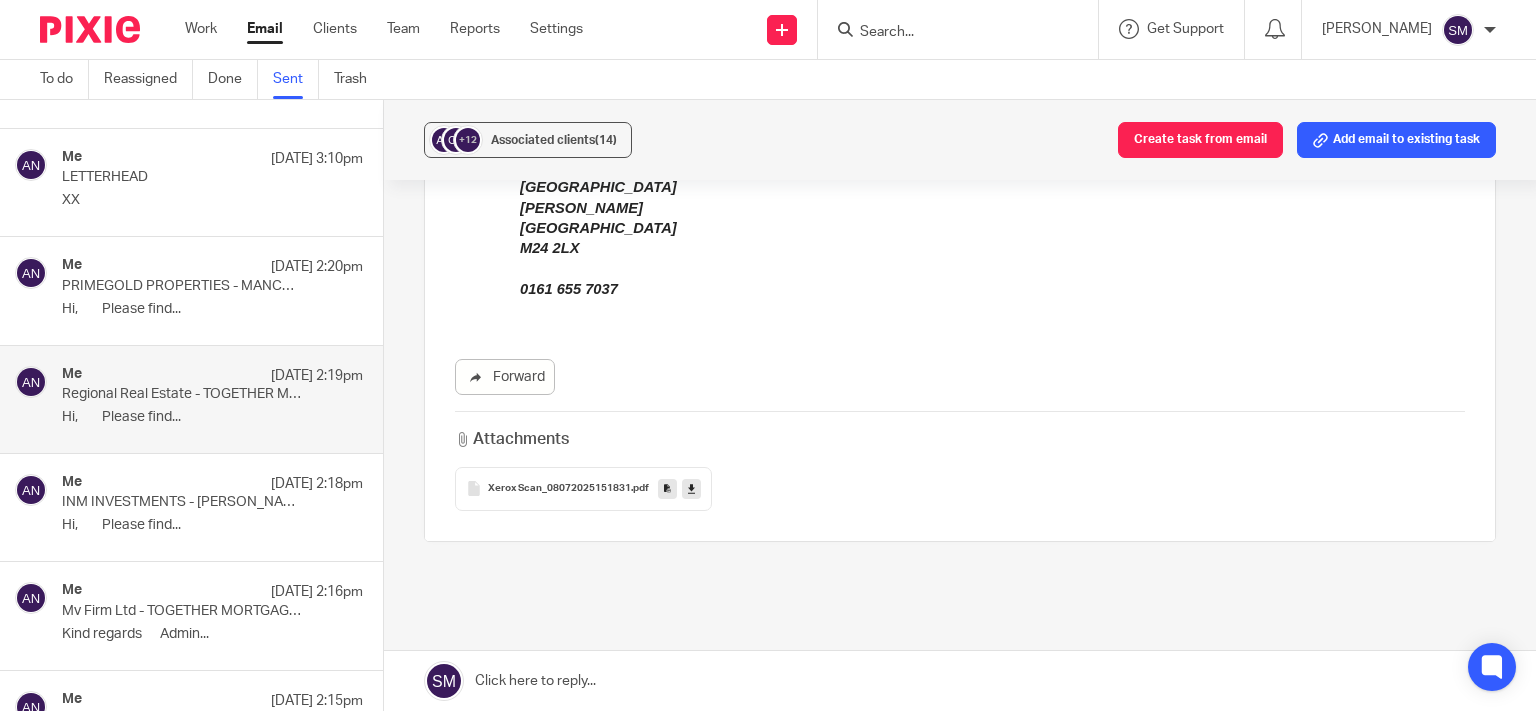 click at bounding box center [667, 488] 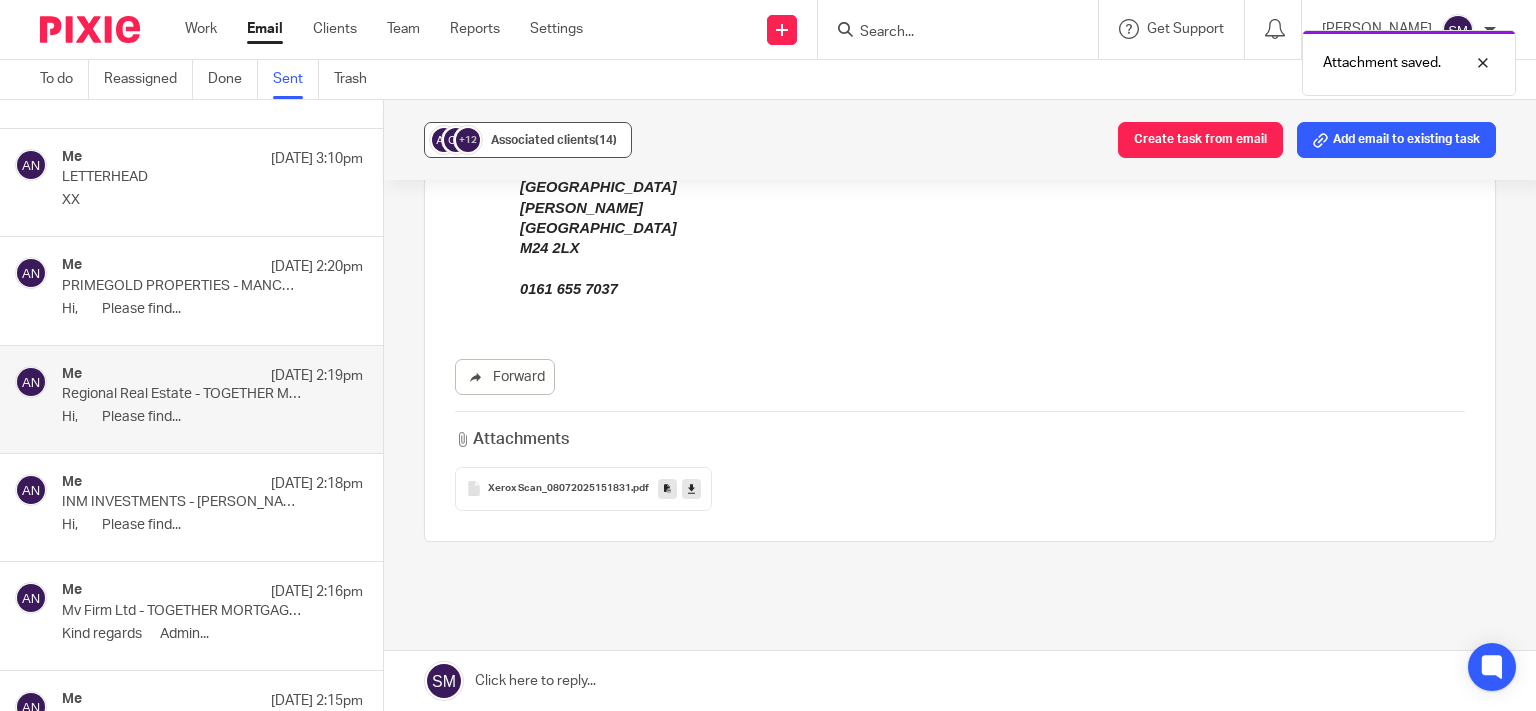 click on "Associated clients  (14)" at bounding box center (554, 140) 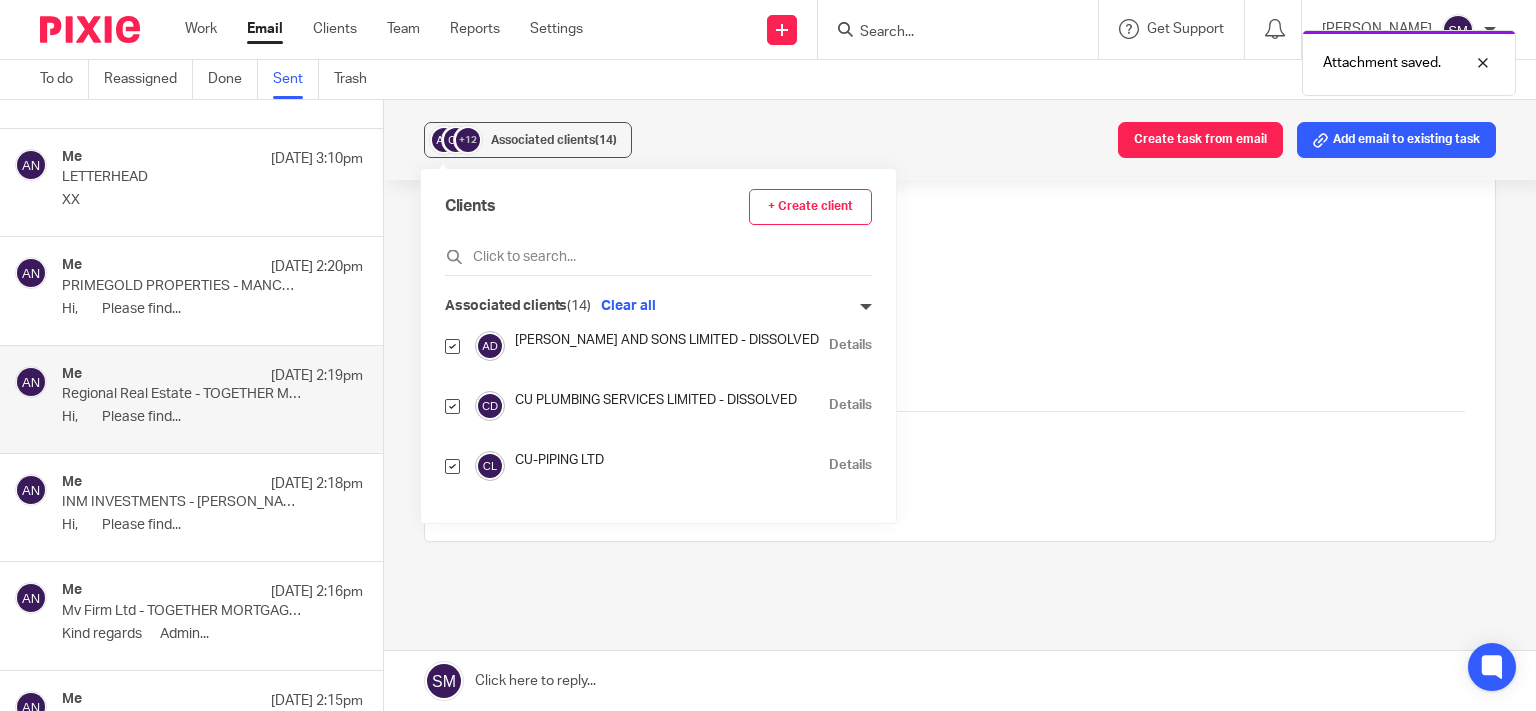 click on "Details" at bounding box center (850, 405) 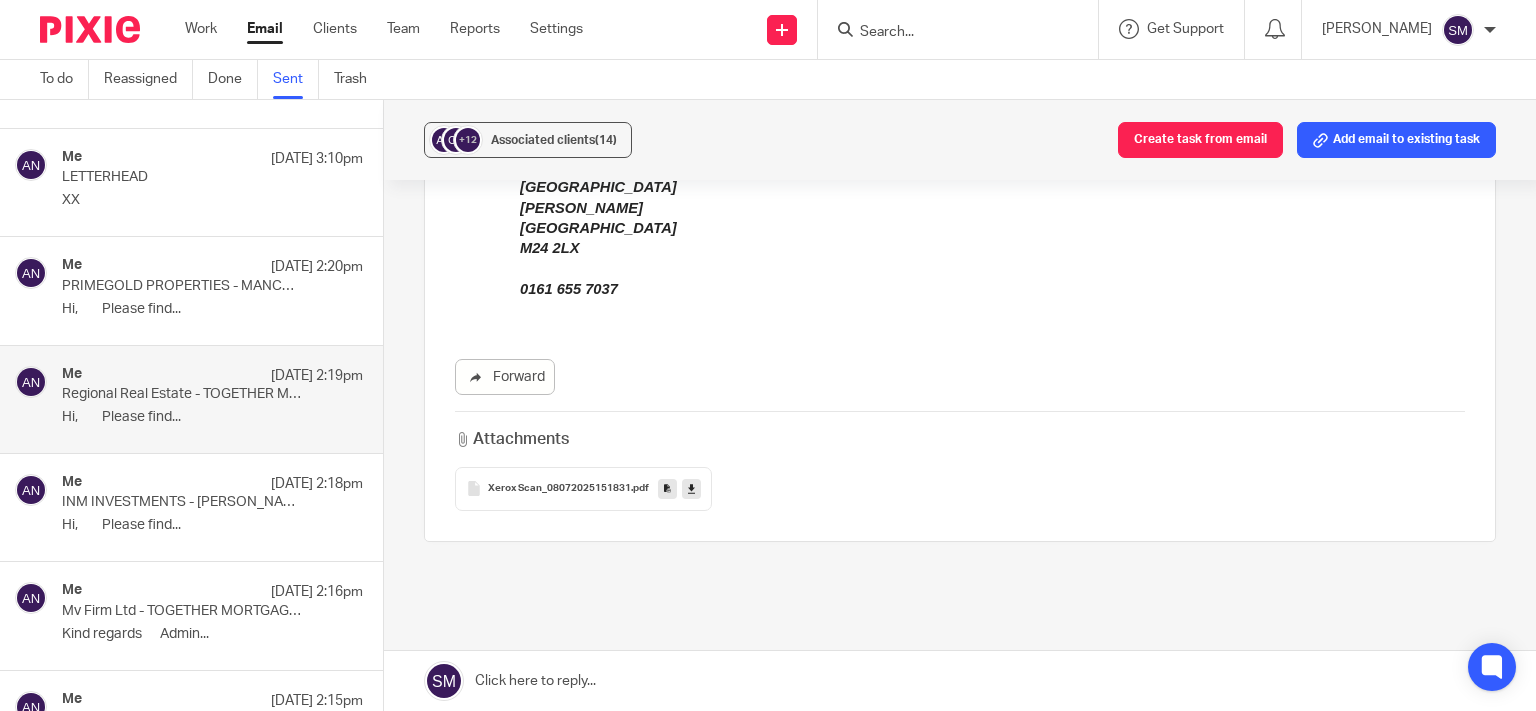 click on "Me
9 Jul 2:20pm" at bounding box center (212, 267) 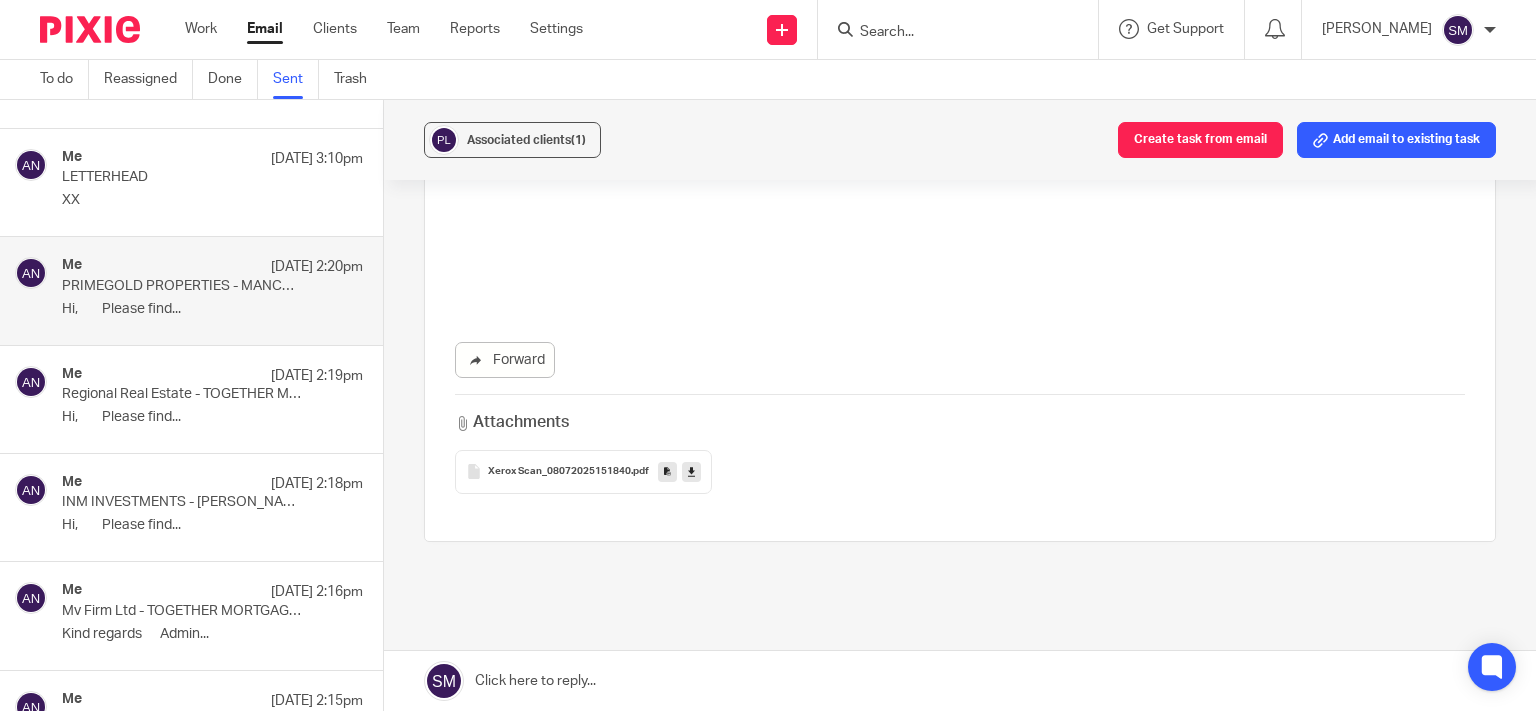 scroll, scrollTop: 0, scrollLeft: 0, axis: both 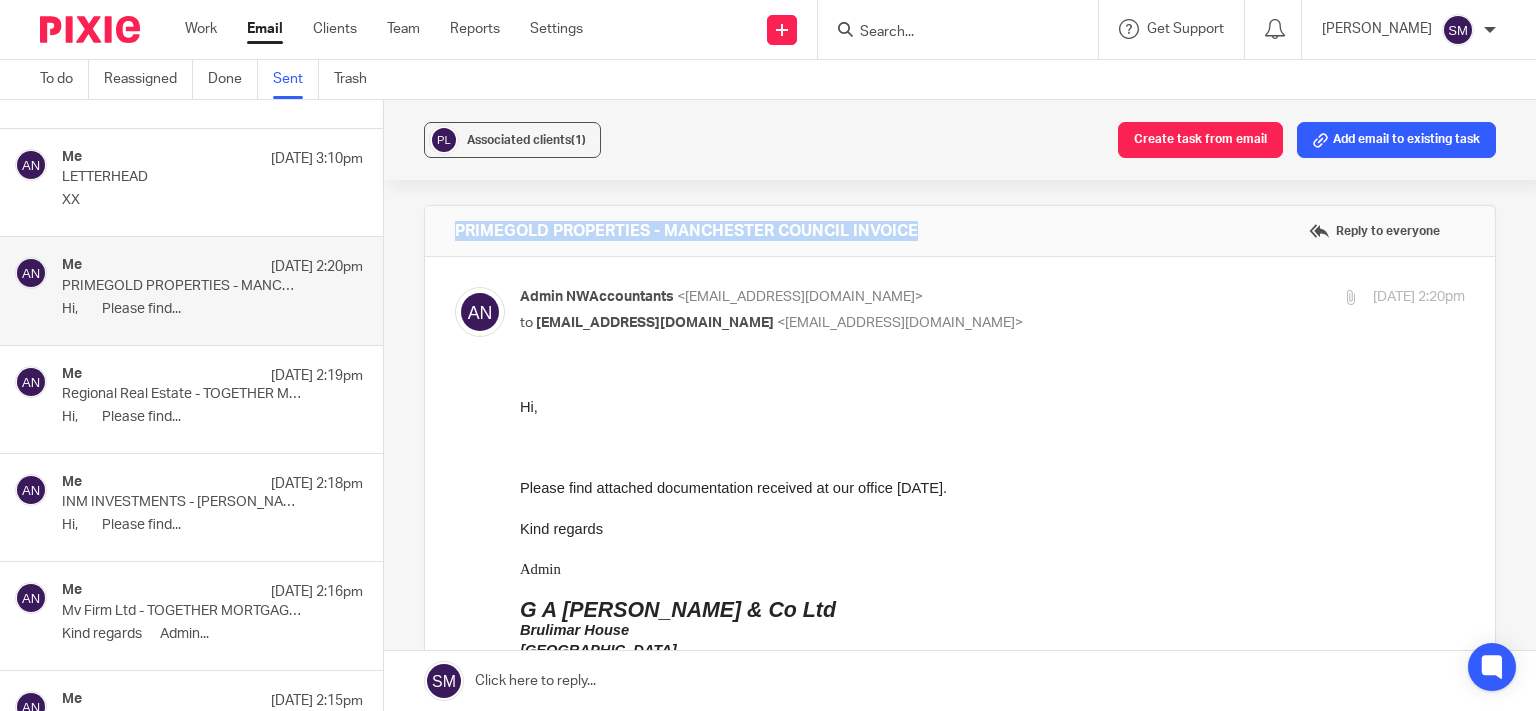 drag, startPoint x: 941, startPoint y: 230, endPoint x: 440, endPoint y: 216, distance: 501.19556 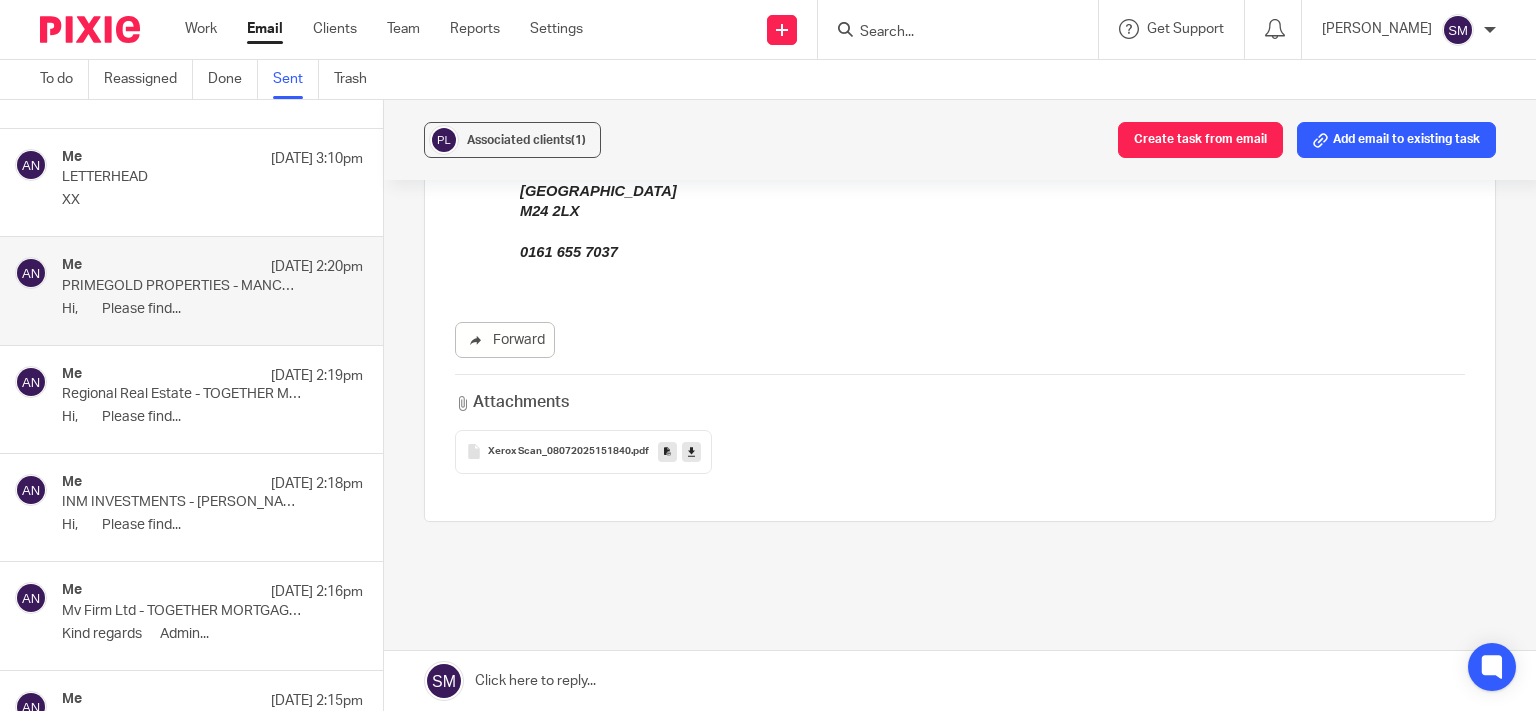 scroll, scrollTop: 570, scrollLeft: 0, axis: vertical 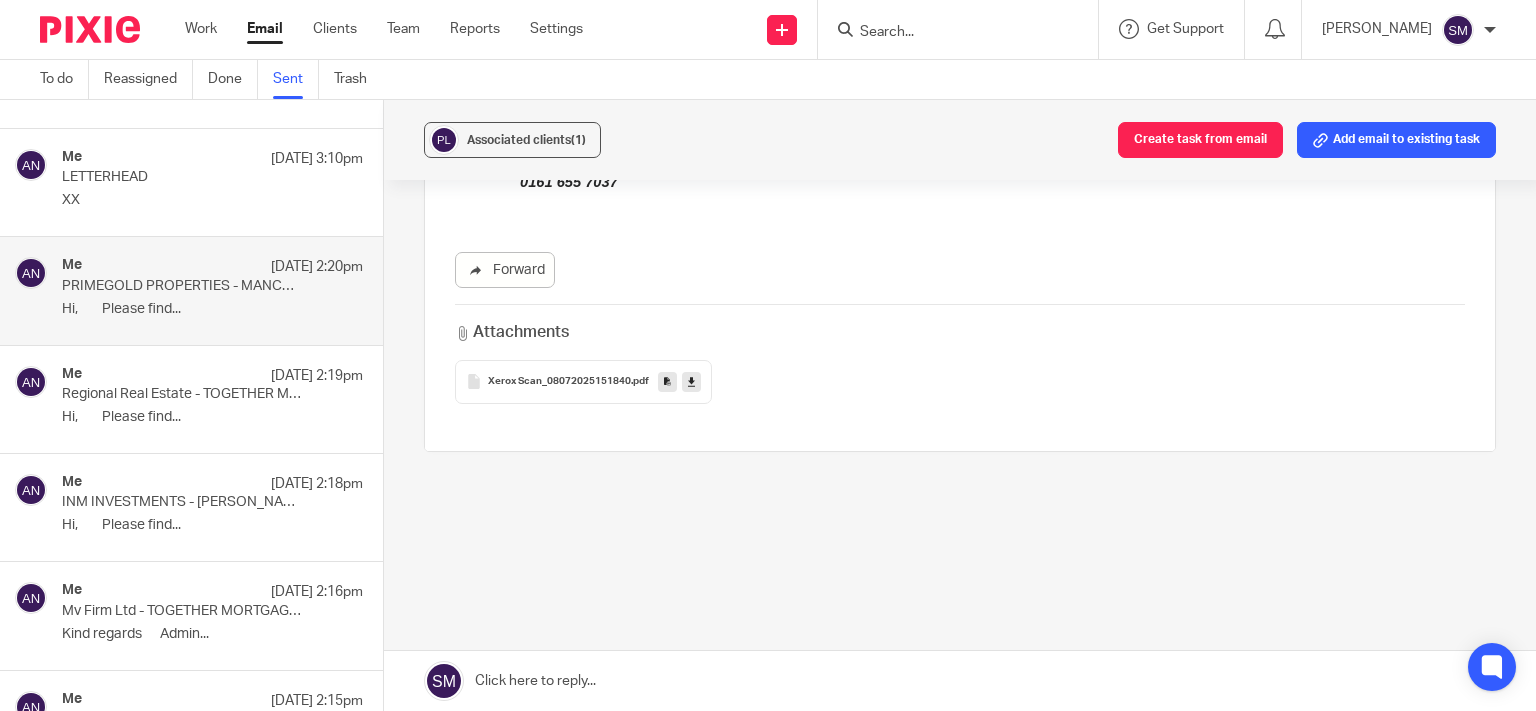 click at bounding box center (667, 382) 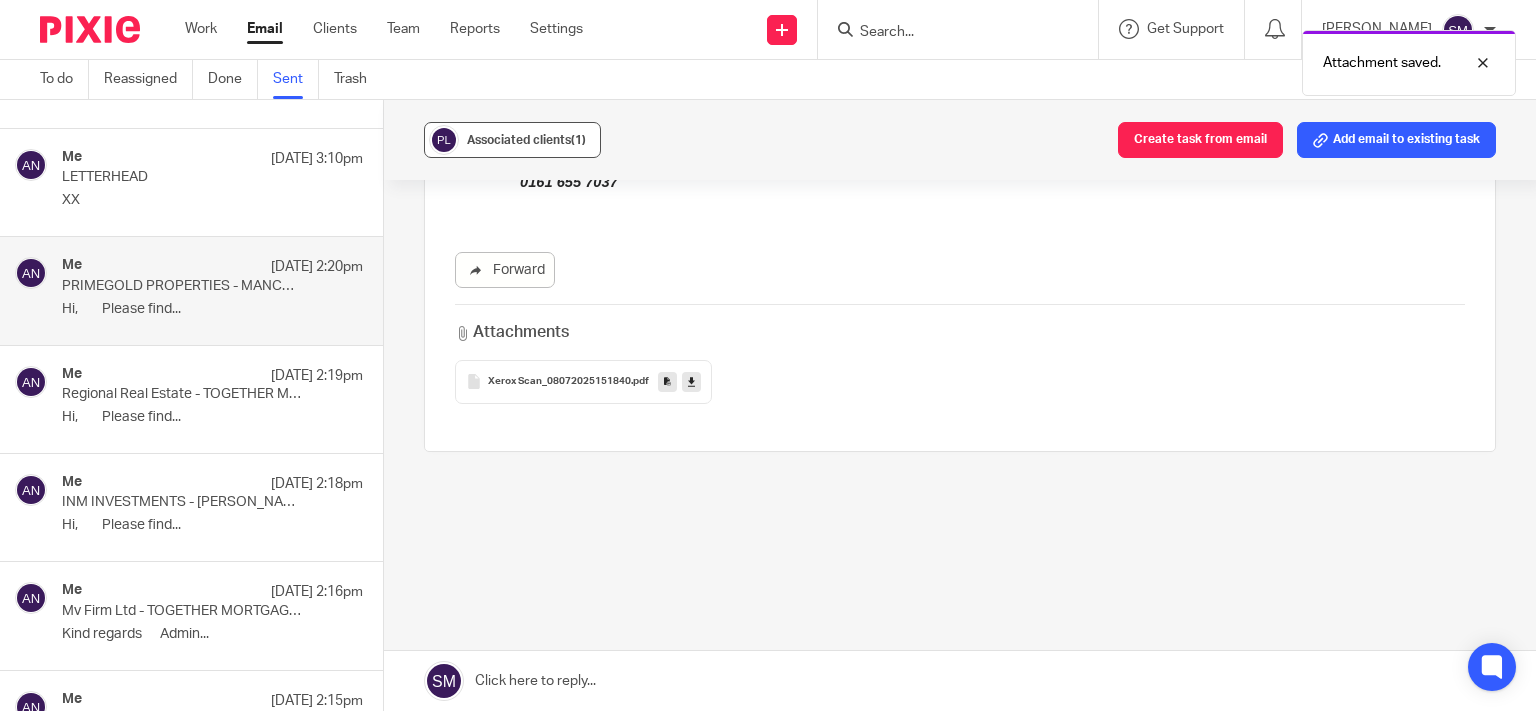 click on "Associated clients  (1)" at bounding box center (526, 140) 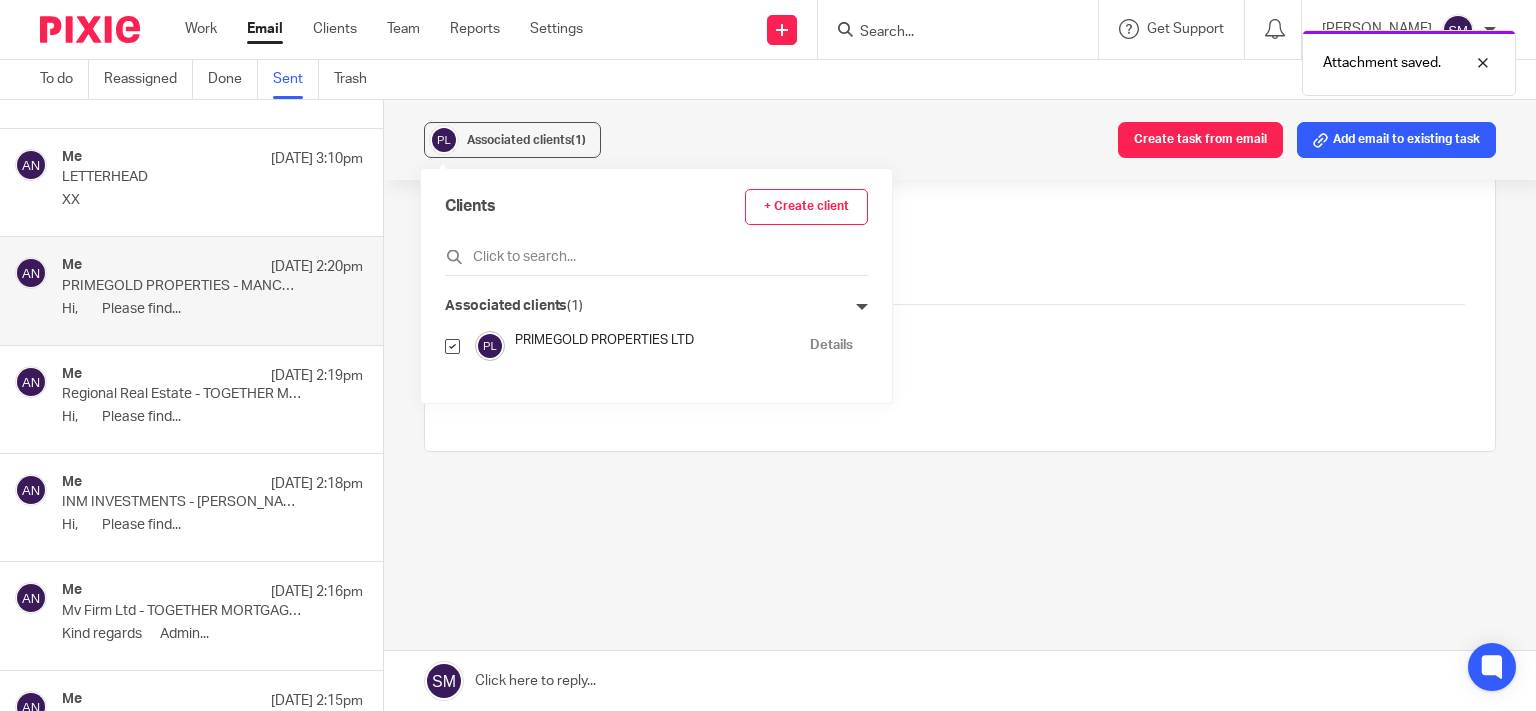 click on "Details" at bounding box center (831, 345) 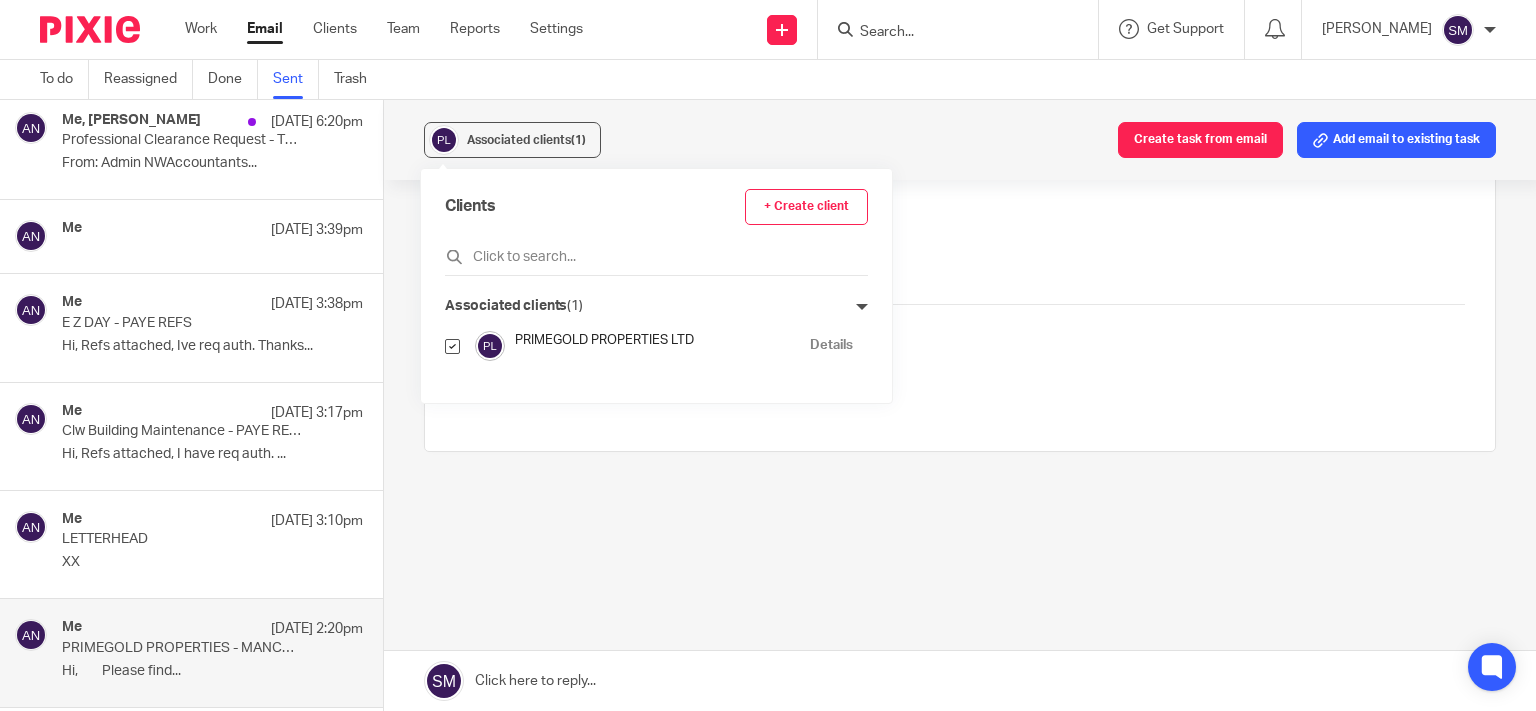 scroll, scrollTop: 3762, scrollLeft: 0, axis: vertical 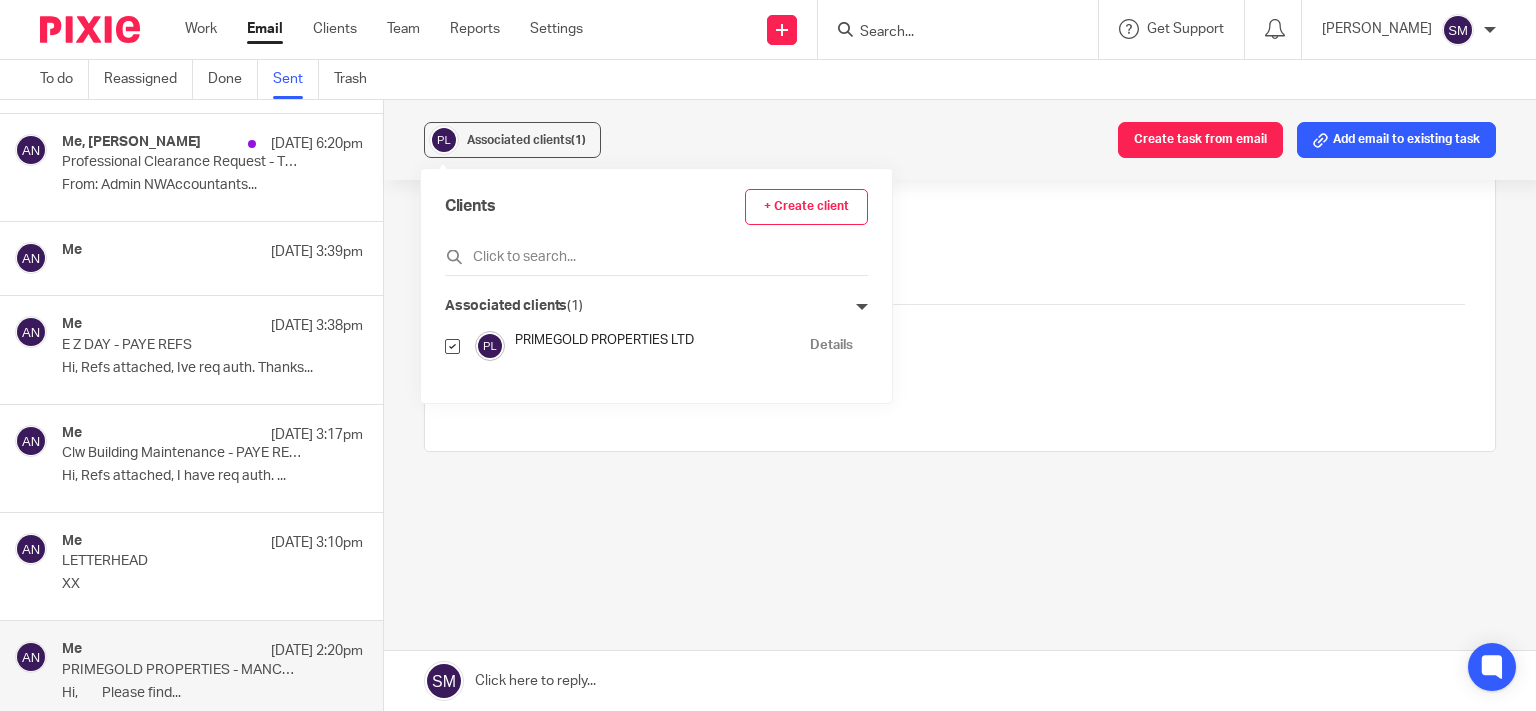 click on "Hi,     Refs attached, Ive req auth.     Thanks..." at bounding box center [212, 368] 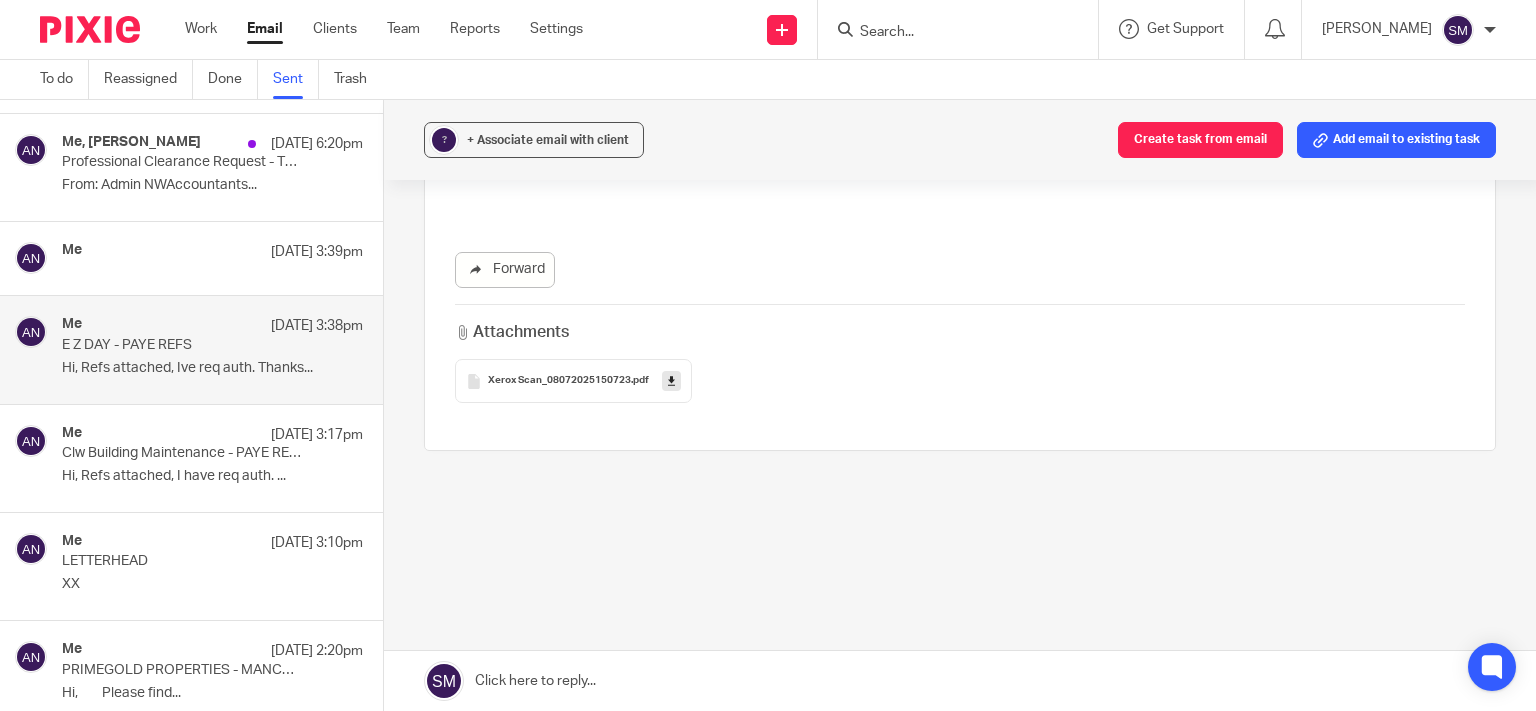 scroll, scrollTop: 0, scrollLeft: 0, axis: both 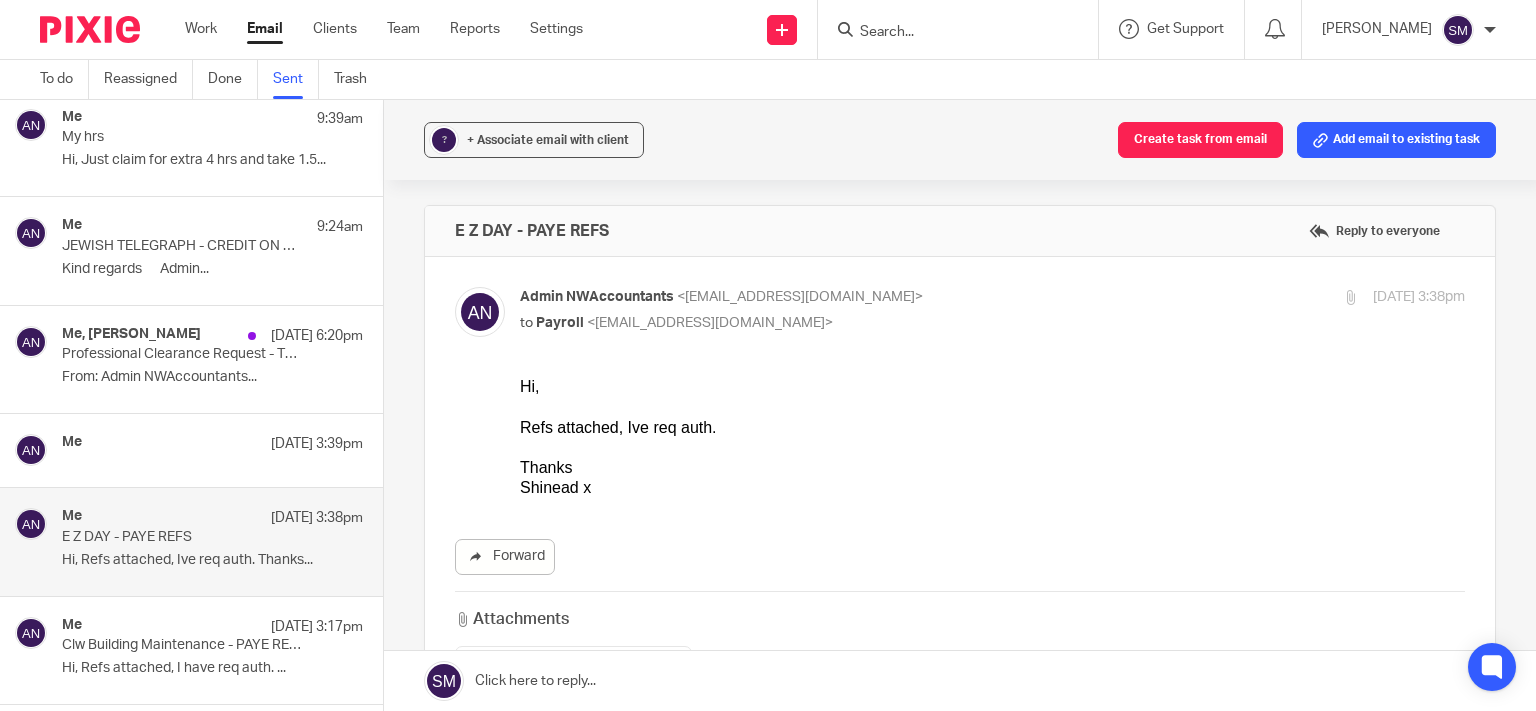 click on "Me
9 Jul 3:39pm" at bounding box center [212, 444] 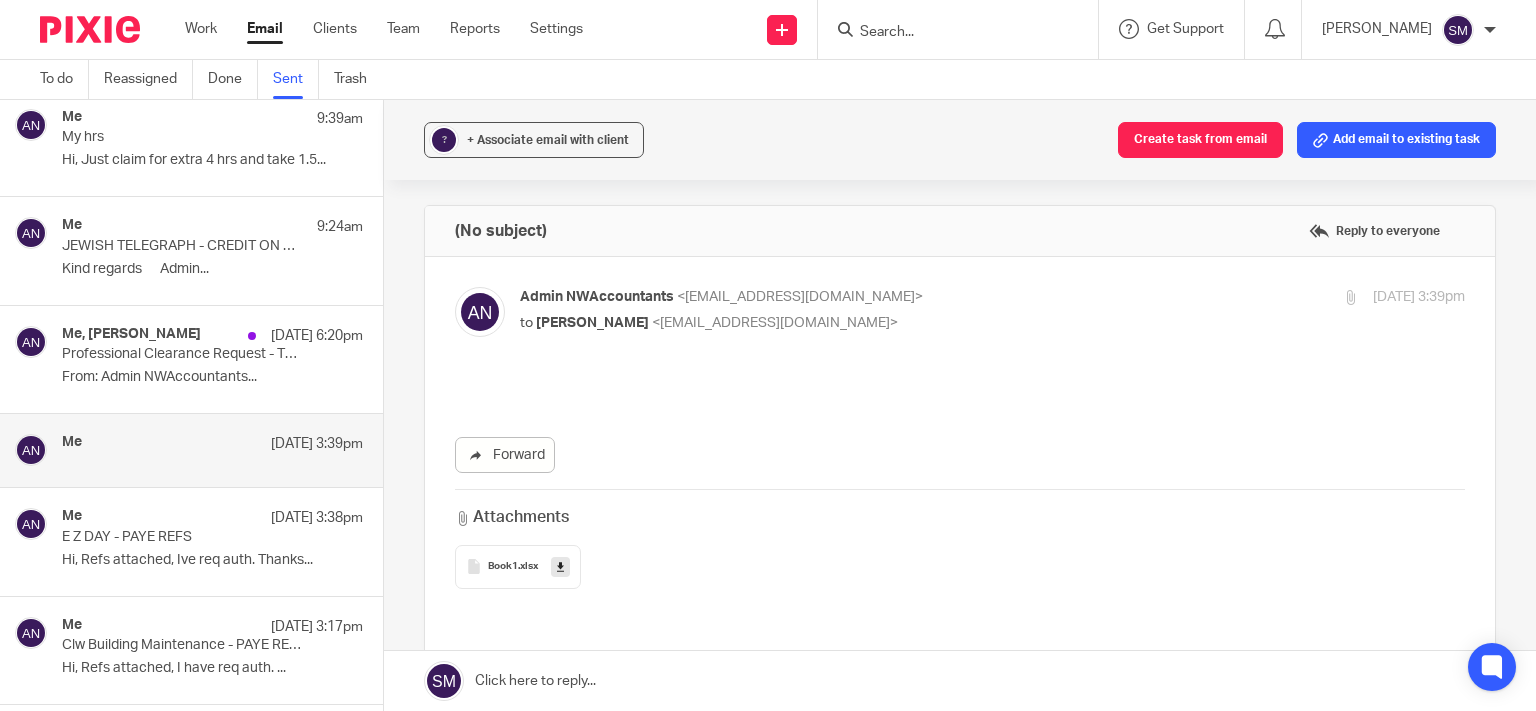 scroll, scrollTop: 0, scrollLeft: 0, axis: both 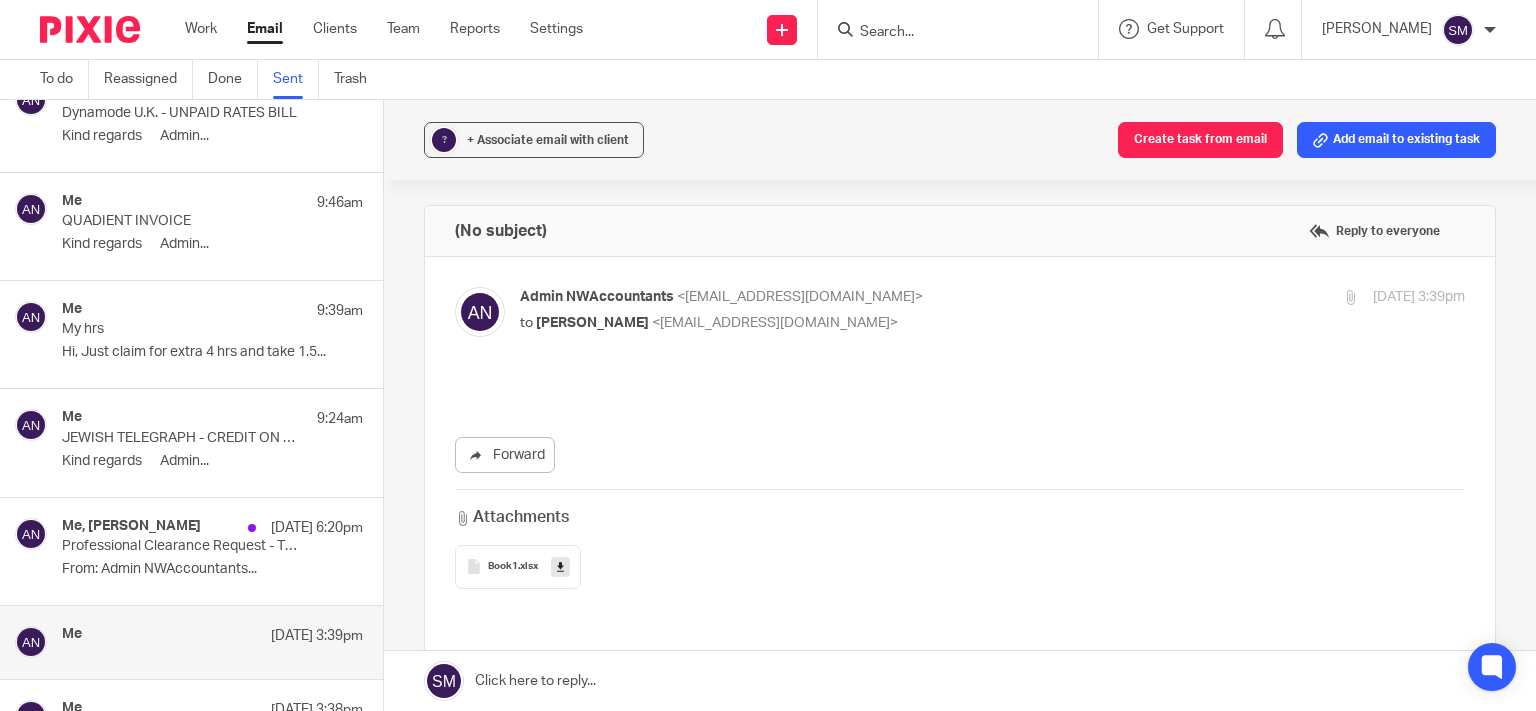 click on "JEWISH TELEGRAPH - CREDIT ON PAYE ACCT £4248.71" at bounding box center [182, 438] 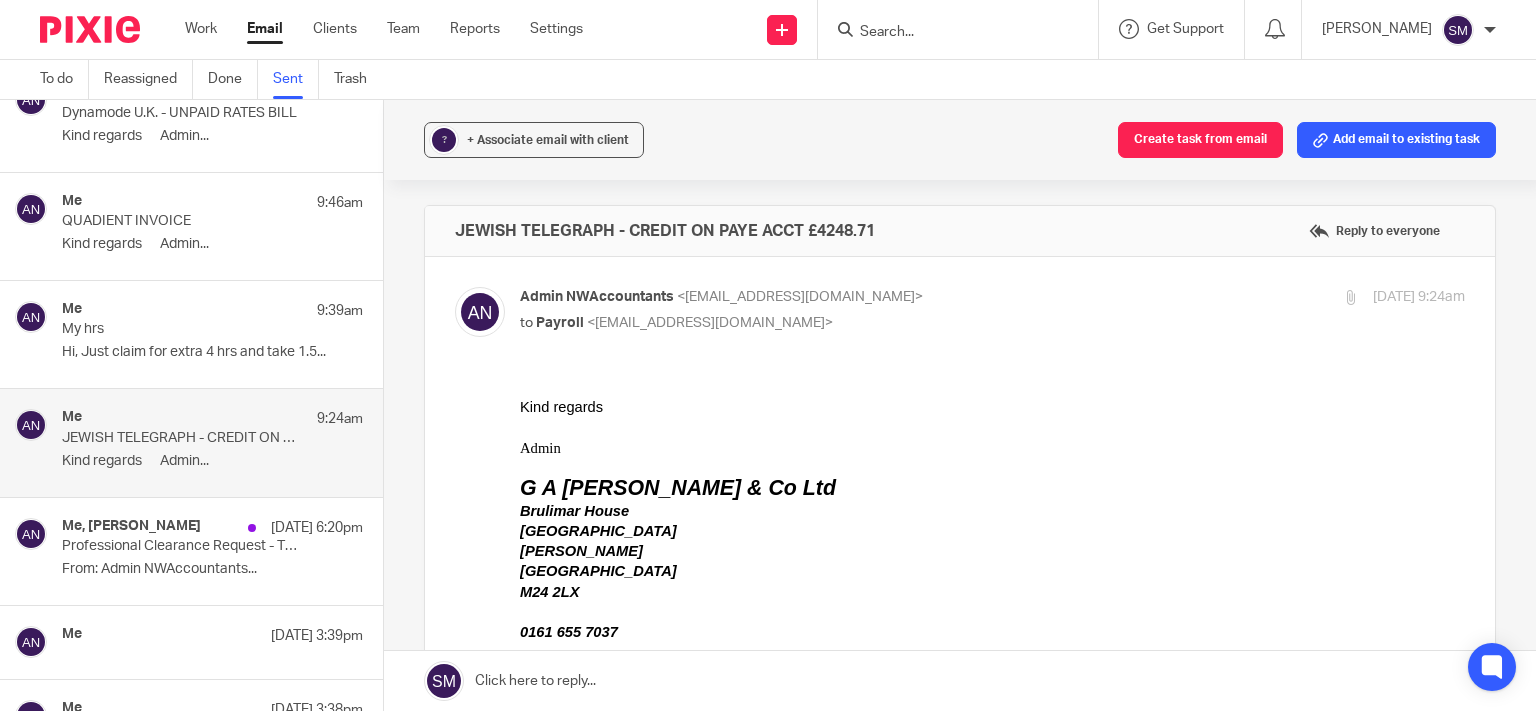 scroll, scrollTop: 0, scrollLeft: 0, axis: both 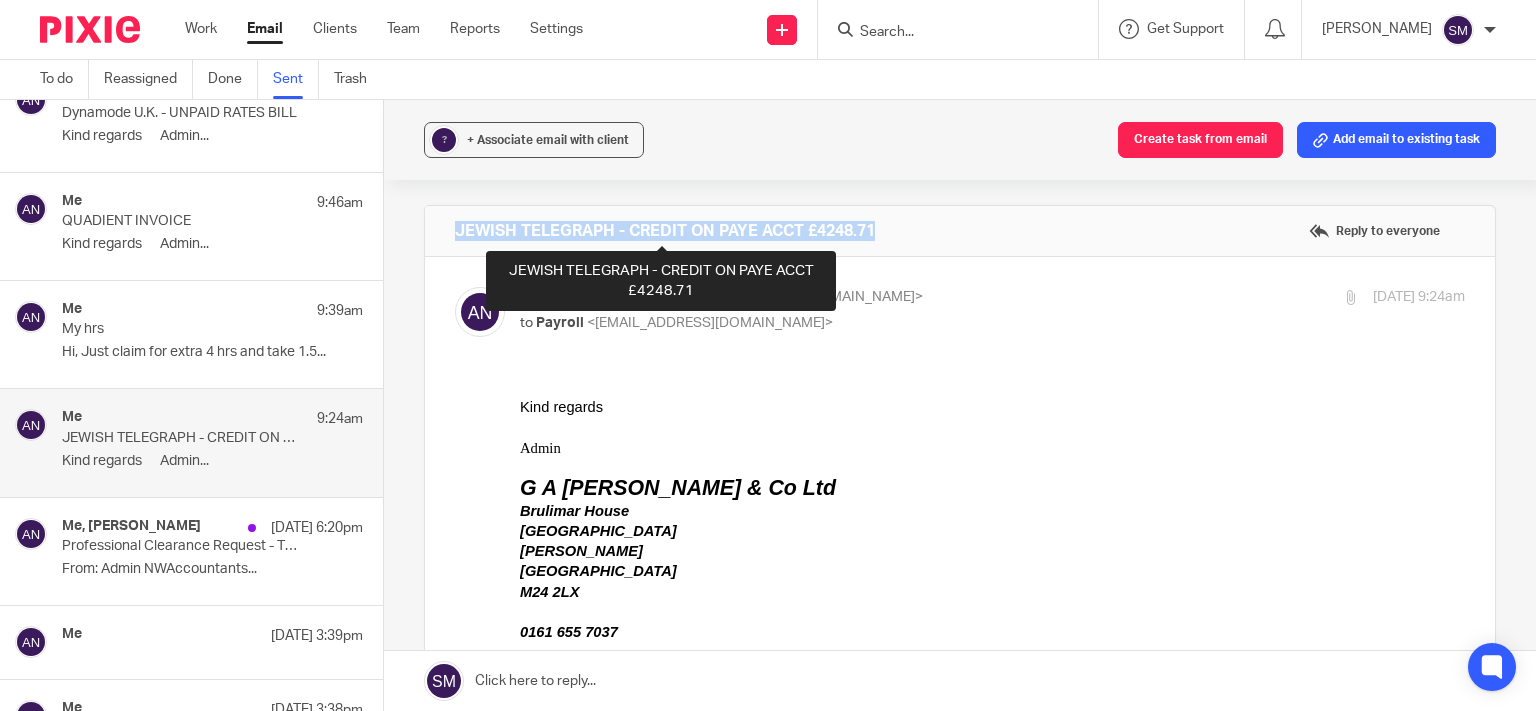 drag, startPoint x: 895, startPoint y: 236, endPoint x: 509, endPoint y: 228, distance: 386.0829 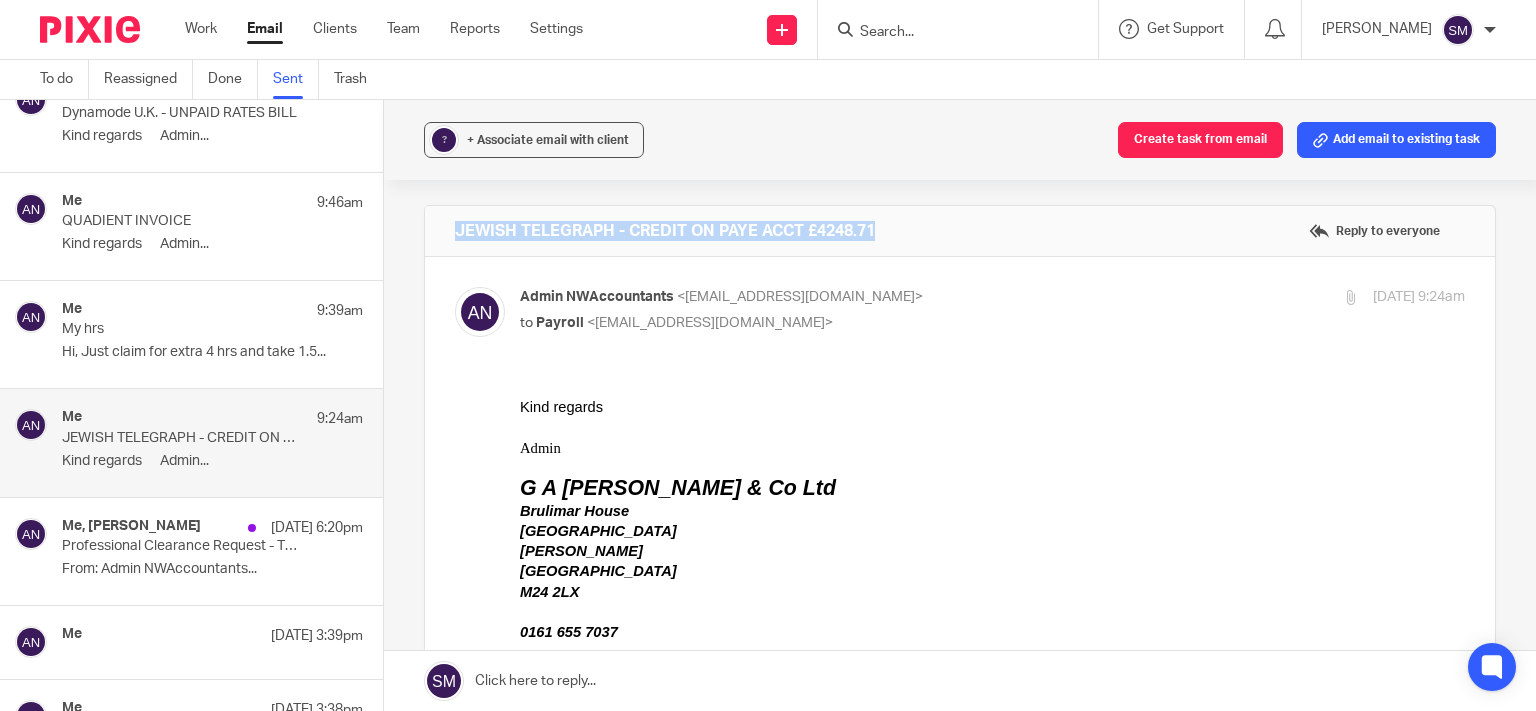 scroll, scrollTop: 450, scrollLeft: 0, axis: vertical 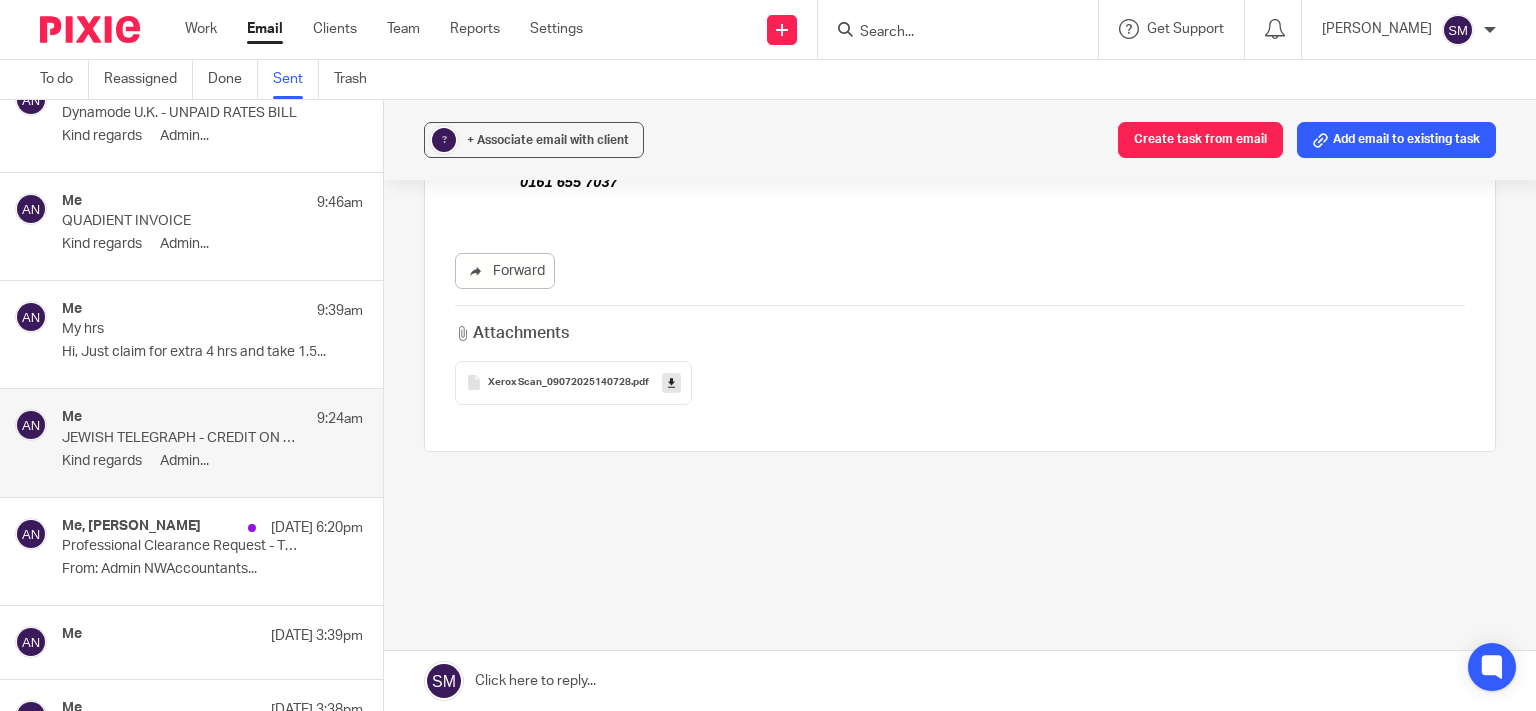 click at bounding box center (671, 382) 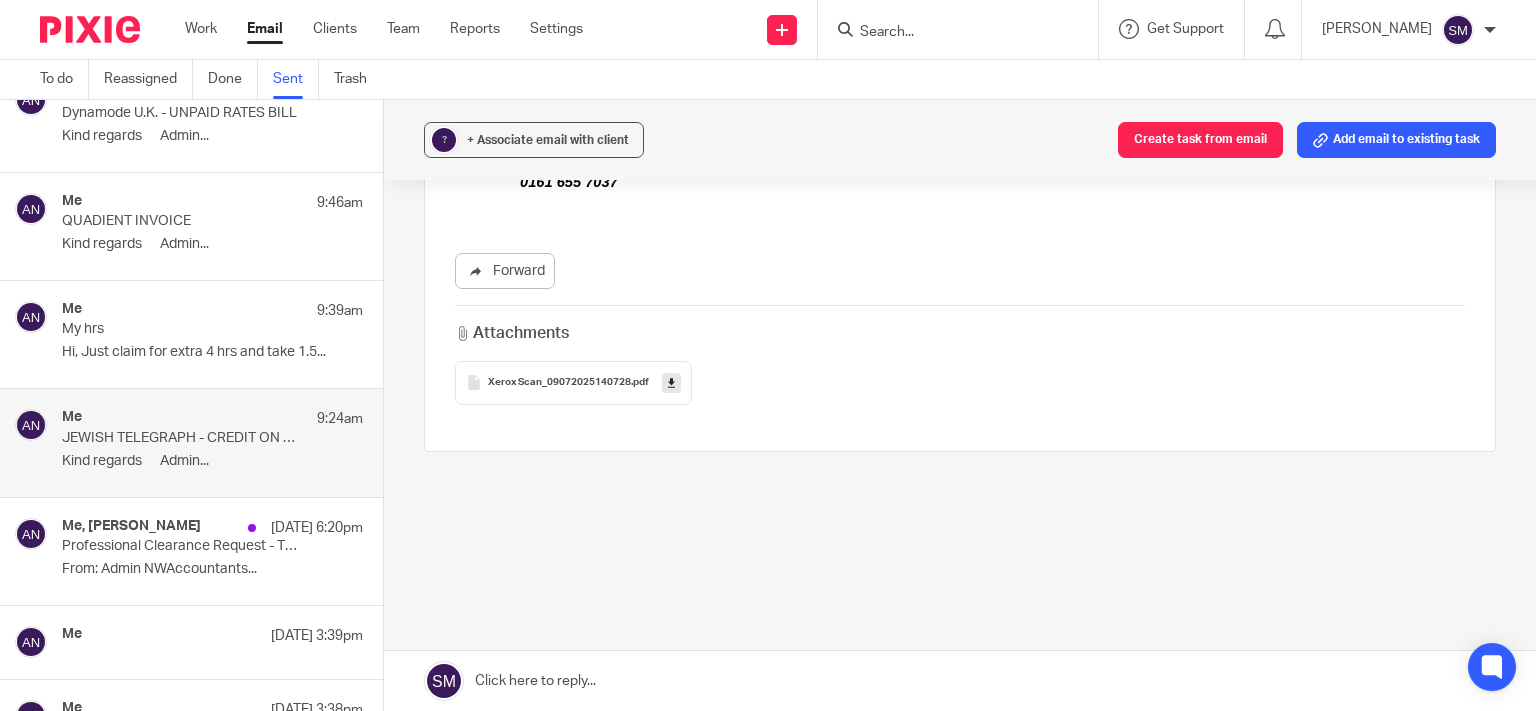 click on "My hrs" at bounding box center (182, 329) 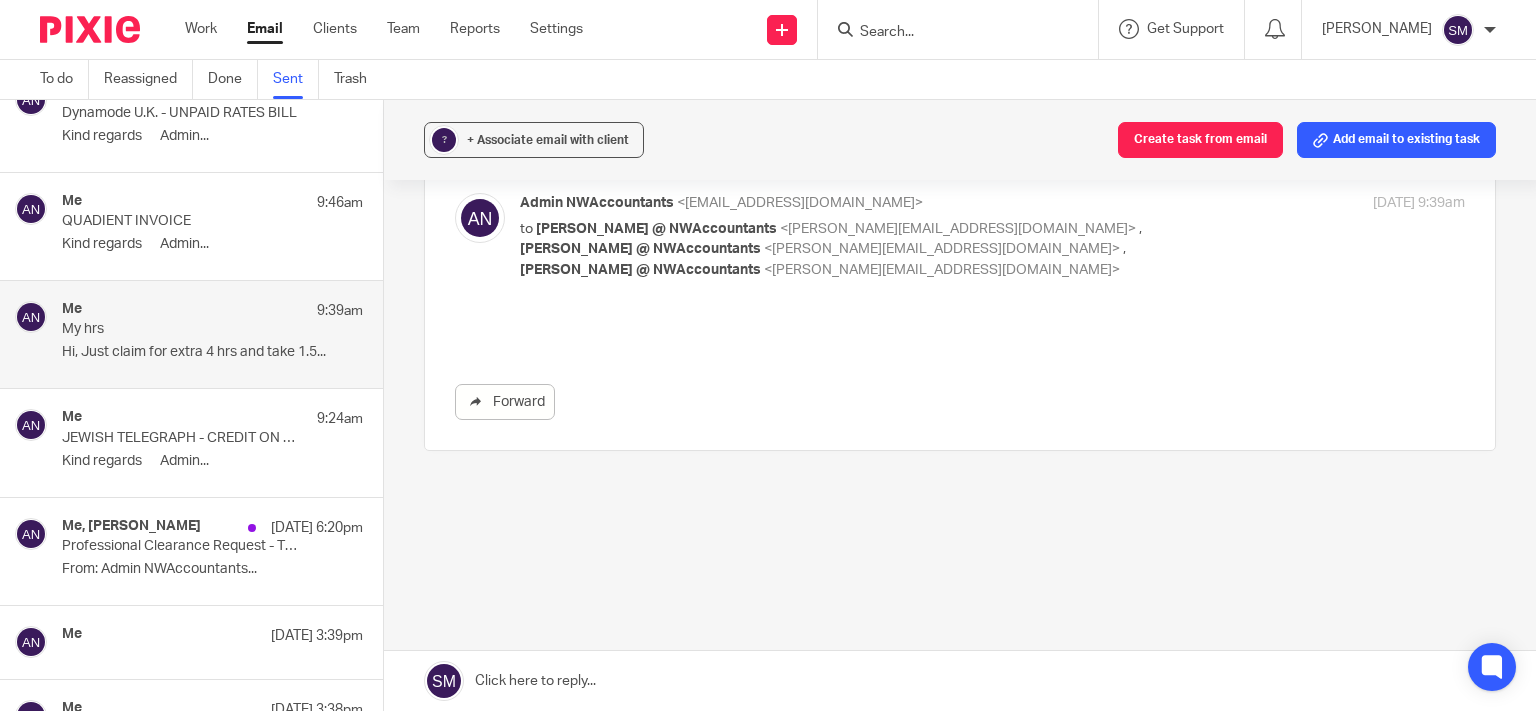 scroll, scrollTop: 0, scrollLeft: 0, axis: both 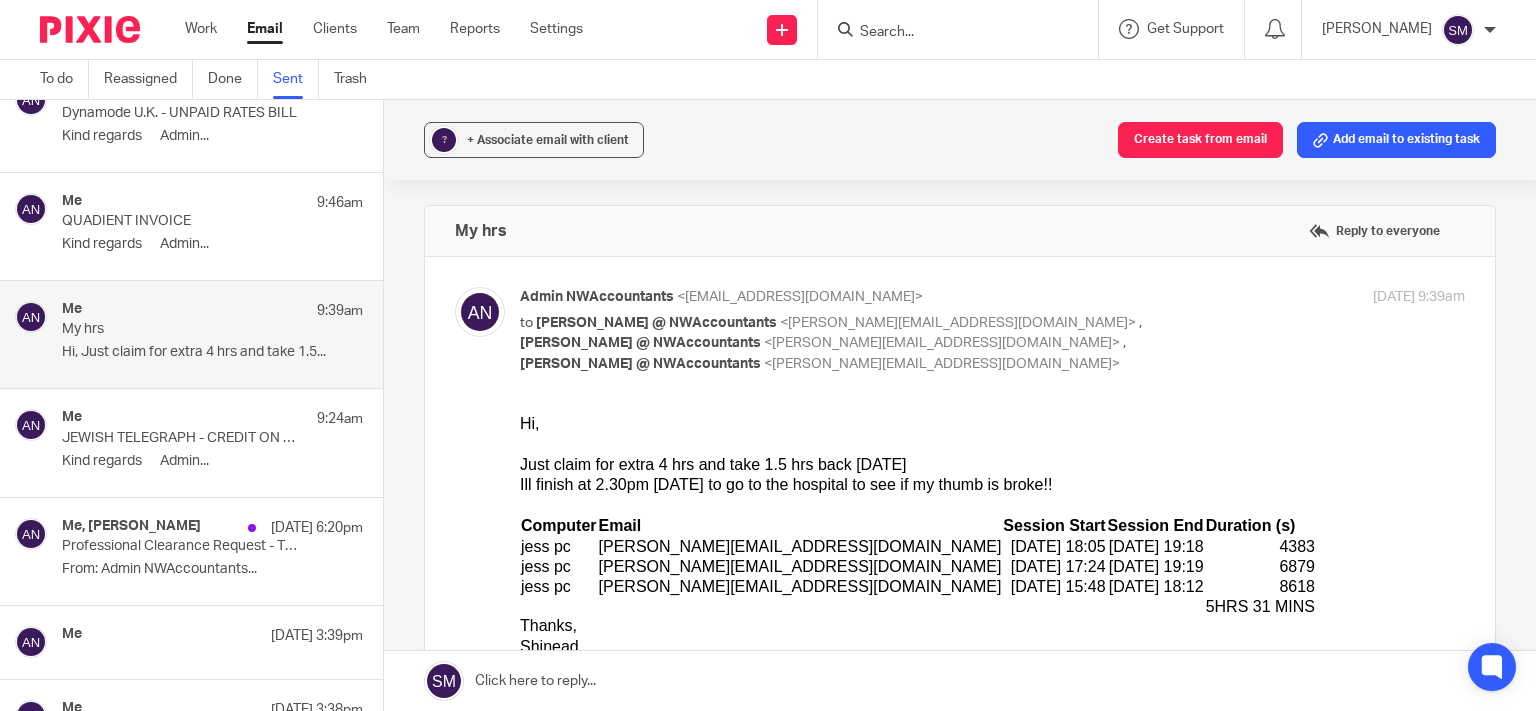 click on "Kind regards        Admin..." at bounding box center (212, 244) 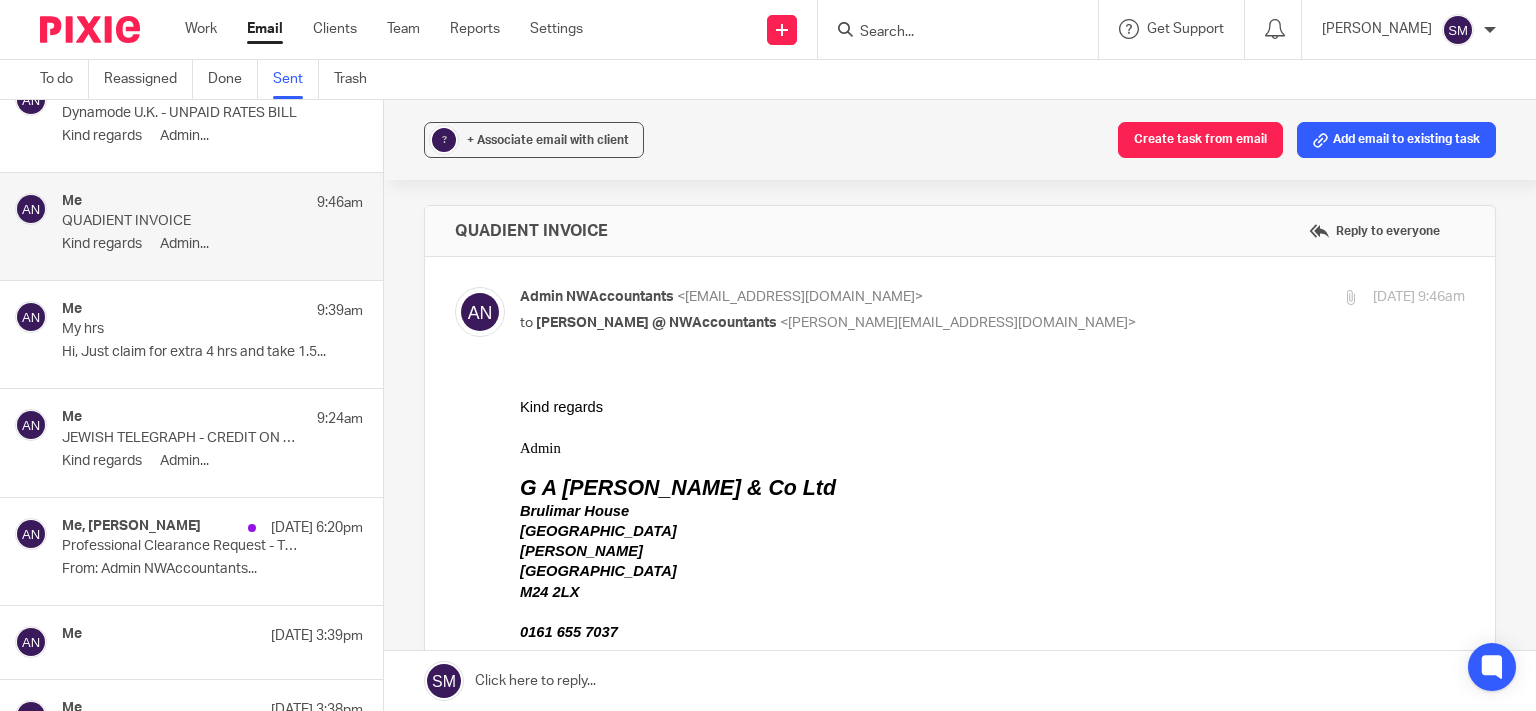scroll, scrollTop: 0, scrollLeft: 0, axis: both 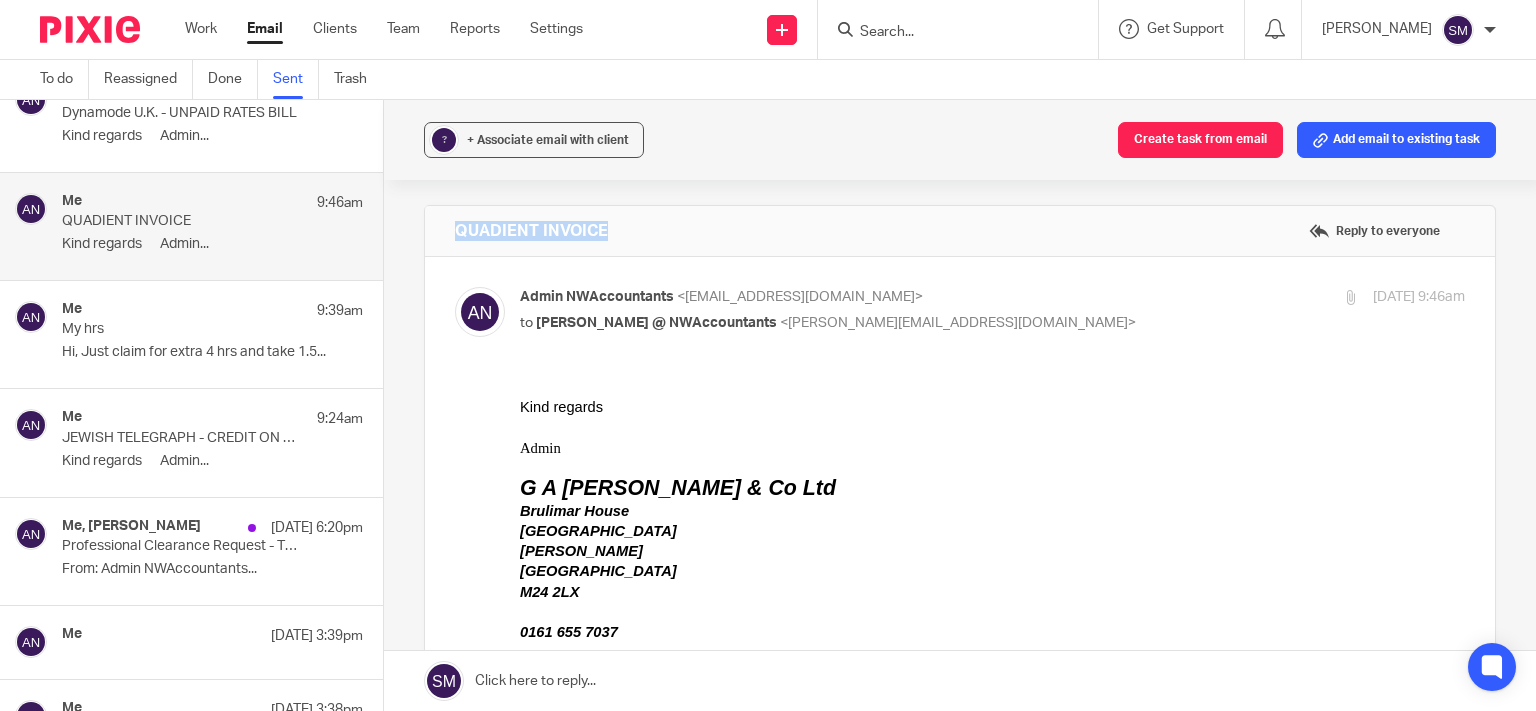 drag, startPoint x: 659, startPoint y: 226, endPoint x: 454, endPoint y: 228, distance: 205.00975 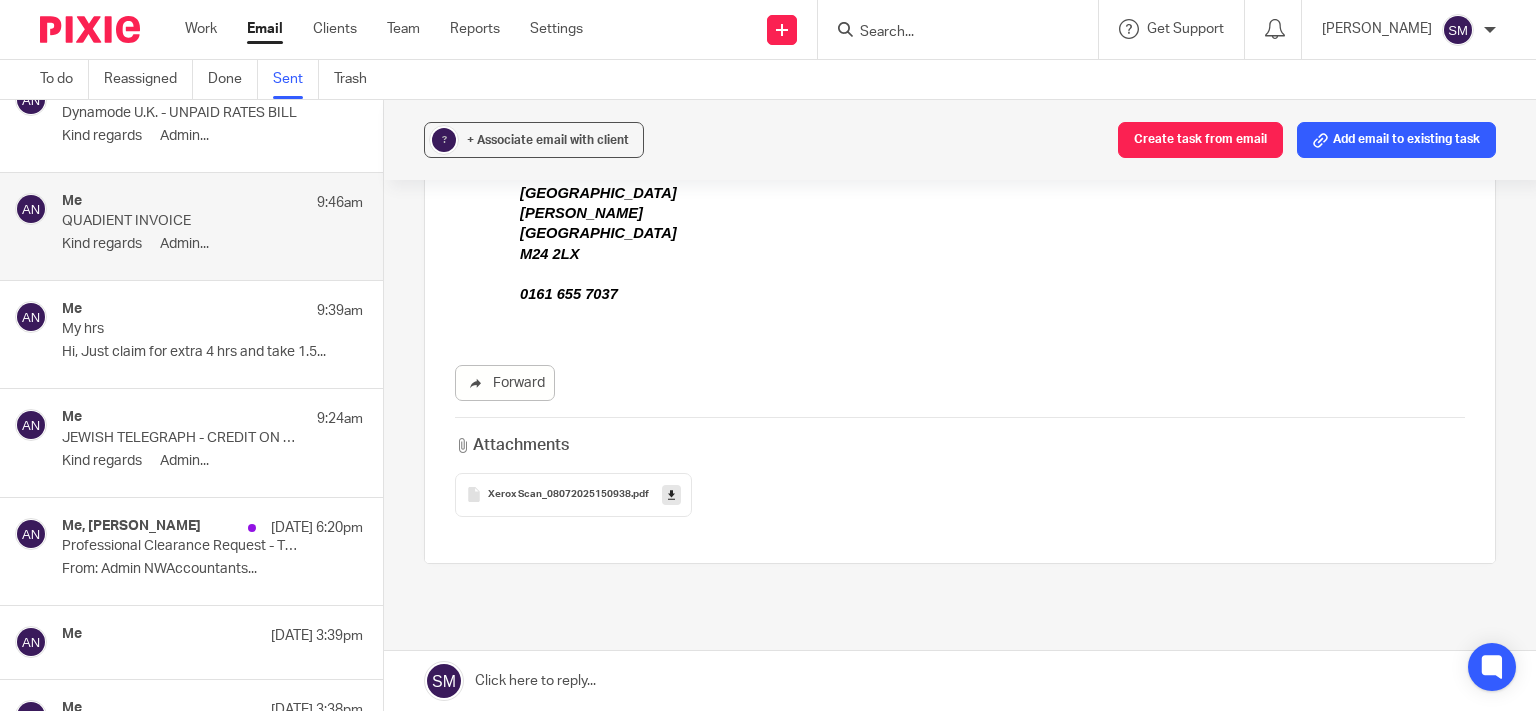 scroll, scrollTop: 384, scrollLeft: 0, axis: vertical 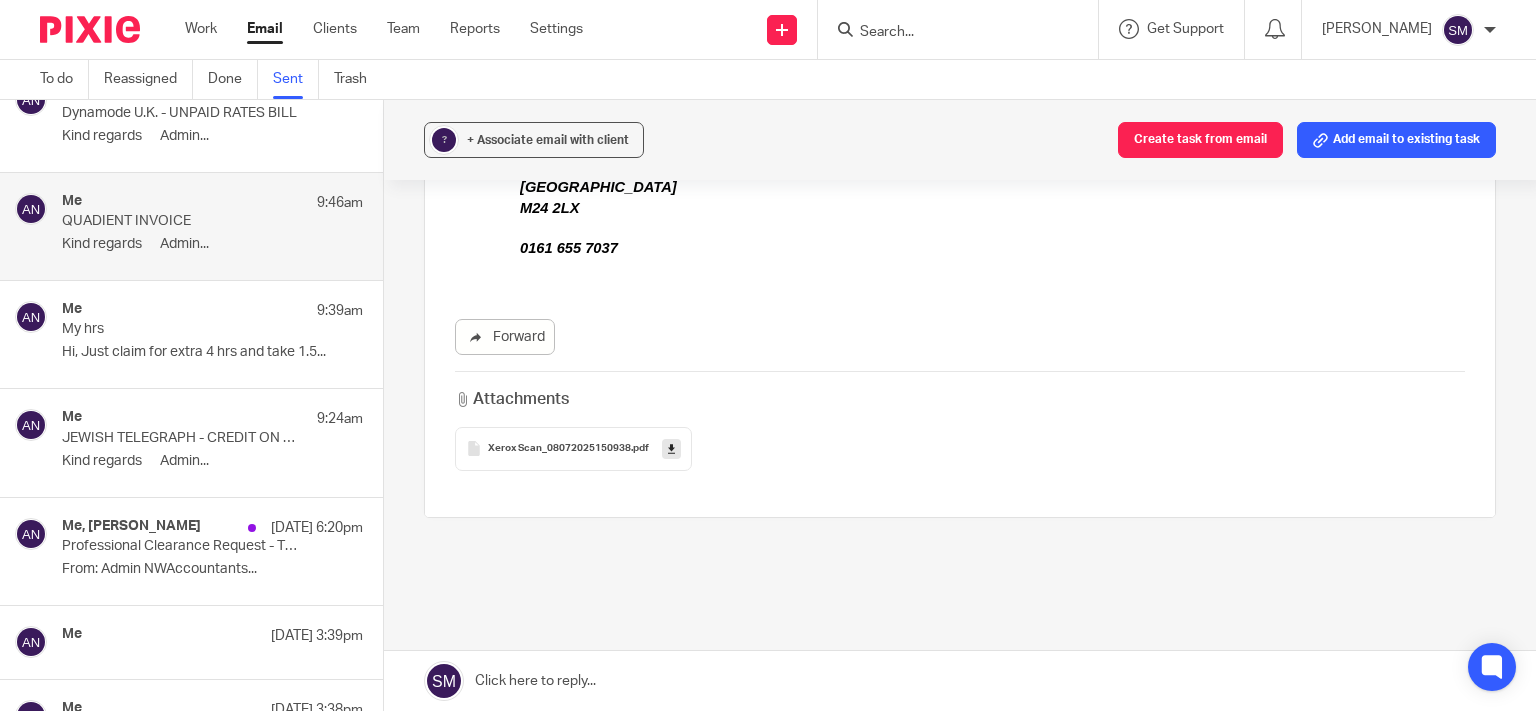 click at bounding box center [671, 449] 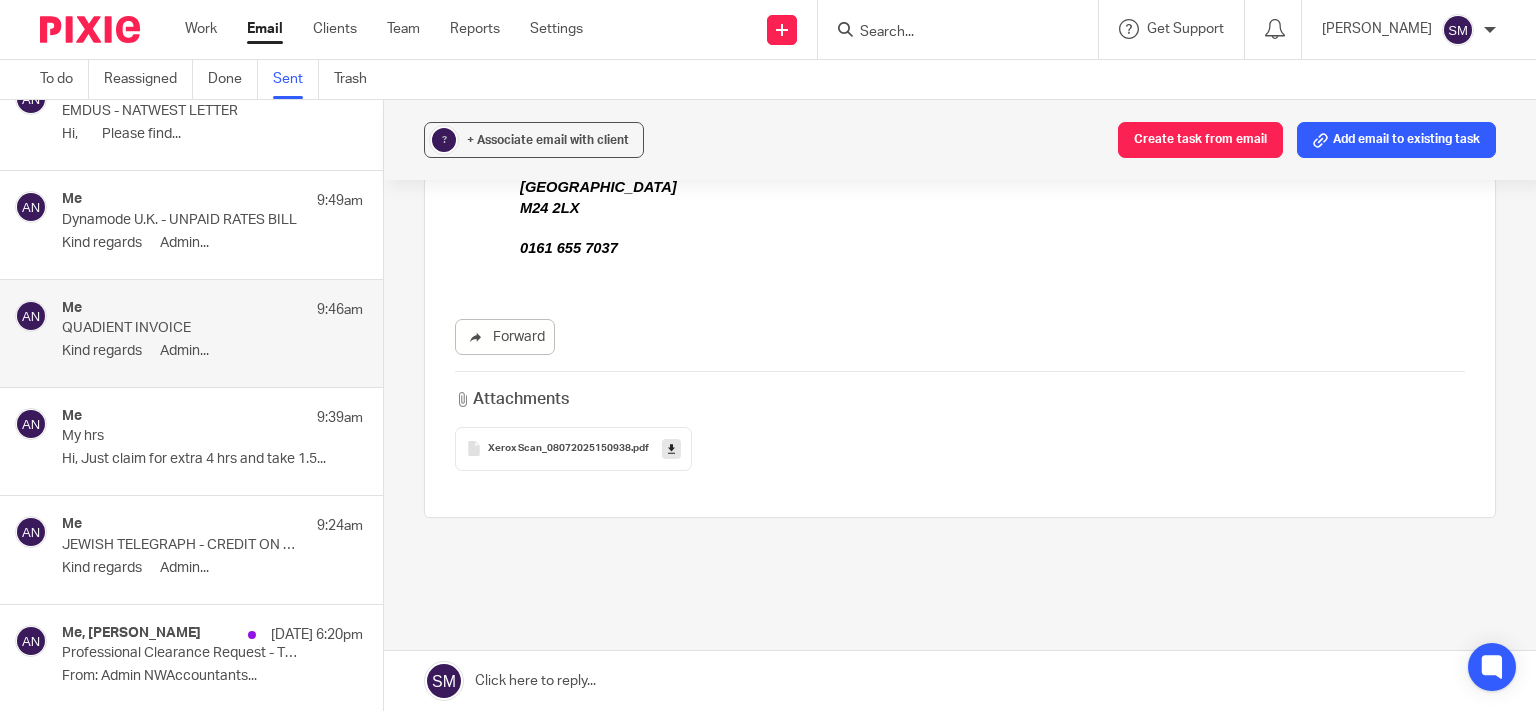 scroll, scrollTop: 3186, scrollLeft: 0, axis: vertical 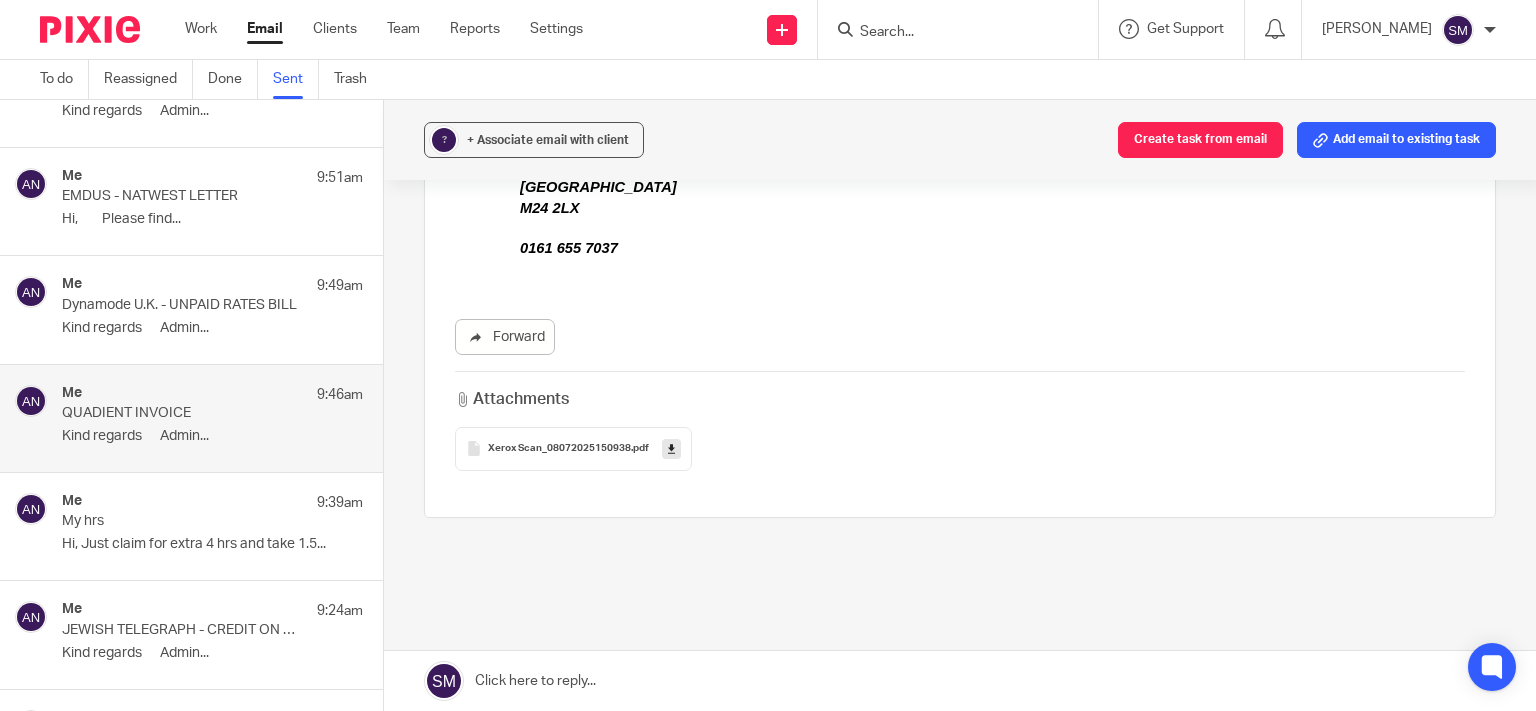 click on "Dynamode U.K. - UNPAID RATES BILL" at bounding box center (182, 305) 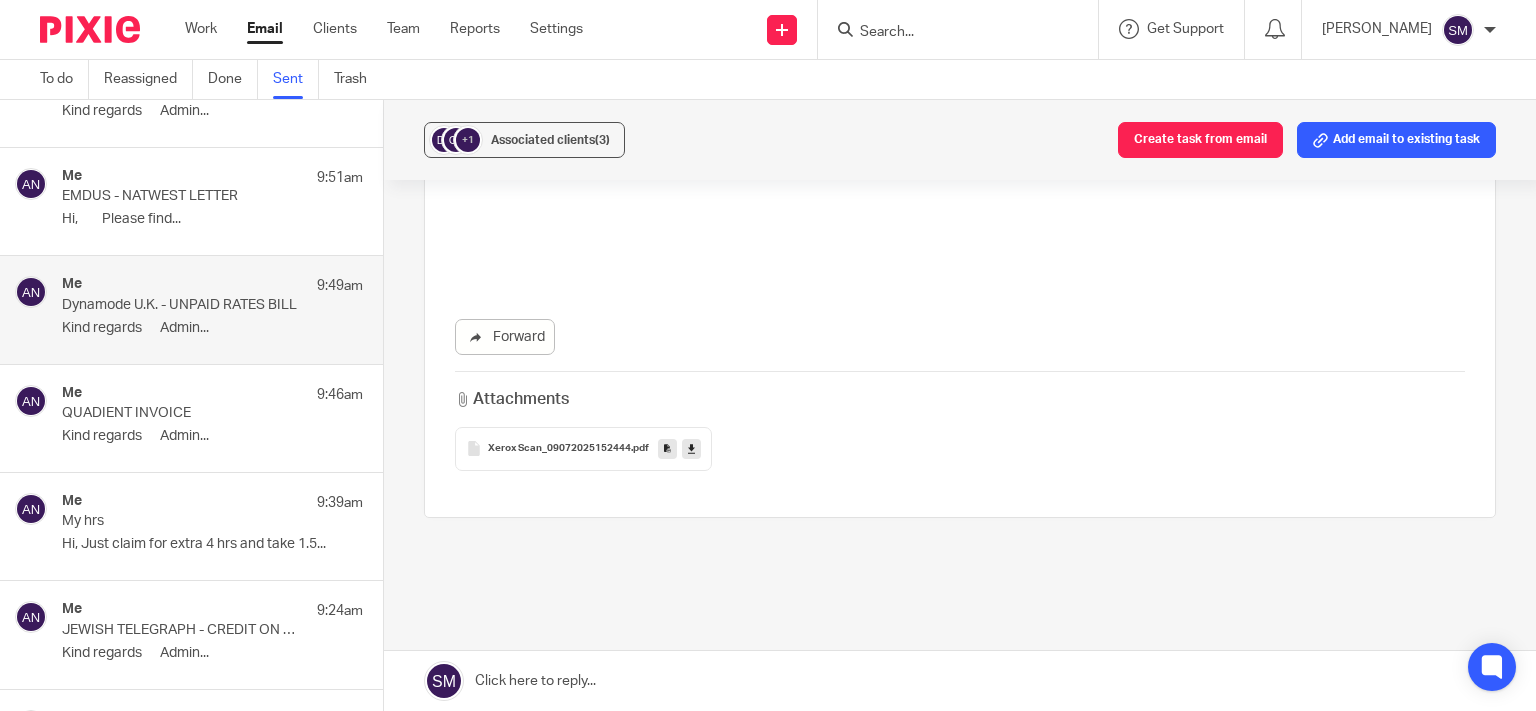 scroll, scrollTop: 0, scrollLeft: 0, axis: both 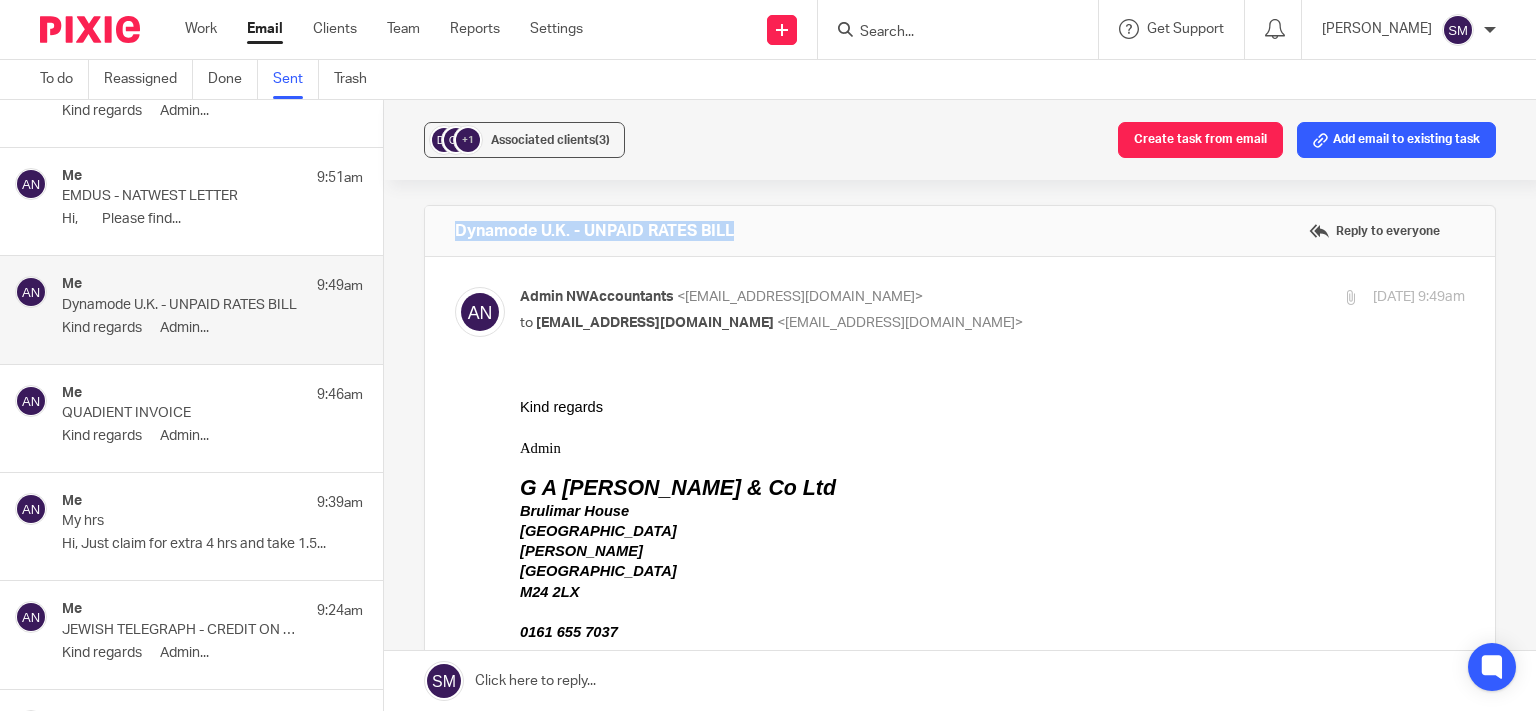 drag, startPoint x: 830, startPoint y: 229, endPoint x: 497, endPoint y: 247, distance: 333.48615 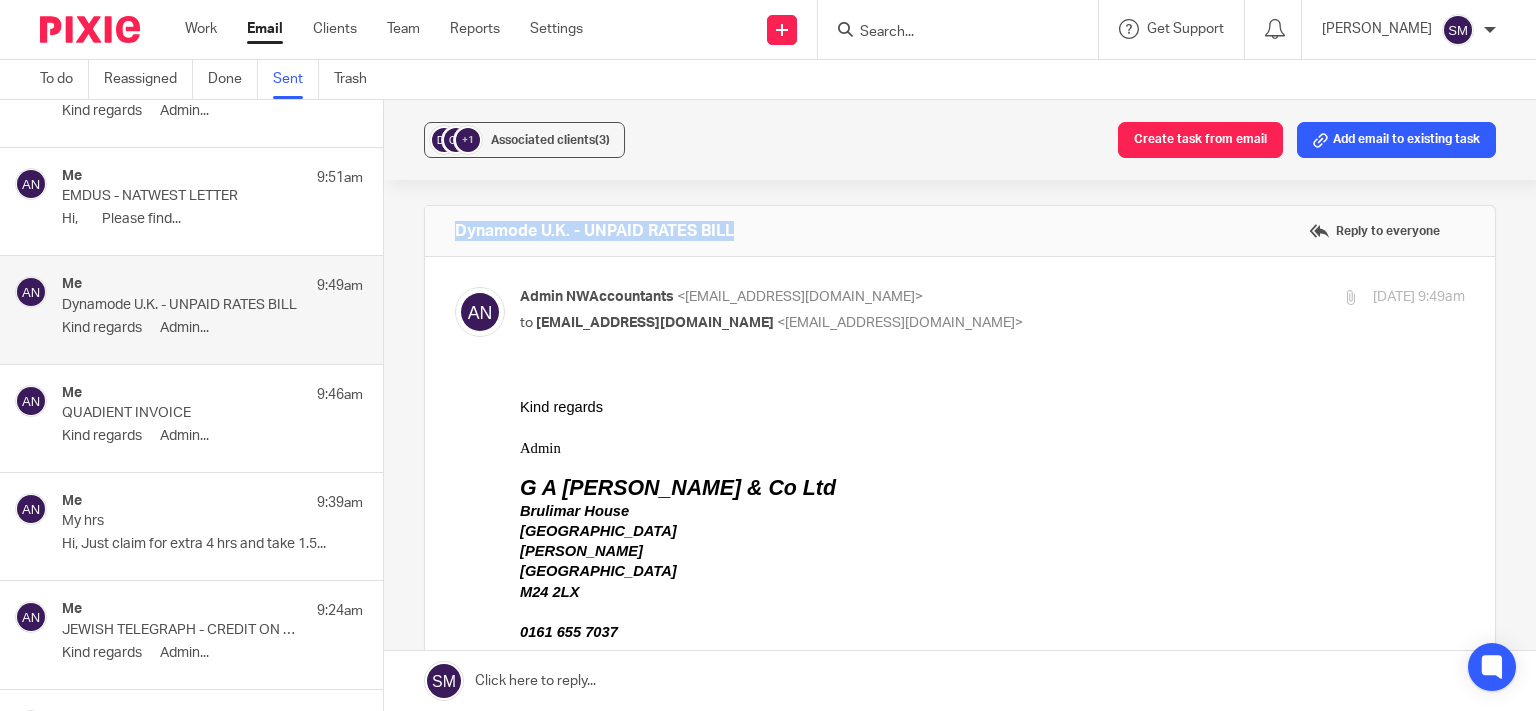 scroll, scrollTop: 471, scrollLeft: 0, axis: vertical 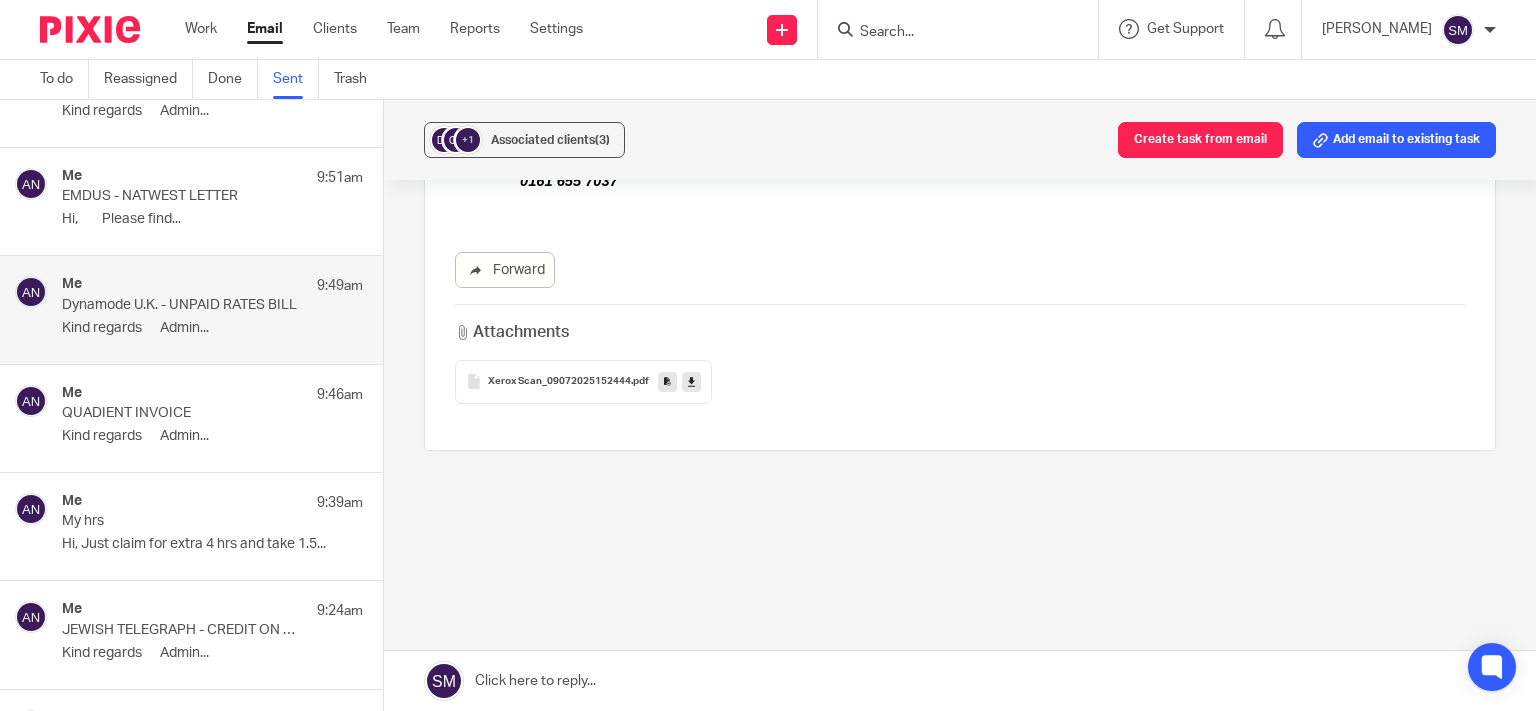 click at bounding box center (667, 382) 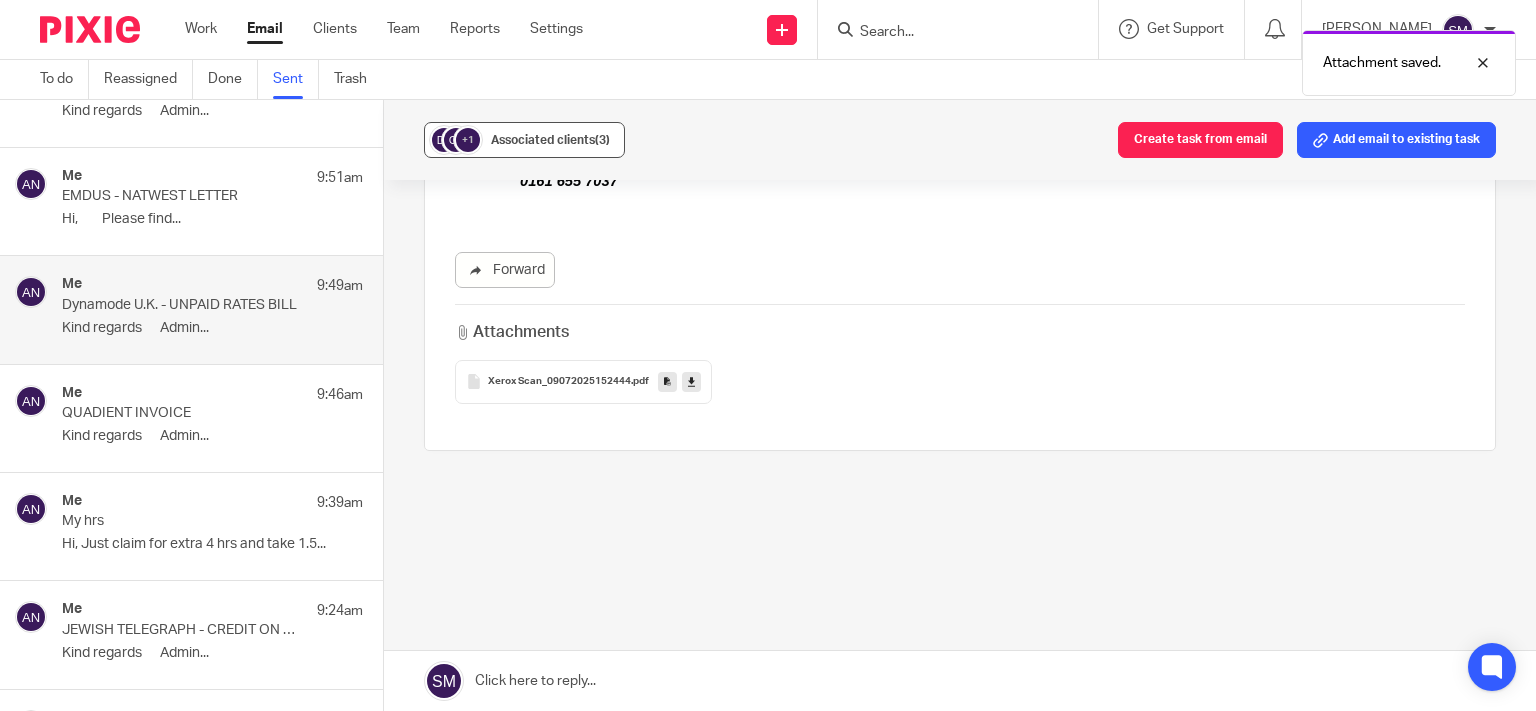 click on "Associated clients  (3)" at bounding box center [550, 140] 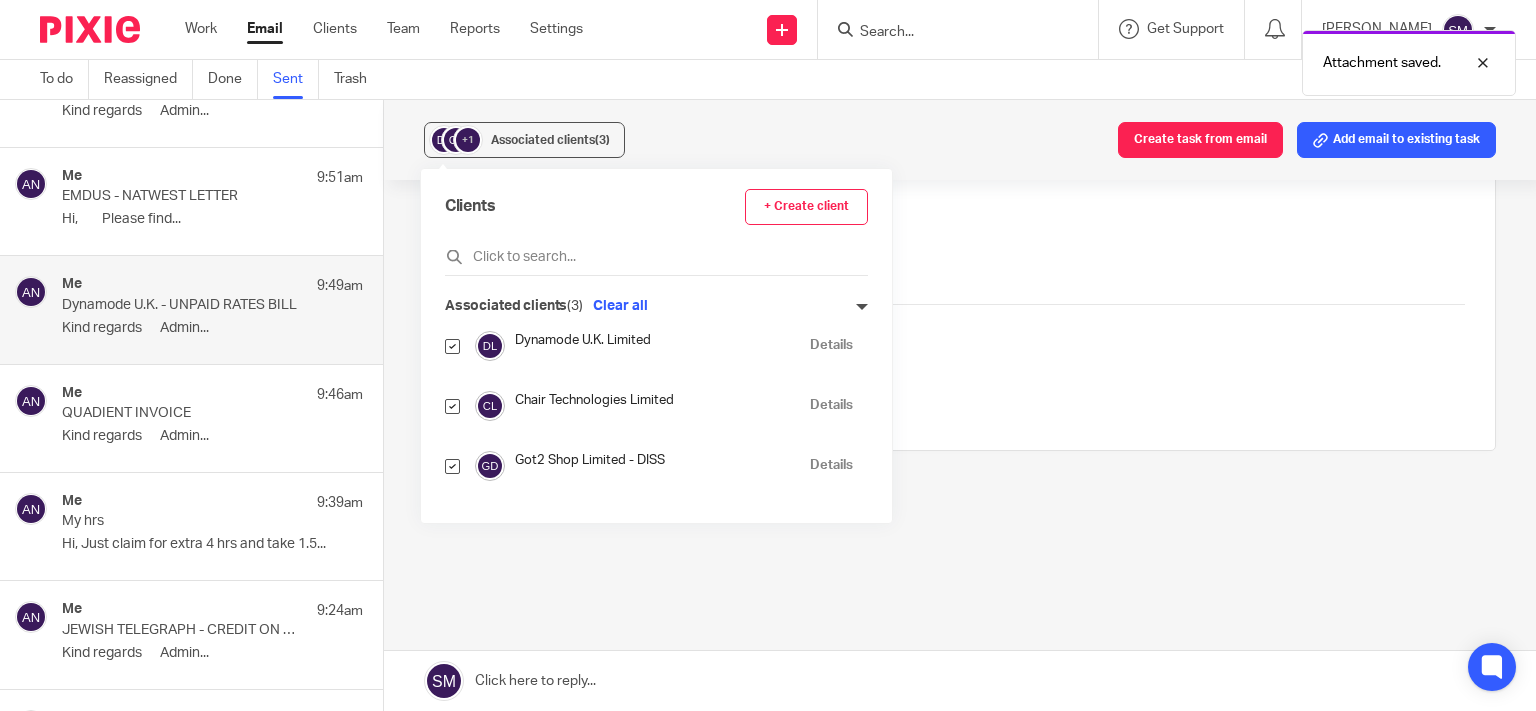 click on "Details" at bounding box center (831, 345) 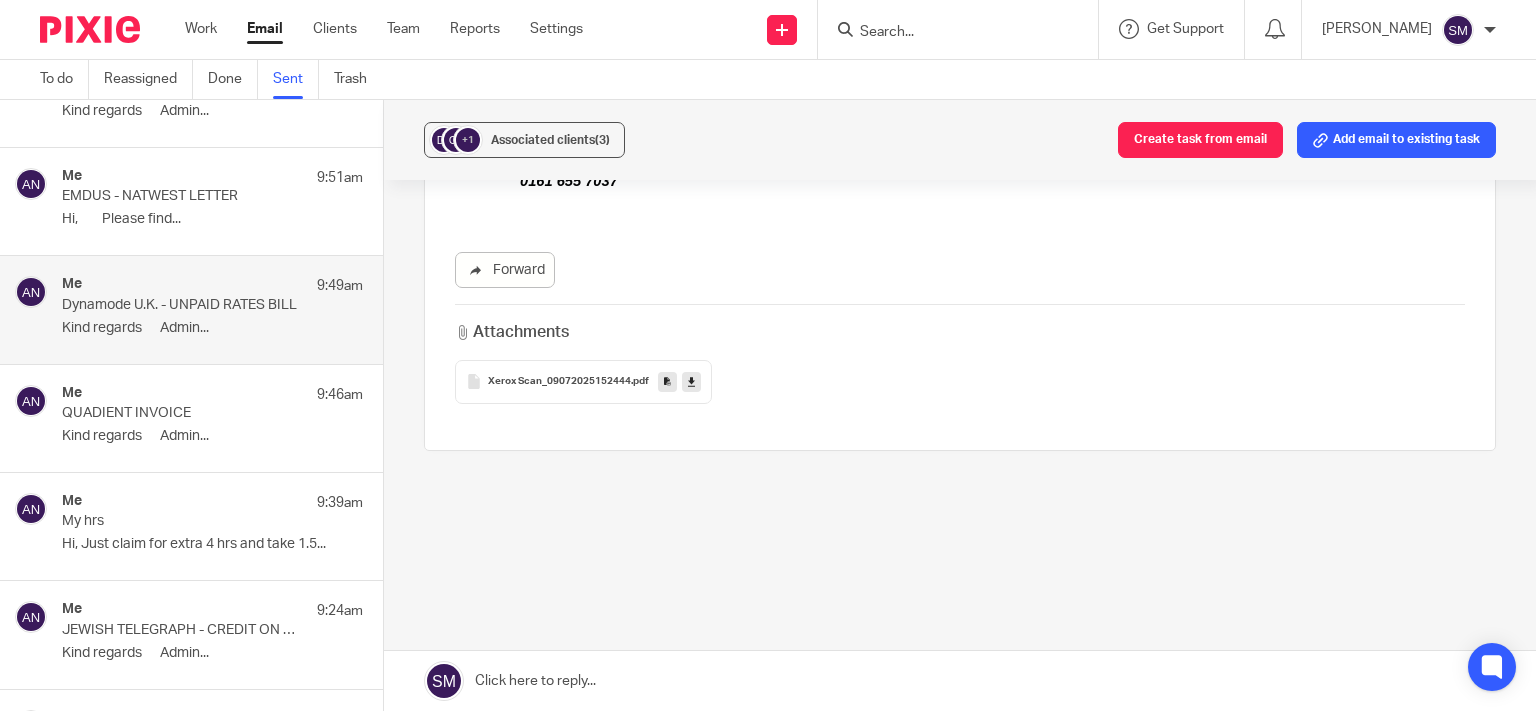 click on "Me
9:51am   EMDUS - NATWEST LETTER   Hi,            Please find..." at bounding box center [212, 201] 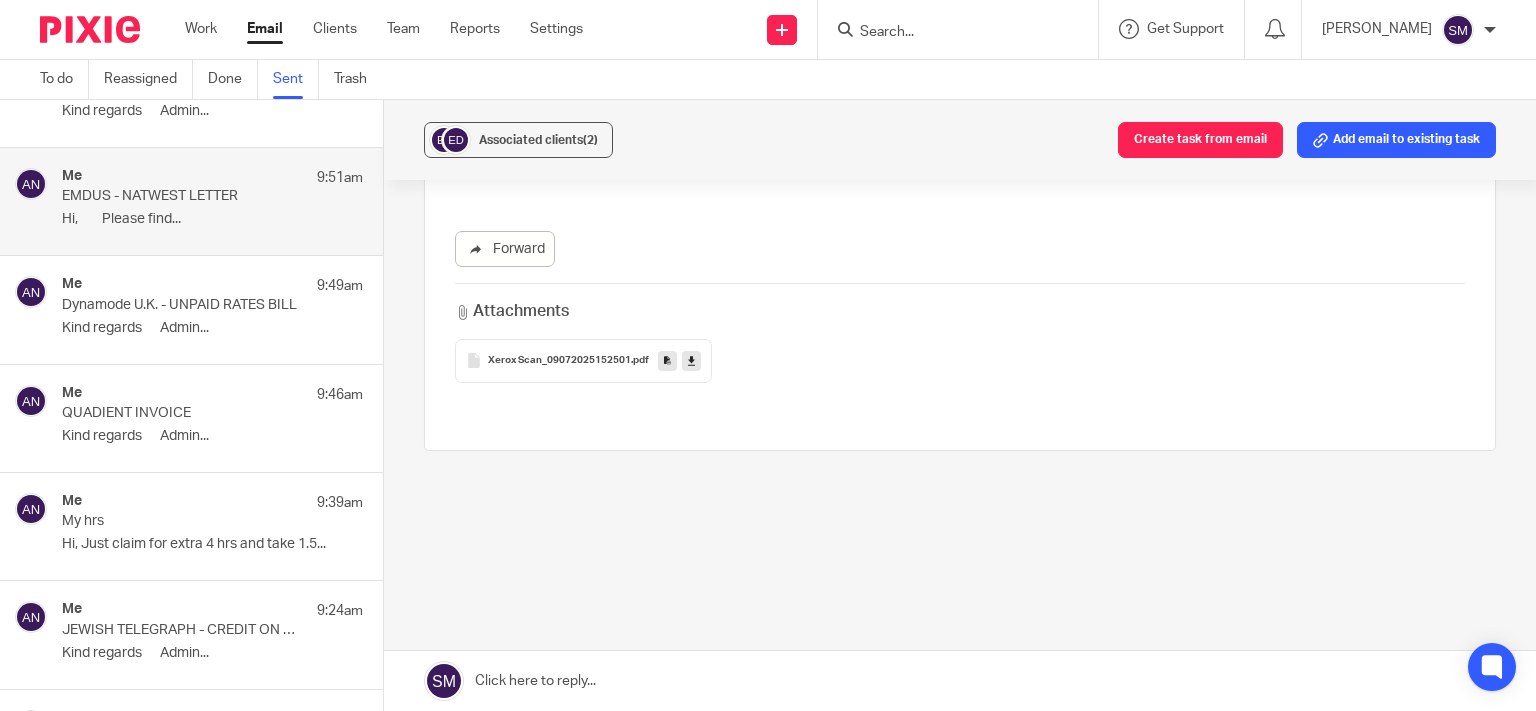 scroll, scrollTop: 0, scrollLeft: 0, axis: both 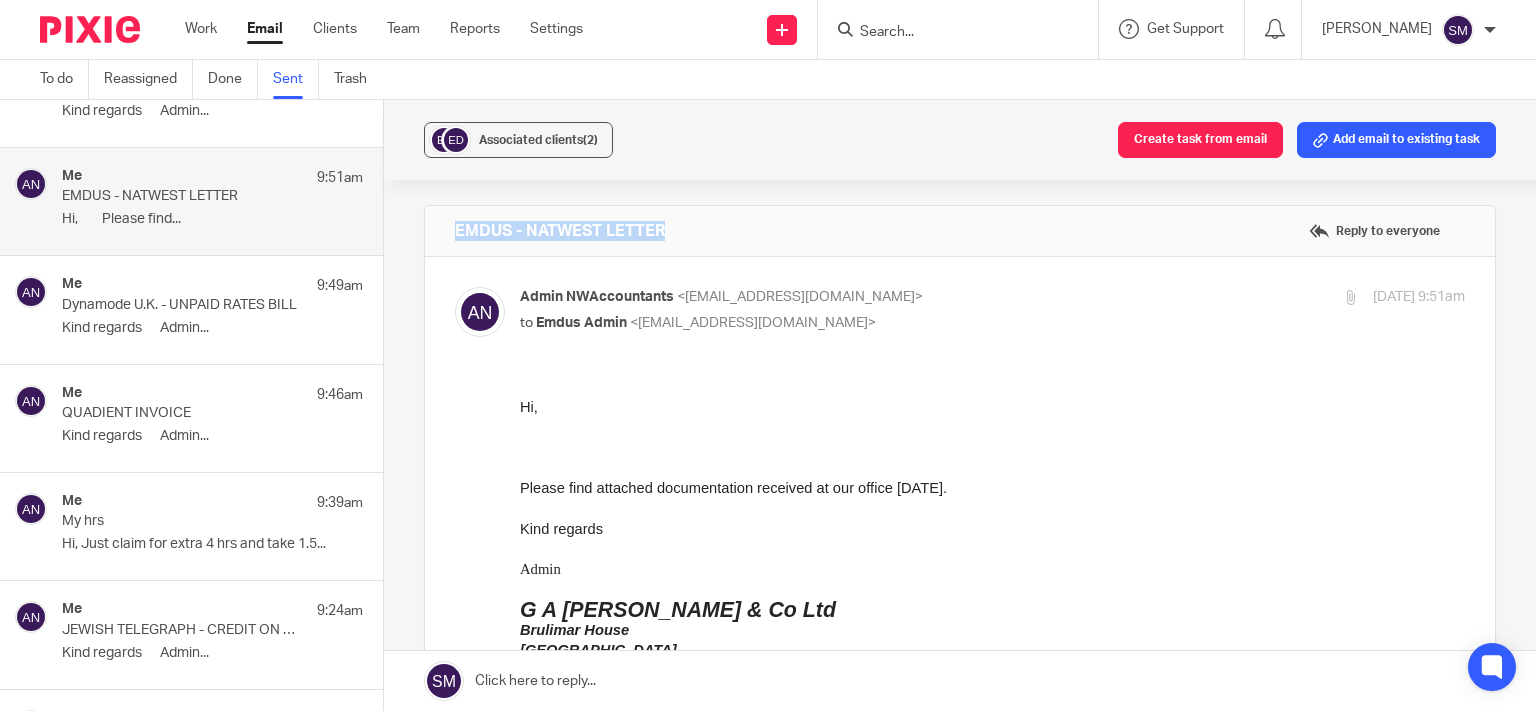 drag, startPoint x: 816, startPoint y: 260, endPoint x: 476, endPoint y: 230, distance: 341.32095 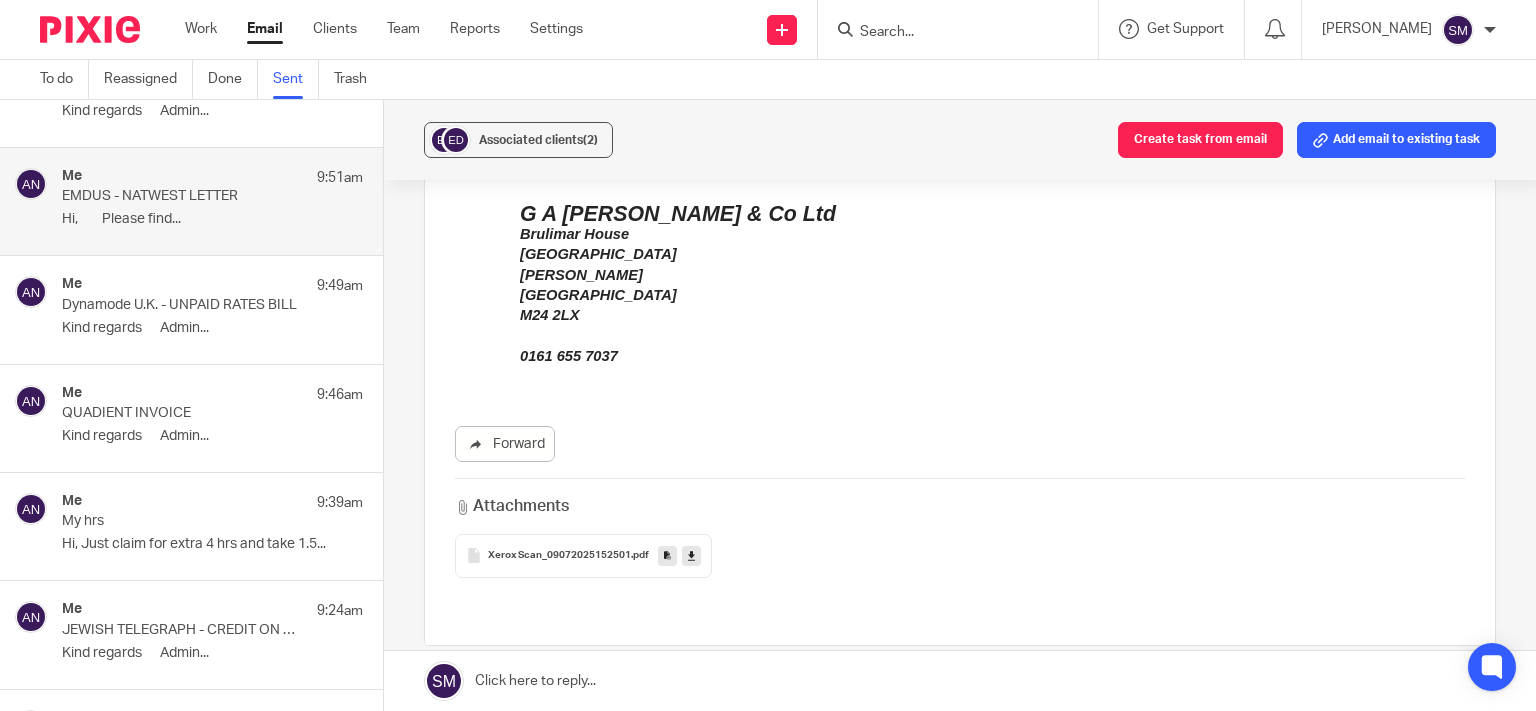 scroll, scrollTop: 480, scrollLeft: 0, axis: vertical 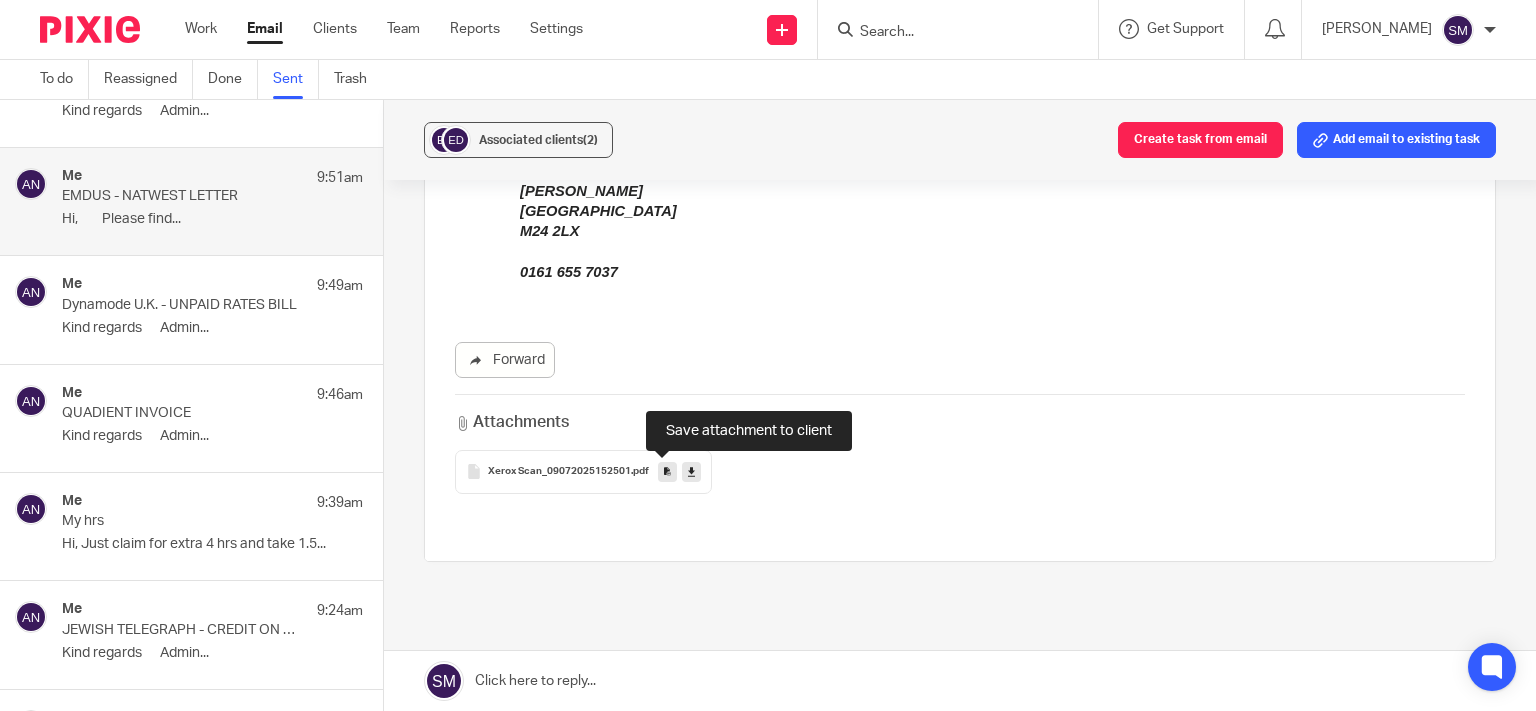 click at bounding box center [667, 472] 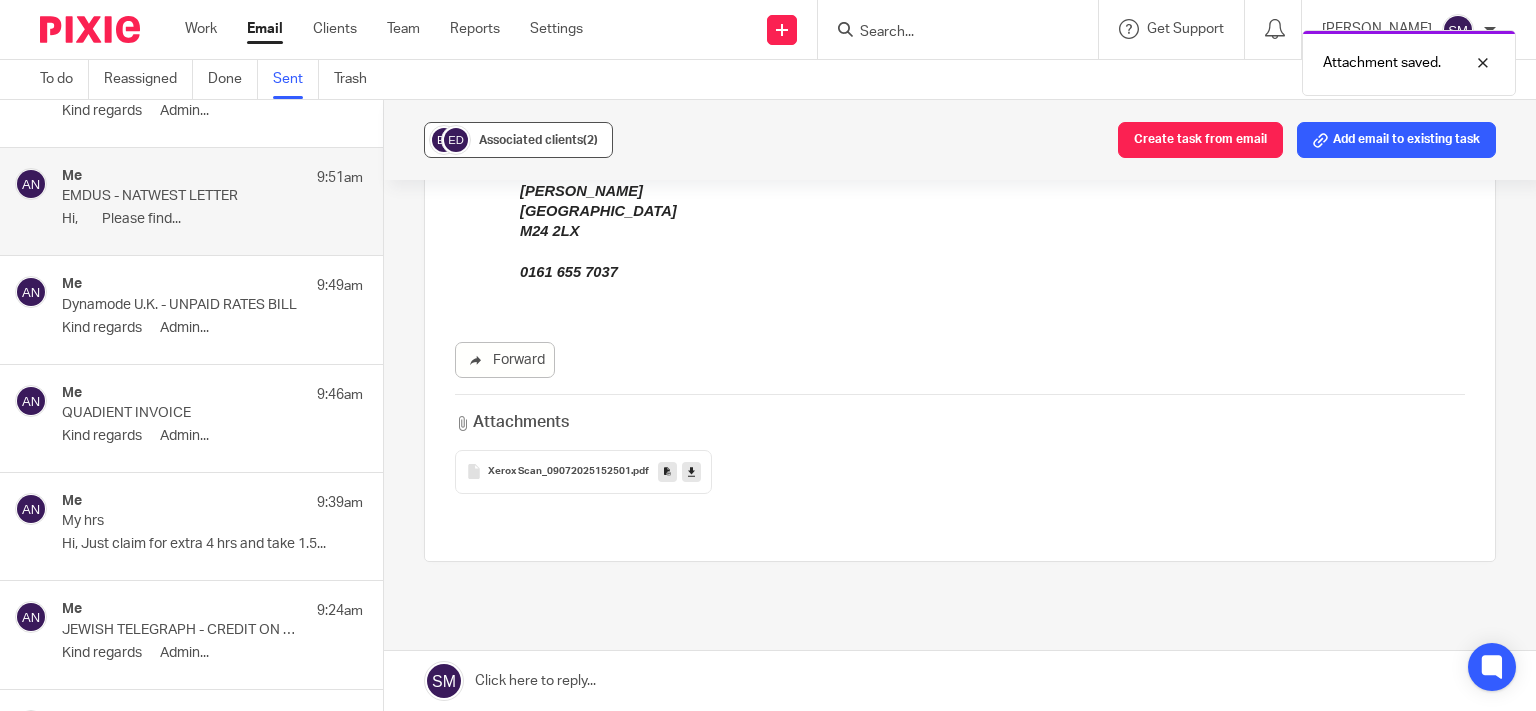 click on "Associated clients  (2)" at bounding box center (538, 140) 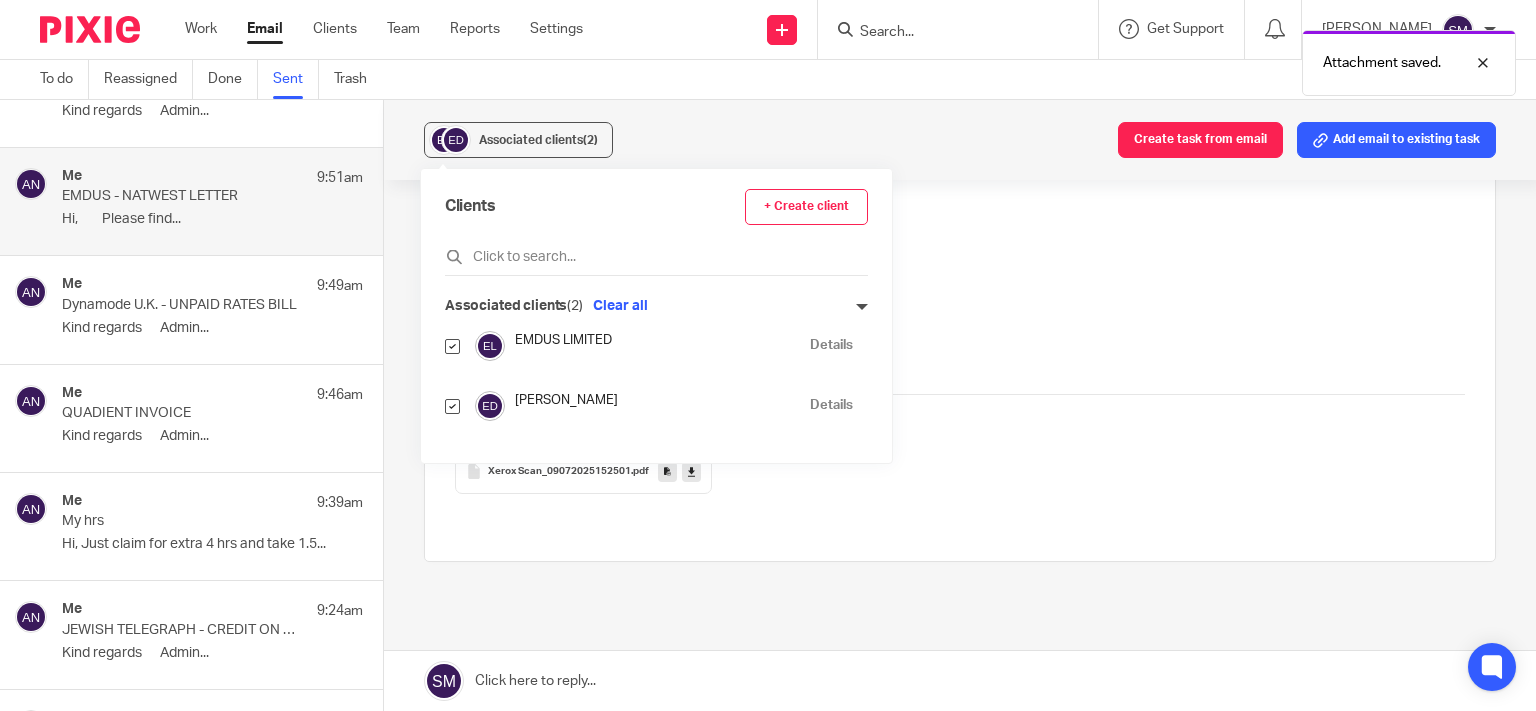 click on "EMDUS LIMITED
Details" at bounding box center [649, 346] 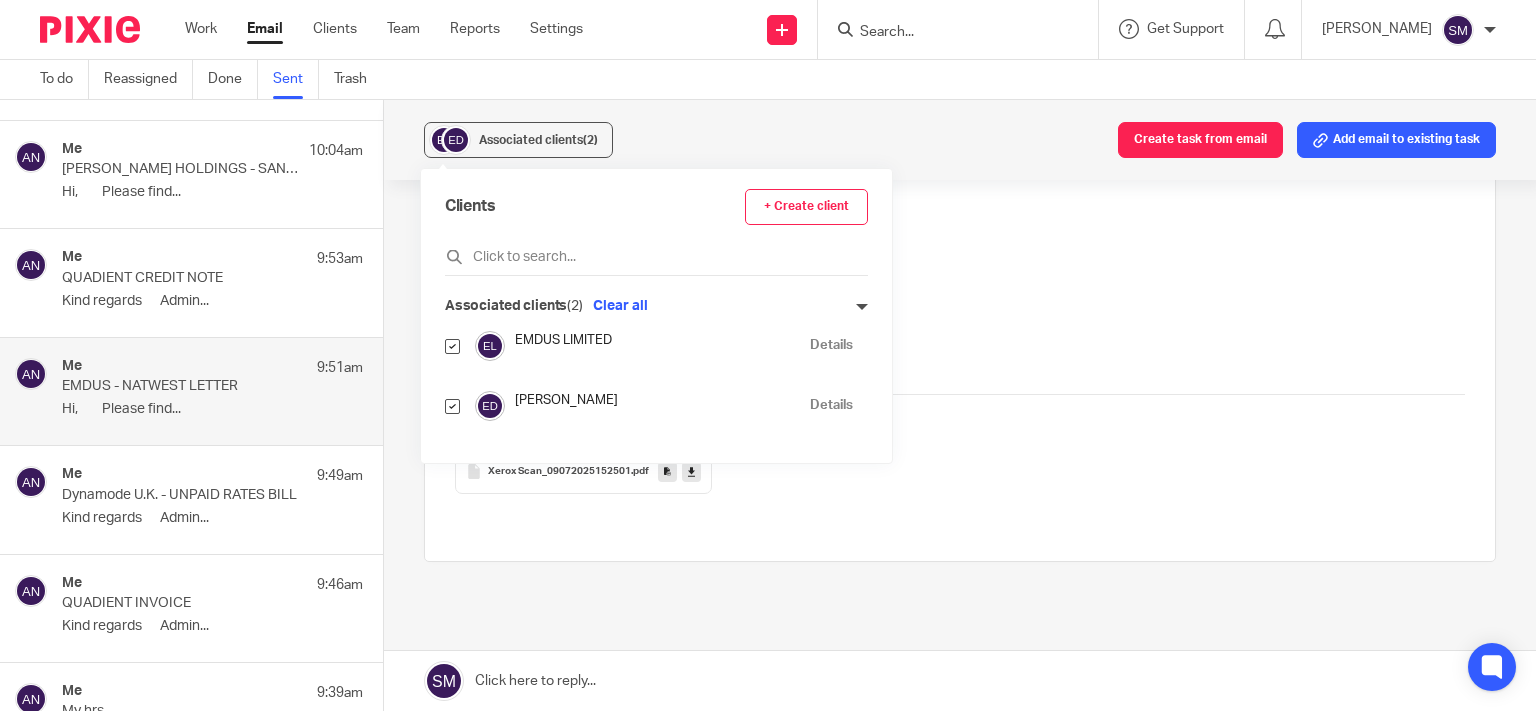 scroll, scrollTop: 2994, scrollLeft: 0, axis: vertical 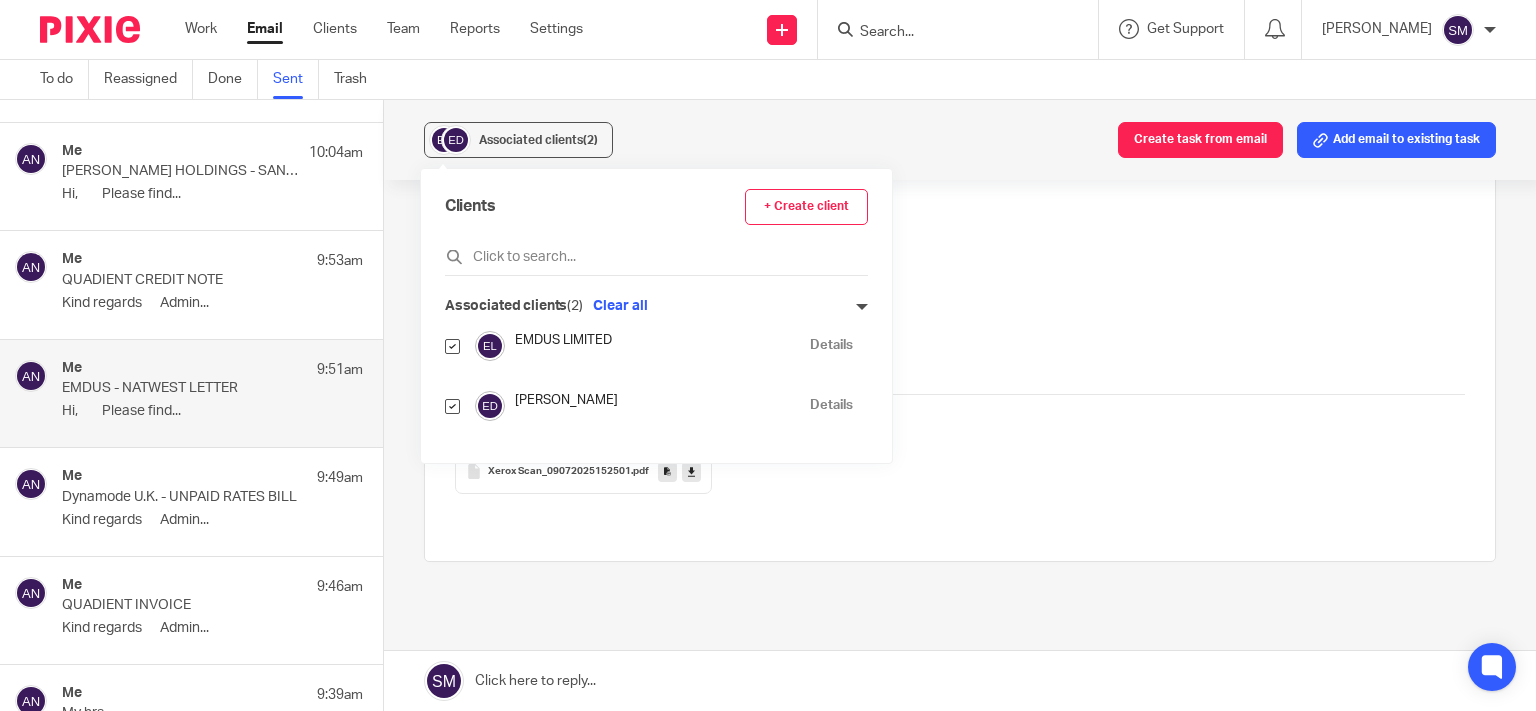 click on "Me
9:53am   QUADIENT CREDIT NOTE   Kind regards        Admin..." at bounding box center (212, 284) 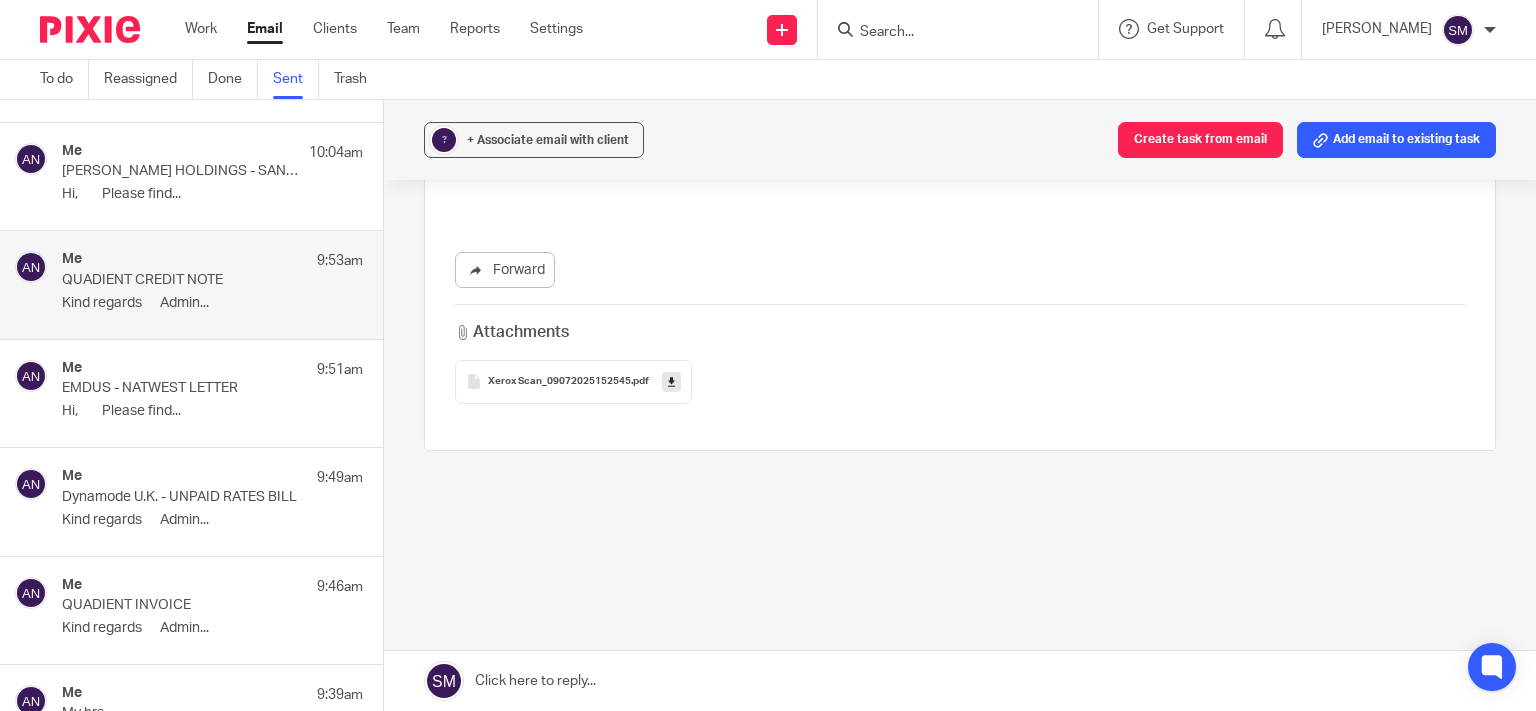 scroll, scrollTop: 0, scrollLeft: 0, axis: both 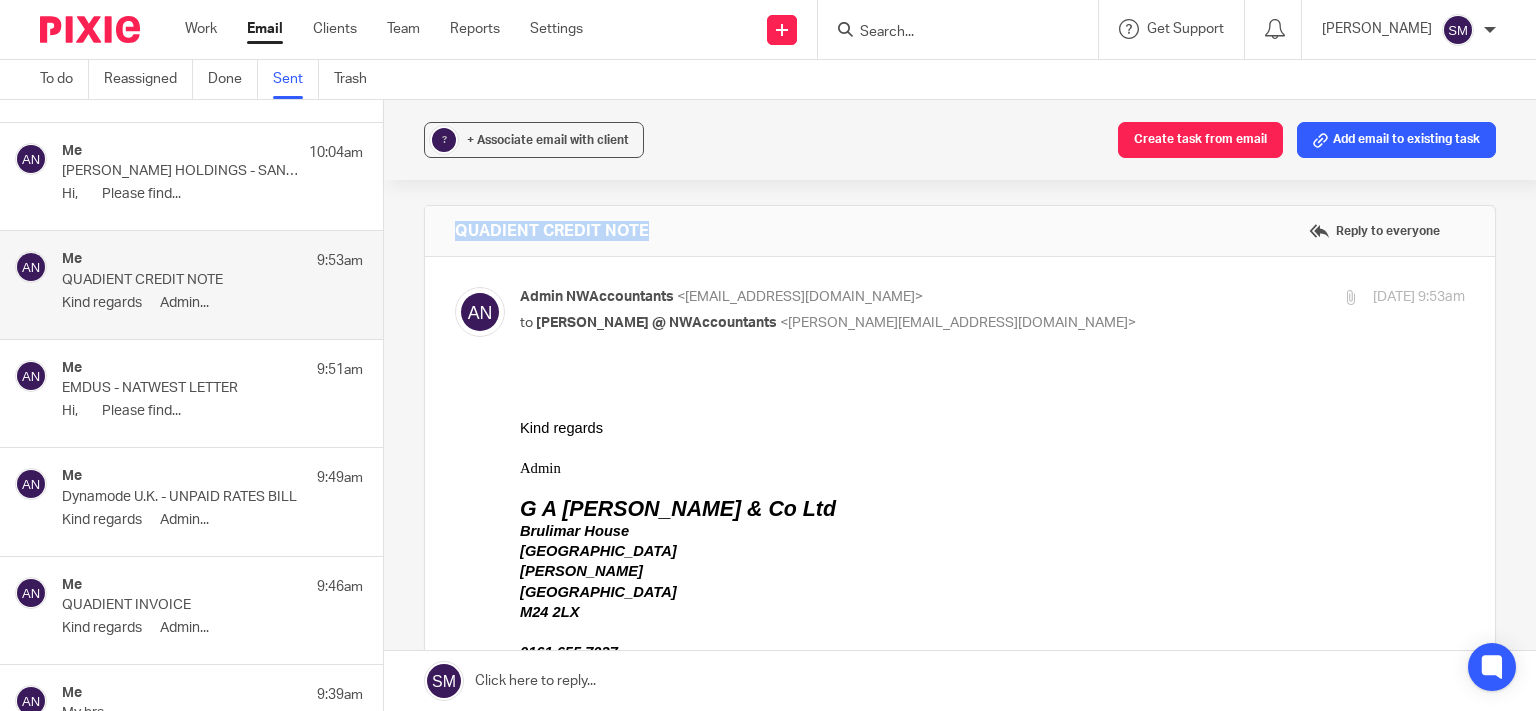 drag, startPoint x: 679, startPoint y: 238, endPoint x: 428, endPoint y: 233, distance: 251.04979 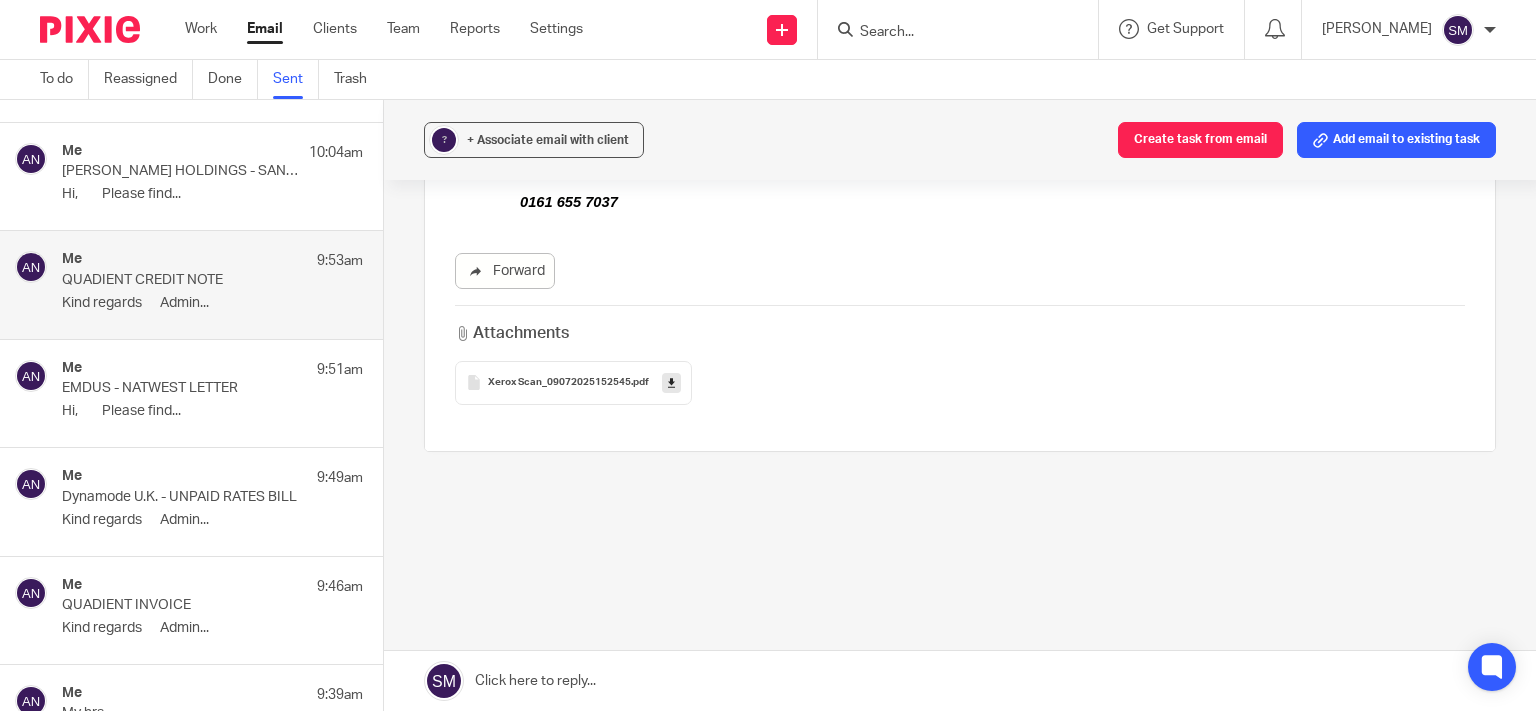 click at bounding box center [671, 382] 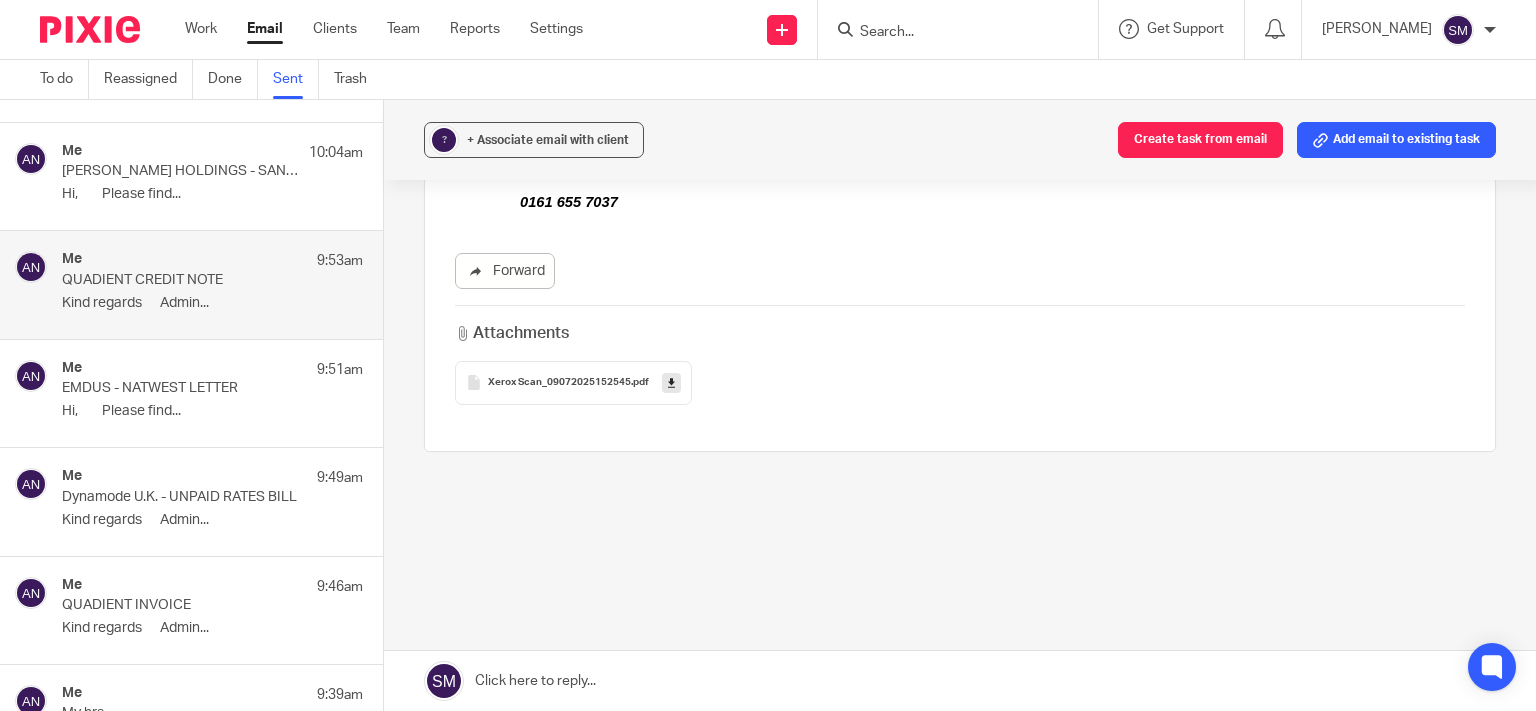 click on "KINGSBURY HOLDINGS - SANTANDER FINANCE LETTER" at bounding box center (182, 171) 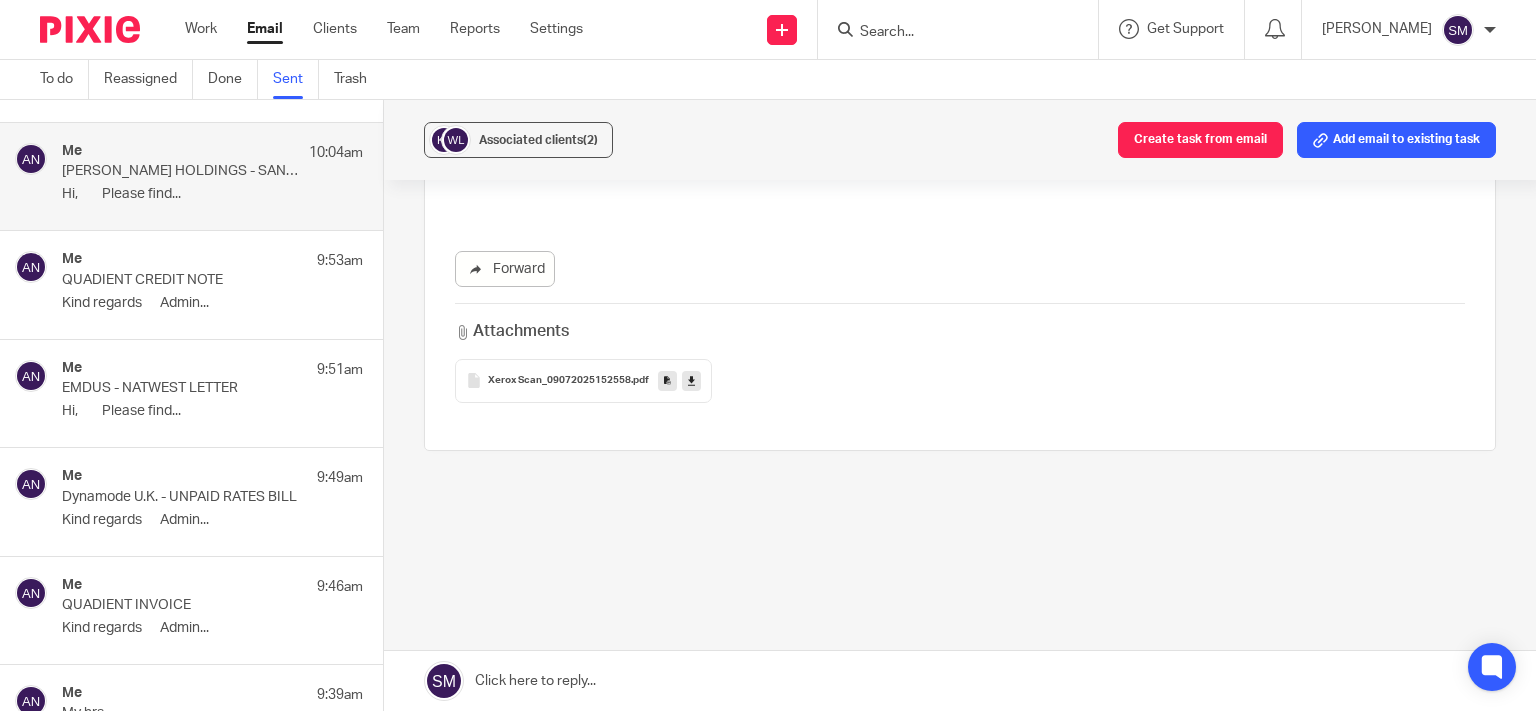 scroll, scrollTop: 0, scrollLeft: 0, axis: both 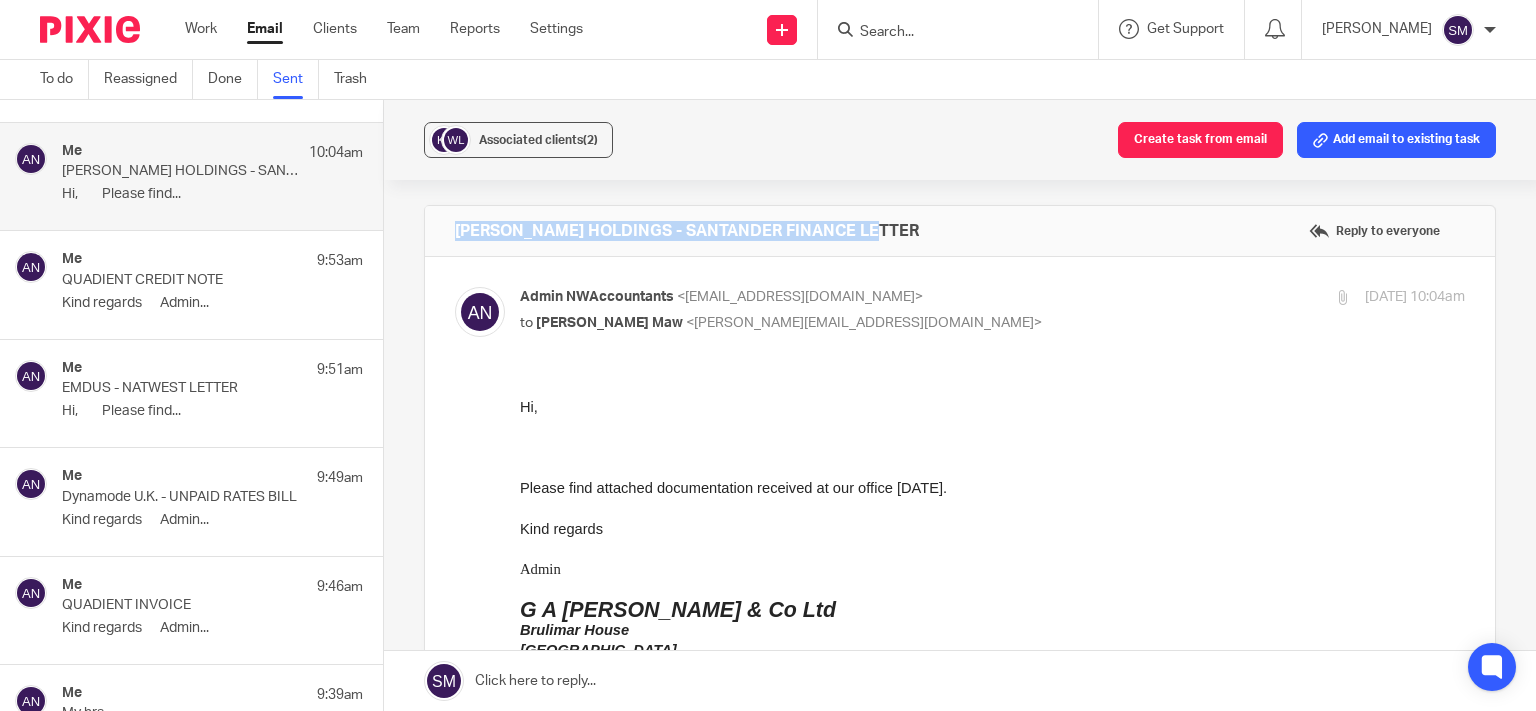 drag, startPoint x: 950, startPoint y: 236, endPoint x: 478, endPoint y: 229, distance: 472.0519 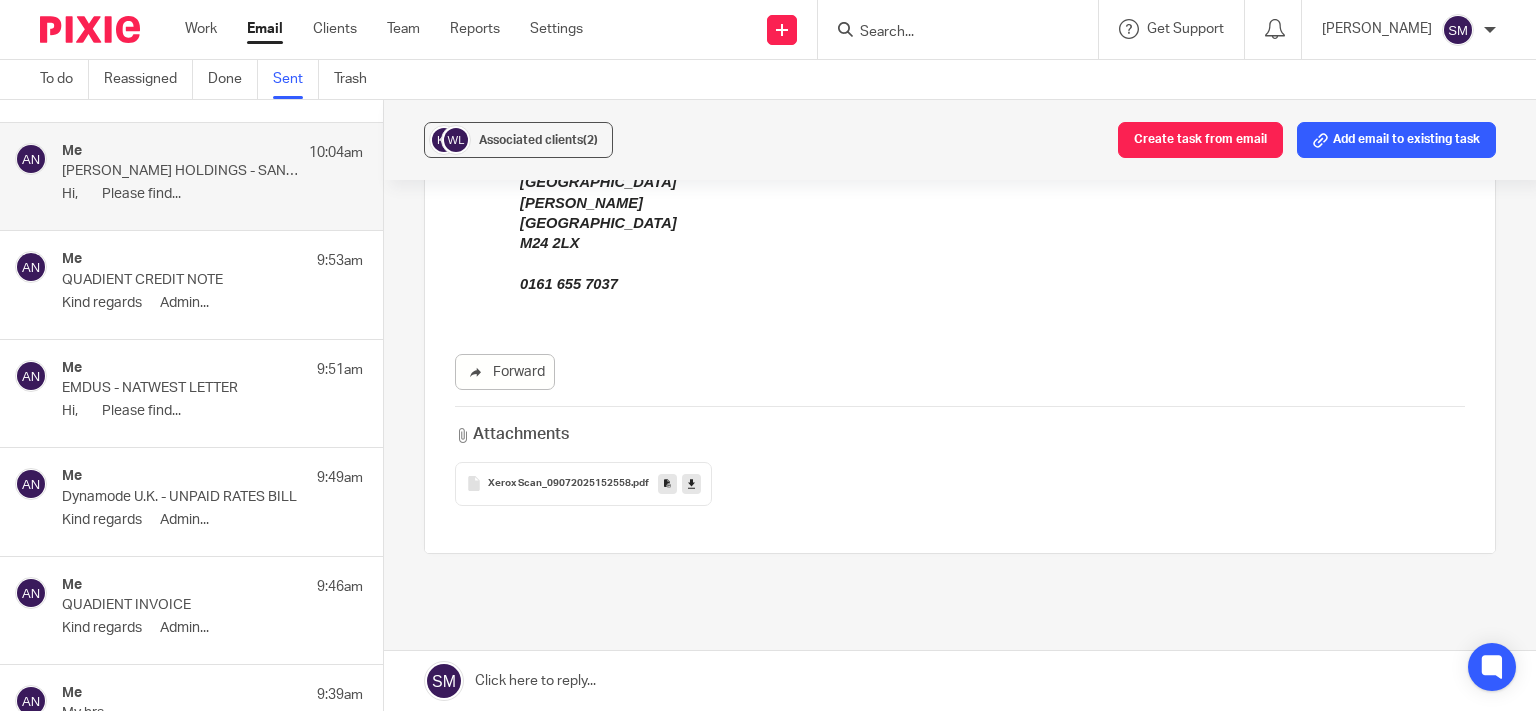 scroll, scrollTop: 570, scrollLeft: 0, axis: vertical 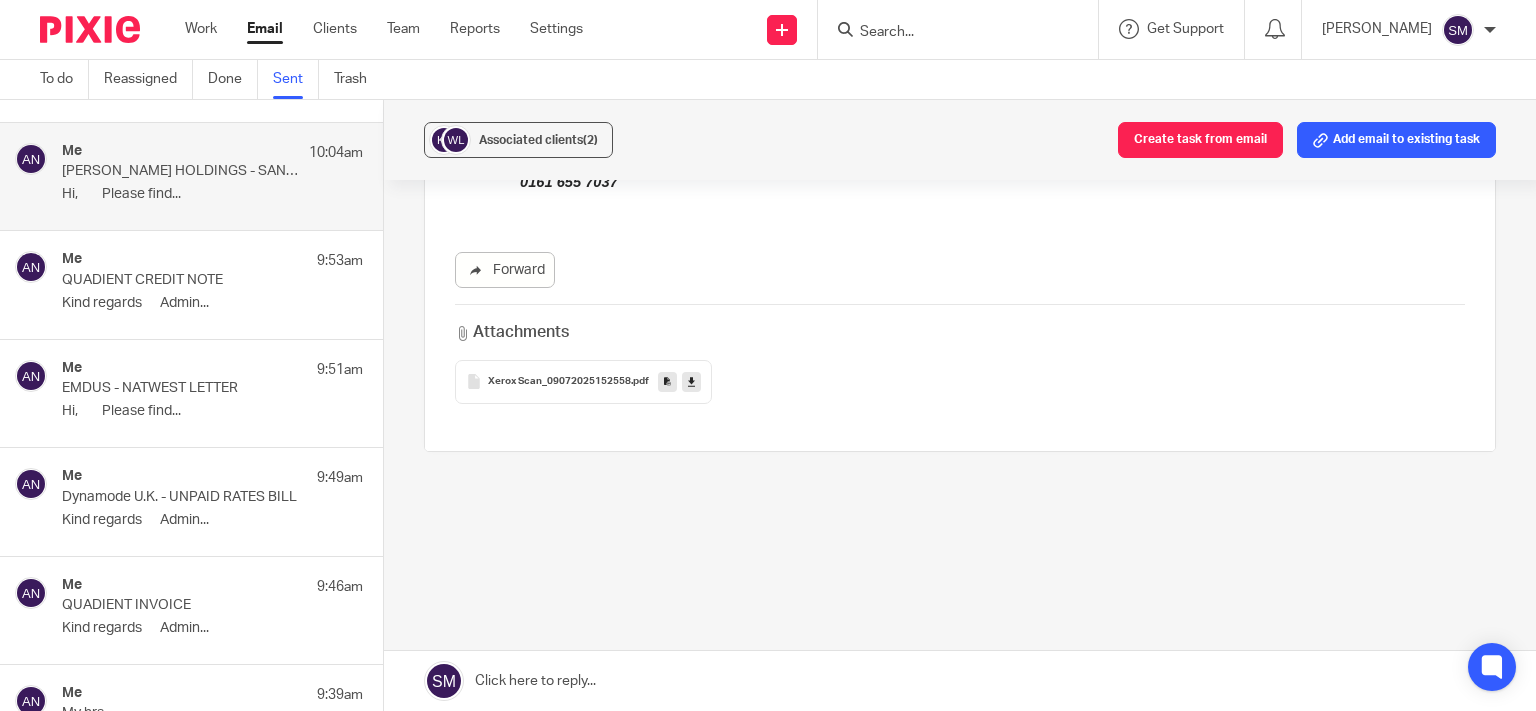 click at bounding box center (667, 381) 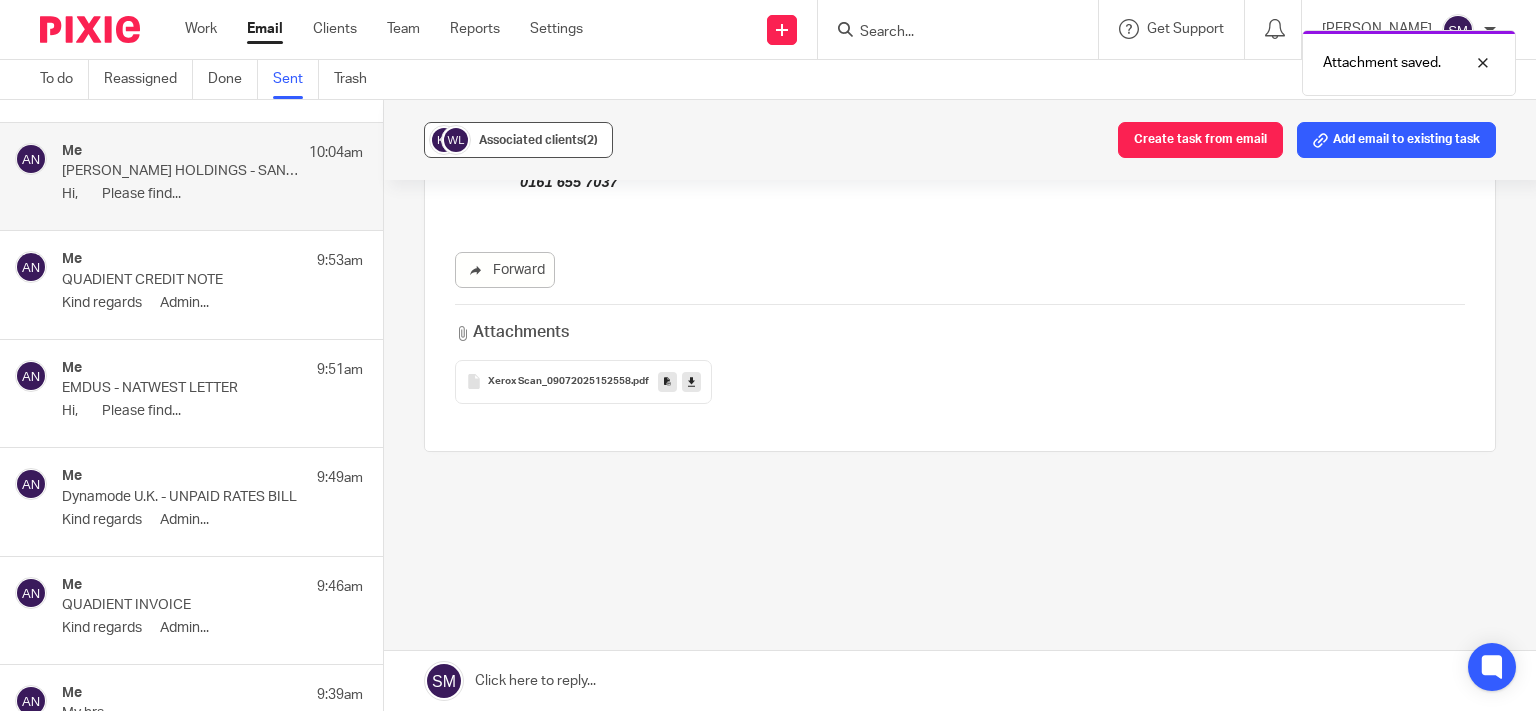 click on "Associated clients  (2)" at bounding box center (538, 140) 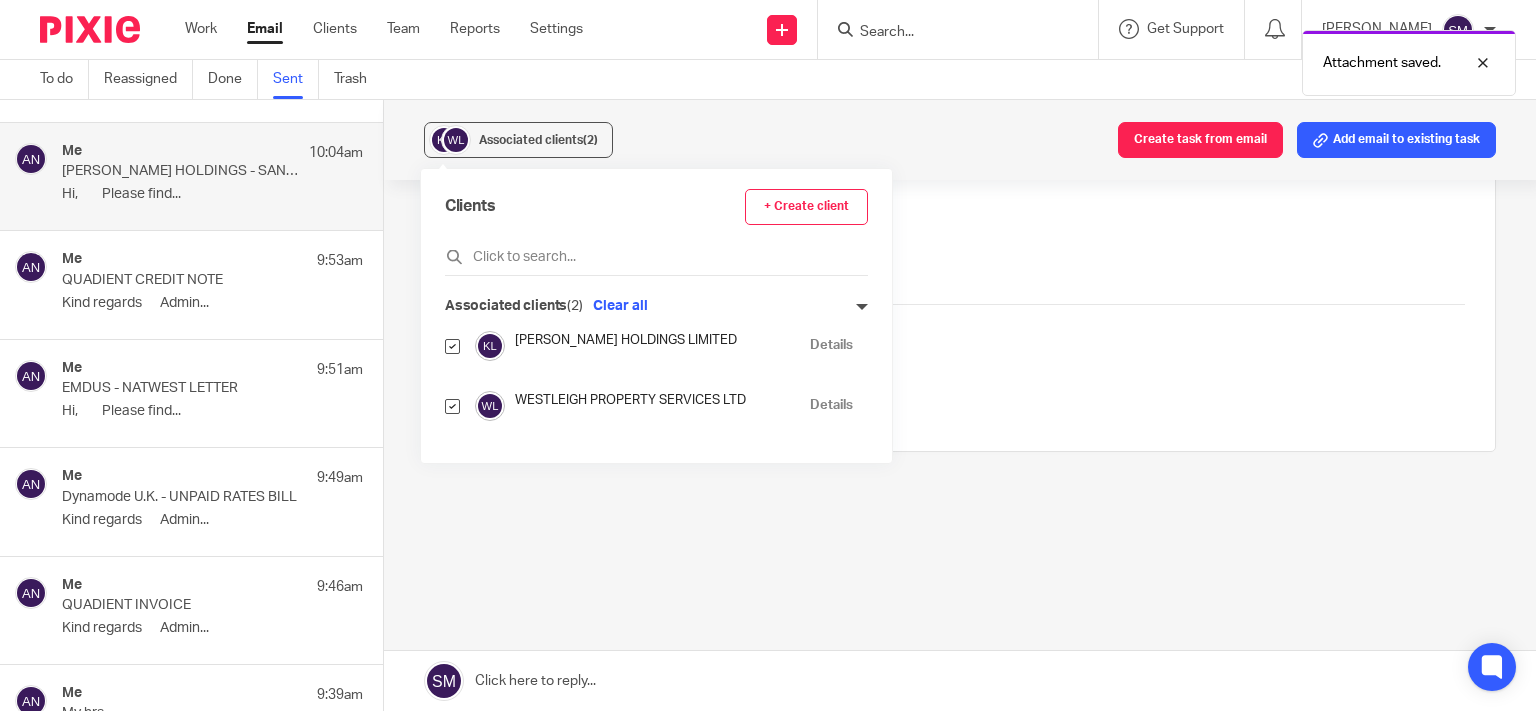 click on "Details" at bounding box center [831, 405] 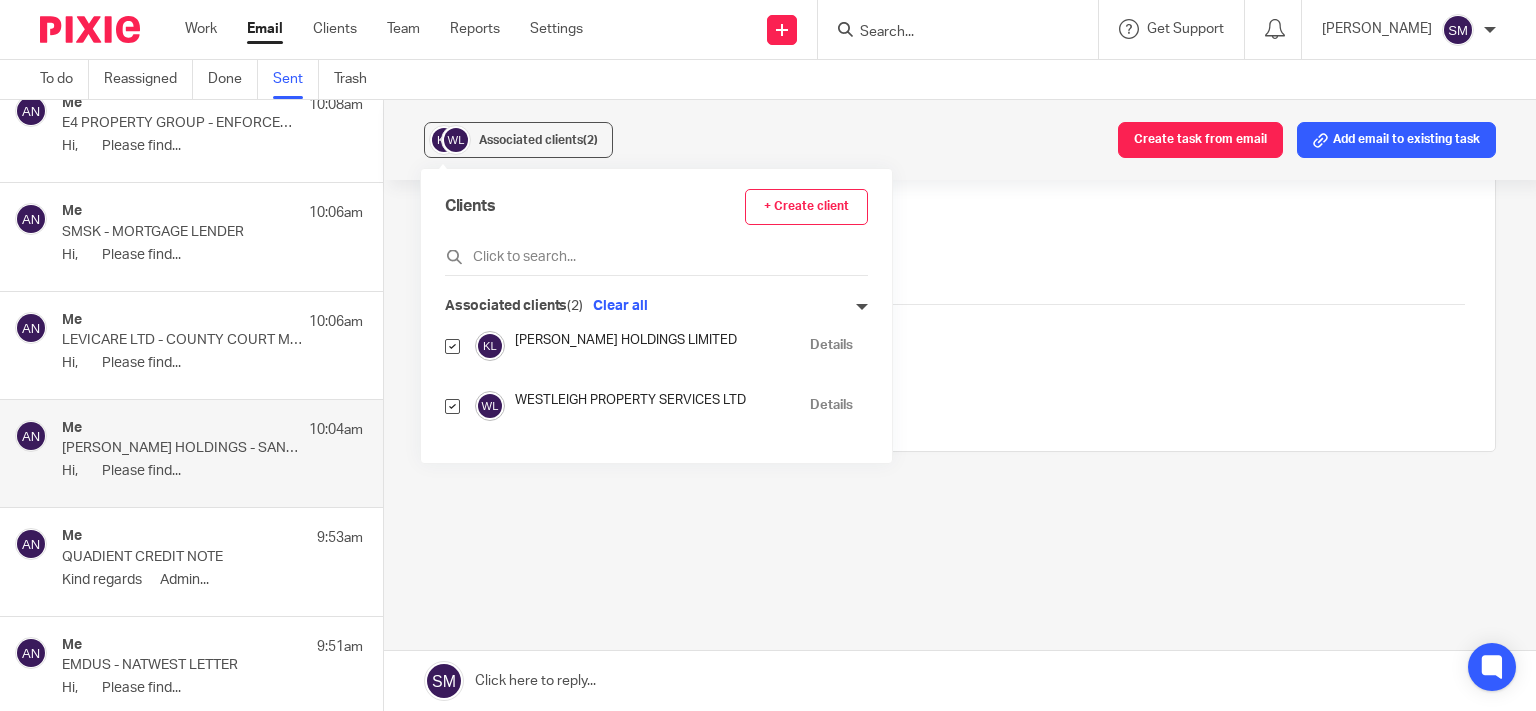 scroll, scrollTop: 2706, scrollLeft: 0, axis: vertical 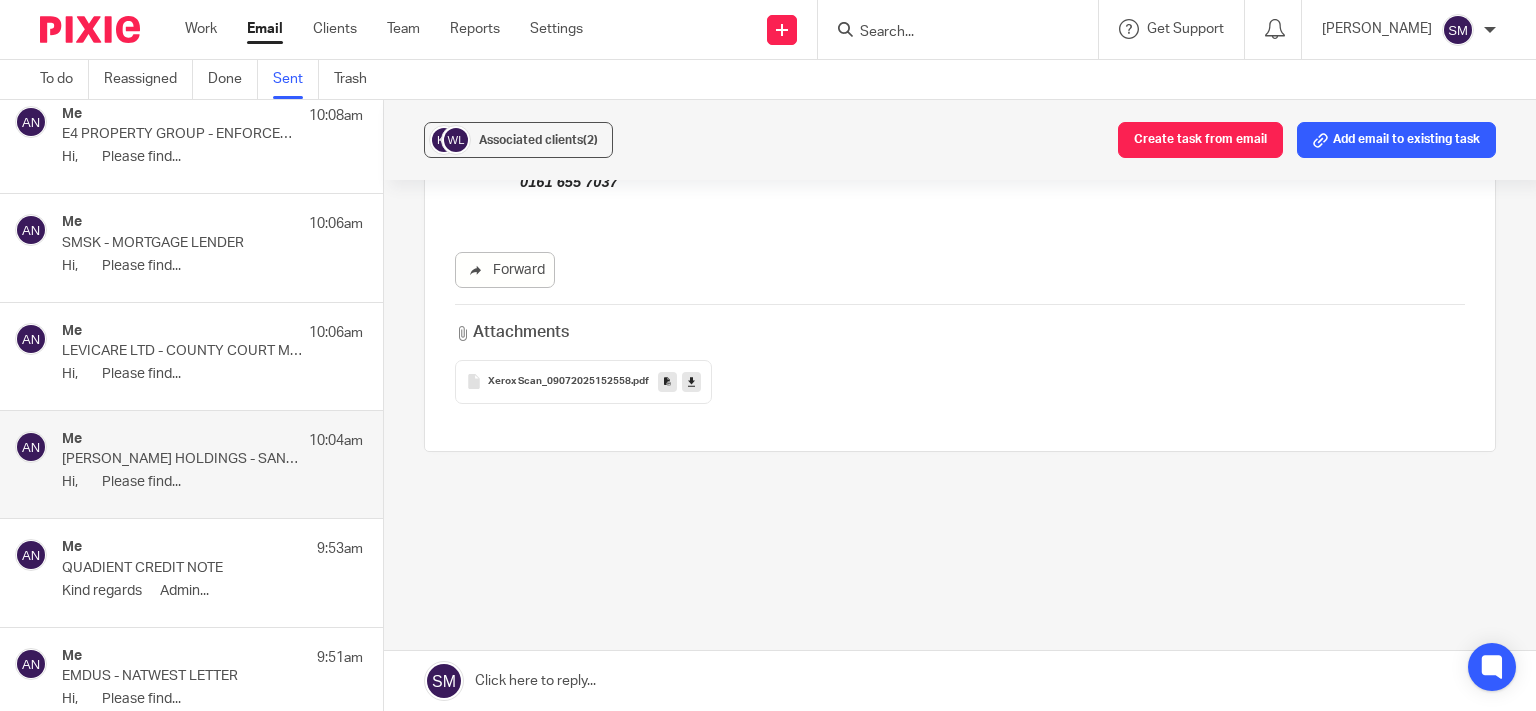 click on "LEVICARE LTD - COUNTY COURT MONEY CLAIM" at bounding box center [182, 351] 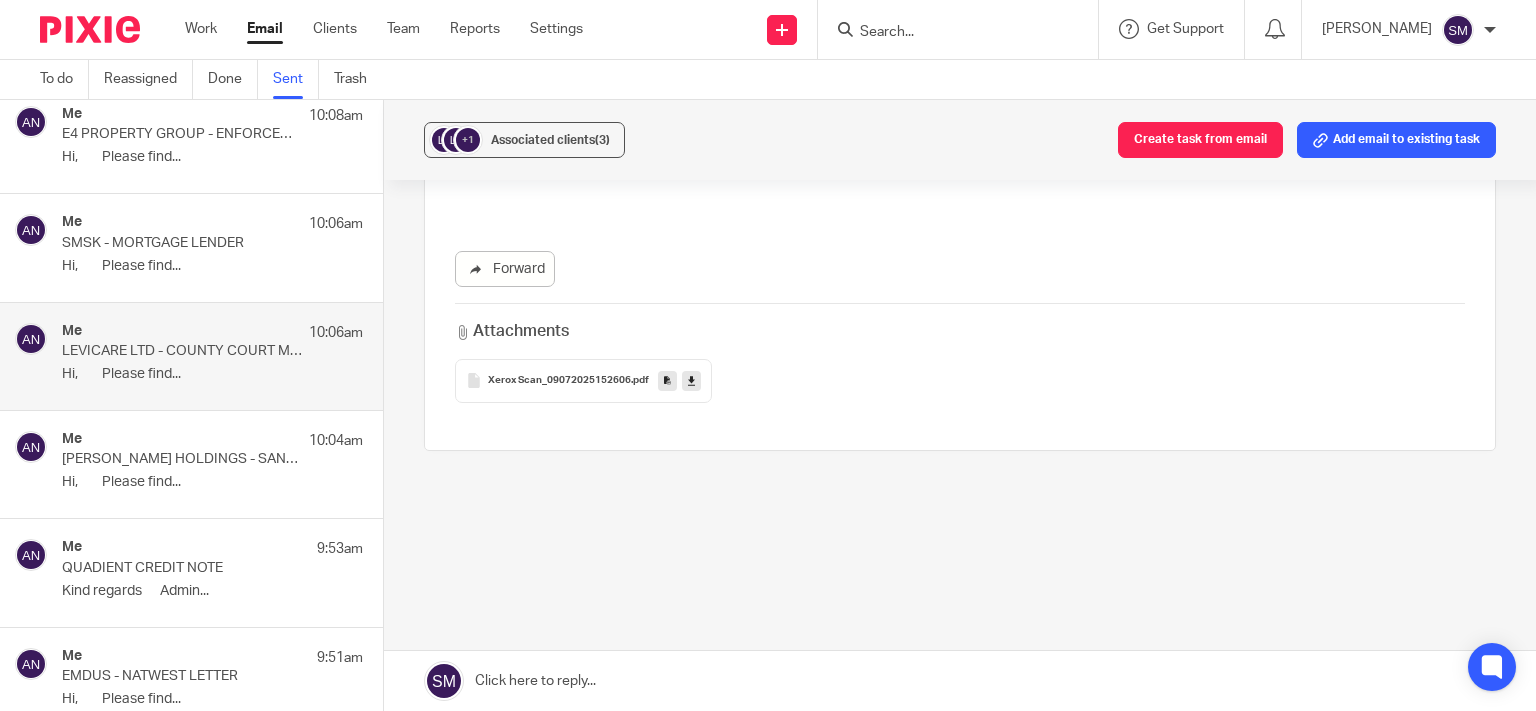scroll, scrollTop: 0, scrollLeft: 0, axis: both 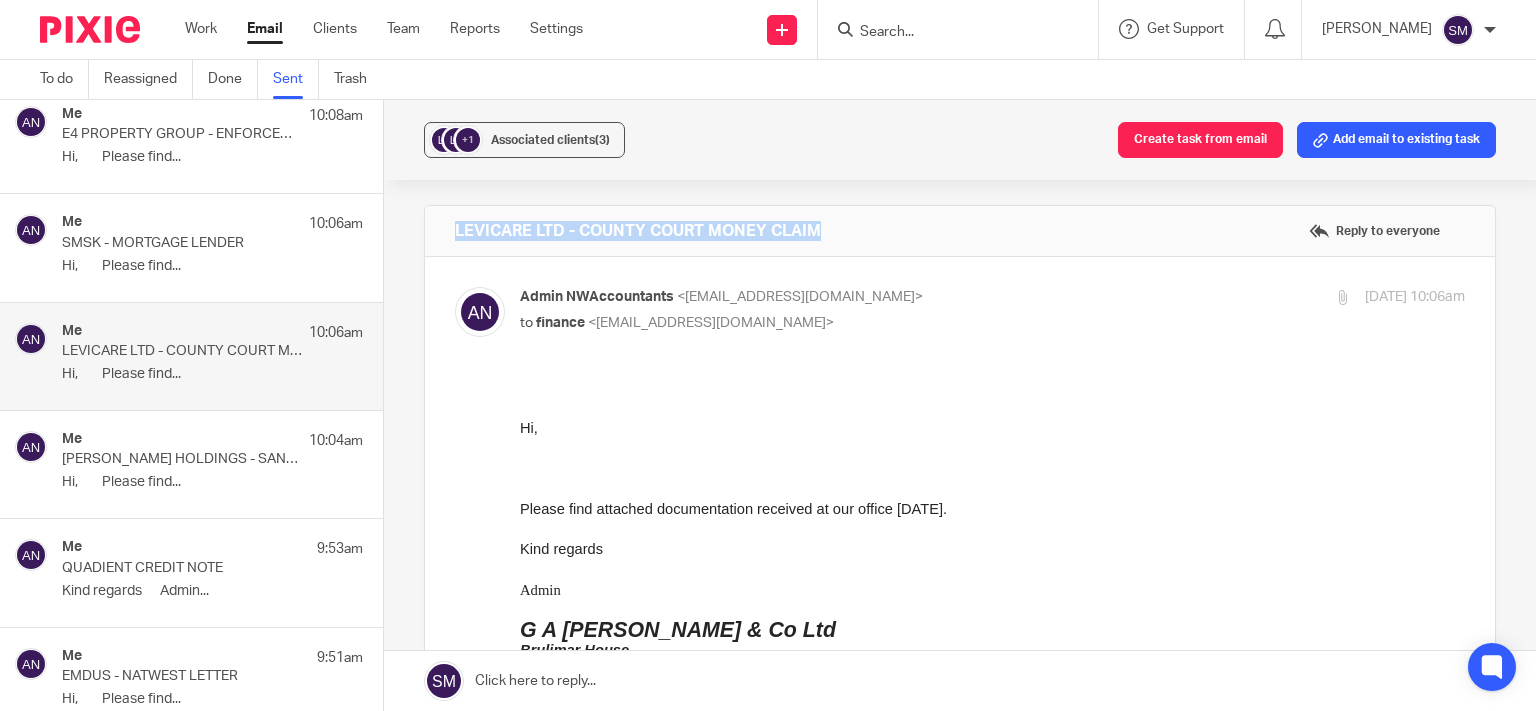 drag, startPoint x: 881, startPoint y: 228, endPoint x: 470, endPoint y: 234, distance: 411.0438 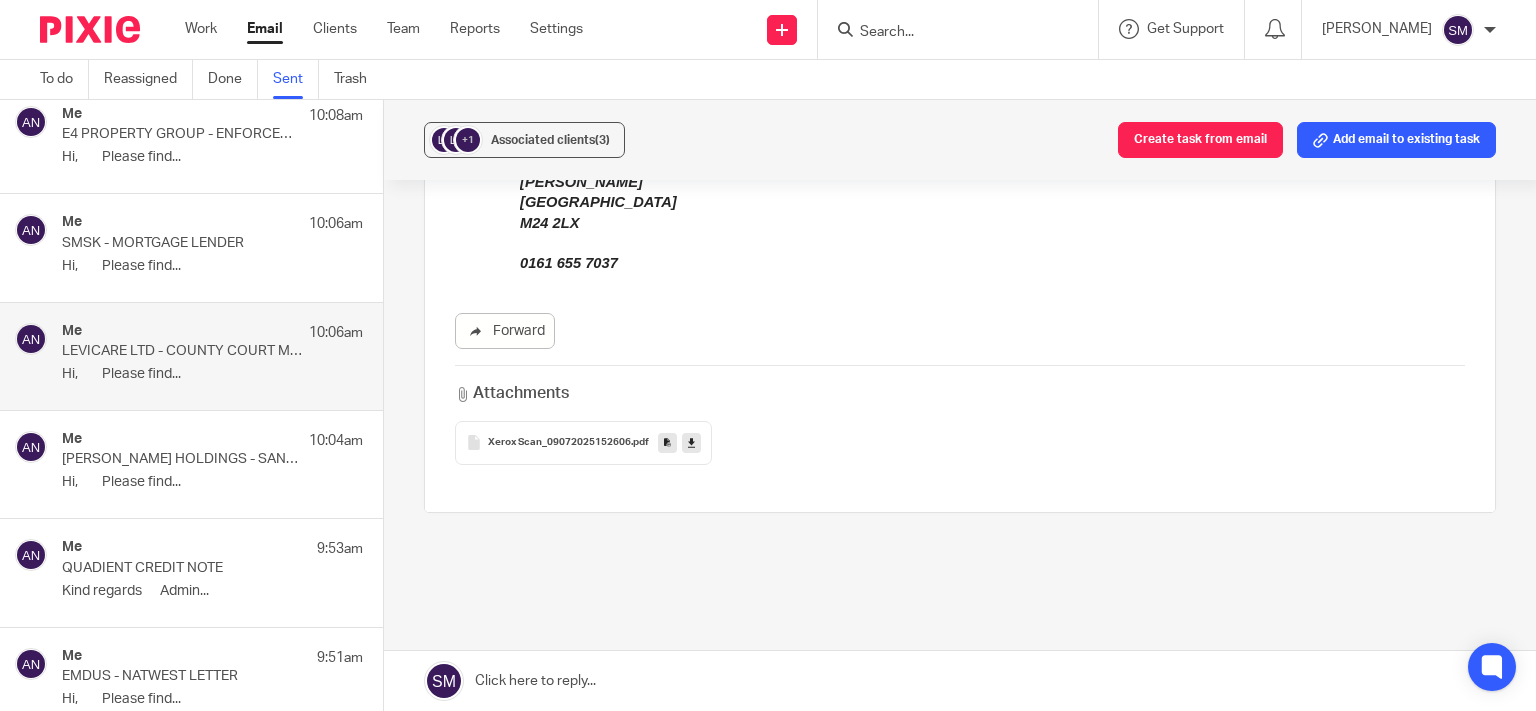 scroll, scrollTop: 570, scrollLeft: 0, axis: vertical 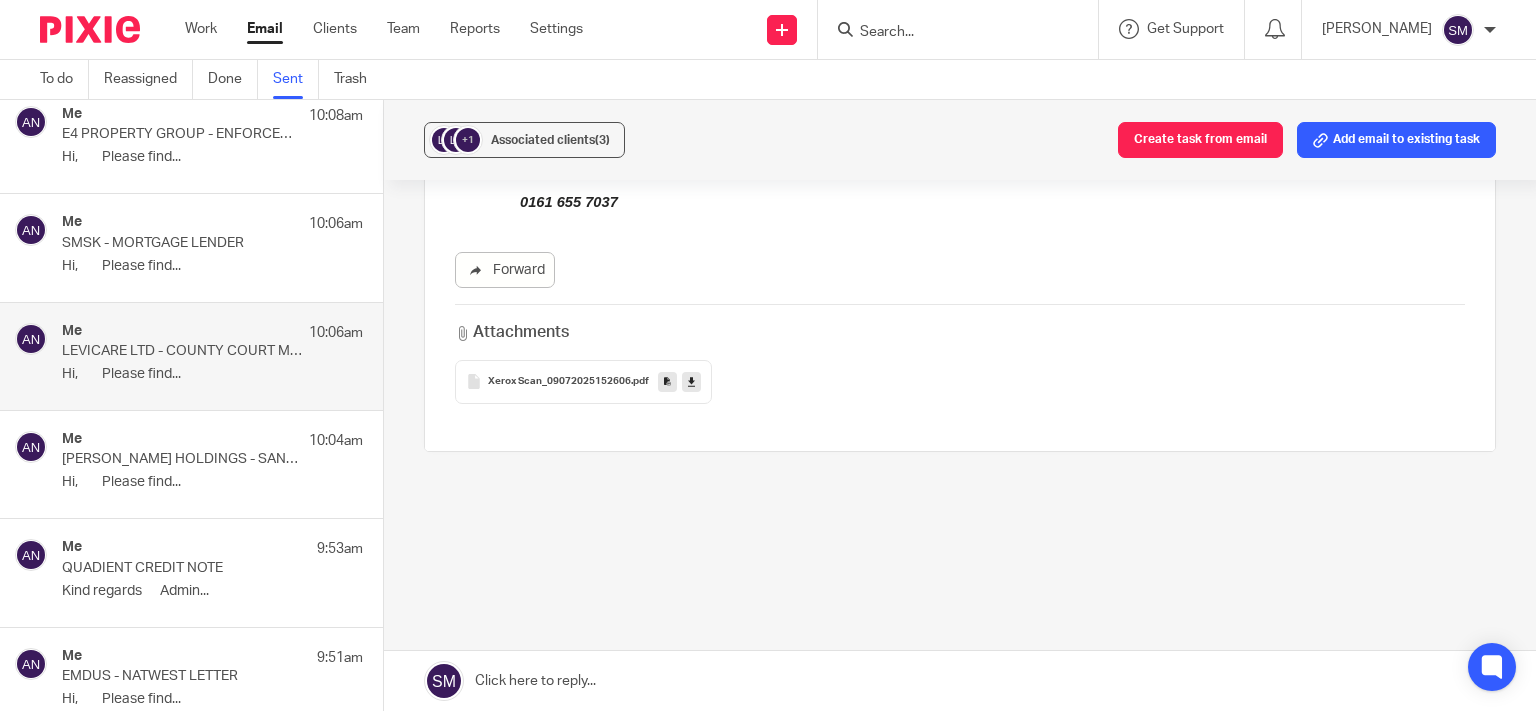 click at bounding box center [667, 381] 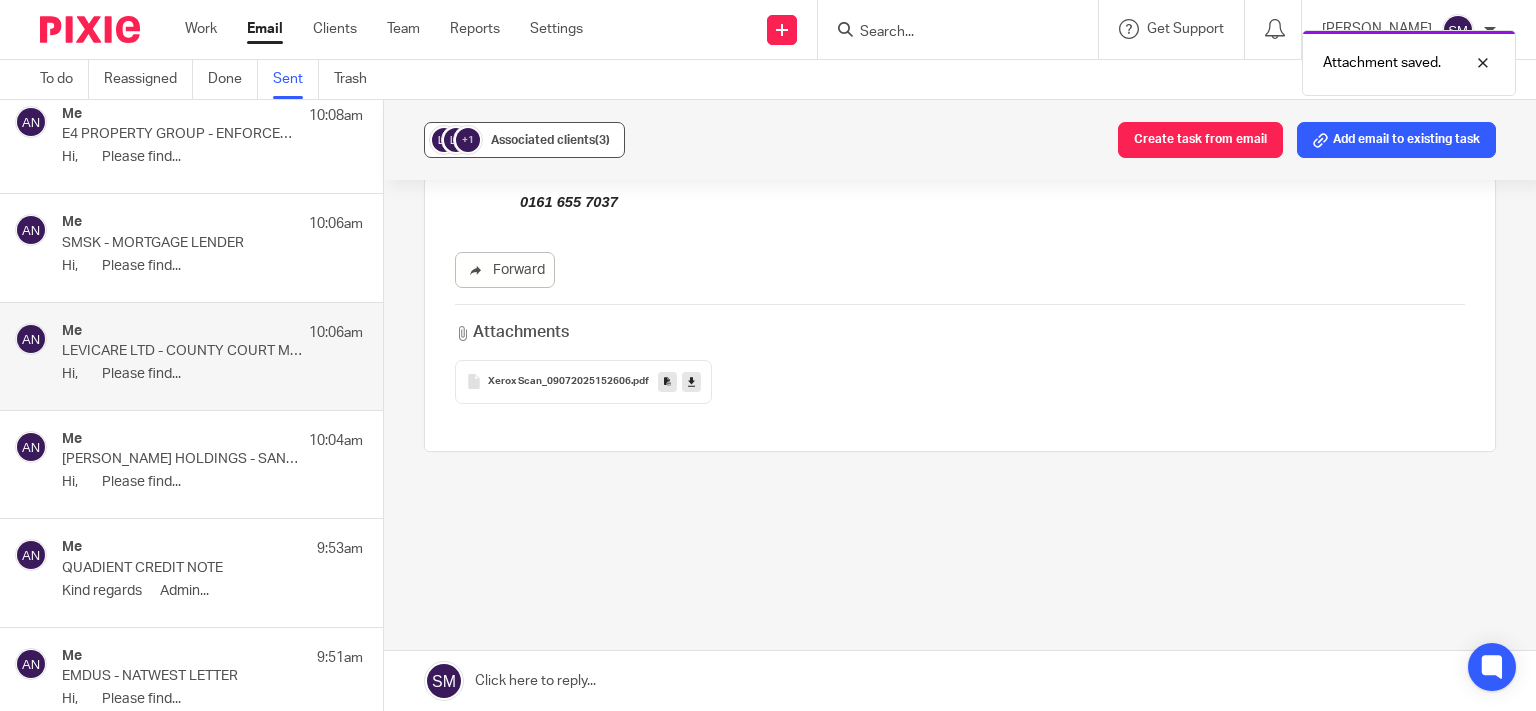 click on "Associated clients  (3)" at bounding box center (550, 140) 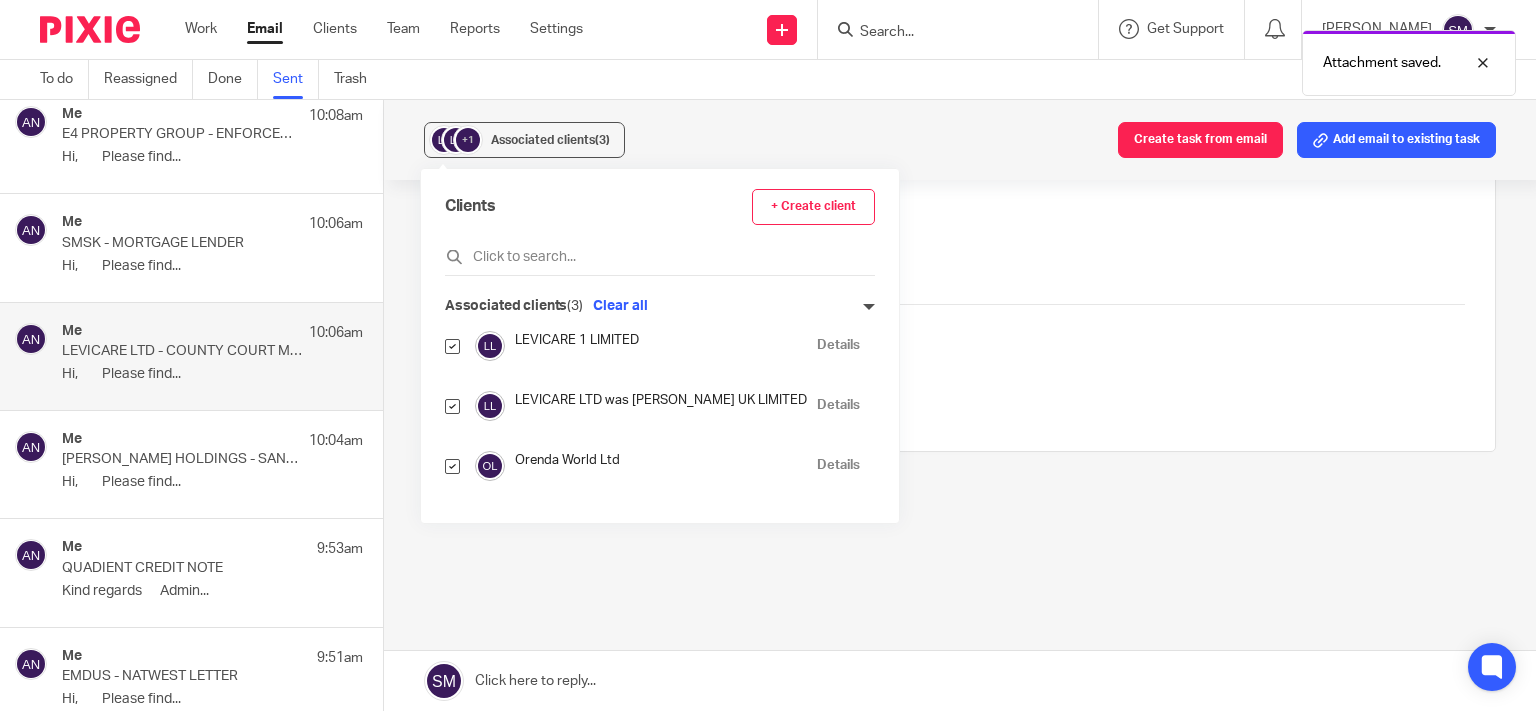 click on "Details" at bounding box center (838, 405) 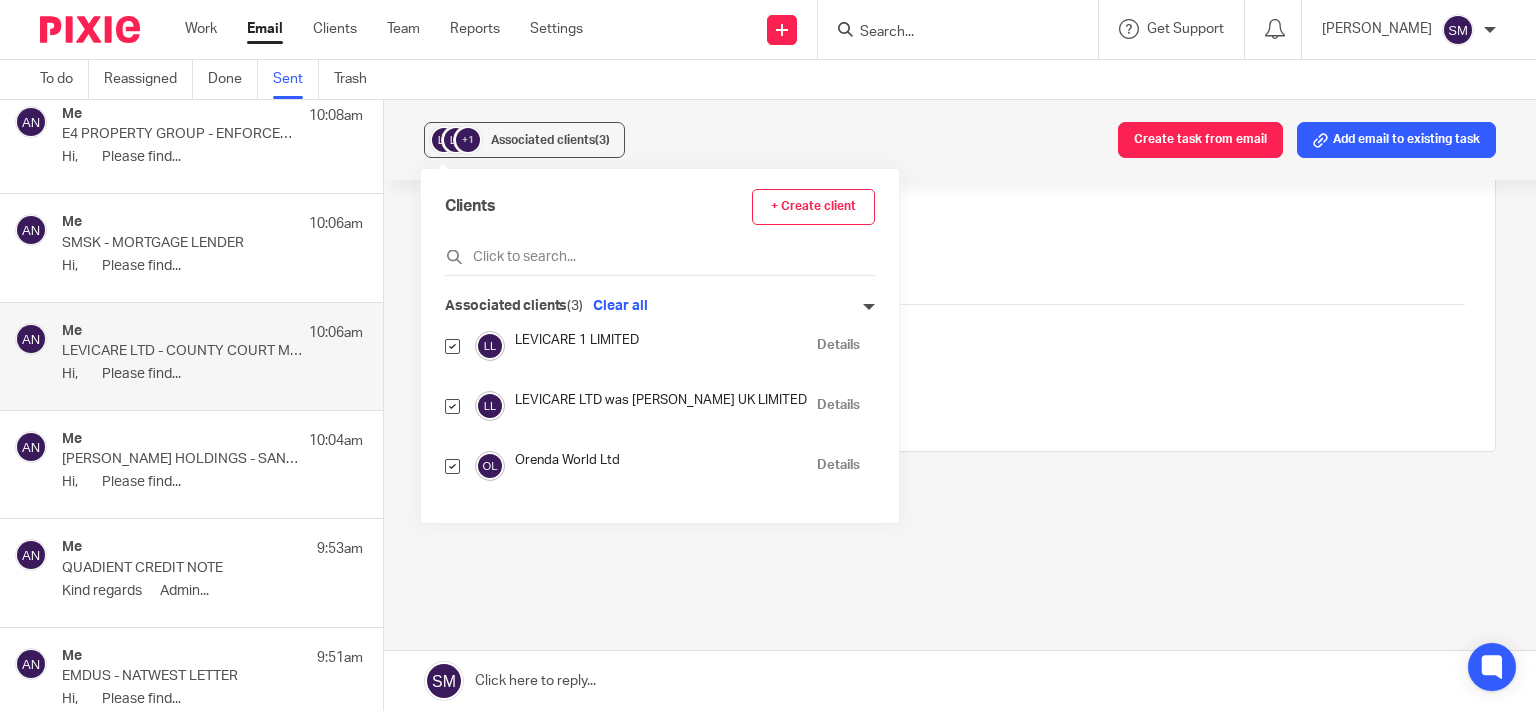 click on "SMSK - MORTGAGE LENDER" at bounding box center (182, 243) 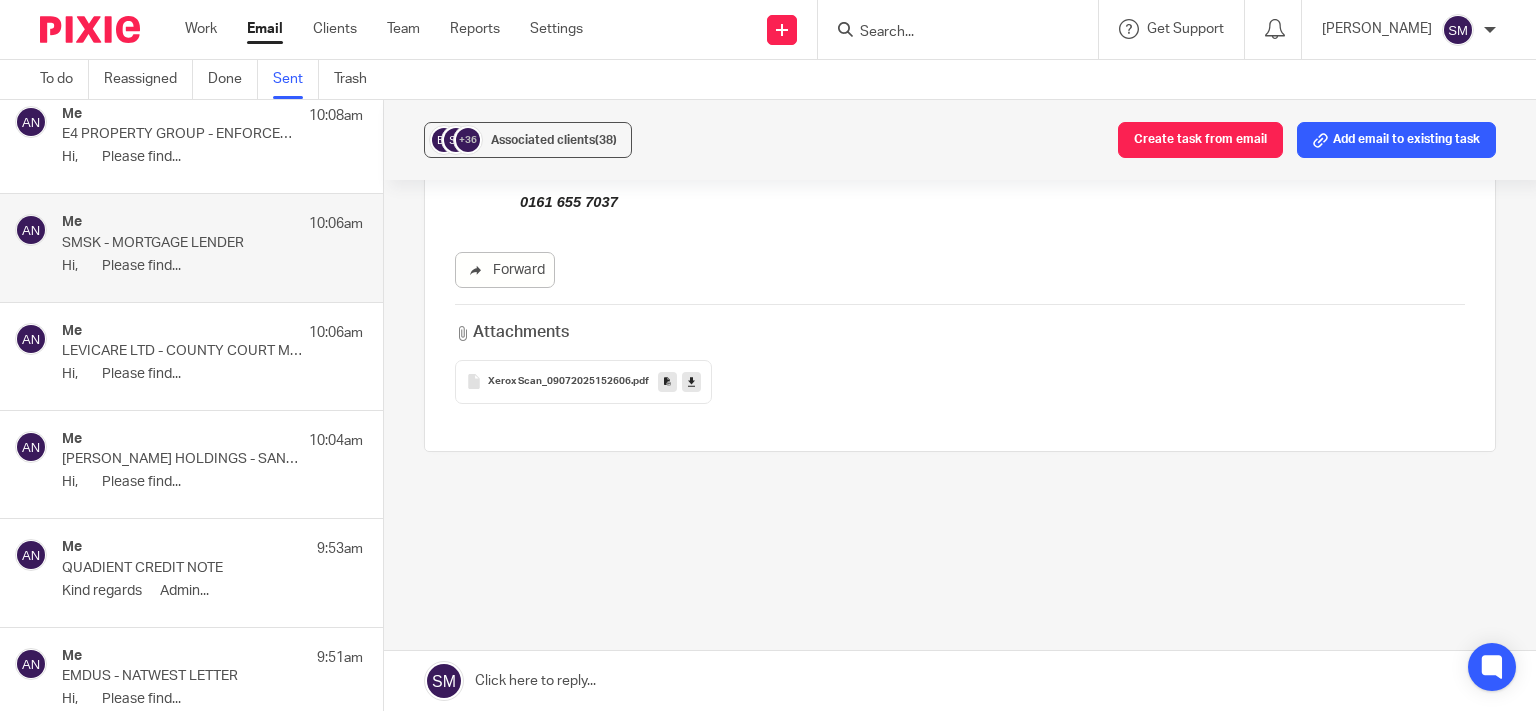 scroll, scrollTop: 0, scrollLeft: 0, axis: both 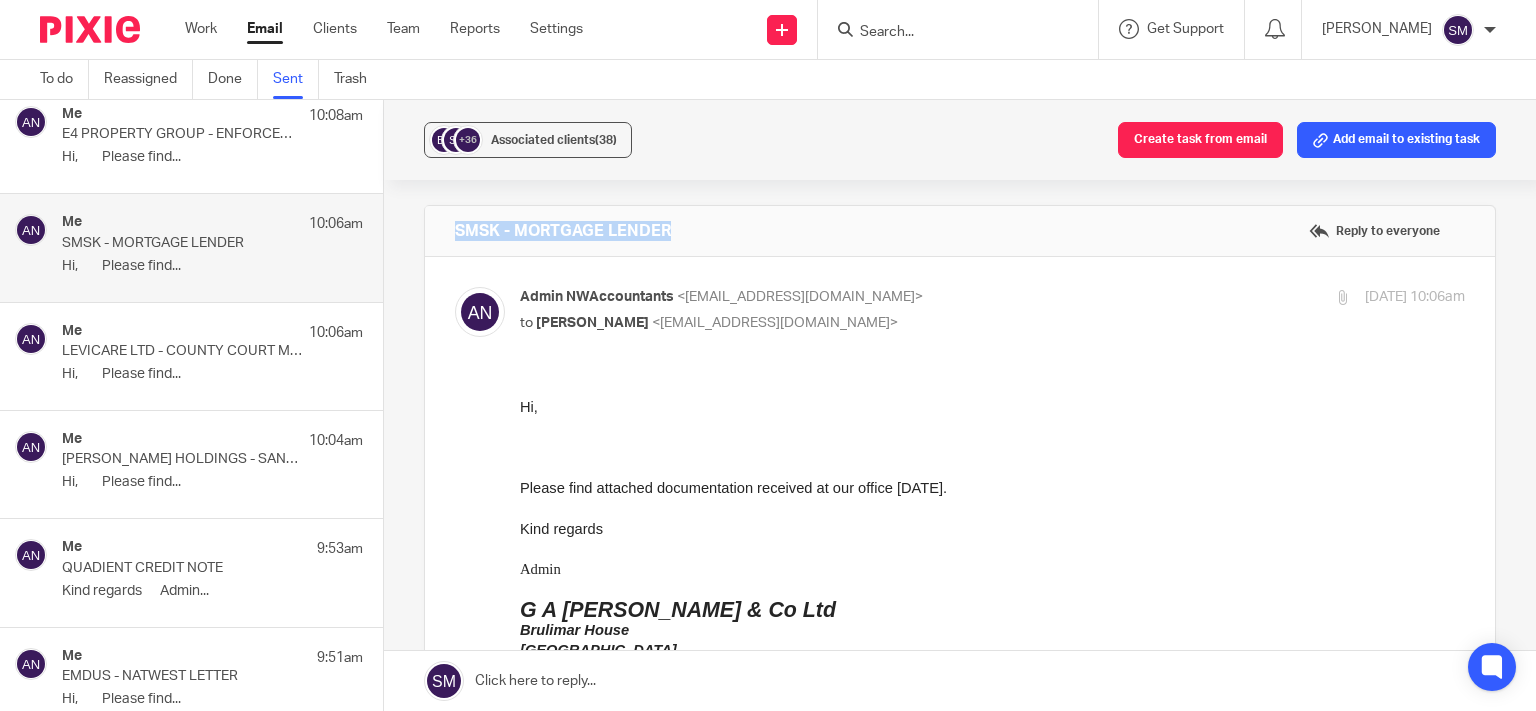 drag, startPoint x: 648, startPoint y: 228, endPoint x: 469, endPoint y: 230, distance: 179.01117 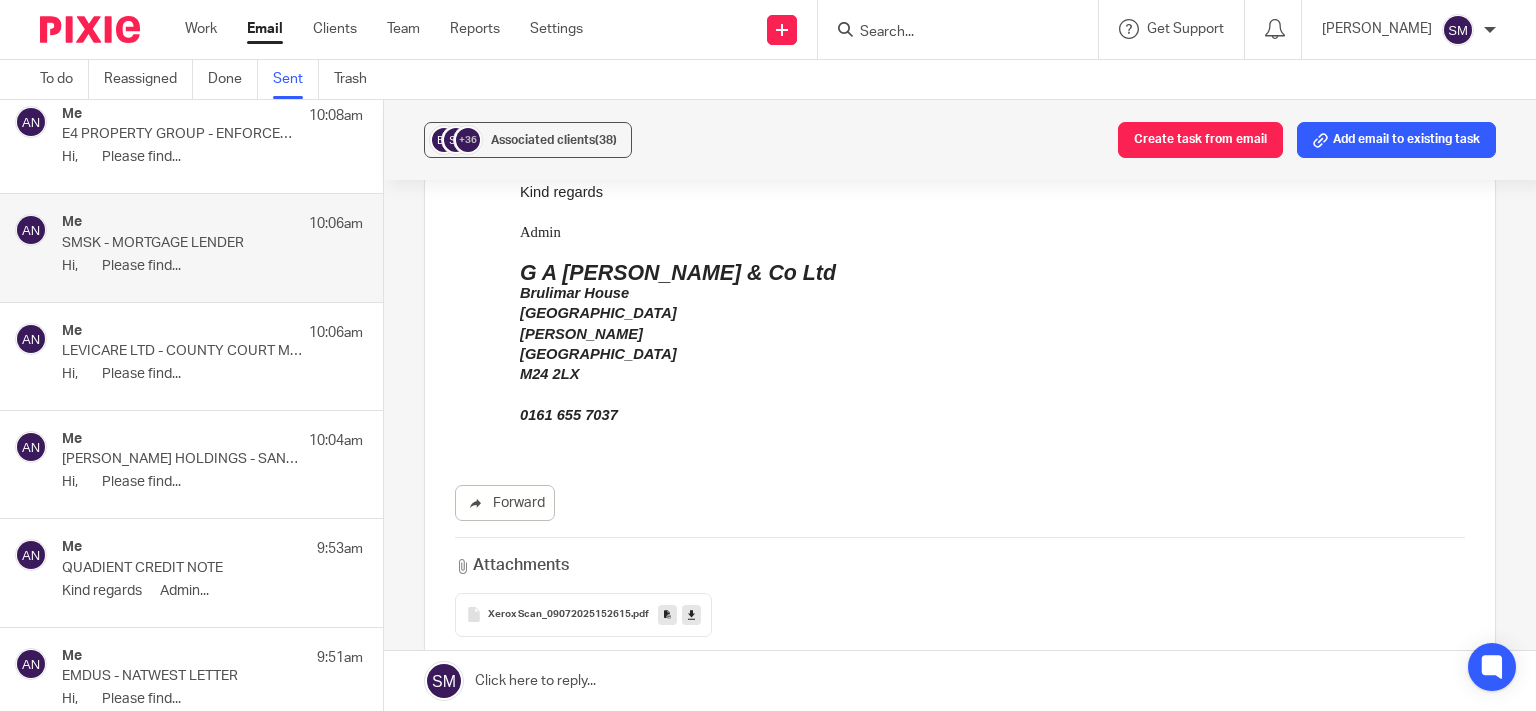 scroll, scrollTop: 570, scrollLeft: 0, axis: vertical 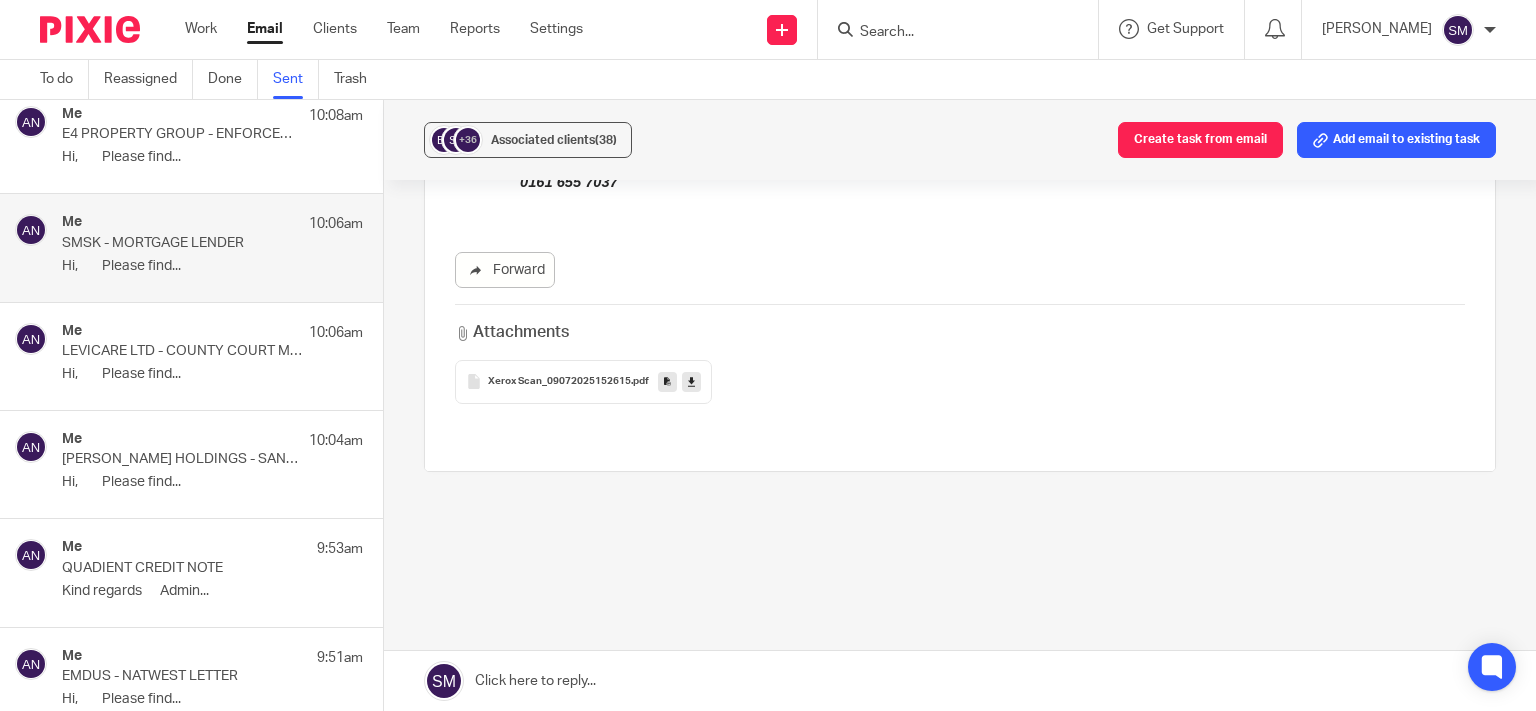 click at bounding box center [667, 381] 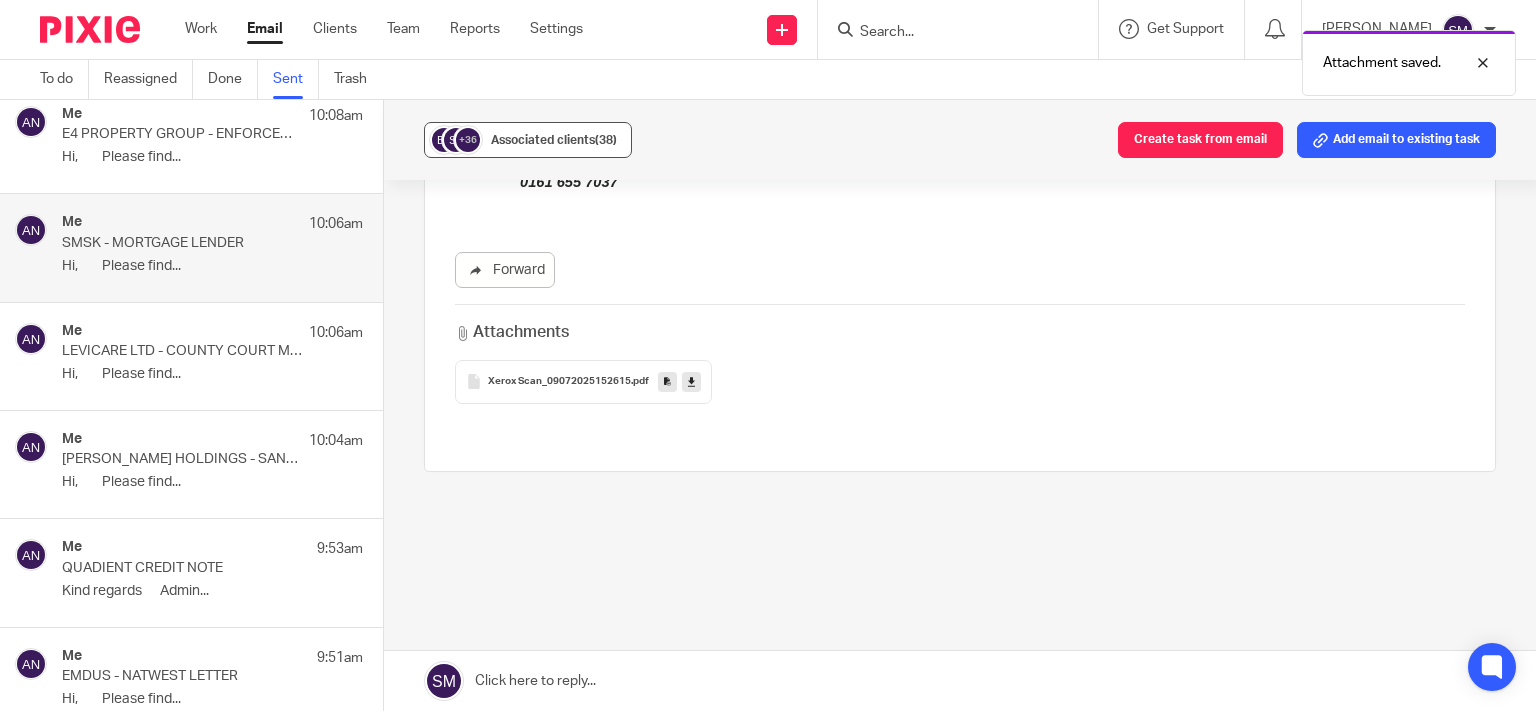 click on "(38)" at bounding box center (606, 140) 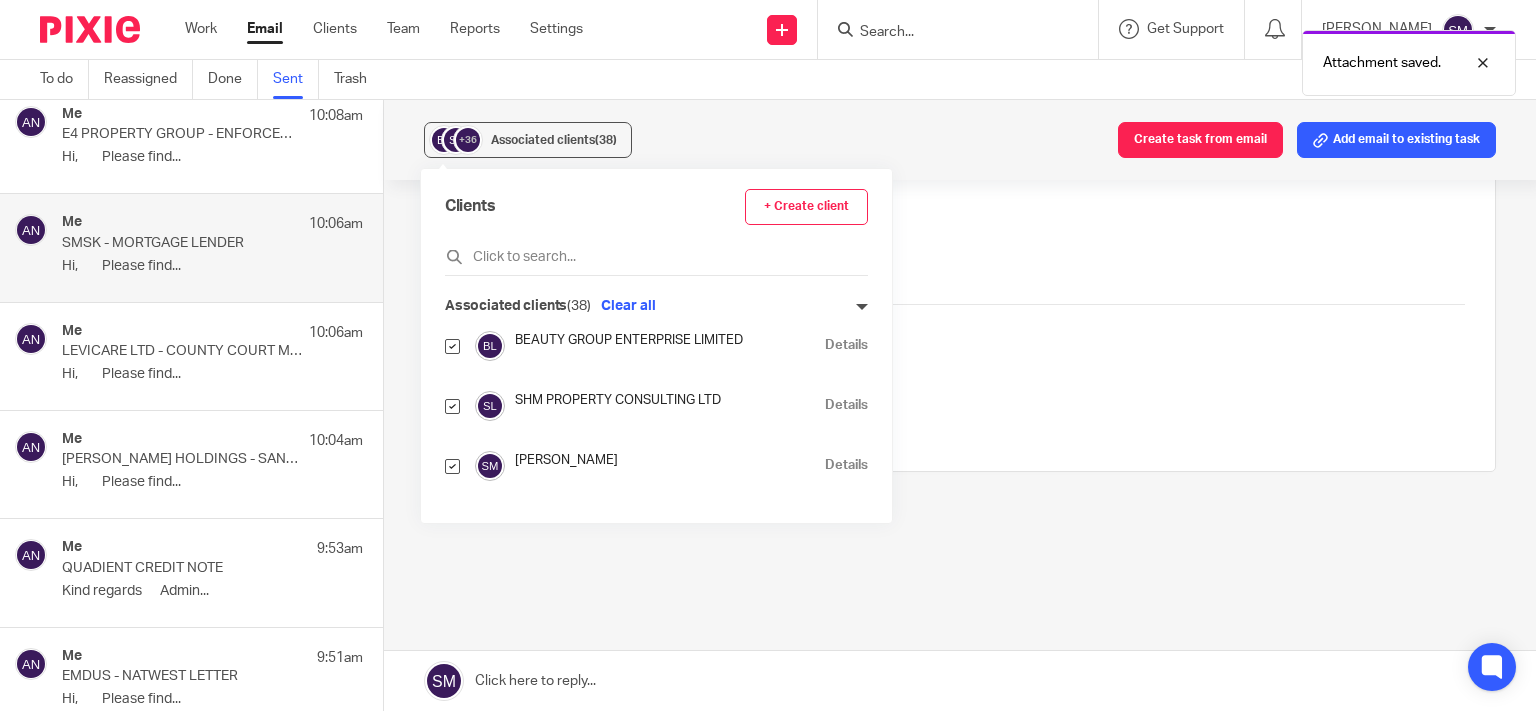 click on "Details" at bounding box center [846, 405] 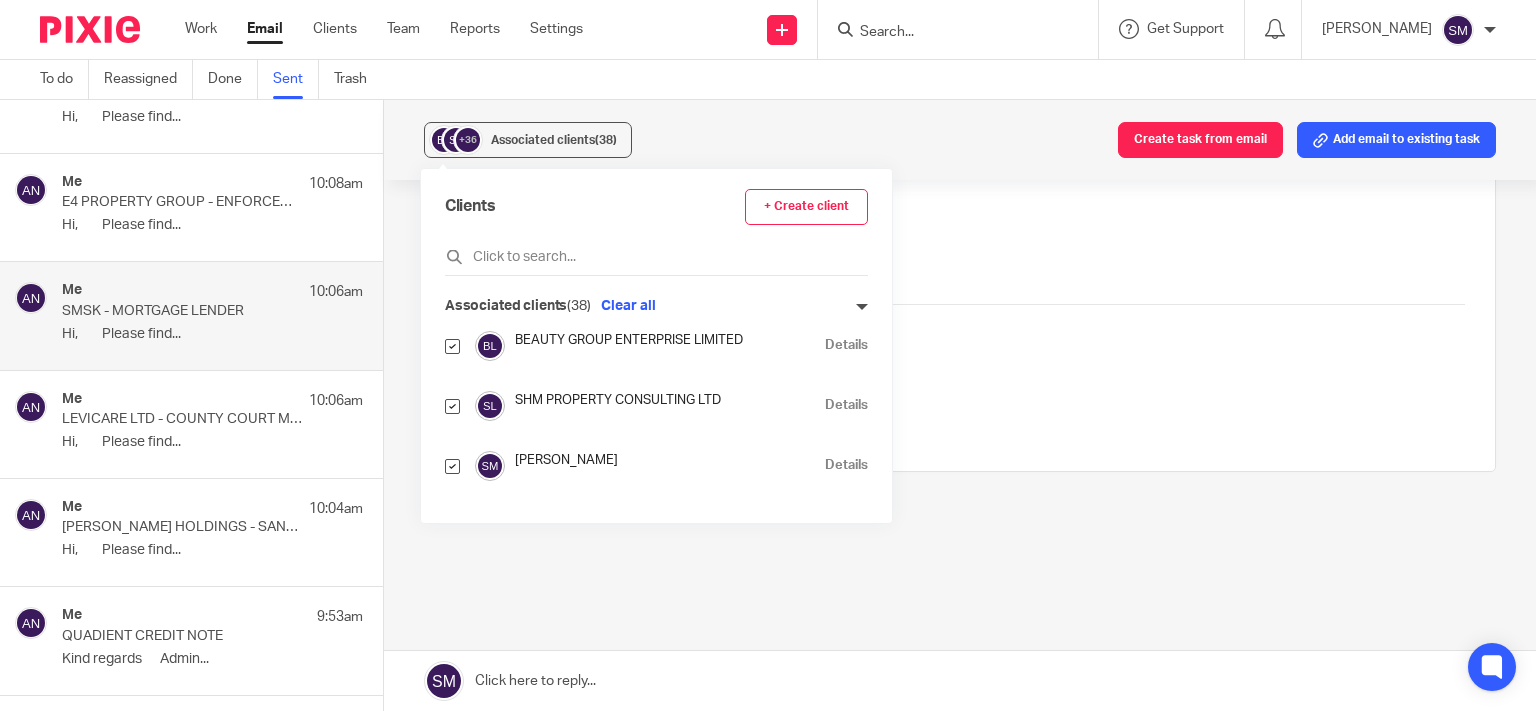 scroll, scrollTop: 2610, scrollLeft: 0, axis: vertical 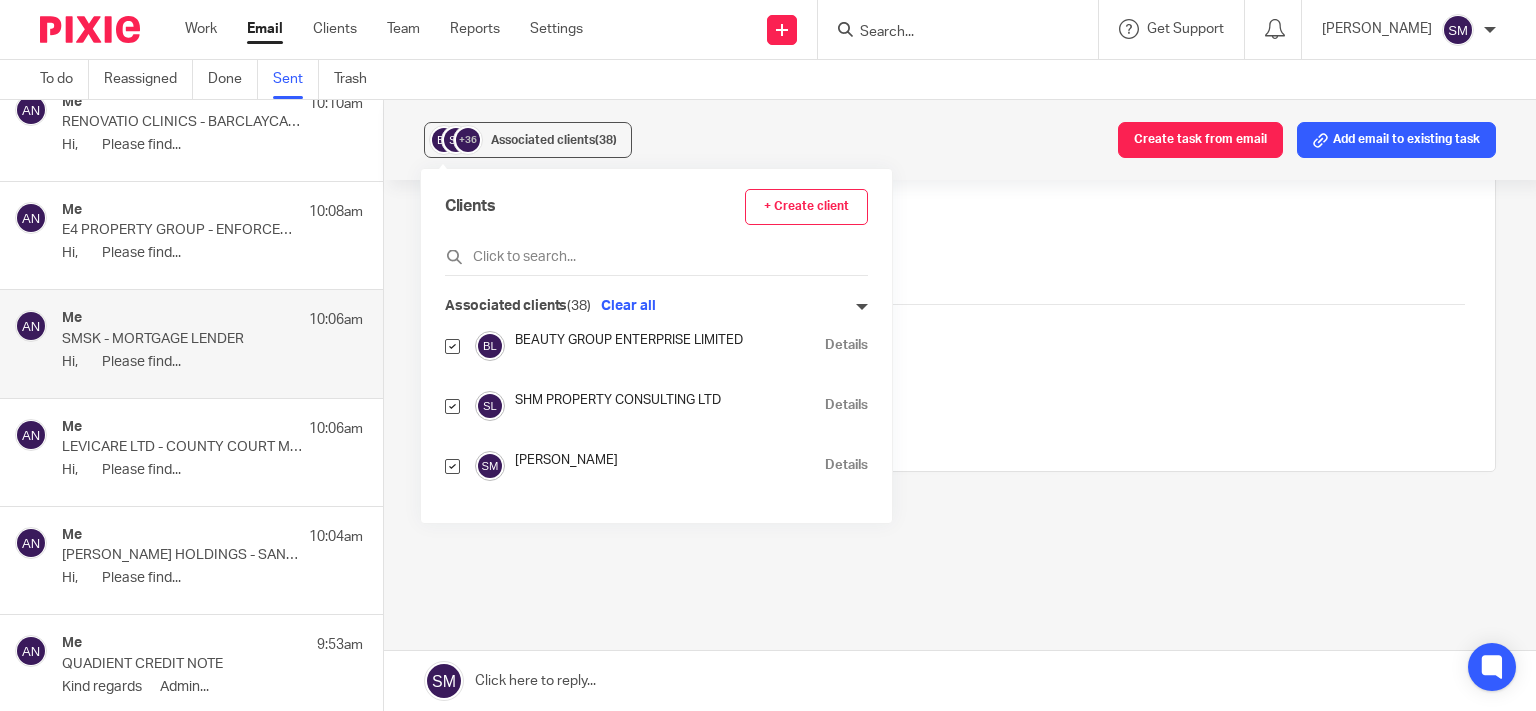 click on "Hi,            Please find..." at bounding box center [212, 253] 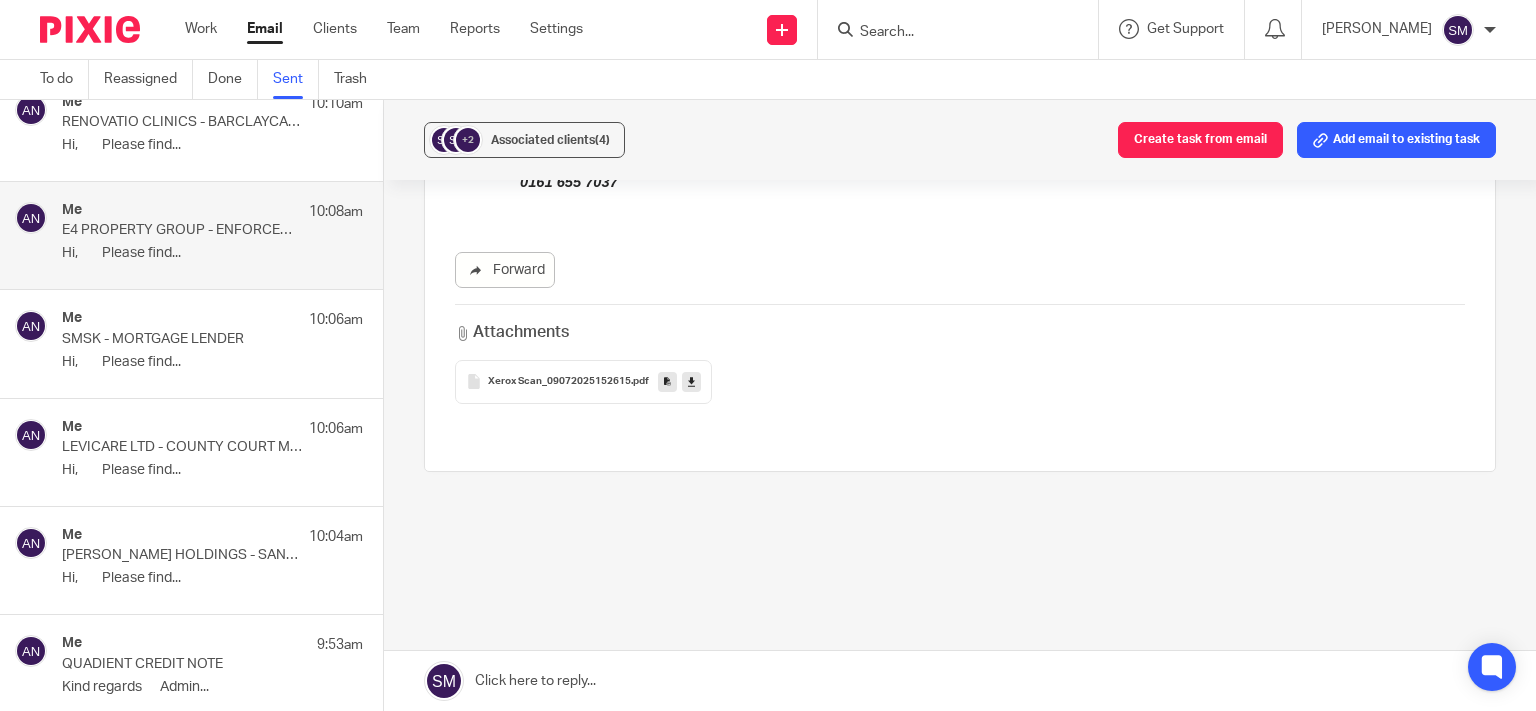 scroll, scrollTop: 0, scrollLeft: 0, axis: both 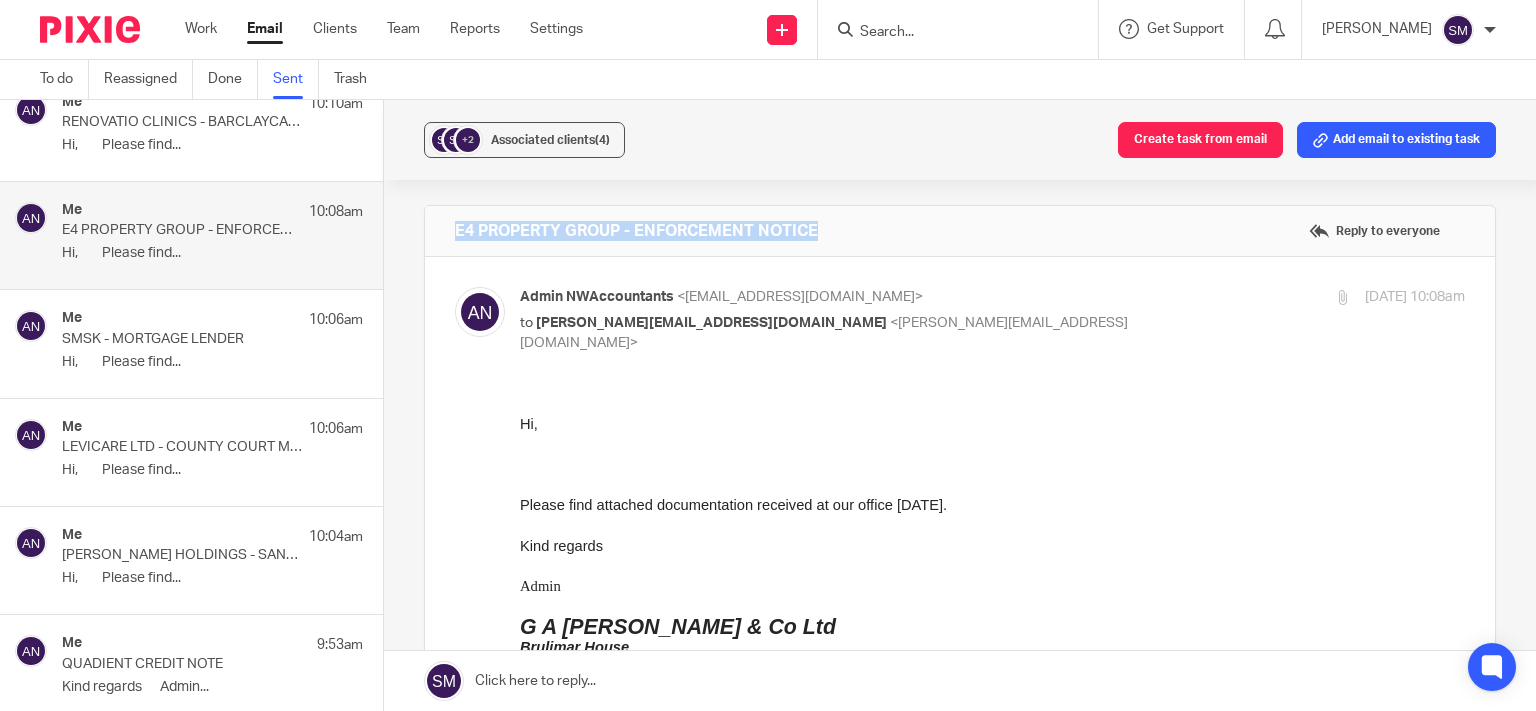 drag, startPoint x: 882, startPoint y: 230, endPoint x: 448, endPoint y: 234, distance: 434.01843 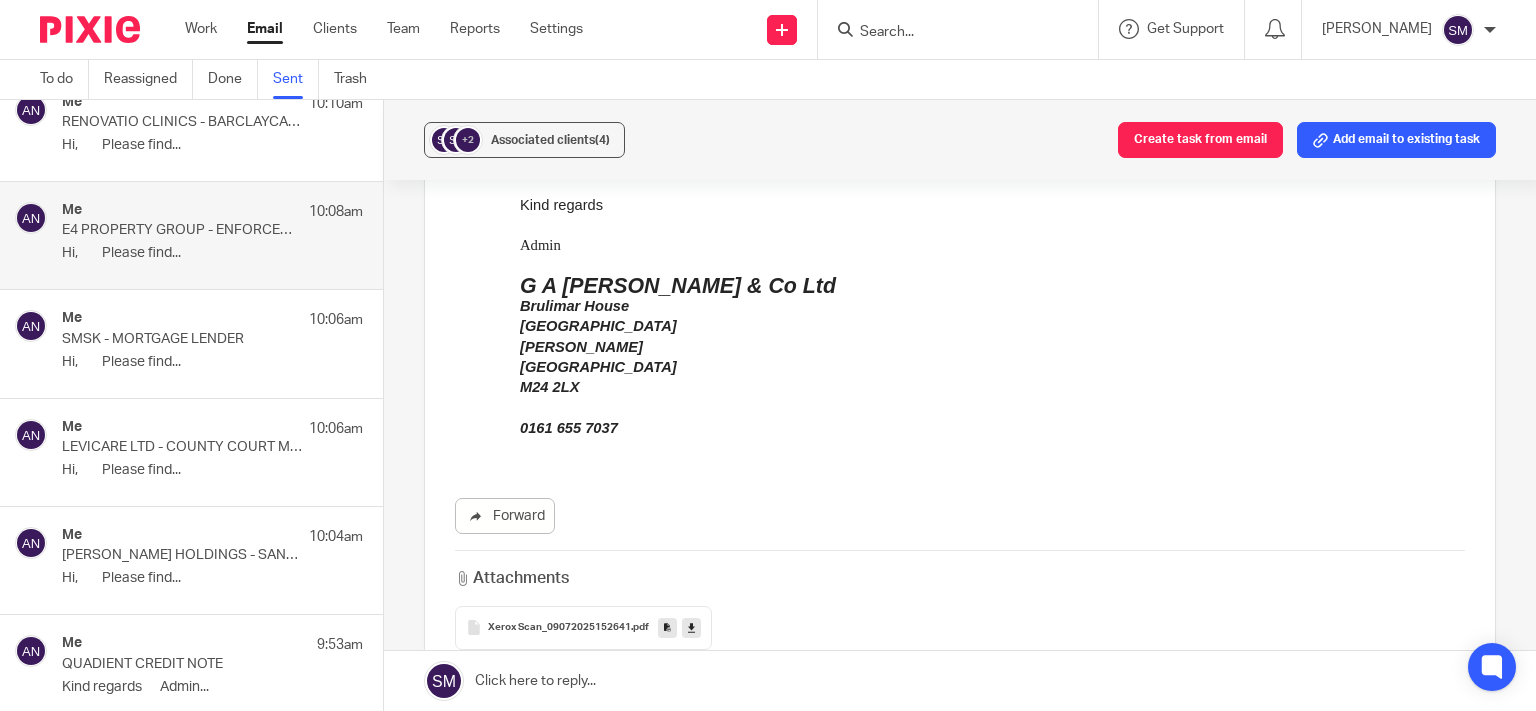 scroll, scrollTop: 480, scrollLeft: 0, axis: vertical 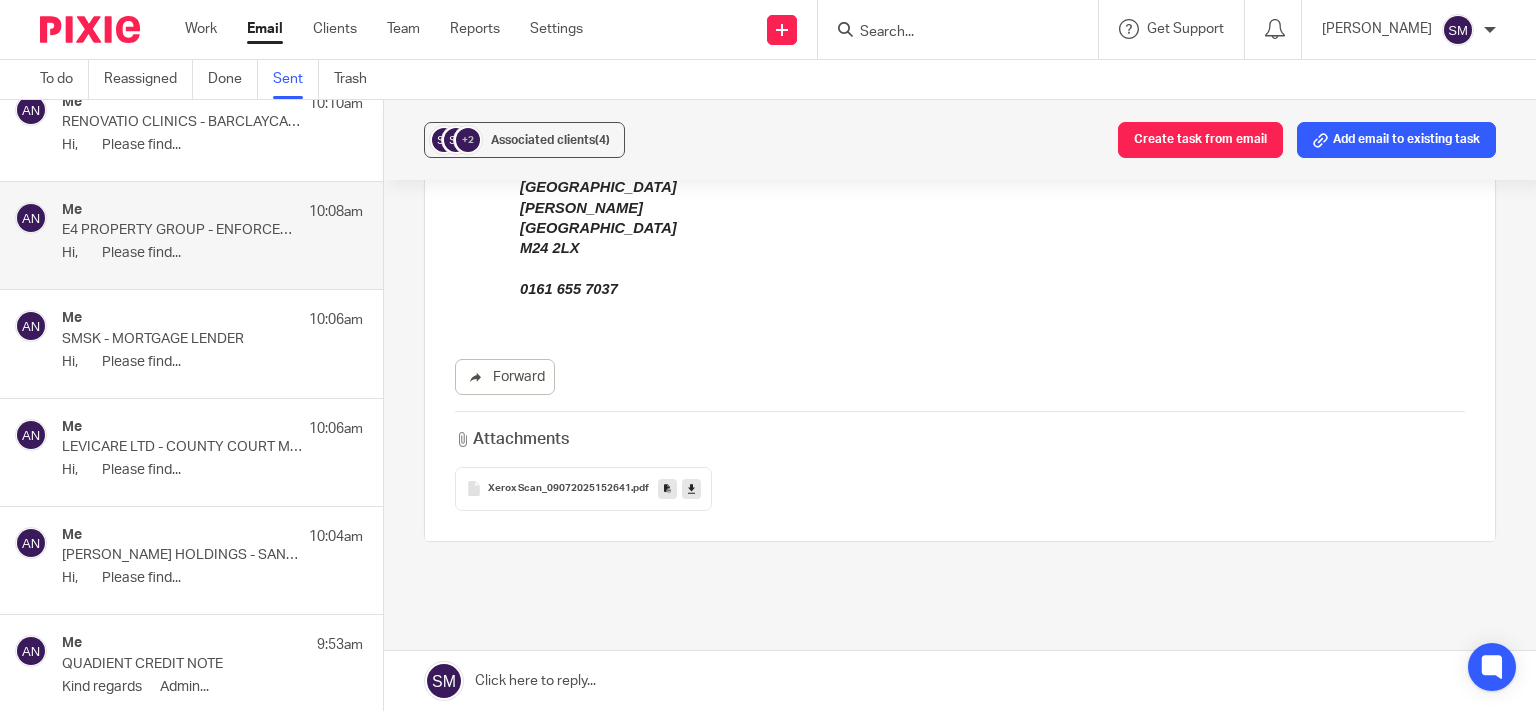click at bounding box center (667, 488) 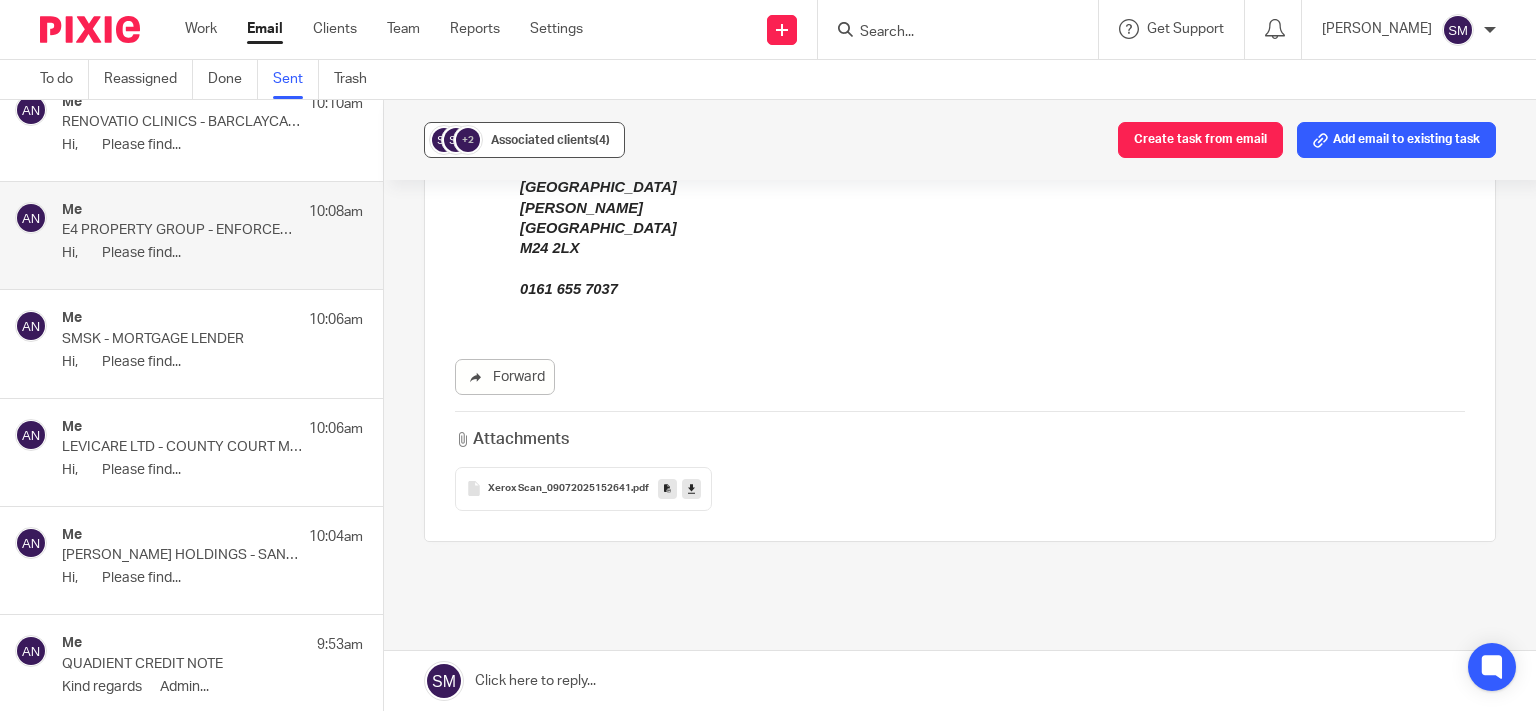 click on "Associated clients  (4)" at bounding box center [550, 140] 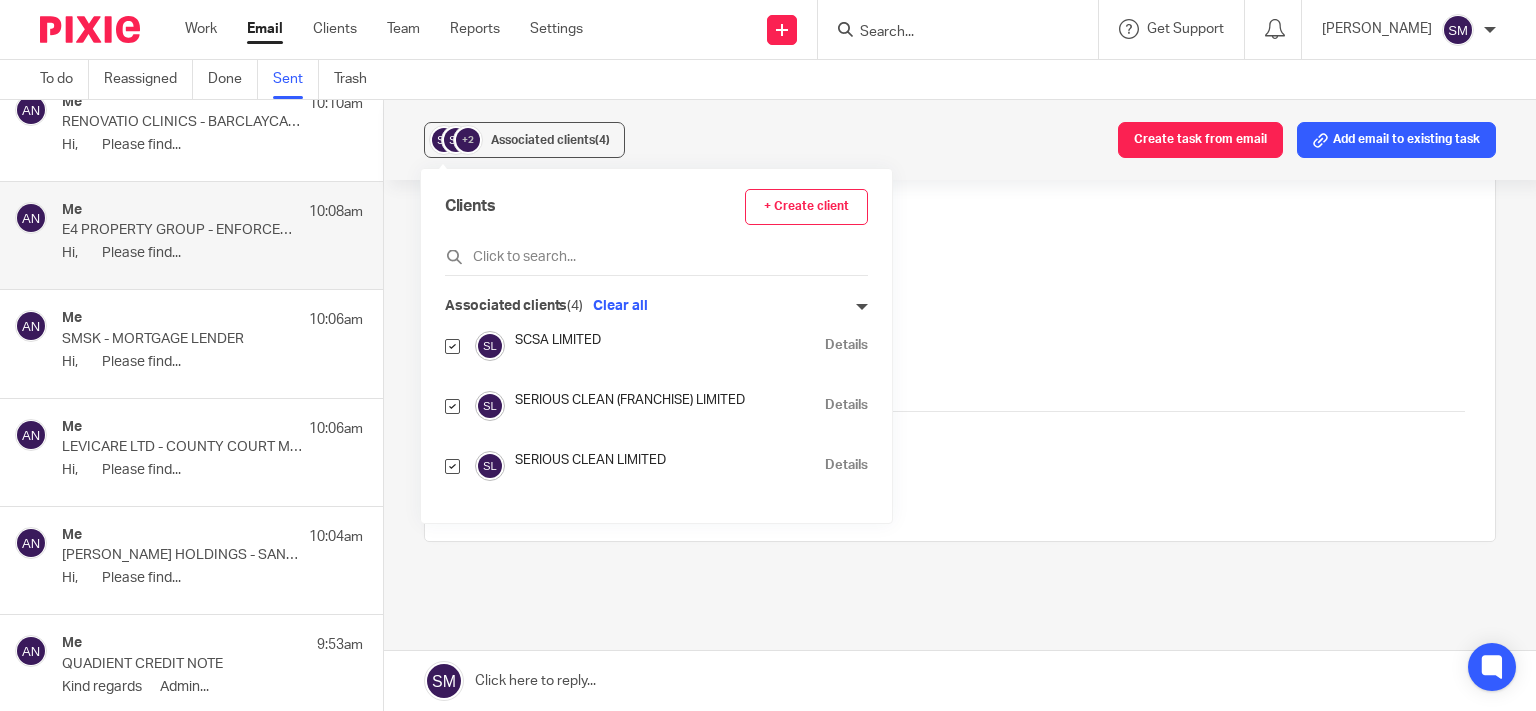 click on "Details" at bounding box center (846, 405) 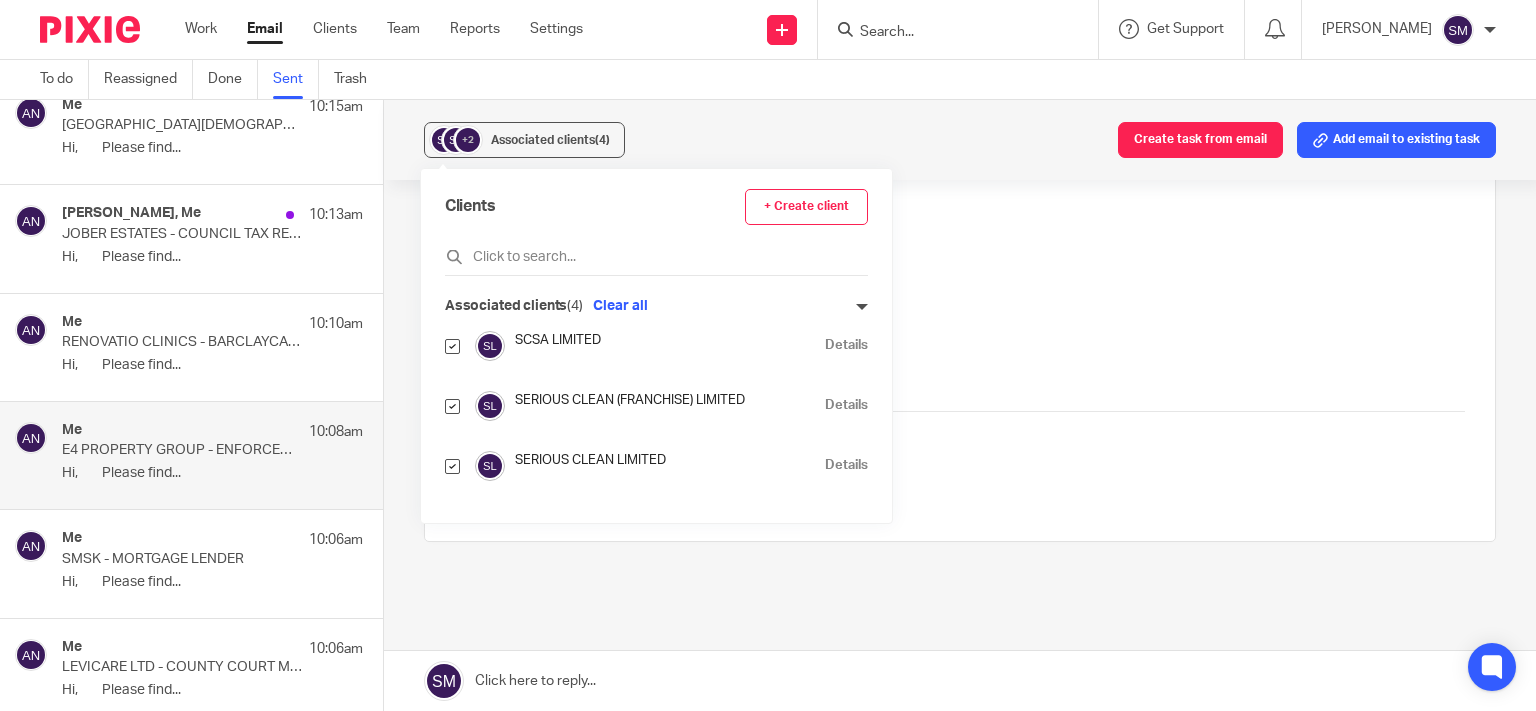 scroll, scrollTop: 2322, scrollLeft: 0, axis: vertical 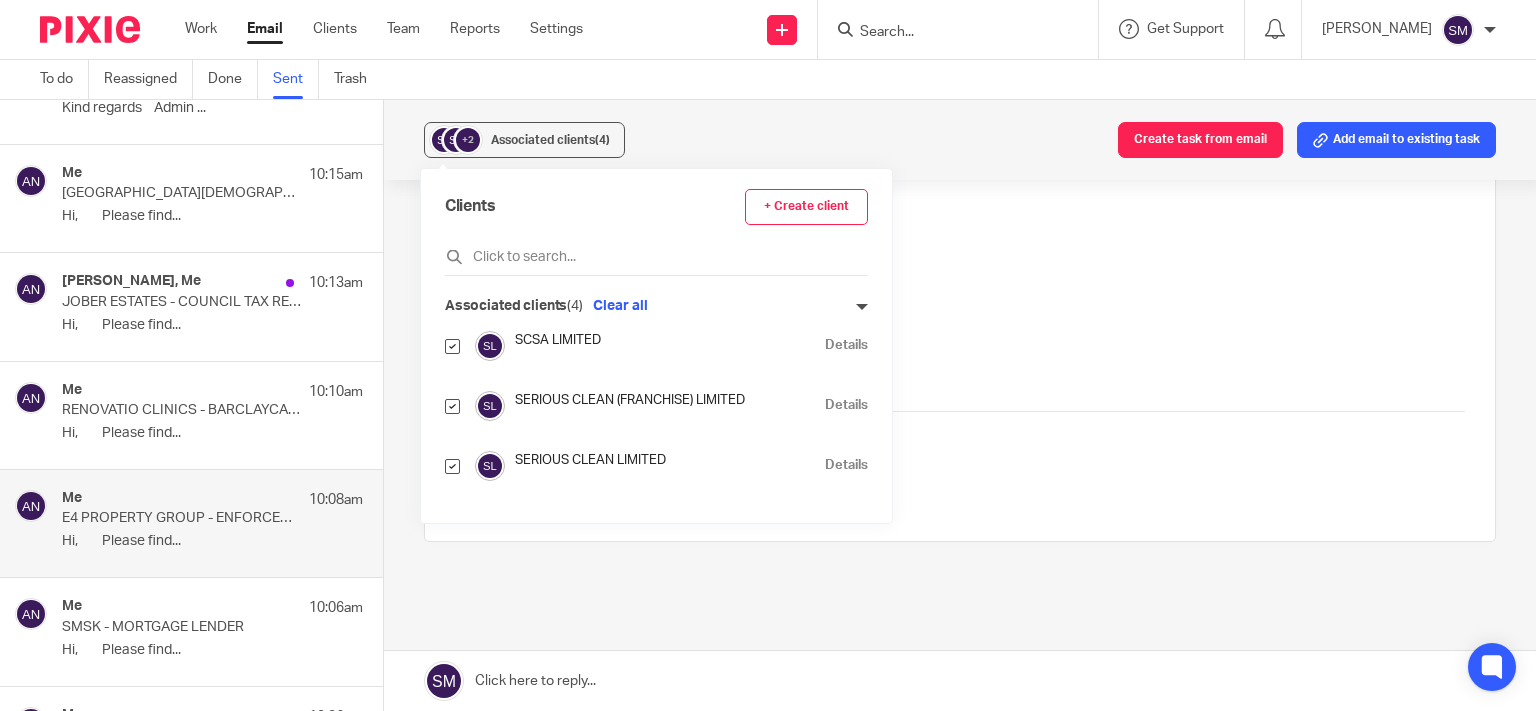 click on "RENOVATIO CLINICS - BARCLAYCARD LETTER" at bounding box center (182, 410) 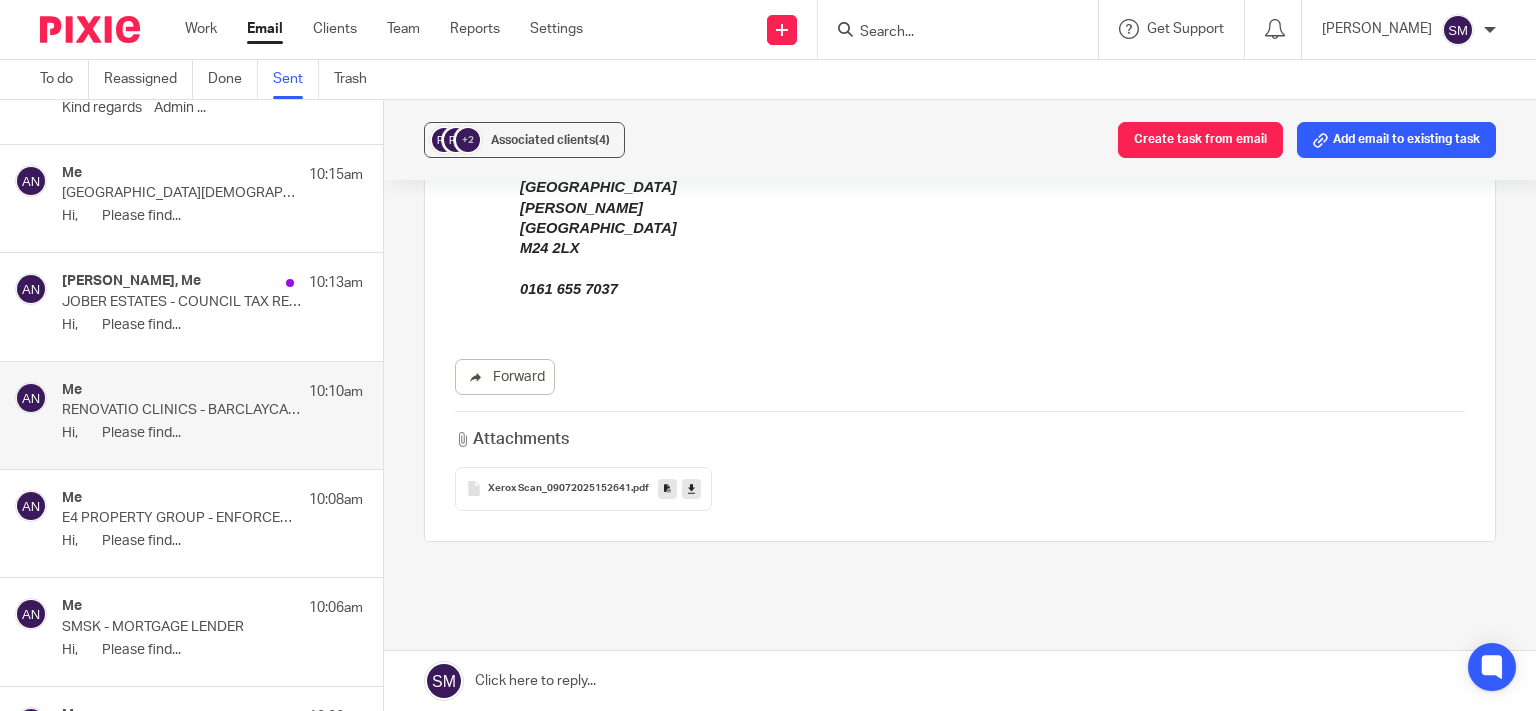 scroll, scrollTop: 0, scrollLeft: 0, axis: both 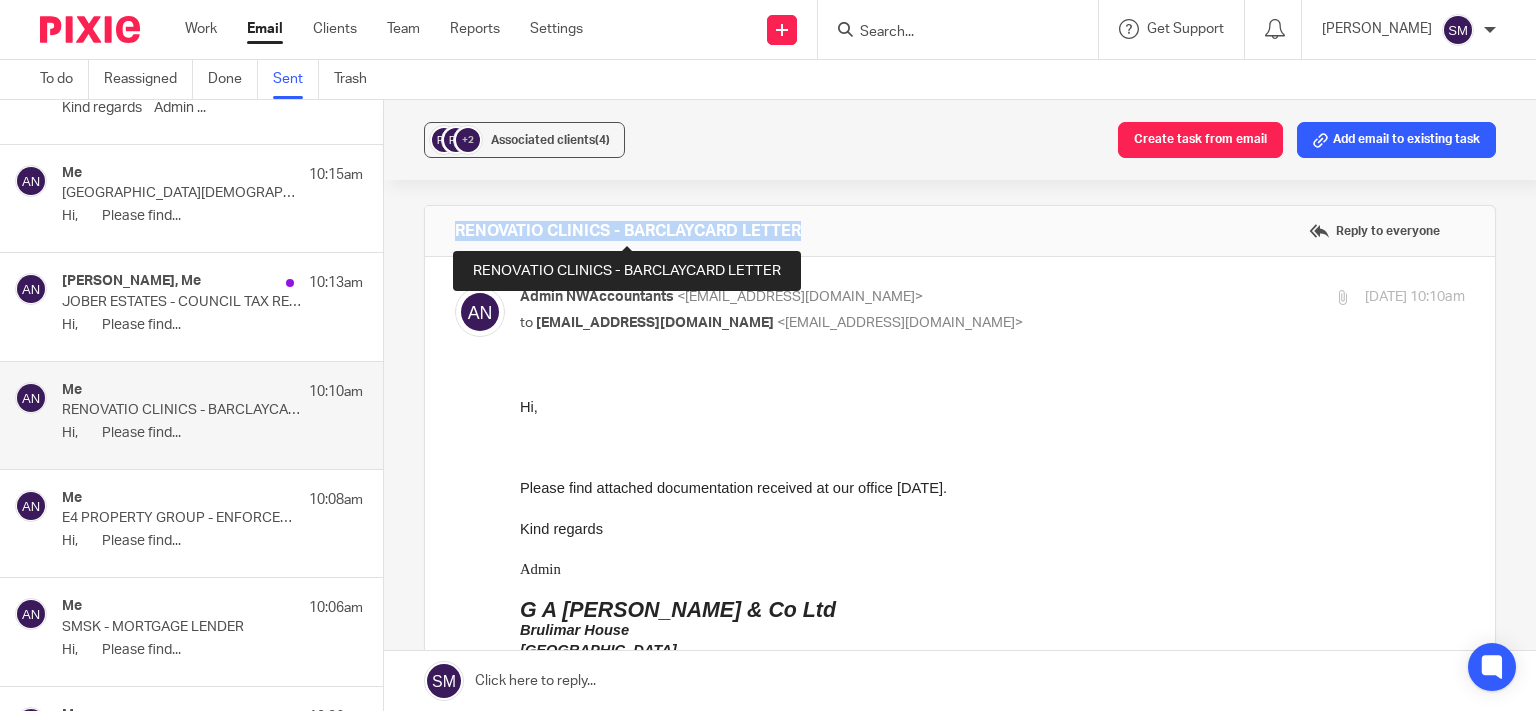 drag, startPoint x: 834, startPoint y: 236, endPoint x: 458, endPoint y: 233, distance: 376.01196 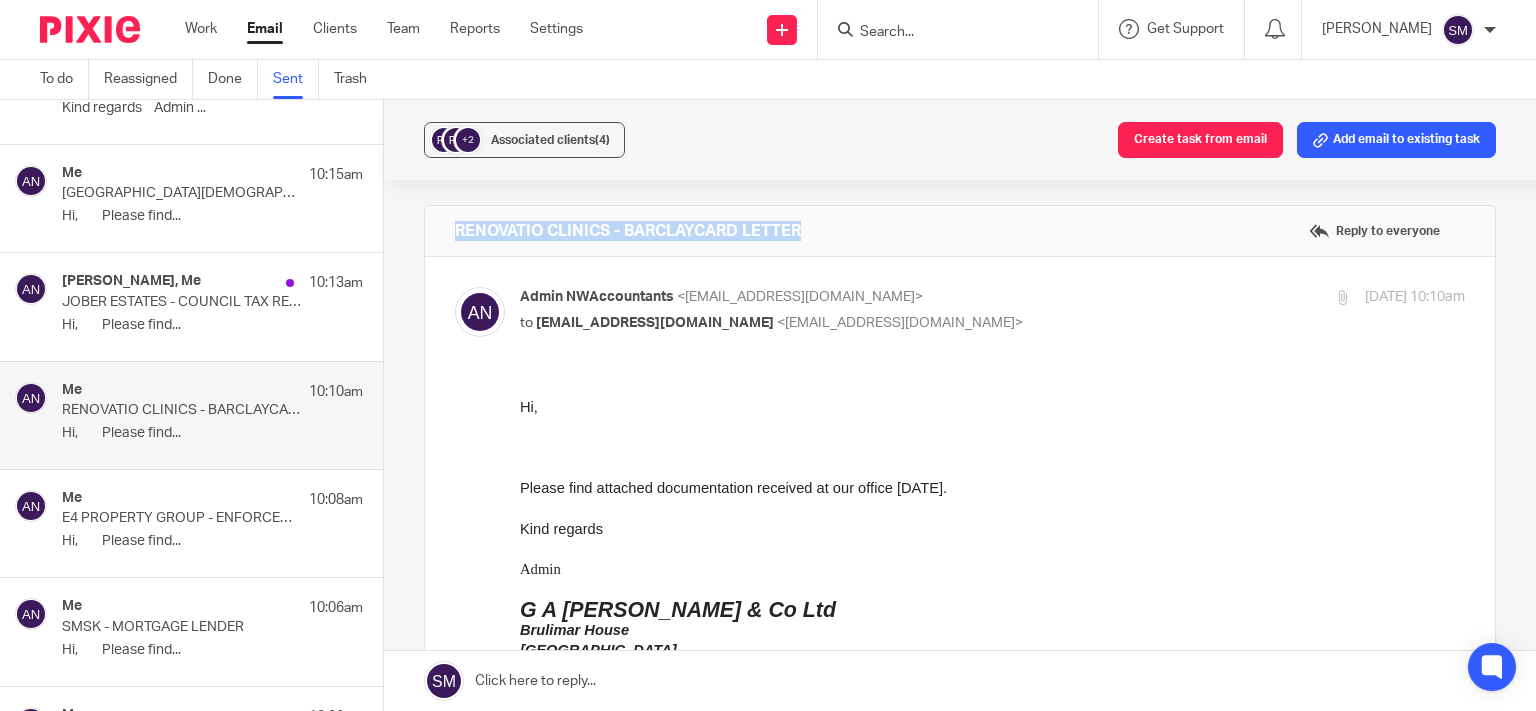 scroll, scrollTop: 480, scrollLeft: 0, axis: vertical 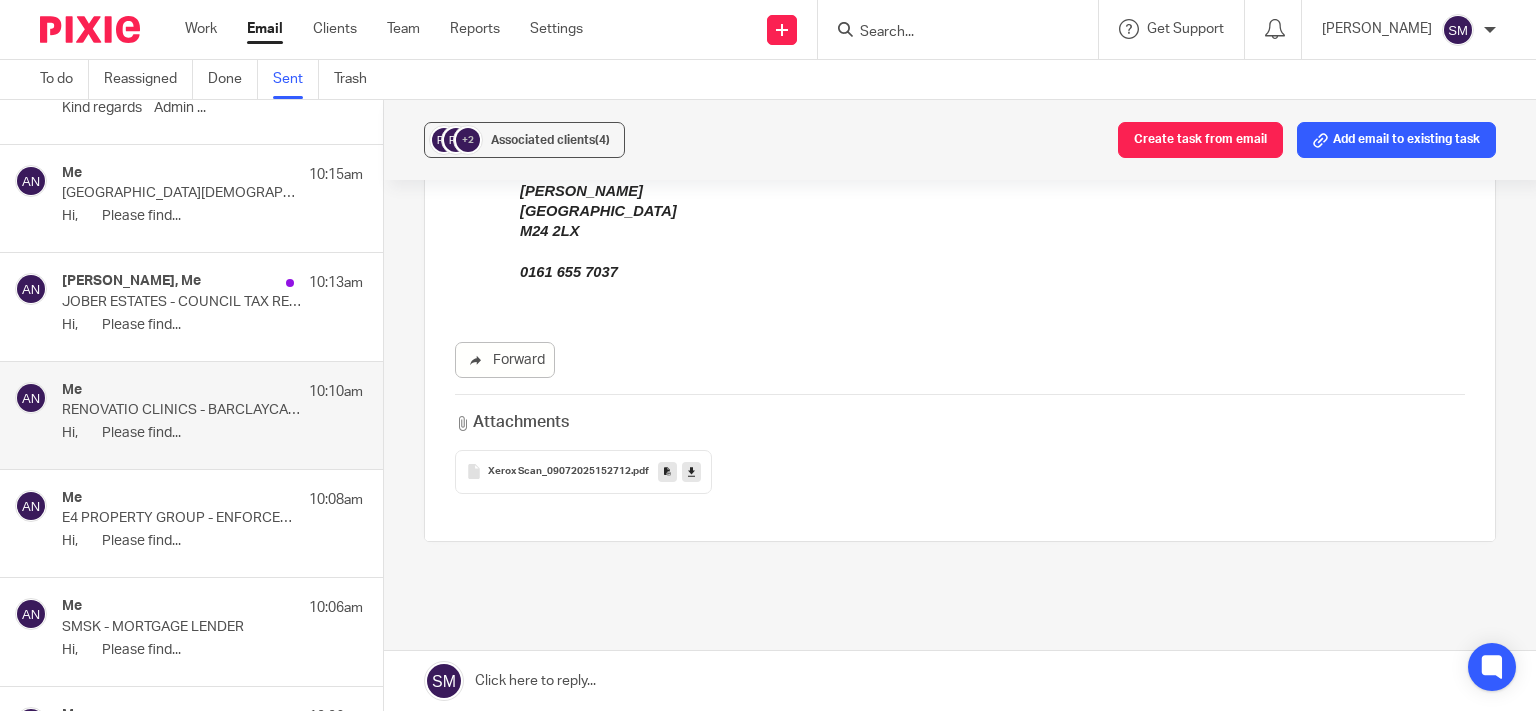 click at bounding box center [667, 471] 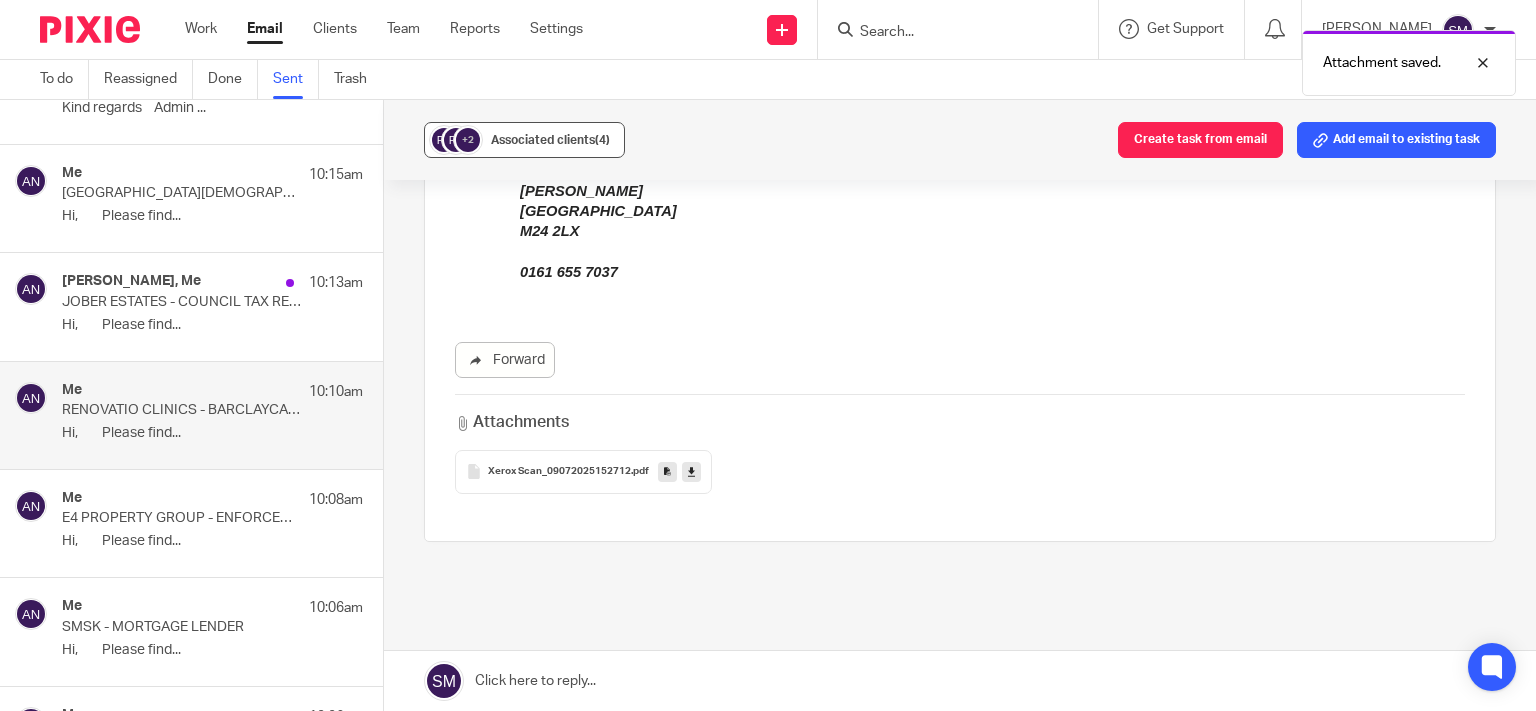 click on "Associated clients  (4)" at bounding box center (550, 140) 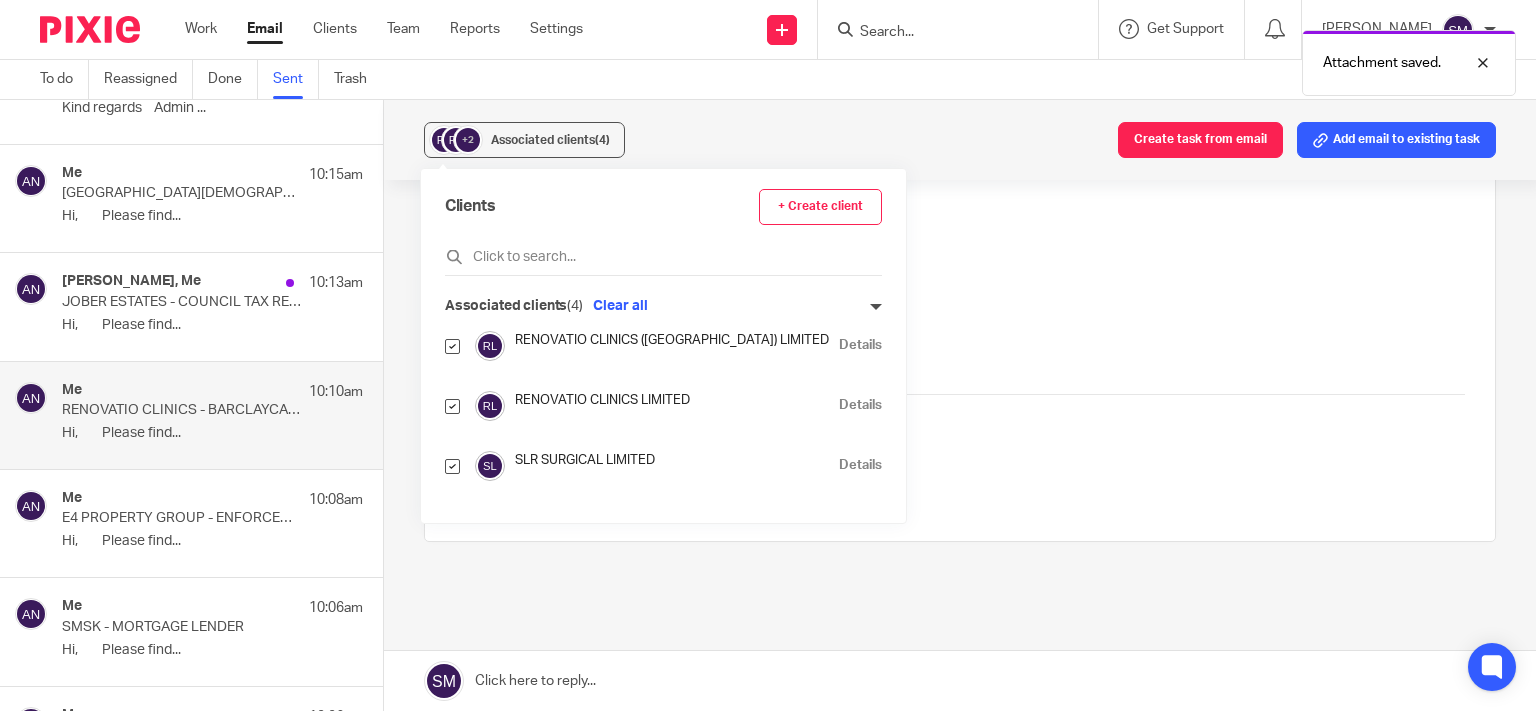 click on "Details" at bounding box center (860, 405) 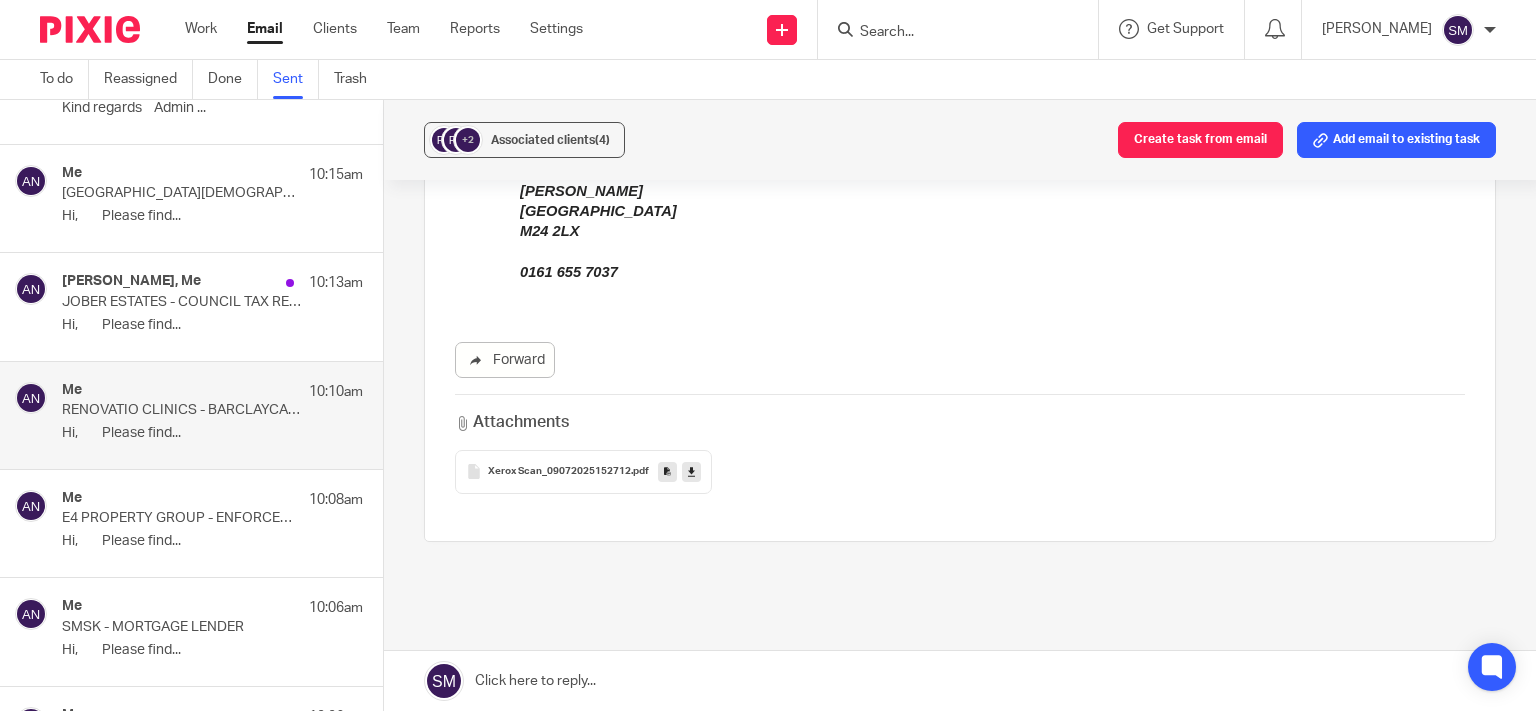 click on "Hi,            Please find..." at bounding box center [212, 325] 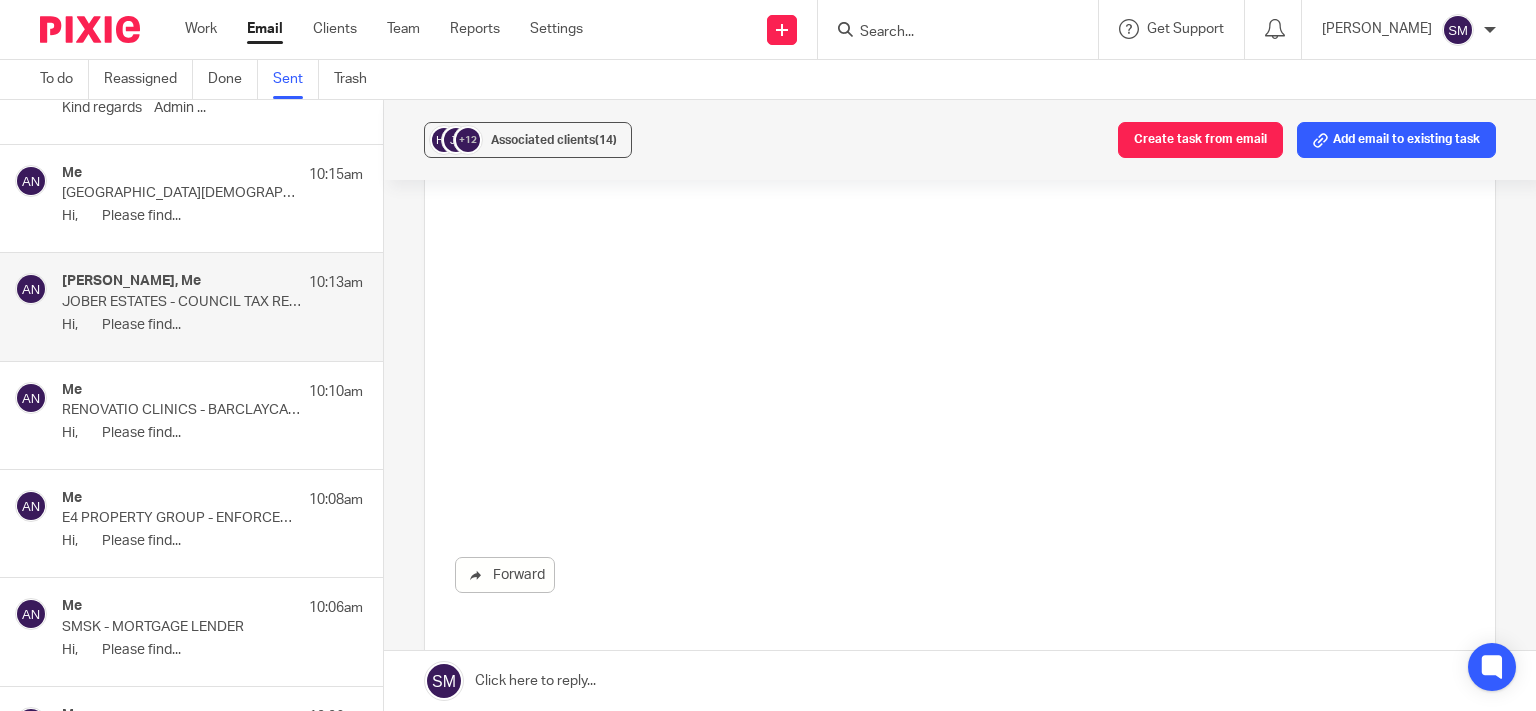 scroll, scrollTop: 0, scrollLeft: 0, axis: both 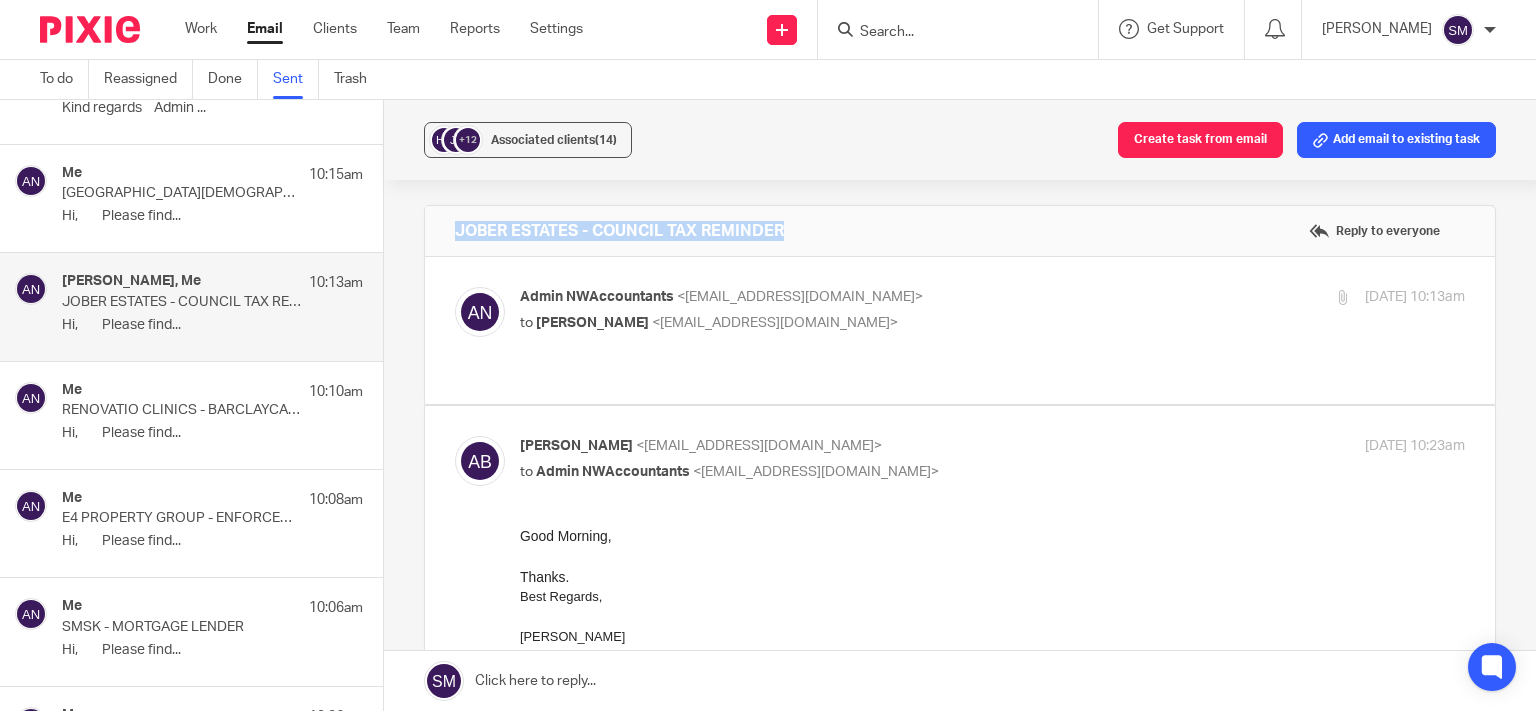 drag, startPoint x: 846, startPoint y: 238, endPoint x: 426, endPoint y: 230, distance: 420.07617 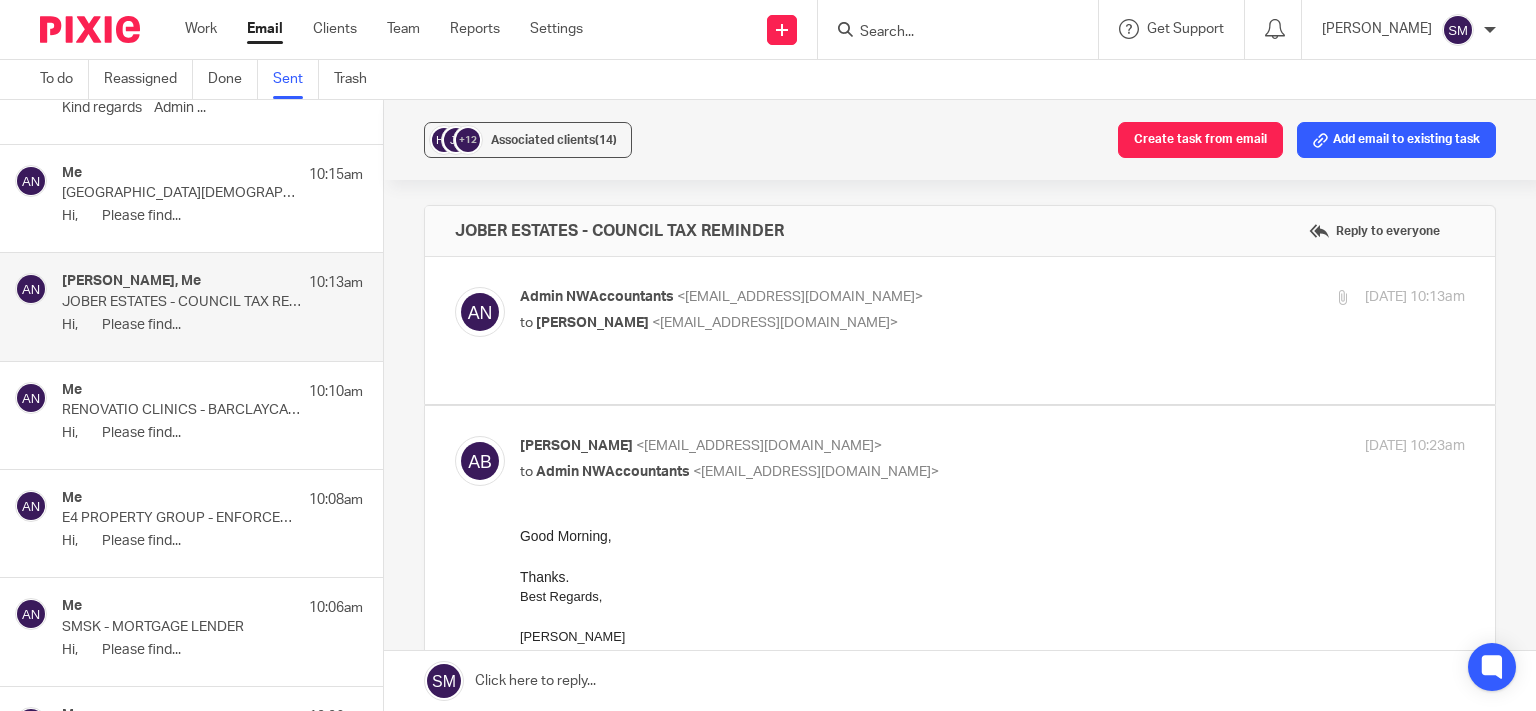 click at bounding box center [1342, 297] 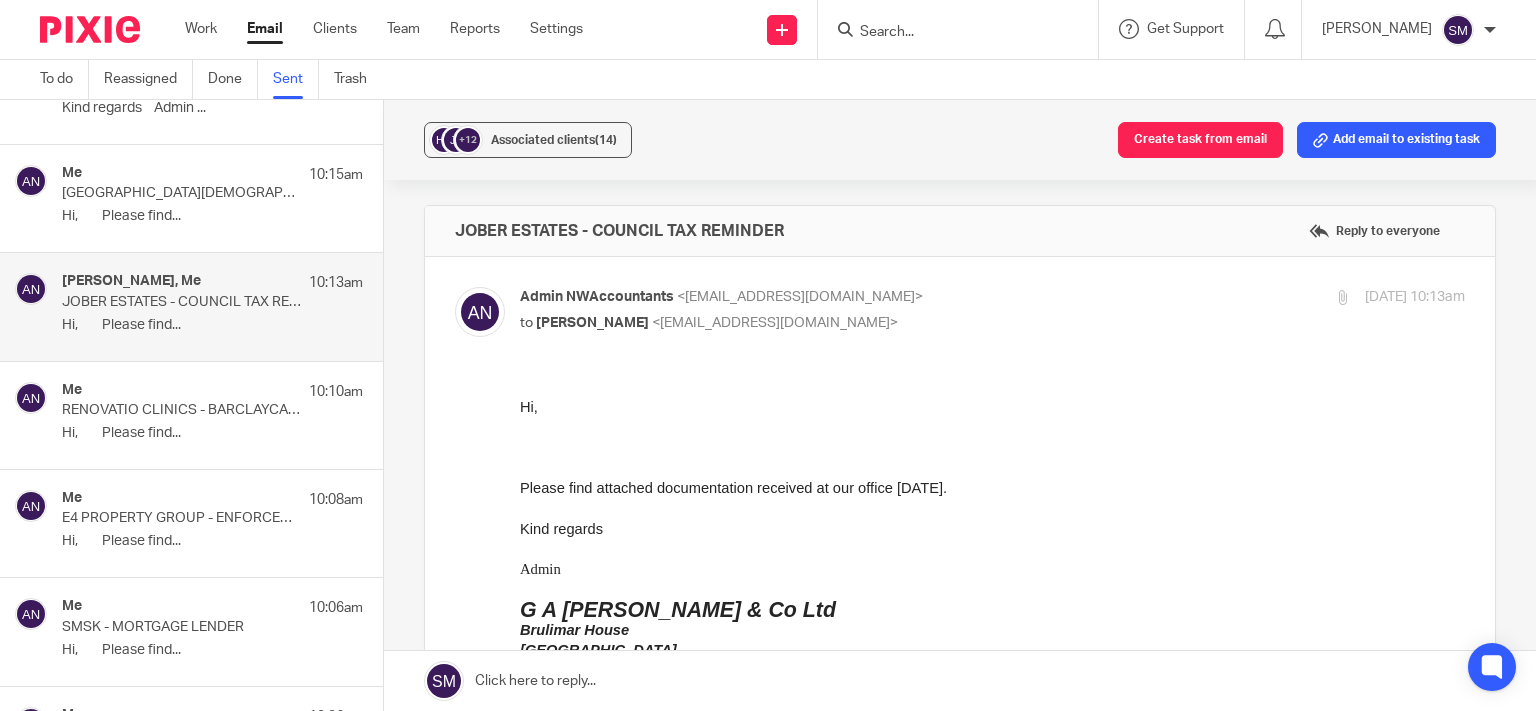 scroll, scrollTop: 0, scrollLeft: 0, axis: both 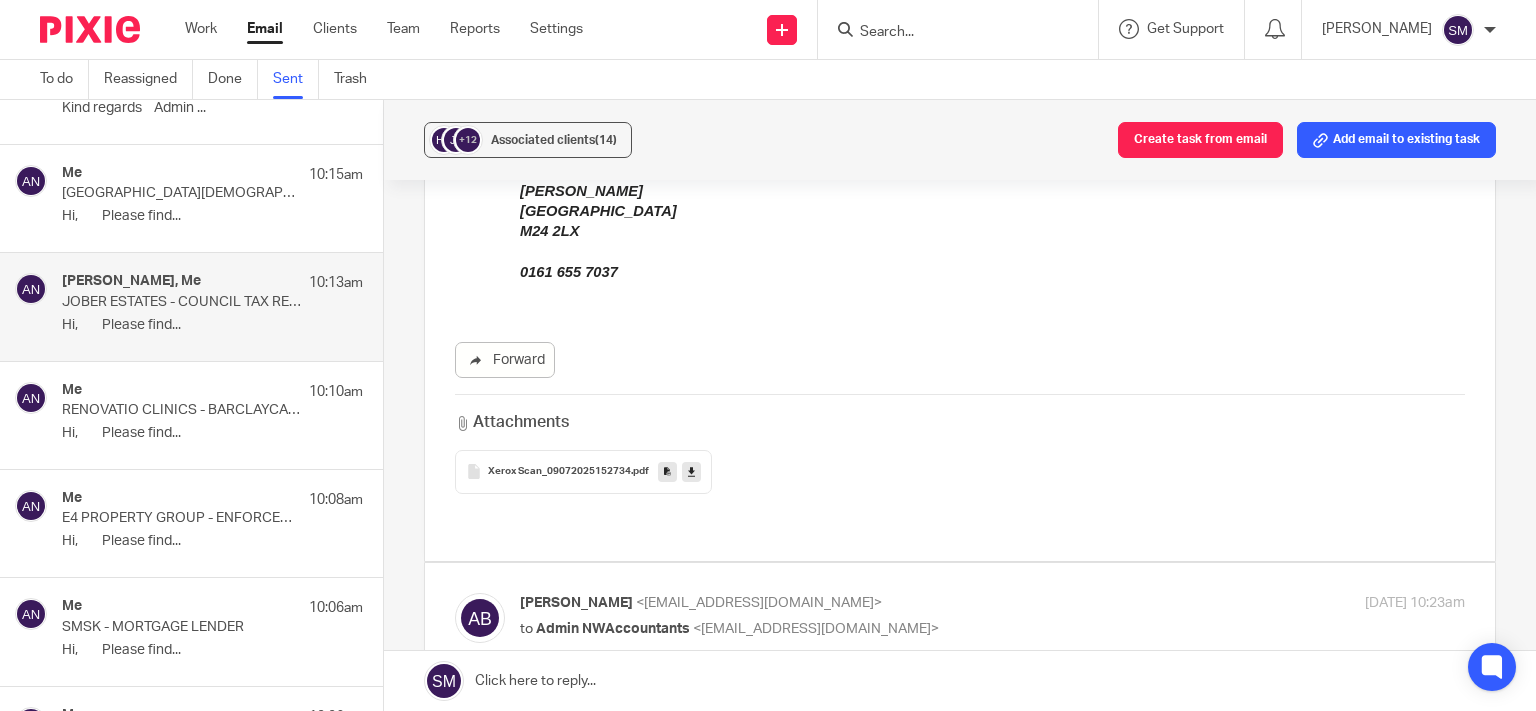 click at bounding box center [667, 471] 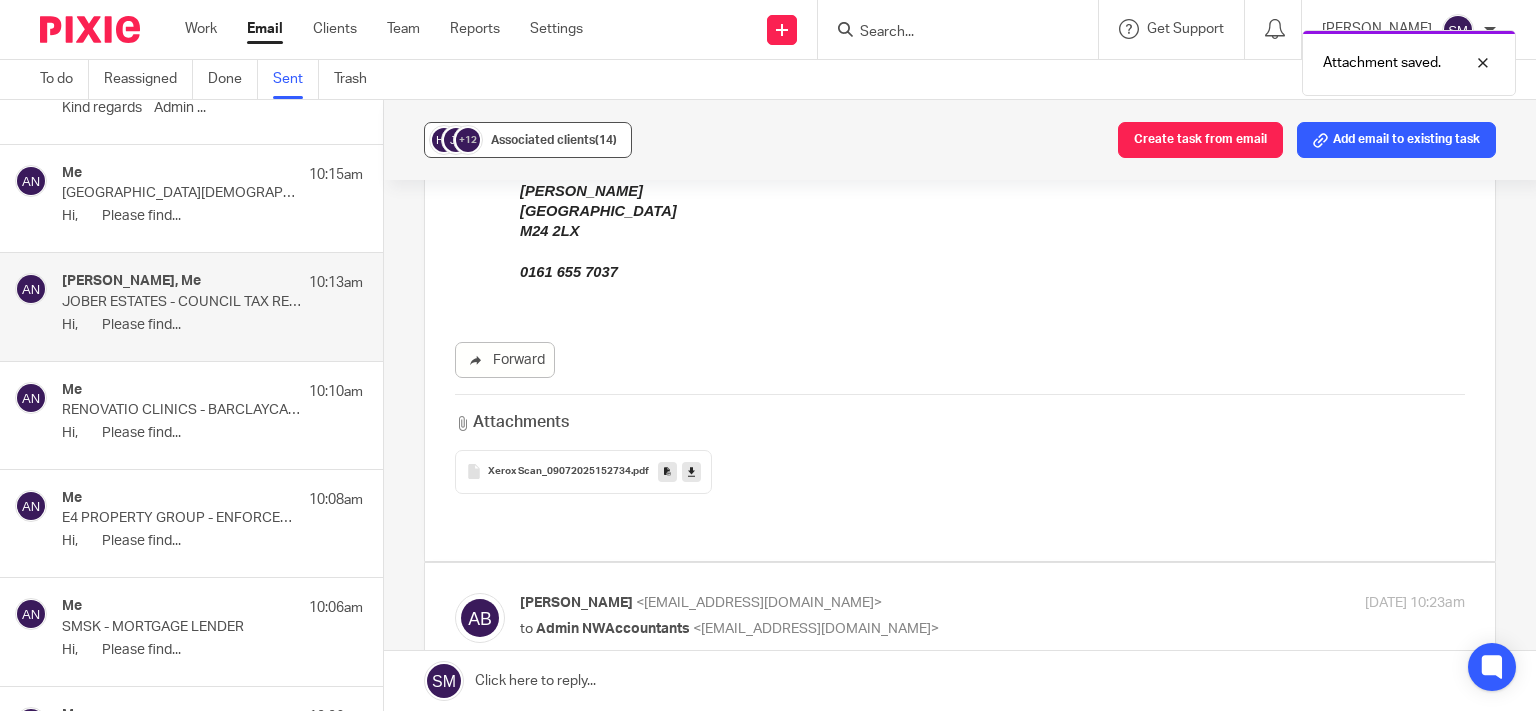 click on "Associated clients  (14)" at bounding box center (554, 140) 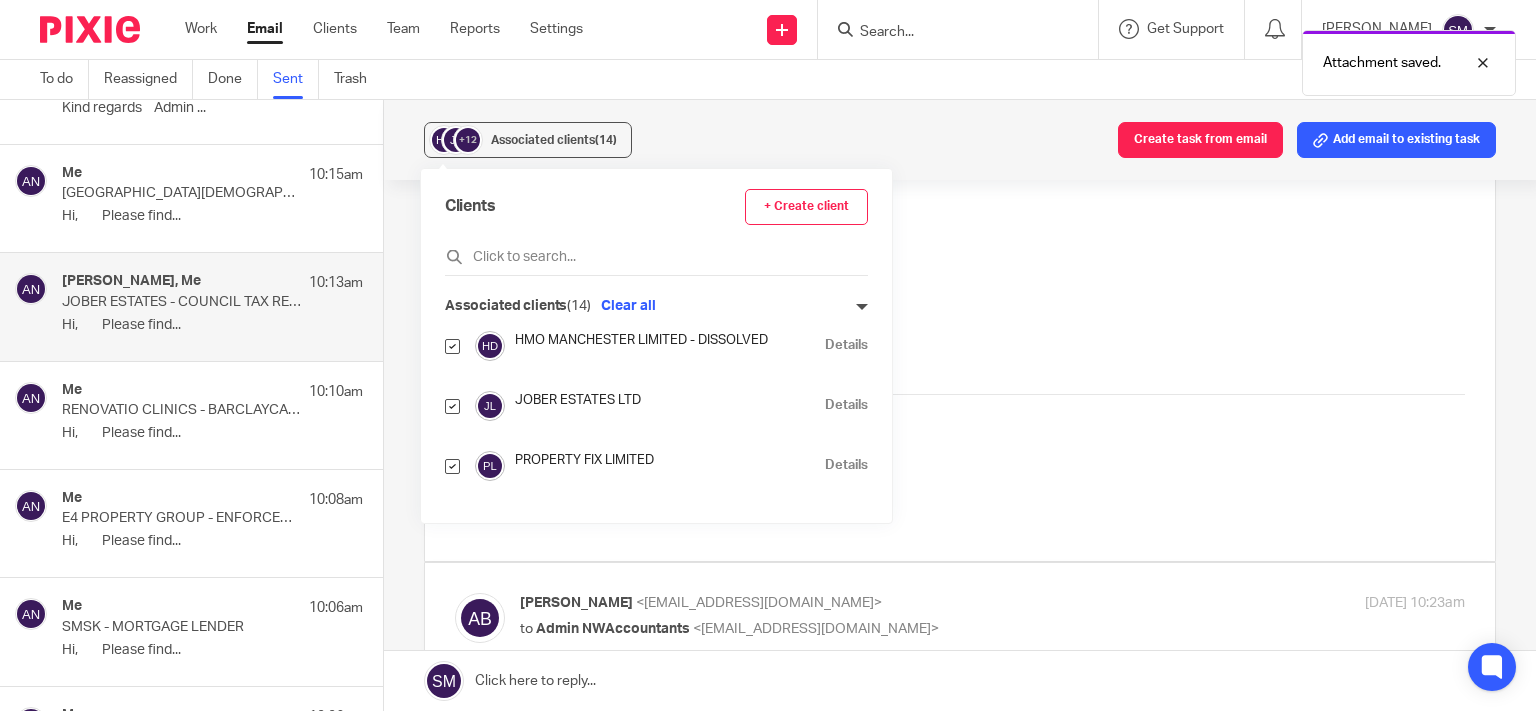 click on "Details" at bounding box center (846, 405) 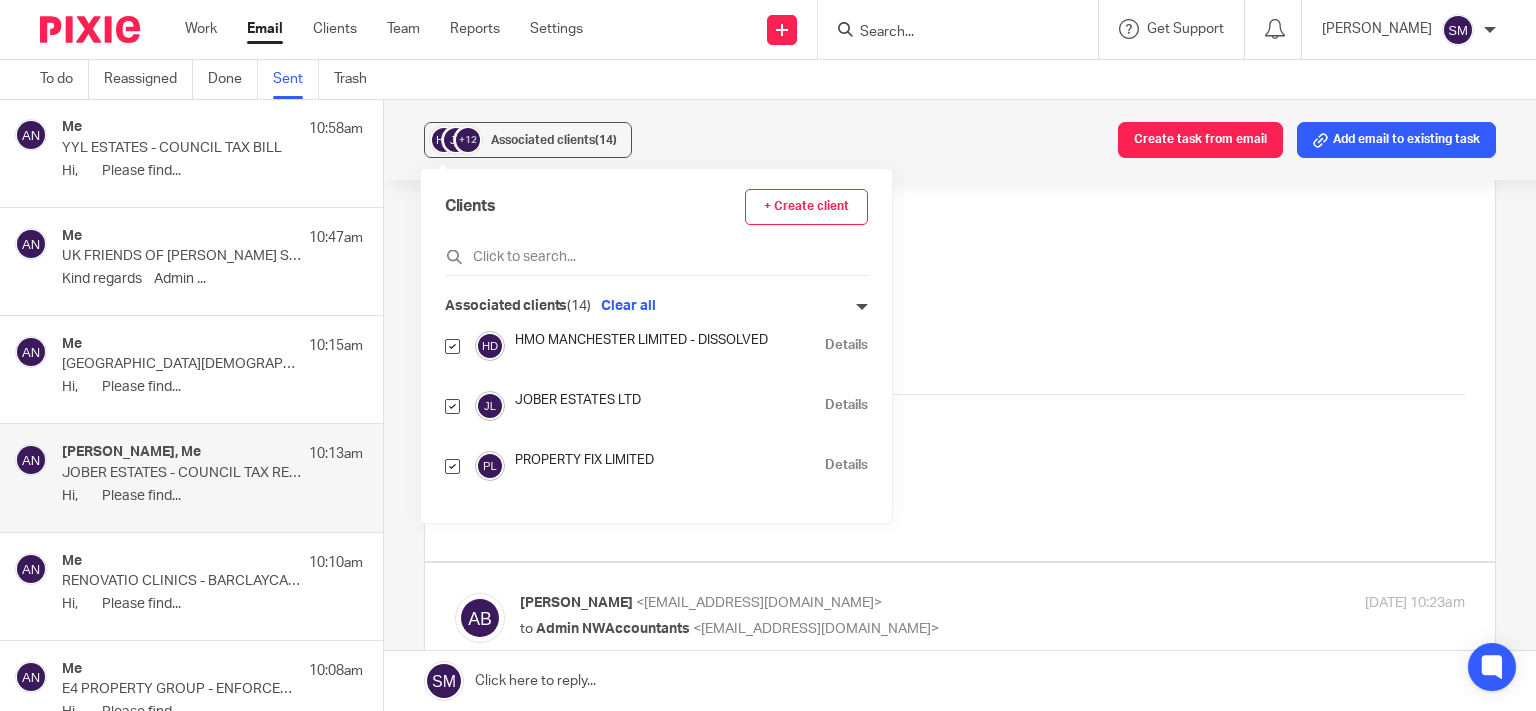 scroll, scrollTop: 2130, scrollLeft: 0, axis: vertical 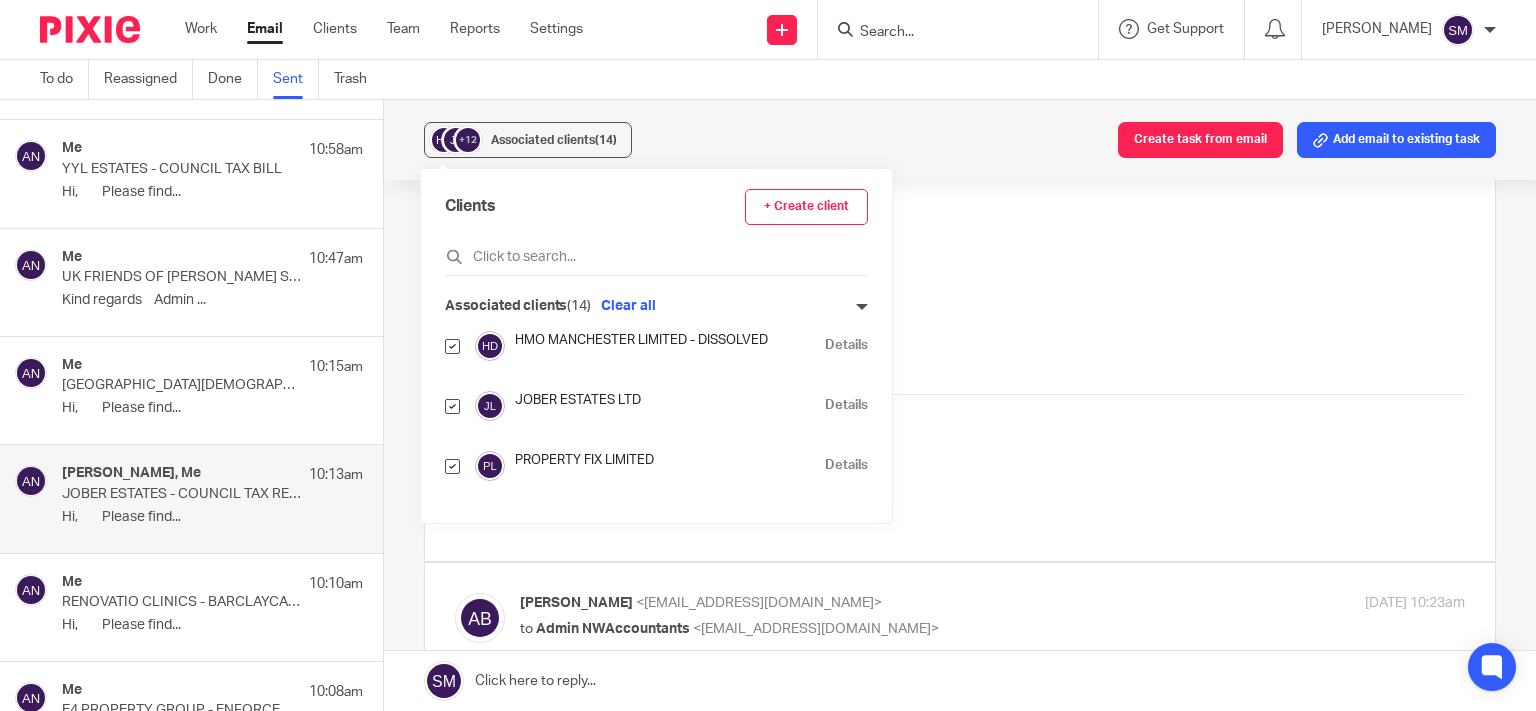 click on "Me
10:15am" at bounding box center [212, 367] 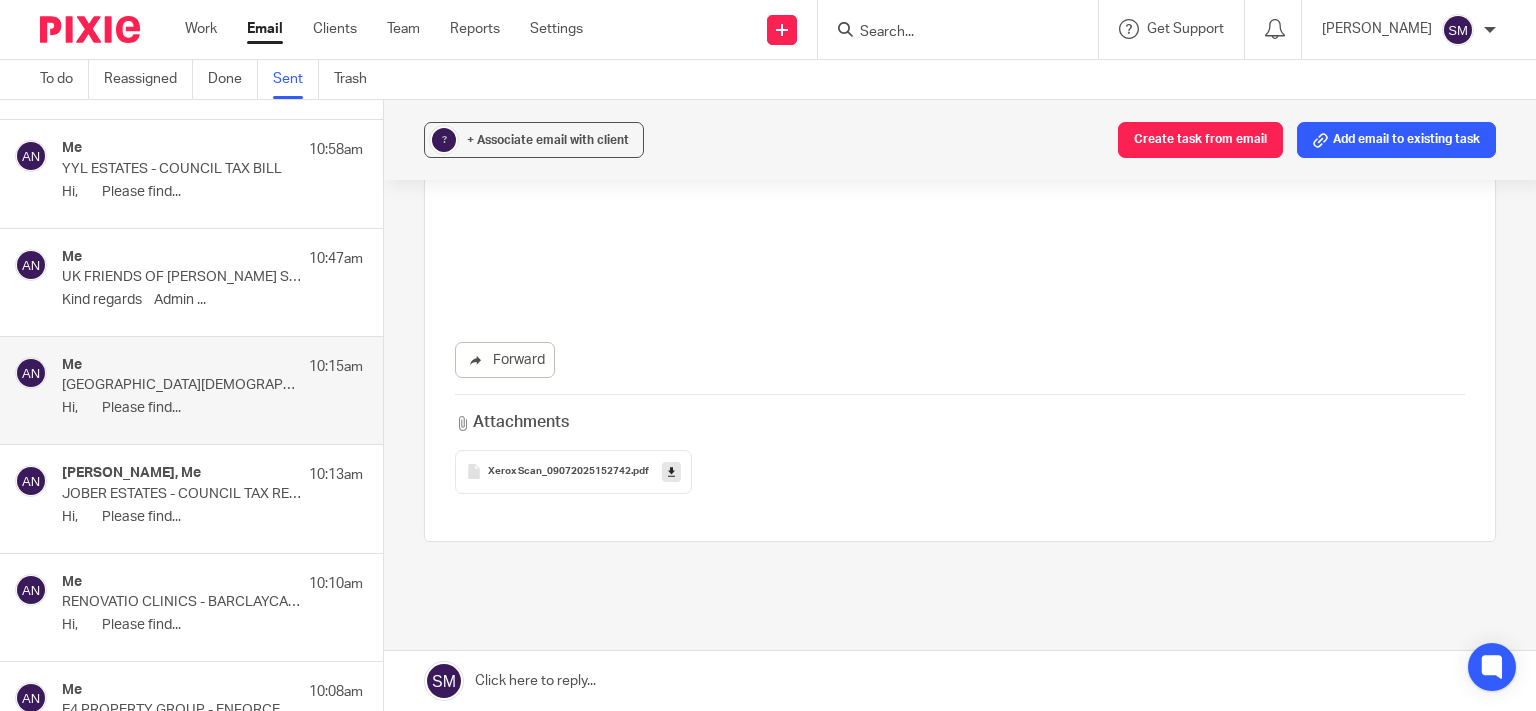 scroll, scrollTop: 0, scrollLeft: 0, axis: both 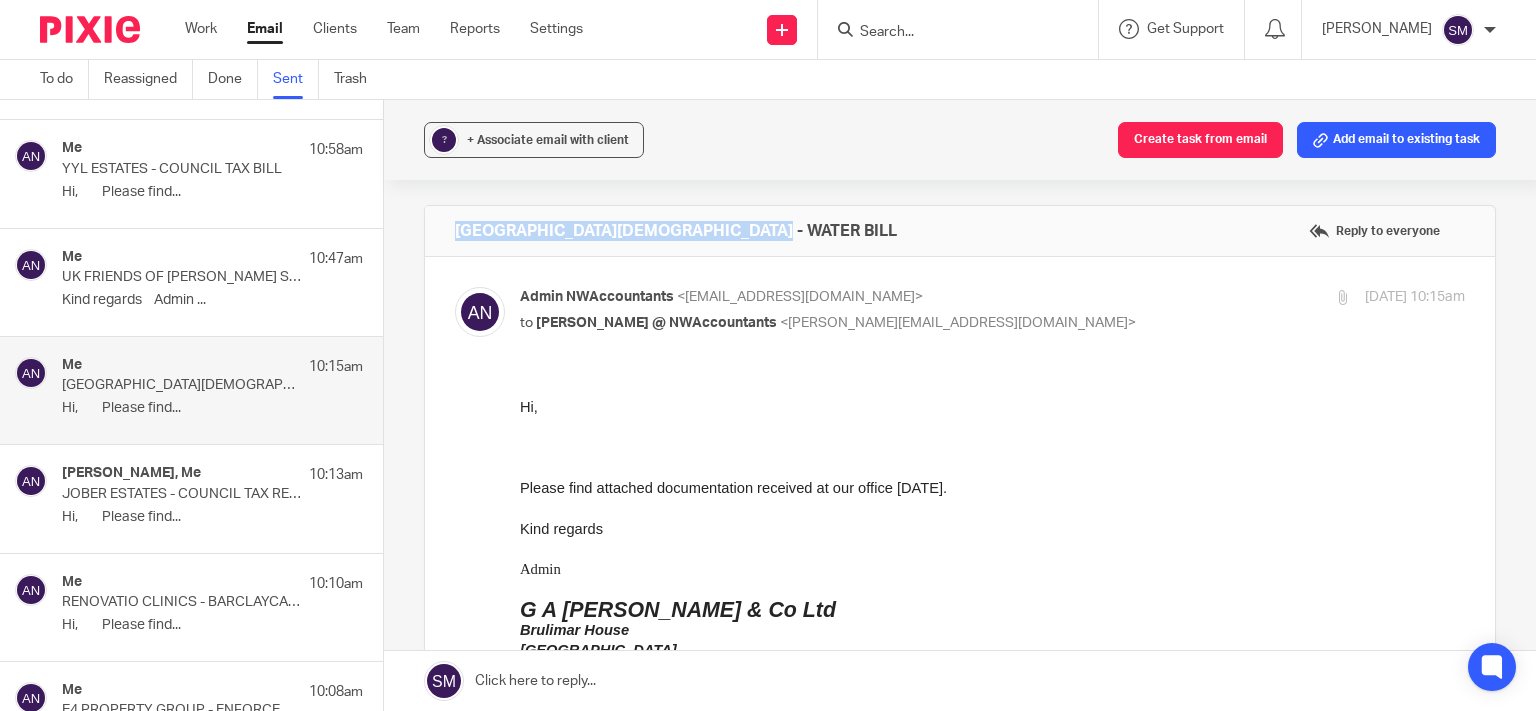 drag, startPoint x: 781, startPoint y: 229, endPoint x: 456, endPoint y: 225, distance: 325.02463 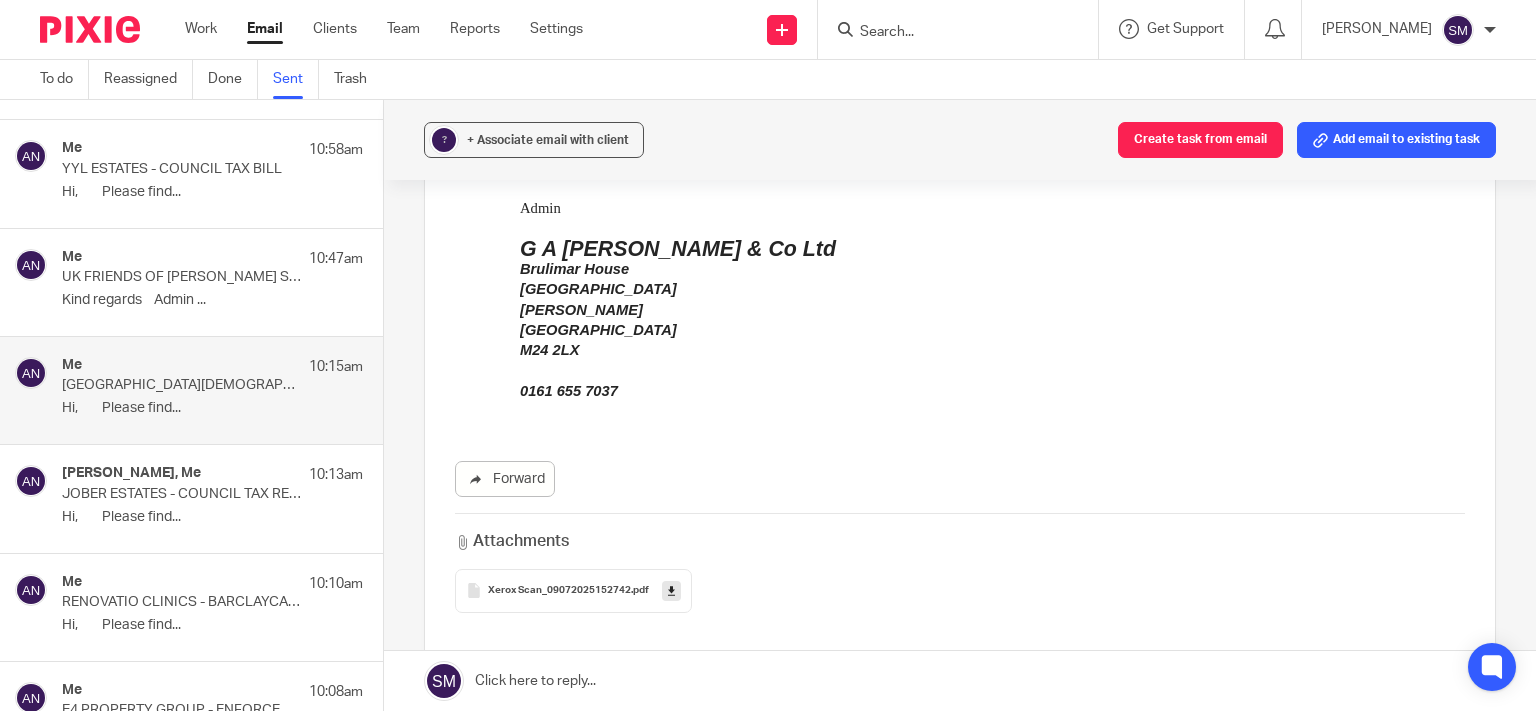 scroll, scrollTop: 480, scrollLeft: 0, axis: vertical 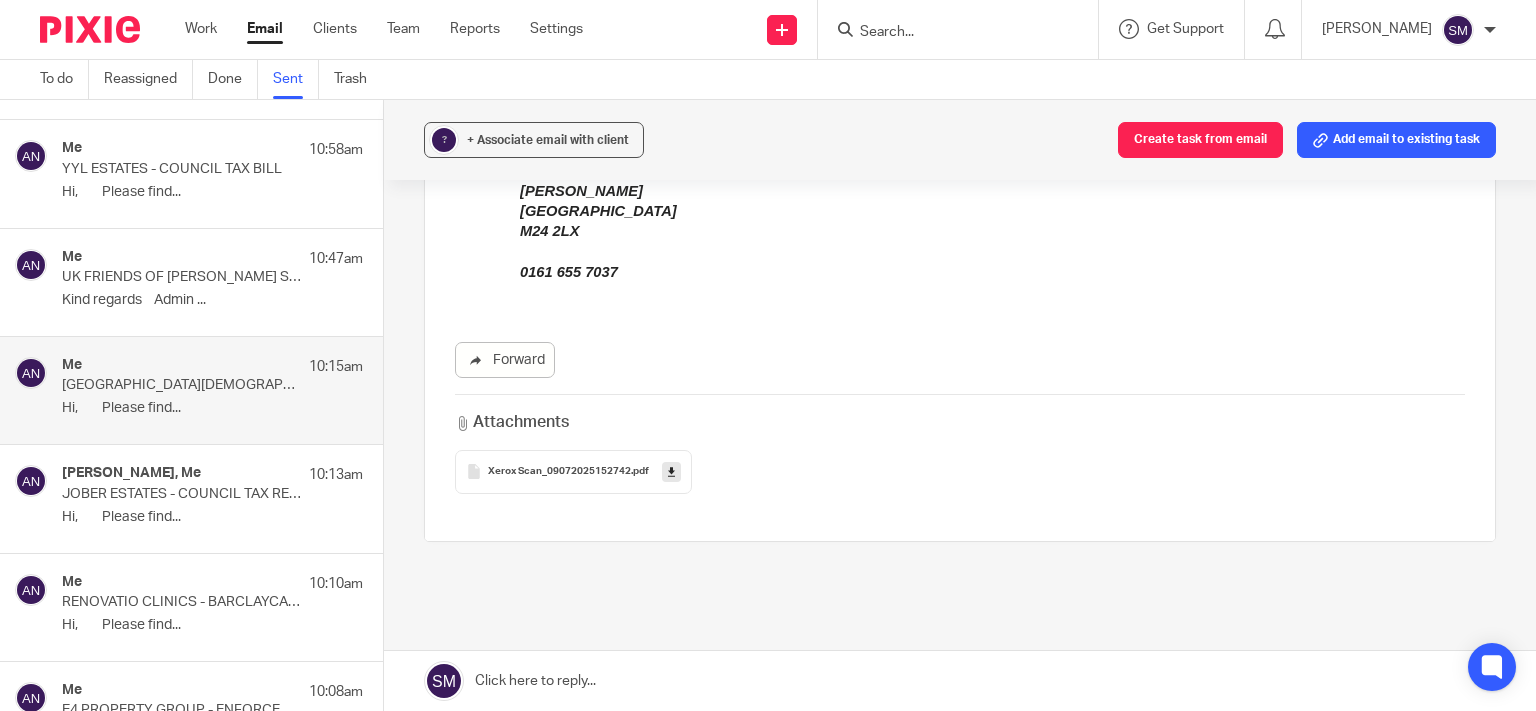 click at bounding box center [671, 471] 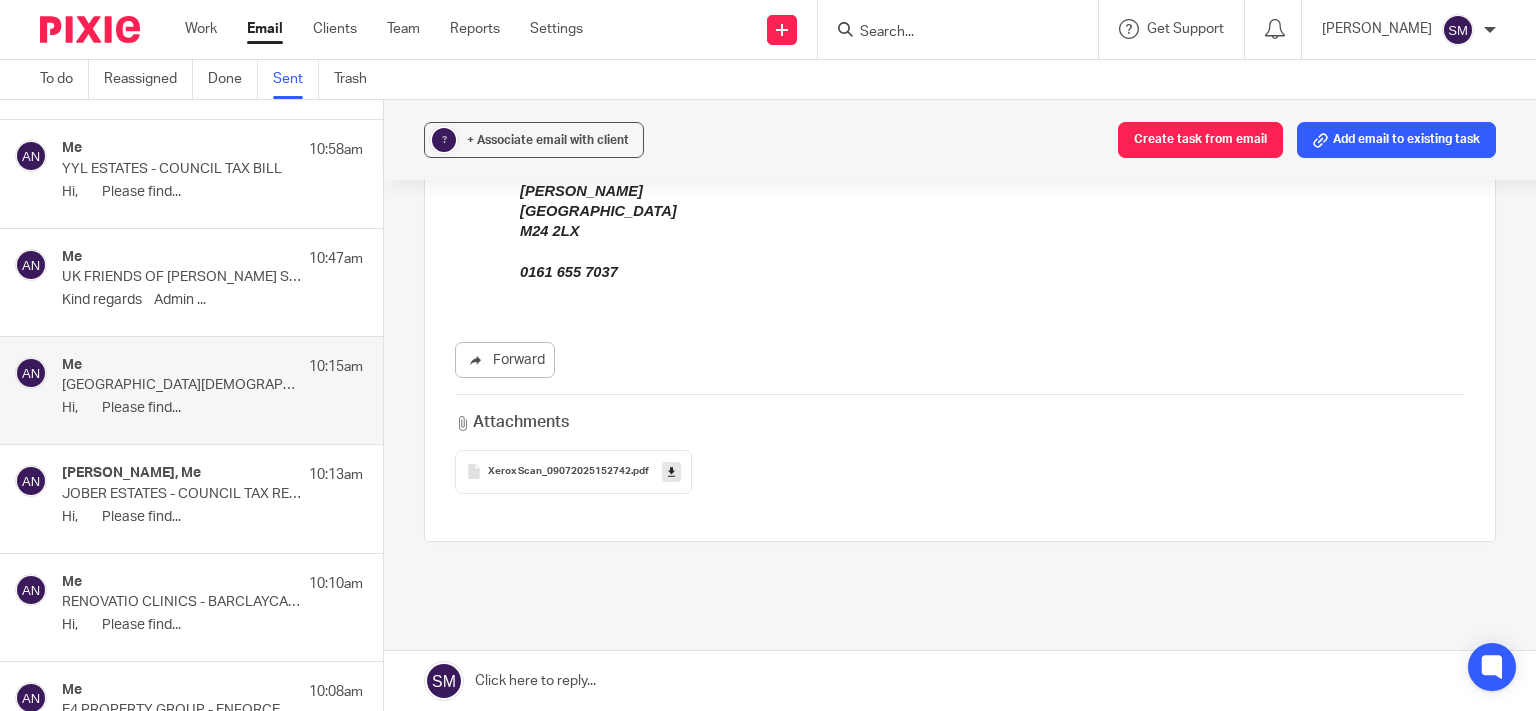 click on "Me
10:47am   UK FRIENDS OF NAHAR DEIAH - LLOYDS STATEMENT      Kind regards      Admin ..." at bounding box center [212, 282] 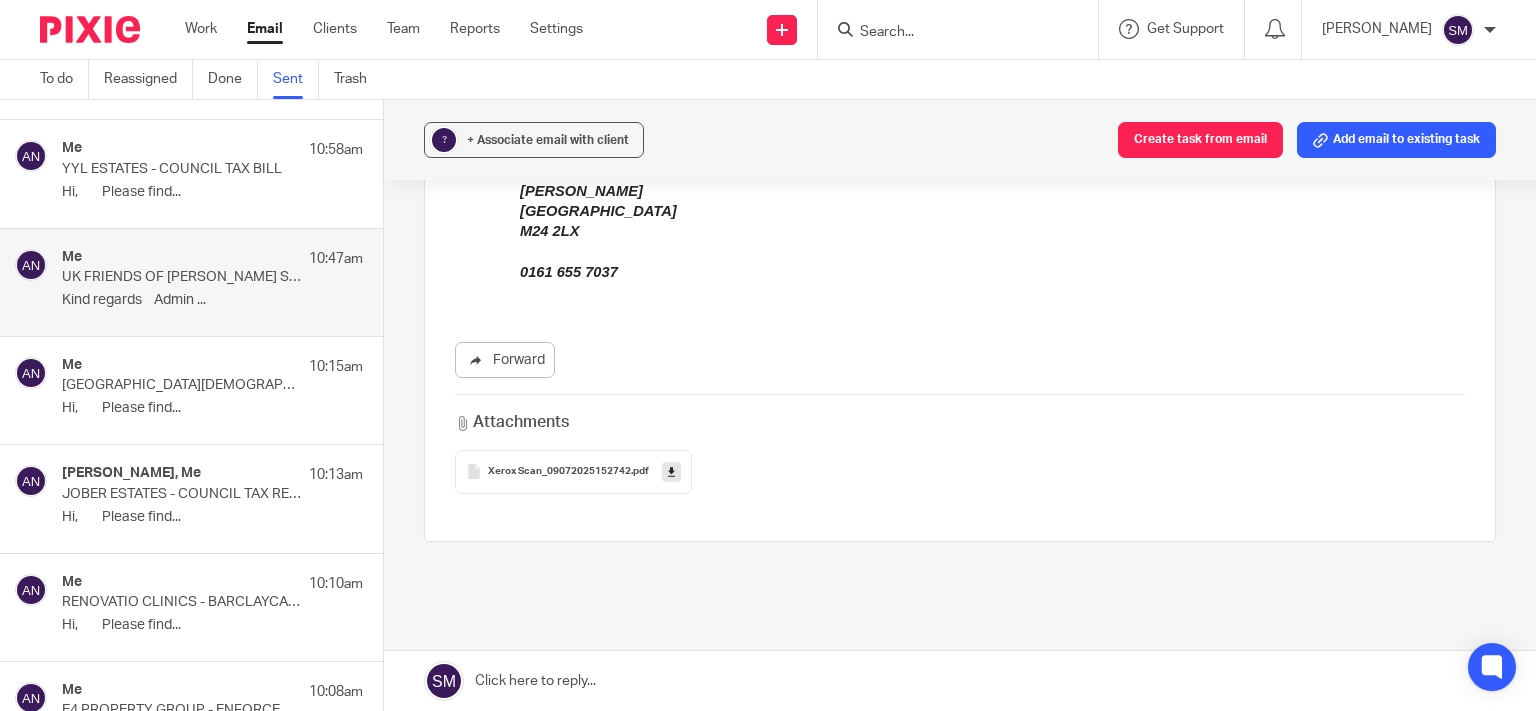 scroll, scrollTop: 0, scrollLeft: 0, axis: both 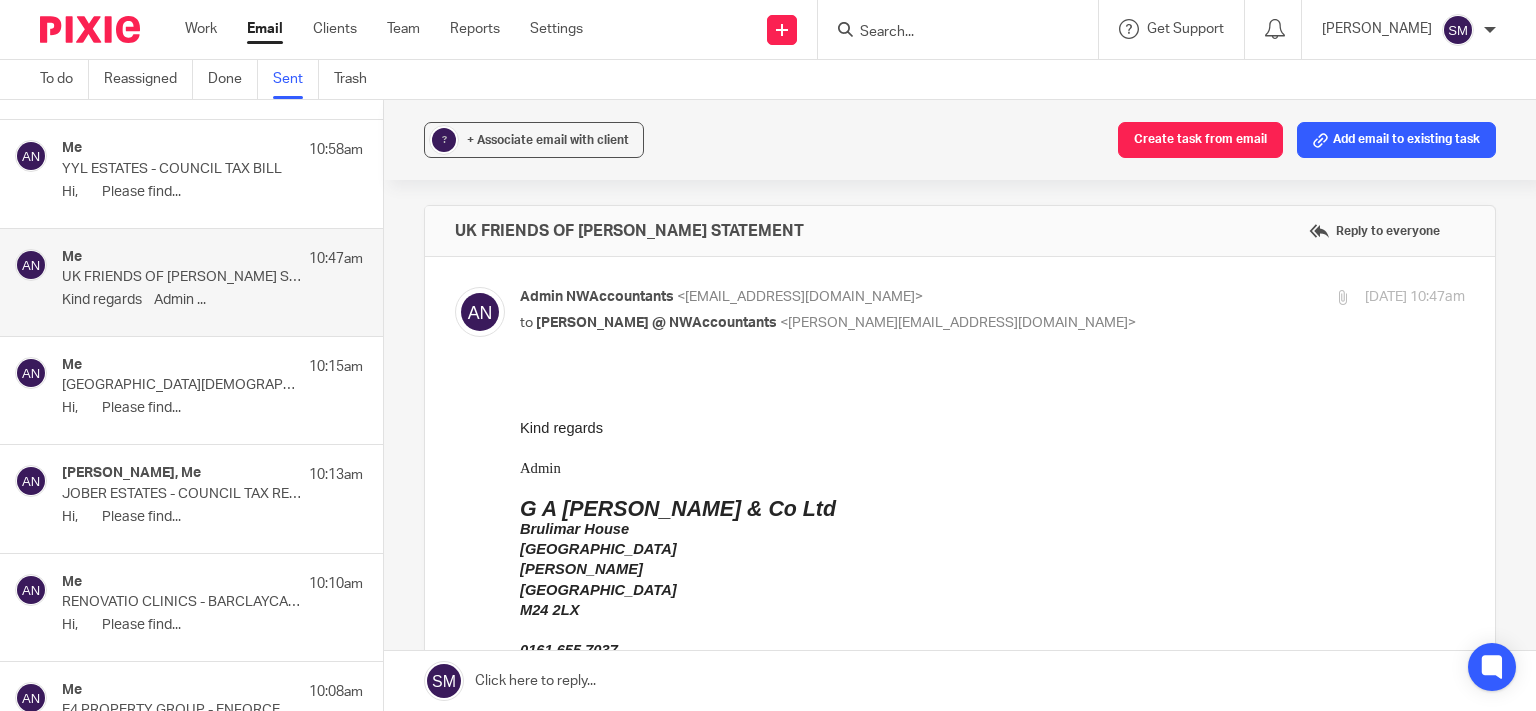 drag, startPoint x: 968, startPoint y: 228, endPoint x: 435, endPoint y: 233, distance: 533.02344 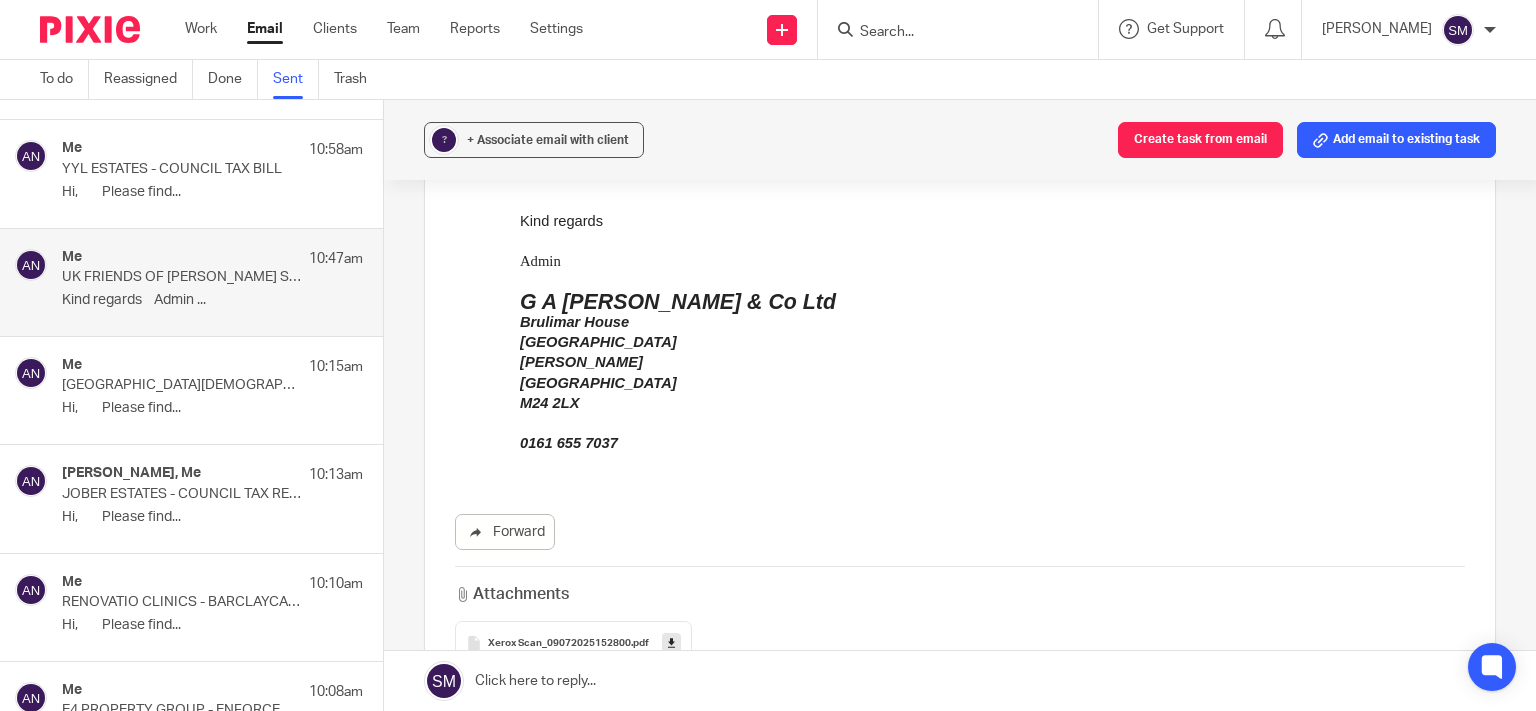 scroll, scrollTop: 384, scrollLeft: 0, axis: vertical 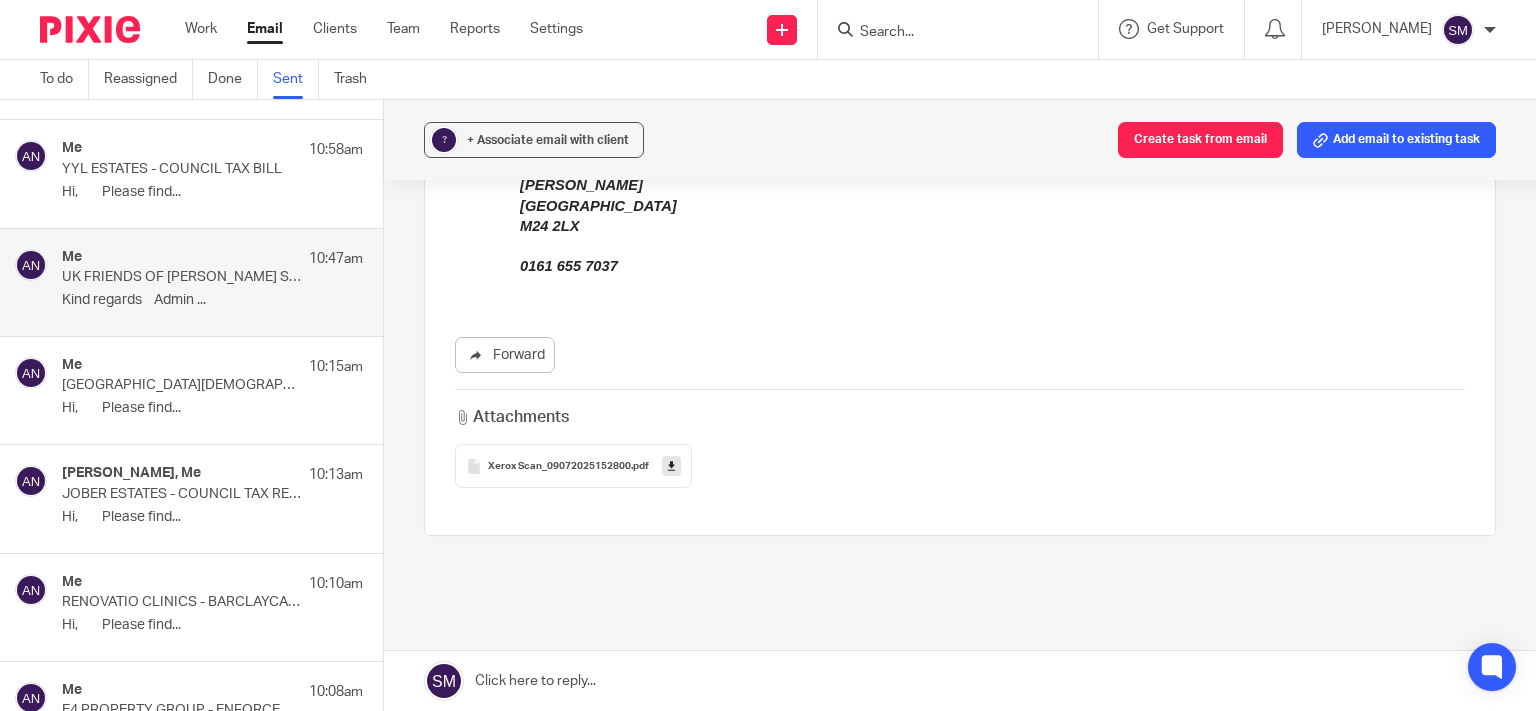 click at bounding box center [671, 466] 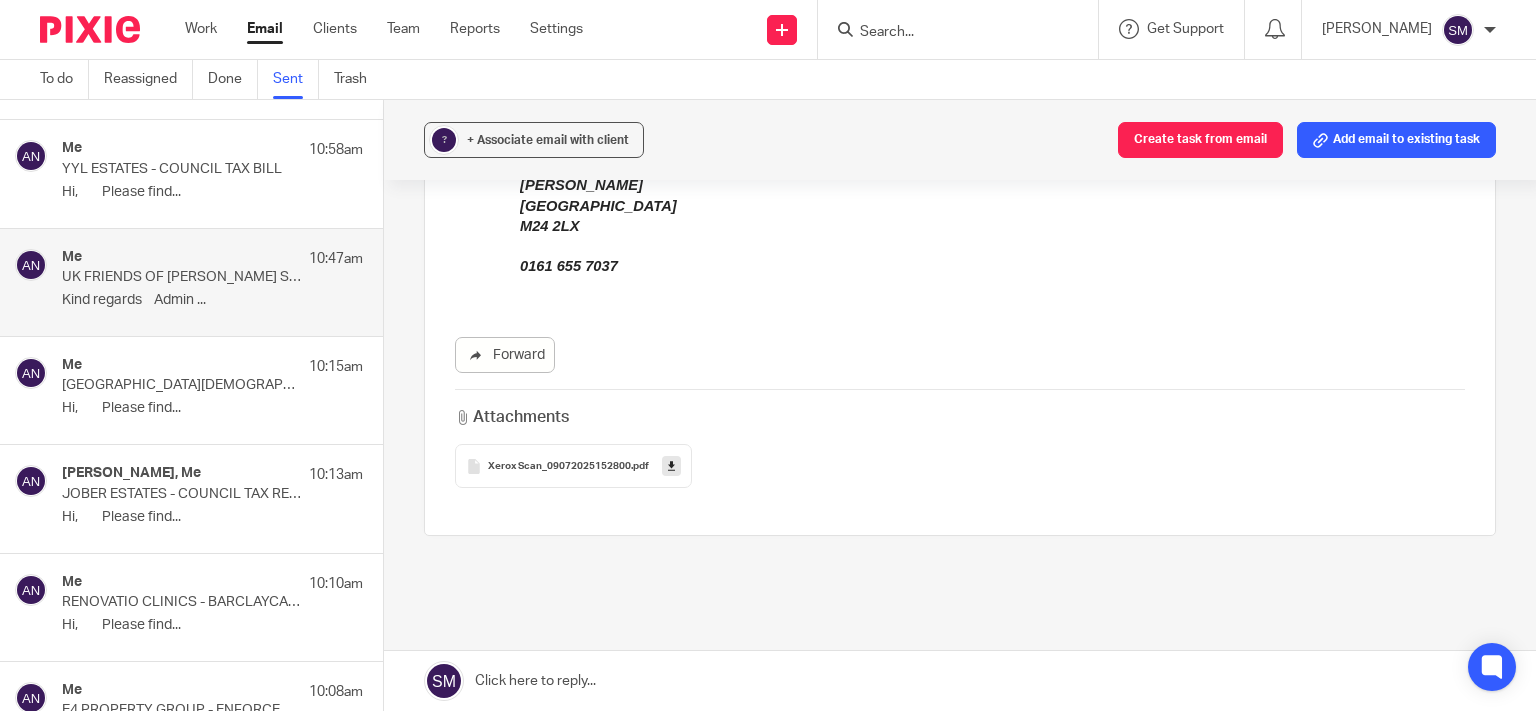 click on "YYL ESTATES - COUNCIL TAX BILL" at bounding box center [182, 169] 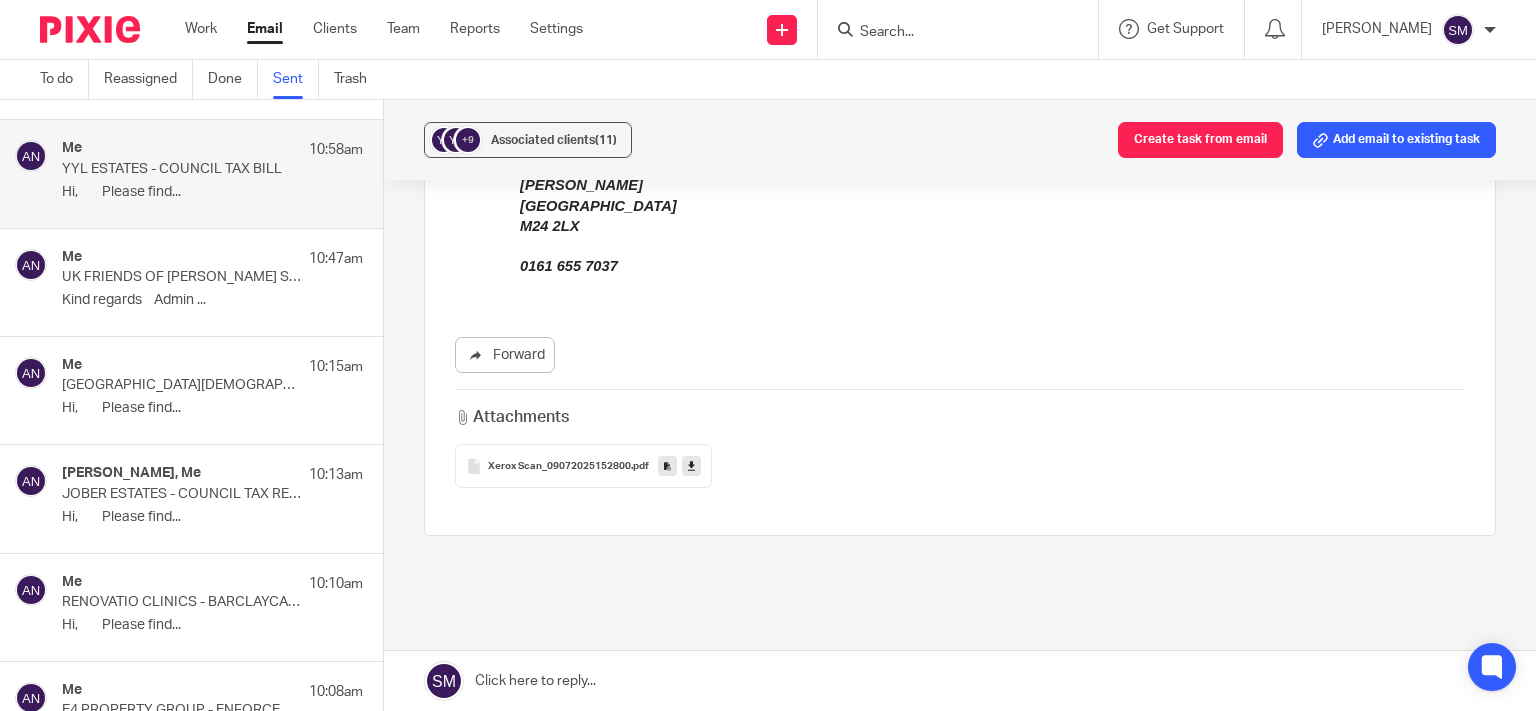 scroll, scrollTop: 0, scrollLeft: 0, axis: both 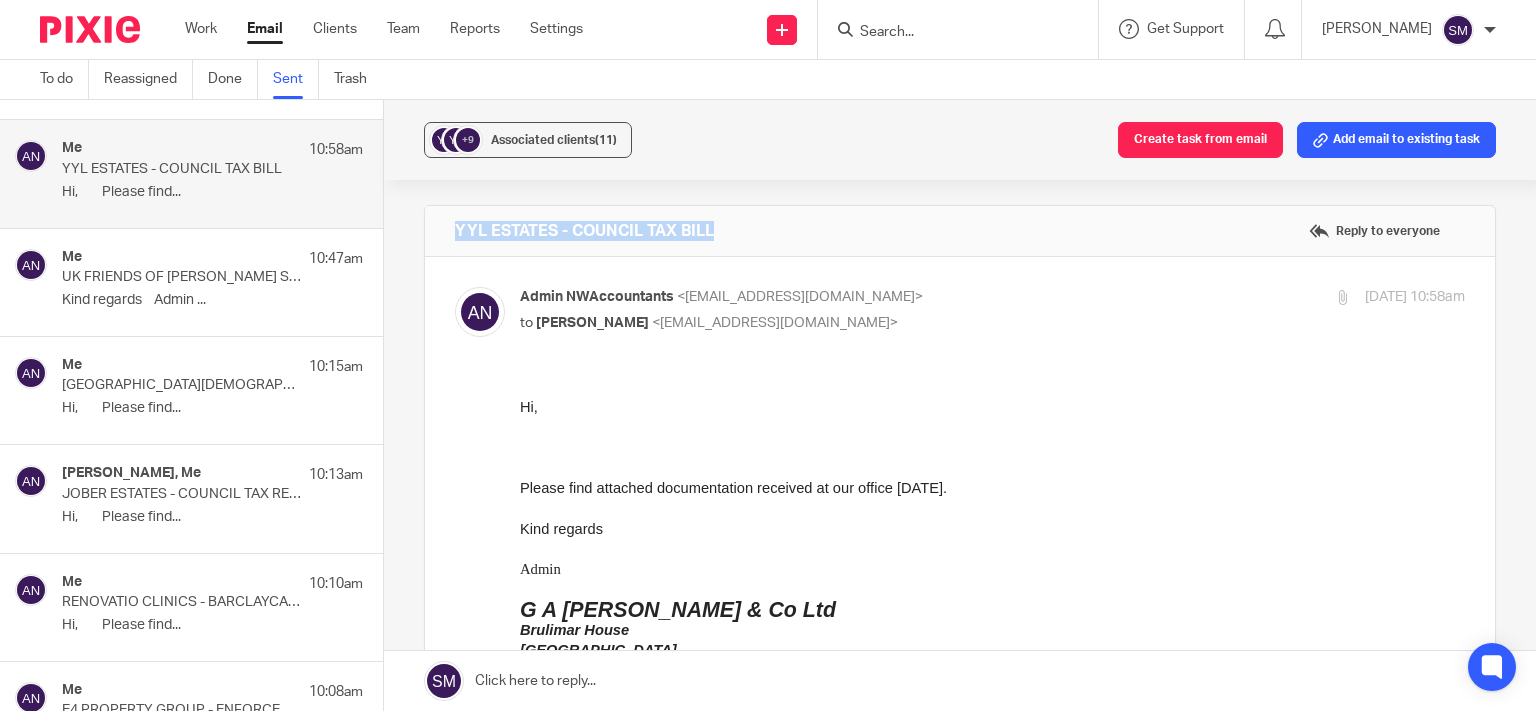 drag, startPoint x: 820, startPoint y: 237, endPoint x: 420, endPoint y: 231, distance: 400.04498 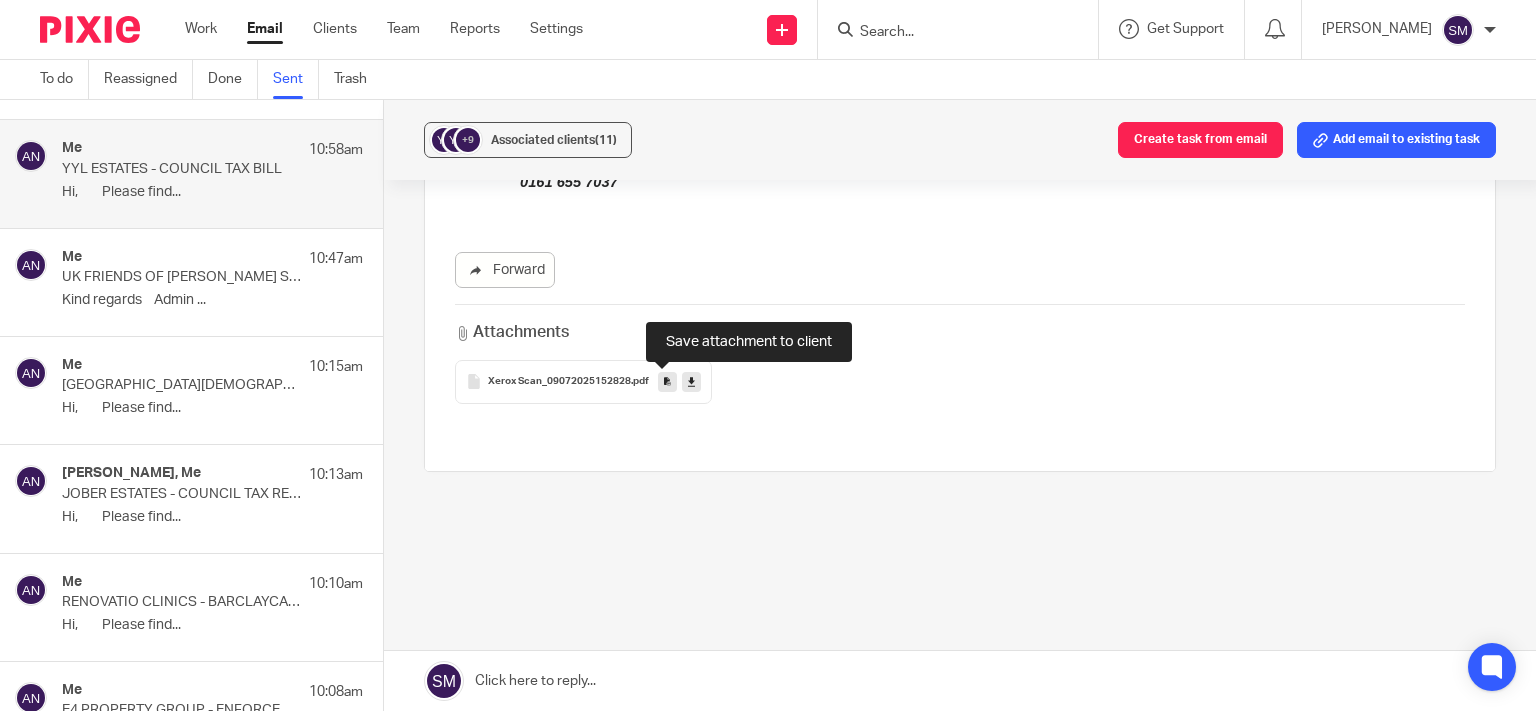 click at bounding box center (667, 382) 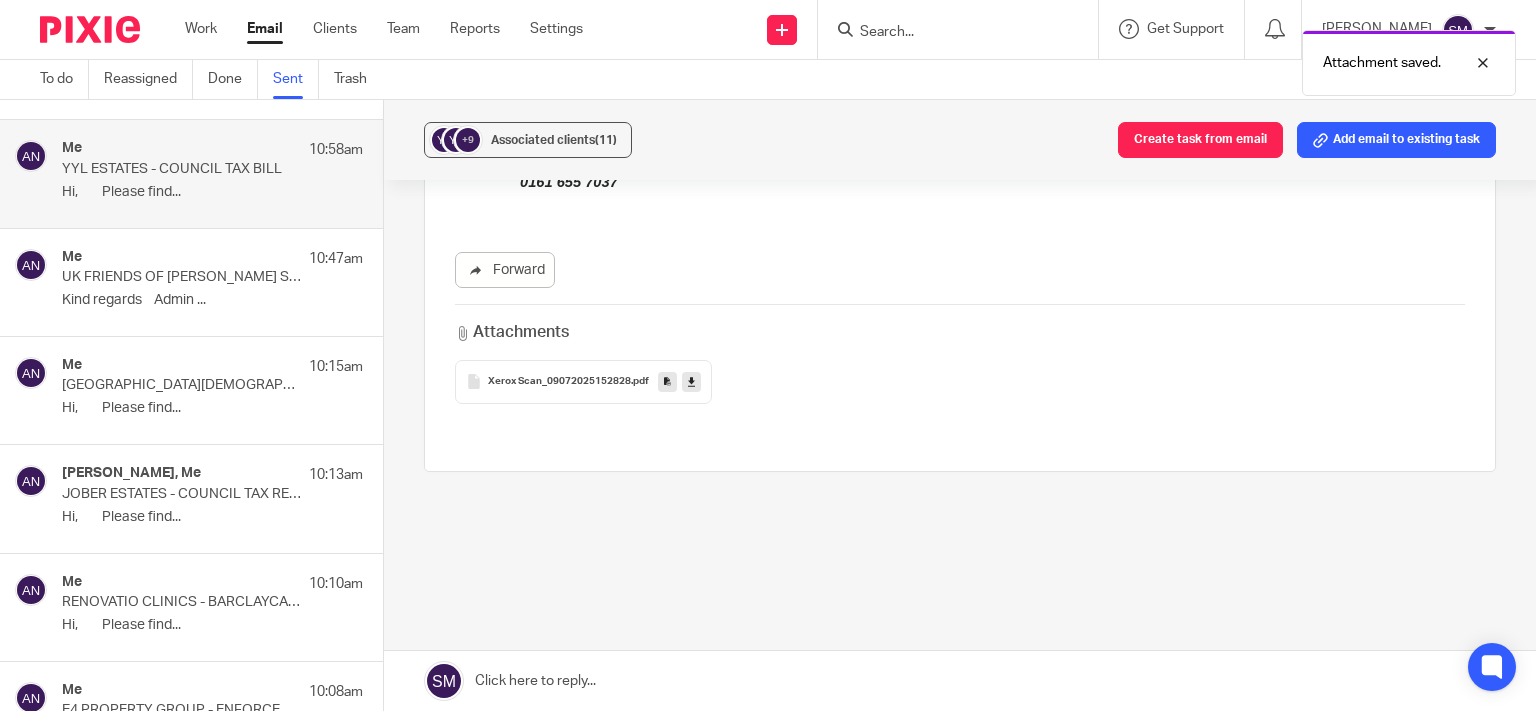 click on "+9
Associated clients  (11)
Create task from email
Add email to existing task" at bounding box center (960, 140) 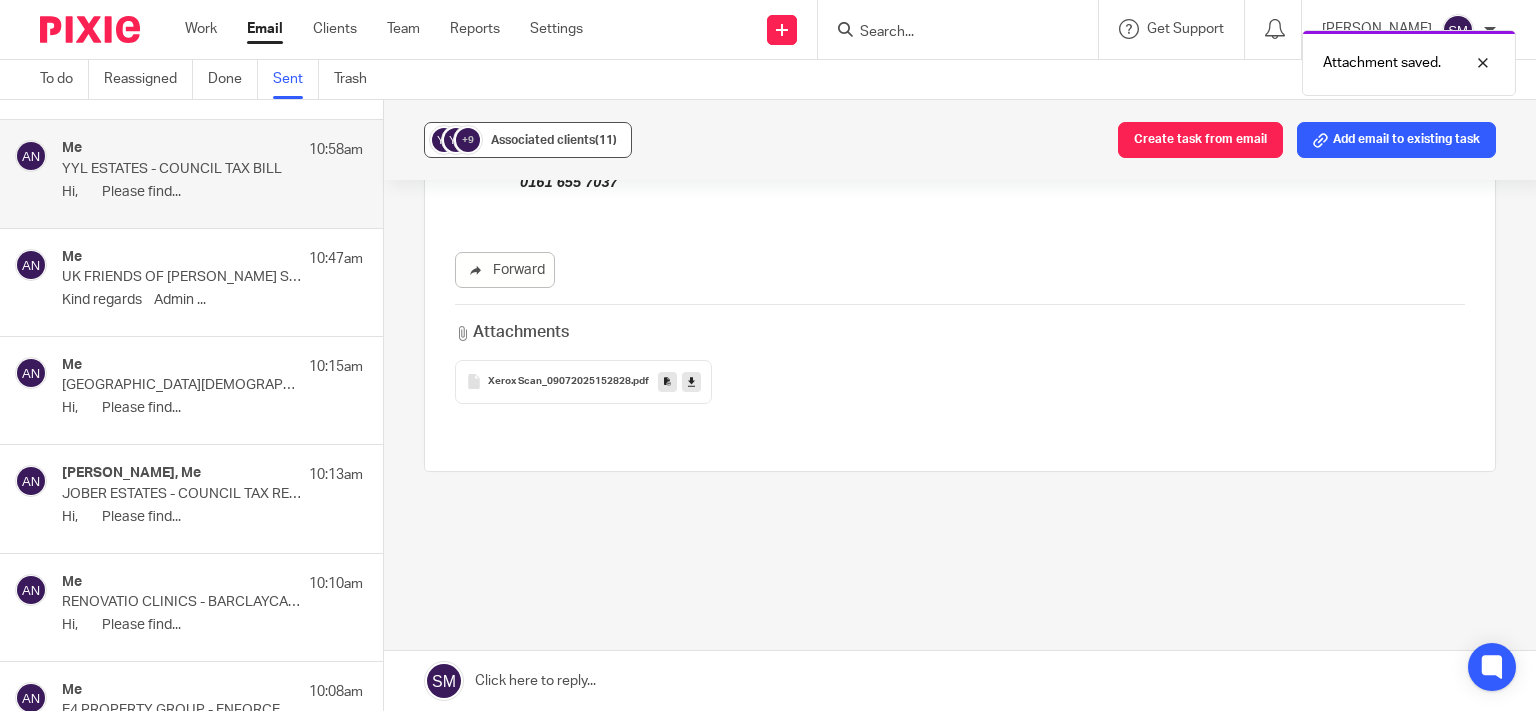 click on "Associated clients  (11)" at bounding box center [554, 140] 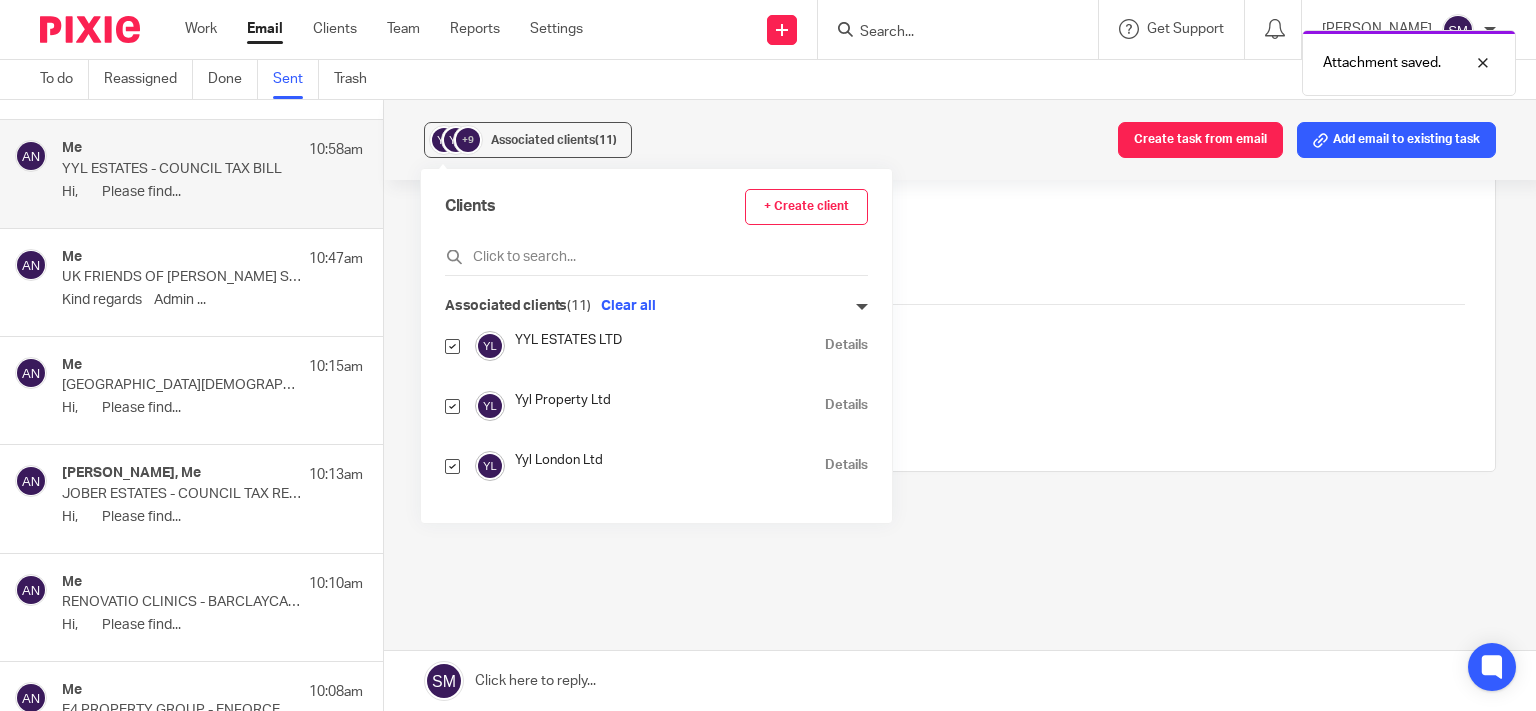 click on "Details" at bounding box center [846, 405] 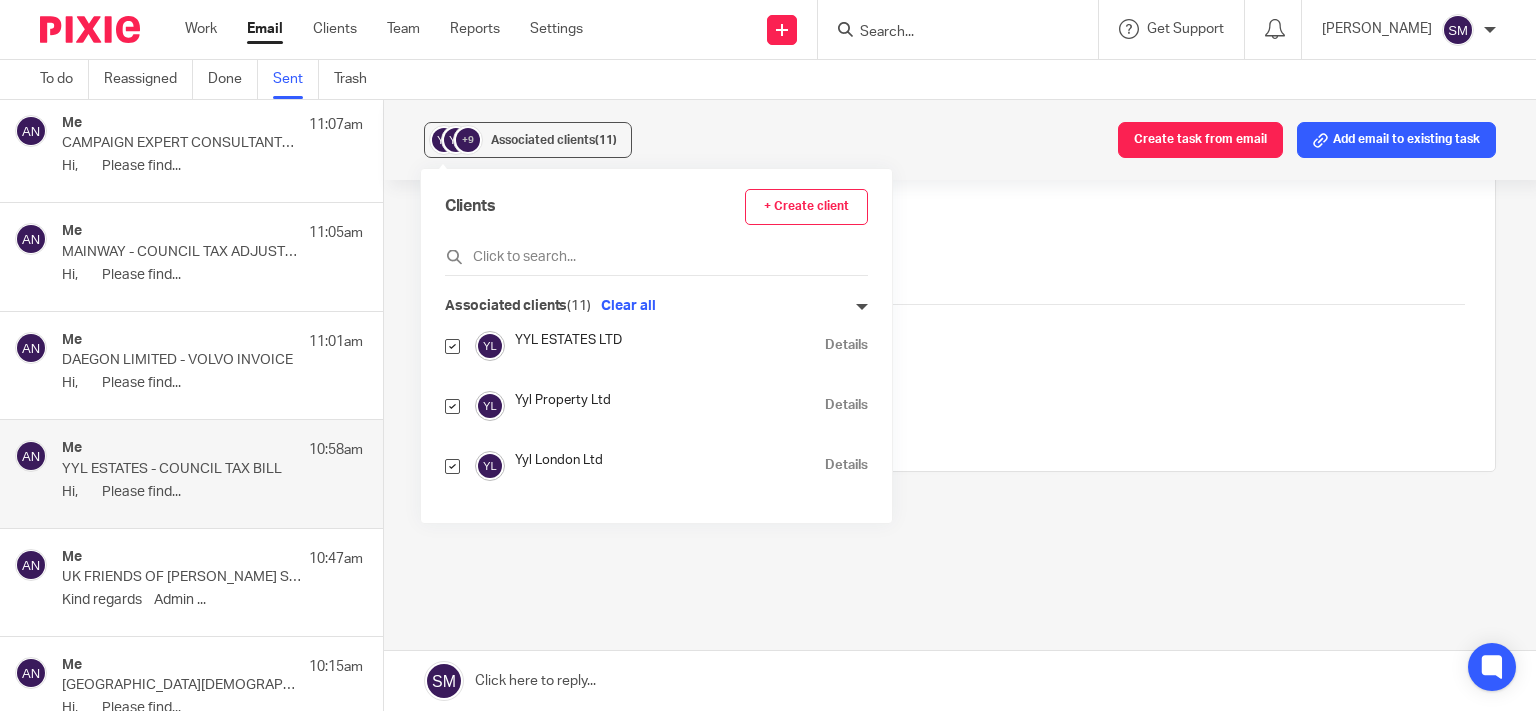 scroll, scrollTop: 1746, scrollLeft: 0, axis: vertical 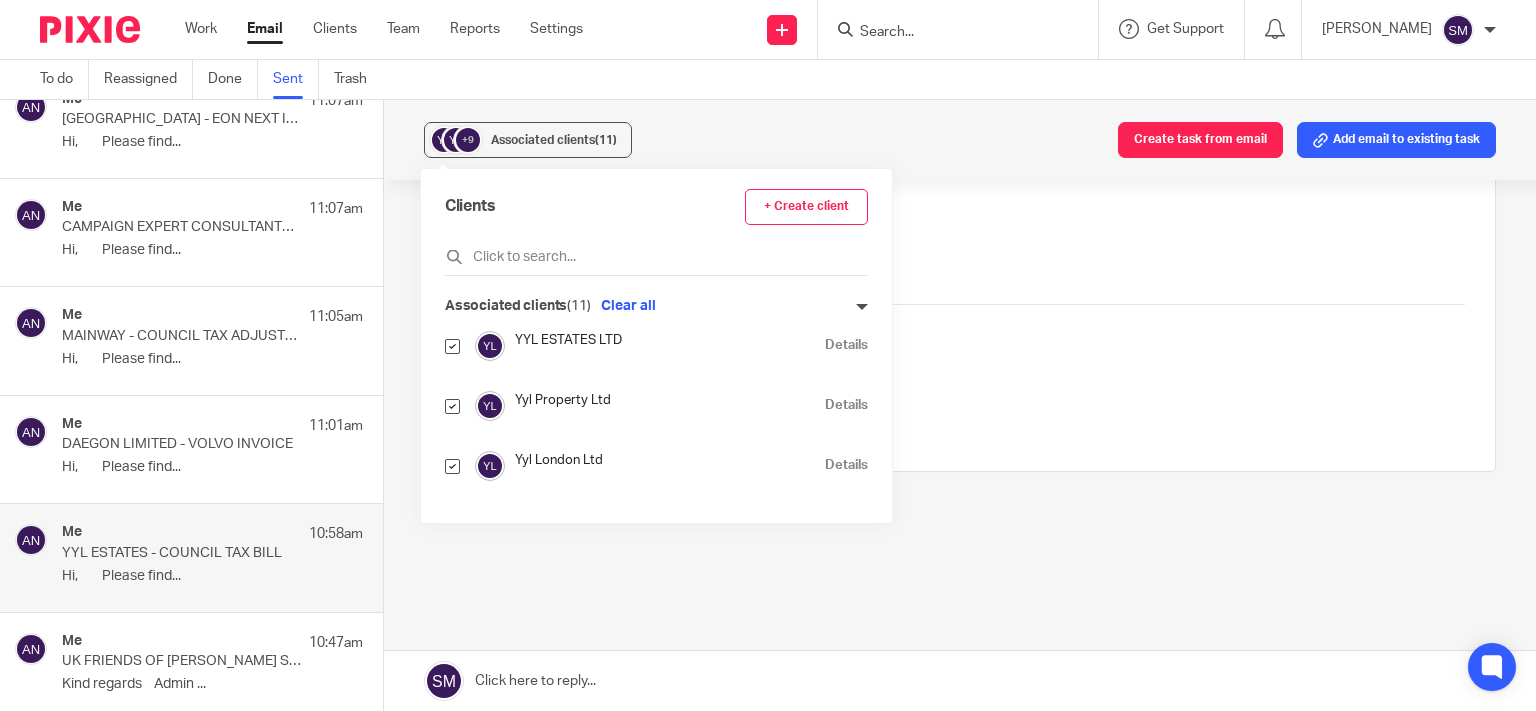 click on "DAEGON LIMITED - VOLVO INVOICE" at bounding box center [182, 444] 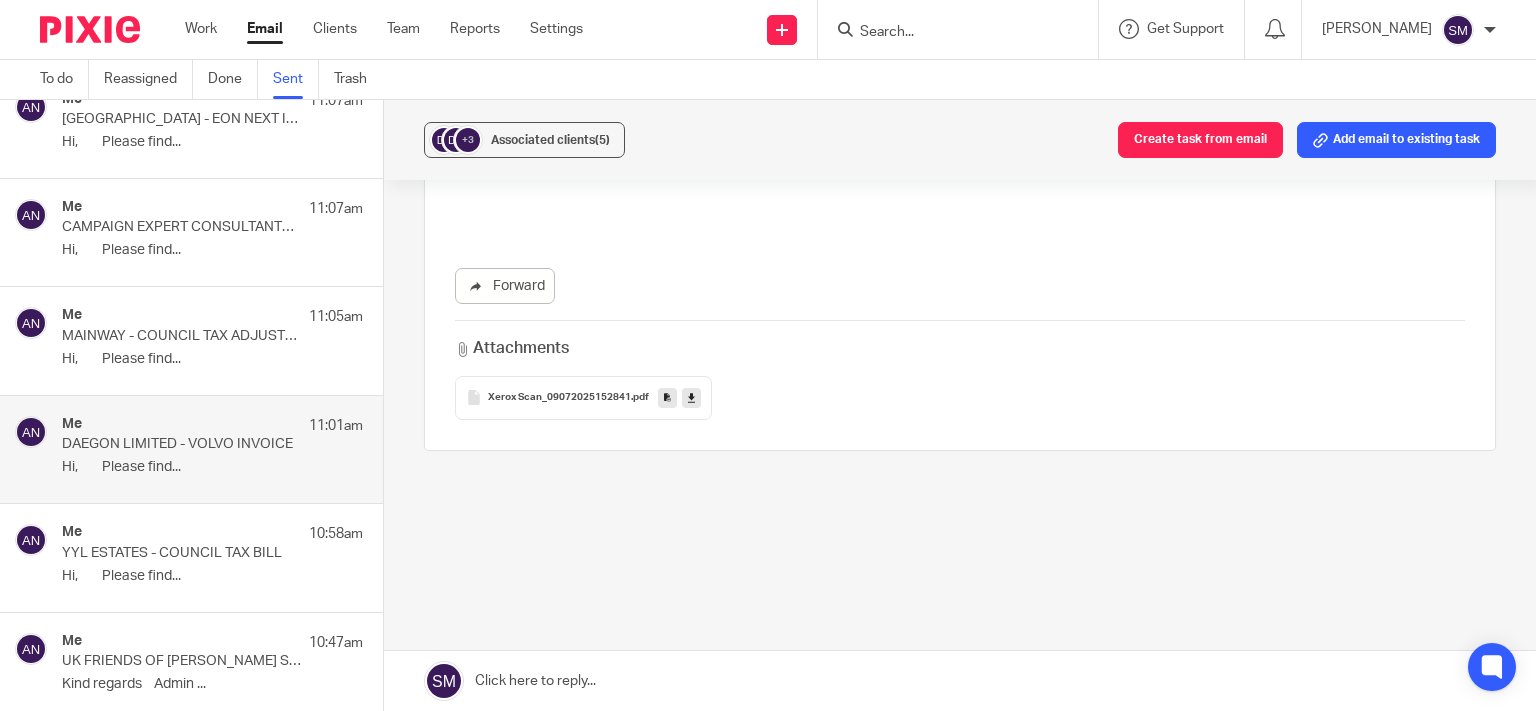 scroll, scrollTop: 0, scrollLeft: 0, axis: both 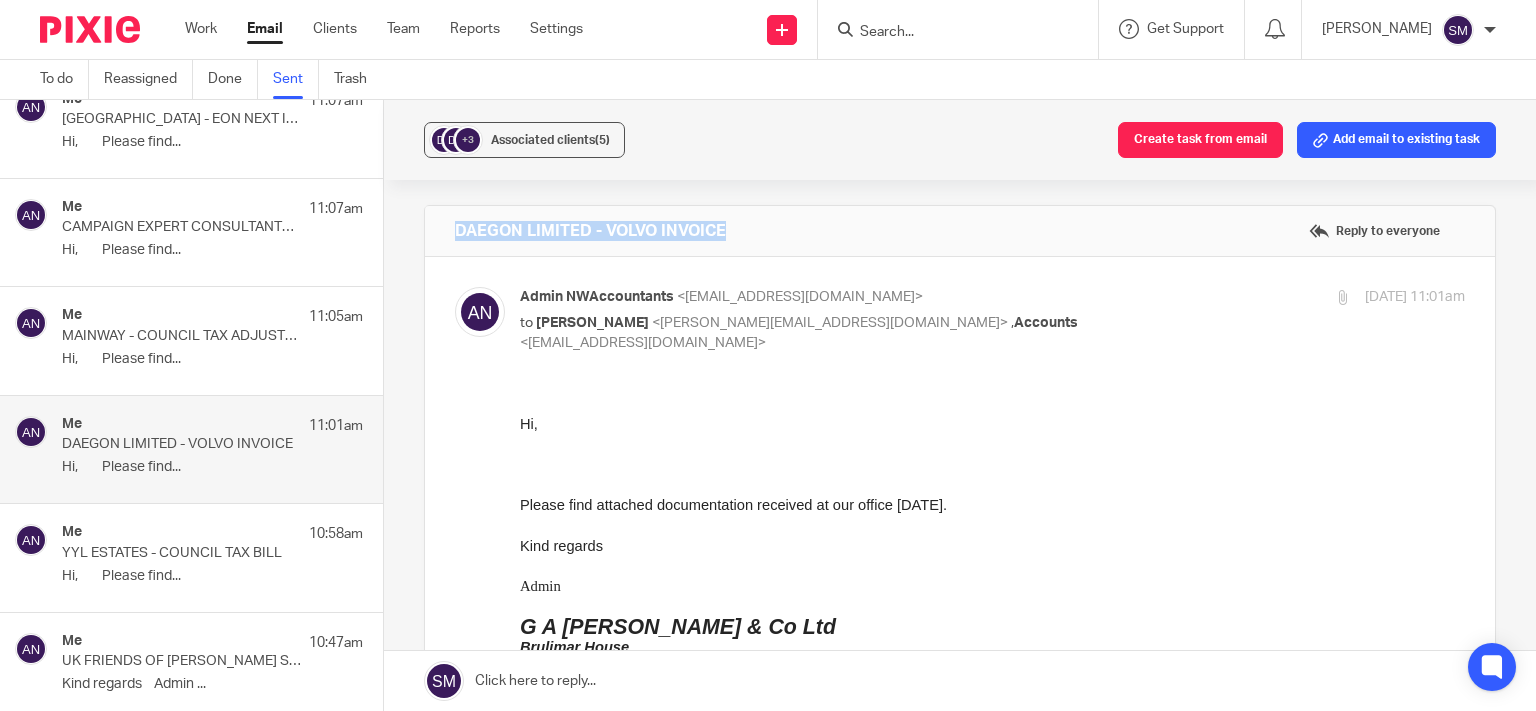 drag, startPoint x: 646, startPoint y: 238, endPoint x: 442, endPoint y: 224, distance: 204.47983 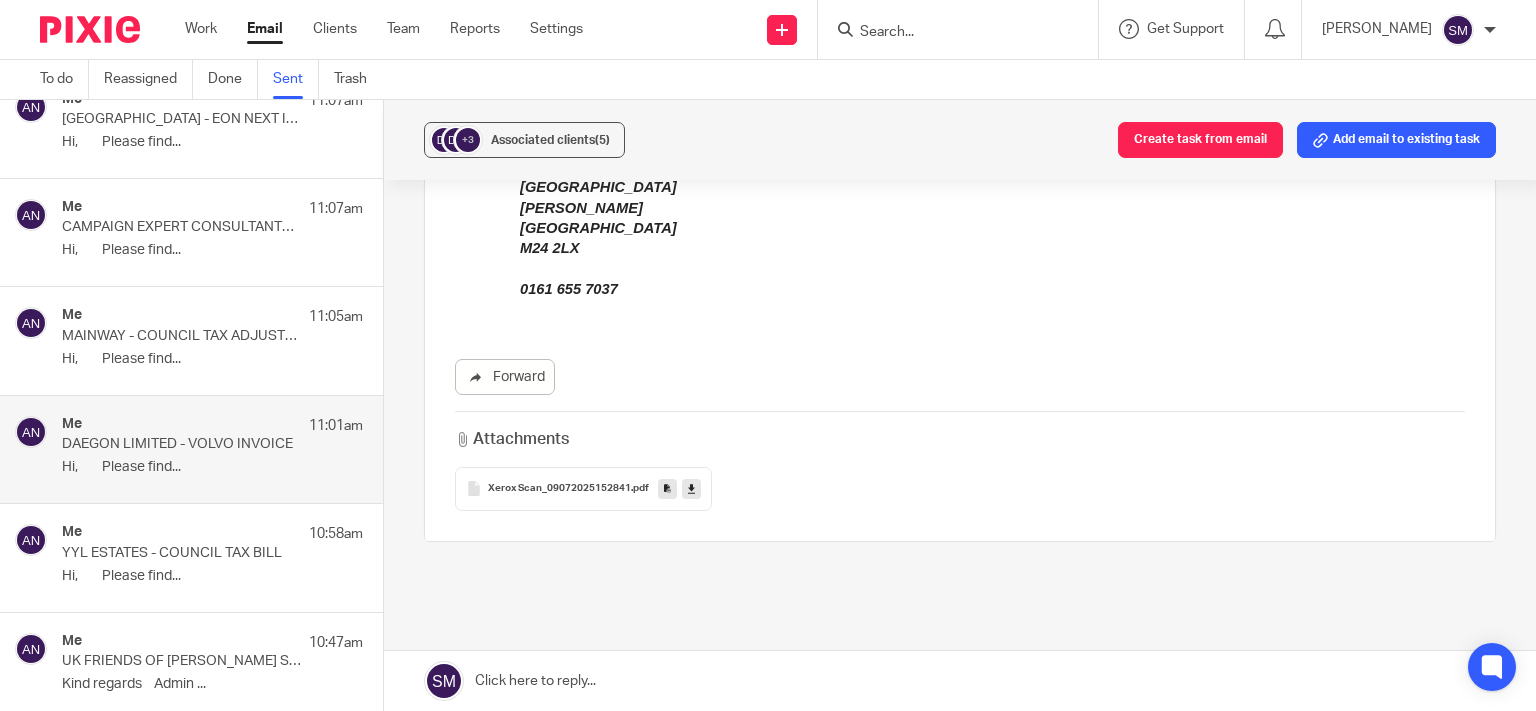 click at bounding box center (667, 488) 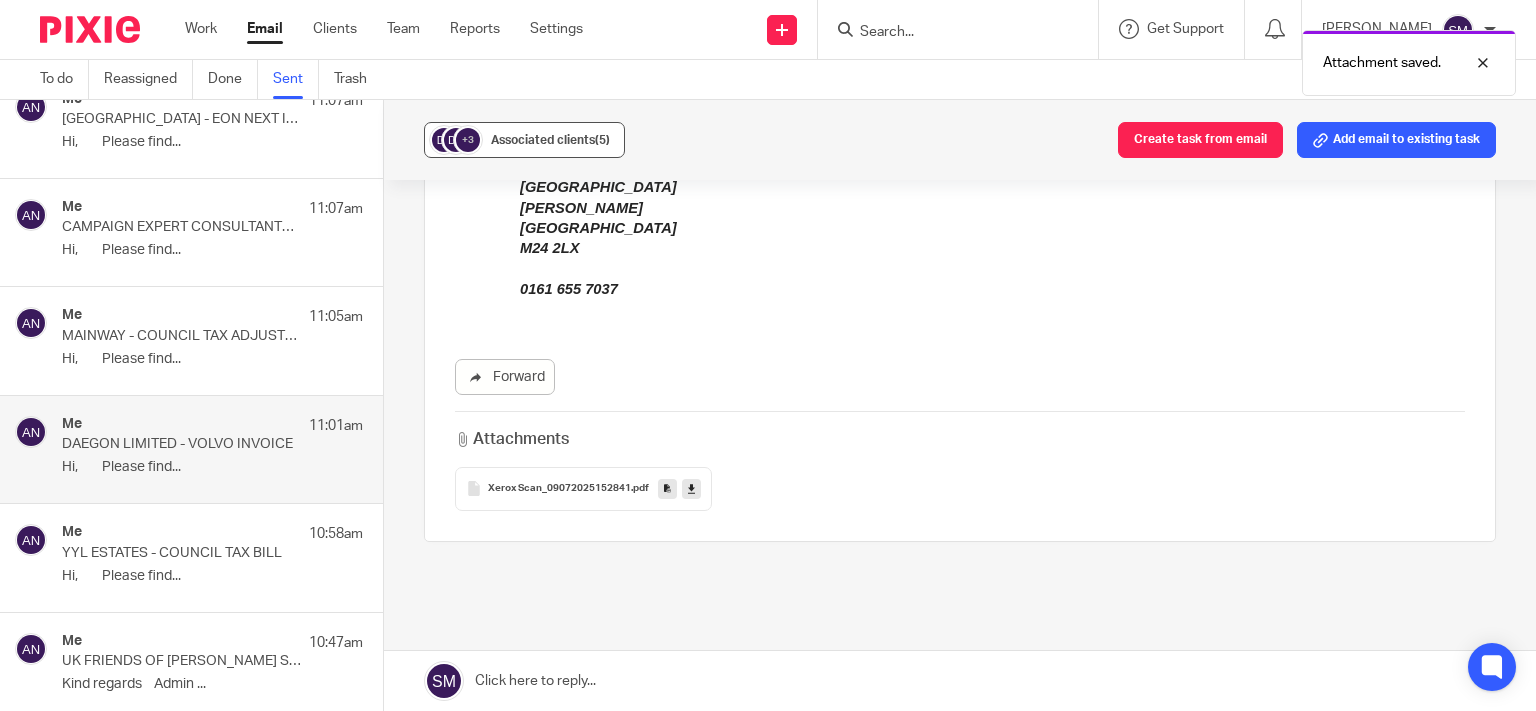 click on "Associated clients  (5)" at bounding box center [550, 140] 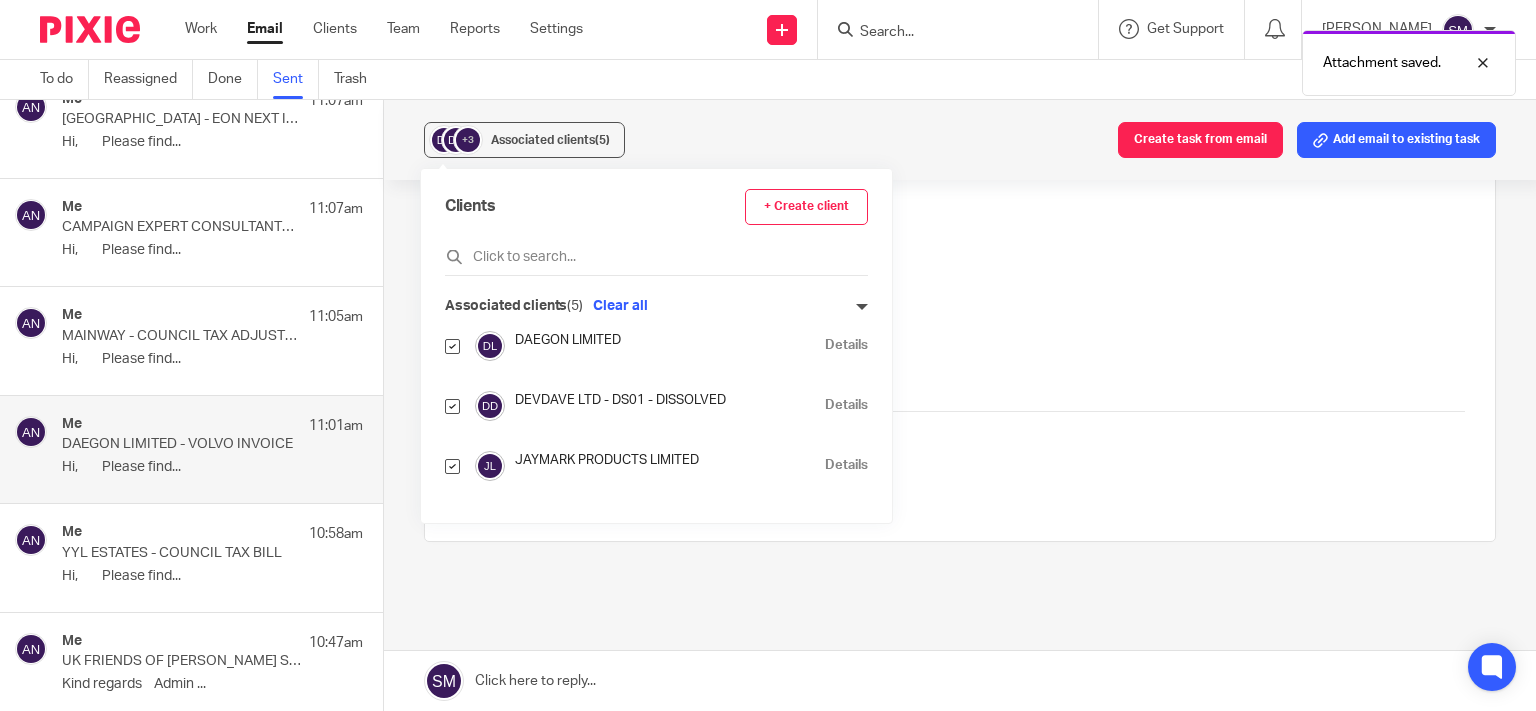 click on "Details" at bounding box center [846, 345] 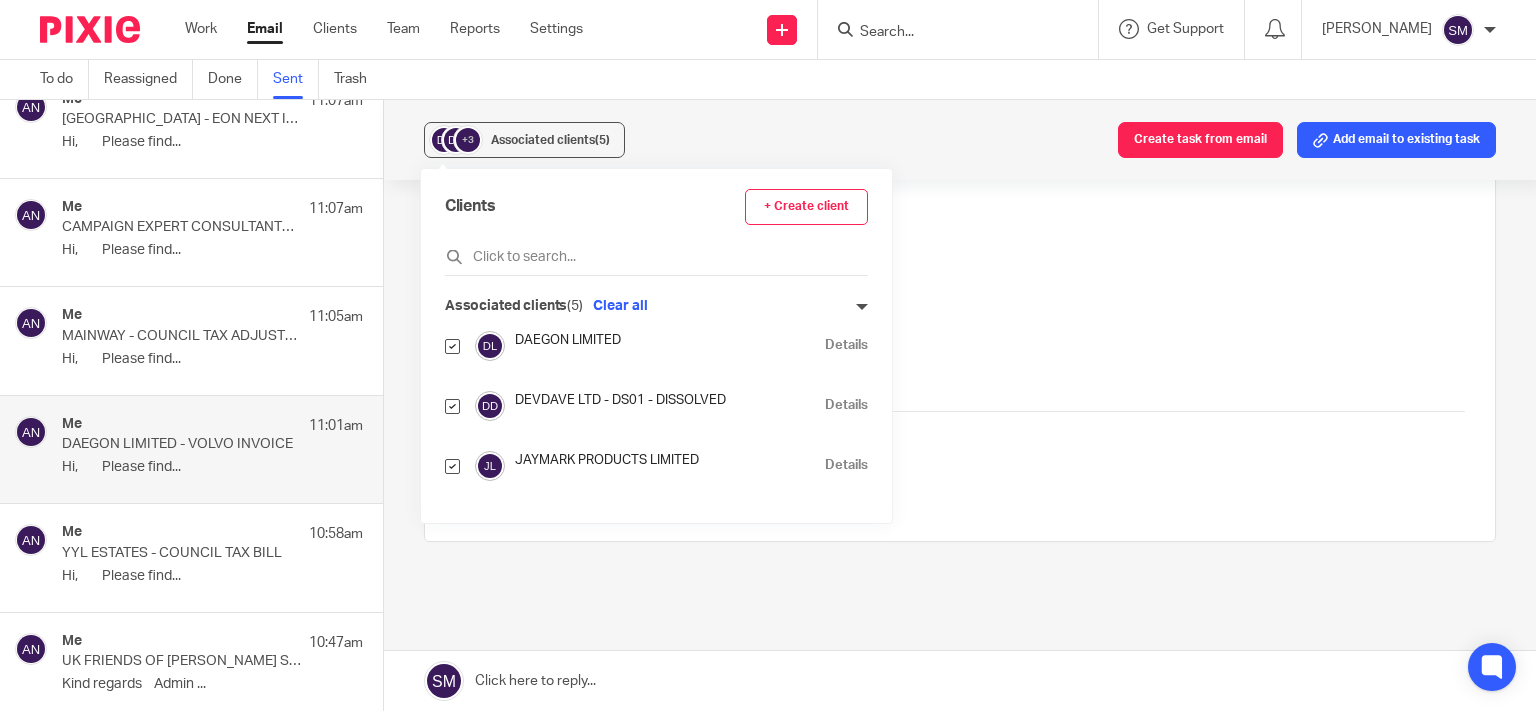 click on "Me
11:05am" at bounding box center [212, 317] 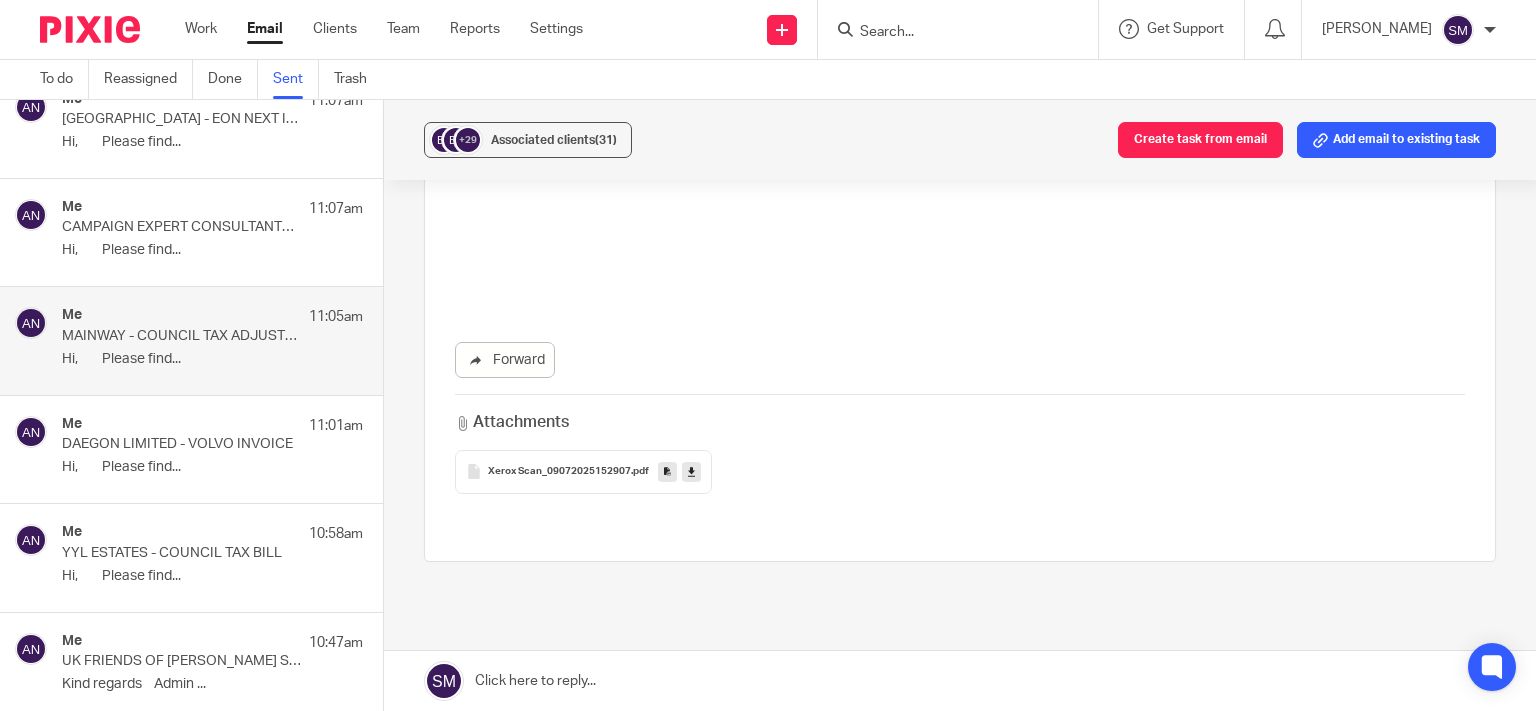scroll, scrollTop: 0, scrollLeft: 0, axis: both 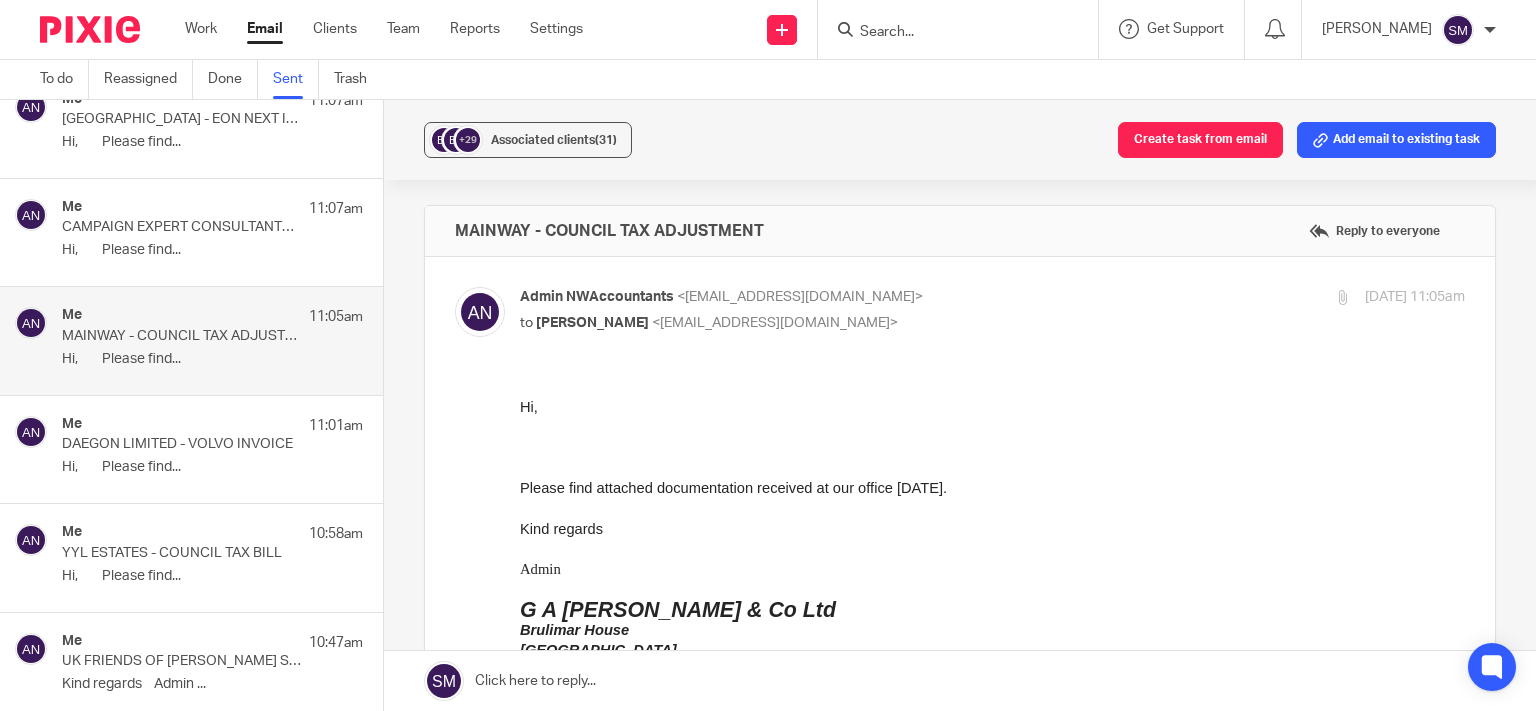 click on "Me
11:07am   CAMPAIGN EXPERT CONSULTANTS - BUPA INVOICE   Hi,            Please find..." at bounding box center (212, 232) 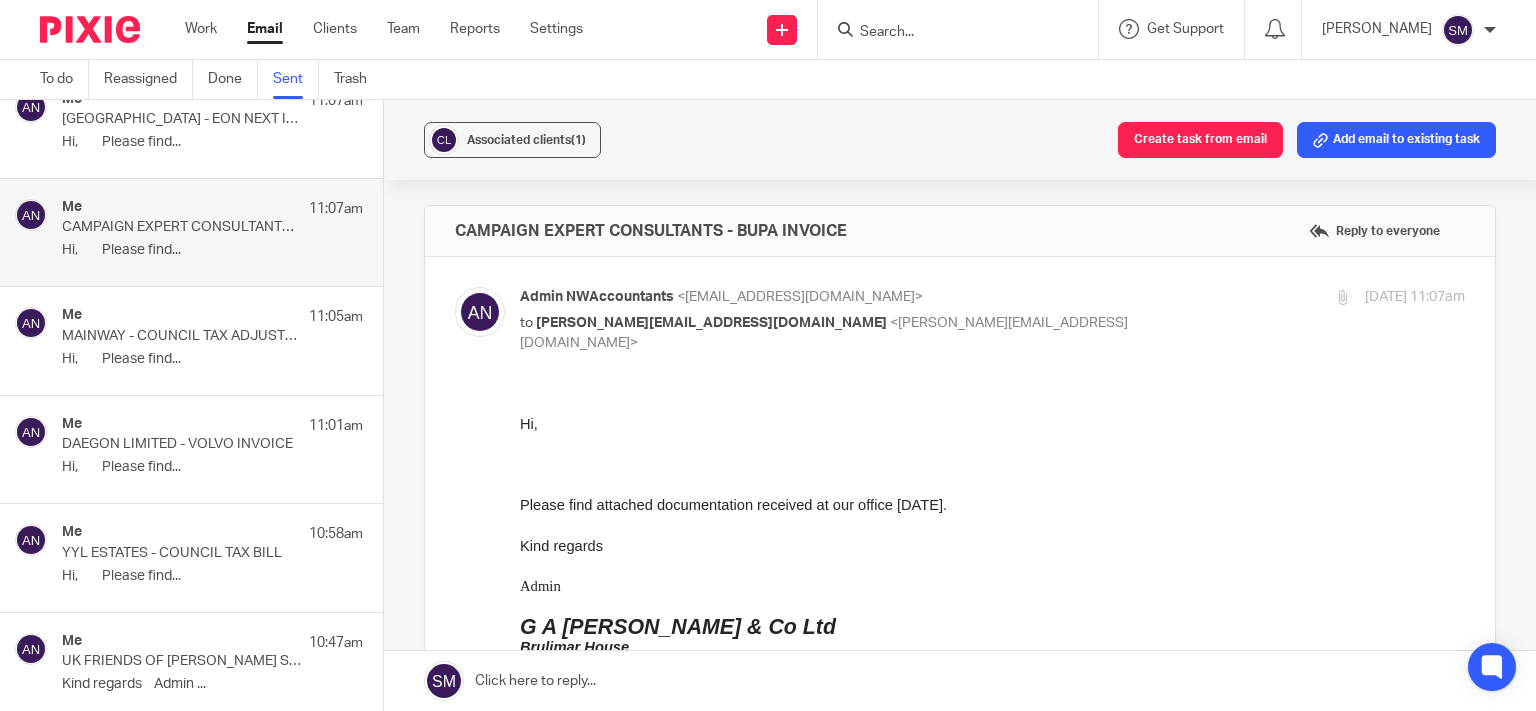 scroll, scrollTop: 0, scrollLeft: 0, axis: both 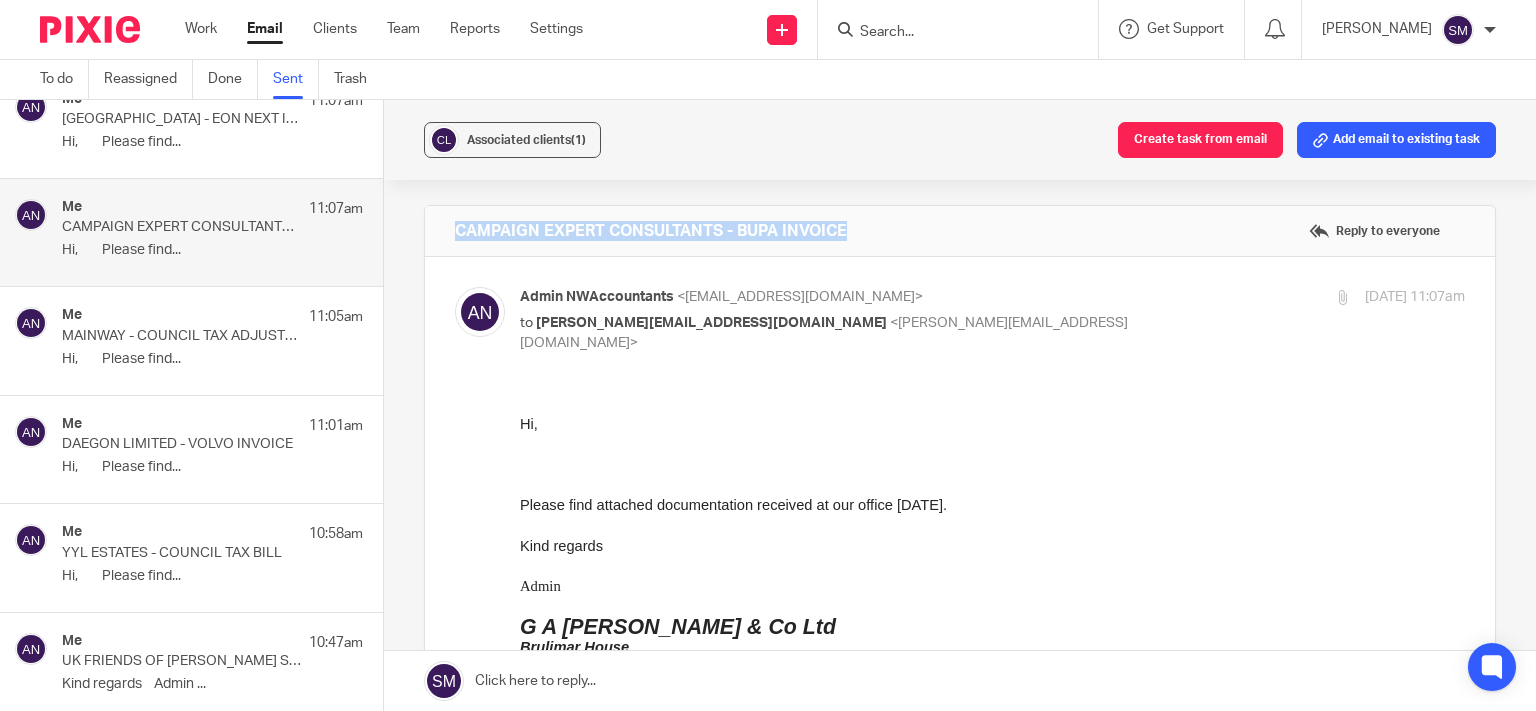 drag, startPoint x: 933, startPoint y: 237, endPoint x: 498, endPoint y: 230, distance: 435.0563 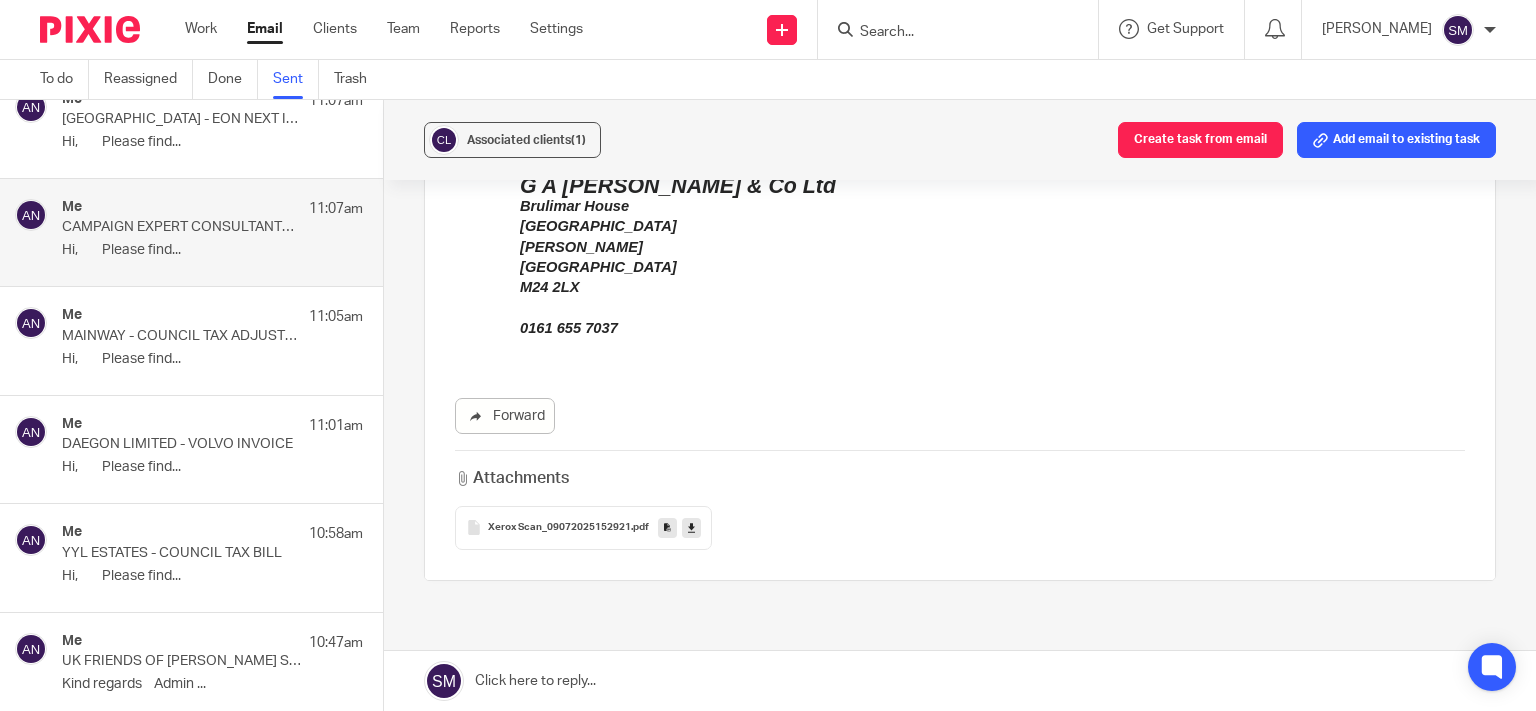 scroll, scrollTop: 480, scrollLeft: 0, axis: vertical 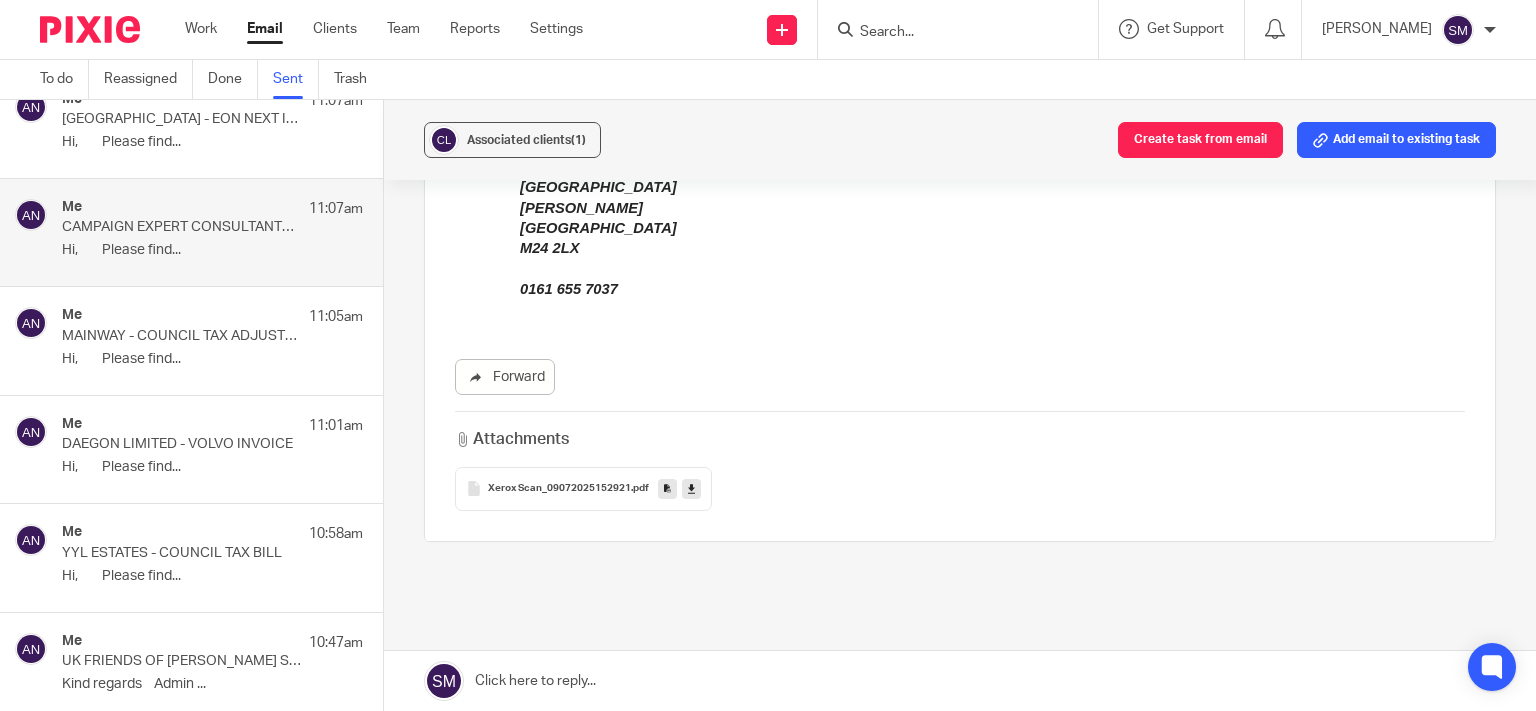click at bounding box center [667, 489] 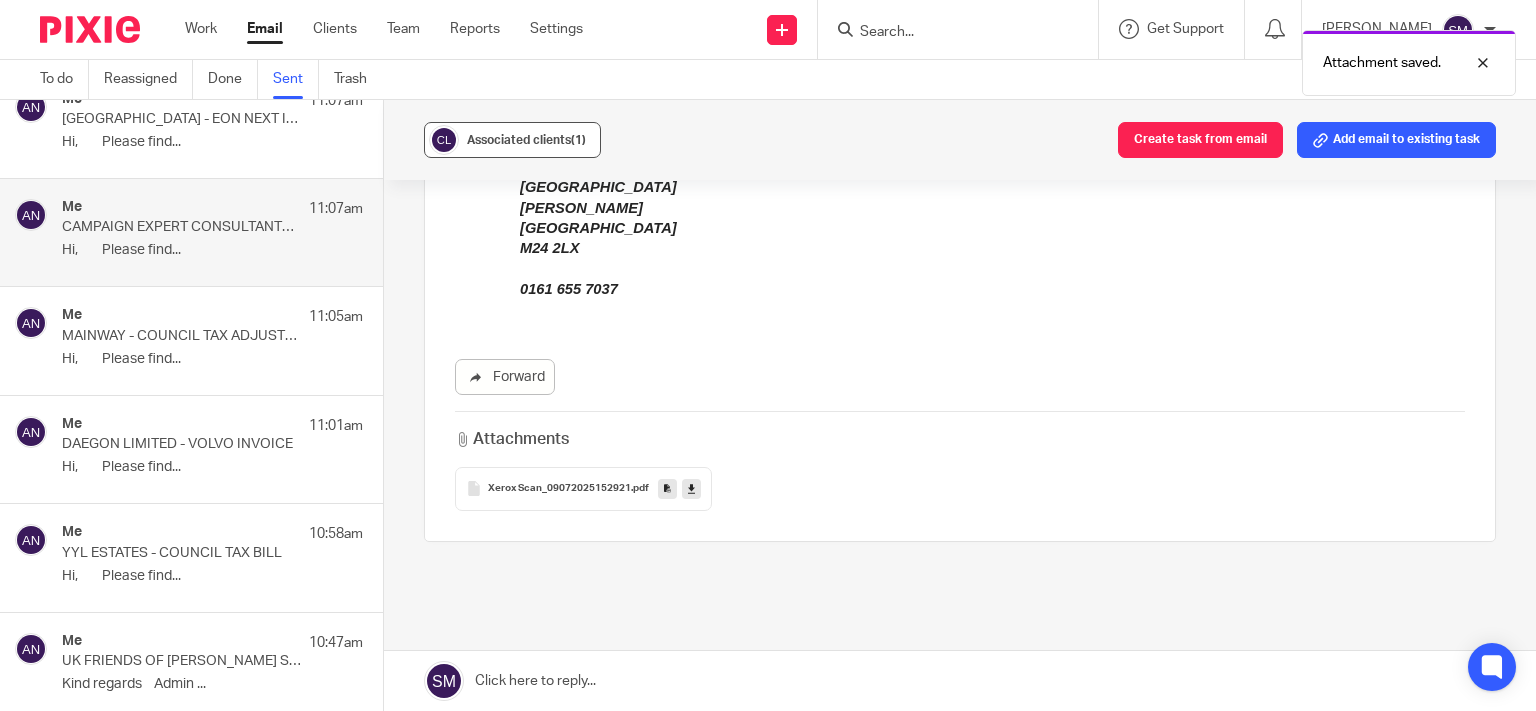 click on "Associated clients  (1)" at bounding box center [526, 140] 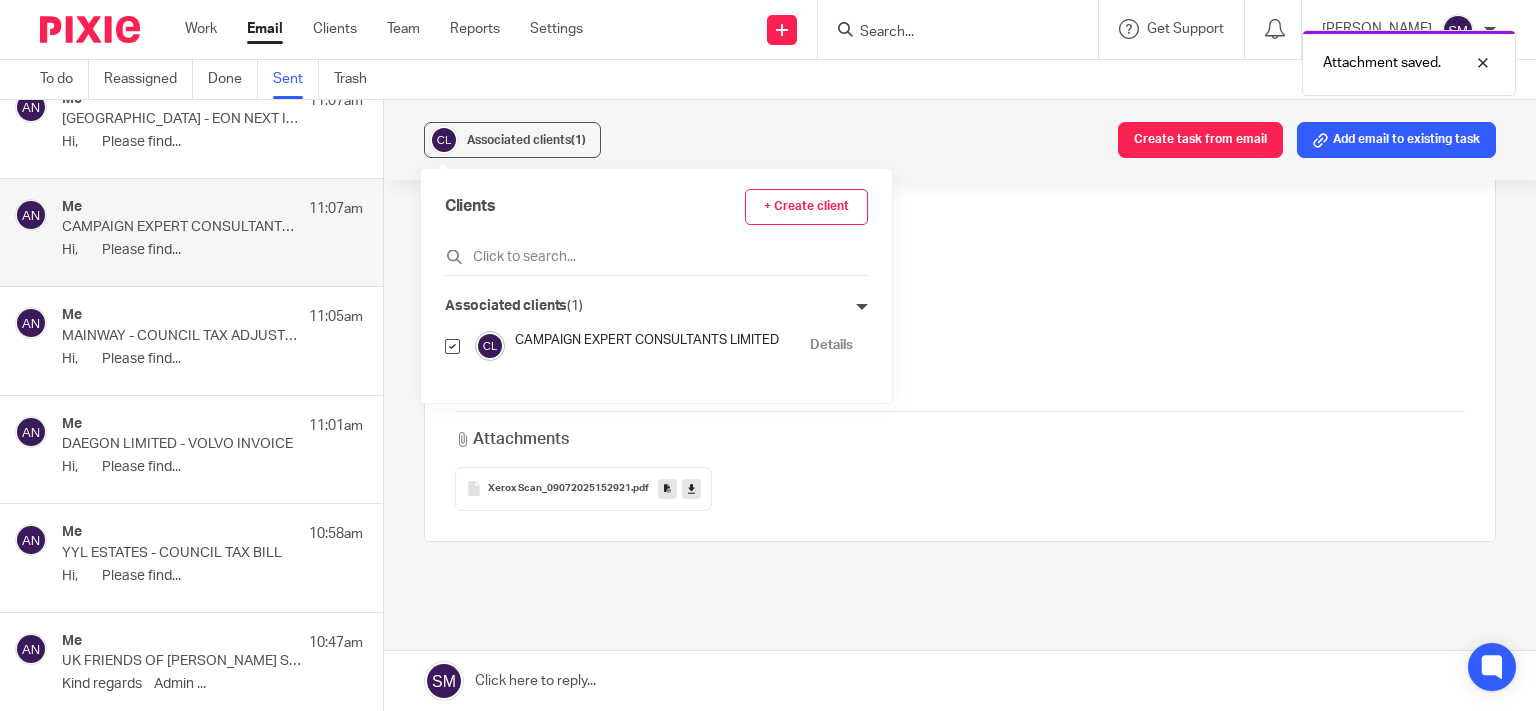click on "Details" at bounding box center (831, 345) 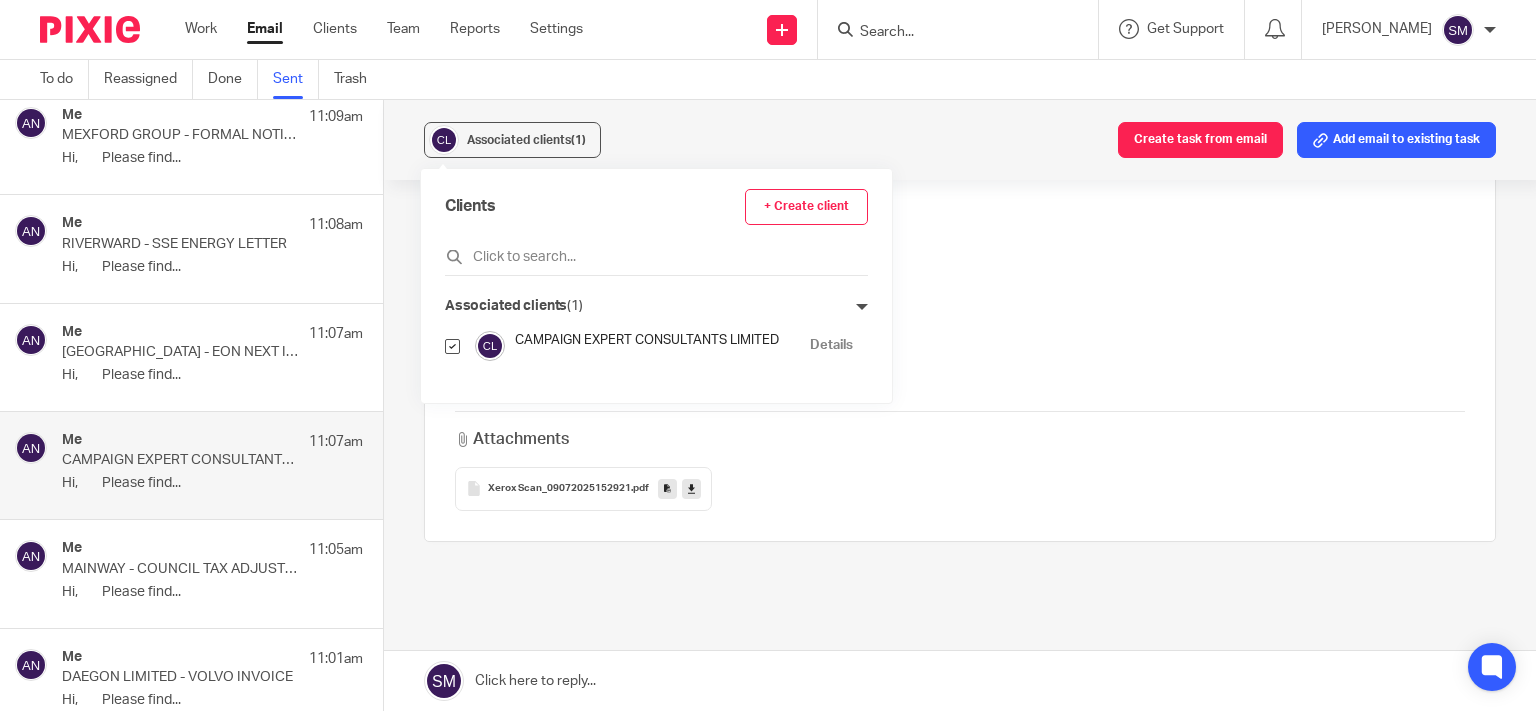 scroll, scrollTop: 1458, scrollLeft: 0, axis: vertical 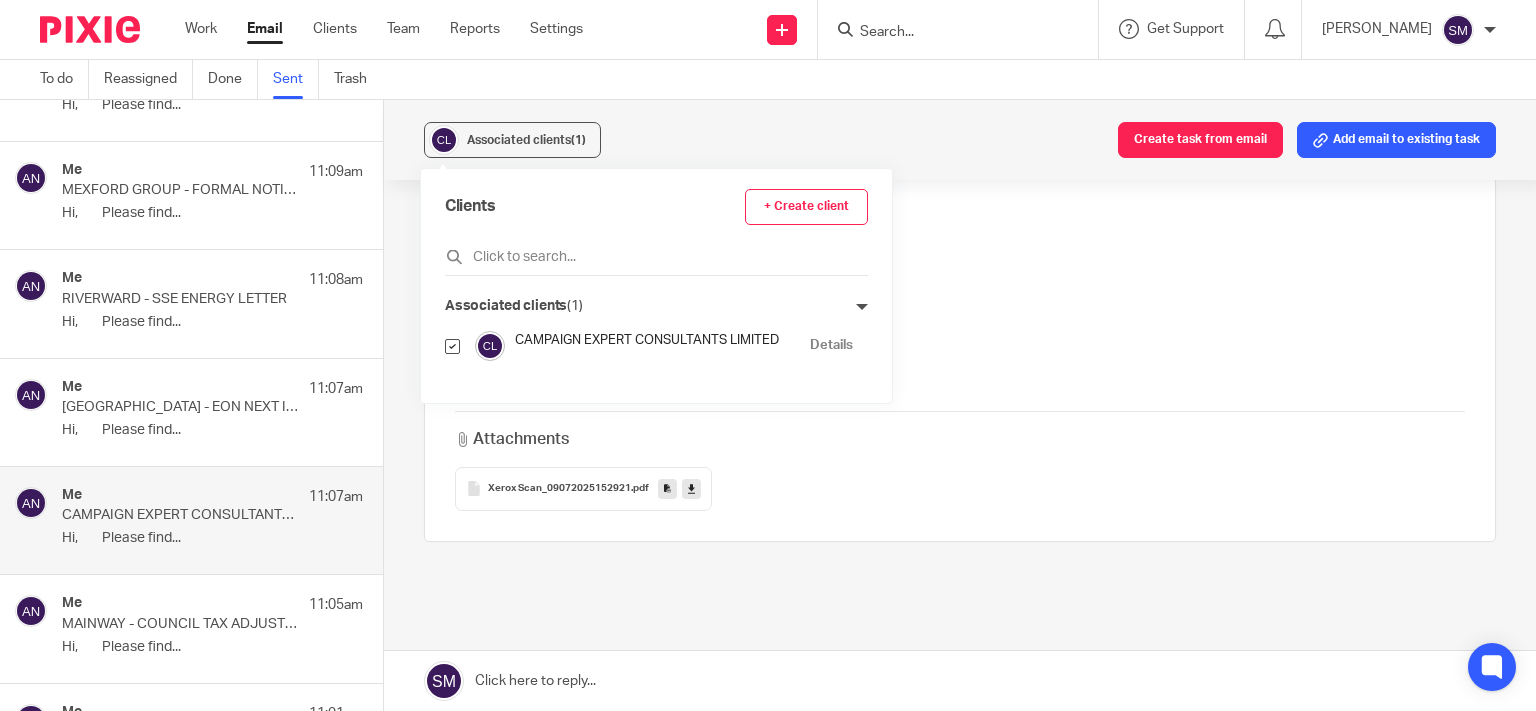 click on "TEMPLE STREET - EON NEXT INVOICE" at bounding box center [182, 407] 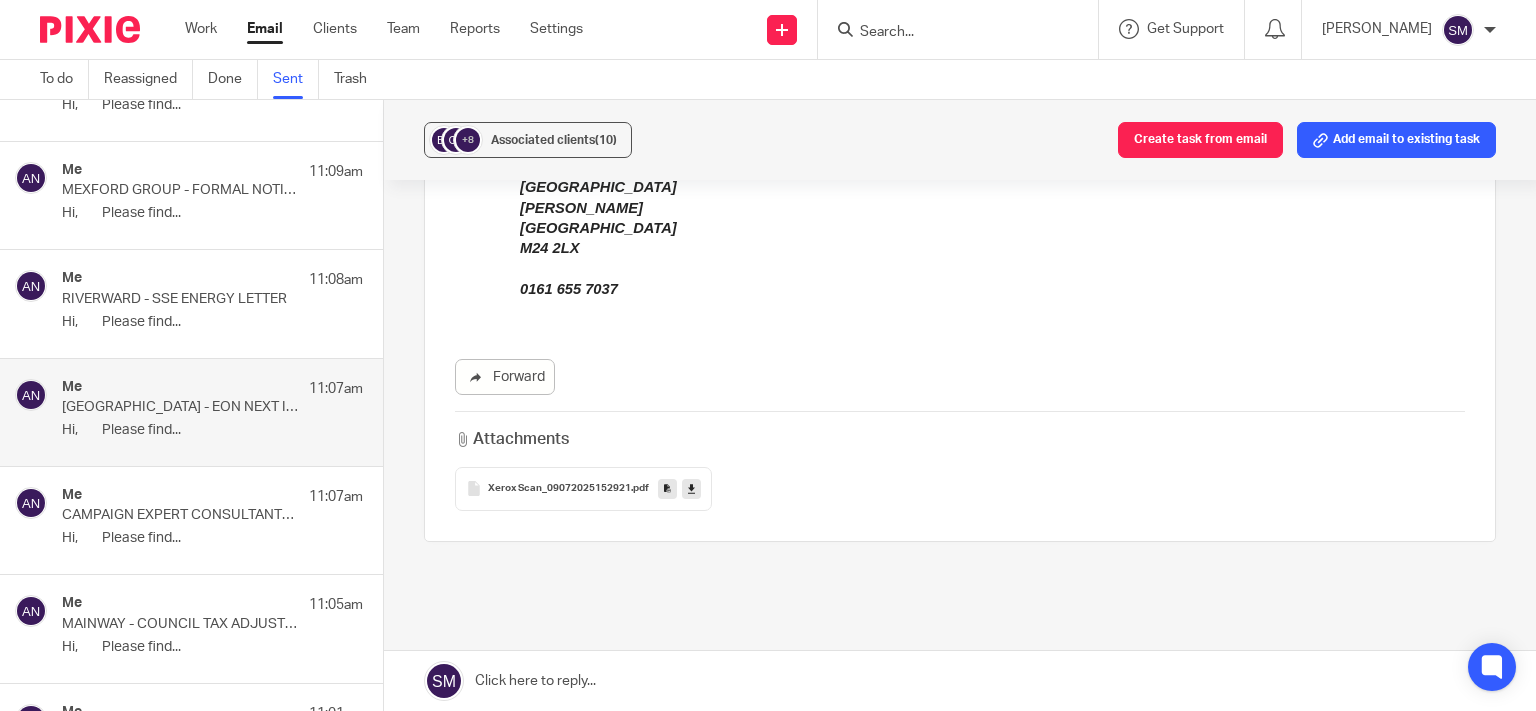 scroll, scrollTop: 0, scrollLeft: 0, axis: both 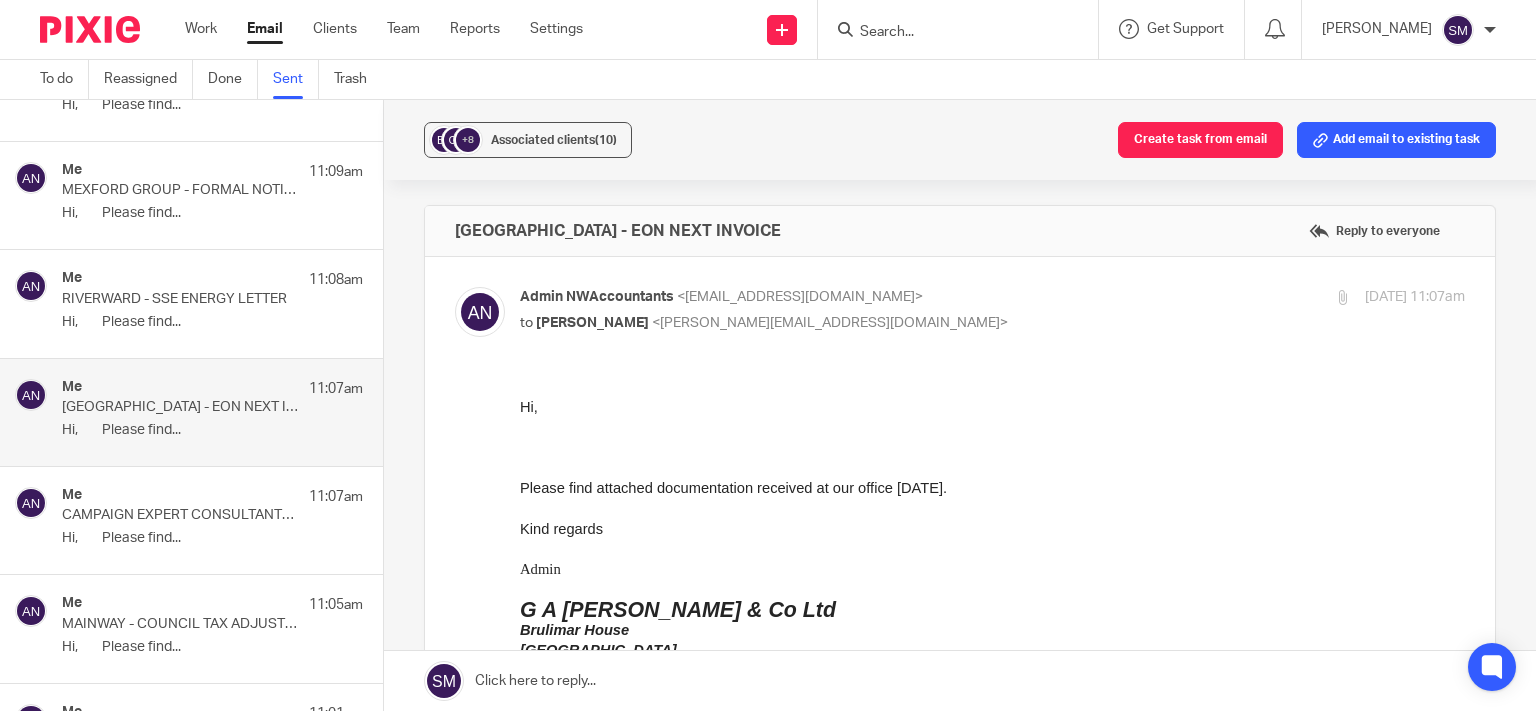 click on "Me
11:07am" at bounding box center (212, 497) 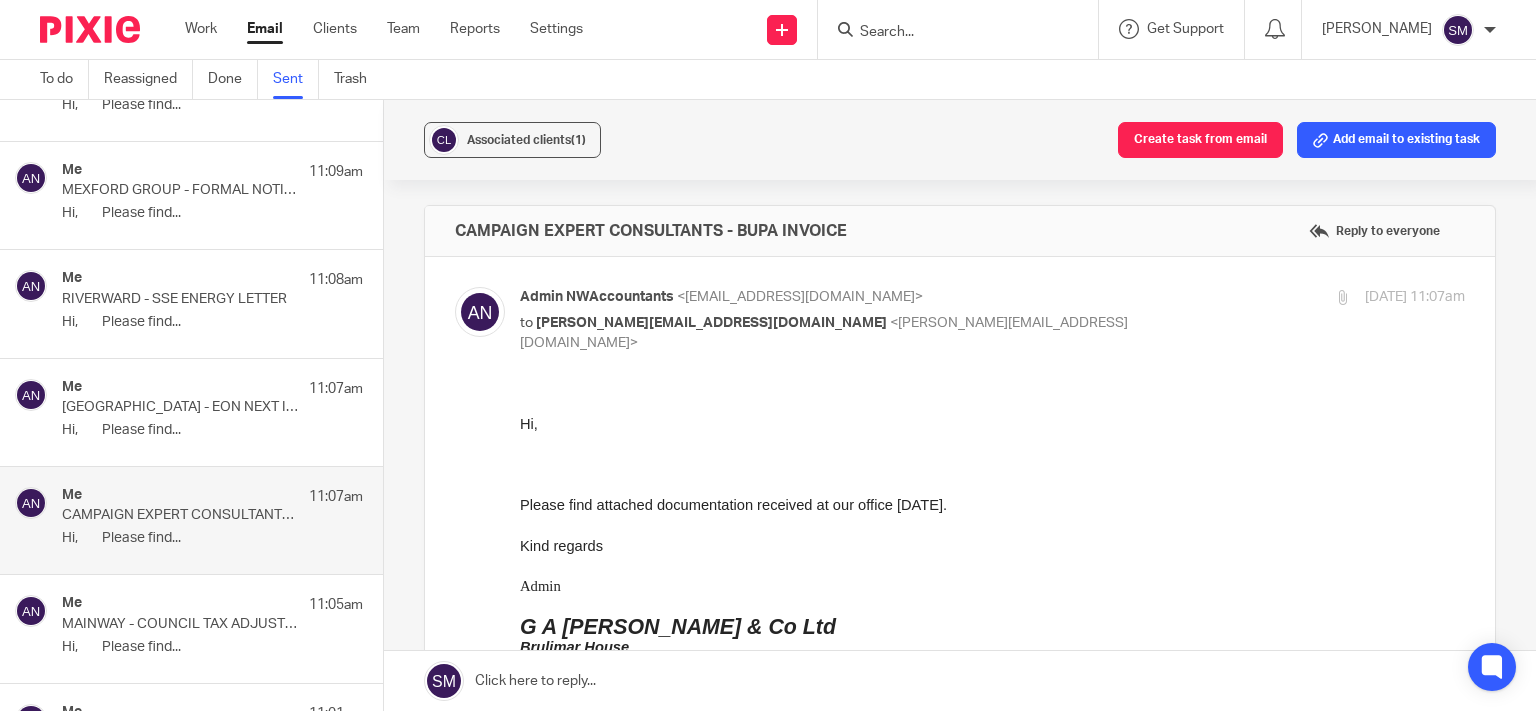 scroll, scrollTop: 0, scrollLeft: 0, axis: both 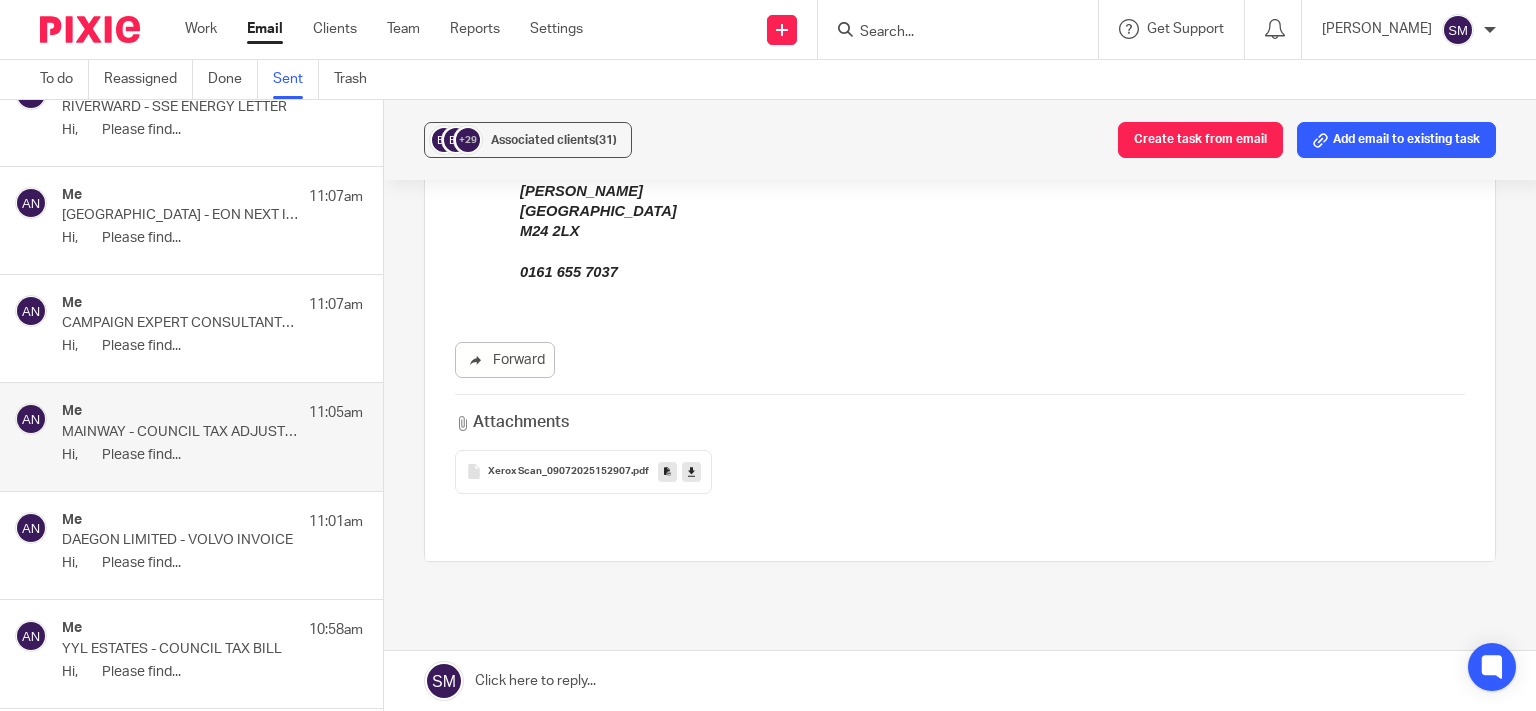 click at bounding box center (667, 471) 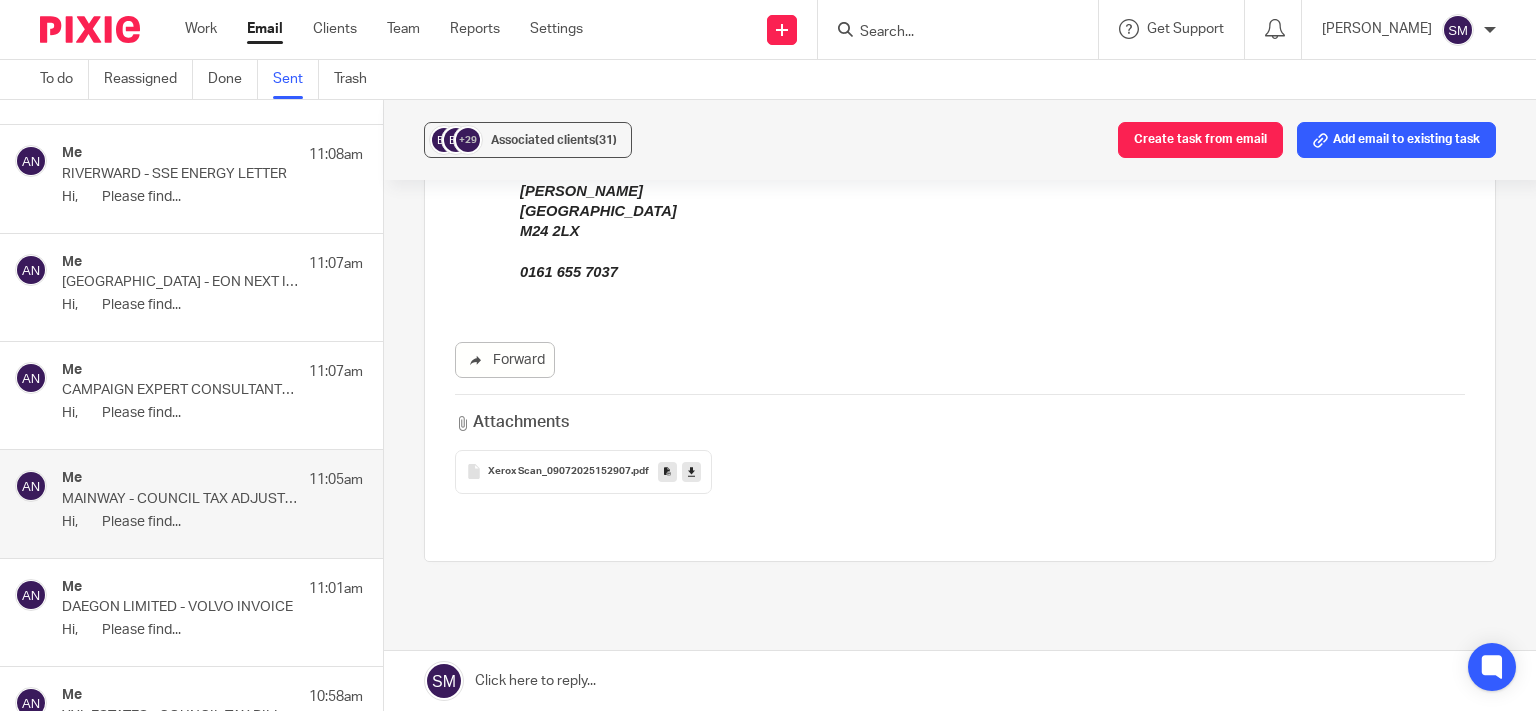 scroll, scrollTop: 1554, scrollLeft: 0, axis: vertical 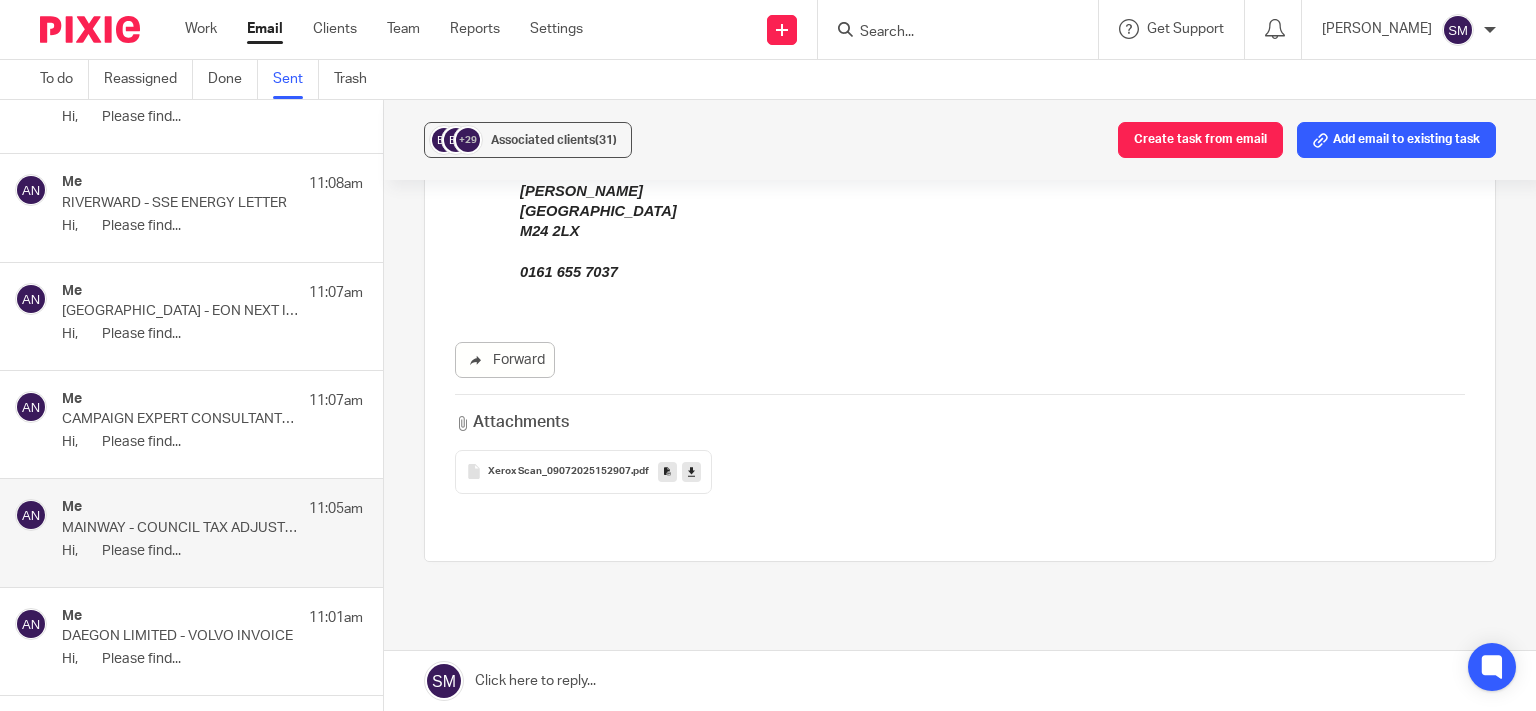 click on "Hi,            Please find..." at bounding box center [212, 226] 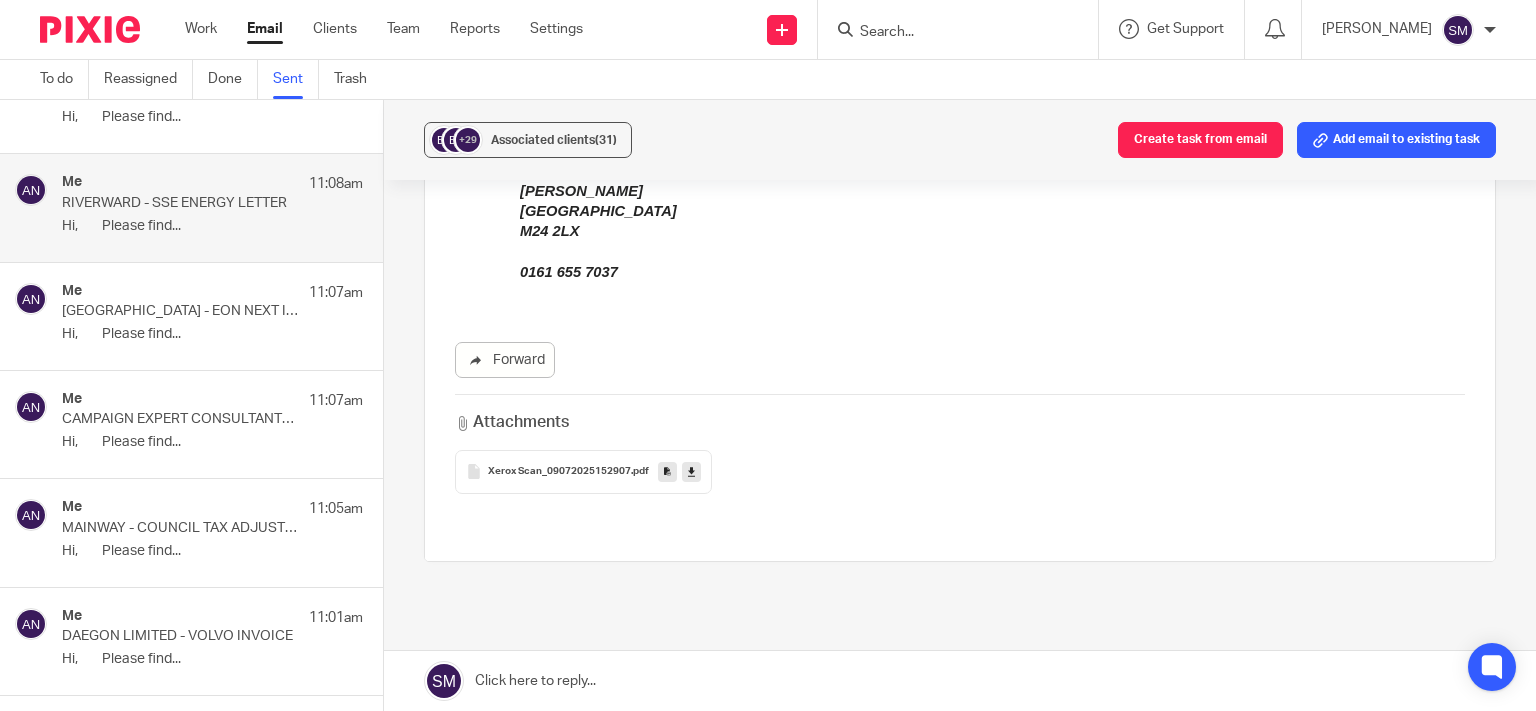 scroll, scrollTop: 0, scrollLeft: 0, axis: both 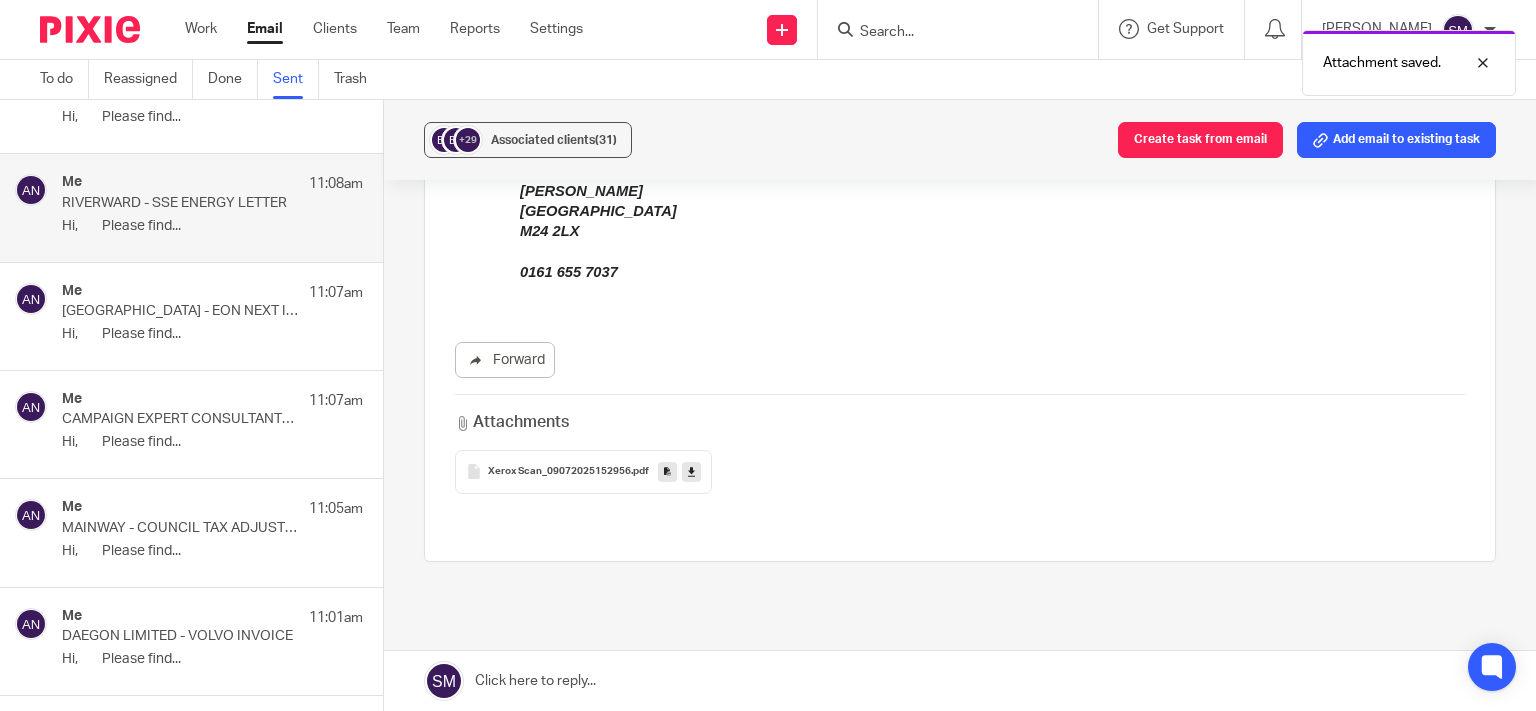 click at bounding box center [667, 471] 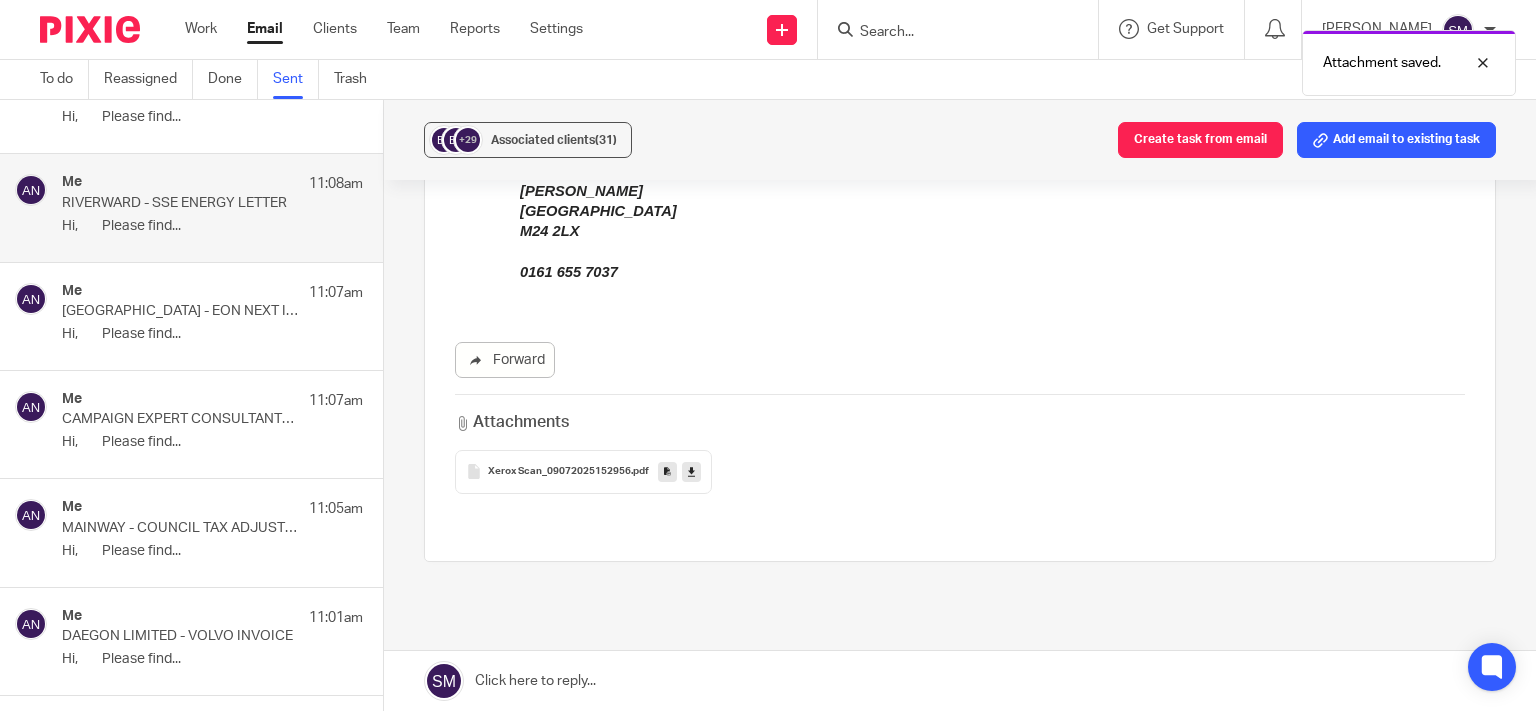 scroll, scrollTop: 1362, scrollLeft: 0, axis: vertical 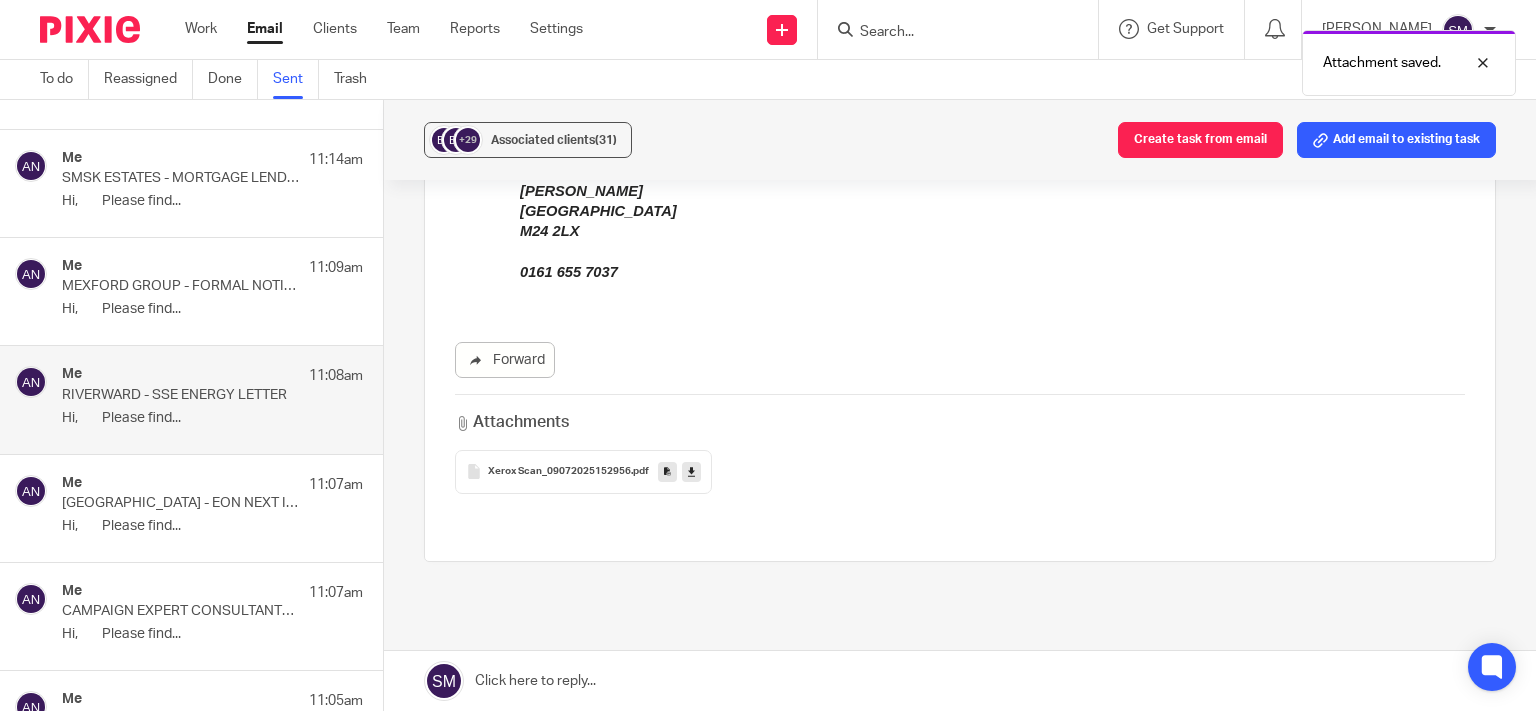 click on "Me
11:09am   MEXFORD GROUP - FORMAL NOTICE - BLACKPOOL COUNCIL   Hi,            Please find..." at bounding box center [212, 291] 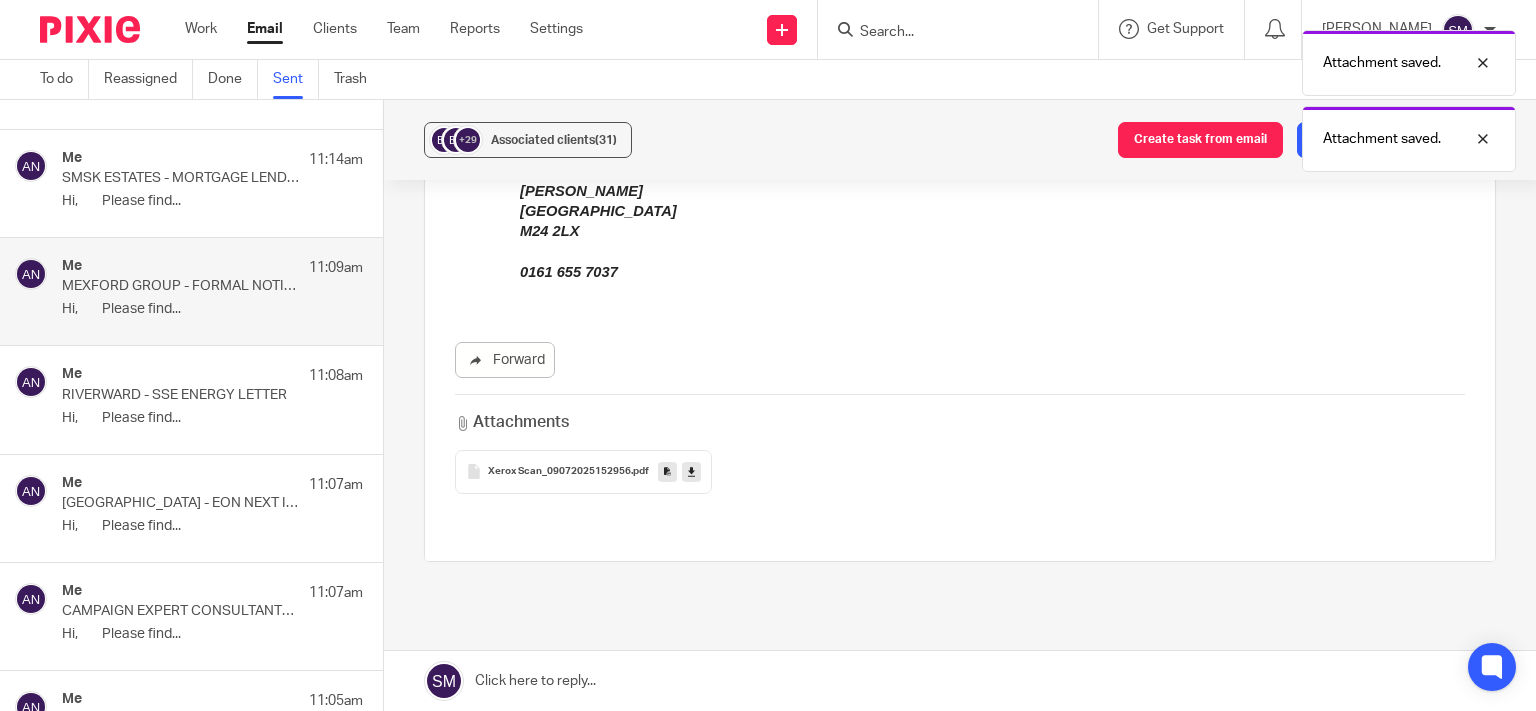 scroll, scrollTop: 570, scrollLeft: 0, axis: vertical 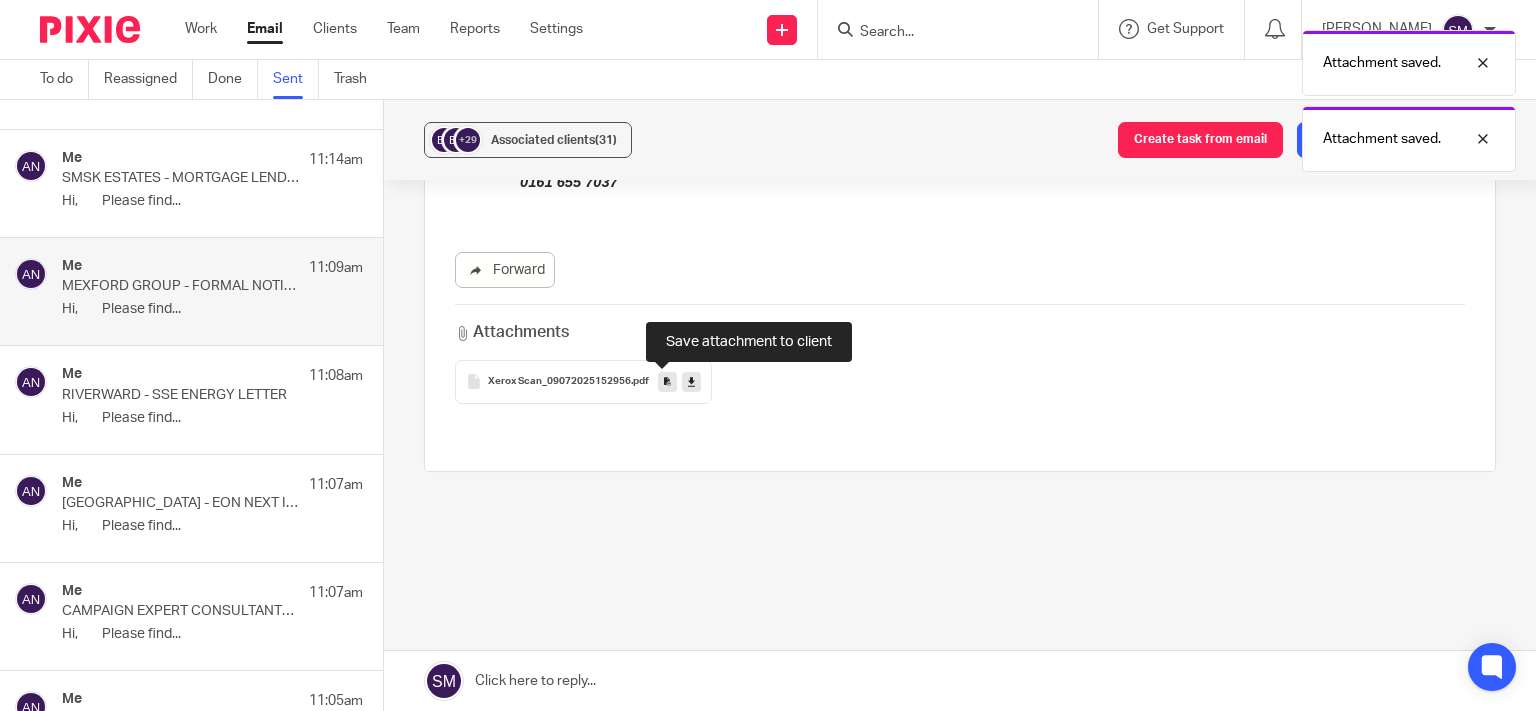 click at bounding box center [667, 381] 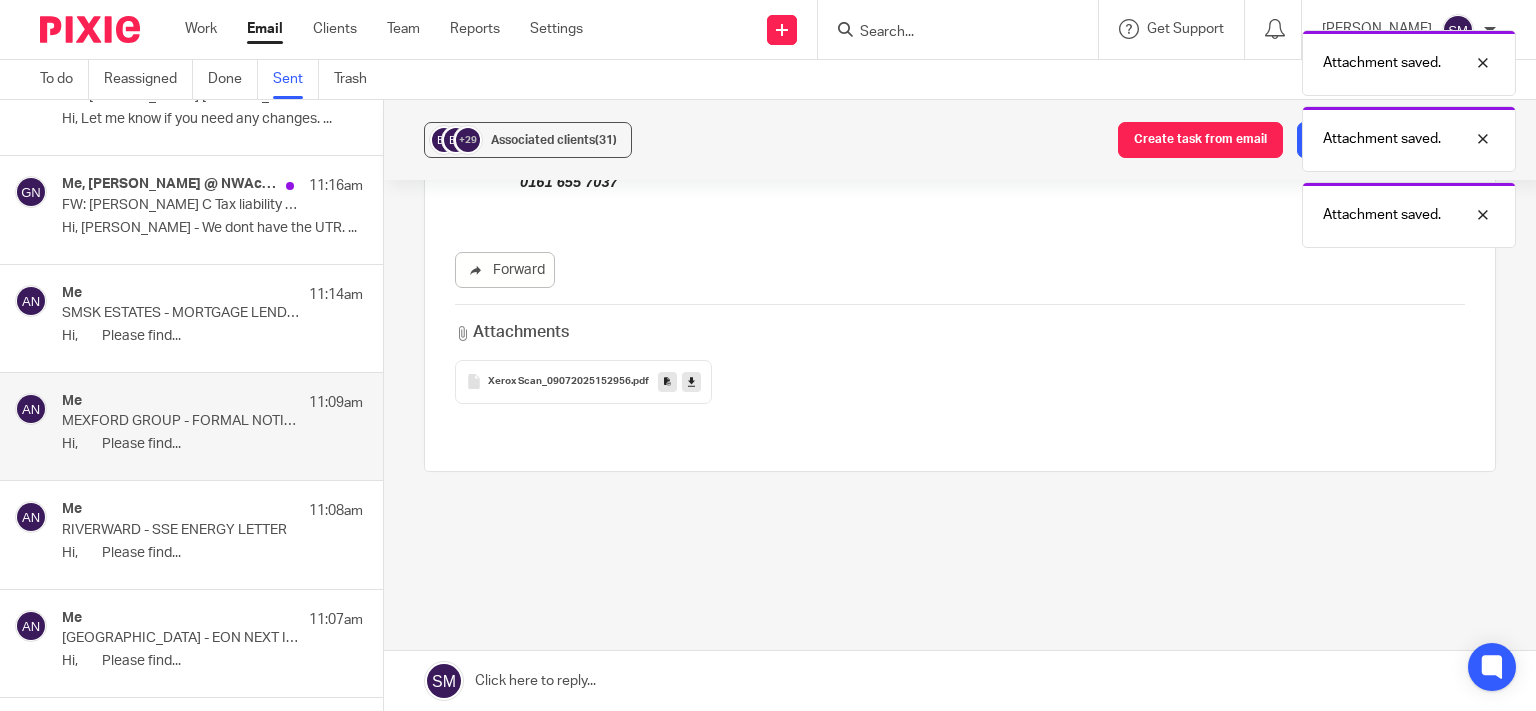 scroll, scrollTop: 1074, scrollLeft: 0, axis: vertical 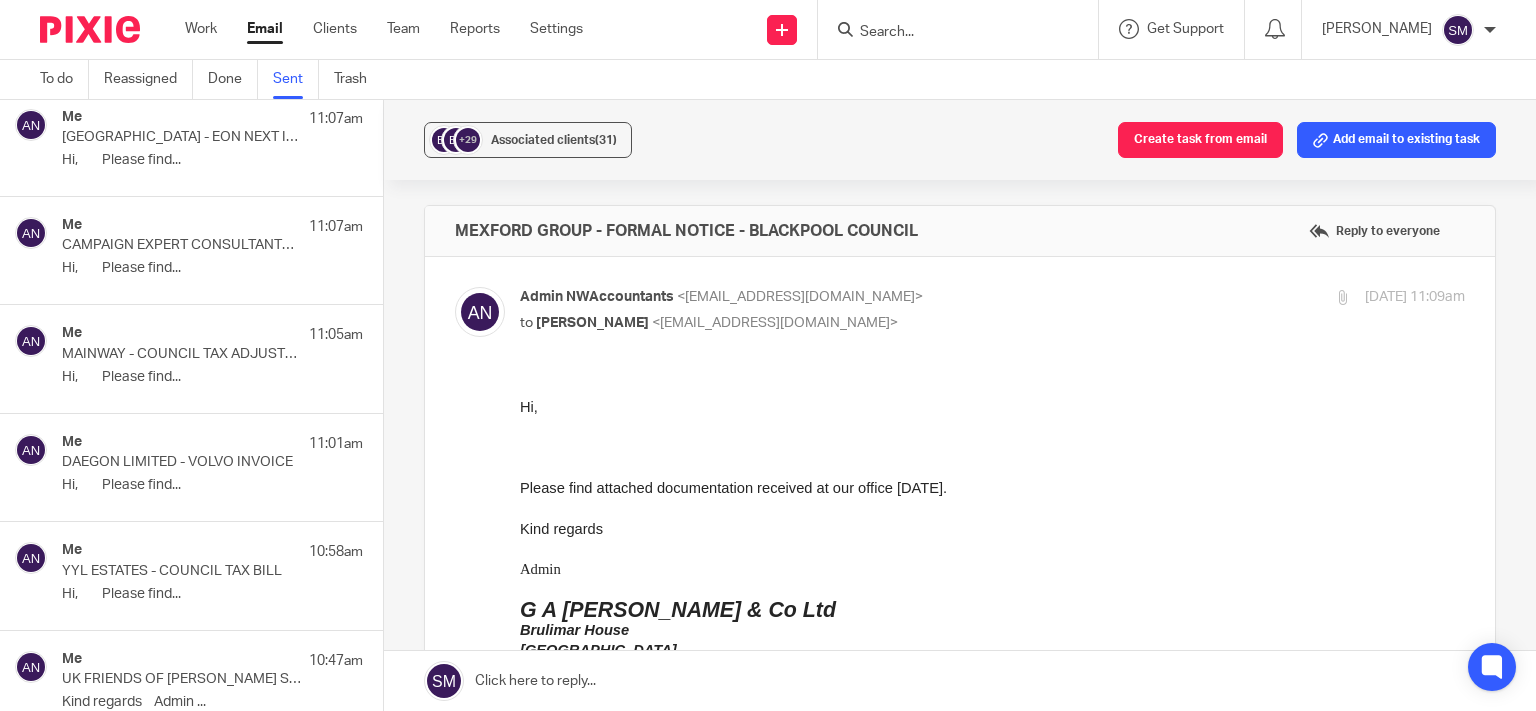 click on "Me
11:01am" at bounding box center (212, 444) 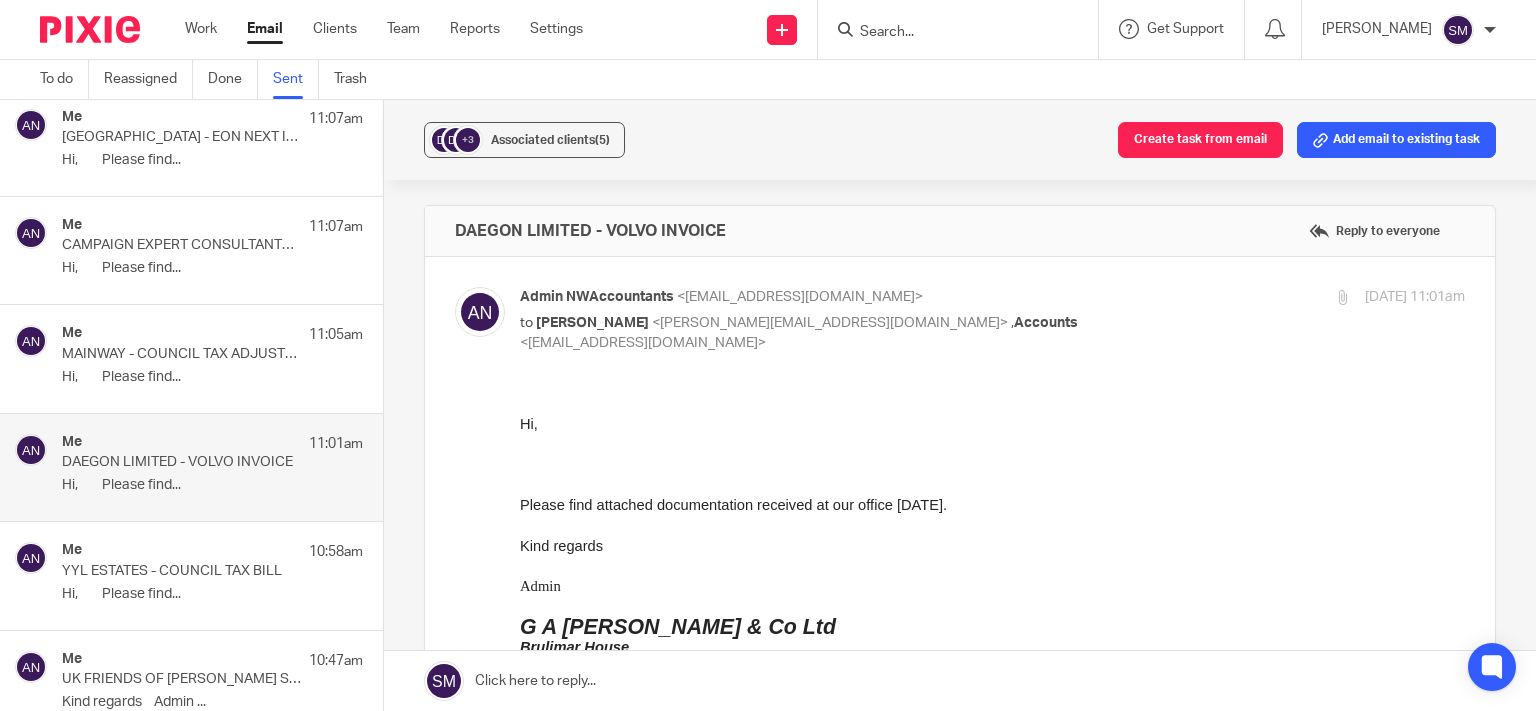 scroll, scrollTop: 0, scrollLeft: 0, axis: both 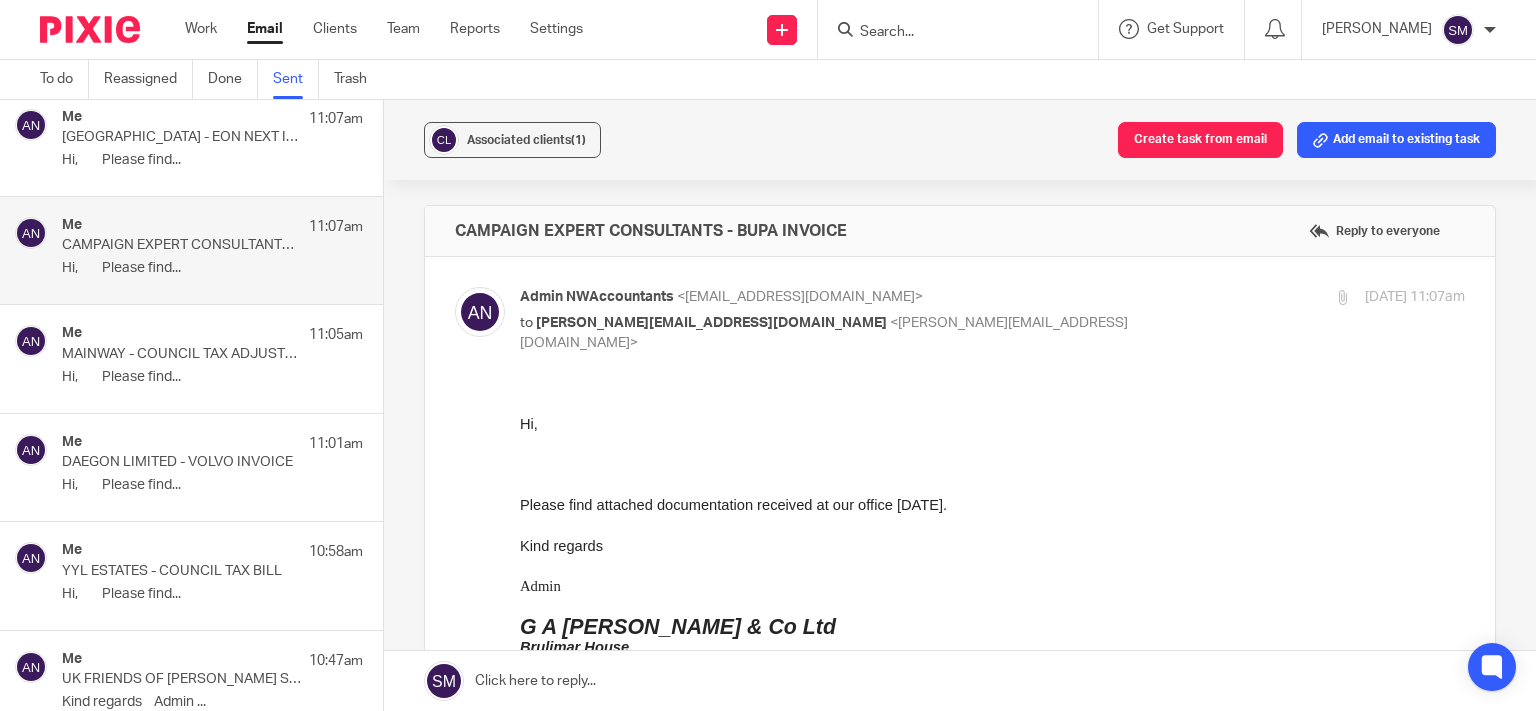 click on "TEMPLE STREET - EON NEXT INVOICE" at bounding box center [182, 137] 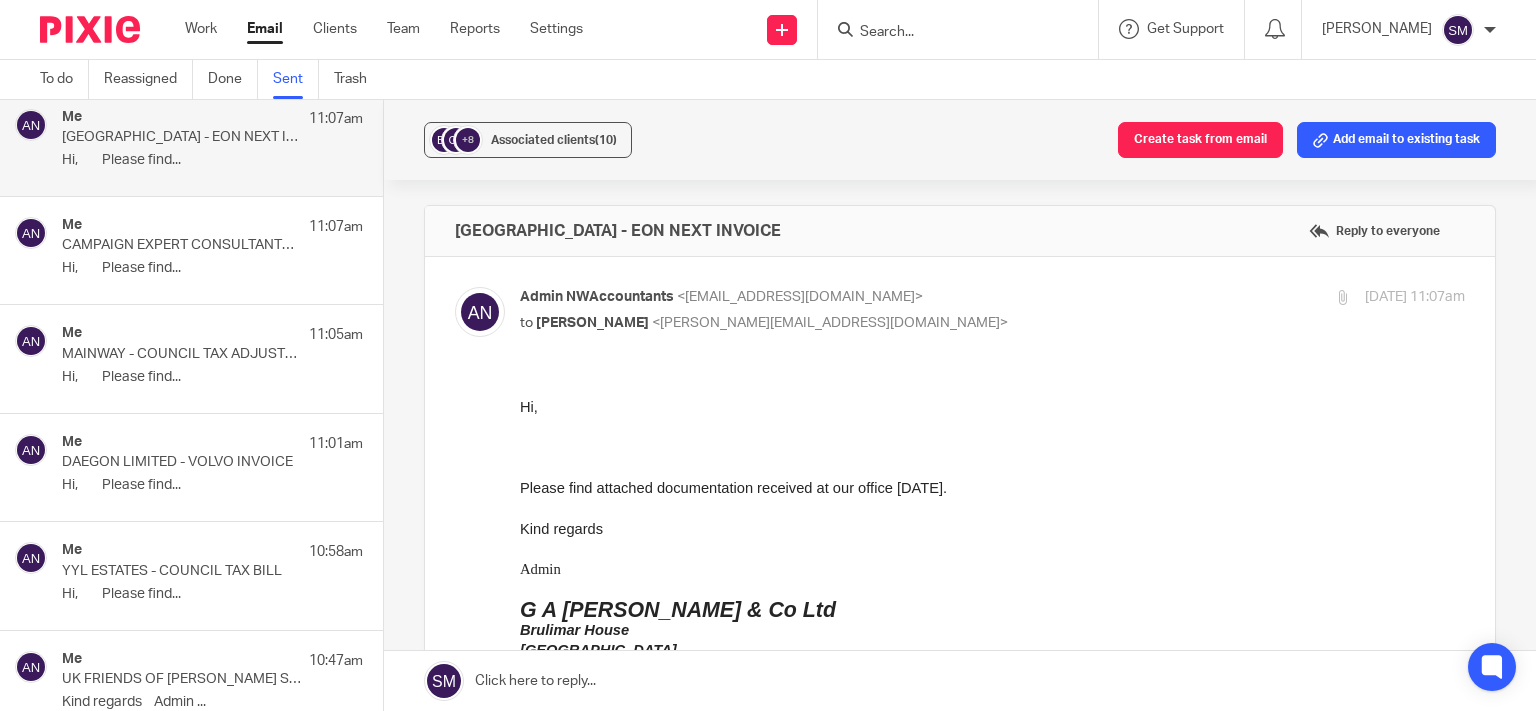 scroll, scrollTop: 0, scrollLeft: 0, axis: both 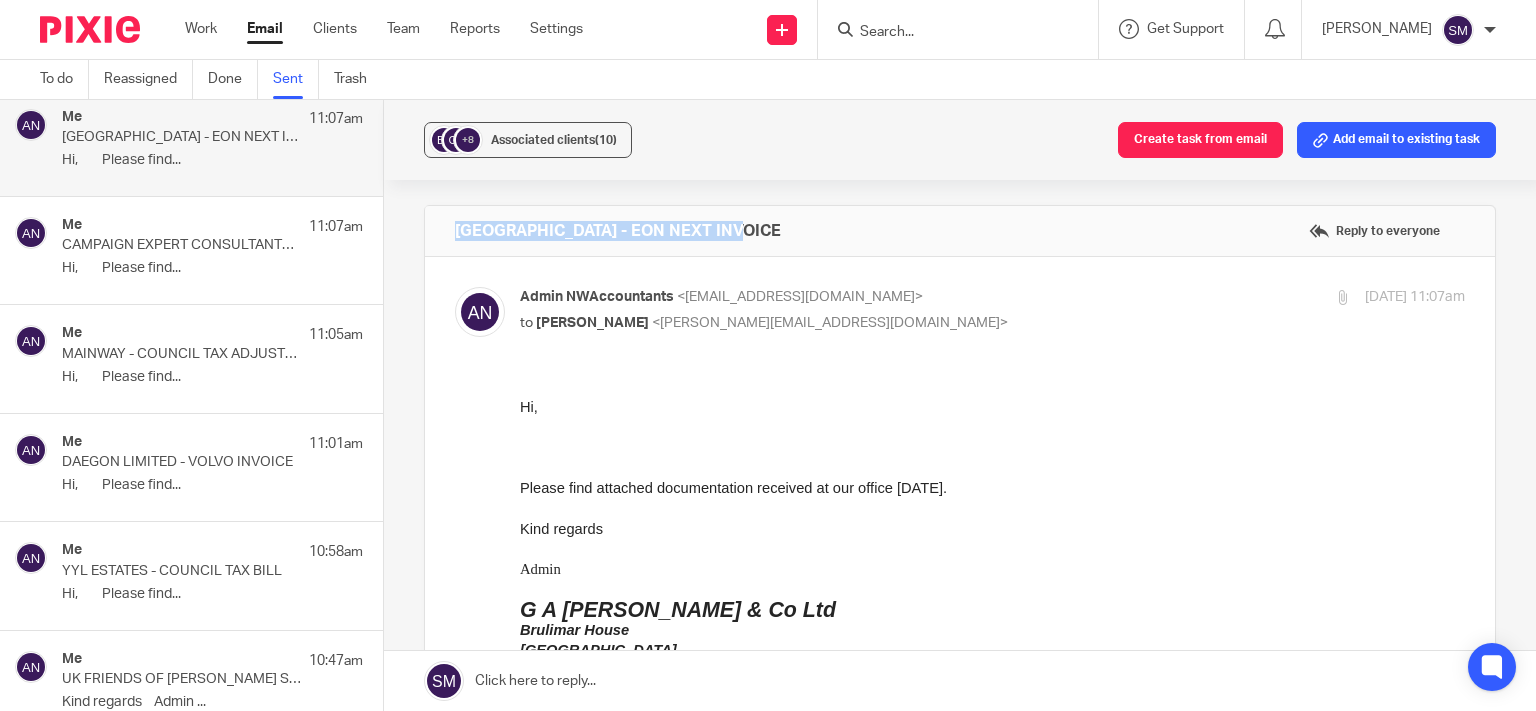 drag, startPoint x: 766, startPoint y: 227, endPoint x: 469, endPoint y: 223, distance: 297.02695 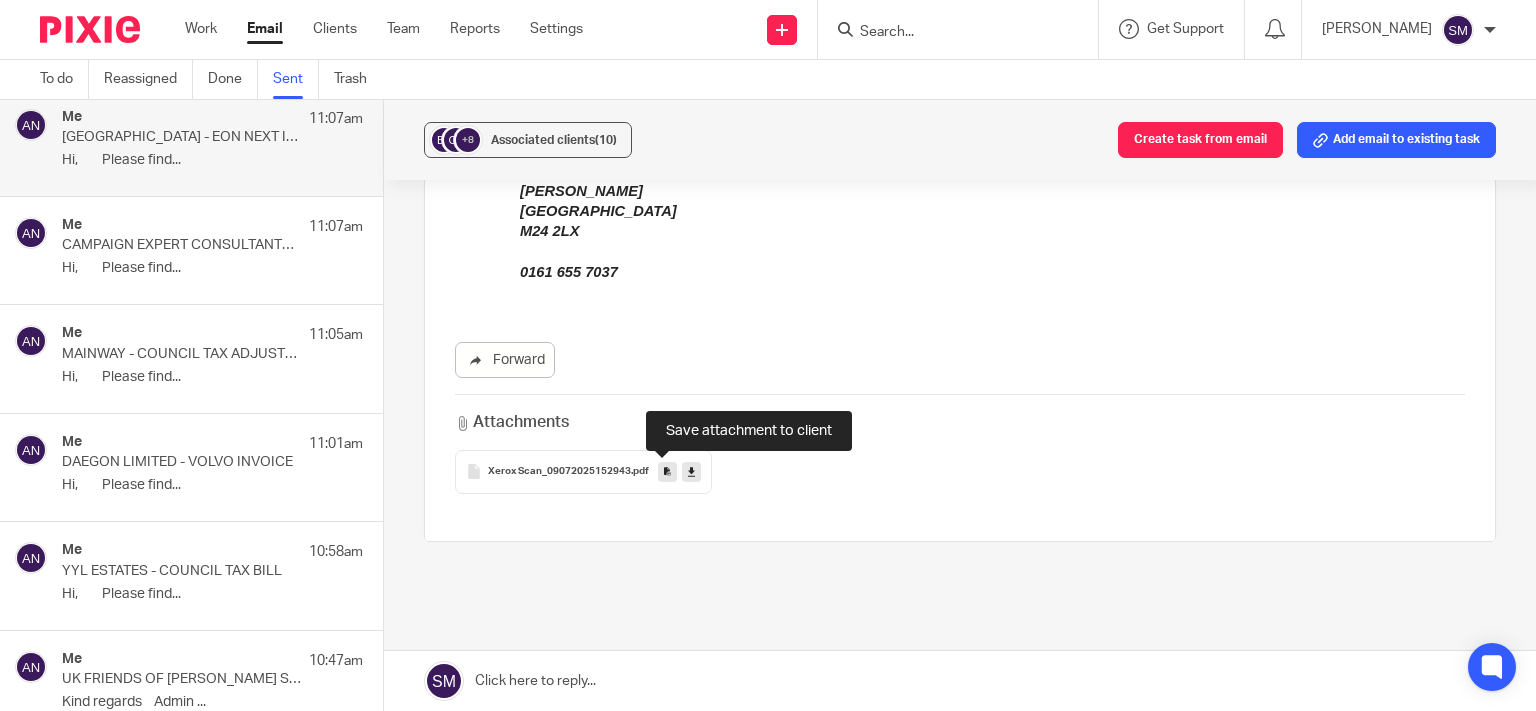 click at bounding box center [667, 471] 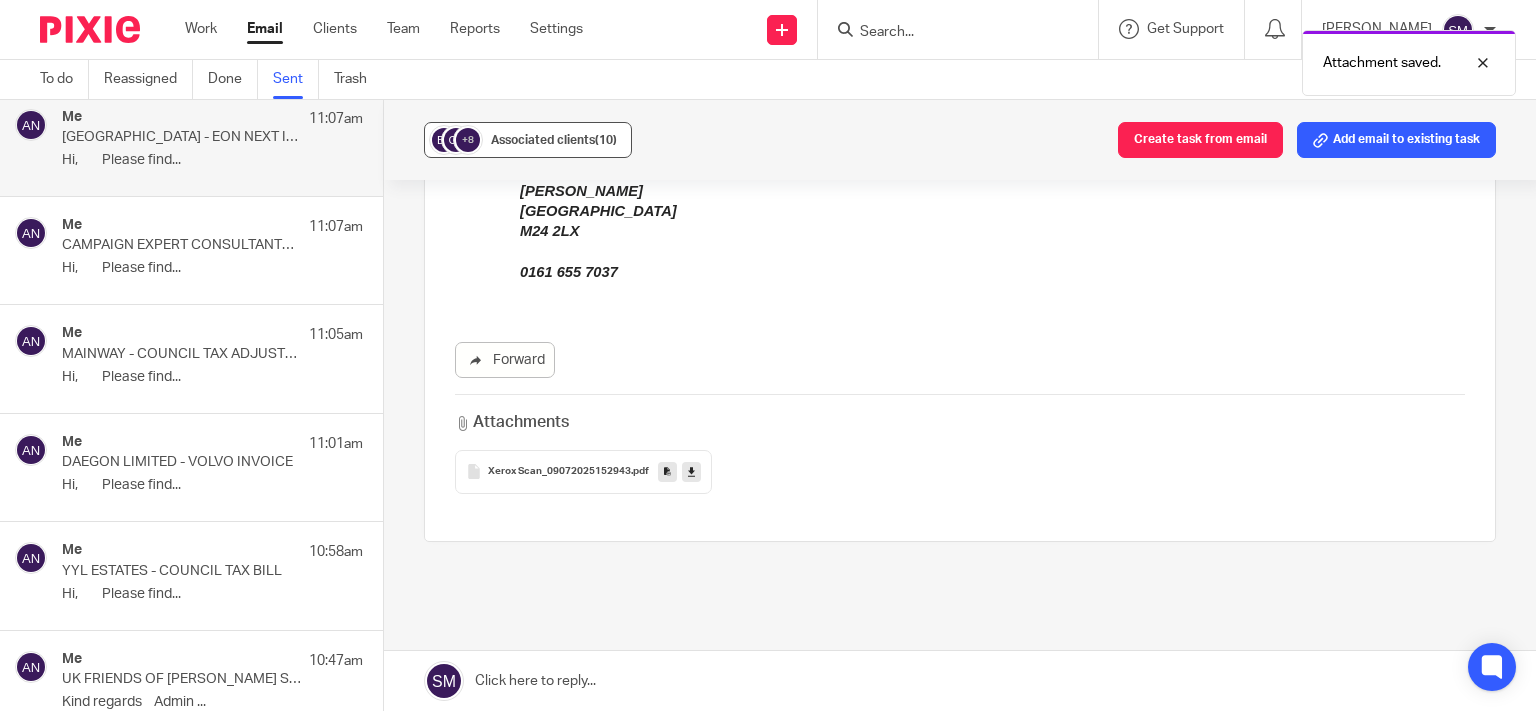 click on "Associated clients  (10)" at bounding box center (554, 140) 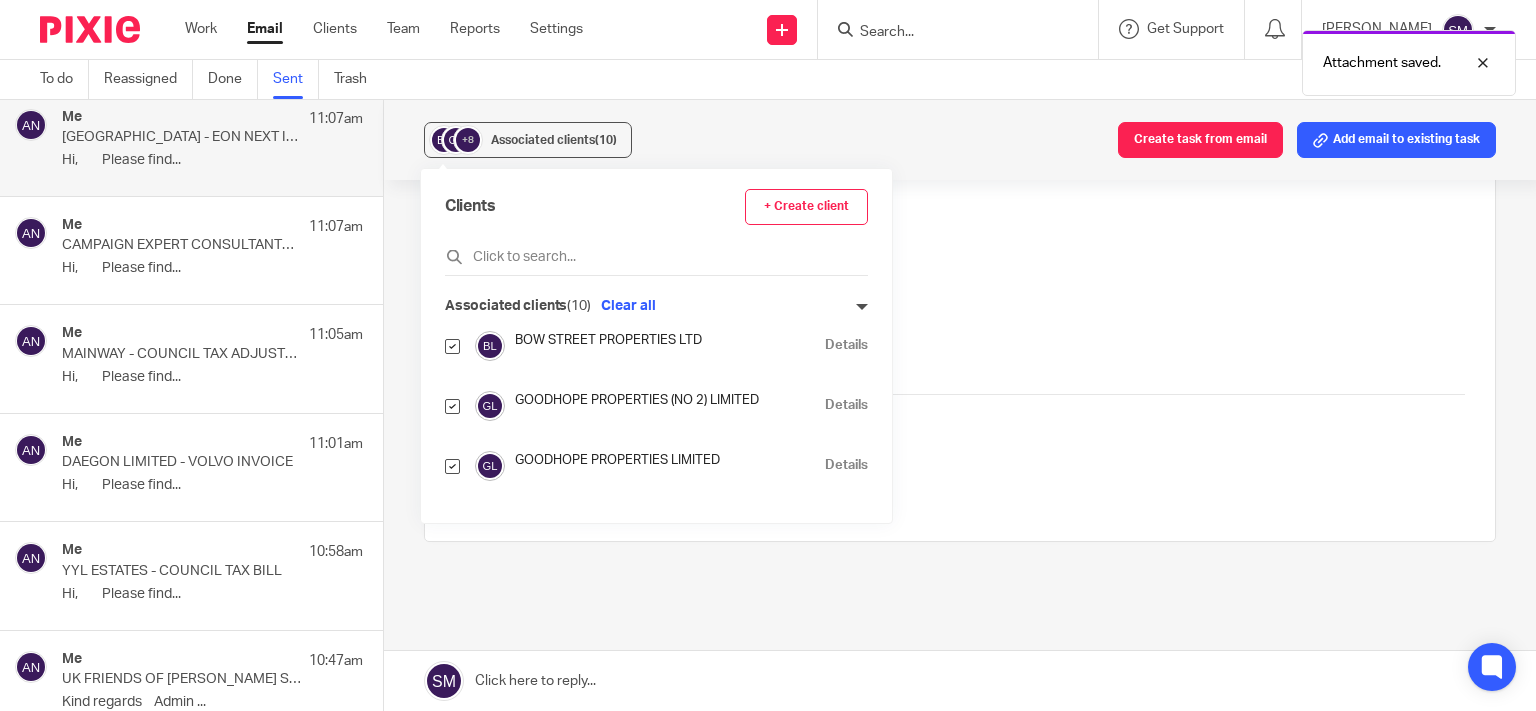 click on "Details" at bounding box center (846, 405) 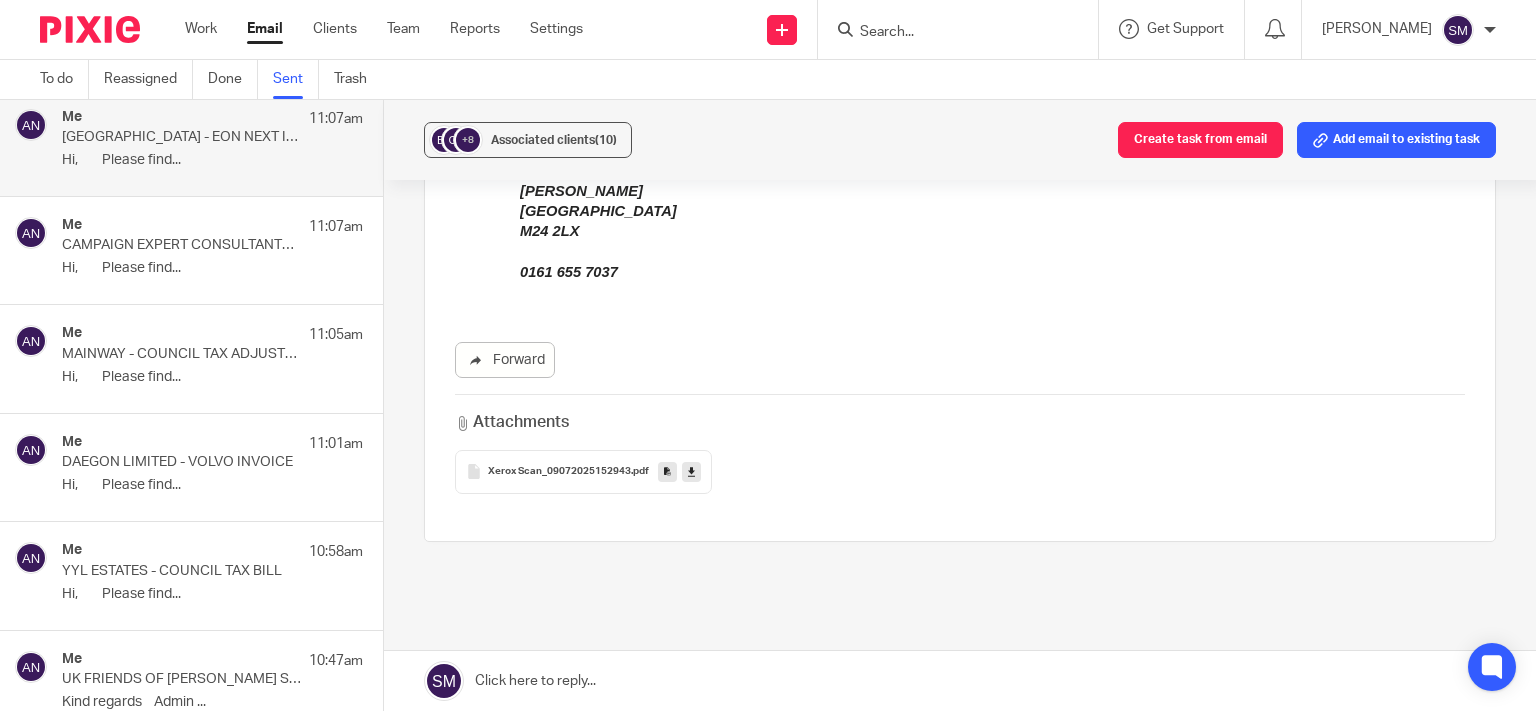 click on "MAINWAY - COUNCIL TAX ADJUSTMENT" at bounding box center [182, 354] 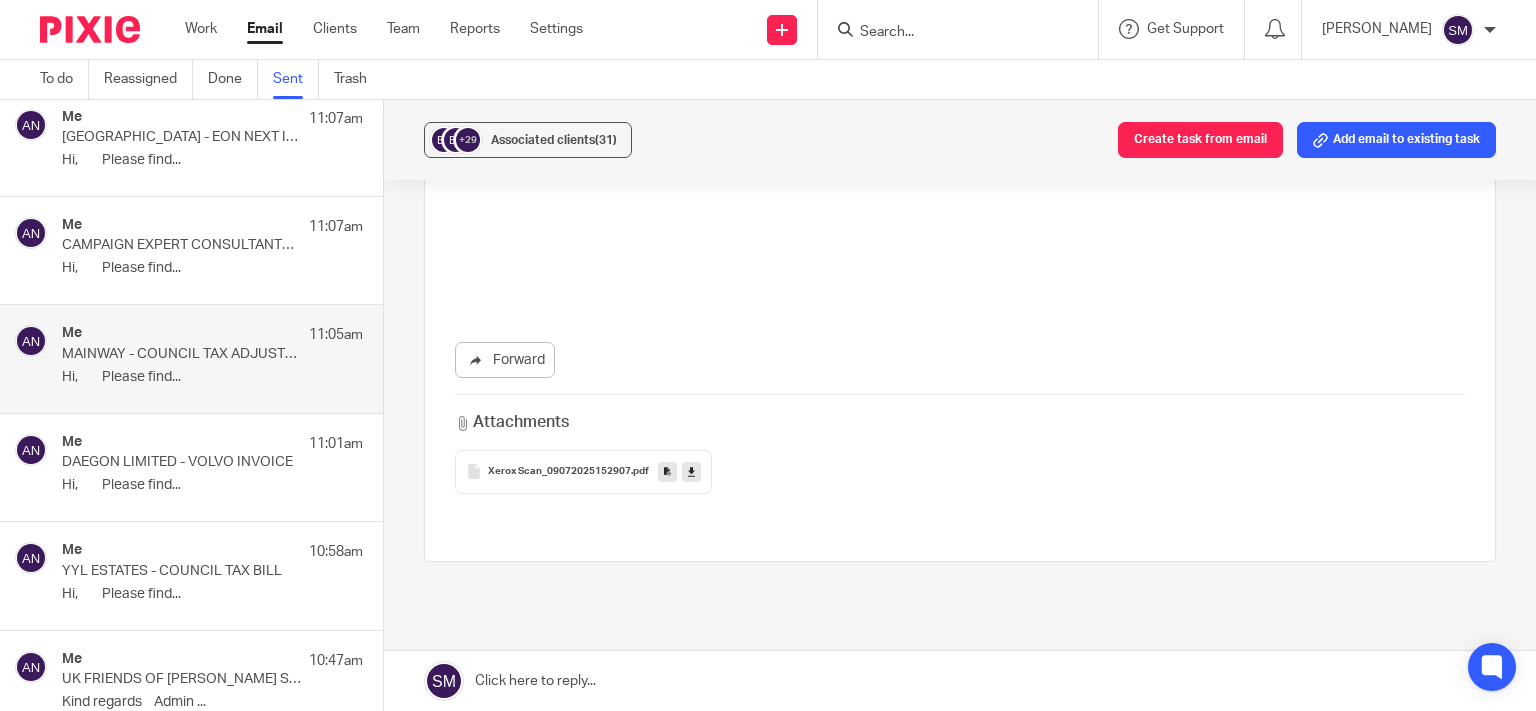 scroll, scrollTop: 0, scrollLeft: 0, axis: both 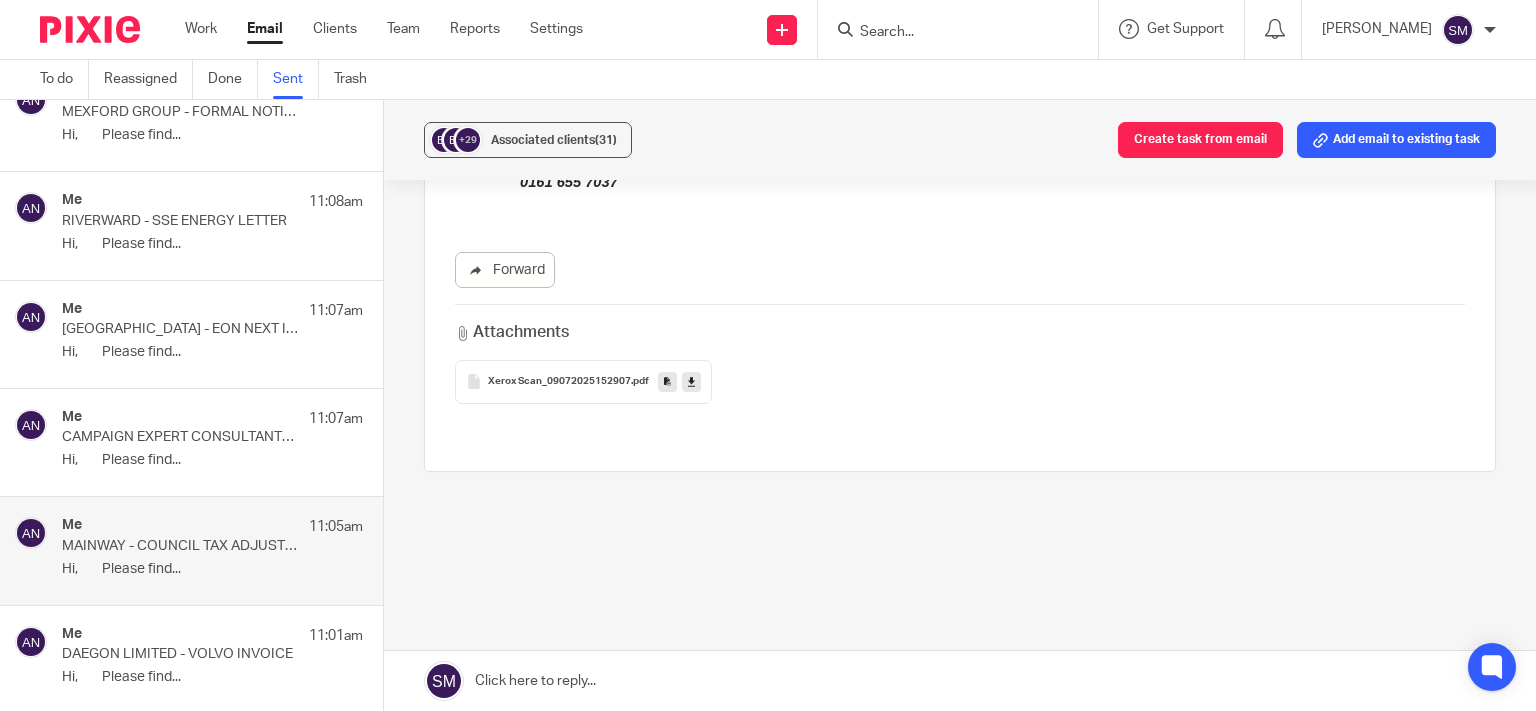 click on "RIVERWARD - SSE ENERGY LETTER" at bounding box center (182, 221) 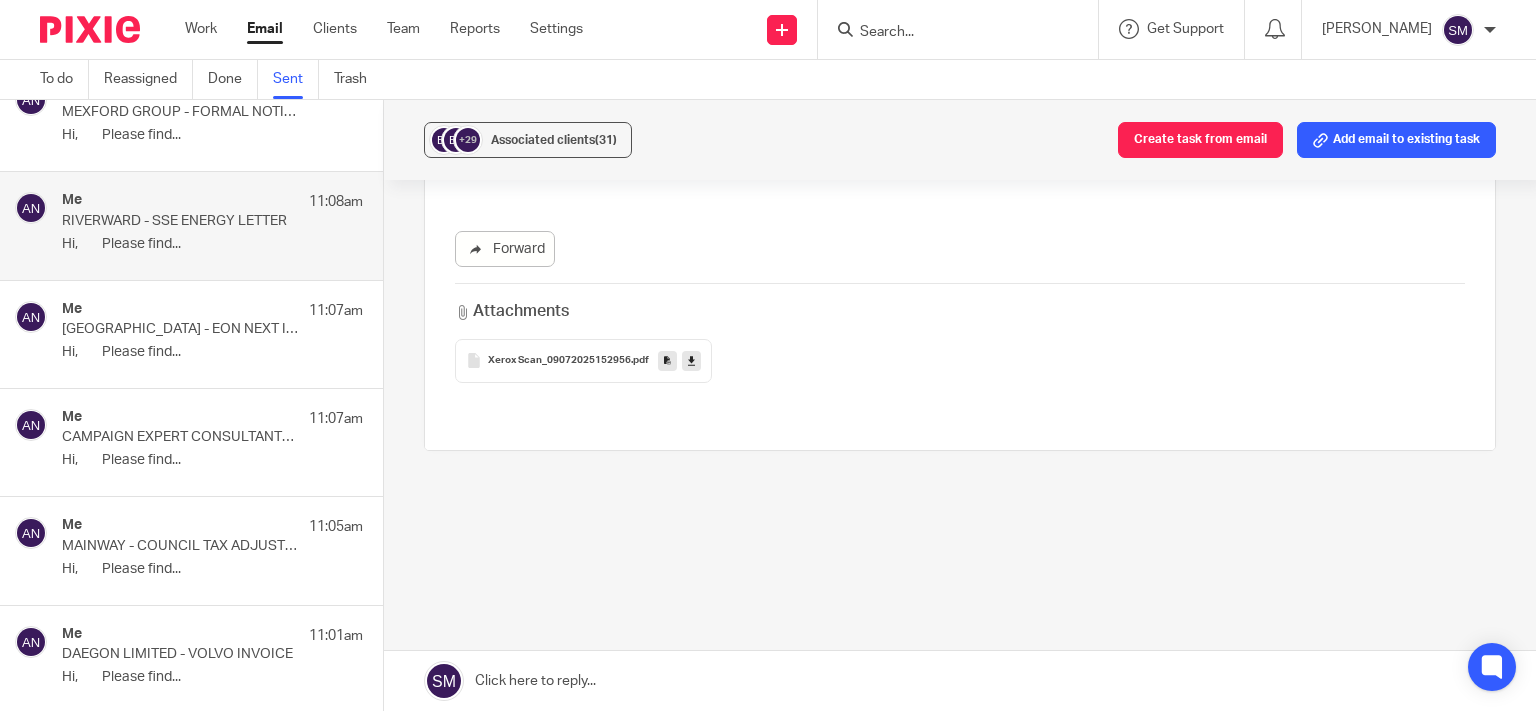 scroll, scrollTop: 0, scrollLeft: 0, axis: both 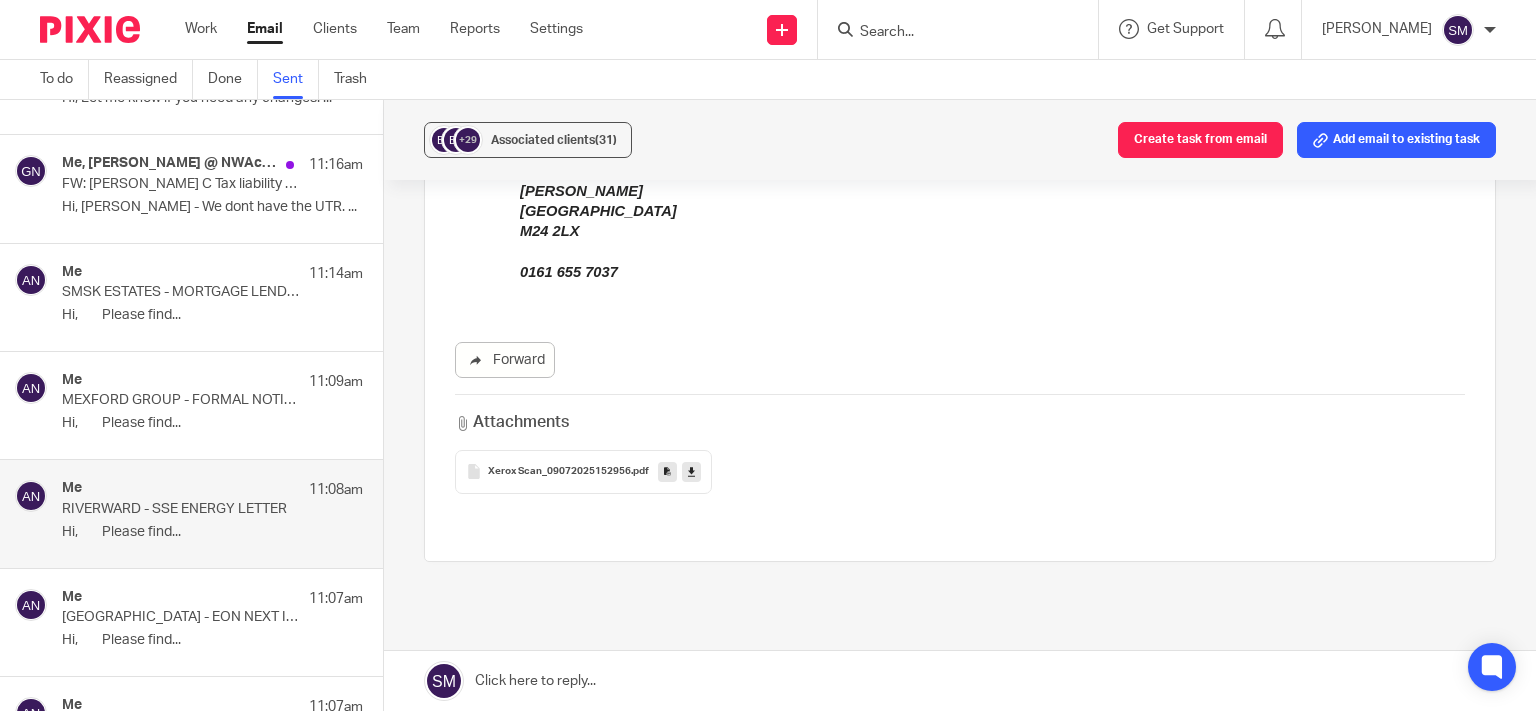 click on "MEXFORD GROUP - FORMAL NOTICE - BLACKPOOL COUNCIL" at bounding box center [182, 400] 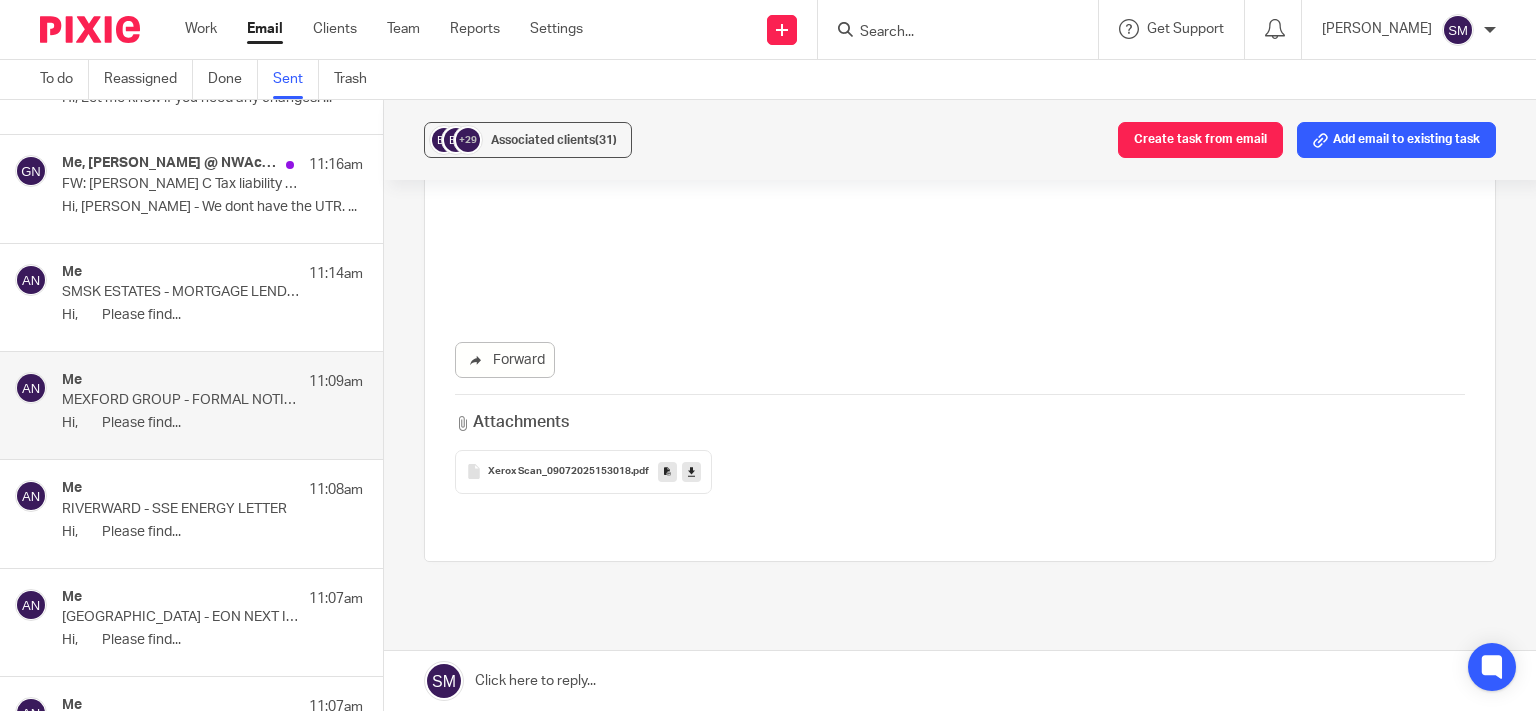 scroll, scrollTop: 0, scrollLeft: 0, axis: both 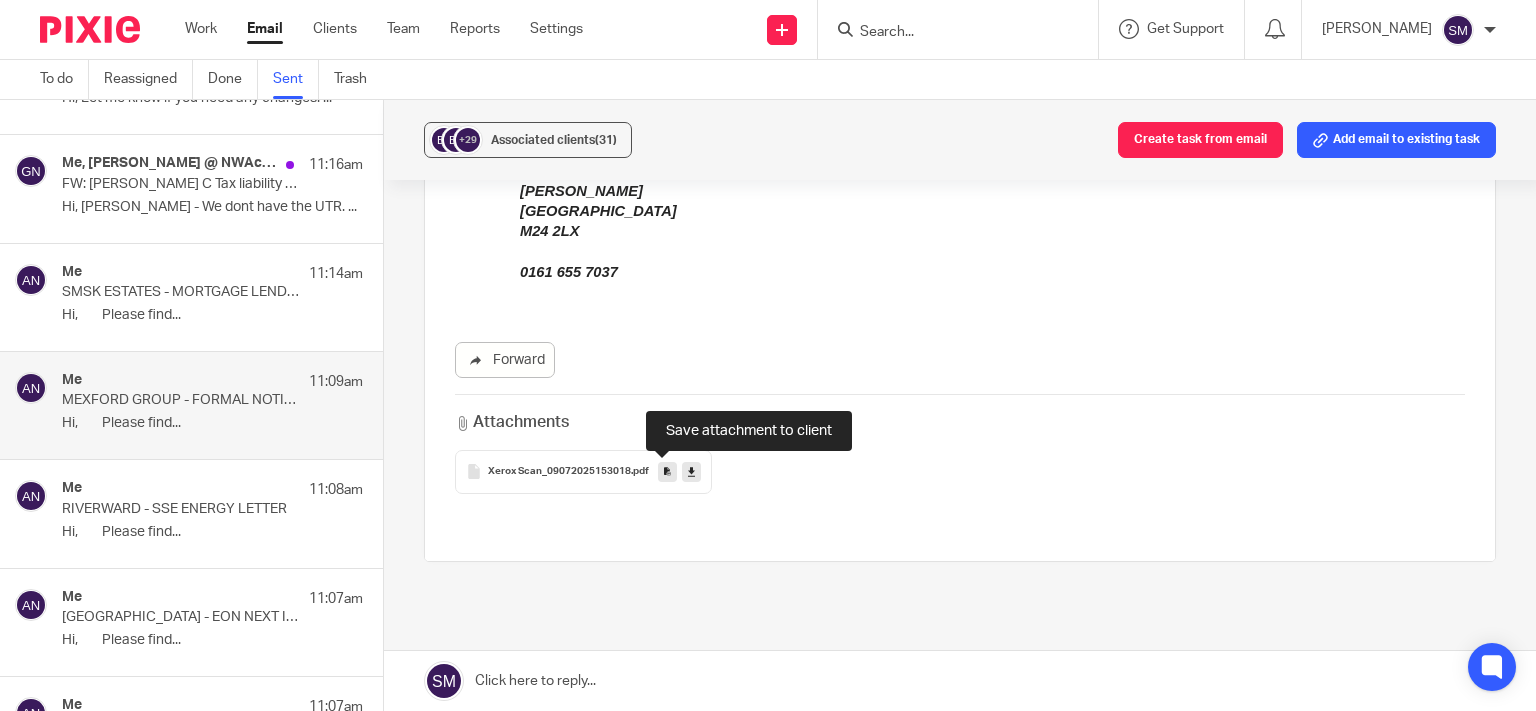 click at bounding box center [667, 471] 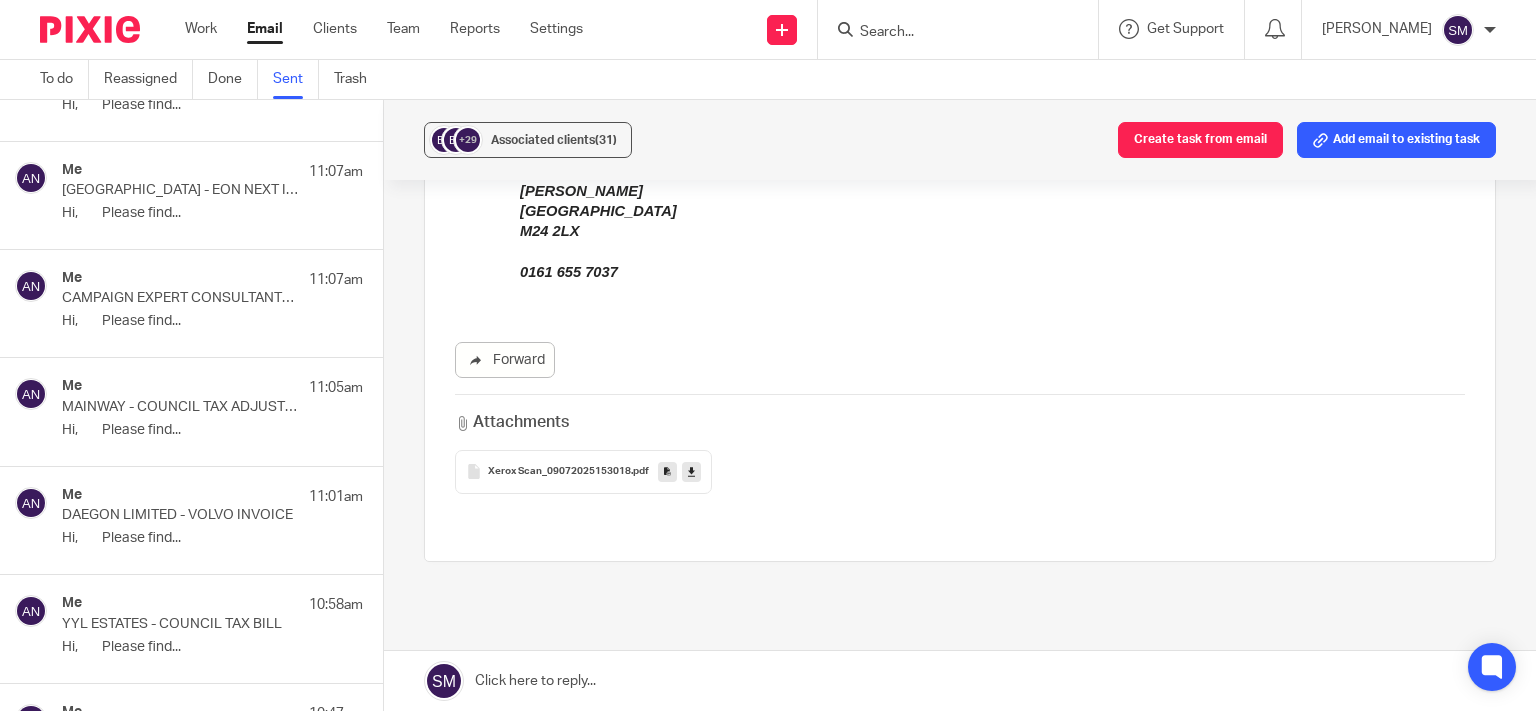 scroll, scrollTop: 1728, scrollLeft: 0, axis: vertical 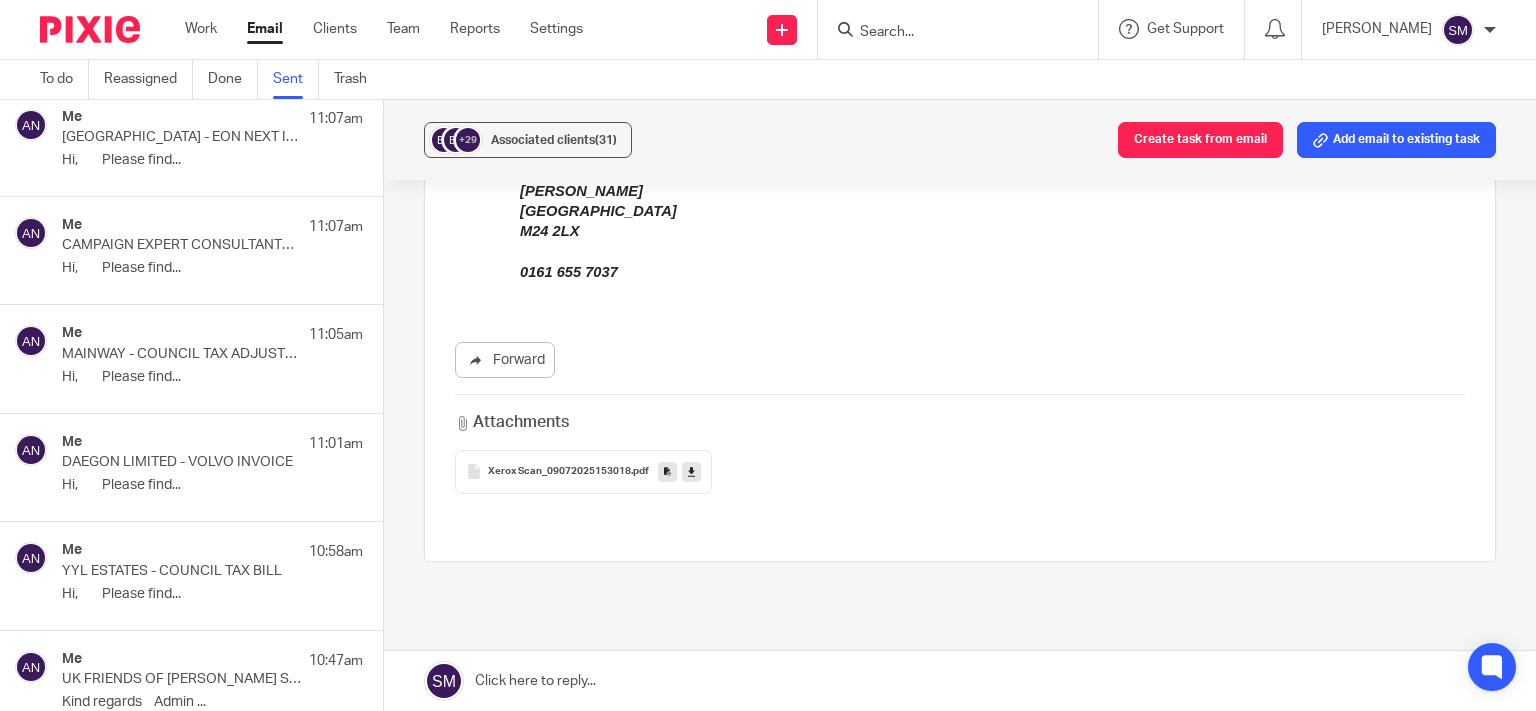 click on "MAINWAY - COUNCIL TAX ADJUSTMENT" at bounding box center [182, 354] 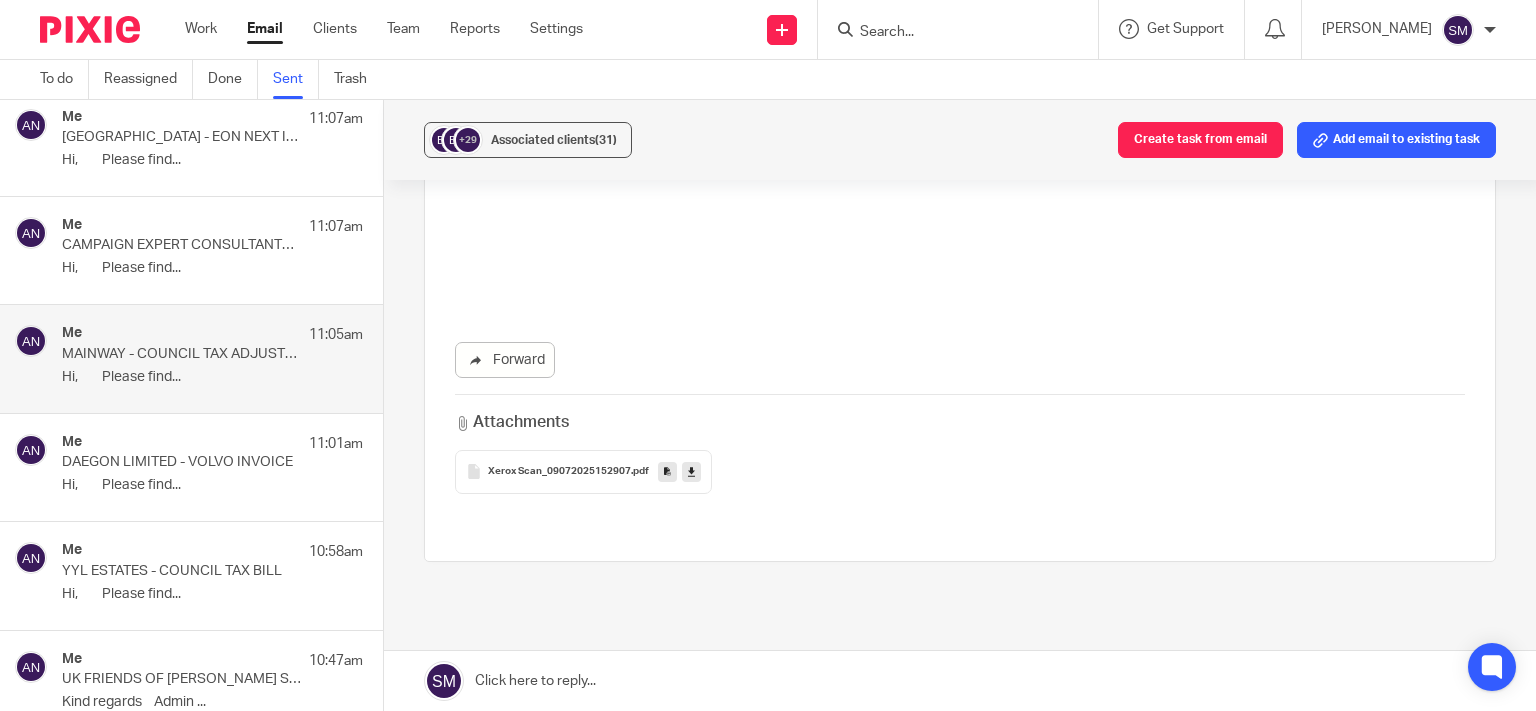 scroll, scrollTop: 0, scrollLeft: 0, axis: both 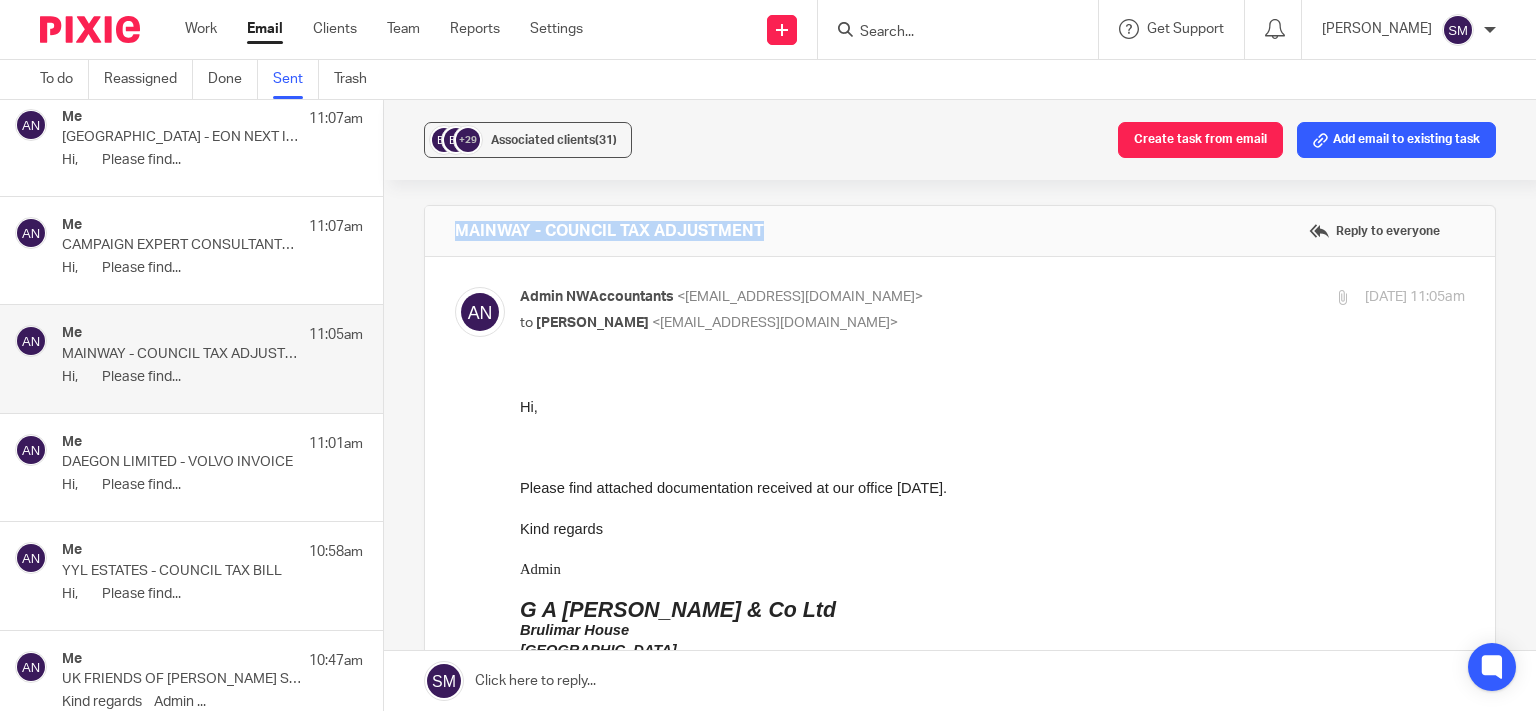 drag, startPoint x: 826, startPoint y: 215, endPoint x: 422, endPoint y: 217, distance: 404.00494 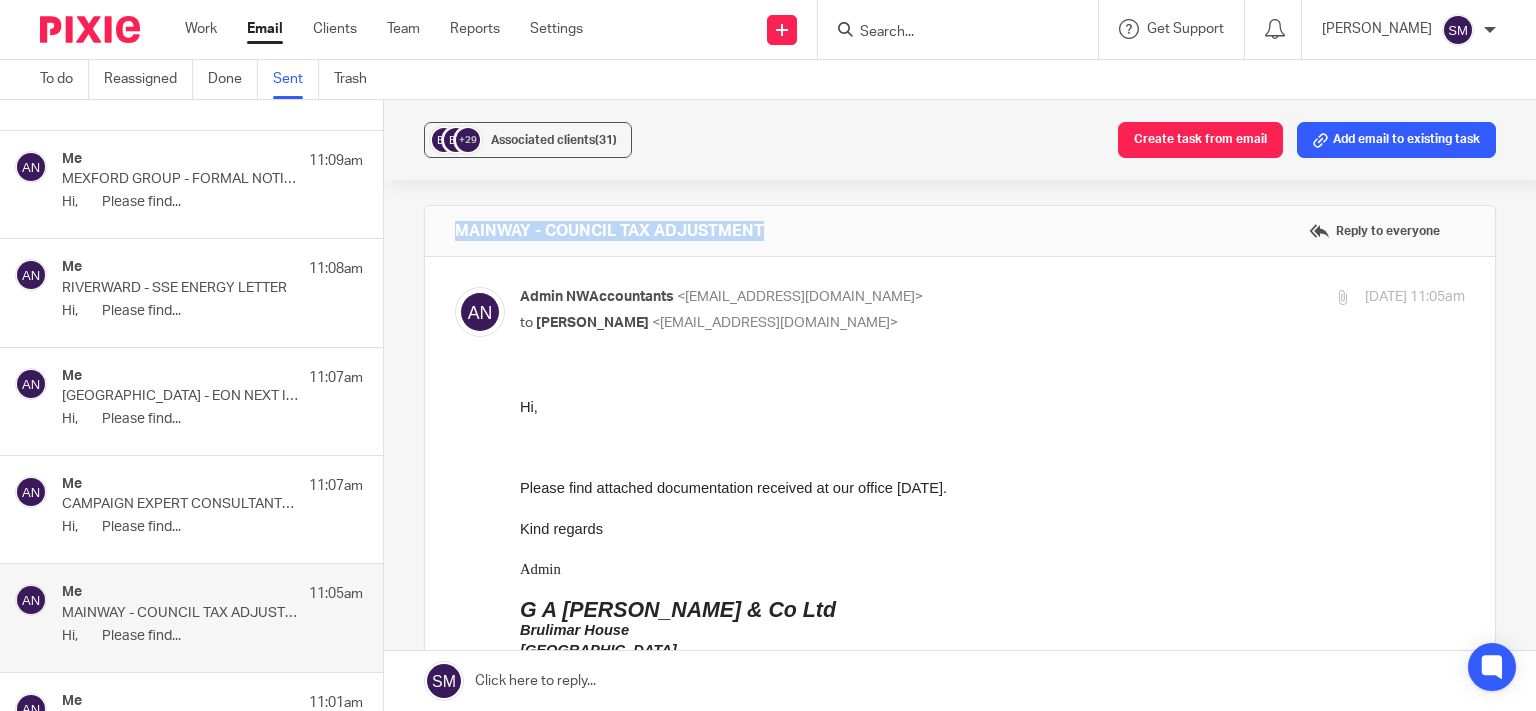 scroll, scrollTop: 1440, scrollLeft: 0, axis: vertical 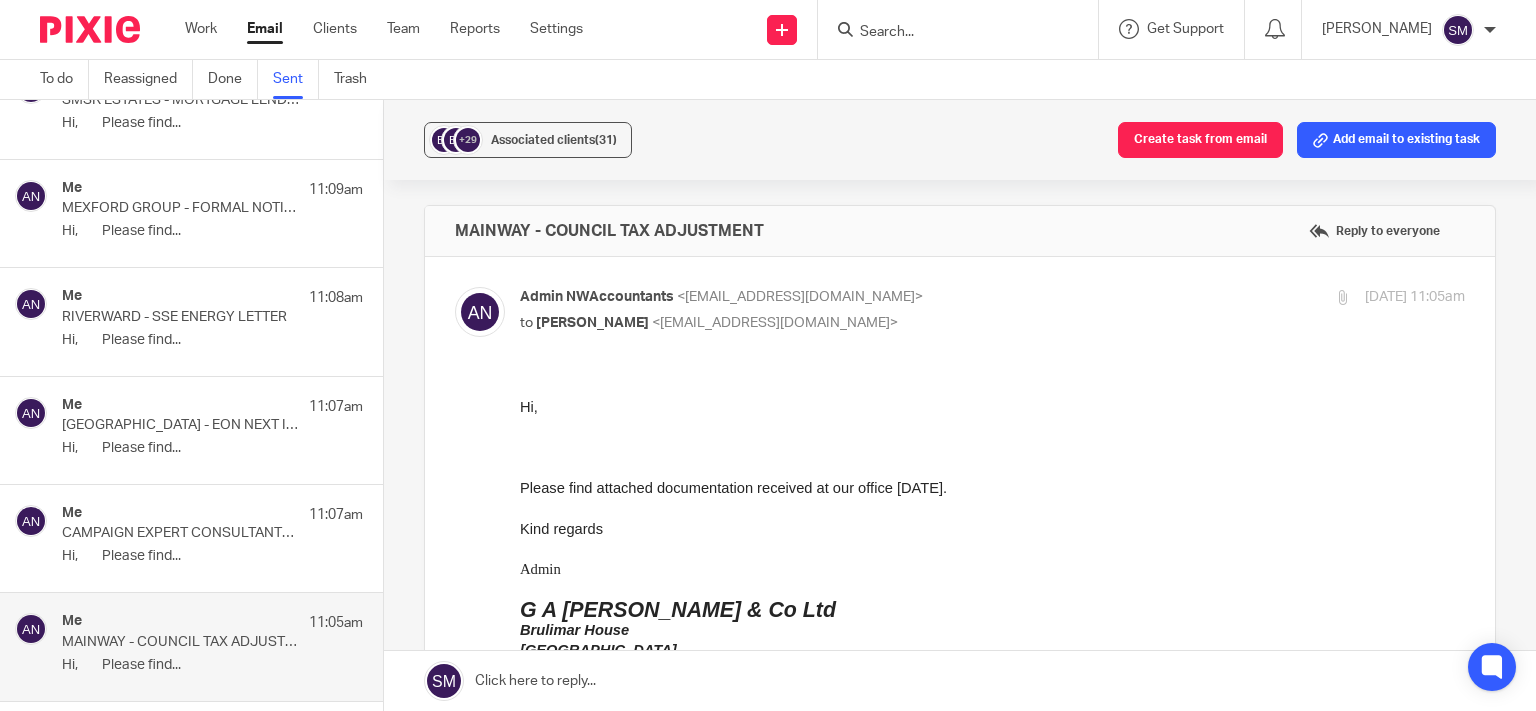 click on "RIVERWARD - SSE ENERGY LETTER" at bounding box center [182, 317] 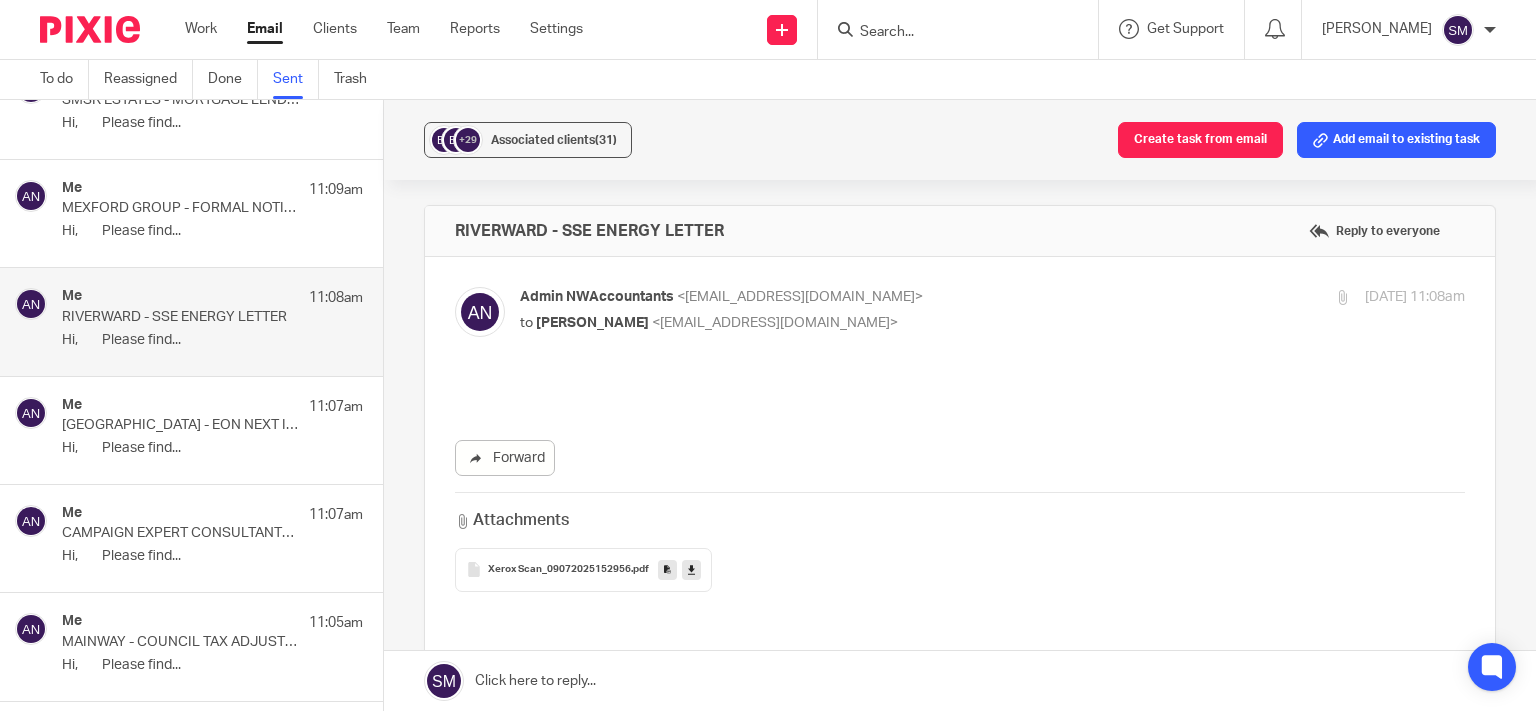scroll, scrollTop: 0, scrollLeft: 0, axis: both 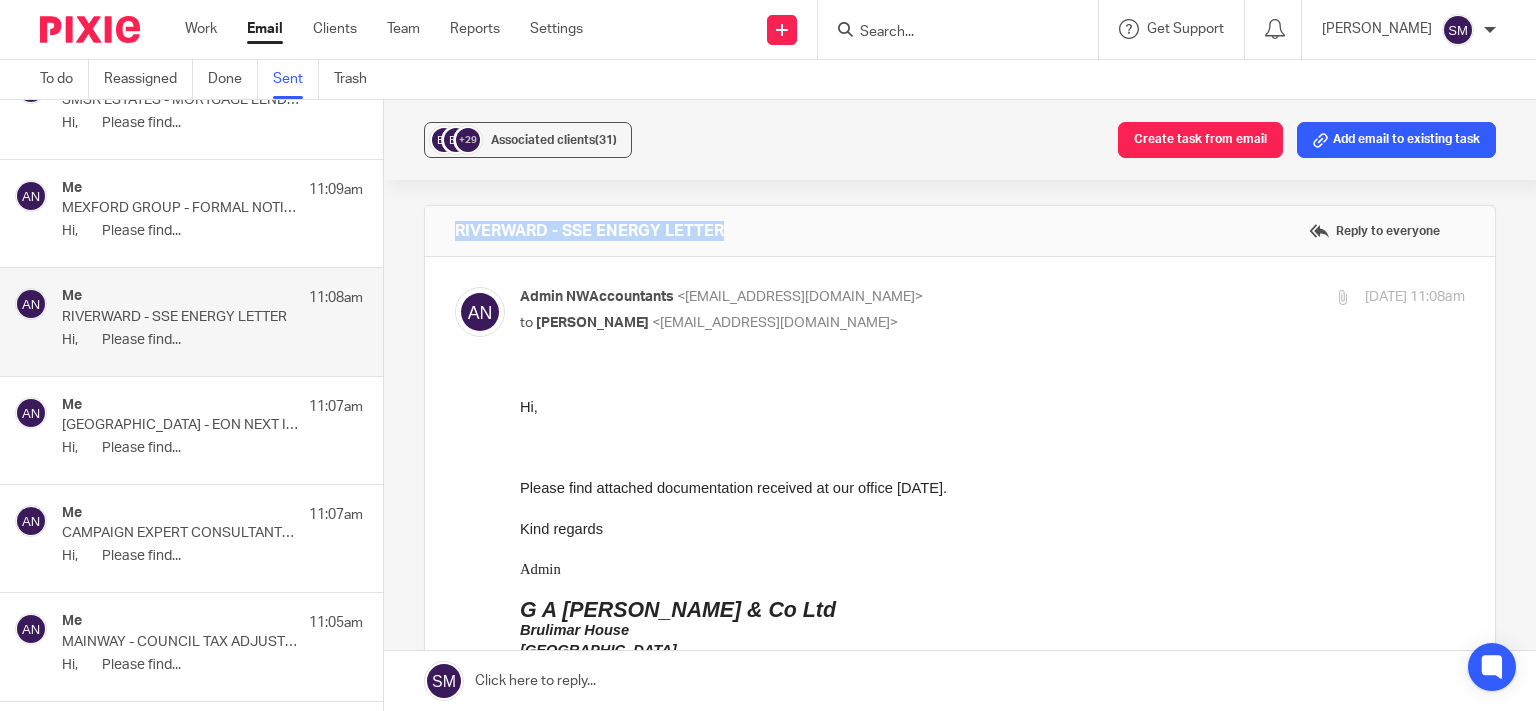 drag, startPoint x: 822, startPoint y: 234, endPoint x: 432, endPoint y: 235, distance: 390.00128 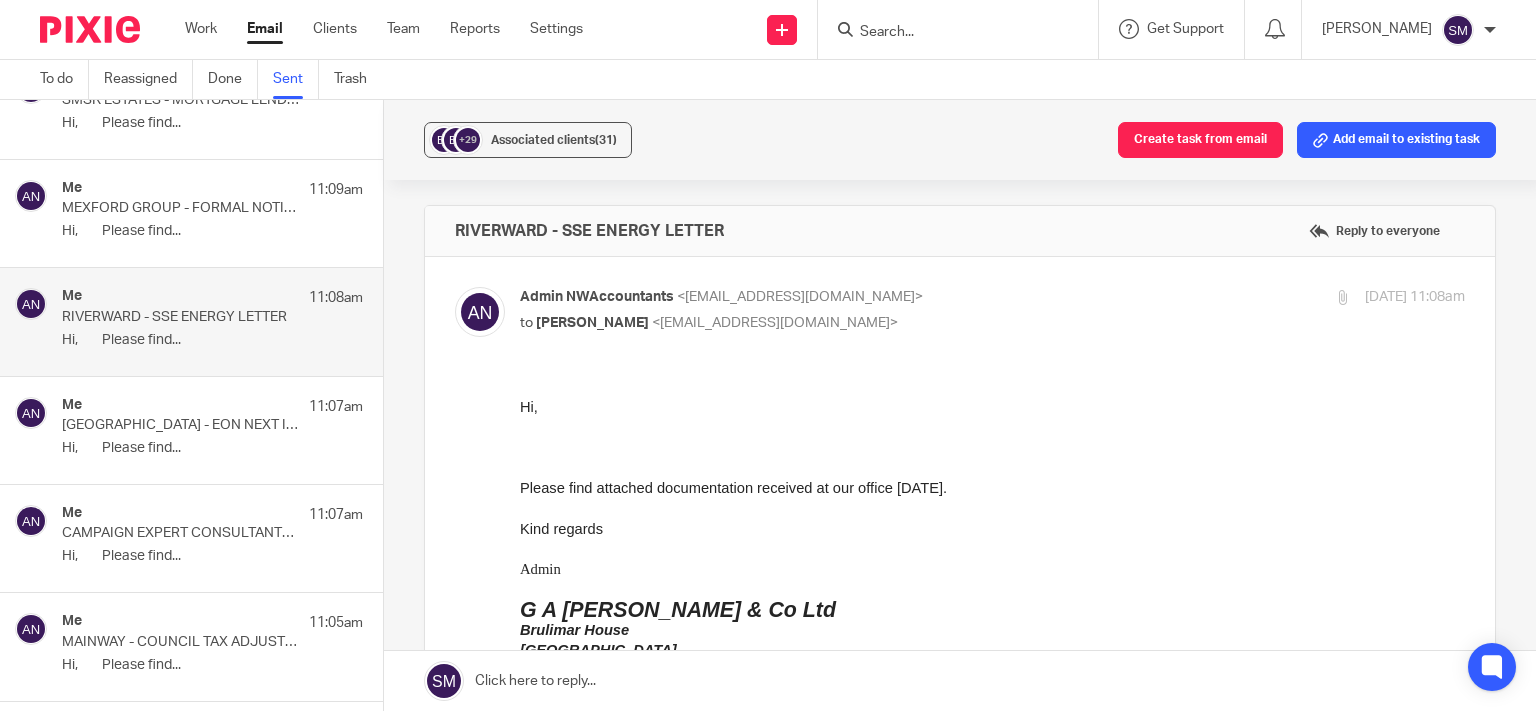 click on "MEXFORD GROUP - FORMAL NOTICE - BLACKPOOL COUNCIL" at bounding box center [182, 208] 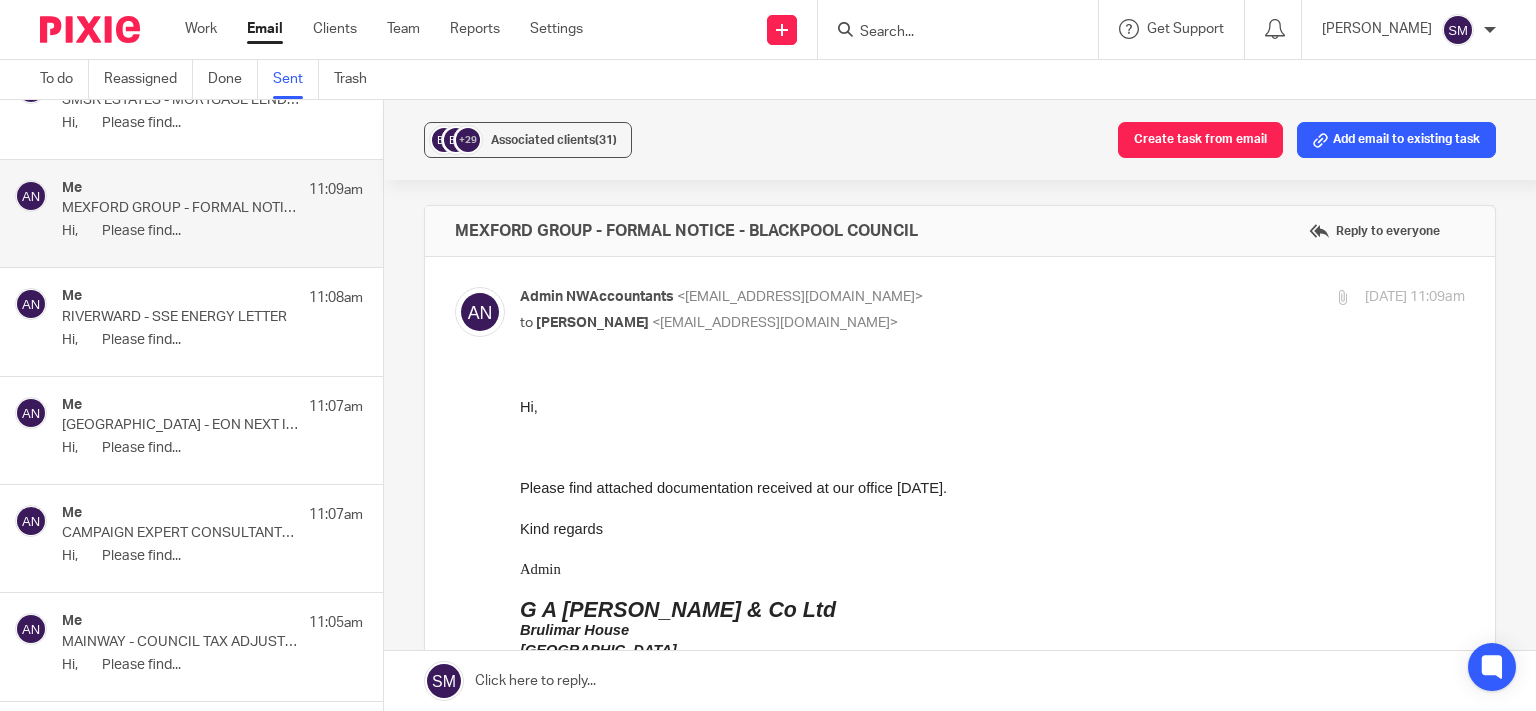 scroll, scrollTop: 0, scrollLeft: 0, axis: both 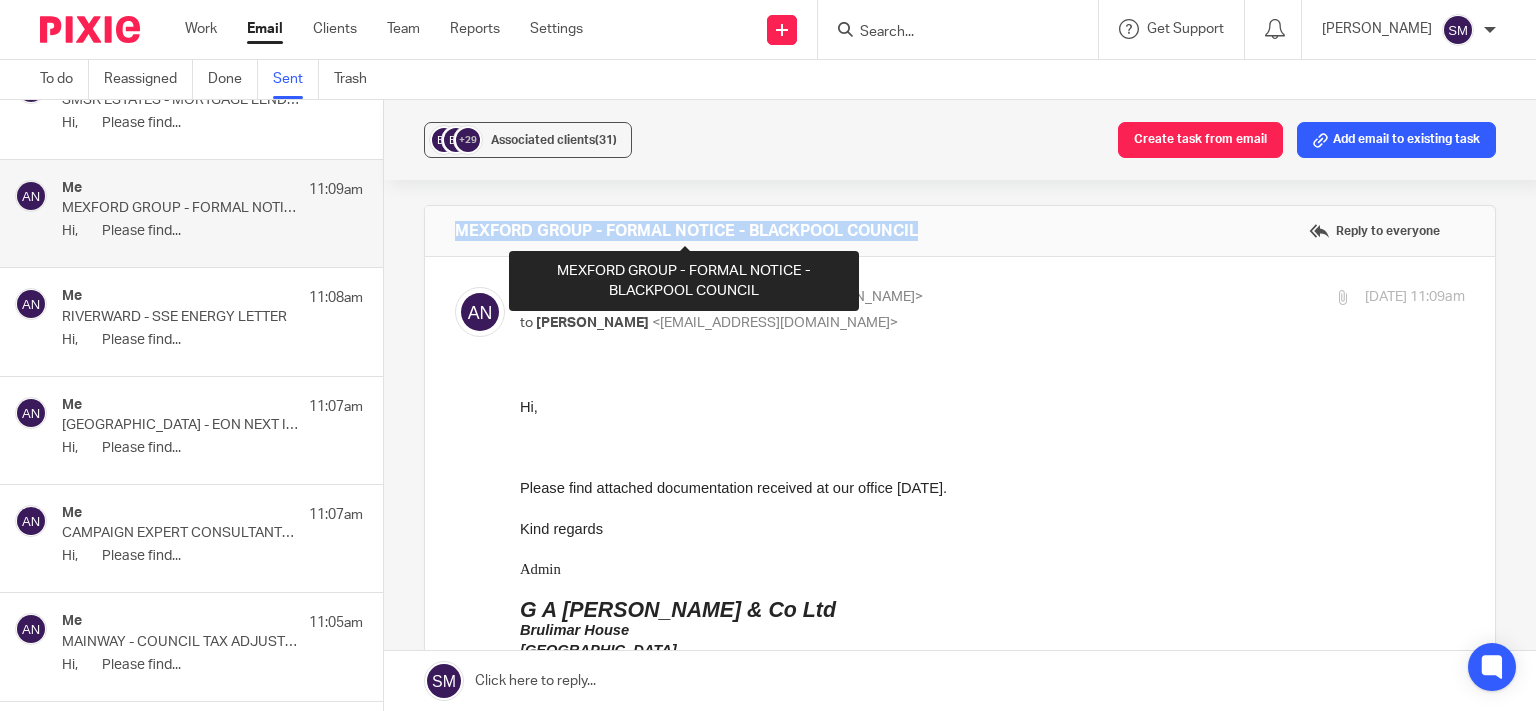 drag, startPoint x: 940, startPoint y: 239, endPoint x: 455, endPoint y: 232, distance: 485.0505 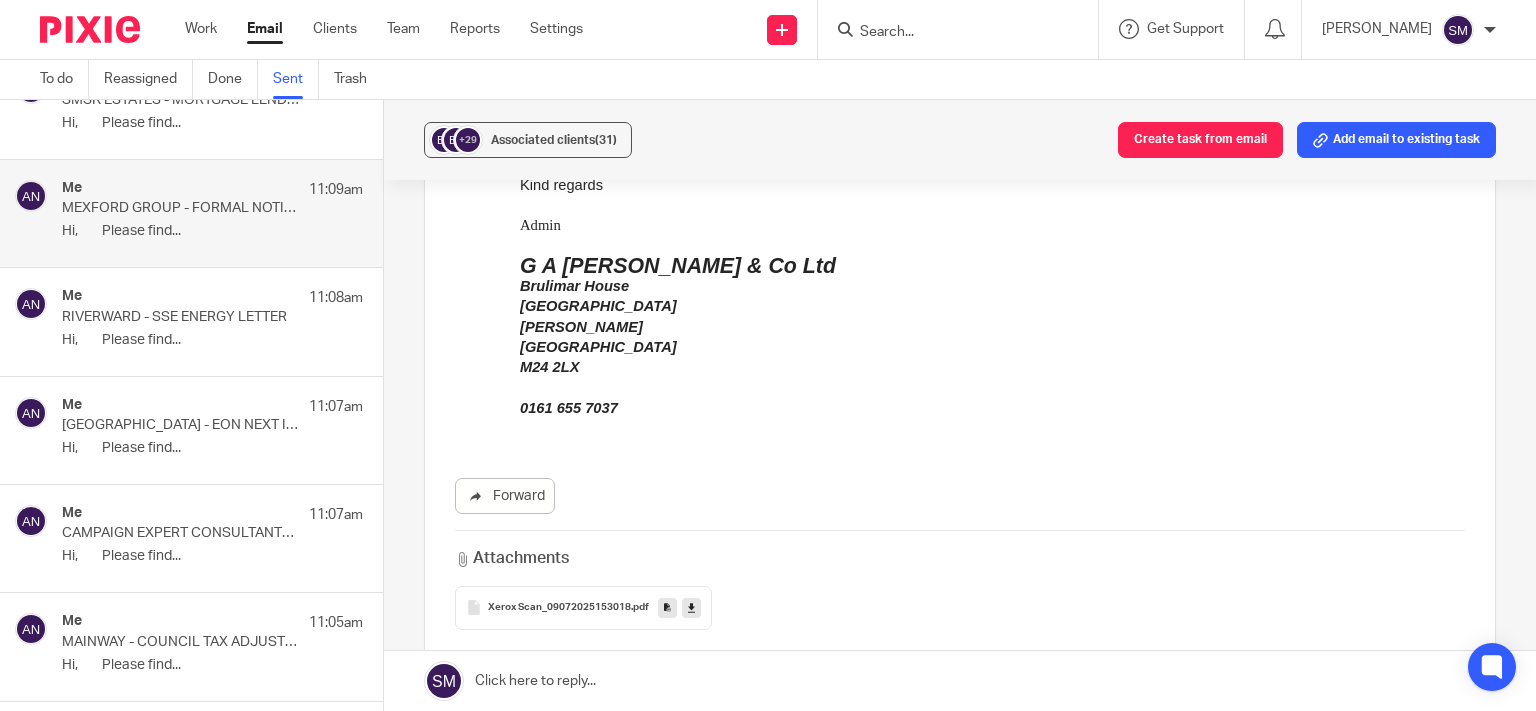 scroll, scrollTop: 570, scrollLeft: 0, axis: vertical 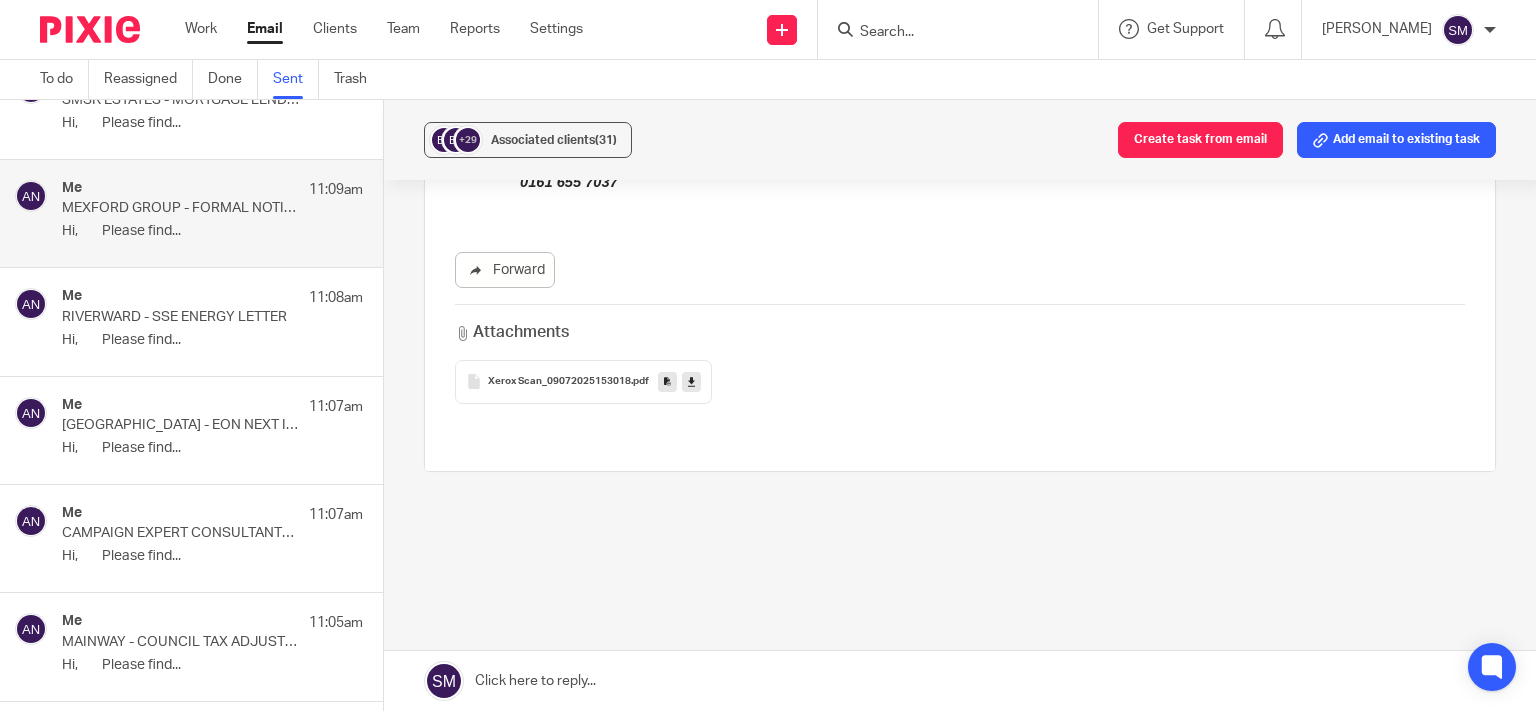 click at bounding box center [667, 381] 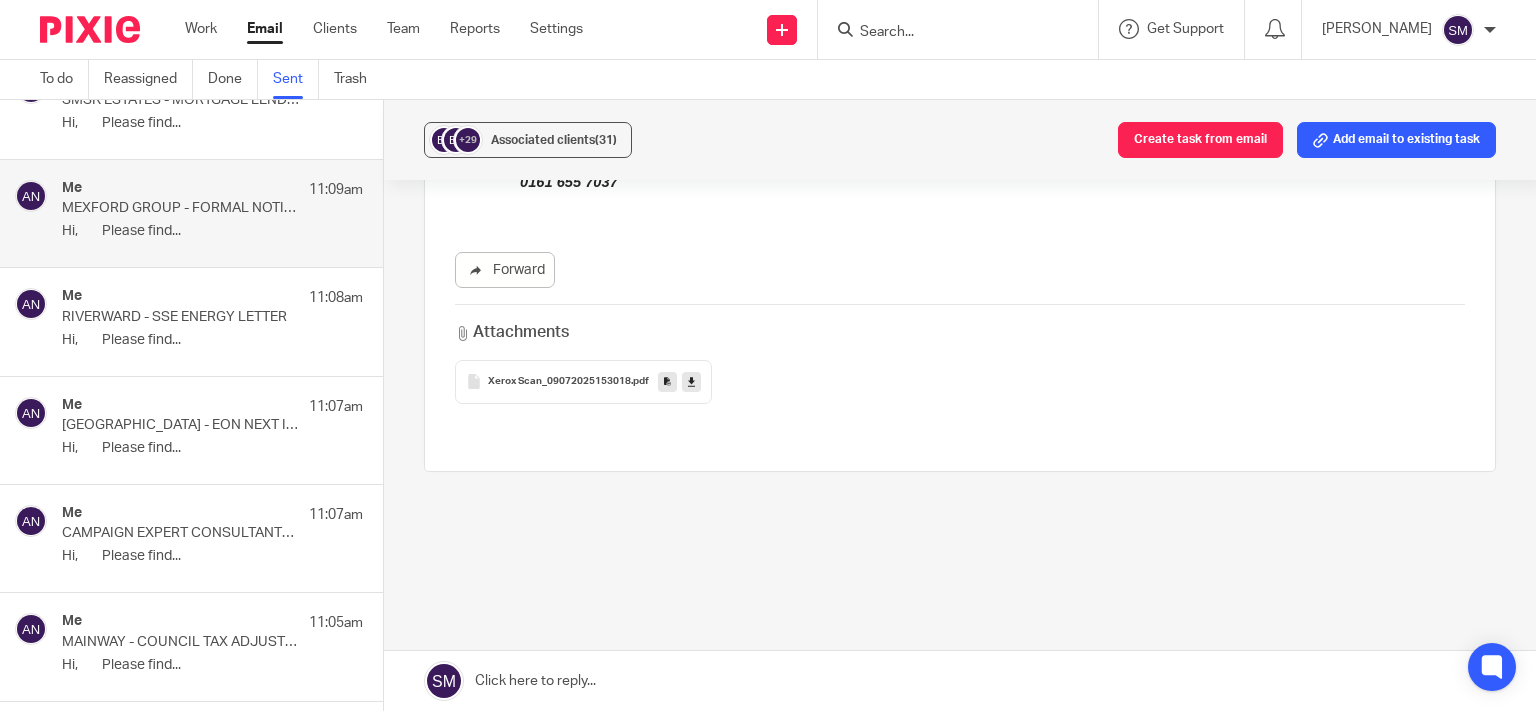click at bounding box center (948, 33) 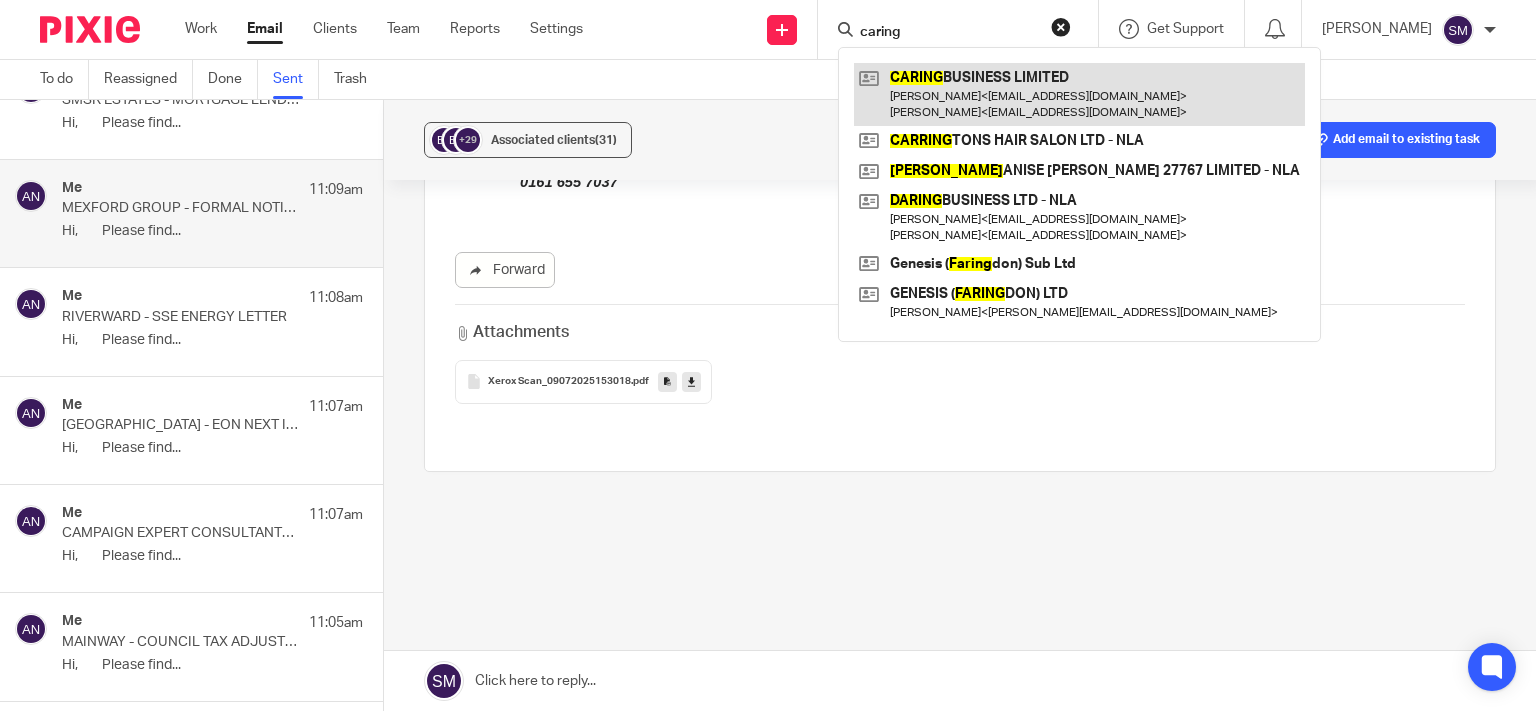 type on "caring" 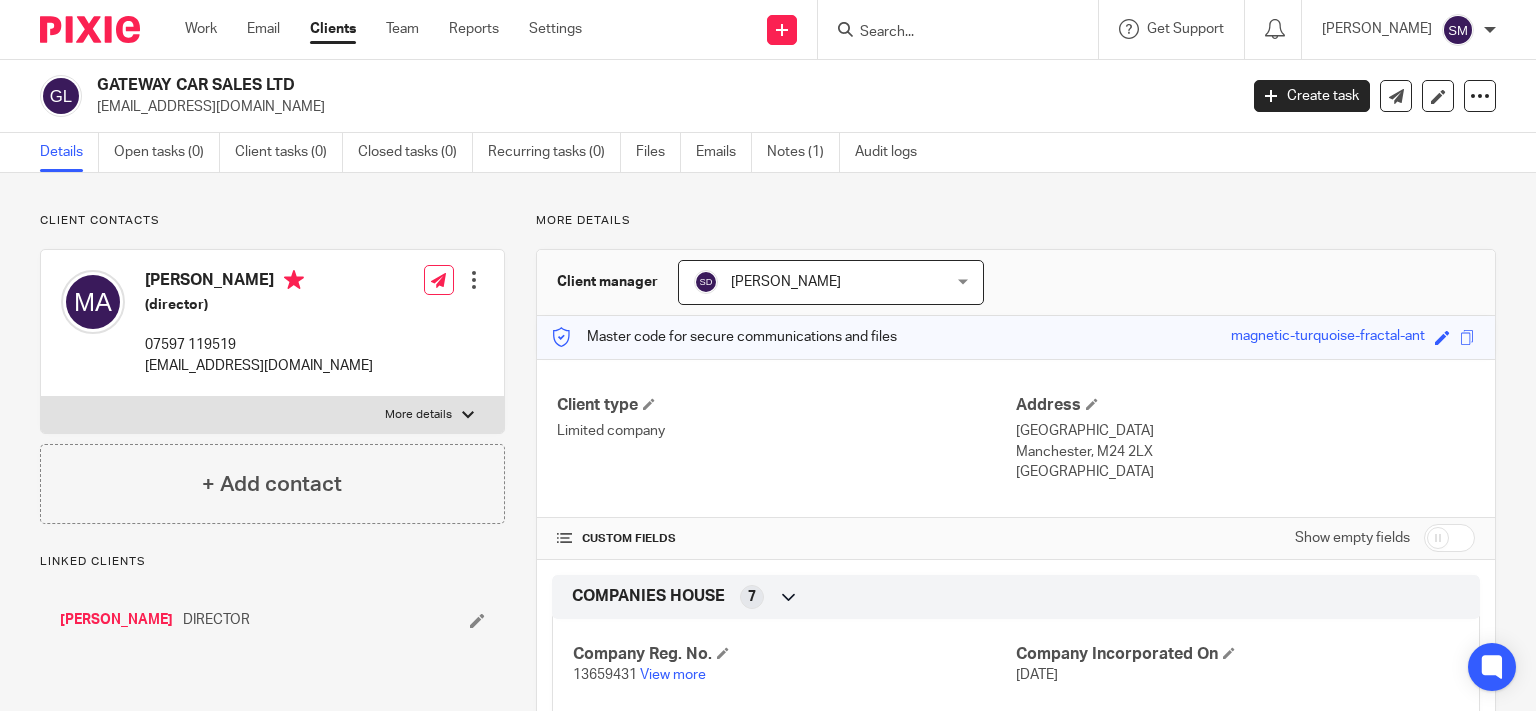 scroll, scrollTop: 0, scrollLeft: 0, axis: both 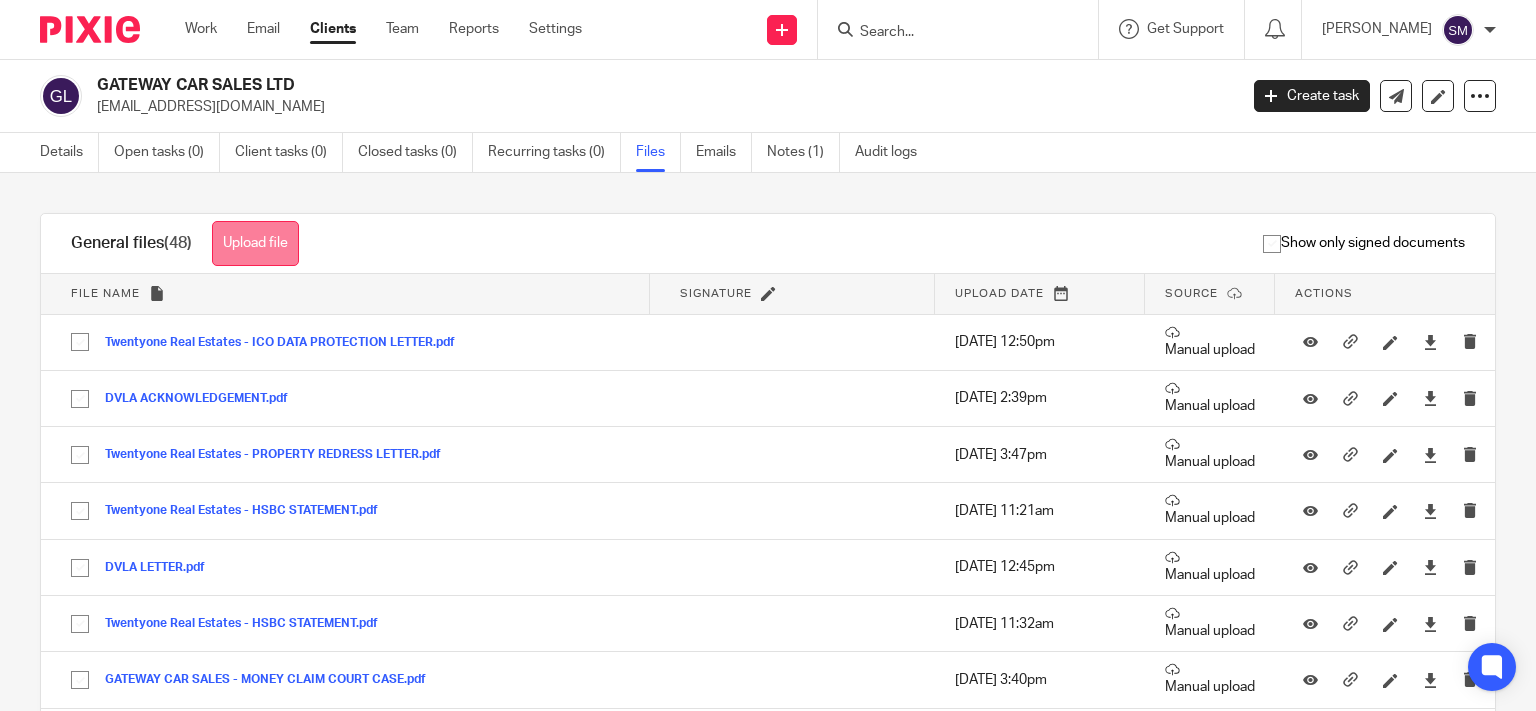 click on "Upload file" at bounding box center (255, 243) 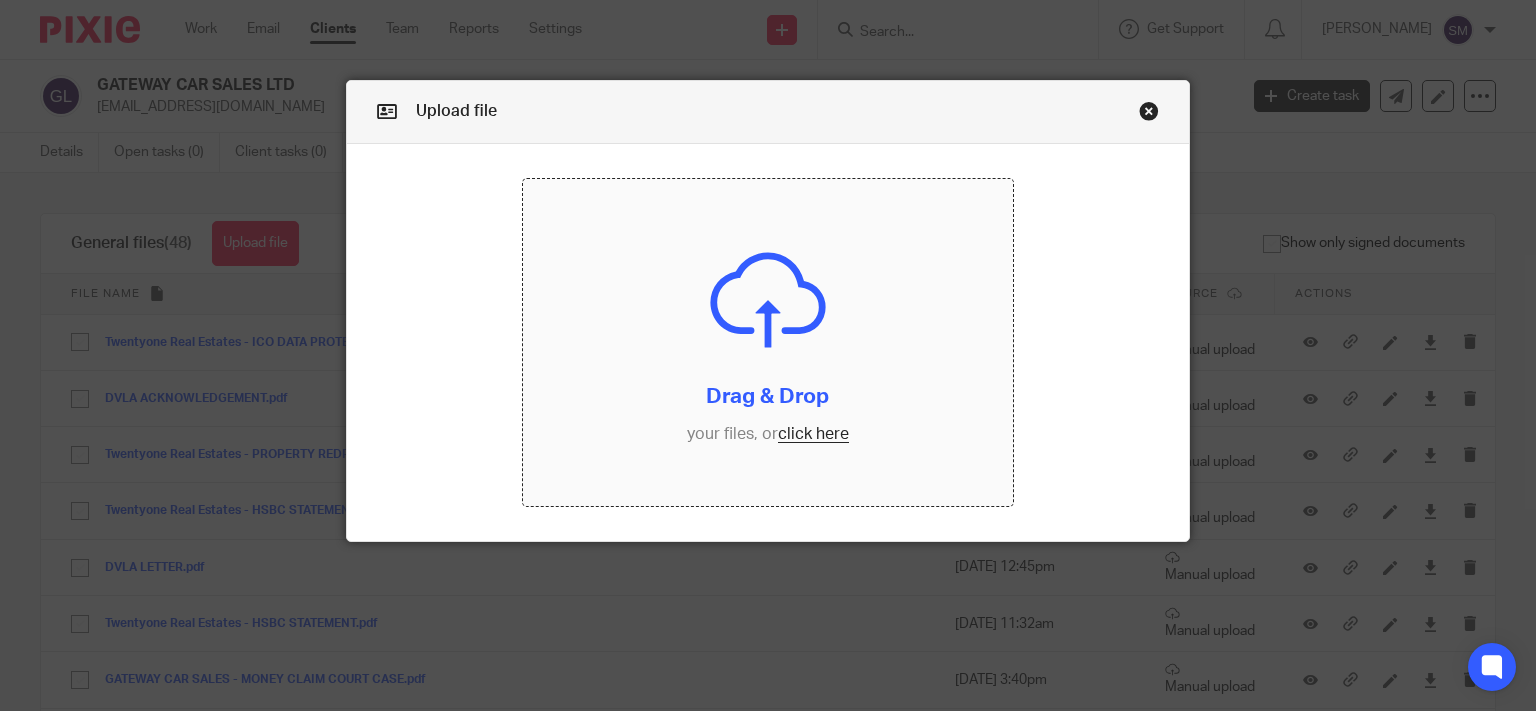 click at bounding box center (768, 342) 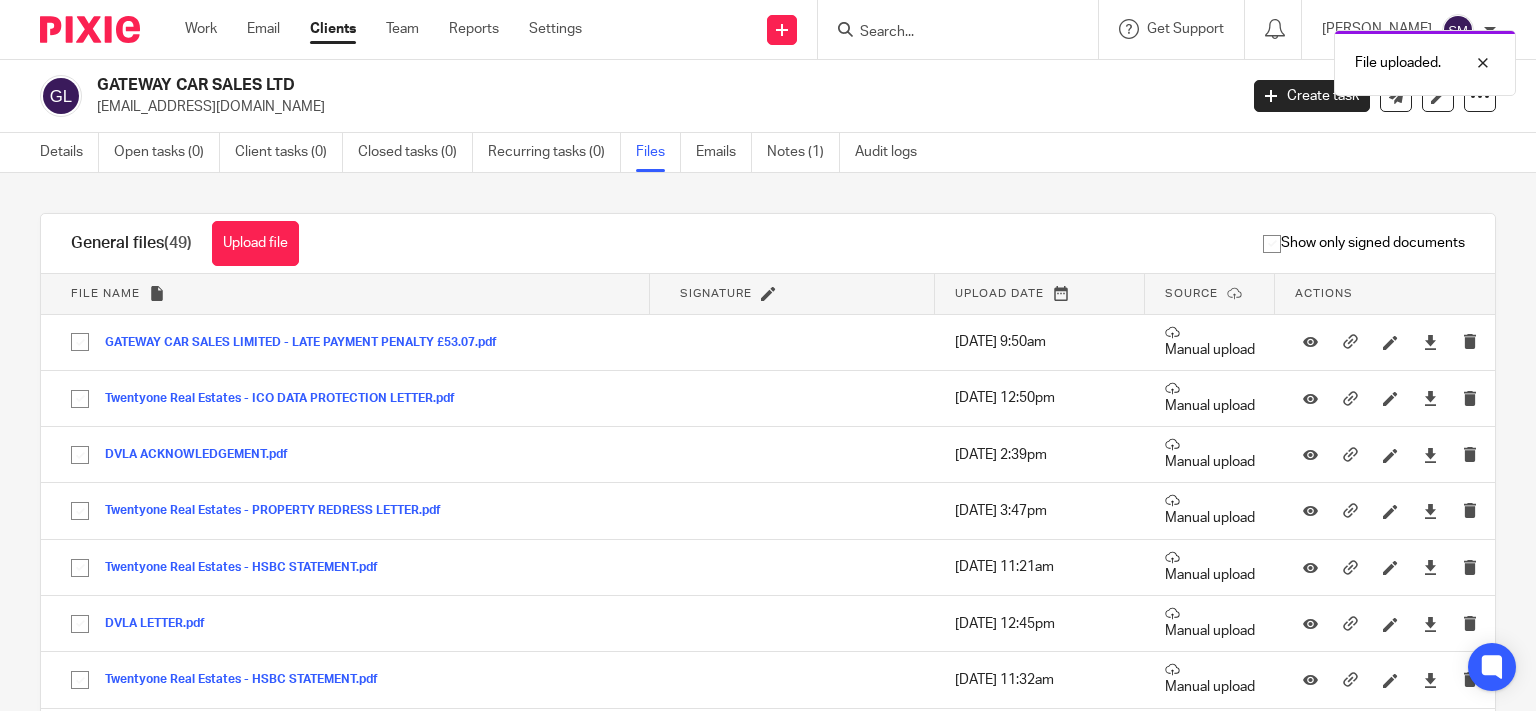 scroll, scrollTop: 0, scrollLeft: 0, axis: both 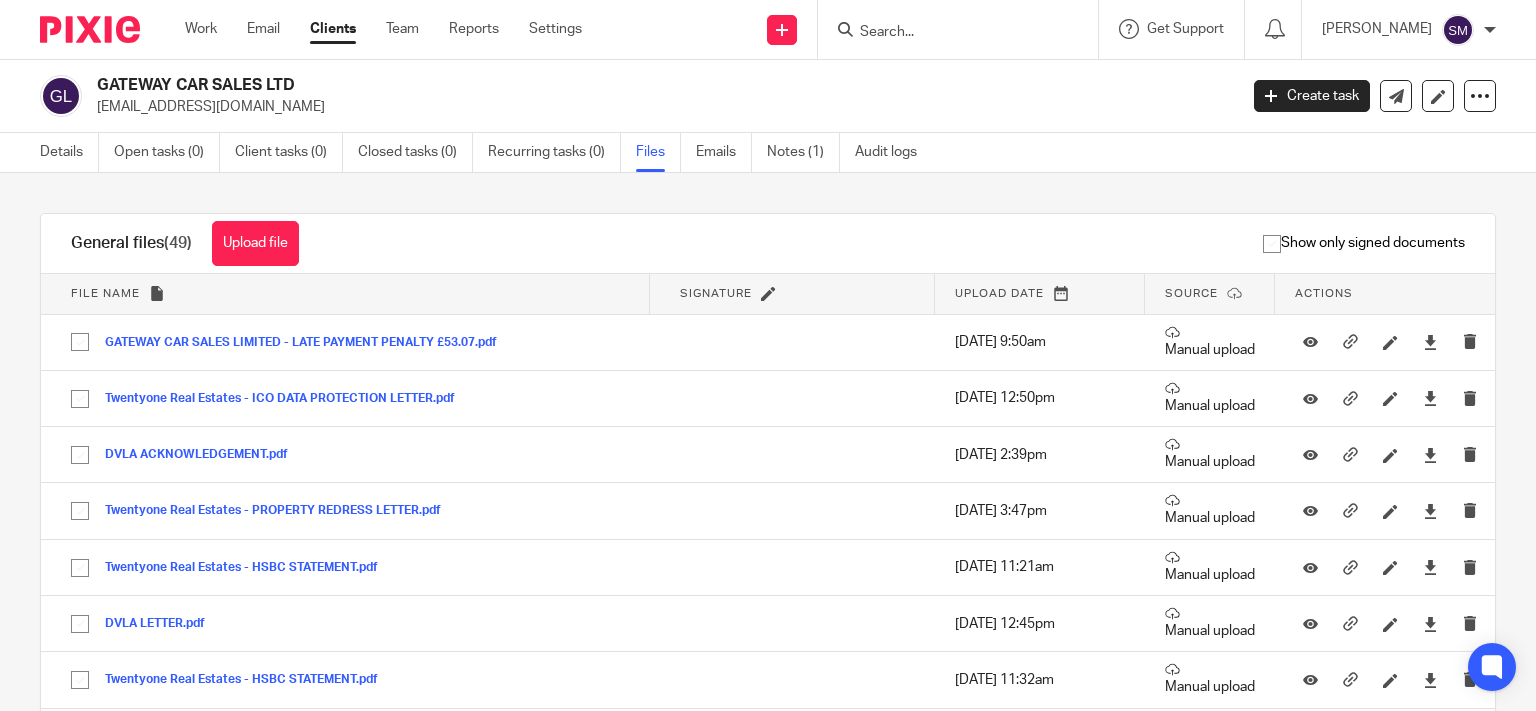 click at bounding box center [948, 33] 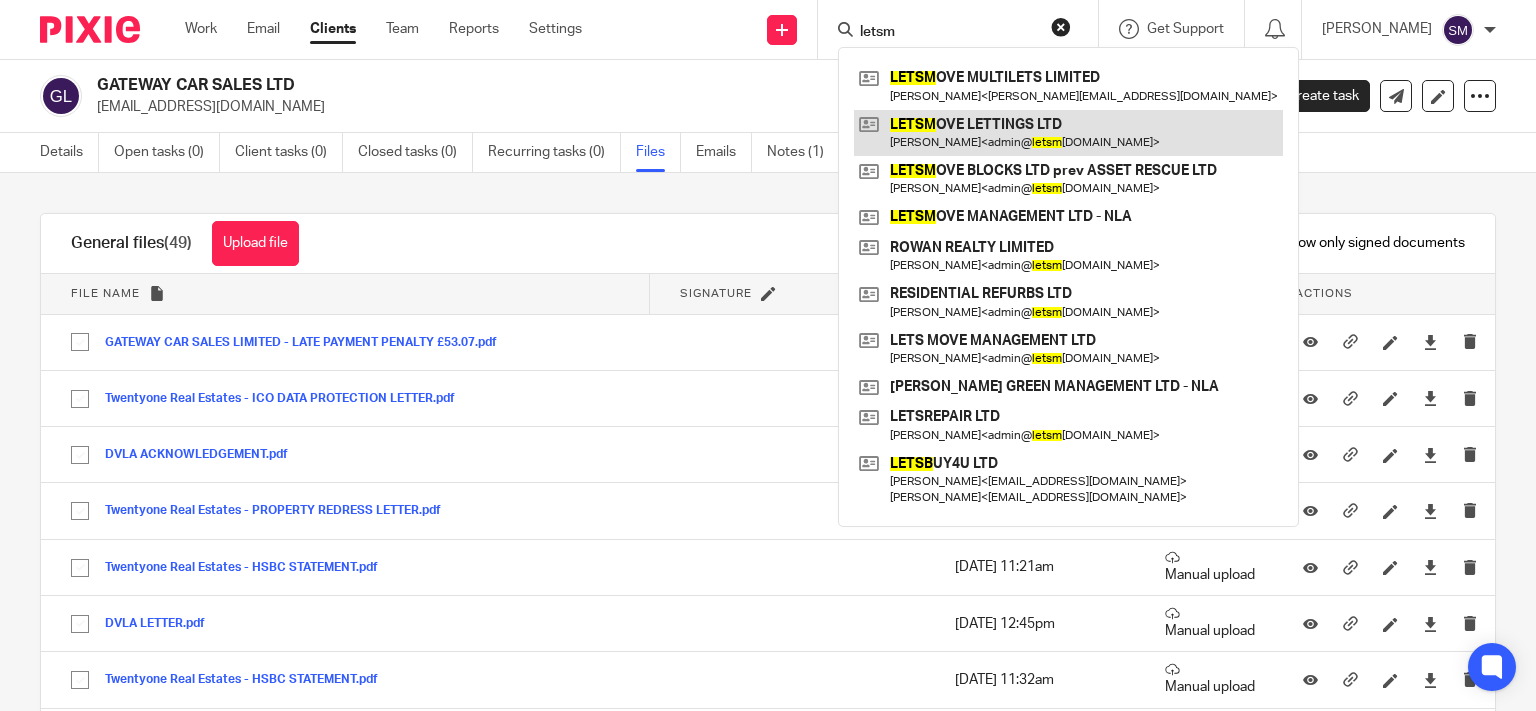 type on "letsm" 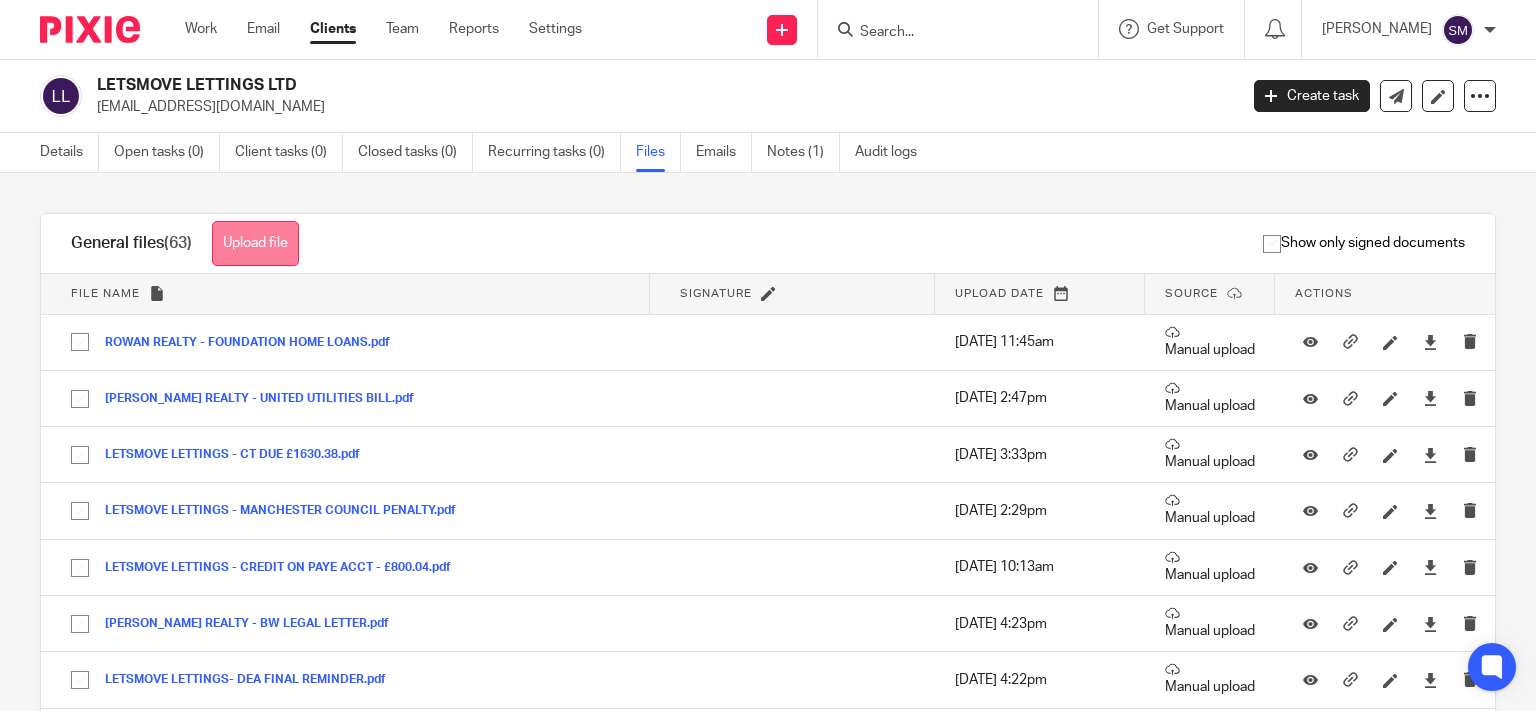 scroll, scrollTop: 0, scrollLeft: 0, axis: both 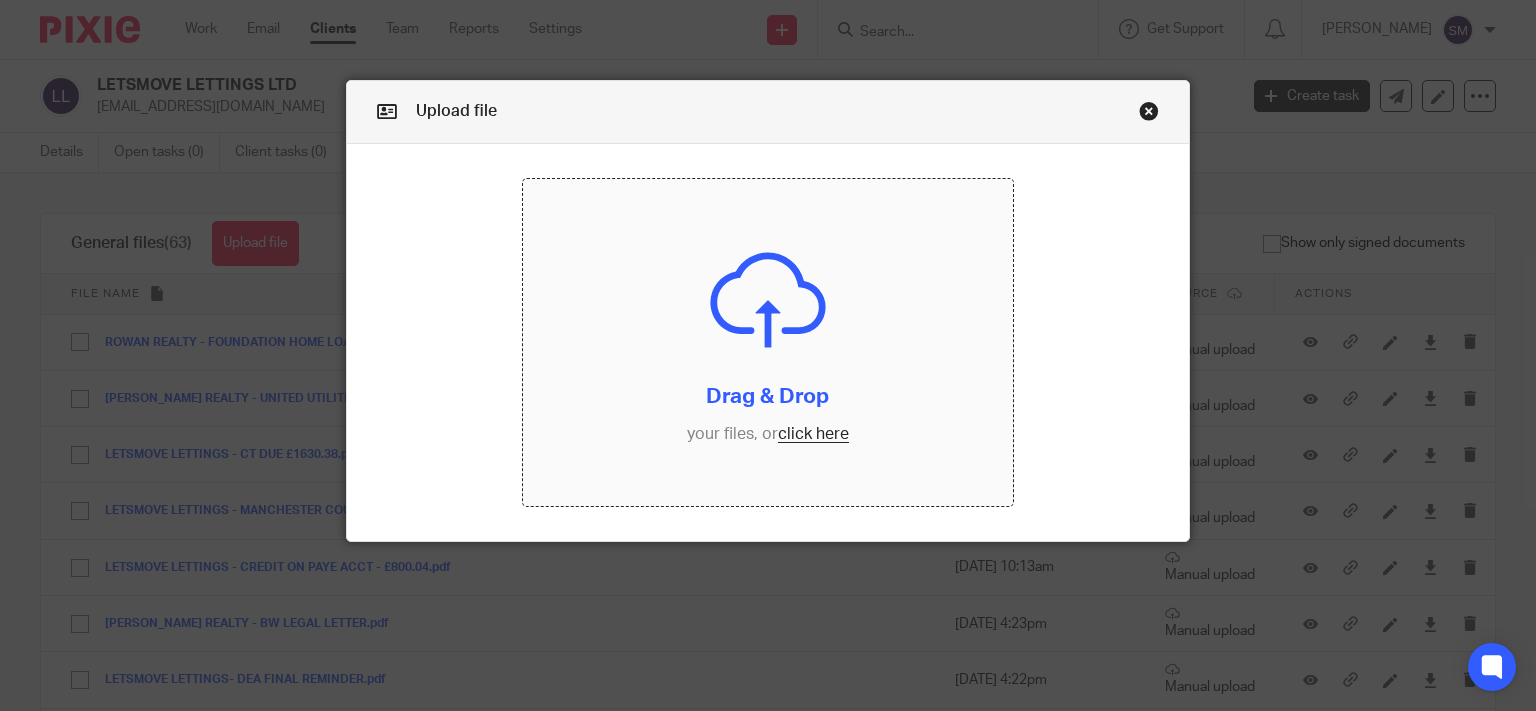 click at bounding box center (768, 342) 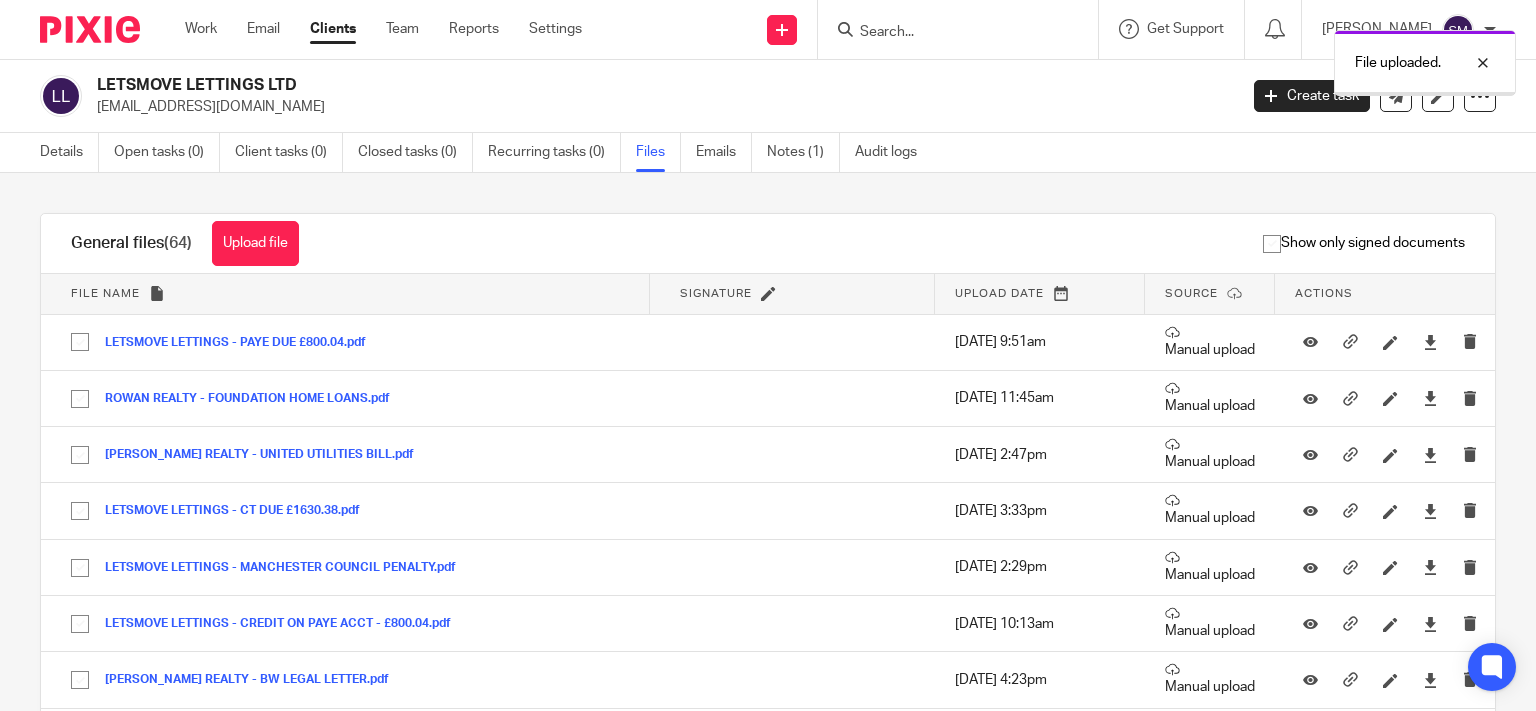 scroll, scrollTop: 0, scrollLeft: 0, axis: both 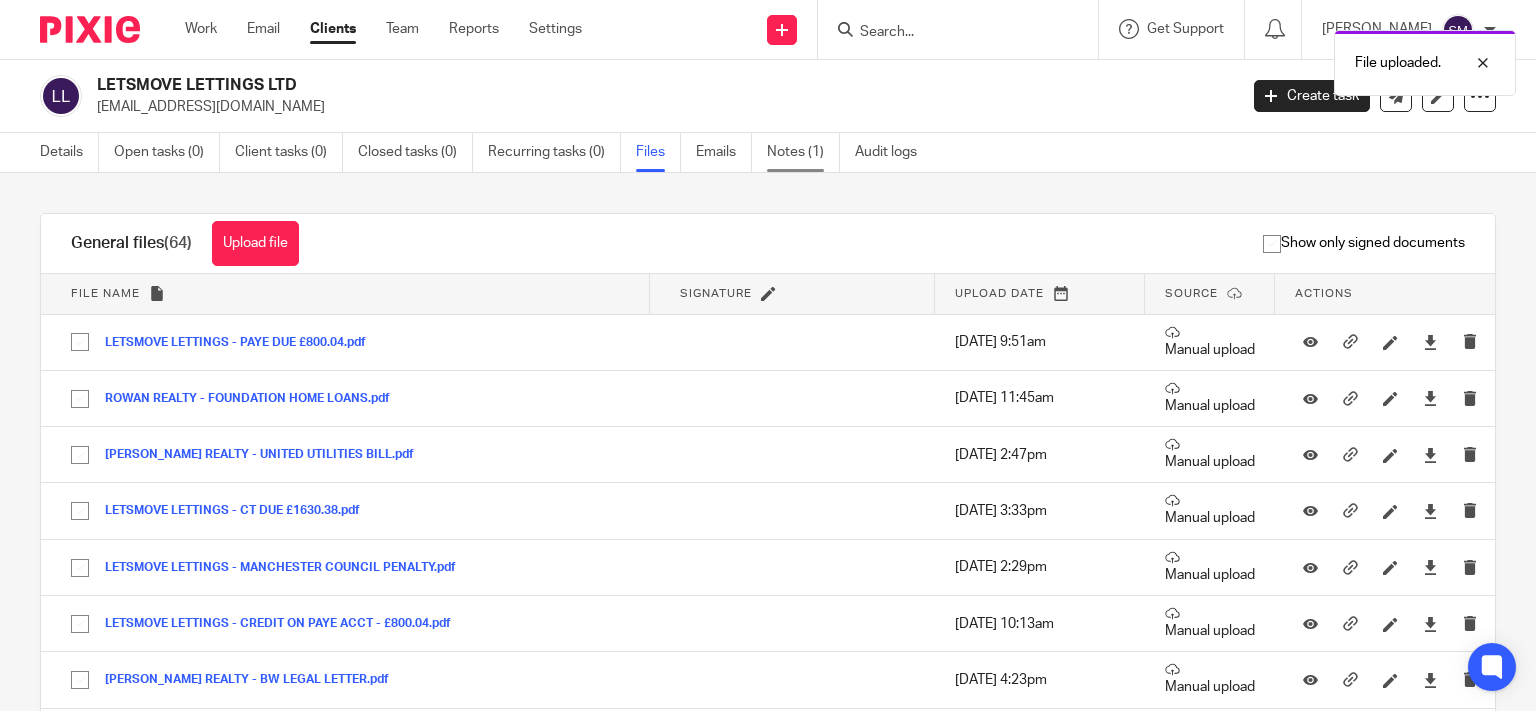 click on "Notes (1)" at bounding box center (803, 152) 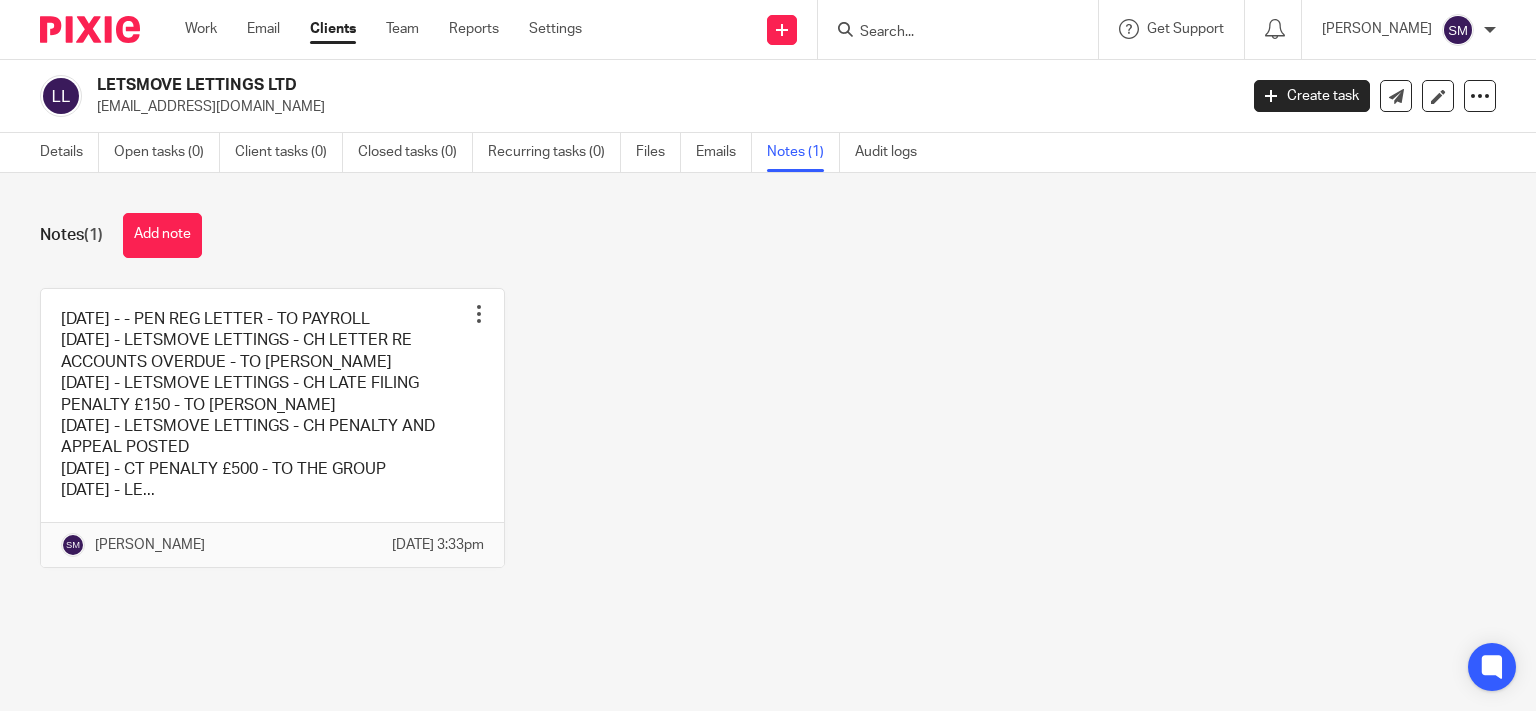 scroll, scrollTop: 0, scrollLeft: 0, axis: both 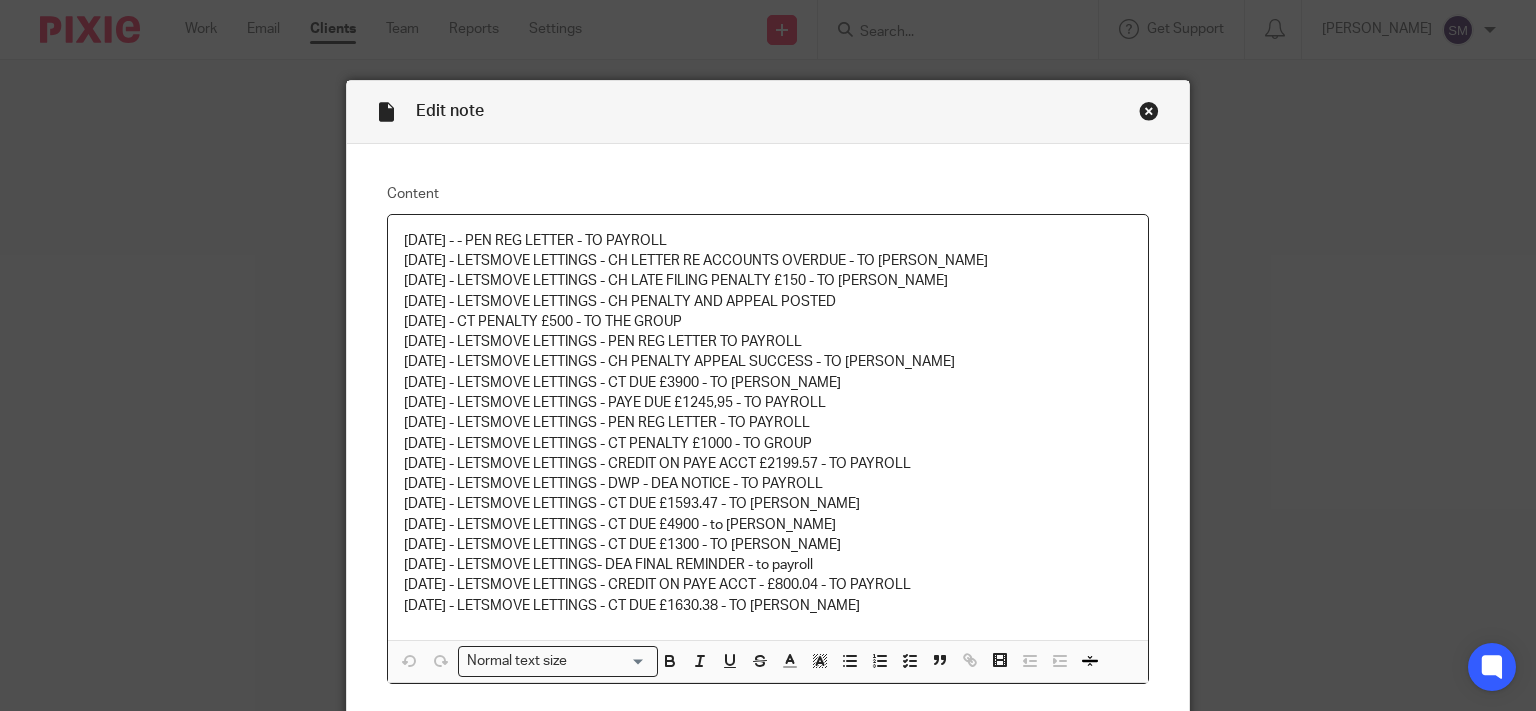 click on "[DATE] - LETSMOVE LETTINGS - CT DUE £1630.38 - TO [PERSON_NAME]" at bounding box center (768, 606) 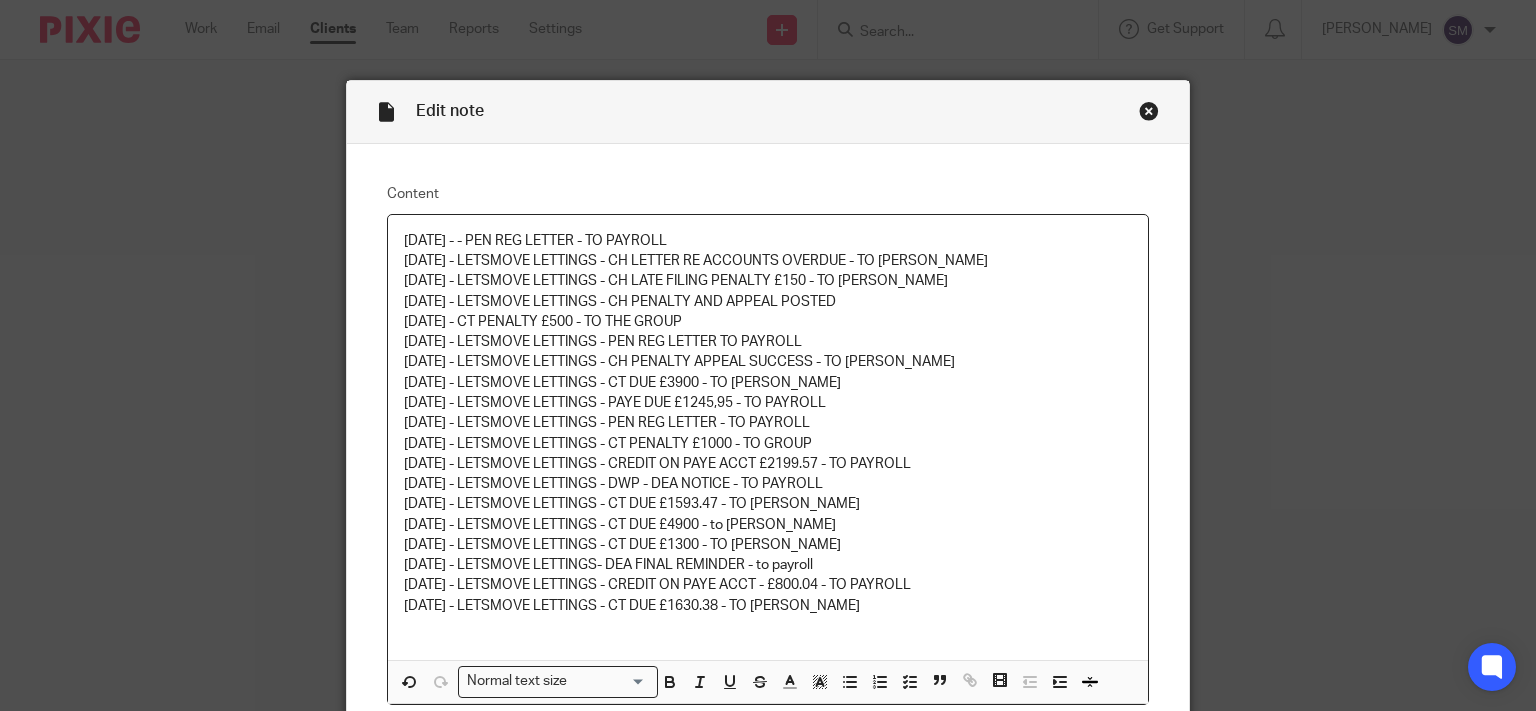 type 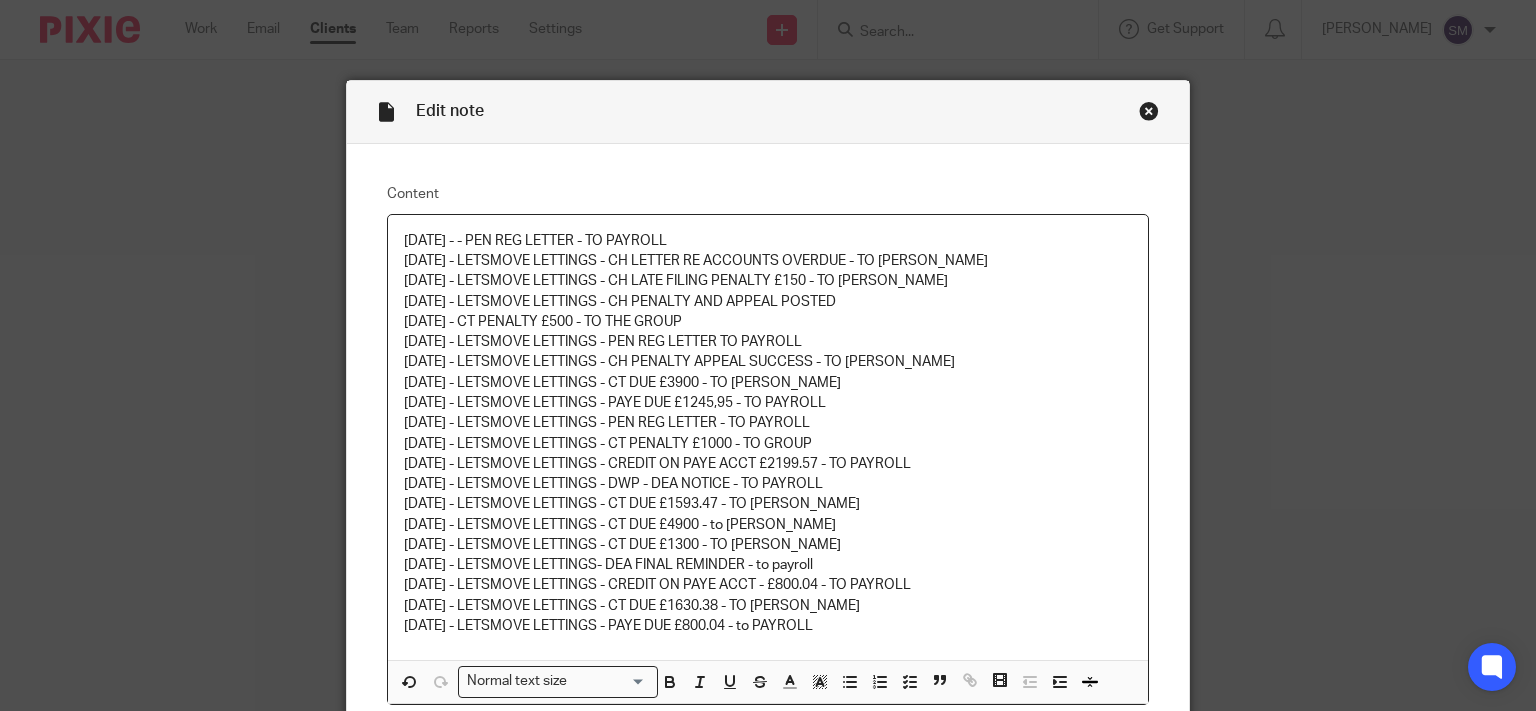 scroll, scrollTop: 192, scrollLeft: 0, axis: vertical 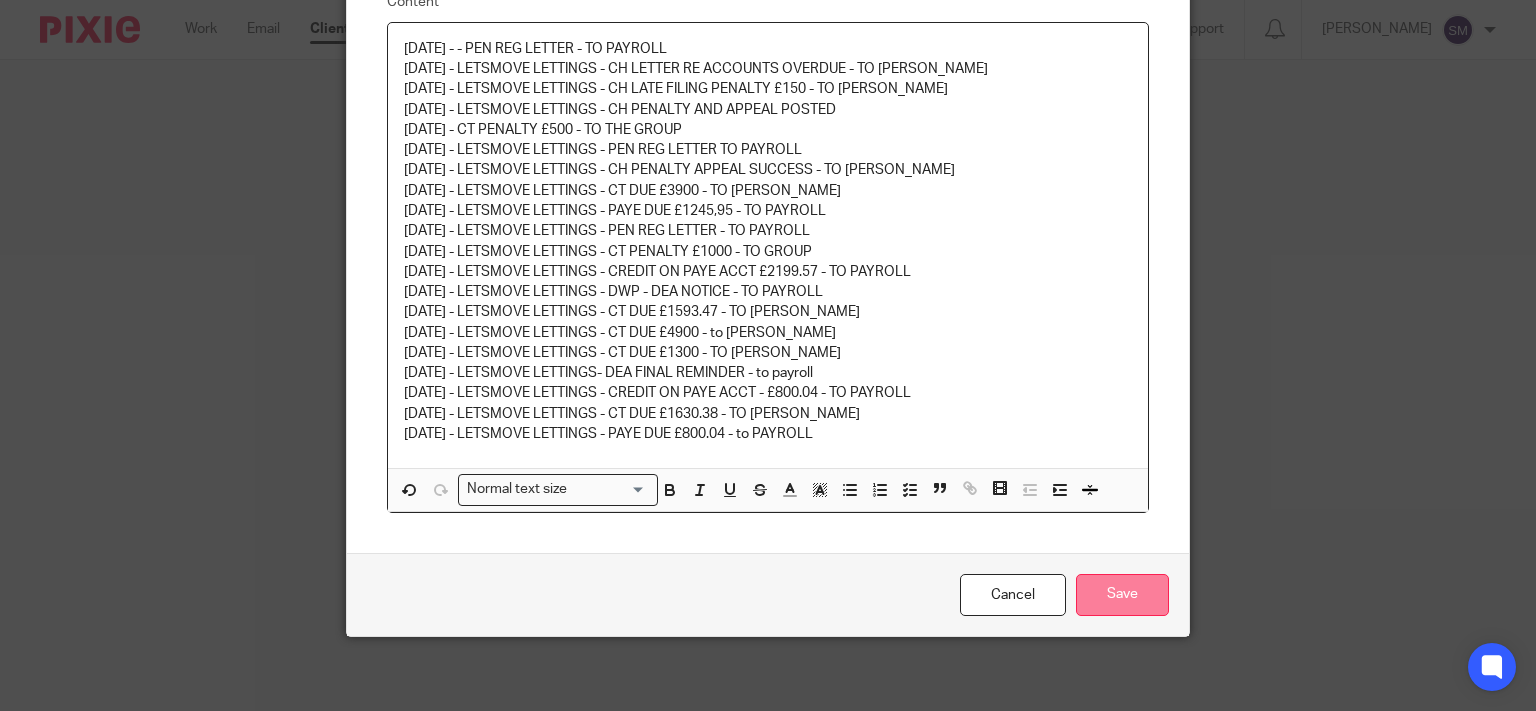click on "Save" at bounding box center [1122, 595] 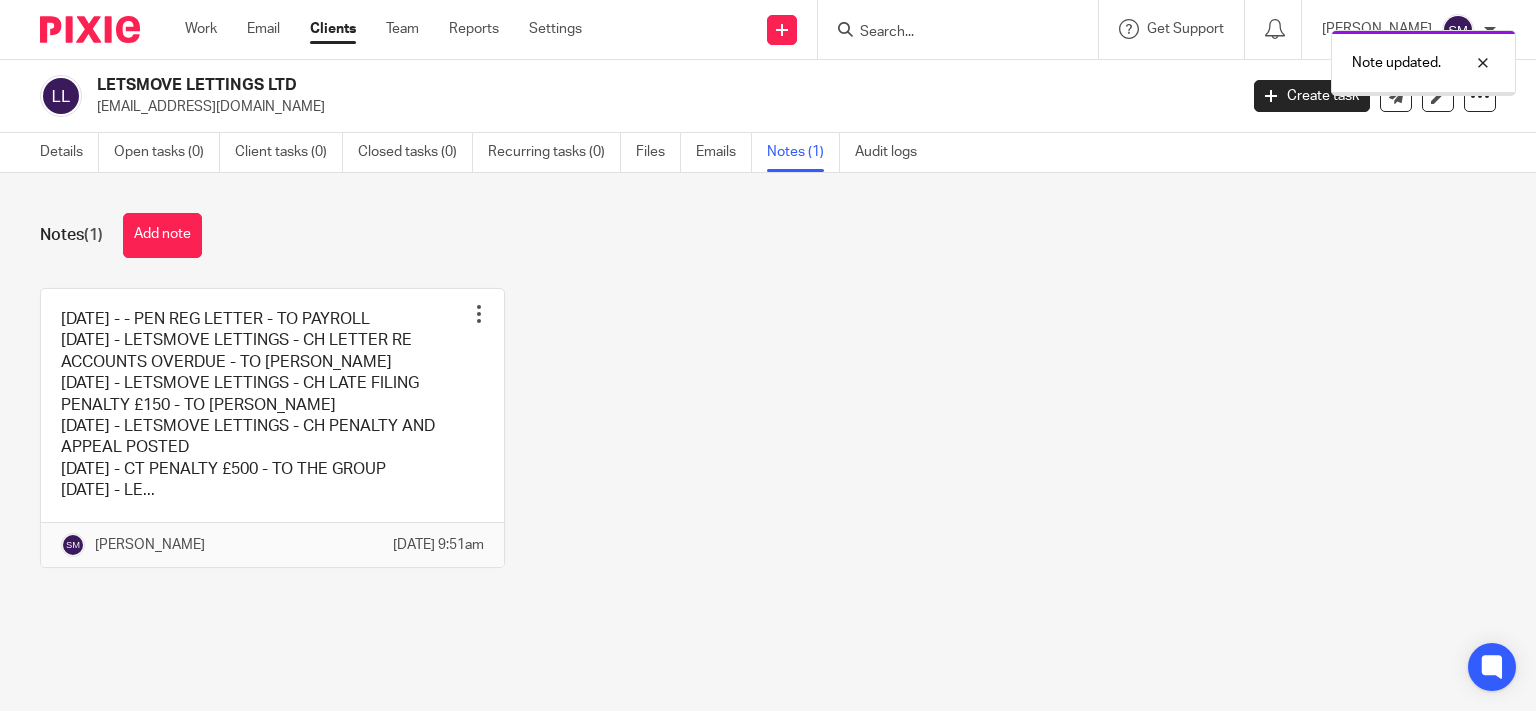 scroll, scrollTop: 0, scrollLeft: 0, axis: both 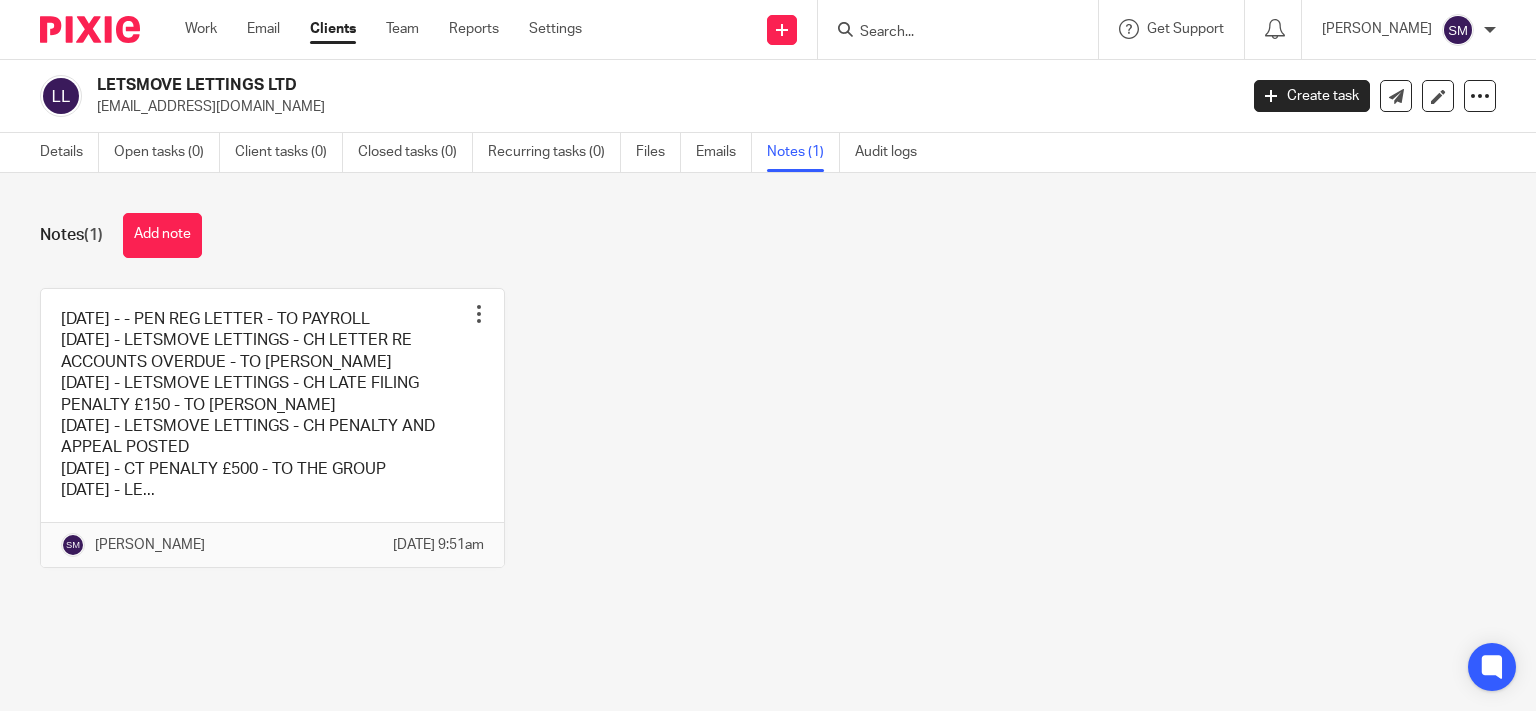 click at bounding box center (948, 33) 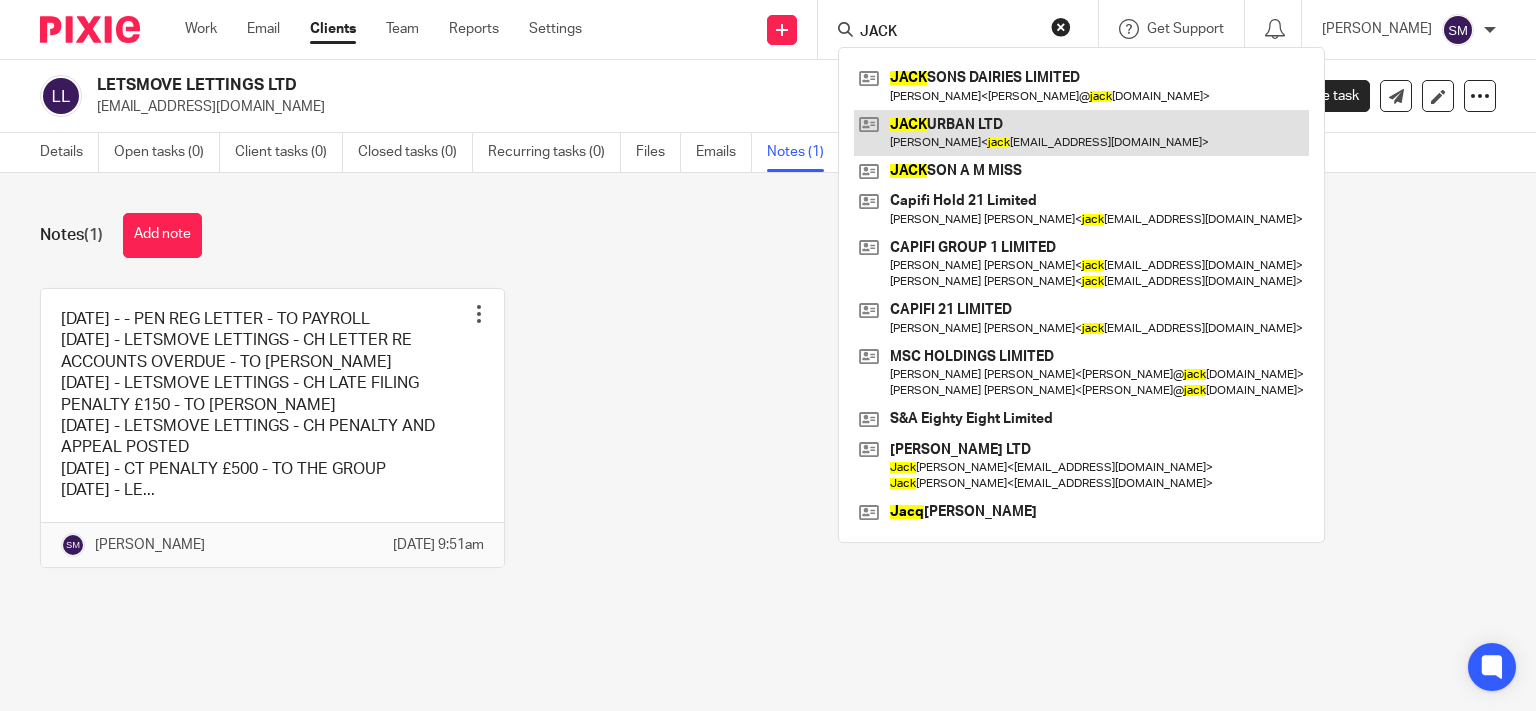 type on "JACK" 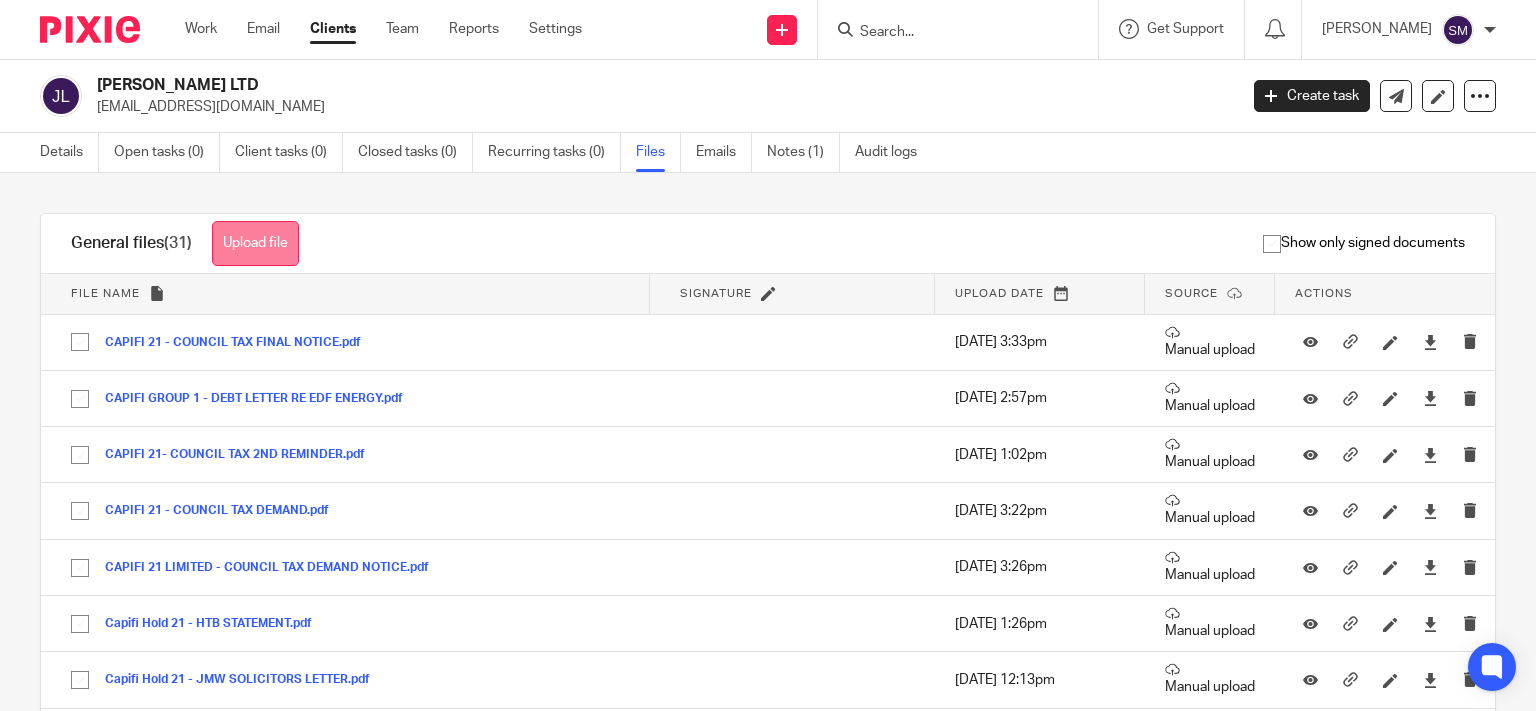 scroll, scrollTop: 0, scrollLeft: 0, axis: both 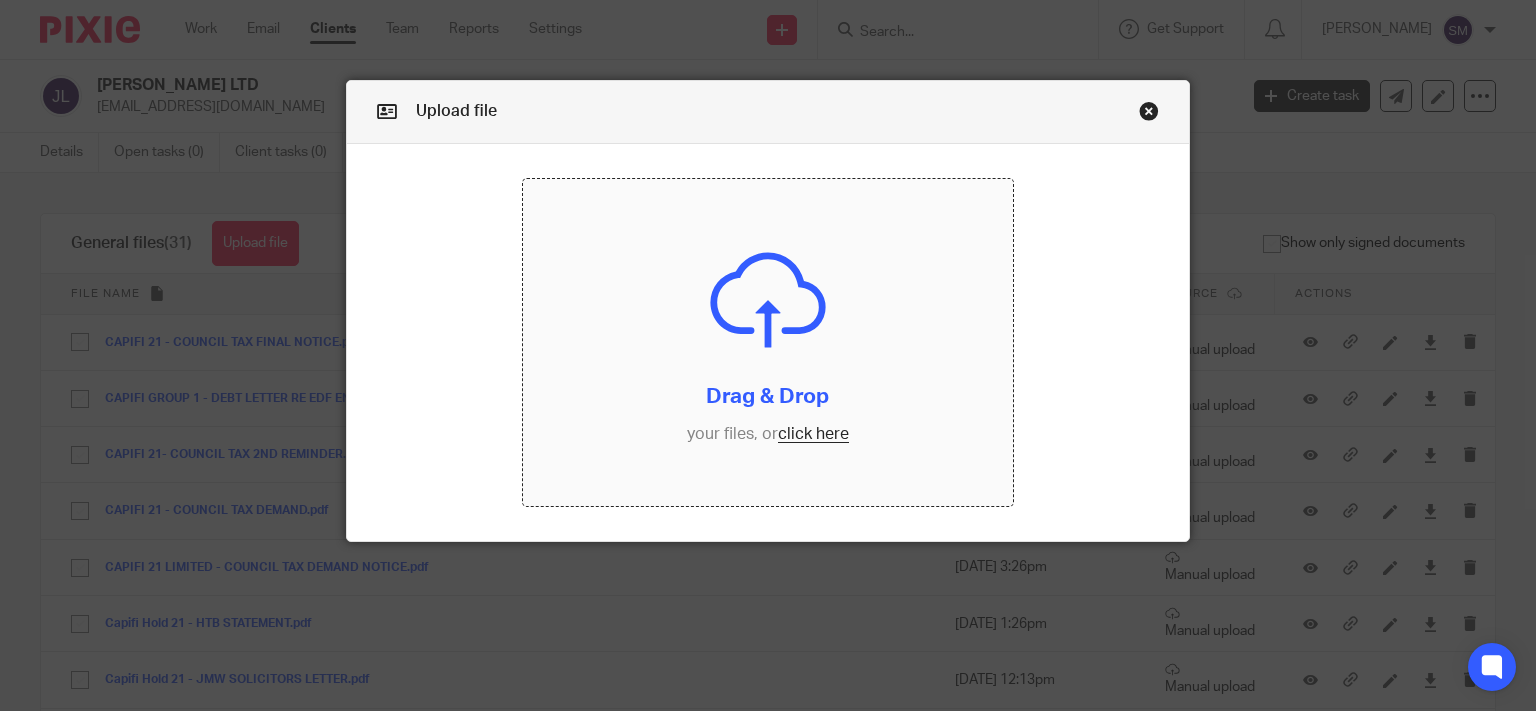 click at bounding box center (768, 342) 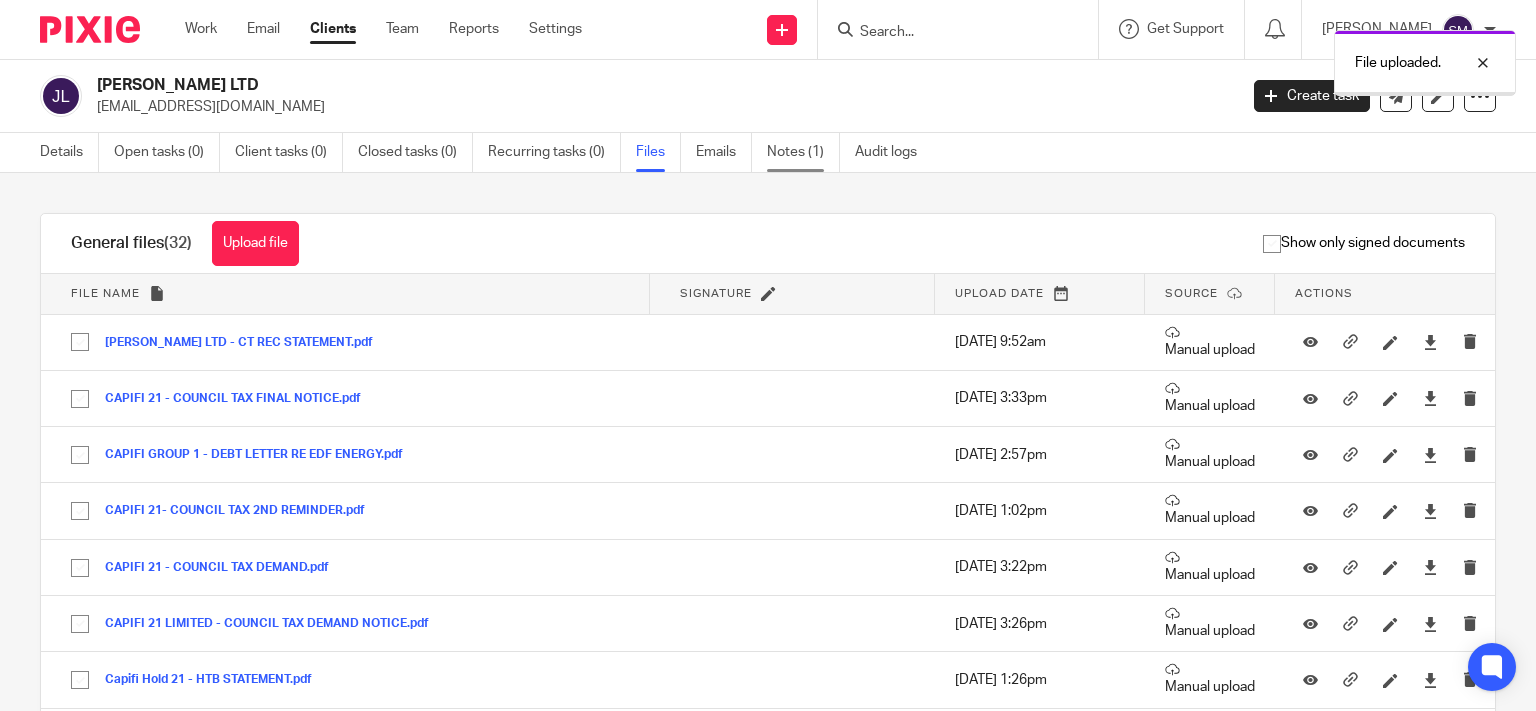 scroll, scrollTop: 0, scrollLeft: 0, axis: both 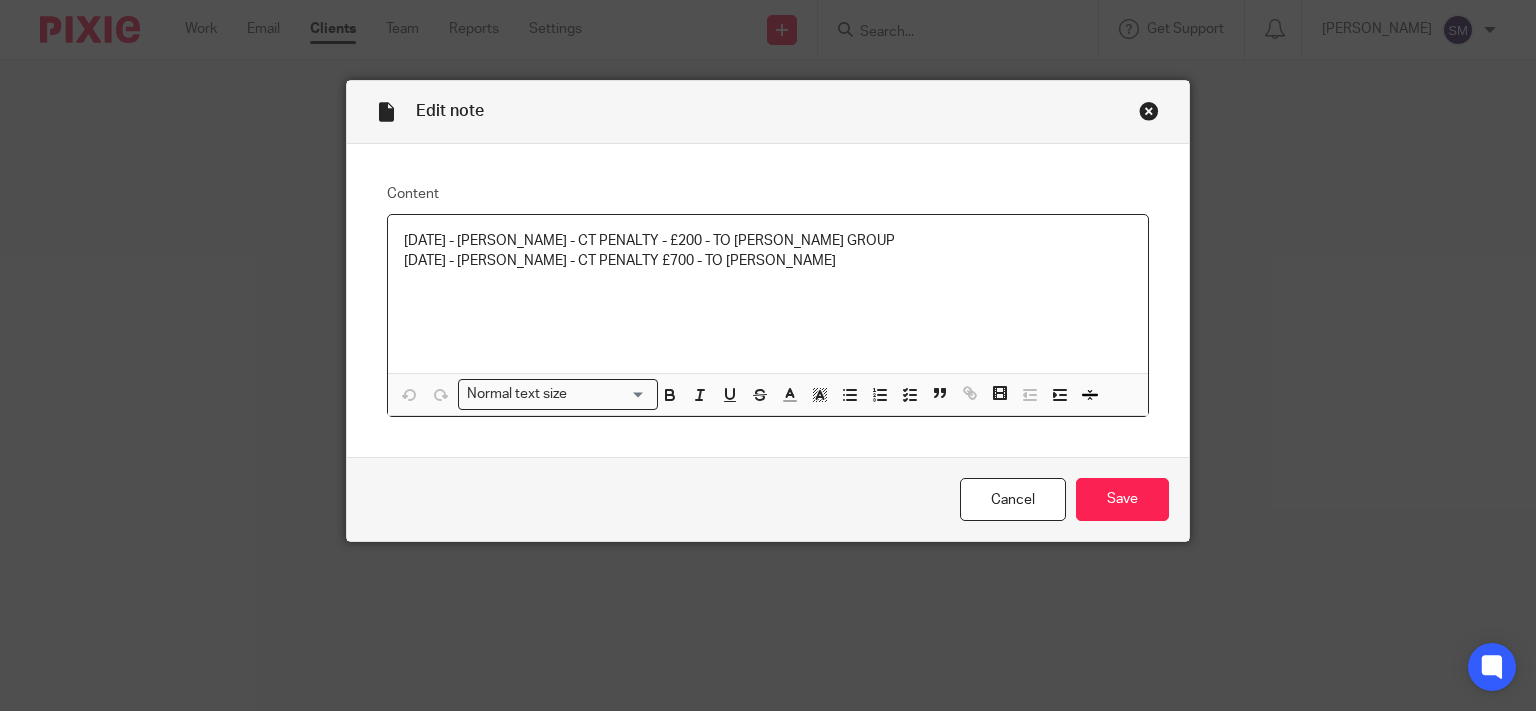 click on "[DATE] - [PERSON_NAME] - CT PENALTY - £200 - TO [PERSON_NAME] GROUP [DATE] - [PERSON_NAME] - CT PENALTY £700 - TO [PERSON_NAME]" at bounding box center [768, 294] 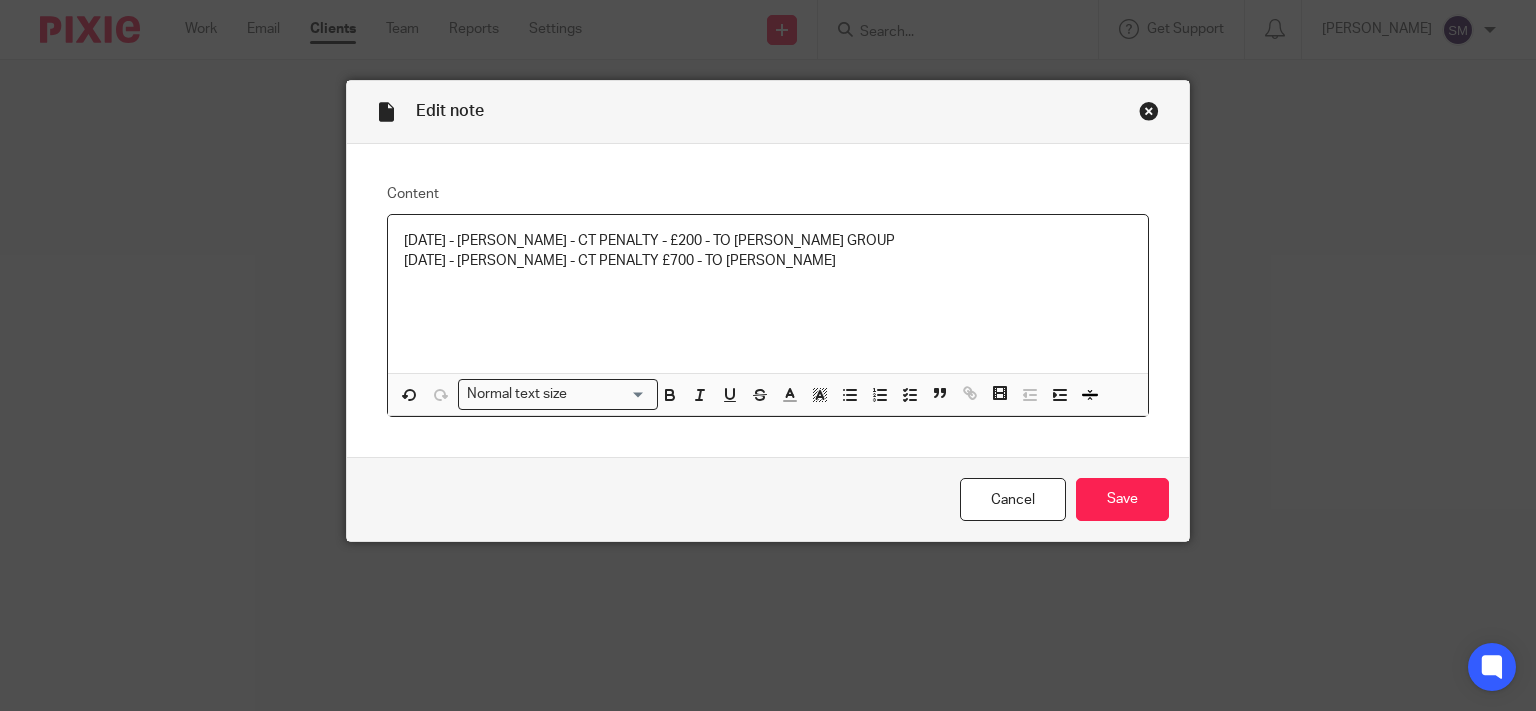 type 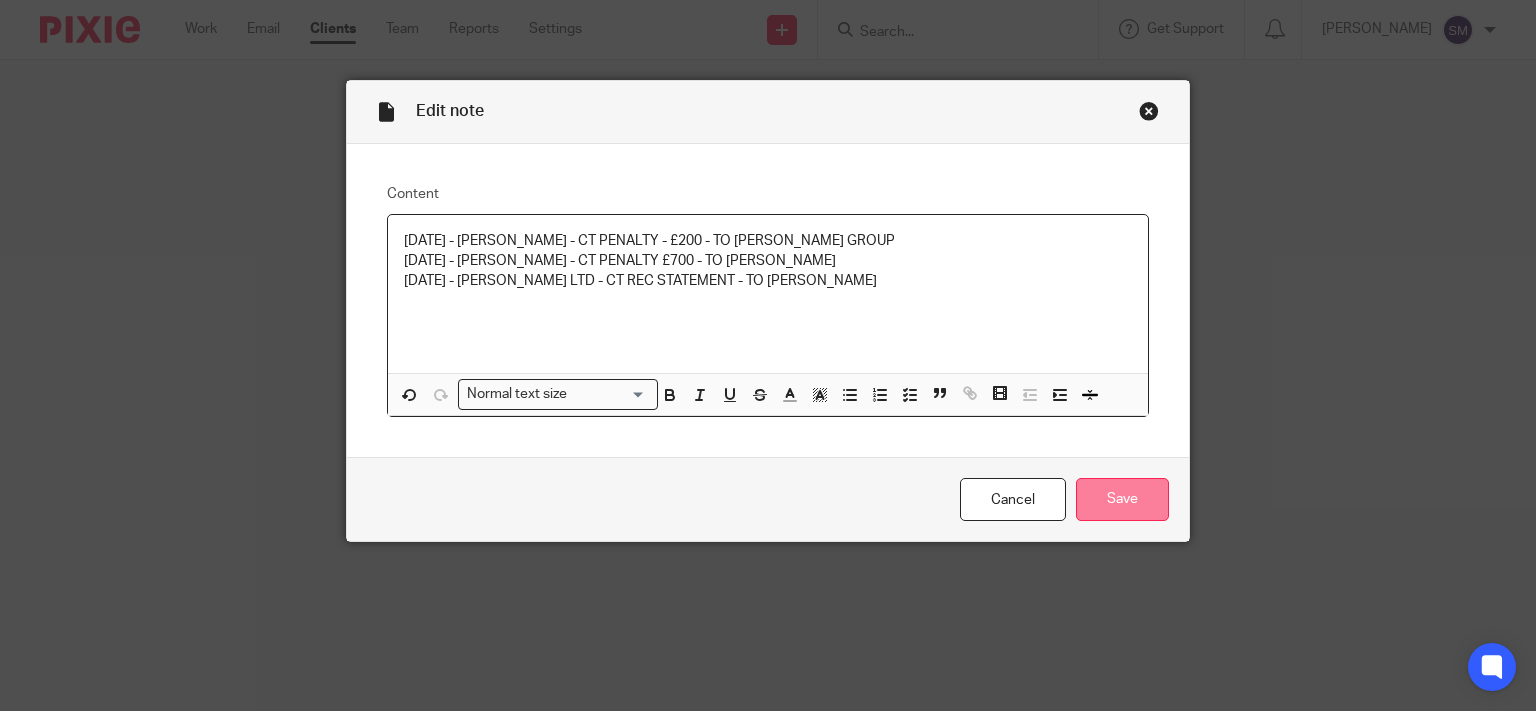 click on "Save" at bounding box center [1122, 499] 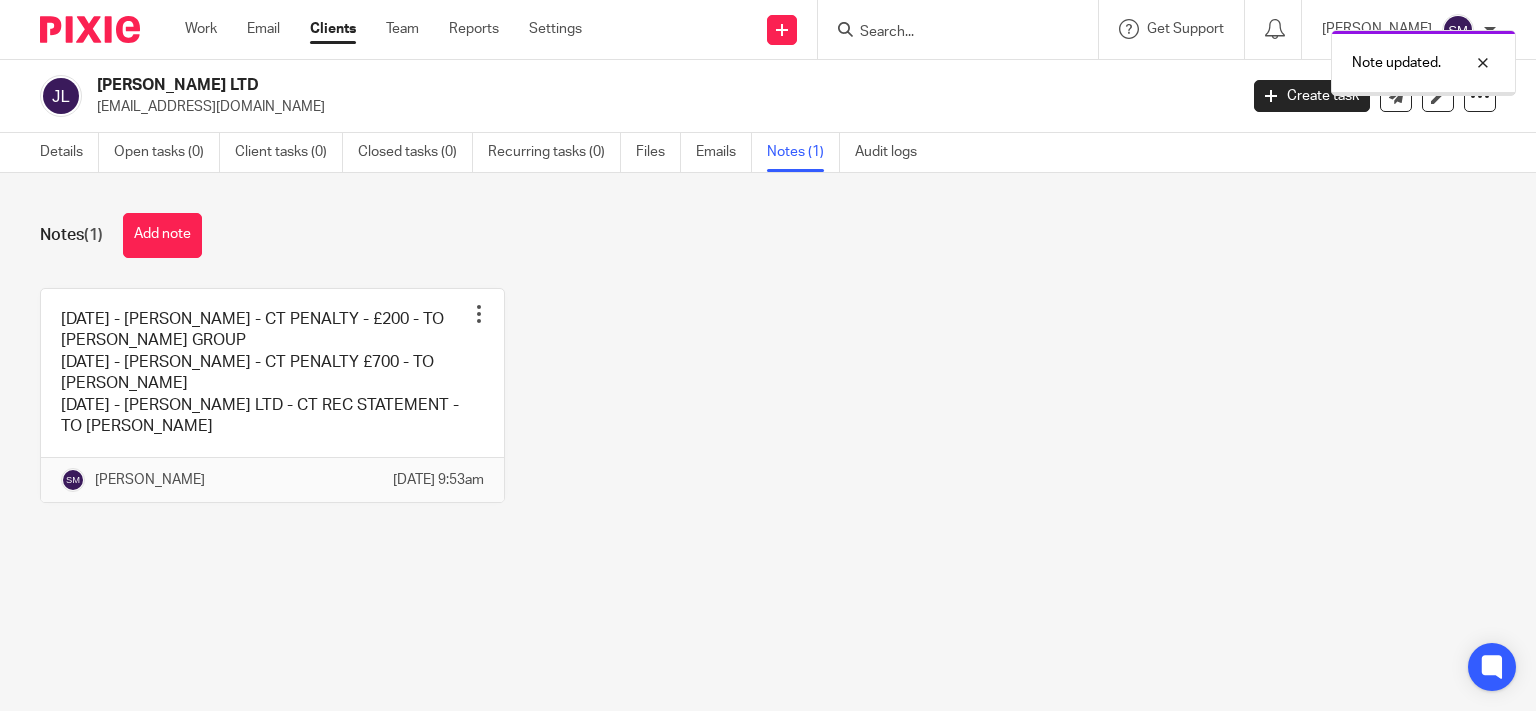 scroll, scrollTop: 0, scrollLeft: 0, axis: both 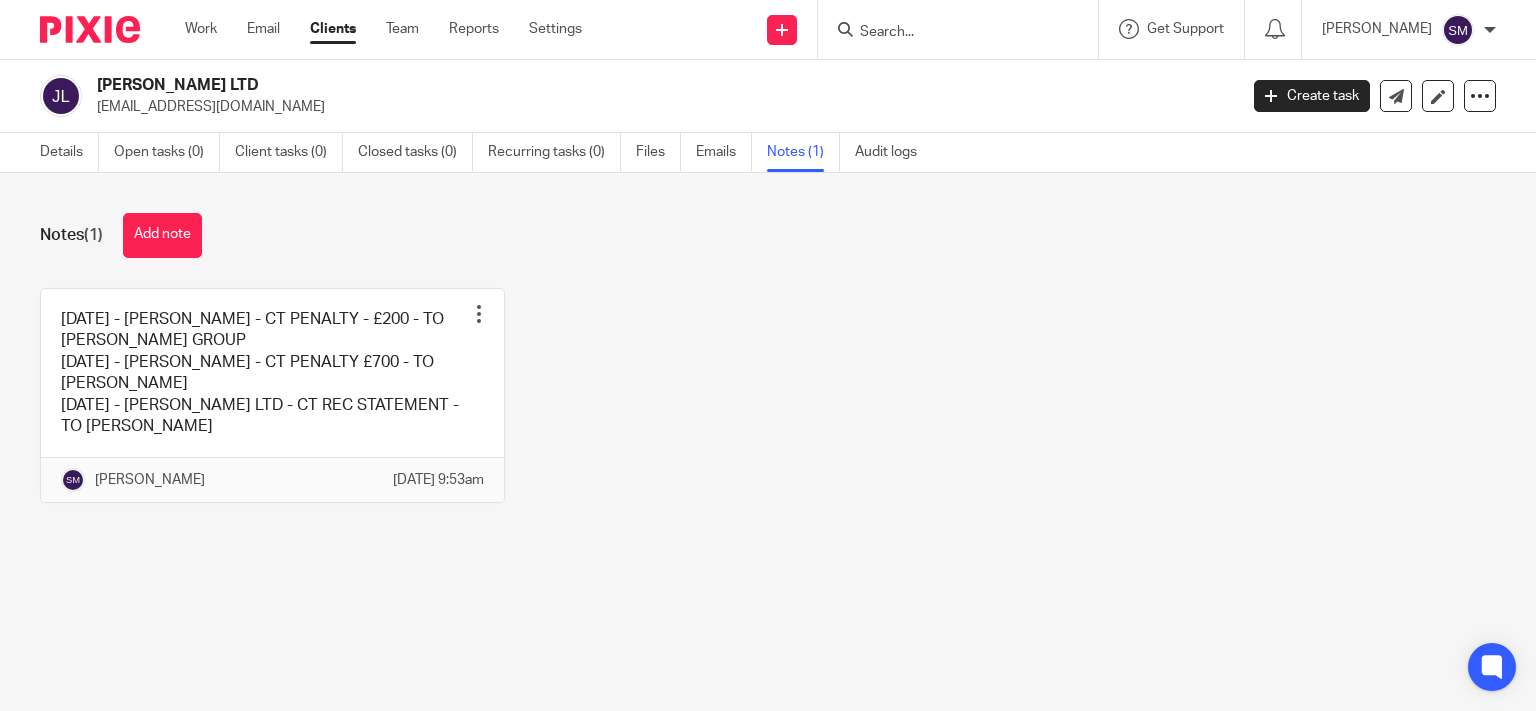 click at bounding box center [958, 29] 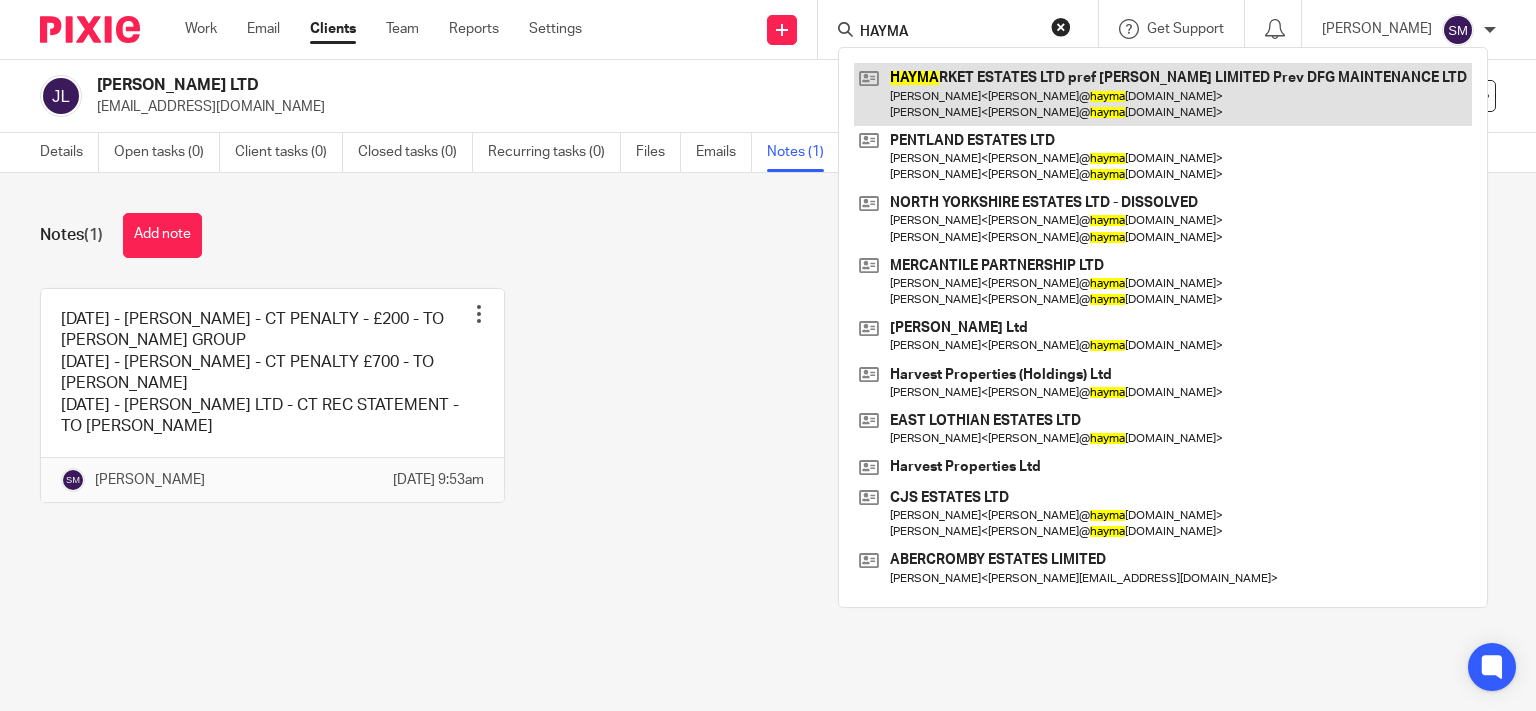 type on "HAYMA" 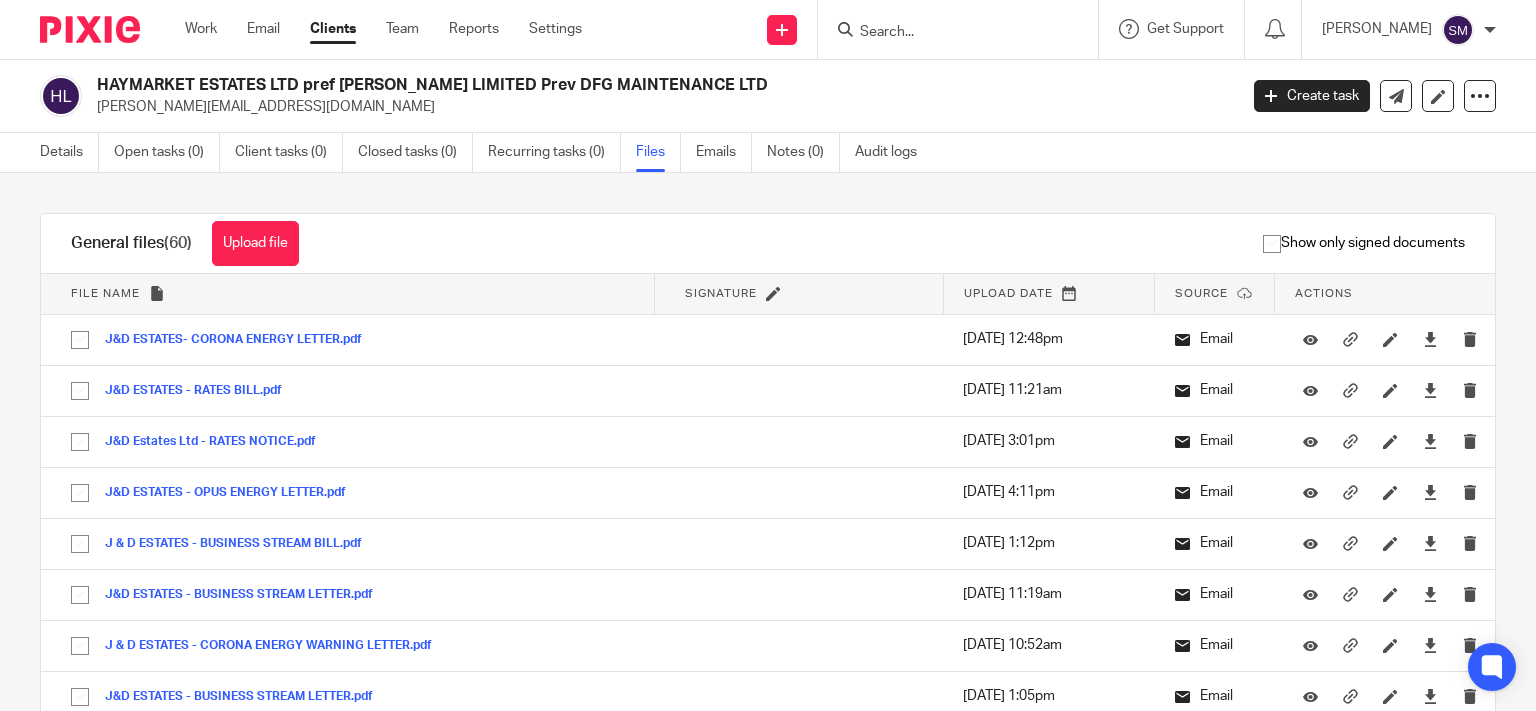 scroll, scrollTop: 0, scrollLeft: 0, axis: both 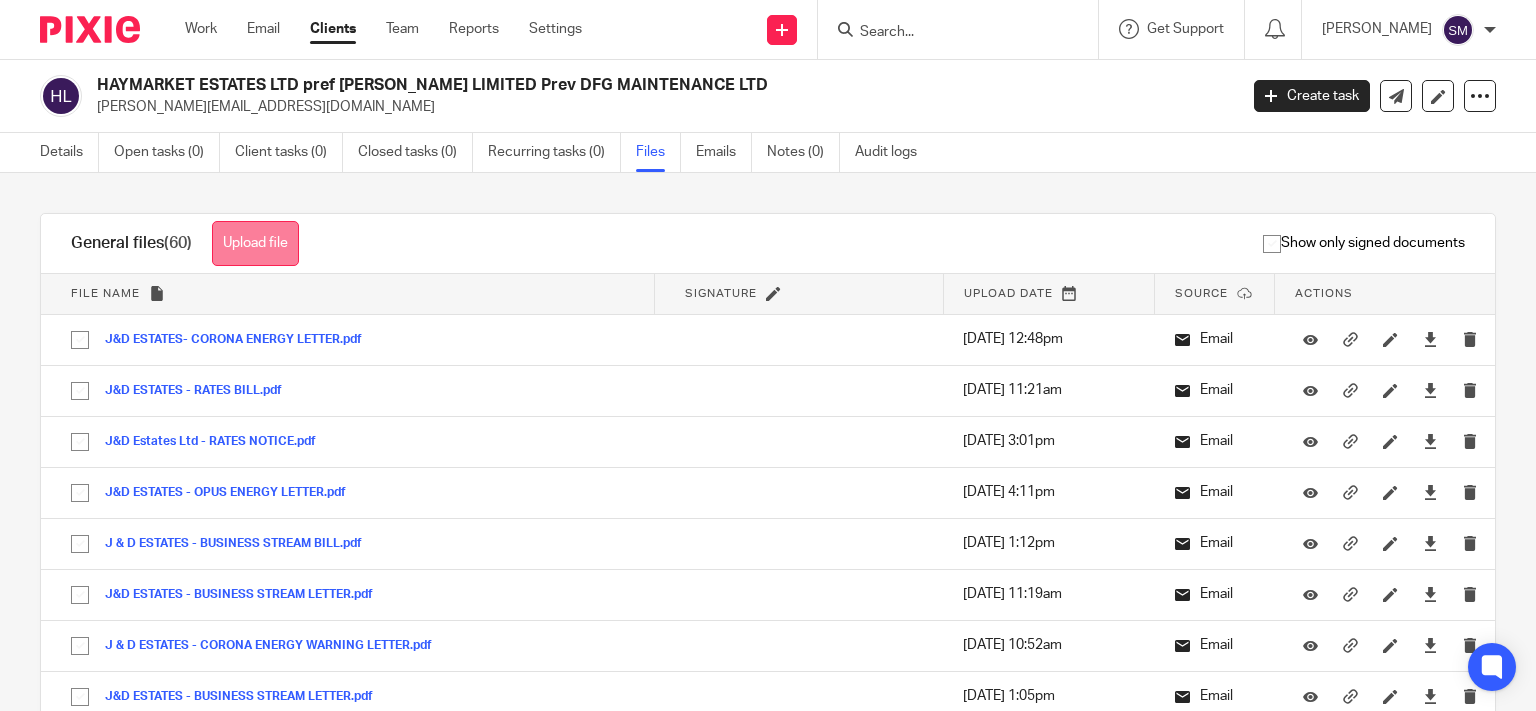 click on "Upload file" at bounding box center (255, 243) 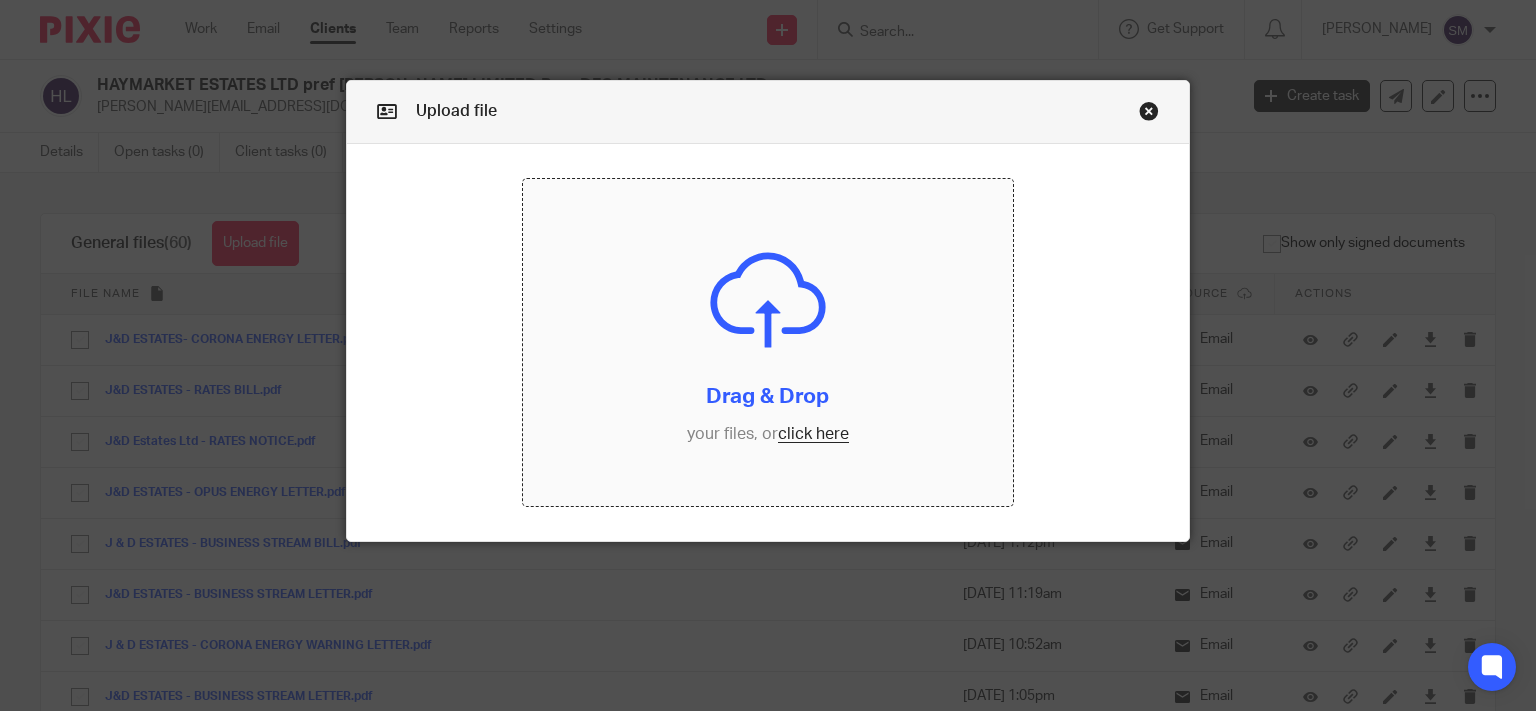 click at bounding box center (768, 342) 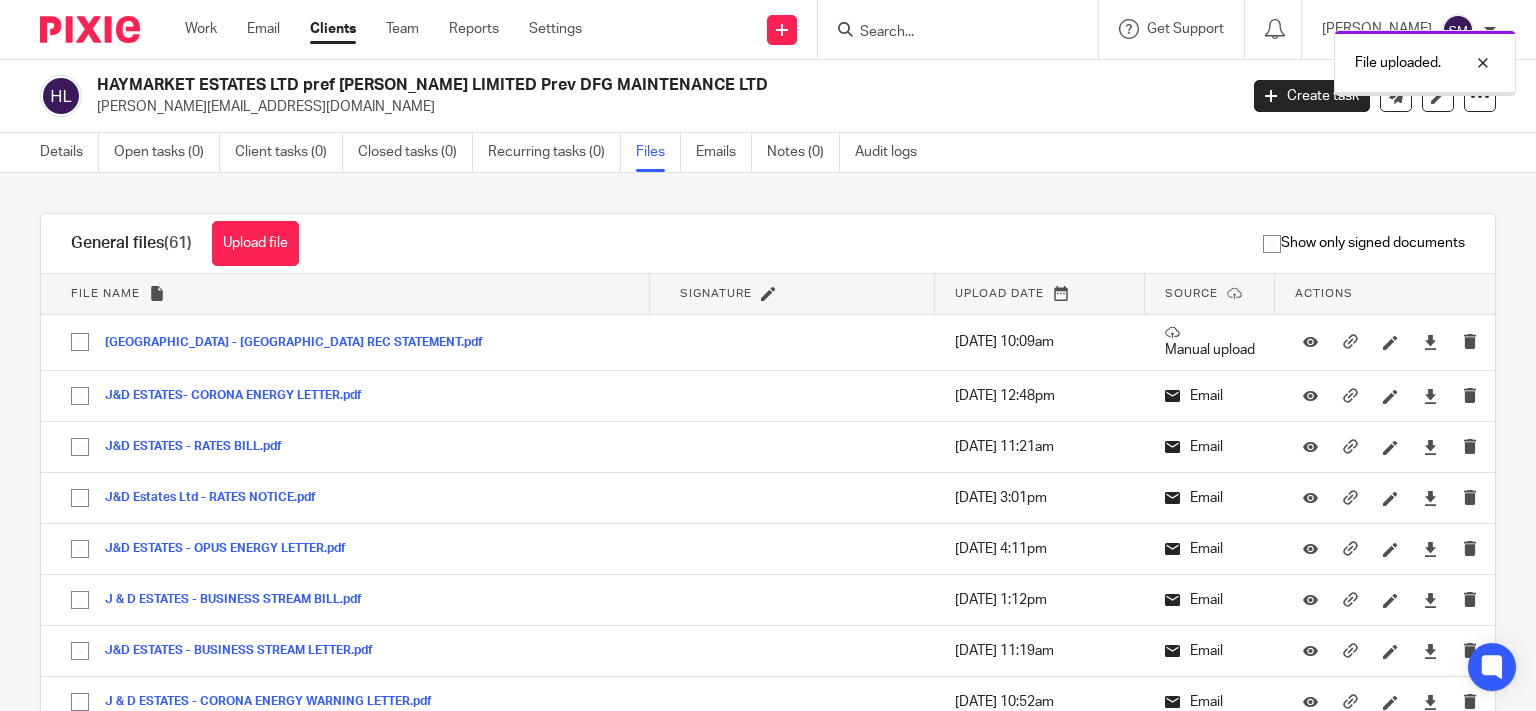 scroll, scrollTop: 0, scrollLeft: 0, axis: both 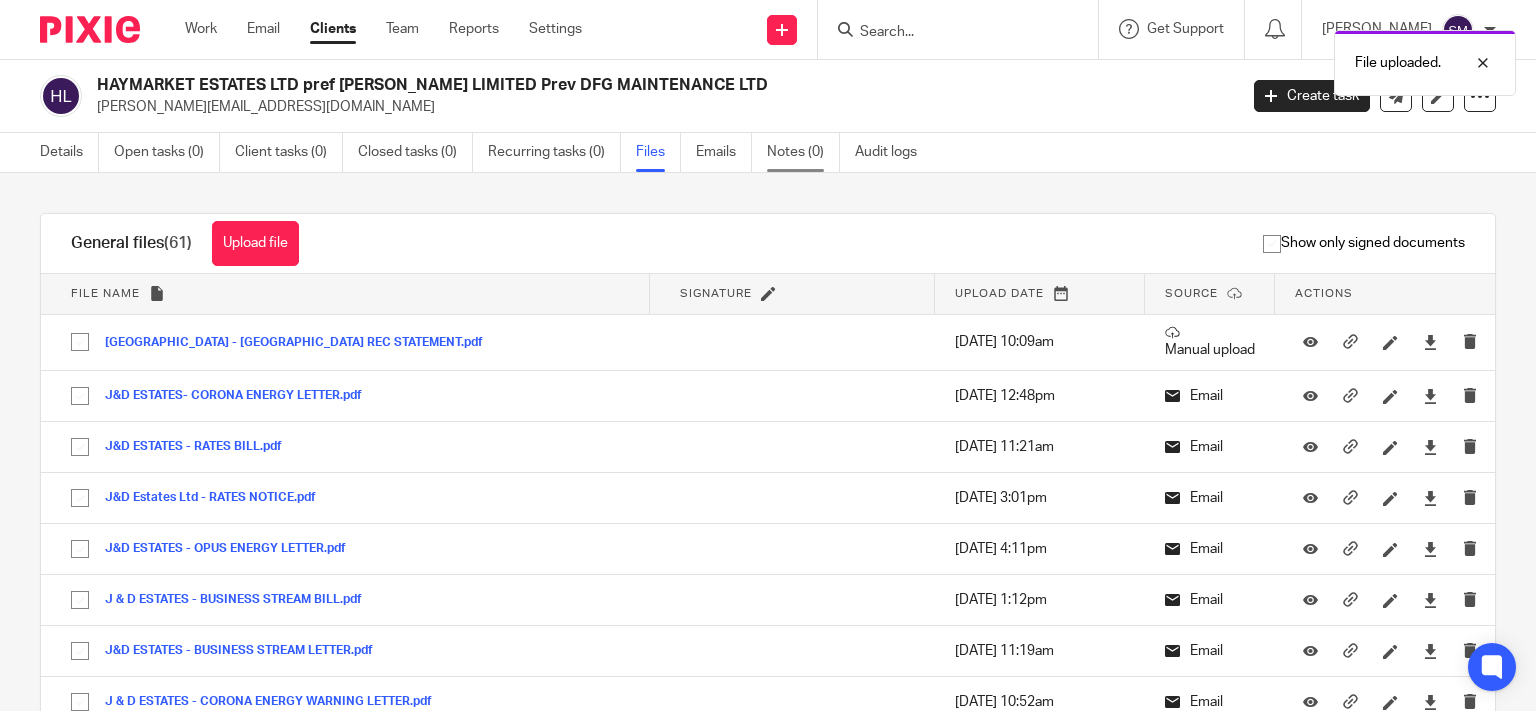 click on "Notes (0)" at bounding box center [803, 152] 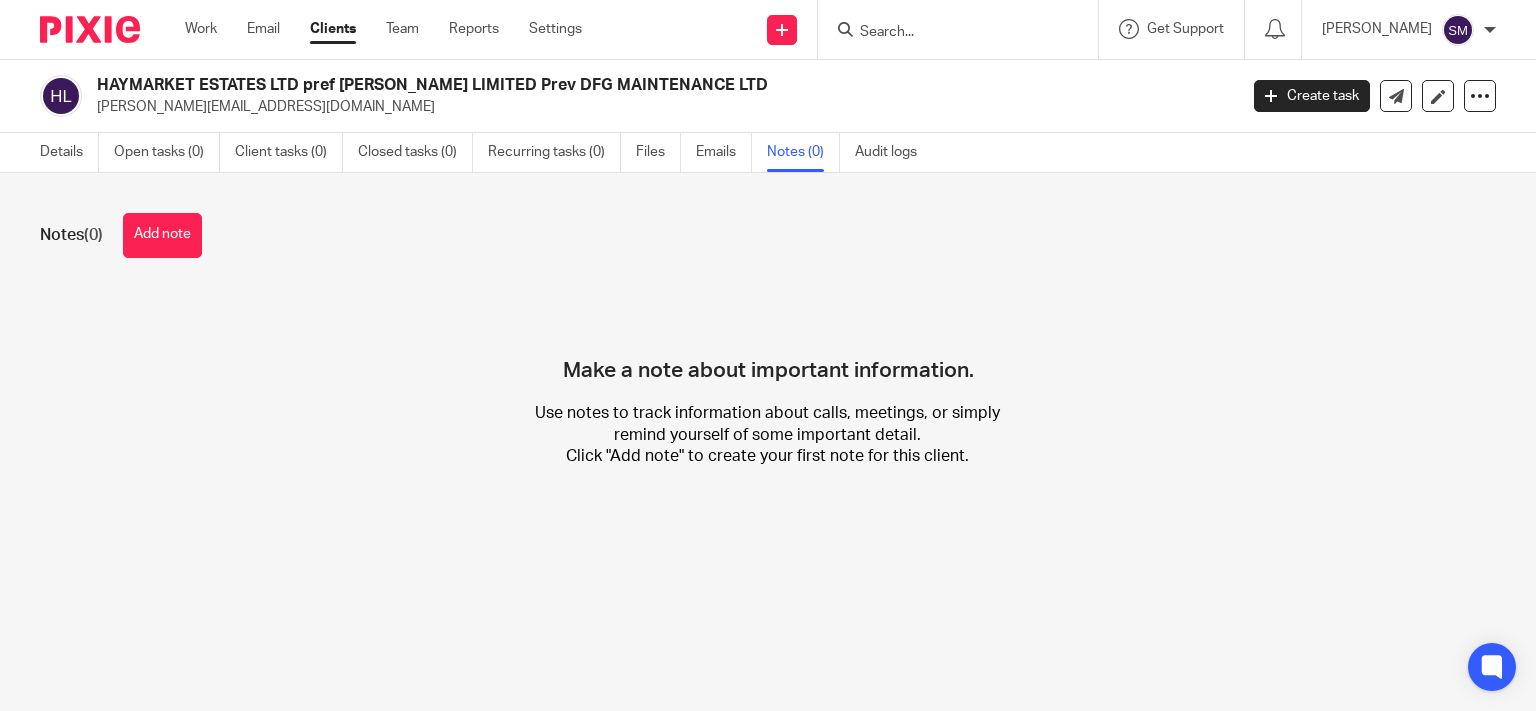 scroll, scrollTop: 0, scrollLeft: 0, axis: both 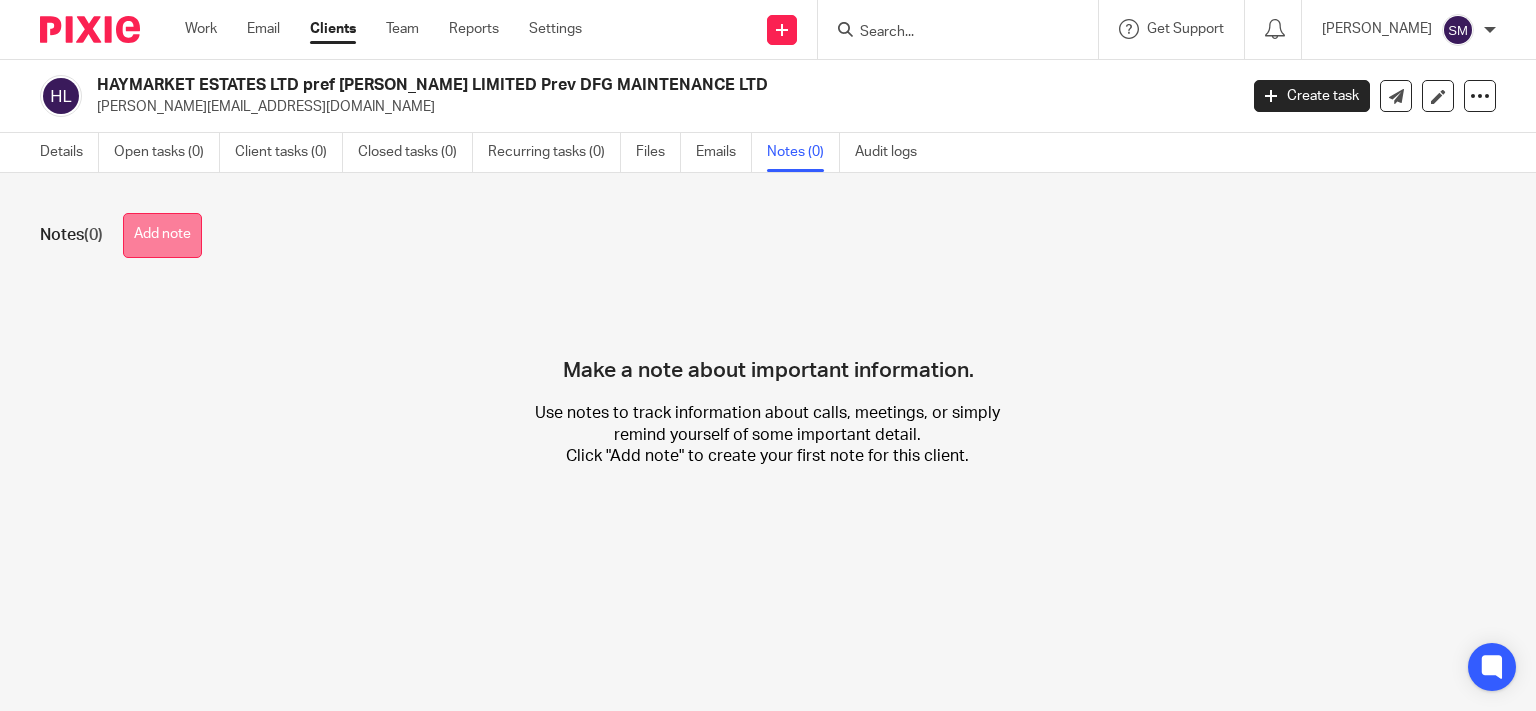 click on "Add note" at bounding box center [162, 235] 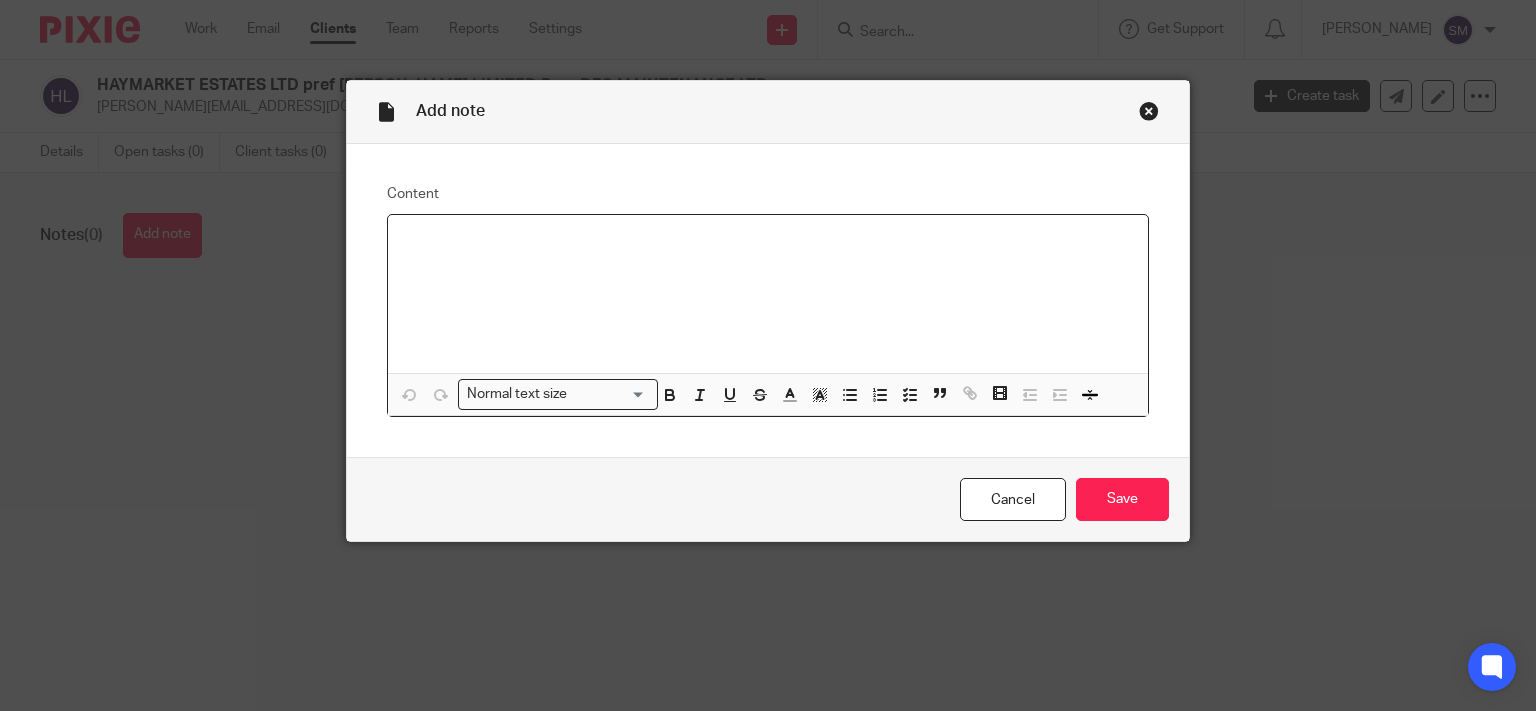 type 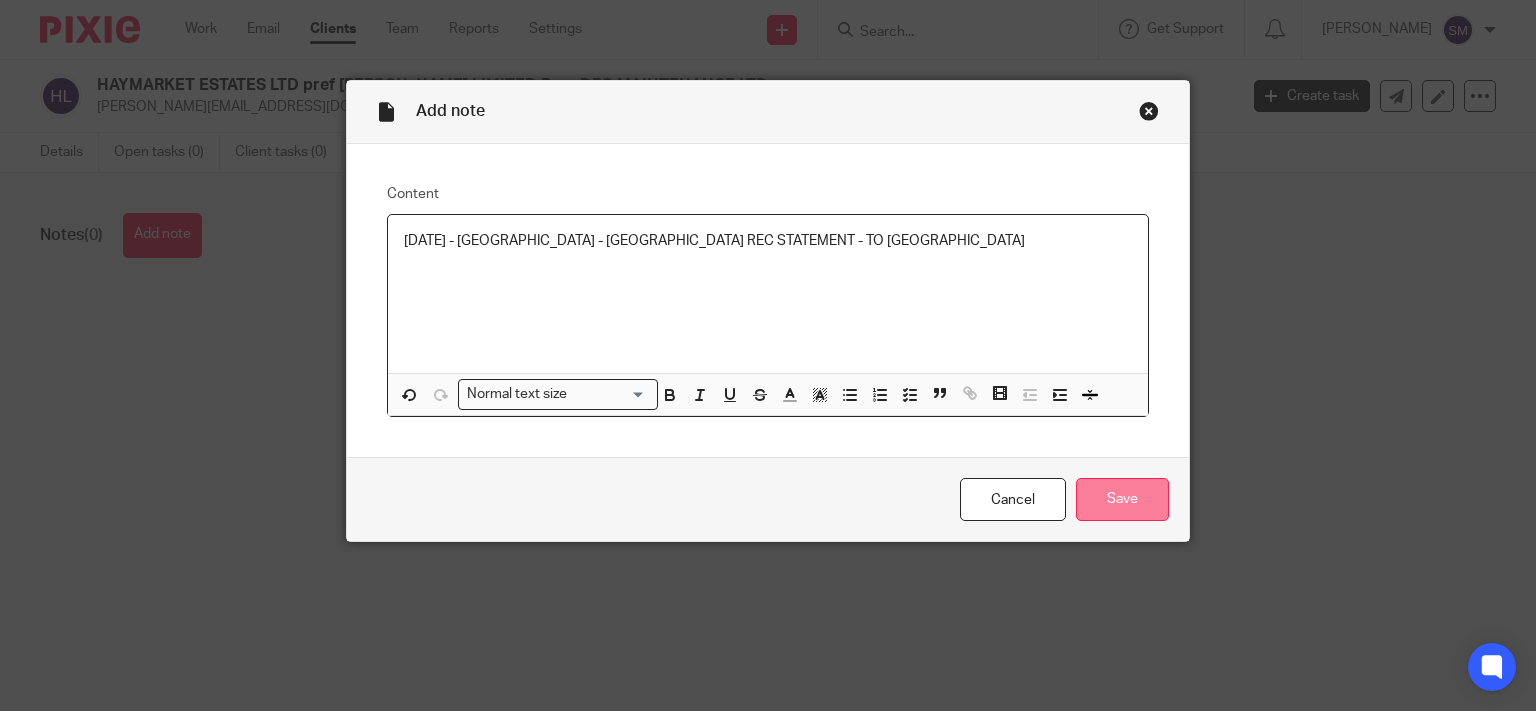 click on "Save" at bounding box center [1122, 499] 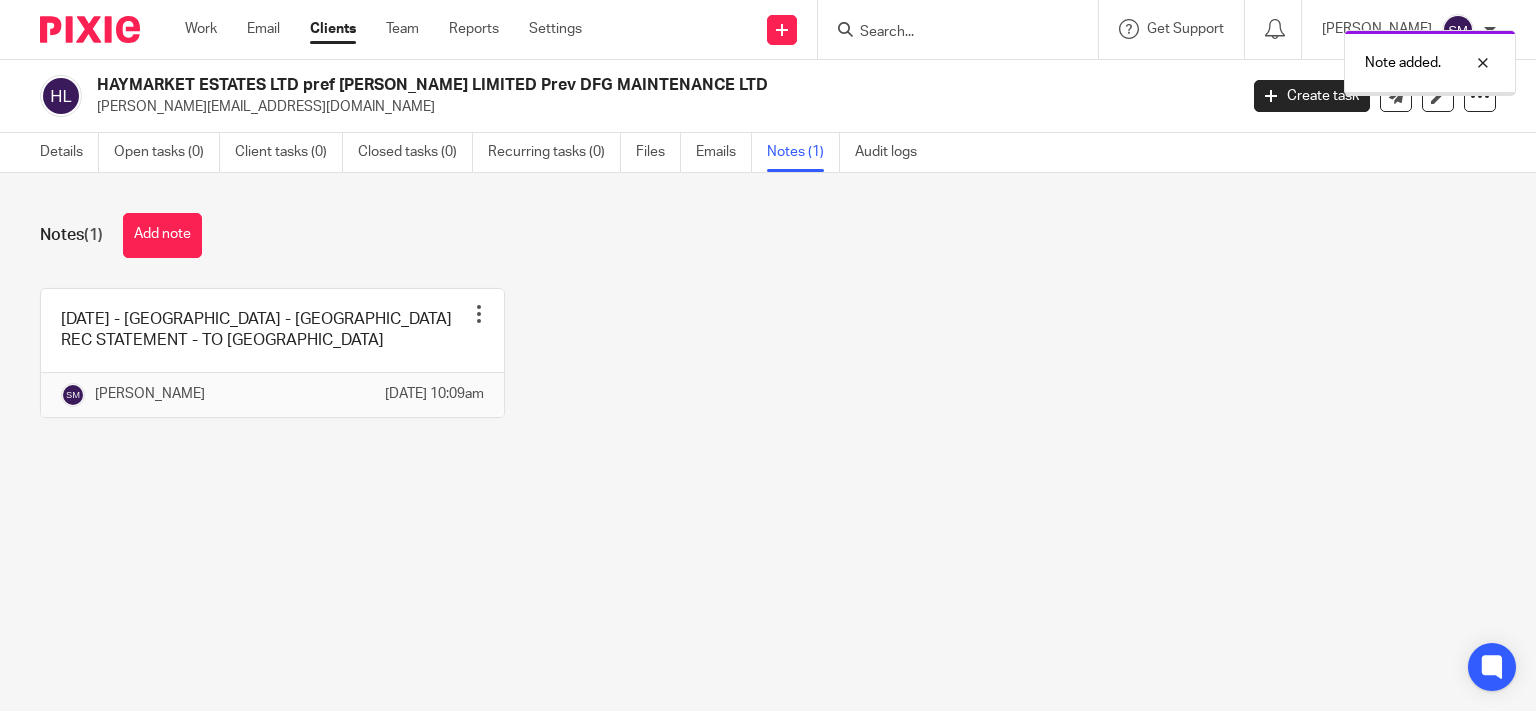 scroll, scrollTop: 0, scrollLeft: 0, axis: both 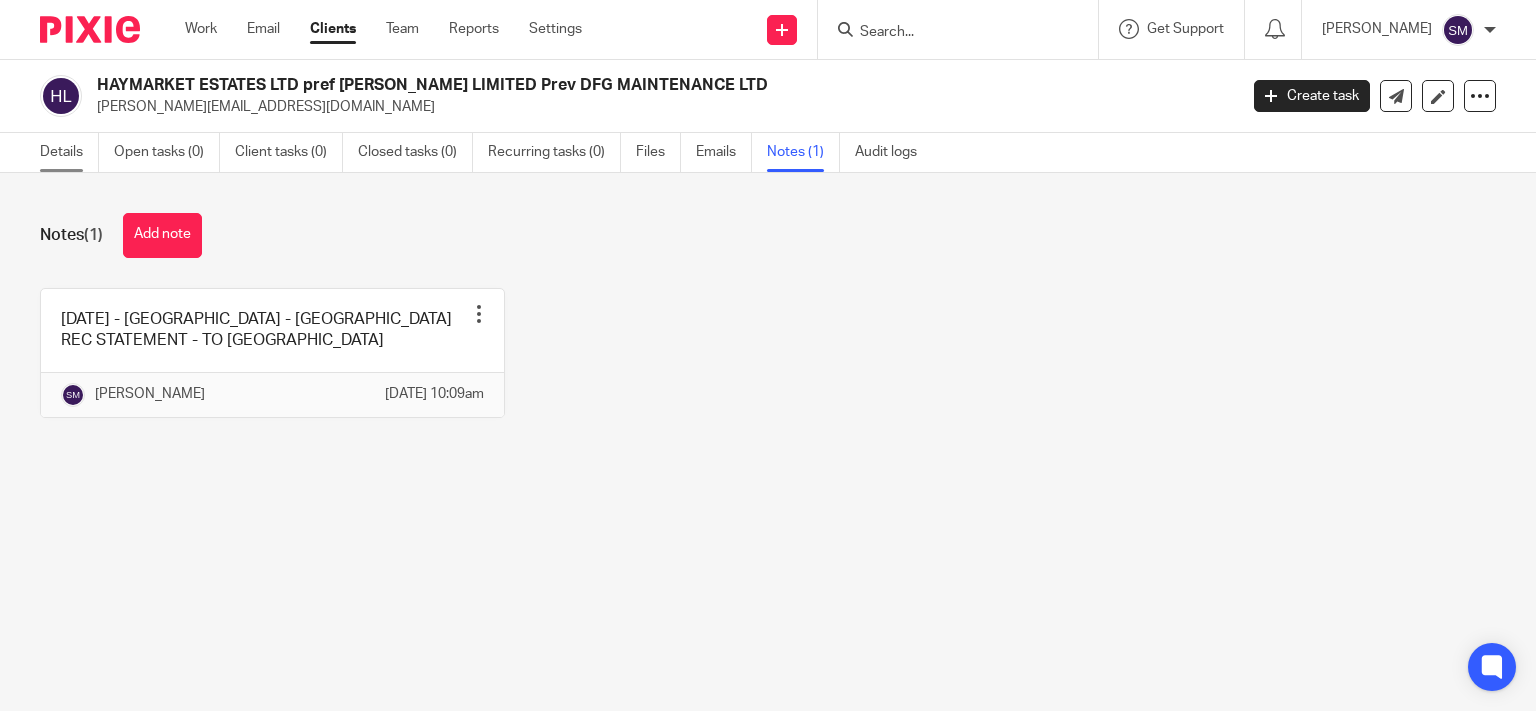 click on "Details" at bounding box center [69, 152] 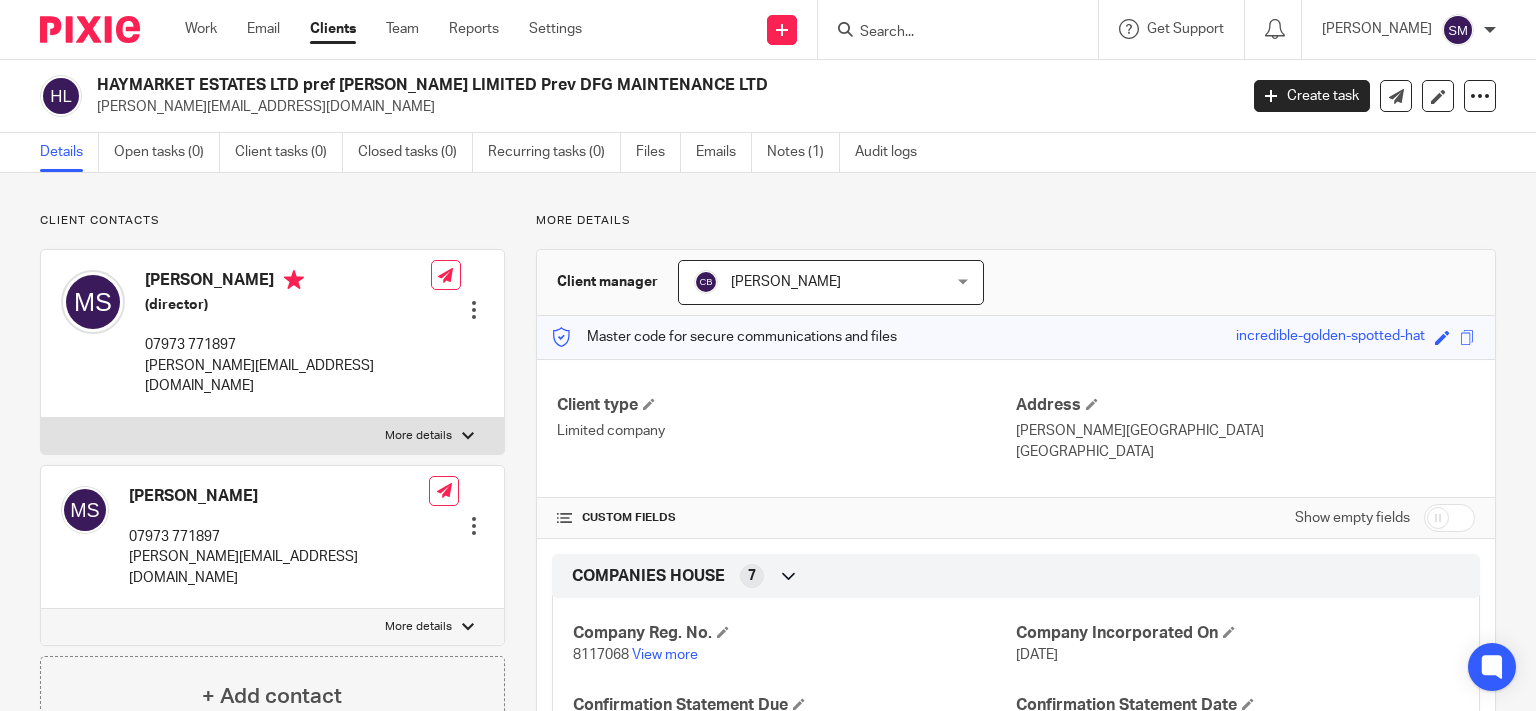 scroll, scrollTop: 0, scrollLeft: 0, axis: both 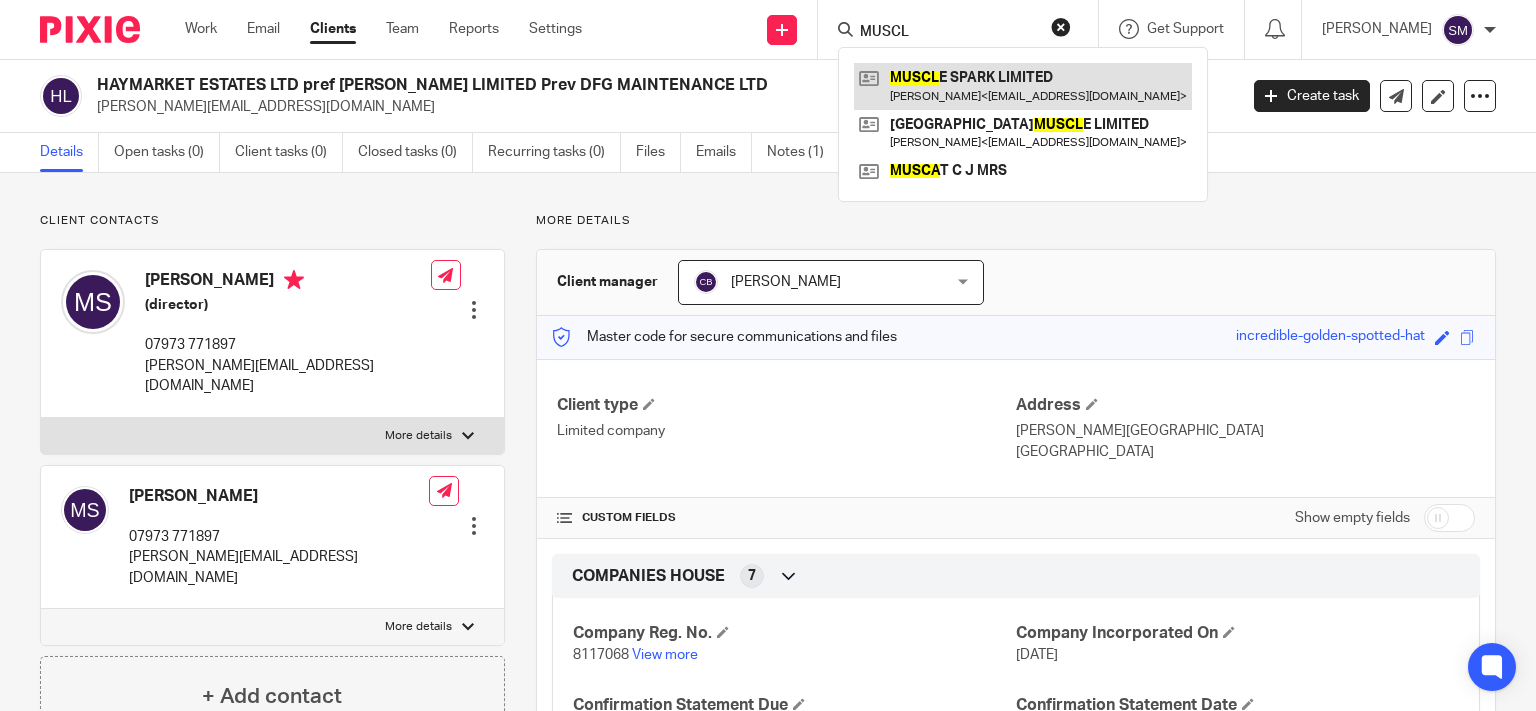 type on "MUSCL" 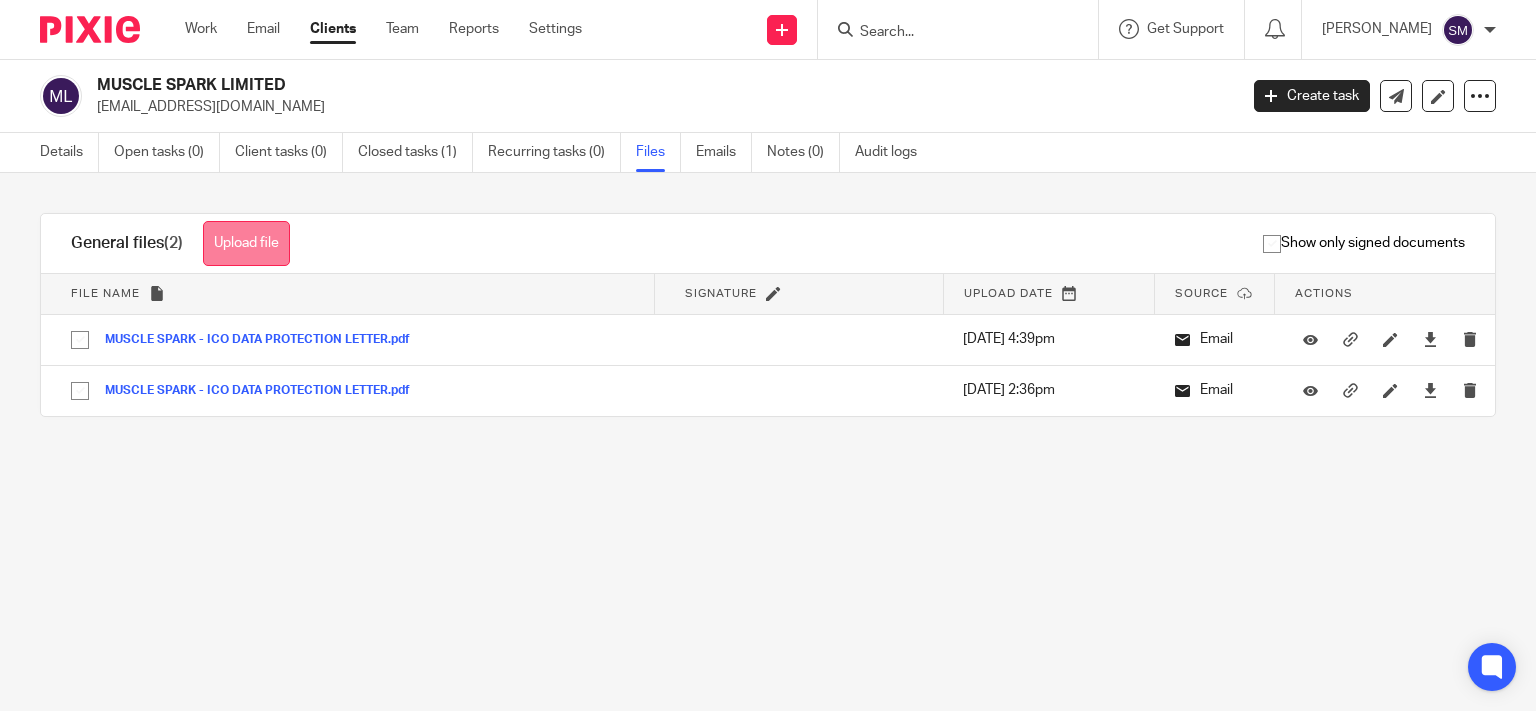 scroll, scrollTop: 0, scrollLeft: 0, axis: both 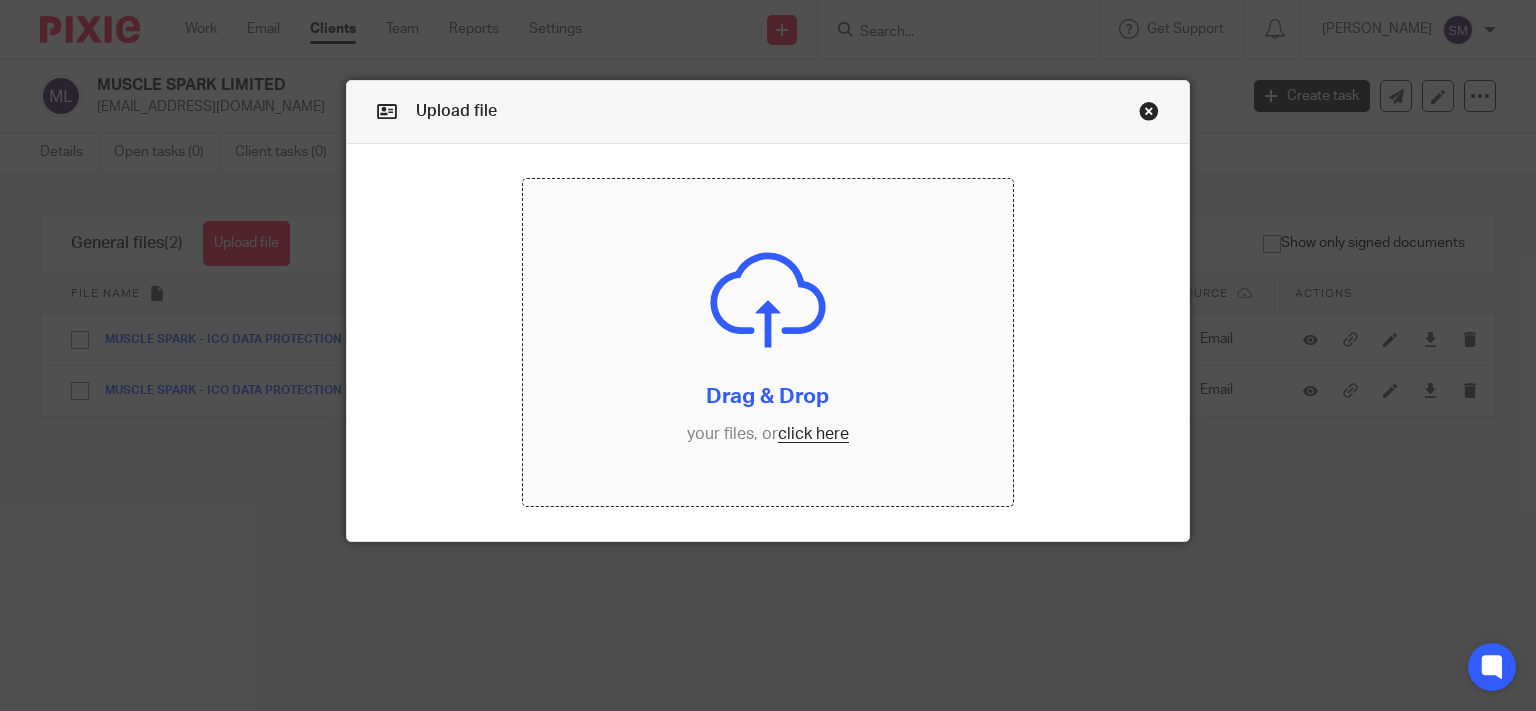 click at bounding box center (768, 342) 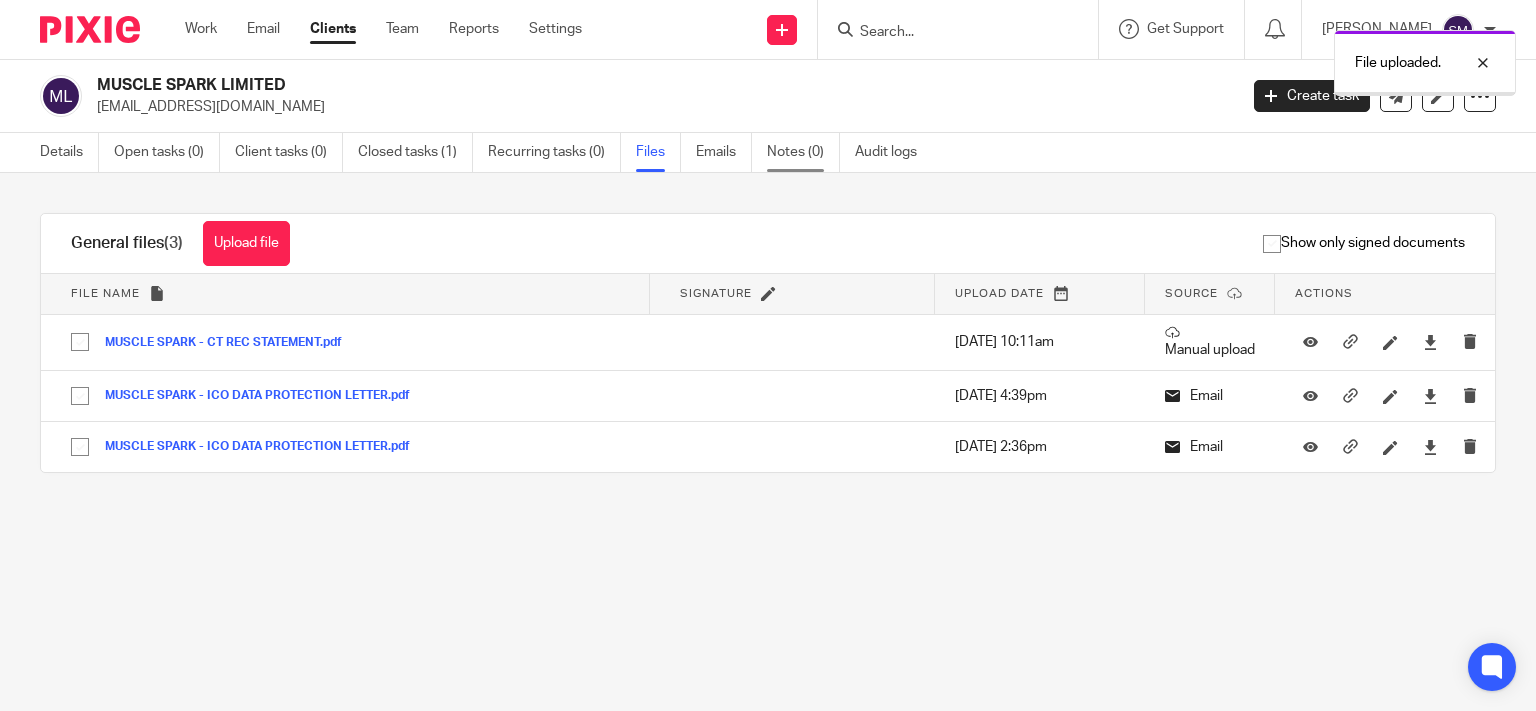 scroll, scrollTop: 0, scrollLeft: 0, axis: both 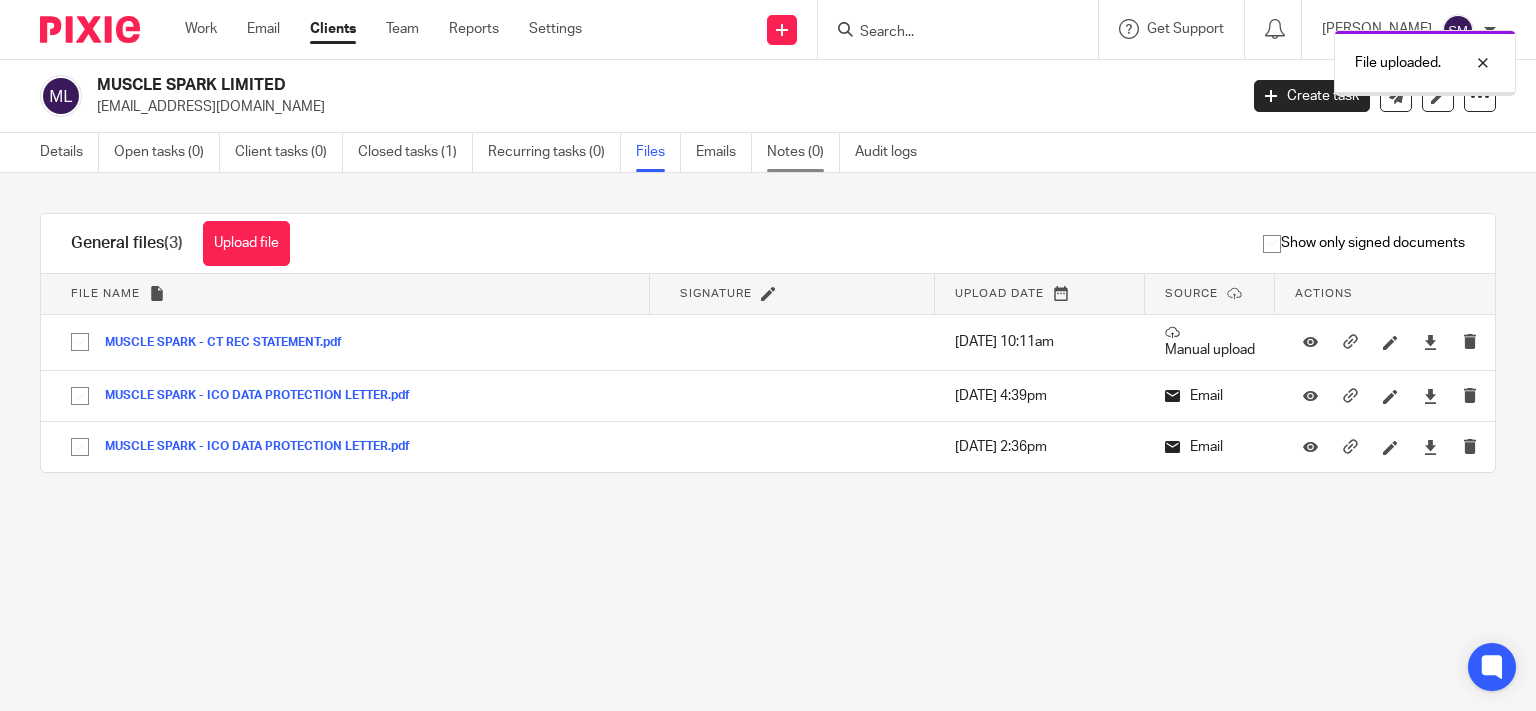click on "Notes (0)" at bounding box center (803, 152) 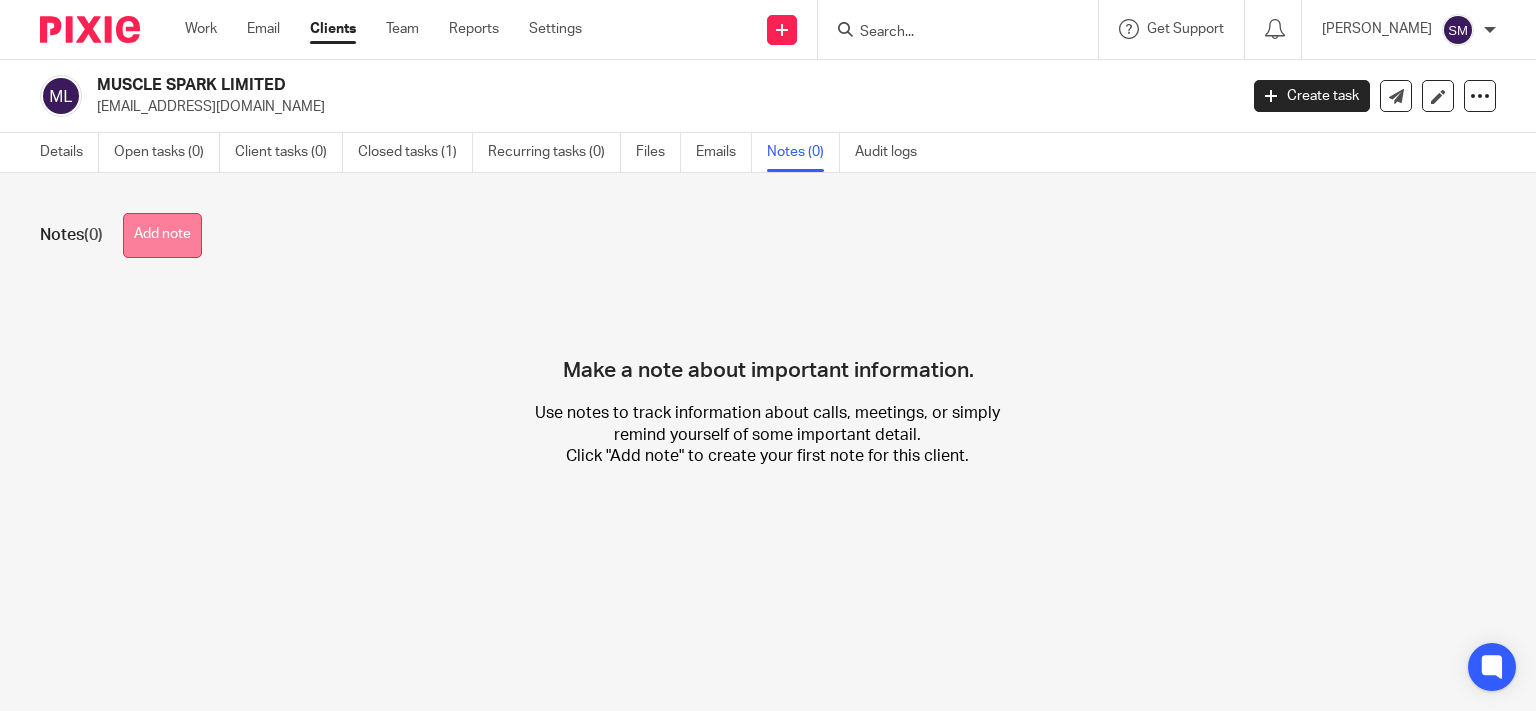 scroll, scrollTop: 0, scrollLeft: 0, axis: both 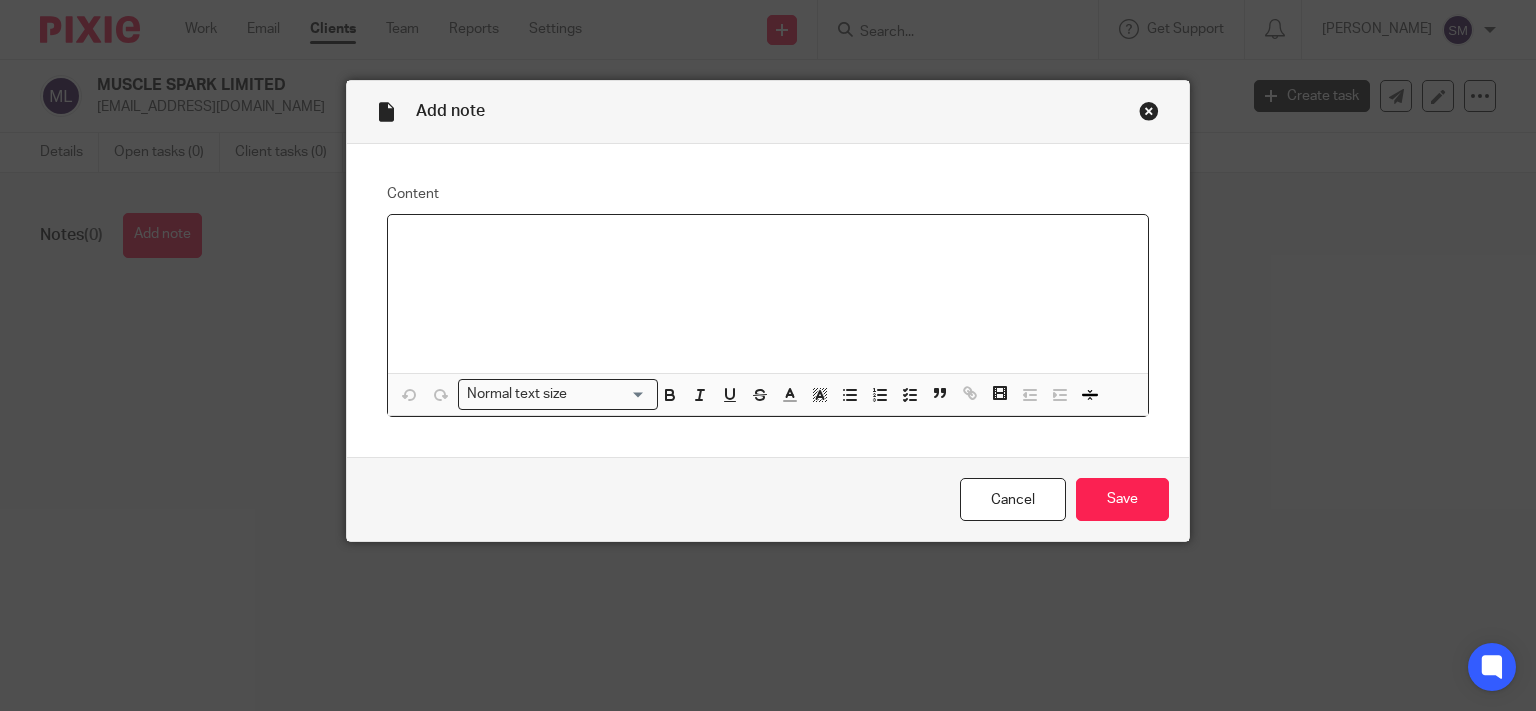type 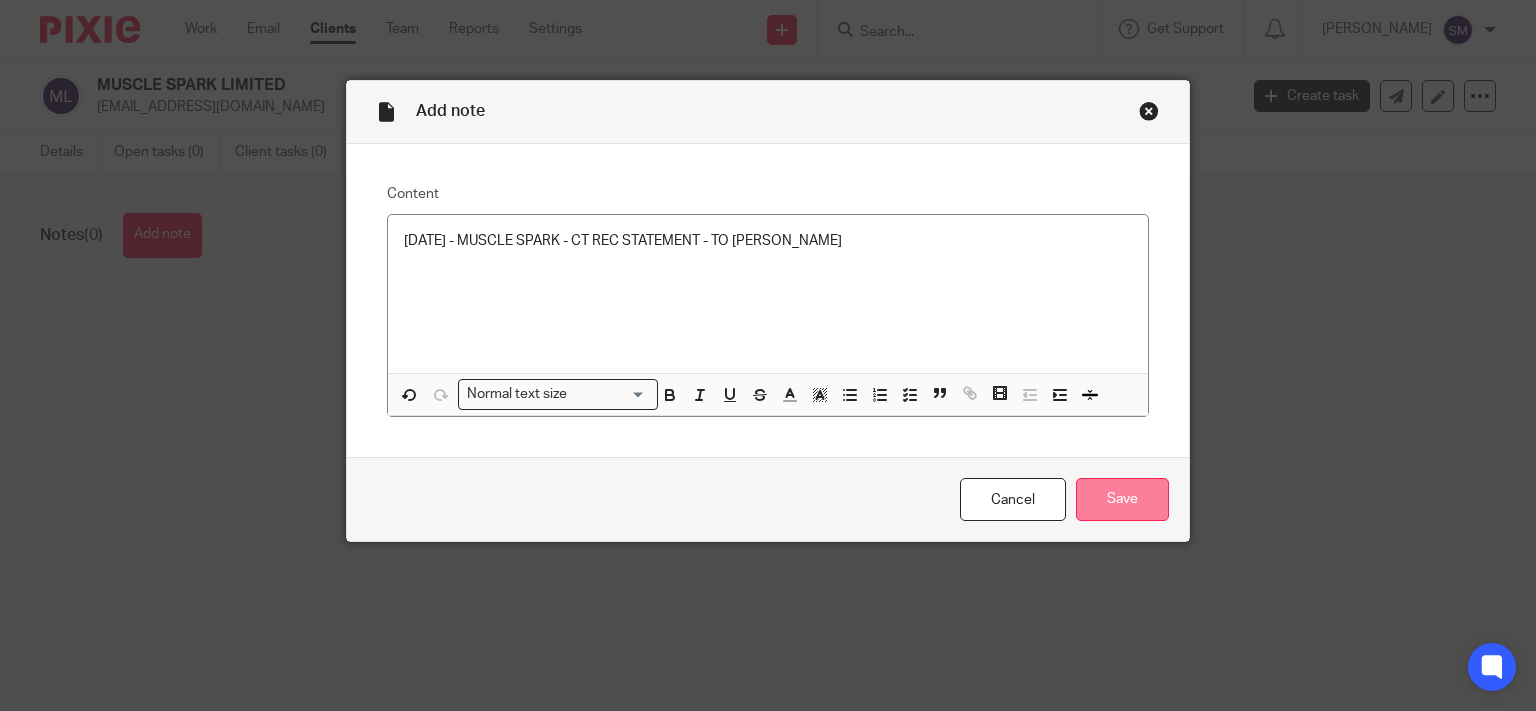 click on "Save" at bounding box center [1122, 499] 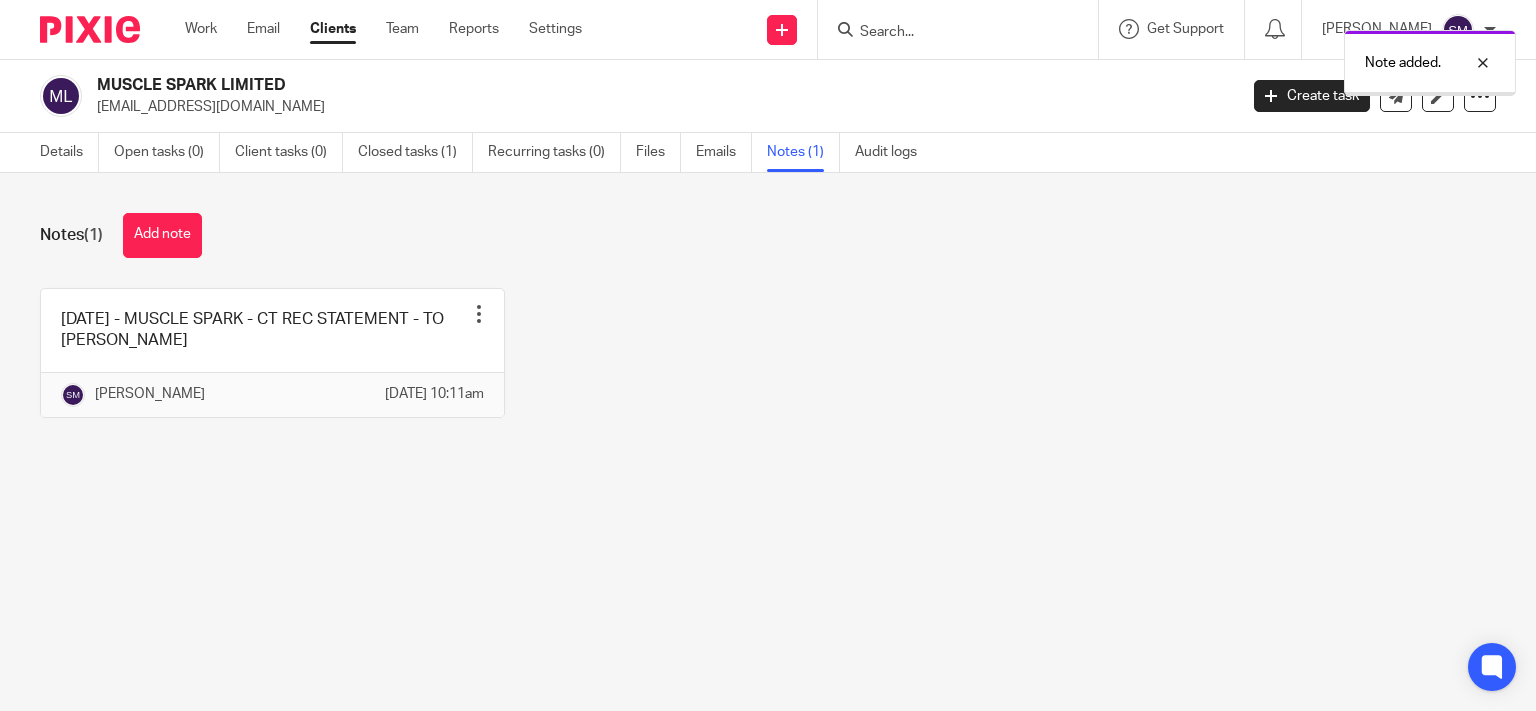 scroll, scrollTop: 0, scrollLeft: 0, axis: both 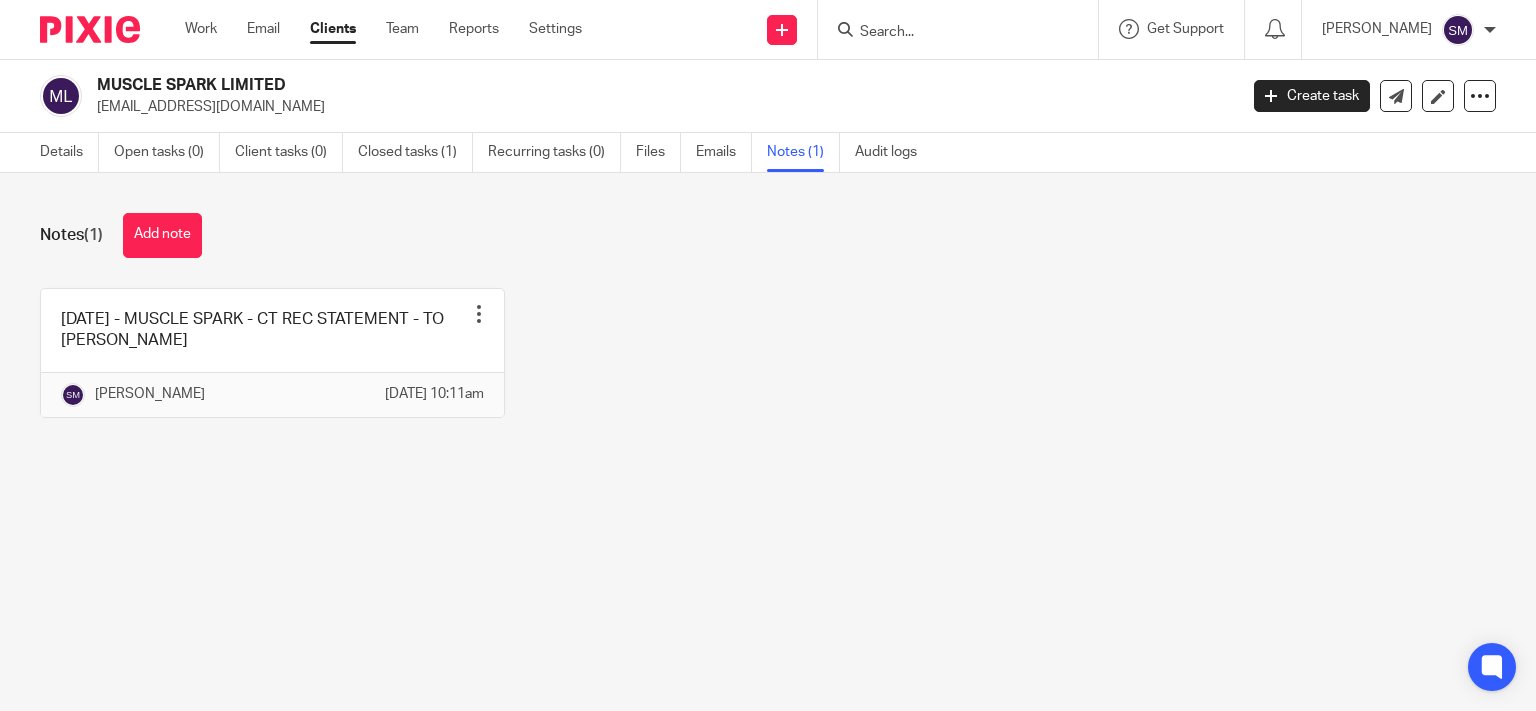 click at bounding box center [948, 33] 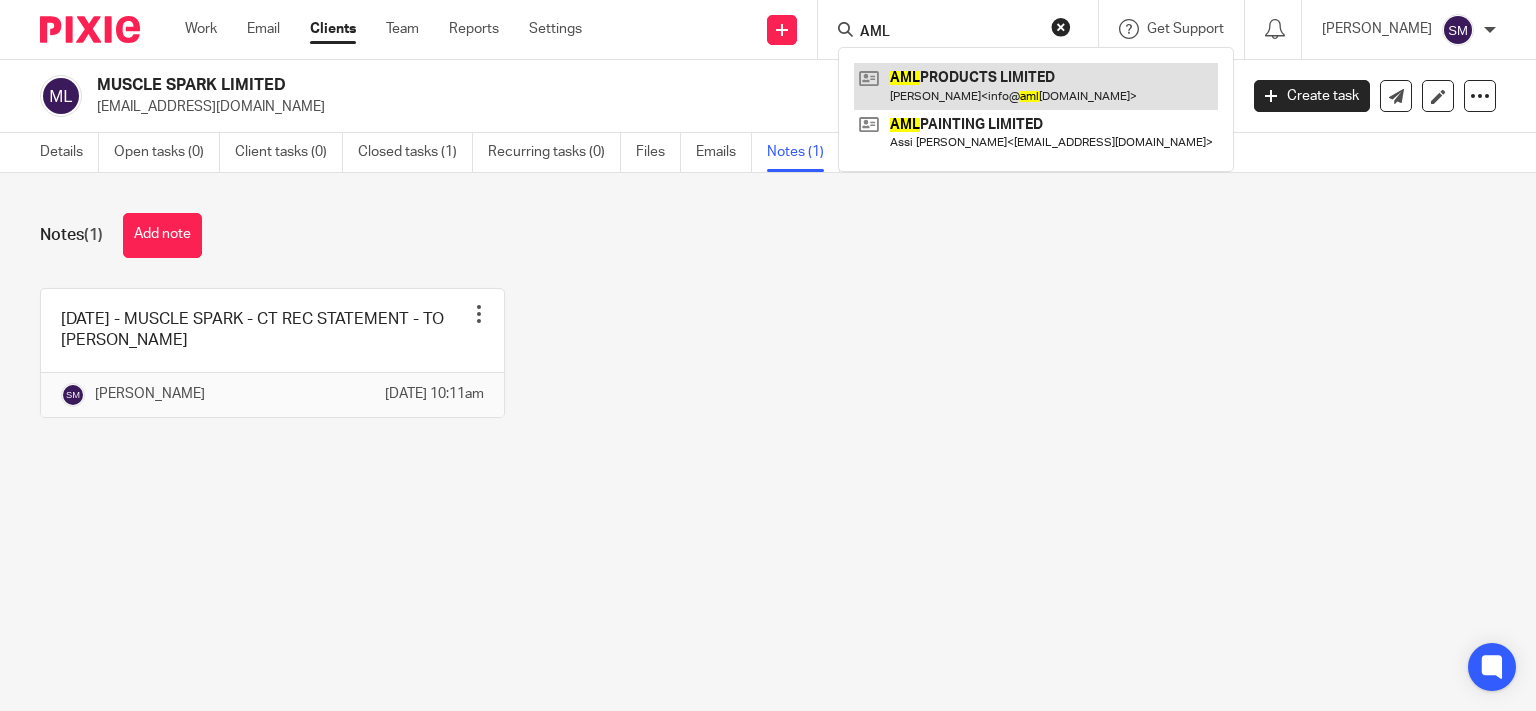 type on "AML" 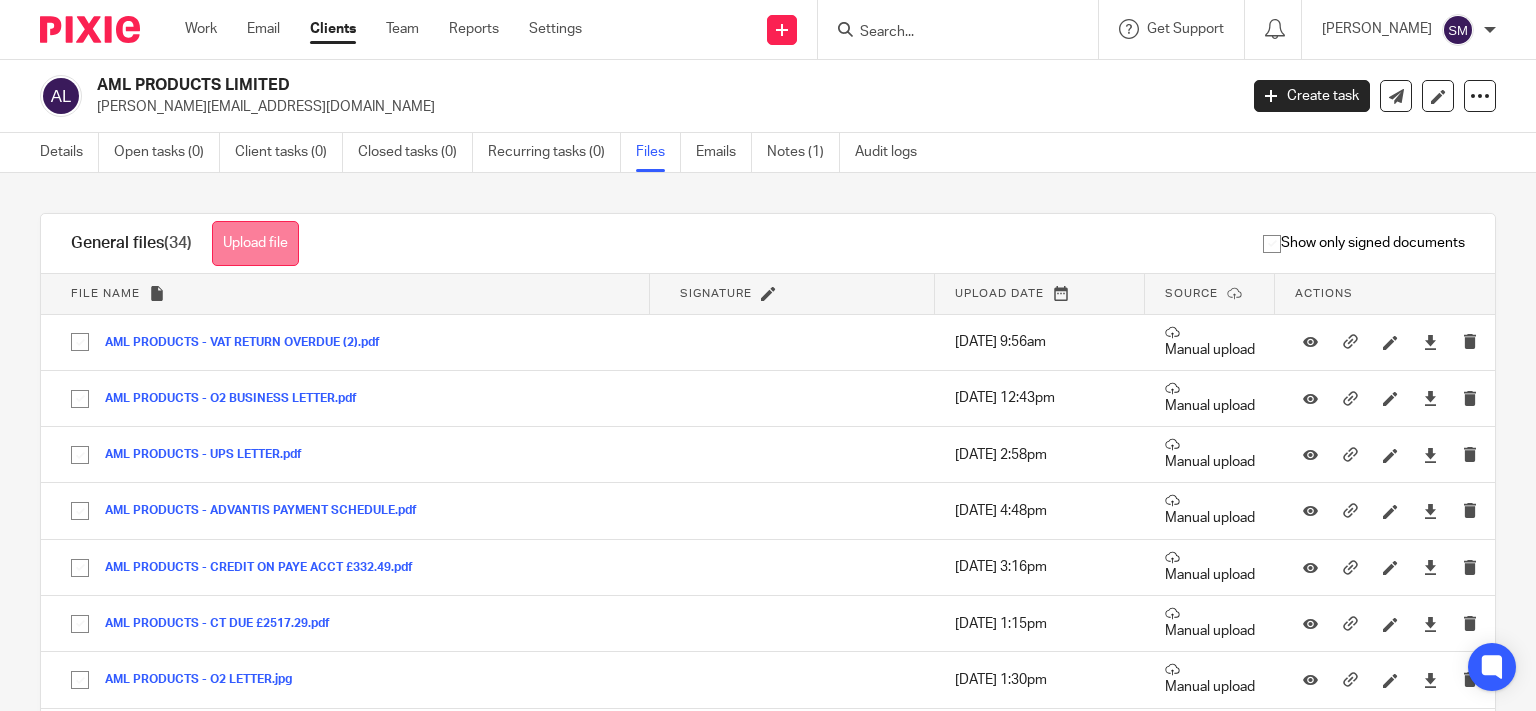 scroll, scrollTop: 0, scrollLeft: 0, axis: both 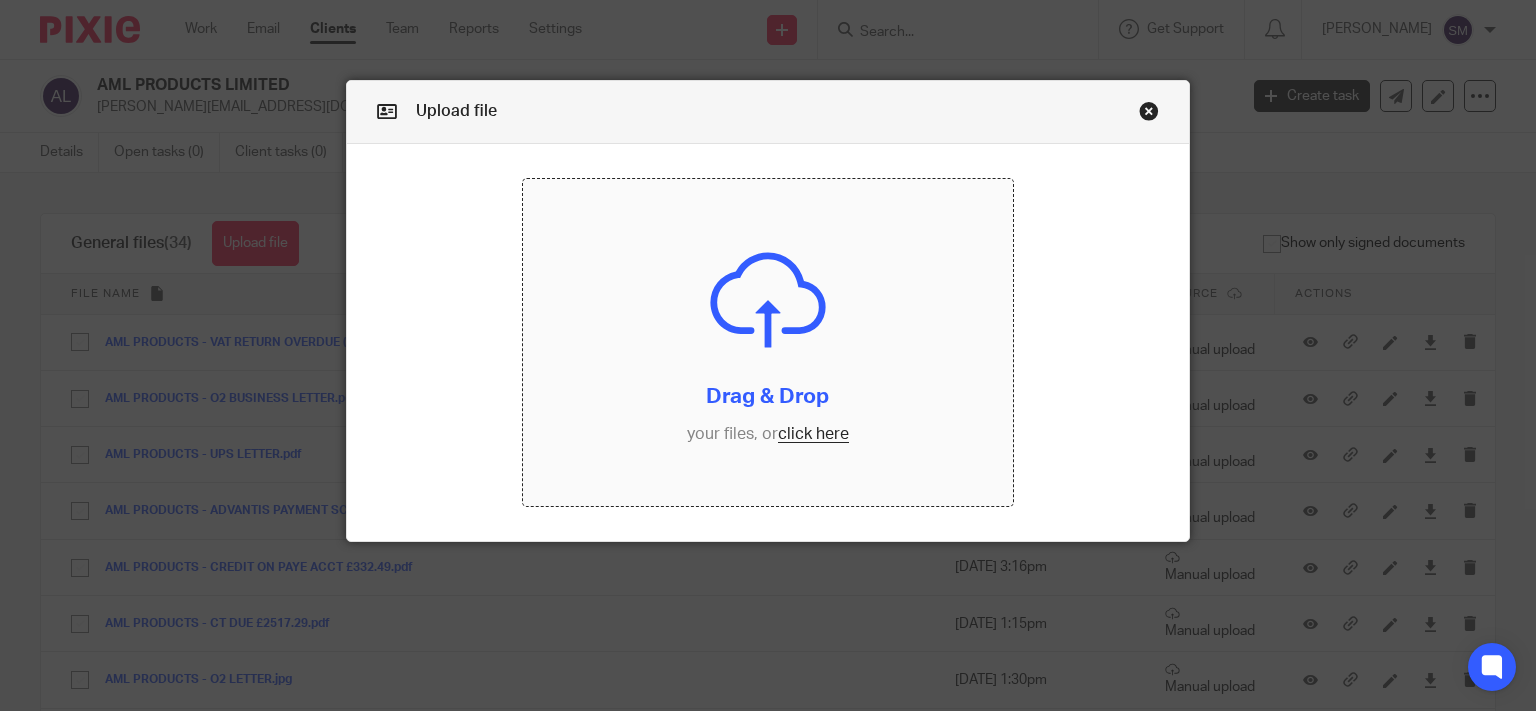 click at bounding box center [768, 342] 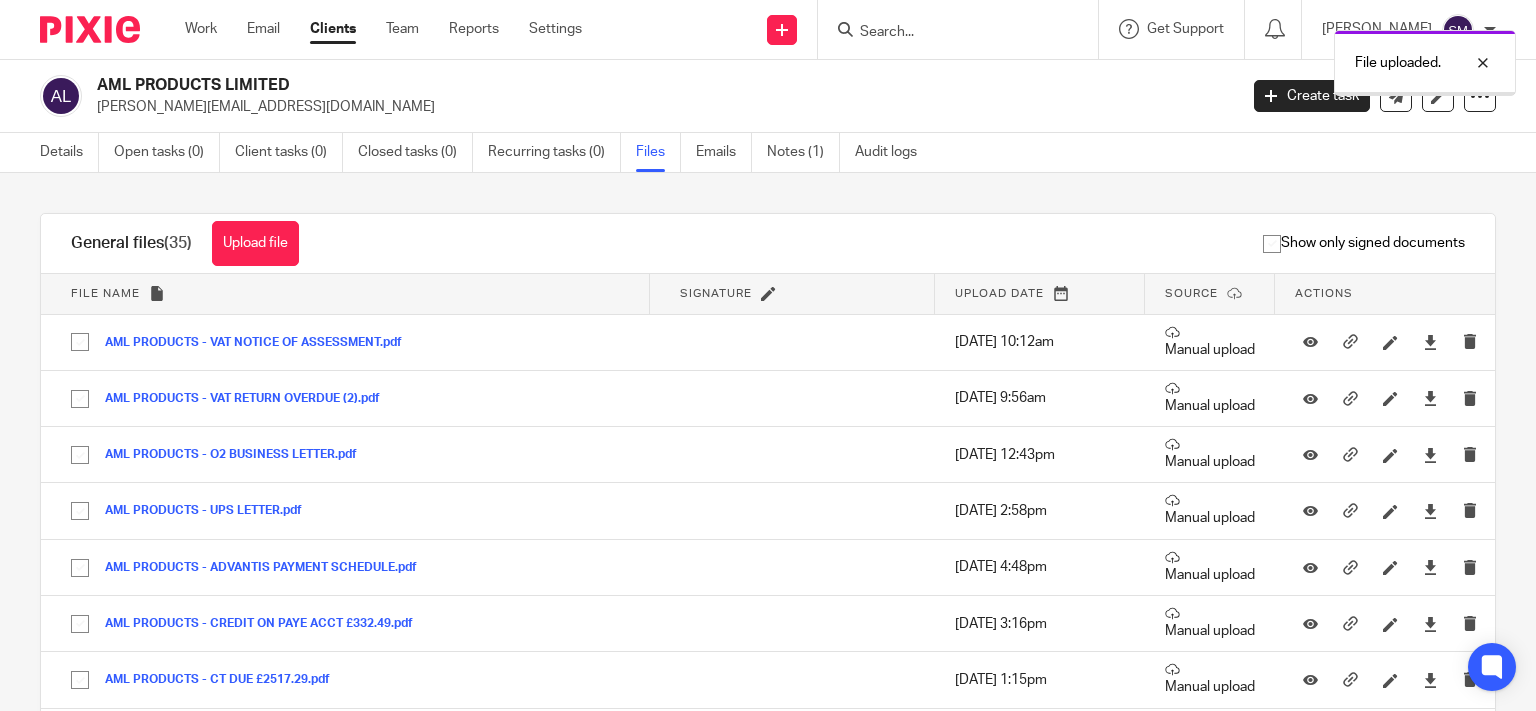 scroll, scrollTop: 0, scrollLeft: 0, axis: both 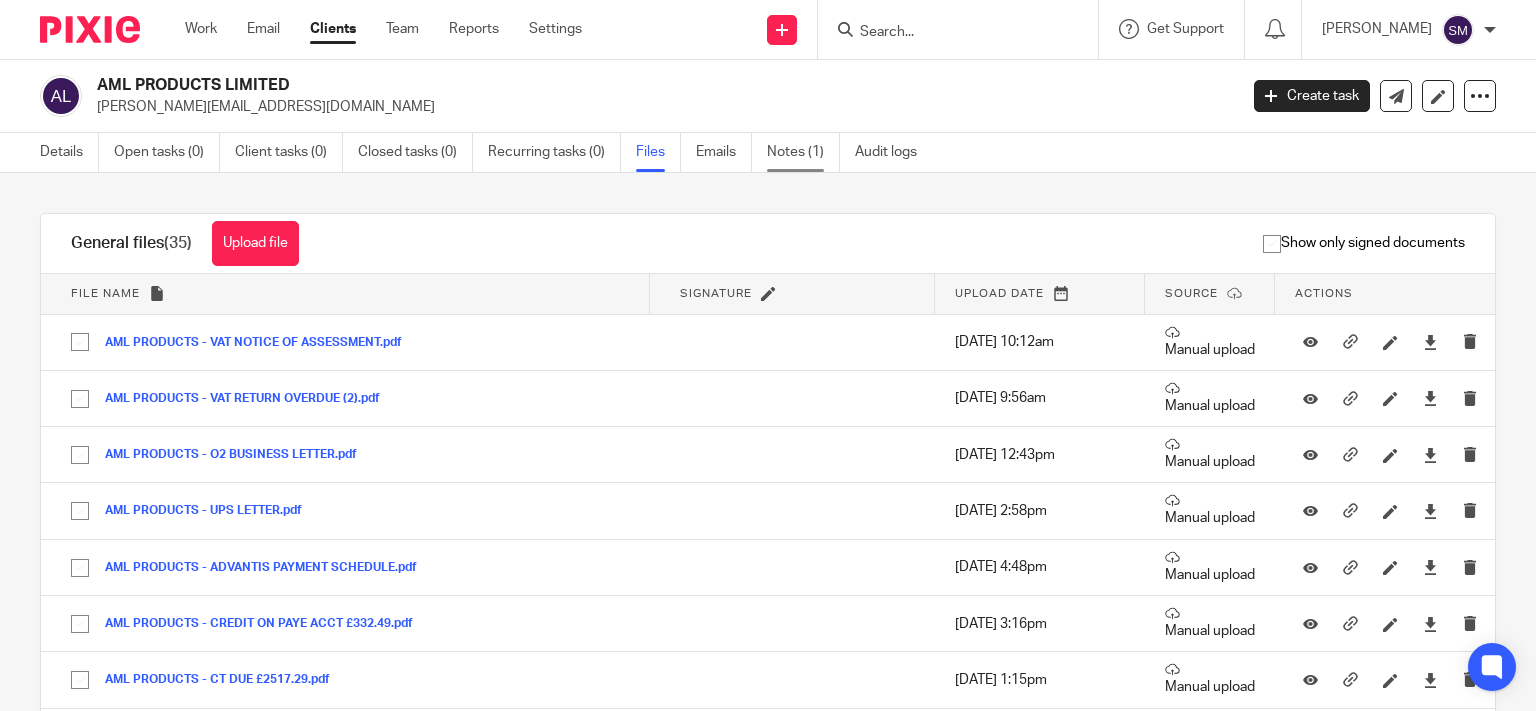 click on "Notes (1)" at bounding box center [803, 152] 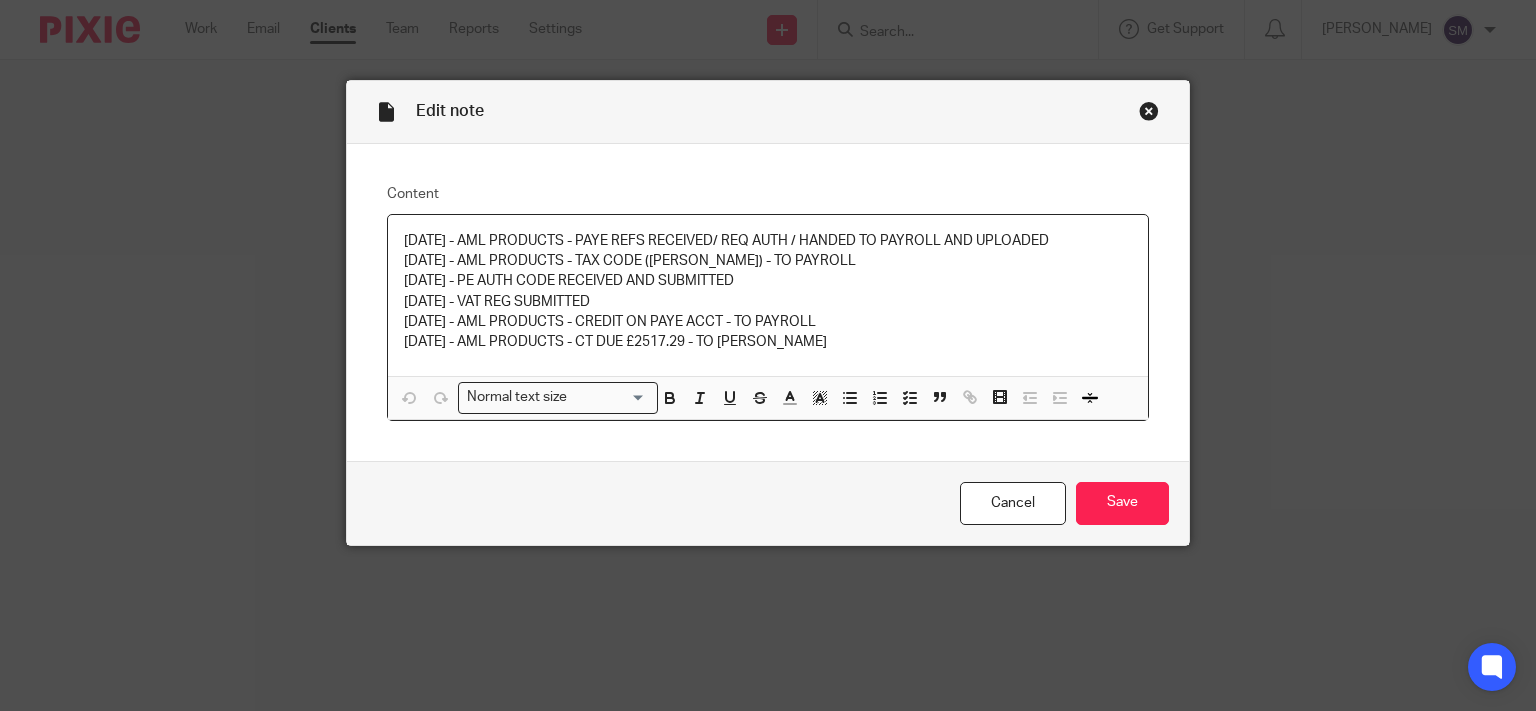 scroll, scrollTop: 0, scrollLeft: 0, axis: both 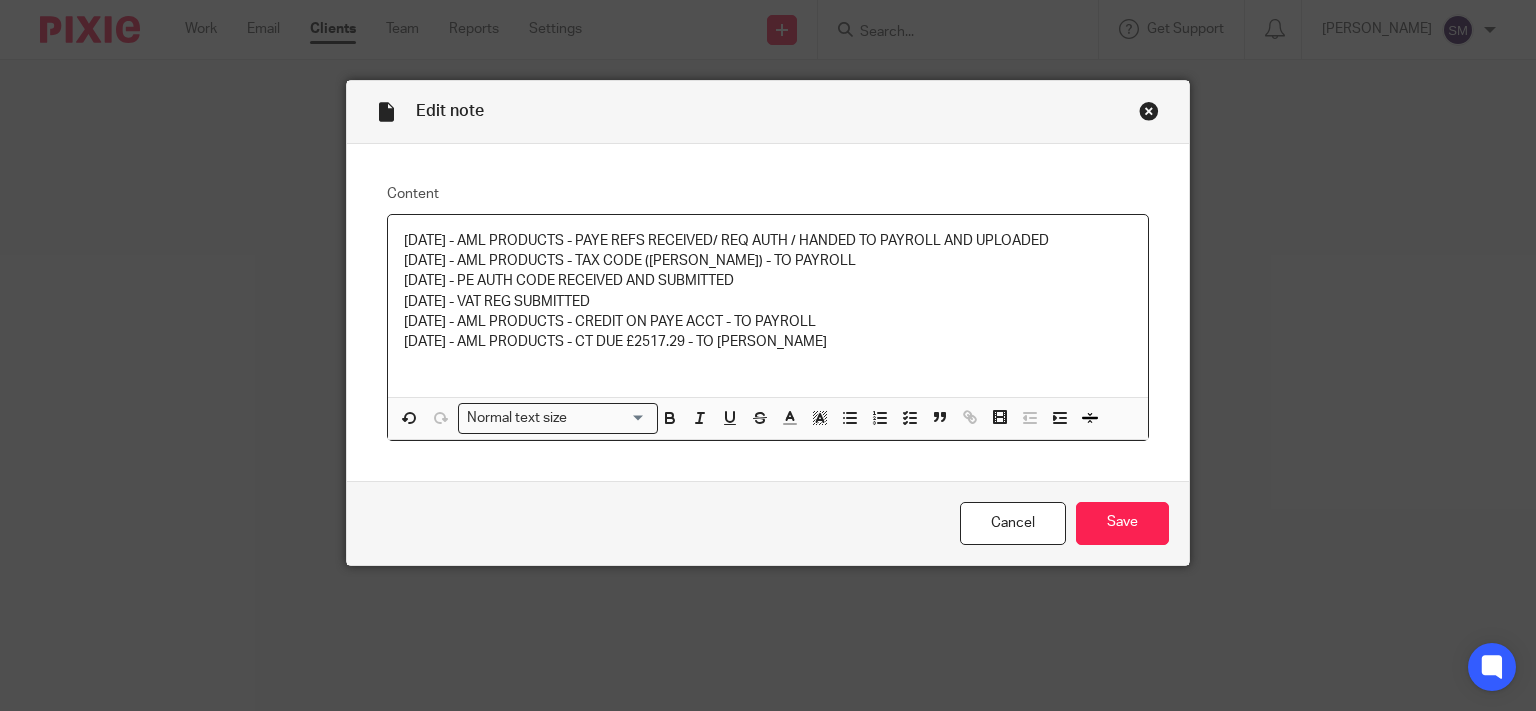 type 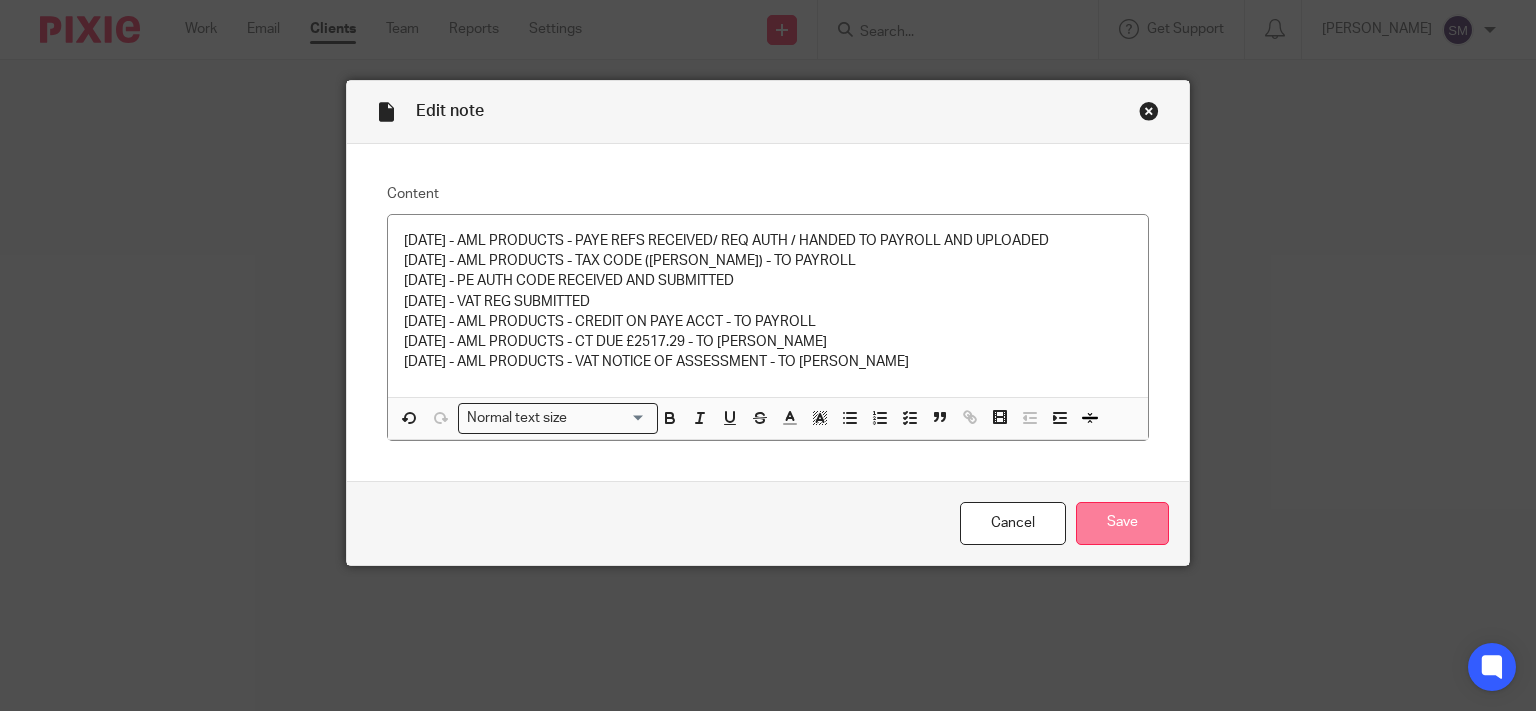 click on "Save" at bounding box center [1122, 523] 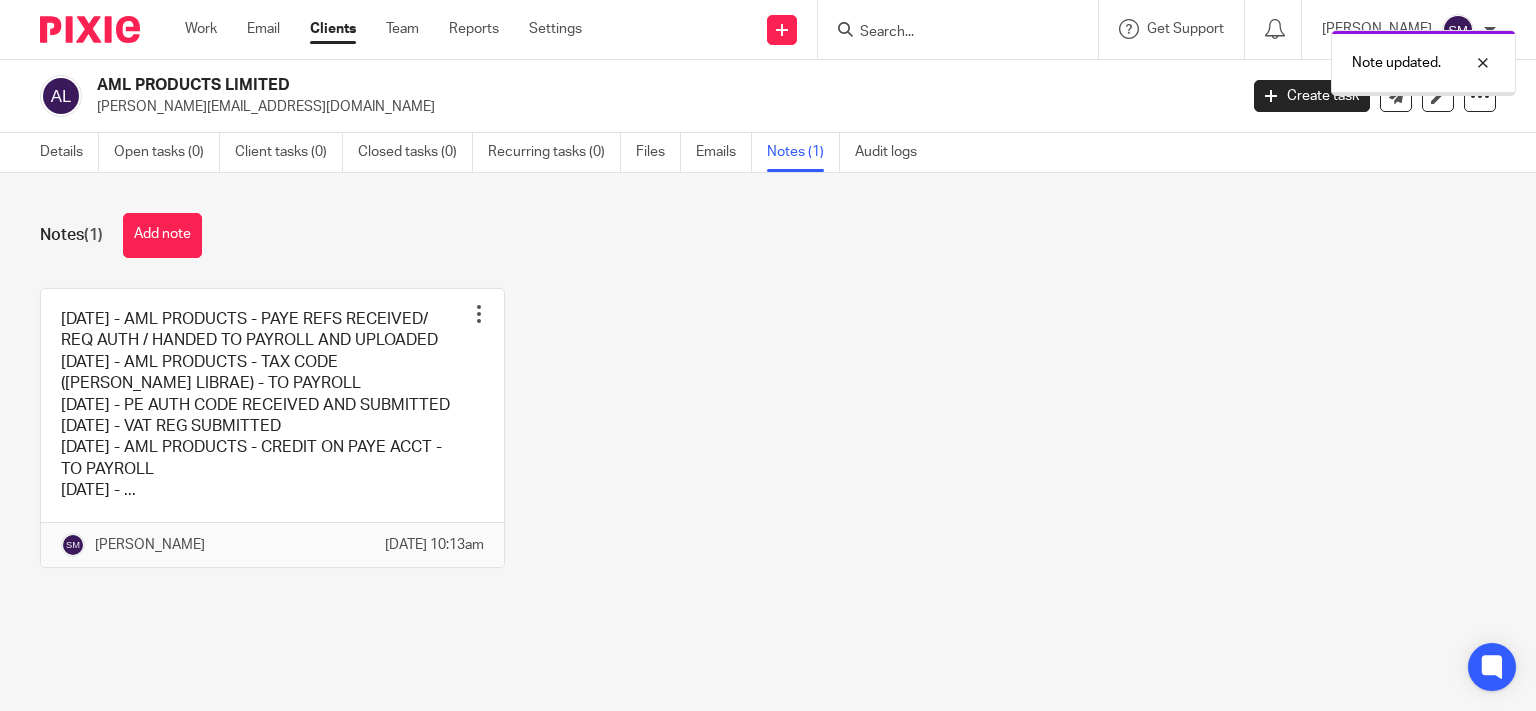 scroll, scrollTop: 0, scrollLeft: 0, axis: both 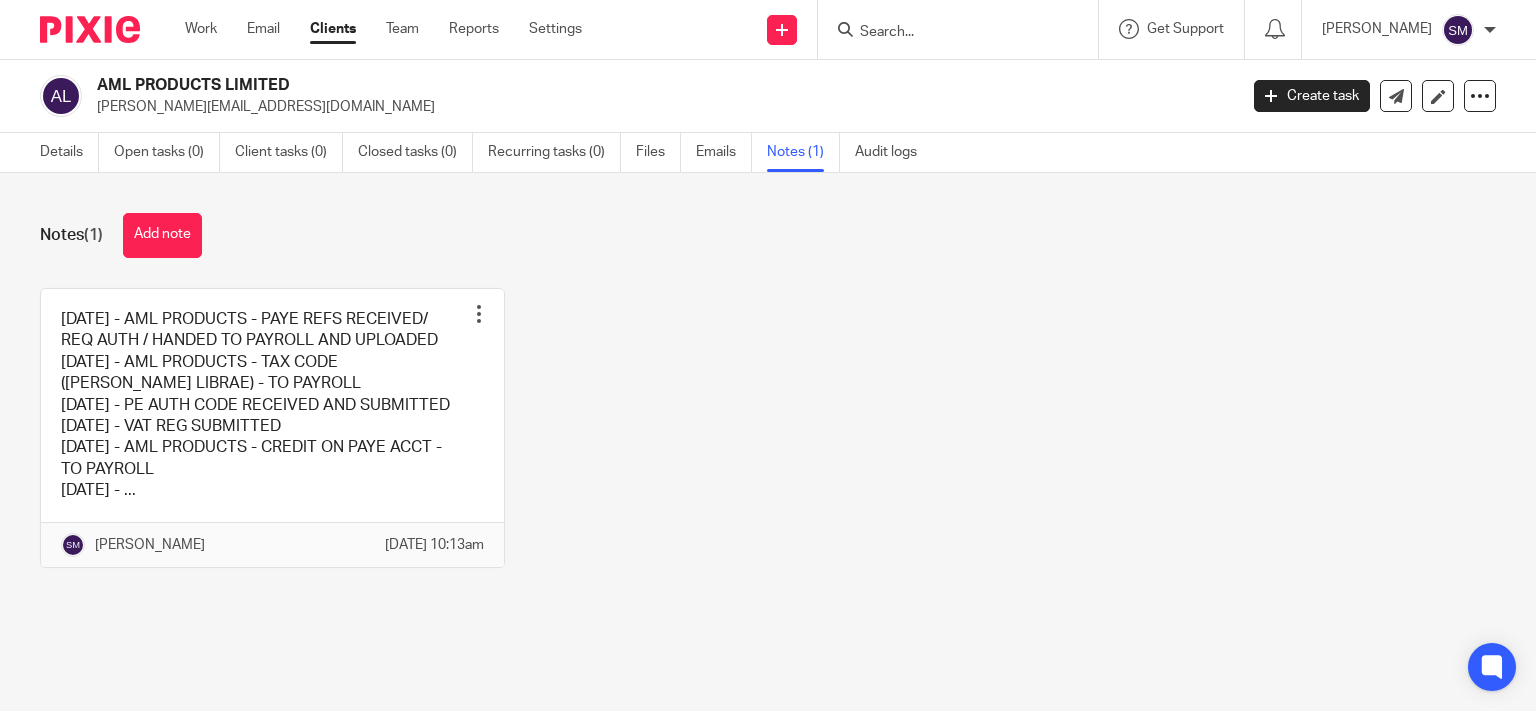 click at bounding box center (948, 33) 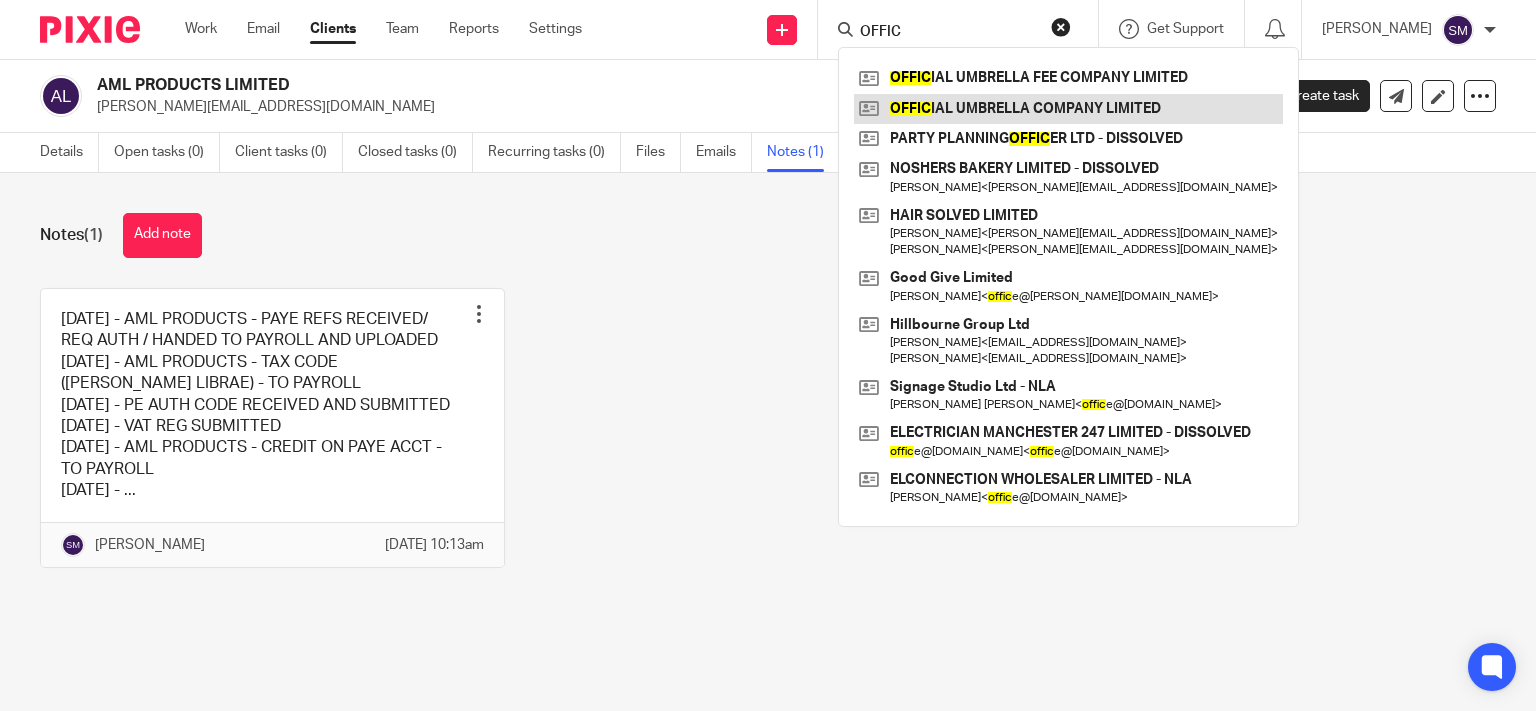 type on "OFFIC" 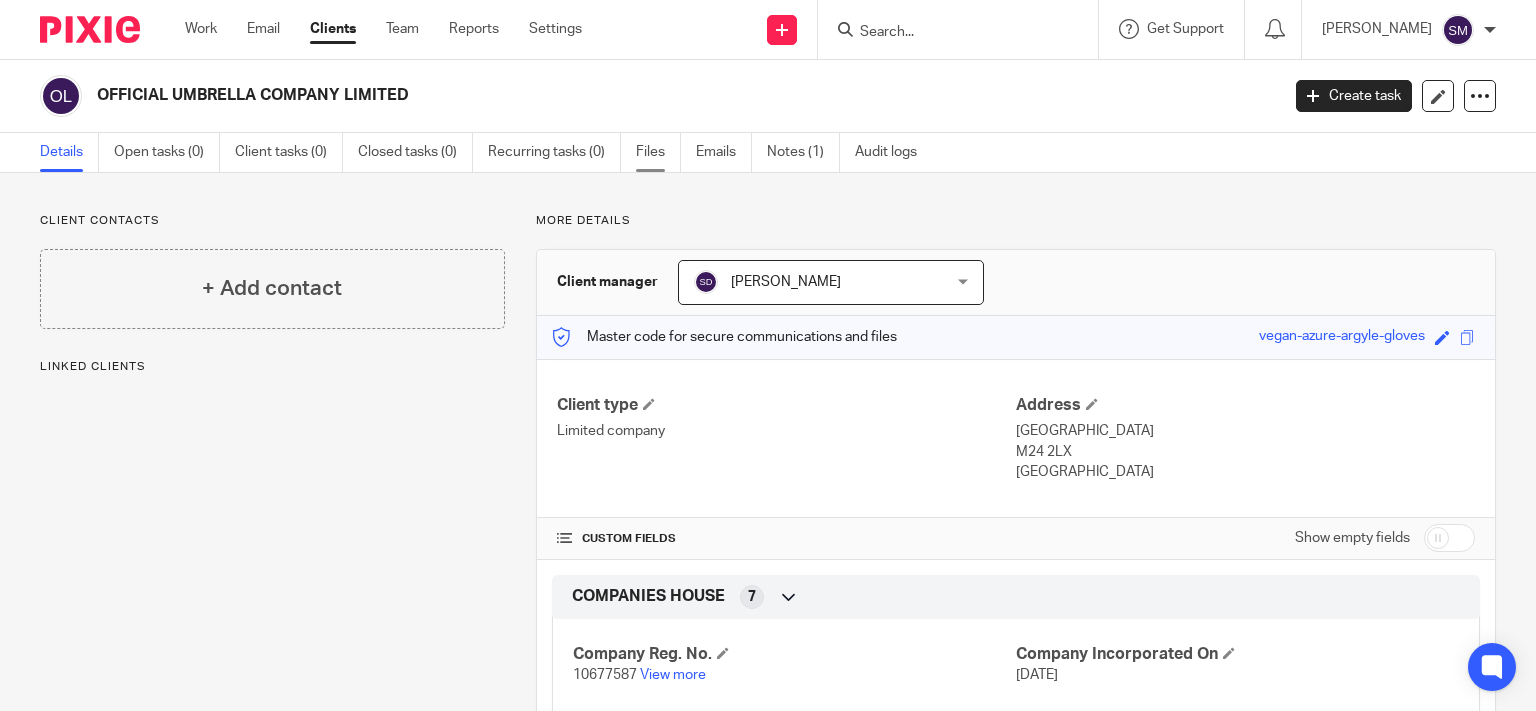 scroll, scrollTop: 0, scrollLeft: 0, axis: both 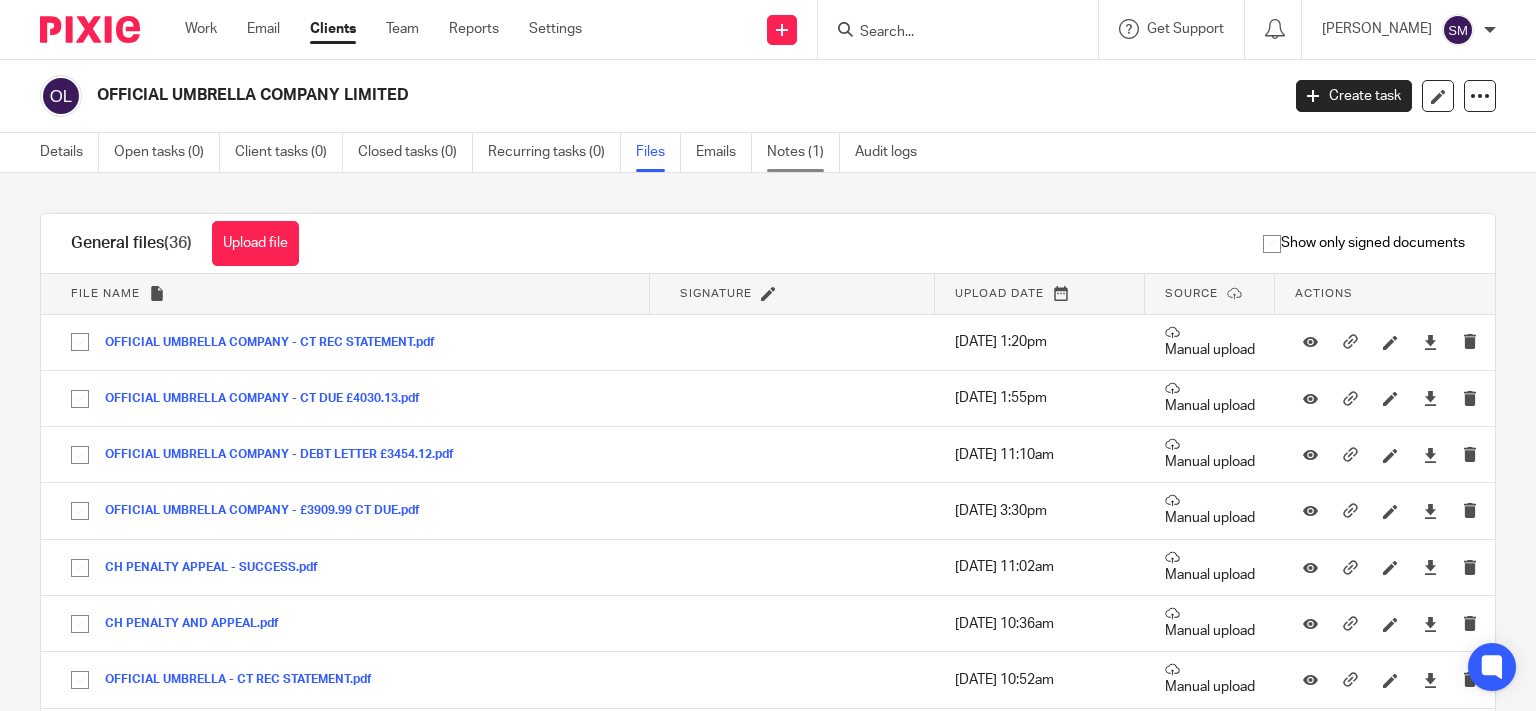 click on "Notes (1)" at bounding box center (803, 152) 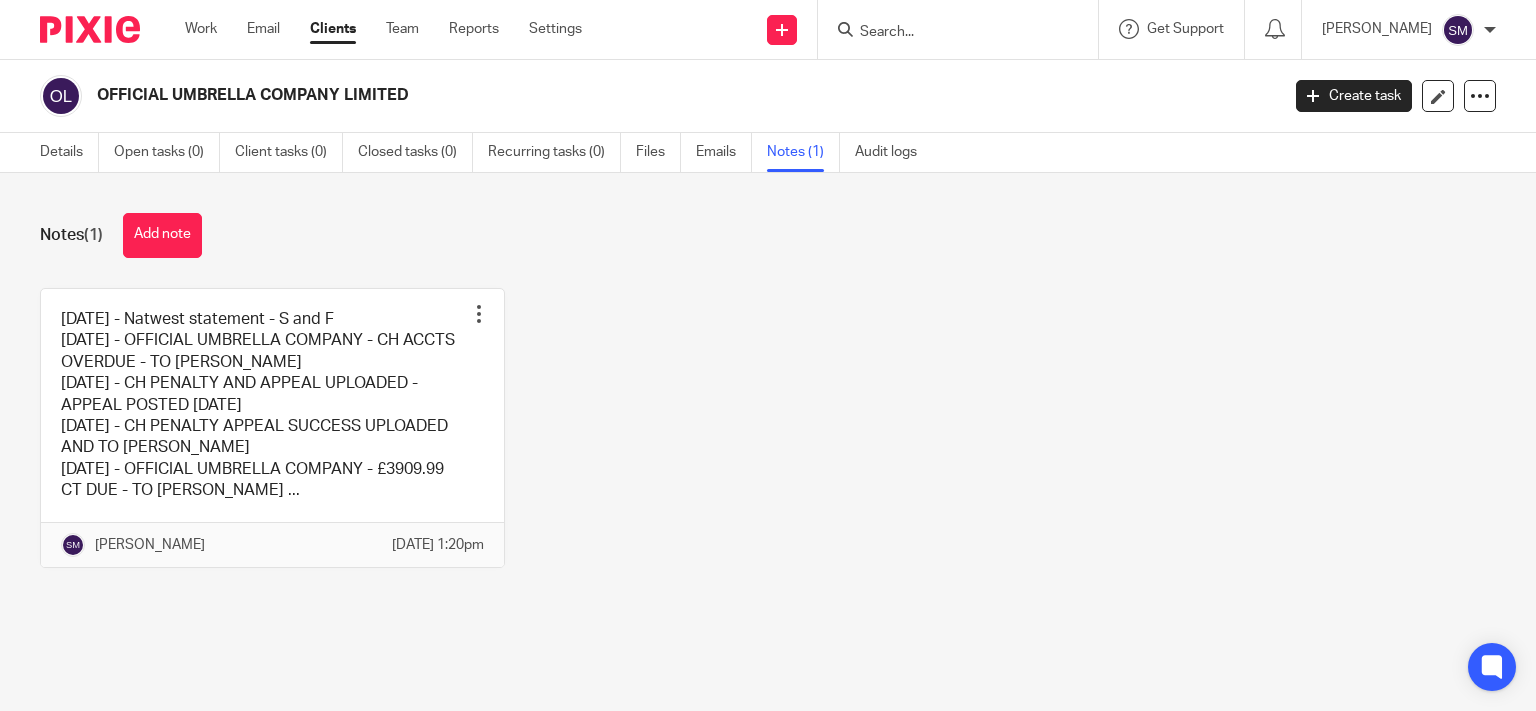 scroll, scrollTop: 0, scrollLeft: 0, axis: both 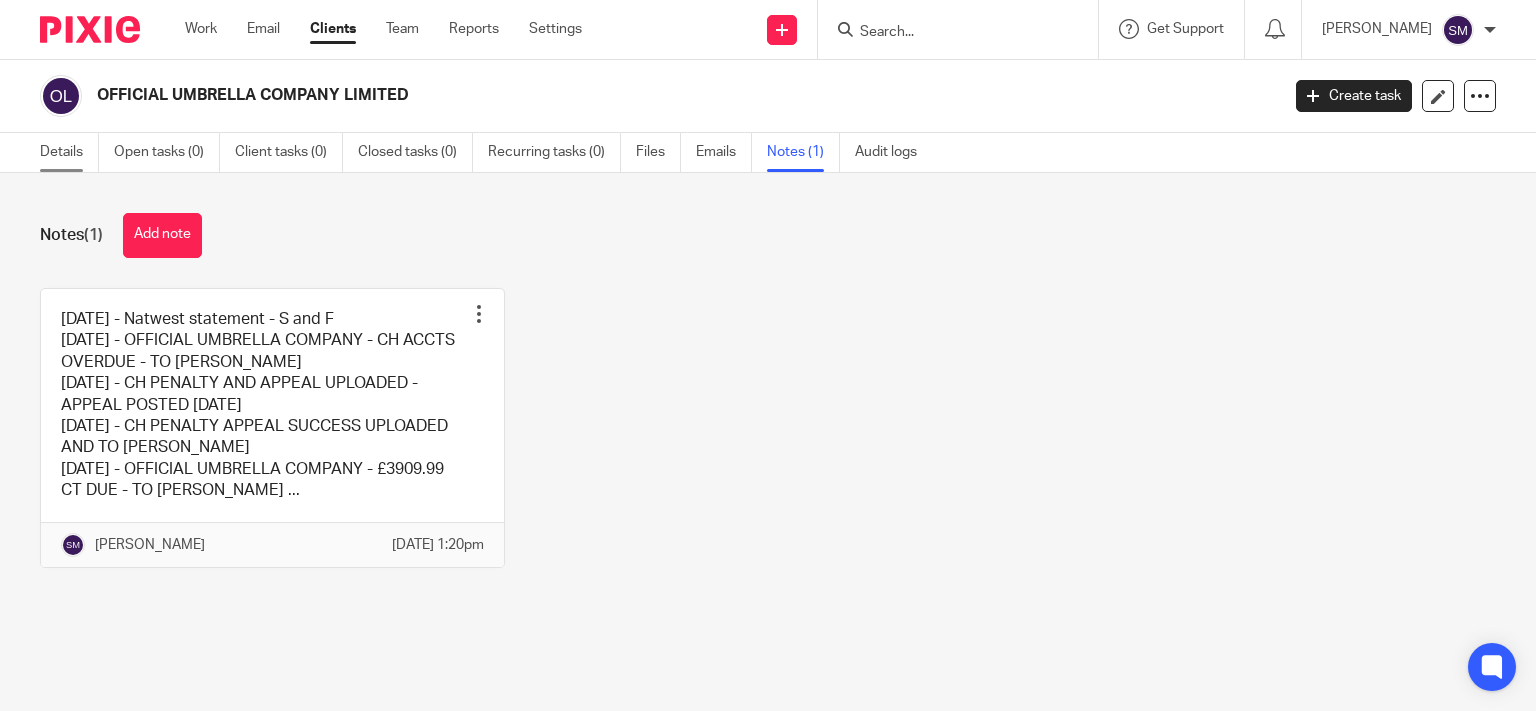 click on "Details" at bounding box center (69, 152) 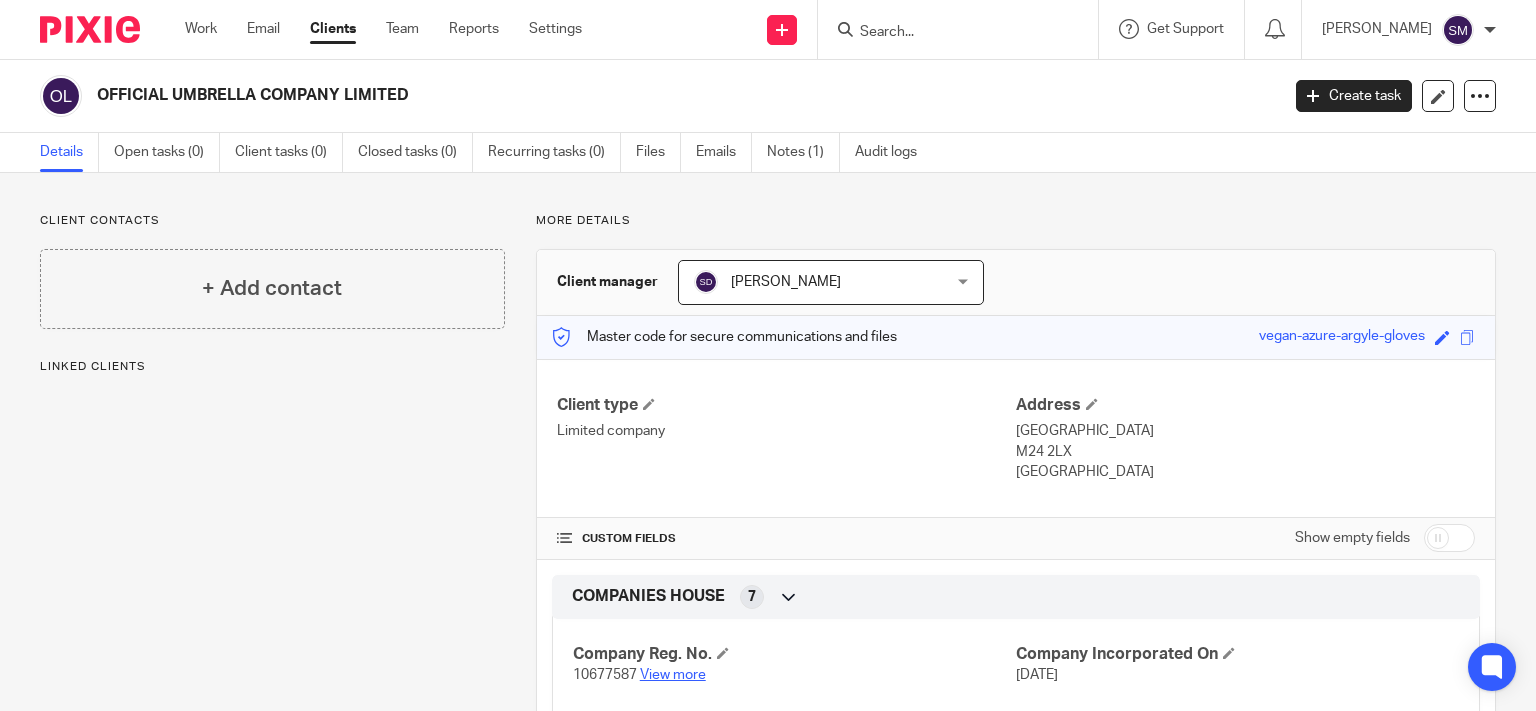 scroll, scrollTop: 0, scrollLeft: 0, axis: both 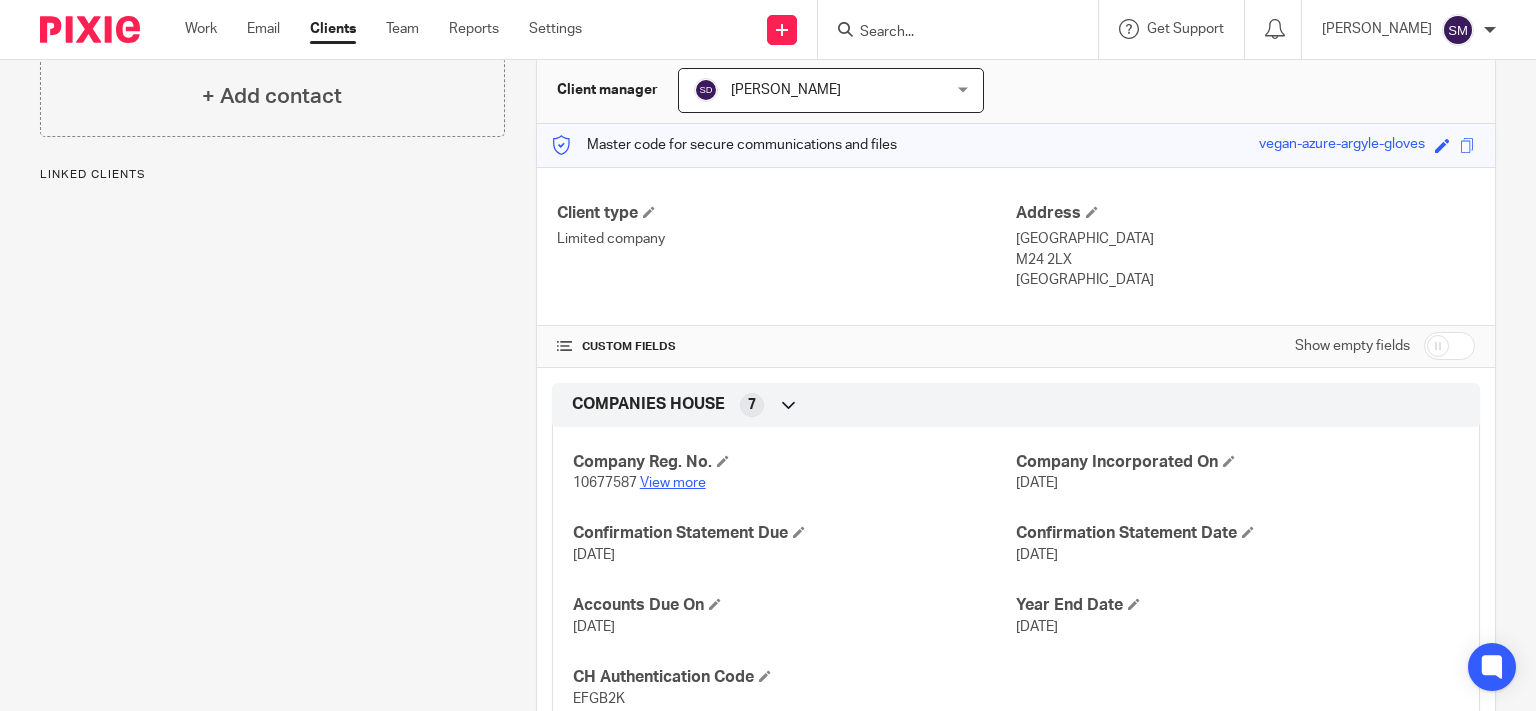 click on "View more" at bounding box center [673, 483] 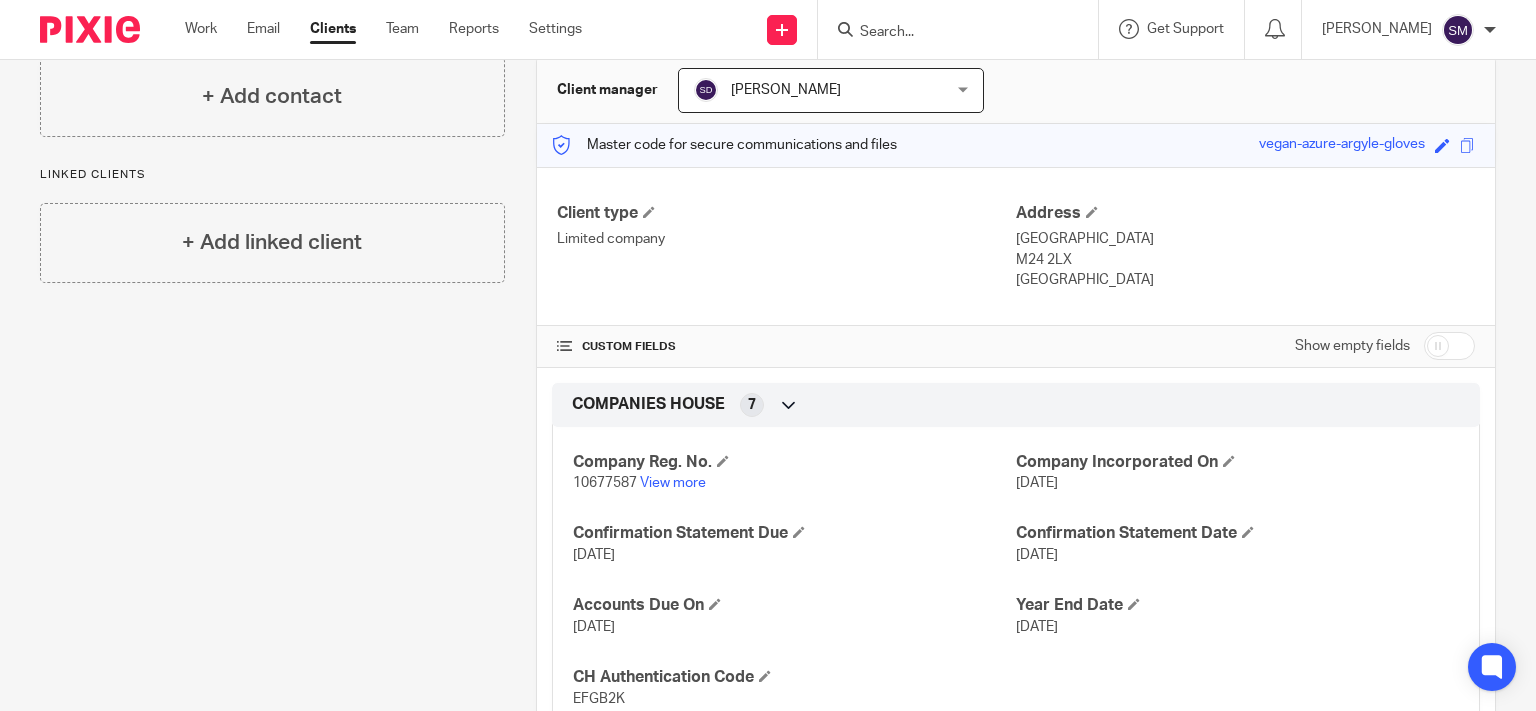 drag, startPoint x: 906, startPoint y: 6, endPoint x: 907, endPoint y: 30, distance: 24.020824 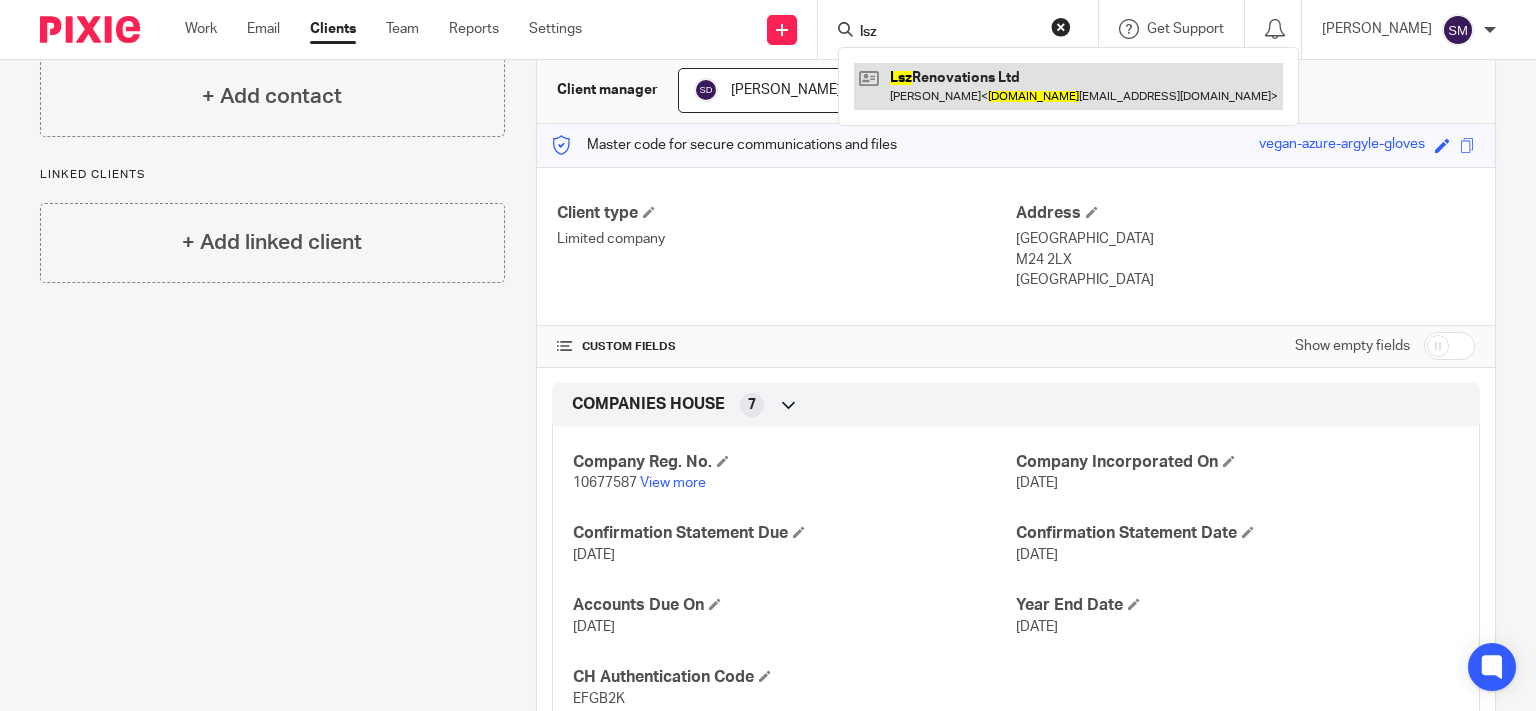 type on "lsz" 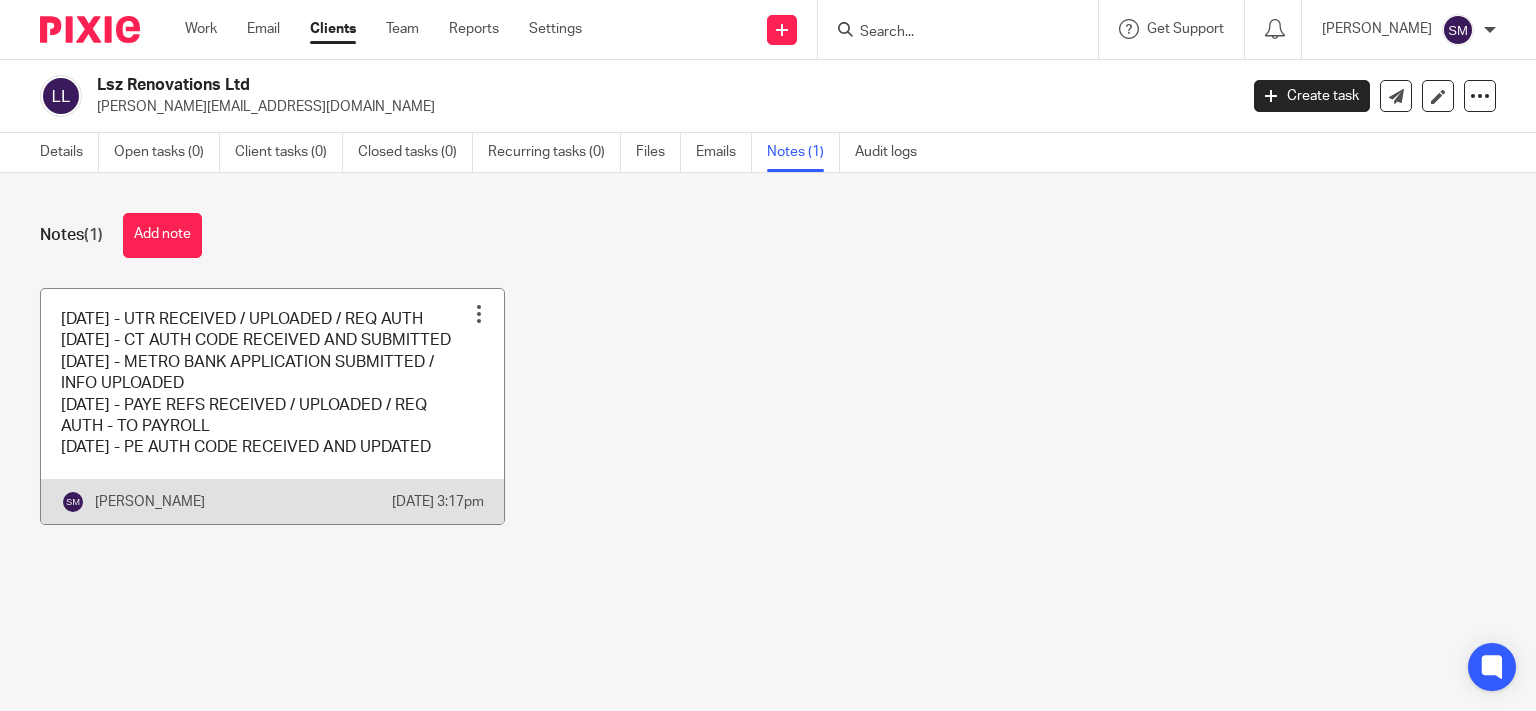 scroll, scrollTop: 0, scrollLeft: 0, axis: both 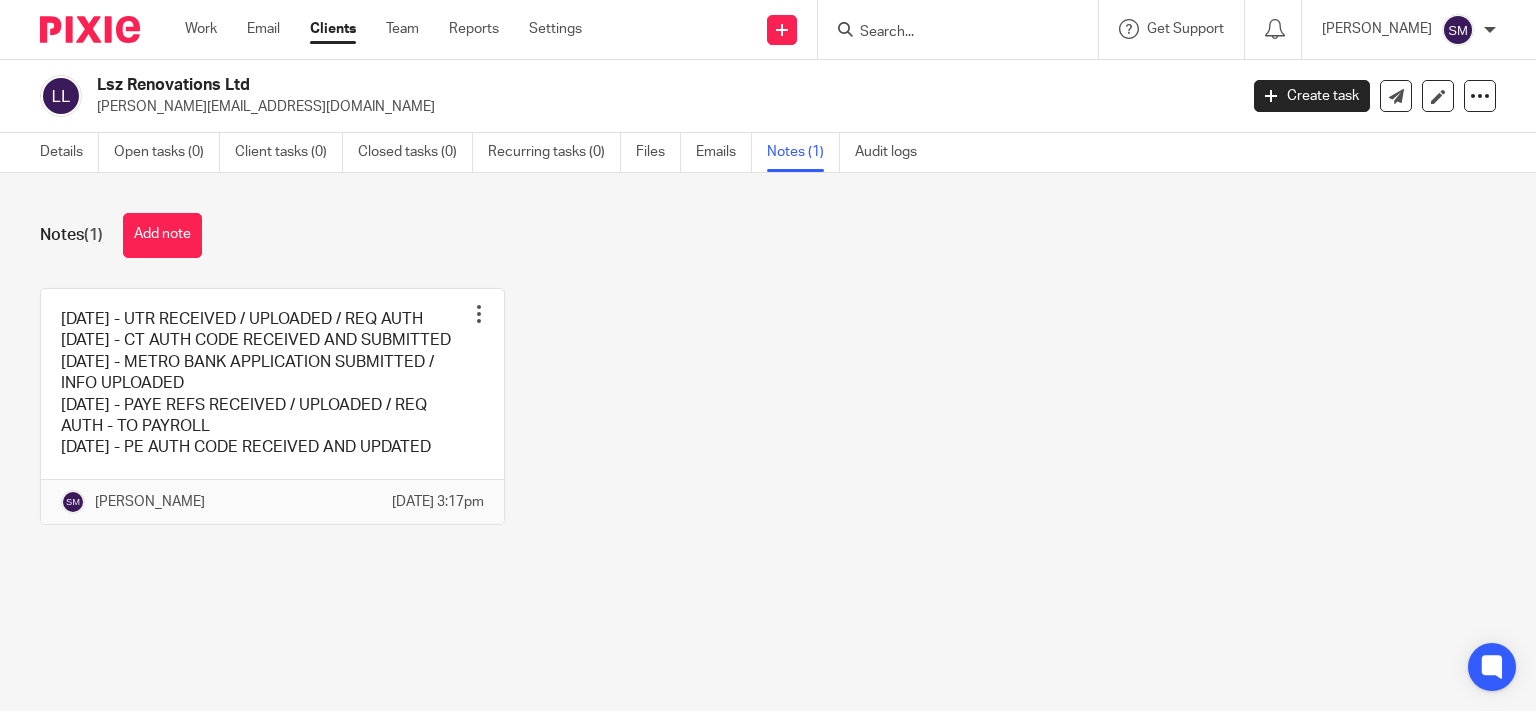 click at bounding box center [964, 29] 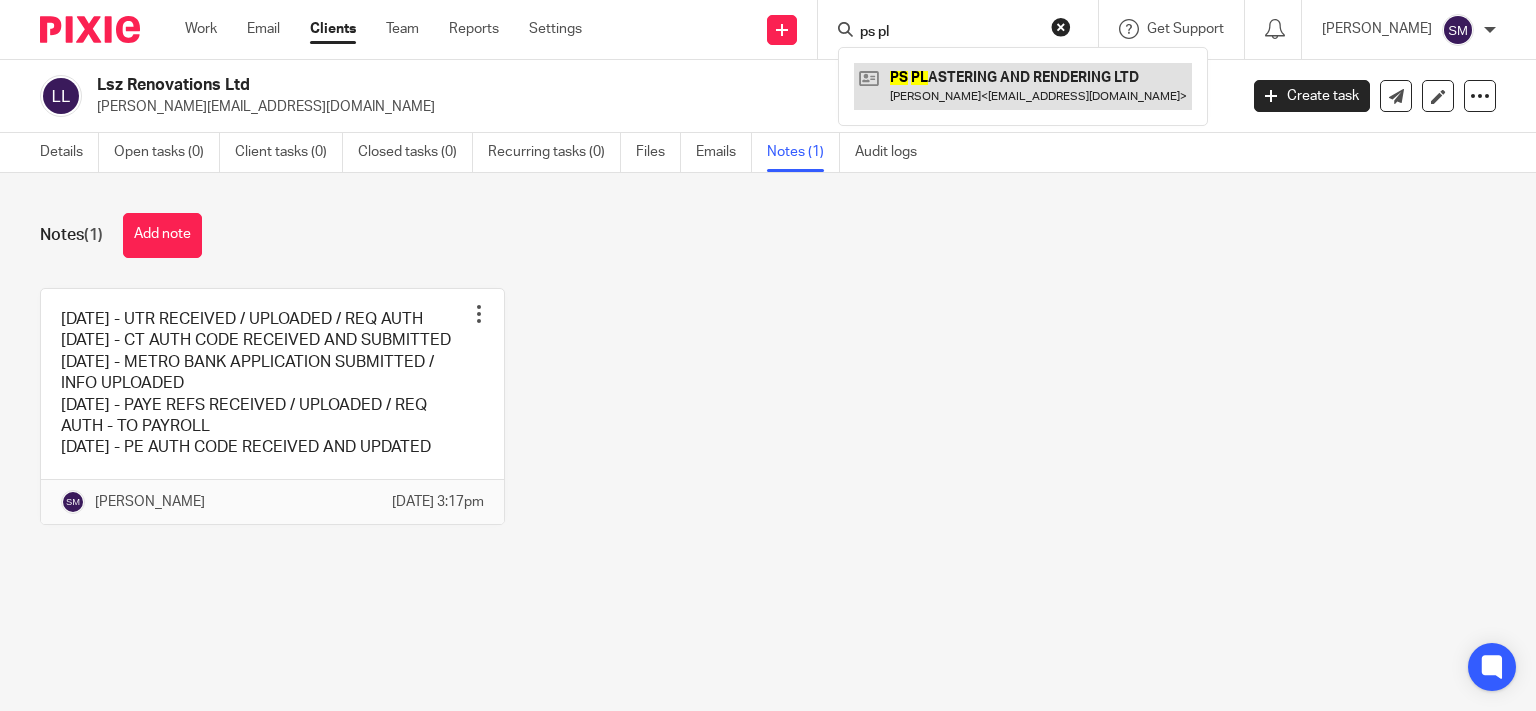 type on "ps pl" 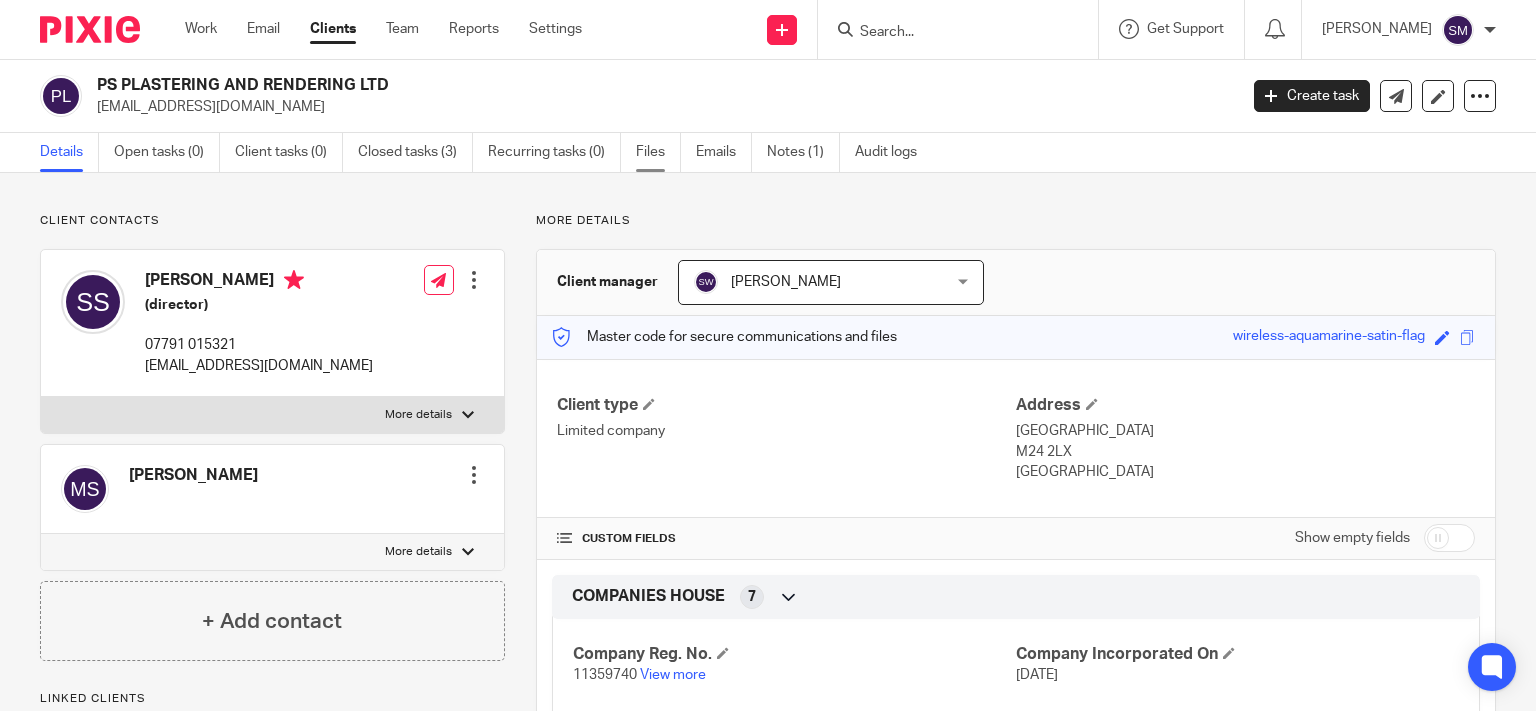 scroll, scrollTop: 0, scrollLeft: 0, axis: both 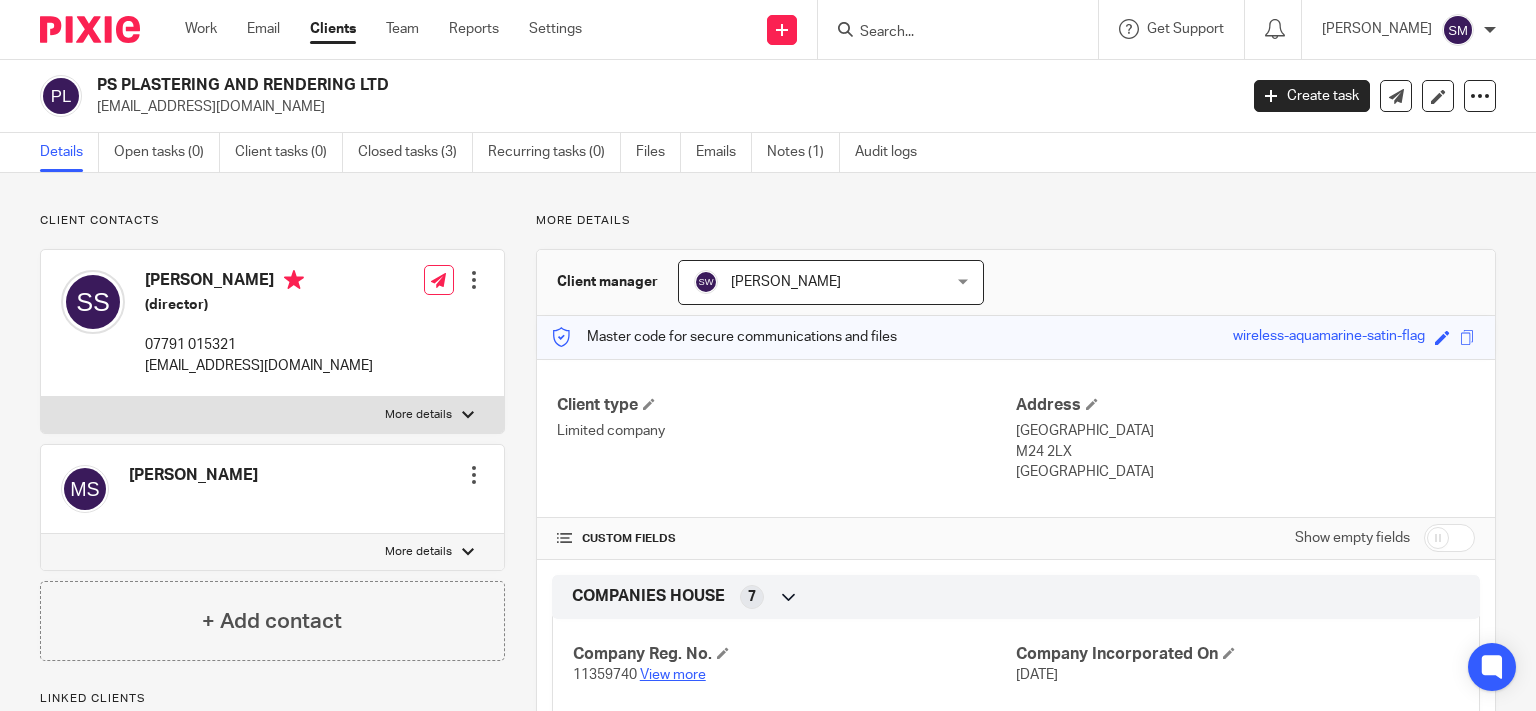 click on "View more" at bounding box center [673, 675] 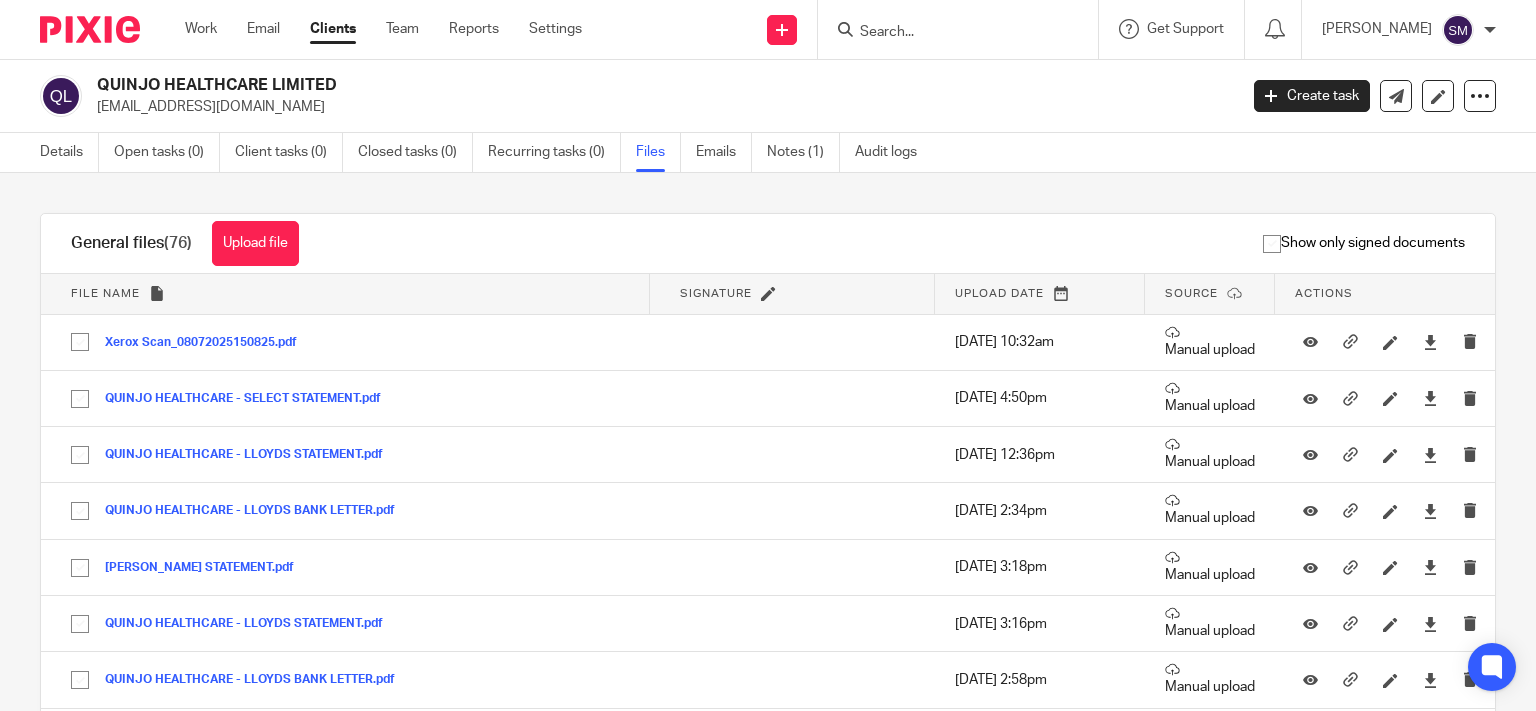 scroll, scrollTop: 0, scrollLeft: 0, axis: both 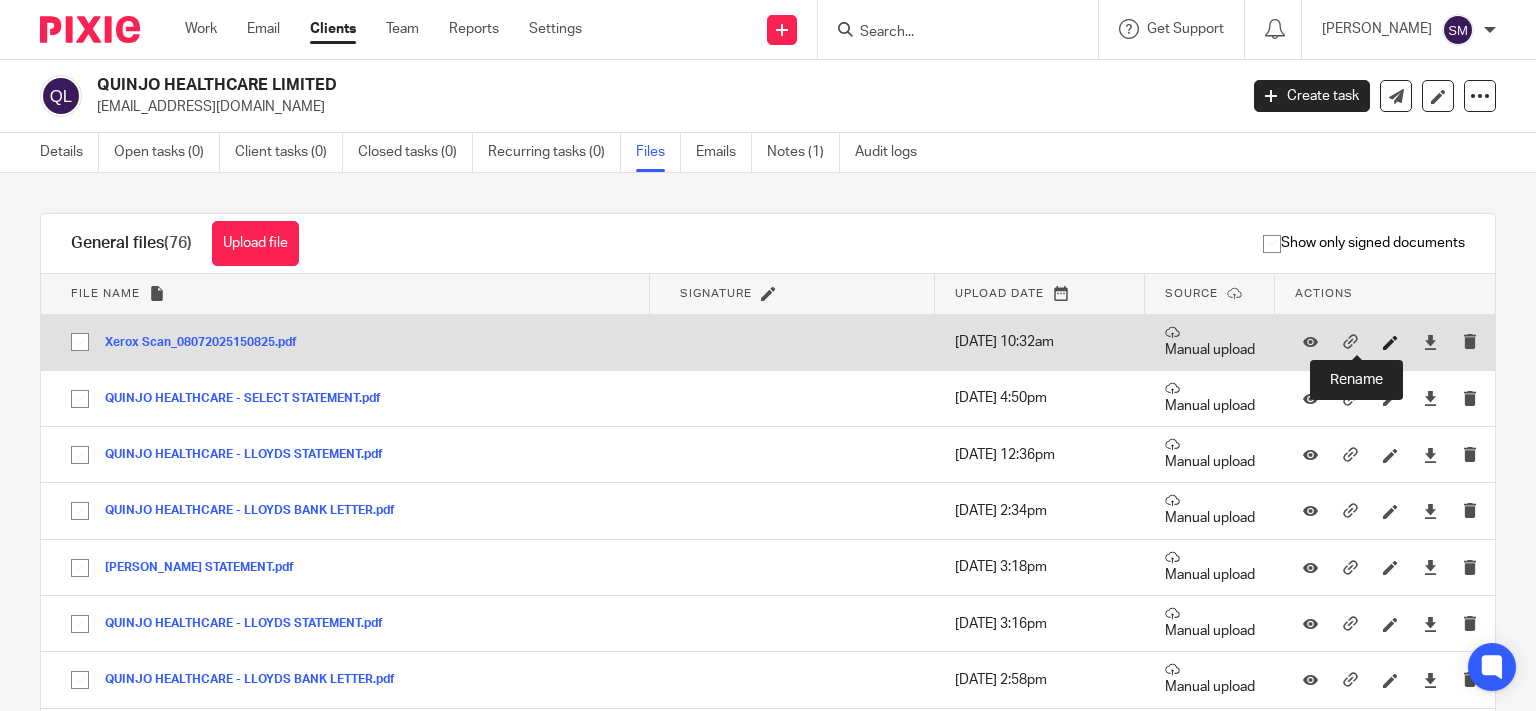 click at bounding box center (1390, 342) 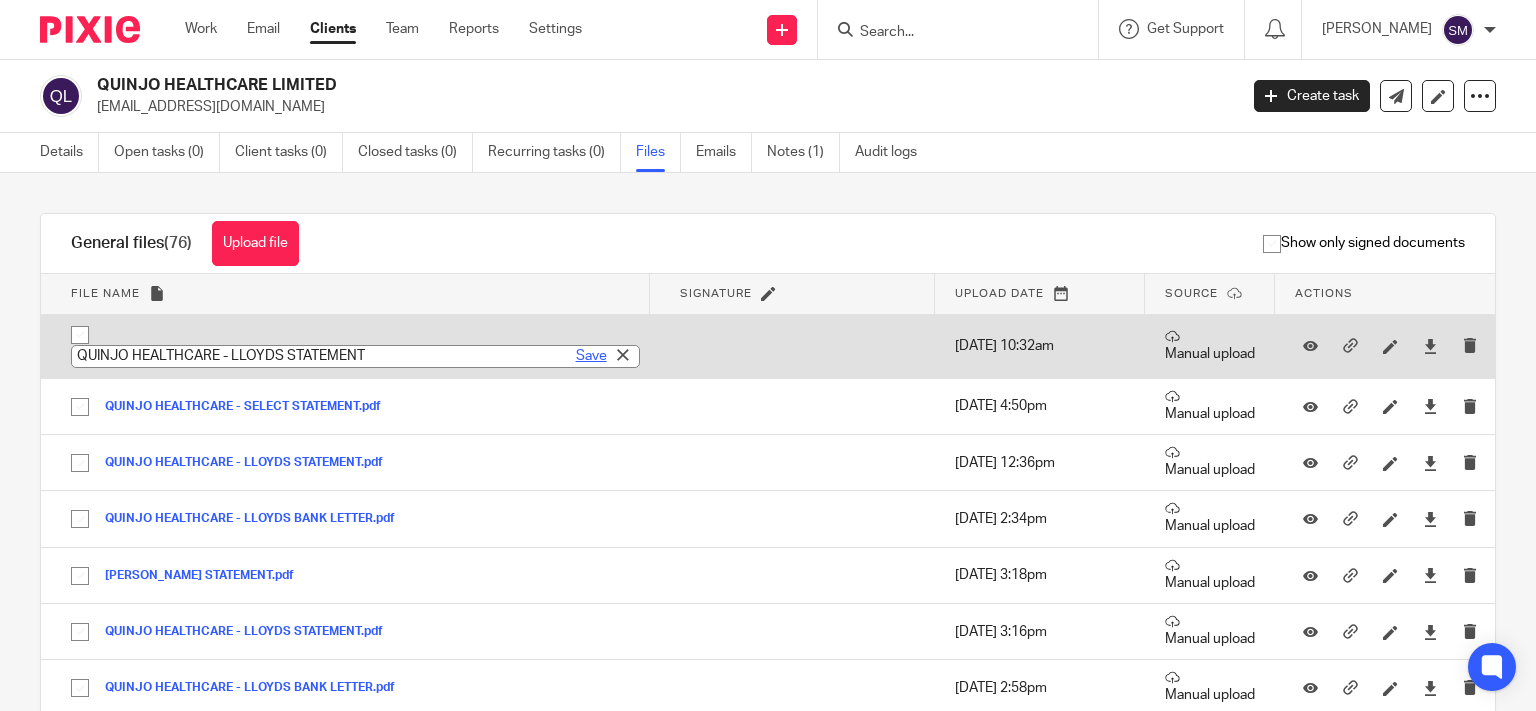 type on "QUINJO HEALTHCARE - LLOYDS STATEMENT" 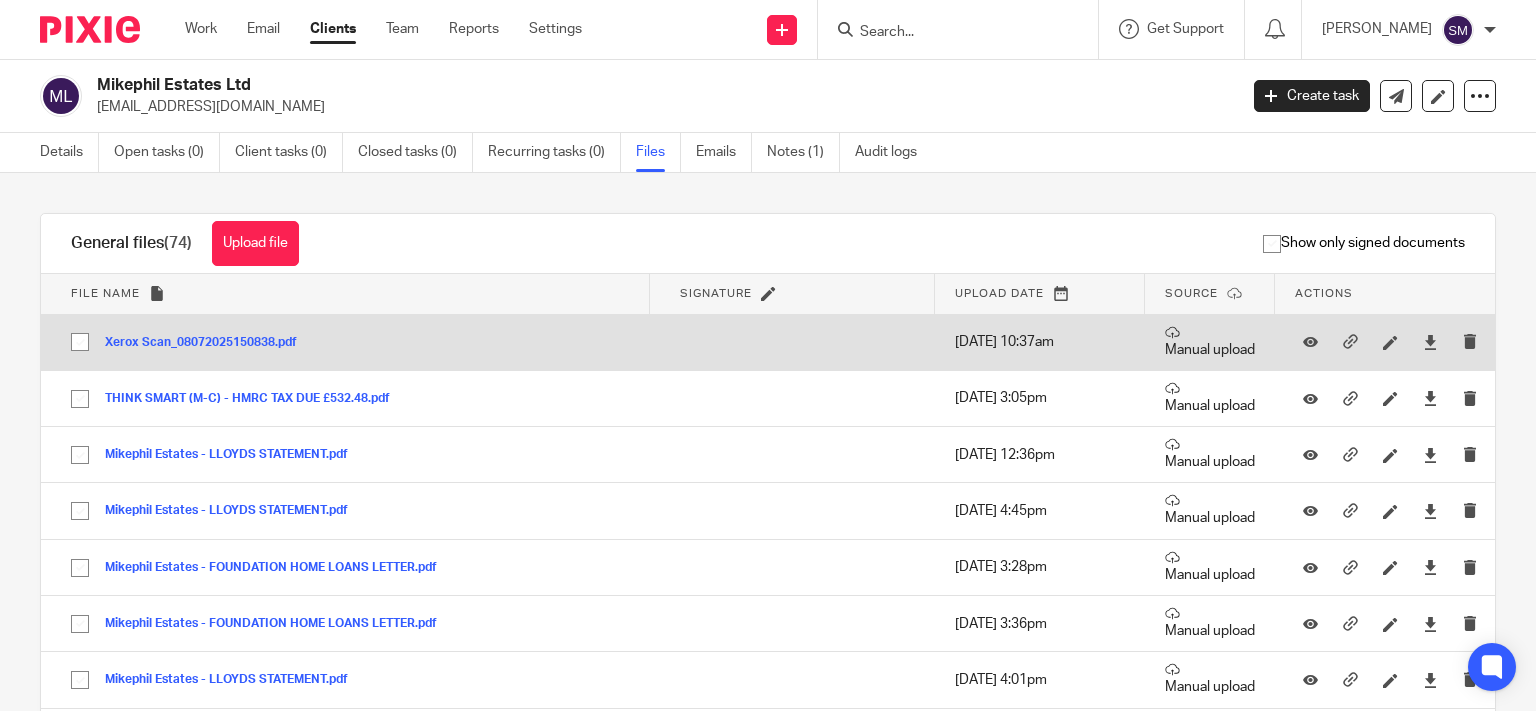 scroll, scrollTop: 0, scrollLeft: 0, axis: both 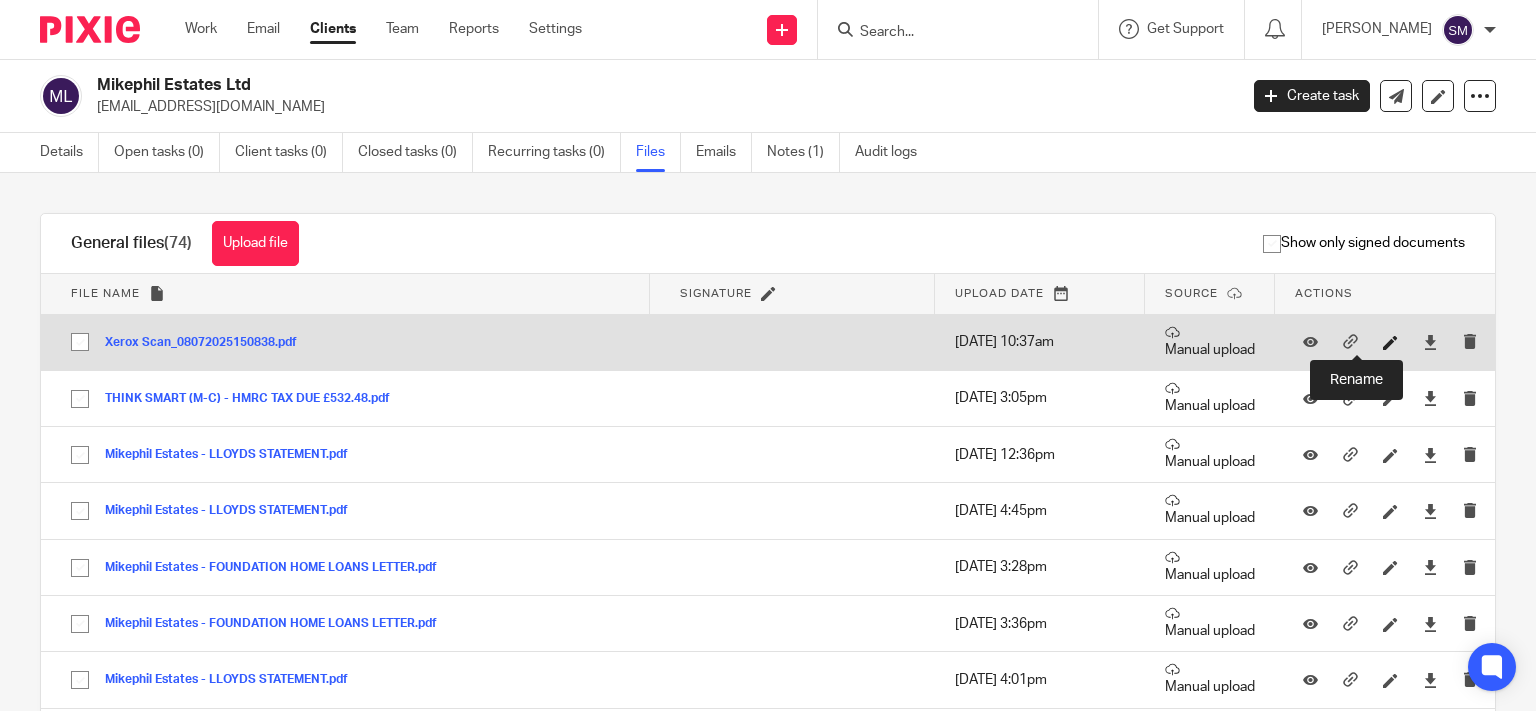 click at bounding box center [1390, 342] 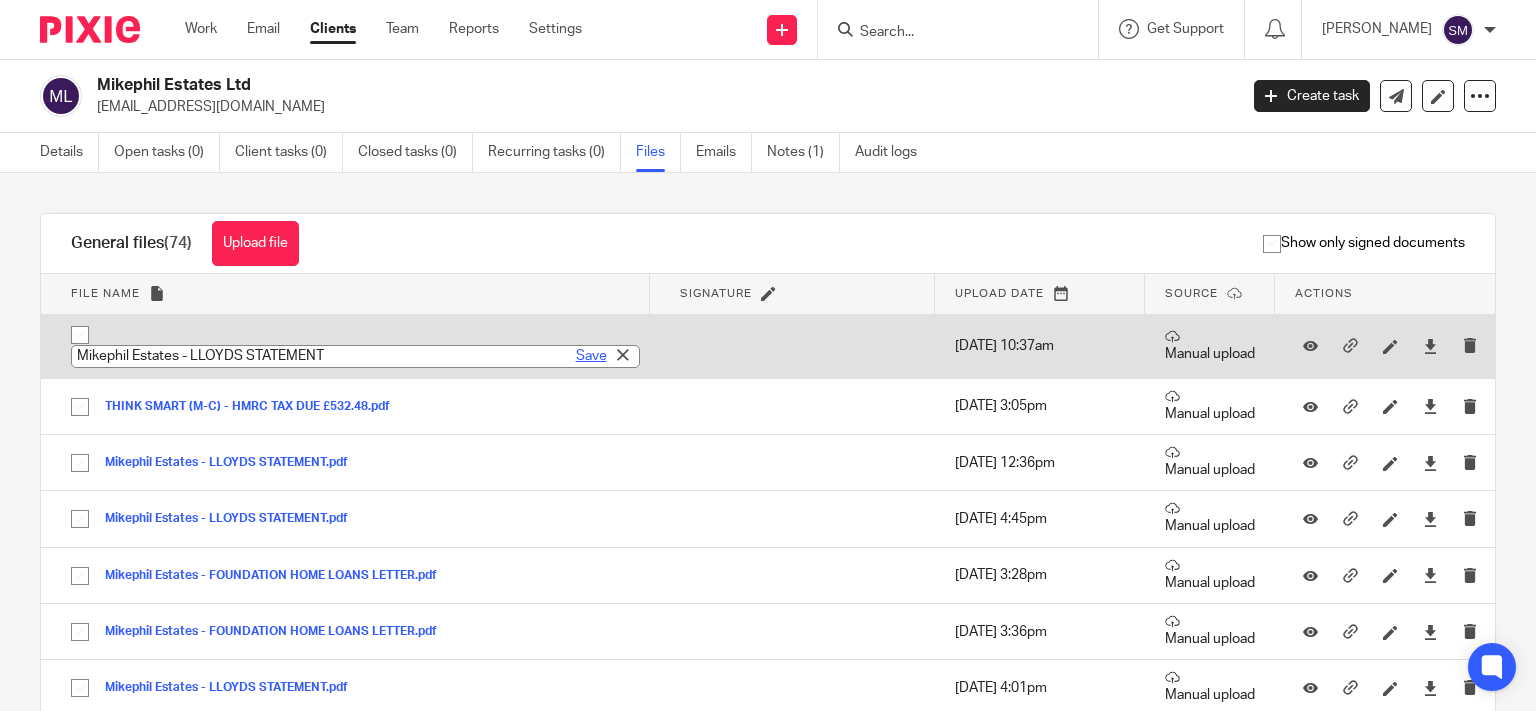 type on "Mikephil Estates - LLOYDS STATEMENT" 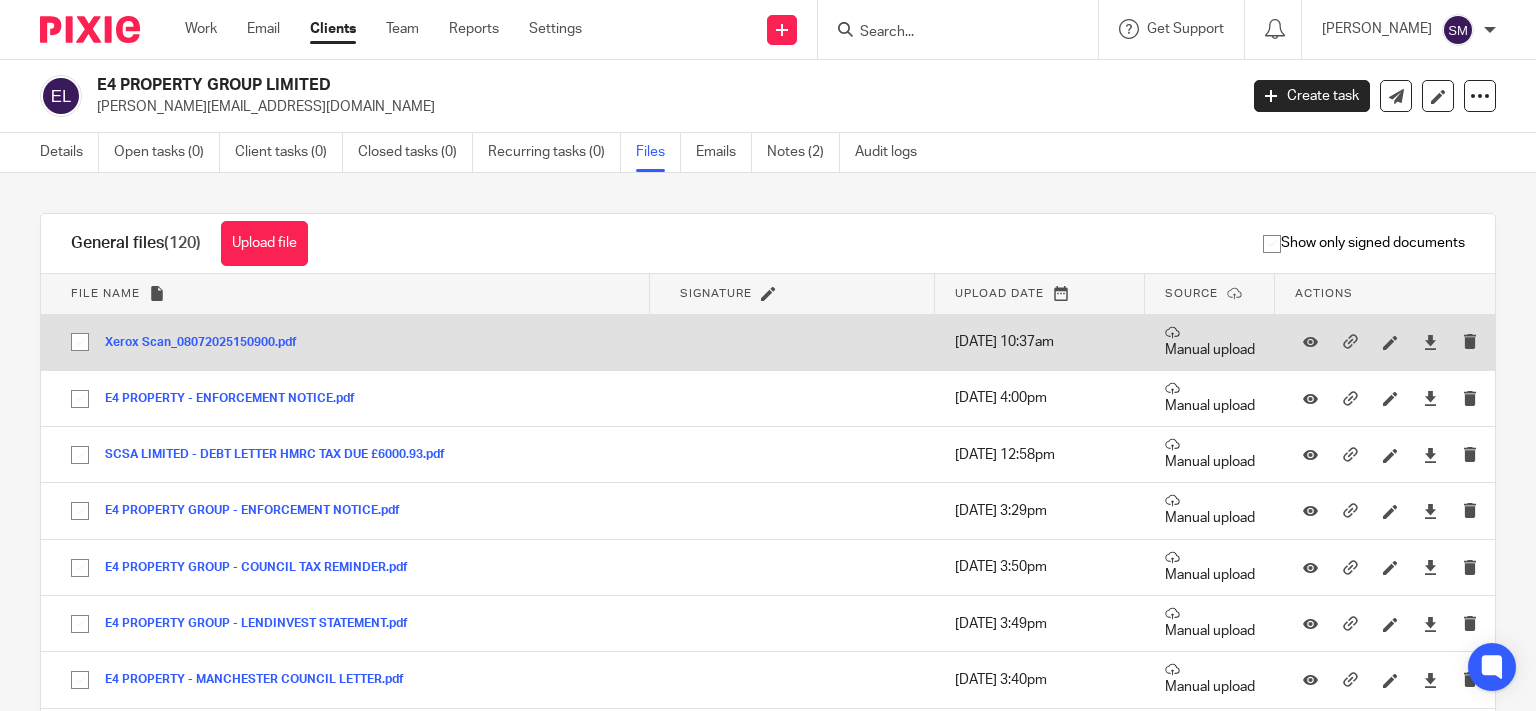scroll, scrollTop: 0, scrollLeft: 0, axis: both 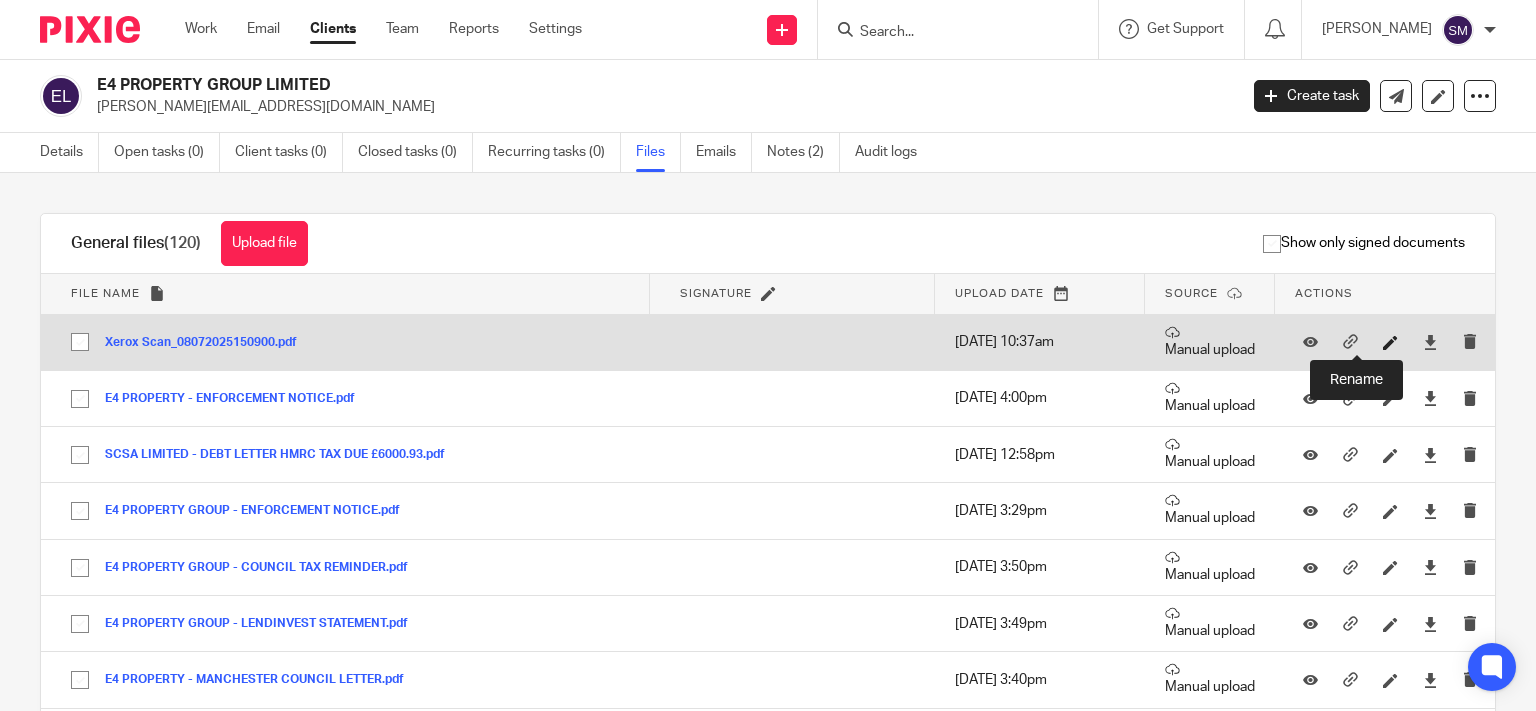 click at bounding box center [1390, 342] 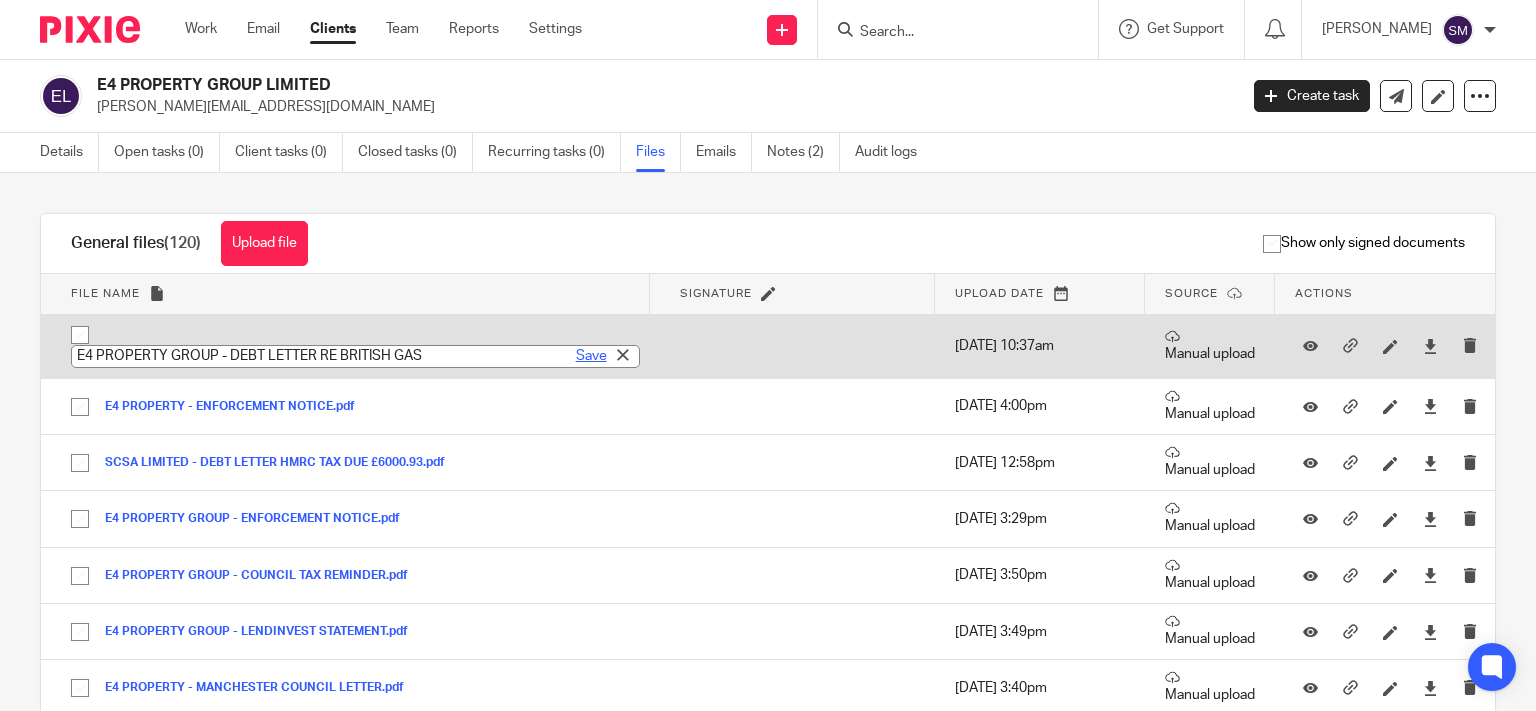 type on "E4 PROPERTY GROUP - DEBT LETTER RE BRITISH GAS" 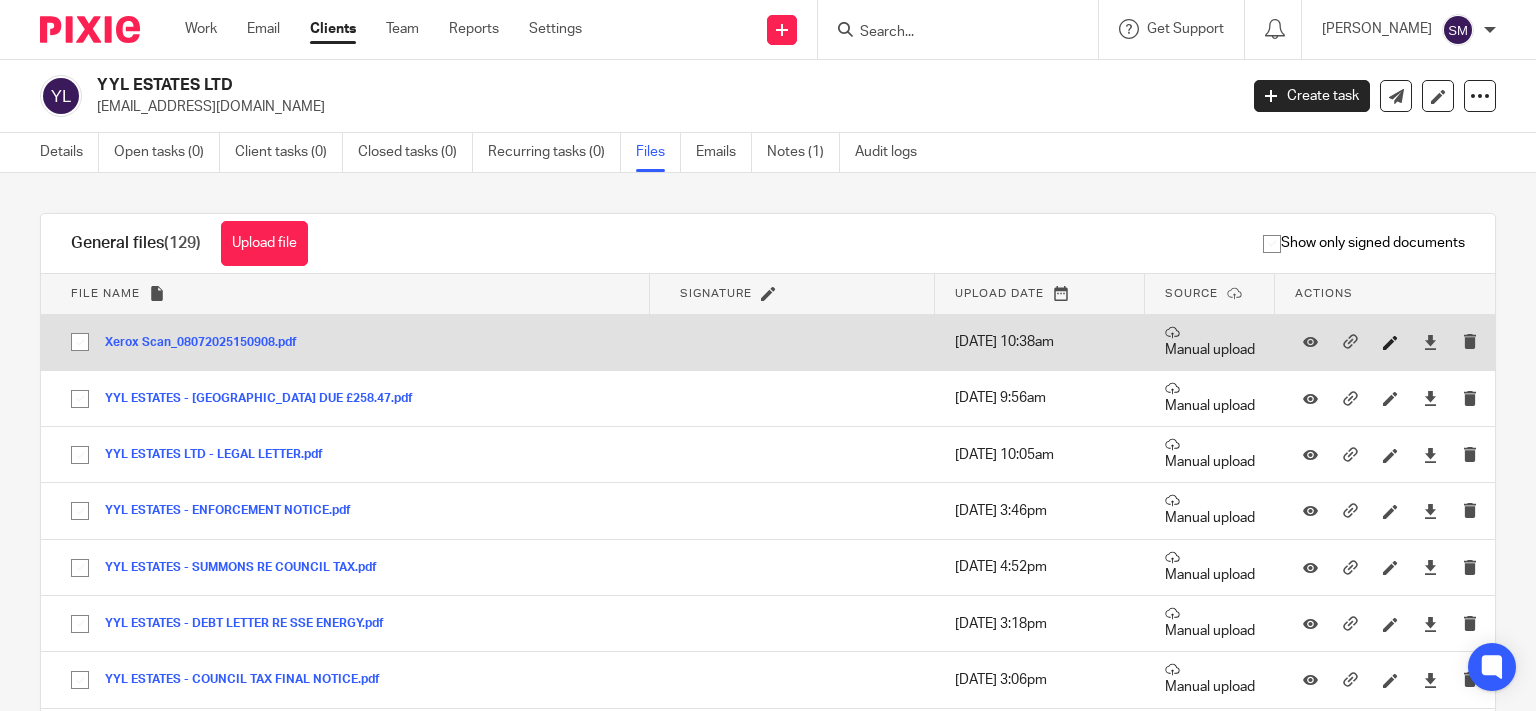 scroll, scrollTop: 0, scrollLeft: 0, axis: both 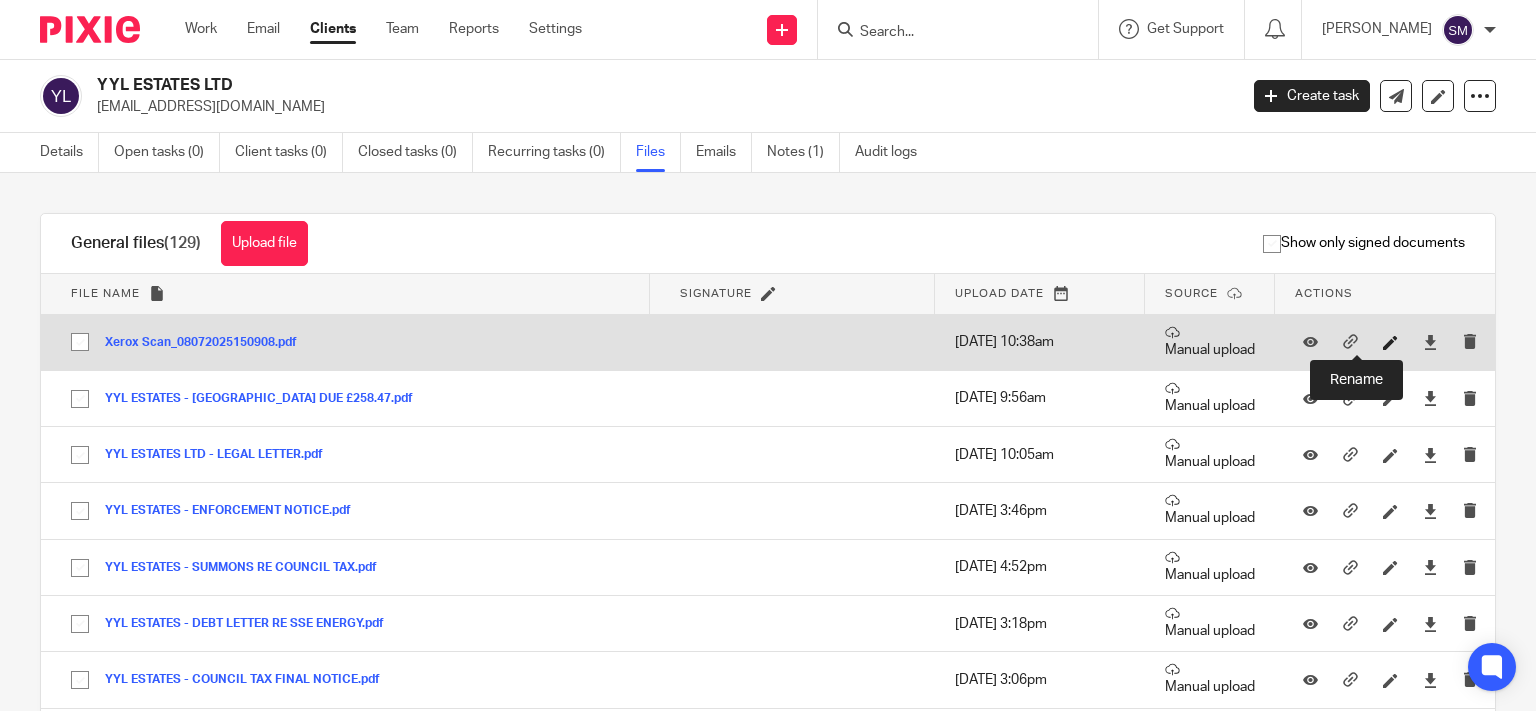 click at bounding box center [1390, 342] 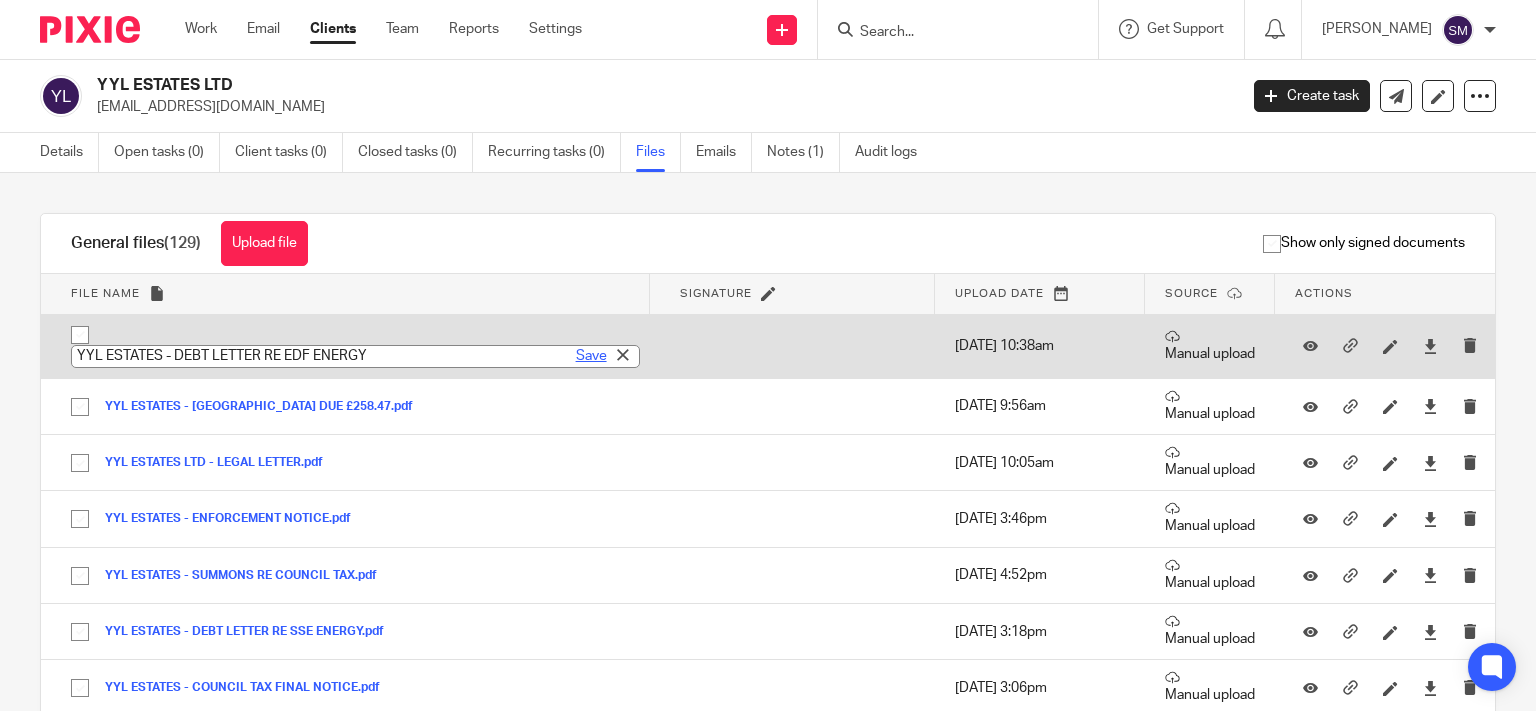 type on "YYL ESTATES - DEBT LETTER RE EDF ENERGY" 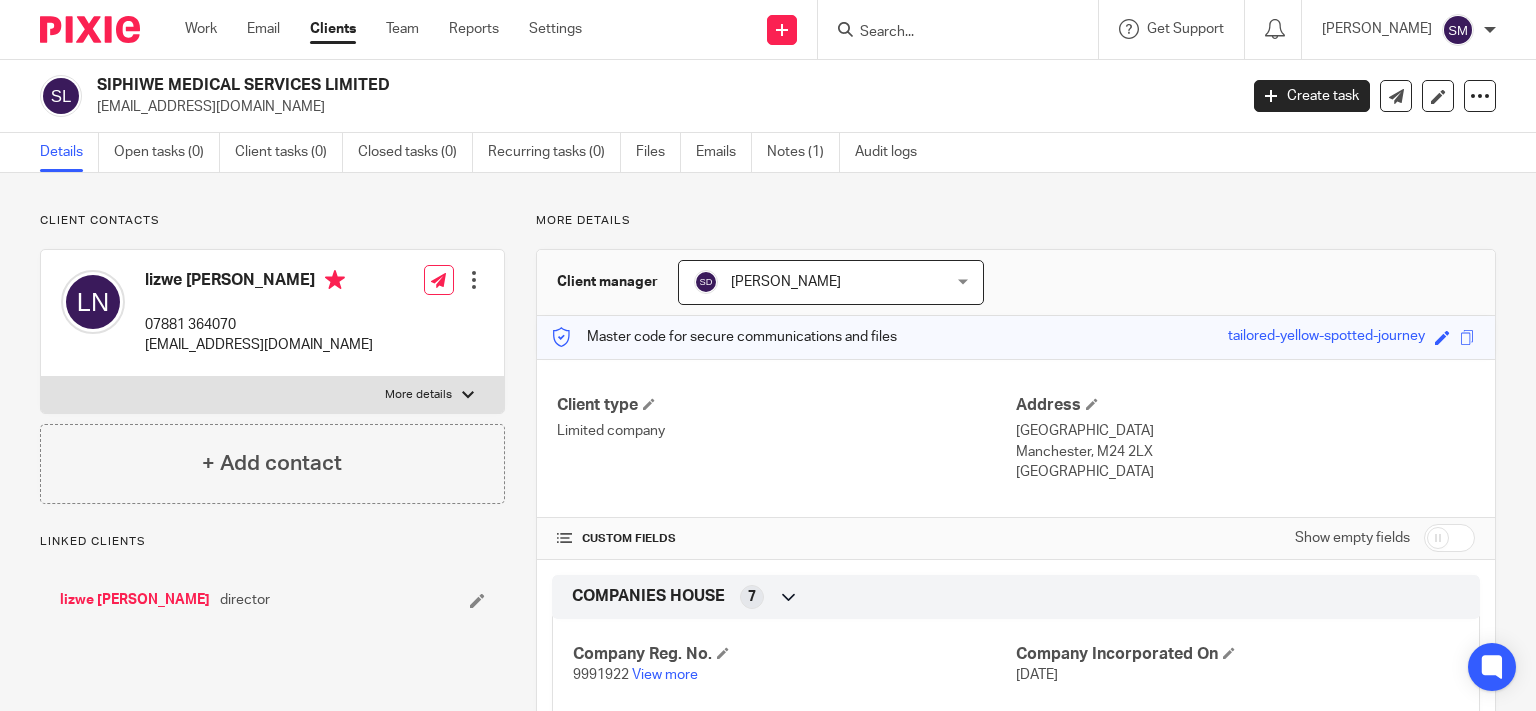 scroll, scrollTop: 0, scrollLeft: 0, axis: both 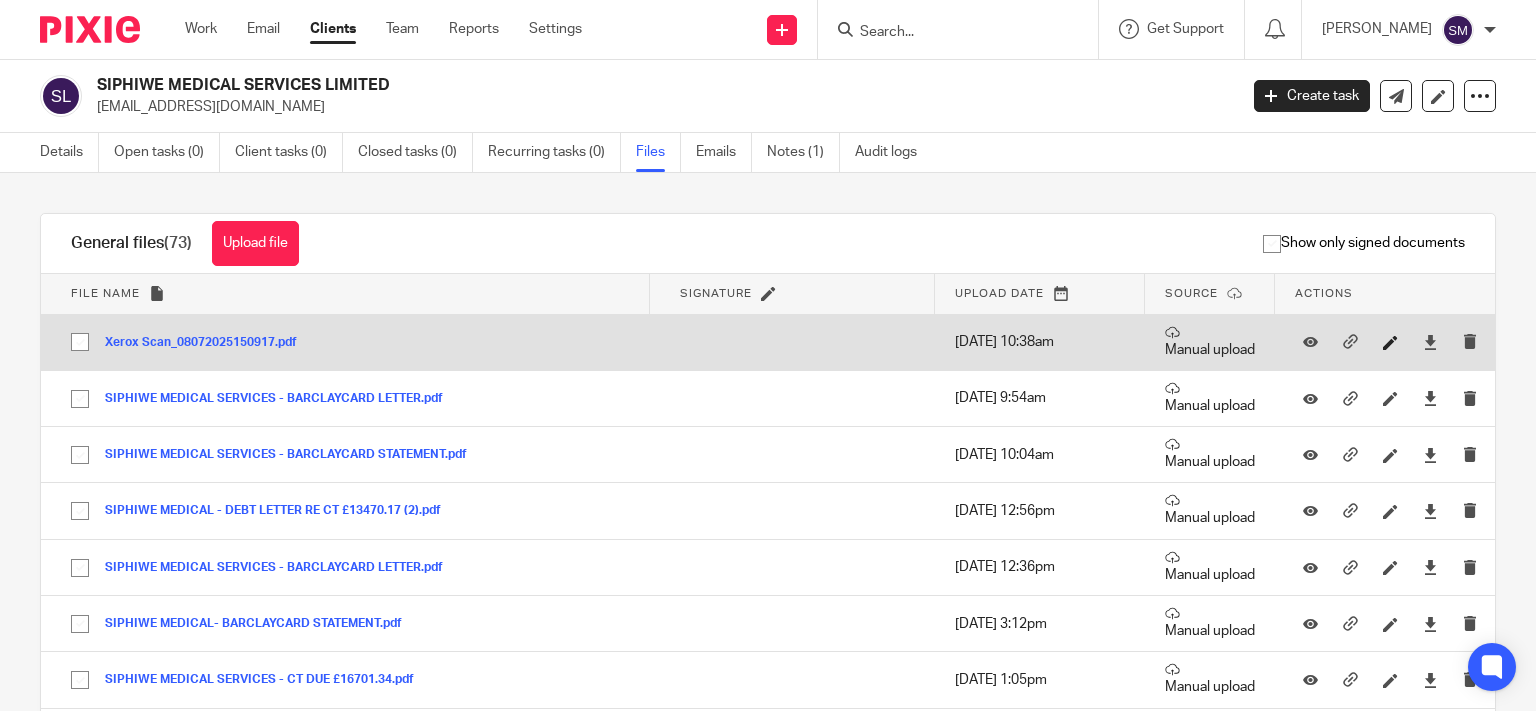 click at bounding box center [1395, 342] 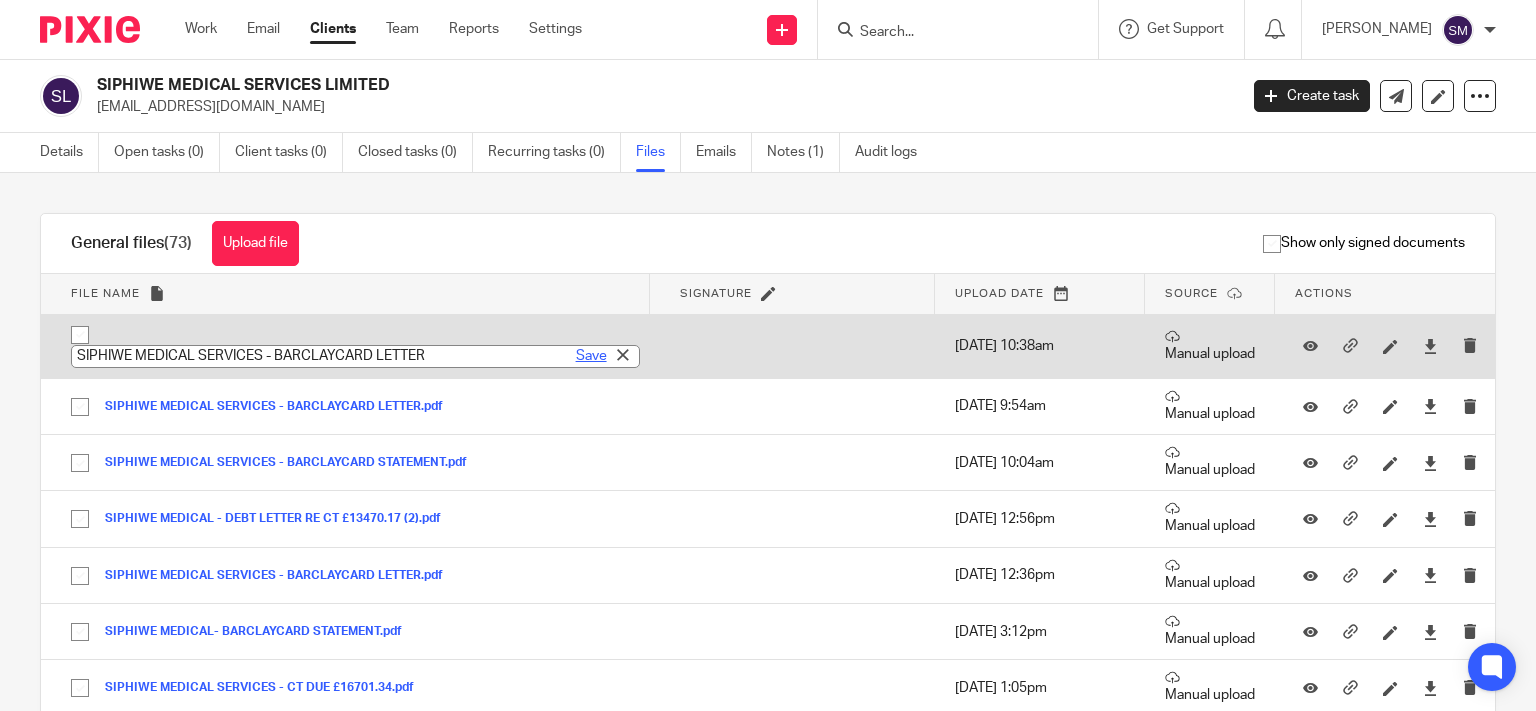 type on "SIPHIWE MEDICAL SERVICES - BARCLAYCARD LETTER" 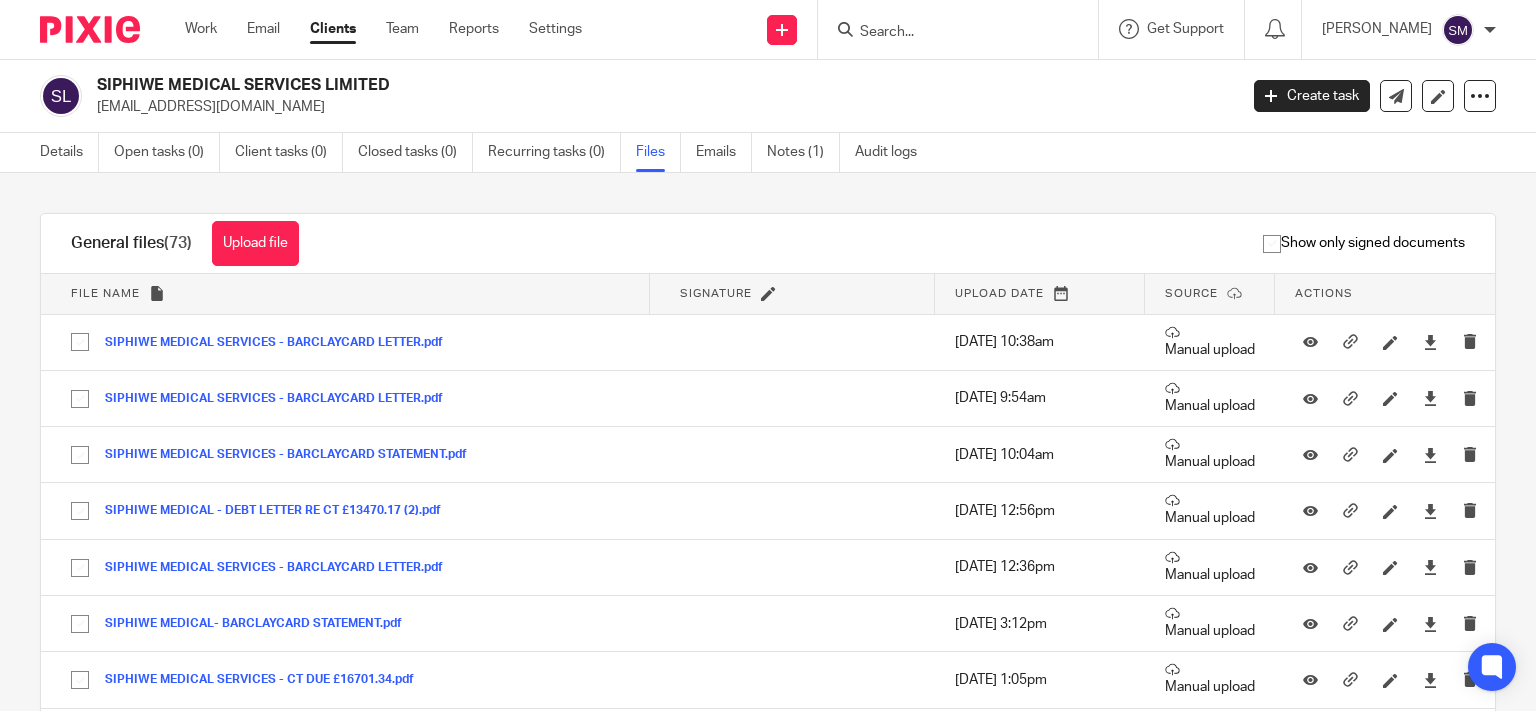 click at bounding box center (958, 29) 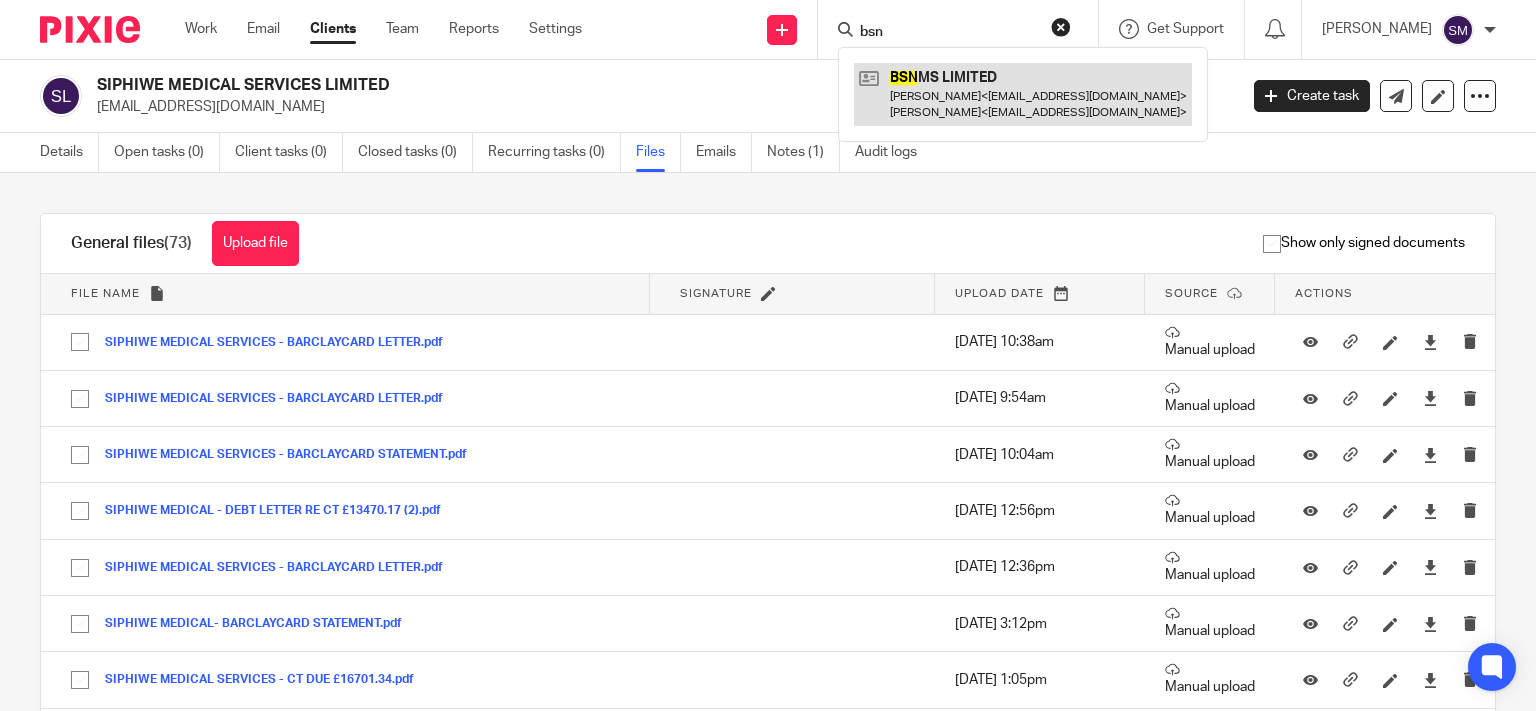 type on "bsn" 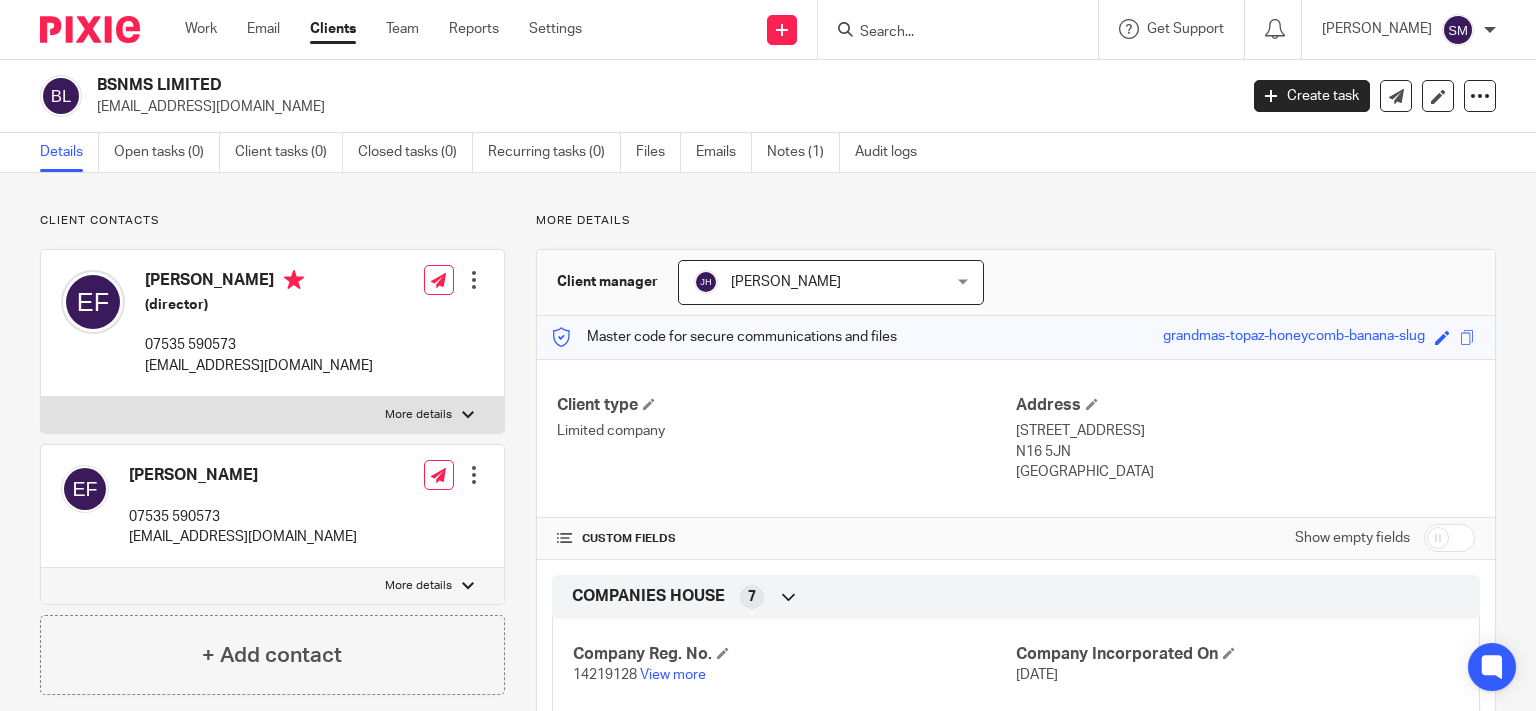scroll, scrollTop: 0, scrollLeft: 0, axis: both 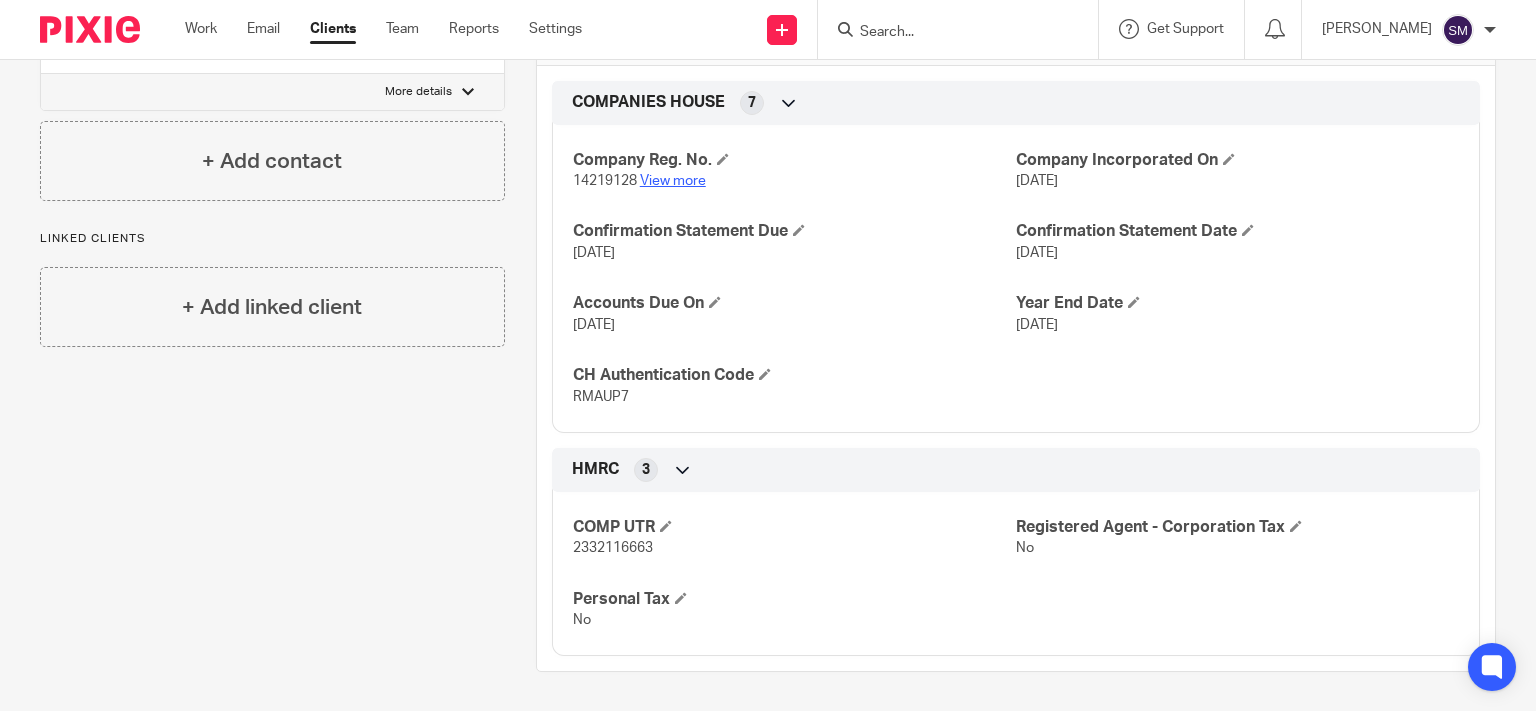 click on "View more" at bounding box center [673, 181] 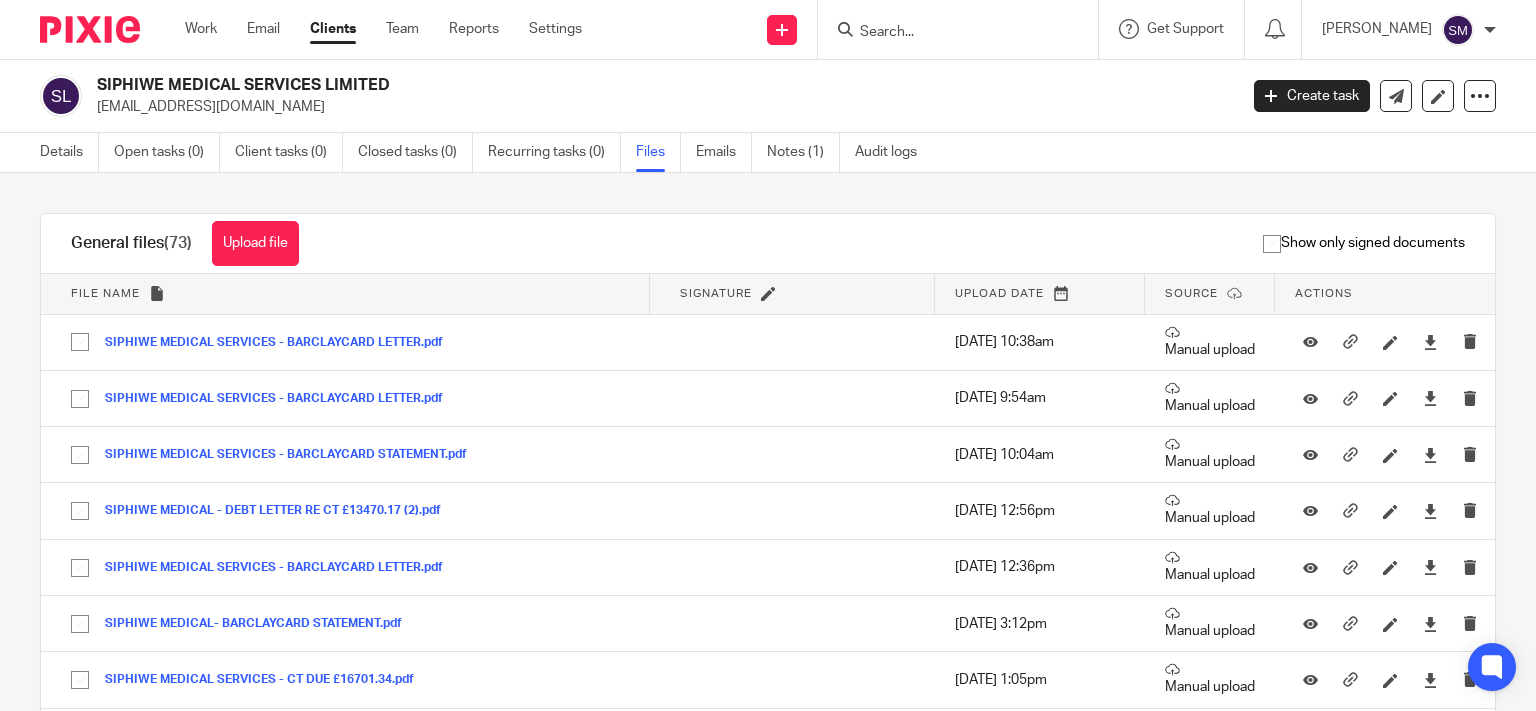 scroll, scrollTop: 0, scrollLeft: 0, axis: both 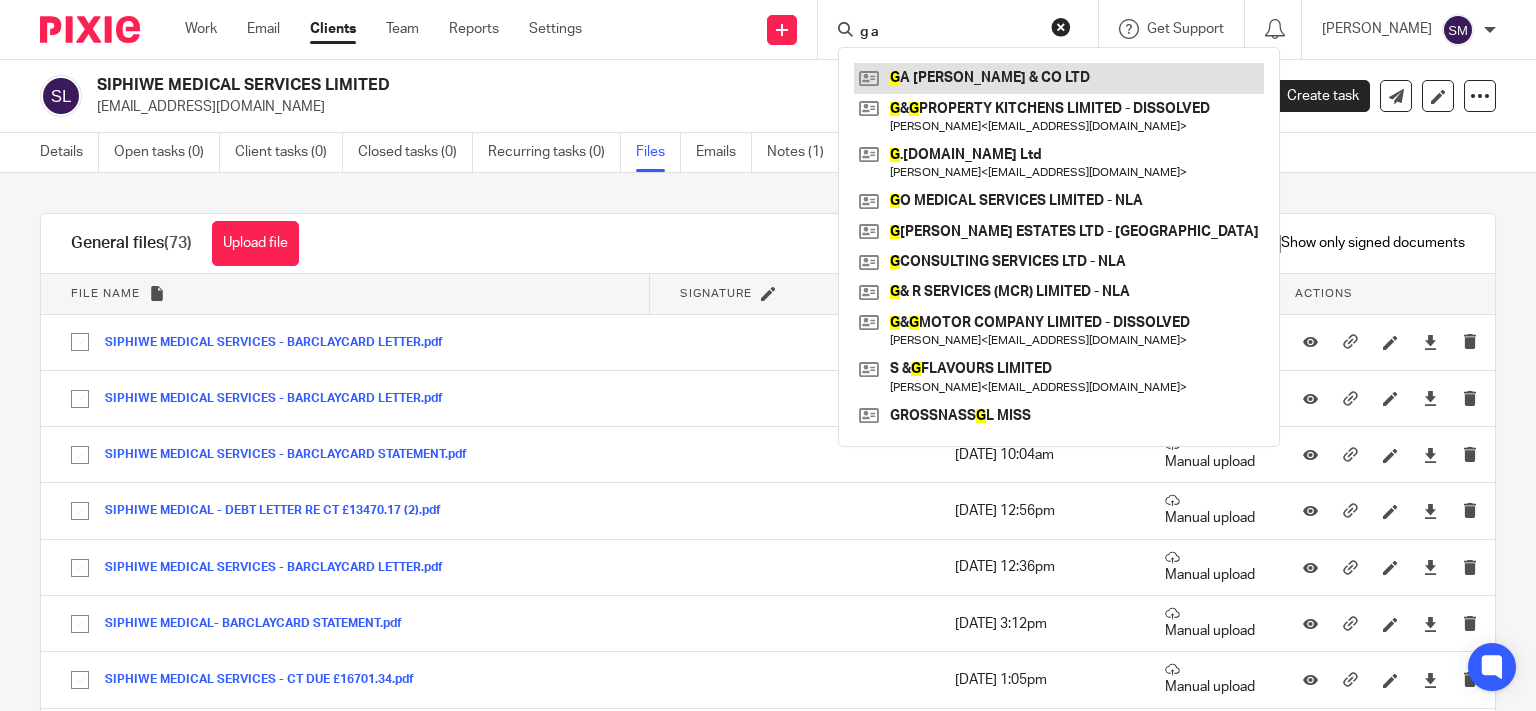 type on "g a" 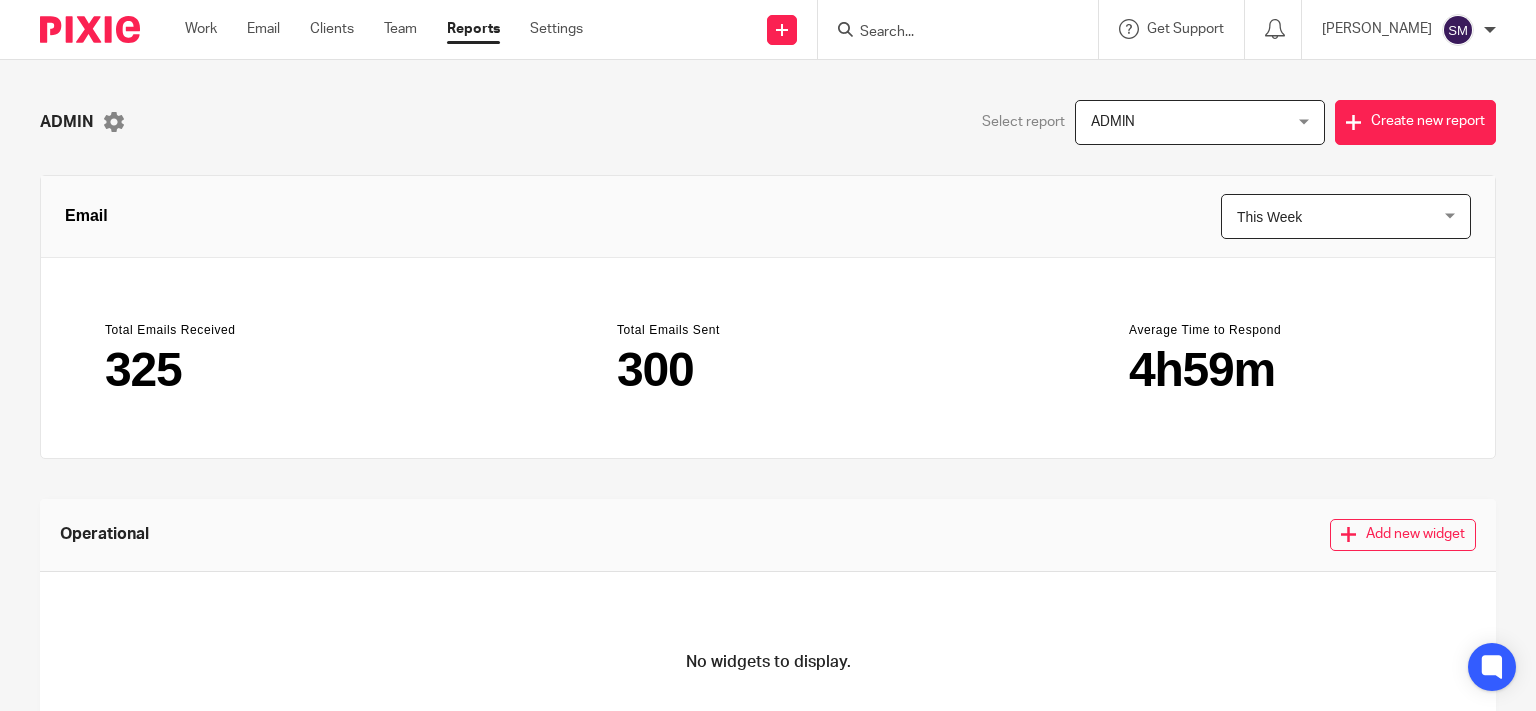 click at bounding box center (948, 33) 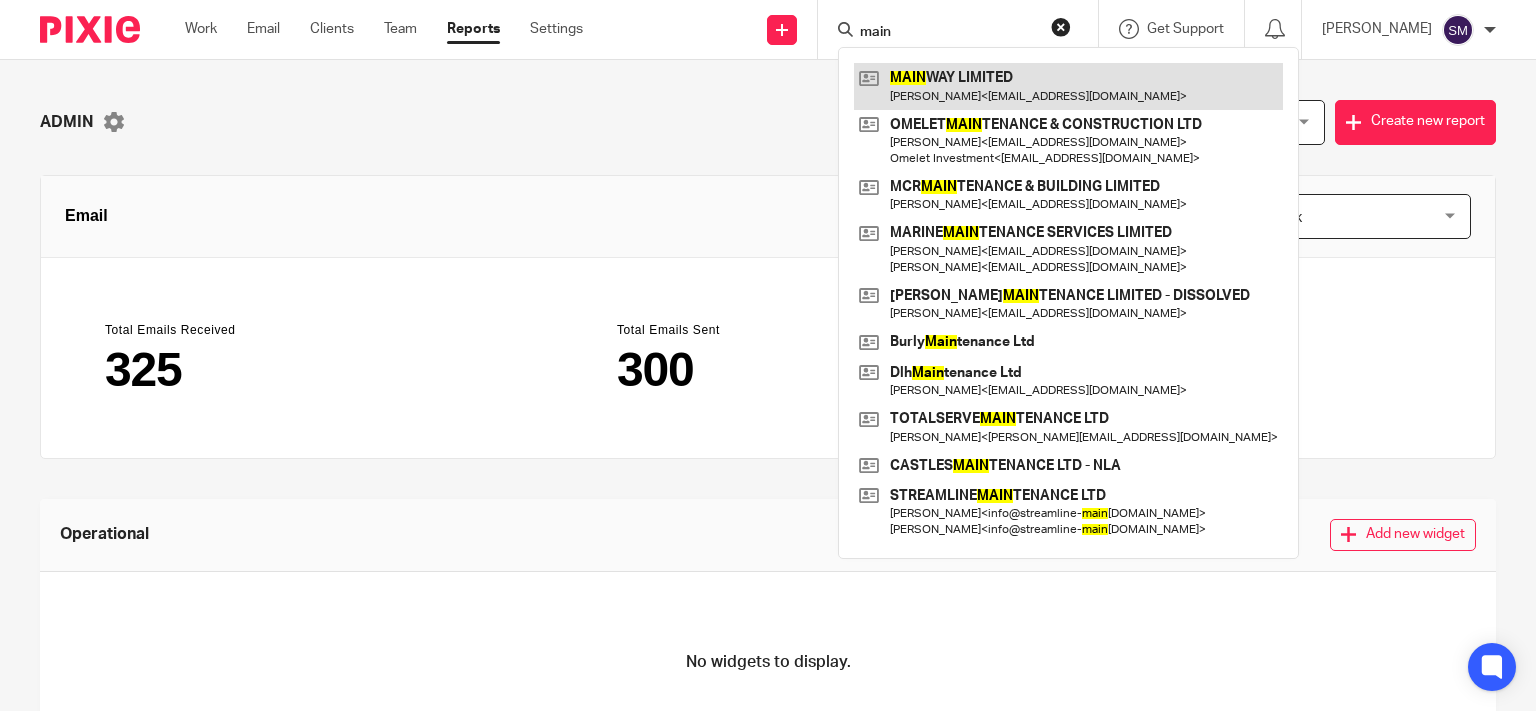 type on "main" 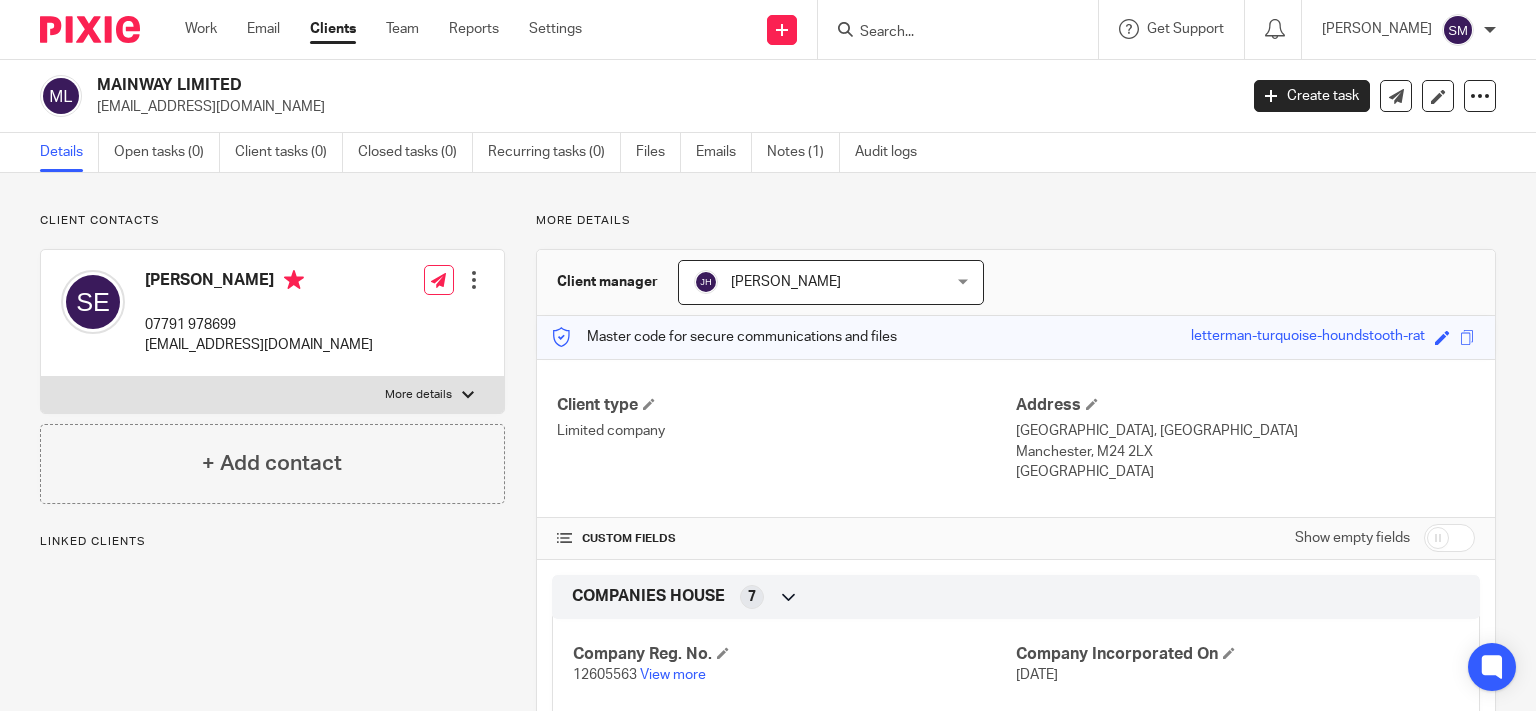 scroll, scrollTop: 0, scrollLeft: 0, axis: both 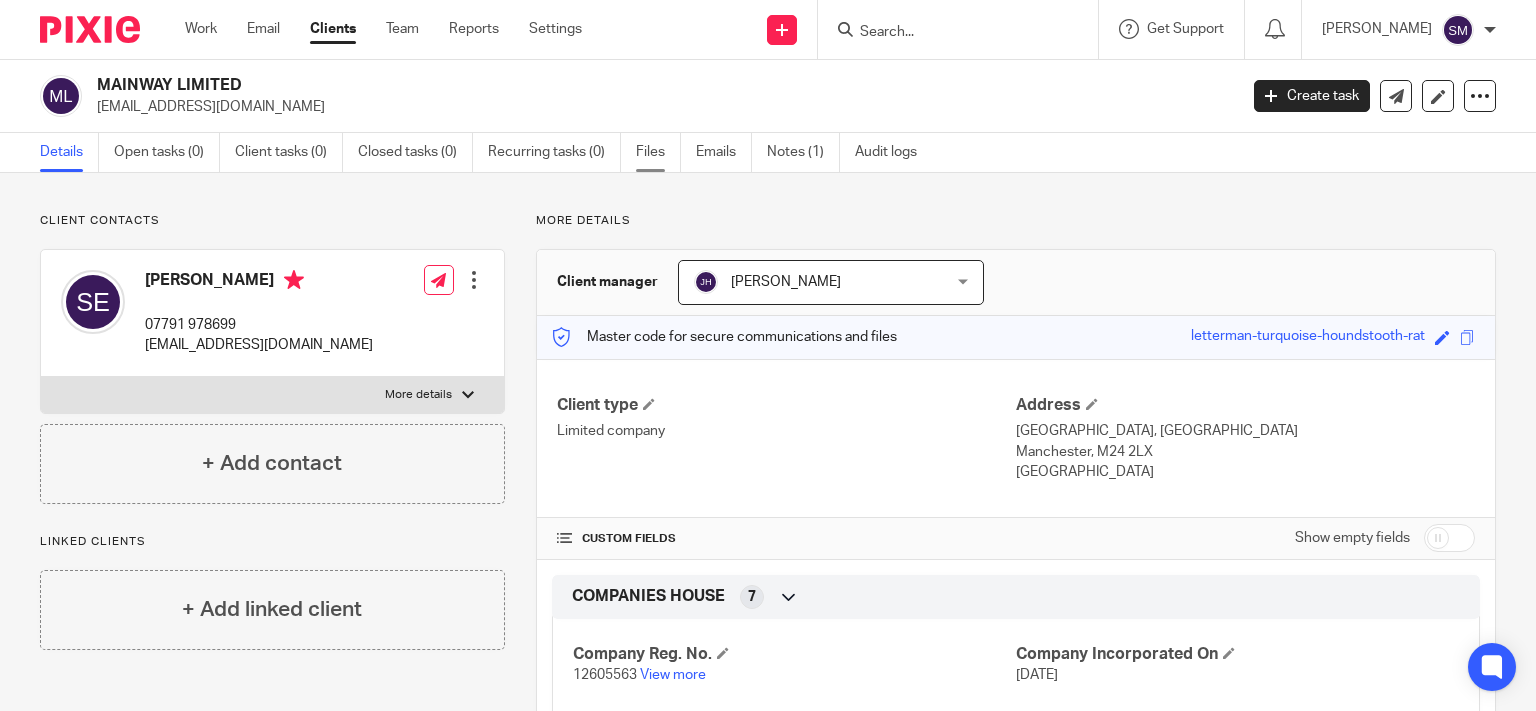 click on "Files" at bounding box center [658, 152] 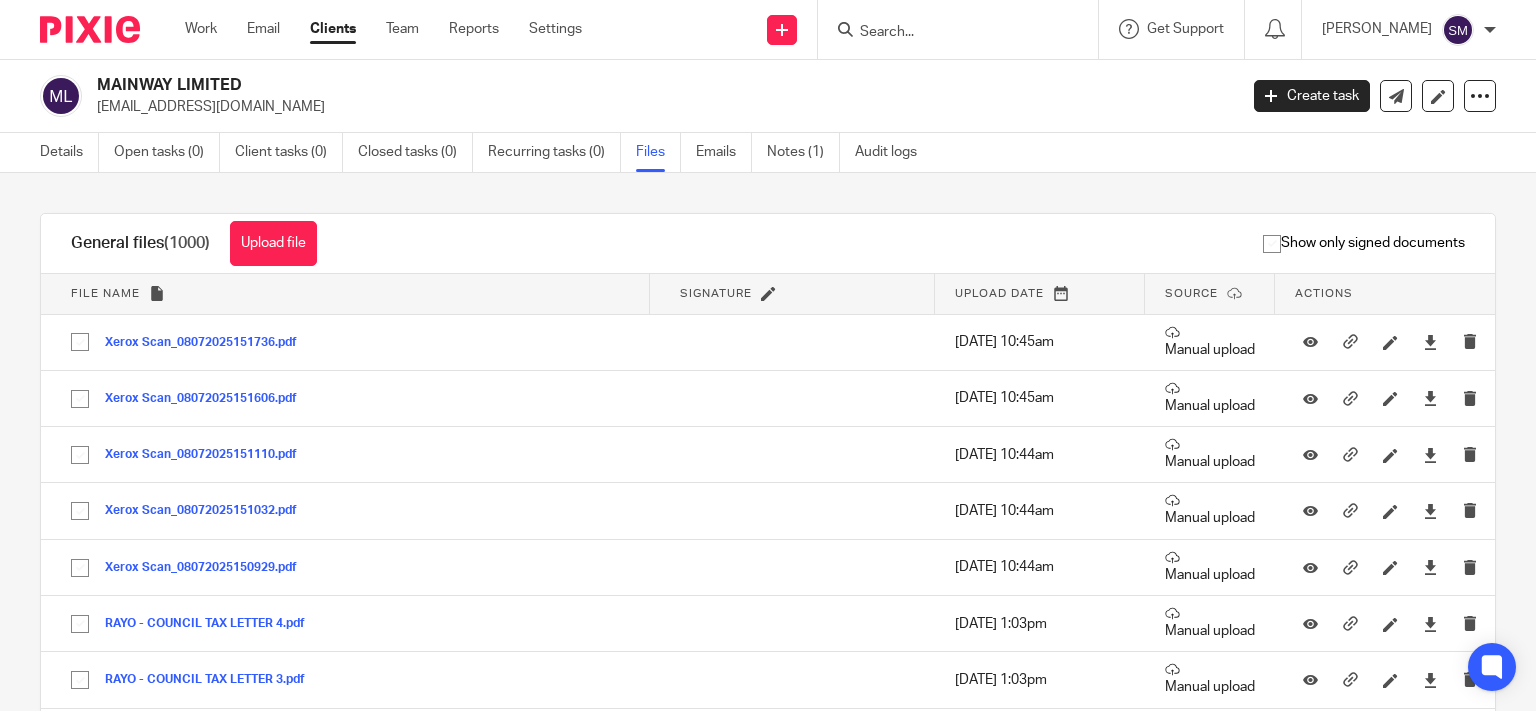 scroll, scrollTop: 0, scrollLeft: 0, axis: both 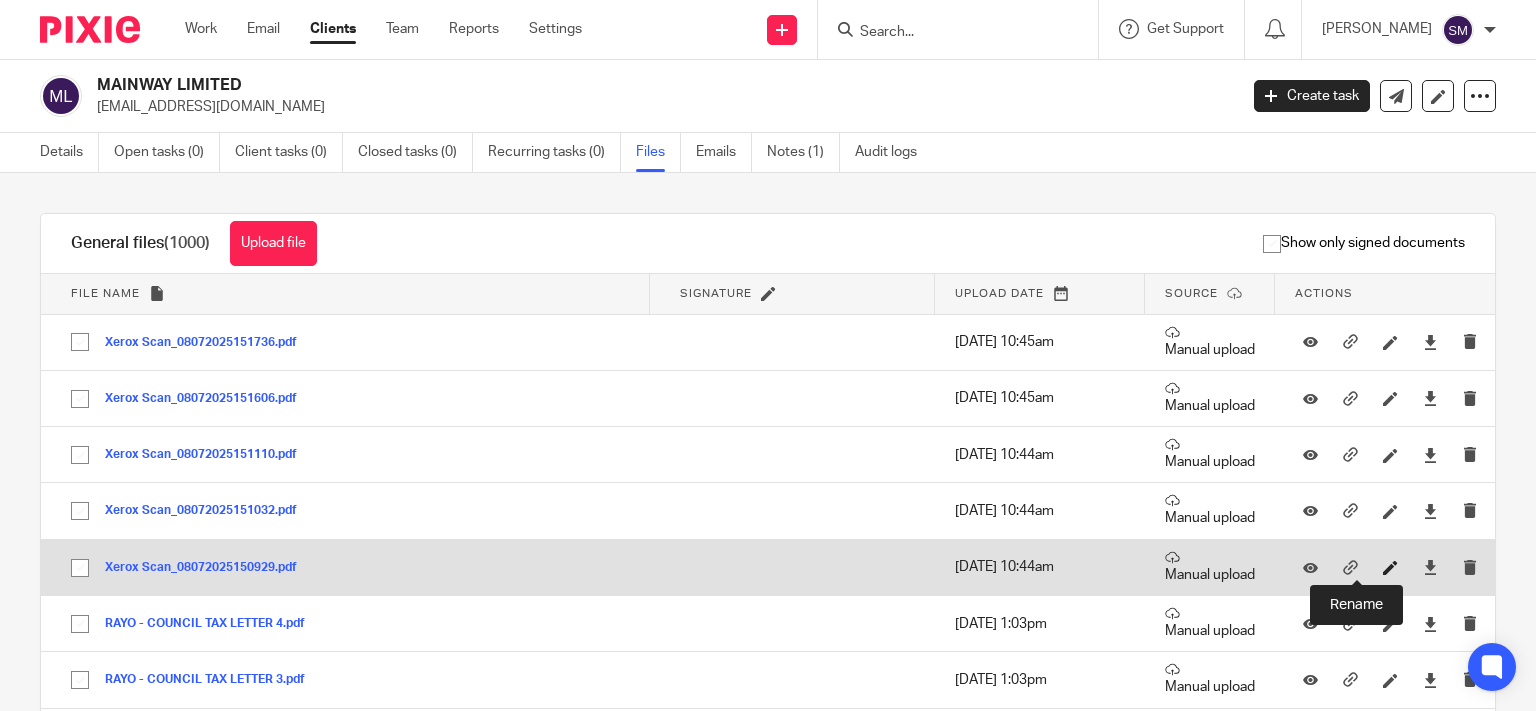 click at bounding box center [1390, 567] 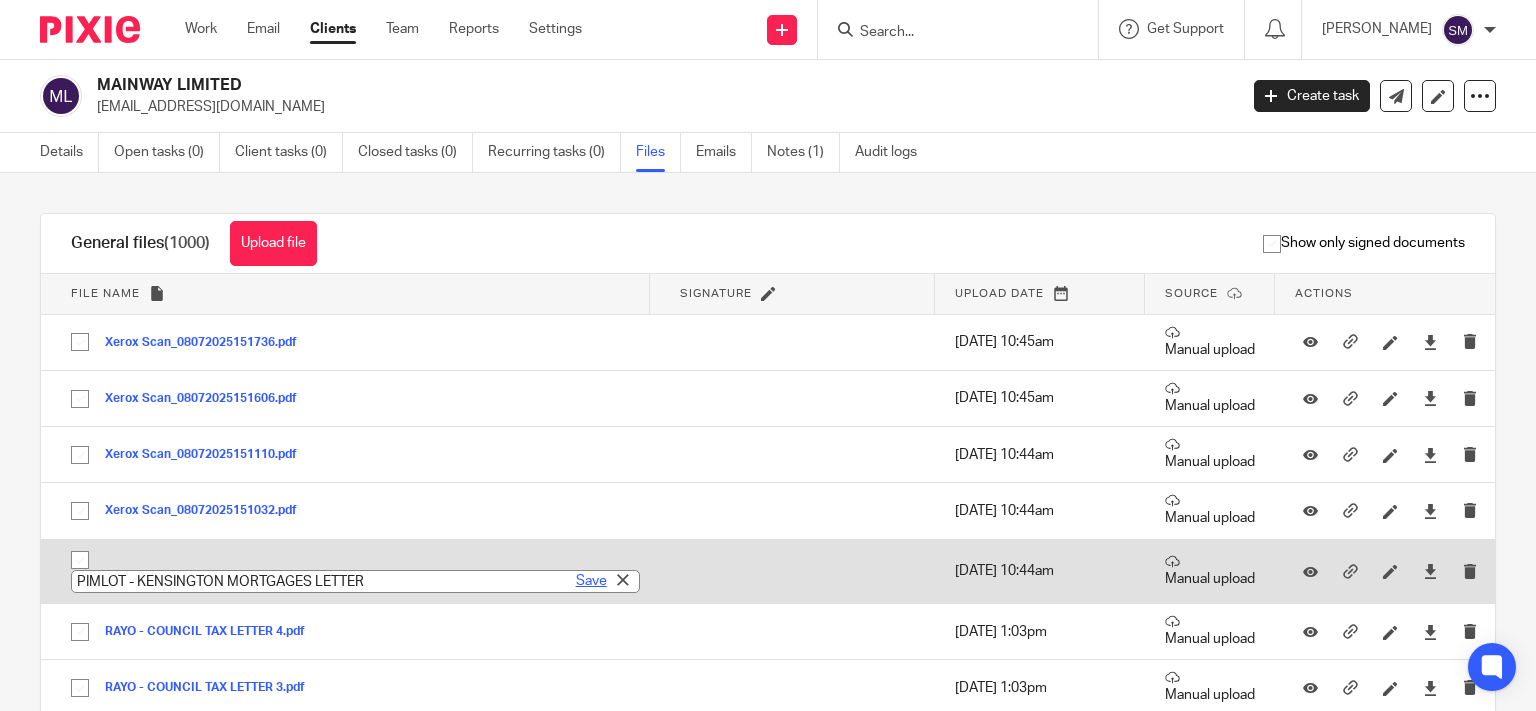type on "PIMLOT - KENSINGTON MORTGAGES LETTER" 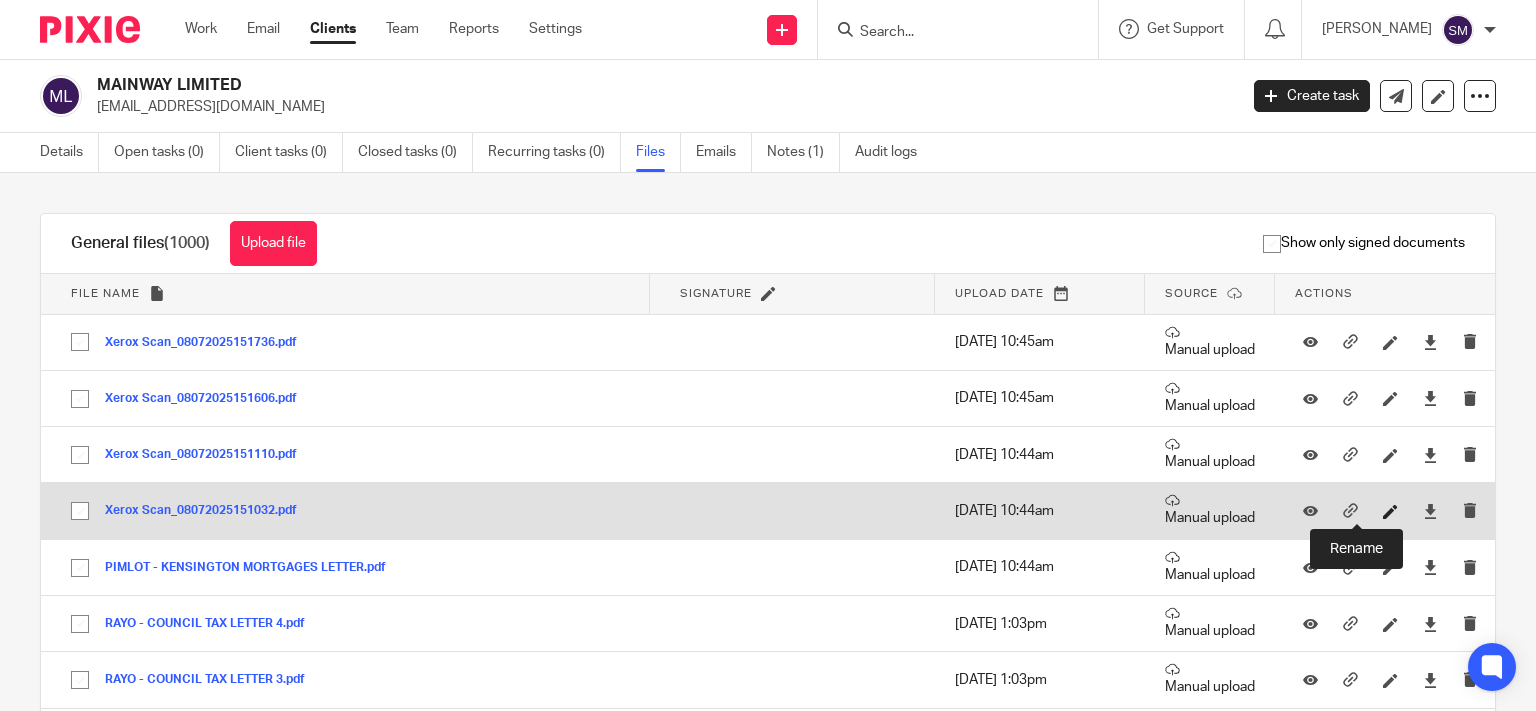 click at bounding box center (1390, 511) 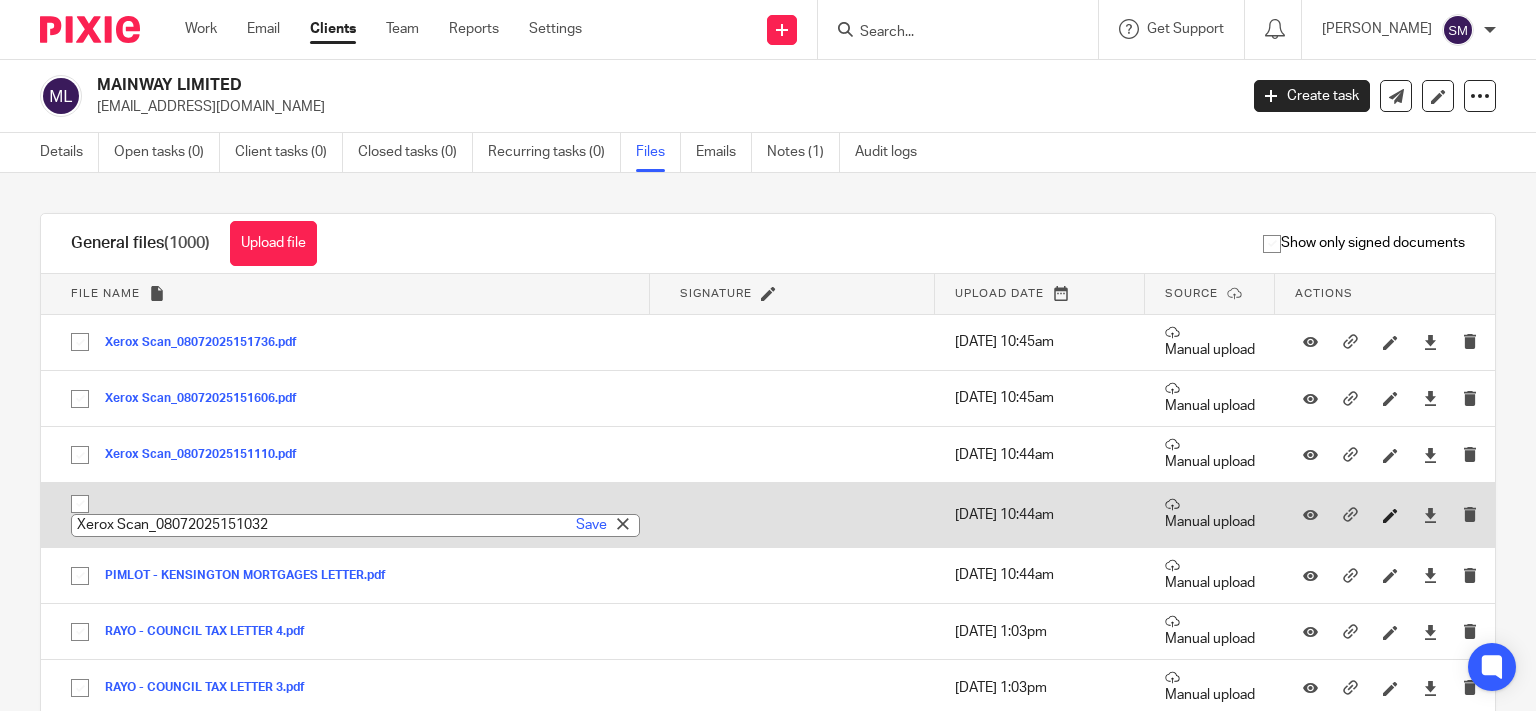 paste on "HILLWIDE - KENSINGTON MORTGAGES LETTE" 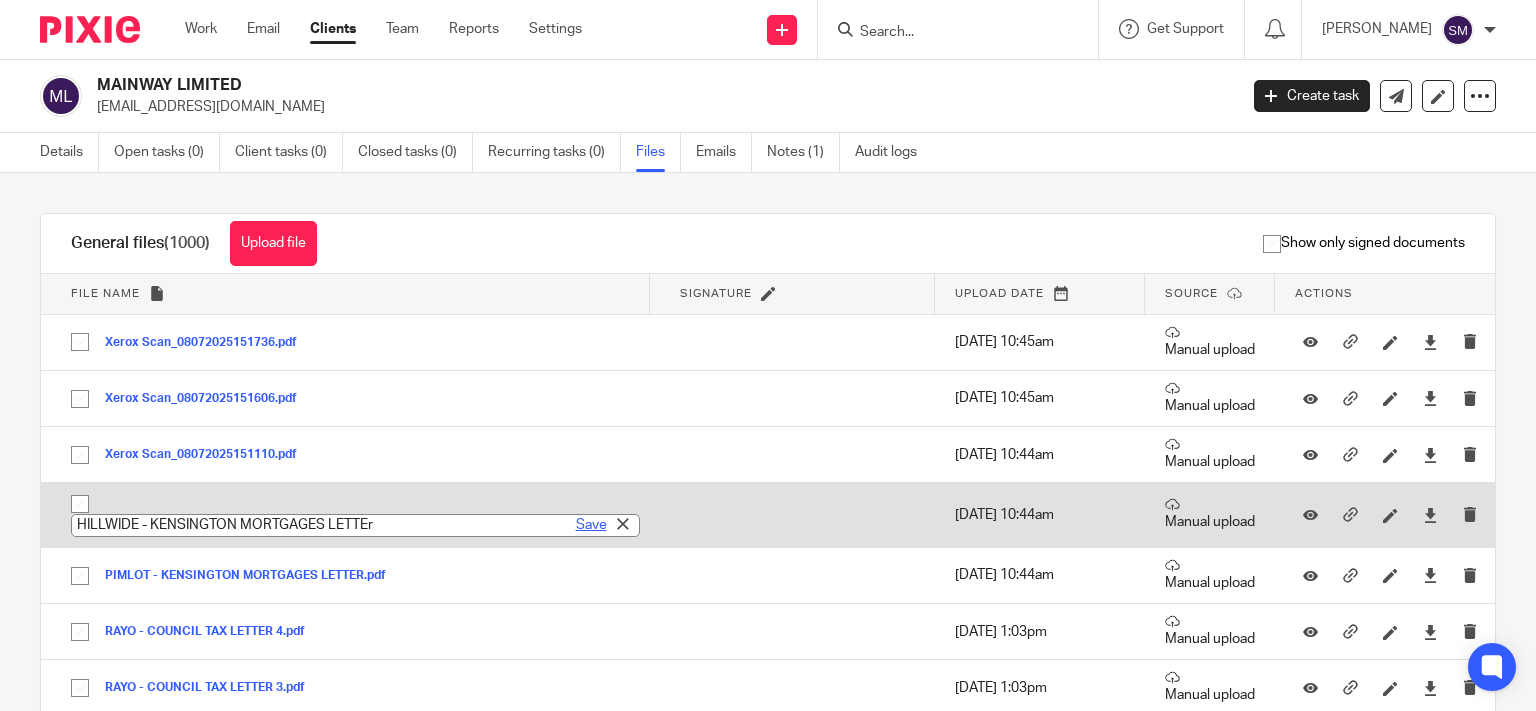 type on "HILLWIDE - KENSINGTON MORTGAGES LETTEr" 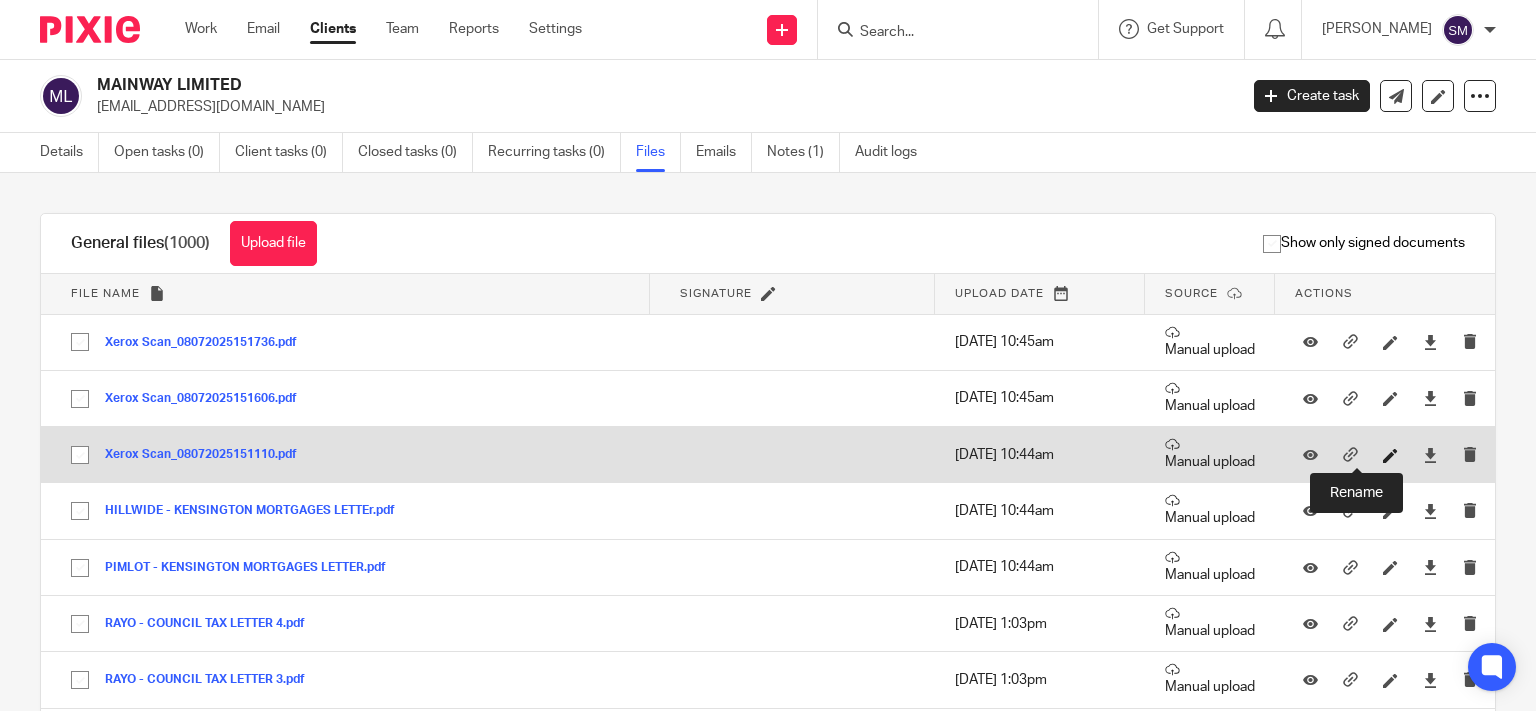 click at bounding box center [1390, 455] 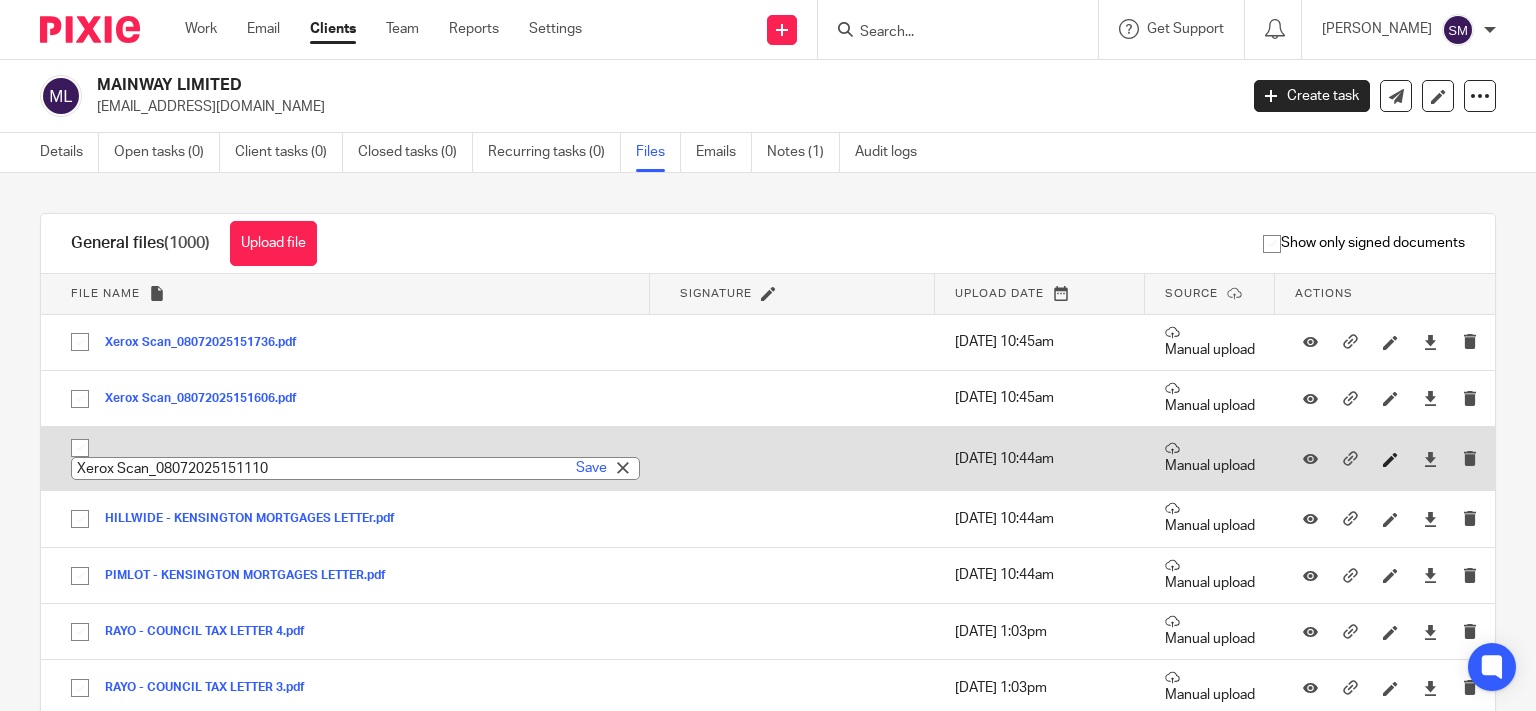 paste on "BRENTFORD - BUSINESS RATES BILL X 2" 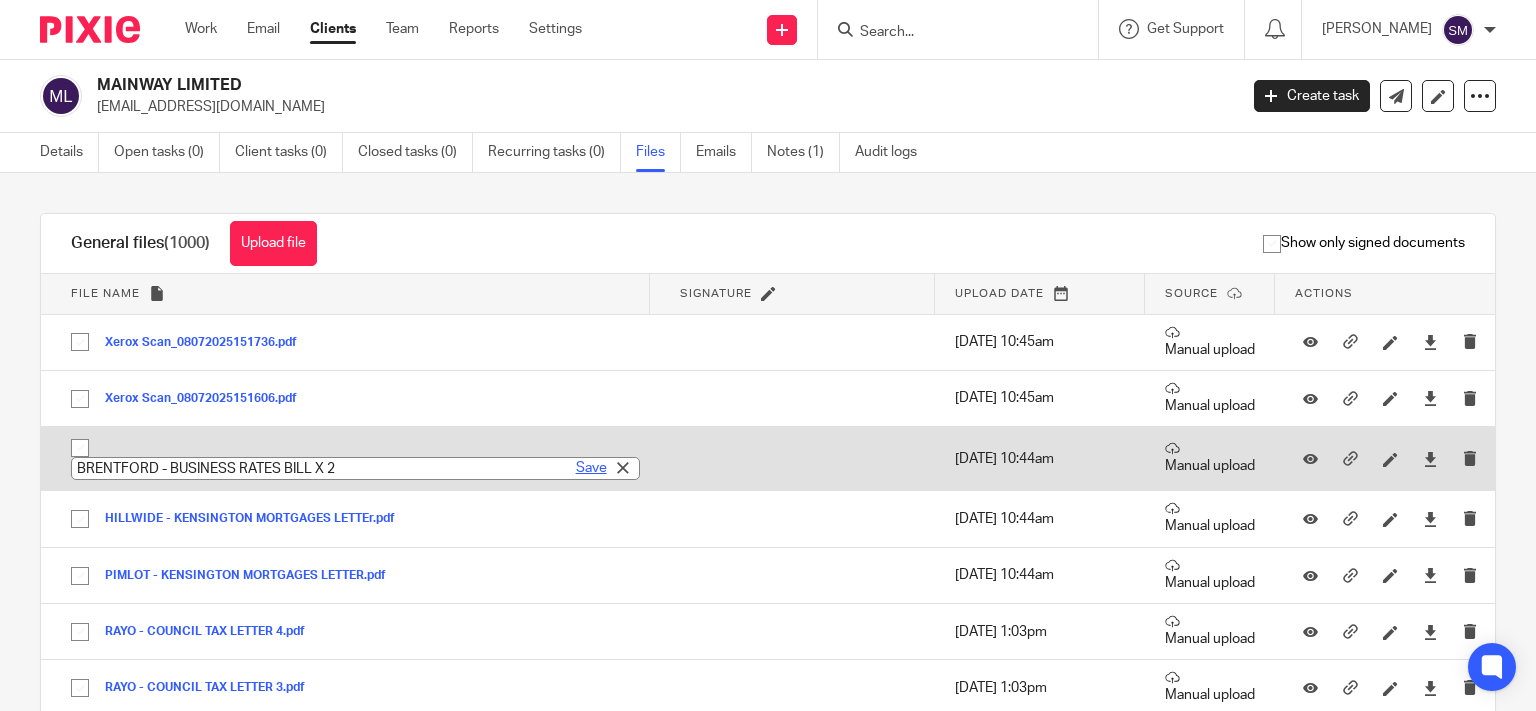 type on "BRENTFORD - BUSINESS RATES BILL X 2" 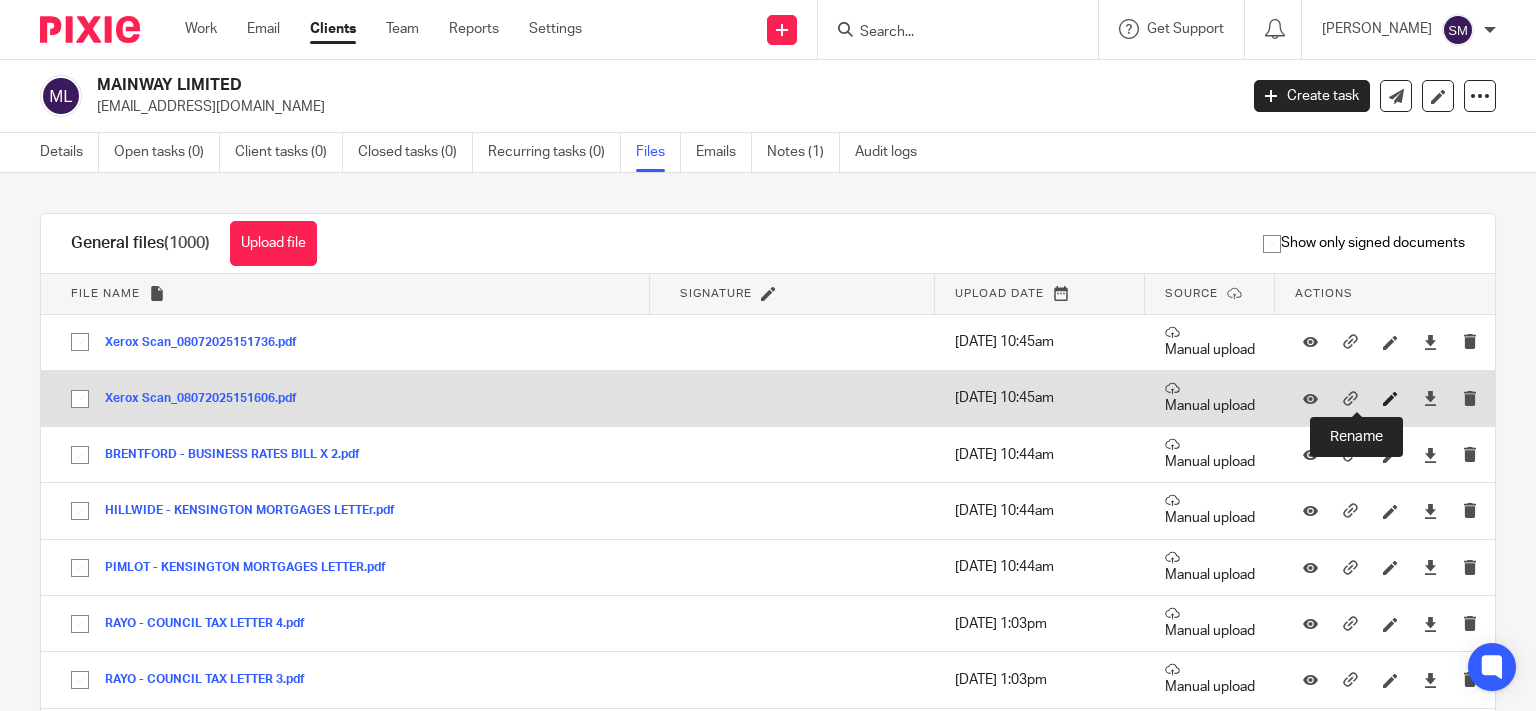click at bounding box center (1390, 398) 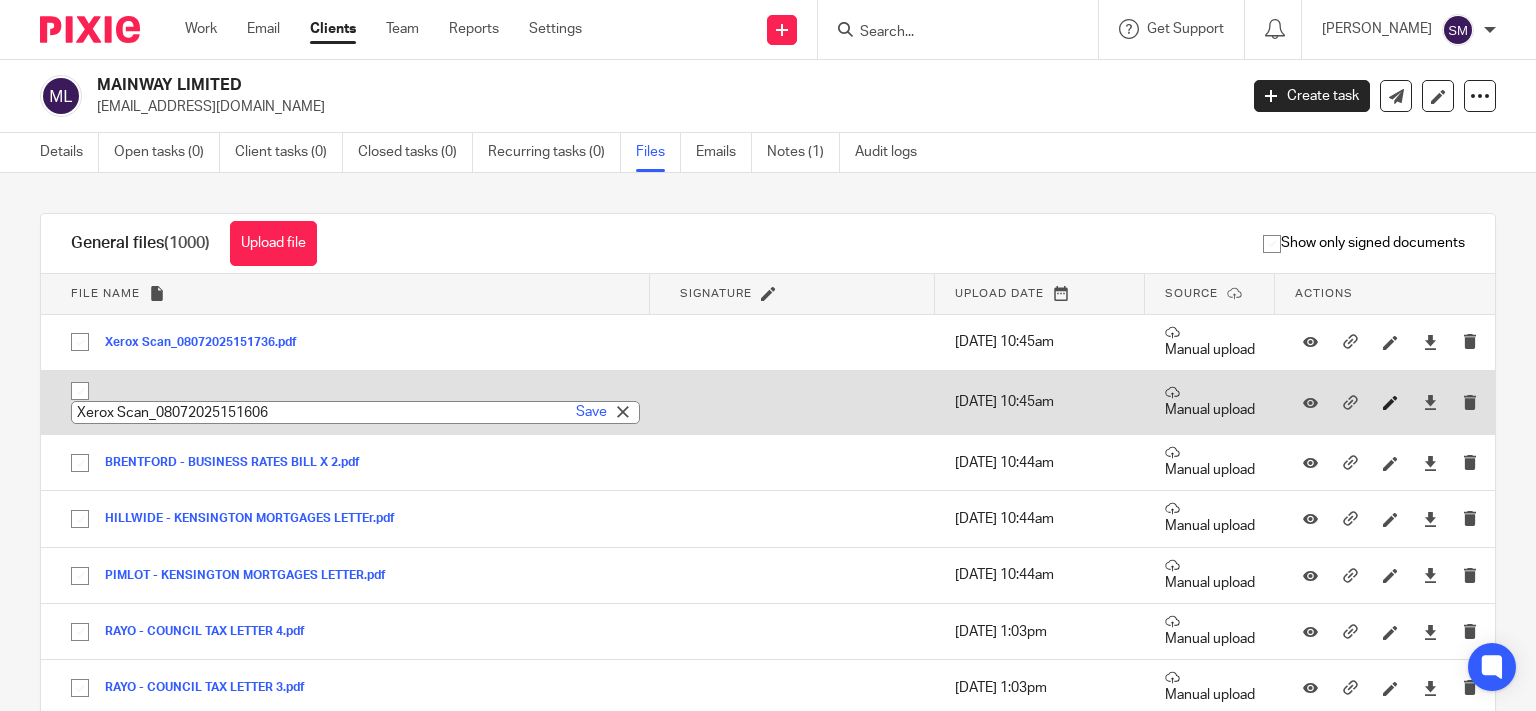 paste on "RIVERWARD - SSE ENERGY INVOICE" 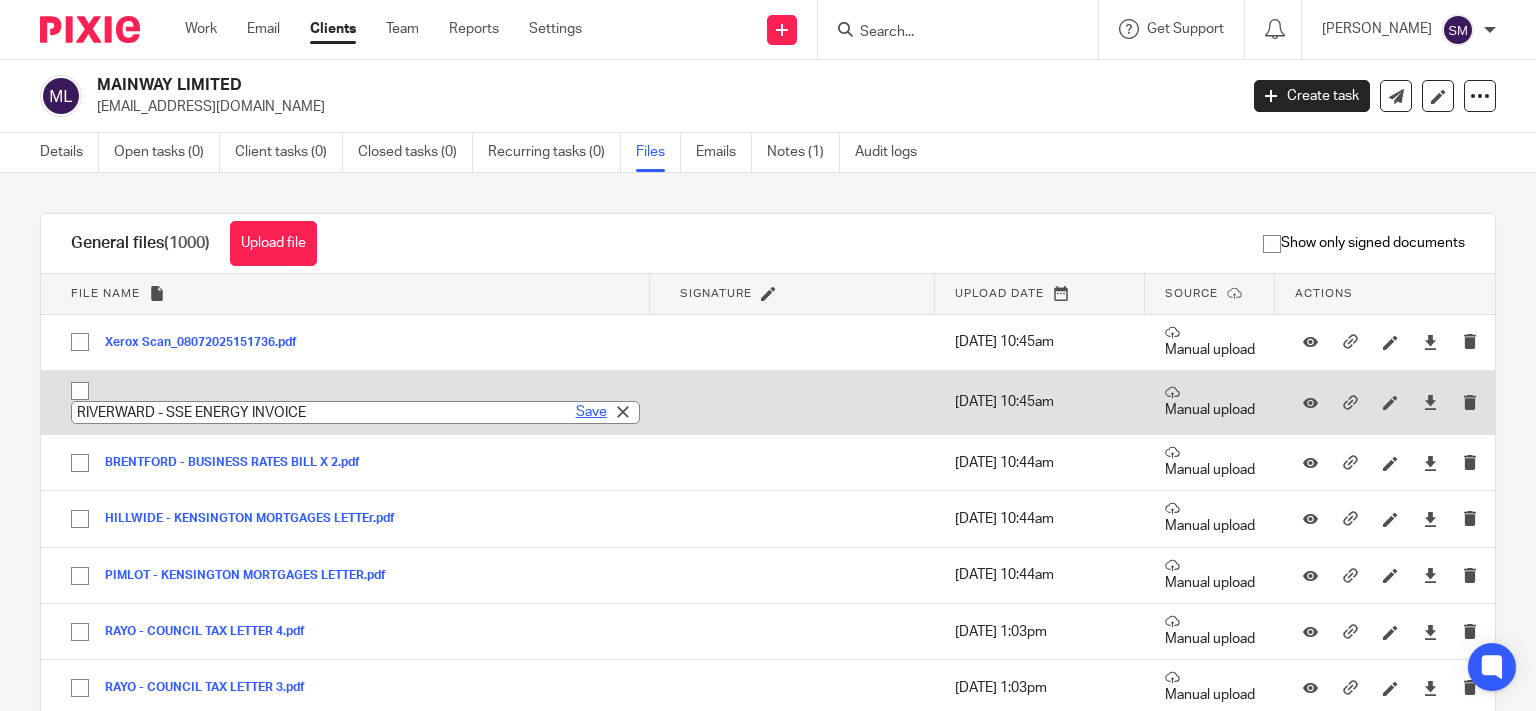 type on "RIVERWARD - SSE ENERGY INVOICE" 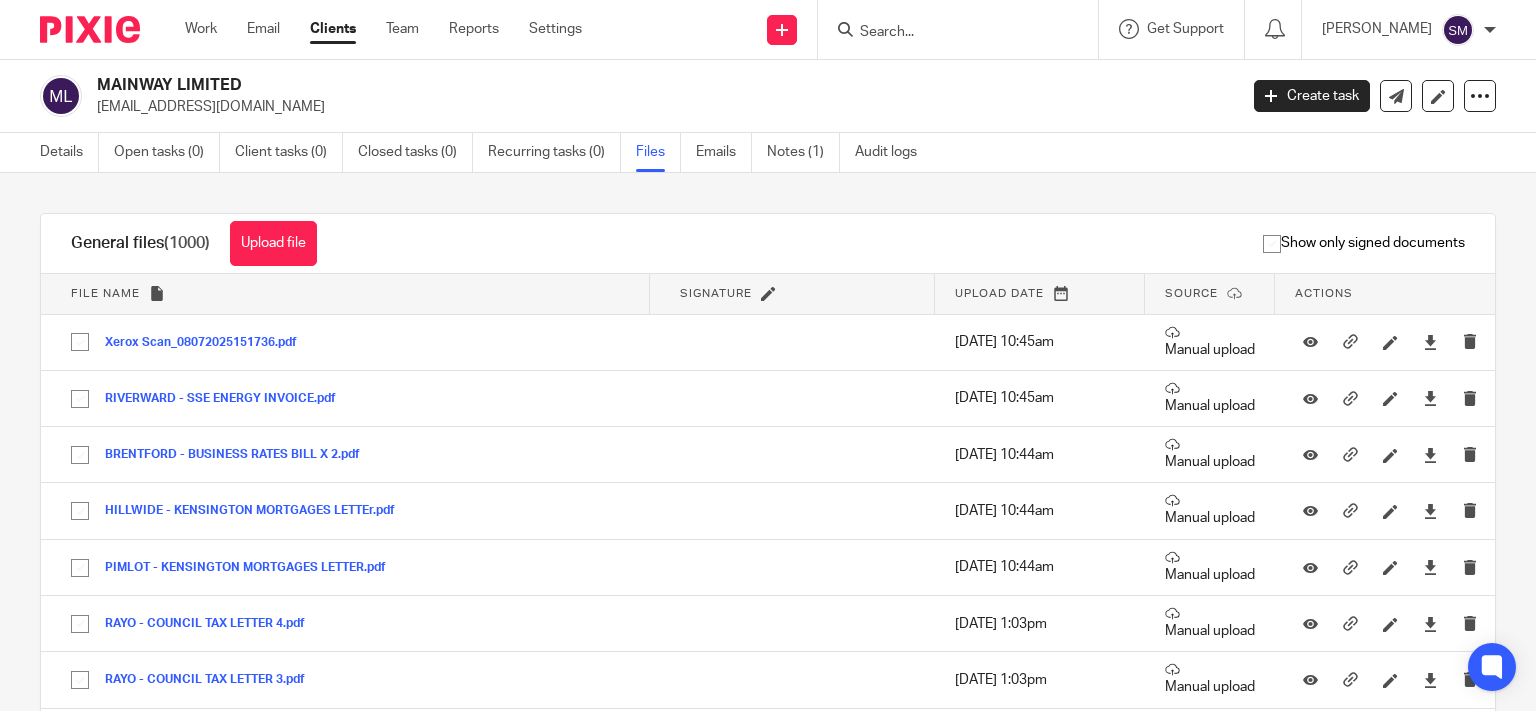 click at bounding box center (948, 33) 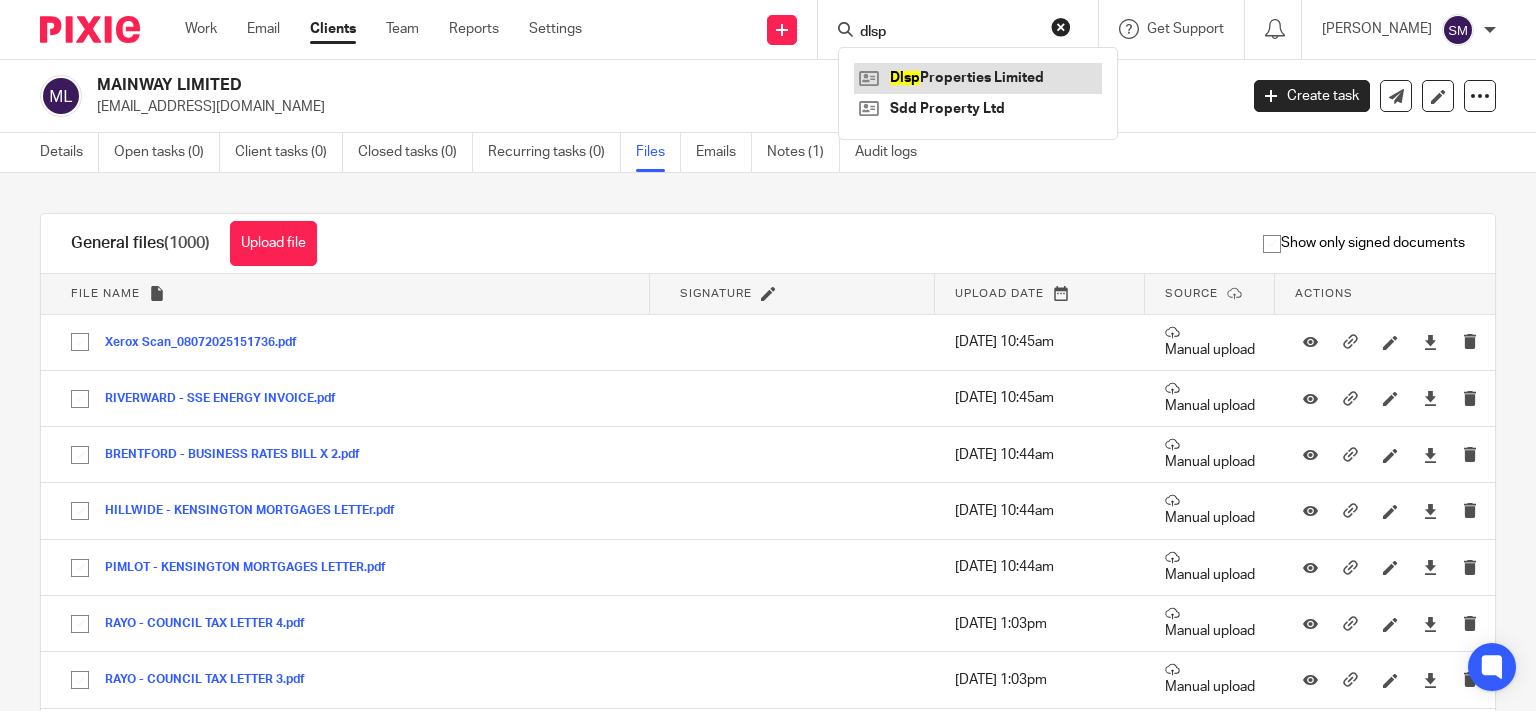 type on "dlsp" 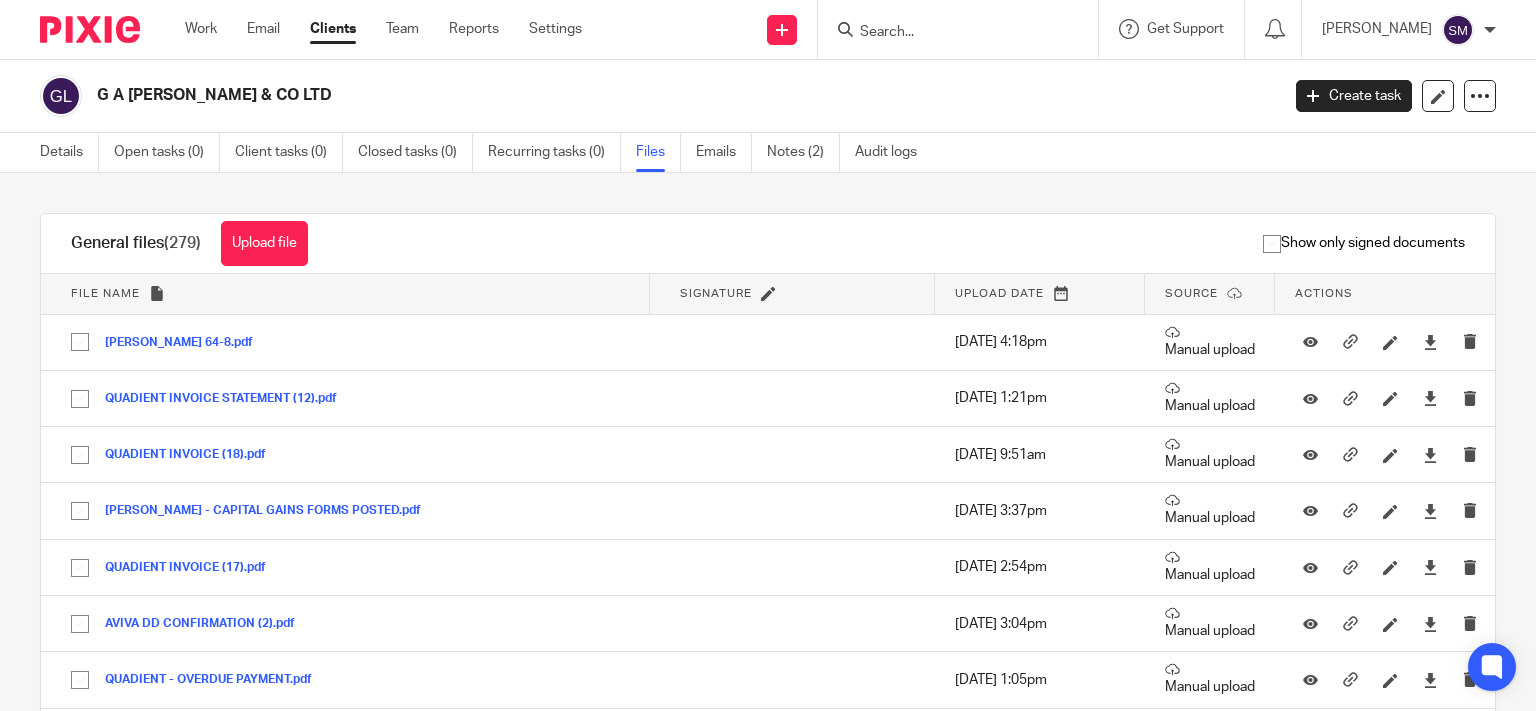 scroll, scrollTop: 0, scrollLeft: 0, axis: both 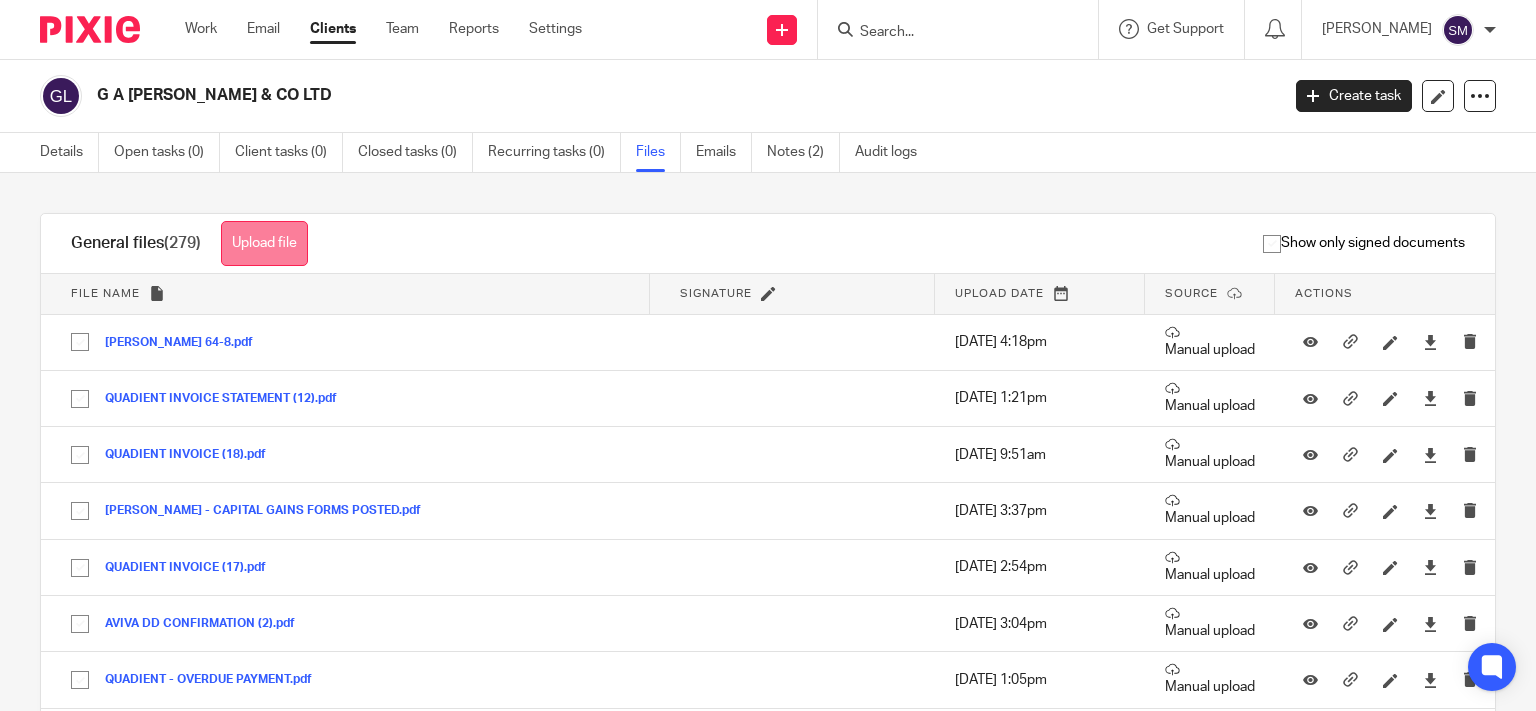 click on "Upload file" at bounding box center [264, 243] 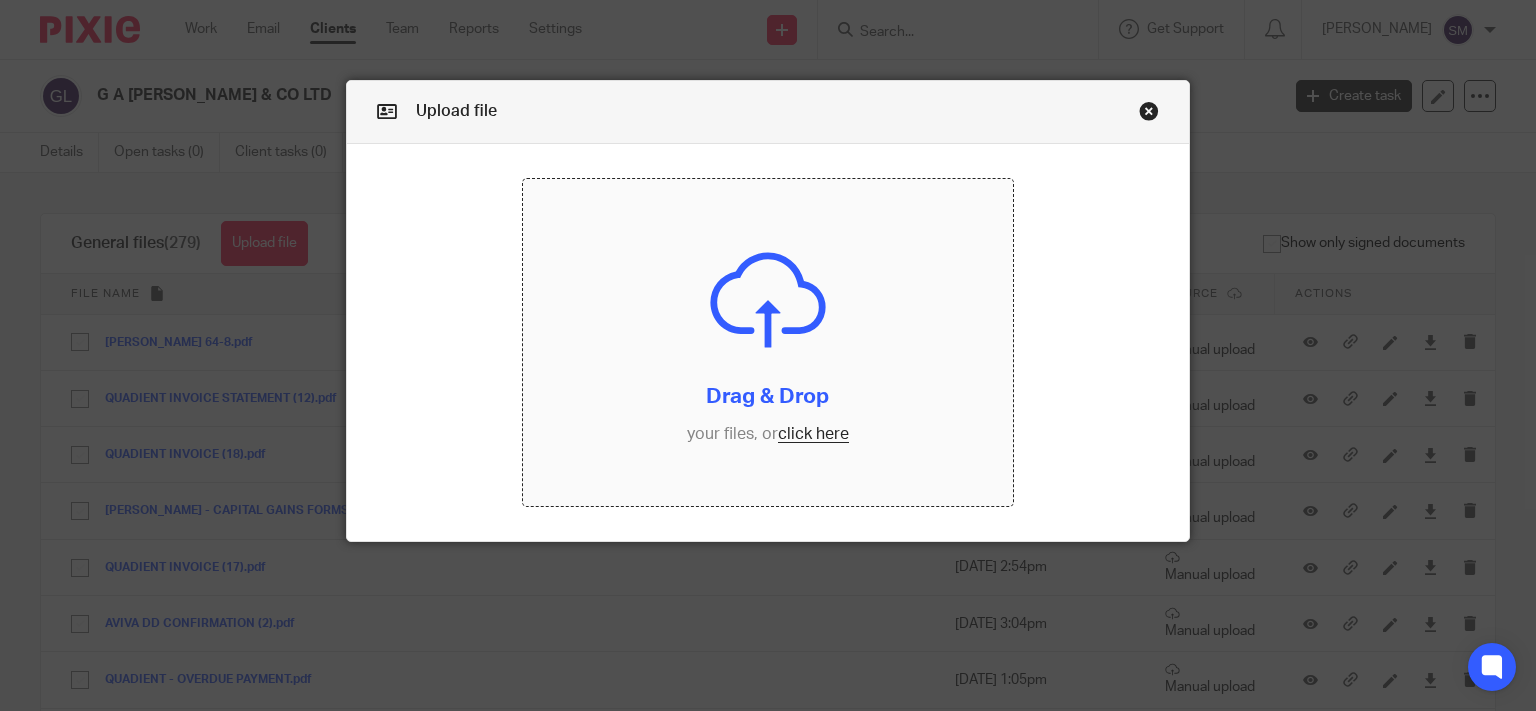 click at bounding box center (768, 342) 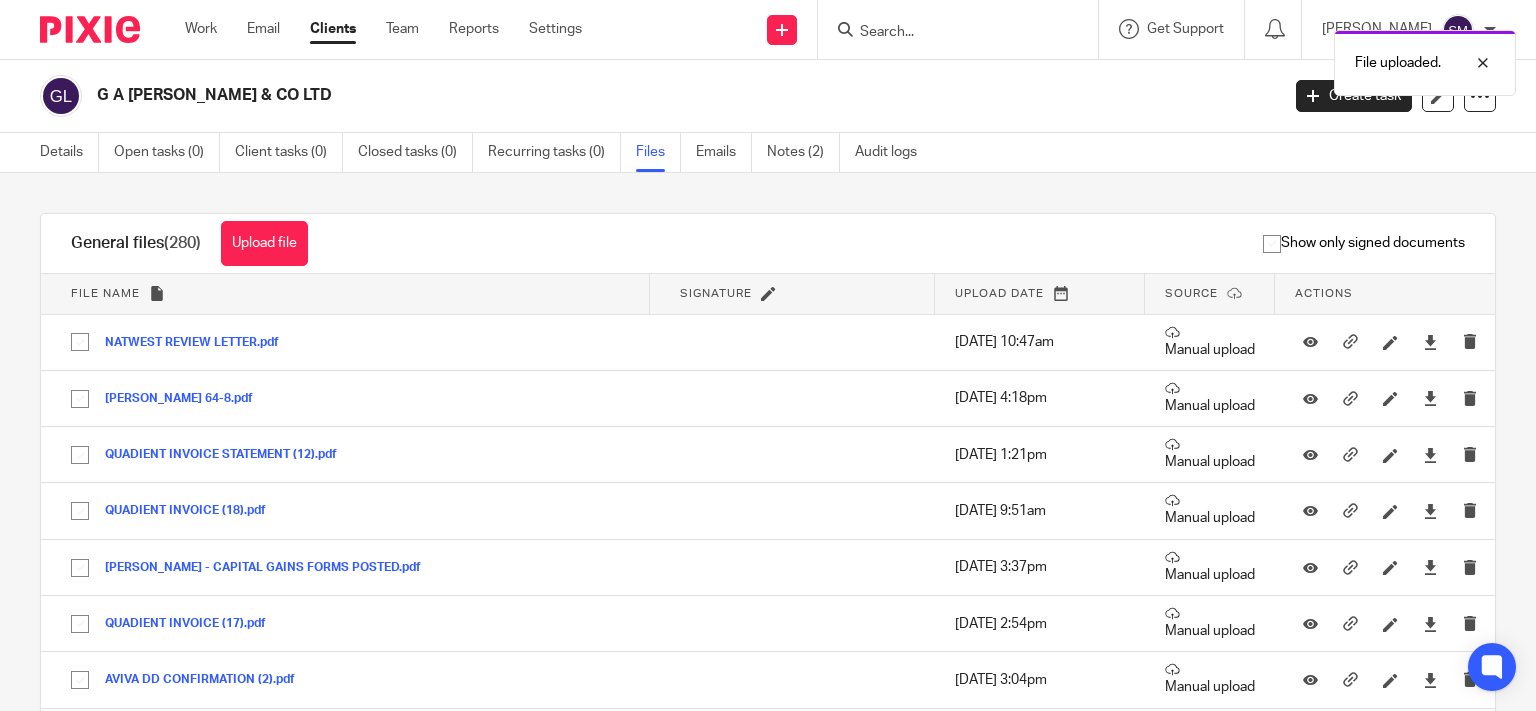 scroll, scrollTop: 0, scrollLeft: 0, axis: both 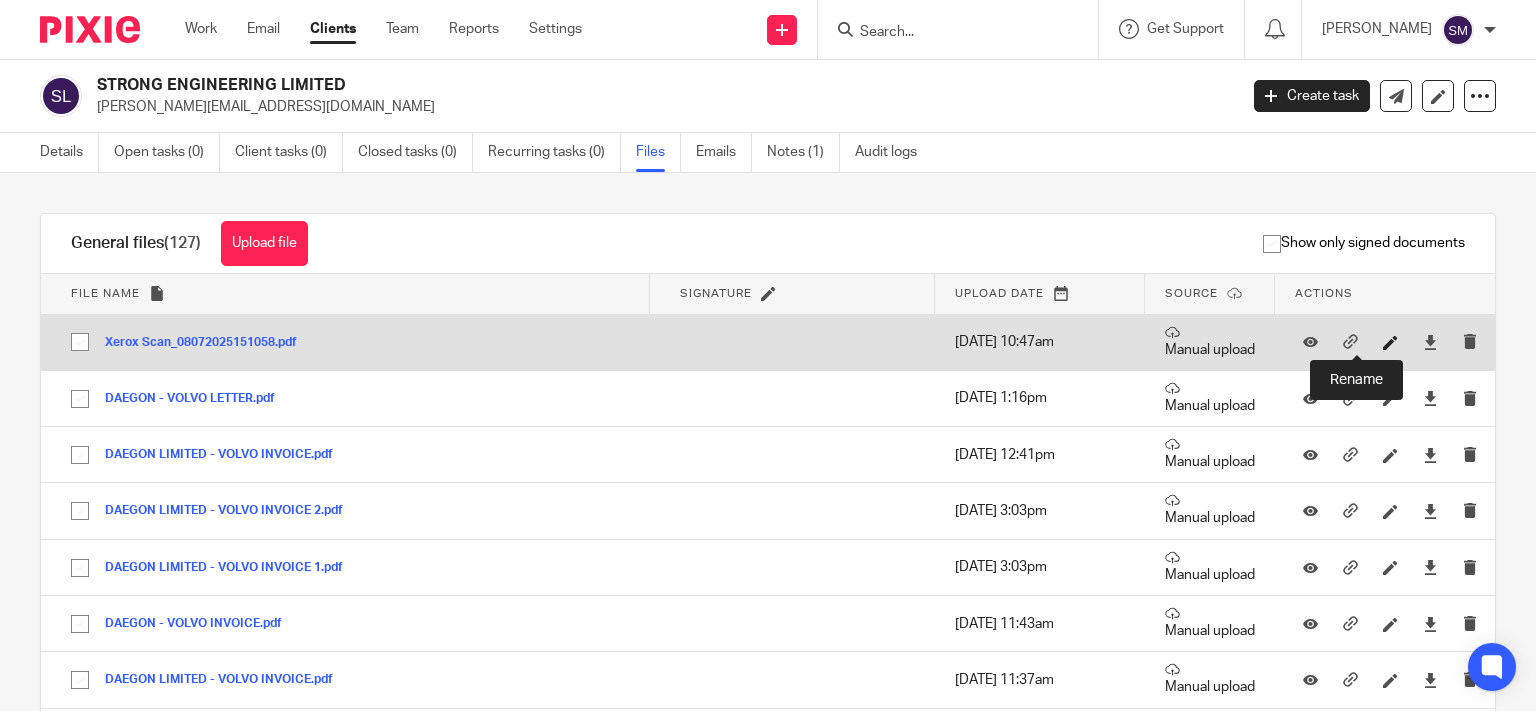 click at bounding box center (1390, 342) 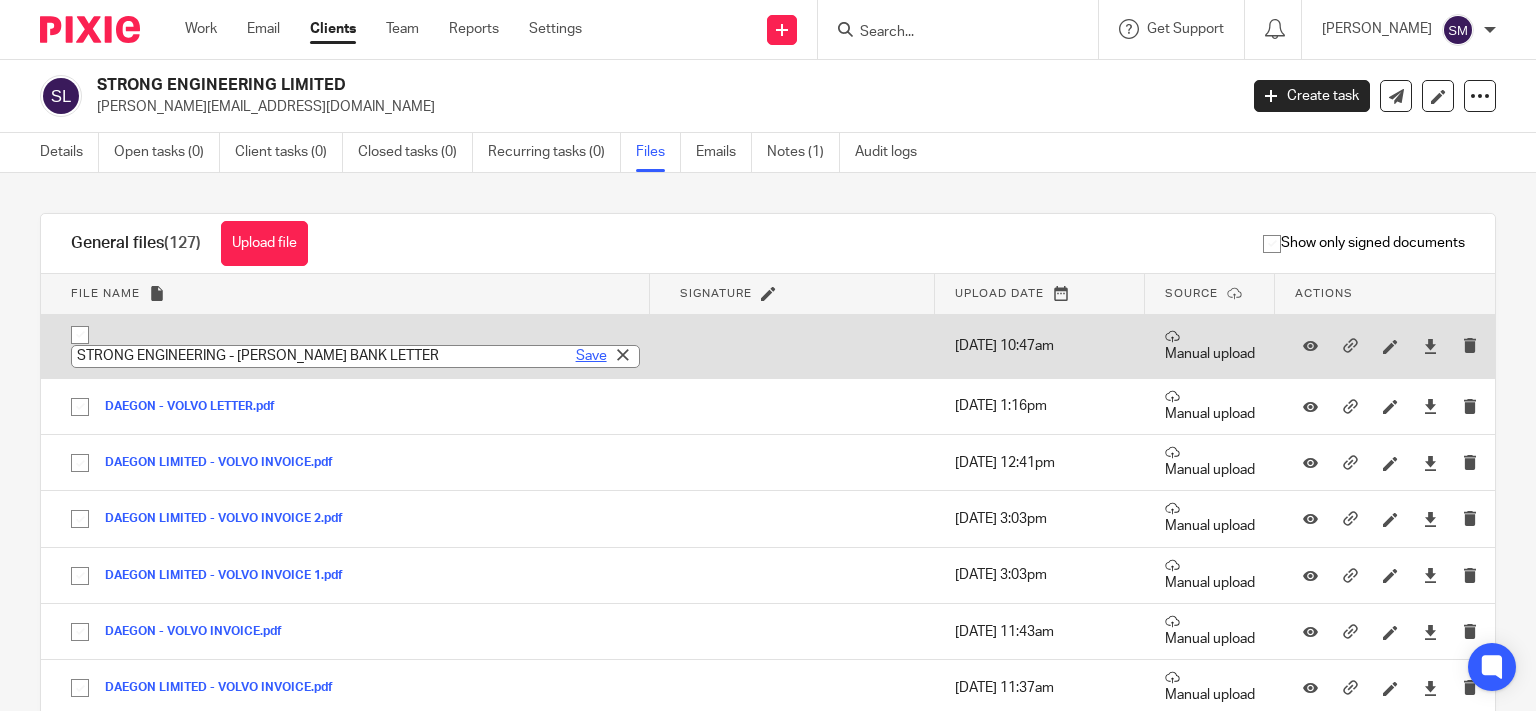 type on "STRONG ENGINEERING - [PERSON_NAME] BANK LETTER" 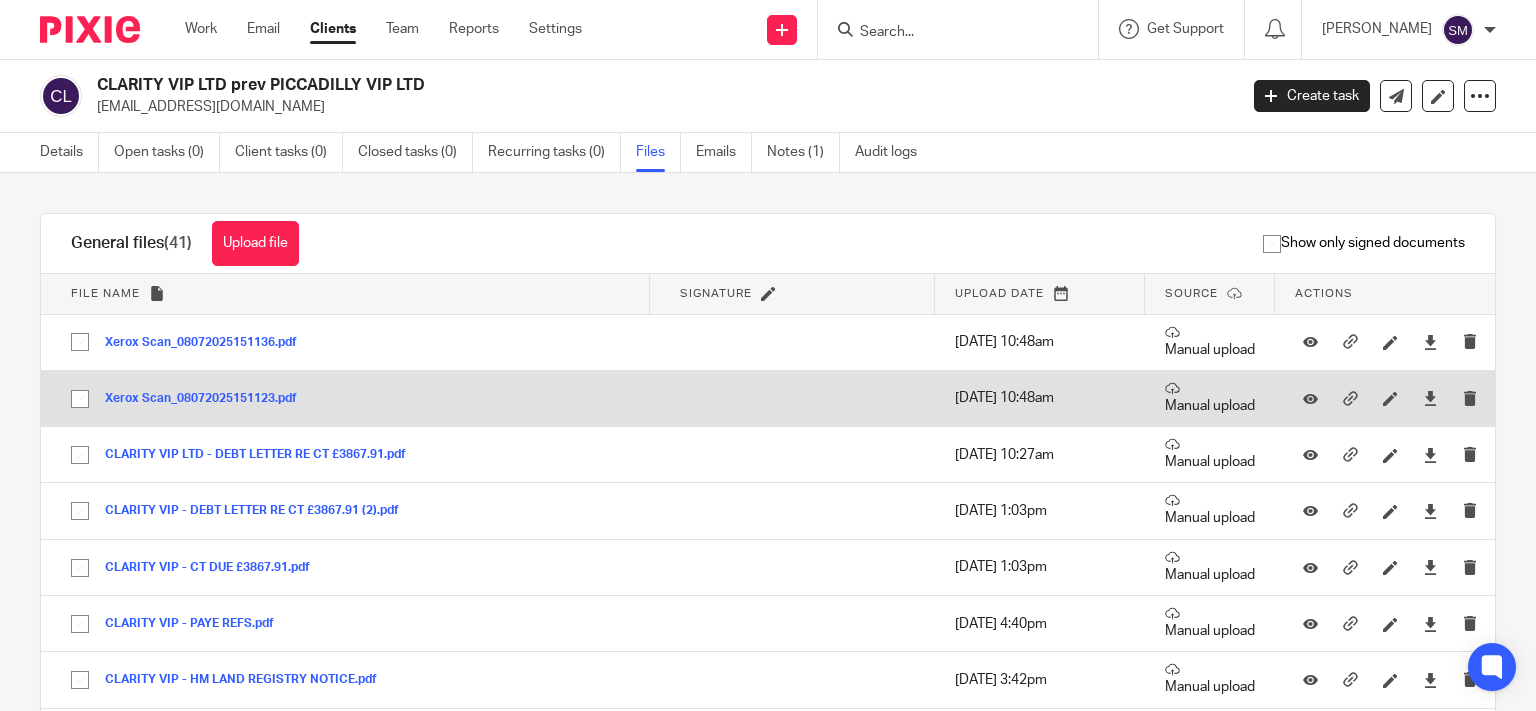 scroll, scrollTop: 0, scrollLeft: 0, axis: both 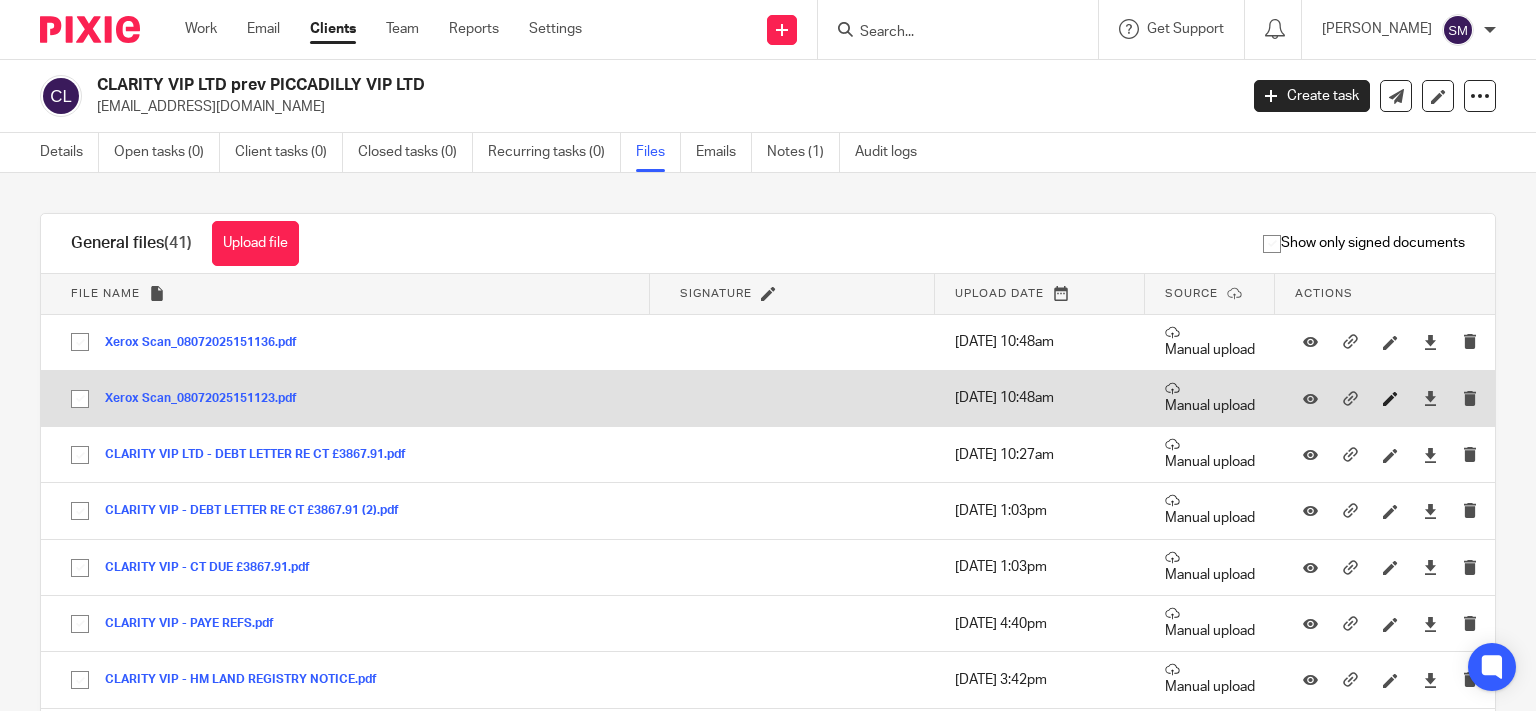 click at bounding box center (1395, 398) 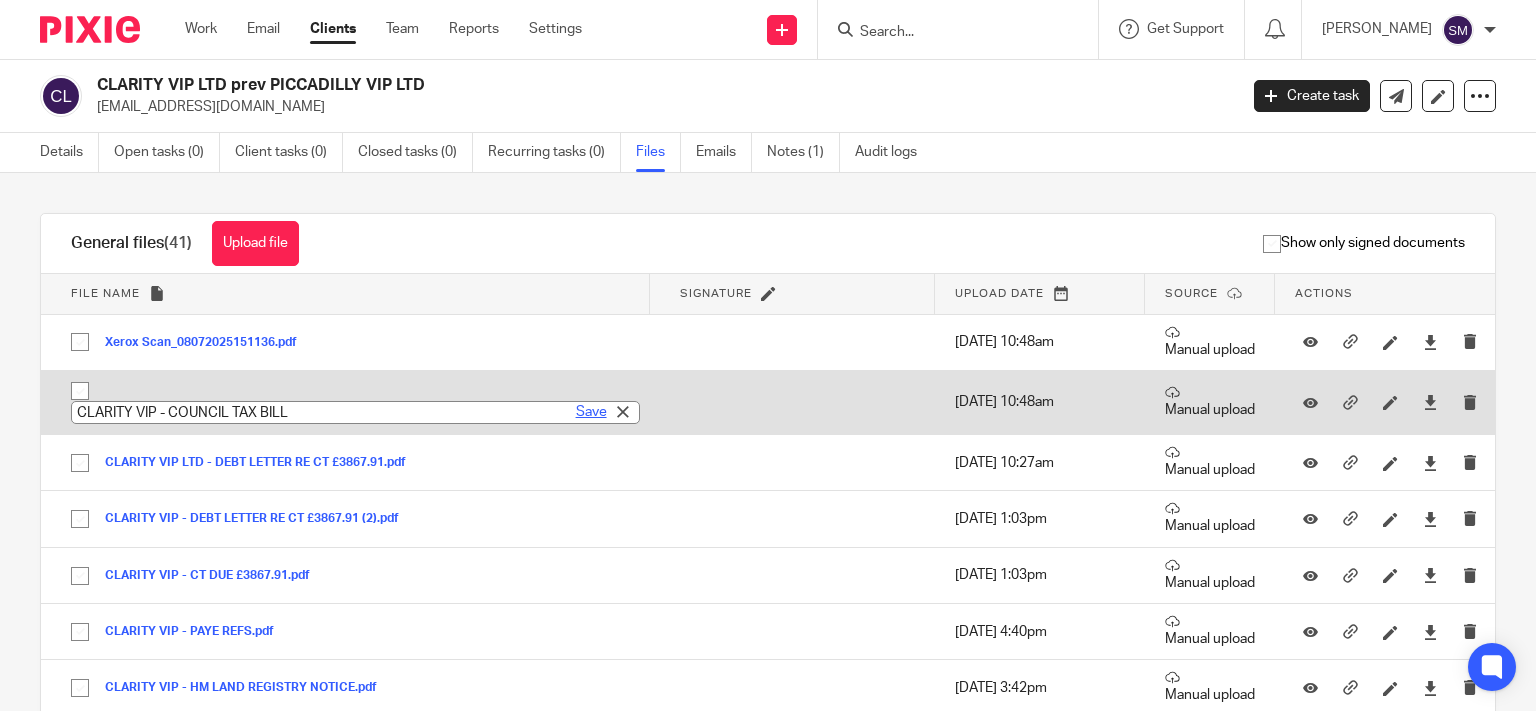 type on "CLARITY VIP - COUNCIL TAX BILL" 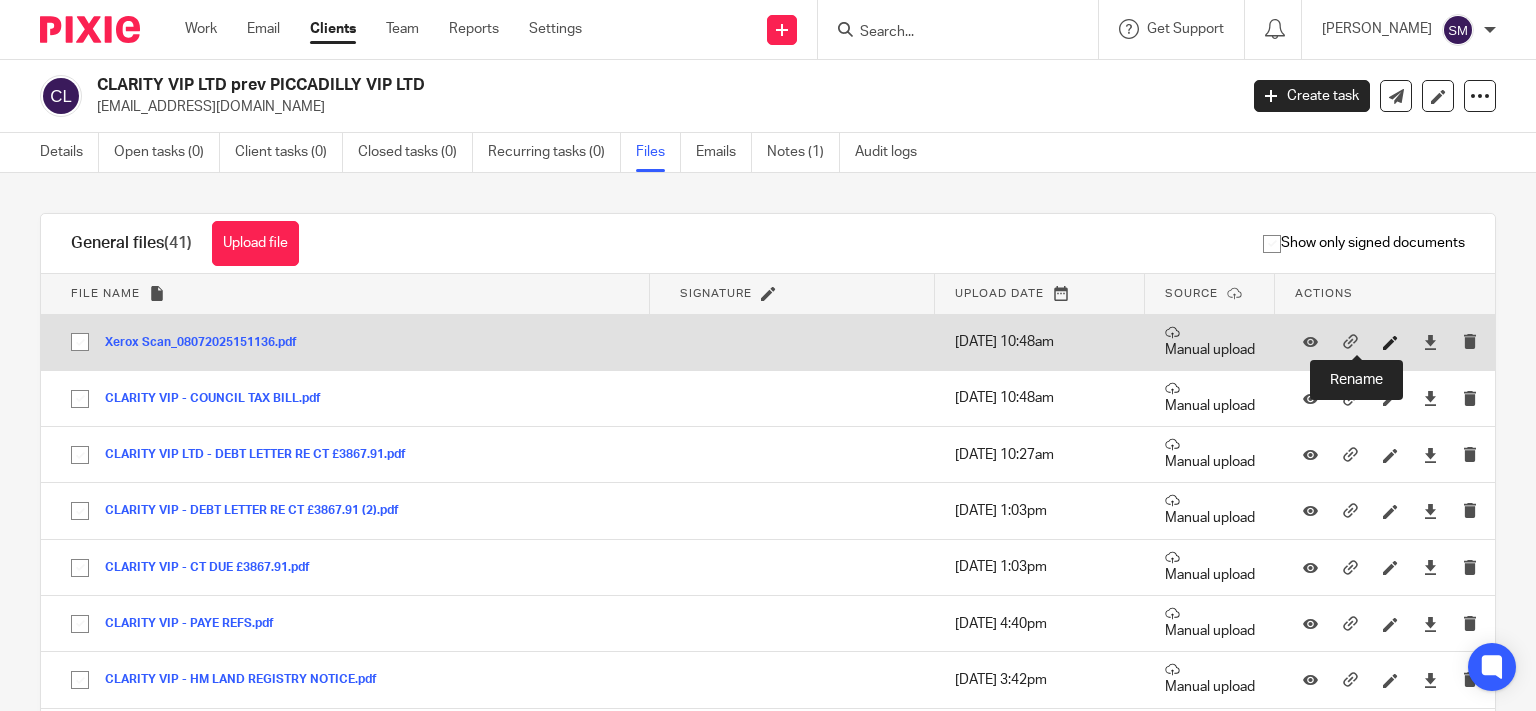 click at bounding box center [1390, 342] 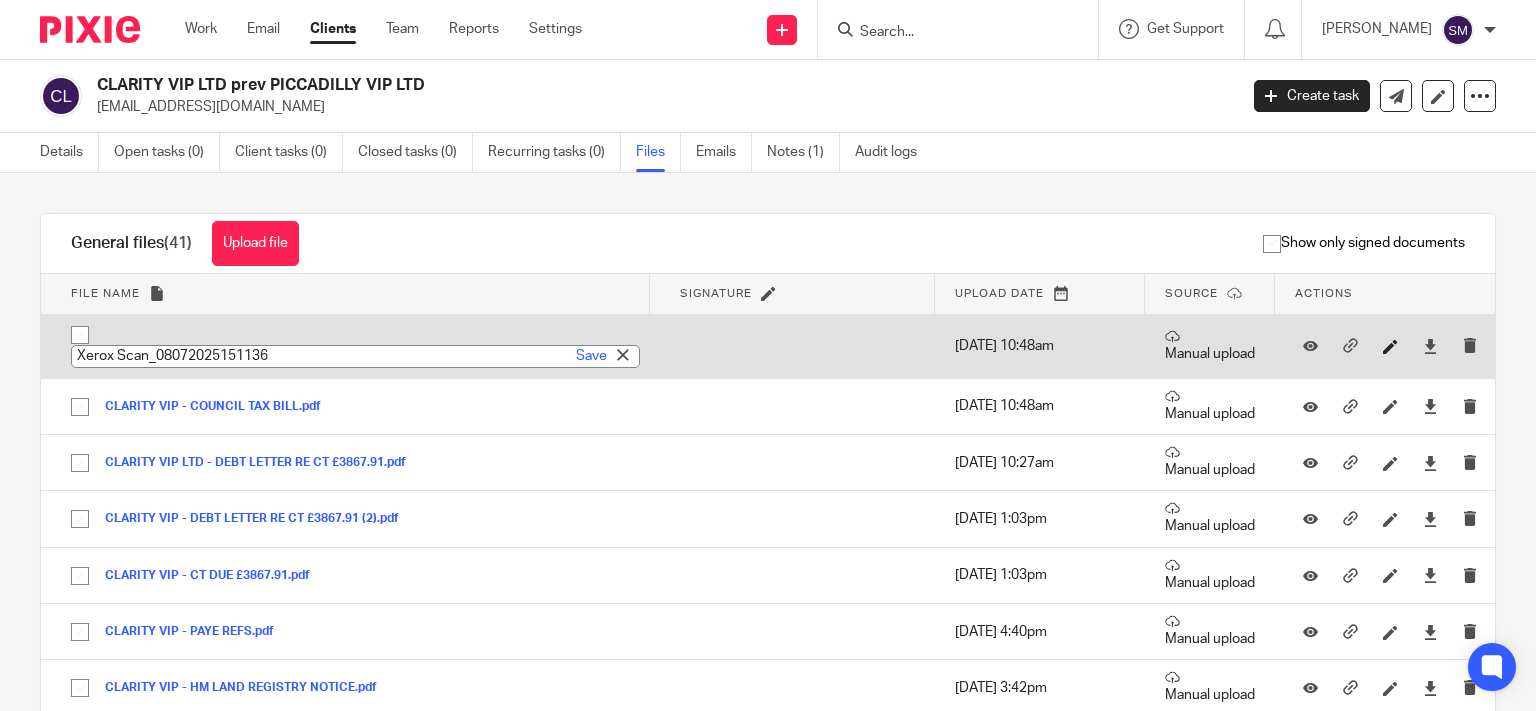 paste on "CLARITY VIP - COUNCIL INSPECTION NOTICE" 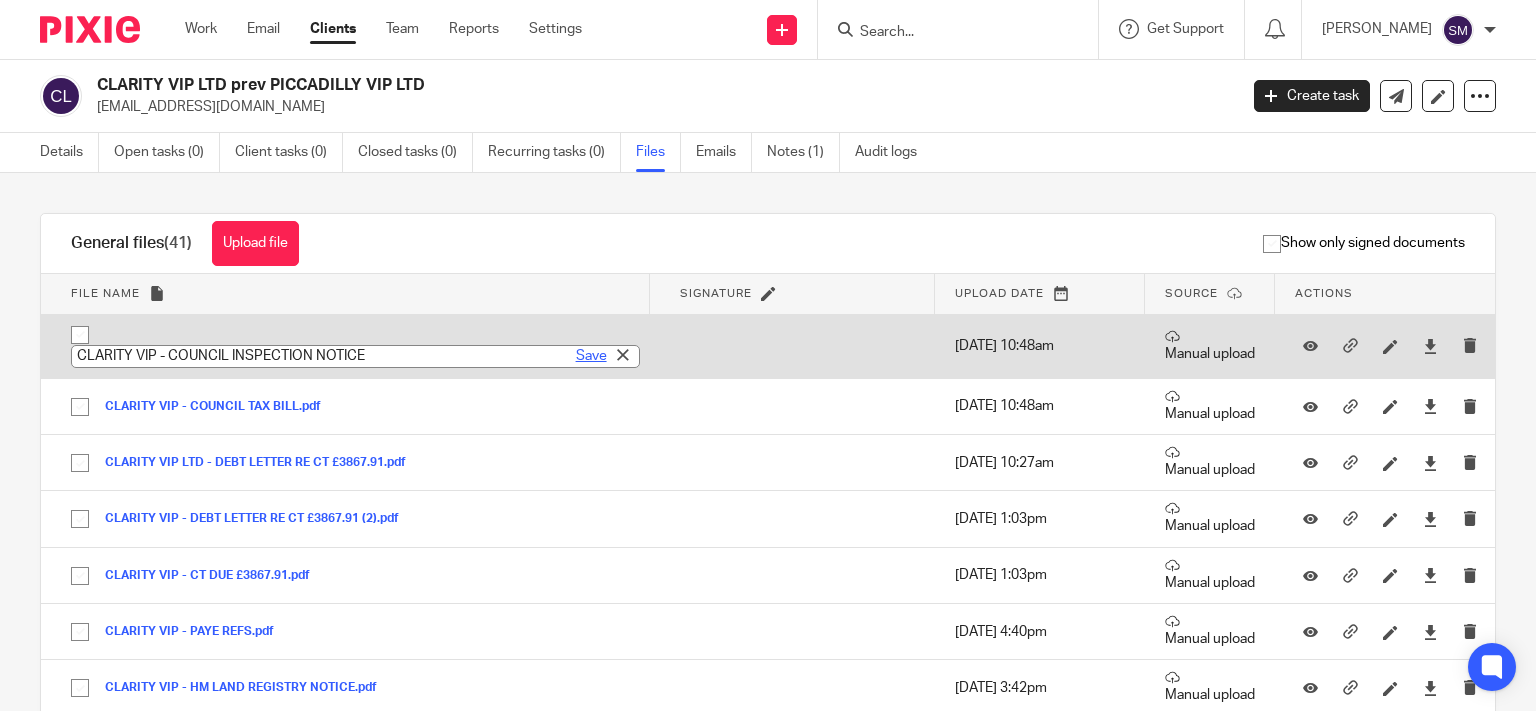 type on "CLARITY VIP - COUNCIL INSPECTION NOTICE" 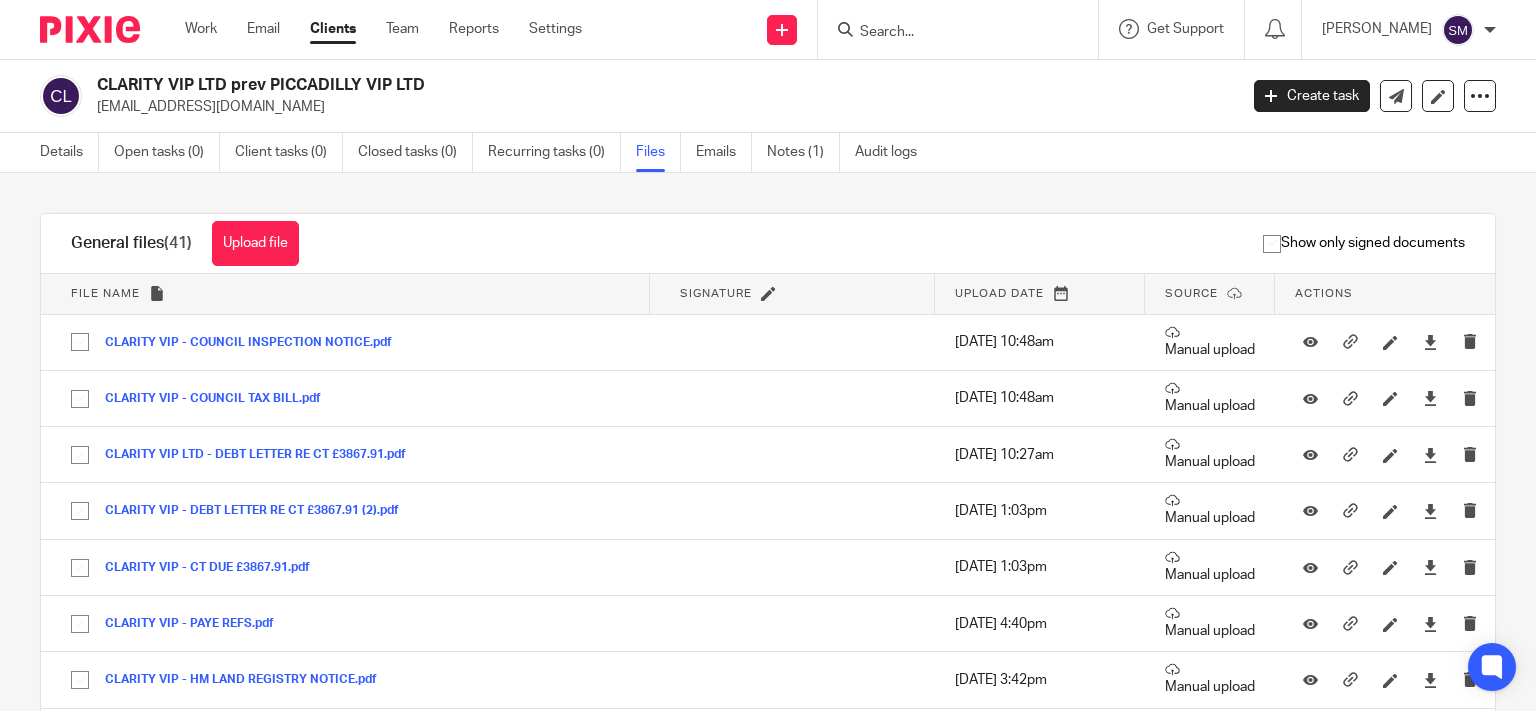 click on "Upload file
Drag & Drop
your files, or
click here
Files uploading...
General files
(41)
Upload file
Download selected
Delete selected
Show only signed documents
File name     Signature     Upload date     Source     Actions       CLARITY VIP - COUNCIL INSPECTION NOTICE.pdf   CLARITY VIP - COUNCIL INSPECTION NOTICE   Save       11 Jul 2025 10:48am   Manual upload               CLARITY VIP - COUNCIL TAX BILL.pdf   CLARITY VIP - COUNCIL TAX BILL   Save       11 Jul 2025 10:48am   Manual upload" at bounding box center [768, 442] 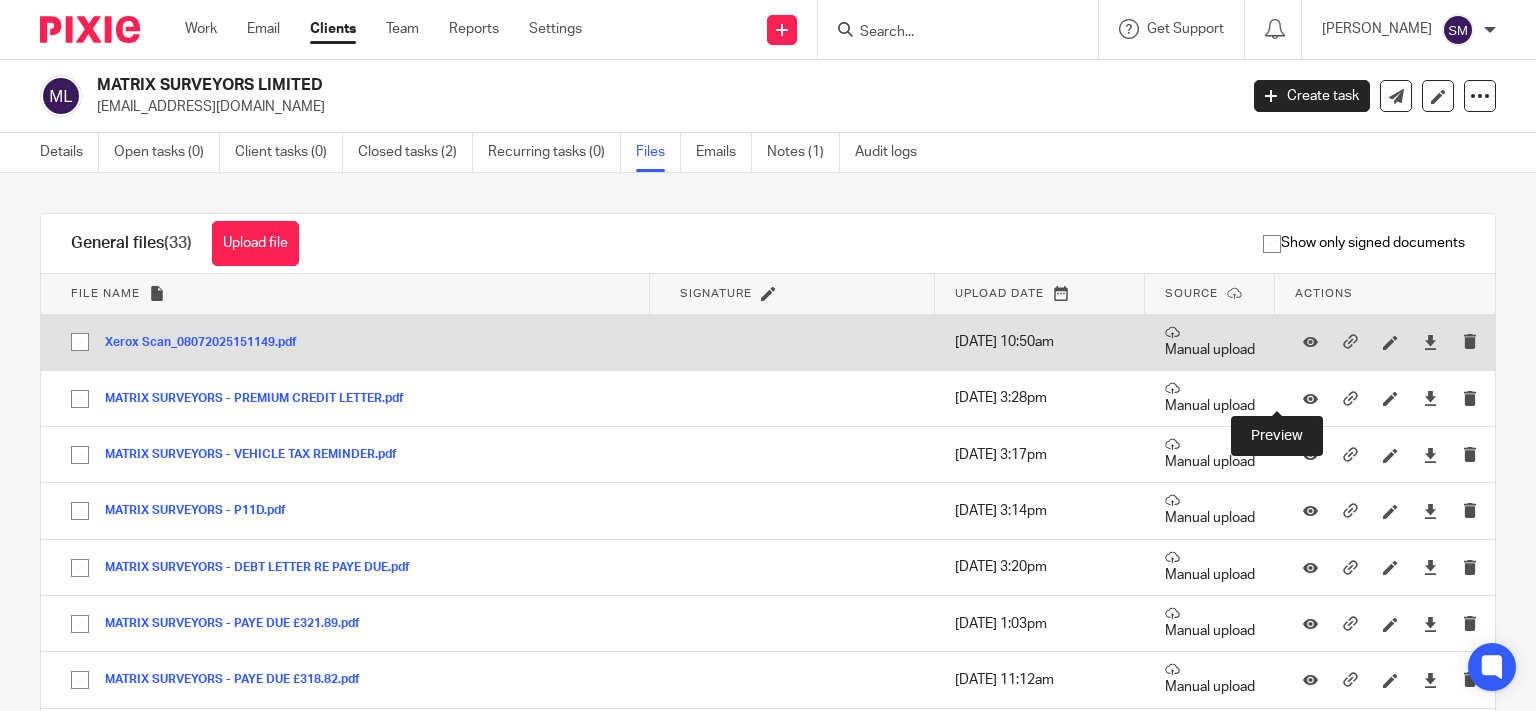 scroll, scrollTop: 0, scrollLeft: 0, axis: both 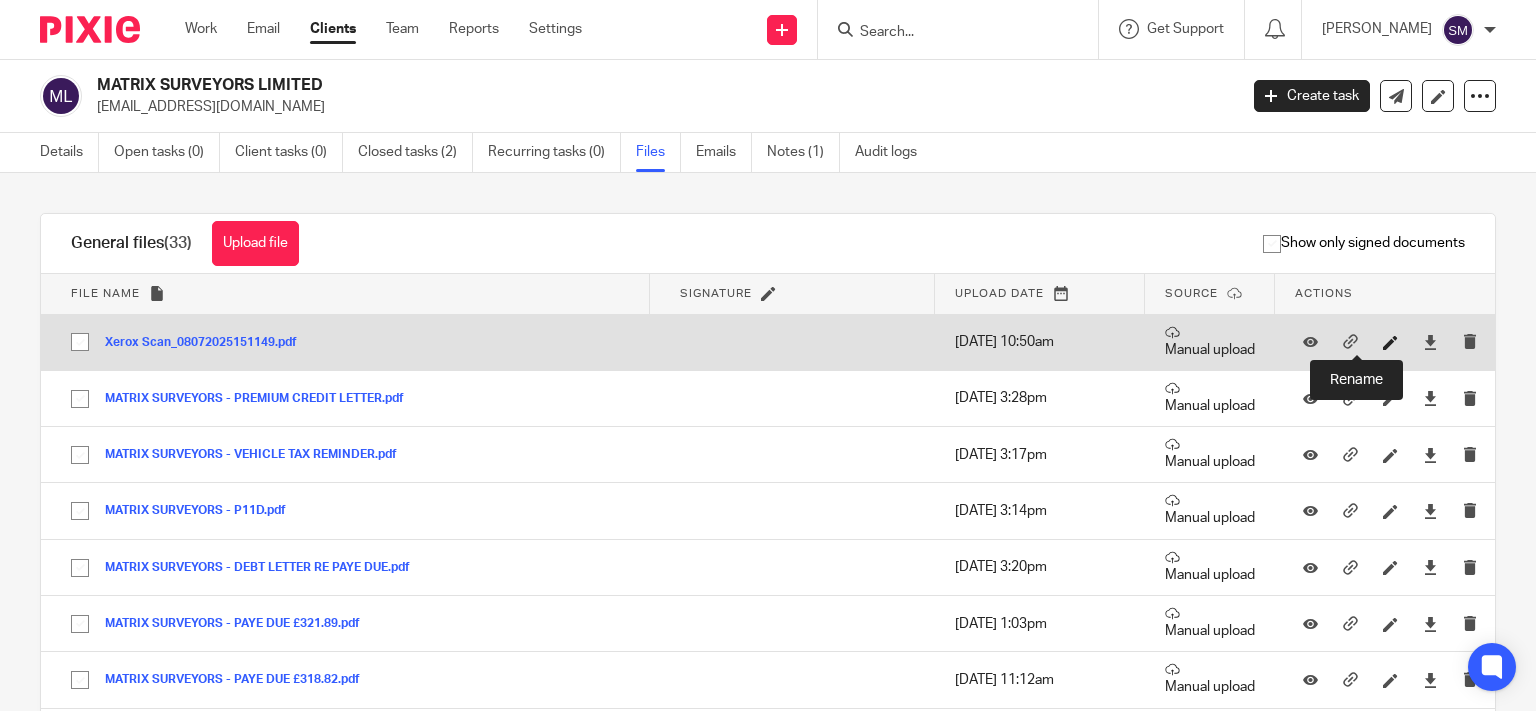 click at bounding box center [1390, 342] 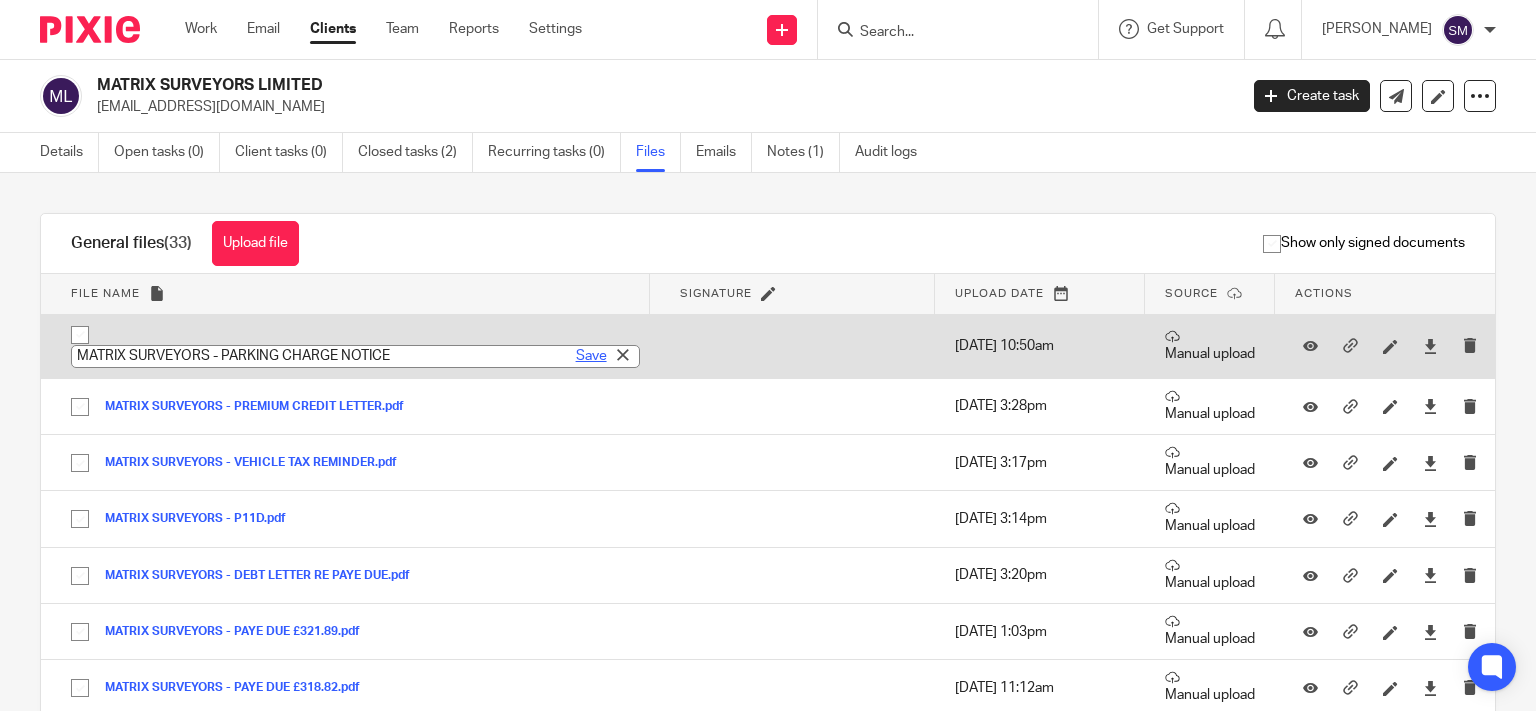 type on "MATRIX SURVEYORS - PARKING CHARGE NOTICE" 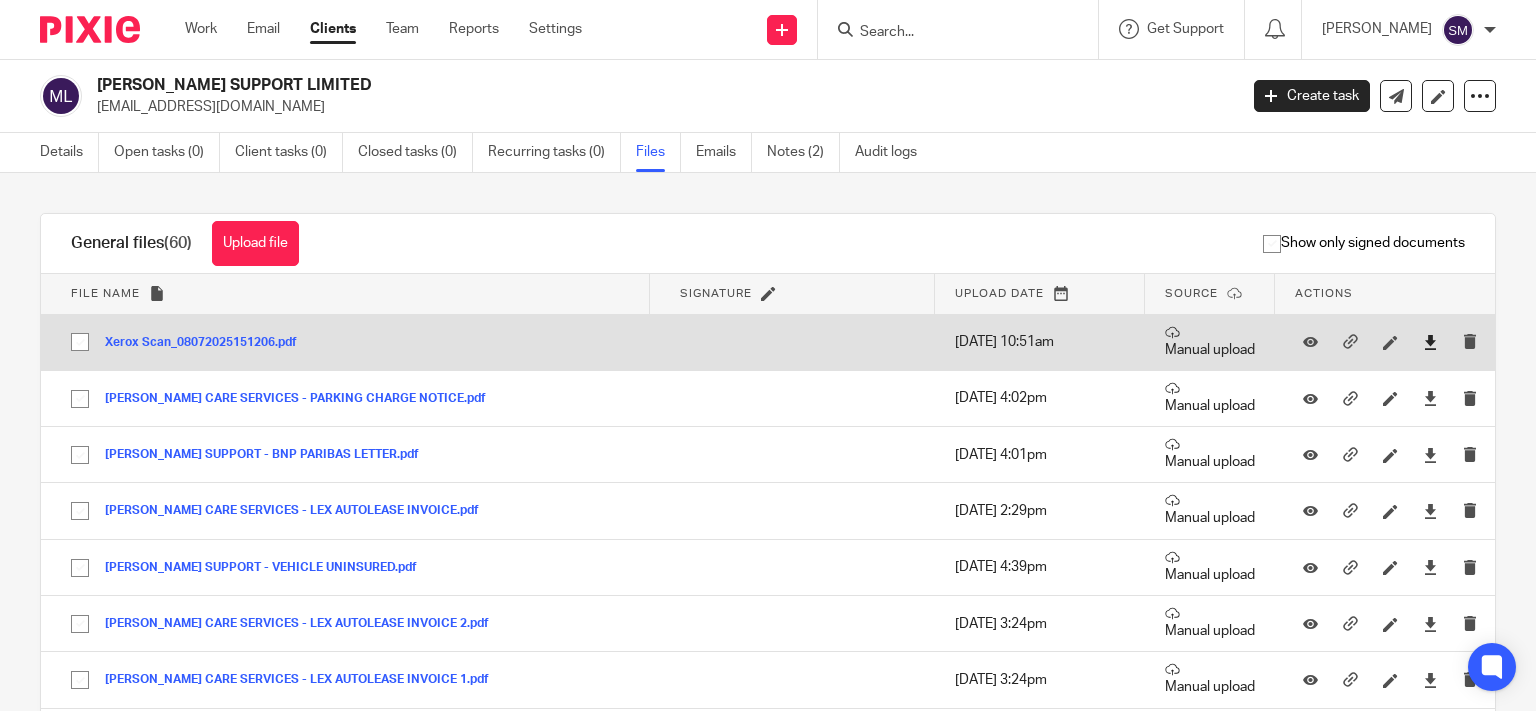 scroll, scrollTop: 0, scrollLeft: 0, axis: both 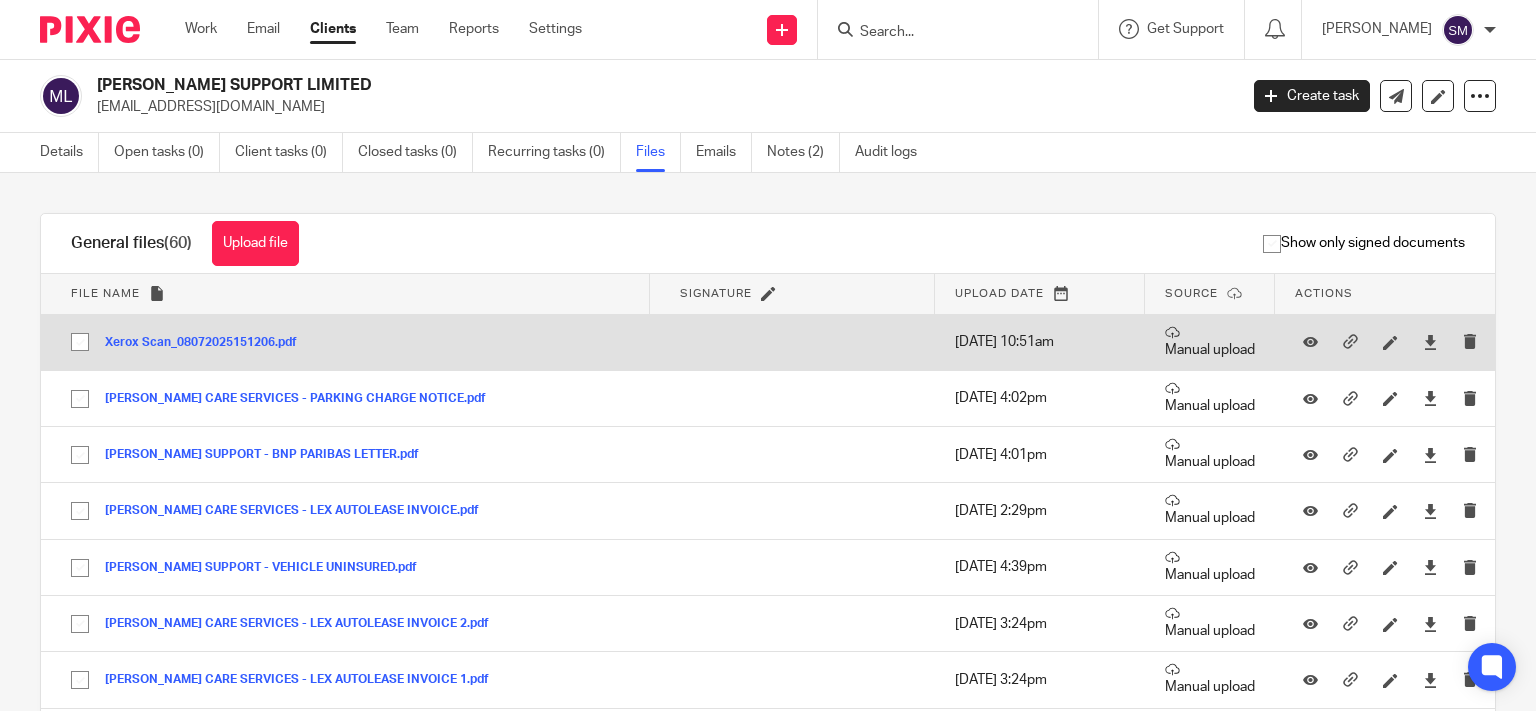 click at bounding box center [1390, 342] 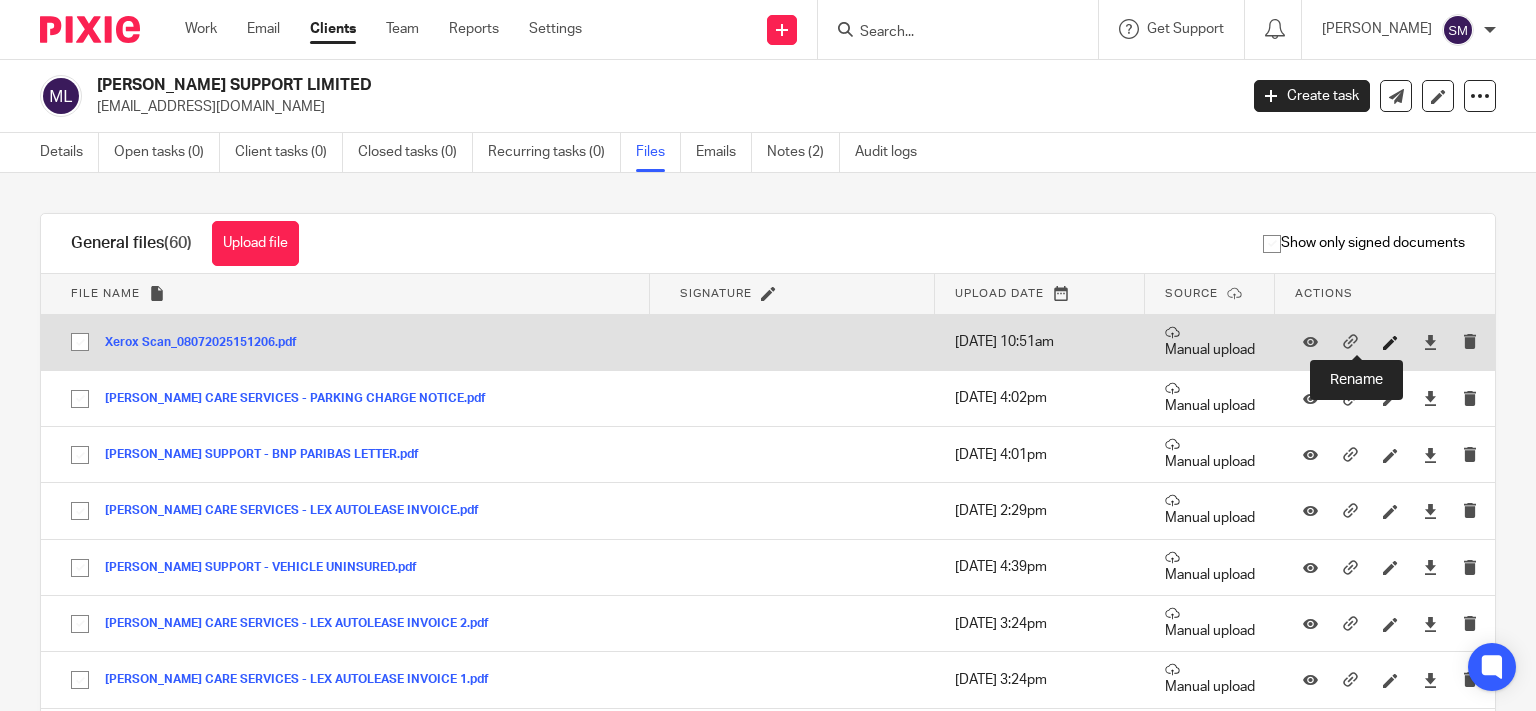 click at bounding box center (1390, 342) 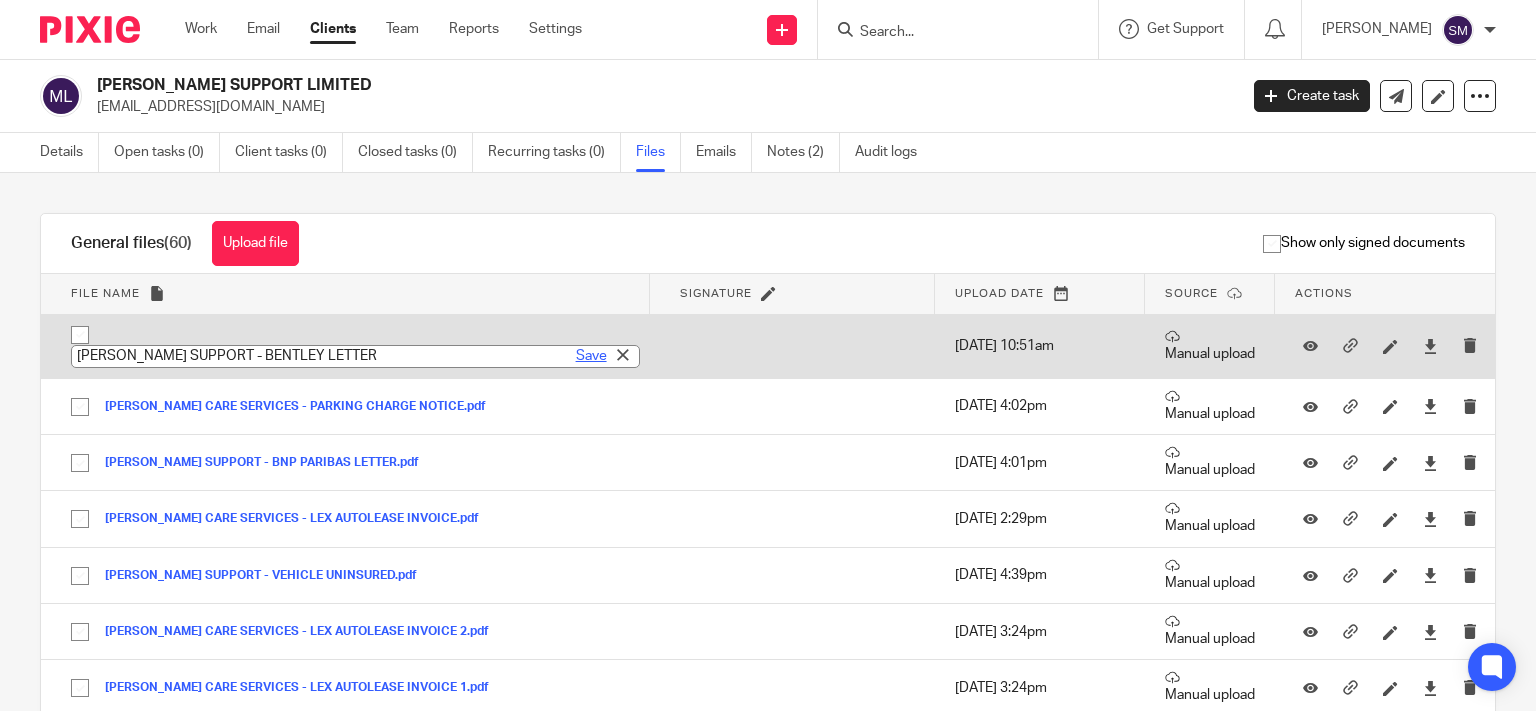 type on "[PERSON_NAME] SUPPORT - BENTLEY LETTER" 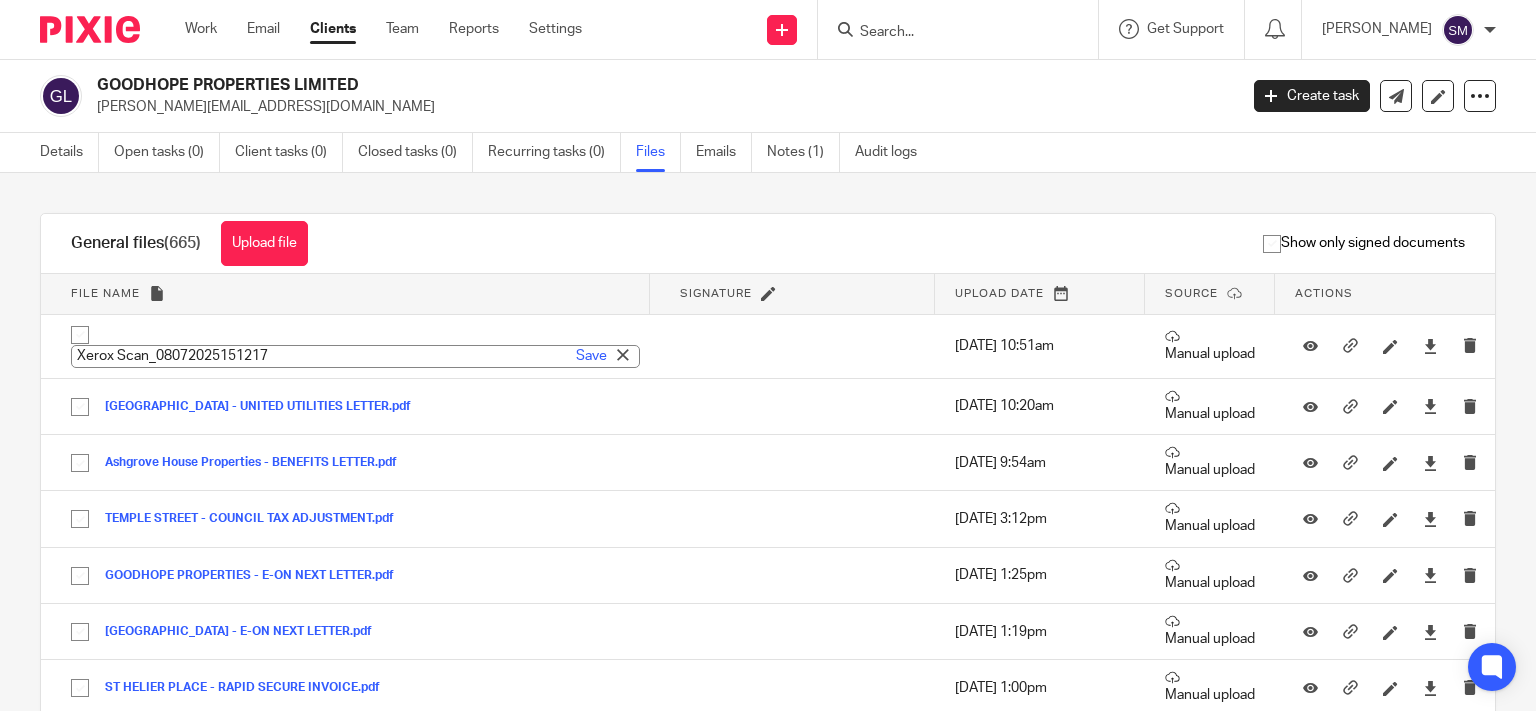 scroll, scrollTop: 0, scrollLeft: 0, axis: both 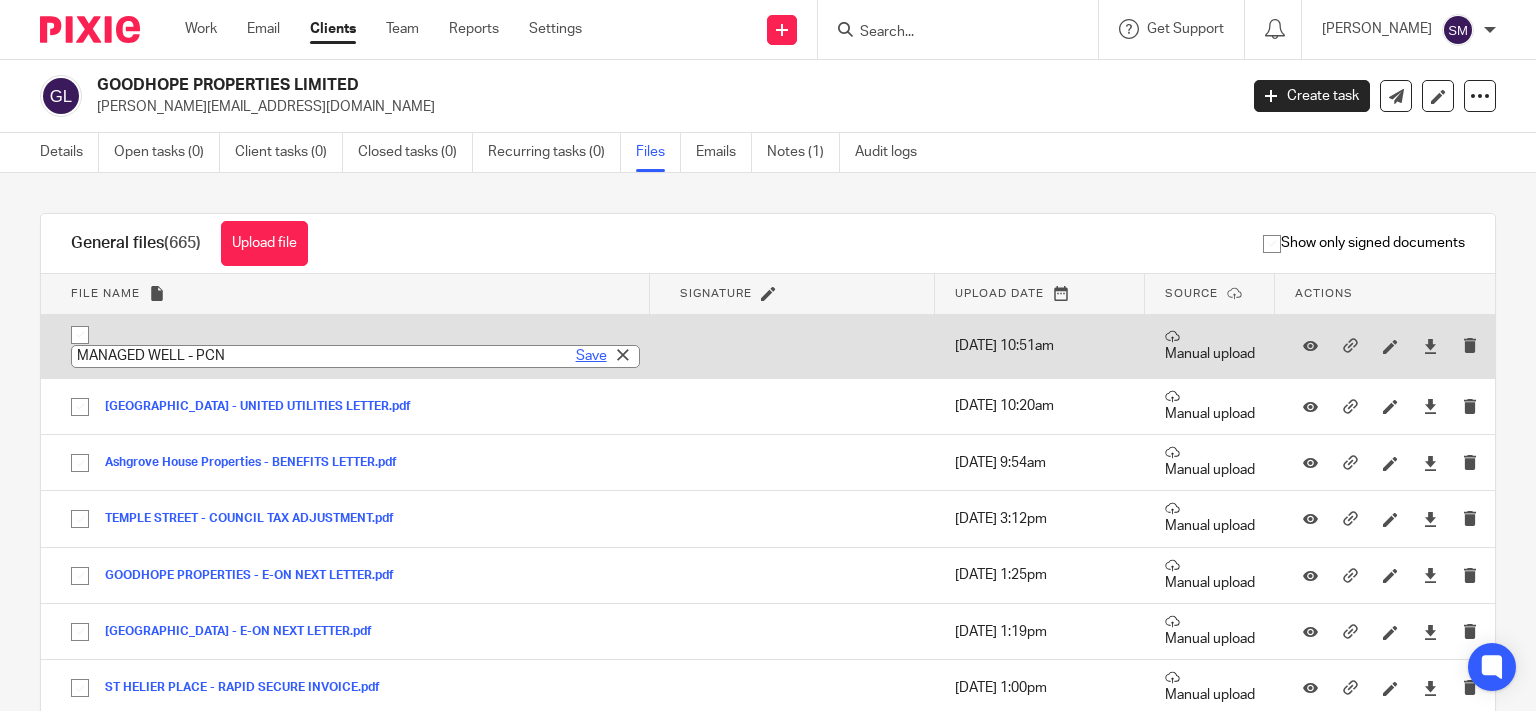 type on "MANAGED WELL - PCN" 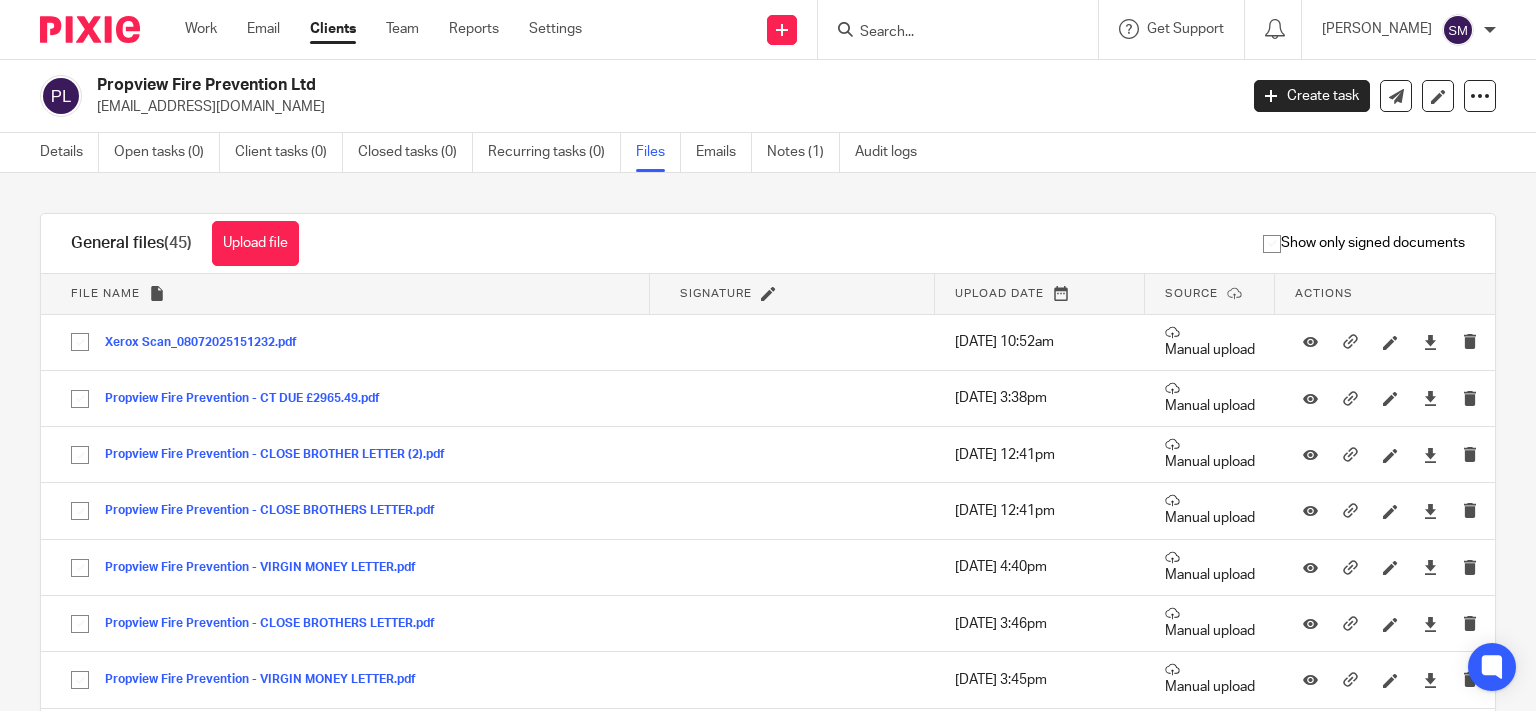 scroll, scrollTop: 0, scrollLeft: 0, axis: both 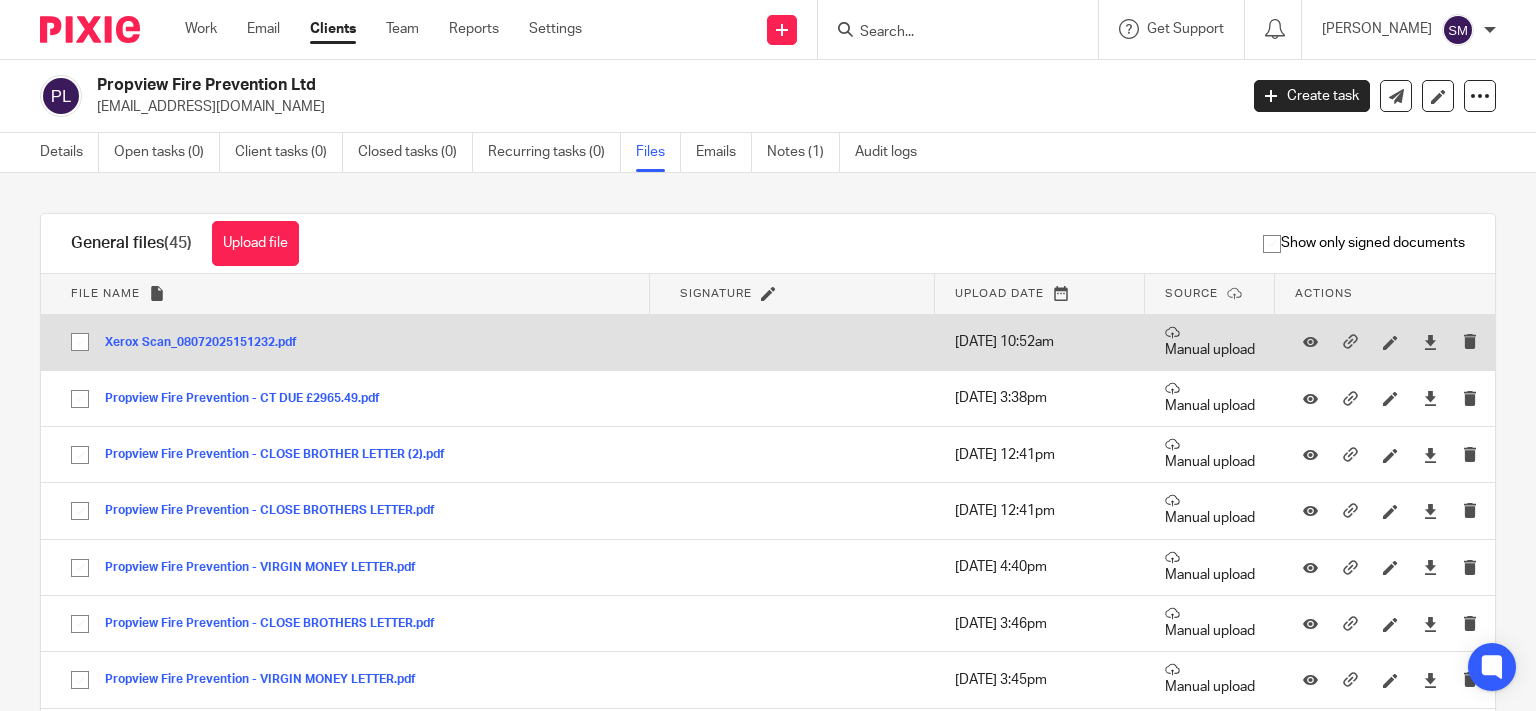 click at bounding box center [1390, 342] 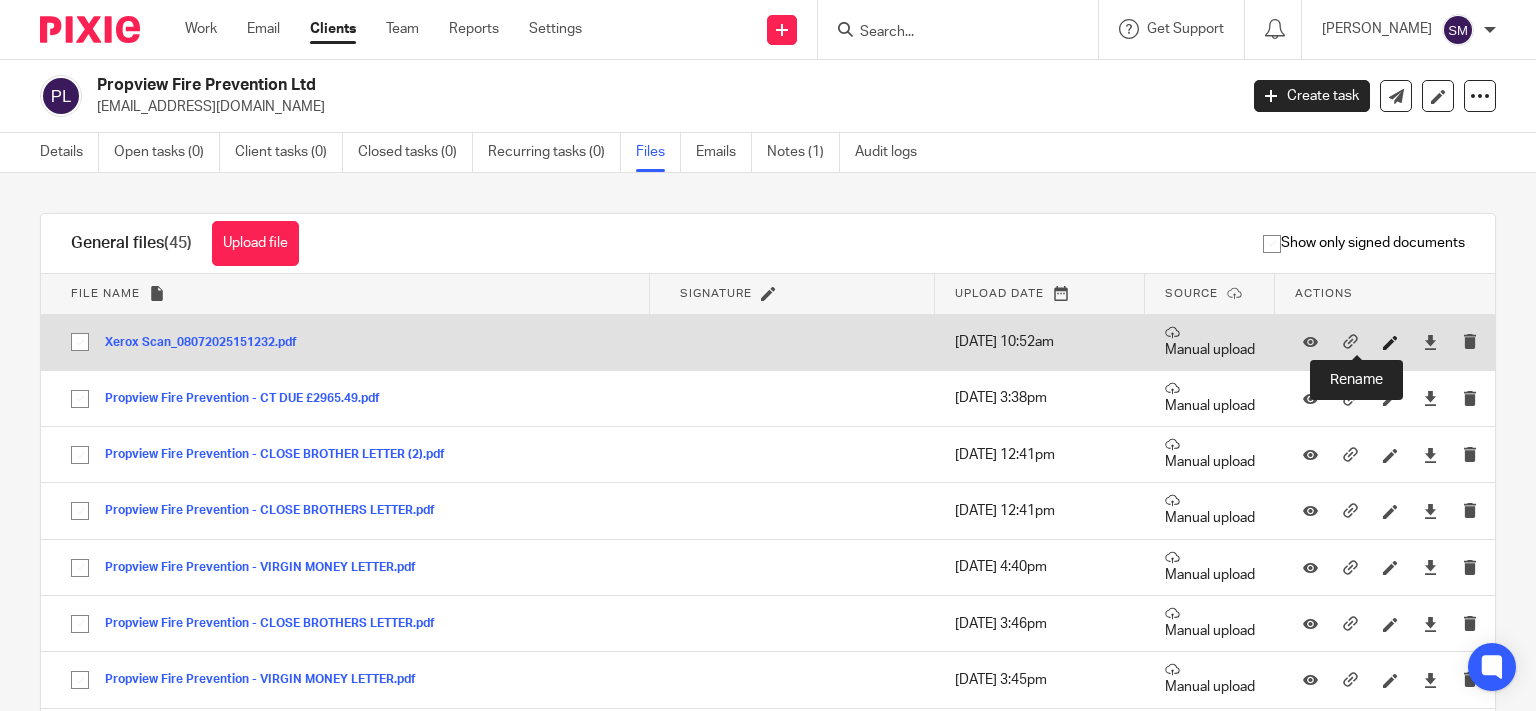 click at bounding box center (1390, 342) 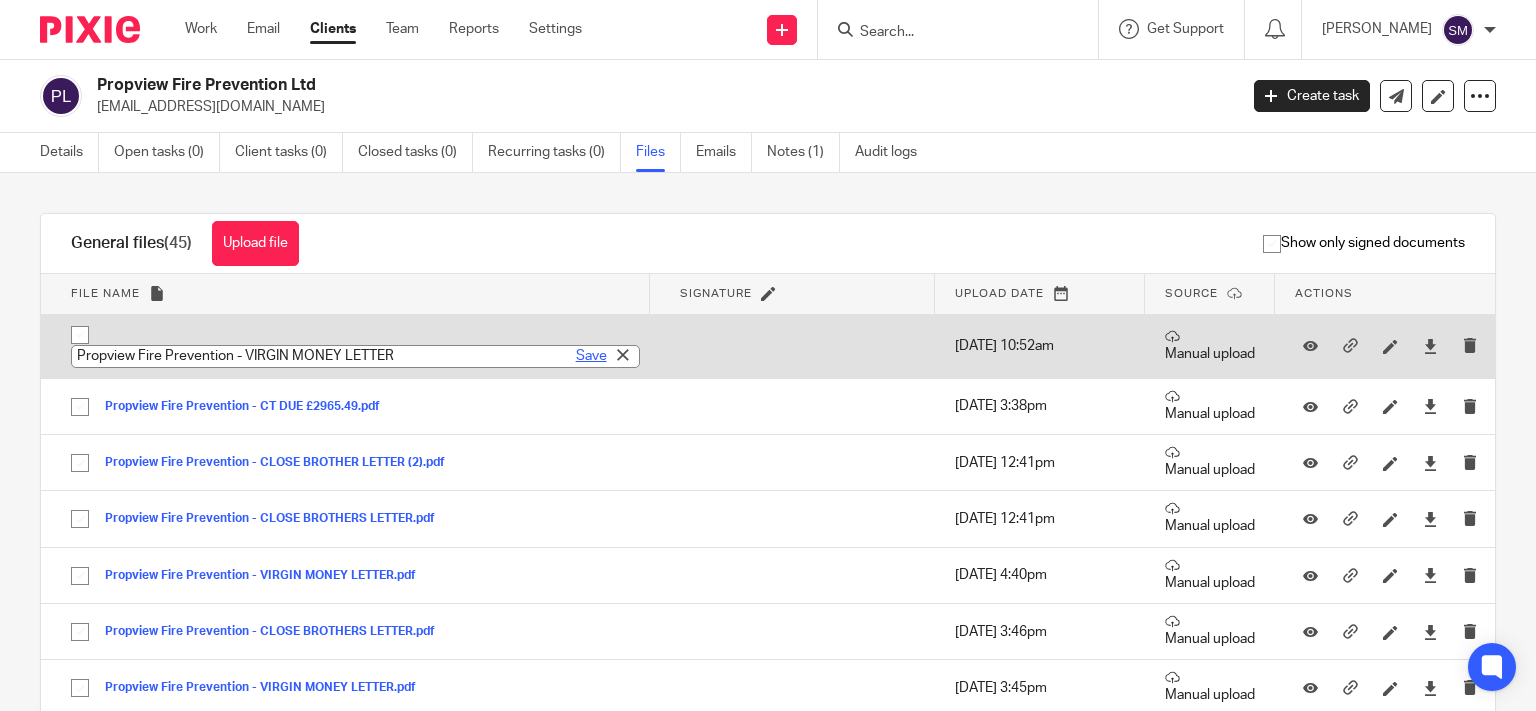 type on "Propview Fire Prevention - VIRGIN MONEY LETTER" 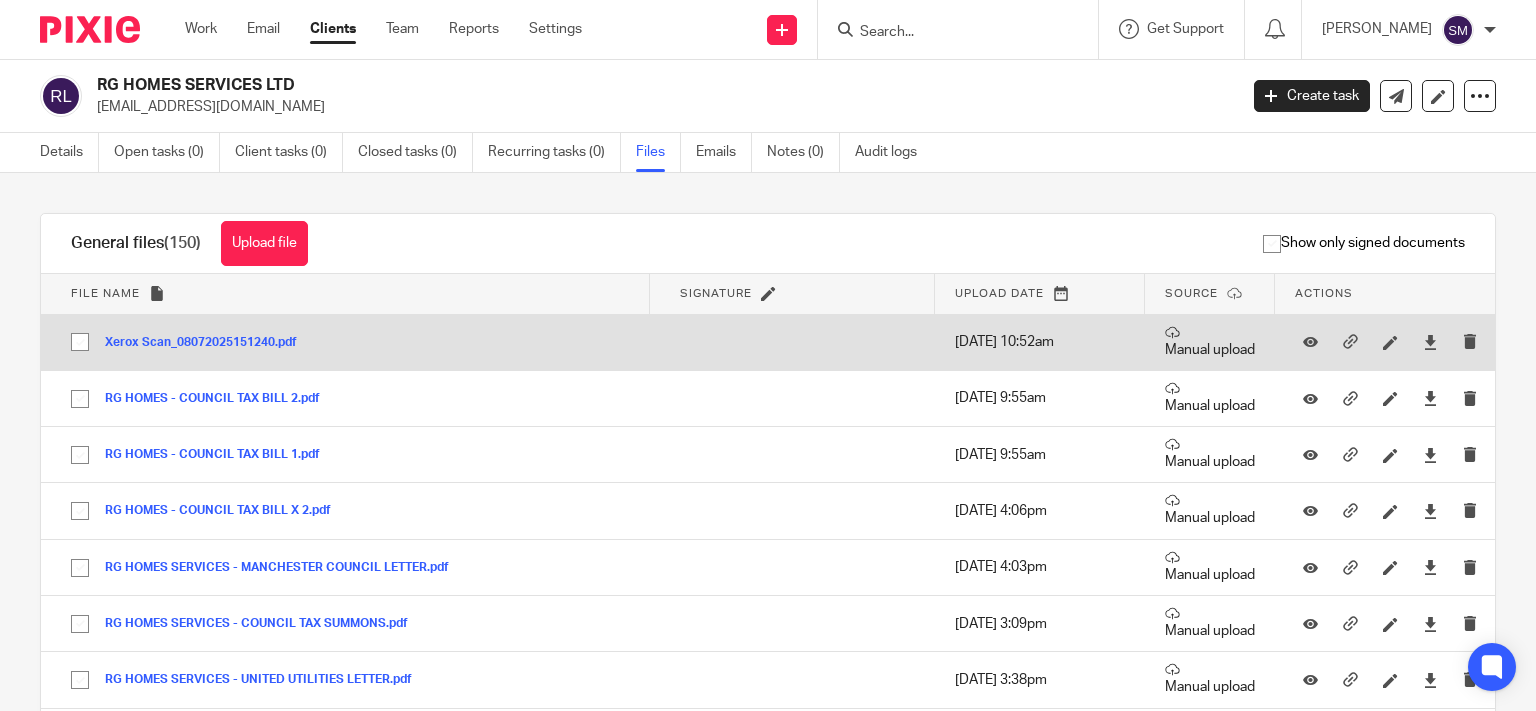 scroll, scrollTop: 0, scrollLeft: 0, axis: both 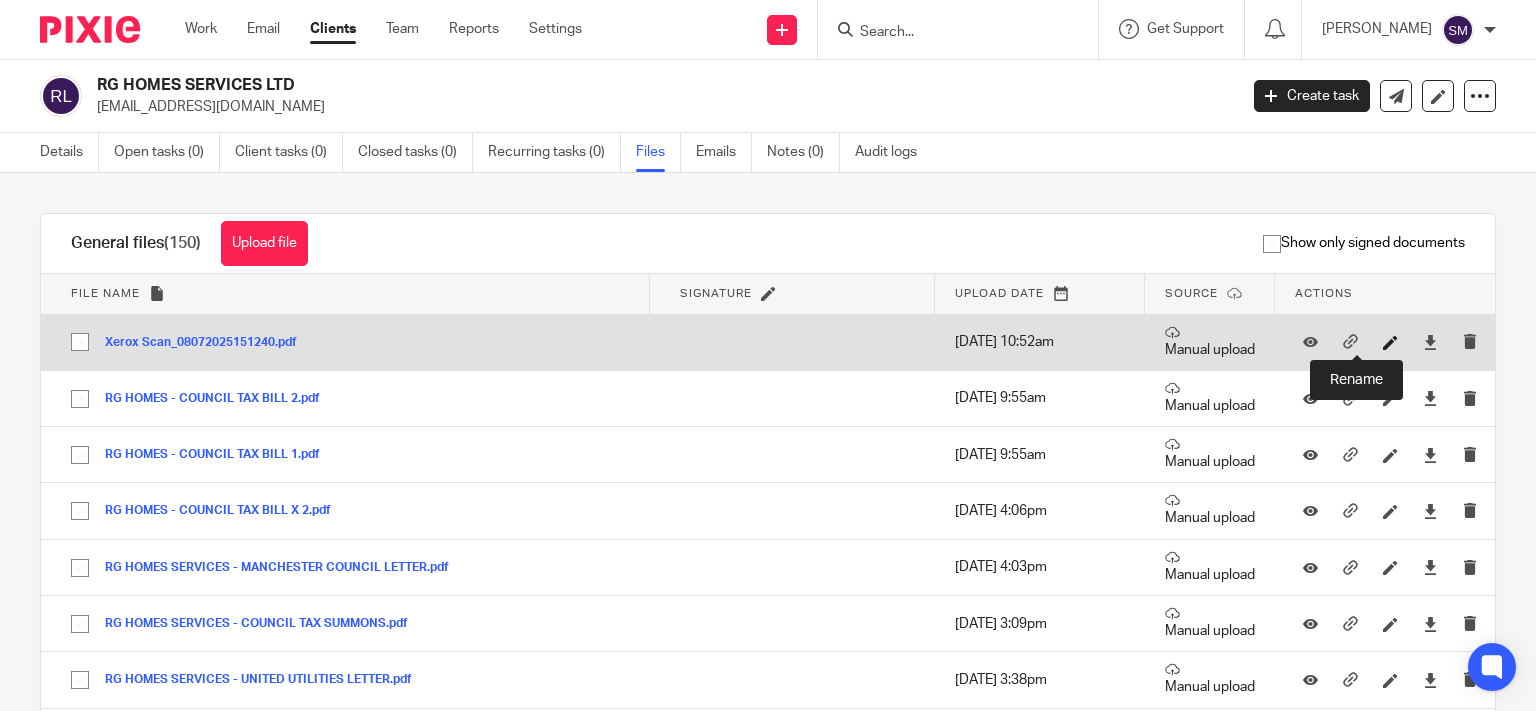 click at bounding box center (1390, 342) 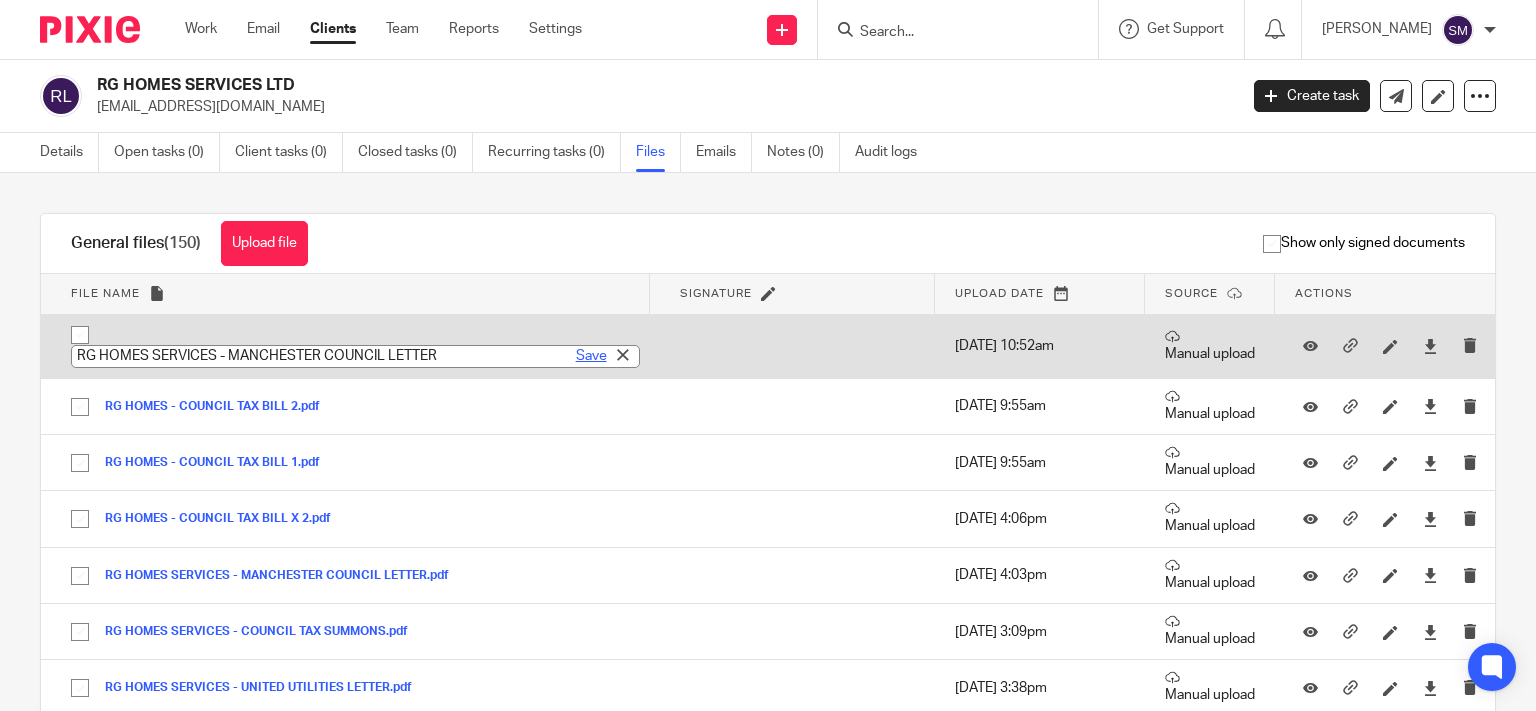 type on "RG HOMES SERVICES - MANCHESTER COUNCIL LETTER" 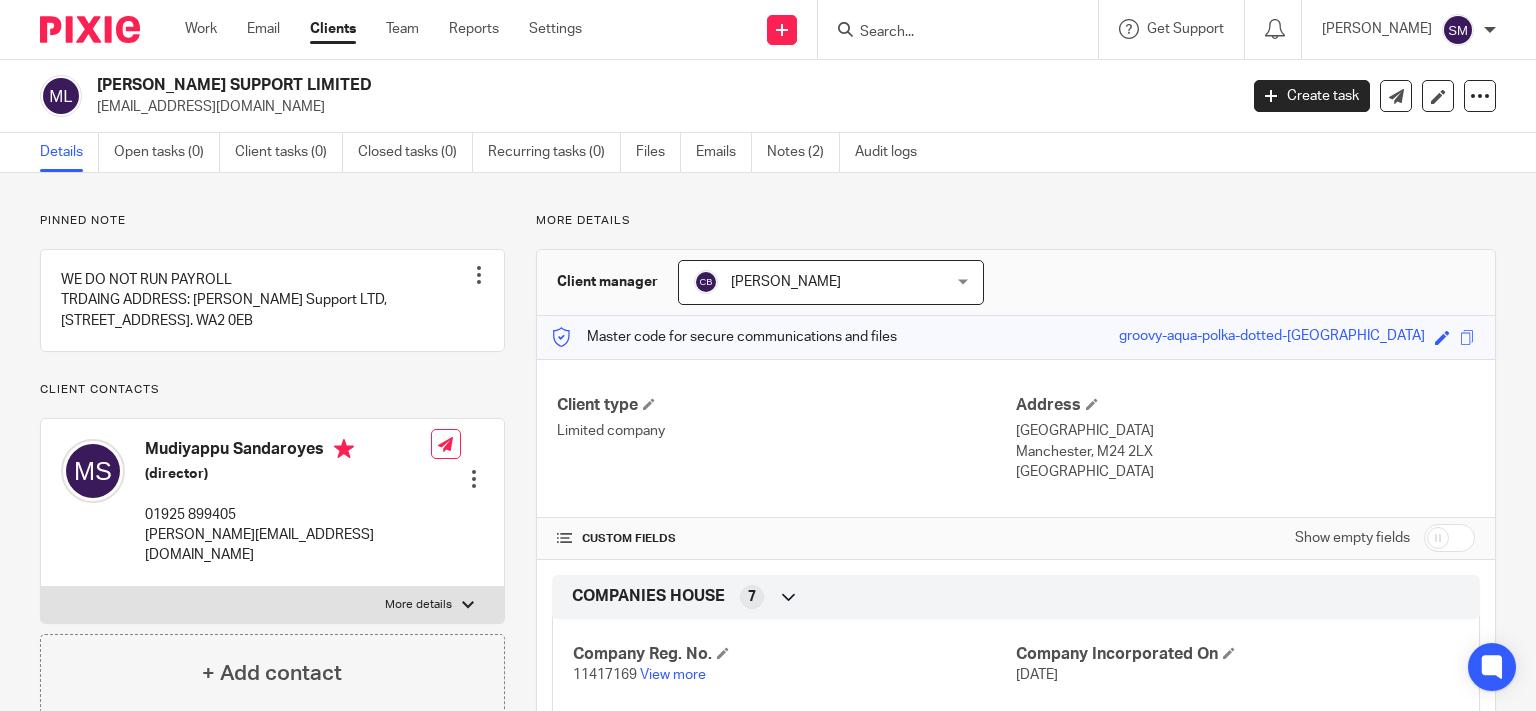 scroll, scrollTop: 0, scrollLeft: 0, axis: both 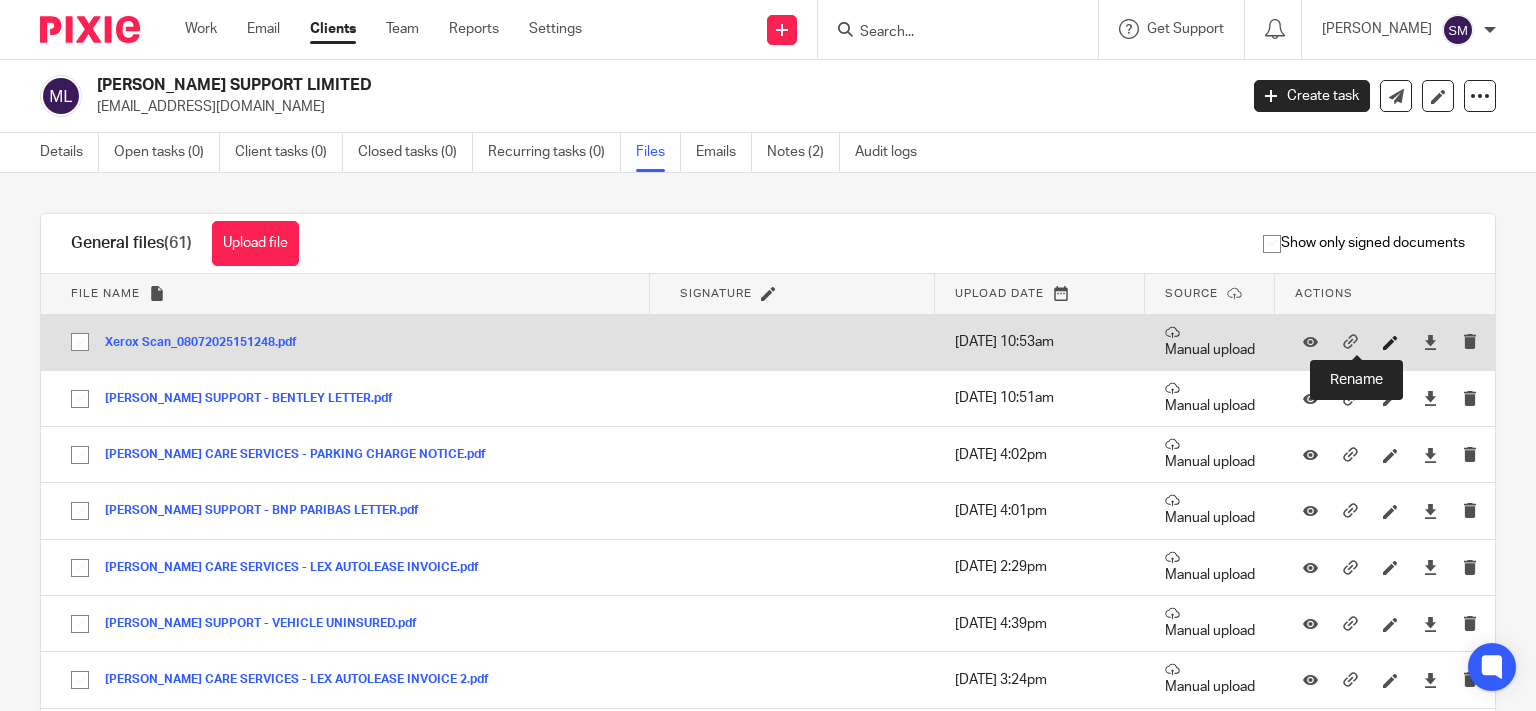 click at bounding box center [1390, 342] 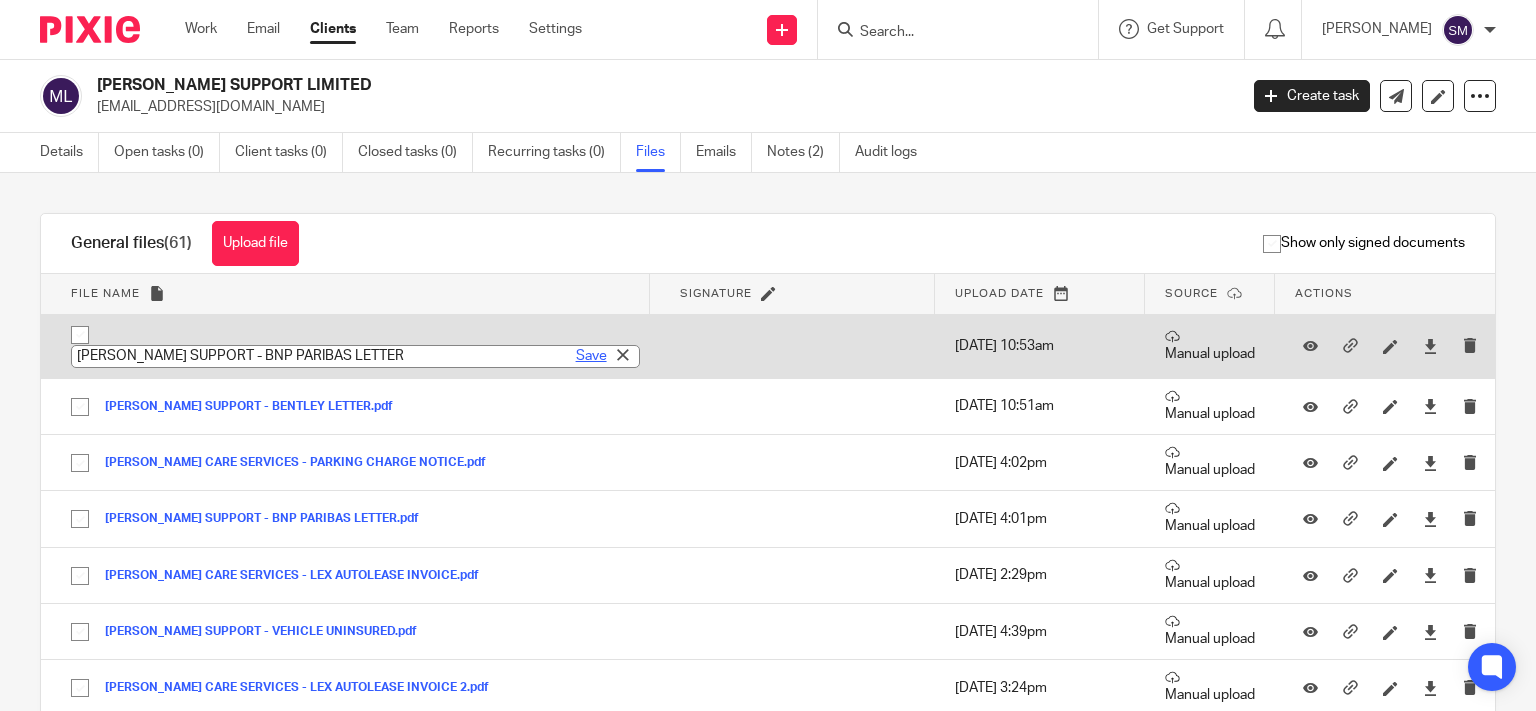 type on "MAYDEN SUPPORT - BNP PARIBAS LETTER" 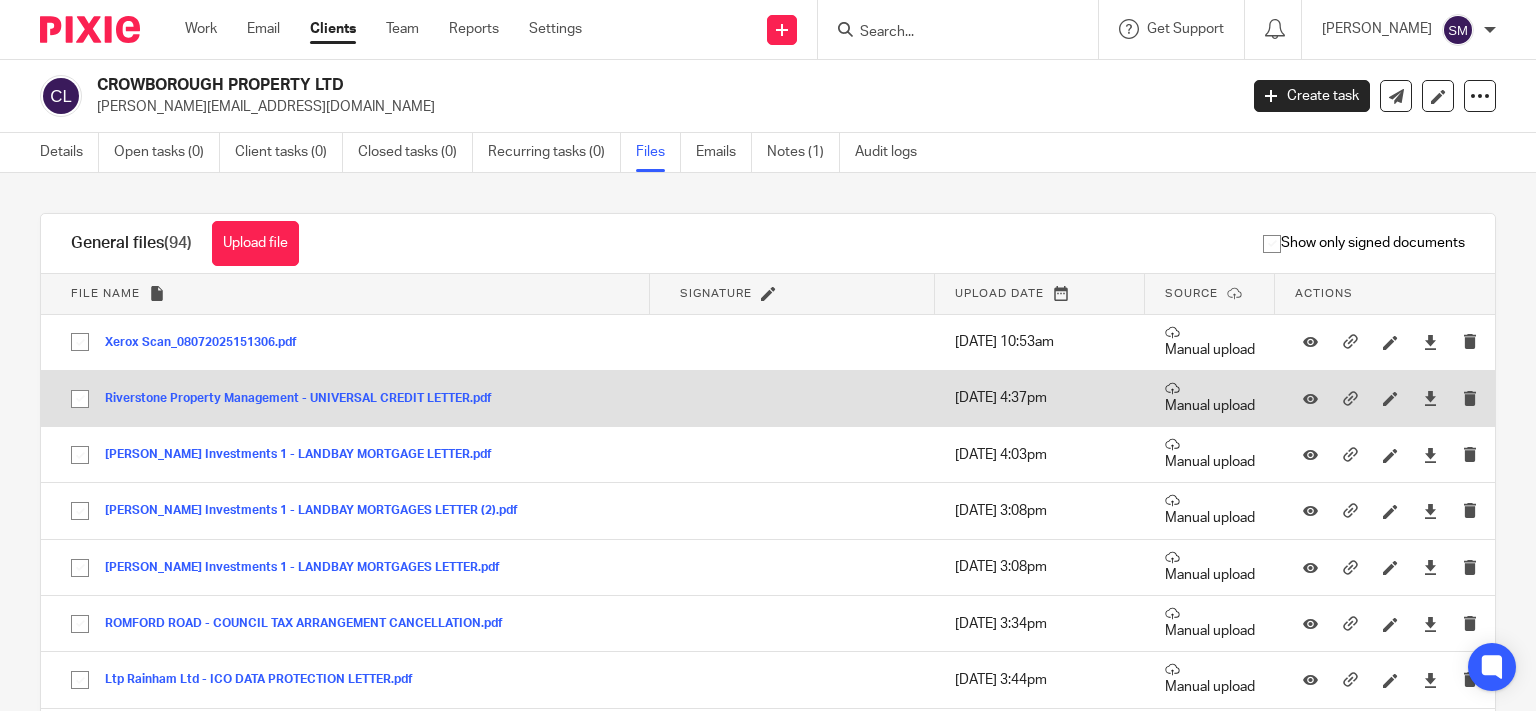 scroll, scrollTop: 0, scrollLeft: 0, axis: both 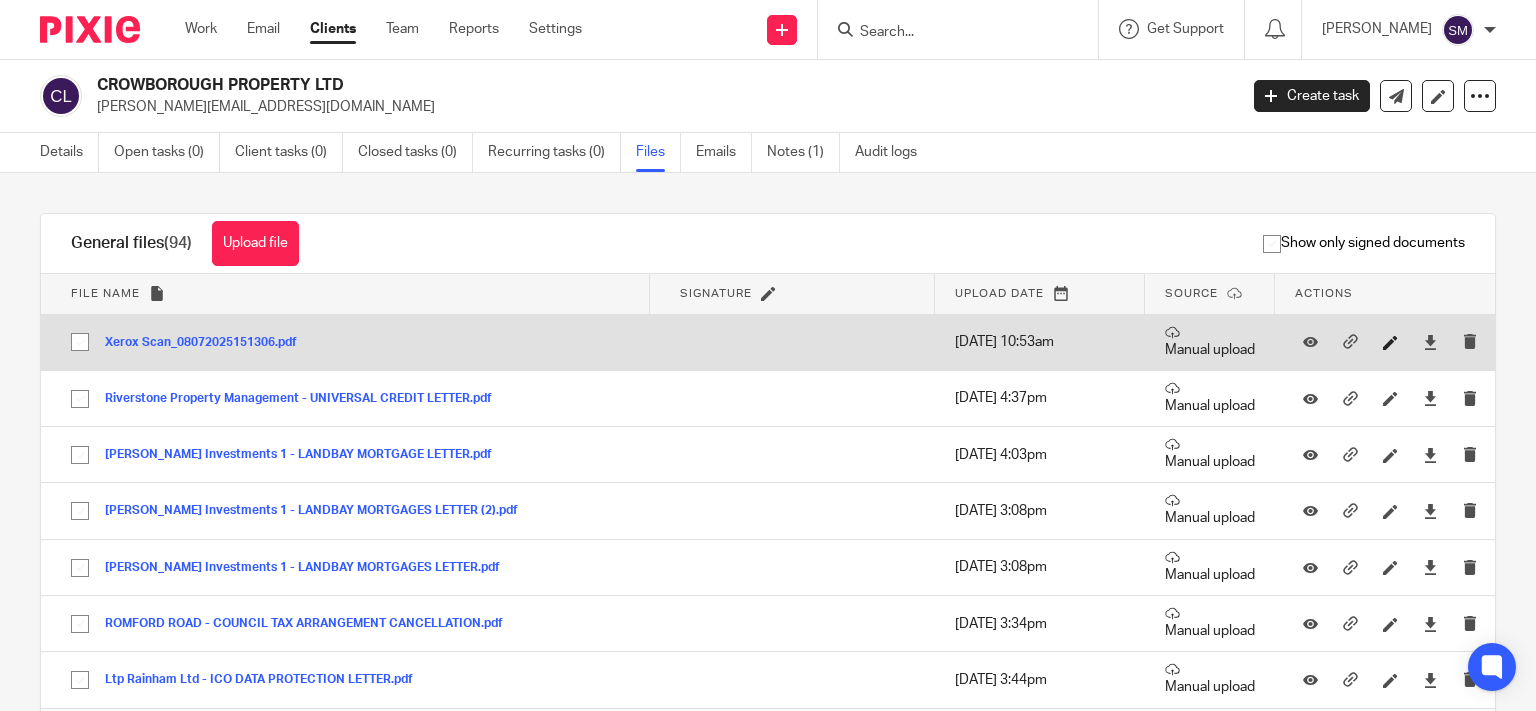 click at bounding box center [1395, 342] 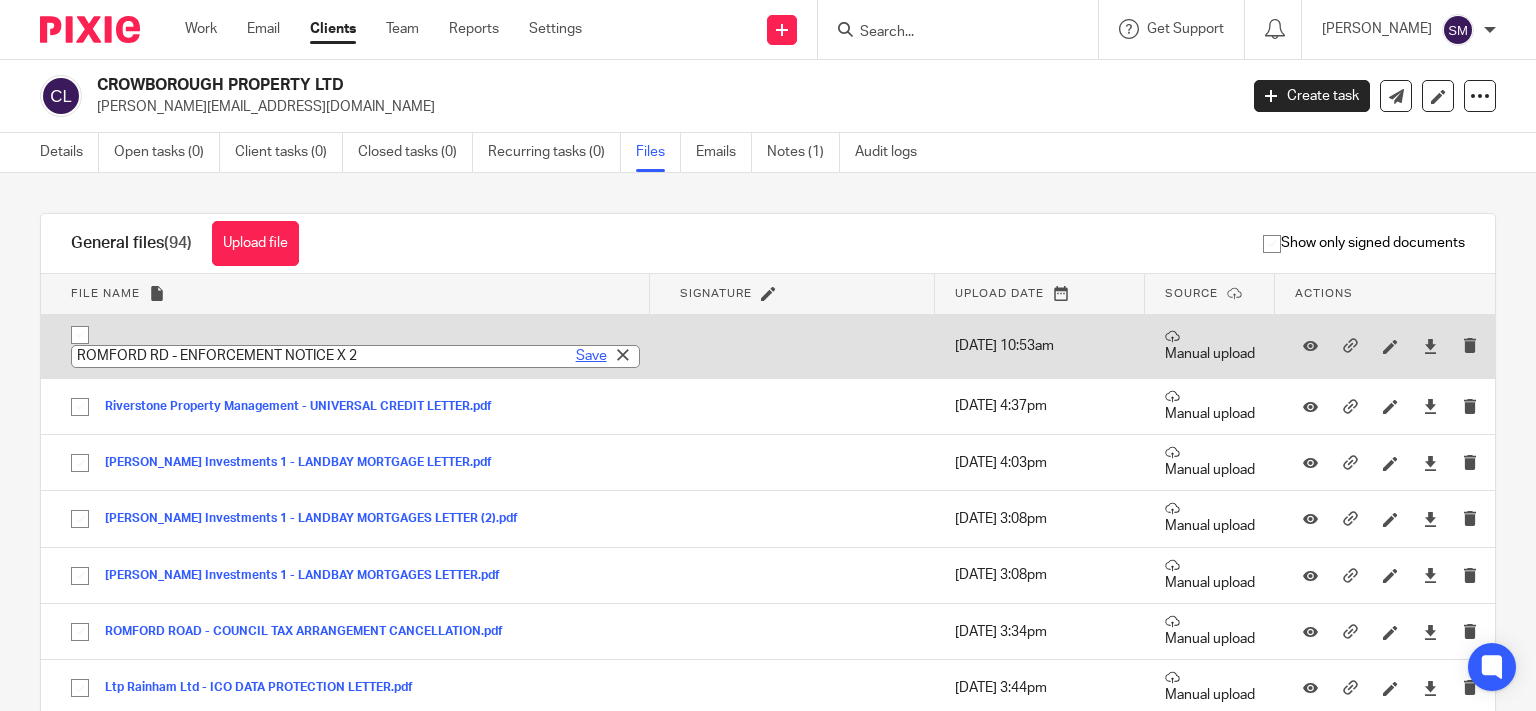 type on "ROMFORD RD - ENFORCEMENT NOTICE X 2" 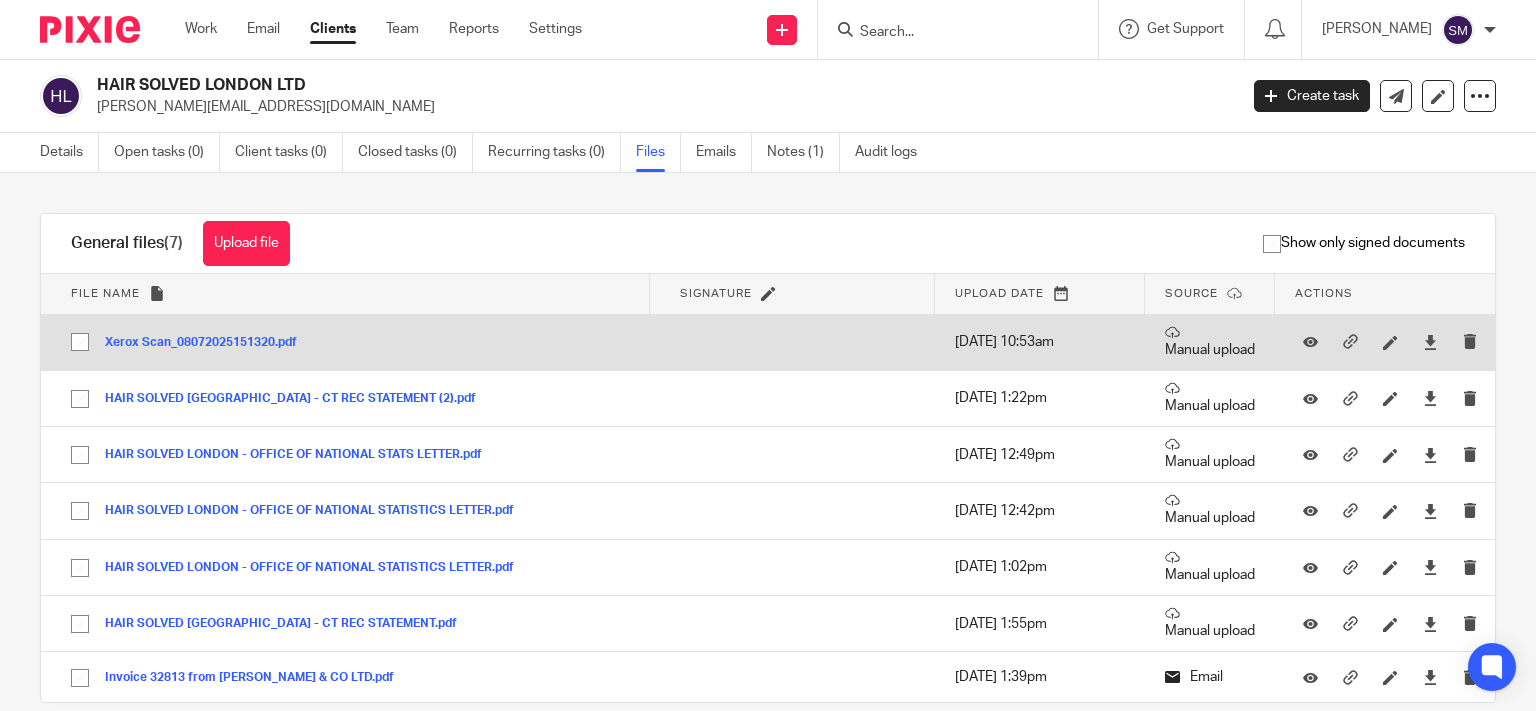 scroll, scrollTop: 0, scrollLeft: 0, axis: both 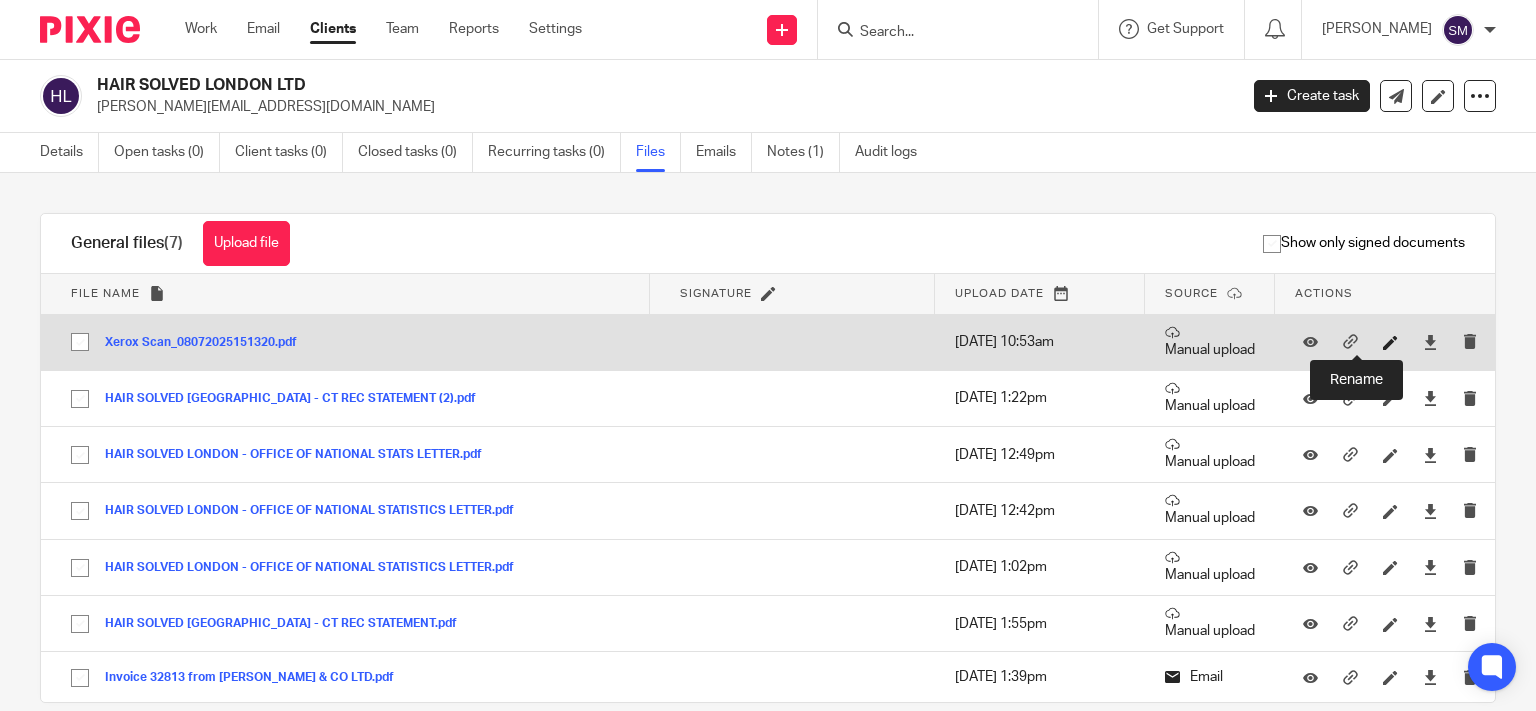 click at bounding box center (1390, 342) 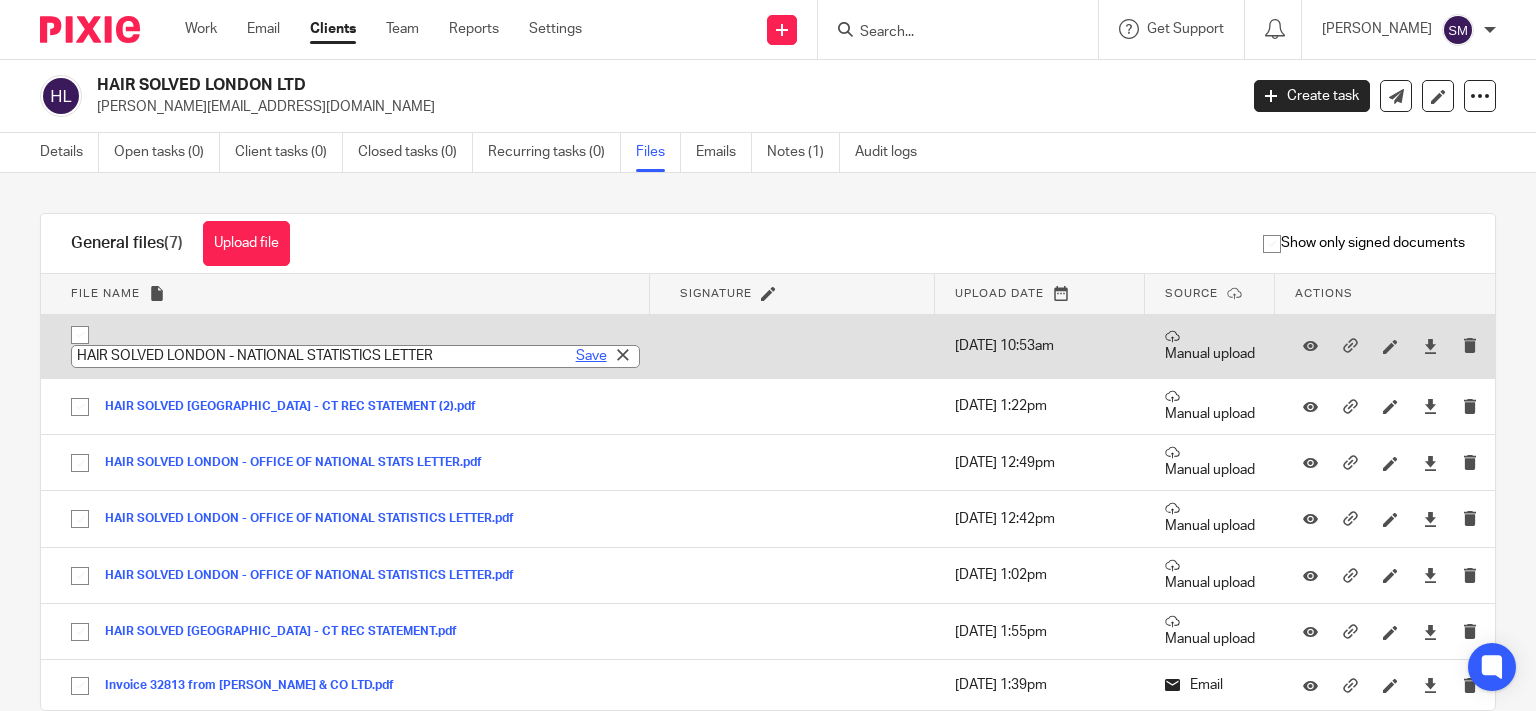 type on "HAIR SOLVED LONDON - NATIONAL STATISTICS LETTER" 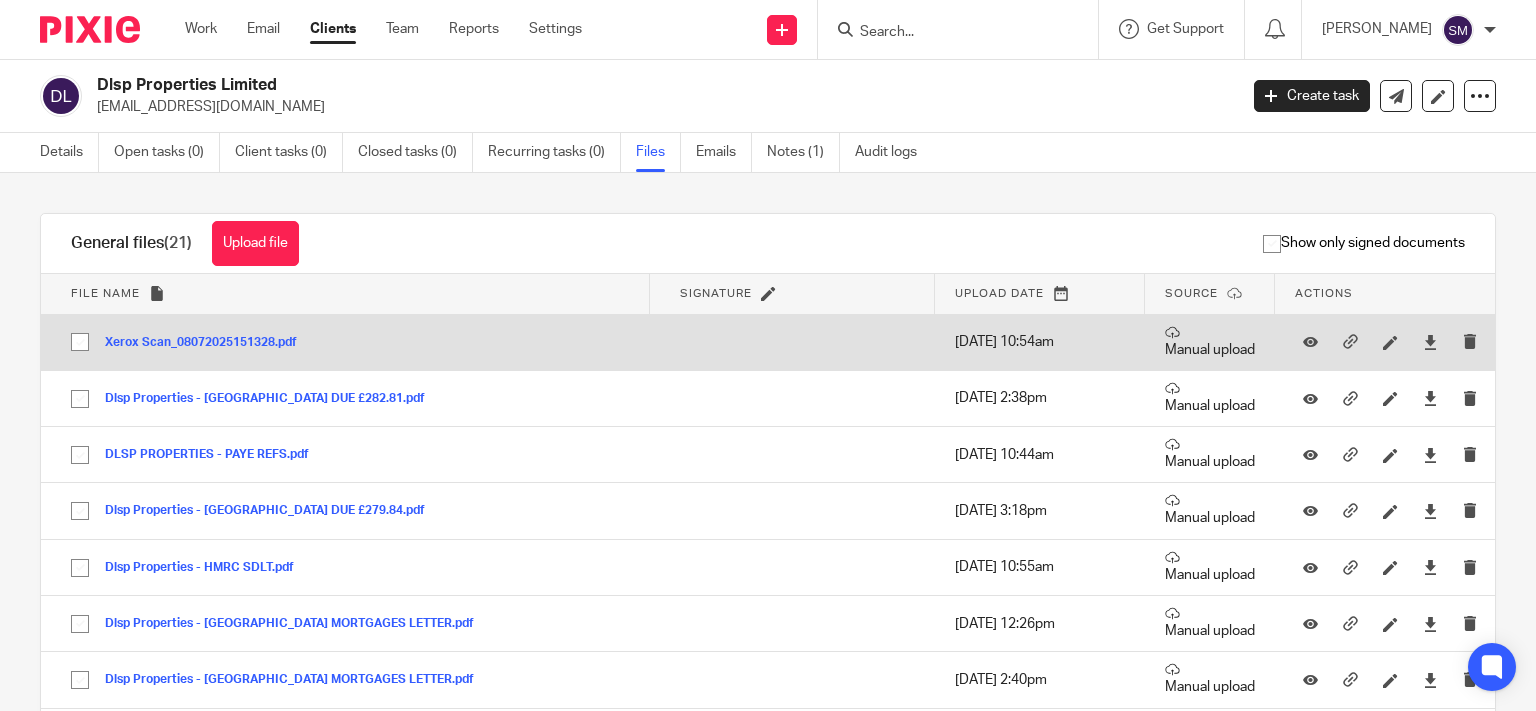 scroll, scrollTop: 0, scrollLeft: 0, axis: both 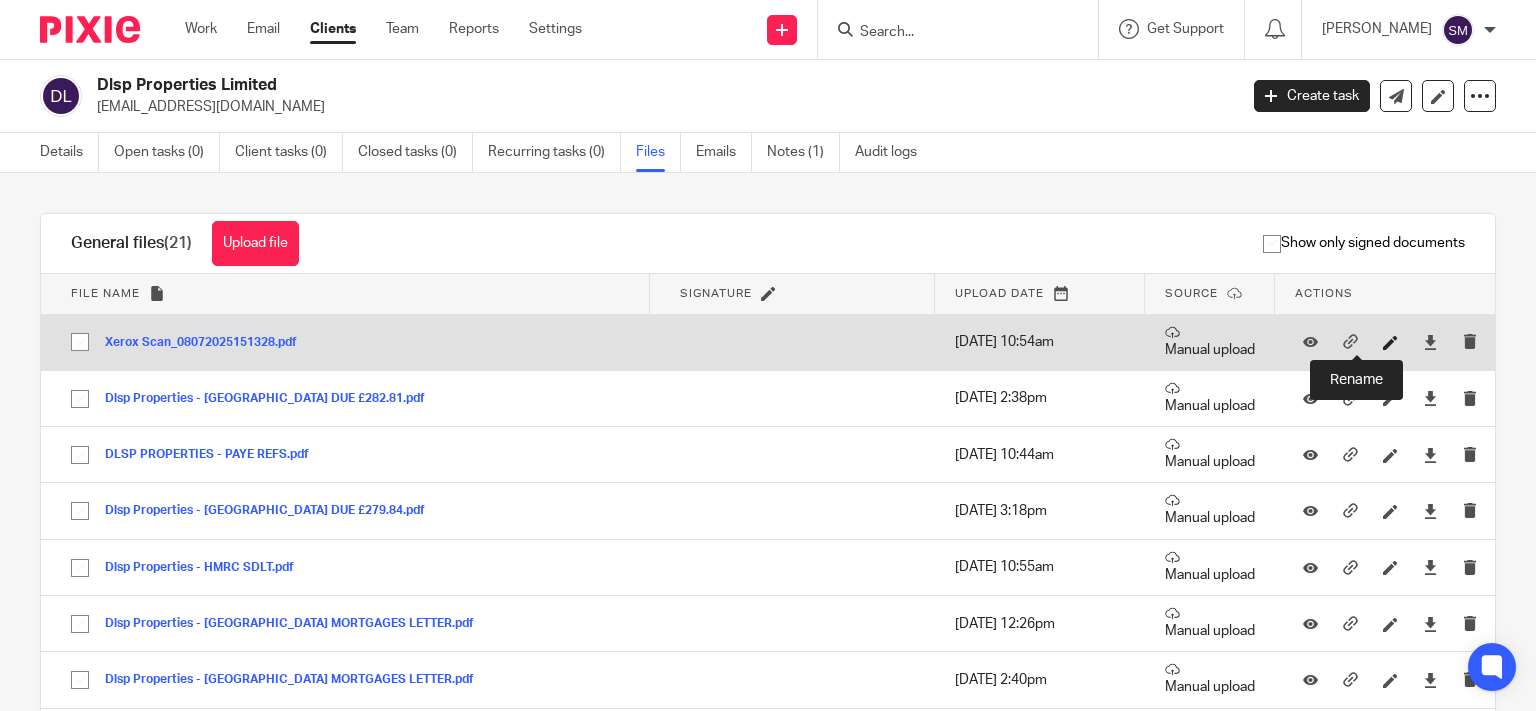 click at bounding box center [1390, 342] 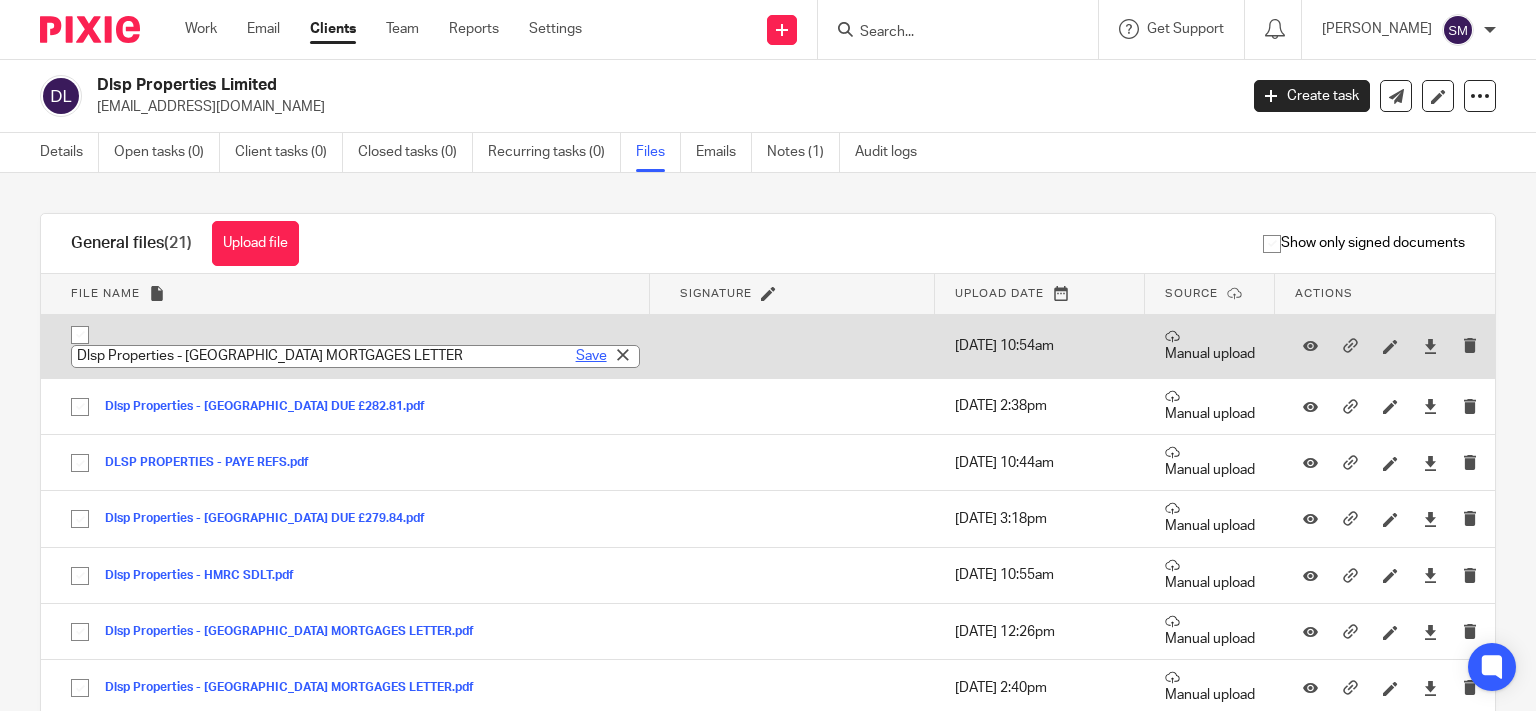 type on "Dlsp Properties - KENSINGTON MORTGAGES LETTER" 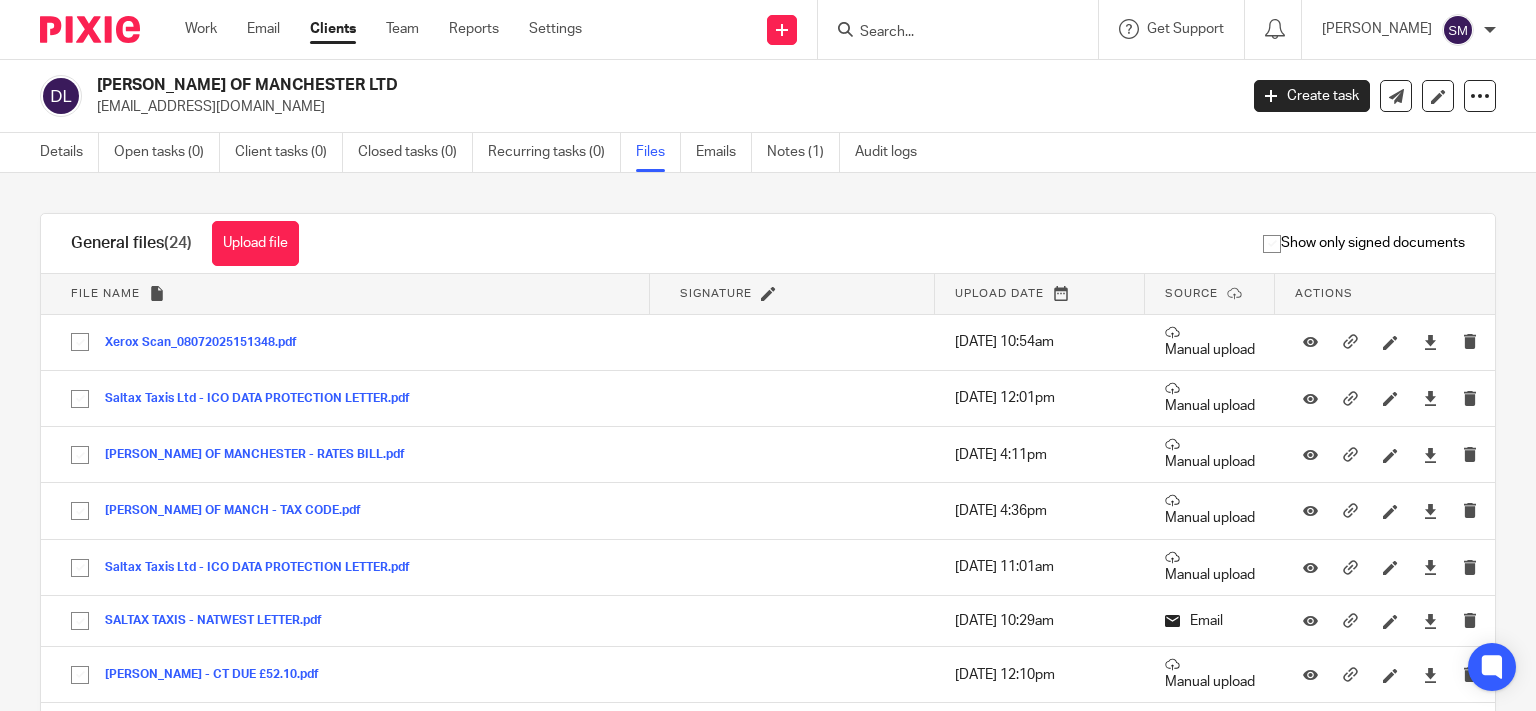 scroll, scrollTop: 0, scrollLeft: 0, axis: both 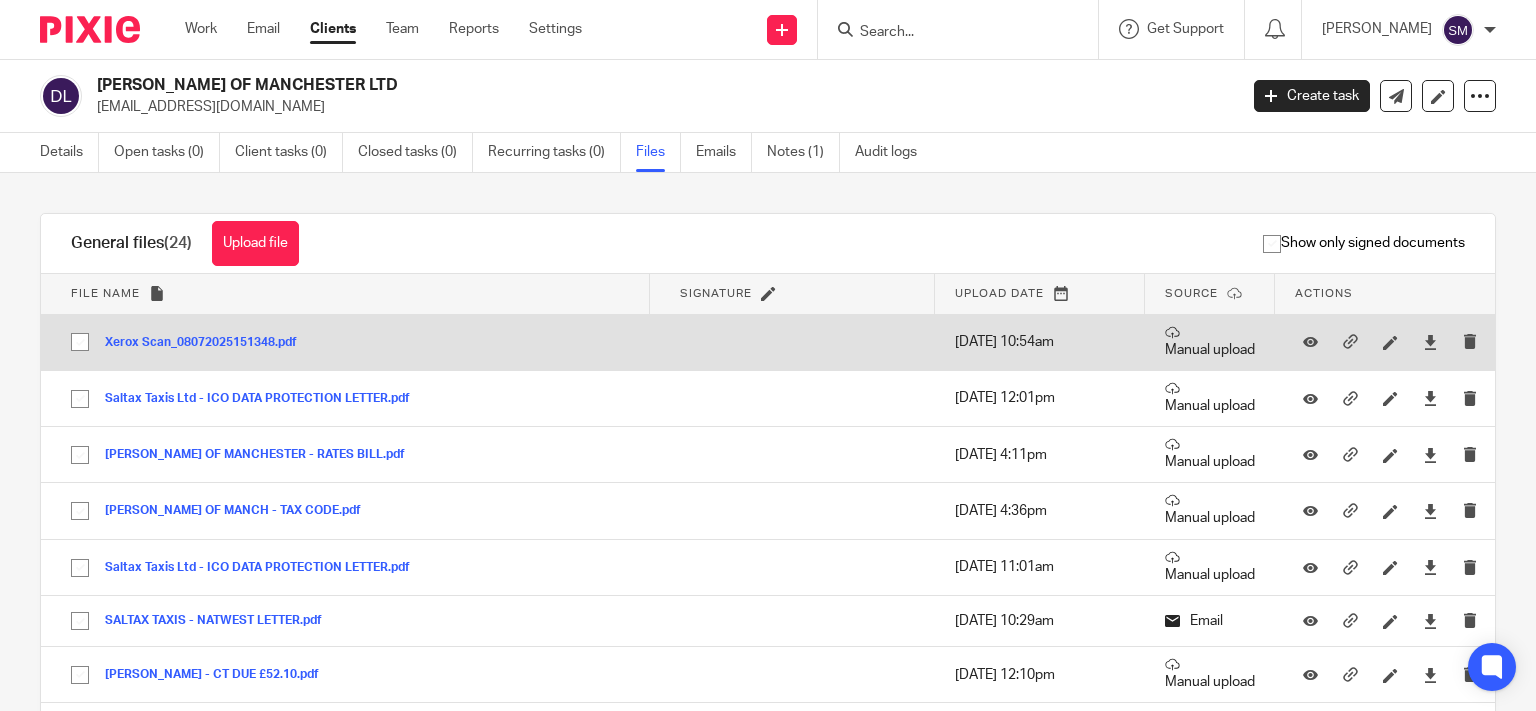 click at bounding box center (1390, 342) 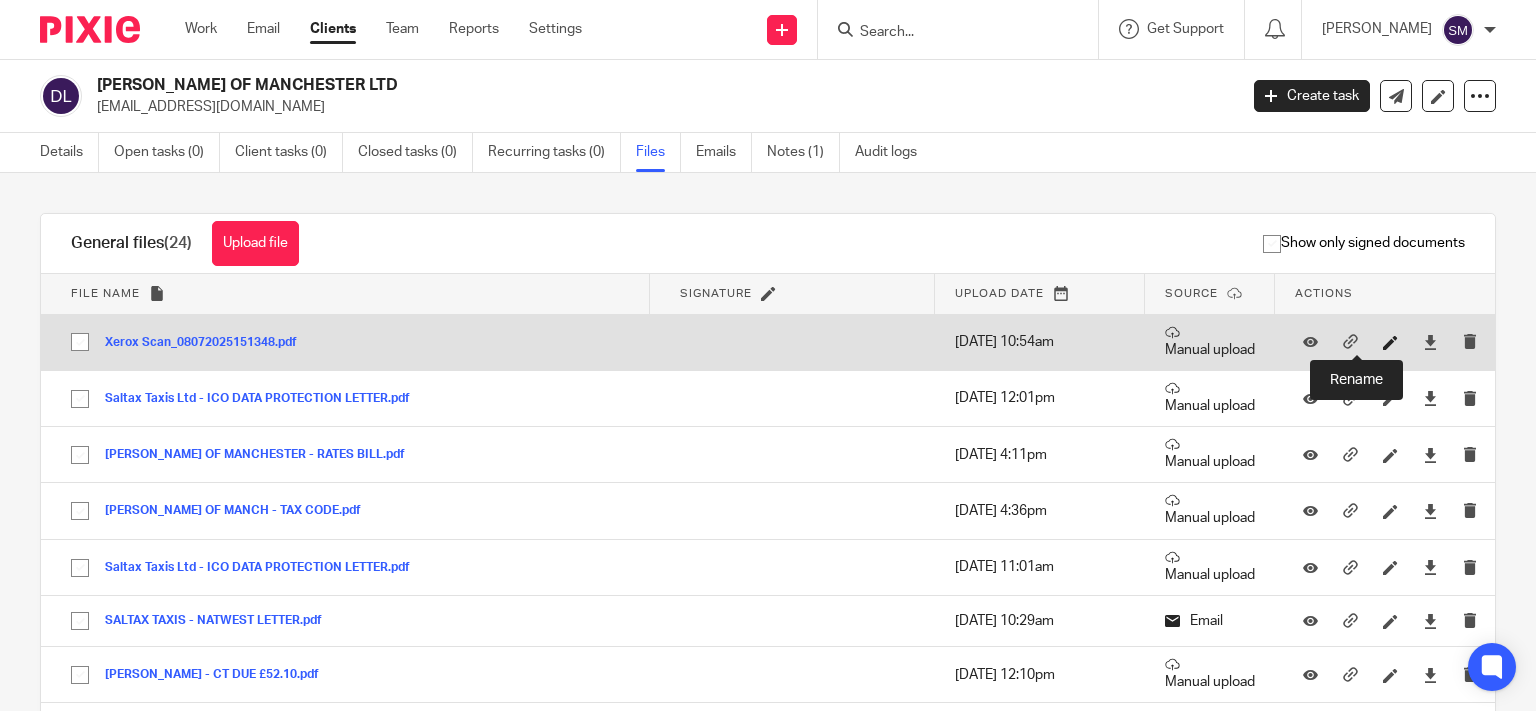 click at bounding box center [1390, 342] 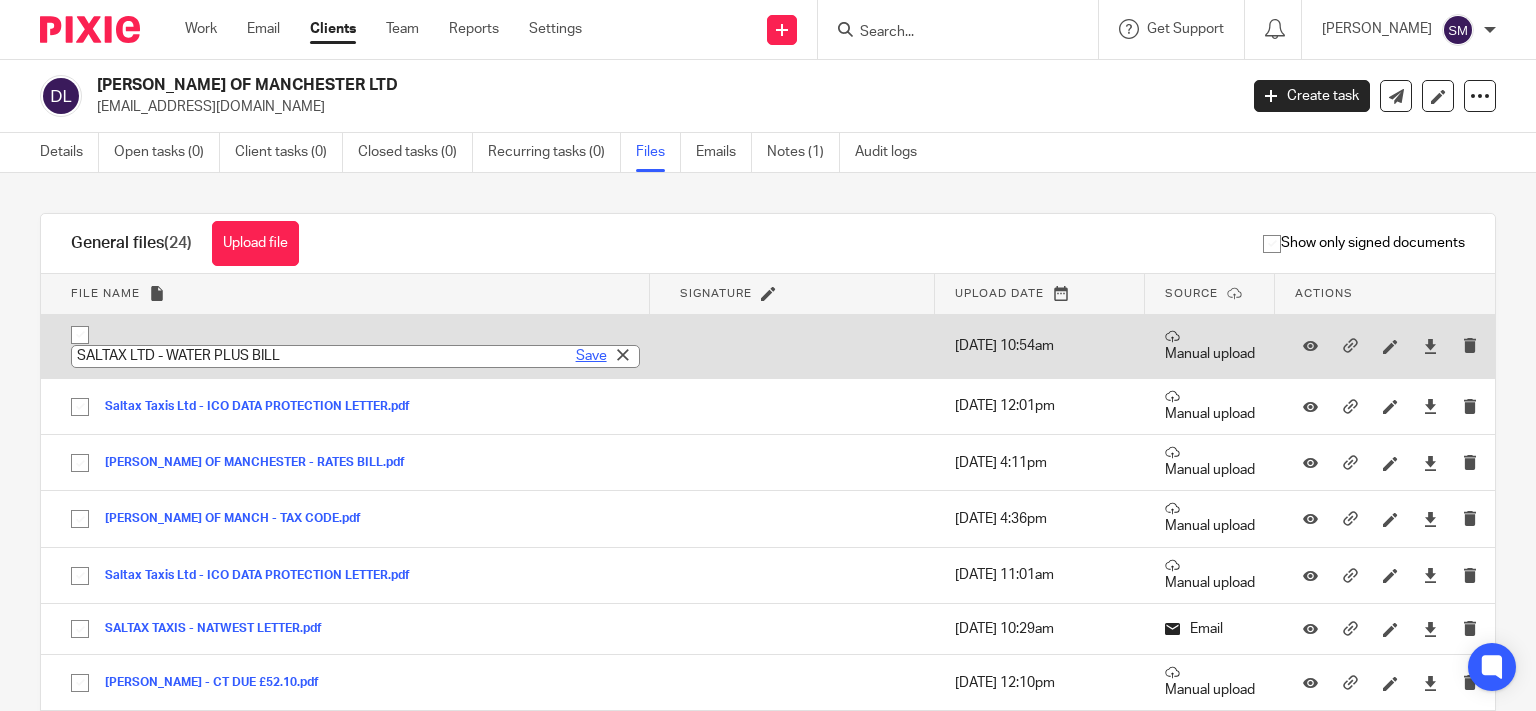 type on "SALTAX LTD - WATER PLUS BILL" 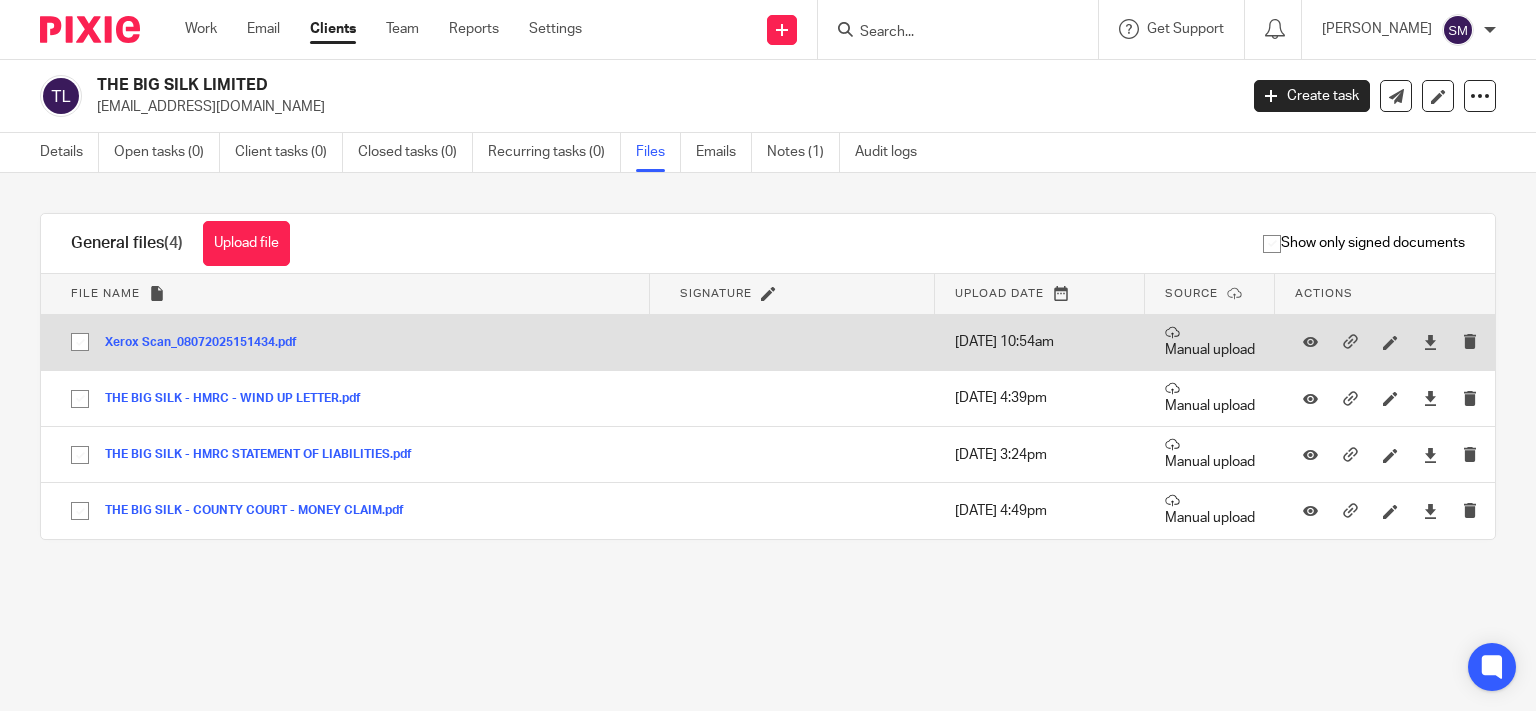 scroll, scrollTop: 0, scrollLeft: 0, axis: both 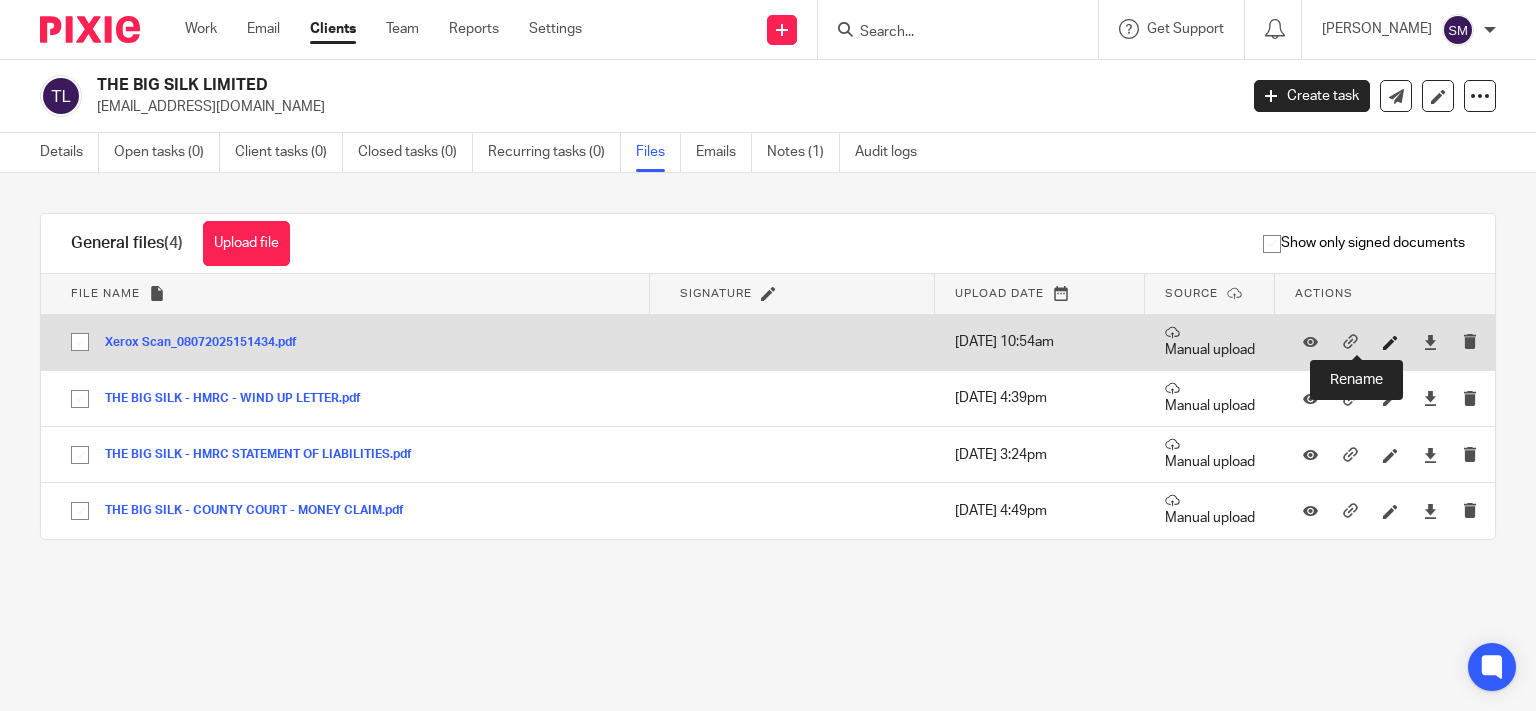 click at bounding box center (1390, 342) 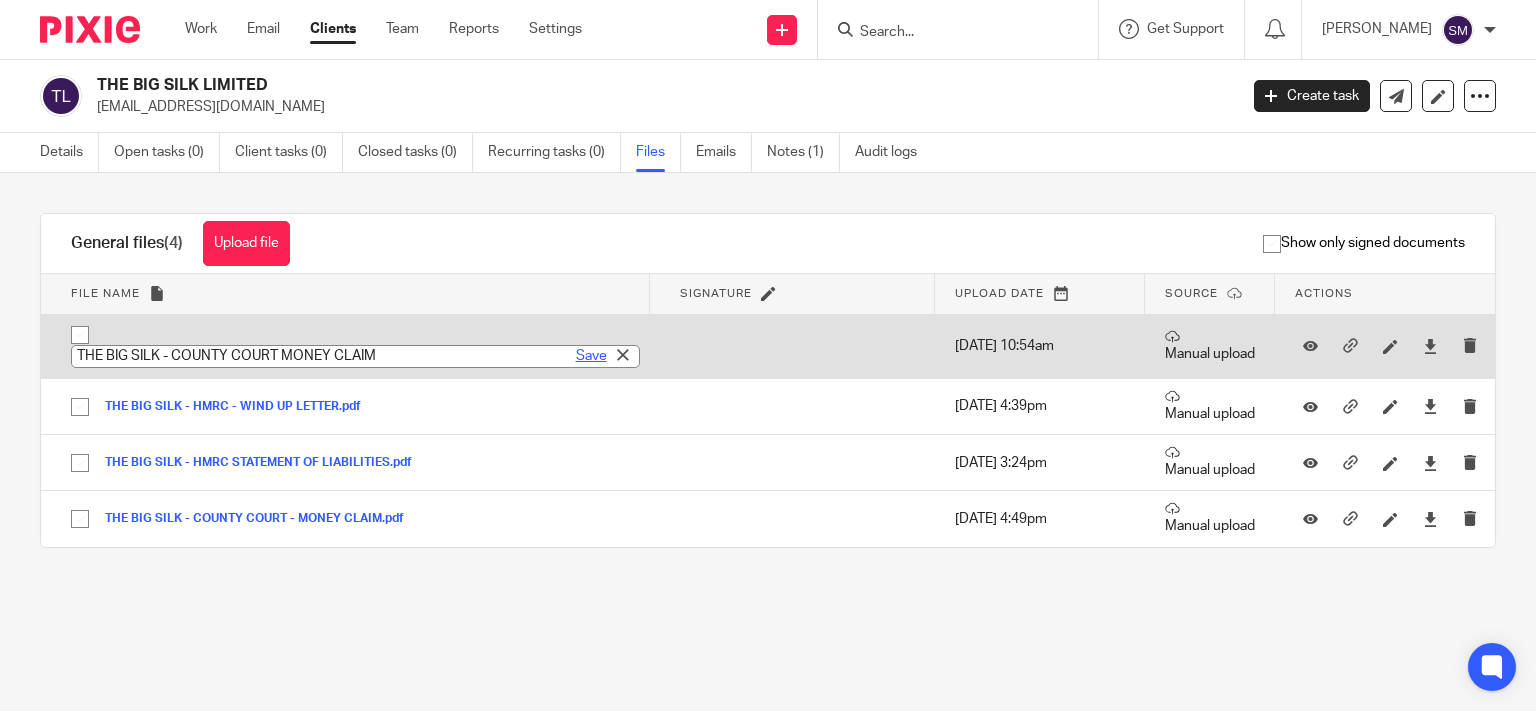 type on "THE BIG SILK - COUNTY COURT MONEY CLAIM" 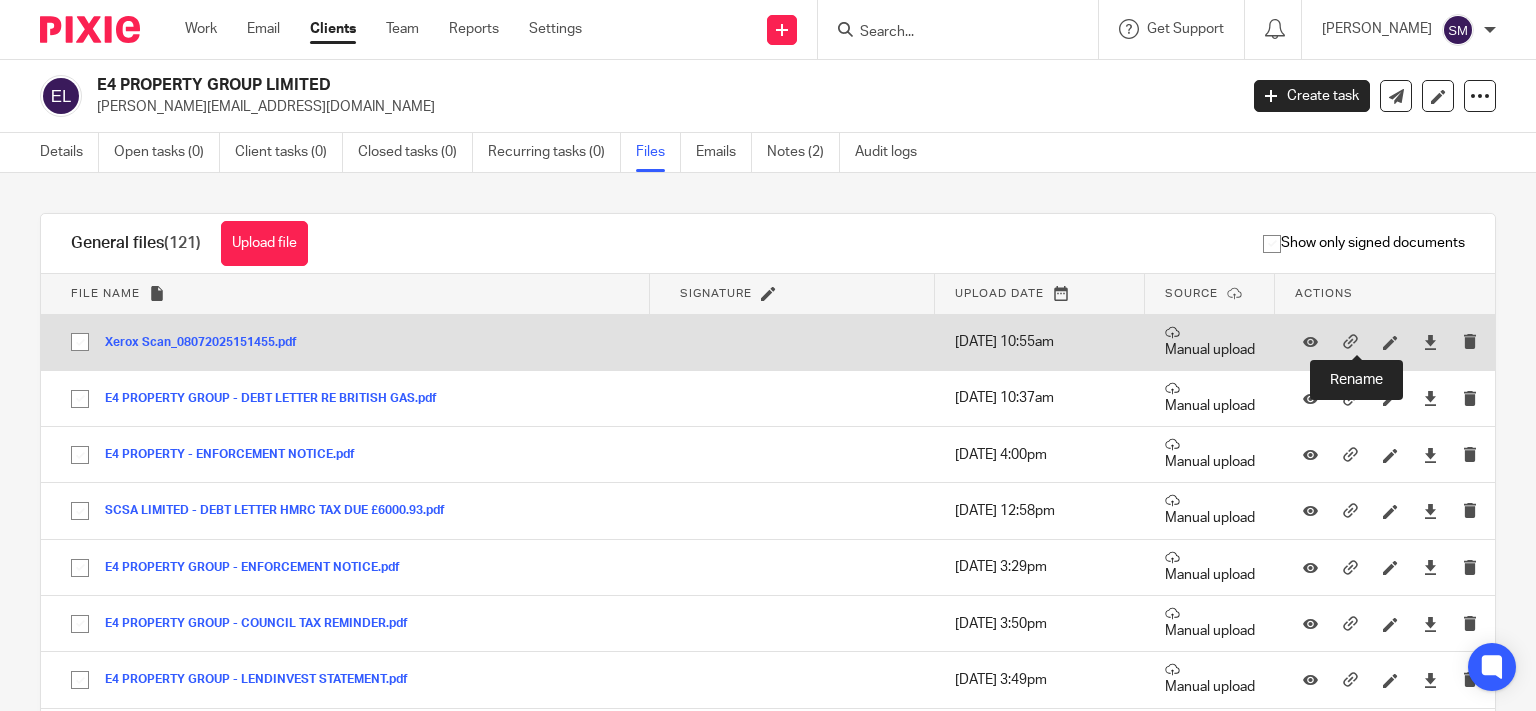 scroll, scrollTop: 0, scrollLeft: 0, axis: both 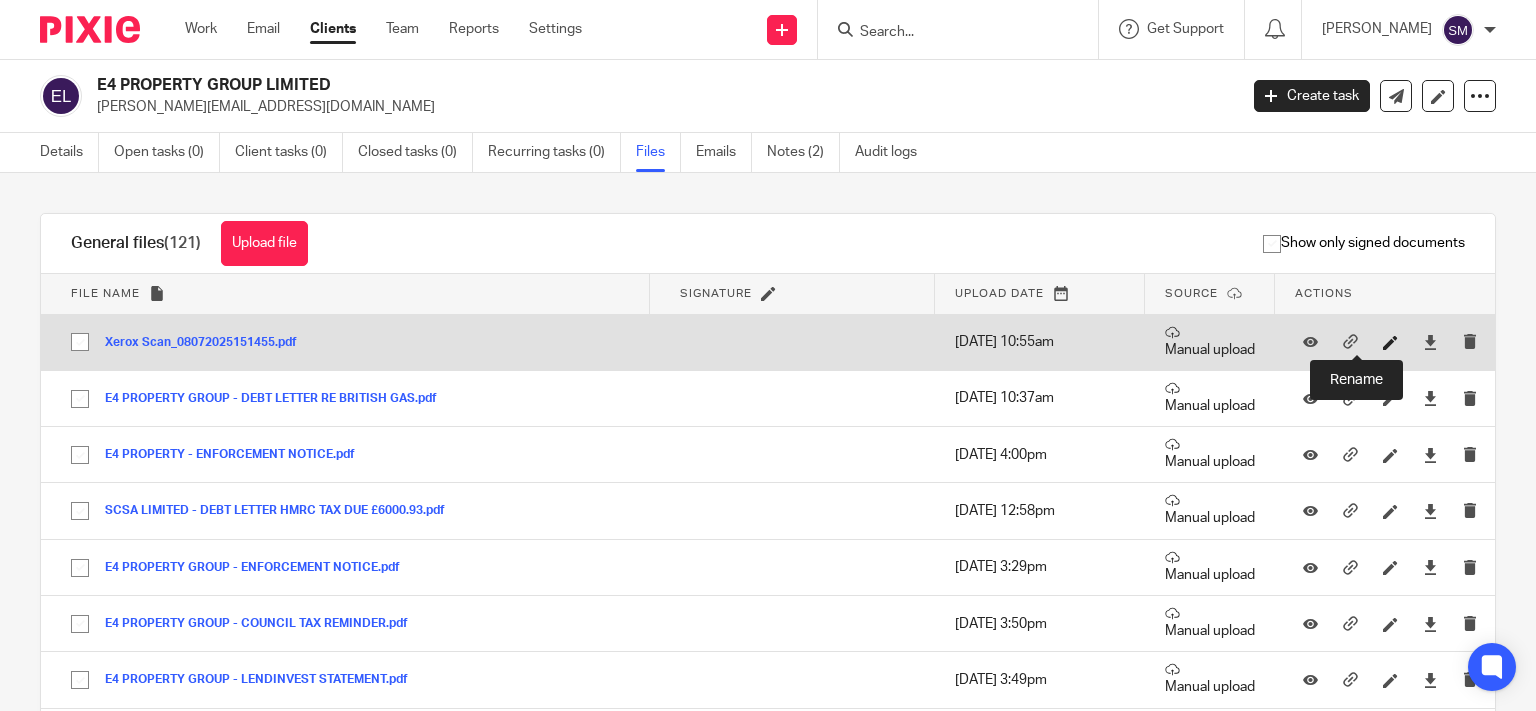 click at bounding box center (1390, 342) 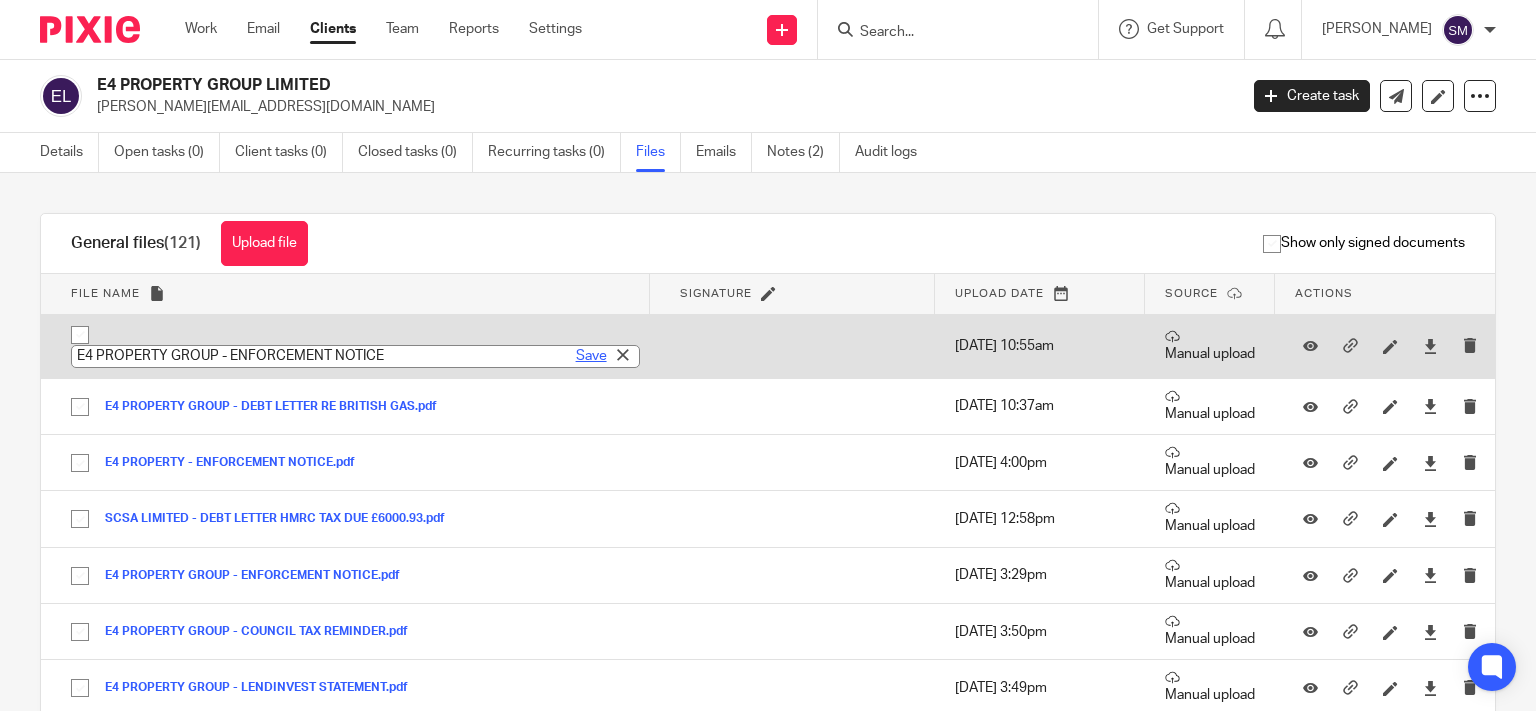 type on "E4 PROPERTY GROUP - ENFORCEMENT NOTICE" 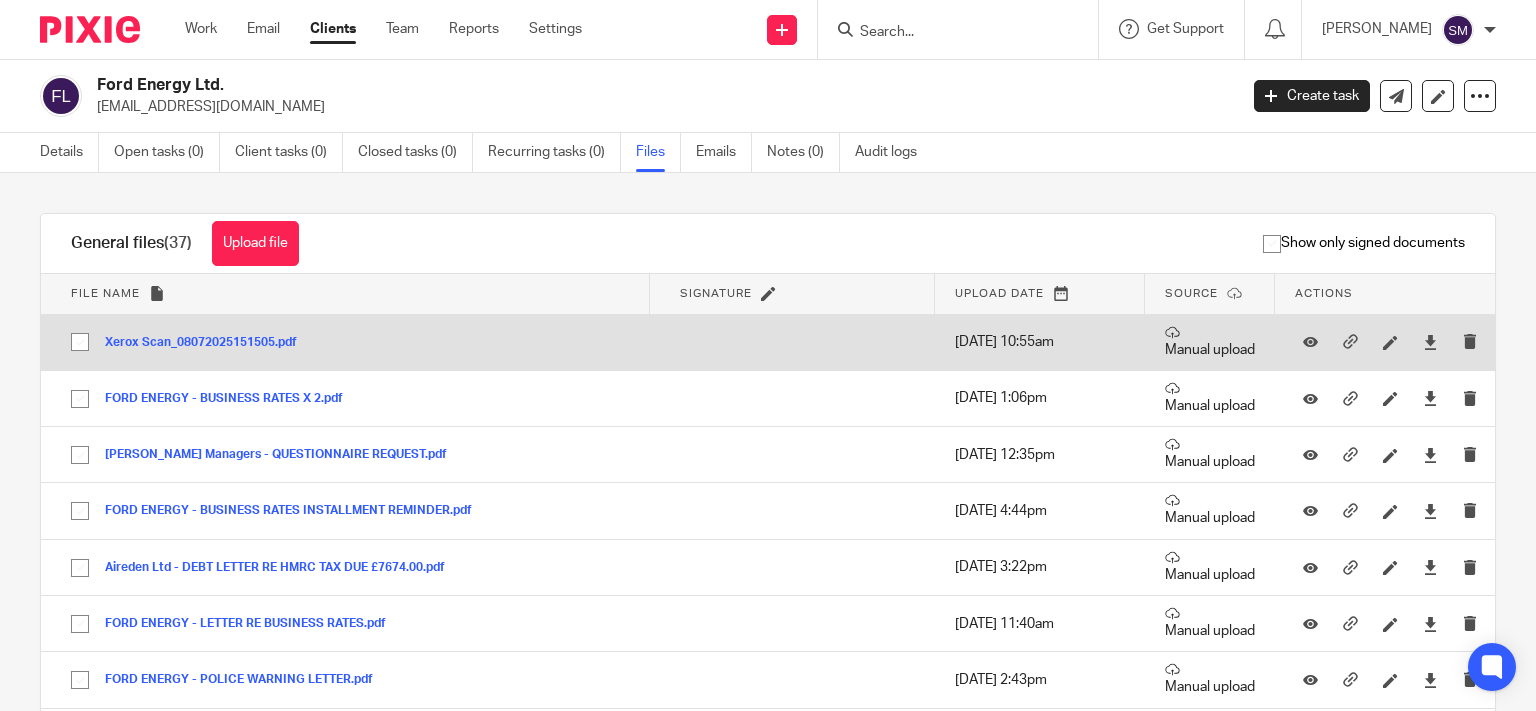 scroll, scrollTop: 0, scrollLeft: 0, axis: both 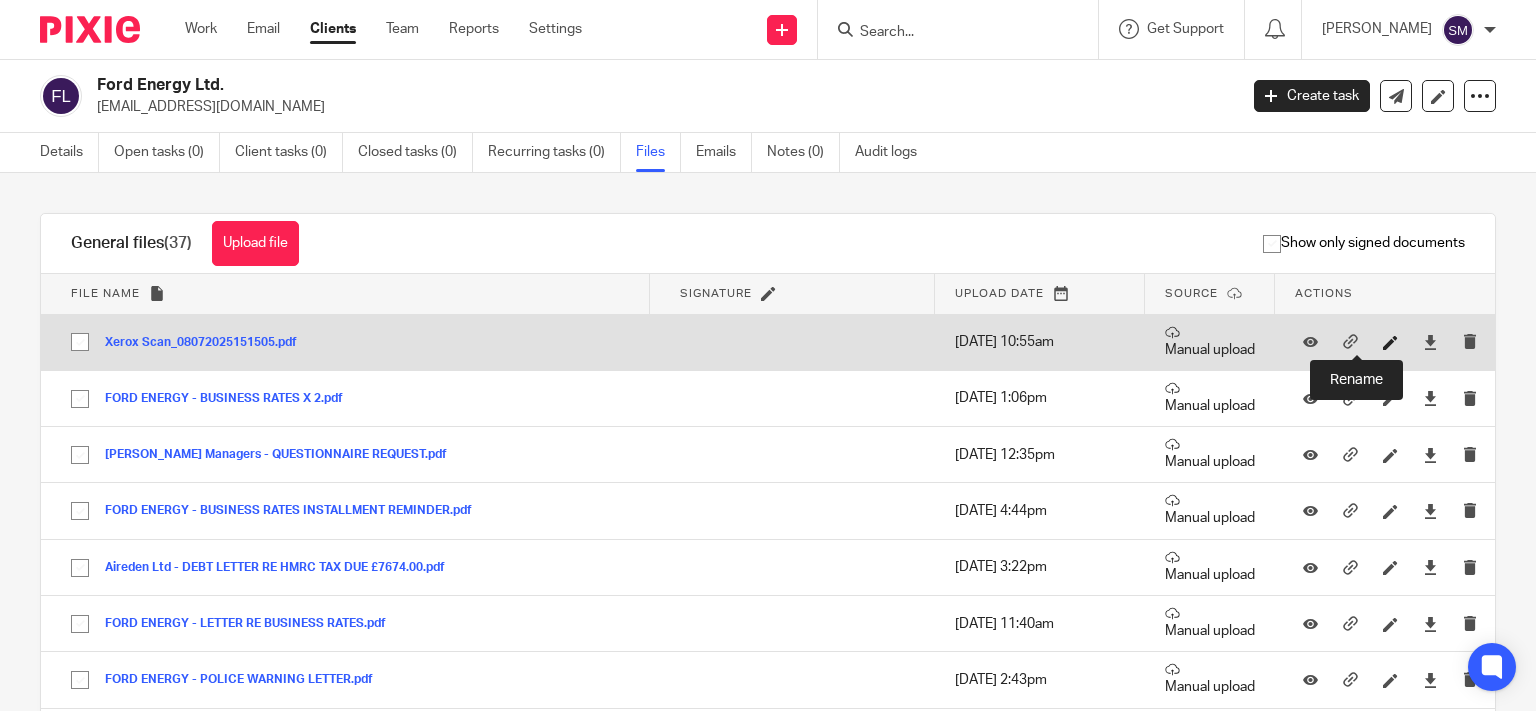 click at bounding box center (1390, 342) 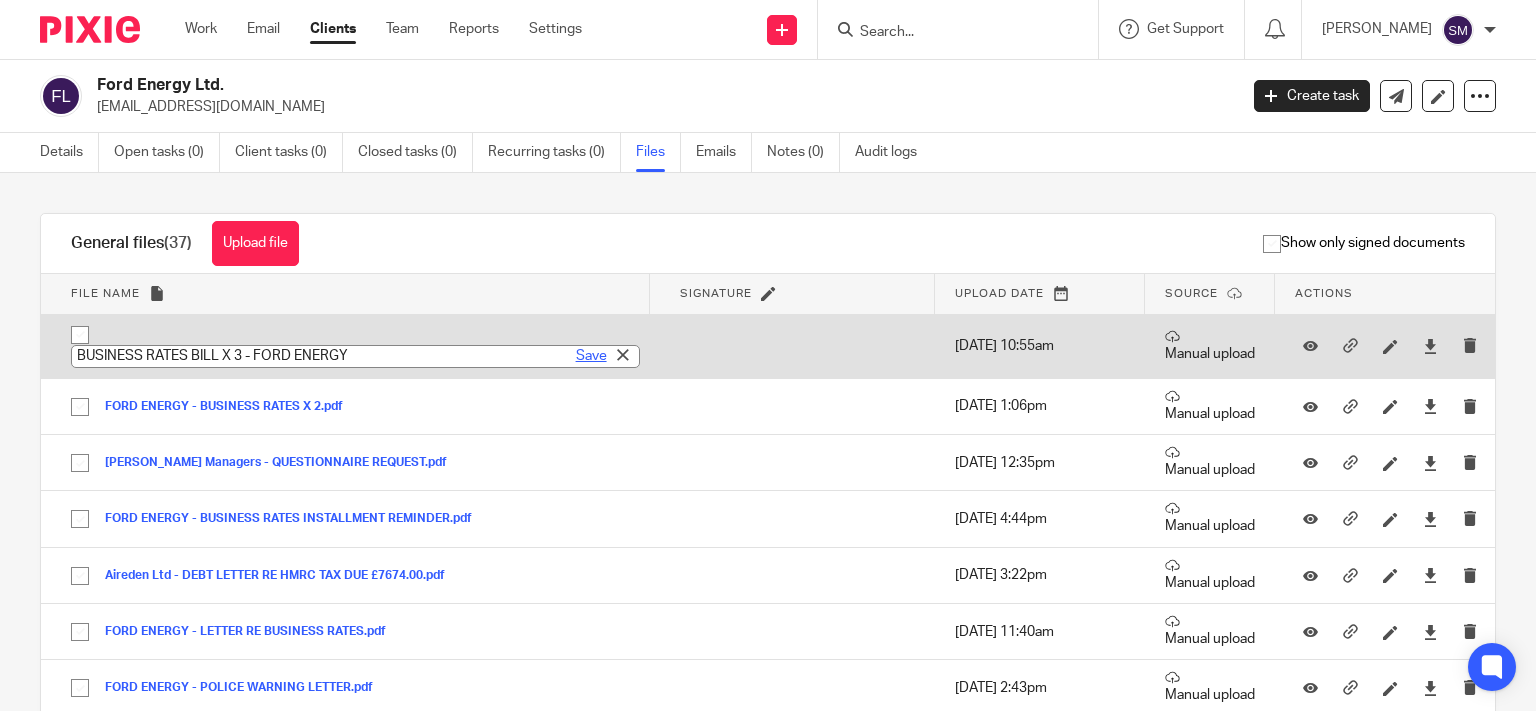 type on "BUSINESS RATES BILL X 3 - FORD ENERGY" 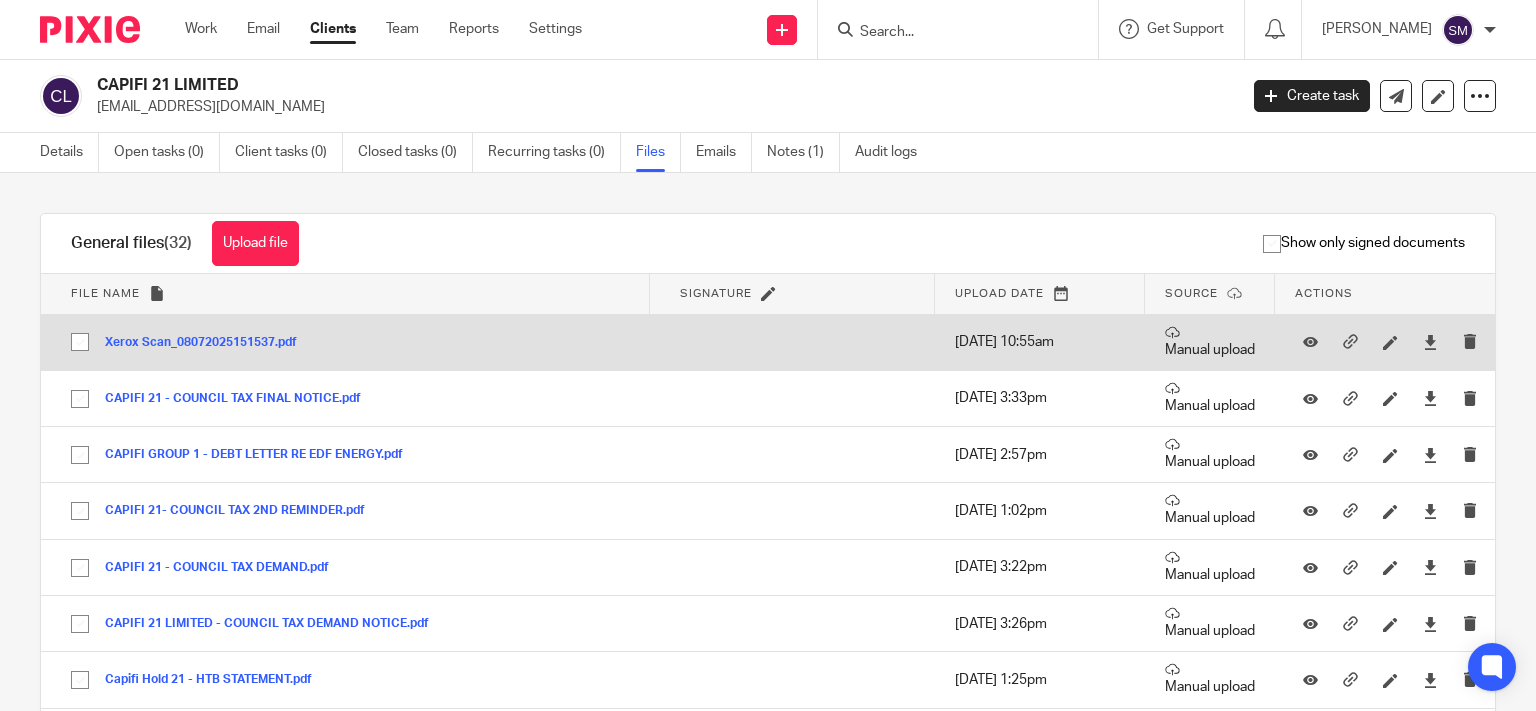 scroll, scrollTop: 0, scrollLeft: 0, axis: both 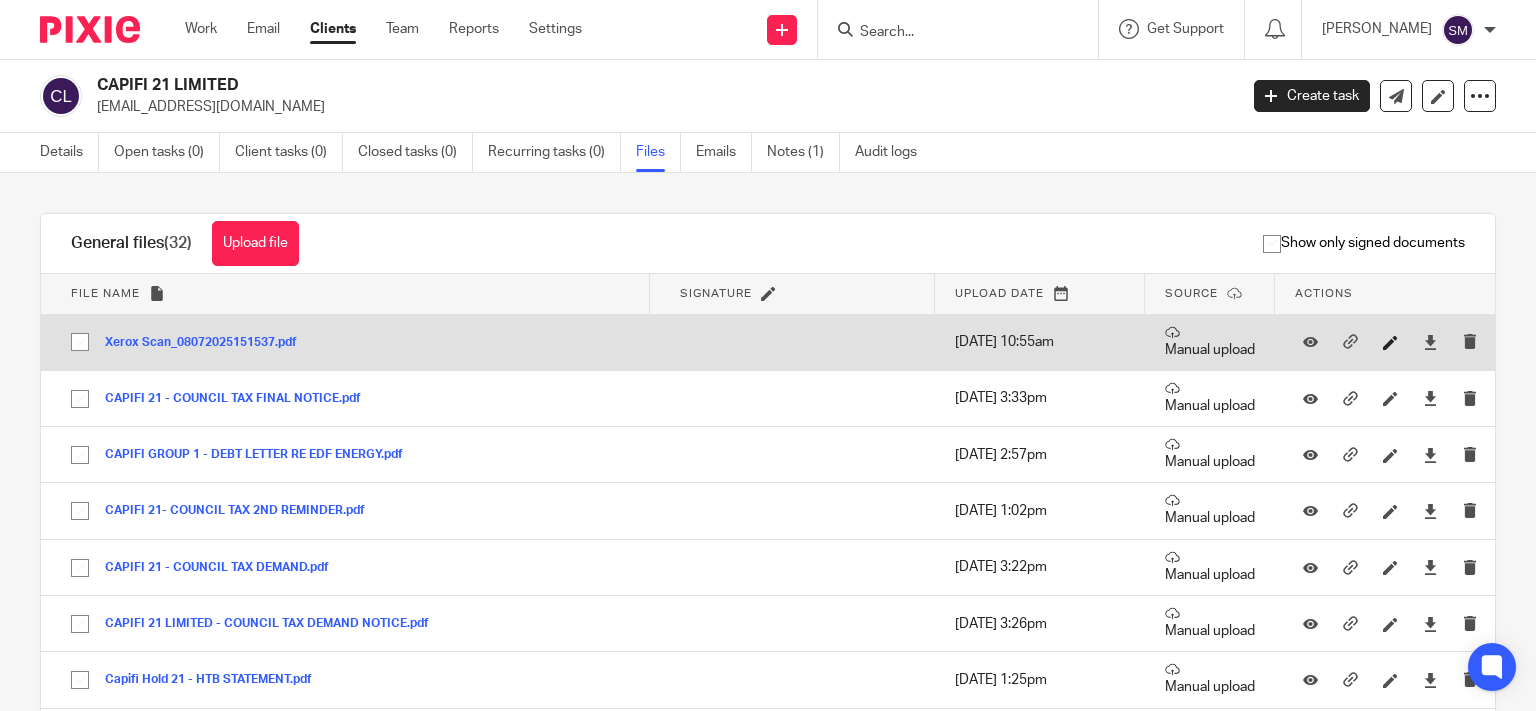 click at bounding box center [1395, 342] 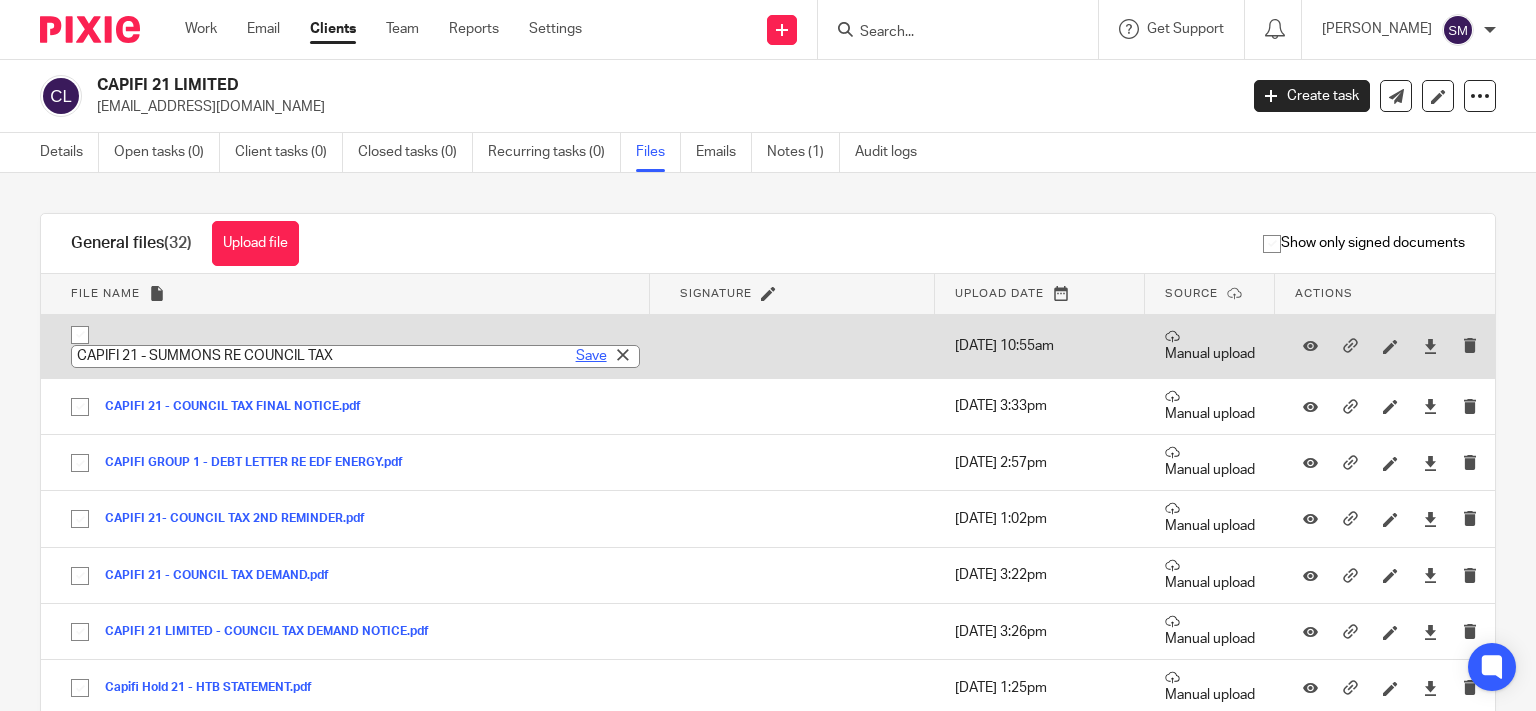 type on "CAPIFI 21 - SUMMONS RE COUNCIL TAX" 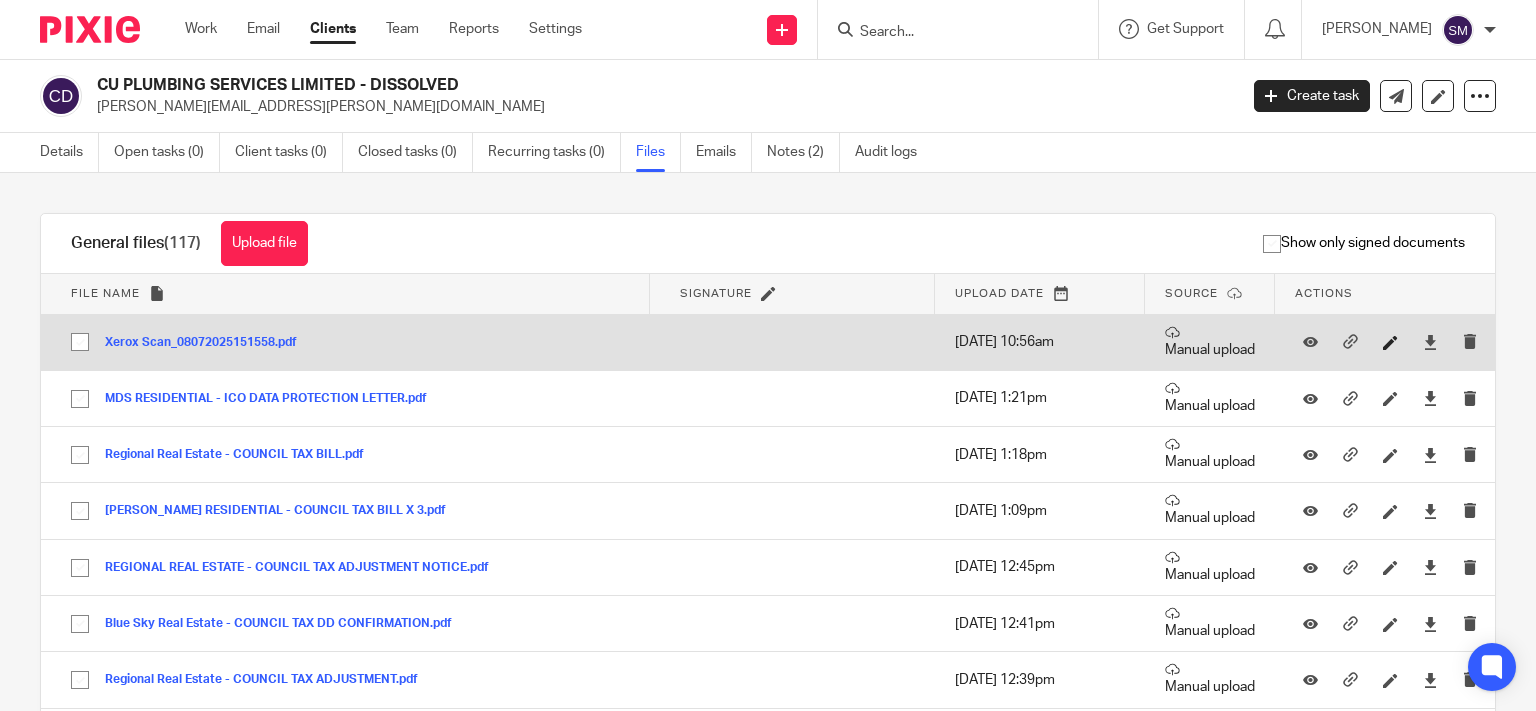 scroll, scrollTop: 0, scrollLeft: 0, axis: both 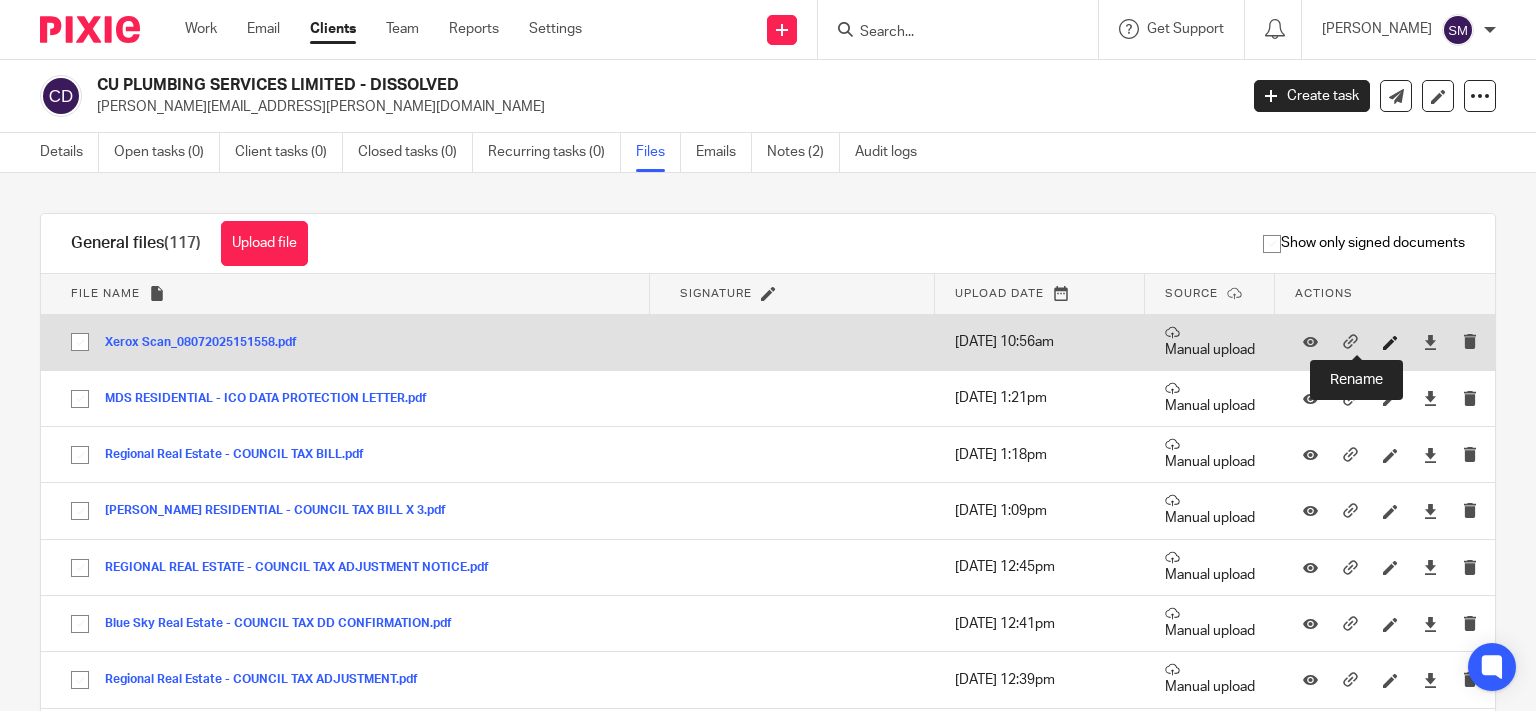 click at bounding box center (1390, 342) 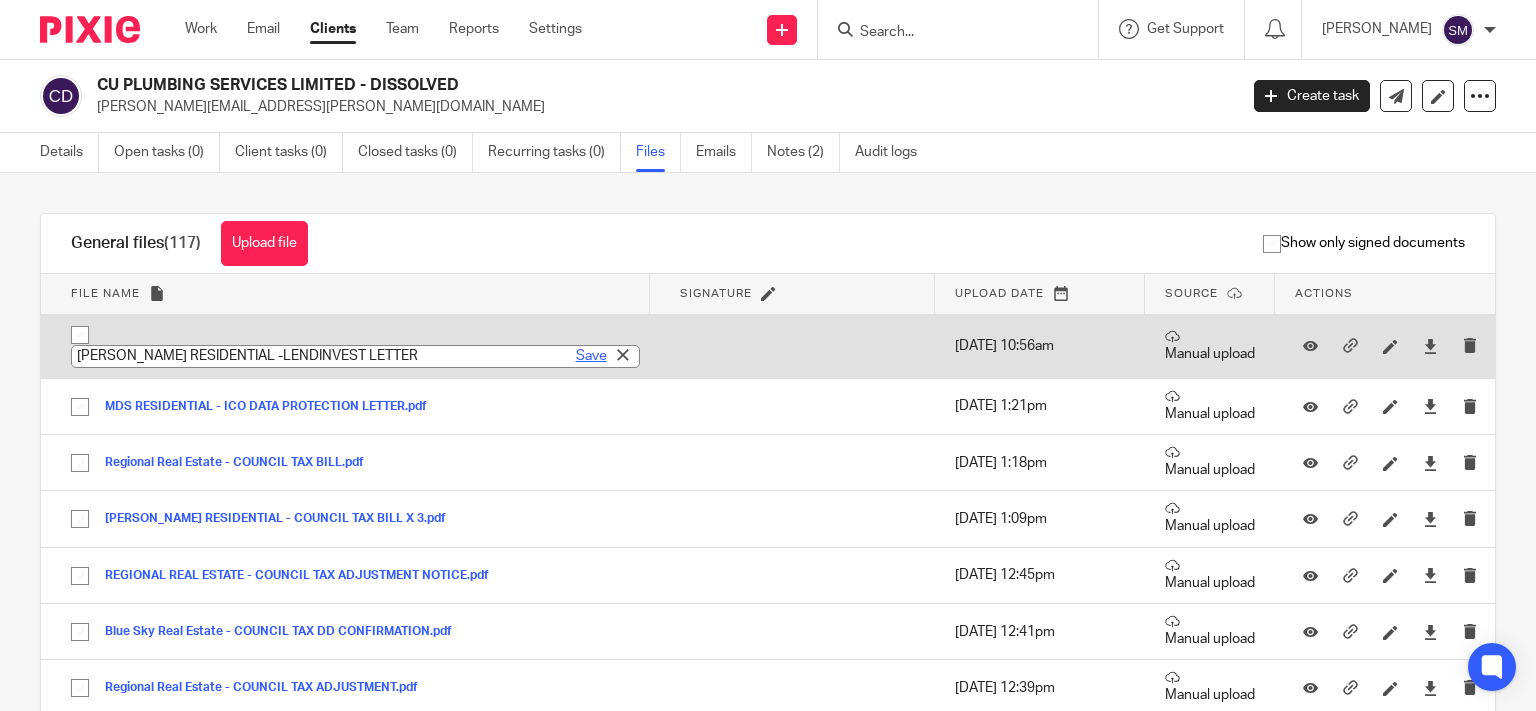 type on "[PERSON_NAME] RESIDENTIAL -LENDINVEST LETTER" 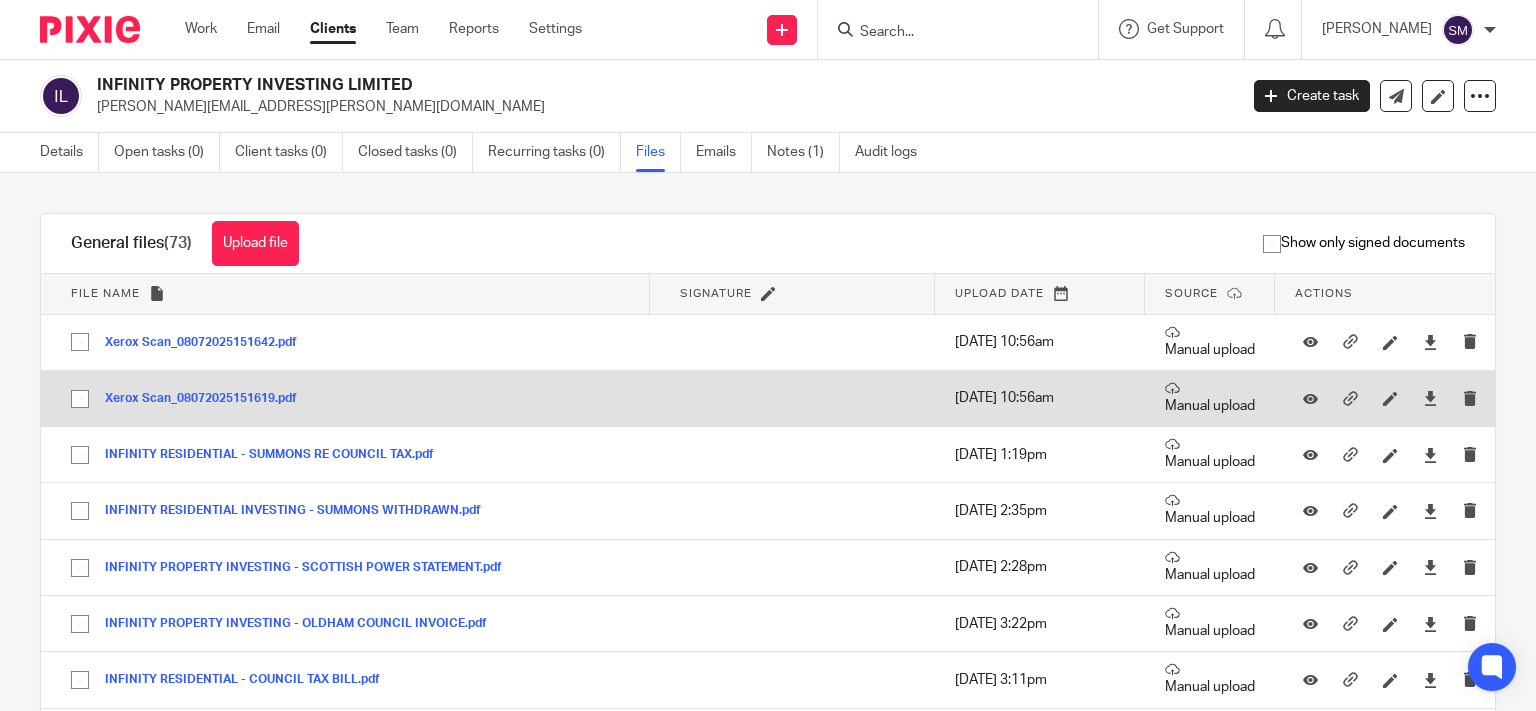 scroll, scrollTop: 0, scrollLeft: 0, axis: both 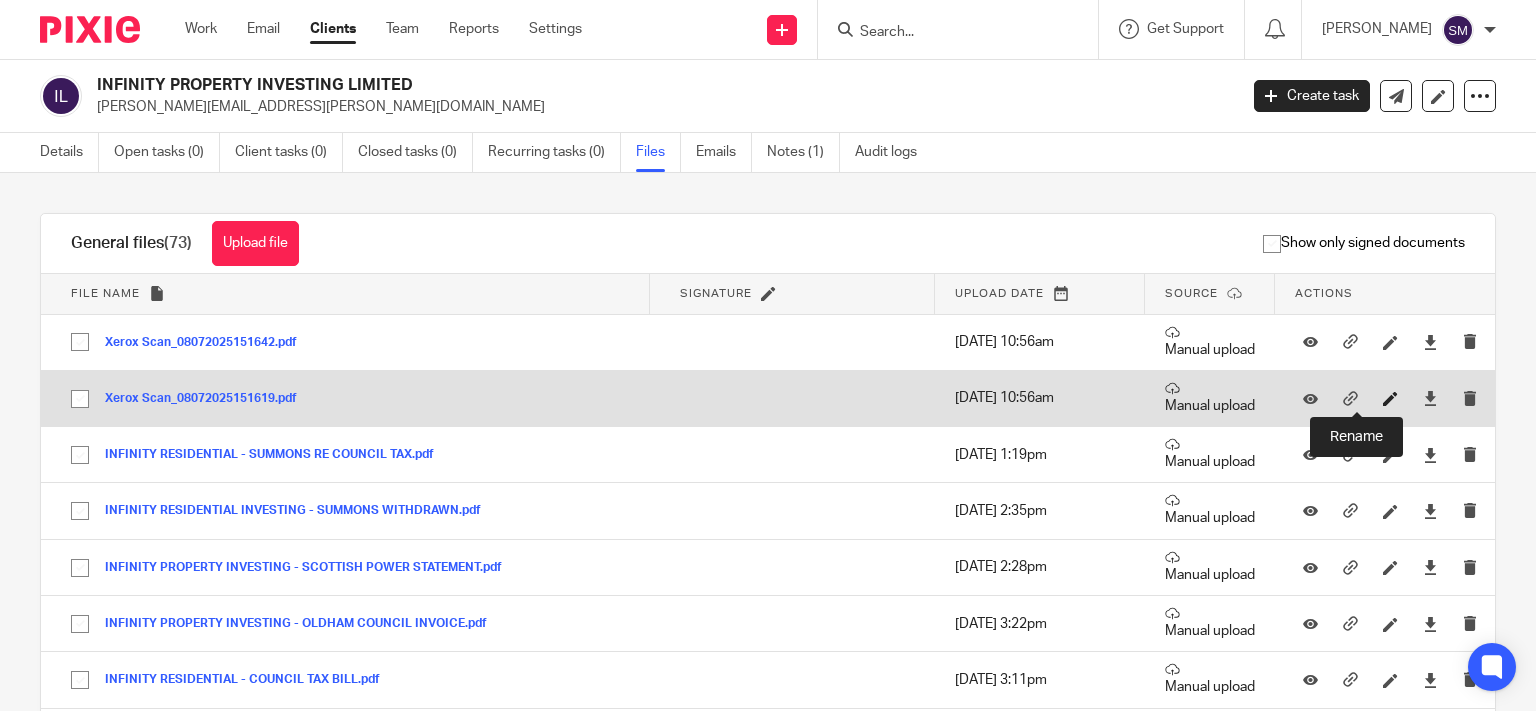 click at bounding box center (1390, 398) 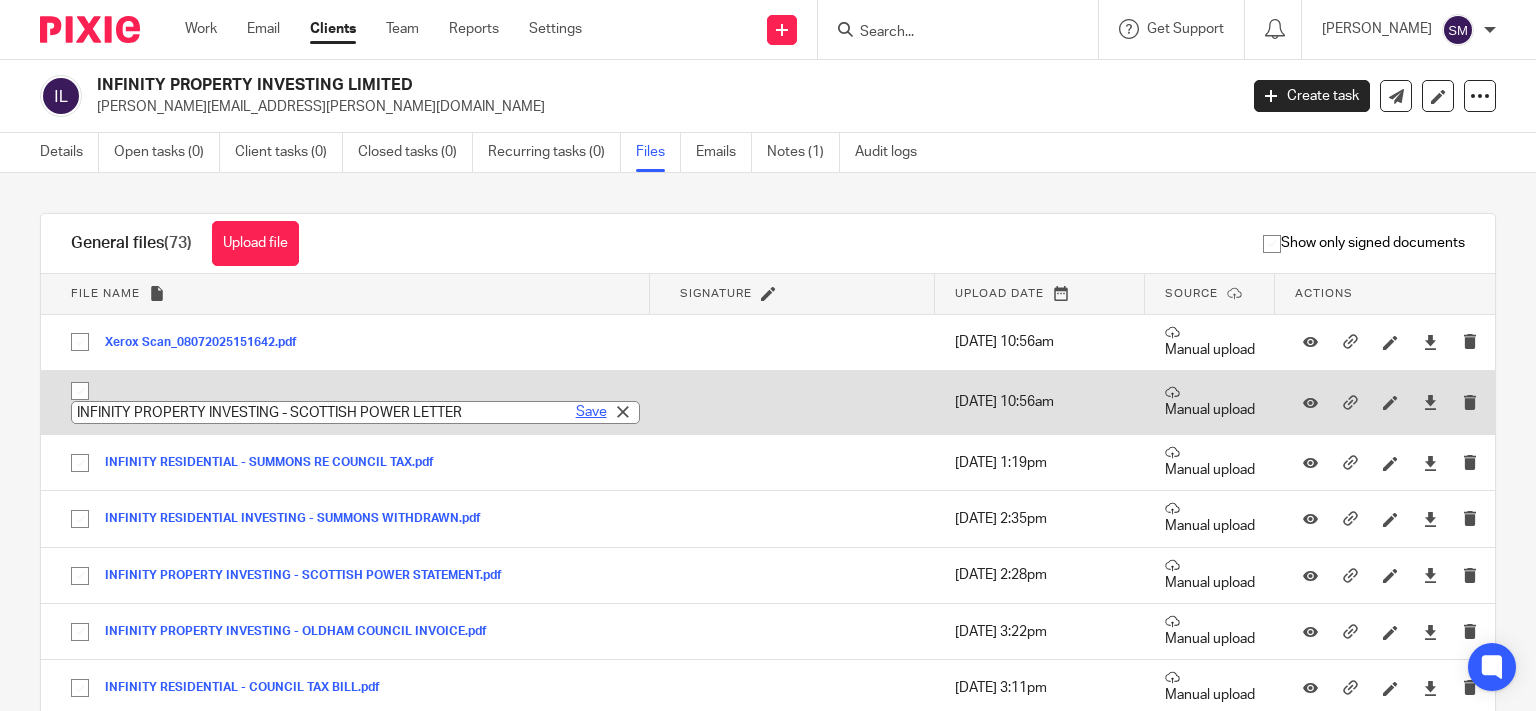 type on "INFINITY PROPERTY INVESTING - SCOTTISH POWER LETTER" 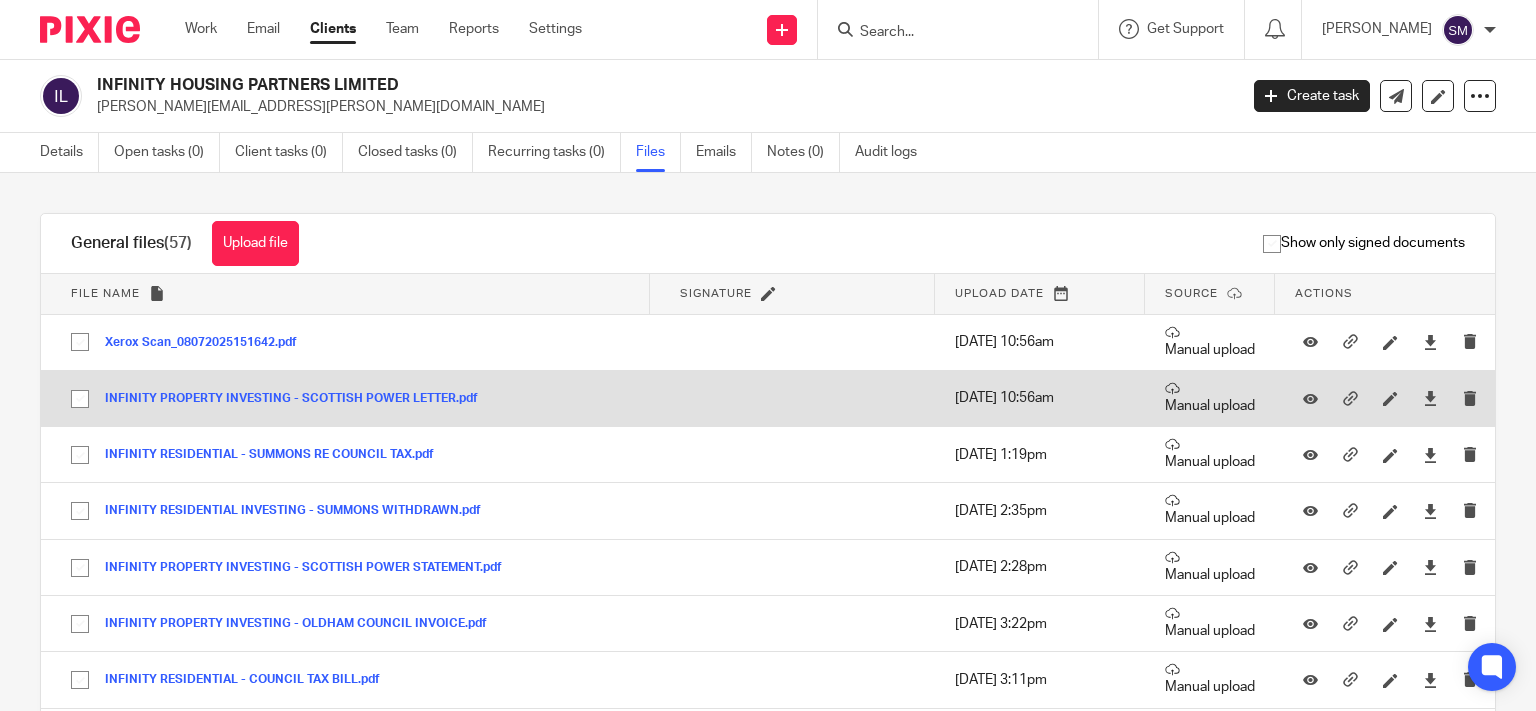scroll, scrollTop: 0, scrollLeft: 0, axis: both 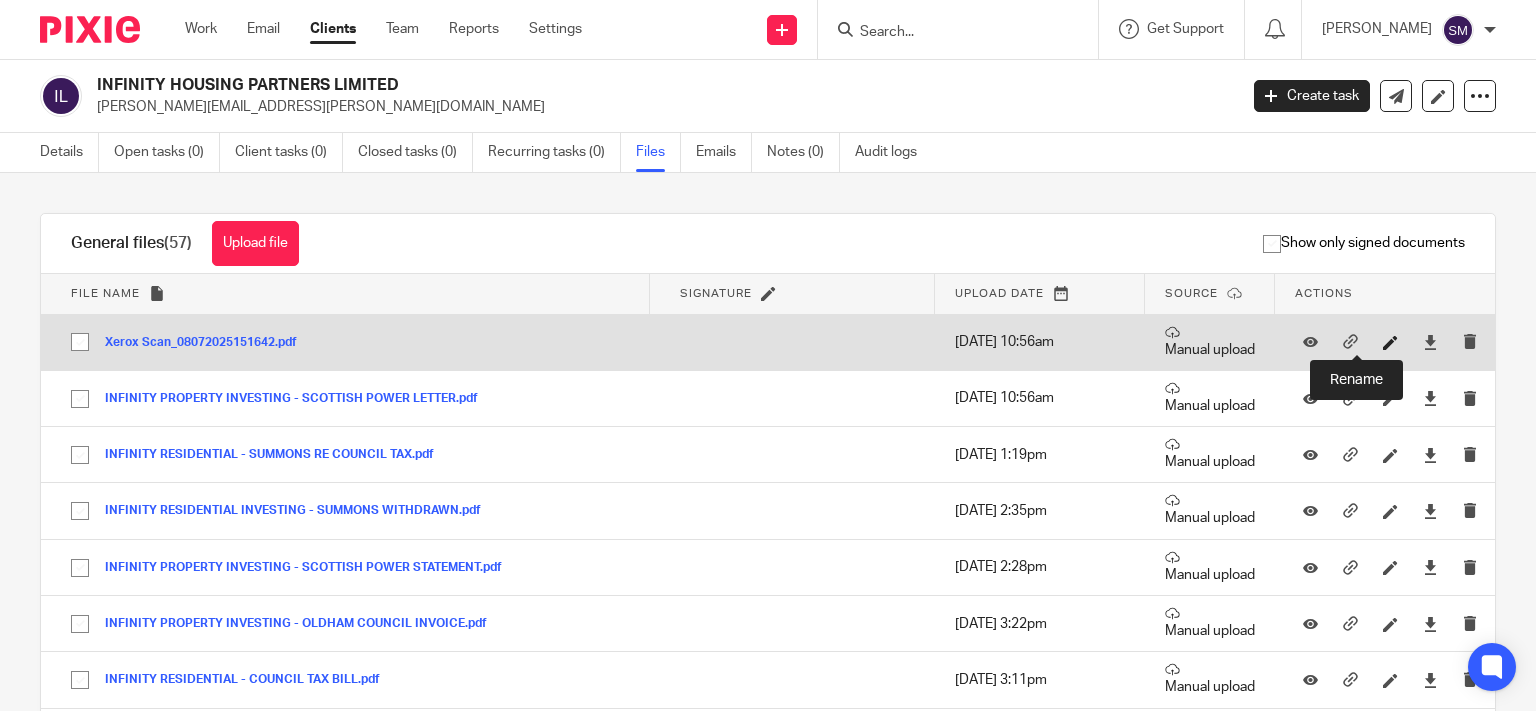 click at bounding box center (1390, 342) 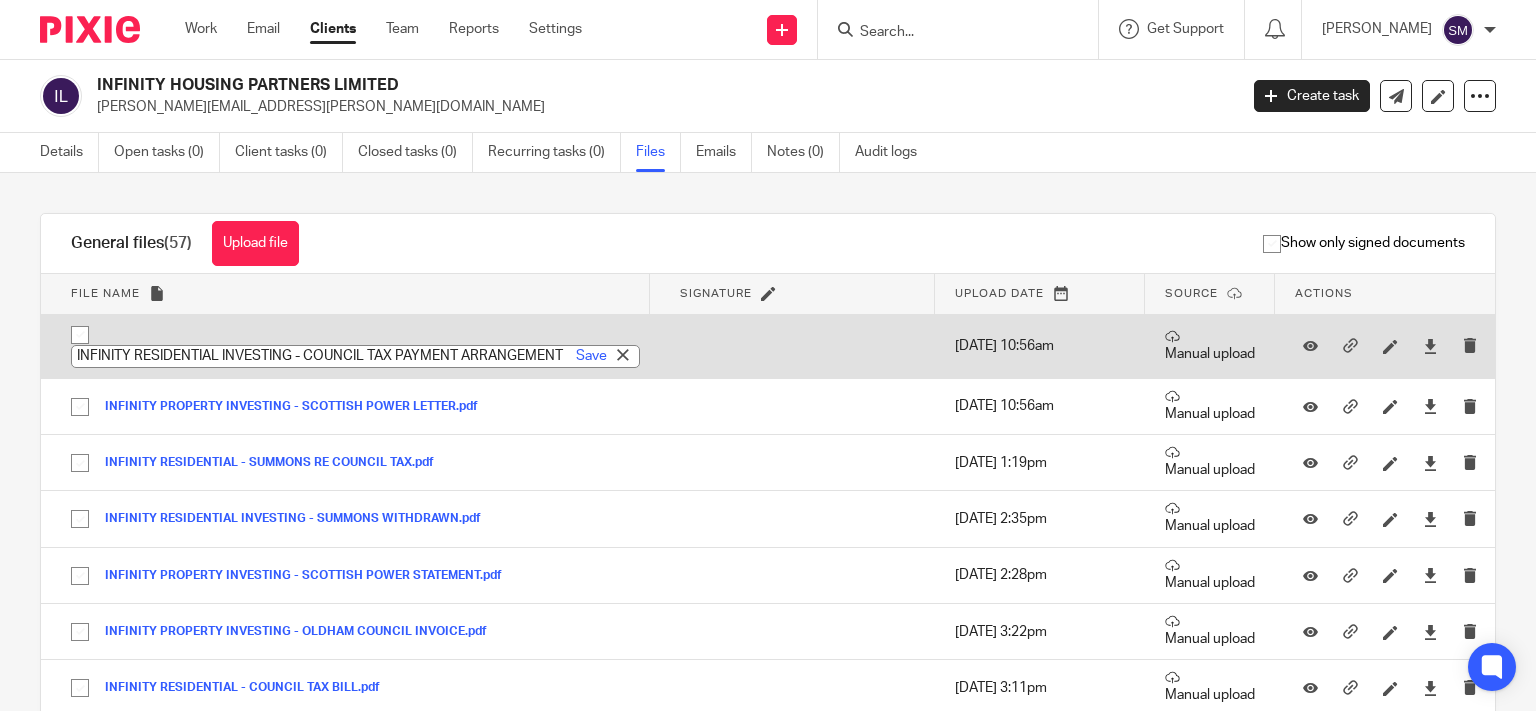 scroll, scrollTop: 0, scrollLeft: 22, axis: horizontal 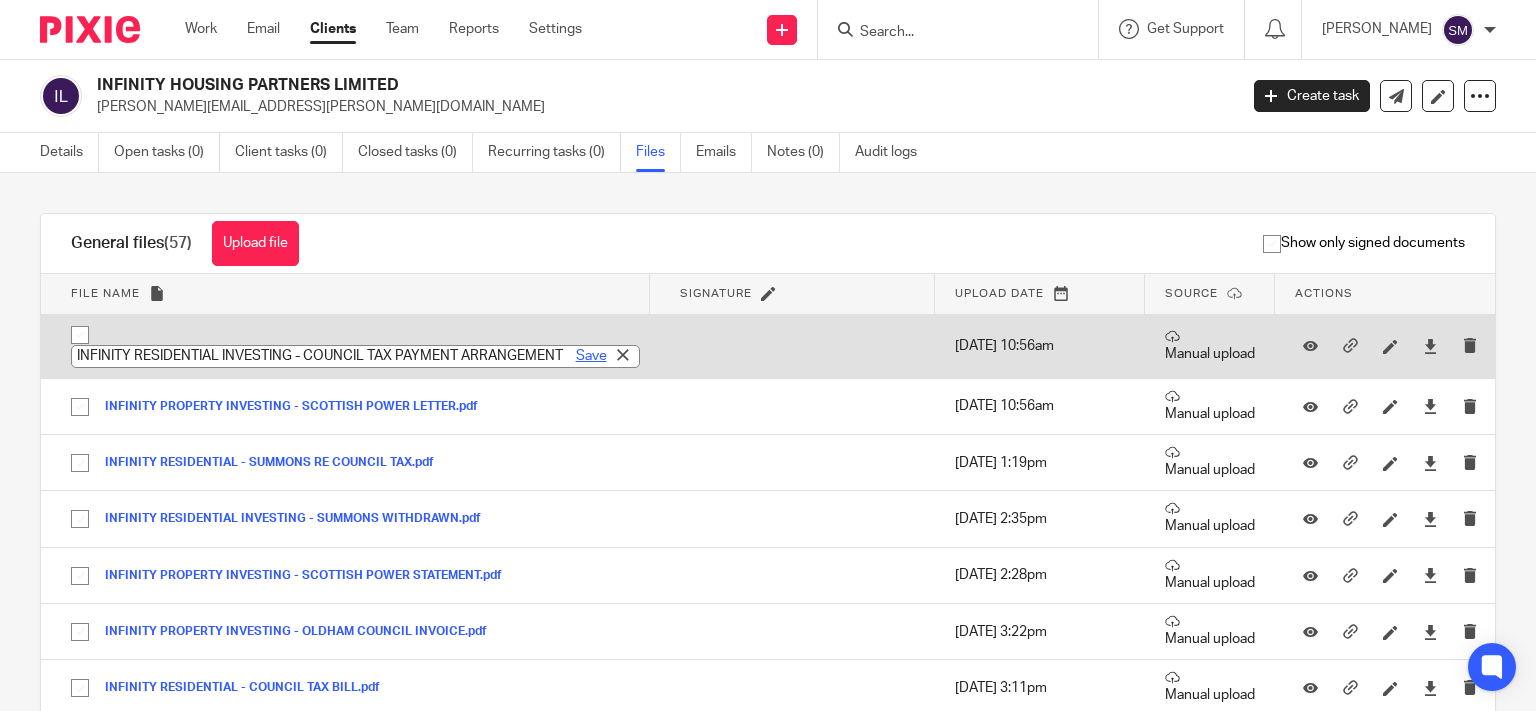 type on "INFINITY RESIDENTIAL INVESTING - COUNCIL TAX PAYMENT ARRANGEMENT" 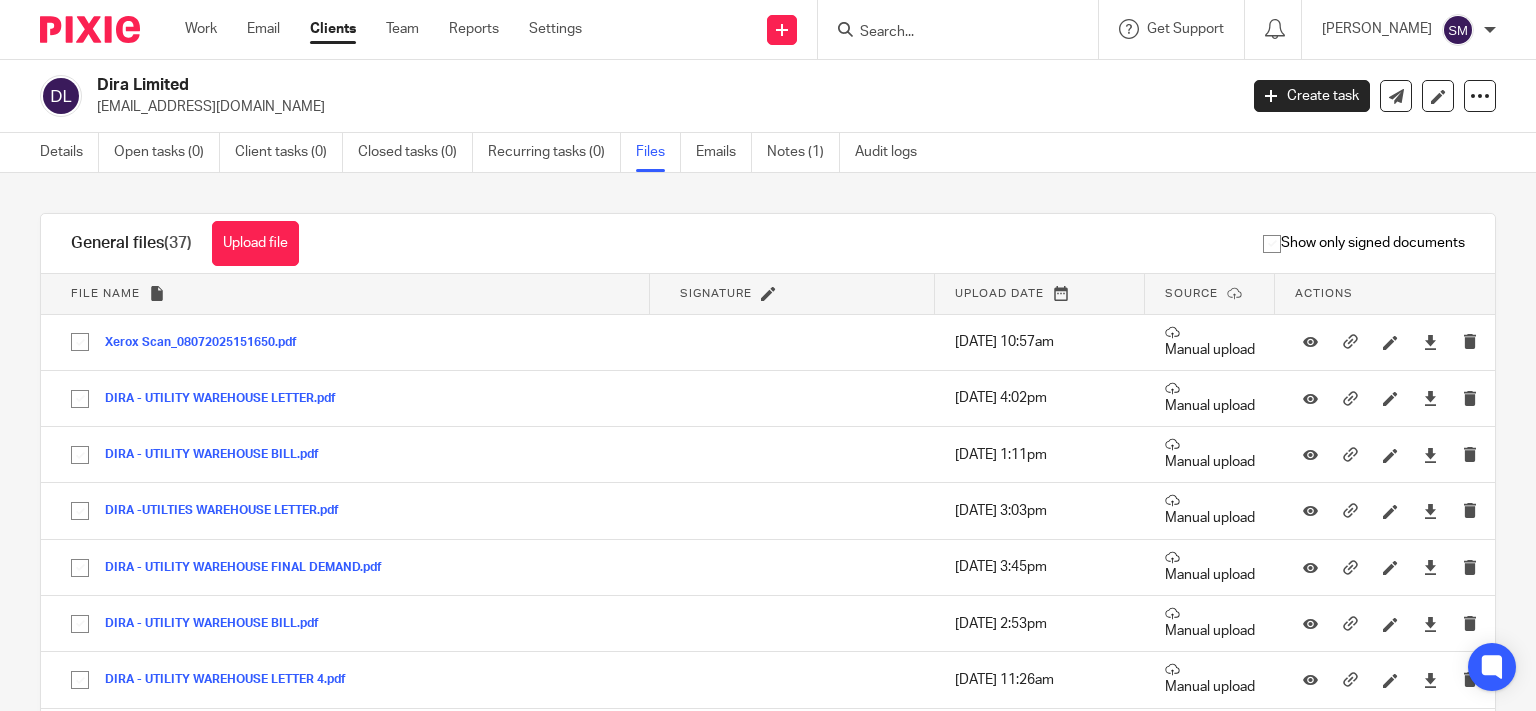 scroll, scrollTop: 0, scrollLeft: 0, axis: both 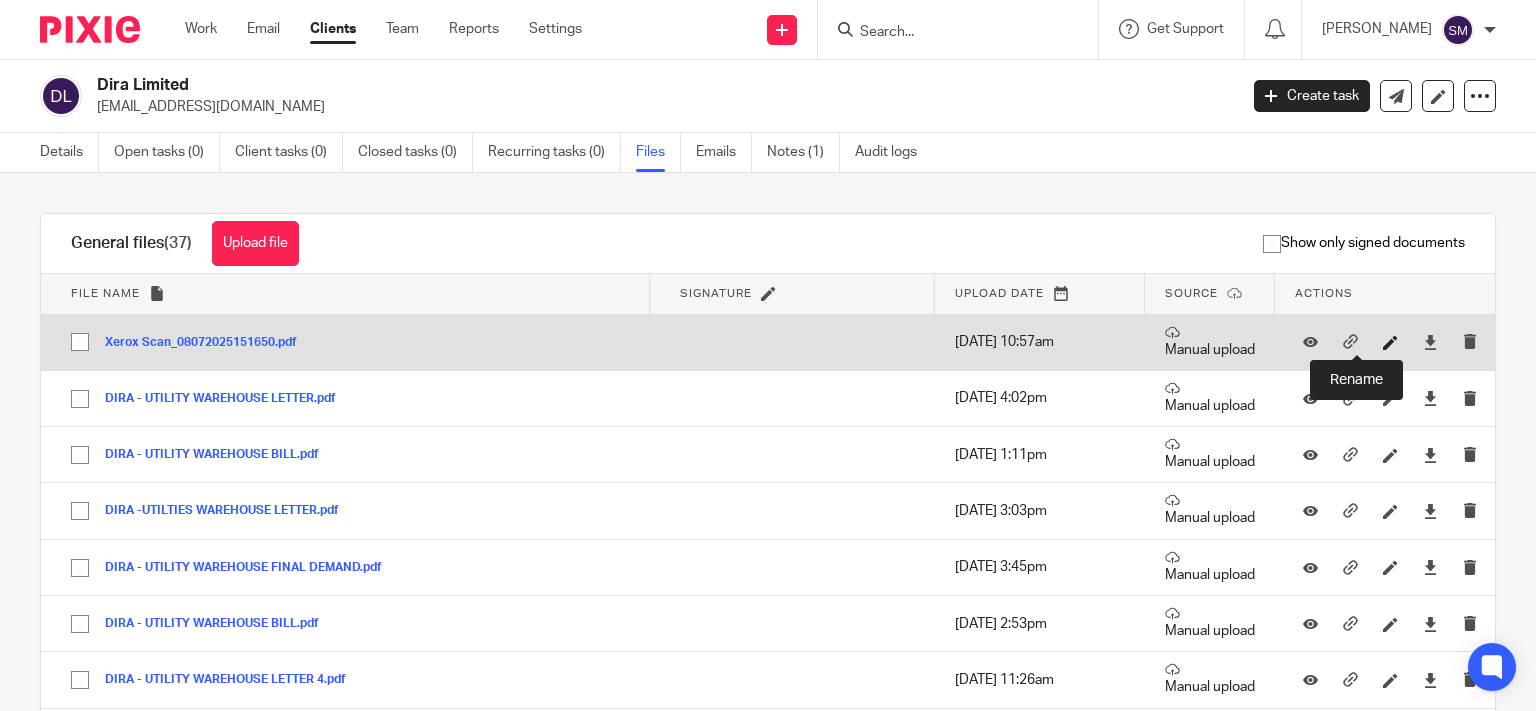 click at bounding box center (1390, 342) 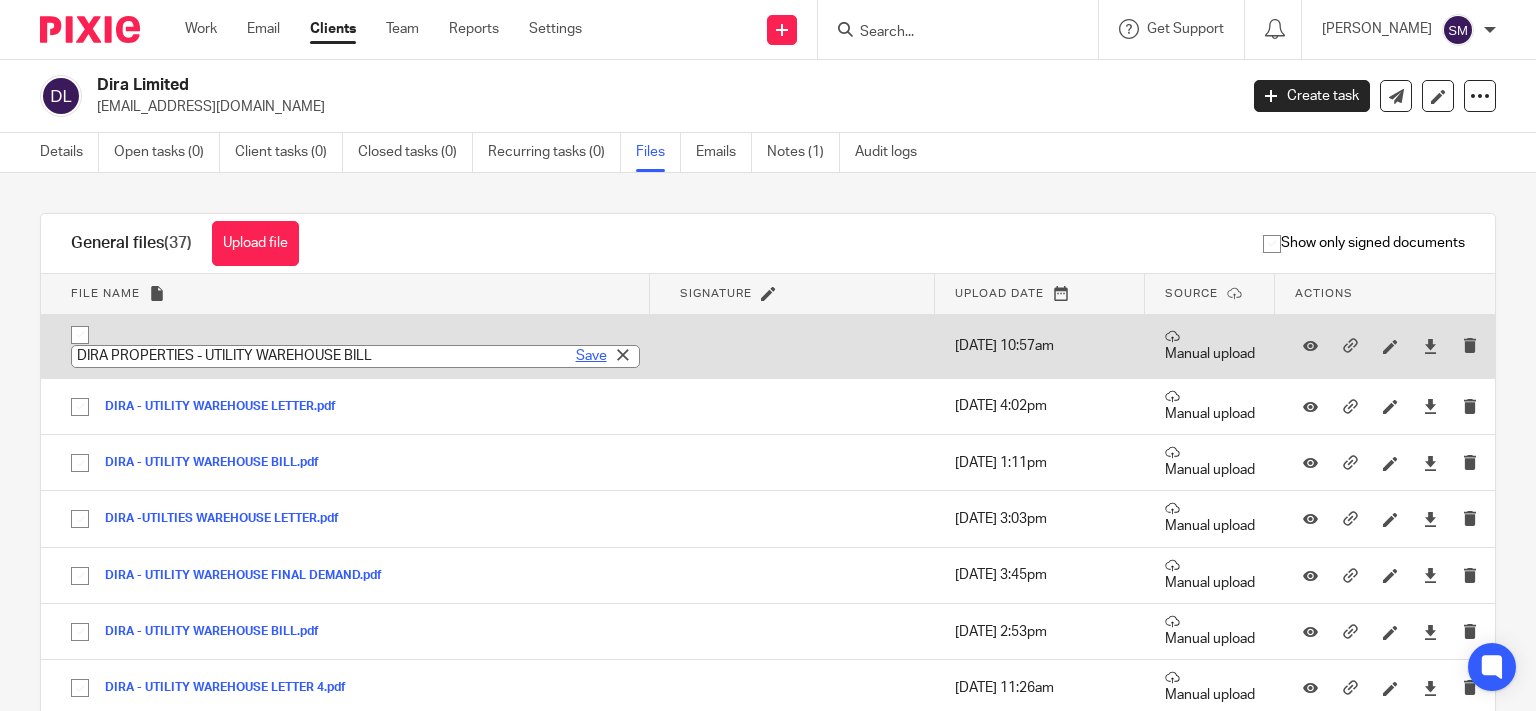type on "DIRA PROPERTIES - UTILITY WAREHOUSE BILL" 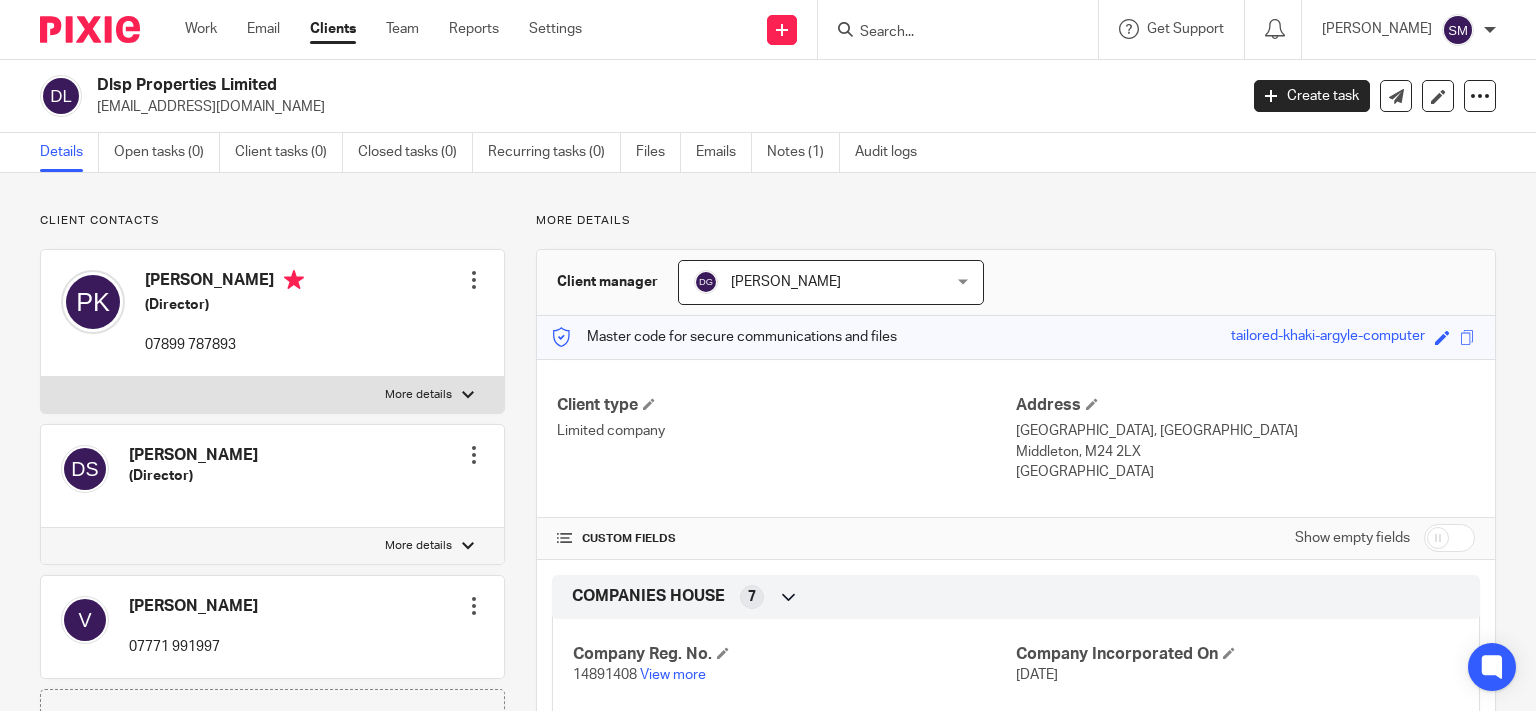 scroll, scrollTop: 0, scrollLeft: 0, axis: both 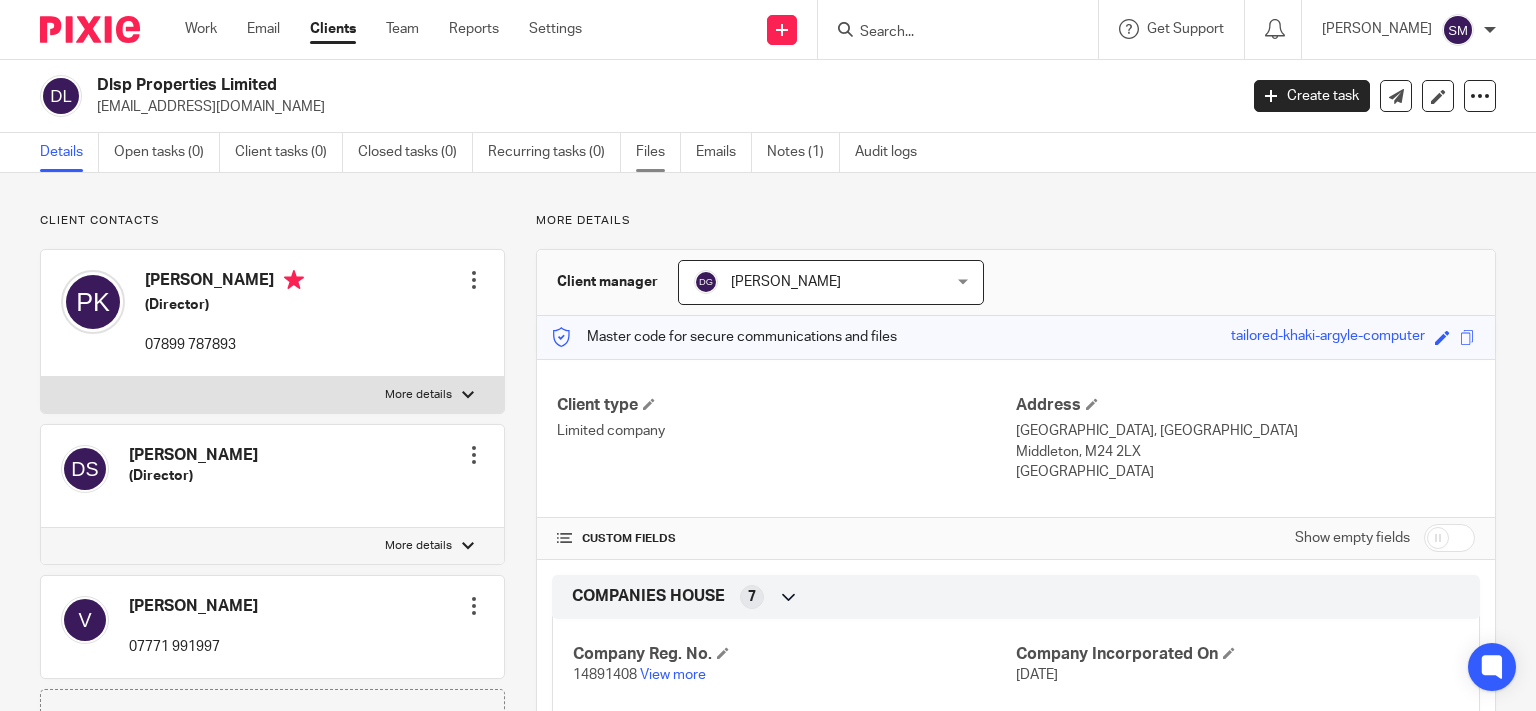 click on "Files" at bounding box center (658, 152) 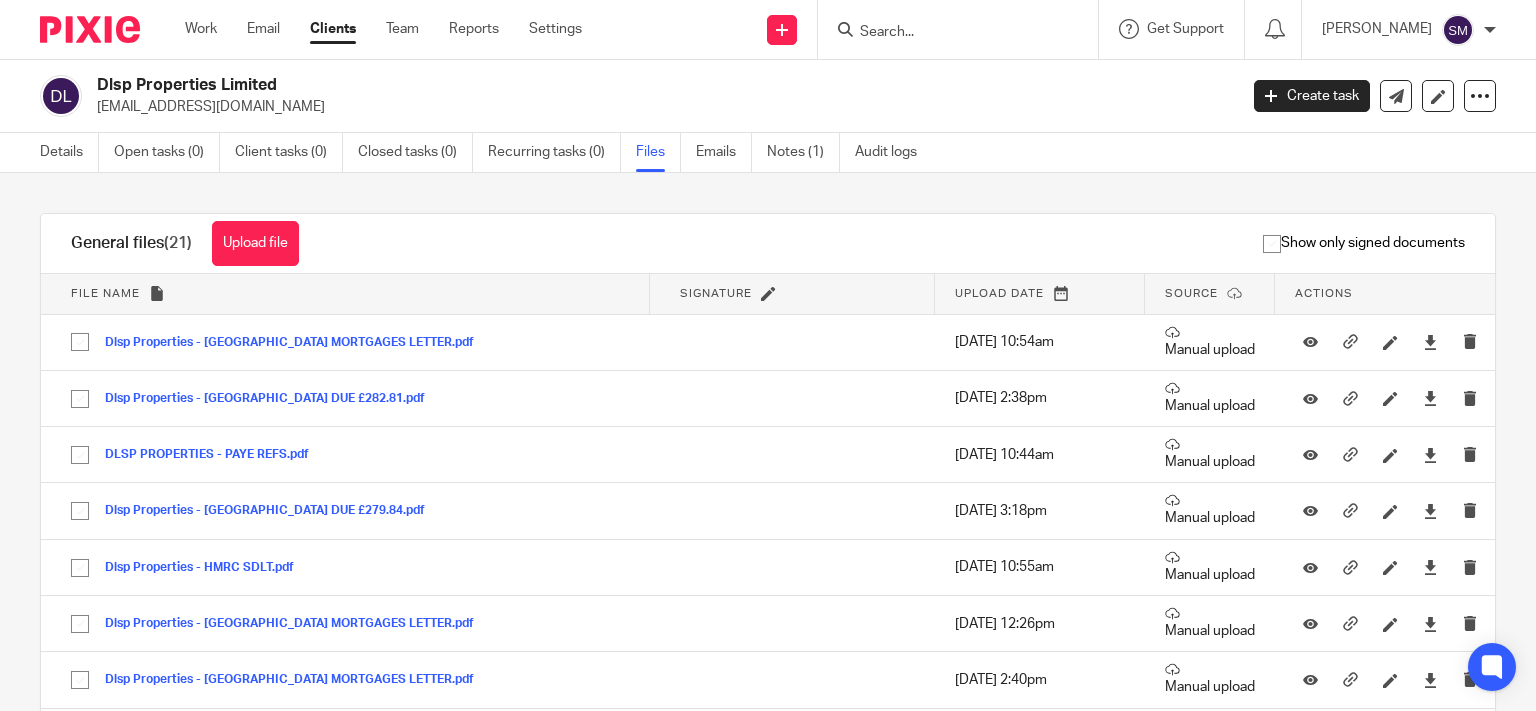scroll, scrollTop: 0, scrollLeft: 0, axis: both 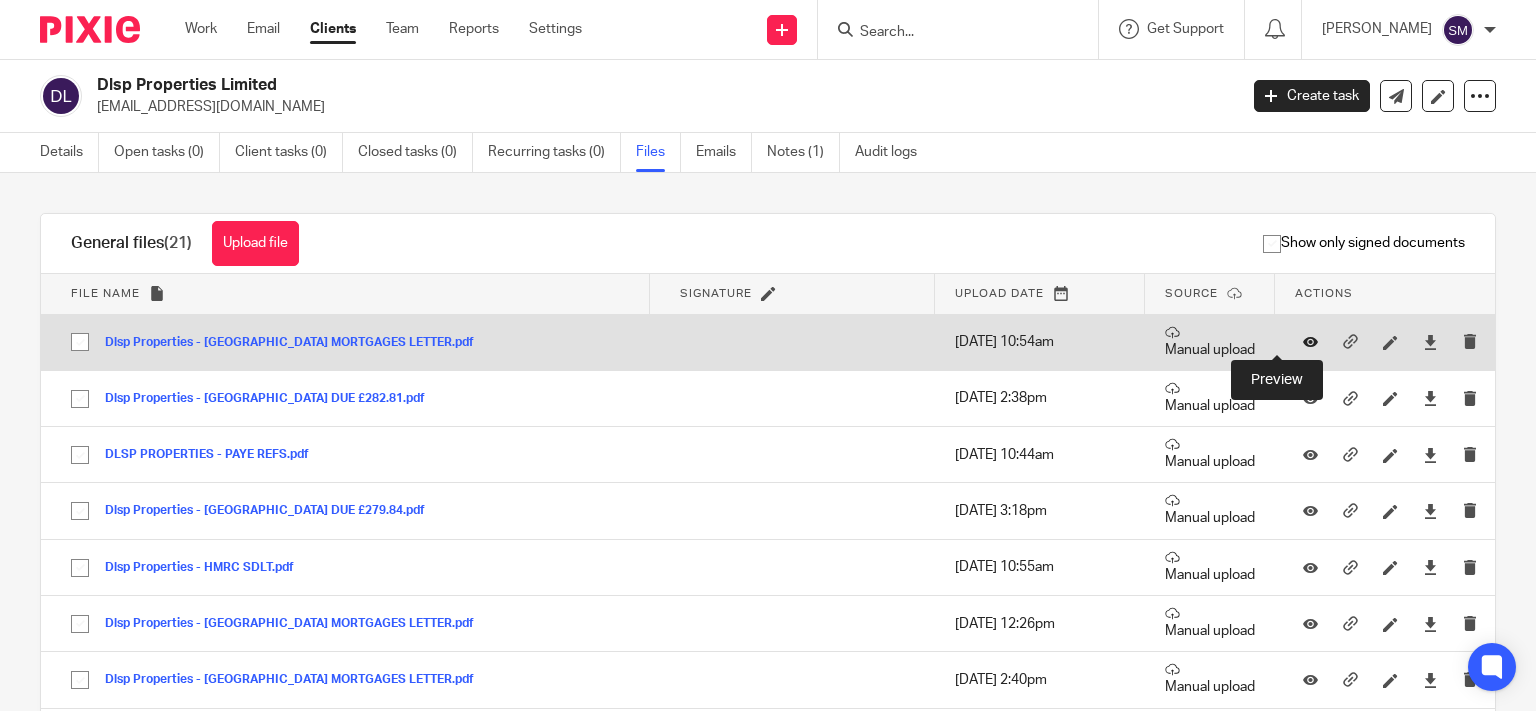 click at bounding box center [1310, 342] 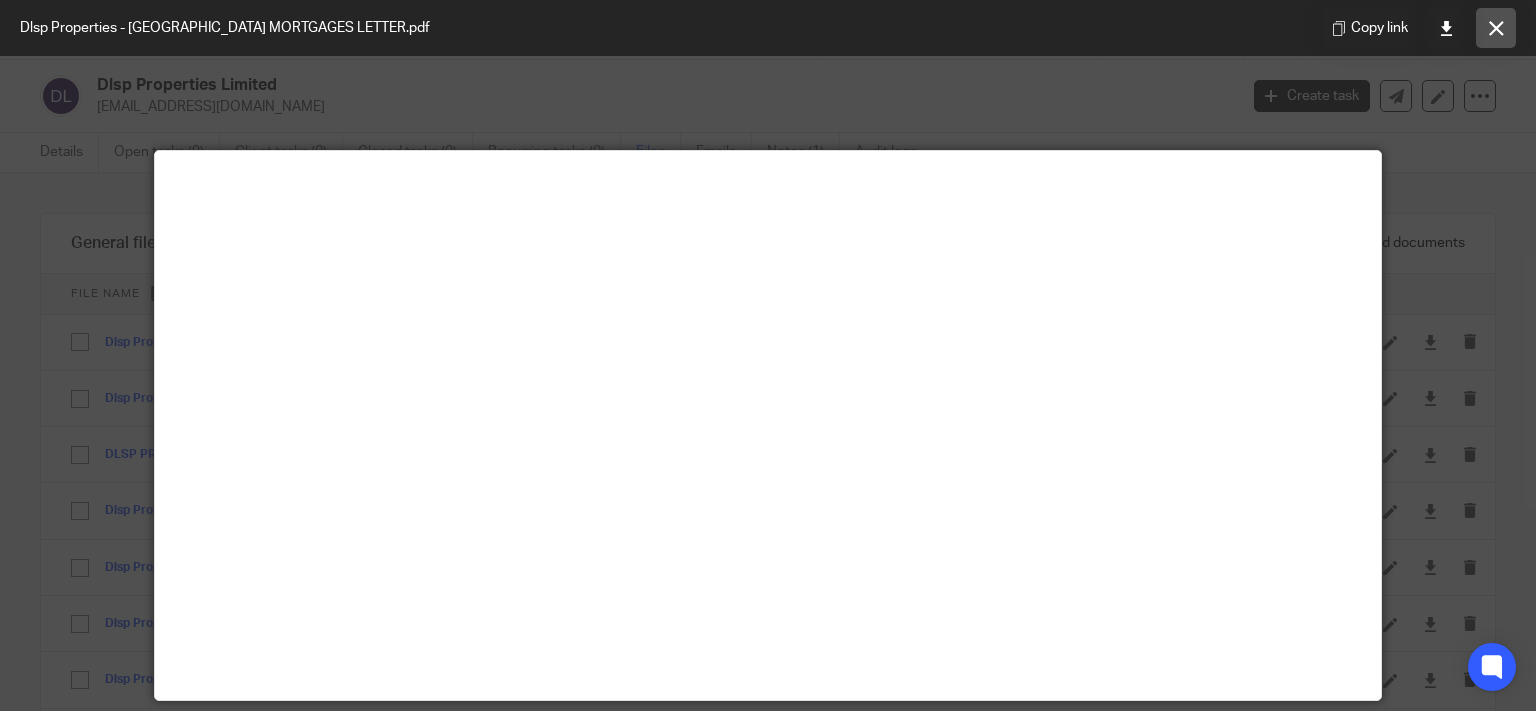 click at bounding box center (1496, 28) 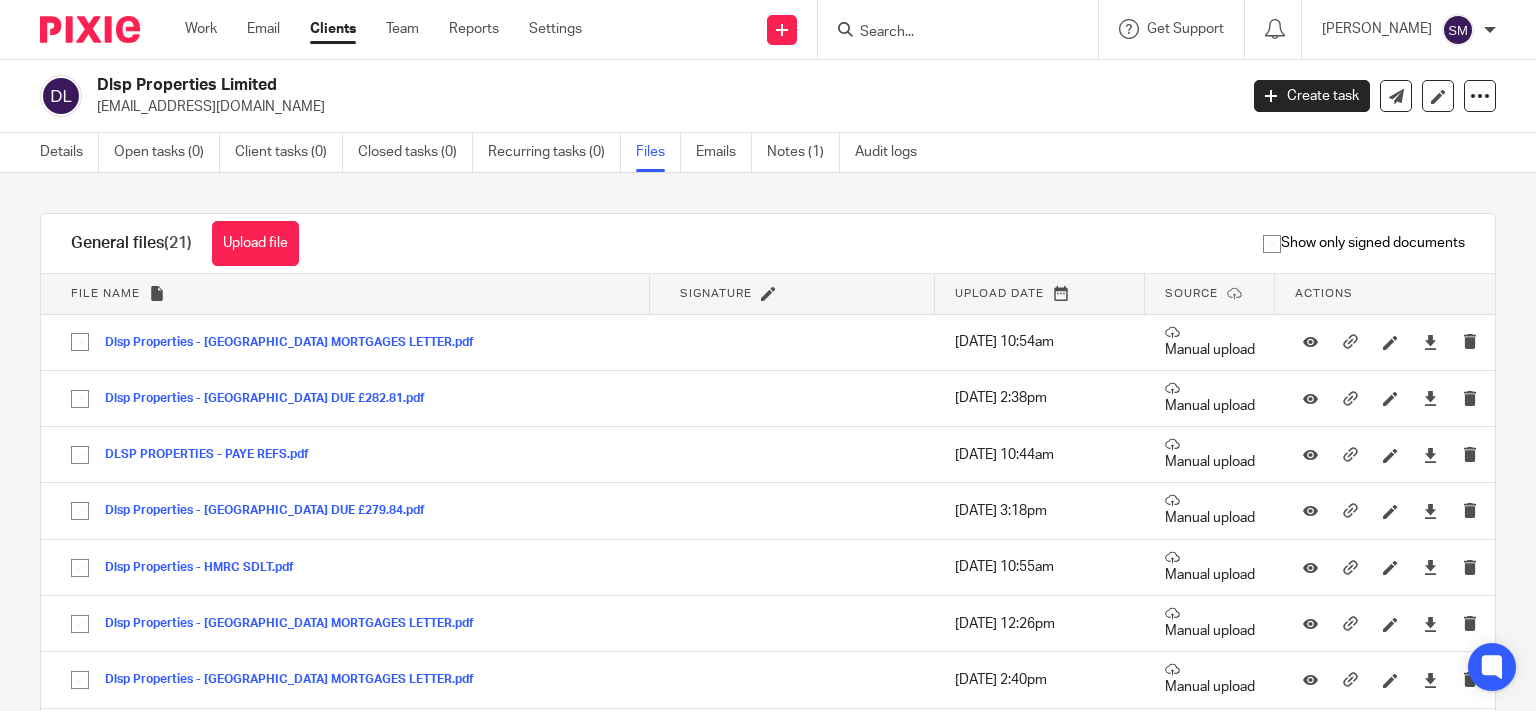 click at bounding box center (948, 33) 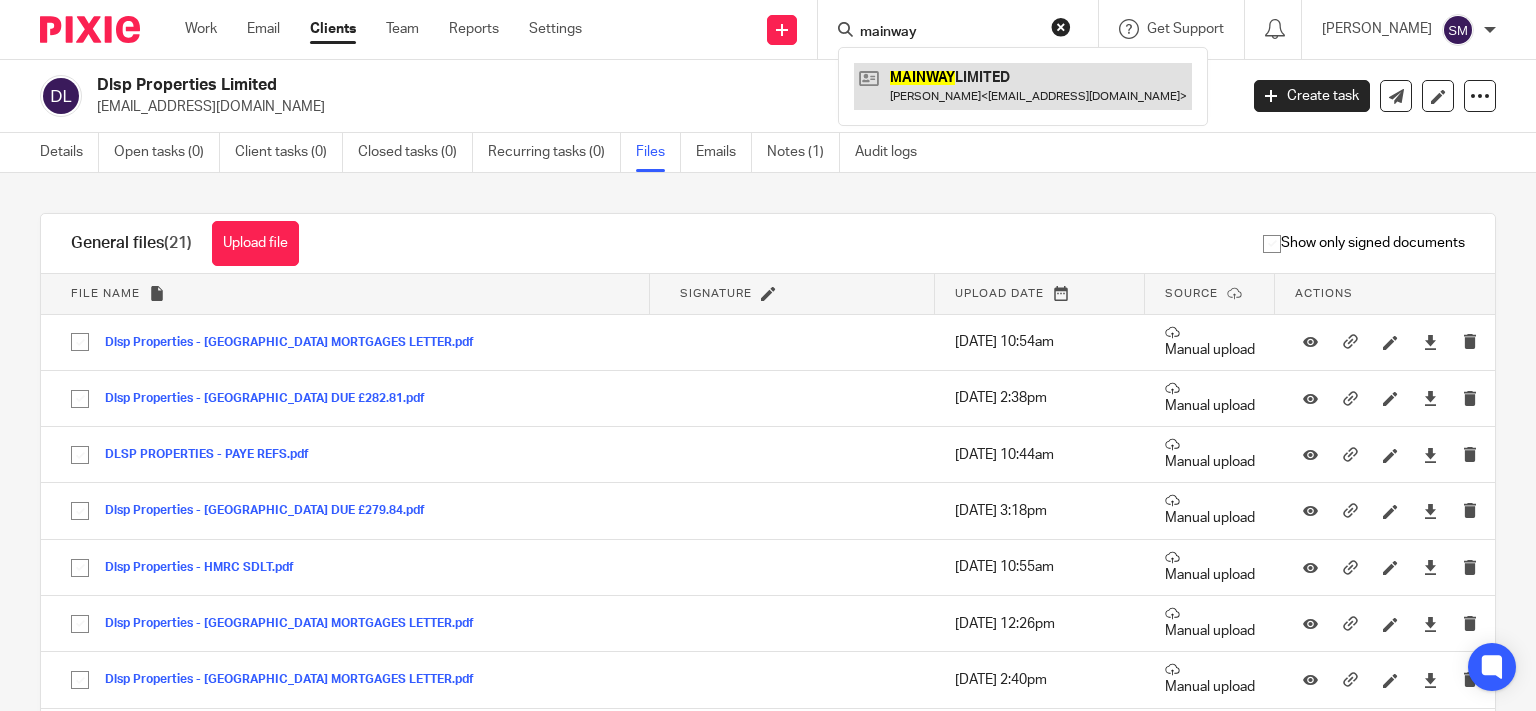 type on "mainway" 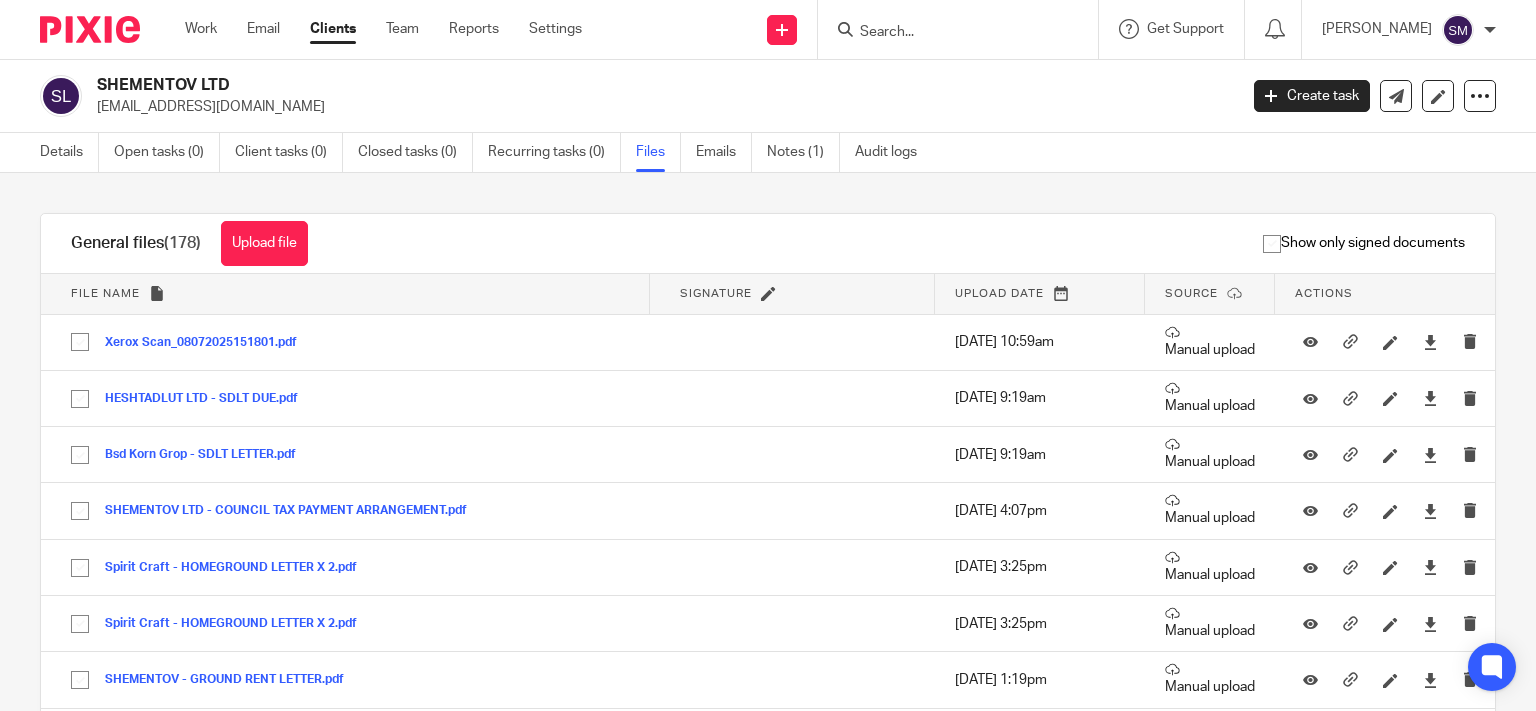 scroll, scrollTop: 0, scrollLeft: 0, axis: both 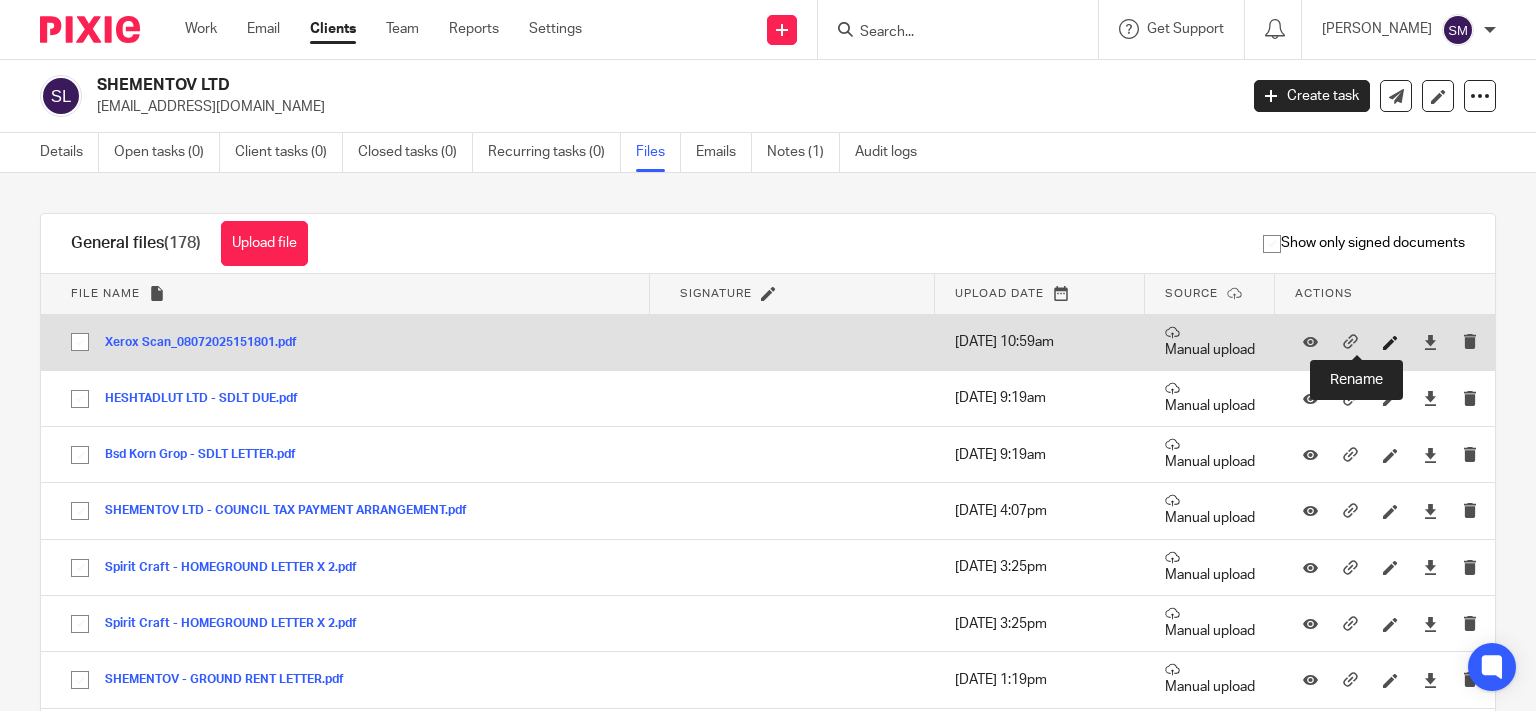 click at bounding box center [1390, 342] 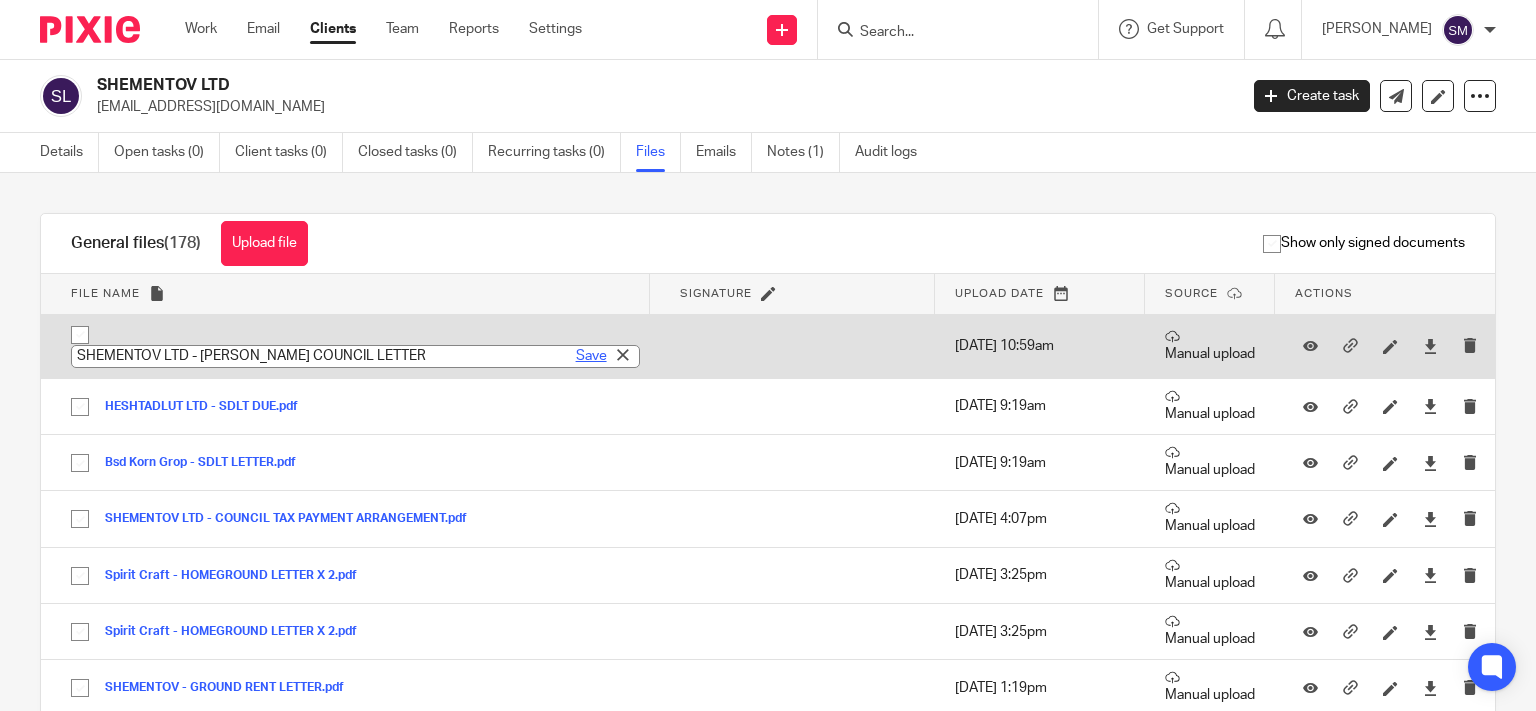 type on "SHEMENTOV LTD - [PERSON_NAME] COUNCIL LETTER" 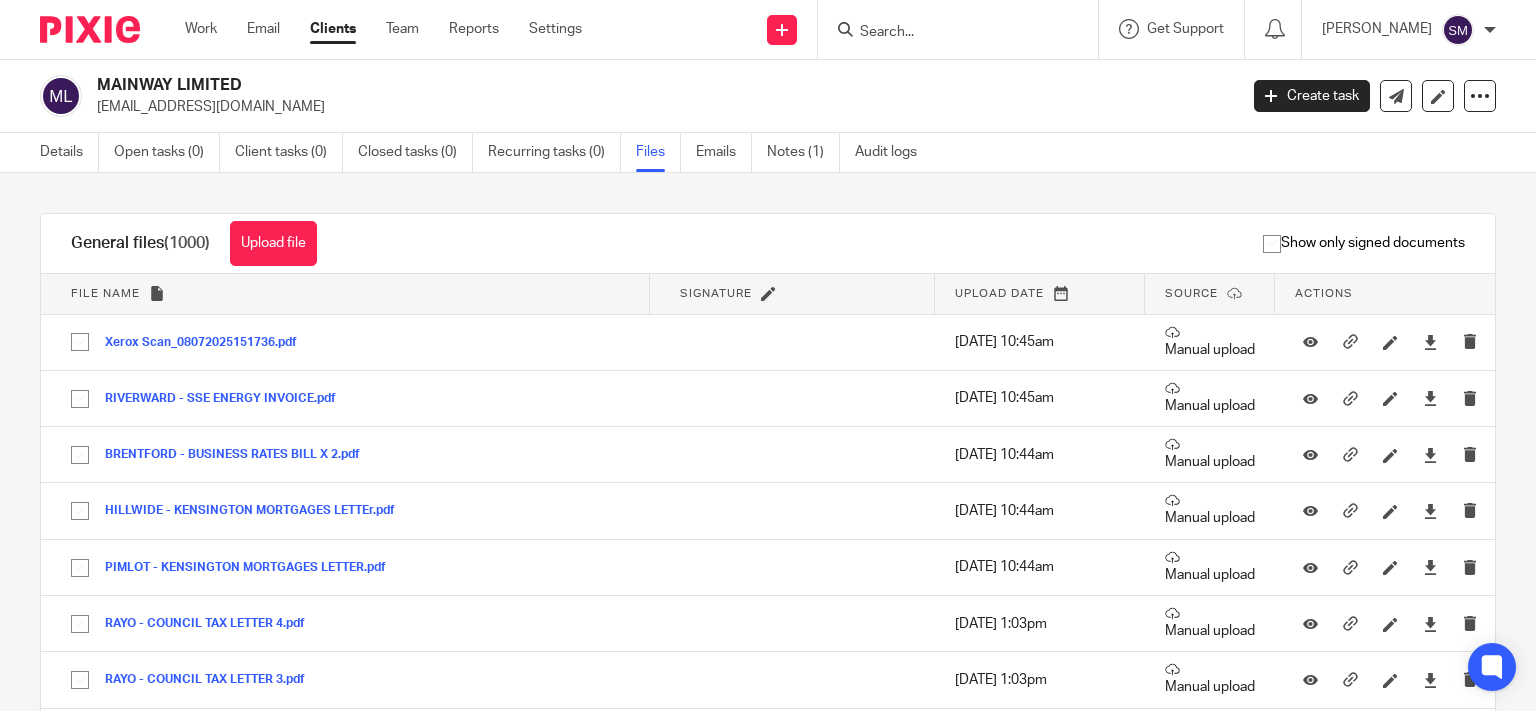 scroll, scrollTop: 0, scrollLeft: 0, axis: both 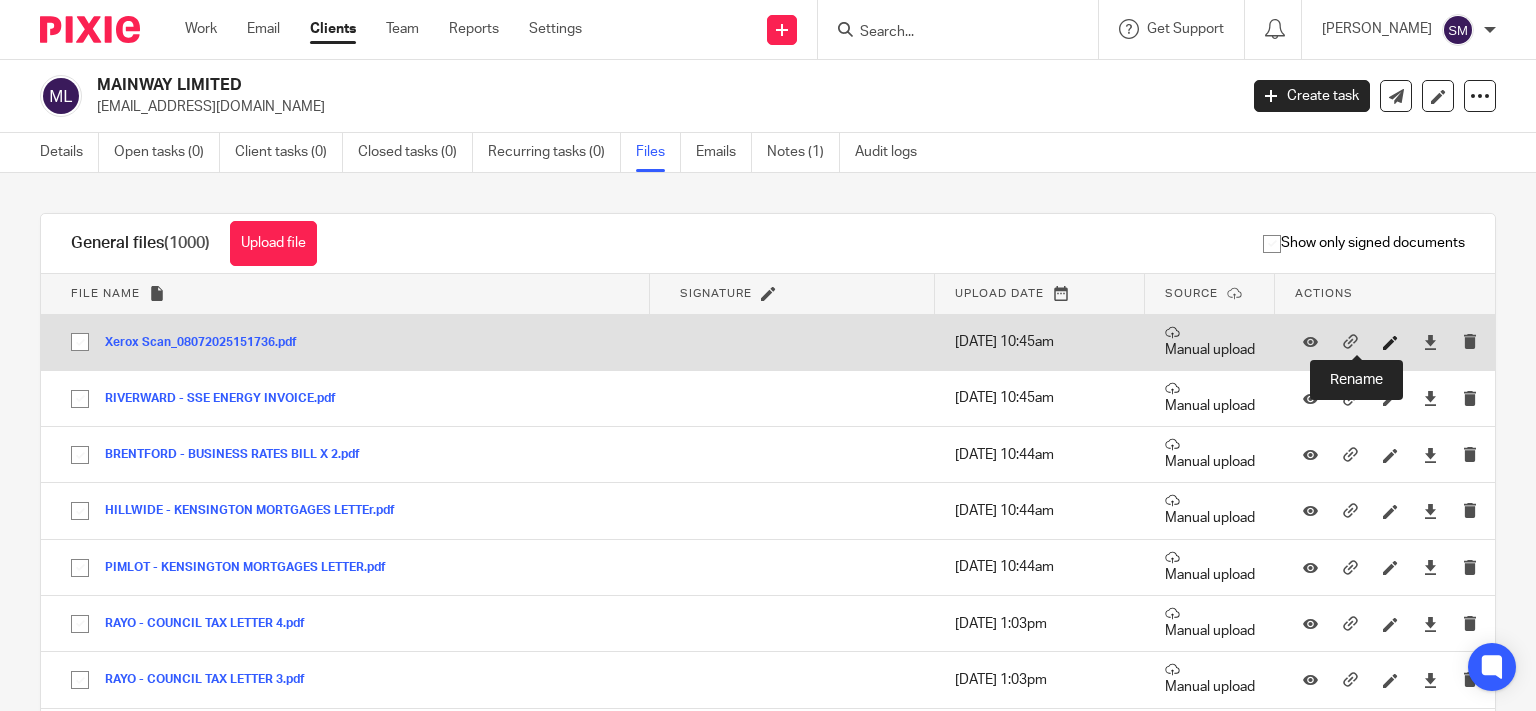 click at bounding box center [1390, 342] 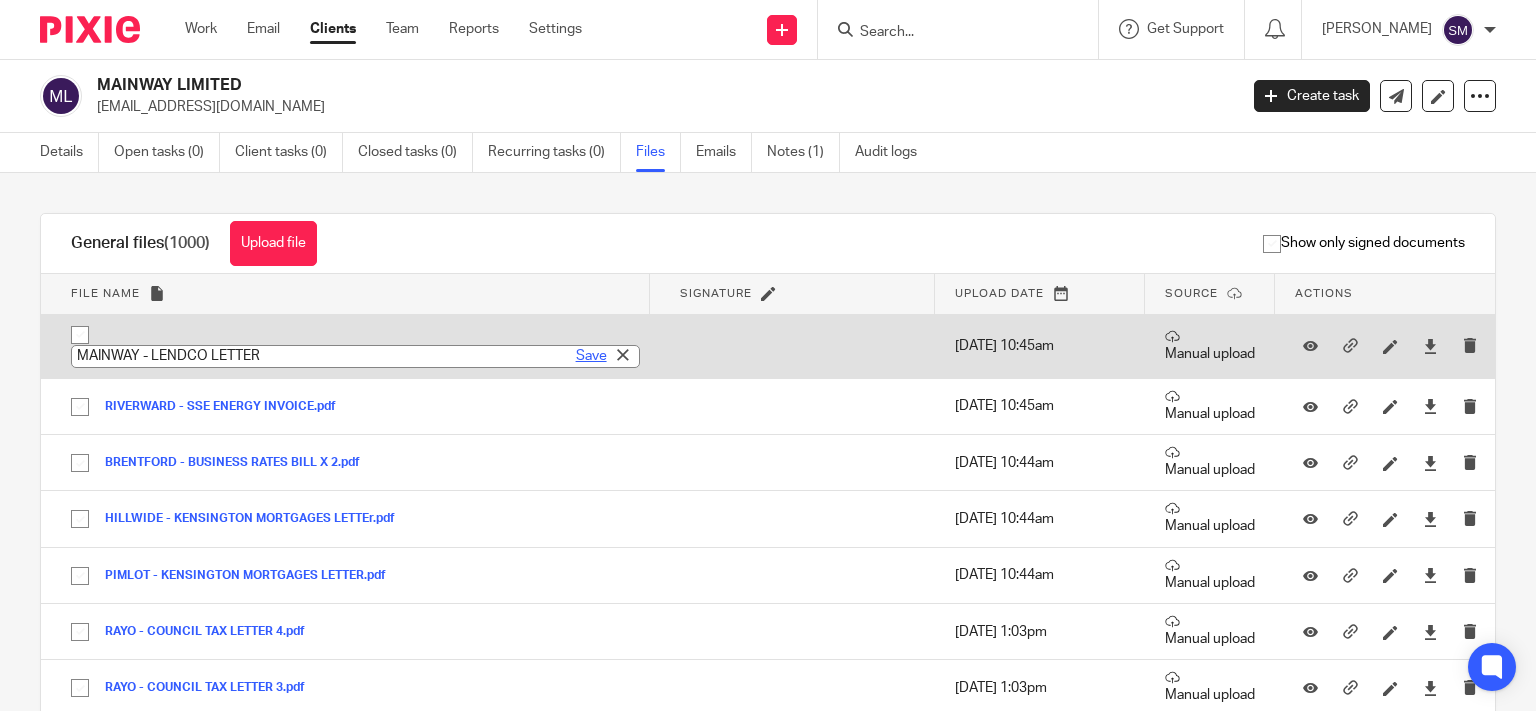 type on "MAINWAY - LENDCO LETTER" 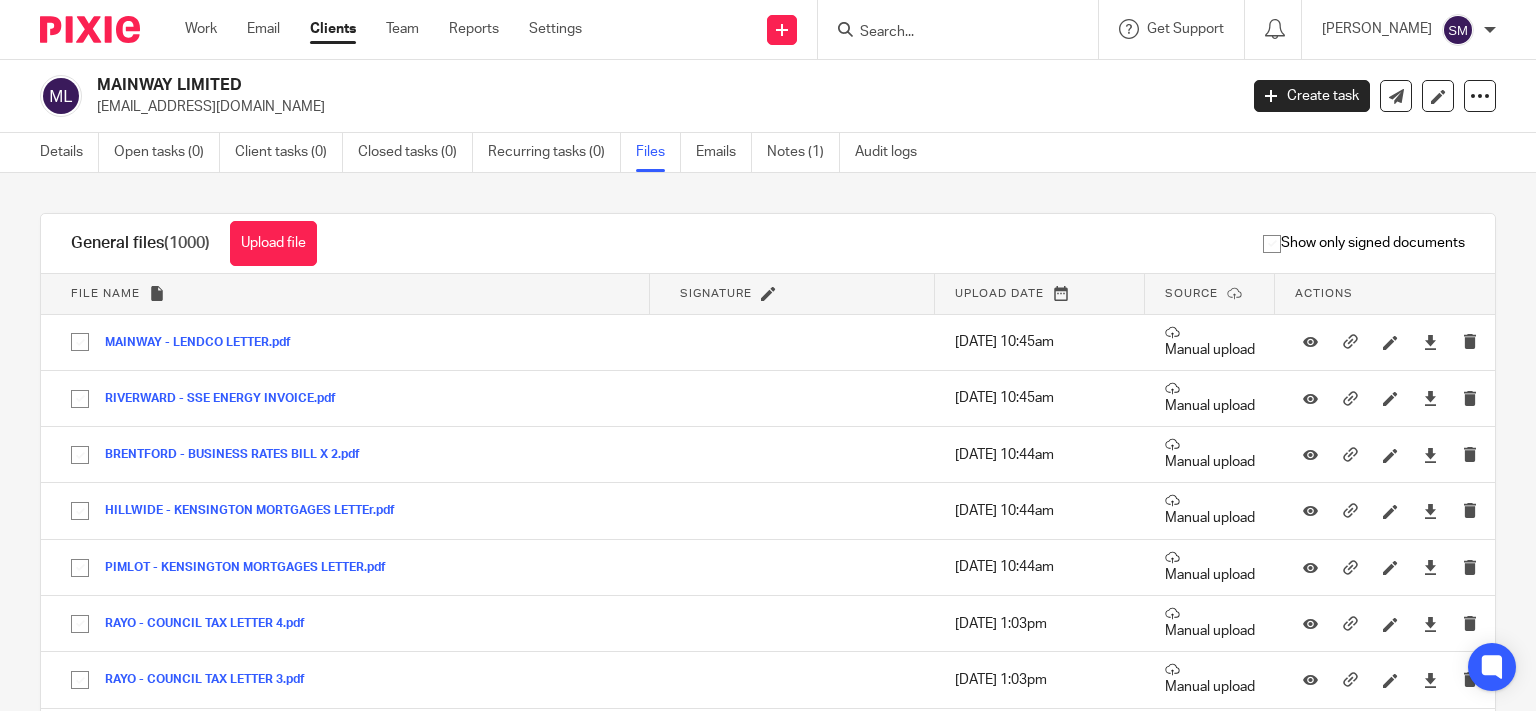 click at bounding box center [948, 33] 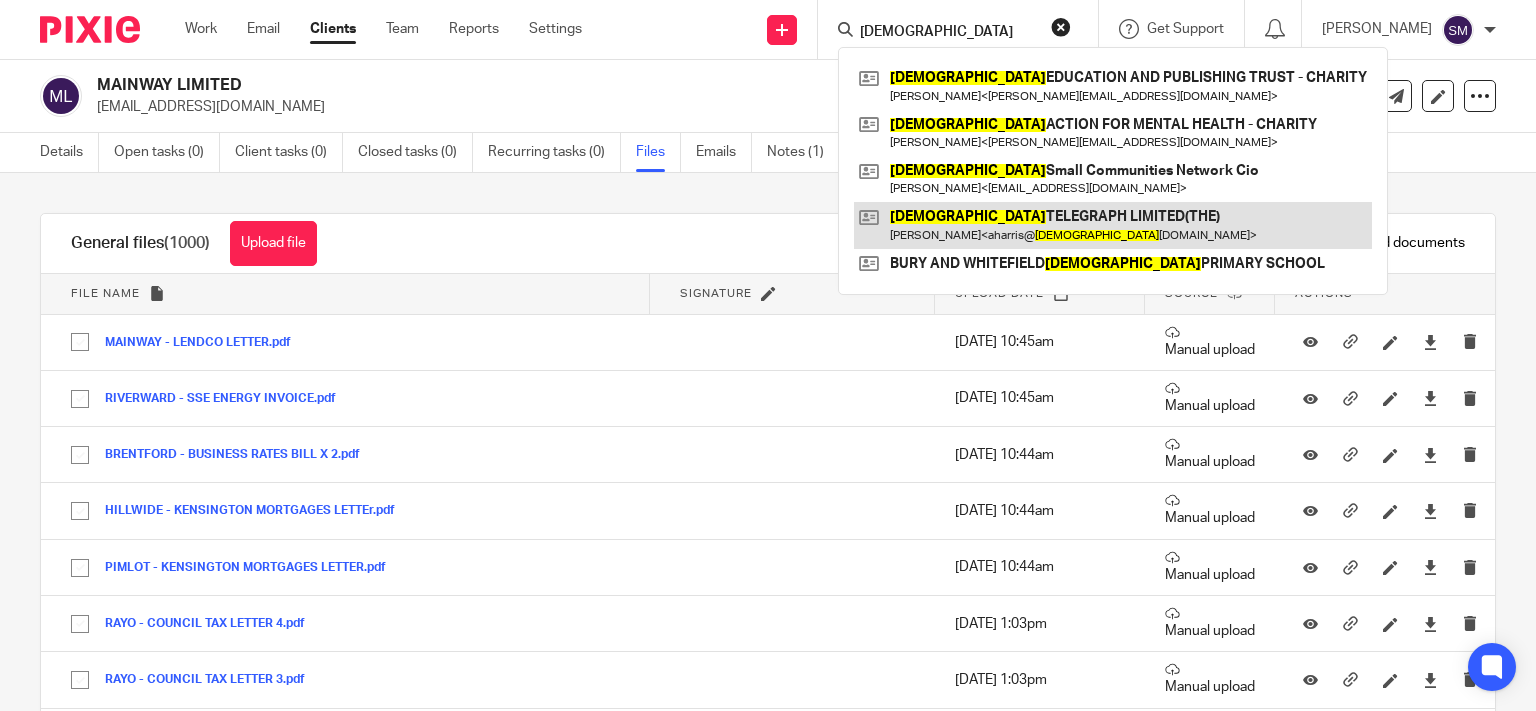 type on "jewish" 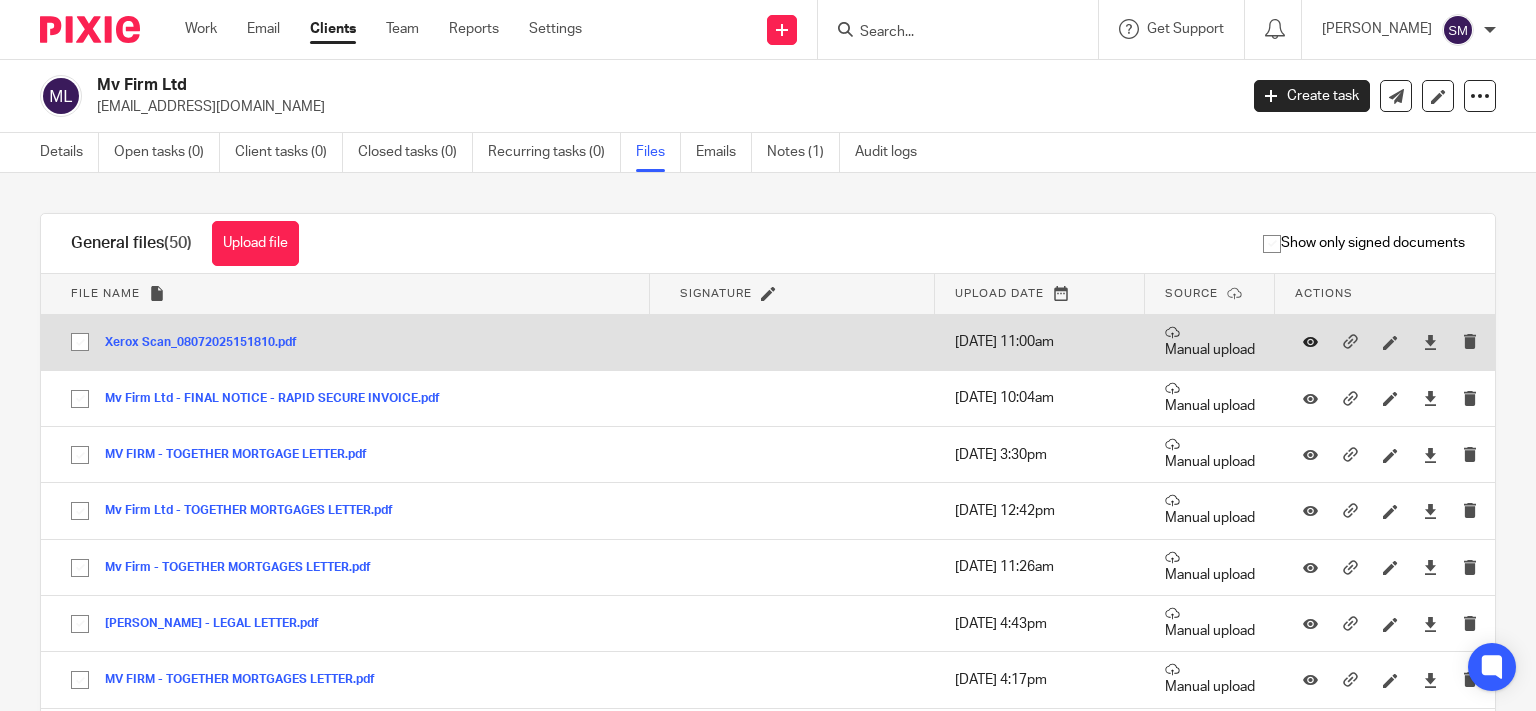 scroll, scrollTop: 0, scrollLeft: 0, axis: both 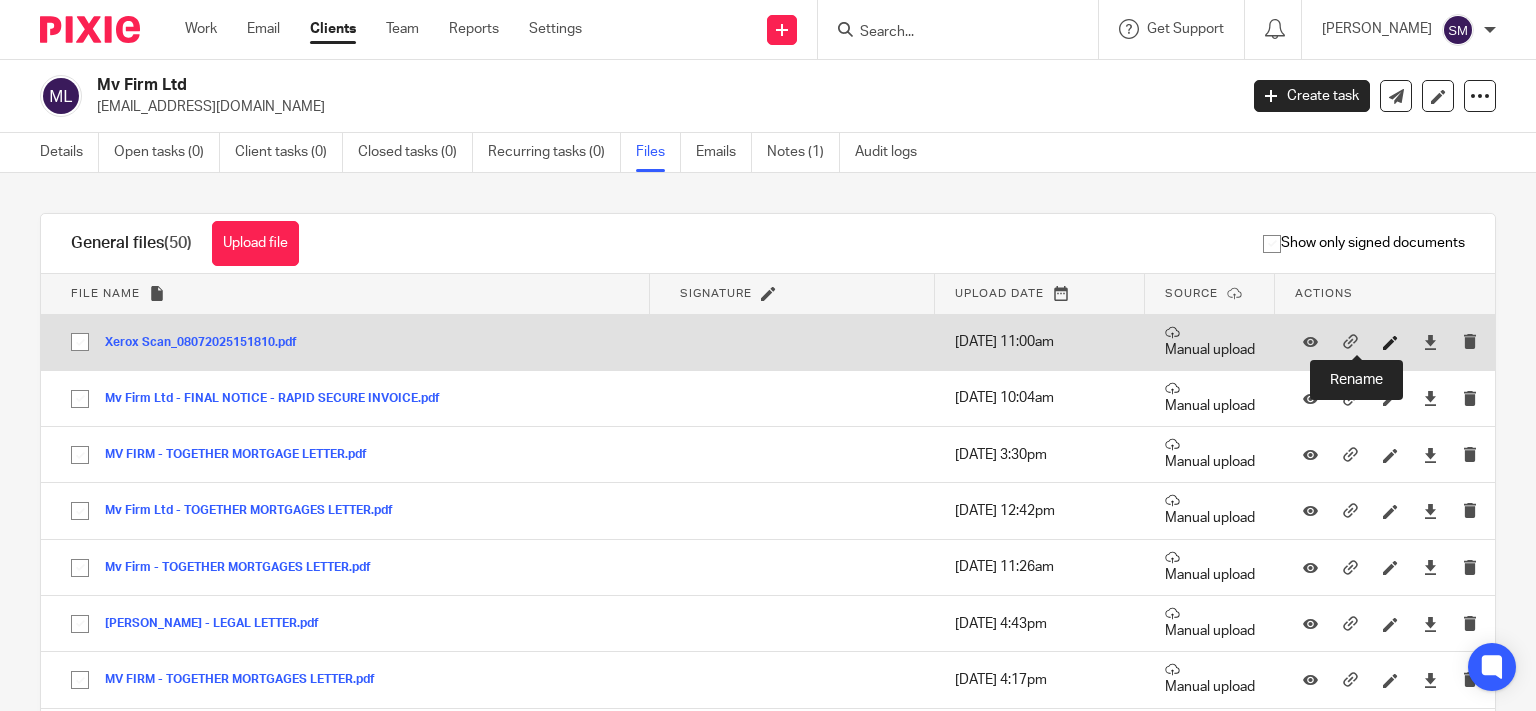 click at bounding box center [1390, 342] 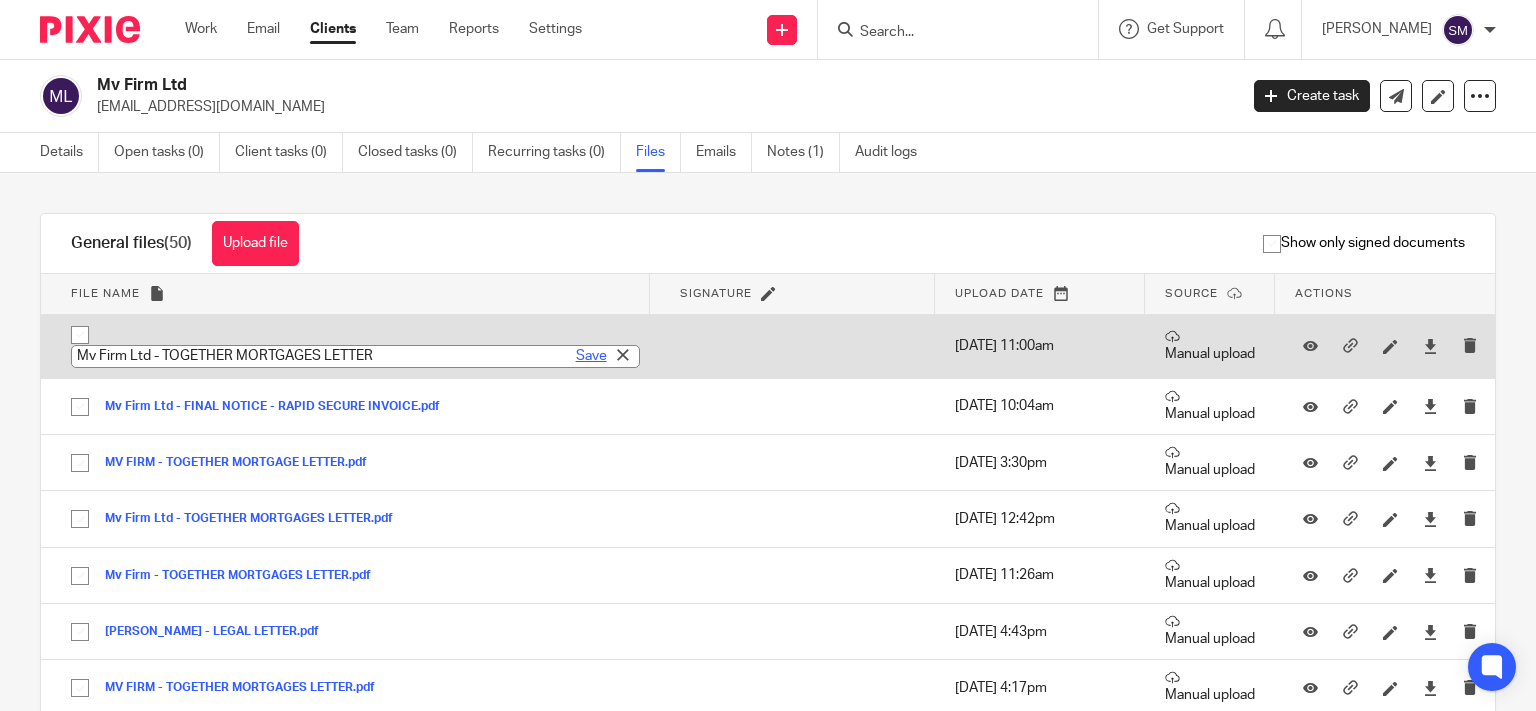 type on "Mv Firm Ltd - TOGETHER MORTGAGES LETTER" 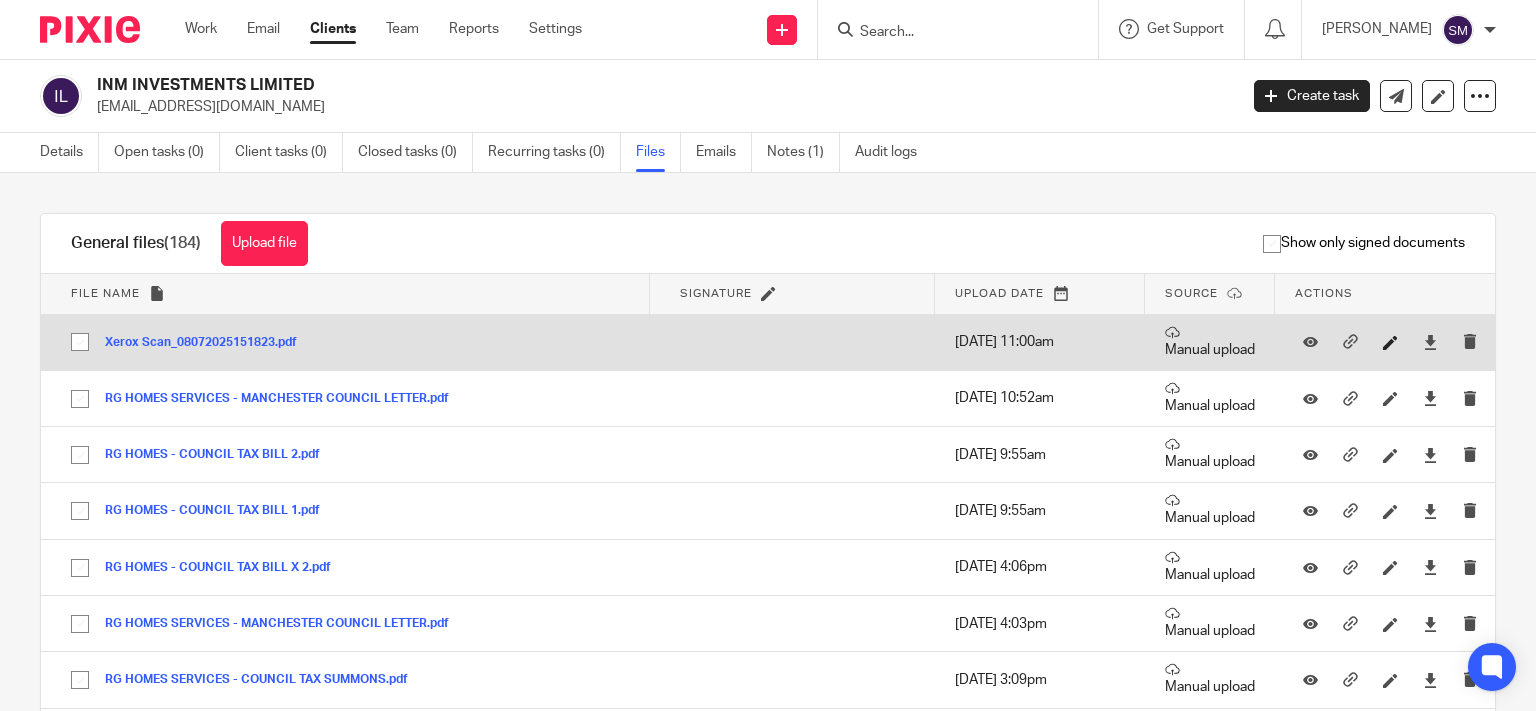scroll, scrollTop: 0, scrollLeft: 0, axis: both 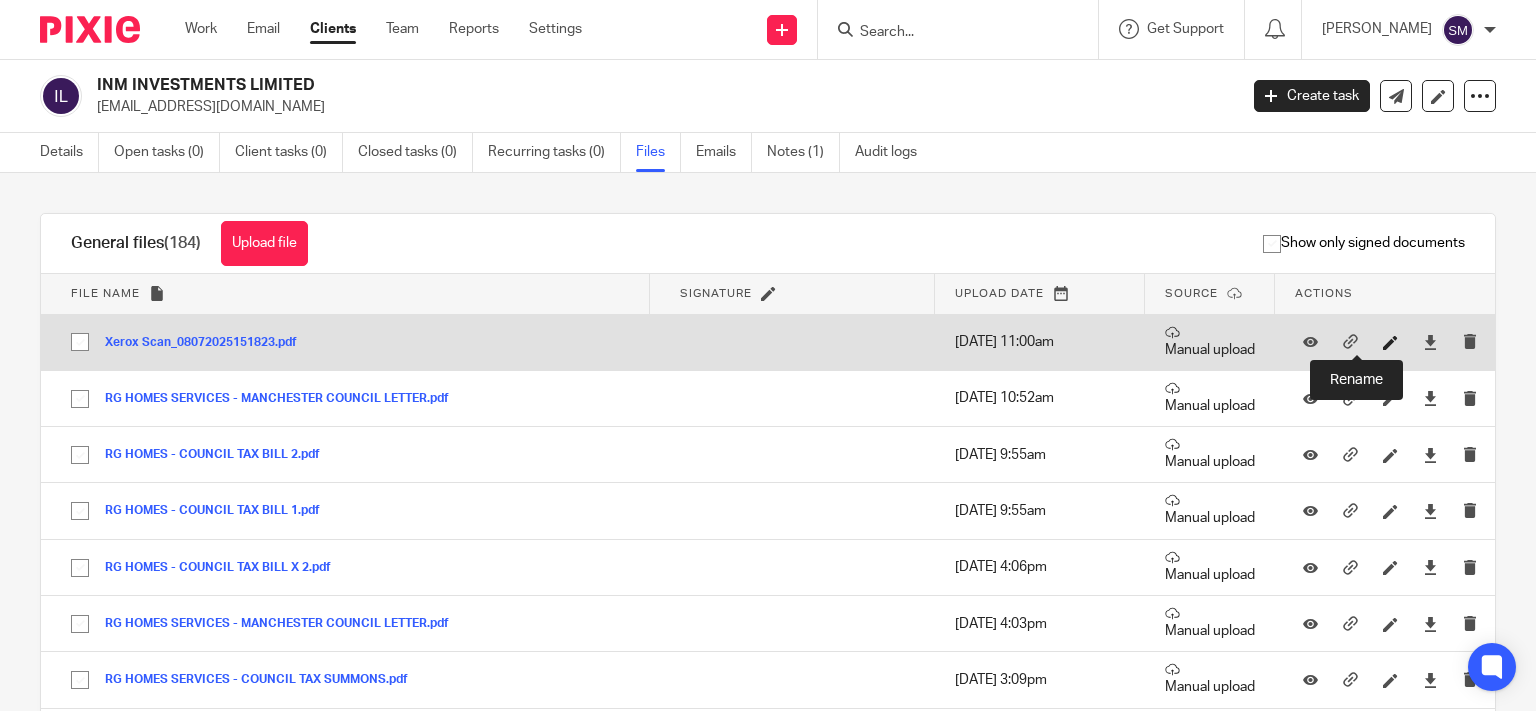 click at bounding box center [1390, 342] 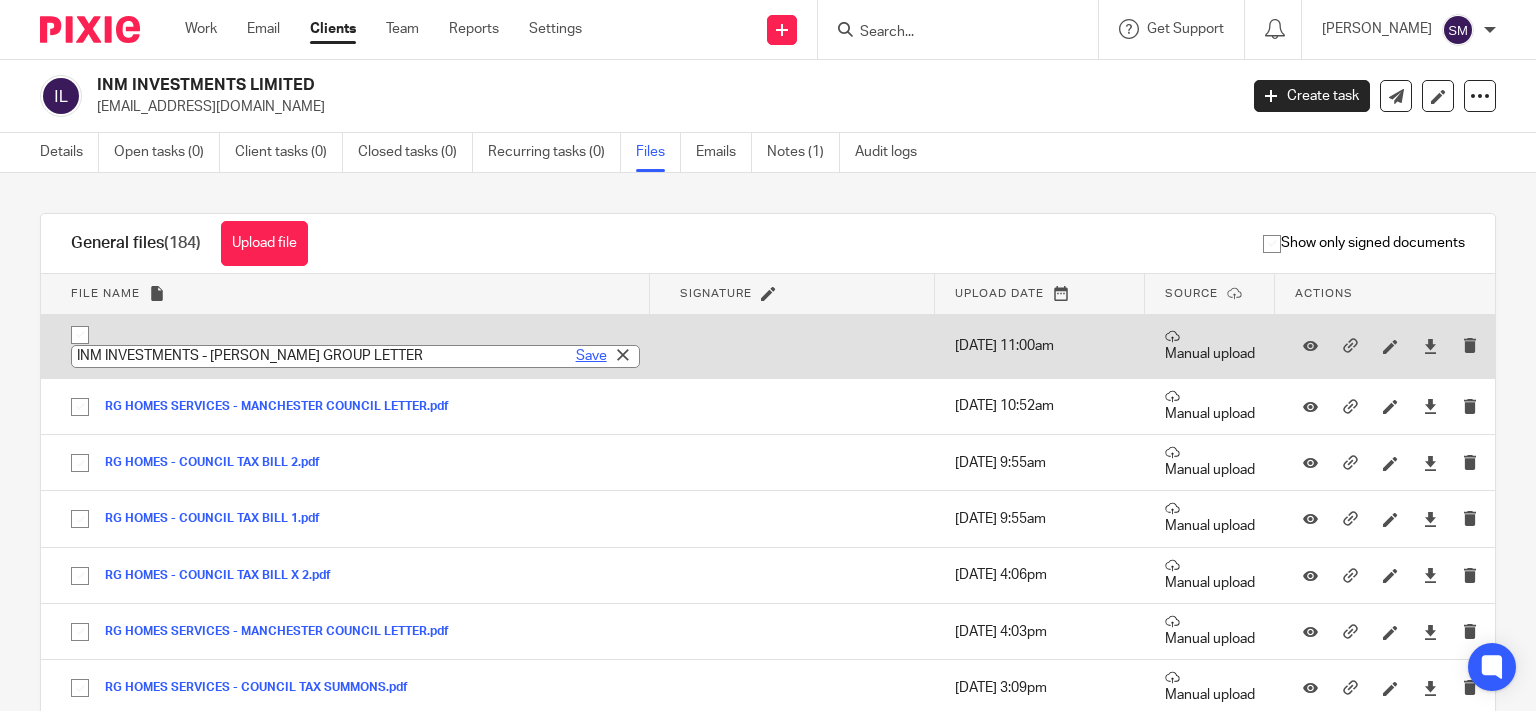 type on "INM INVESTMENTS - [PERSON_NAME] GROUP LETTER" 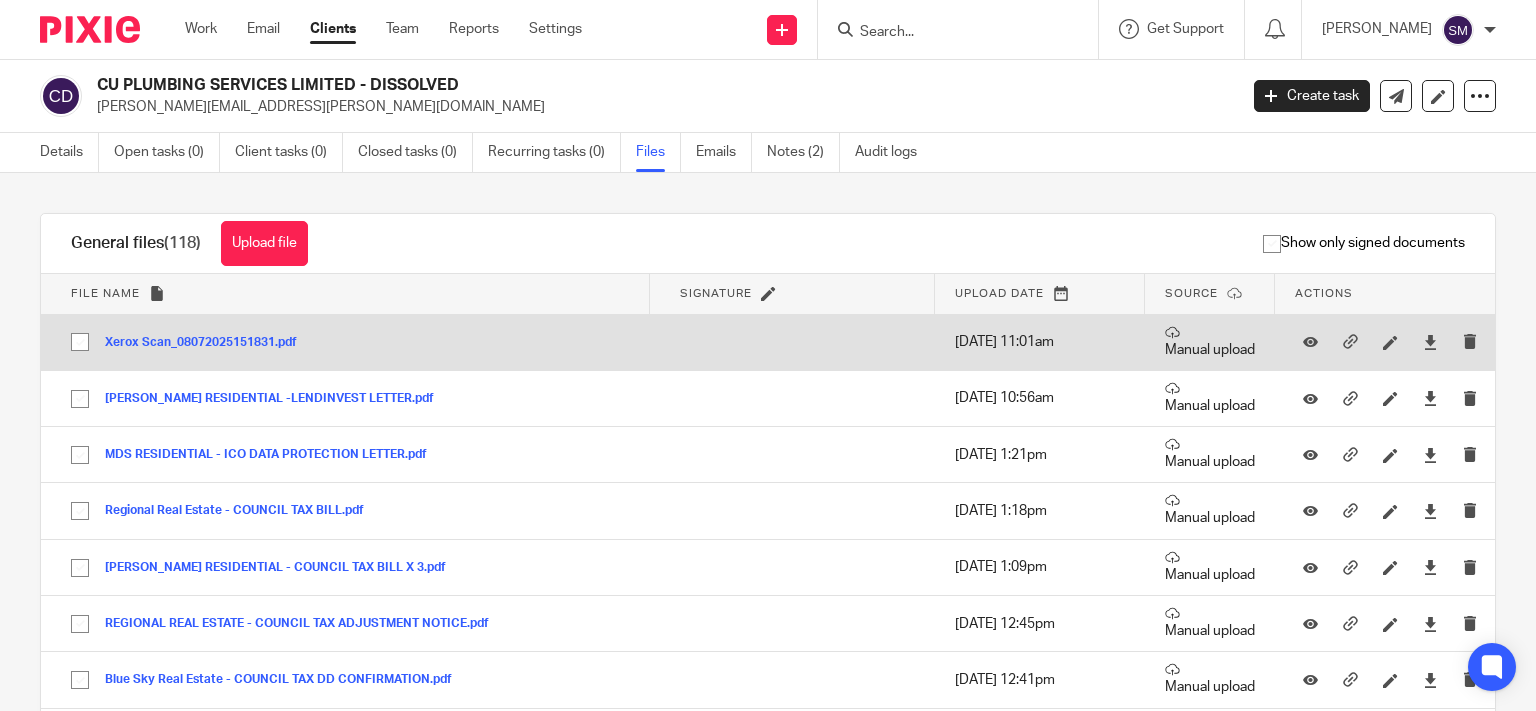 scroll, scrollTop: 0, scrollLeft: 0, axis: both 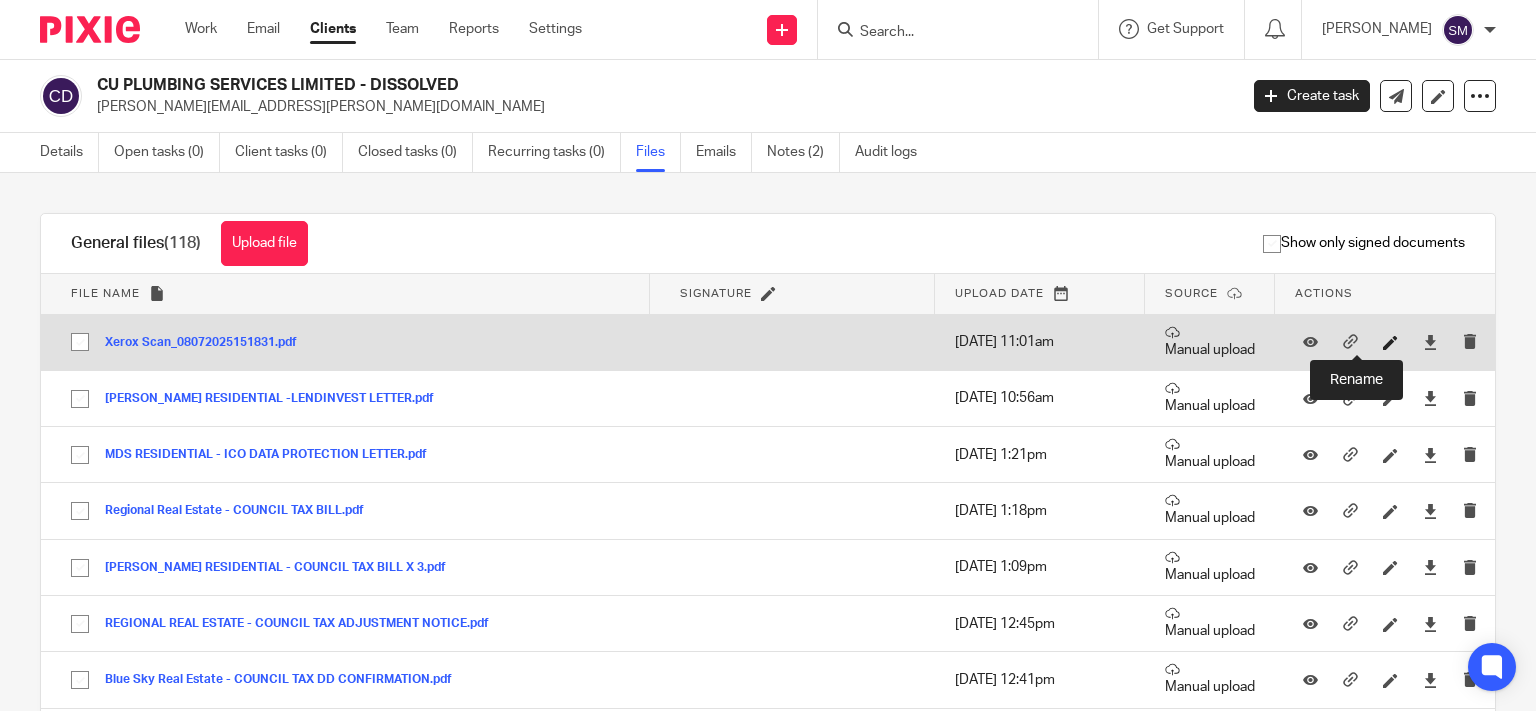 click at bounding box center [1390, 342] 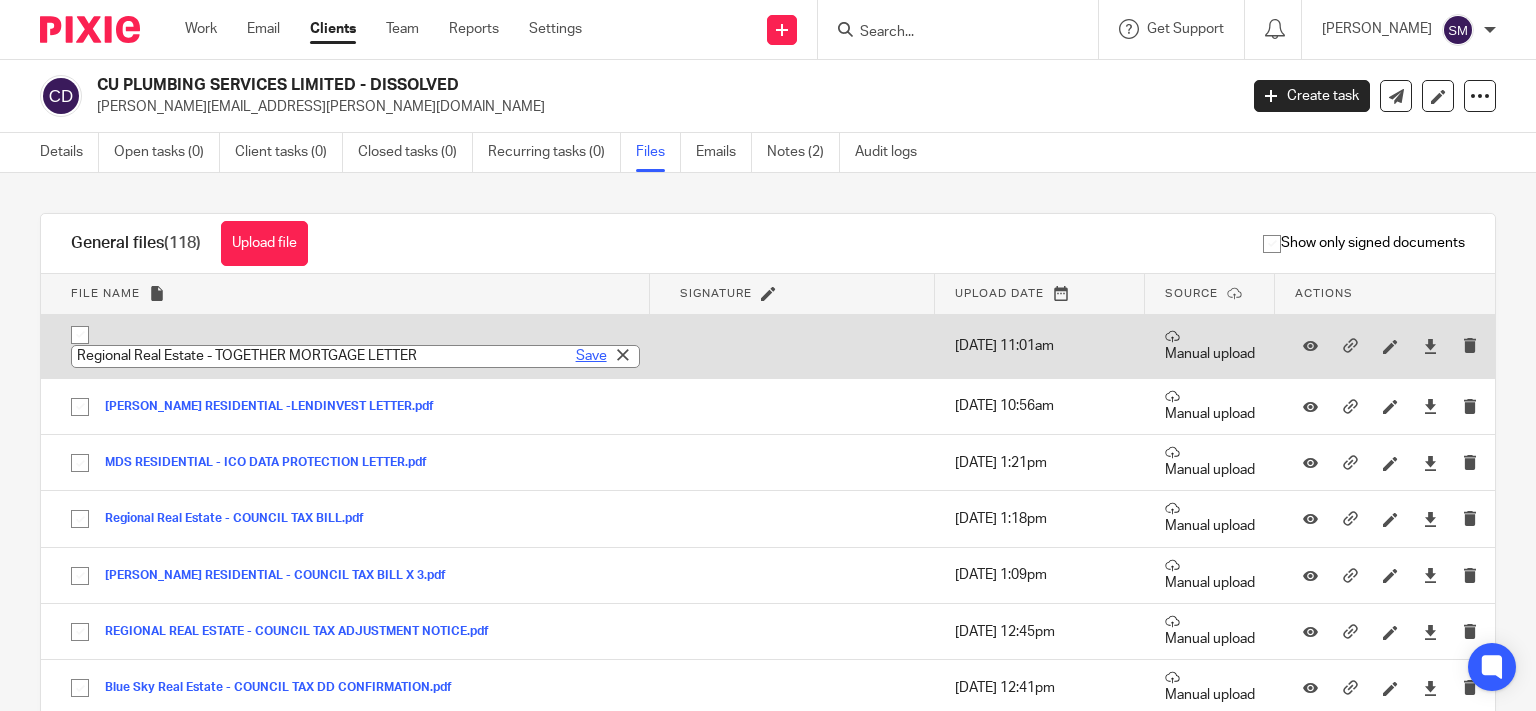 type on "Regional Real Estate - TOGETHER MORTGAGE LETTER" 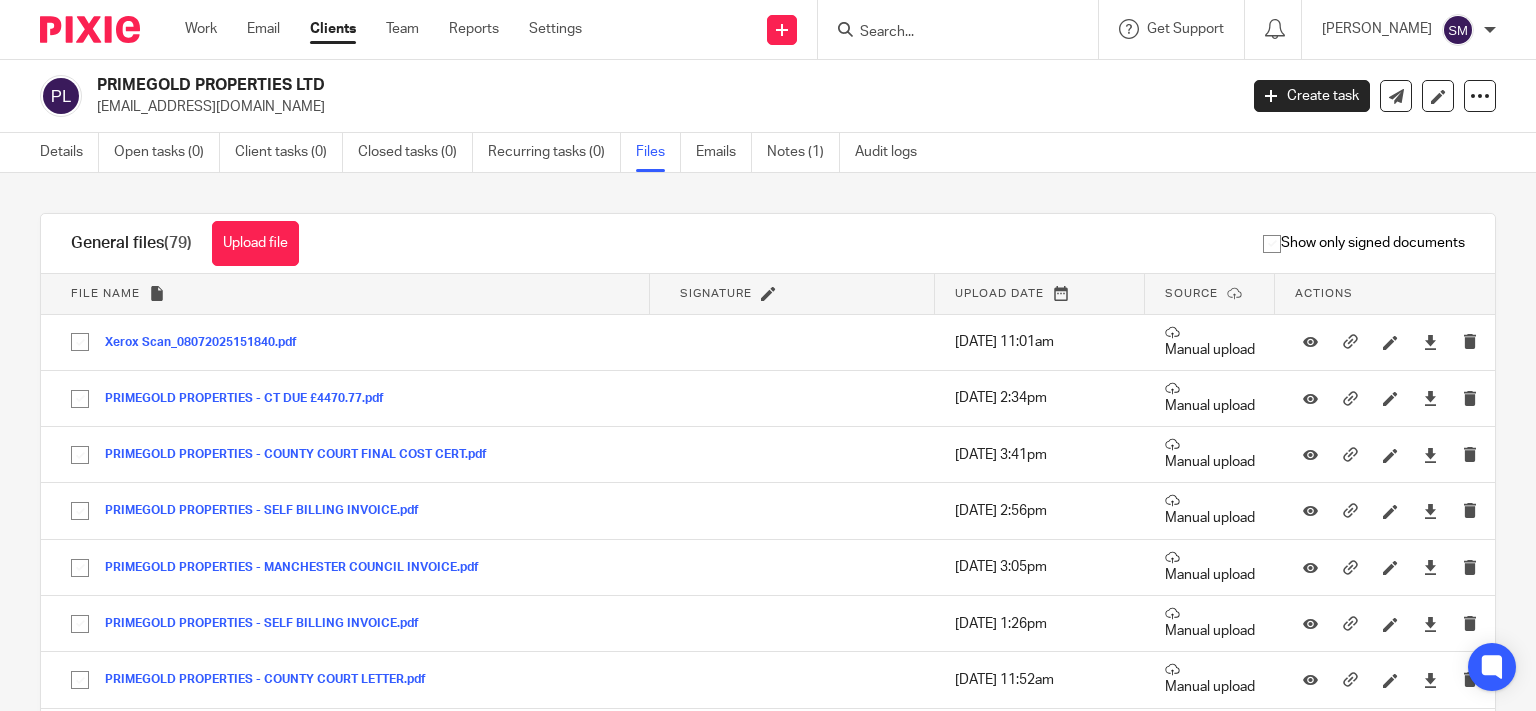 scroll, scrollTop: 0, scrollLeft: 0, axis: both 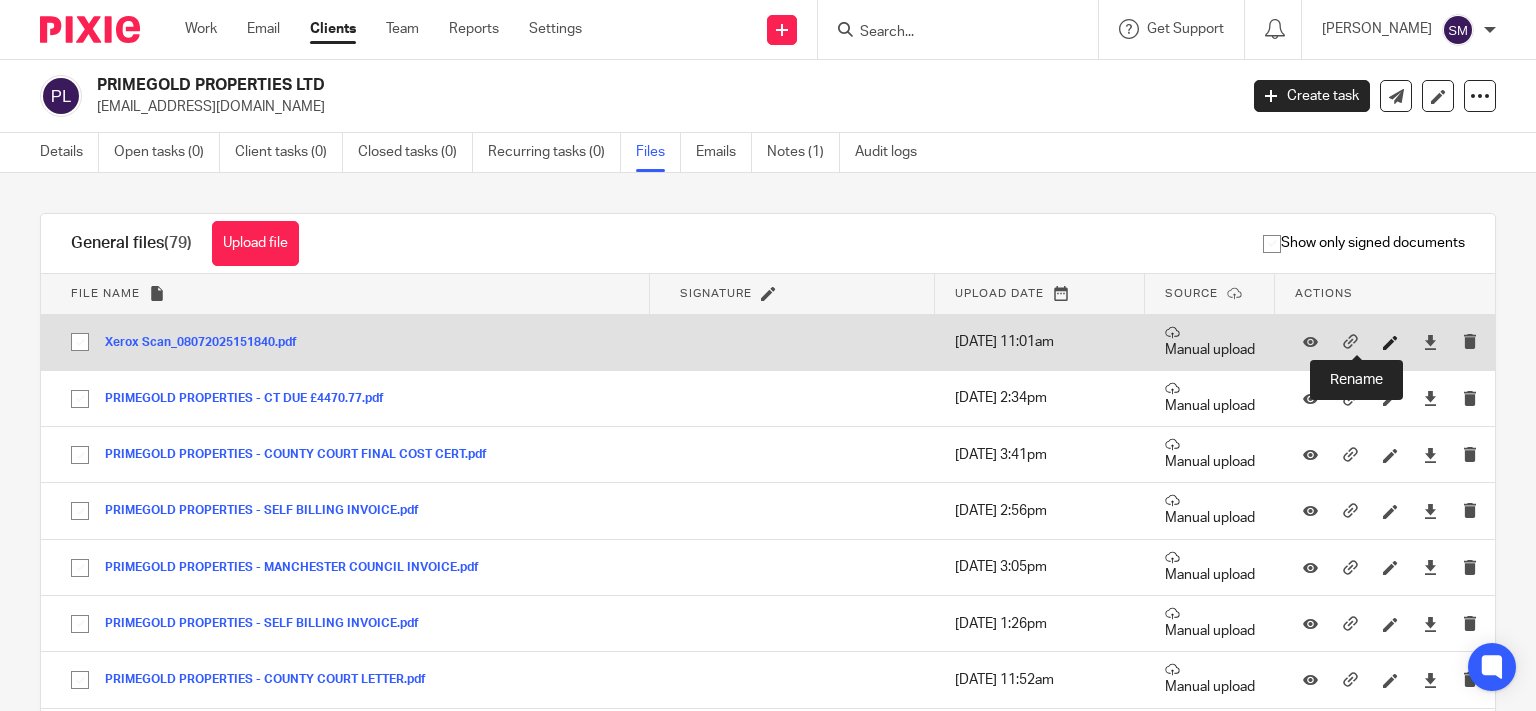 click at bounding box center [1390, 342] 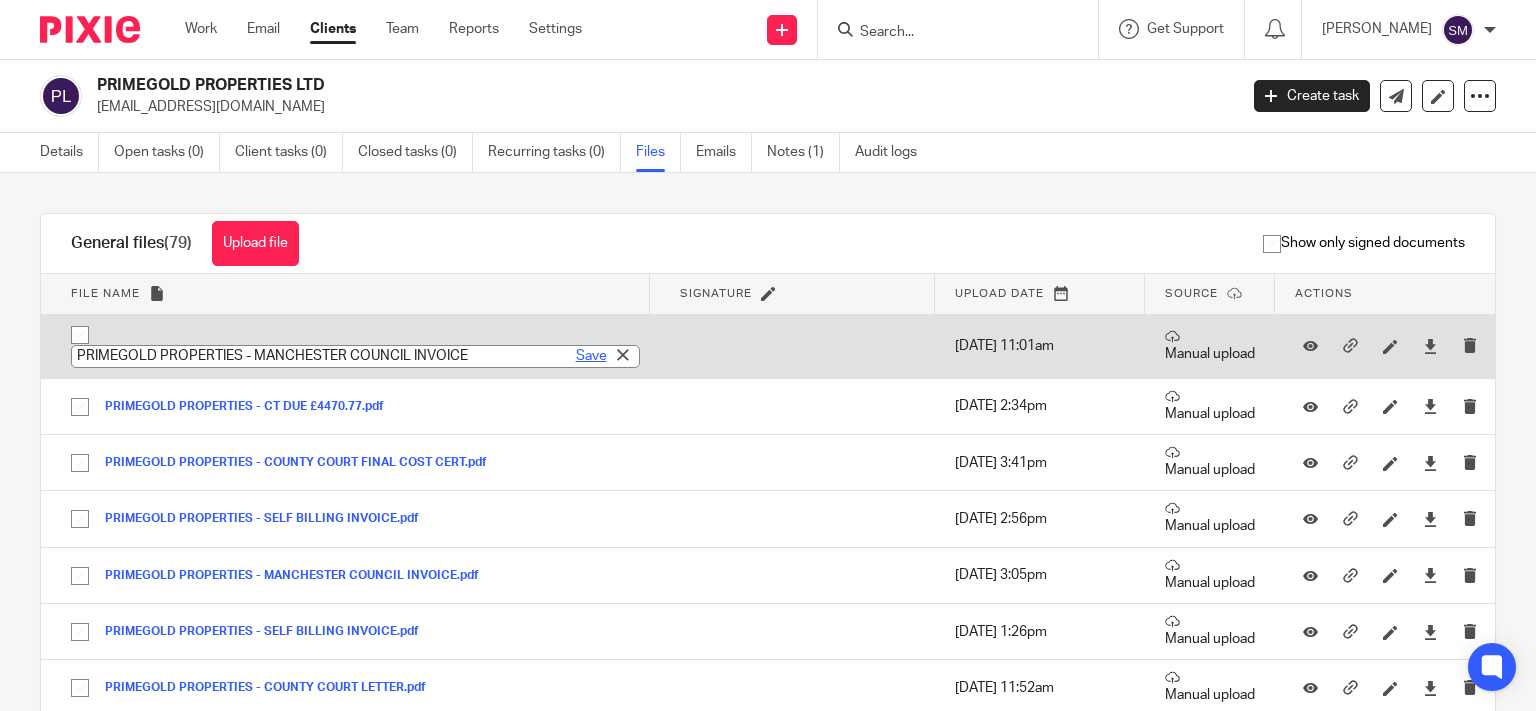 type on "PRIMEGOLD PROPERTIES - MANCHESTER COUNCIL INVOICE" 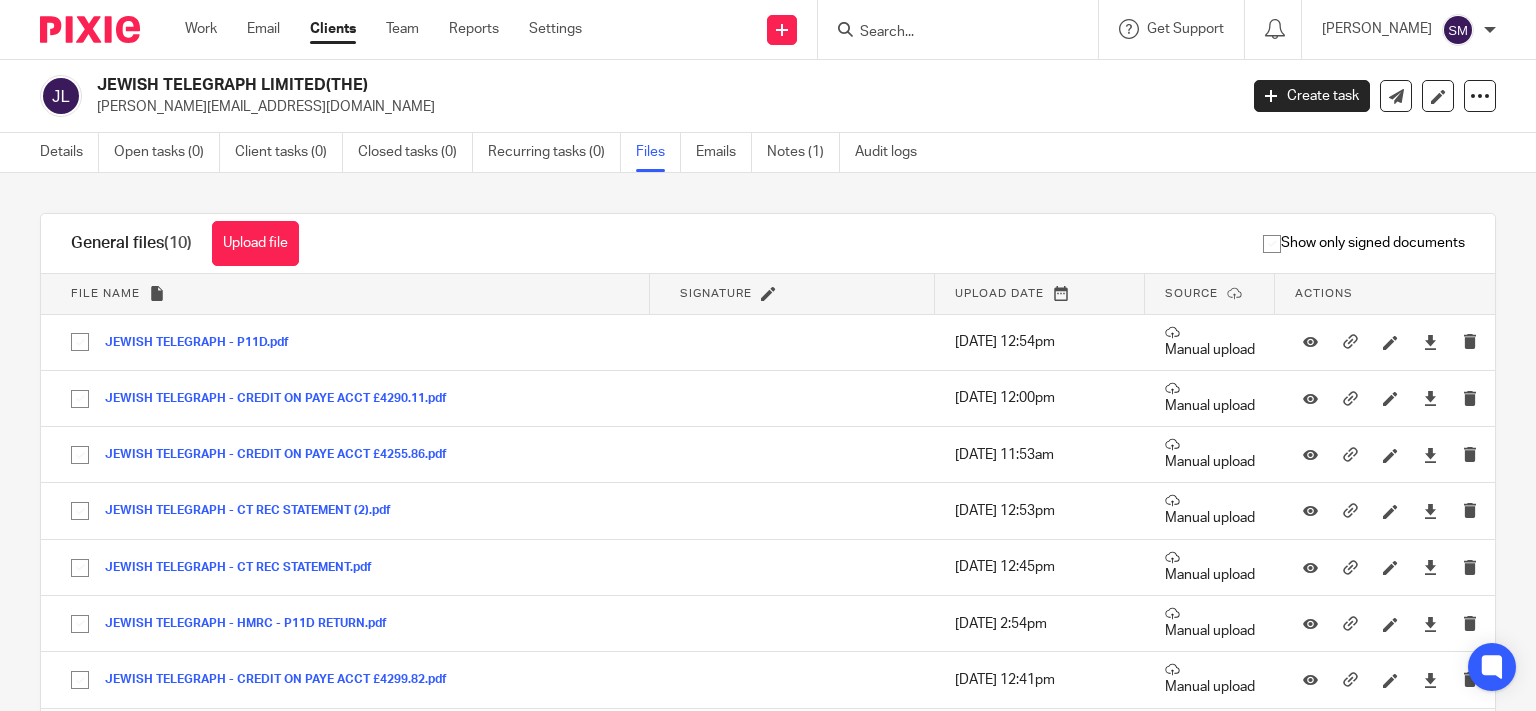 scroll, scrollTop: 0, scrollLeft: 0, axis: both 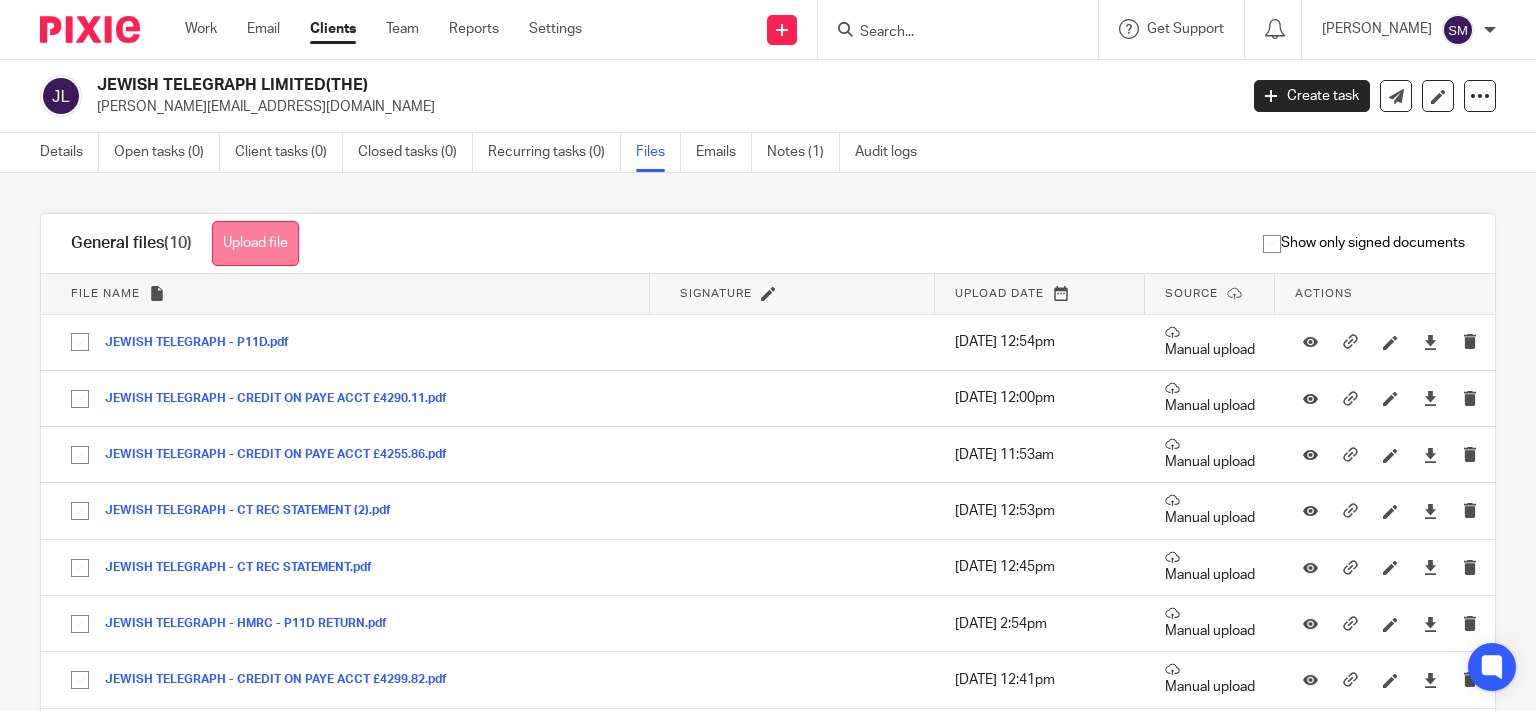 drag, startPoint x: 257, startPoint y: 238, endPoint x: 682, endPoint y: 345, distance: 438.26248 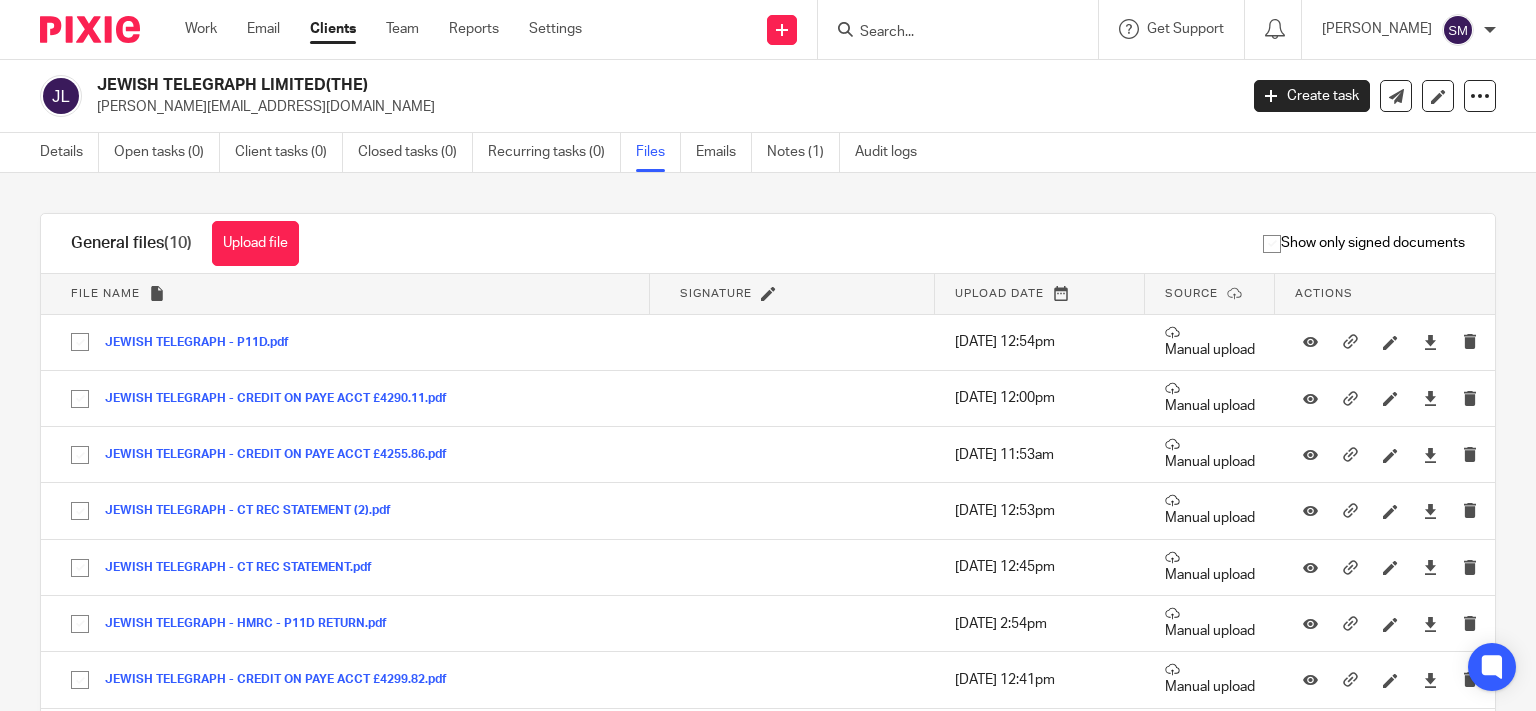click on "Upload file" at bounding box center (255, 243) 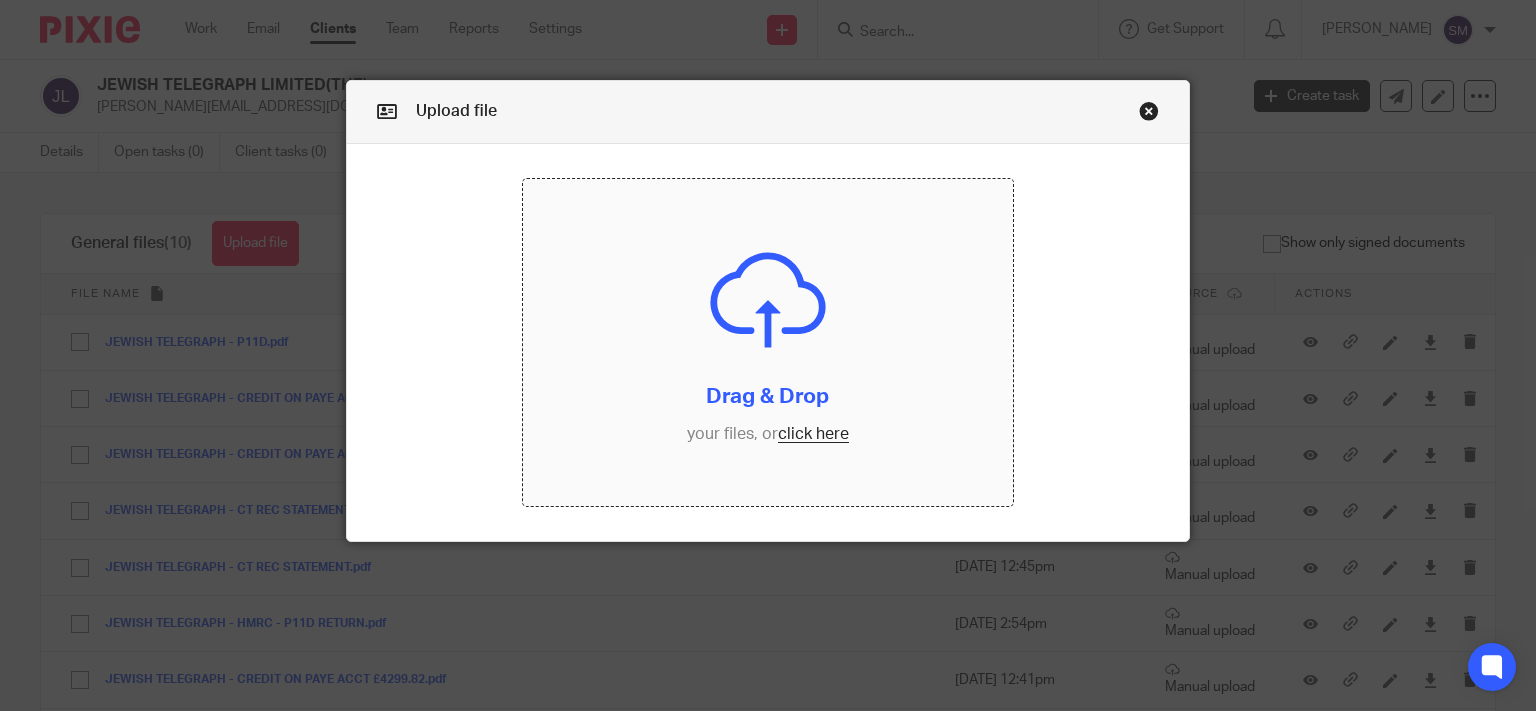 click at bounding box center (768, 342) 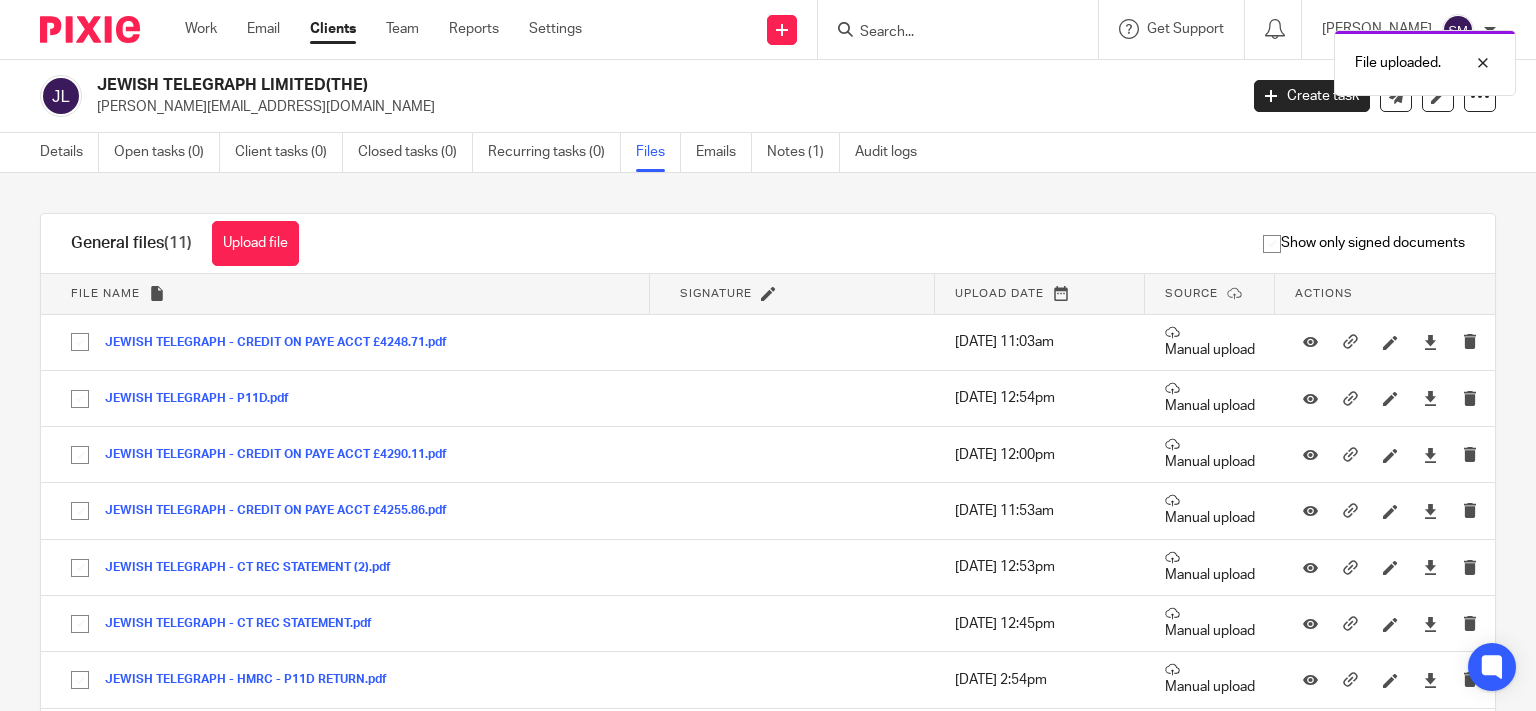 scroll, scrollTop: 0, scrollLeft: 0, axis: both 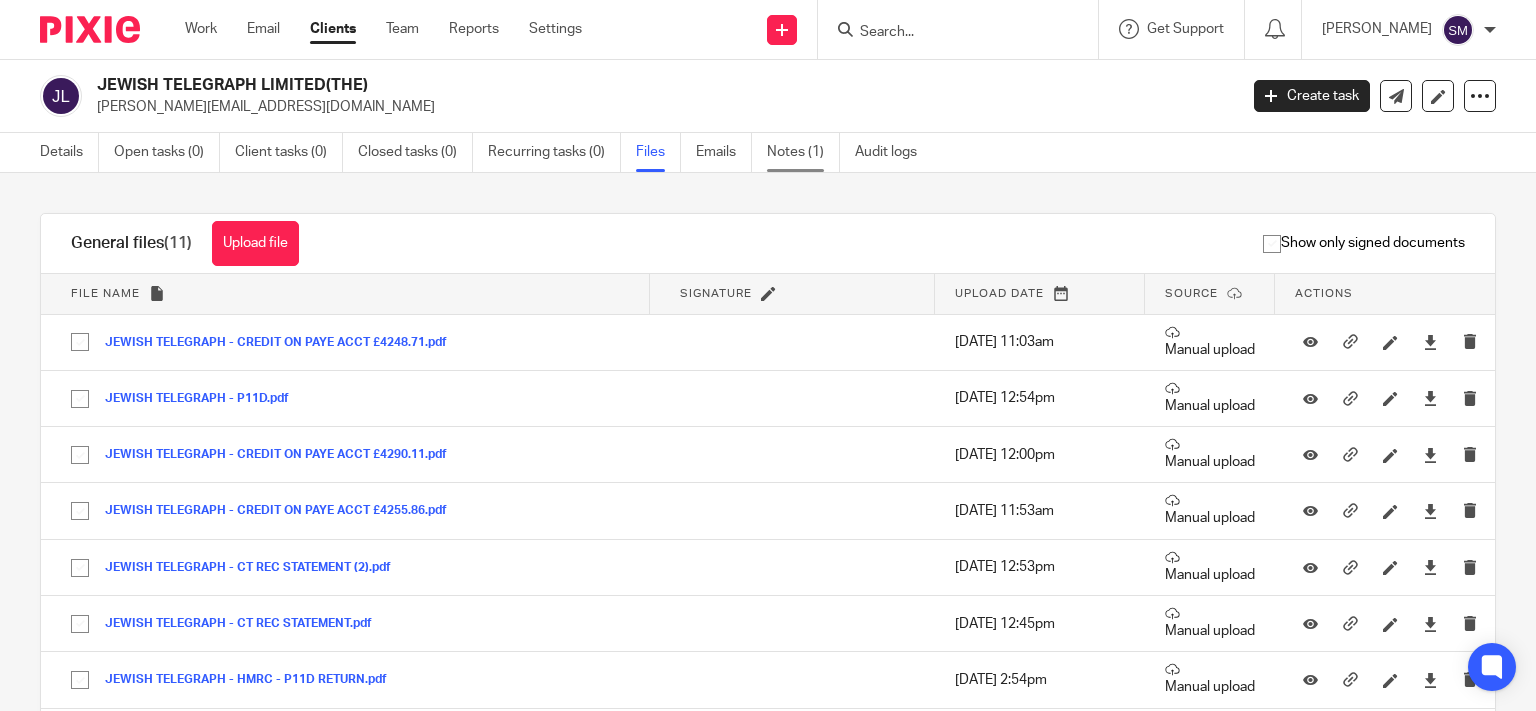 click on "Notes (1)" at bounding box center [803, 152] 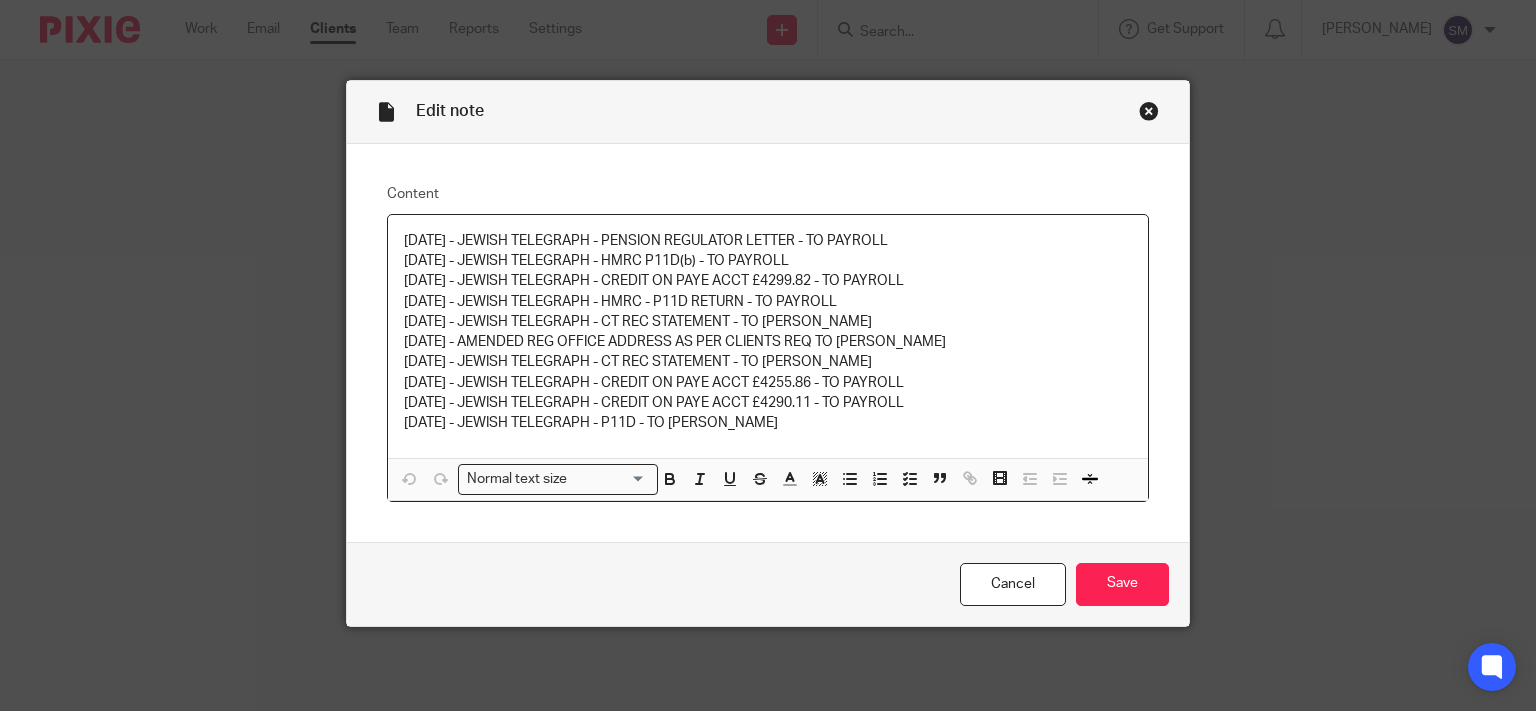 scroll, scrollTop: 0, scrollLeft: 0, axis: both 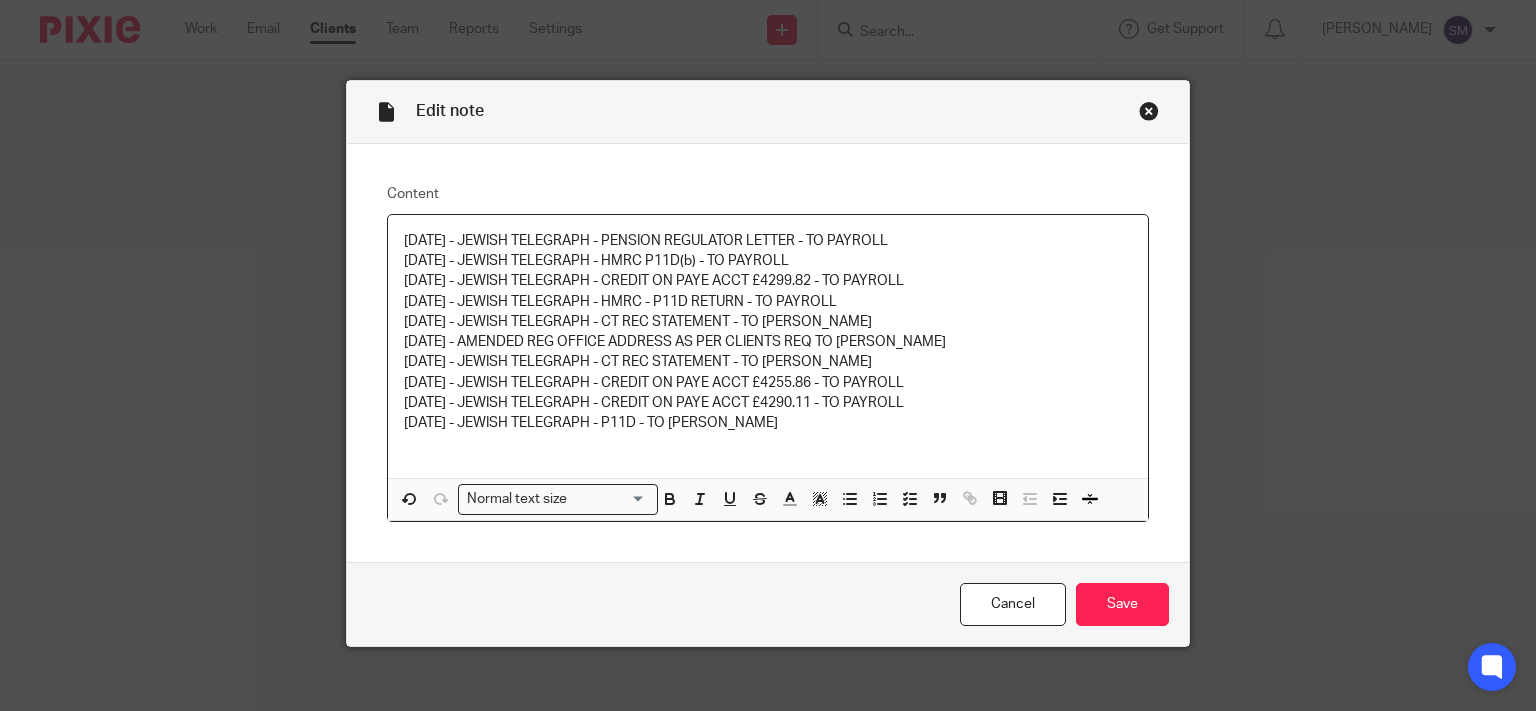type 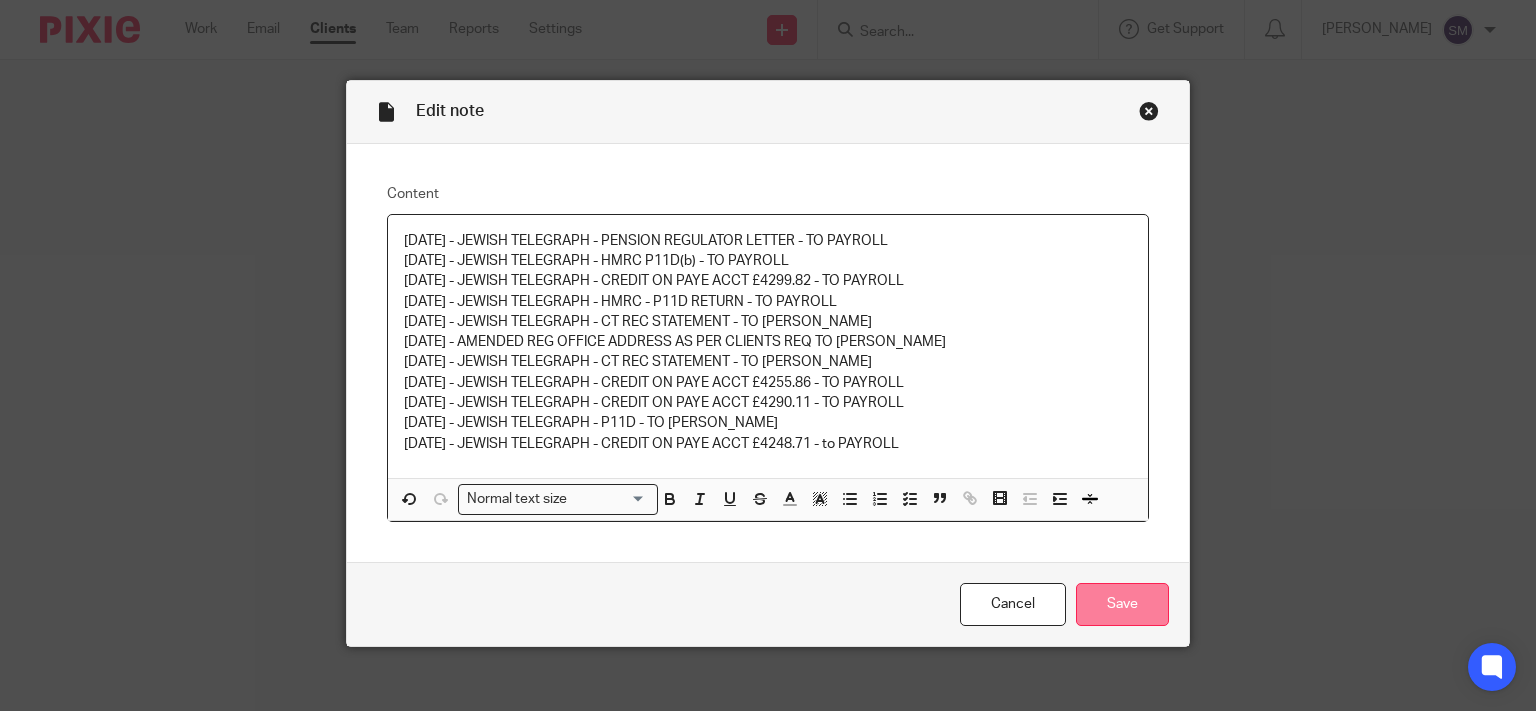 click on "Save" at bounding box center [1122, 604] 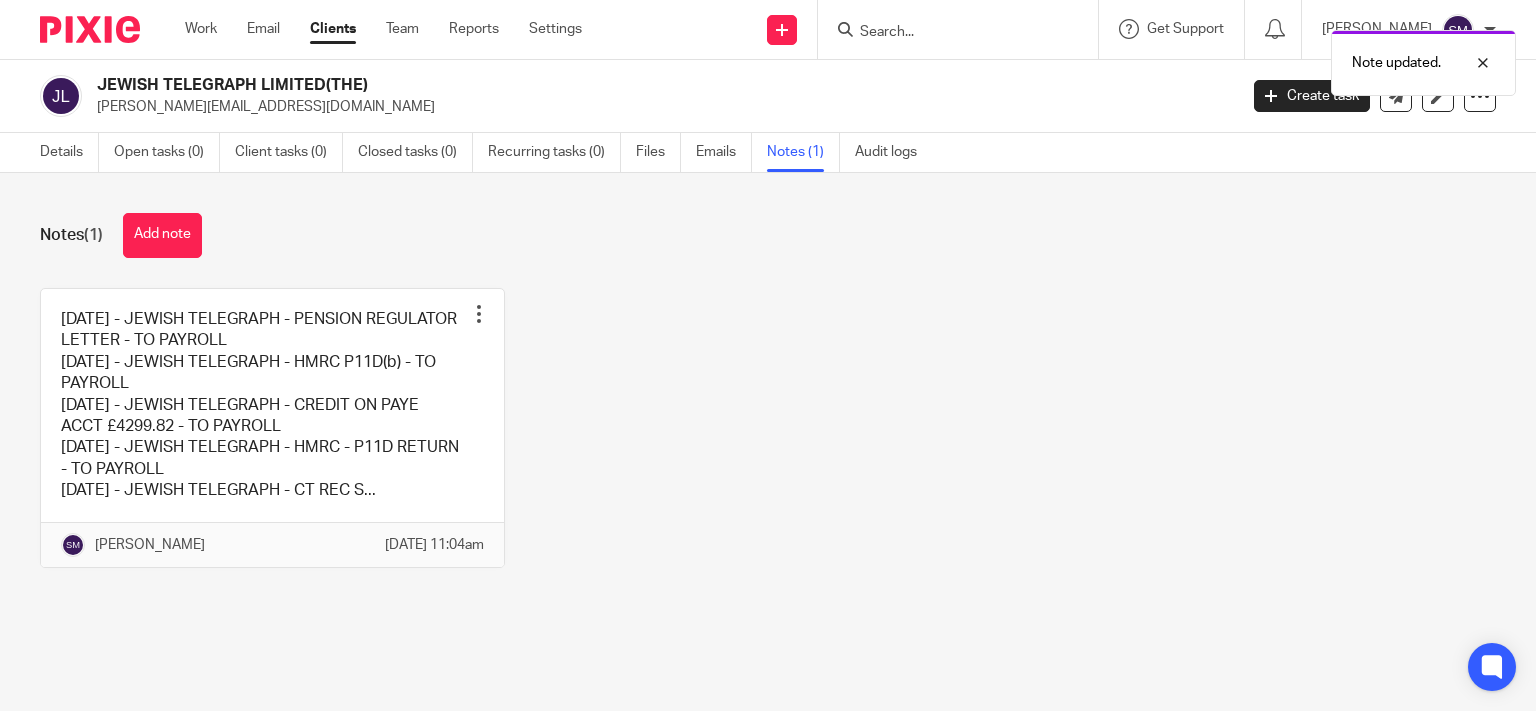 scroll, scrollTop: 0, scrollLeft: 0, axis: both 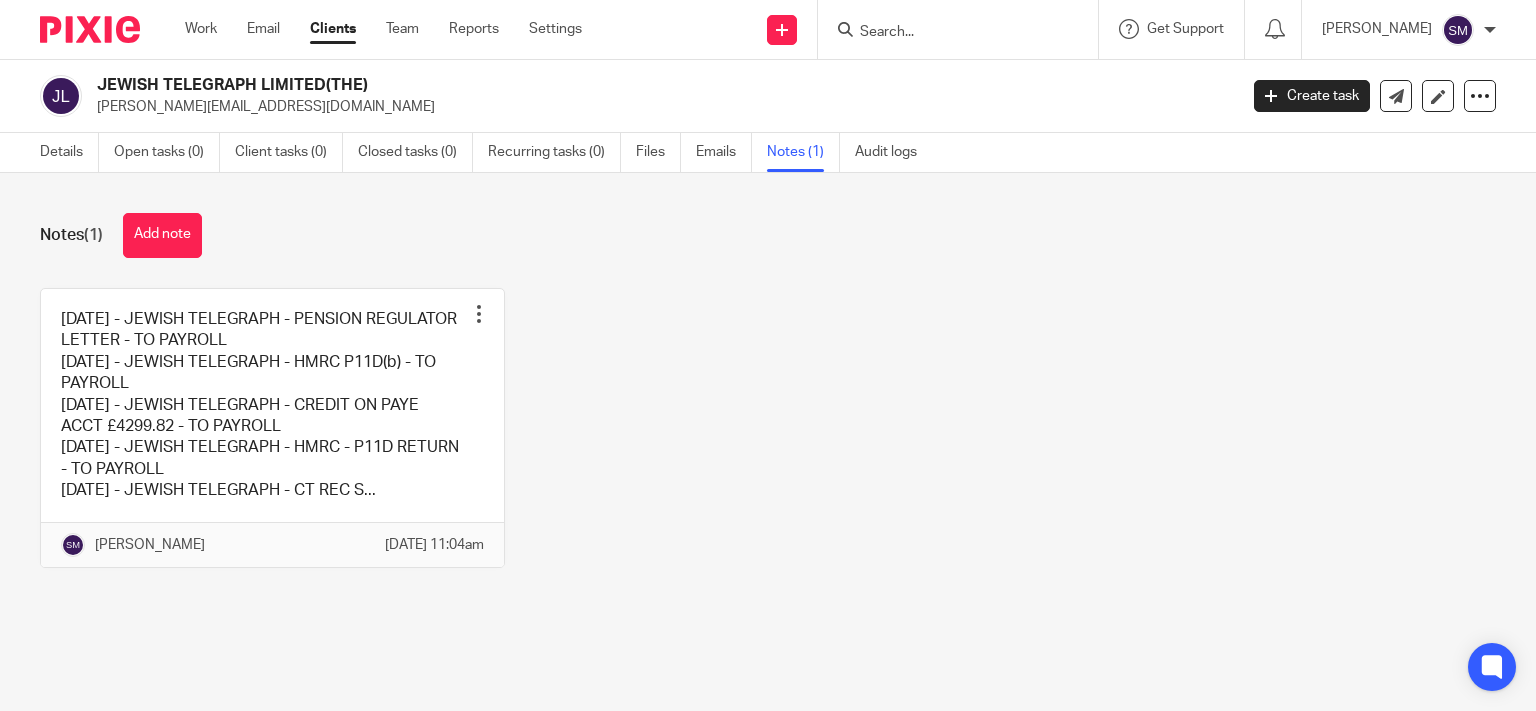 click at bounding box center [948, 33] 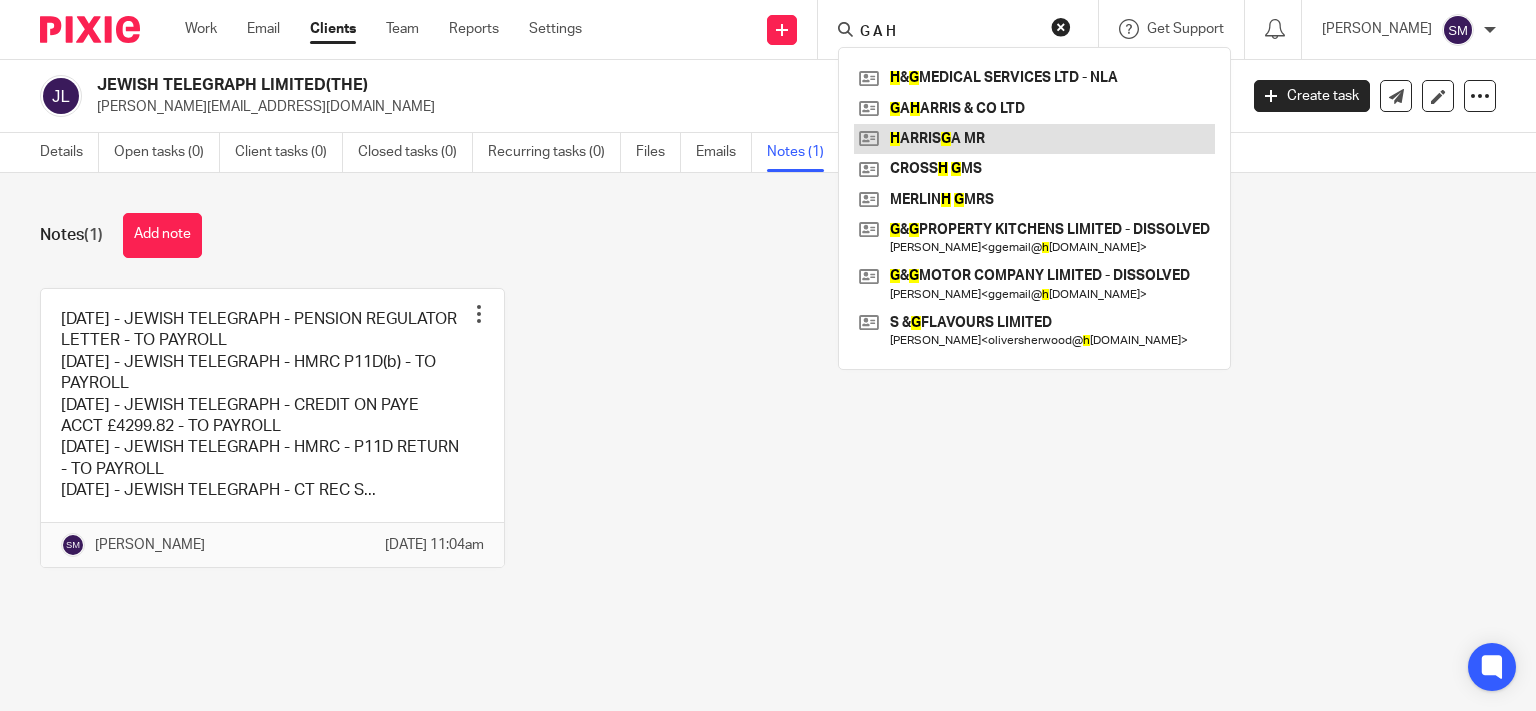 type on "G A H" 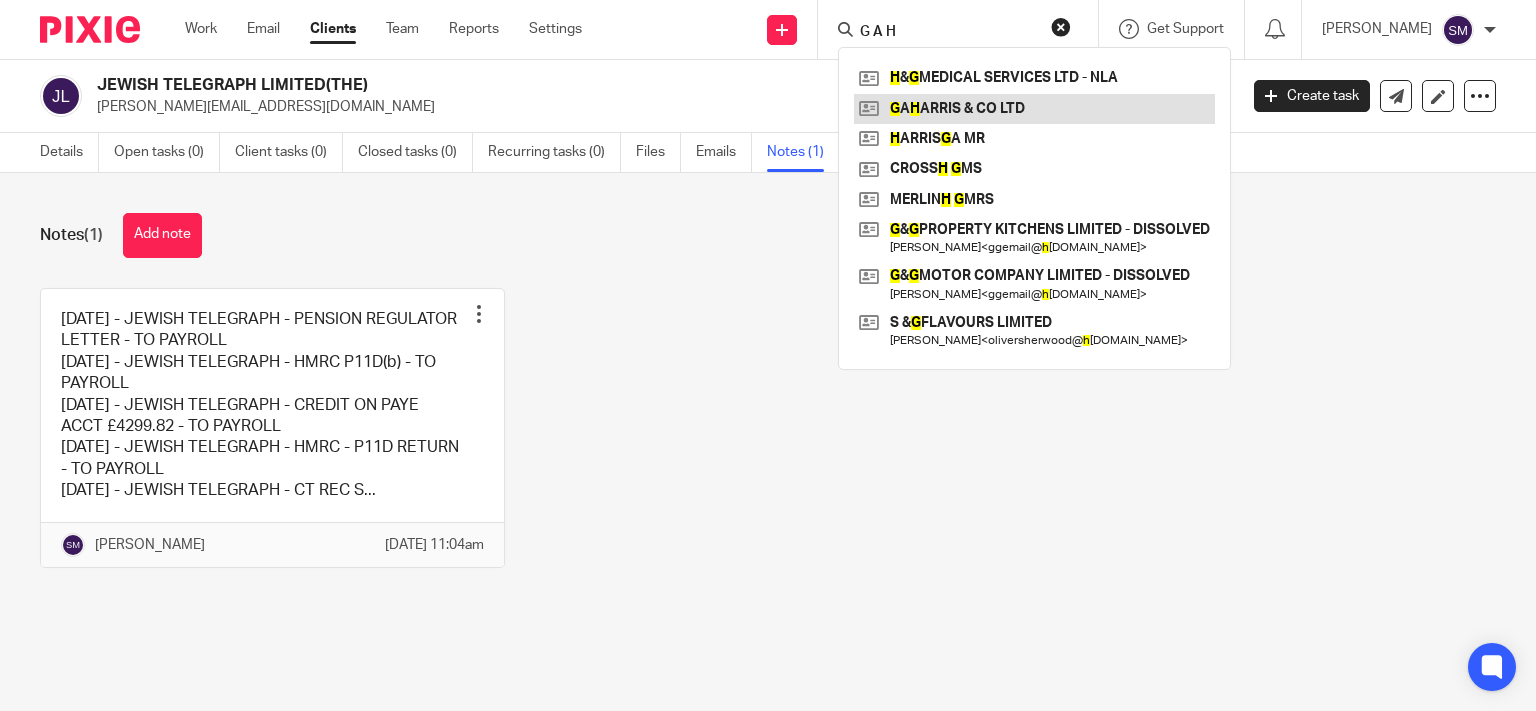 click at bounding box center (1034, 109) 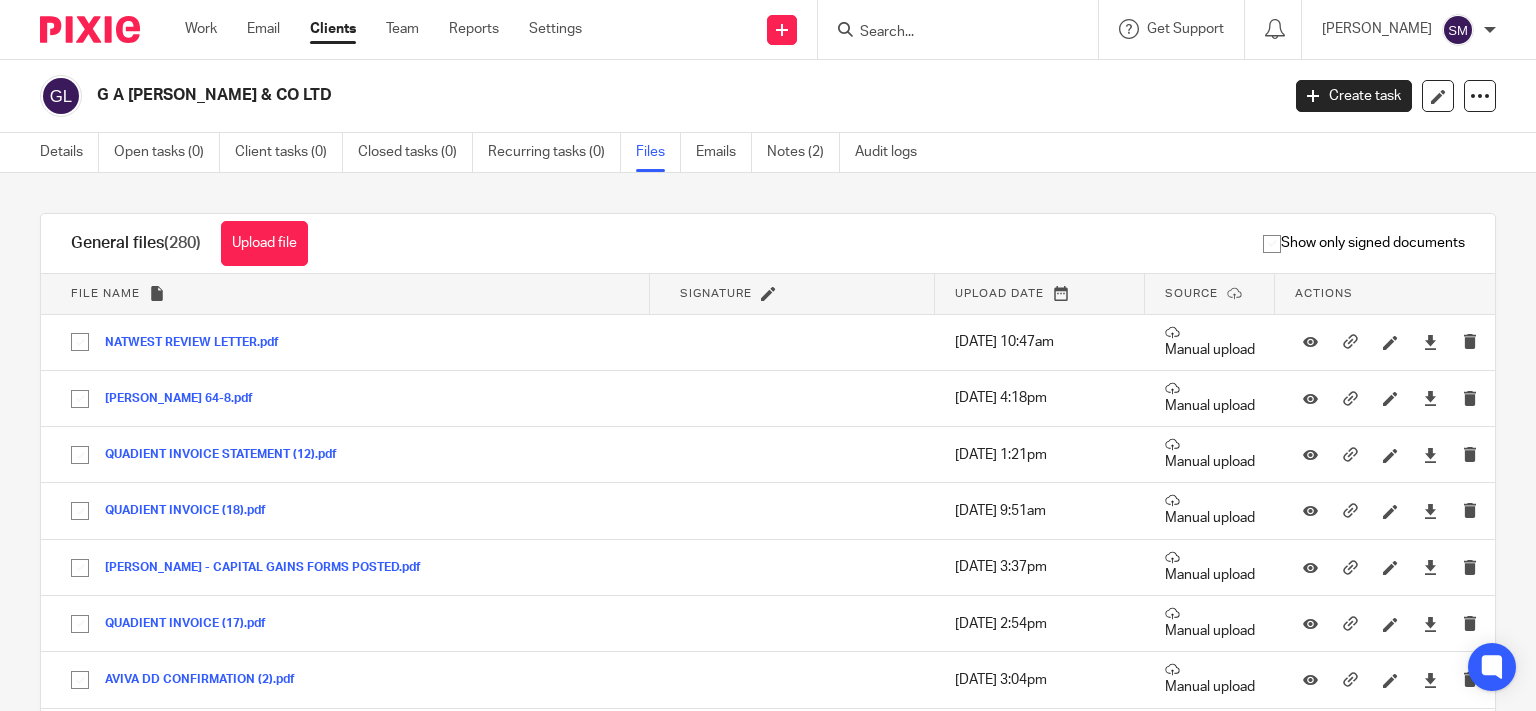 scroll, scrollTop: 0, scrollLeft: 0, axis: both 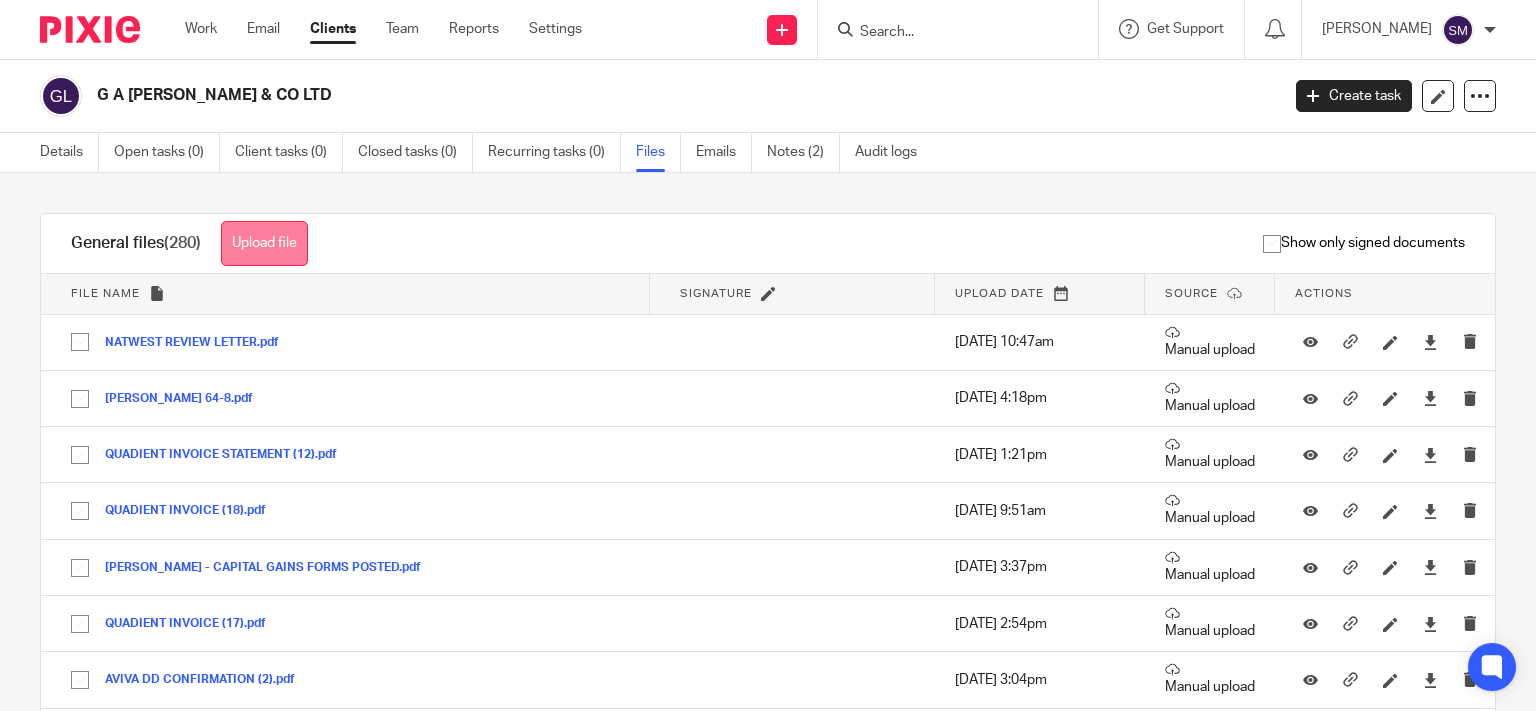 click on "Upload file" at bounding box center (264, 243) 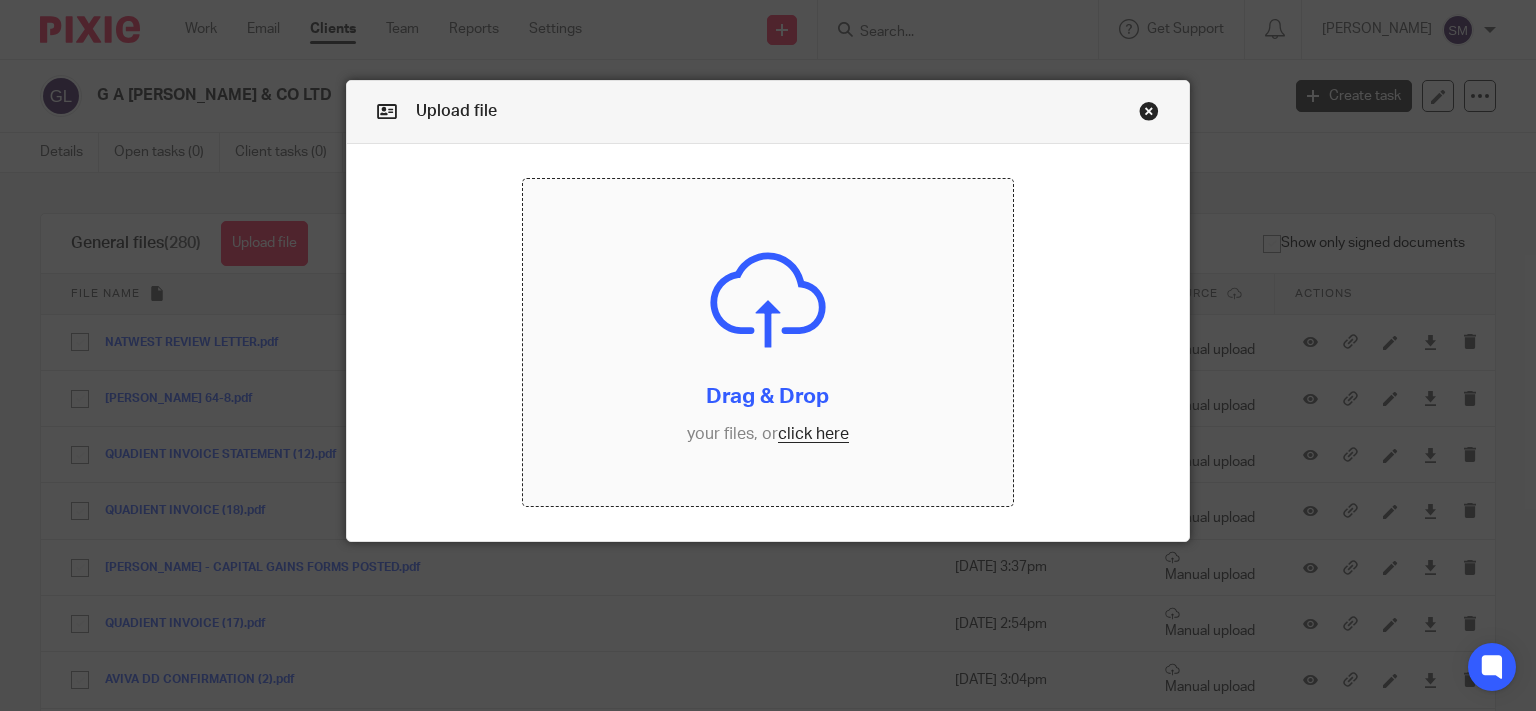 click at bounding box center (768, 342) 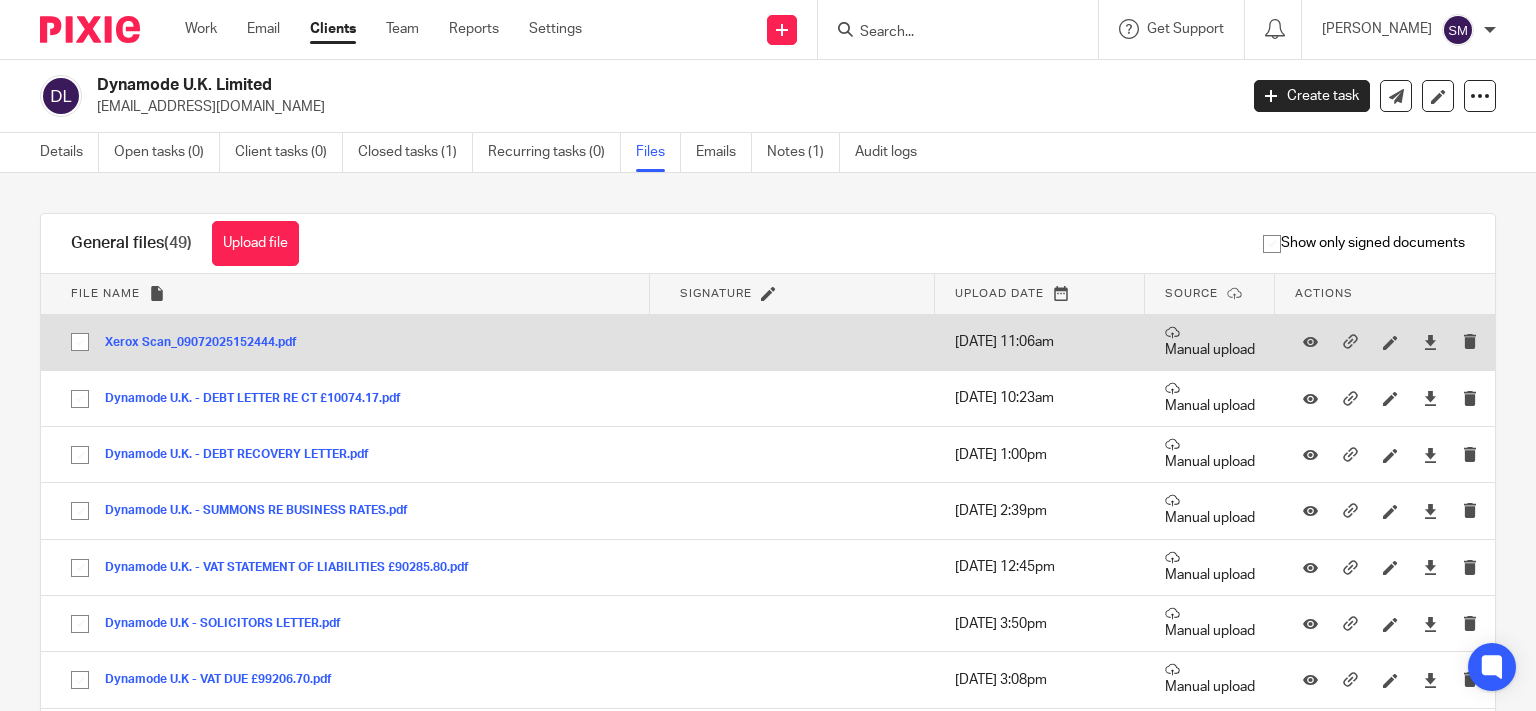scroll, scrollTop: 0, scrollLeft: 0, axis: both 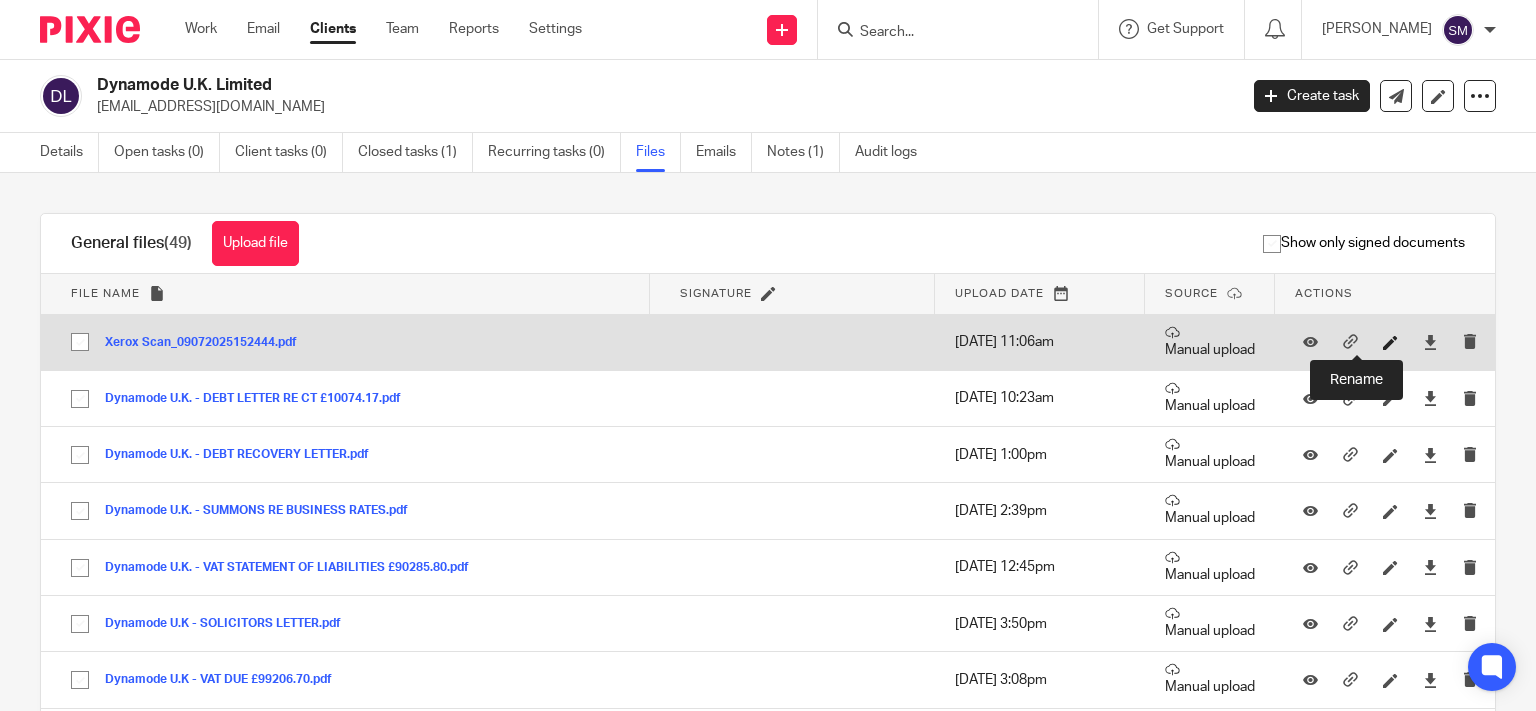 click at bounding box center (1390, 342) 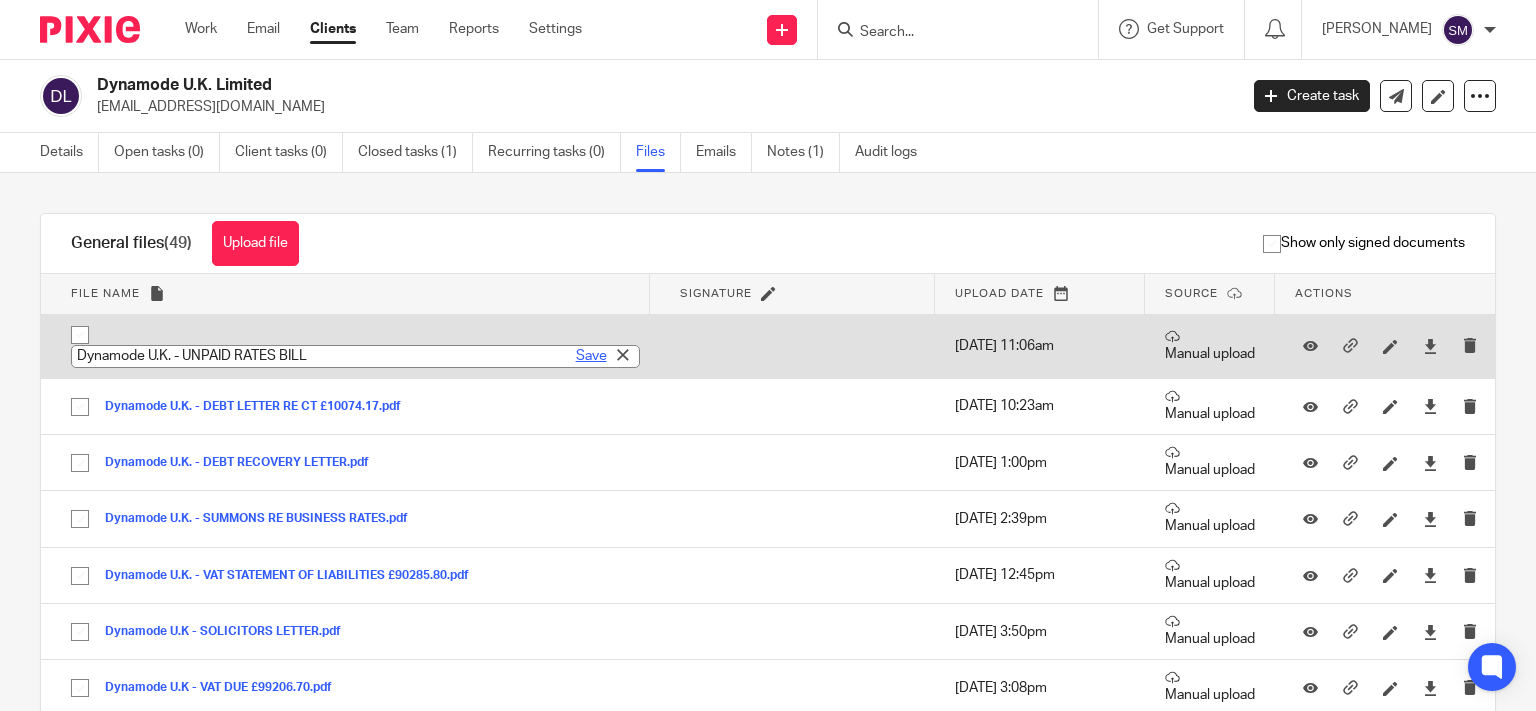type on "Dynamode U.K. - UNPAID RATES BILL" 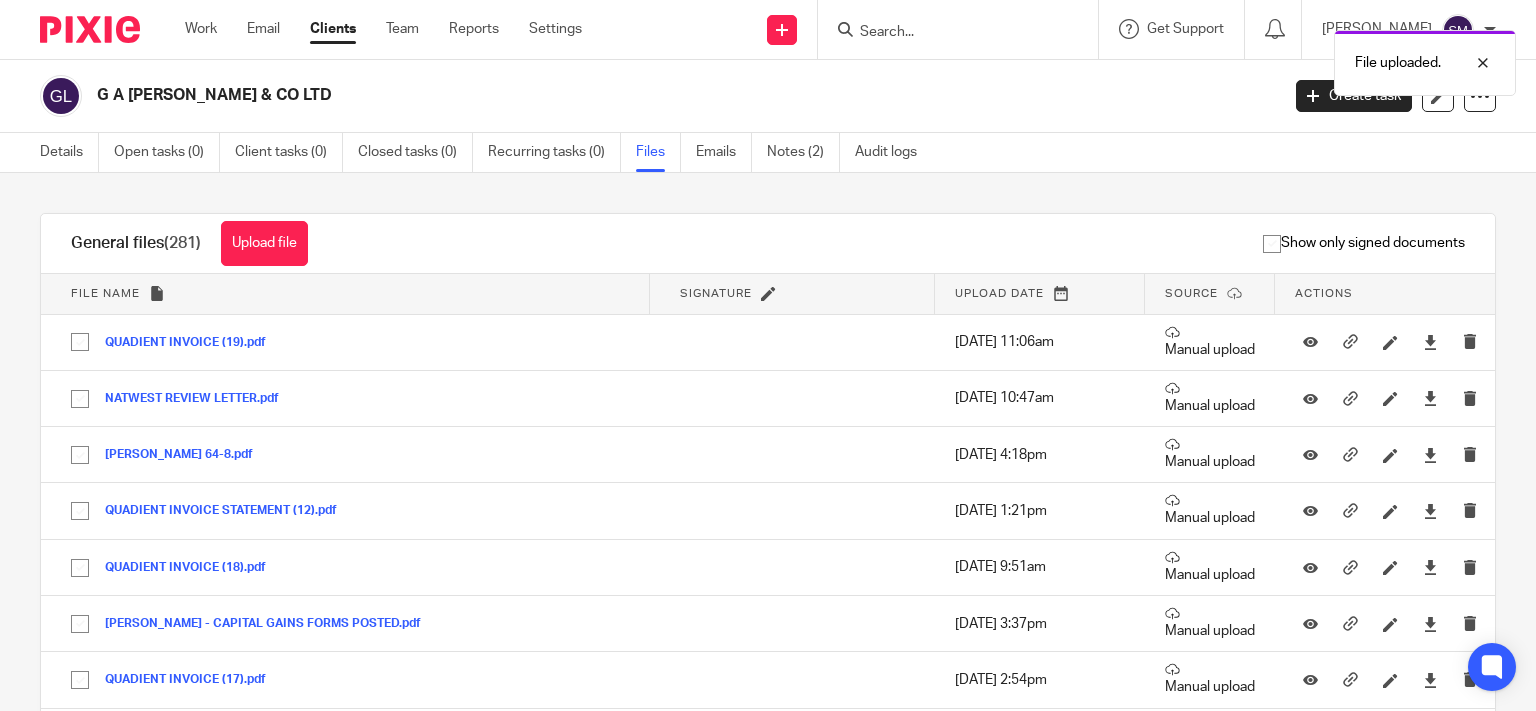 scroll, scrollTop: 0, scrollLeft: 0, axis: both 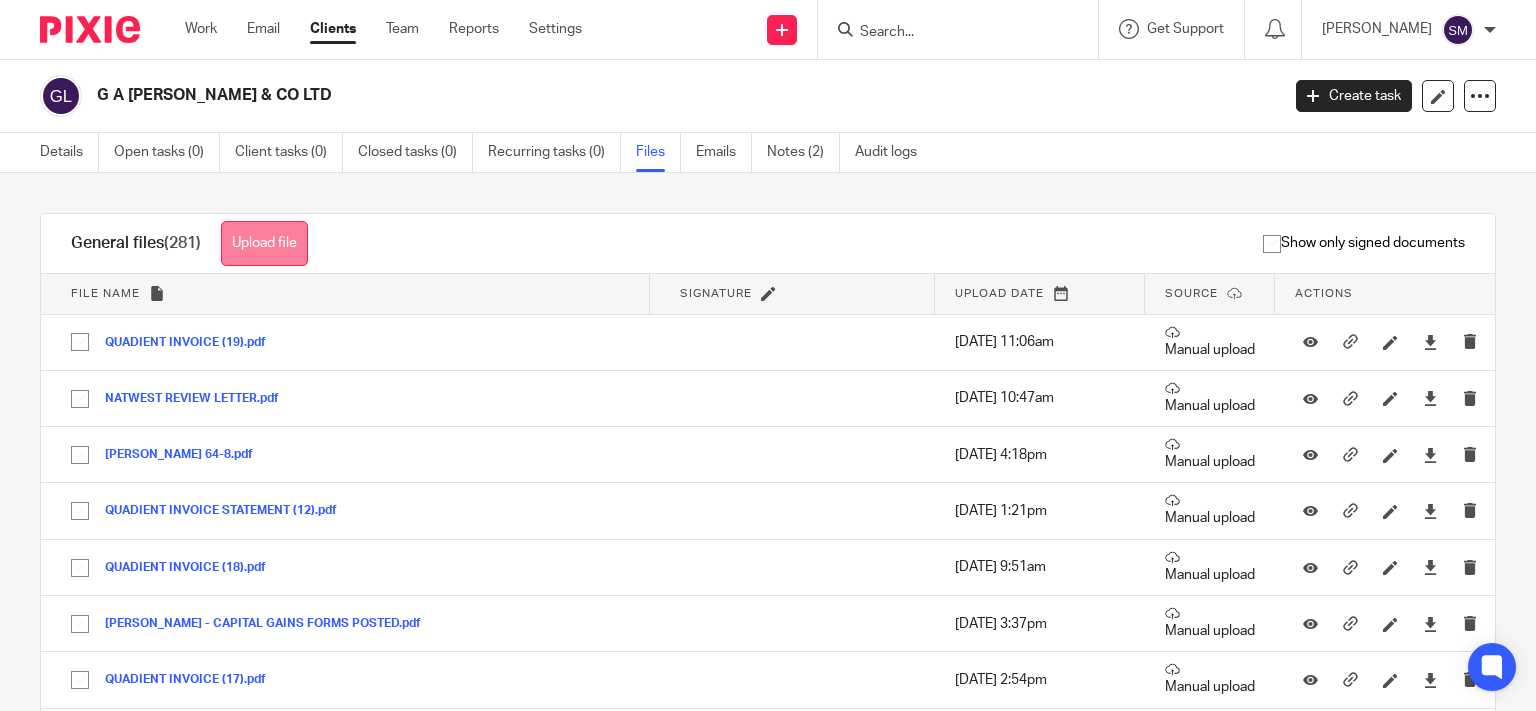 click on "Upload file" at bounding box center [264, 243] 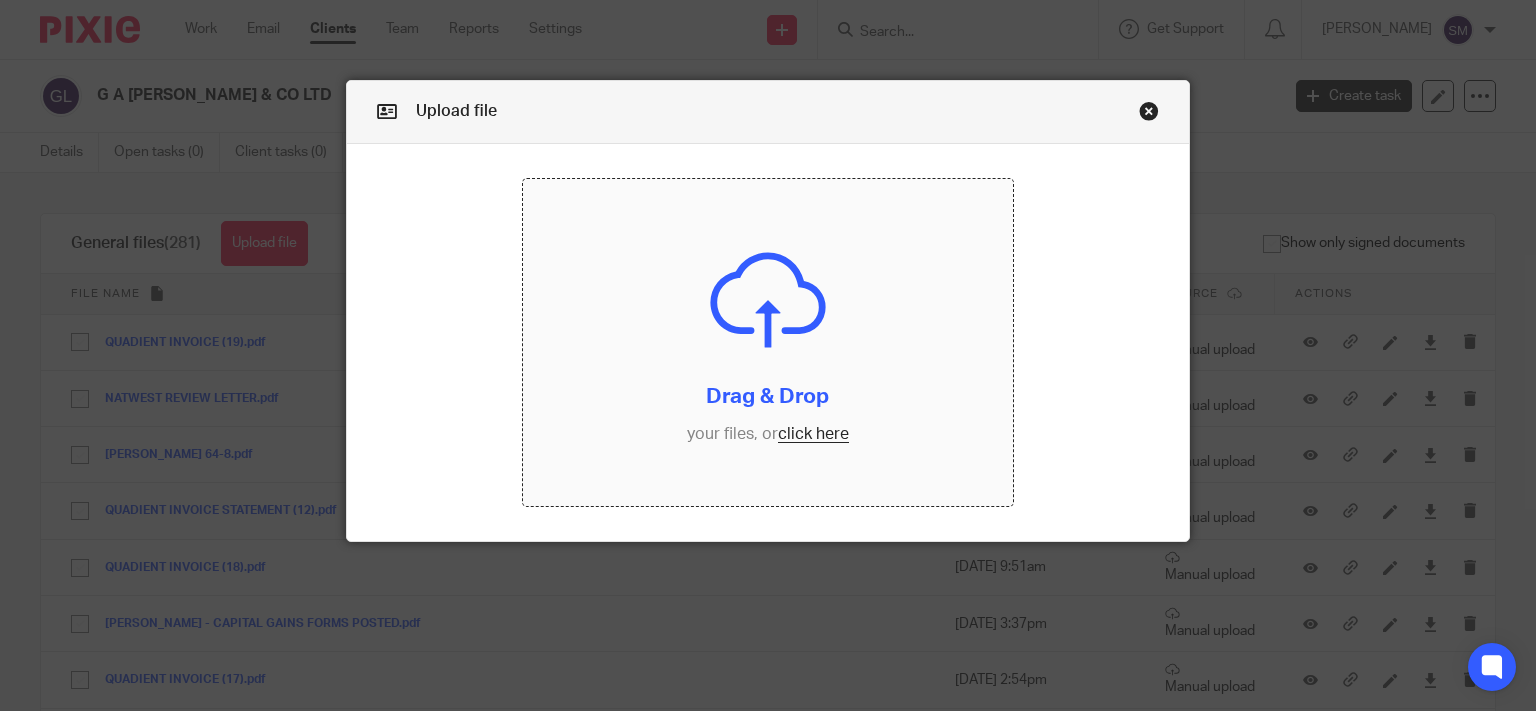 click at bounding box center [768, 342] 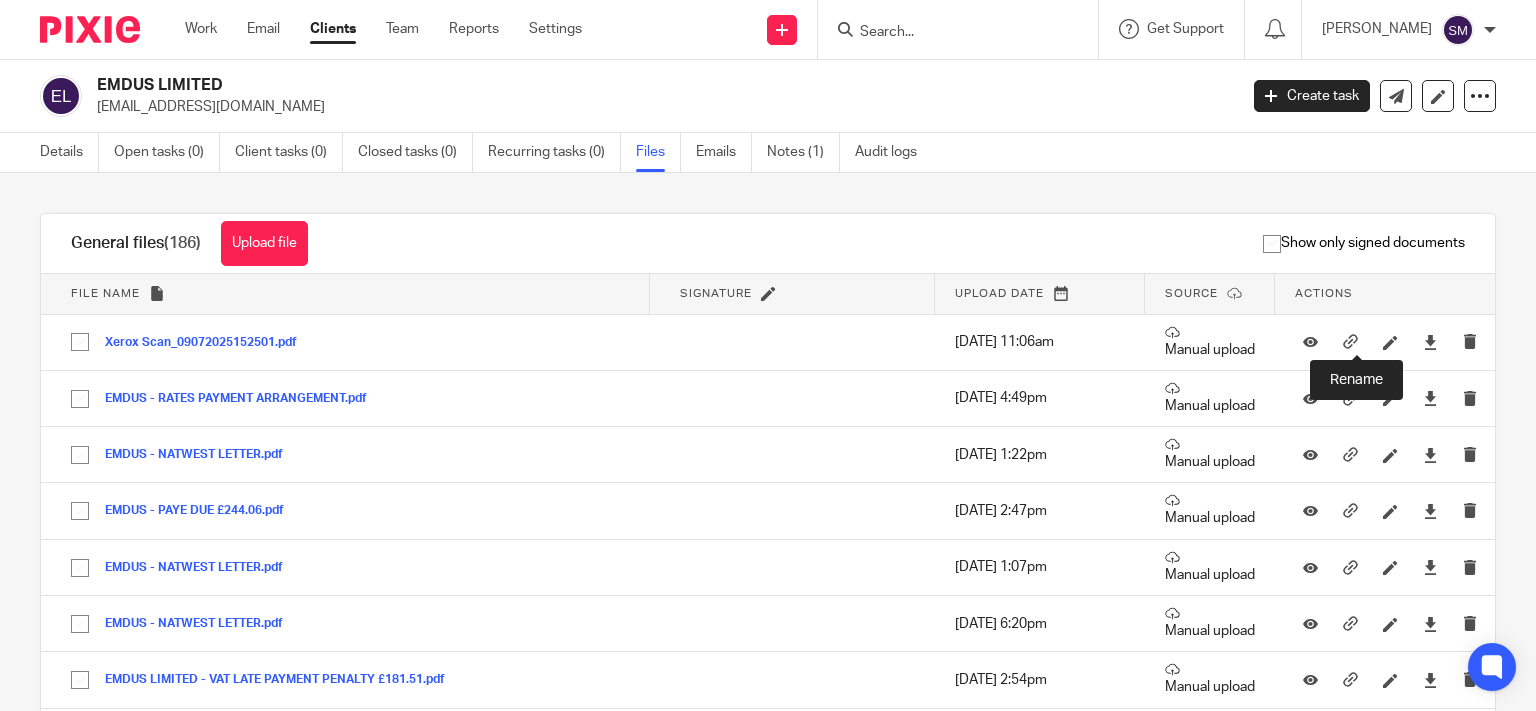 scroll, scrollTop: 0, scrollLeft: 0, axis: both 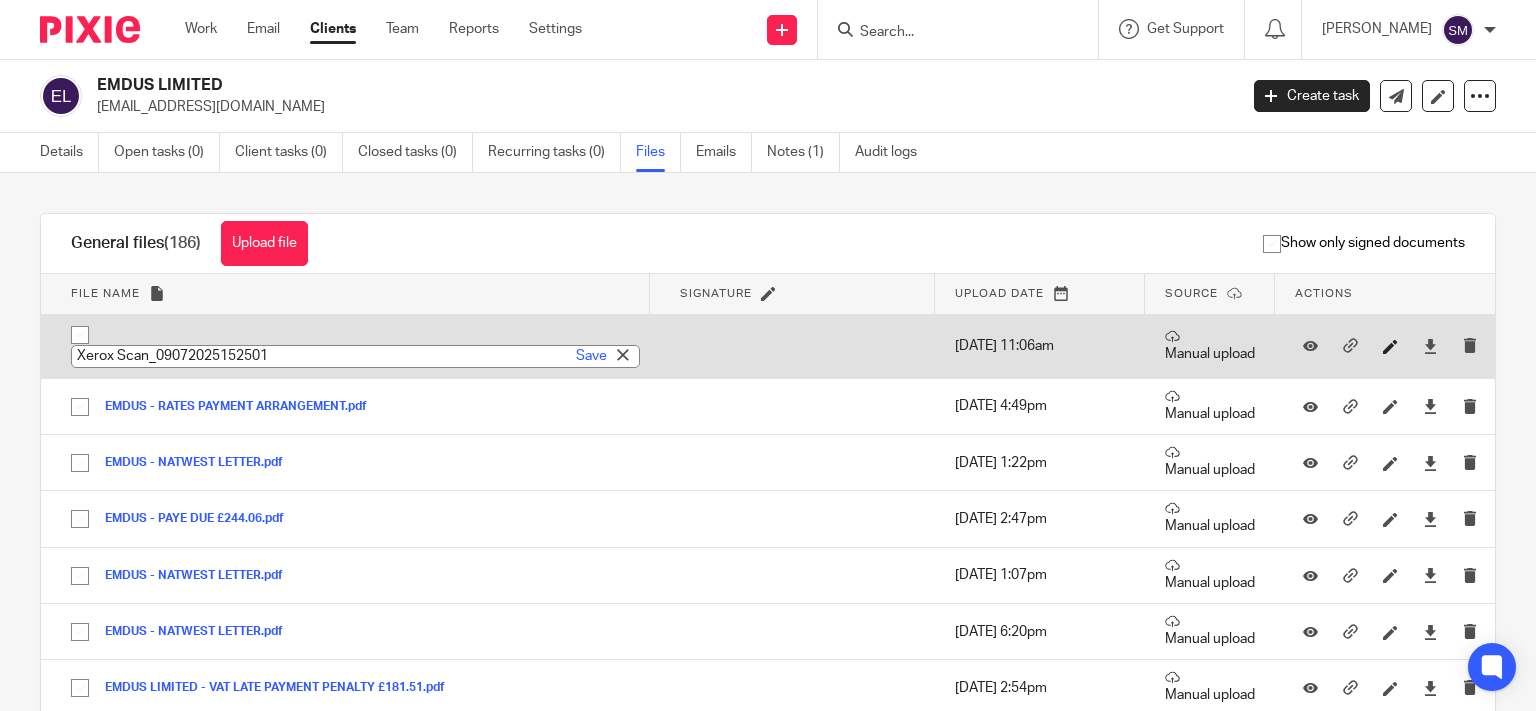 type on "EMDUS - NATWEST LETTER" 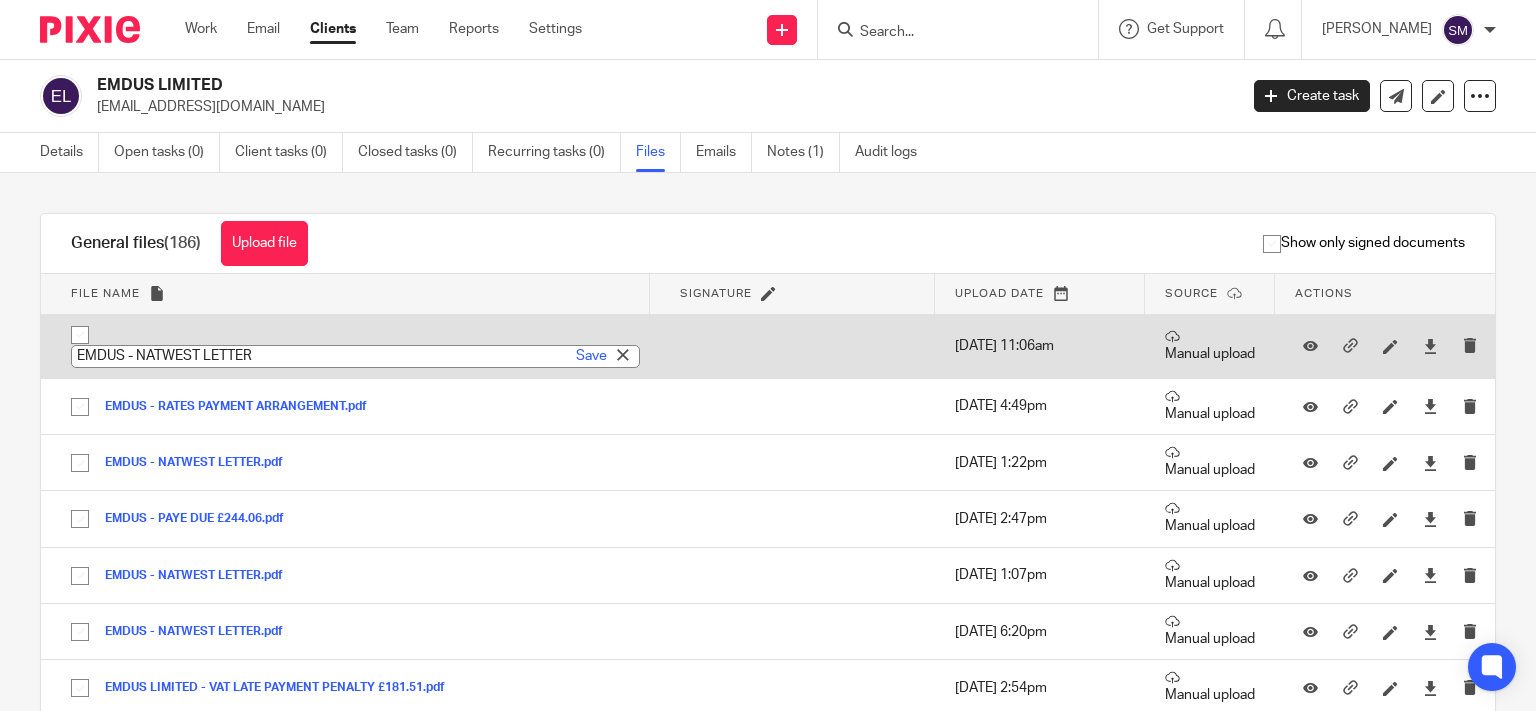 click on "Xerox Scan_09072025152501.pdf
EMDUS - NATWEST LETTER   Save" at bounding box center (345, 346) 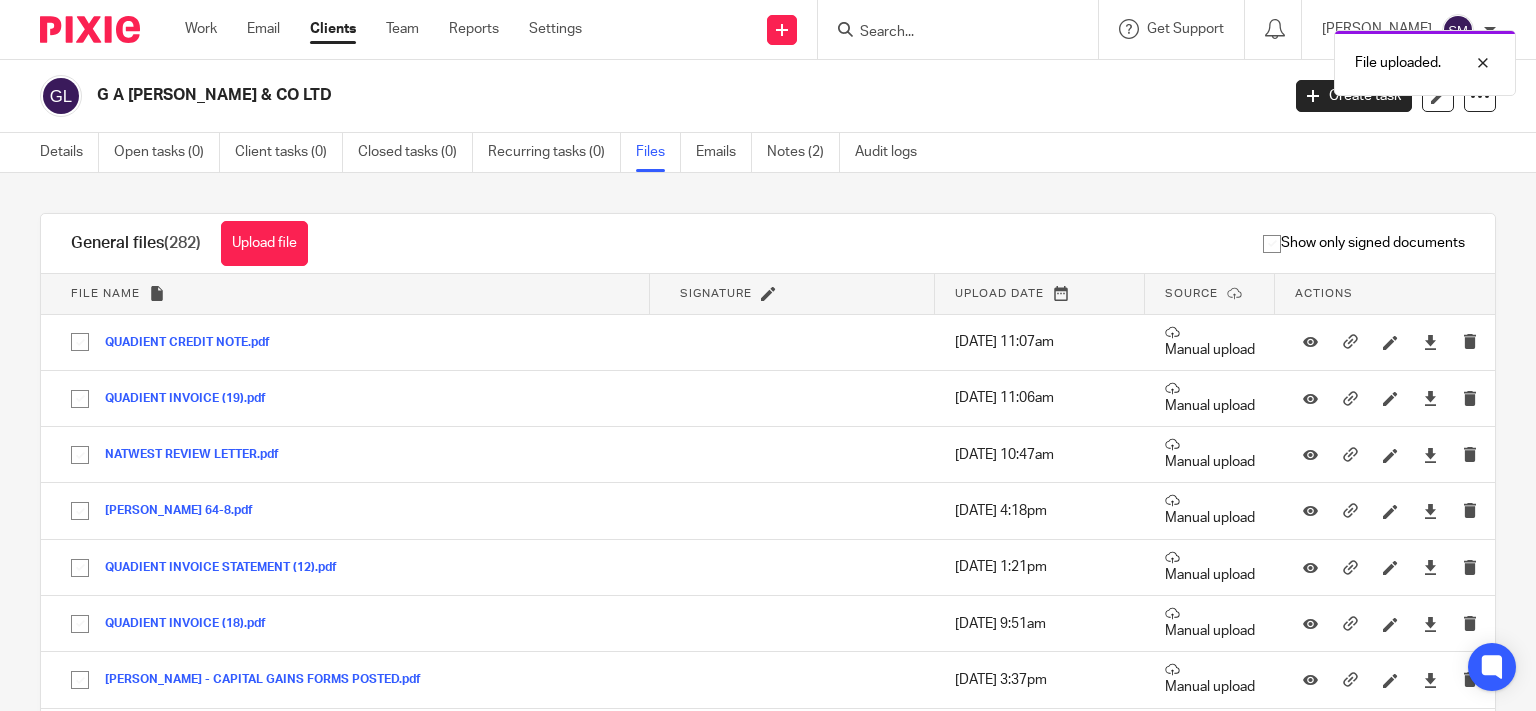 scroll, scrollTop: 0, scrollLeft: 0, axis: both 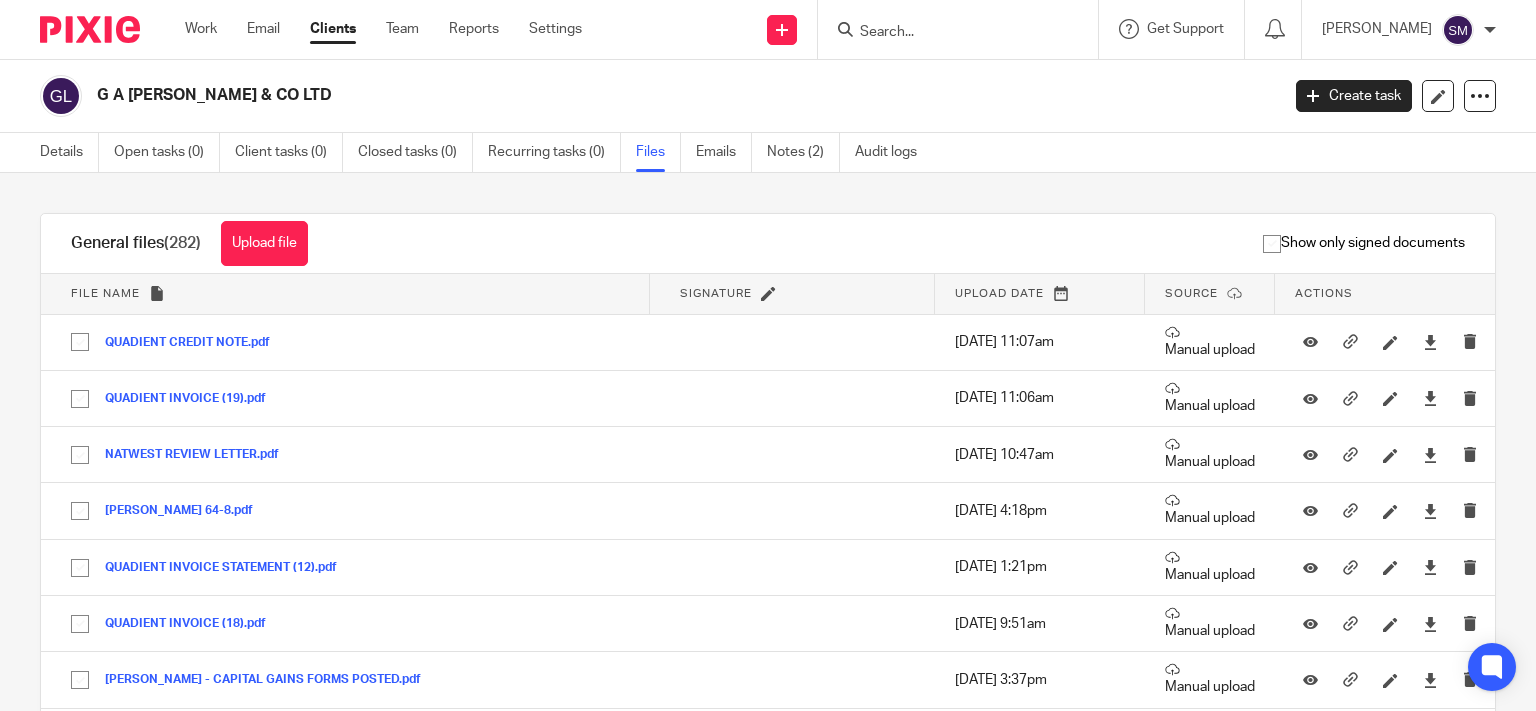 click 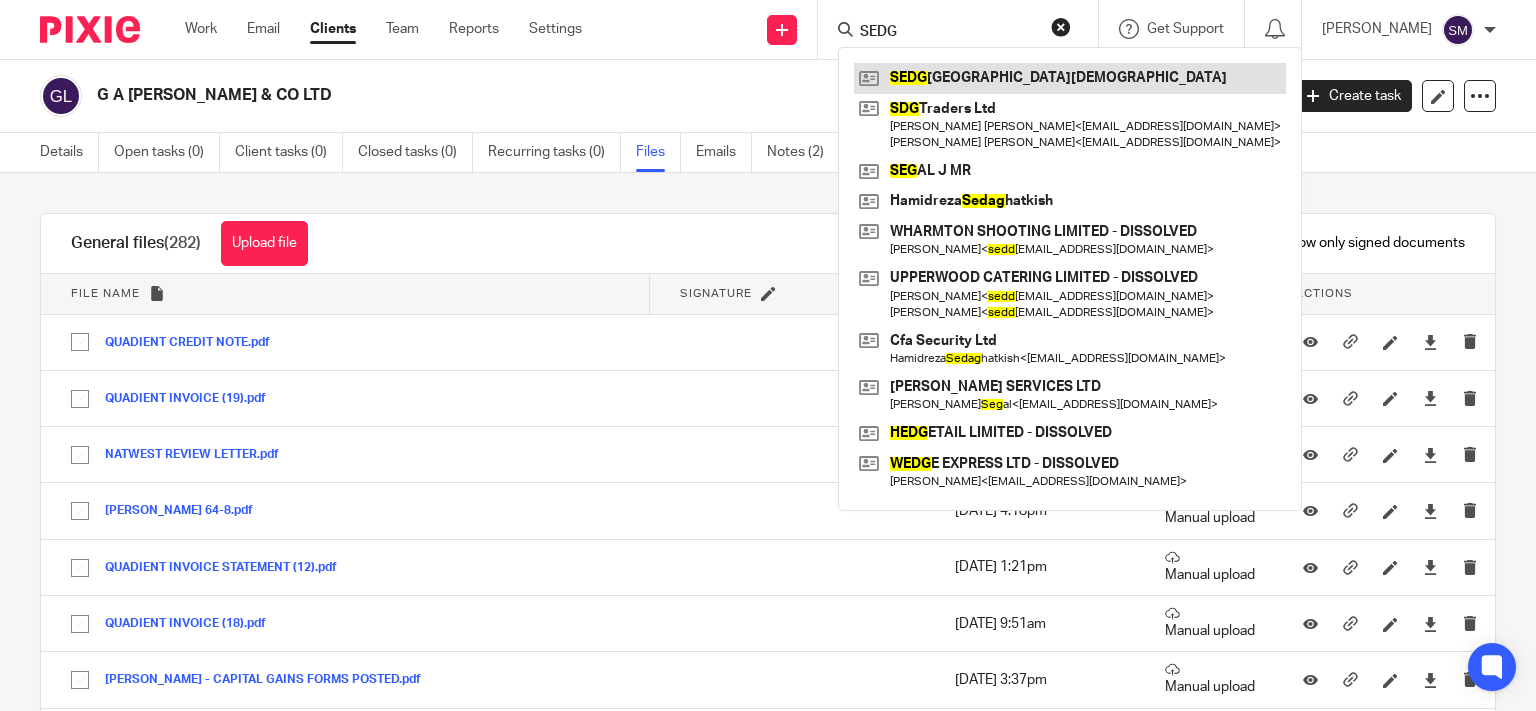 type on "SEDG" 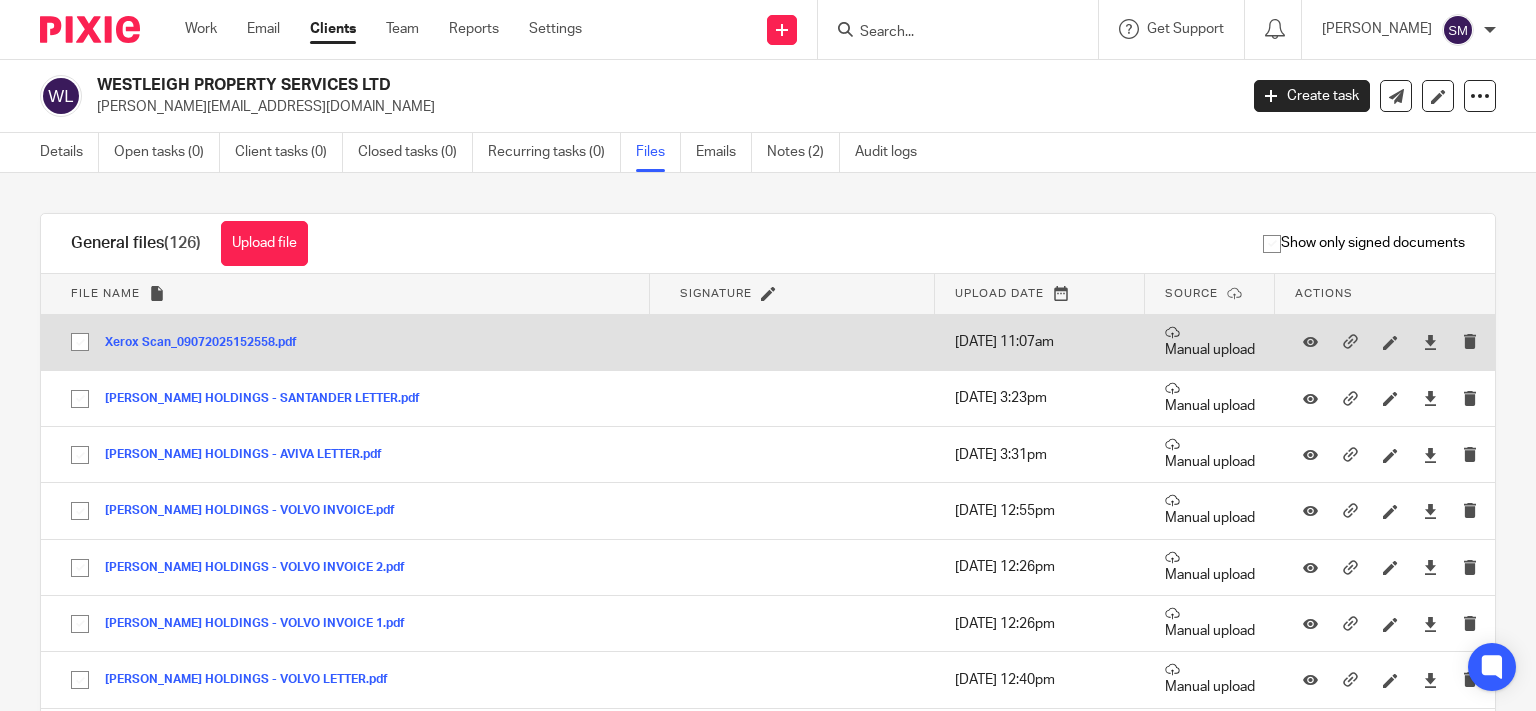 scroll, scrollTop: 0, scrollLeft: 0, axis: both 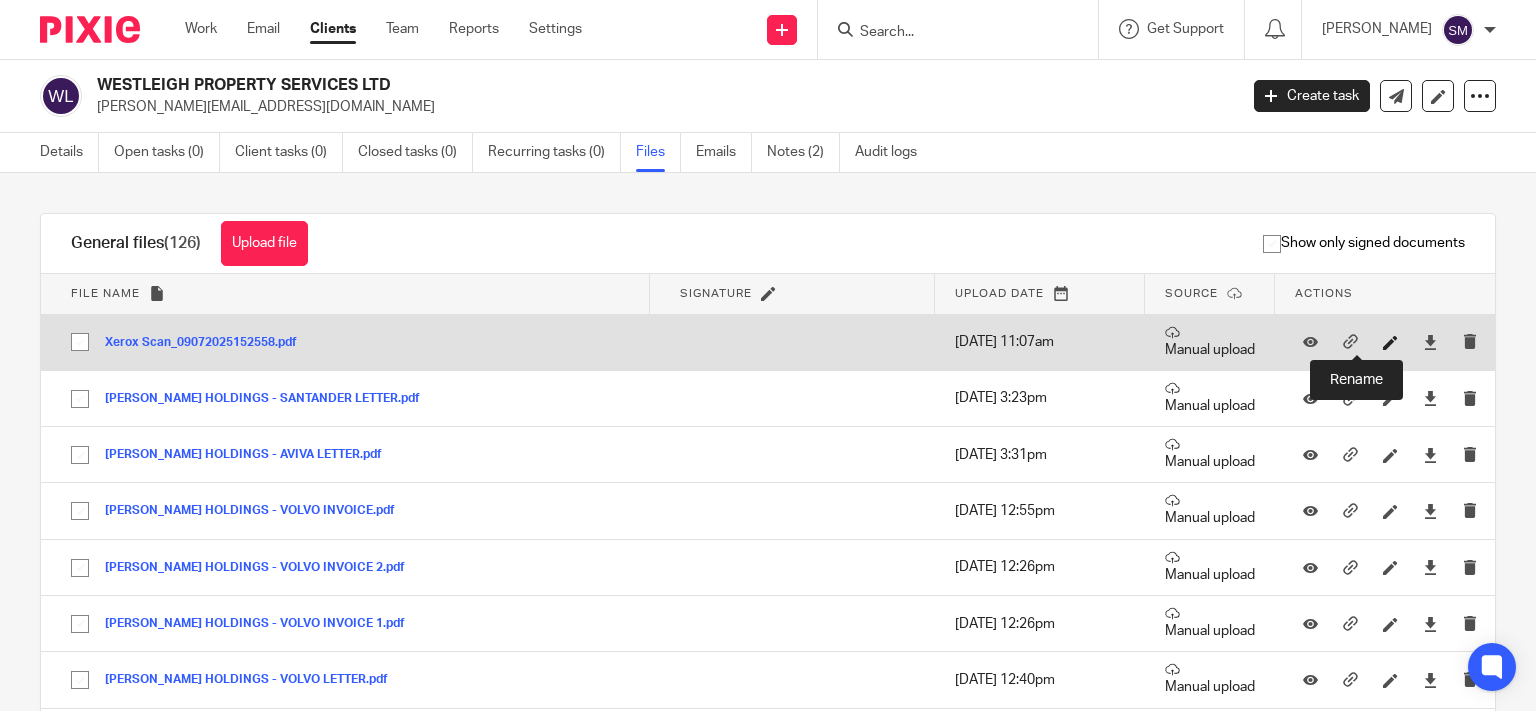 click at bounding box center [1390, 342] 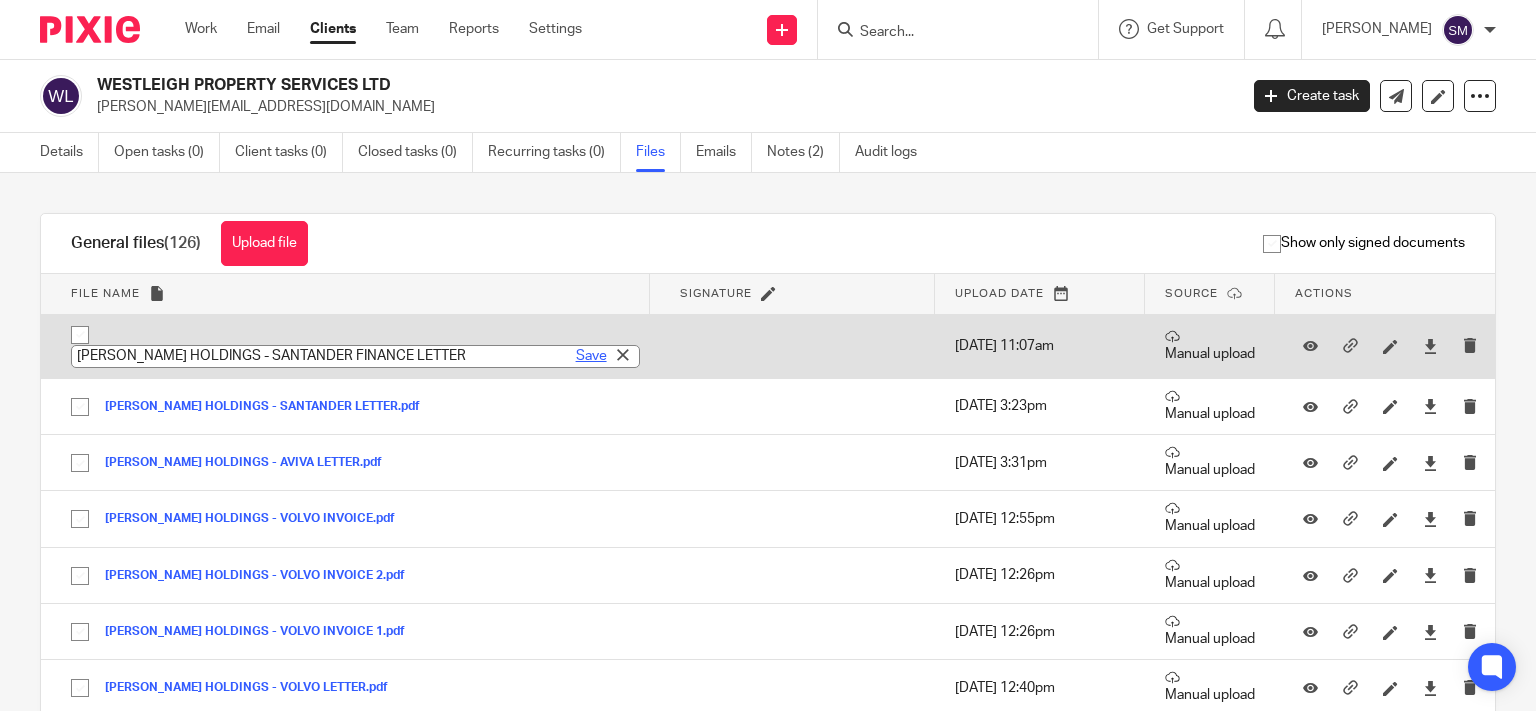type on "[PERSON_NAME] HOLDINGS - SANTANDER FINANCE LETTER" 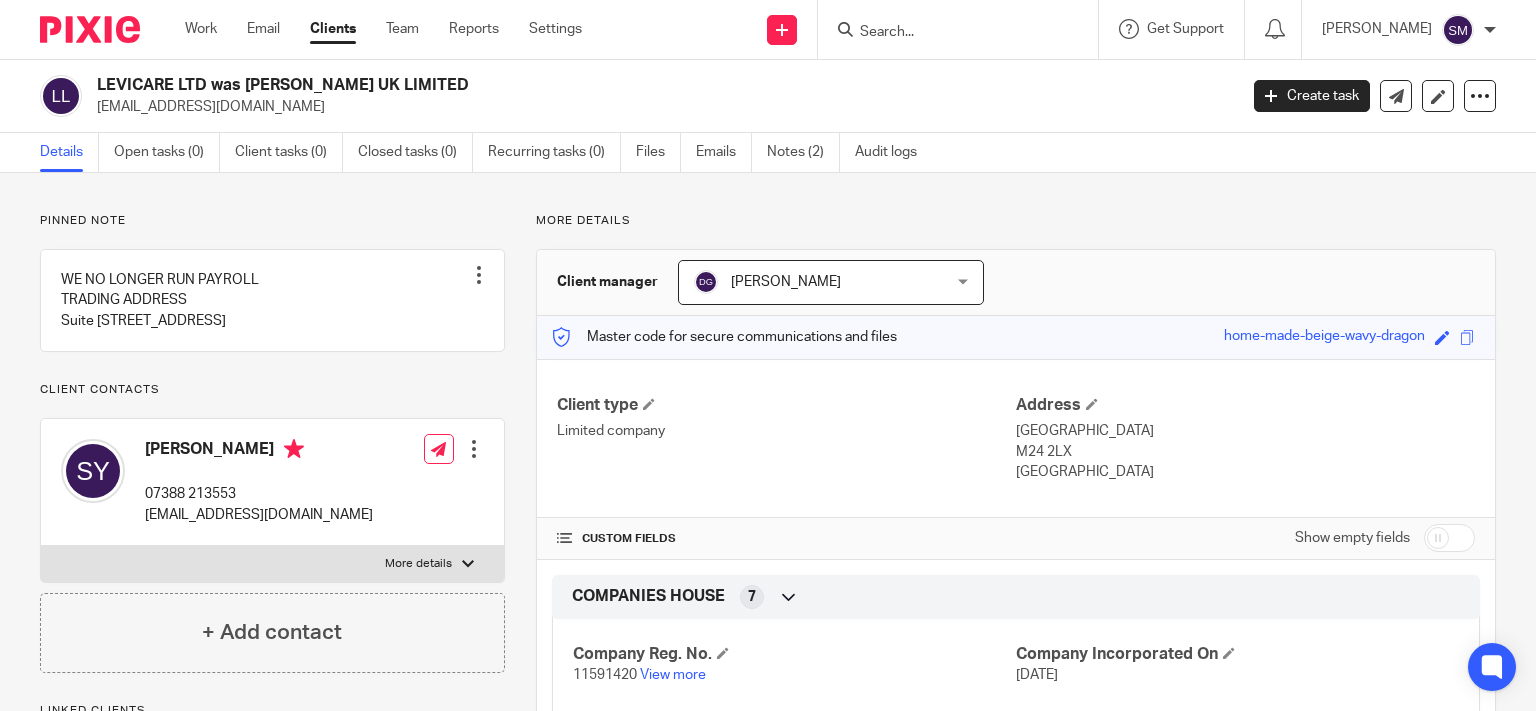 scroll, scrollTop: 0, scrollLeft: 0, axis: both 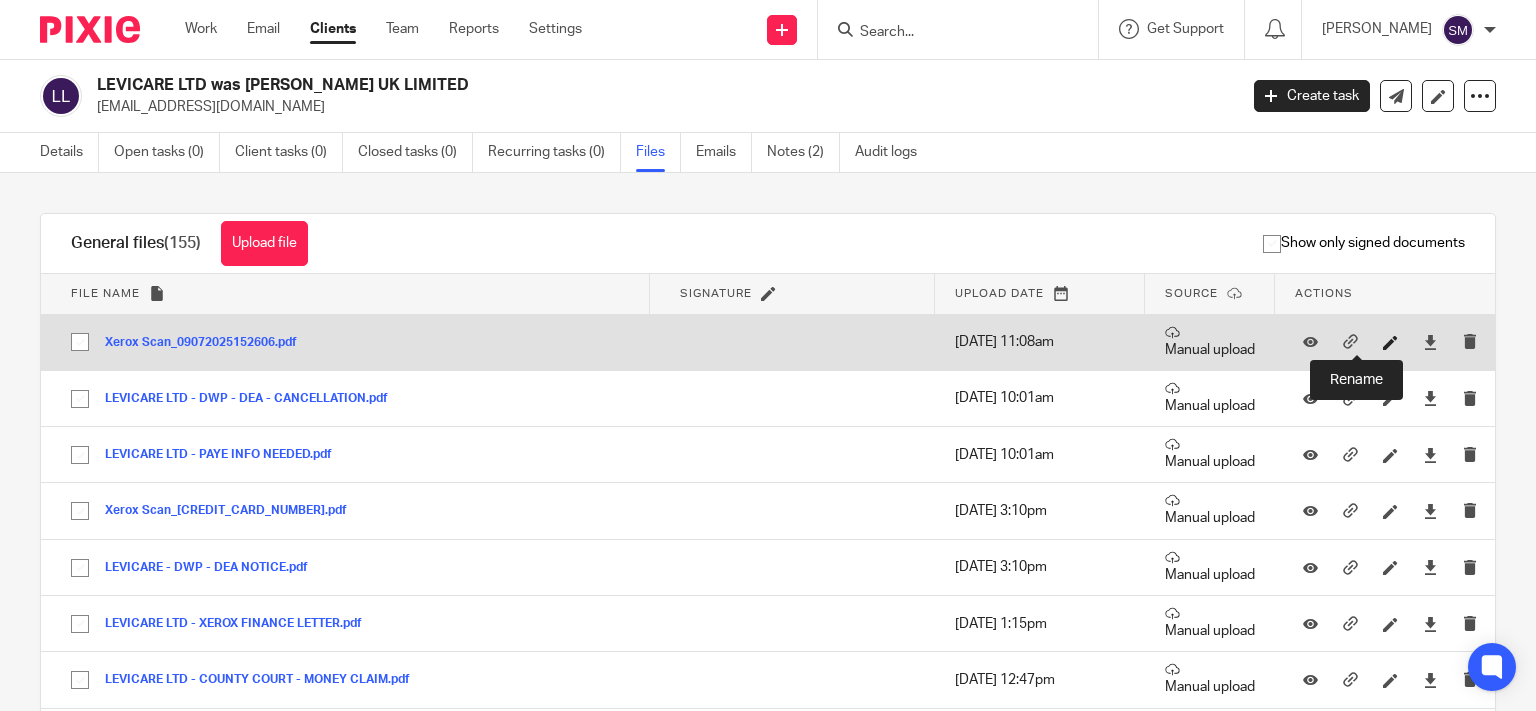 click at bounding box center (1390, 342) 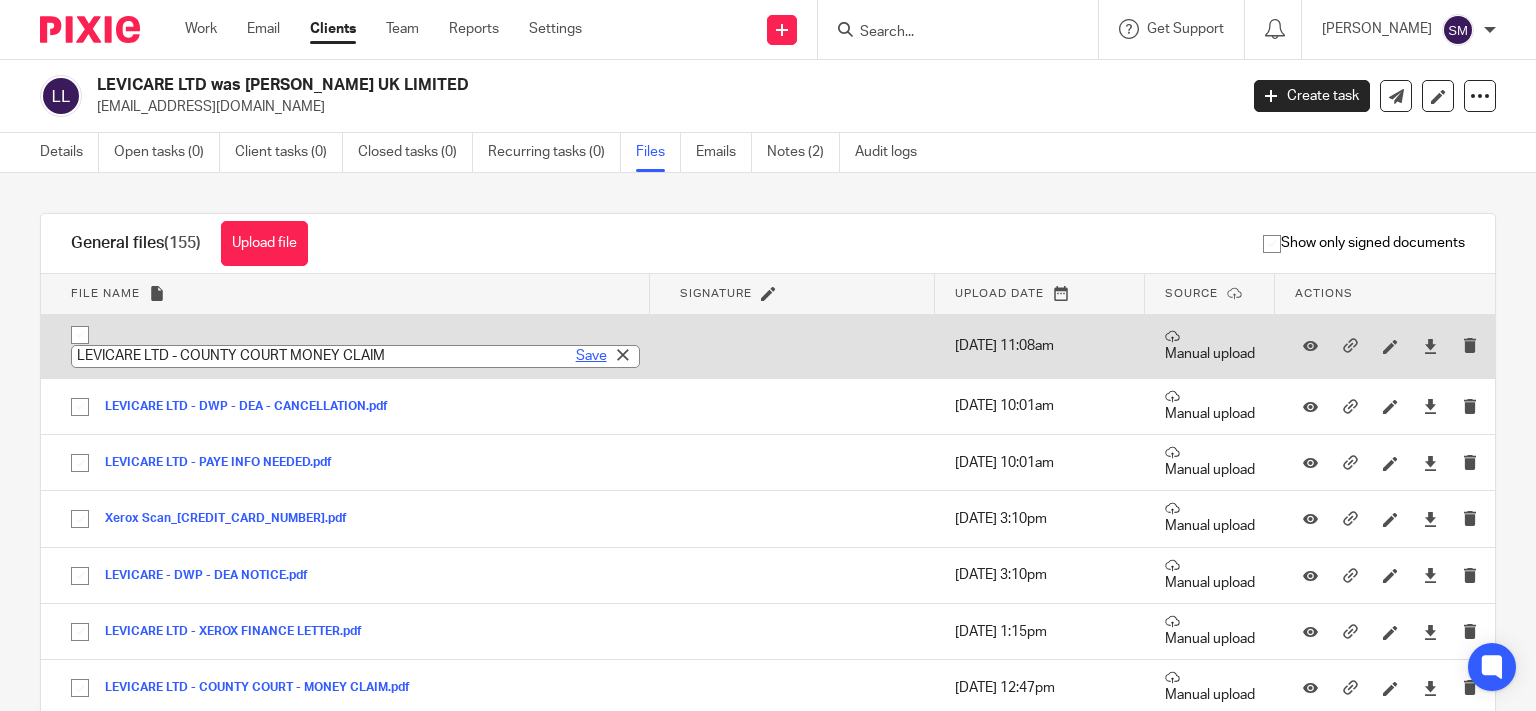 type on "LEVICARE LTD - COUNTY COURT MONEY CLAIM" 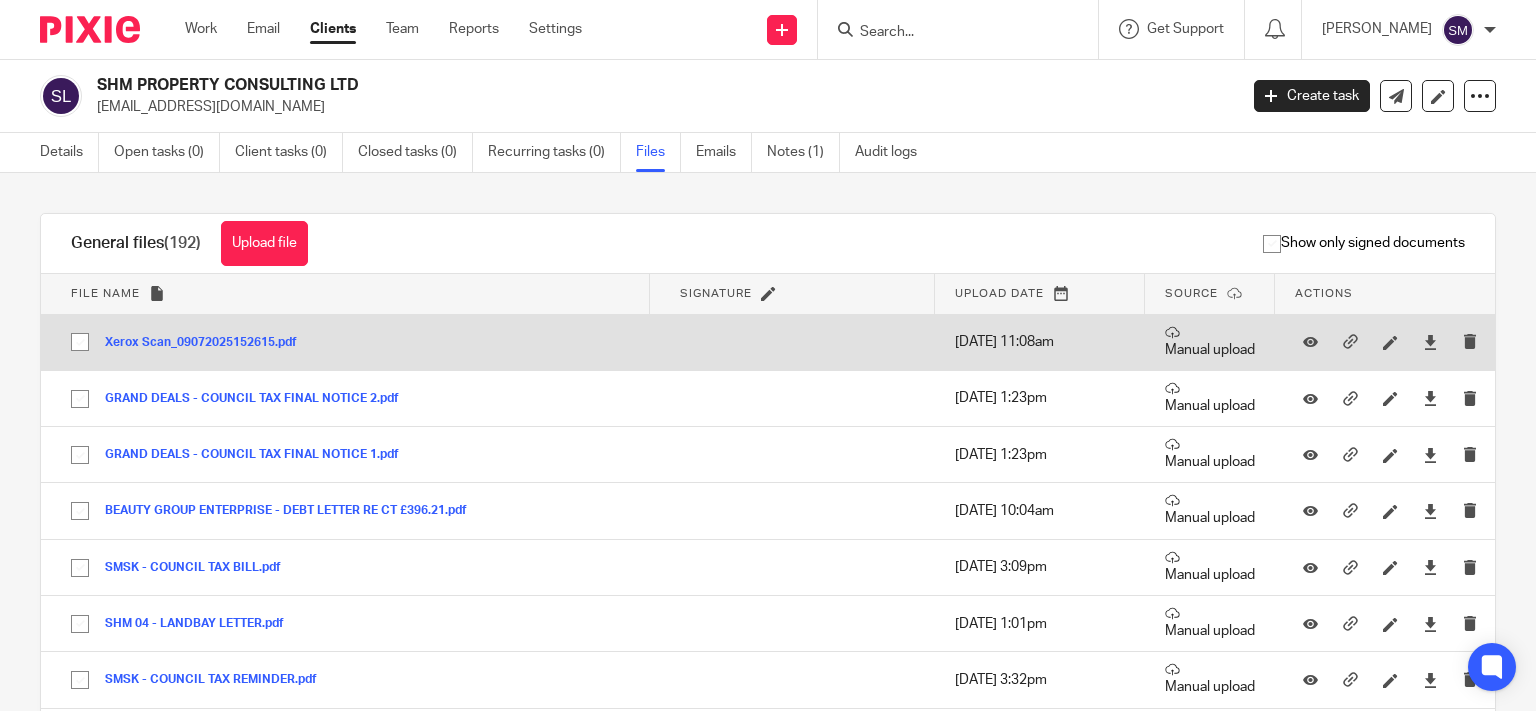 scroll, scrollTop: 0, scrollLeft: 0, axis: both 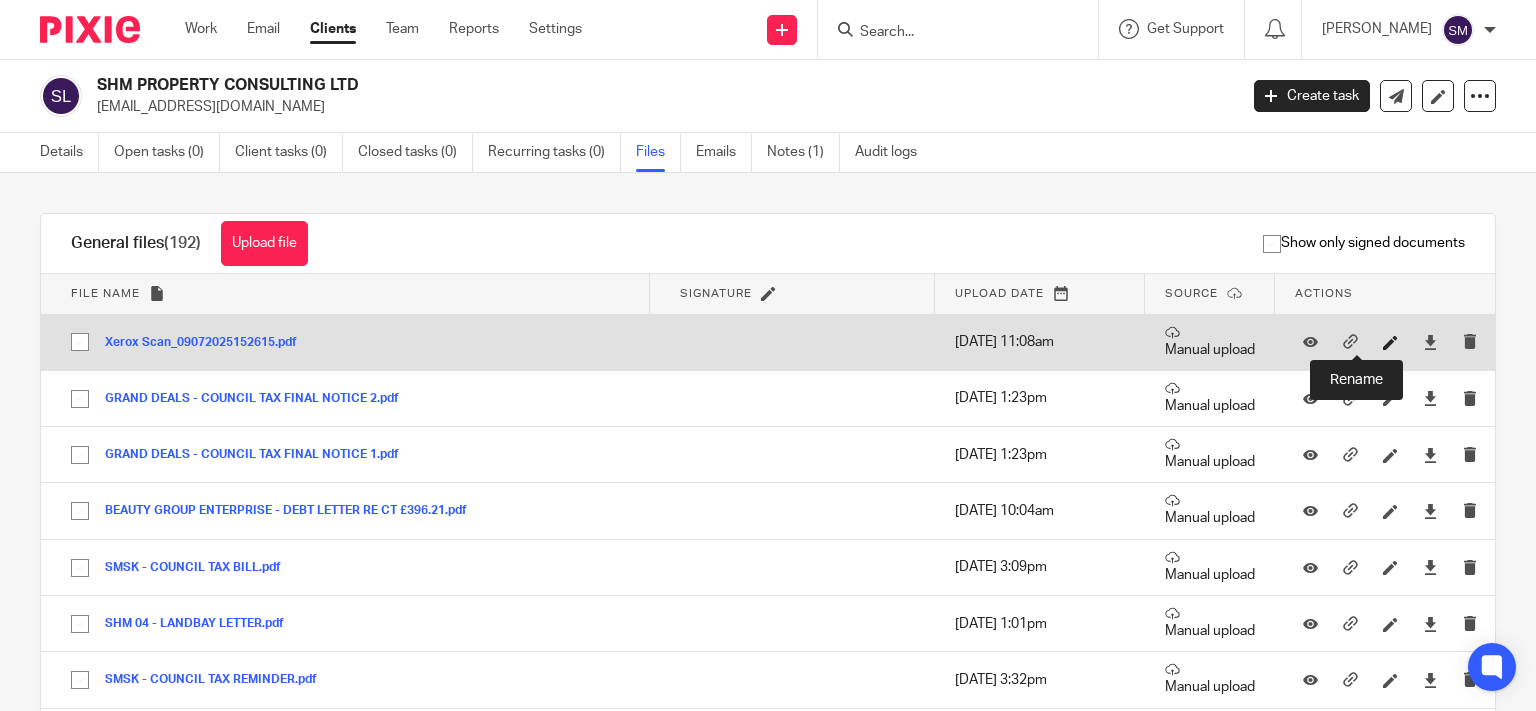 click at bounding box center (1390, 342) 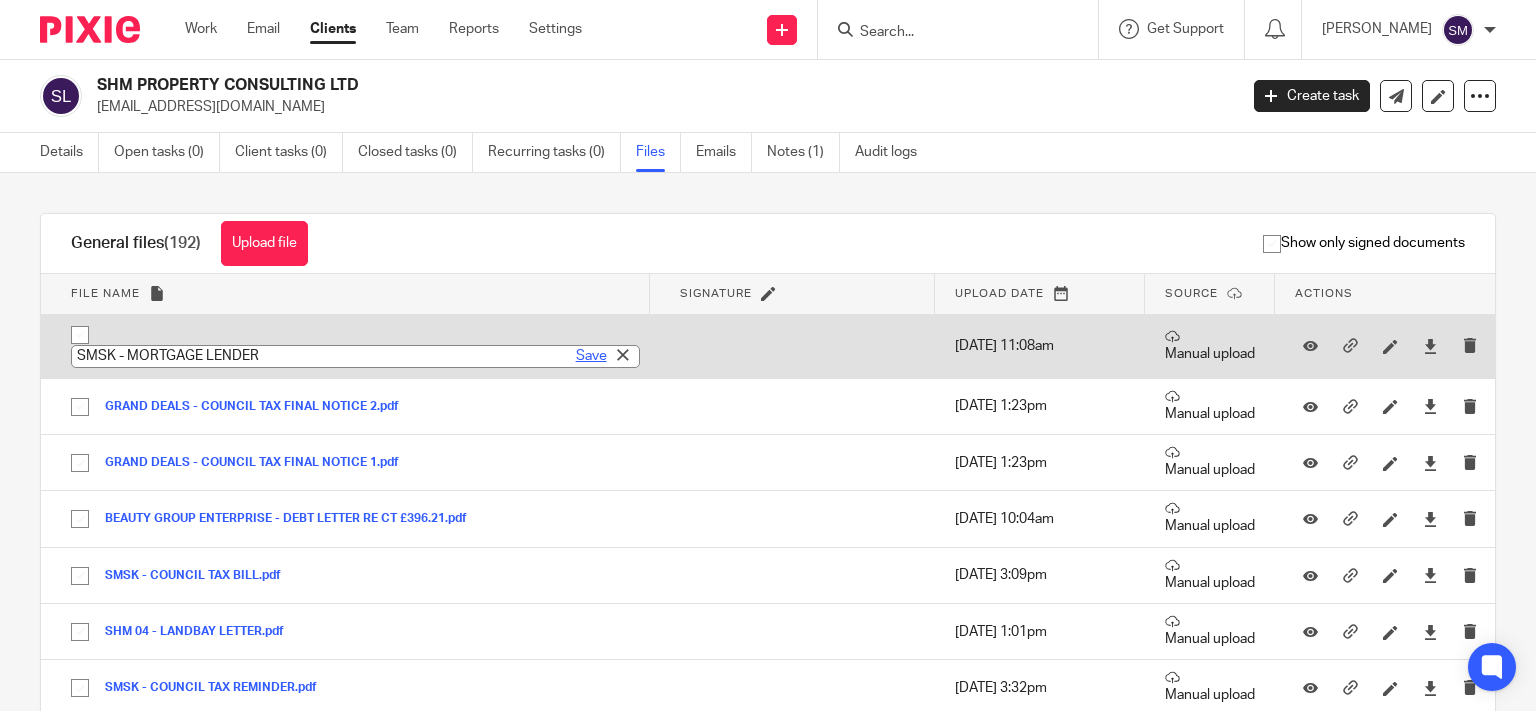 type on "SMSK - MORTGAGE LENDER" 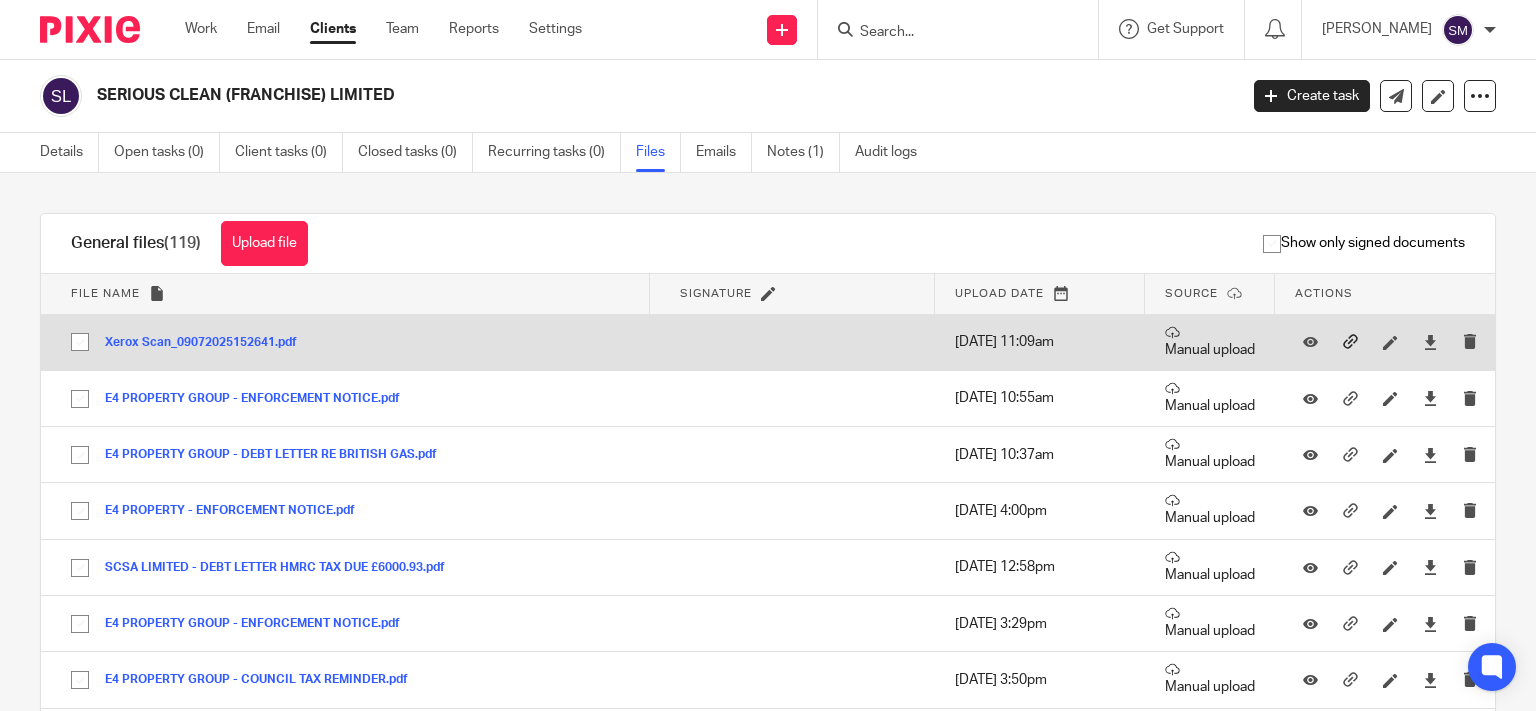 scroll, scrollTop: 0, scrollLeft: 0, axis: both 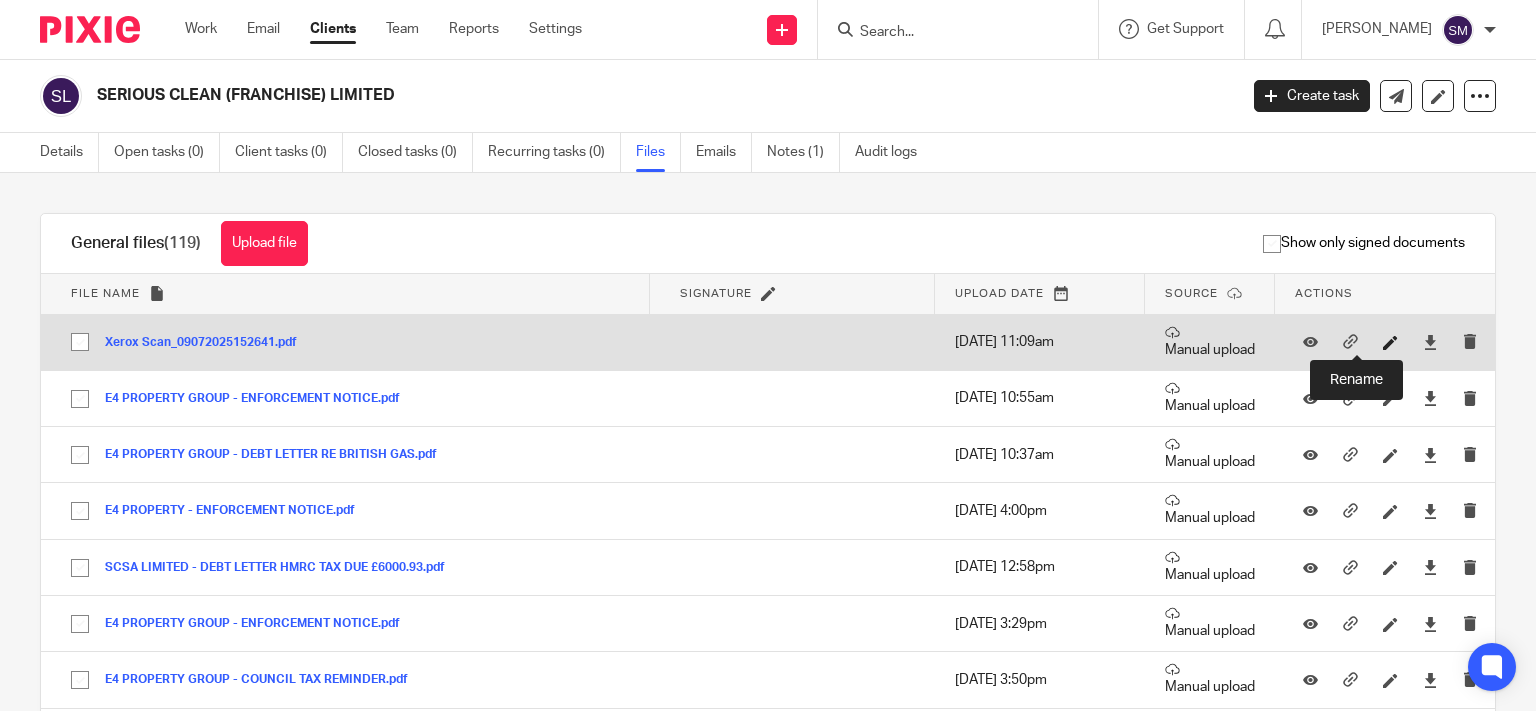 click at bounding box center [1390, 342] 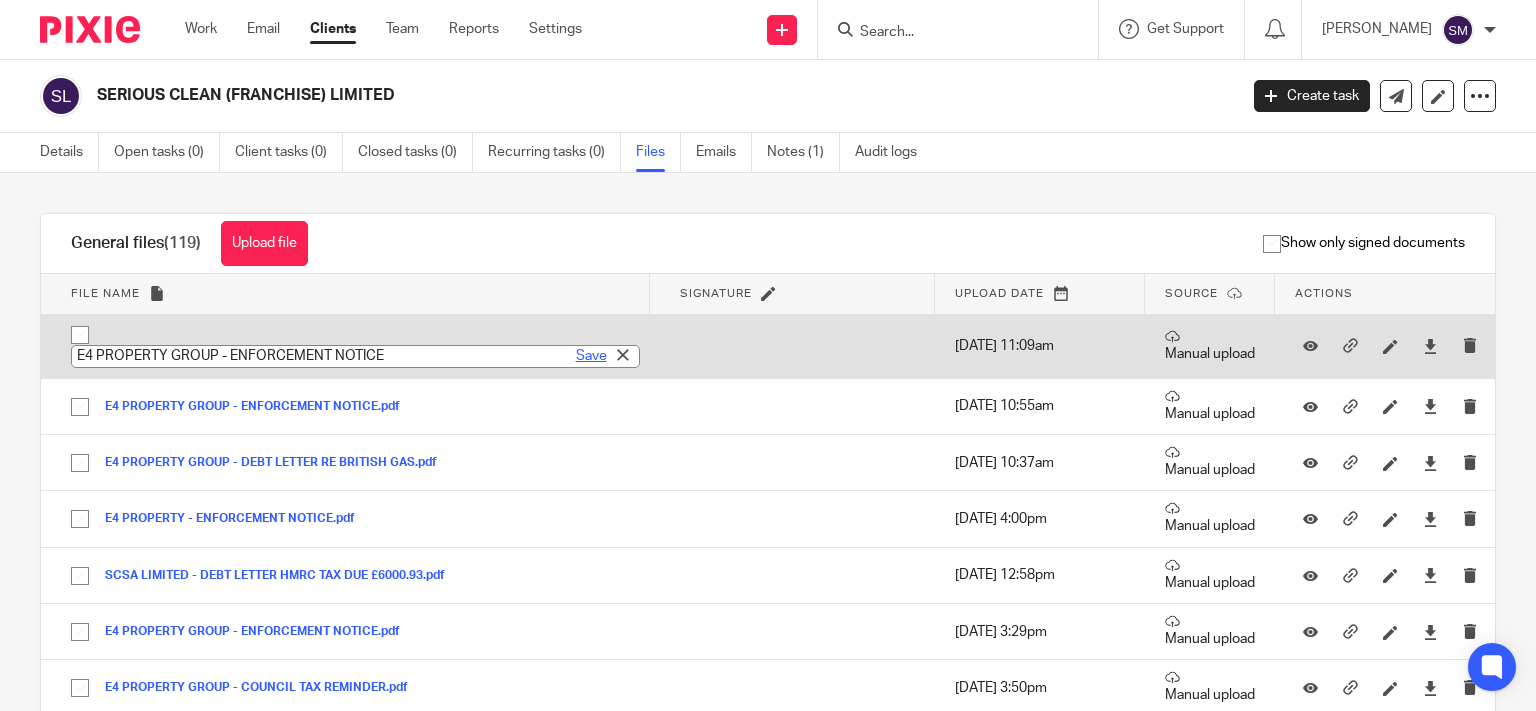 type on "E4 PROPERTY GROUP - ENFORCEMENT NOTICE" 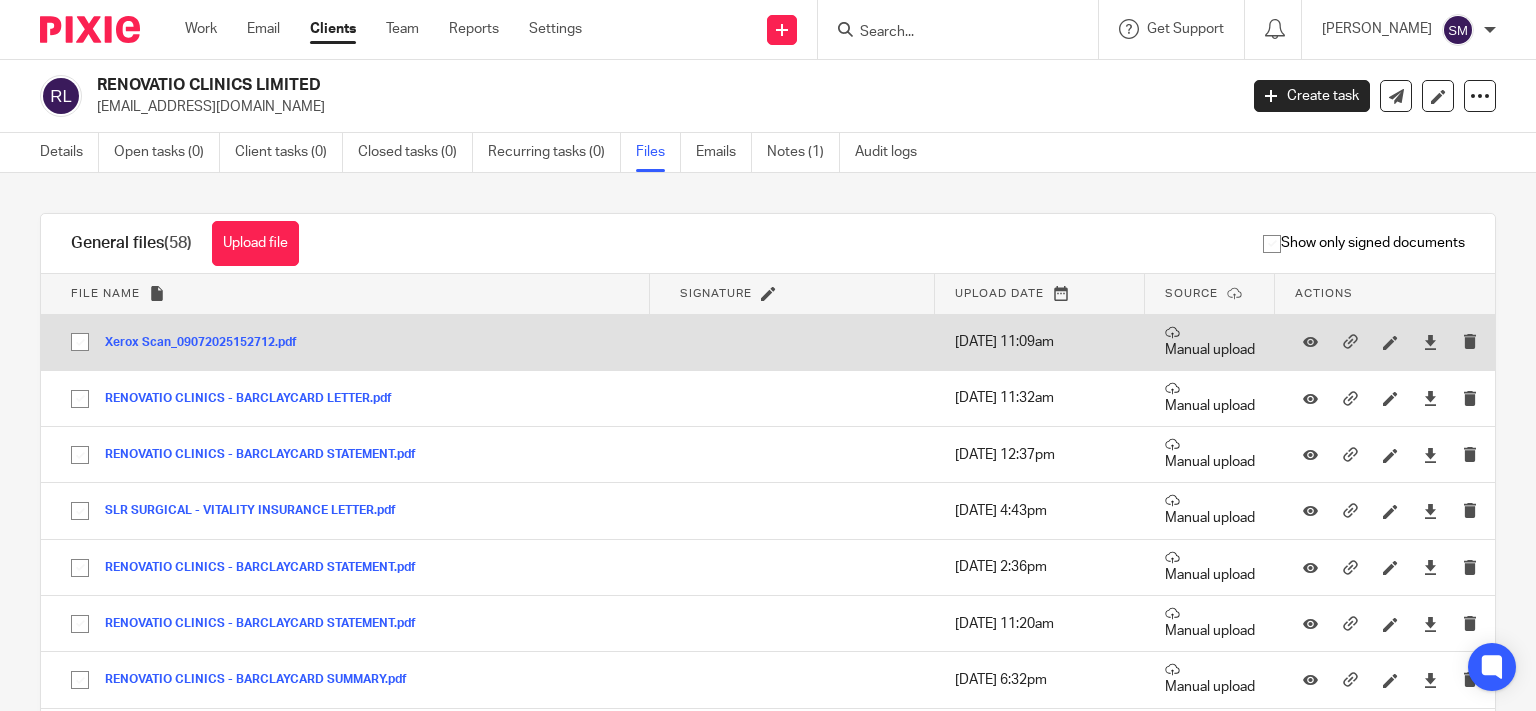 scroll, scrollTop: 0, scrollLeft: 0, axis: both 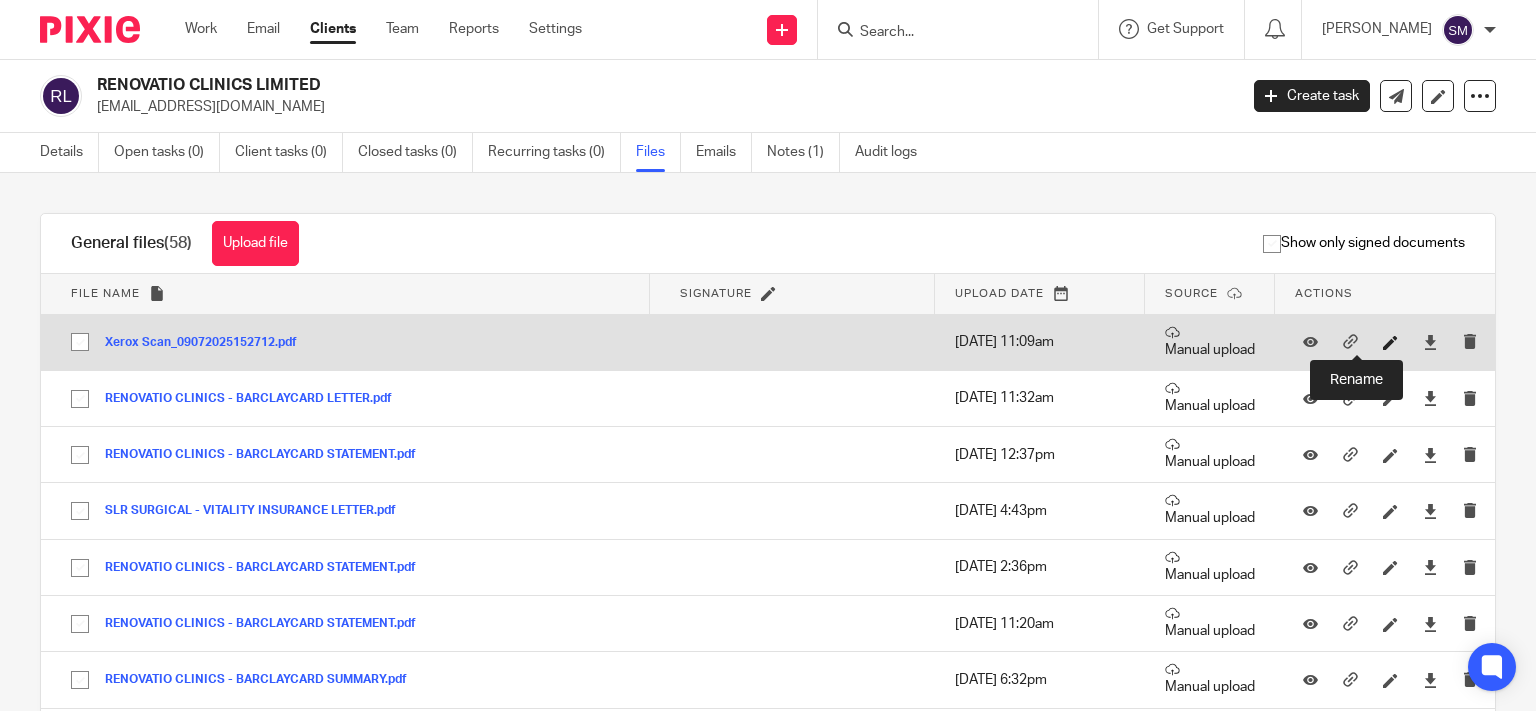 click at bounding box center (1390, 342) 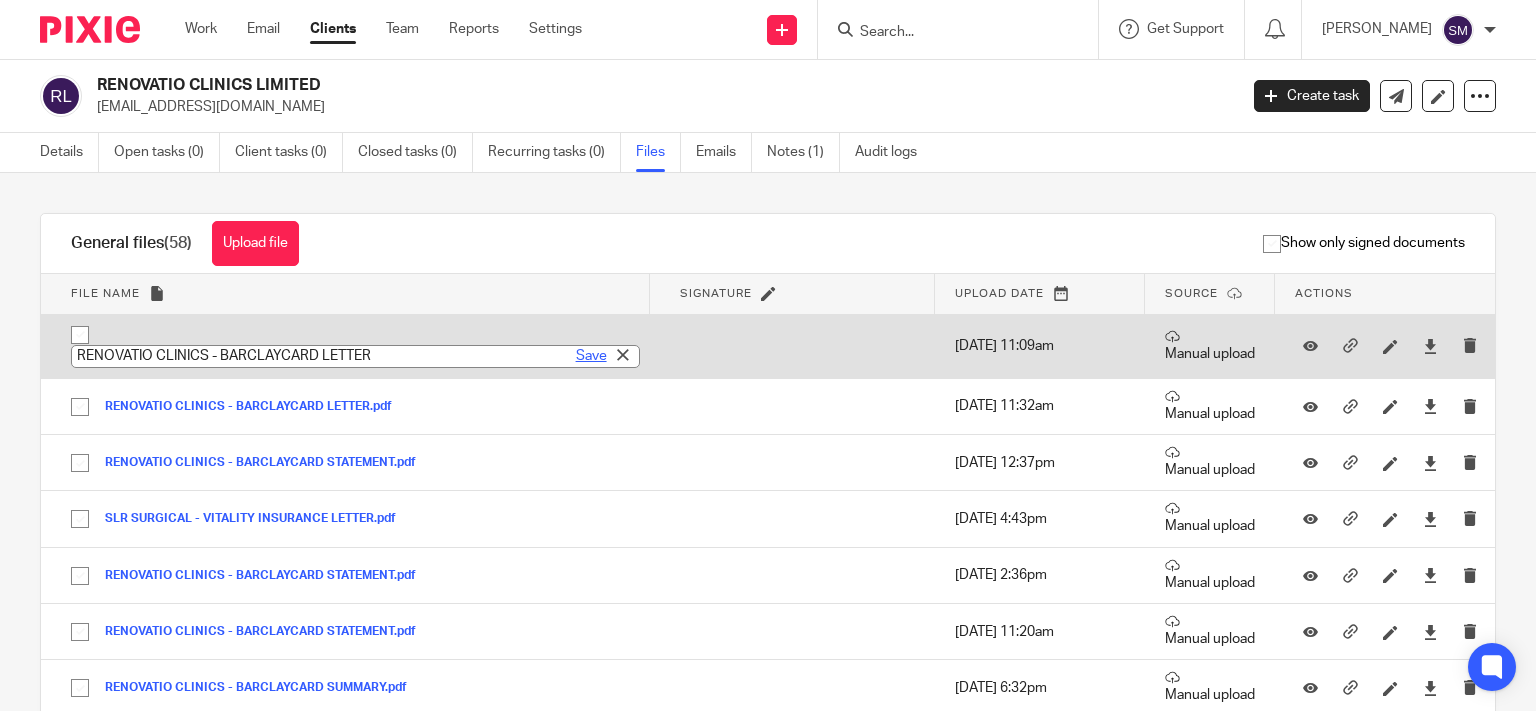 type on "RENOVATIO CLINICS - BARCLAYCARD LETTER" 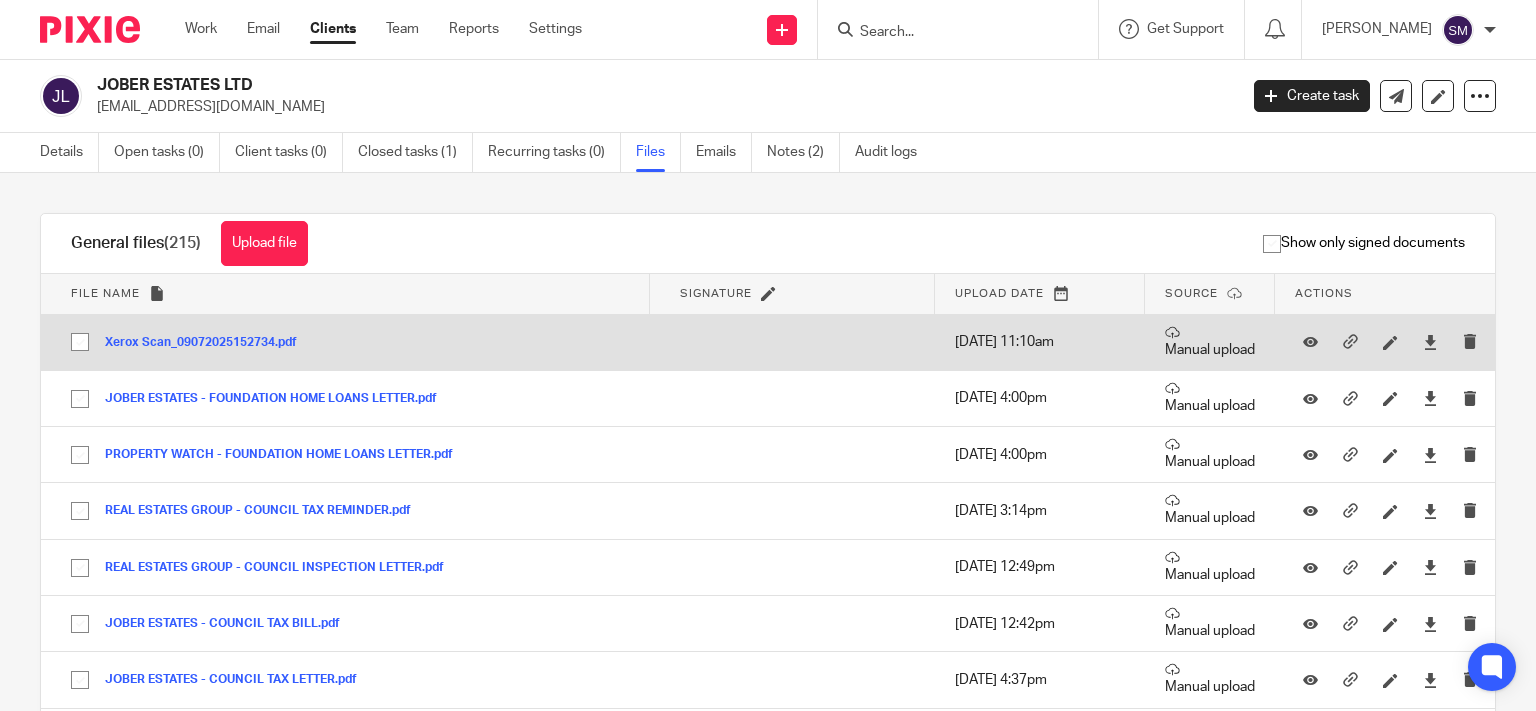 scroll, scrollTop: 0, scrollLeft: 0, axis: both 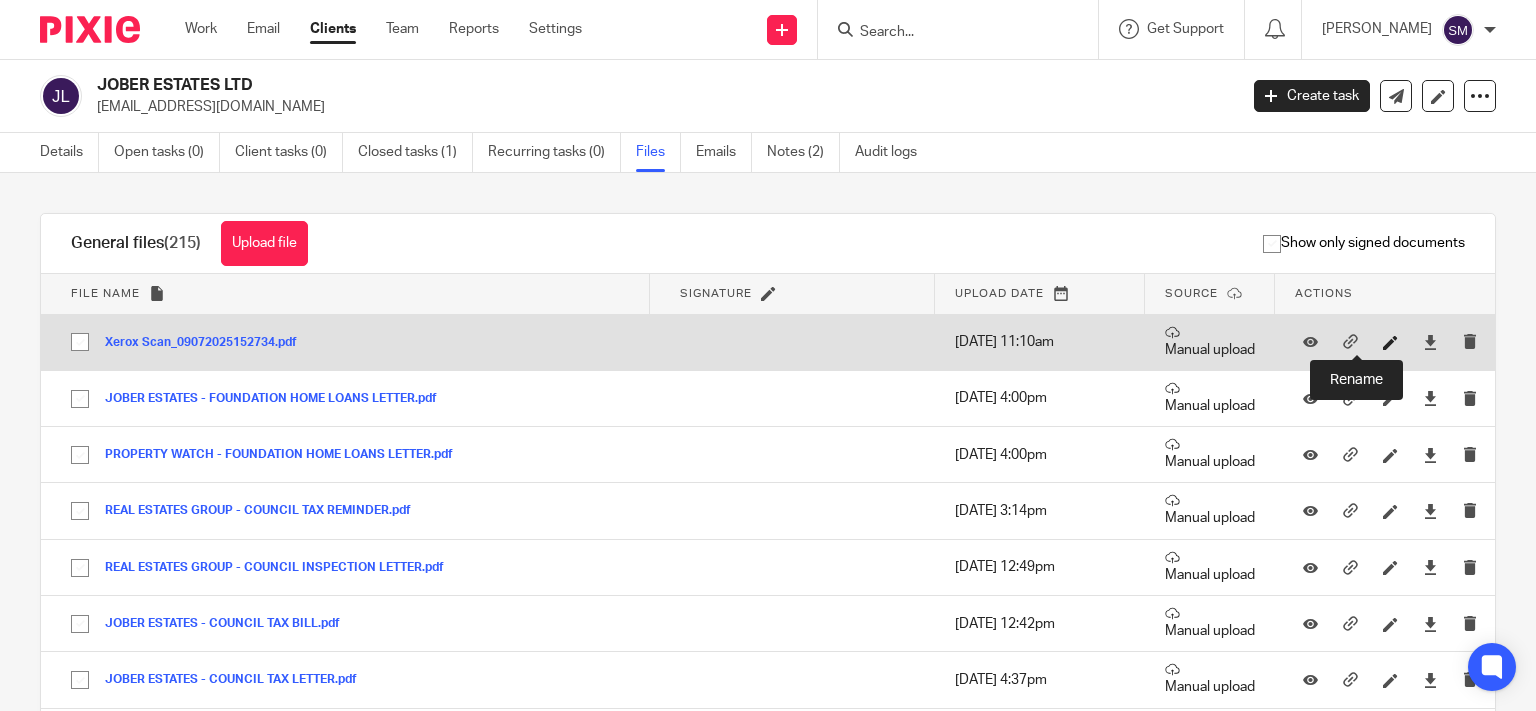 click at bounding box center [1390, 342] 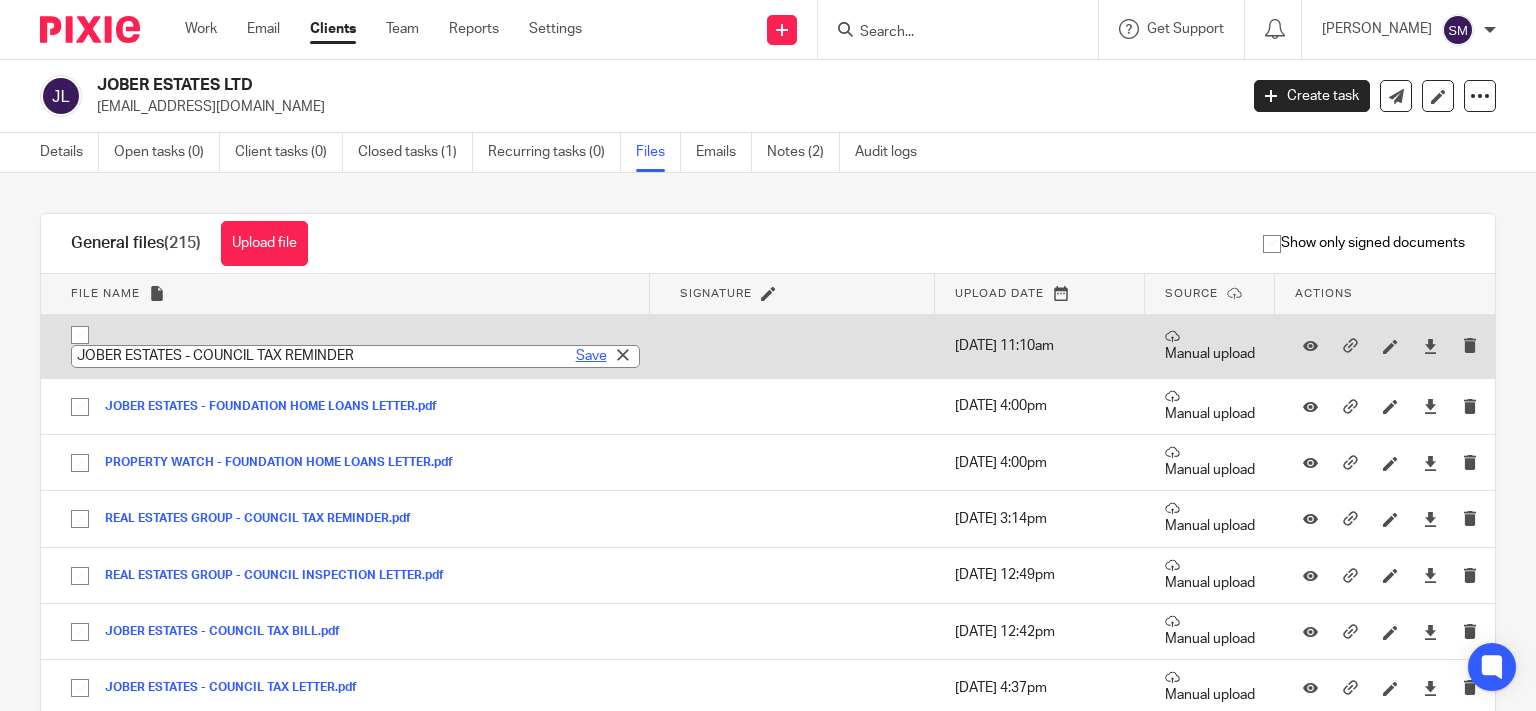type on "JOBER ESTATES - COUNCIL TAX REMINDER" 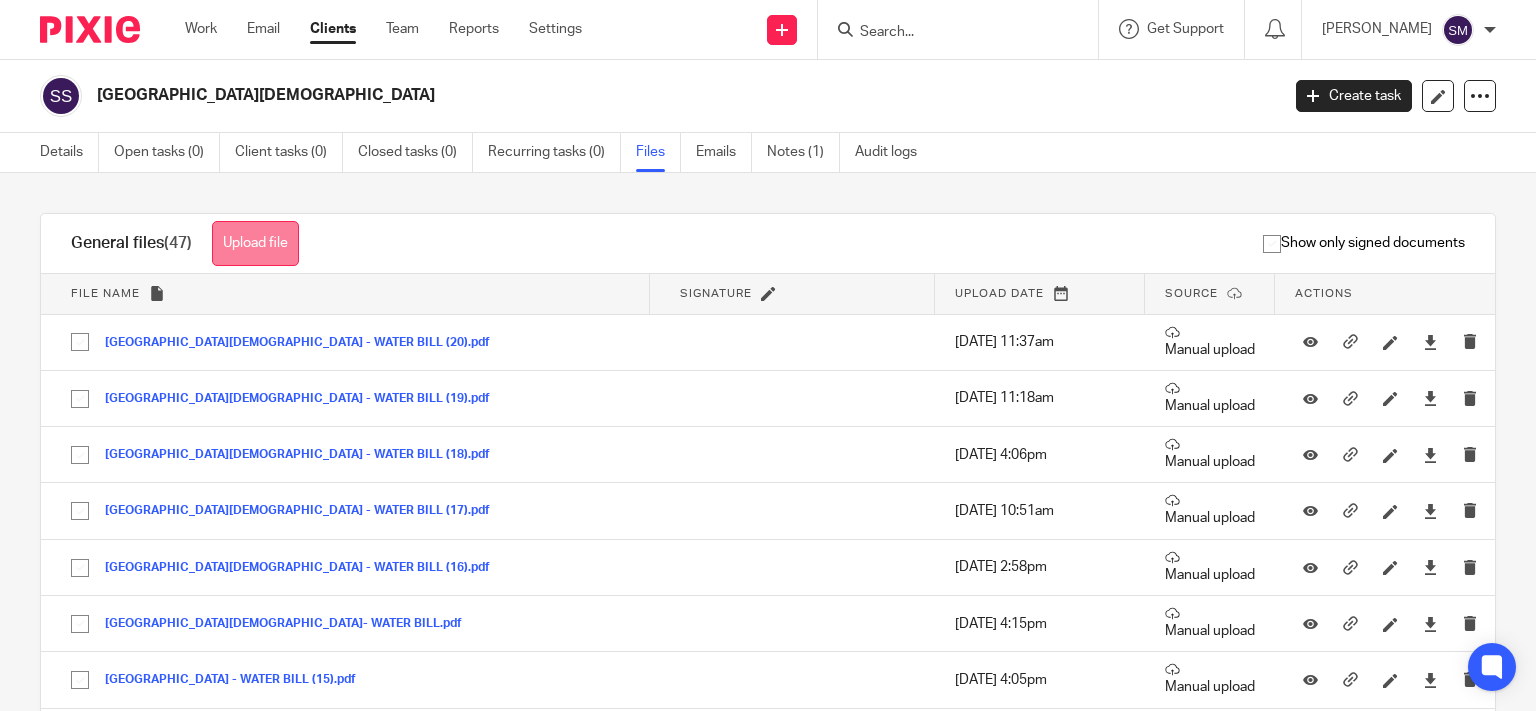 scroll, scrollTop: 0, scrollLeft: 0, axis: both 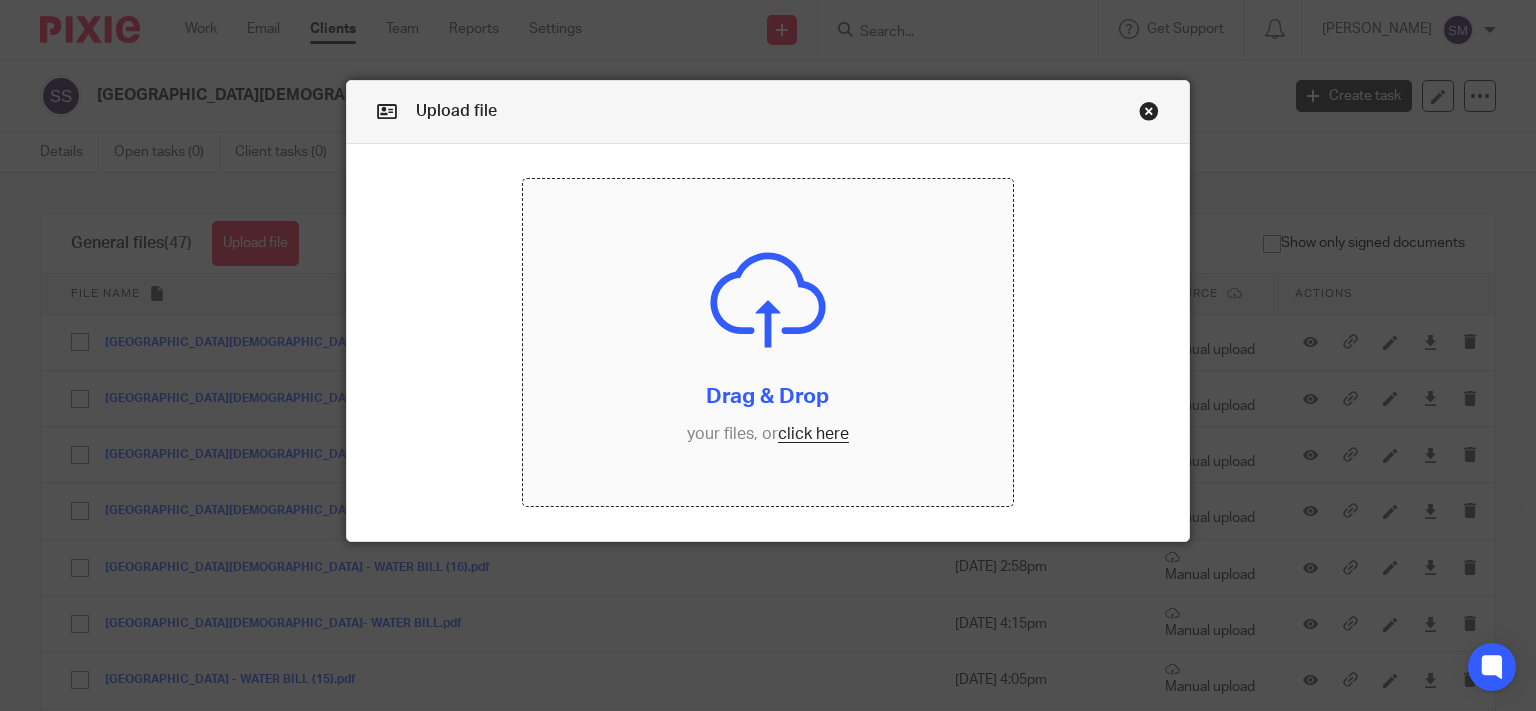 click at bounding box center [768, 342] 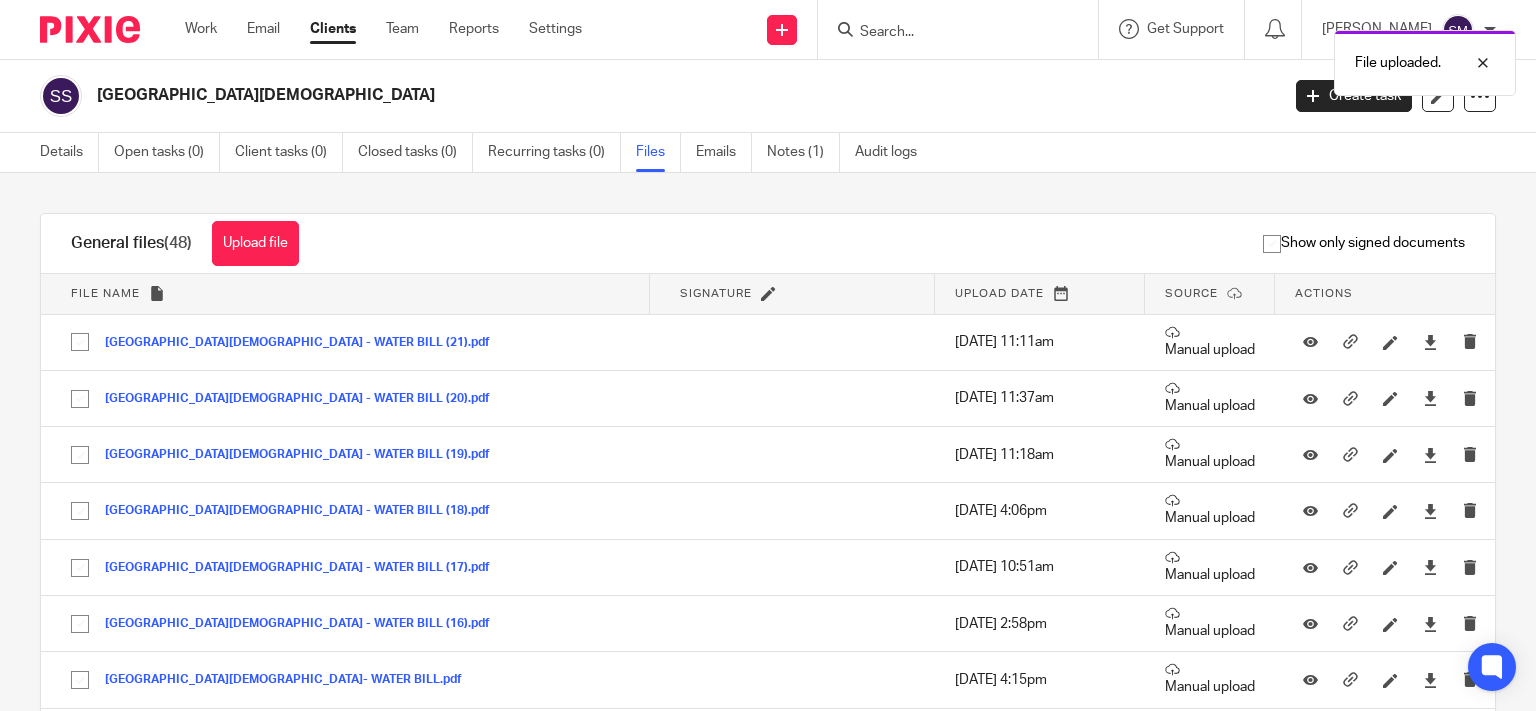 scroll, scrollTop: 0, scrollLeft: 0, axis: both 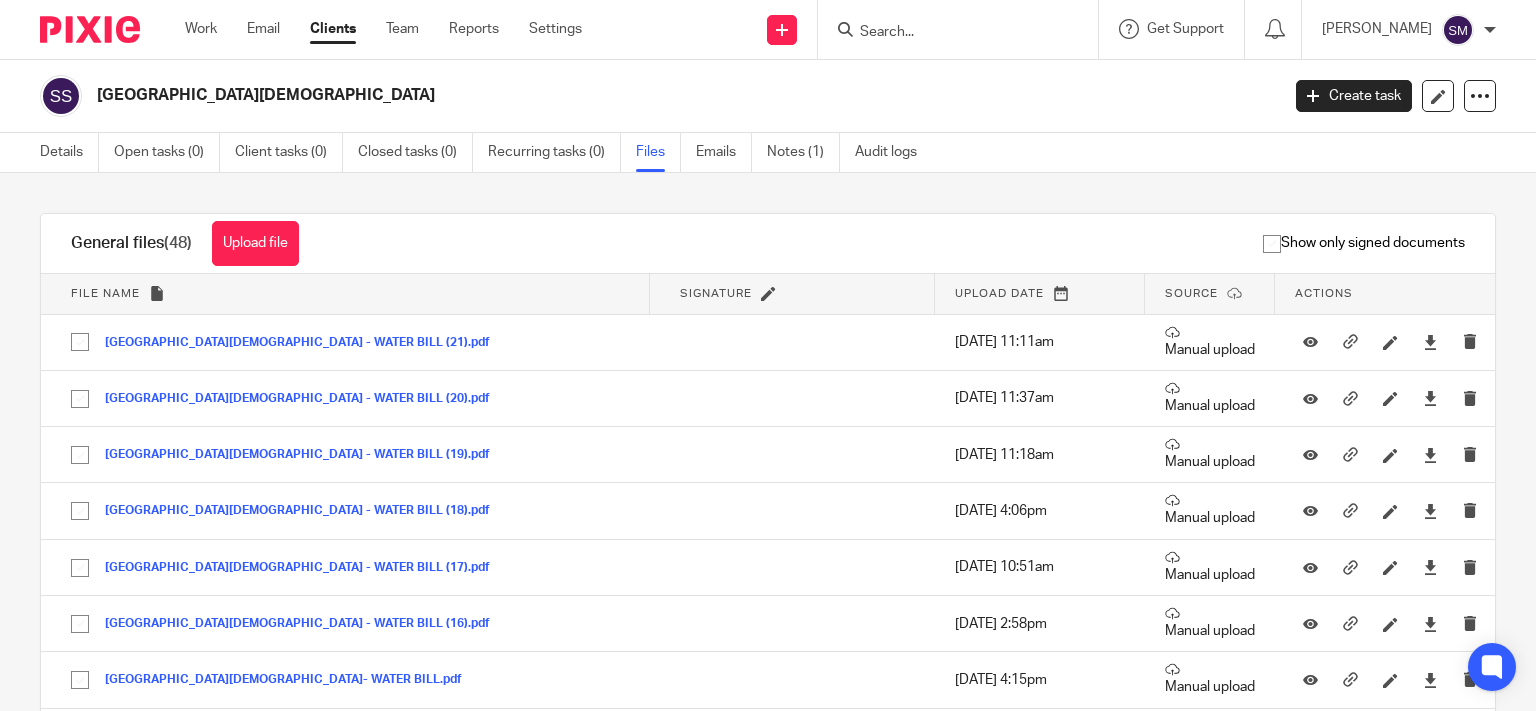 click at bounding box center (948, 33) 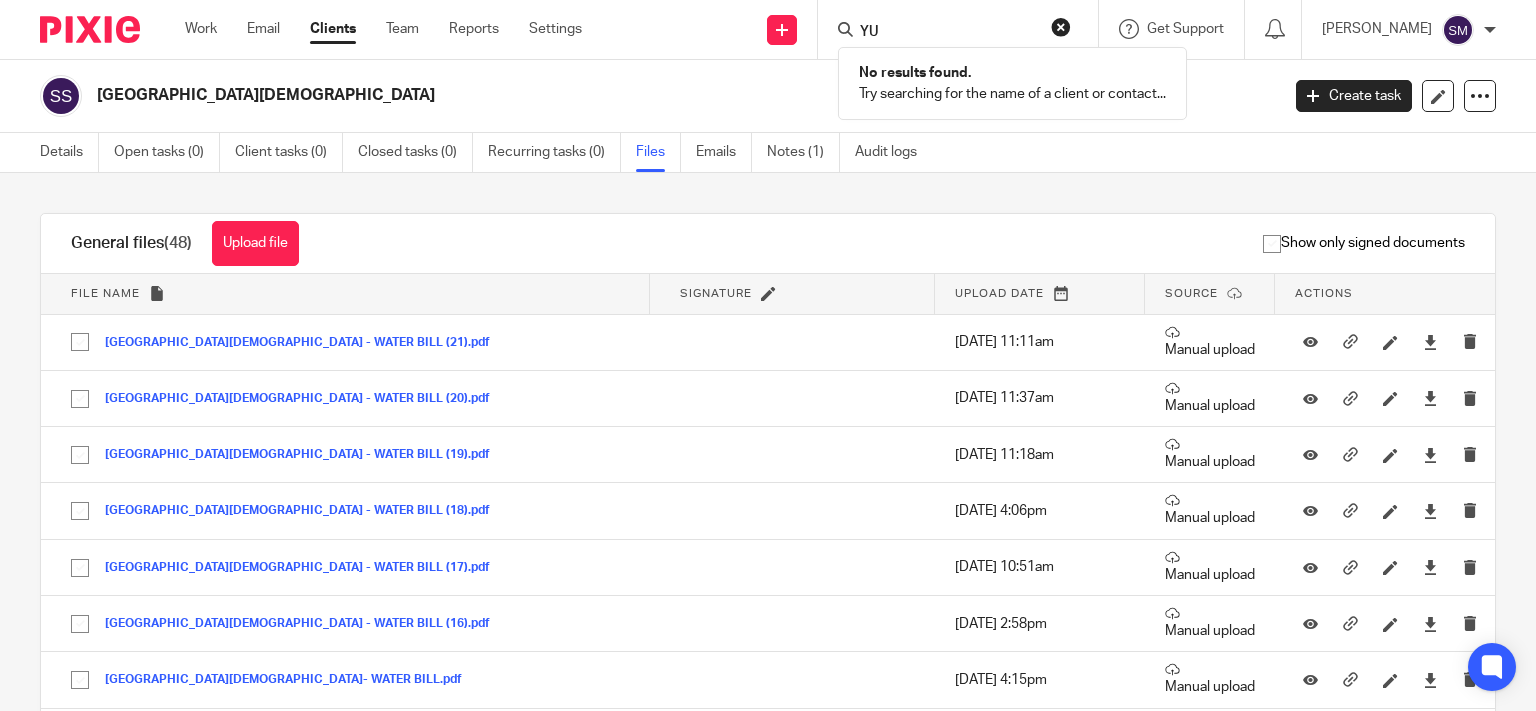 type on "Y" 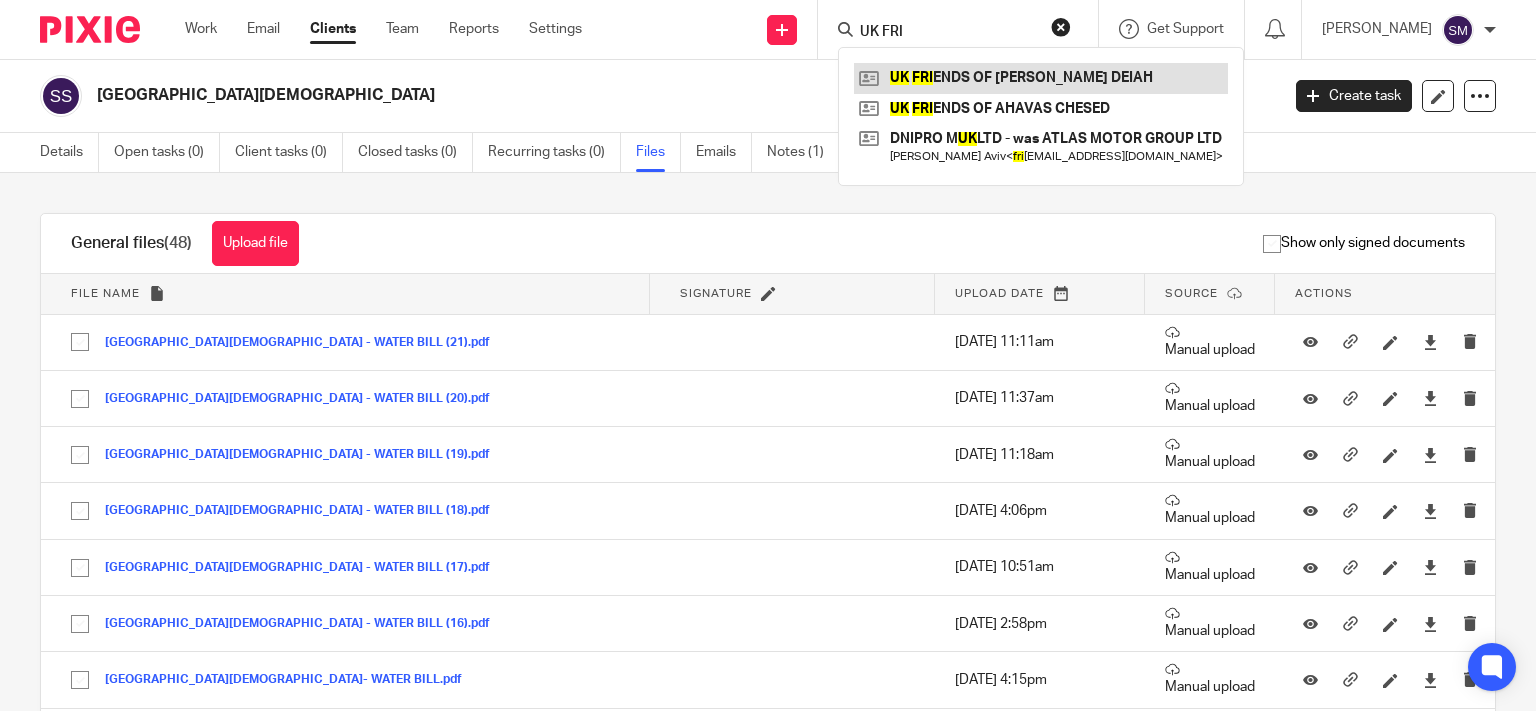 type on "UK FRI" 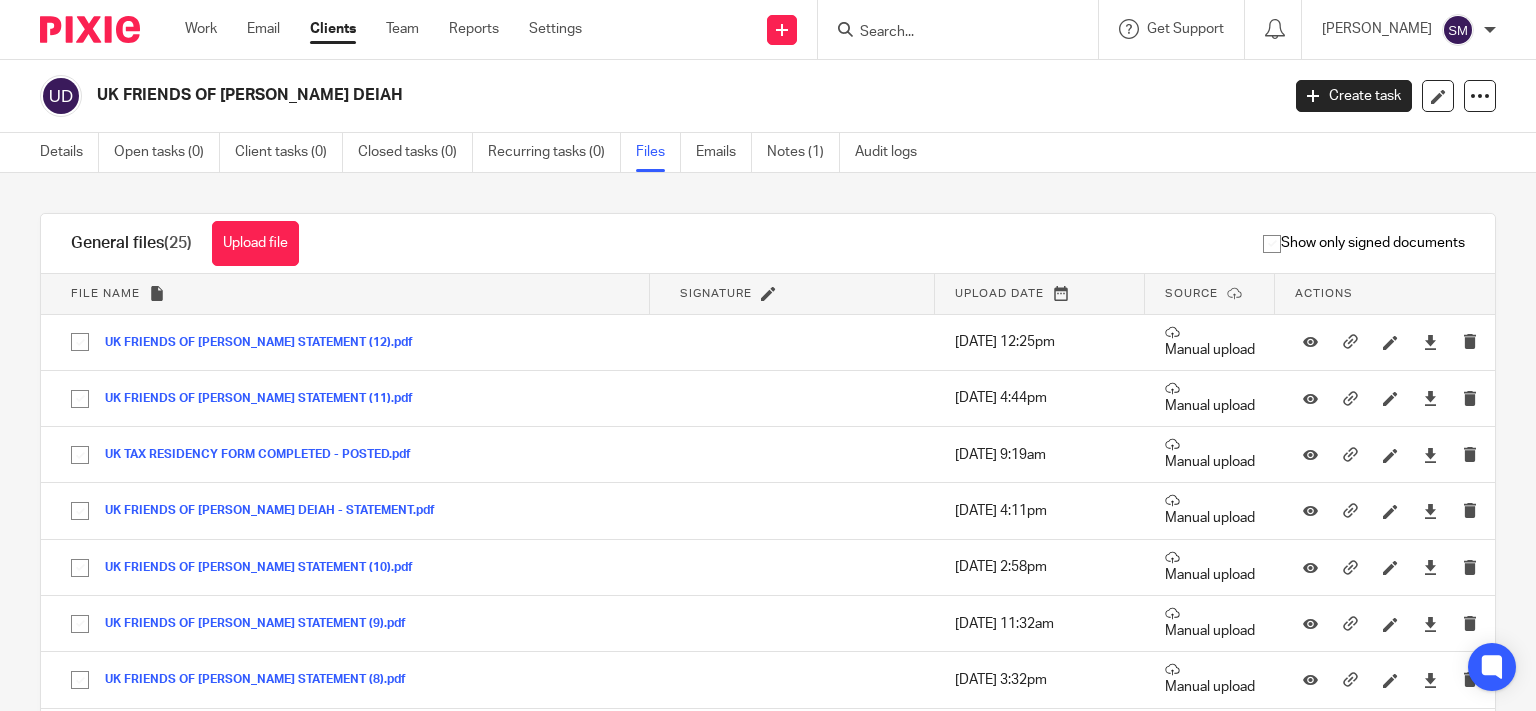 scroll, scrollTop: 0, scrollLeft: 0, axis: both 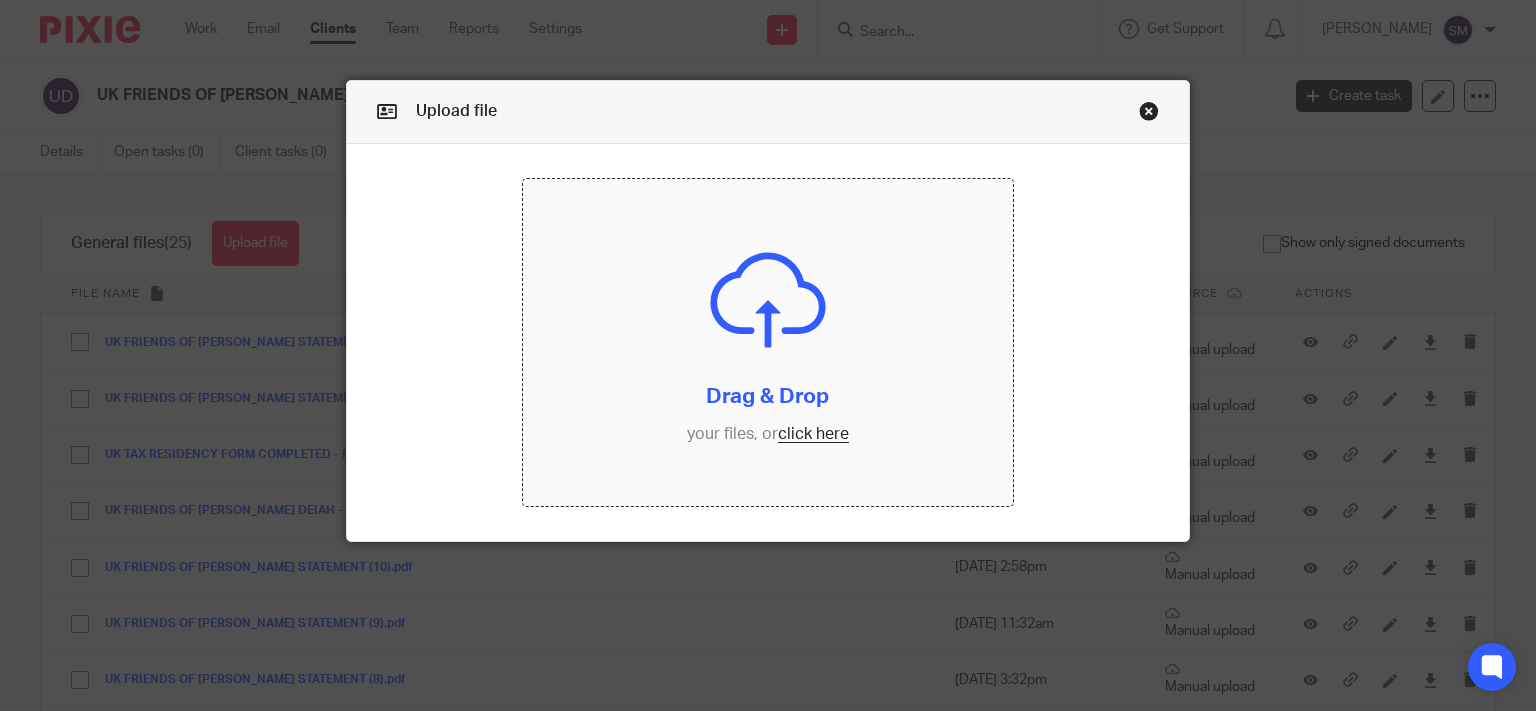 click at bounding box center (768, 342) 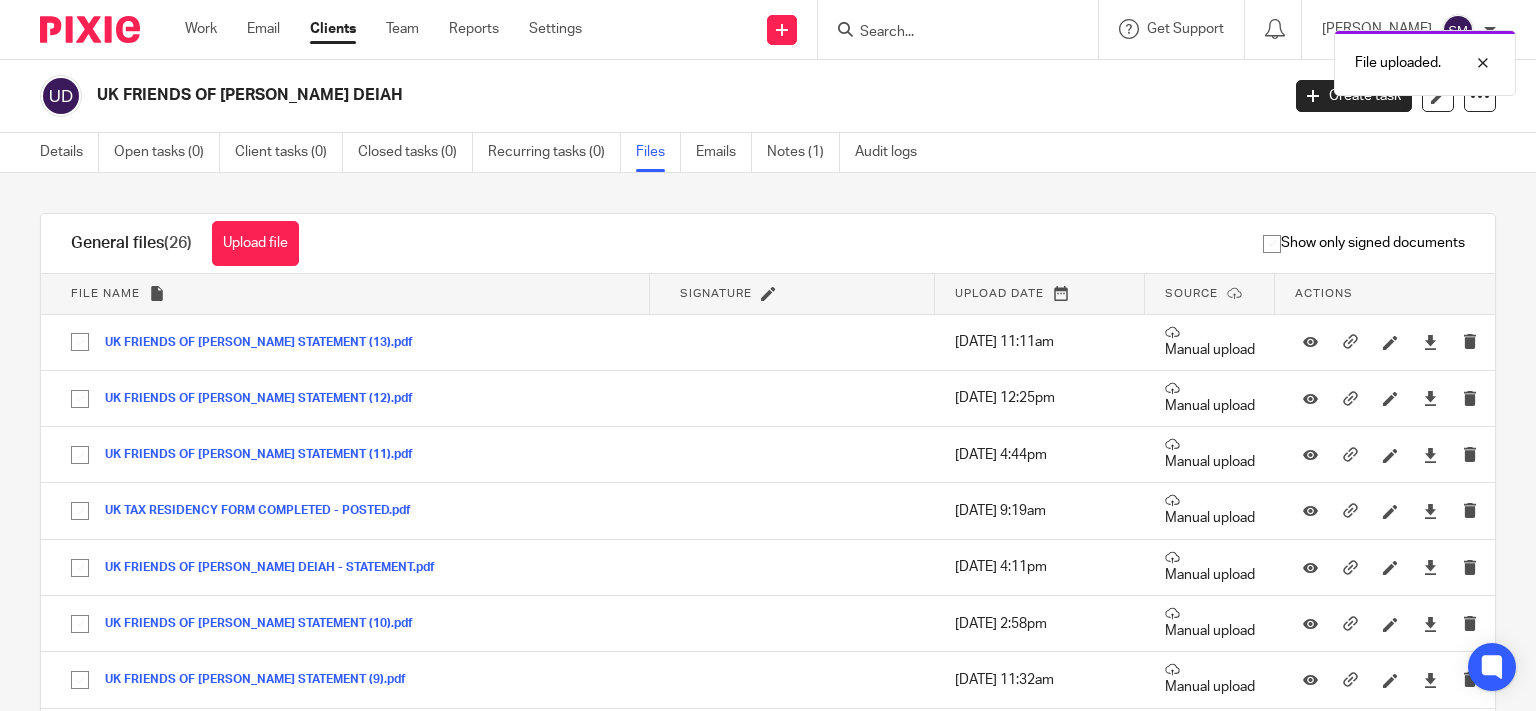 scroll, scrollTop: 0, scrollLeft: 0, axis: both 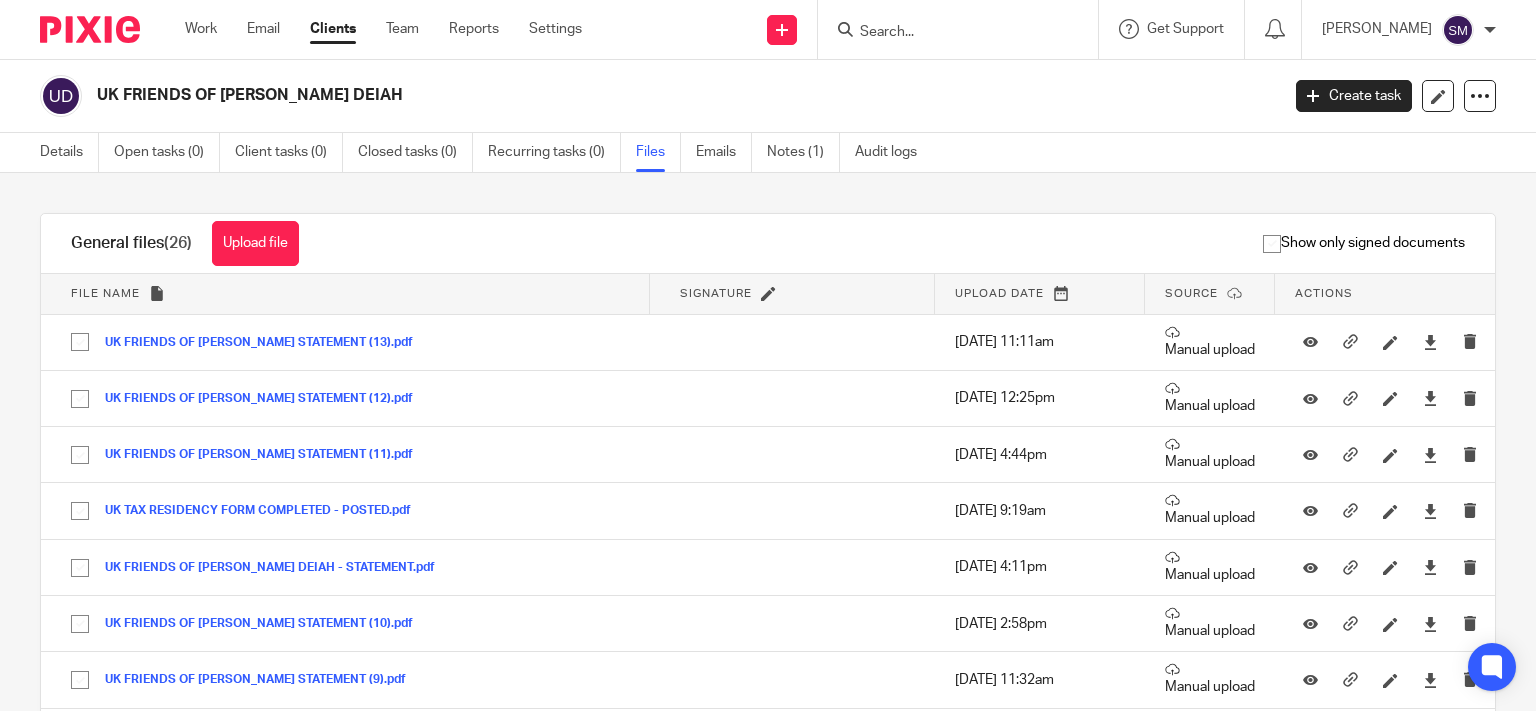 click at bounding box center (948, 33) 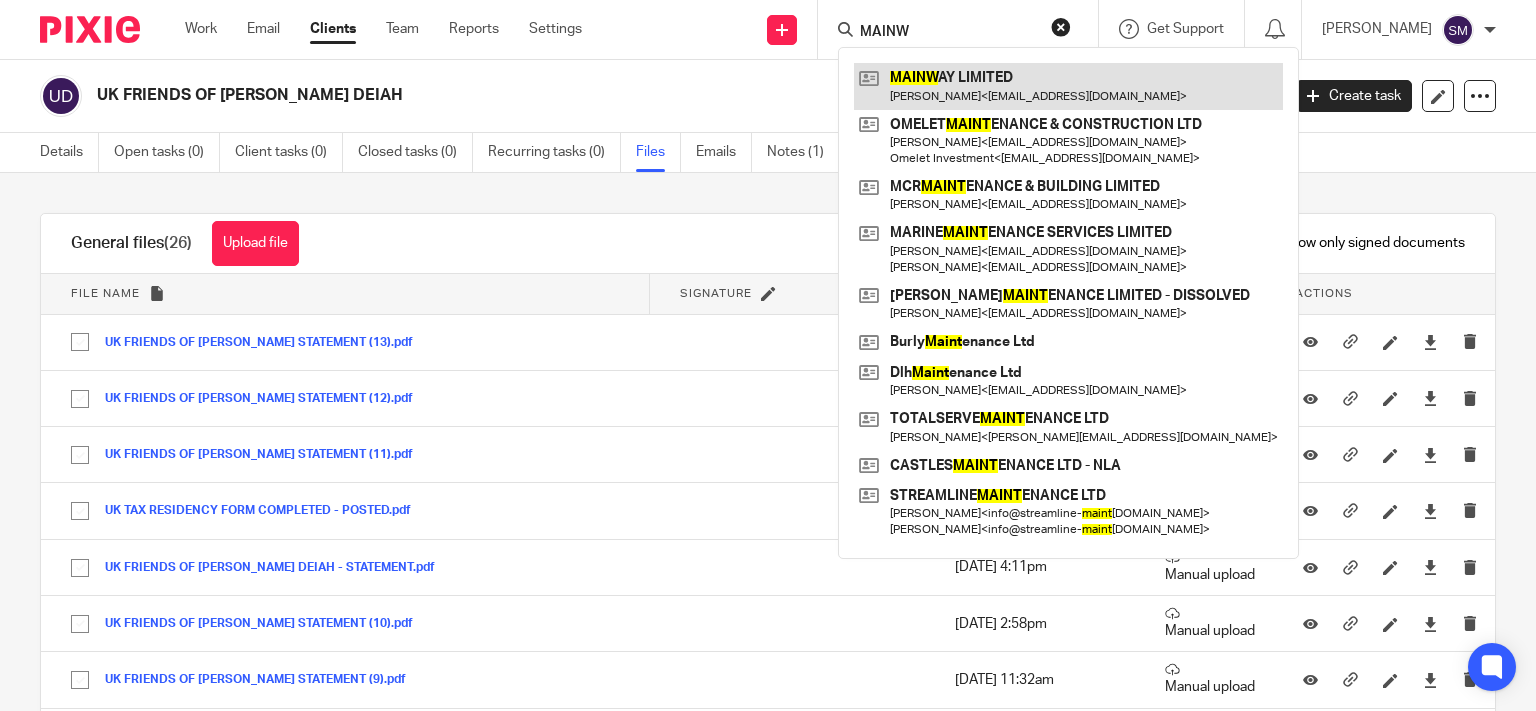 type on "MAINW" 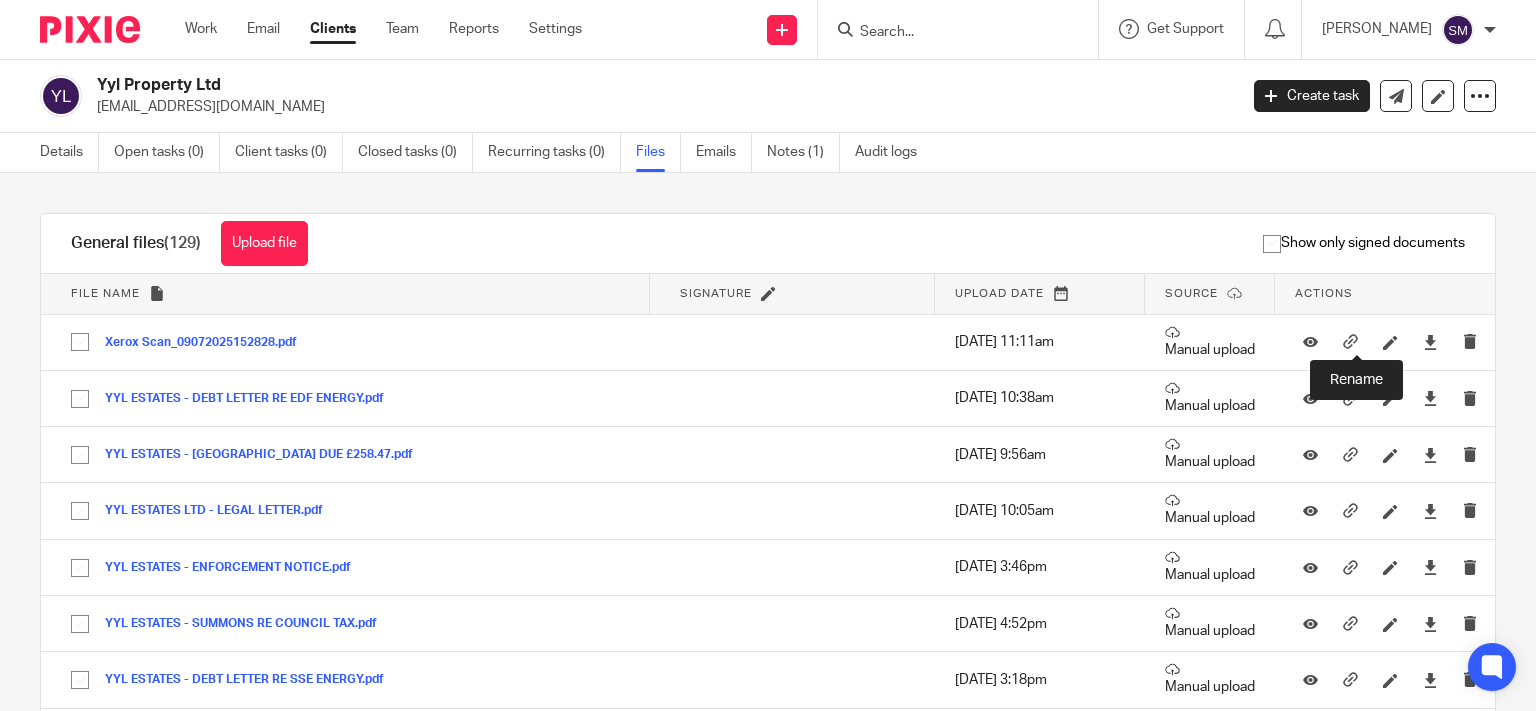 scroll, scrollTop: 0, scrollLeft: 0, axis: both 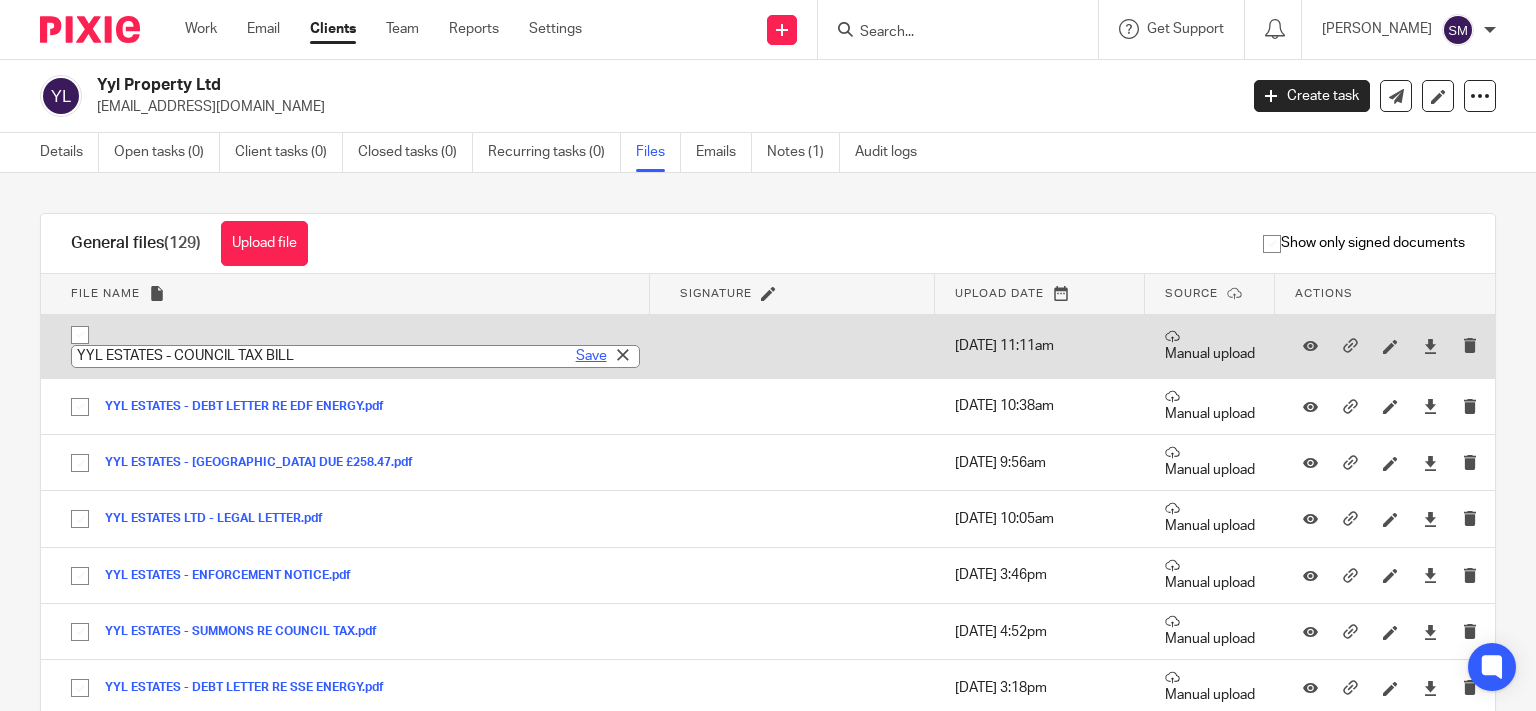 type on "YYL ESTATES - COUNCIL TAX BILL" 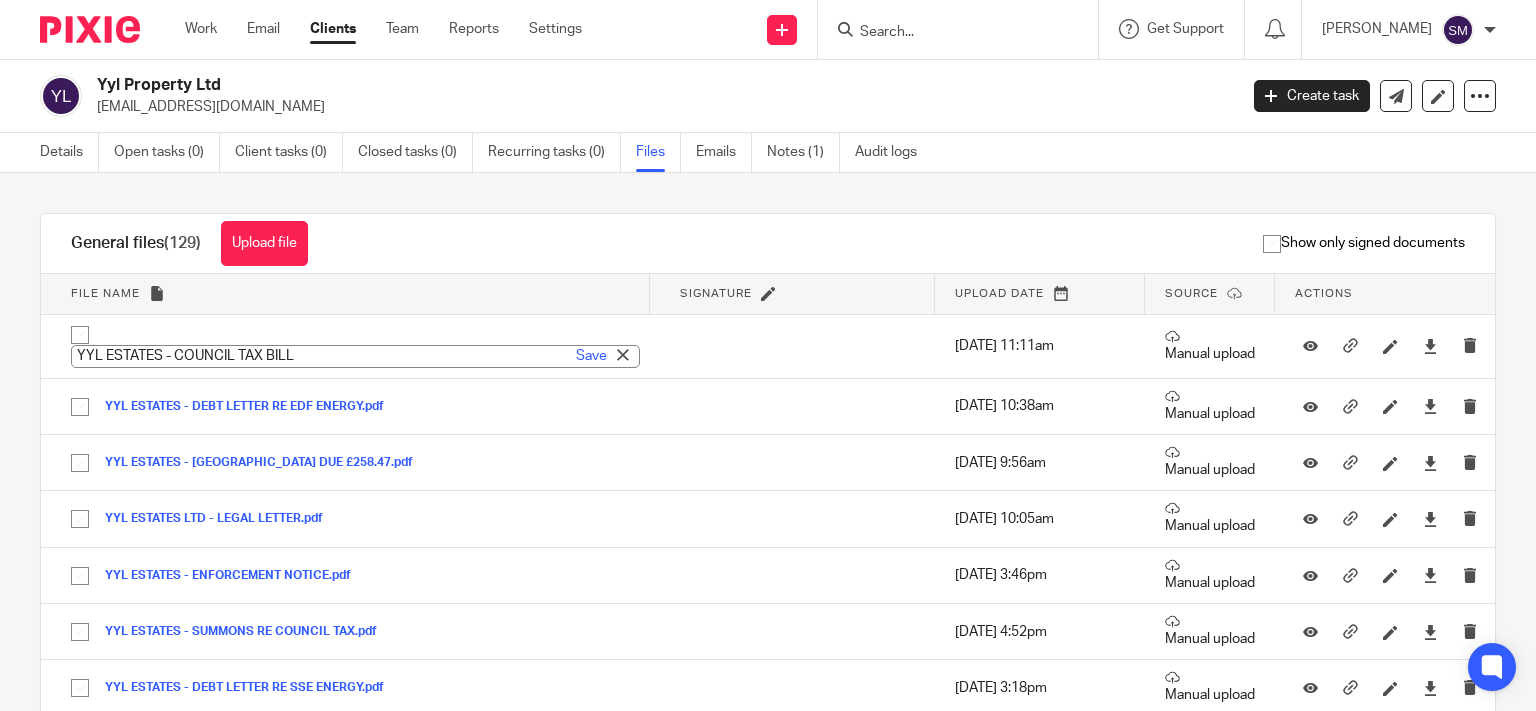 click on "Save" at bounding box center (591, 356) 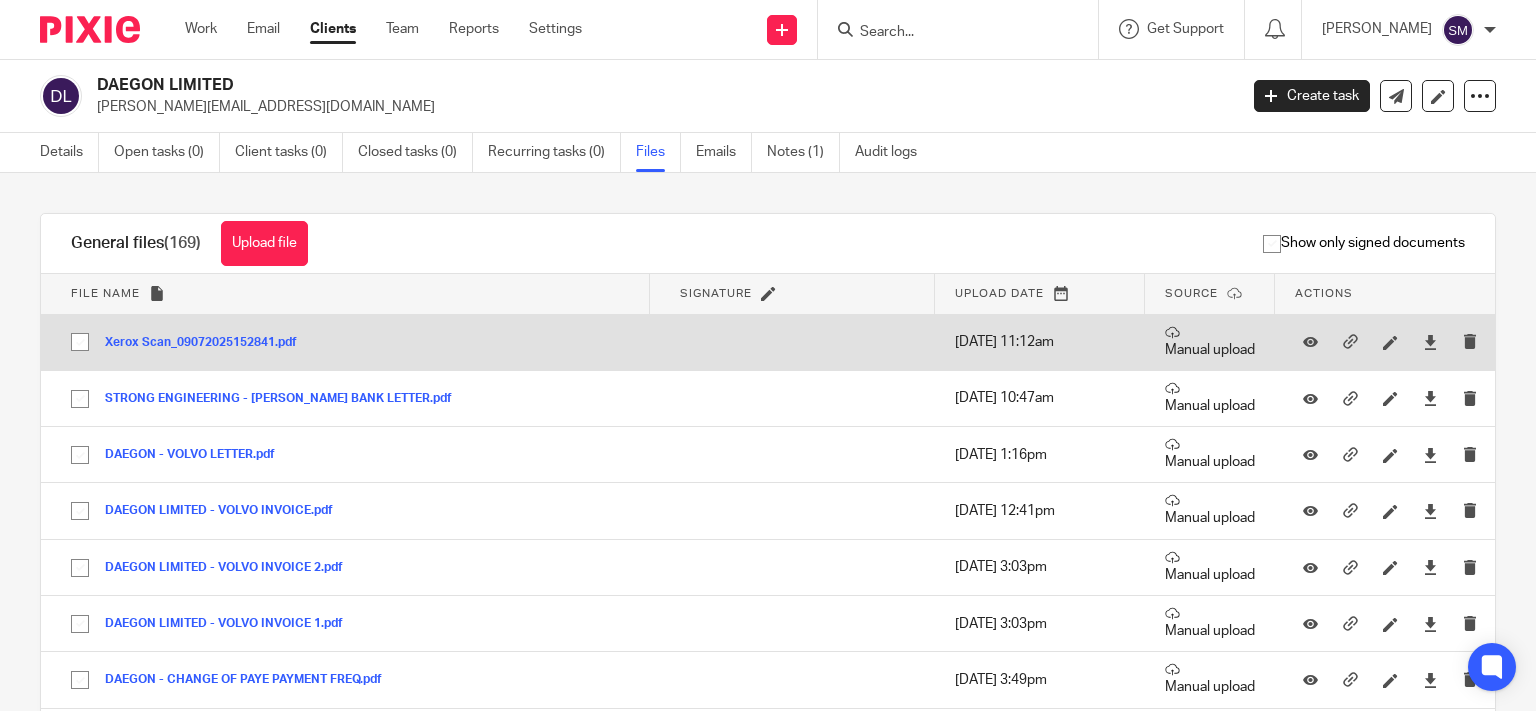 scroll, scrollTop: 0, scrollLeft: 0, axis: both 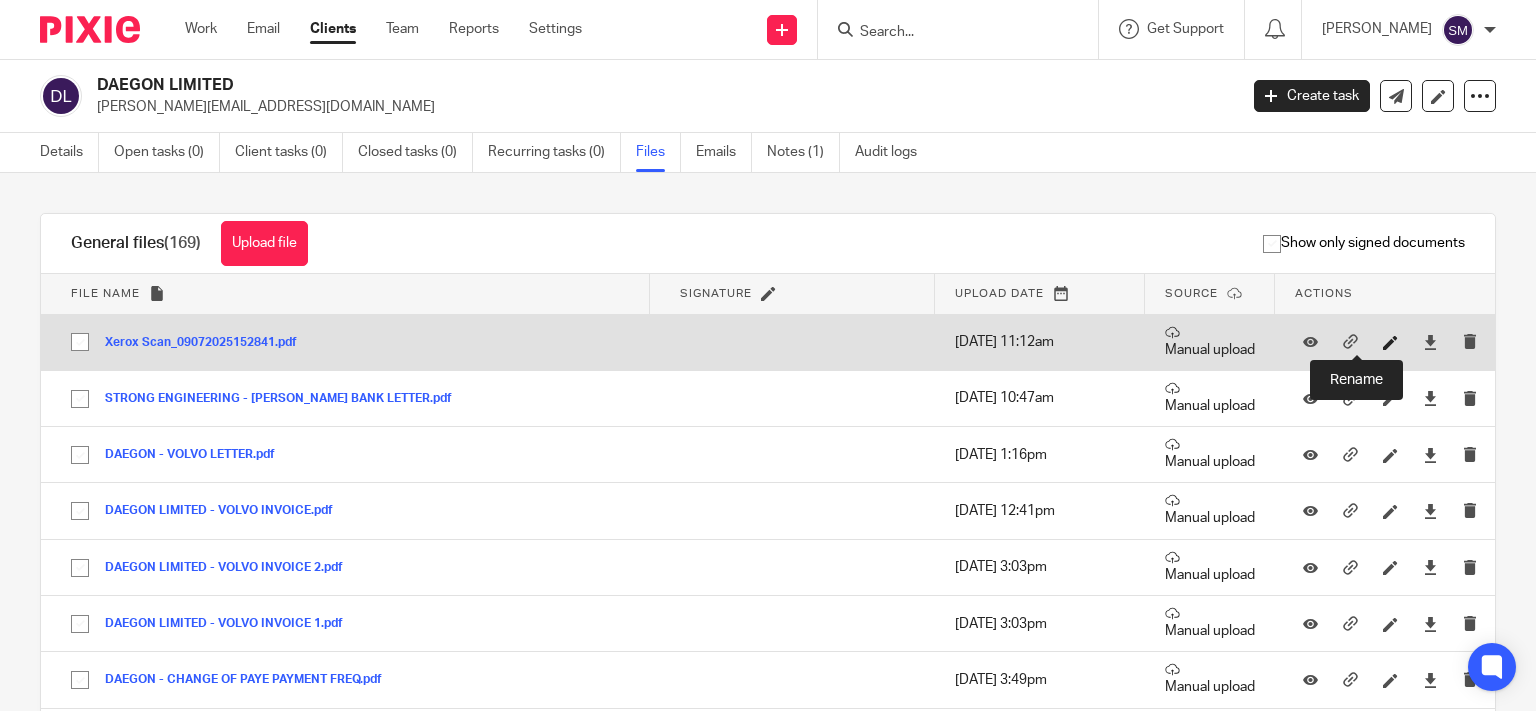 click at bounding box center (1390, 342) 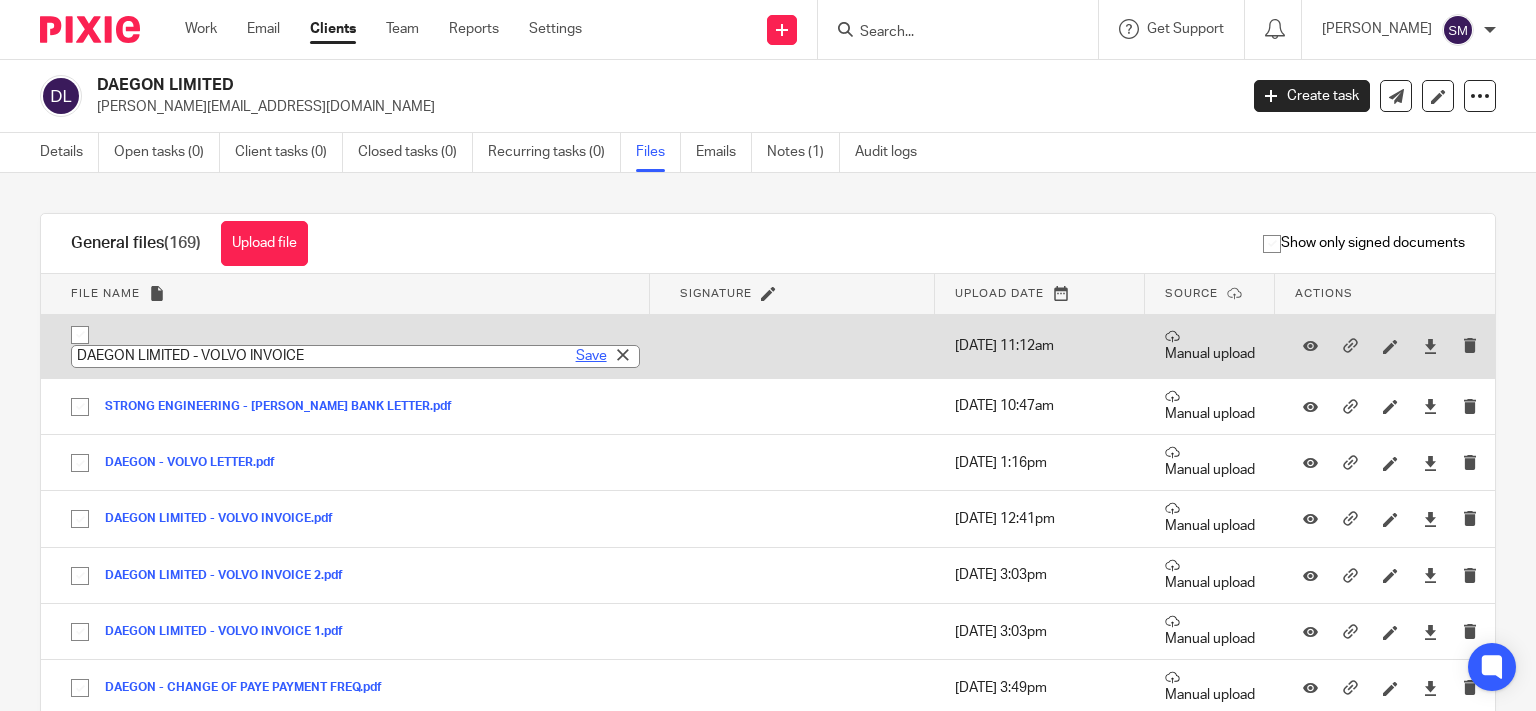 type on "DAEGON LIMITED - VOLVO INVOICE" 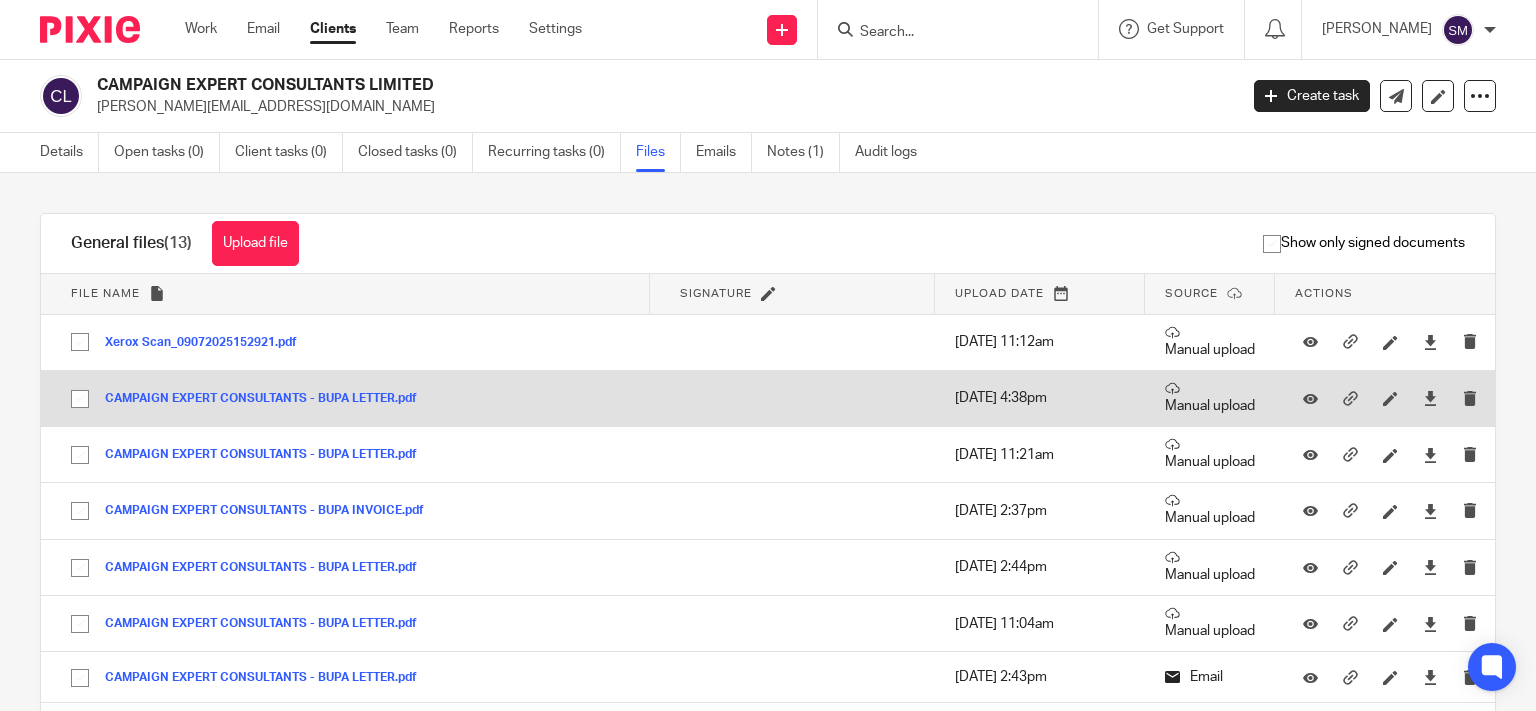 scroll, scrollTop: 0, scrollLeft: 0, axis: both 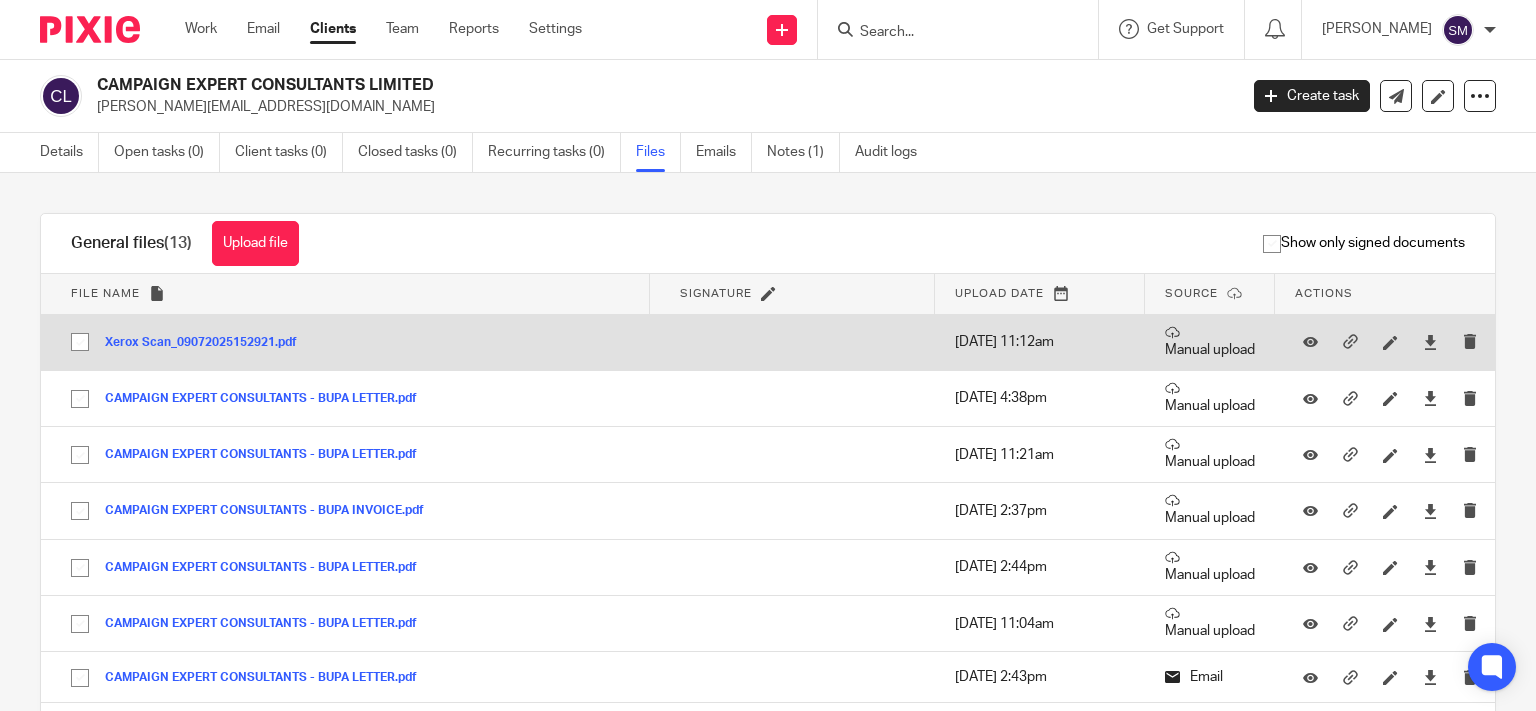 click at bounding box center (1390, 342) 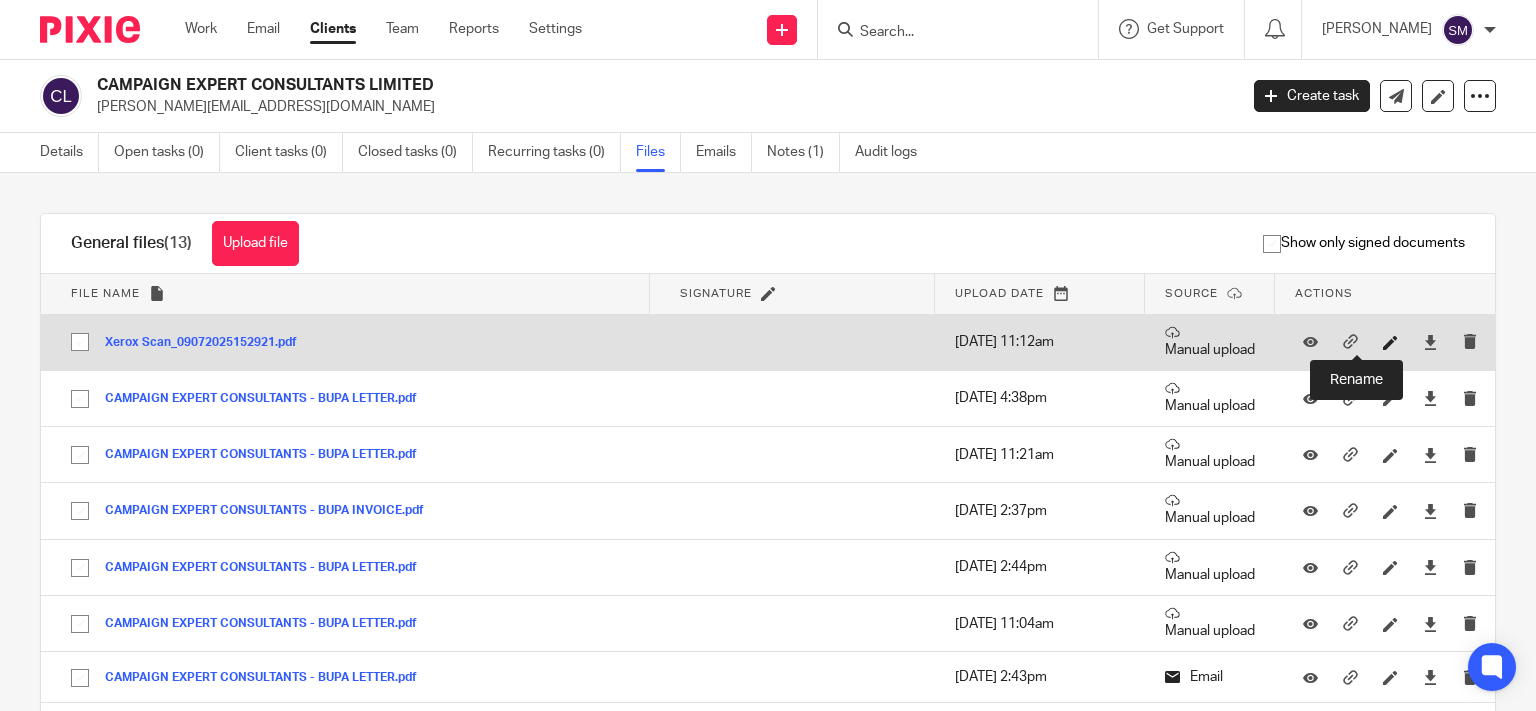 click at bounding box center [1390, 342] 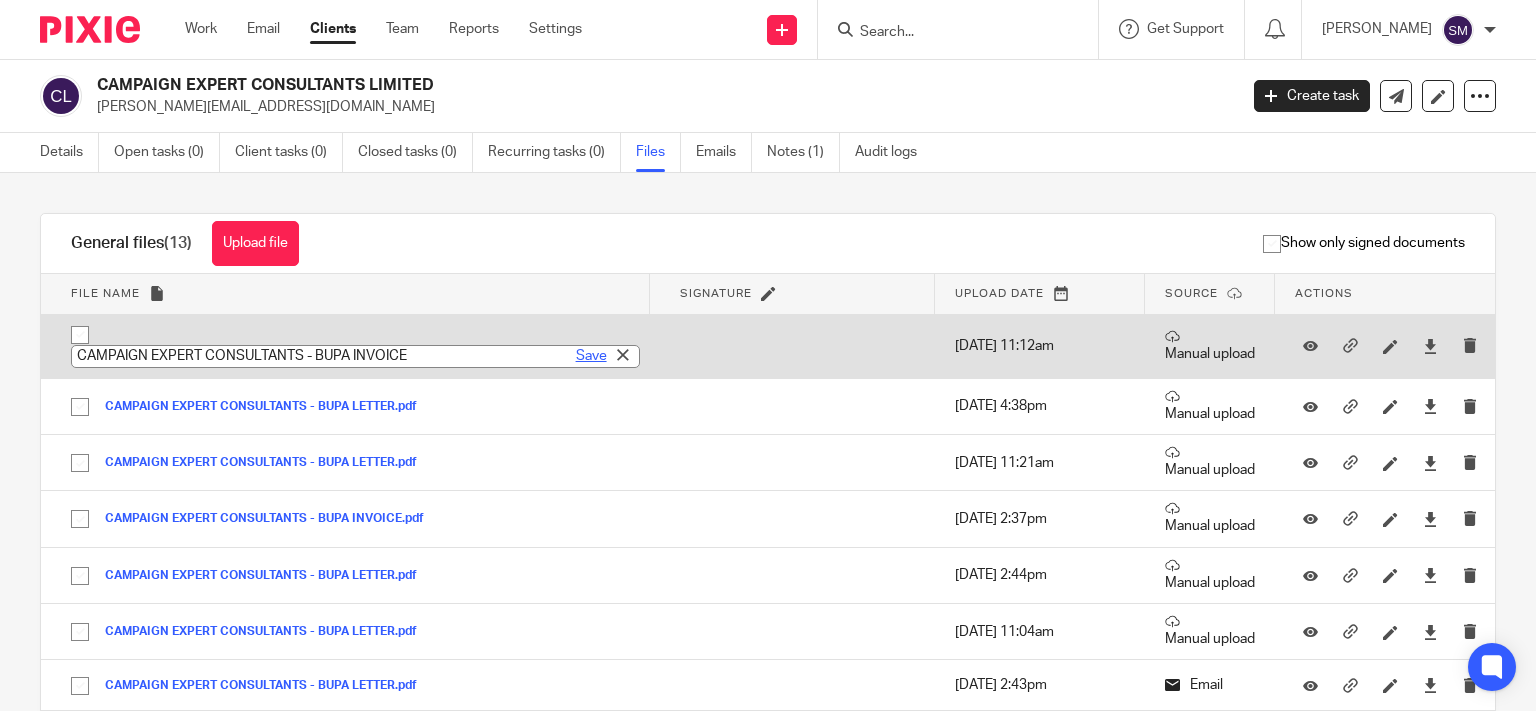 type on "CAMPAIGN EXPERT CONSULTANTS - BUPA INVOICE" 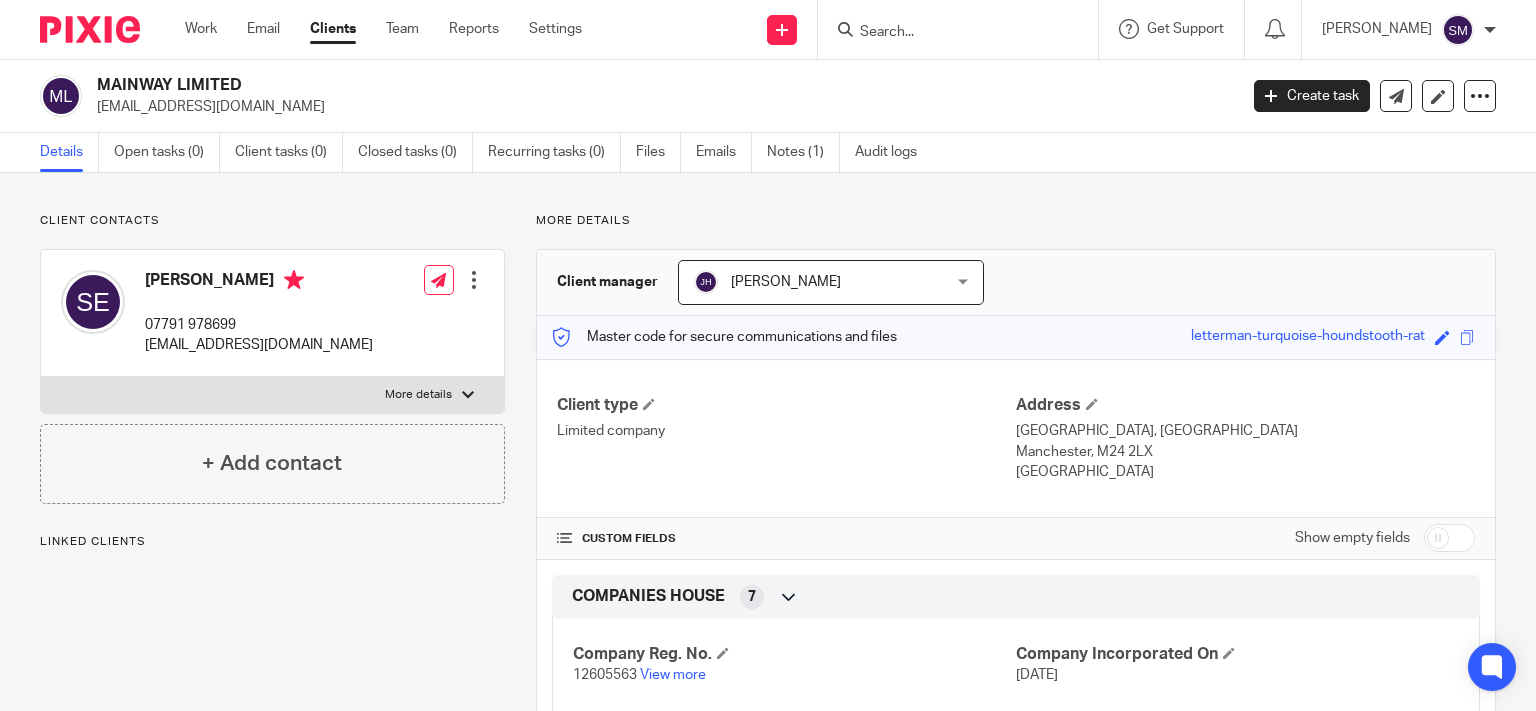scroll, scrollTop: 0, scrollLeft: 0, axis: both 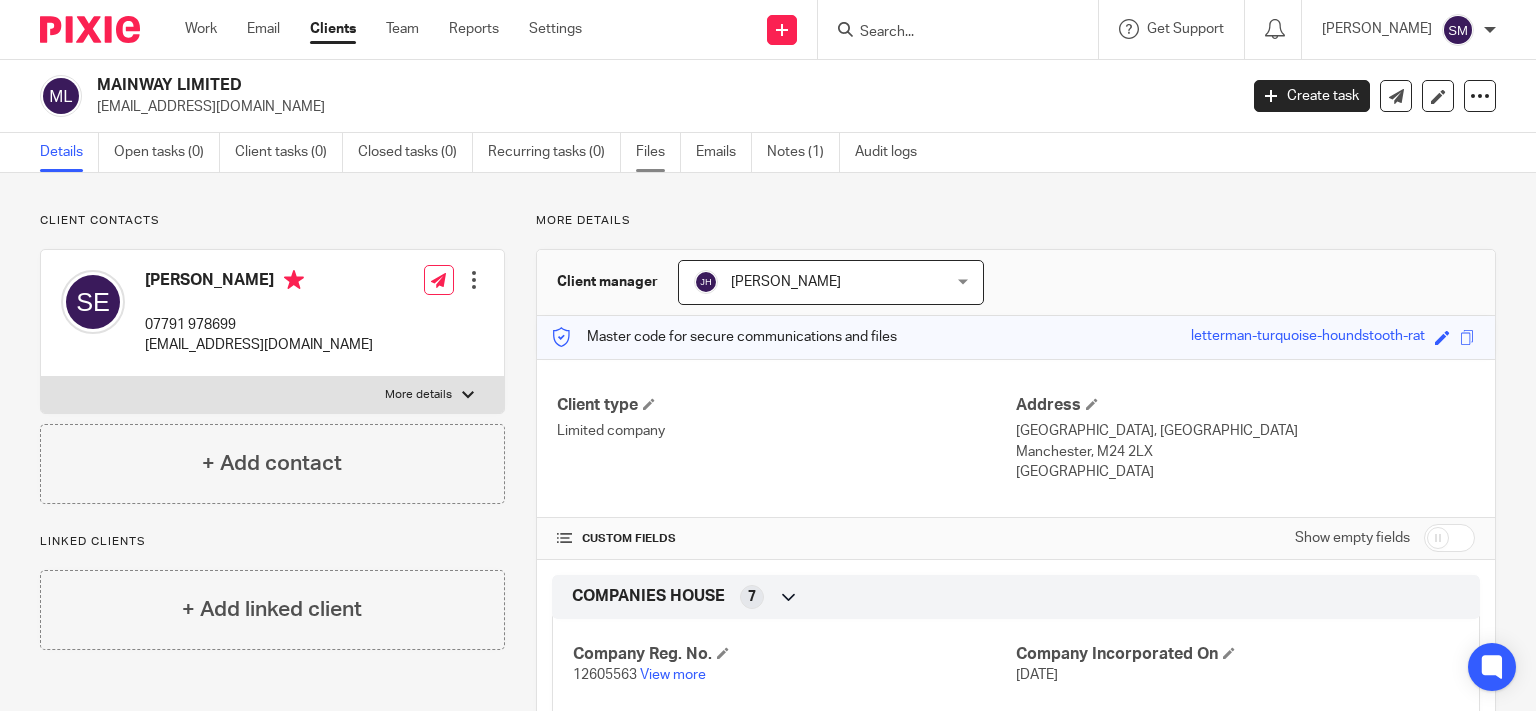 click on "Files" at bounding box center [658, 152] 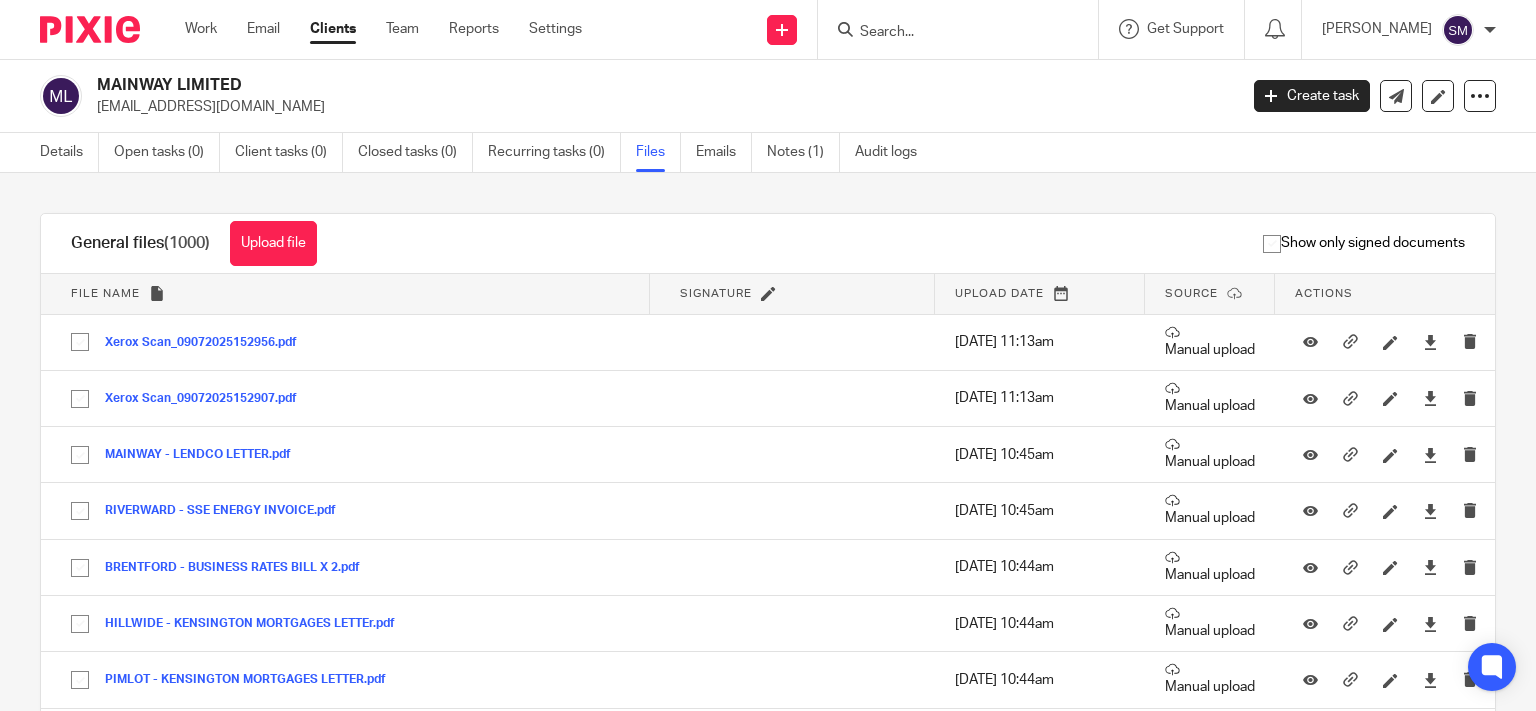 scroll, scrollTop: 0, scrollLeft: 0, axis: both 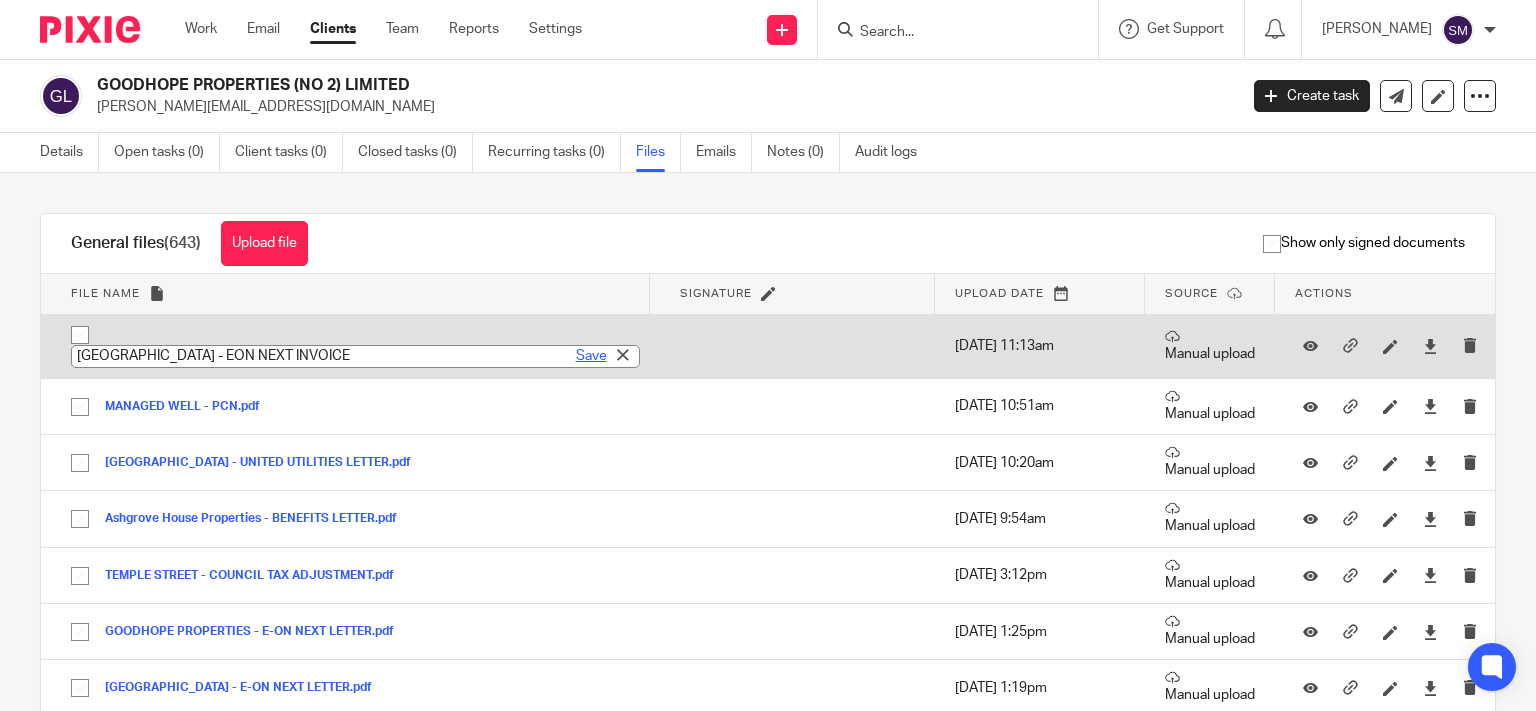 type on "TEMPLE STREET - EON NEXT INVOICE" 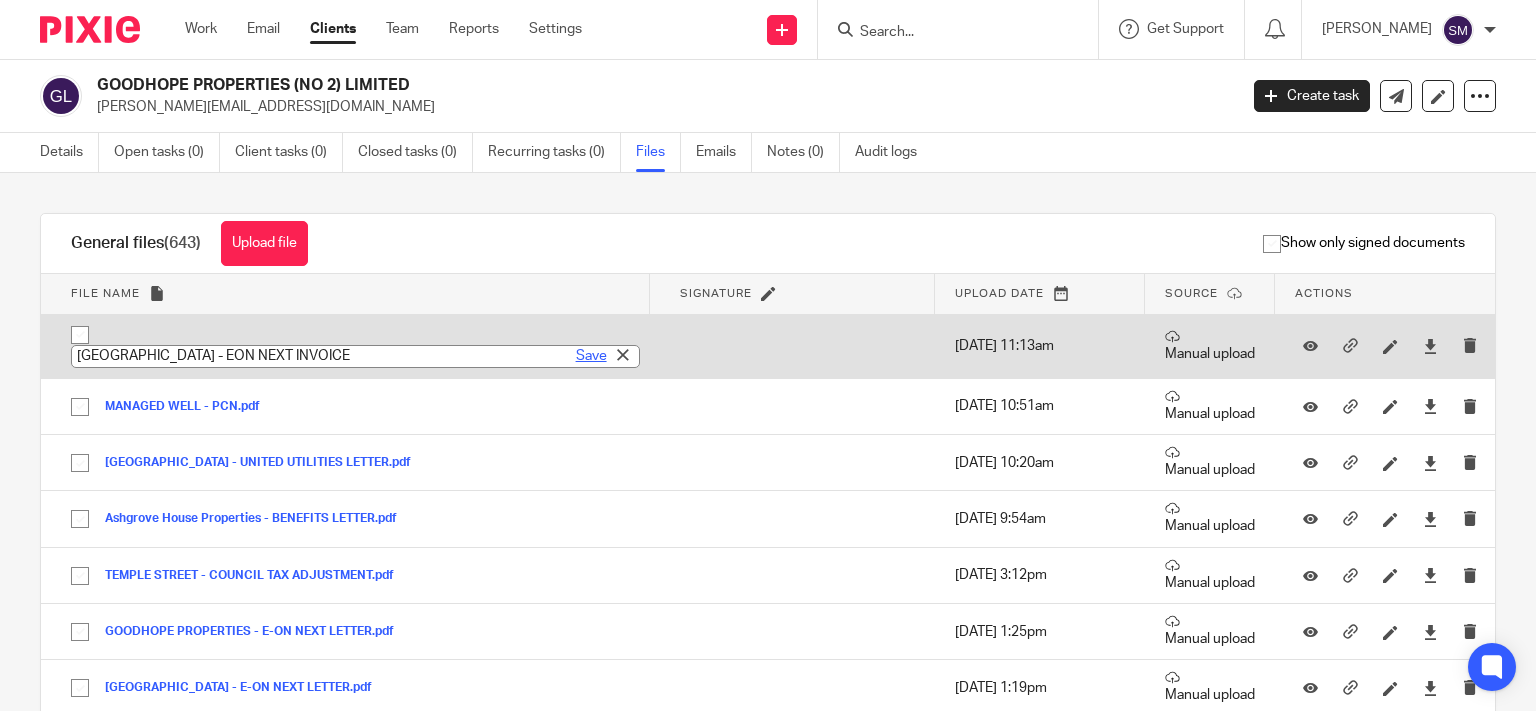 click on "Save" at bounding box center (591, 356) 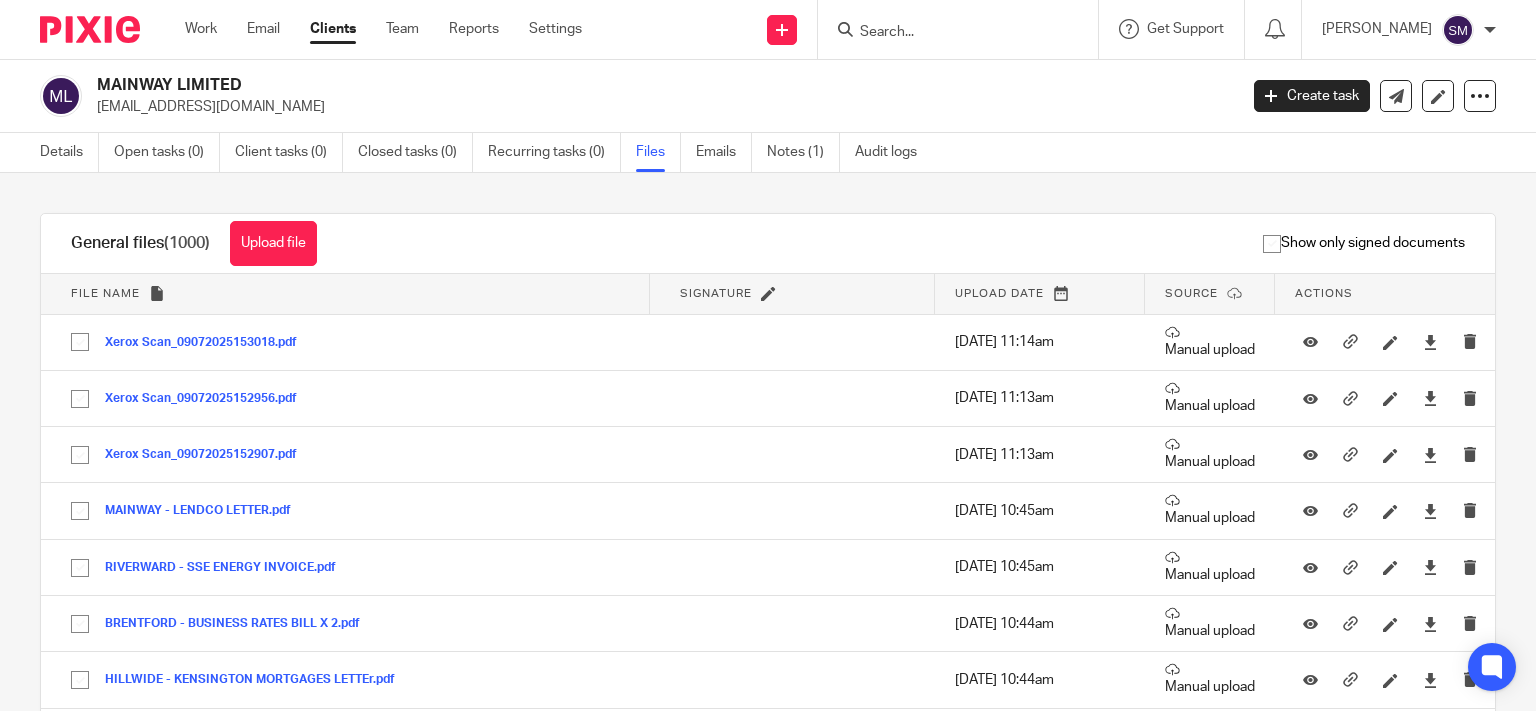 scroll, scrollTop: 0, scrollLeft: 0, axis: both 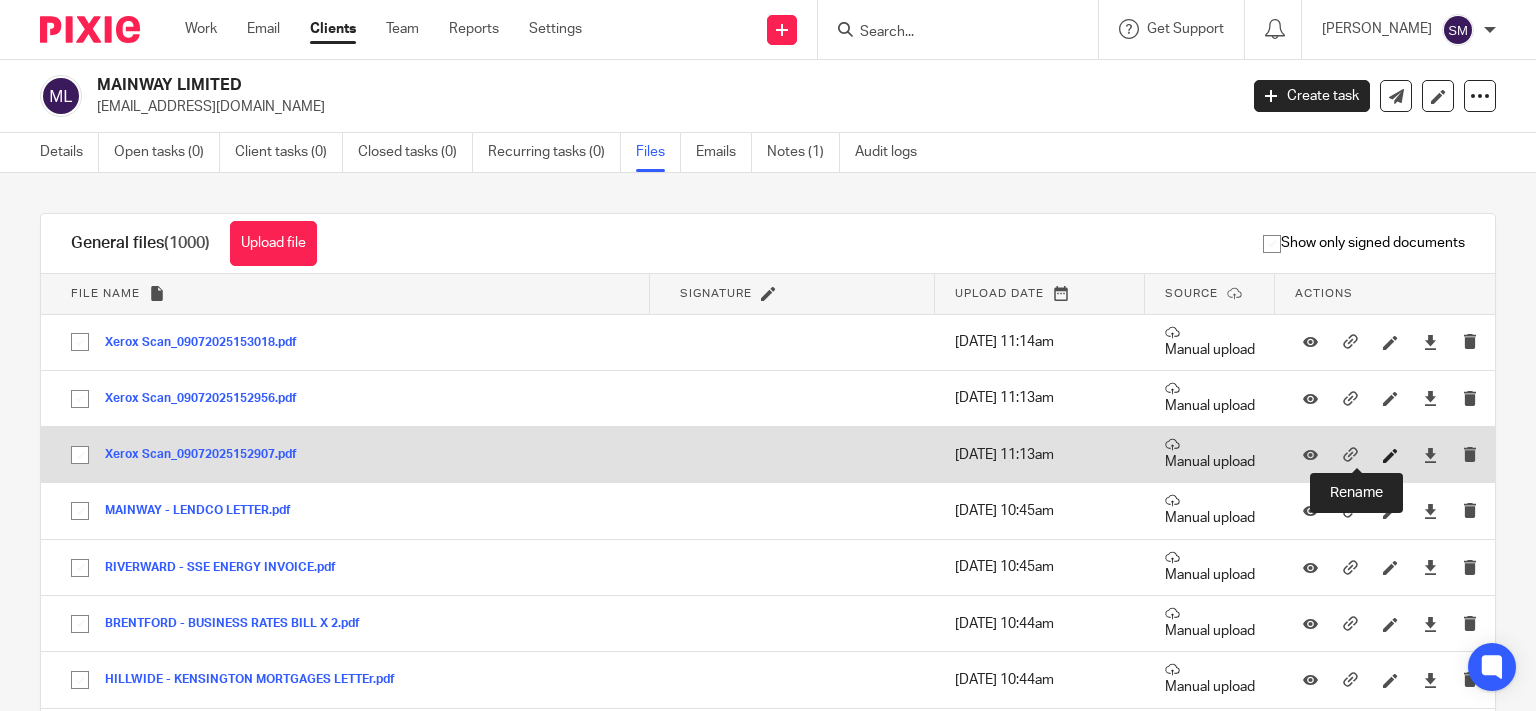 click at bounding box center (1390, 455) 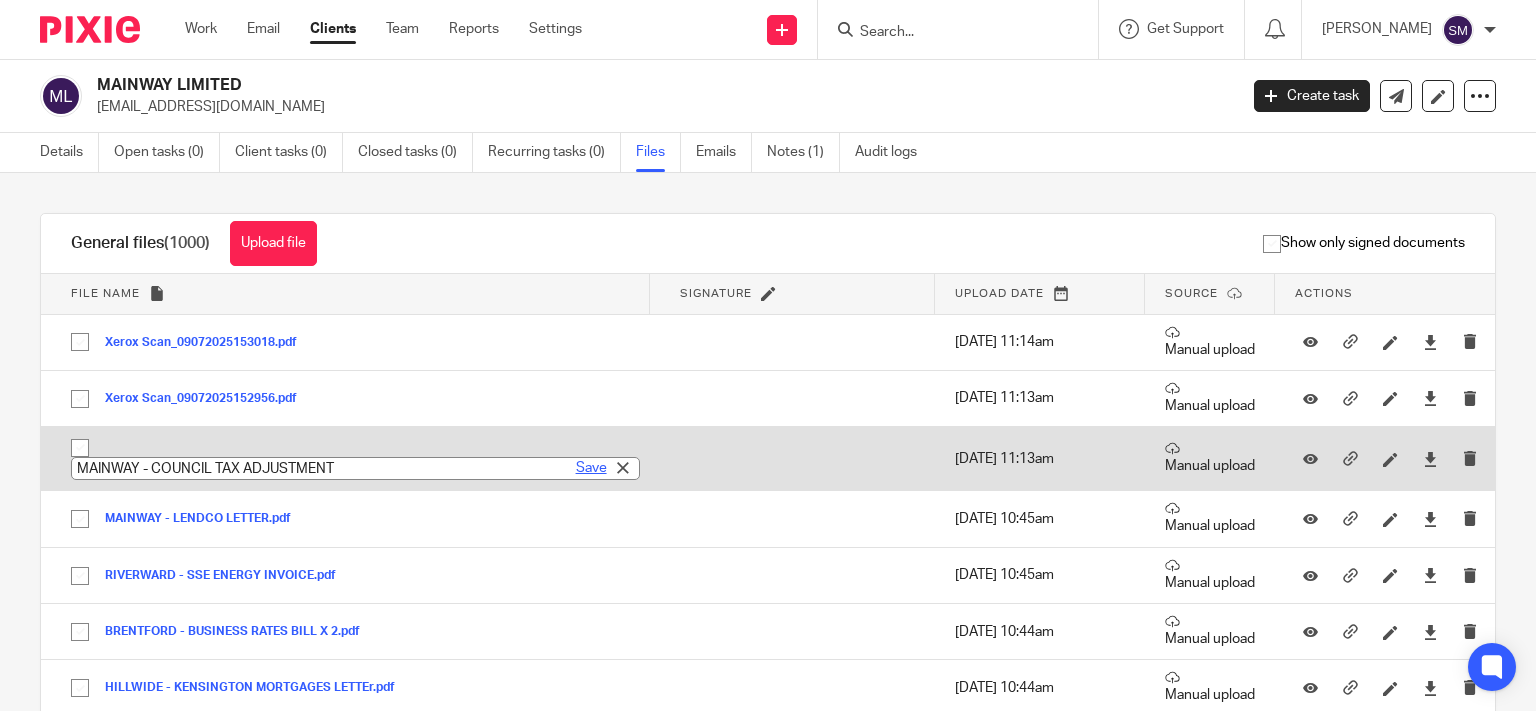 type on "MAINWAY - COUNCIL TAX ADJUSTMENT" 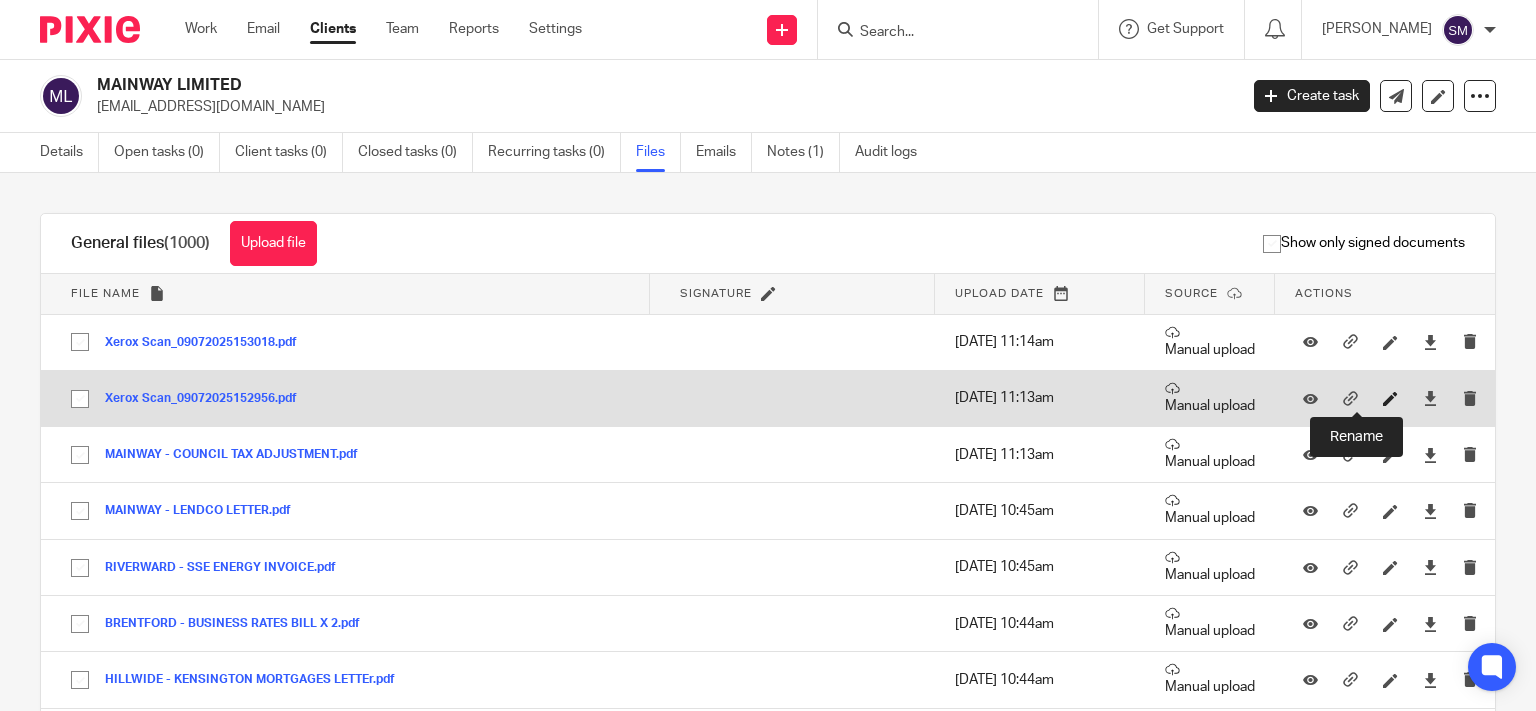 click at bounding box center [1390, 398] 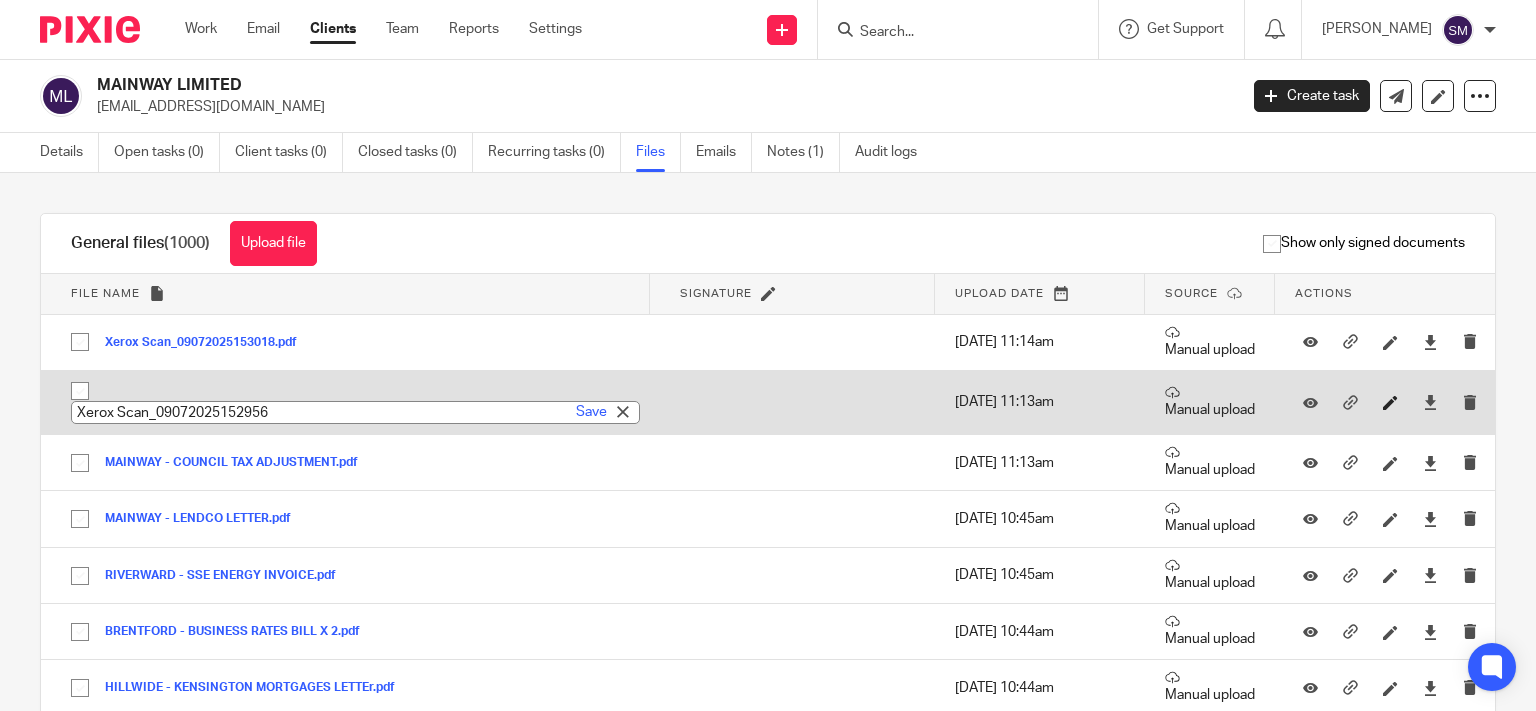 paste on "RIVERWARD - SSE ENERGY LETTER" 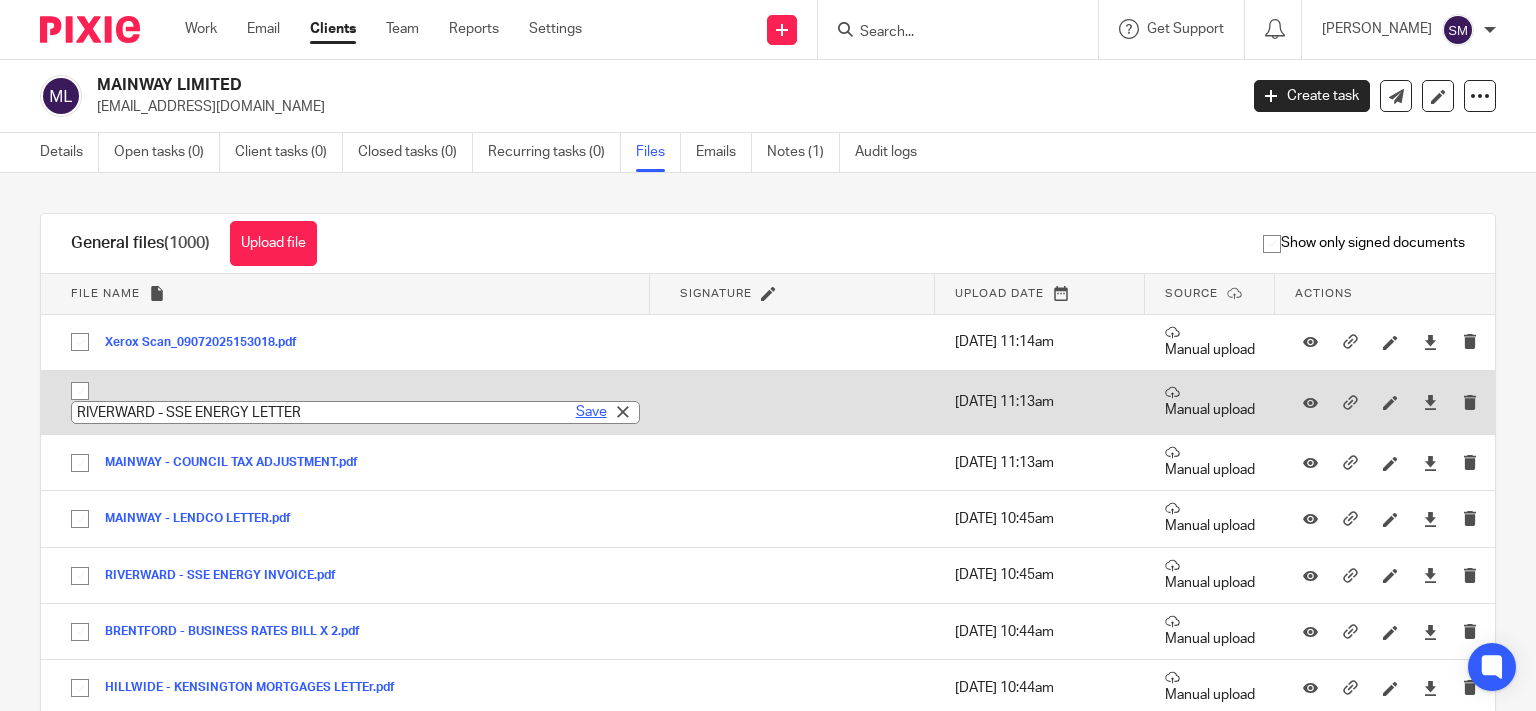 type on "RIVERWARD - SSE ENERGY LETTER" 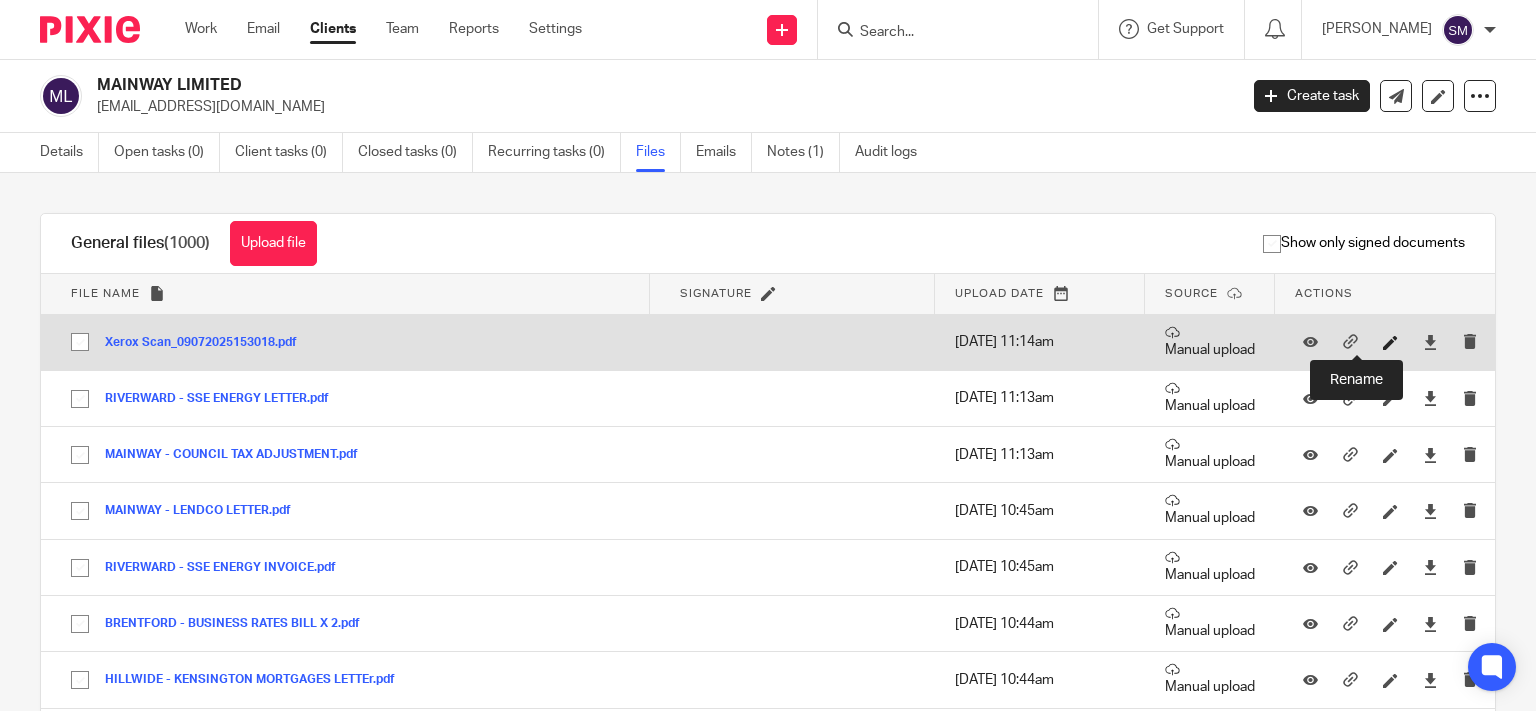 click at bounding box center [1390, 342] 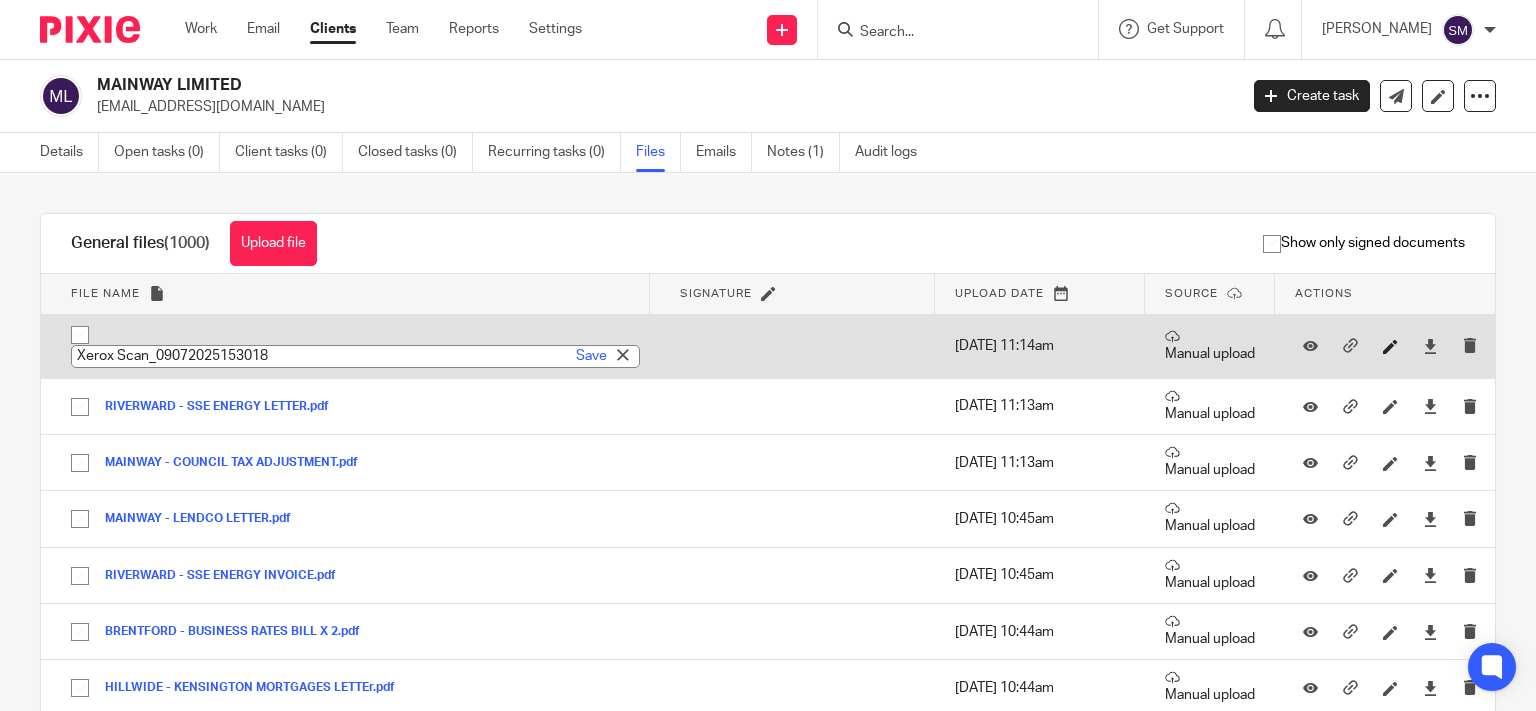 paste on "MEXFORD GROUP - FORMAL NOTICE - BLACKPOOL COUNCIL" 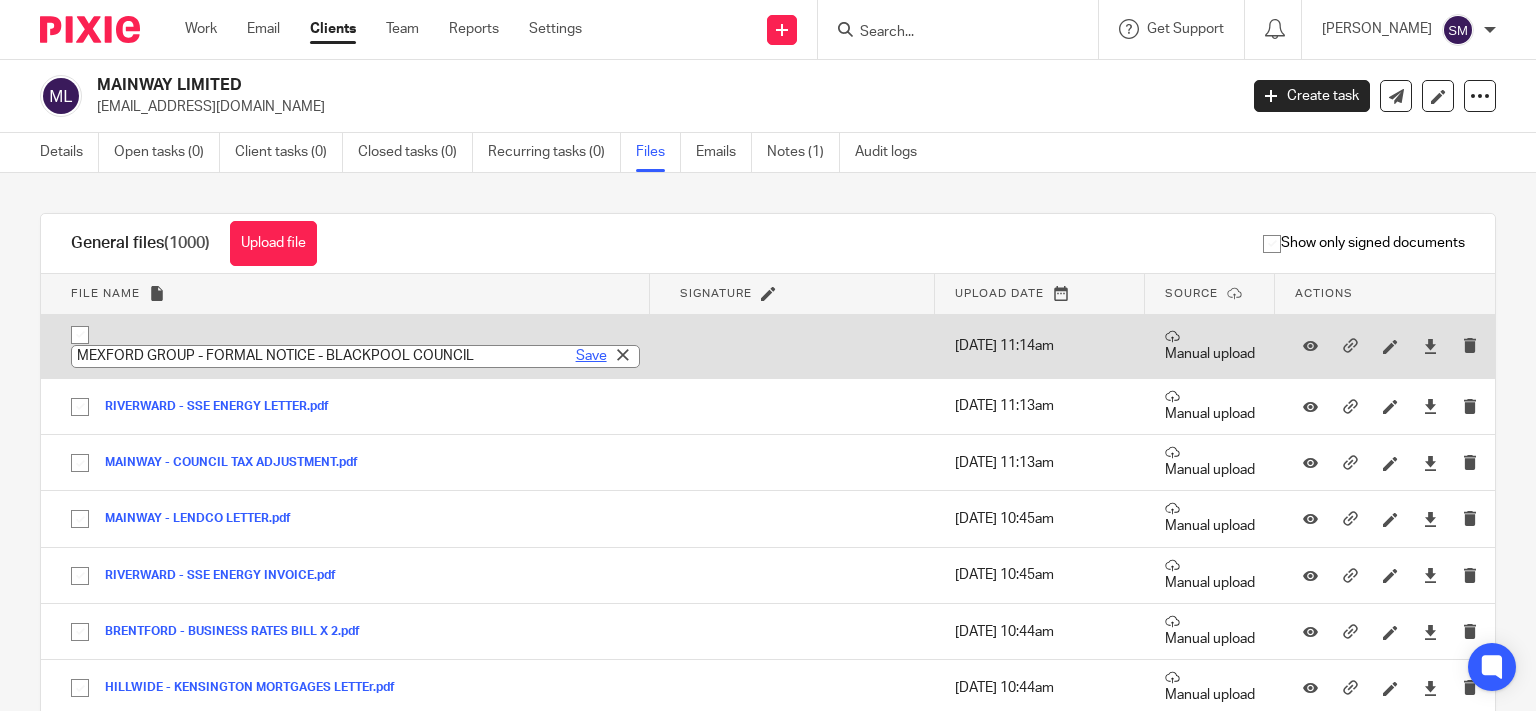 type on "MEXFORD GROUP - FORMAL NOTICE - BLACKPOOL COUNCIL" 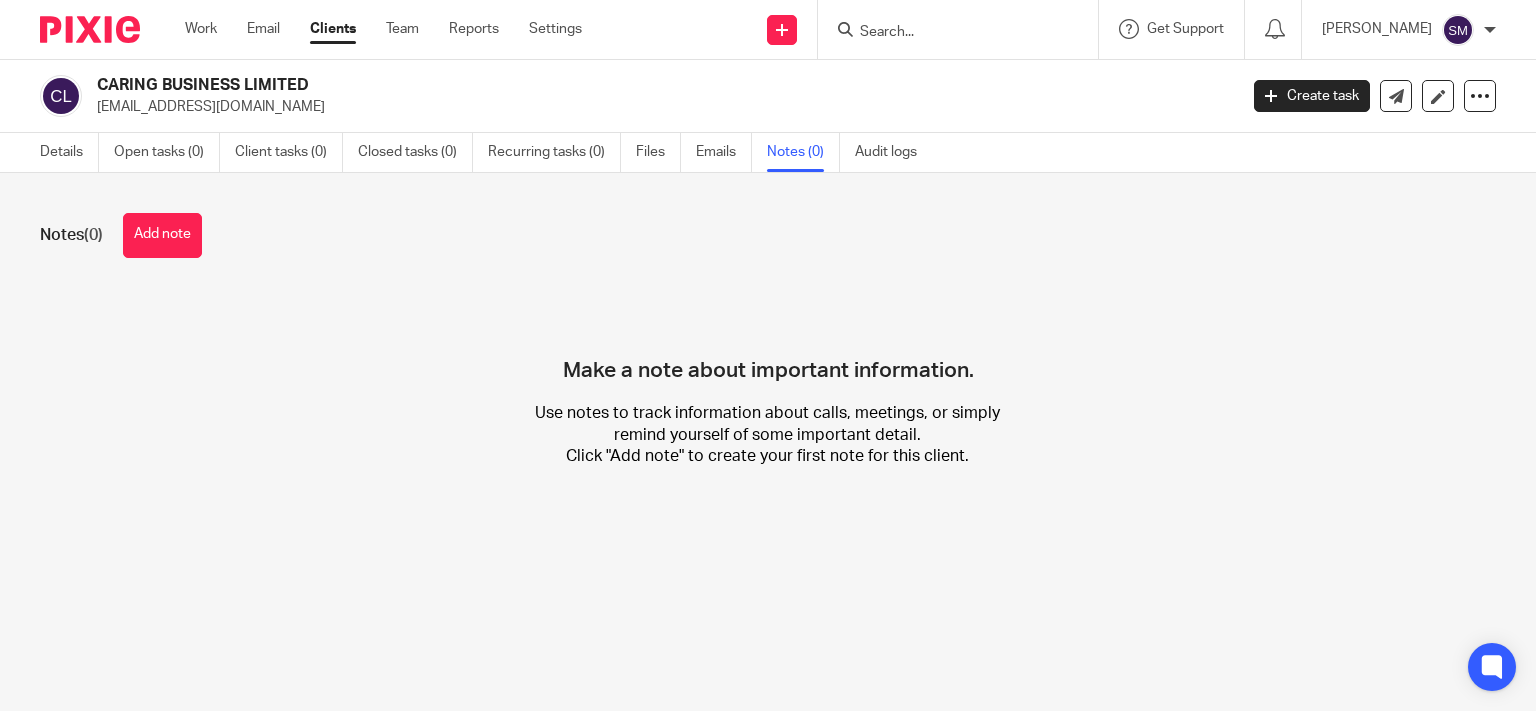 scroll, scrollTop: 0, scrollLeft: 0, axis: both 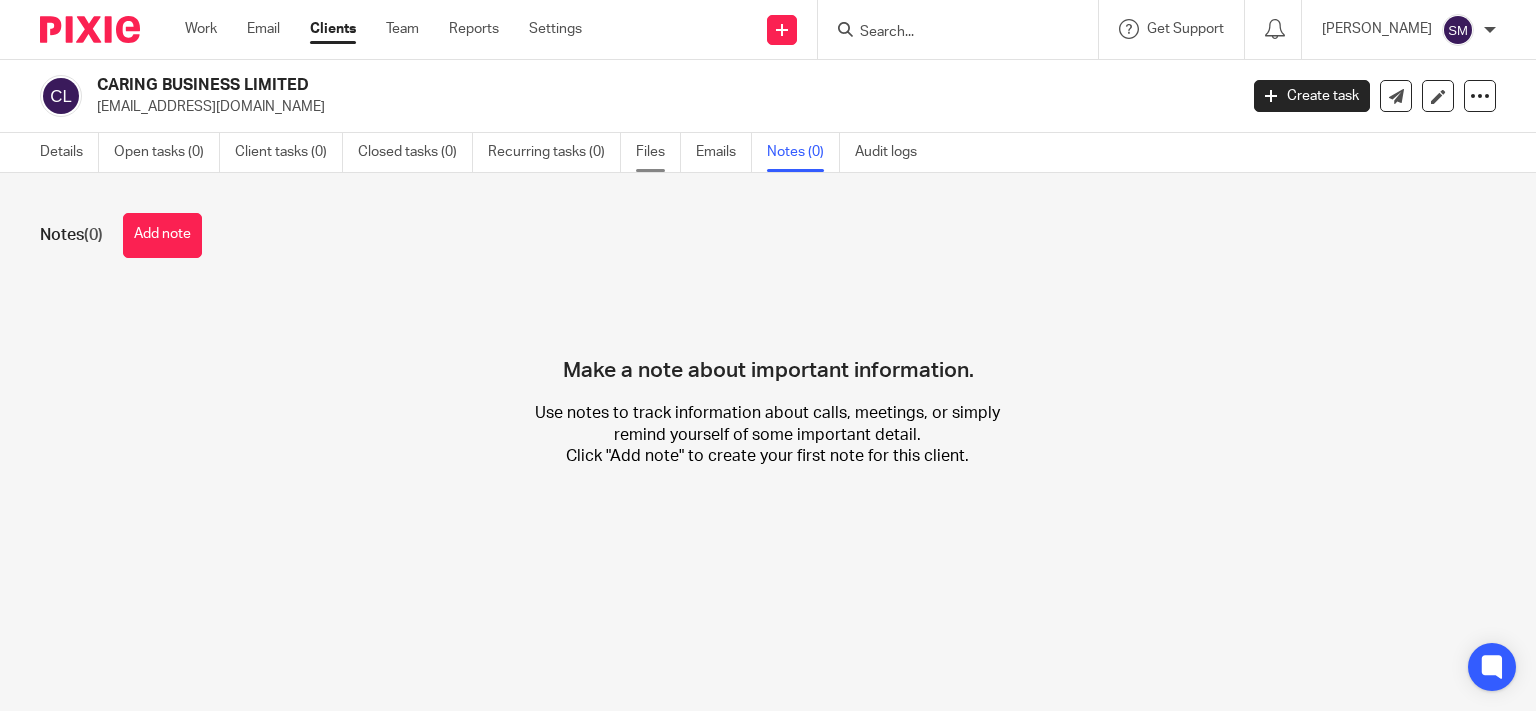 click on "Files" at bounding box center (658, 152) 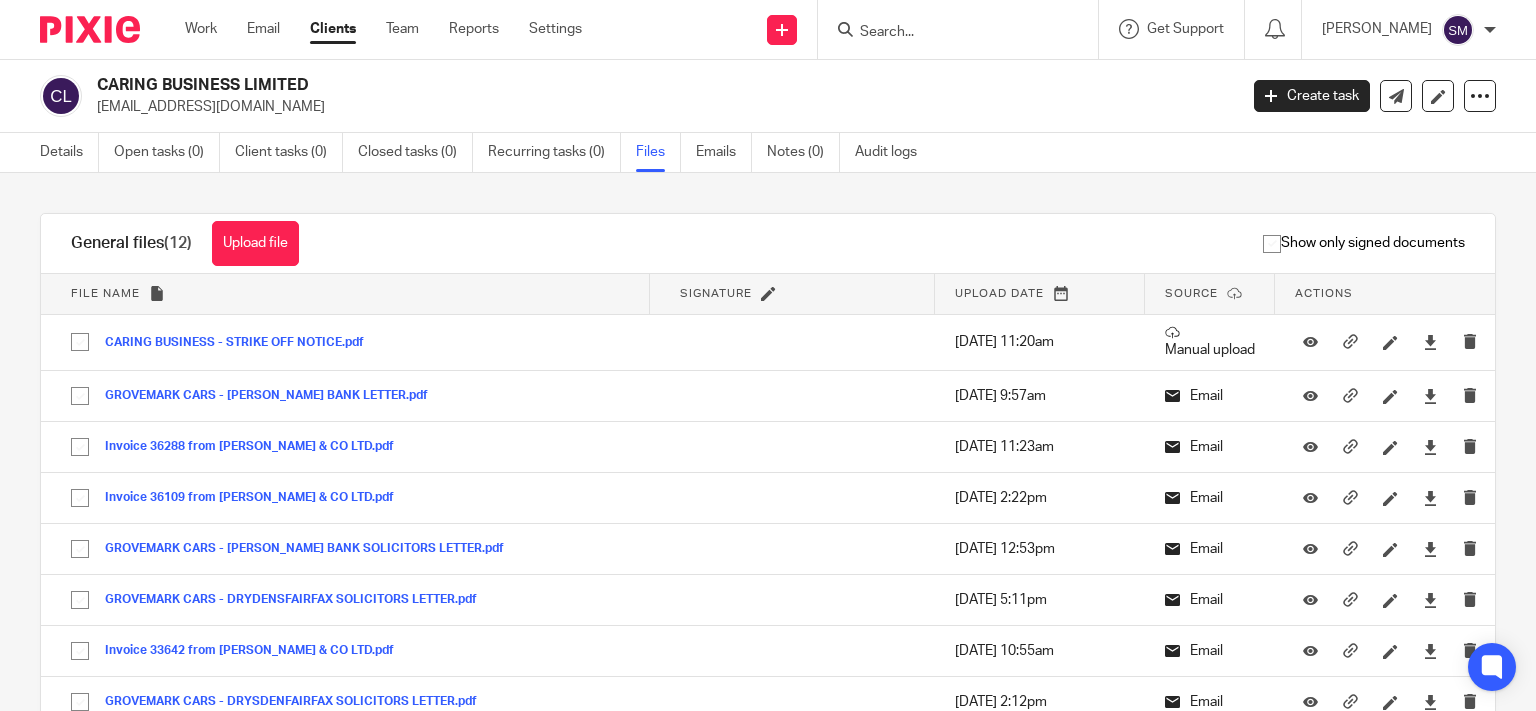 scroll, scrollTop: 0, scrollLeft: 0, axis: both 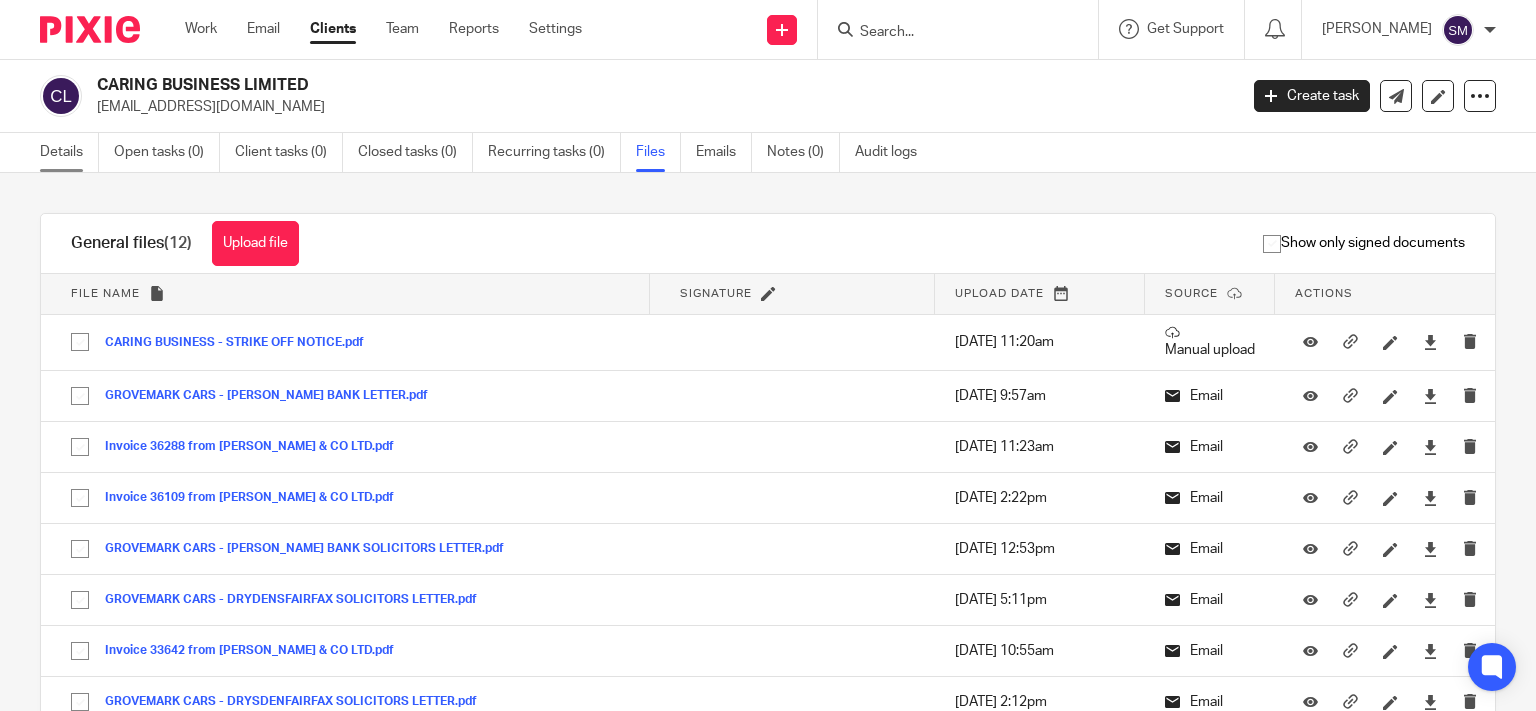 click on "Details" at bounding box center [69, 152] 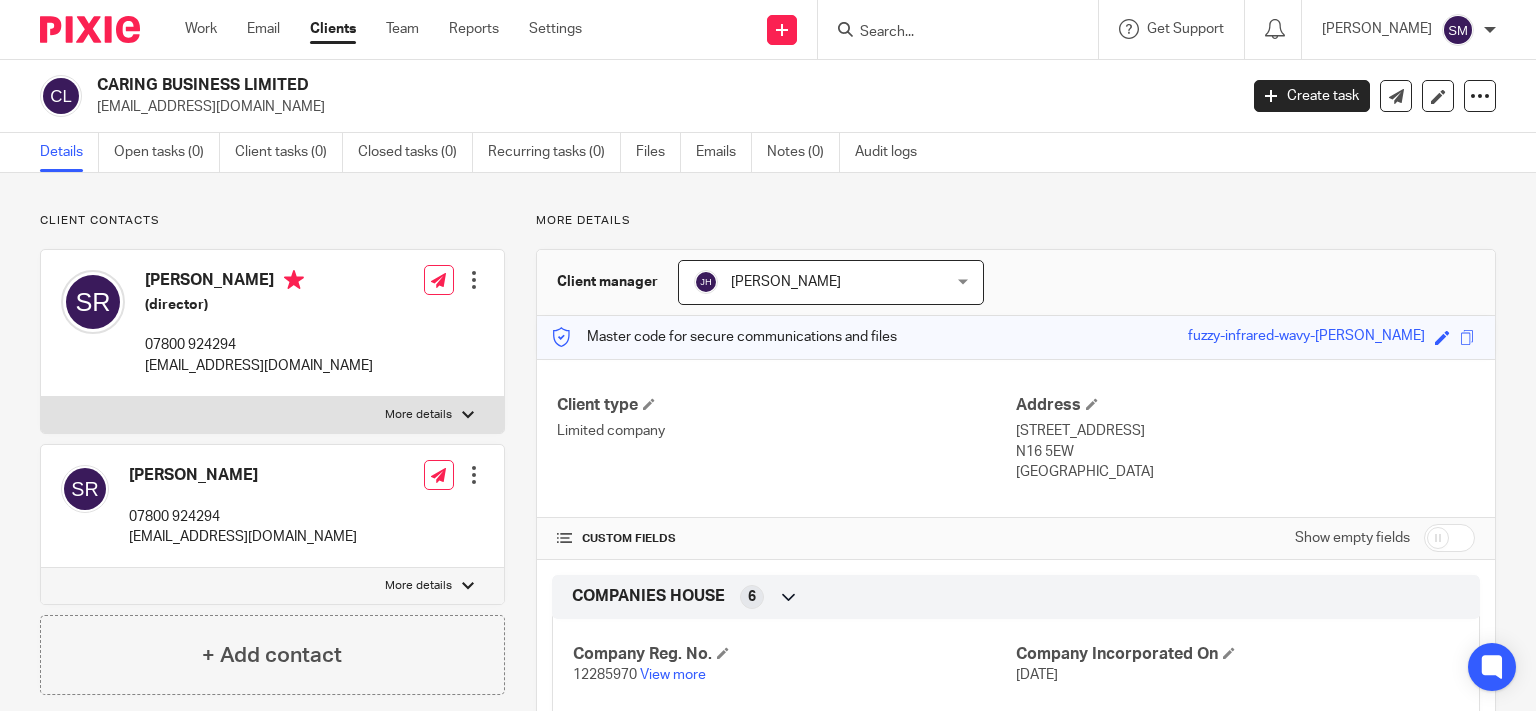 scroll, scrollTop: 0, scrollLeft: 0, axis: both 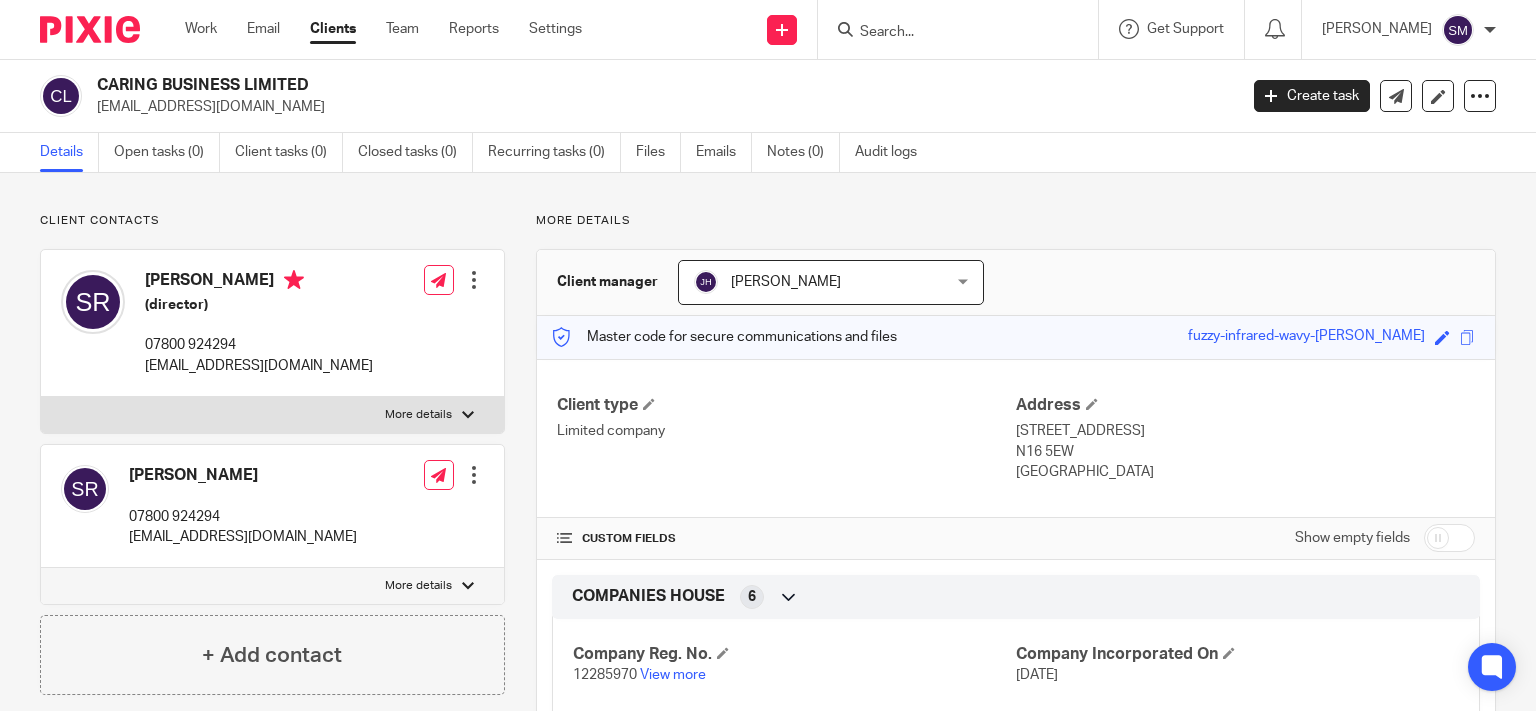 click at bounding box center (948, 33) 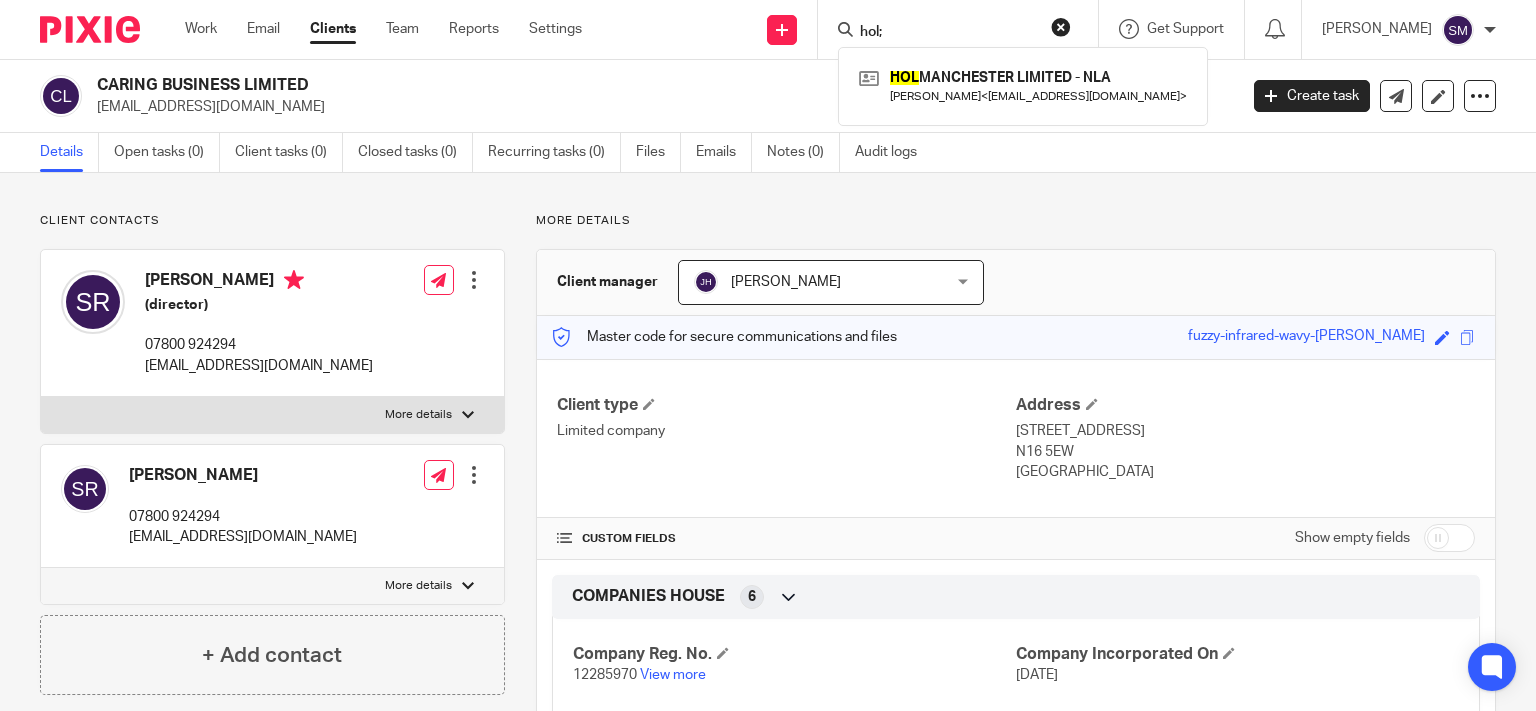 type on "hol;" 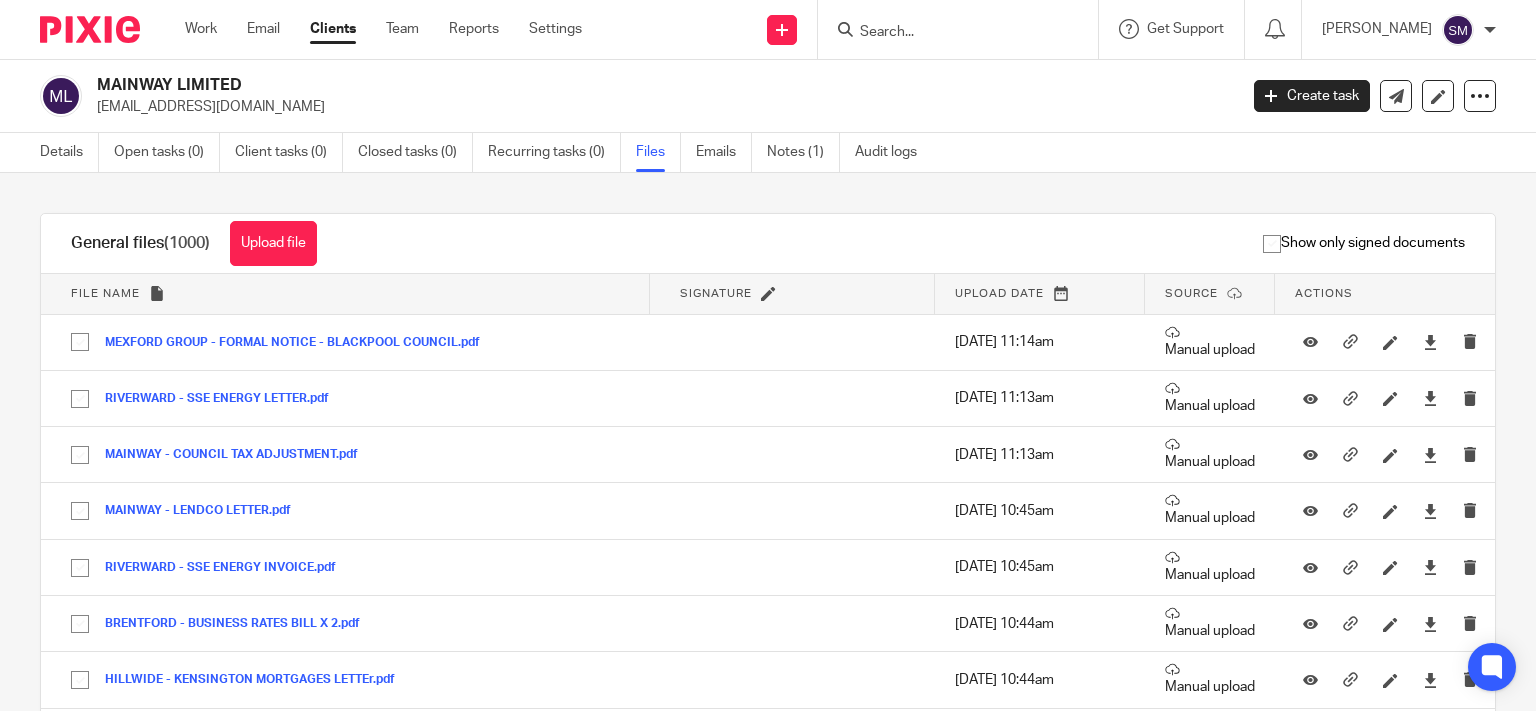 scroll, scrollTop: 0, scrollLeft: 0, axis: both 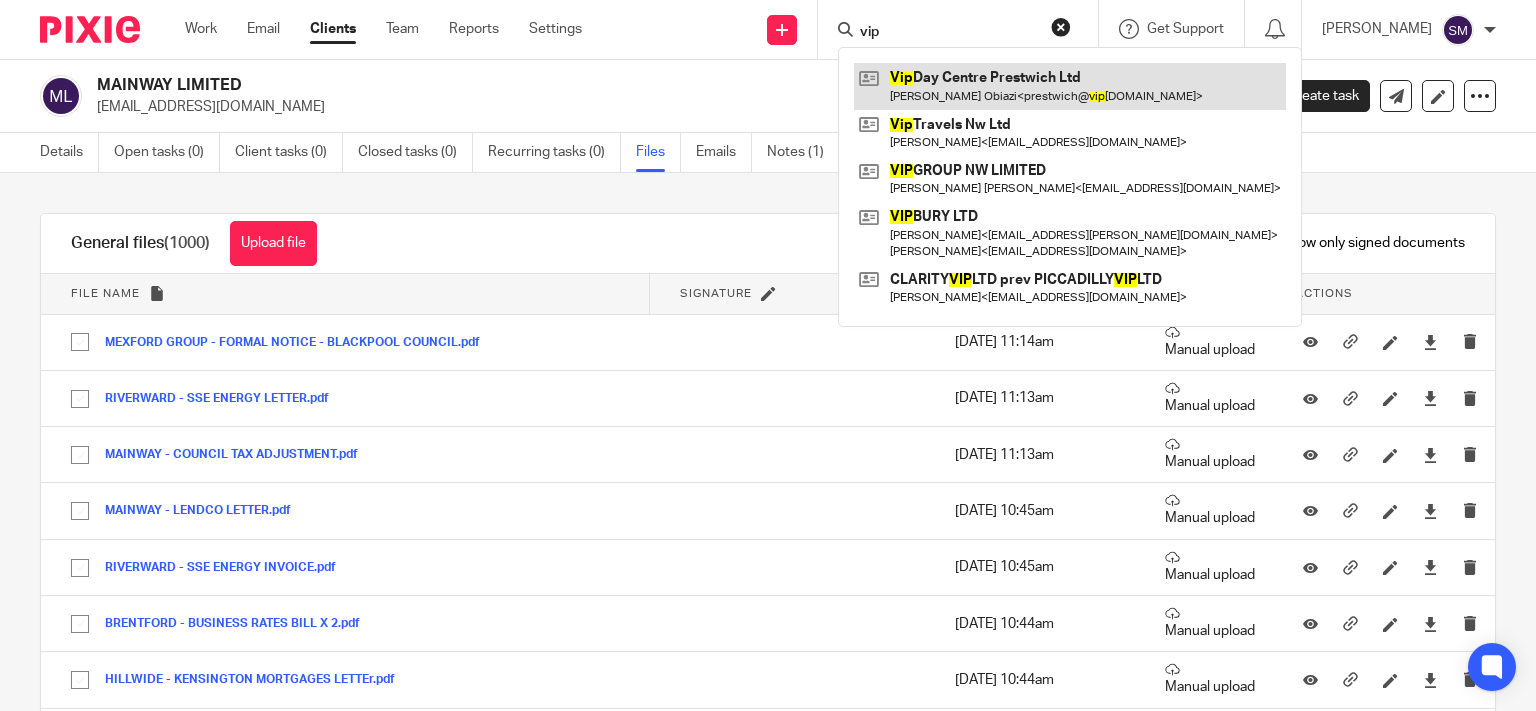 type on "vip" 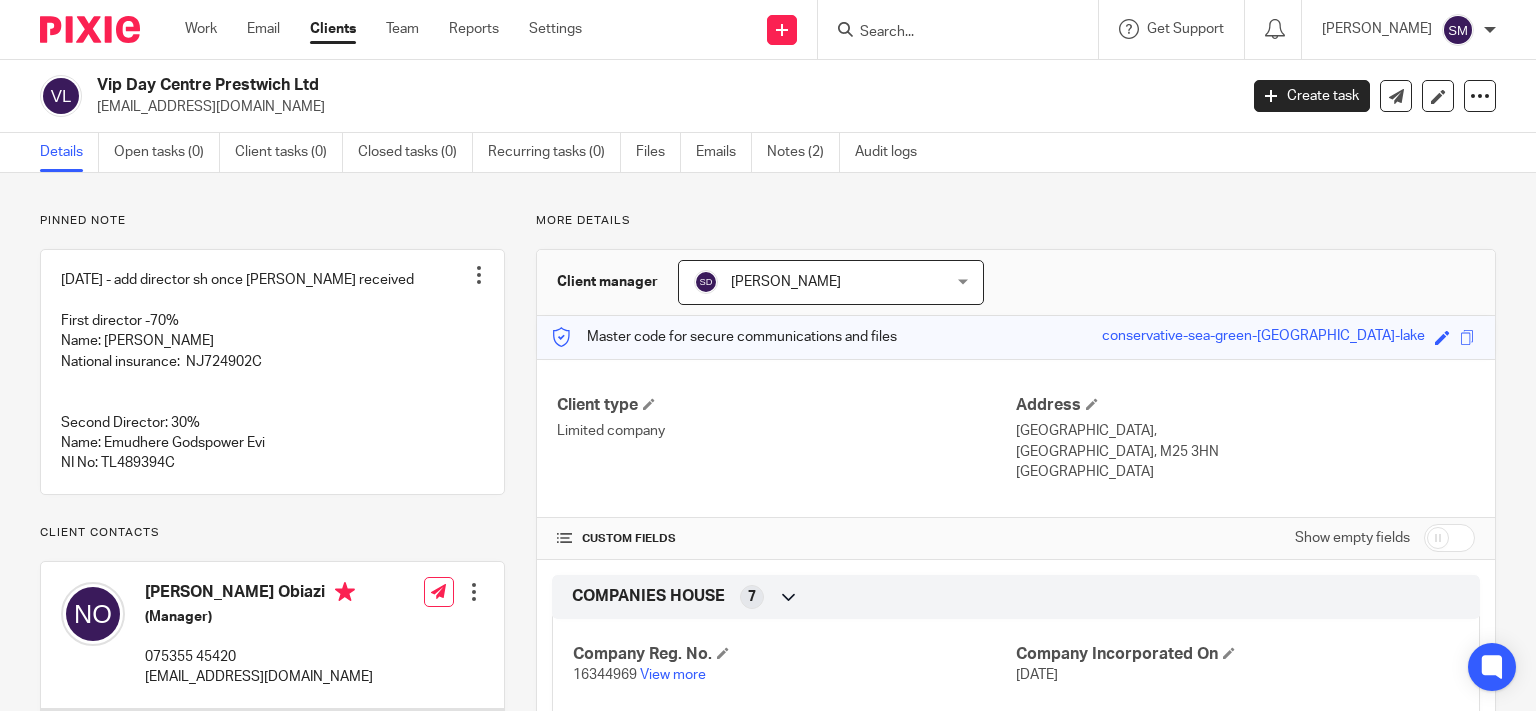 scroll, scrollTop: 0, scrollLeft: 0, axis: both 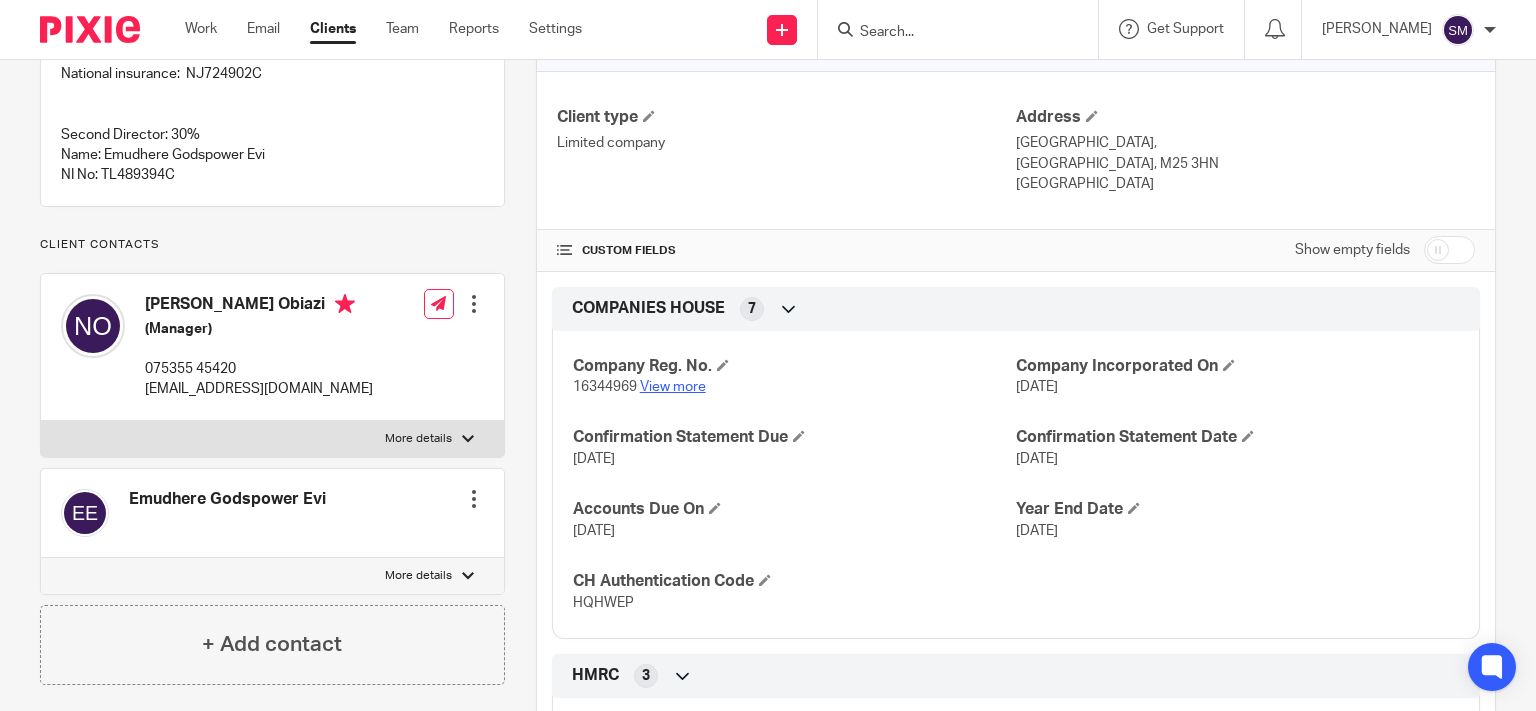 click on "View more" at bounding box center [673, 387] 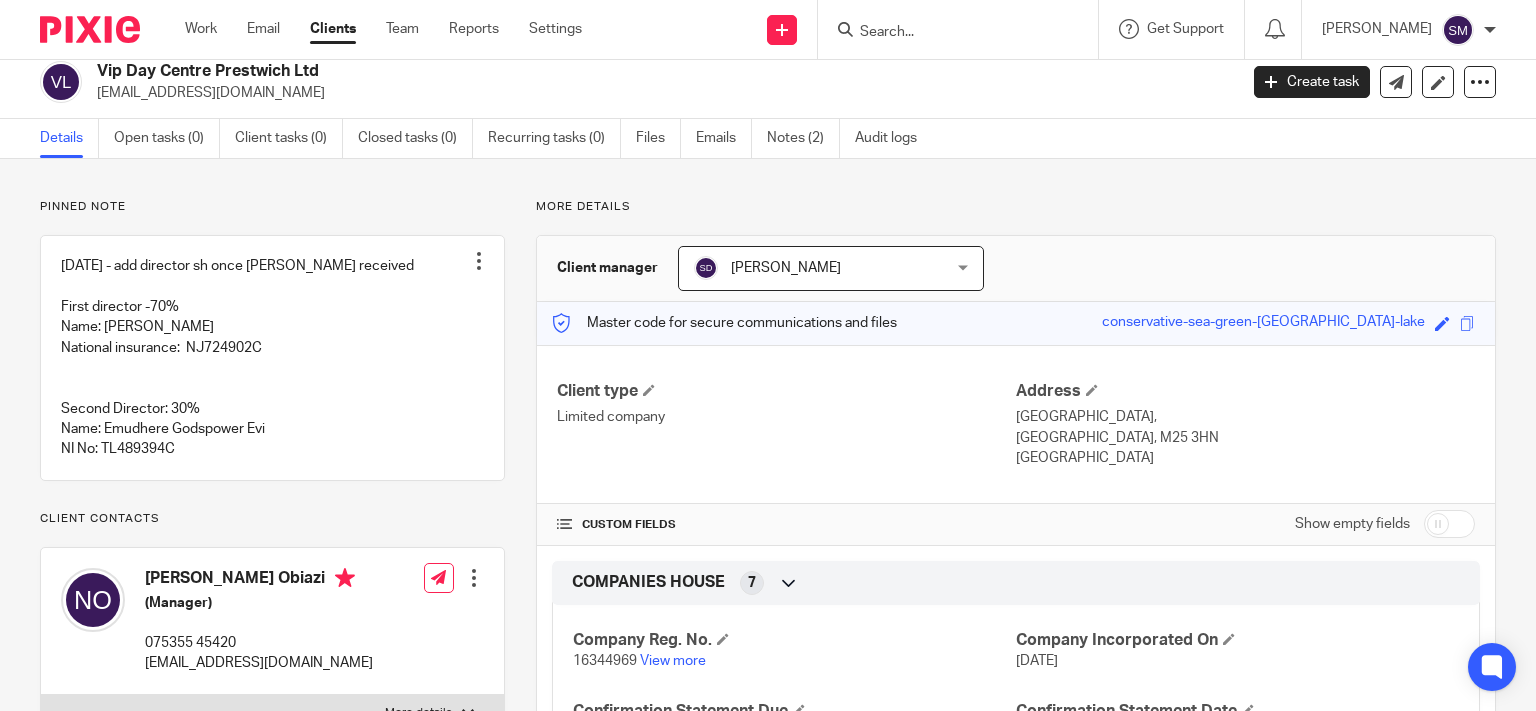 scroll, scrollTop: 0, scrollLeft: 0, axis: both 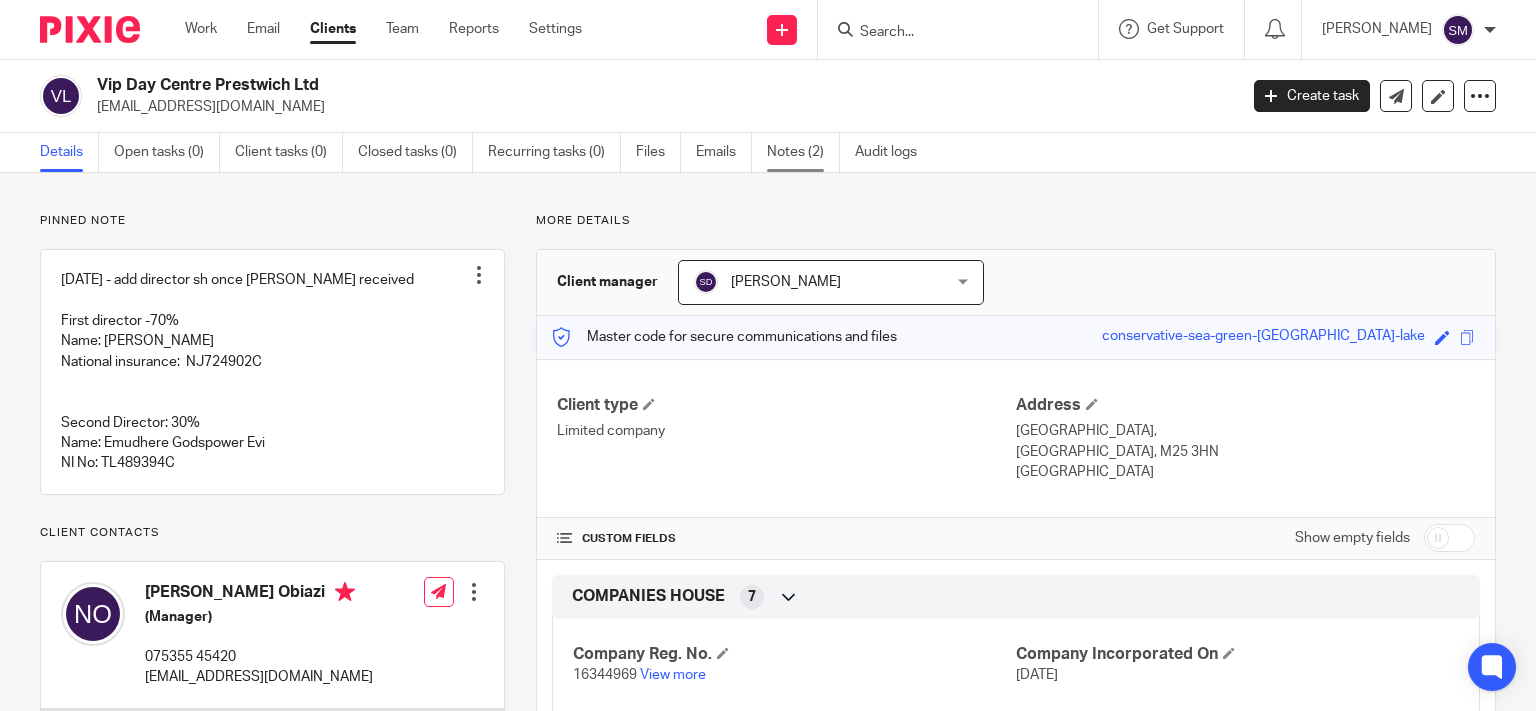 click on "Notes (2)" at bounding box center (803, 152) 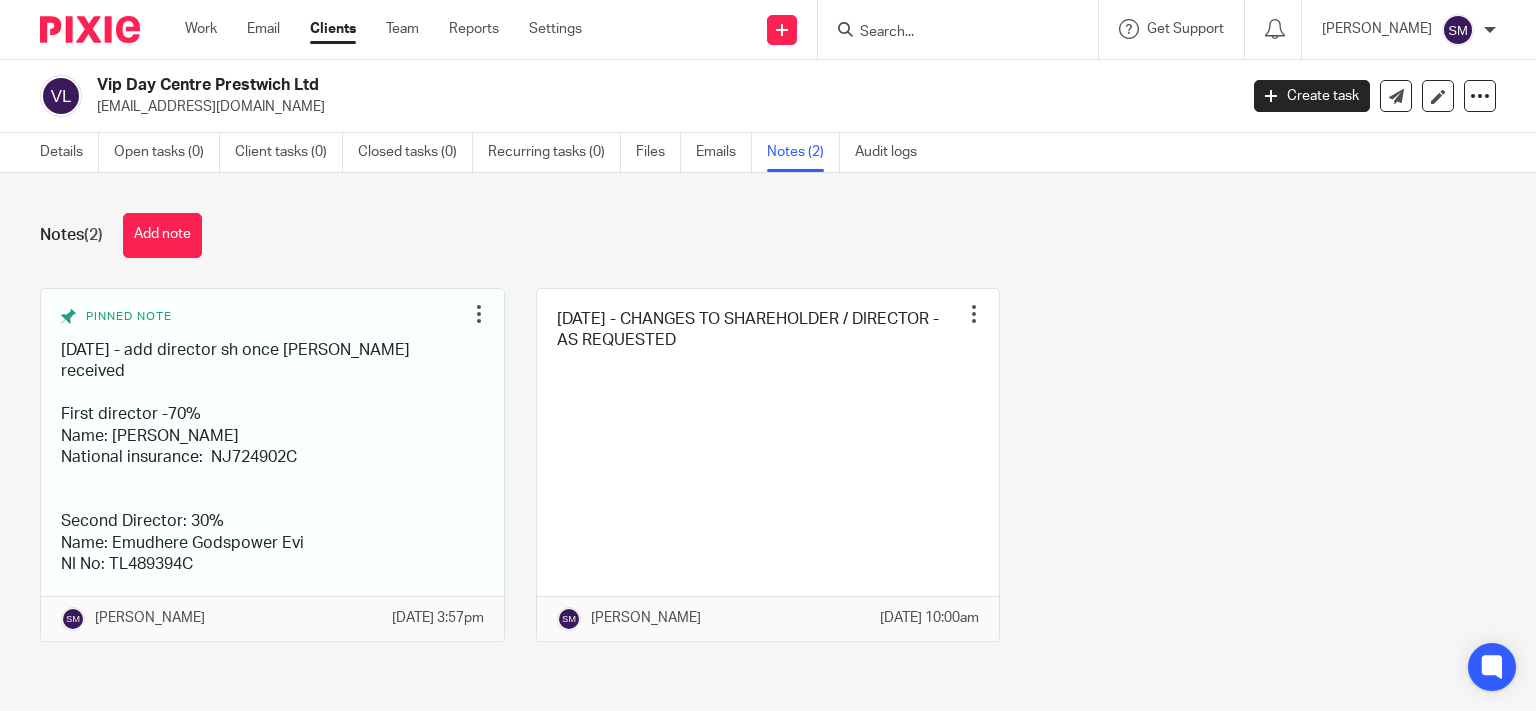 scroll, scrollTop: 0, scrollLeft: 0, axis: both 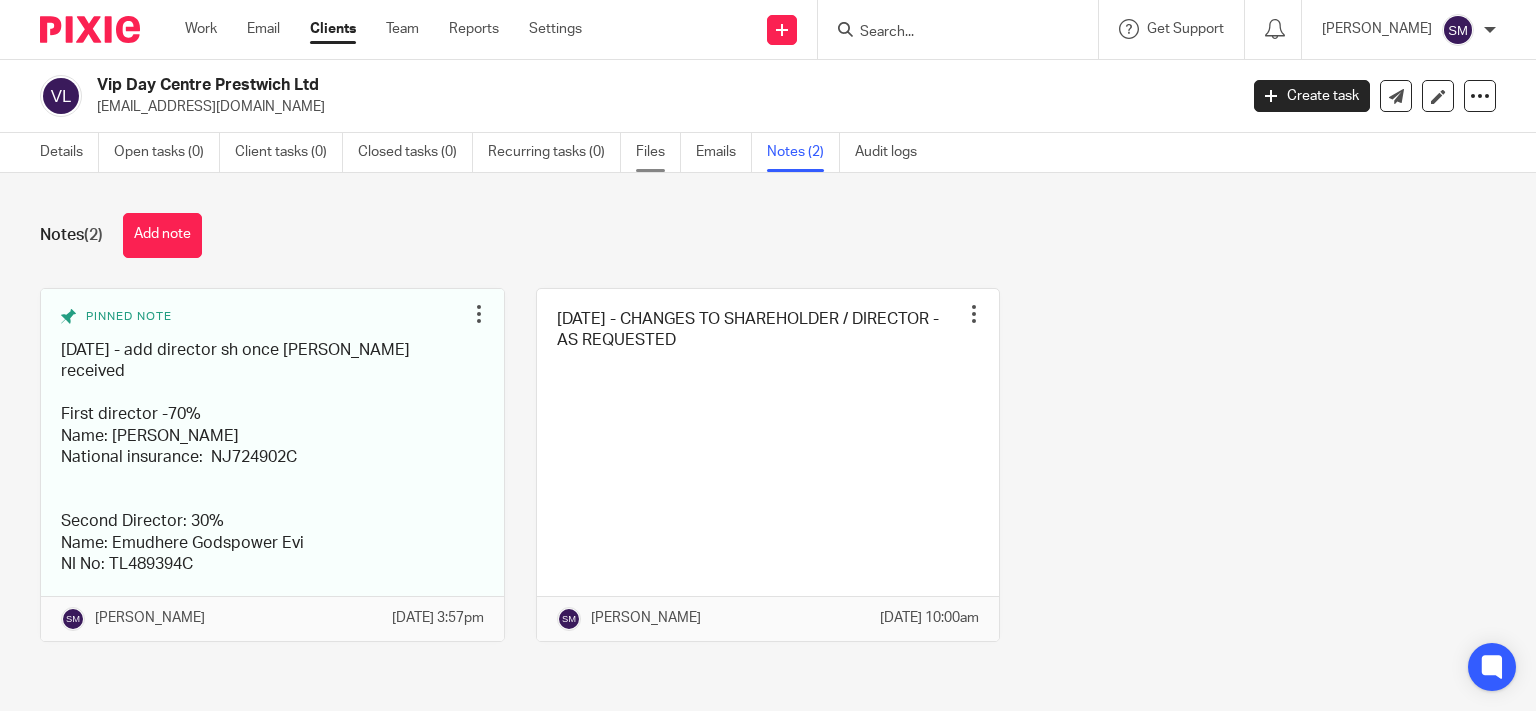 click on "Files" at bounding box center (658, 152) 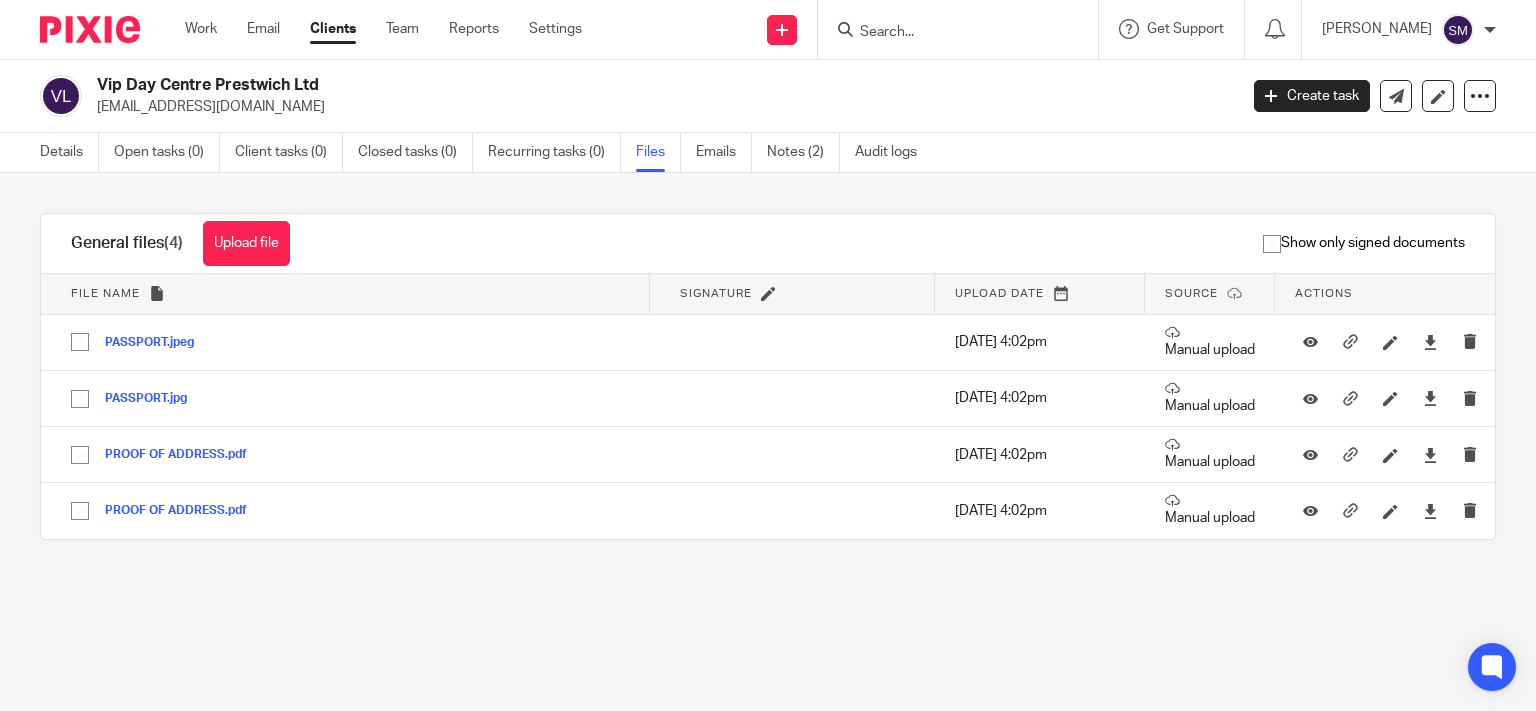 scroll, scrollTop: 0, scrollLeft: 0, axis: both 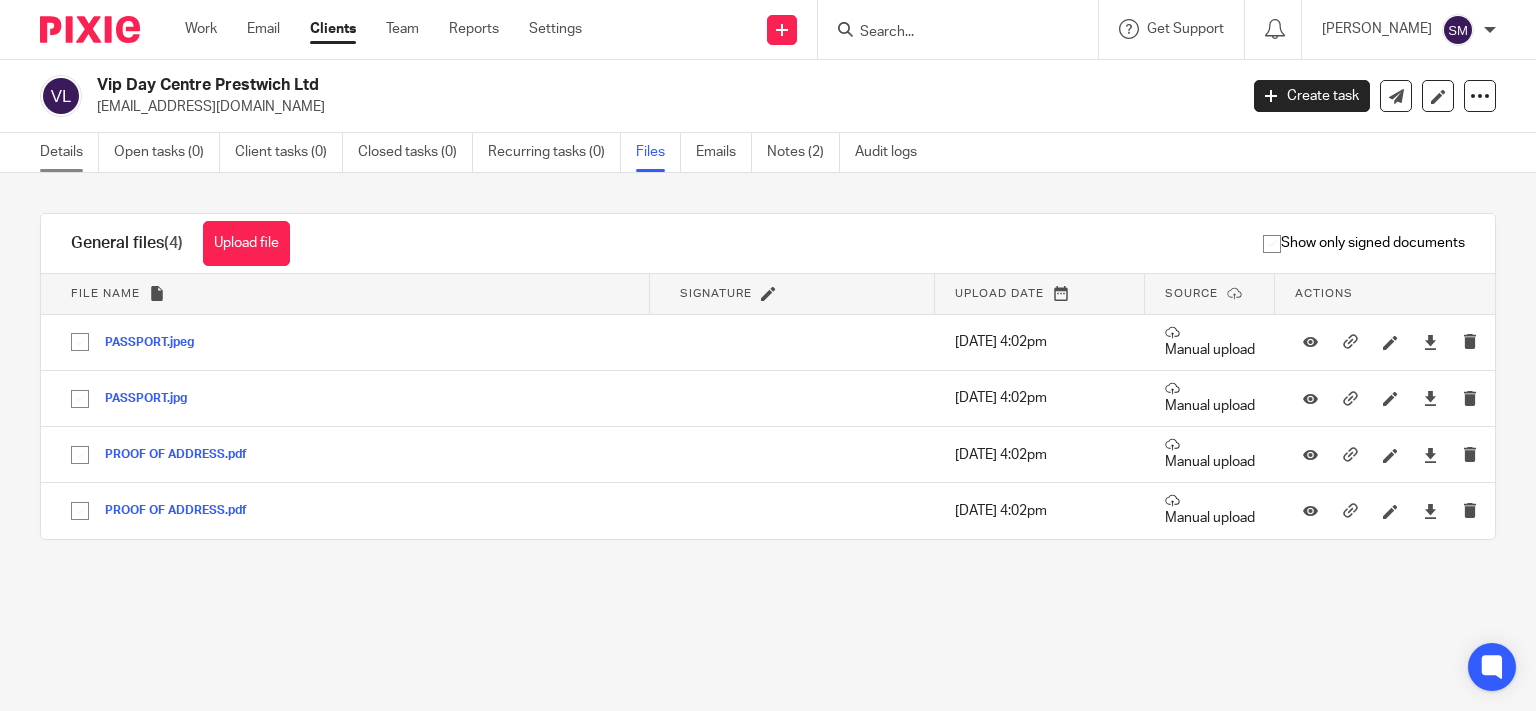 drag, startPoint x: 17, startPoint y: 128, endPoint x: 52, endPoint y: 140, distance: 37 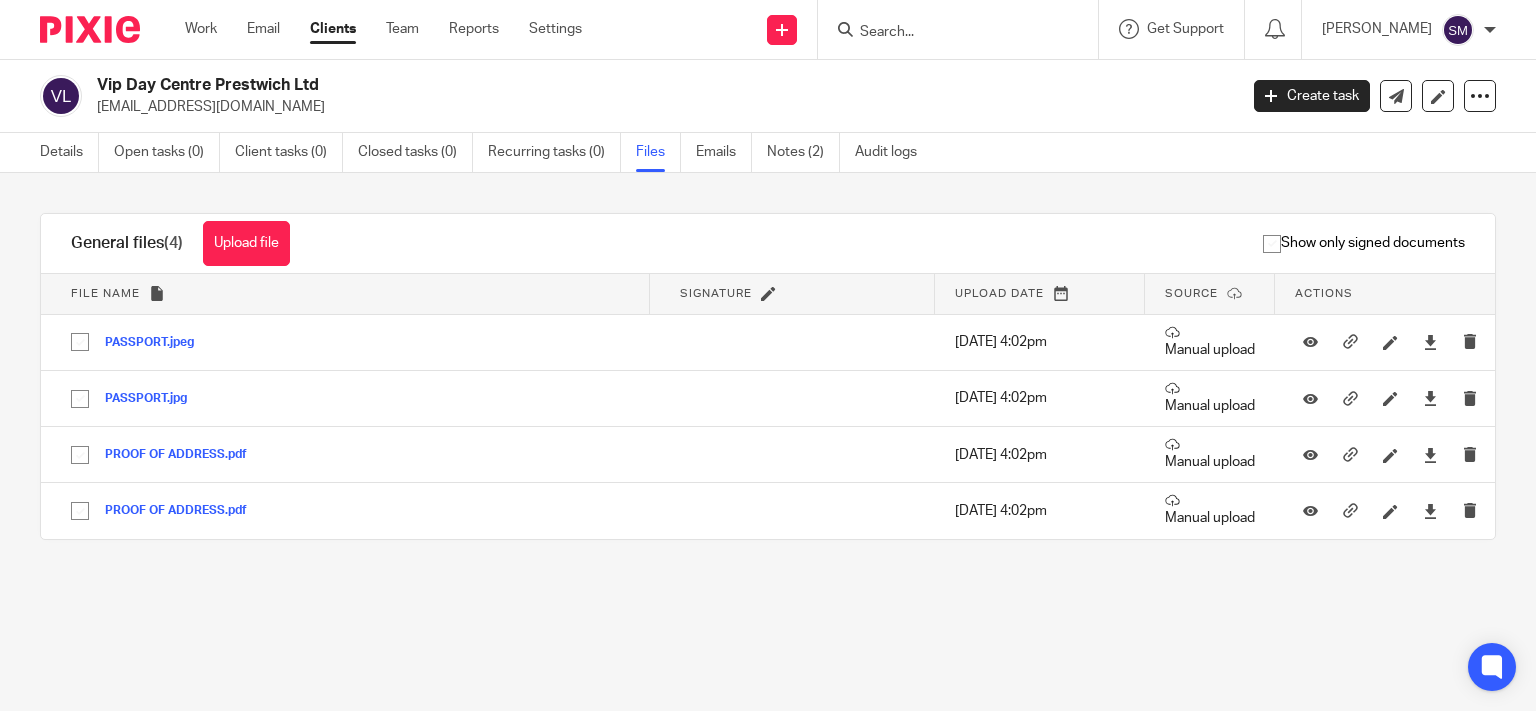 drag, startPoint x: 61, startPoint y: 155, endPoint x: 200, endPoint y: 112, distance: 145.49915 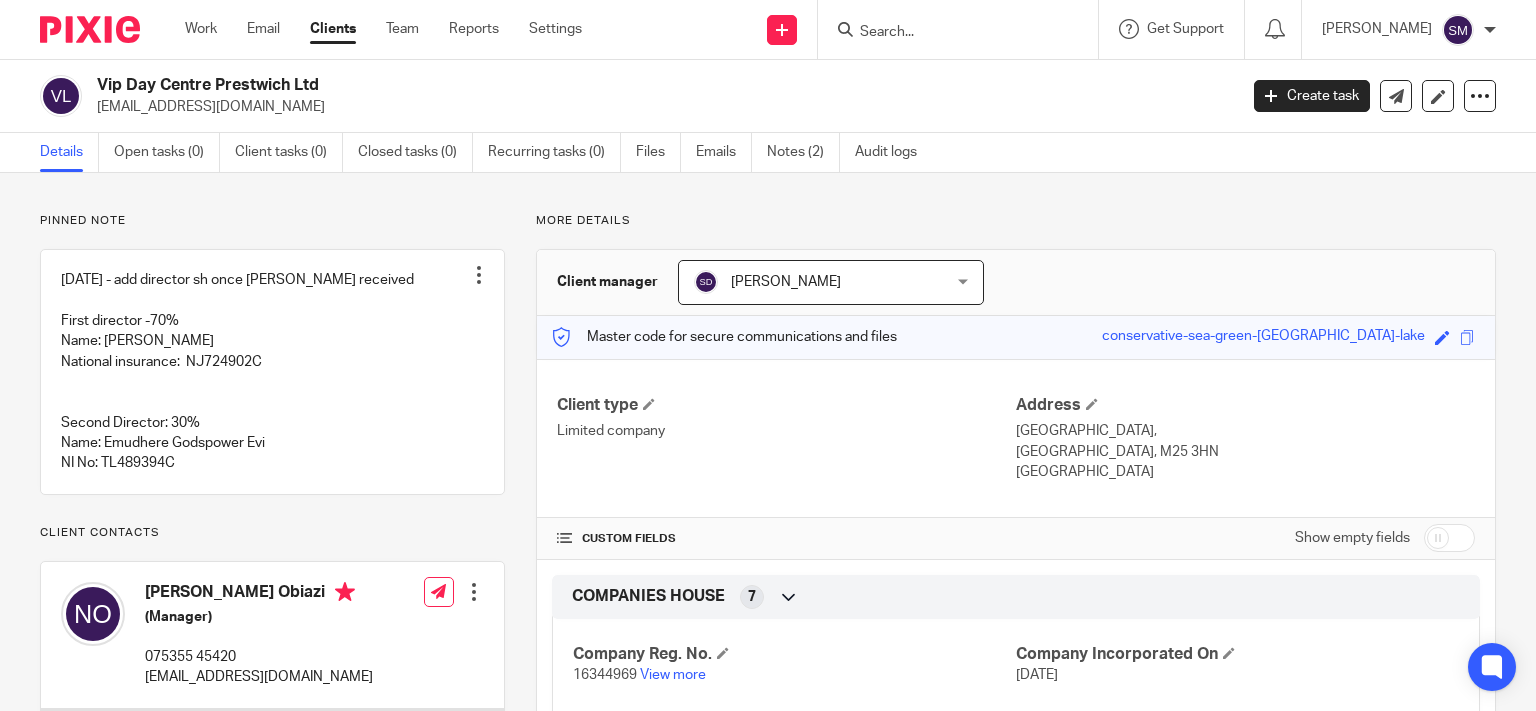 scroll, scrollTop: 0, scrollLeft: 0, axis: both 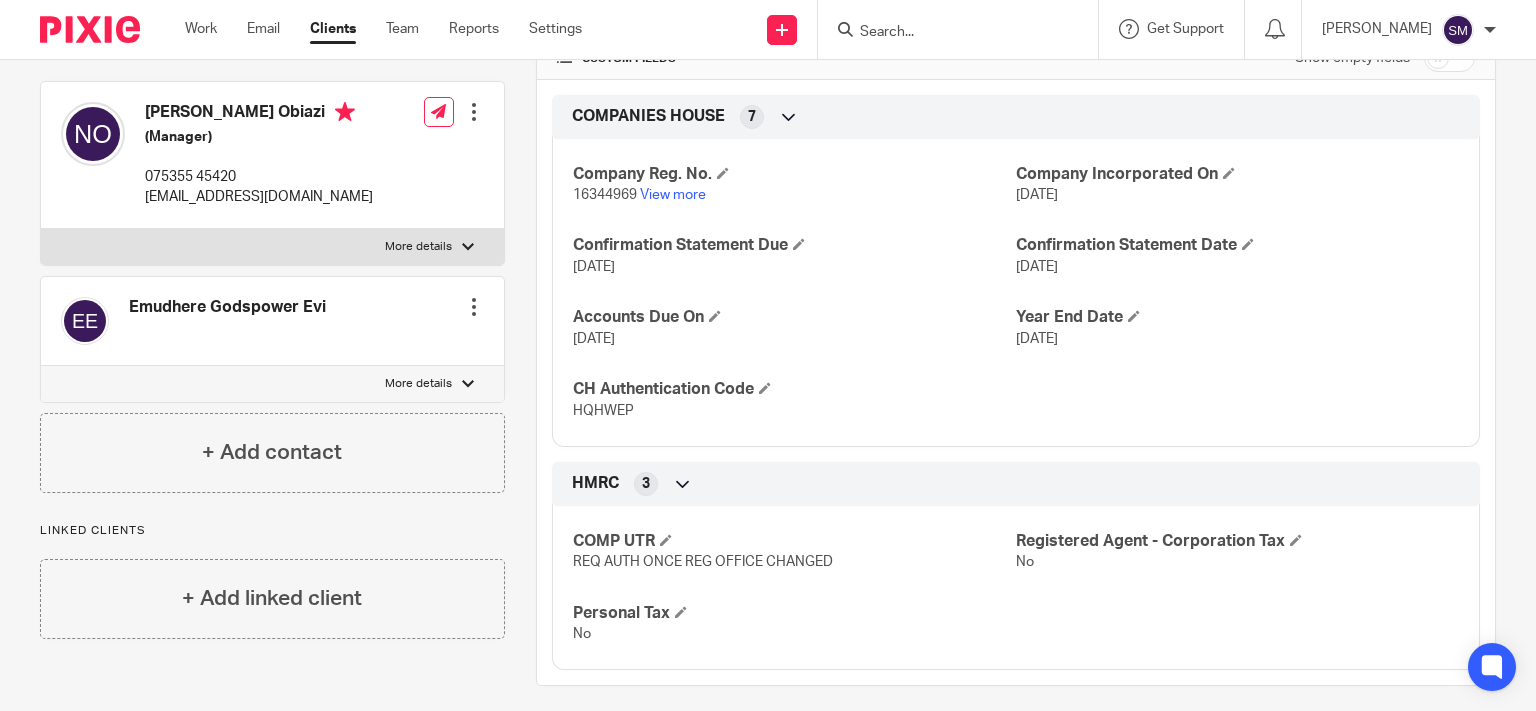 click on "16344969" at bounding box center (605, 195) 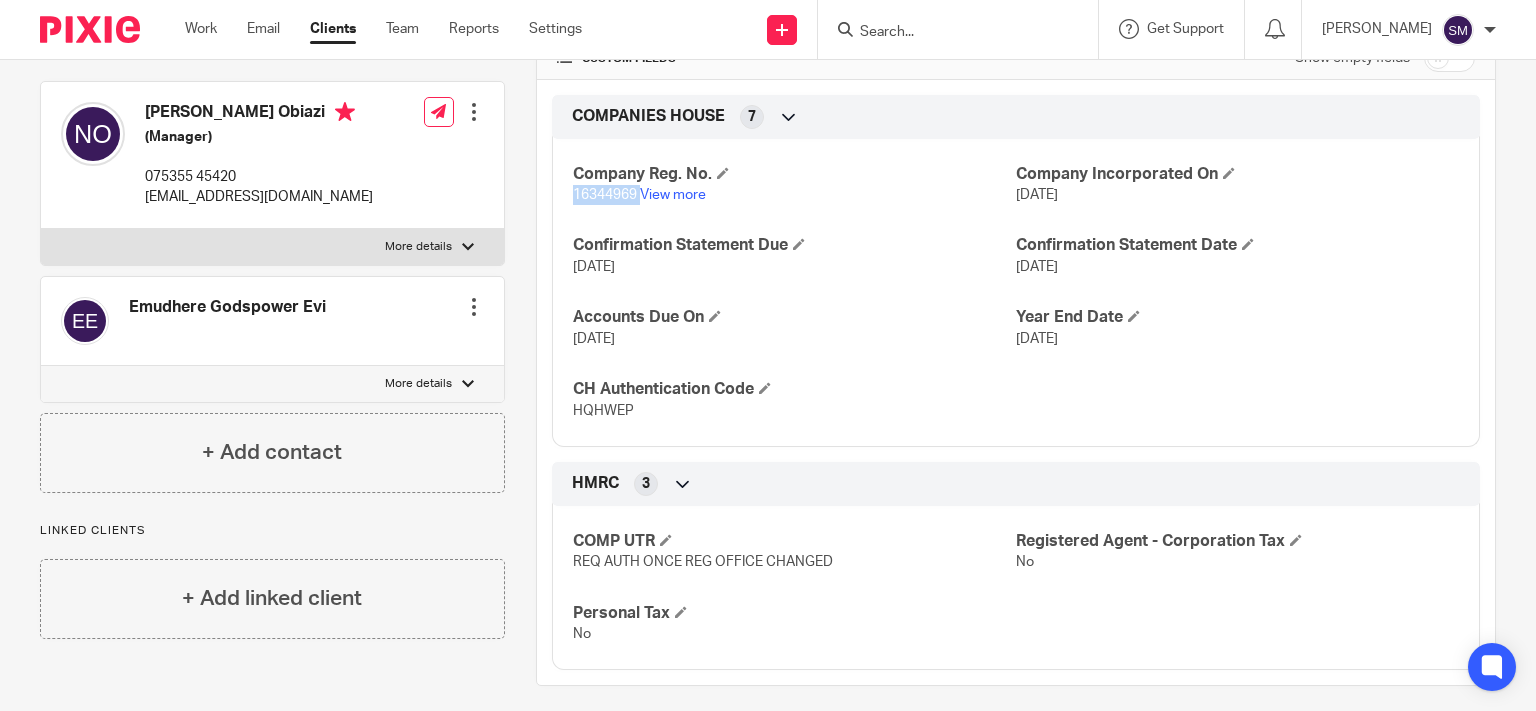 click on "16344969" at bounding box center [605, 195] 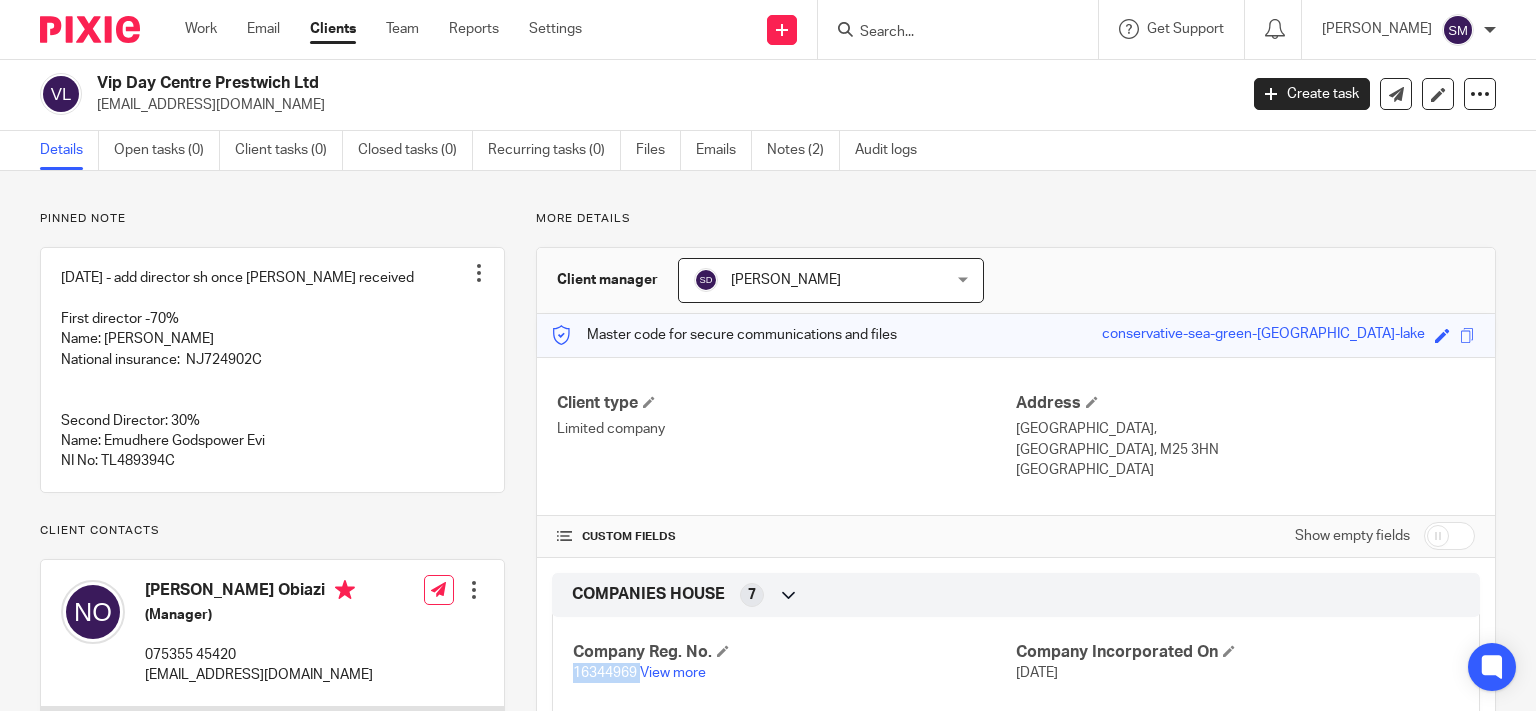 scroll, scrollTop: 0, scrollLeft: 0, axis: both 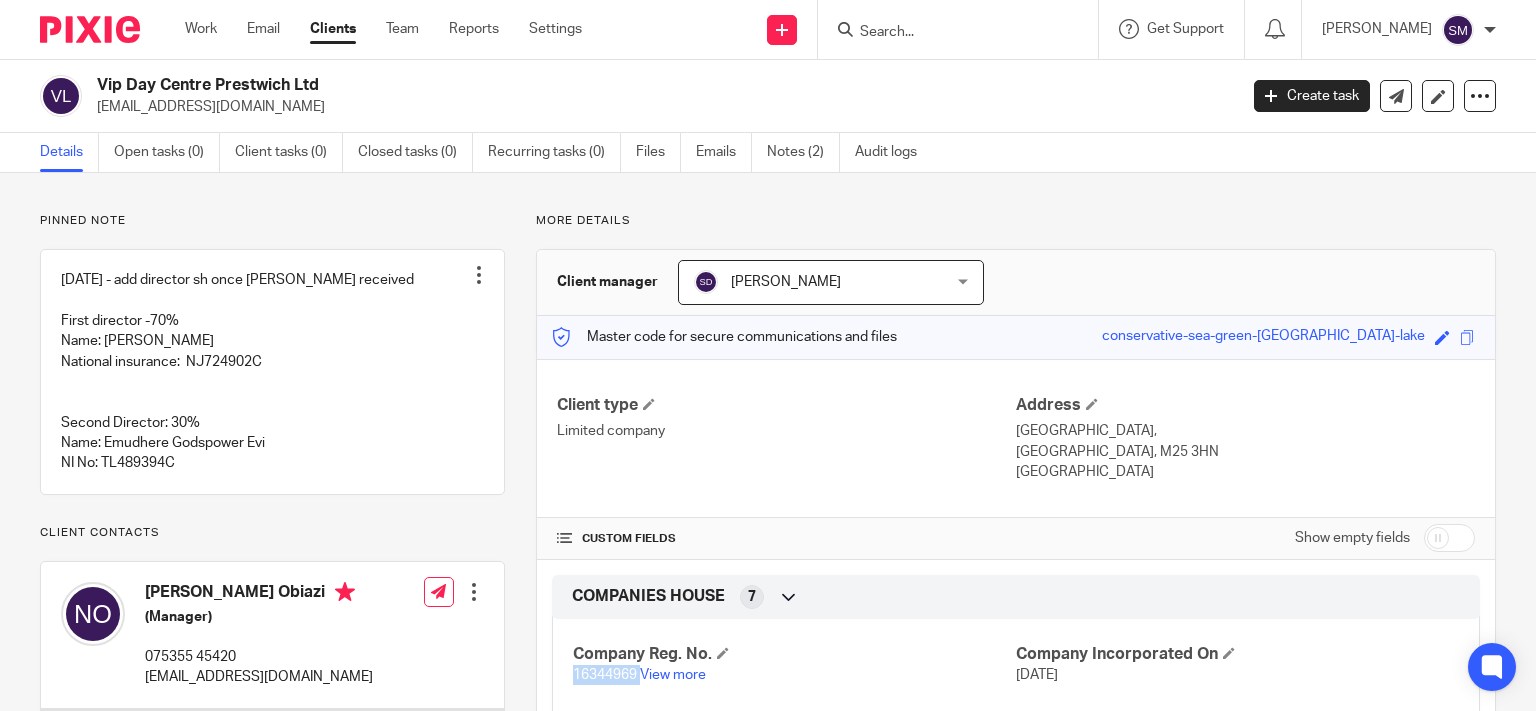 drag, startPoint x: 208, startPoint y: 73, endPoint x: 96, endPoint y: 78, distance: 112.11155 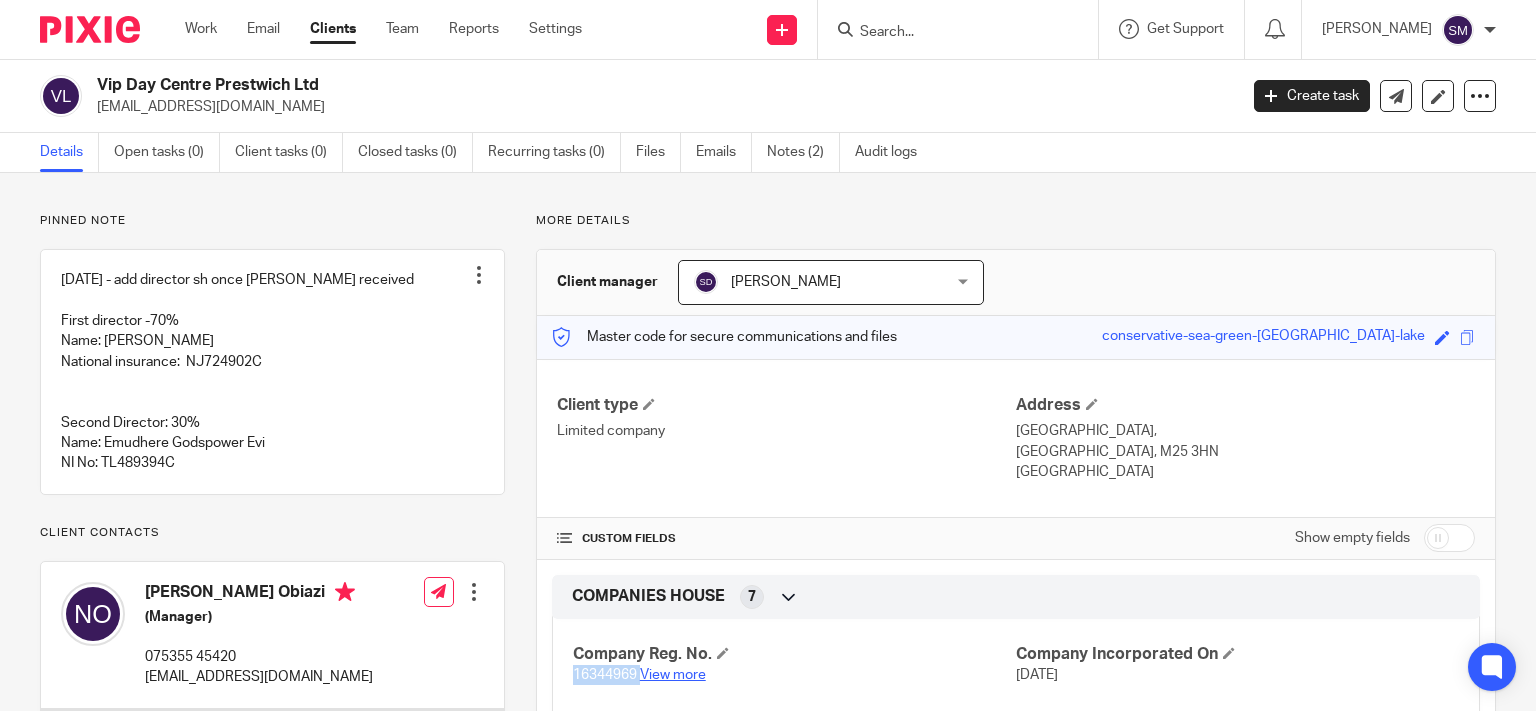 click on "View more" at bounding box center (673, 675) 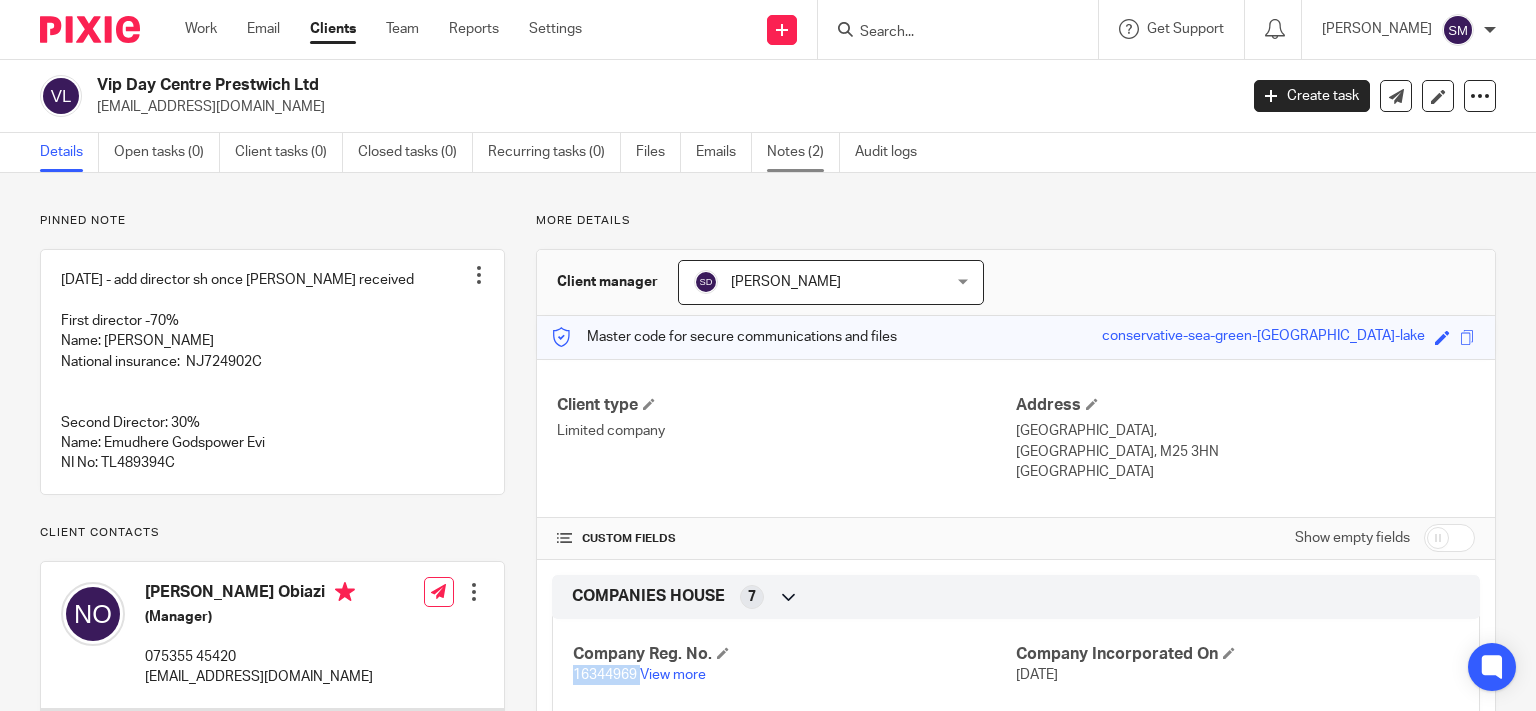 click on "Notes (2)" at bounding box center (803, 152) 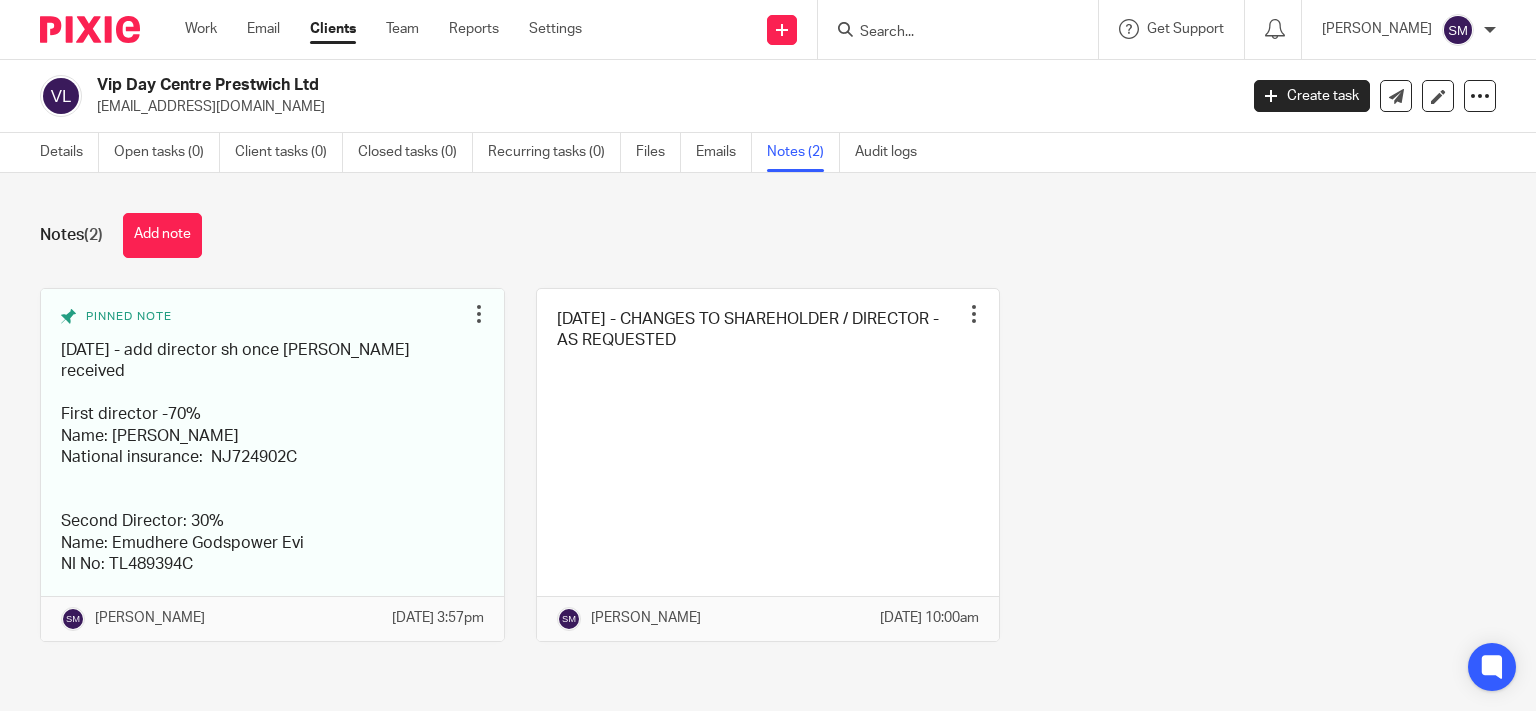 scroll, scrollTop: 0, scrollLeft: 0, axis: both 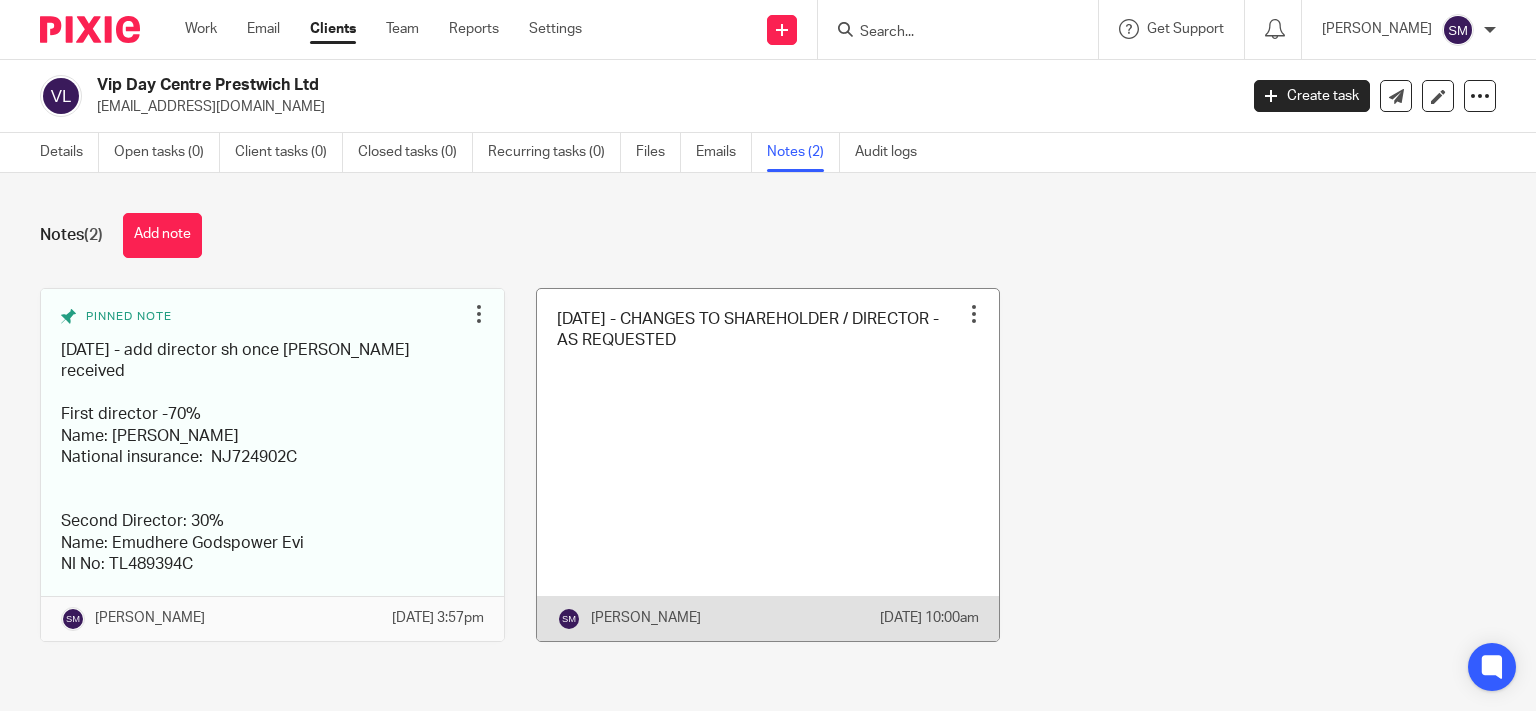 click at bounding box center [768, 465] 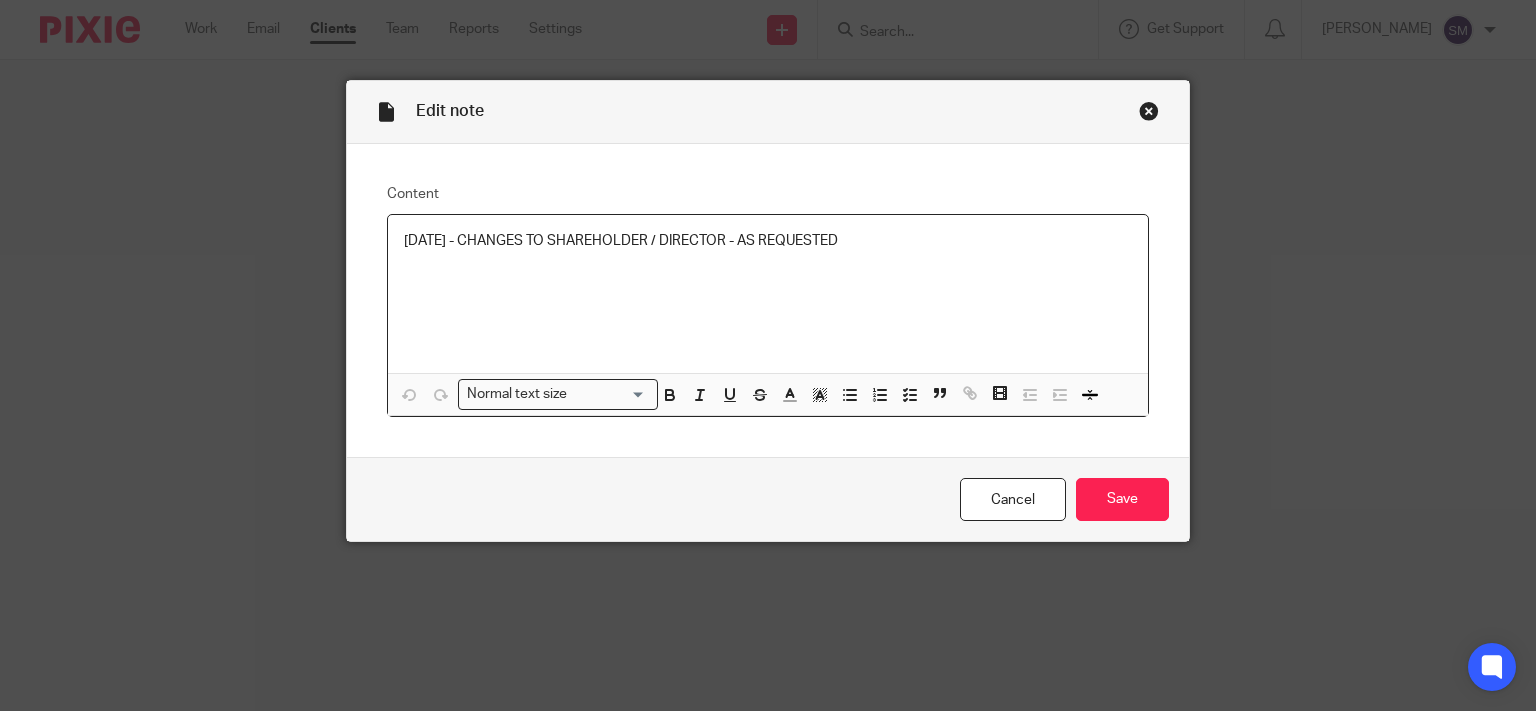 scroll, scrollTop: 0, scrollLeft: 0, axis: both 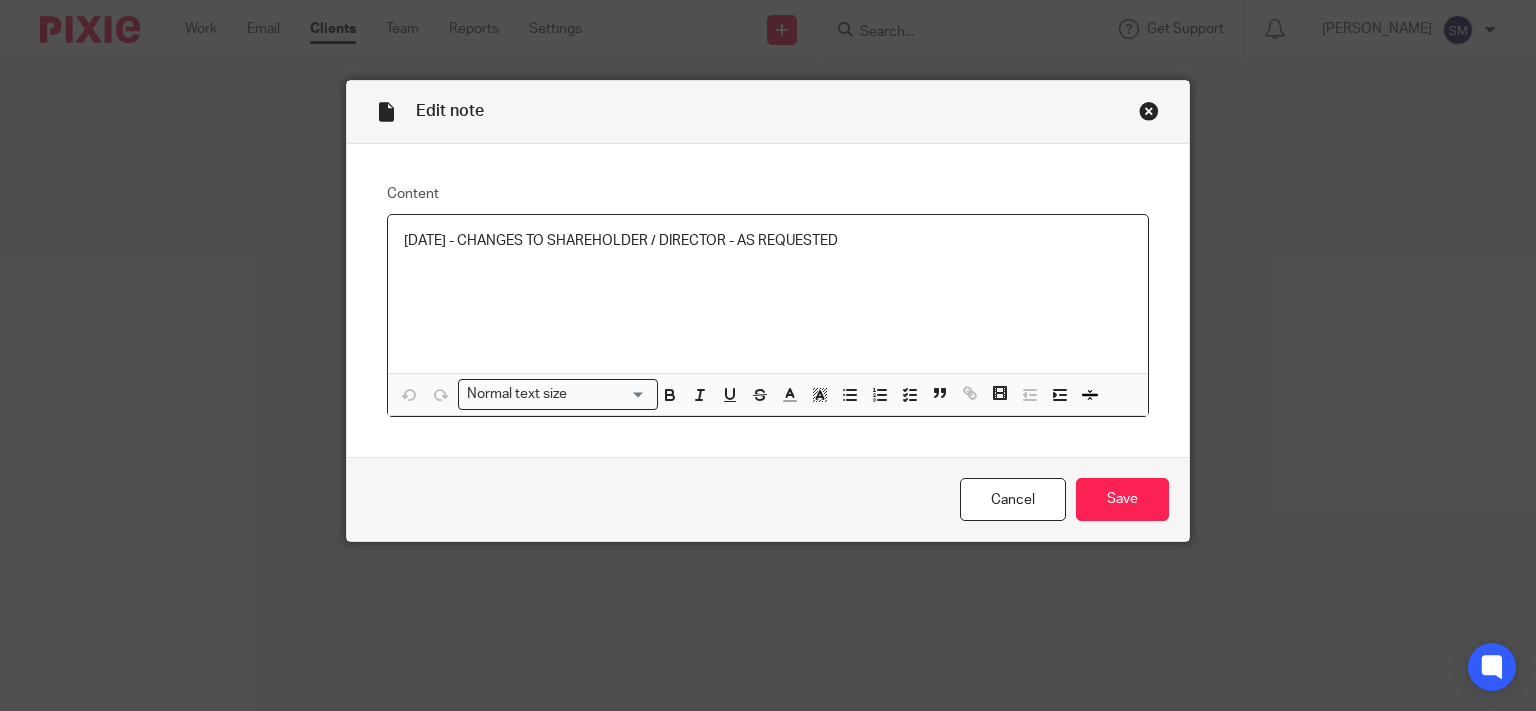 click on "[DATE] - CHANGES TO SHAREHOLDER / DIRECTOR - AS REQUESTED" at bounding box center [768, 241] 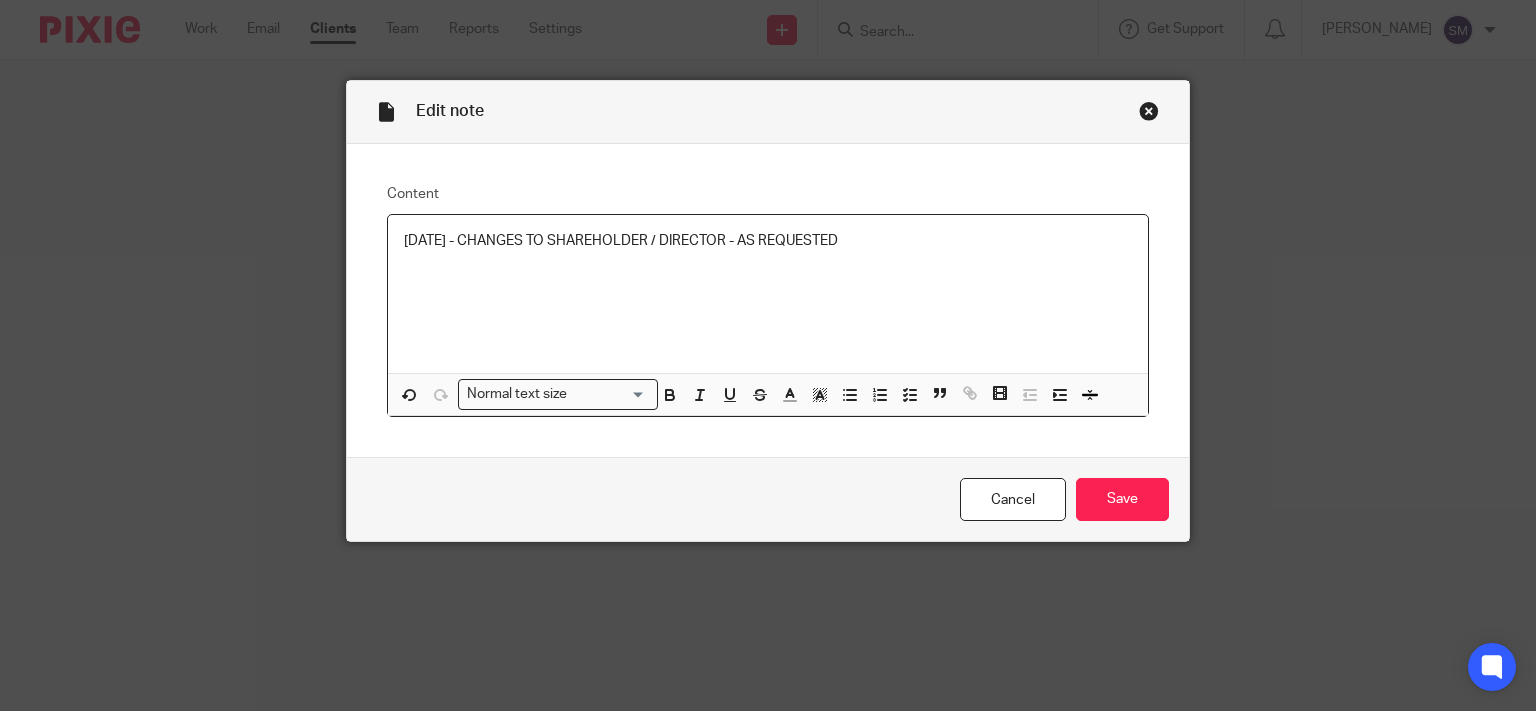 type 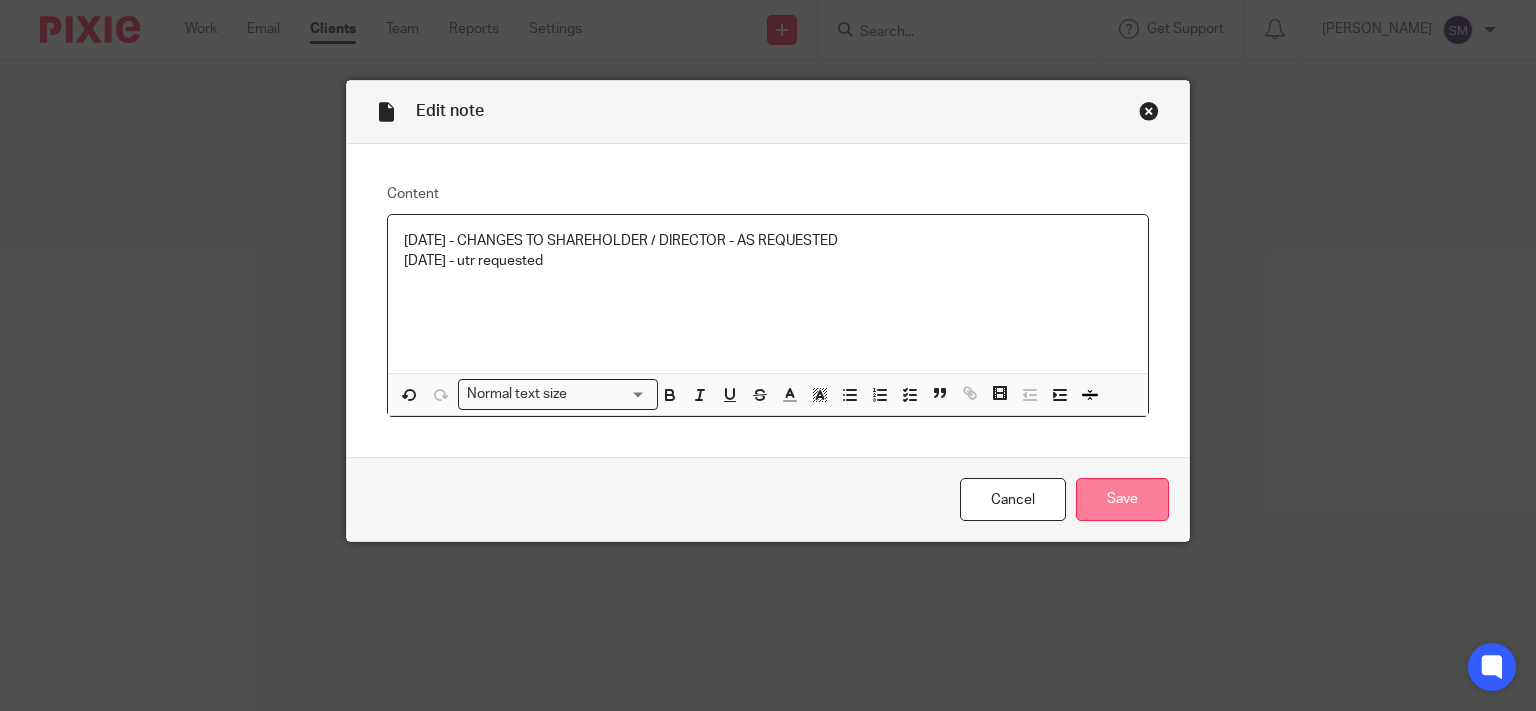 click on "Save" at bounding box center (1122, 499) 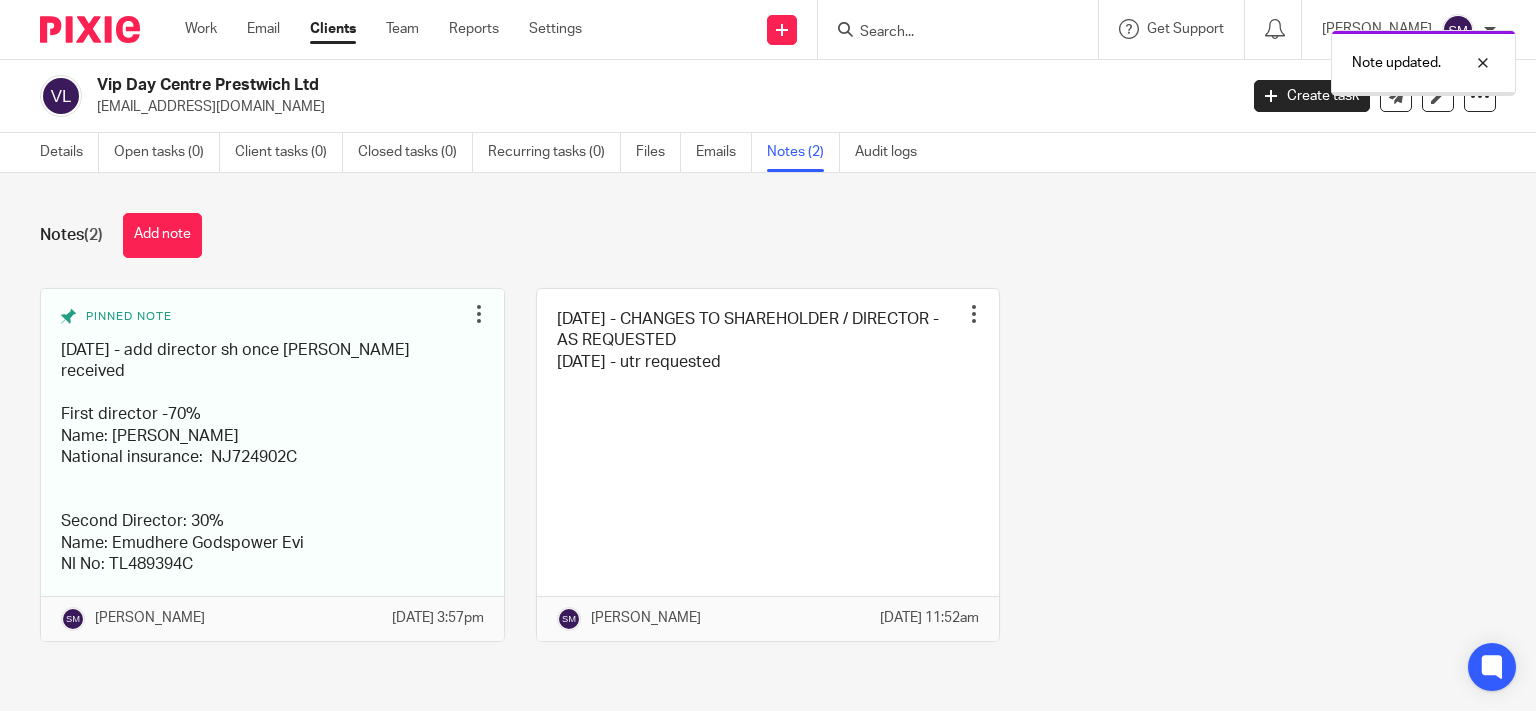 scroll, scrollTop: 0, scrollLeft: 0, axis: both 